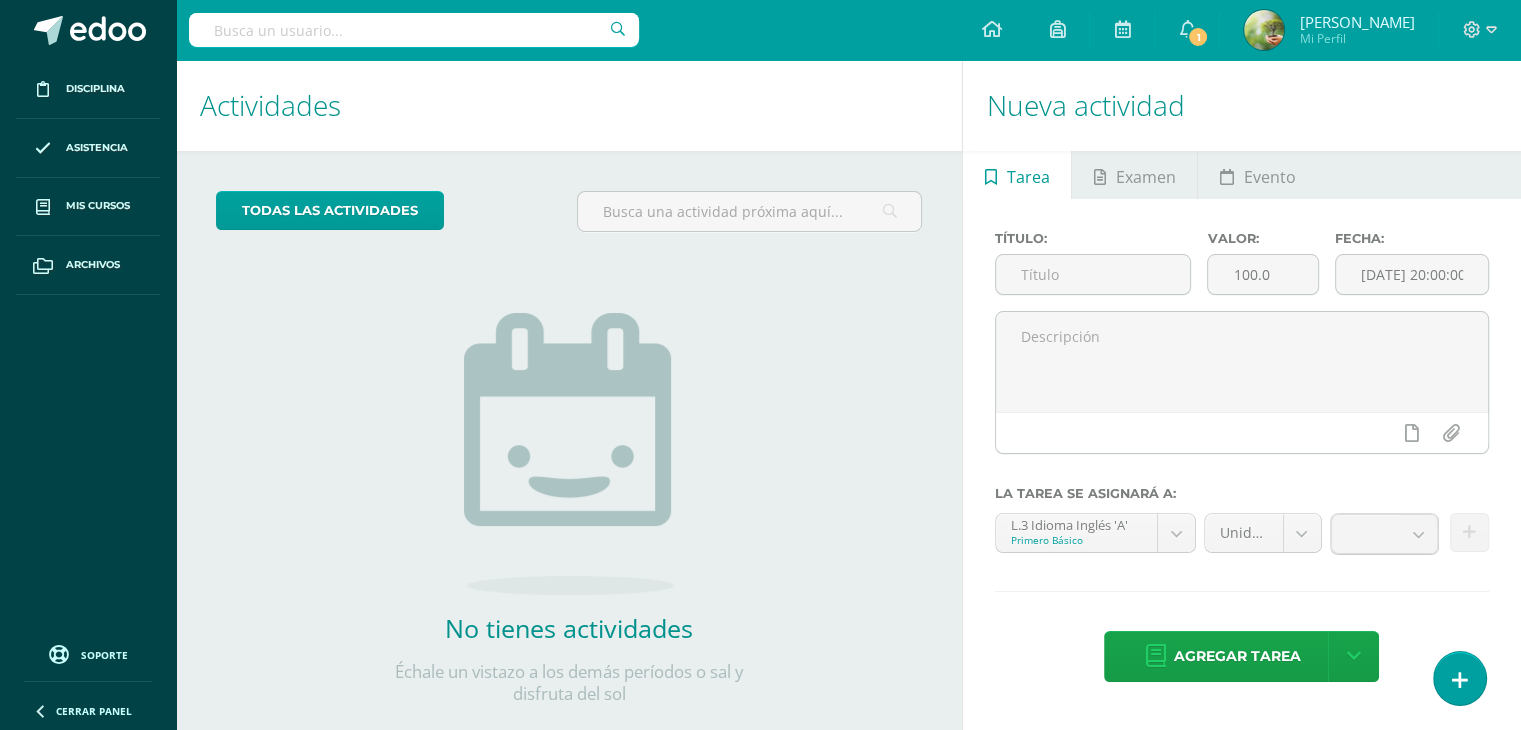 scroll, scrollTop: 0, scrollLeft: 0, axis: both 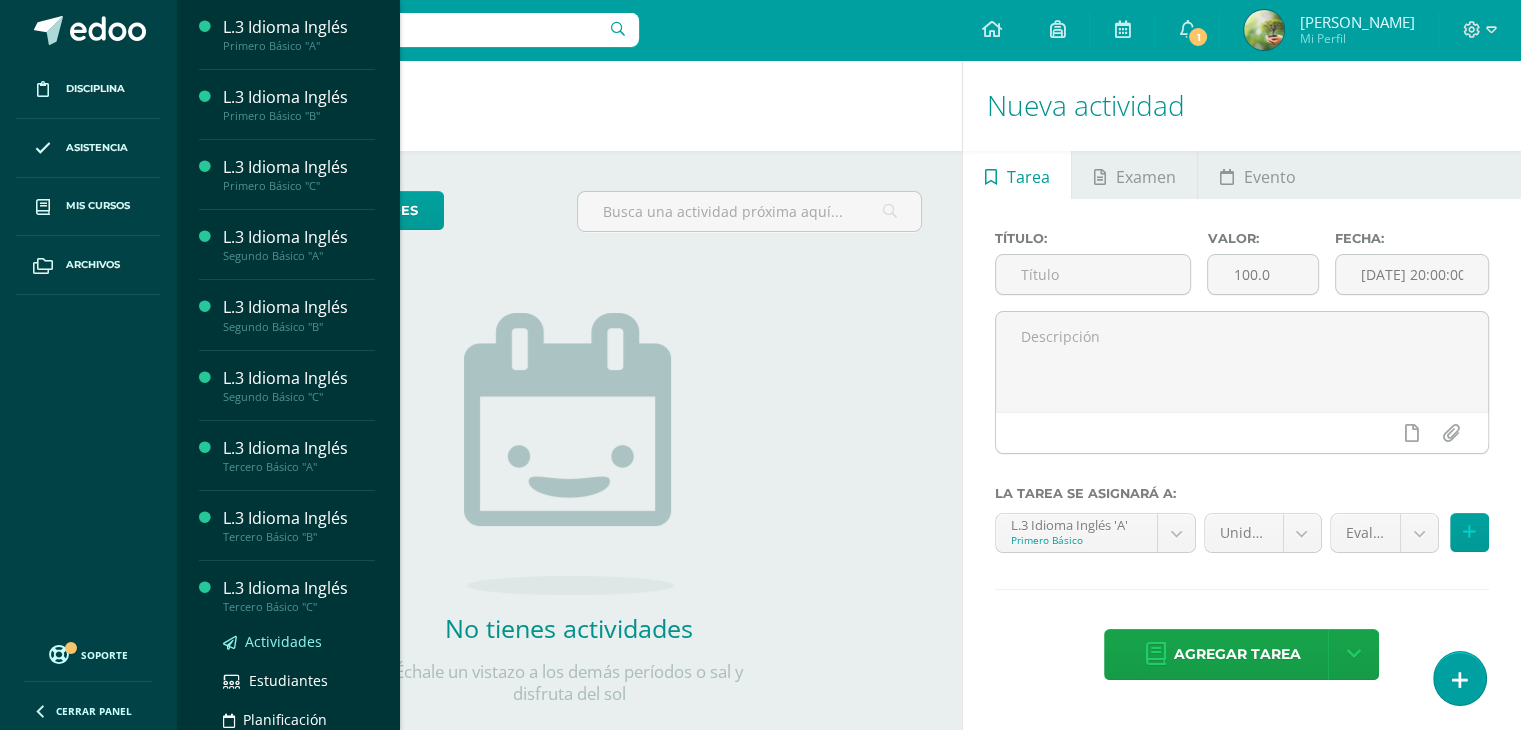 click on "Actividades" at bounding box center (283, 641) 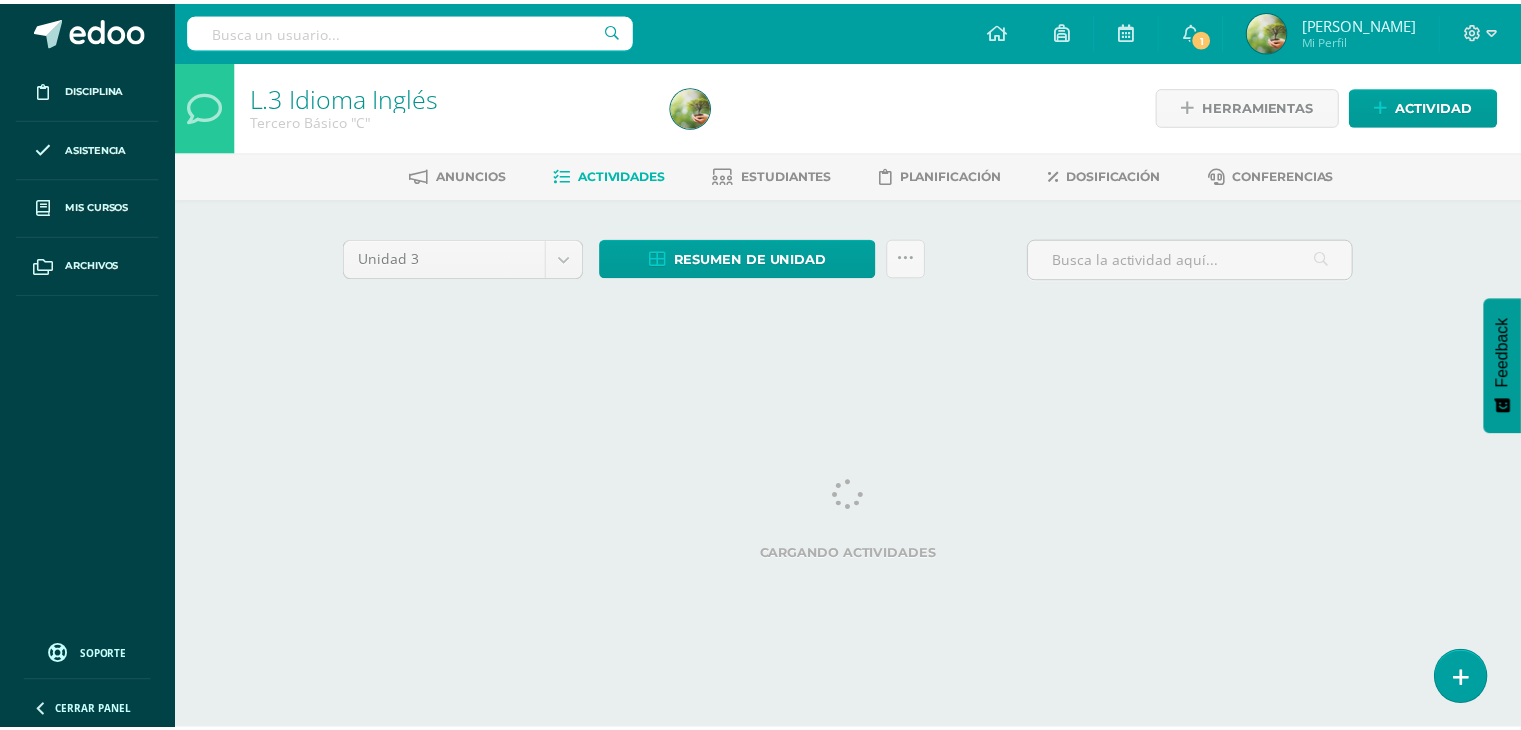 scroll, scrollTop: 0, scrollLeft: 0, axis: both 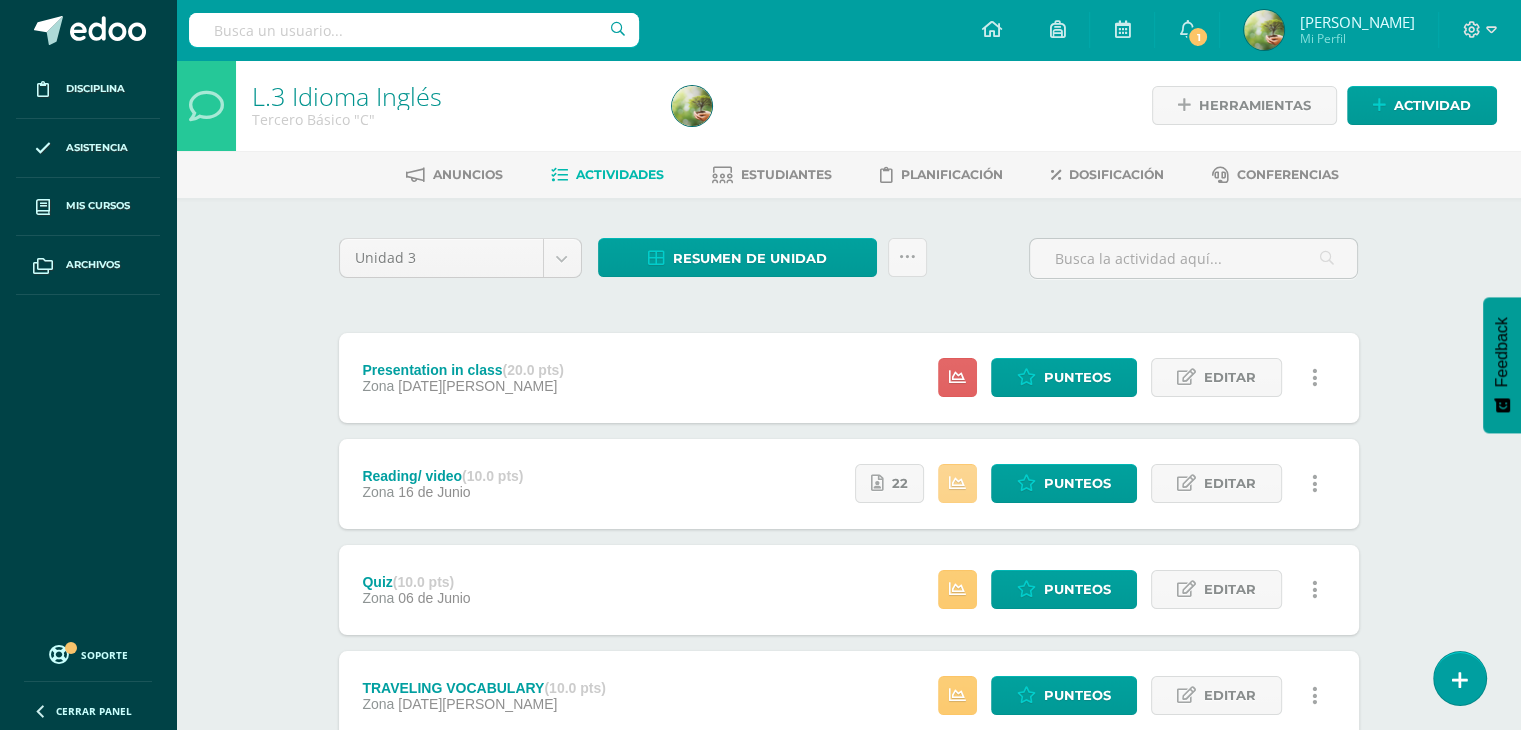 click at bounding box center [957, 483] 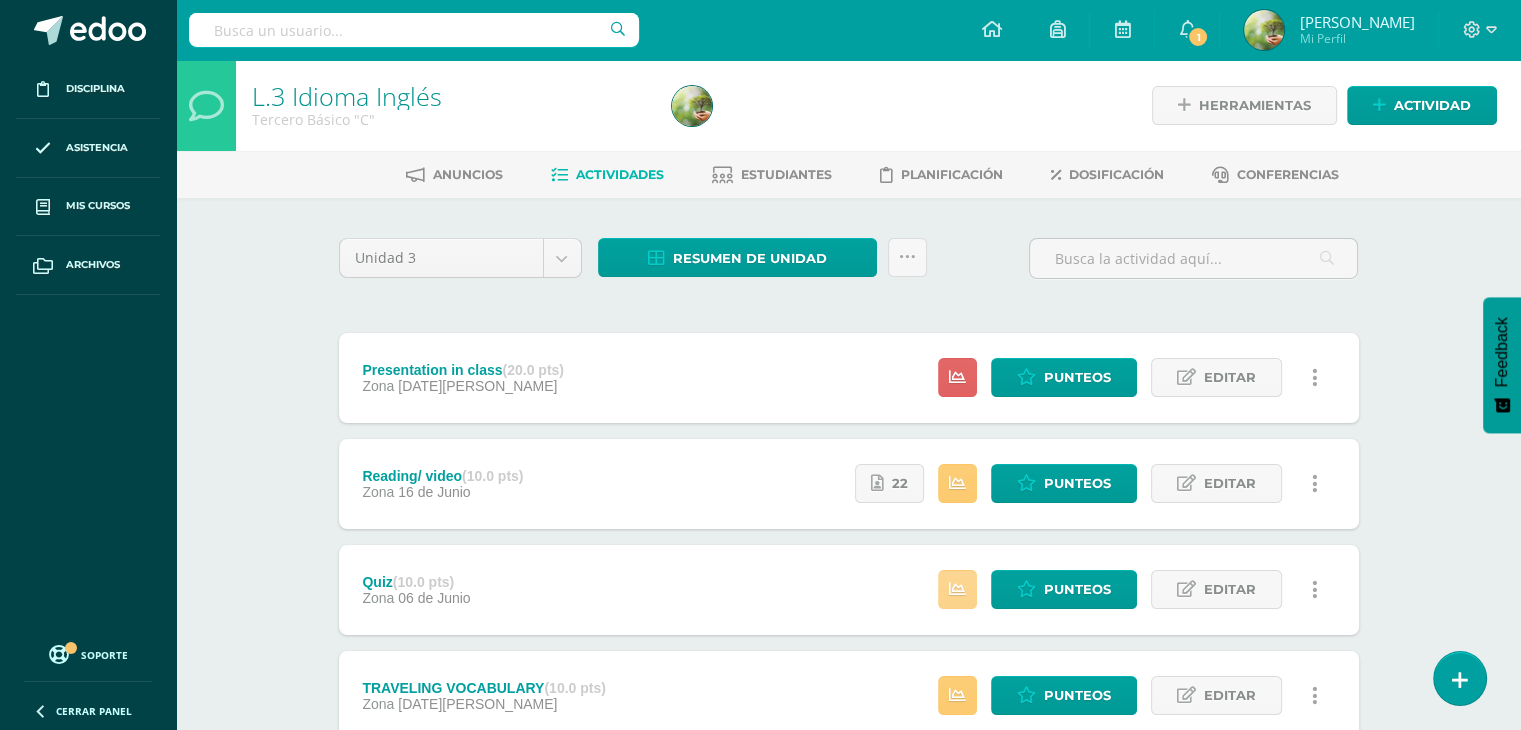 click at bounding box center [957, 589] 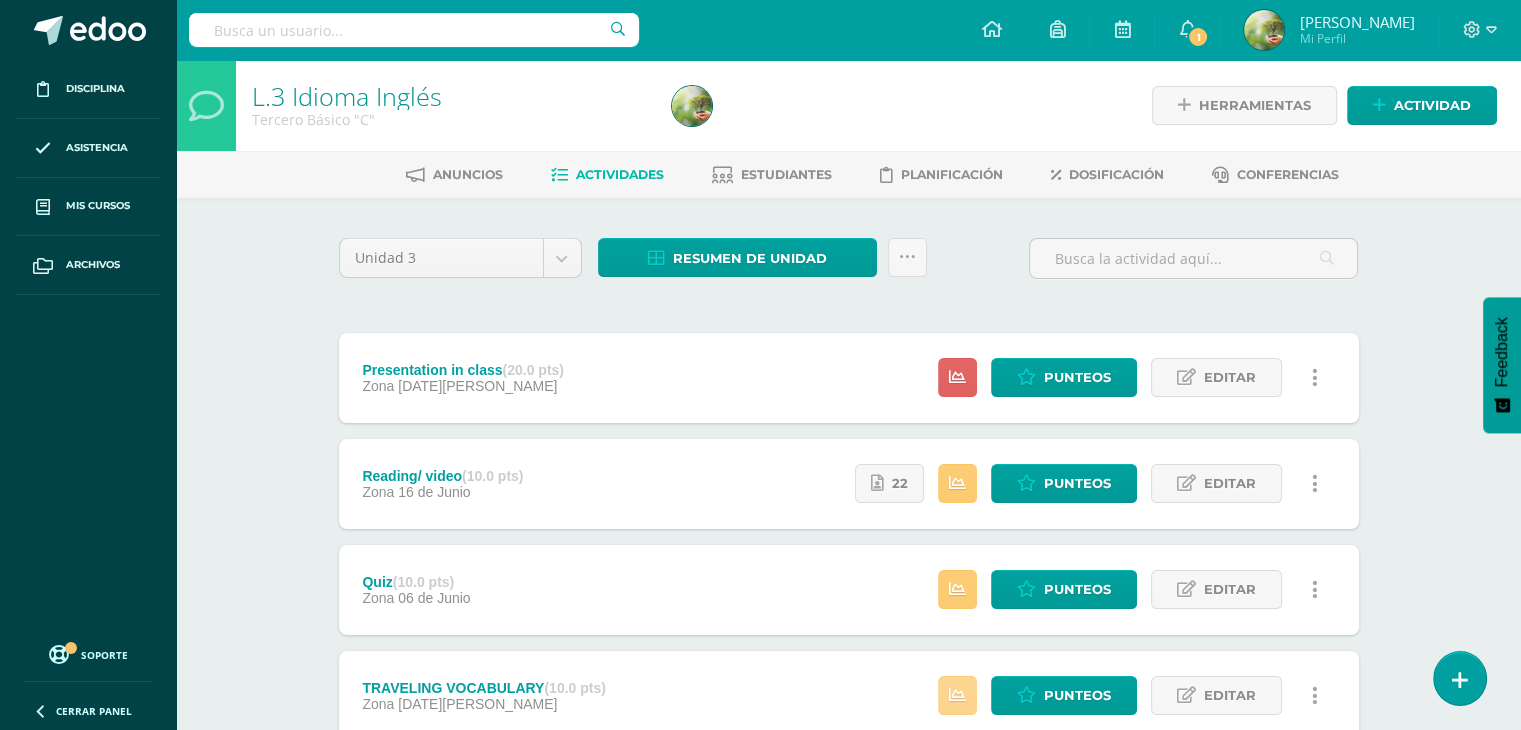 click at bounding box center [957, 695] 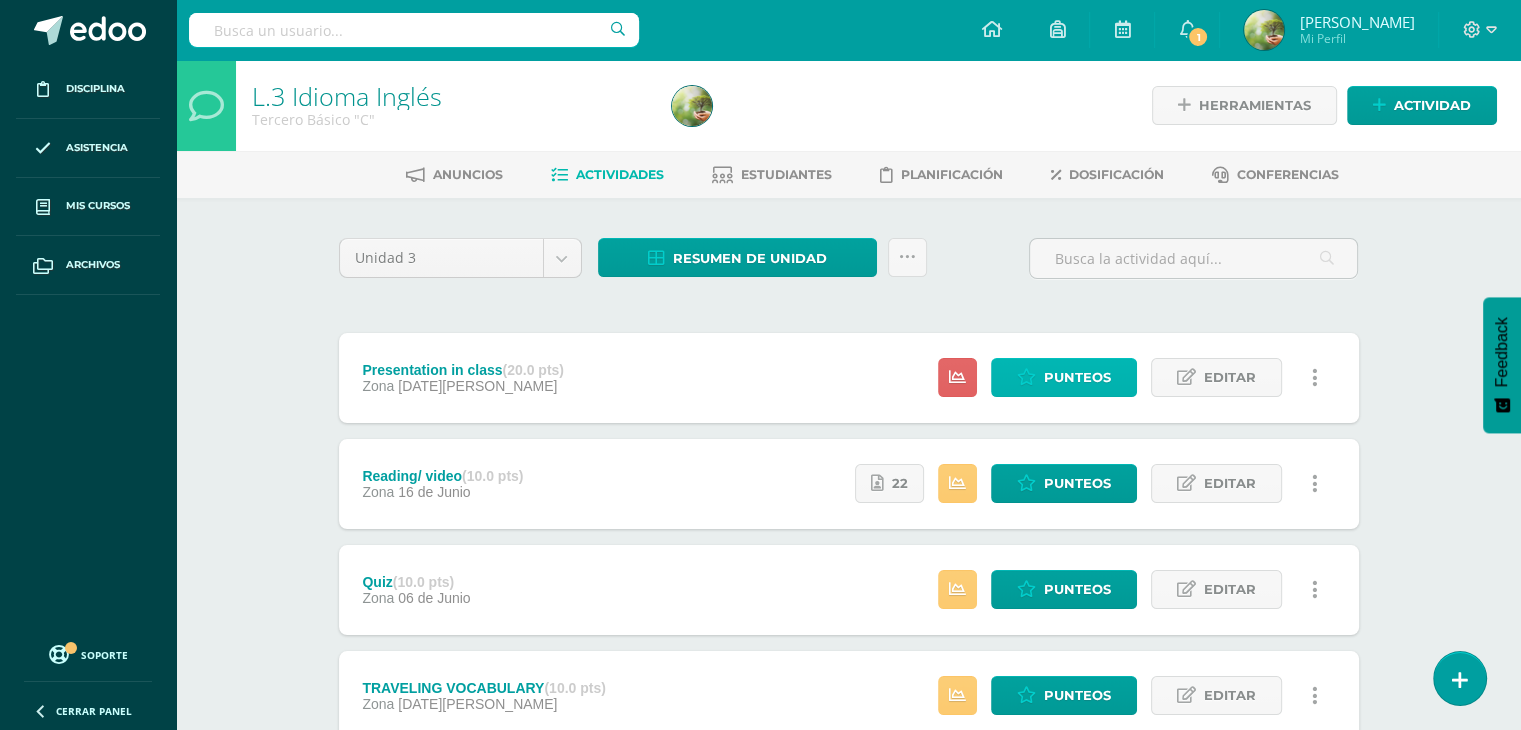click on "Punteos" at bounding box center (1077, 377) 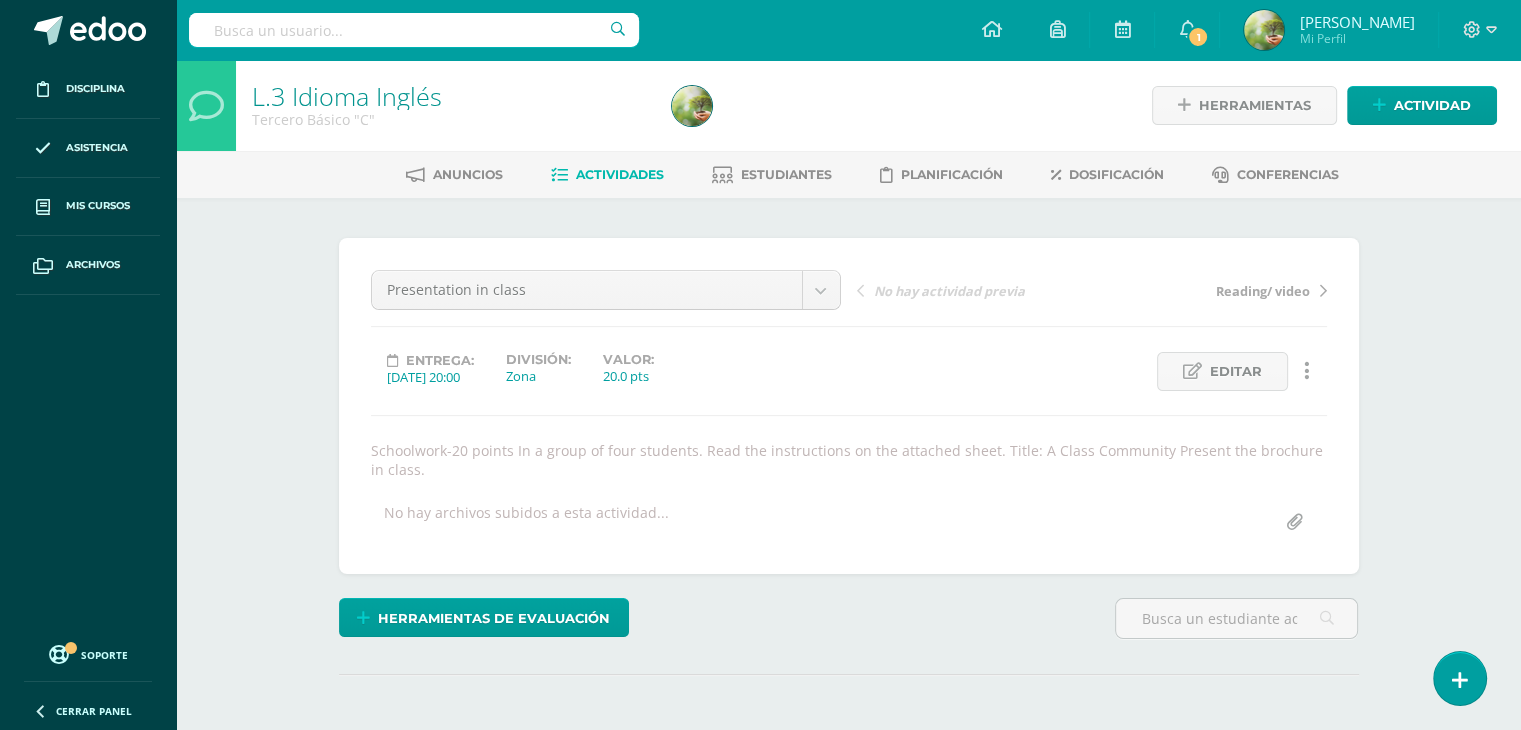 scroll, scrollTop: 0, scrollLeft: 0, axis: both 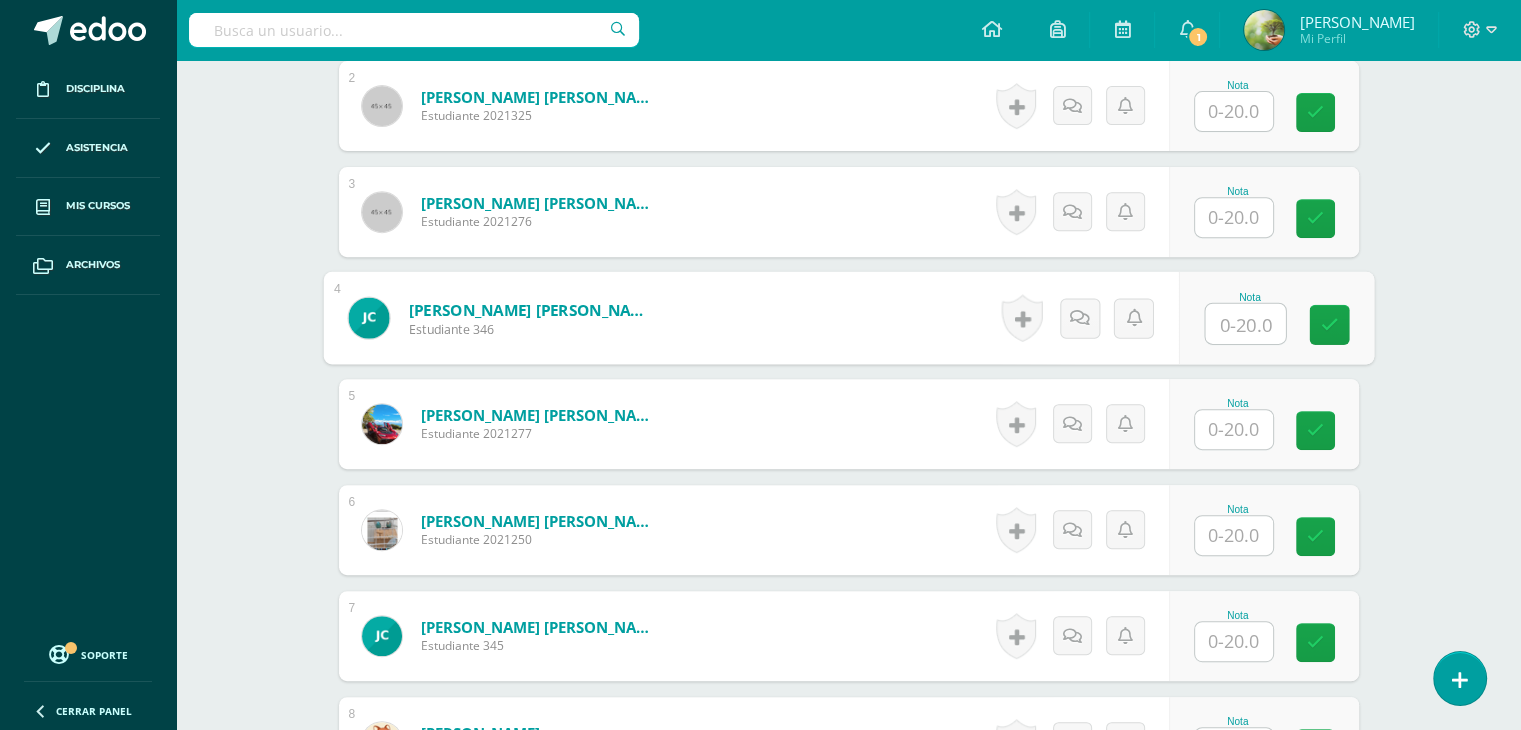 click at bounding box center (1245, 324) 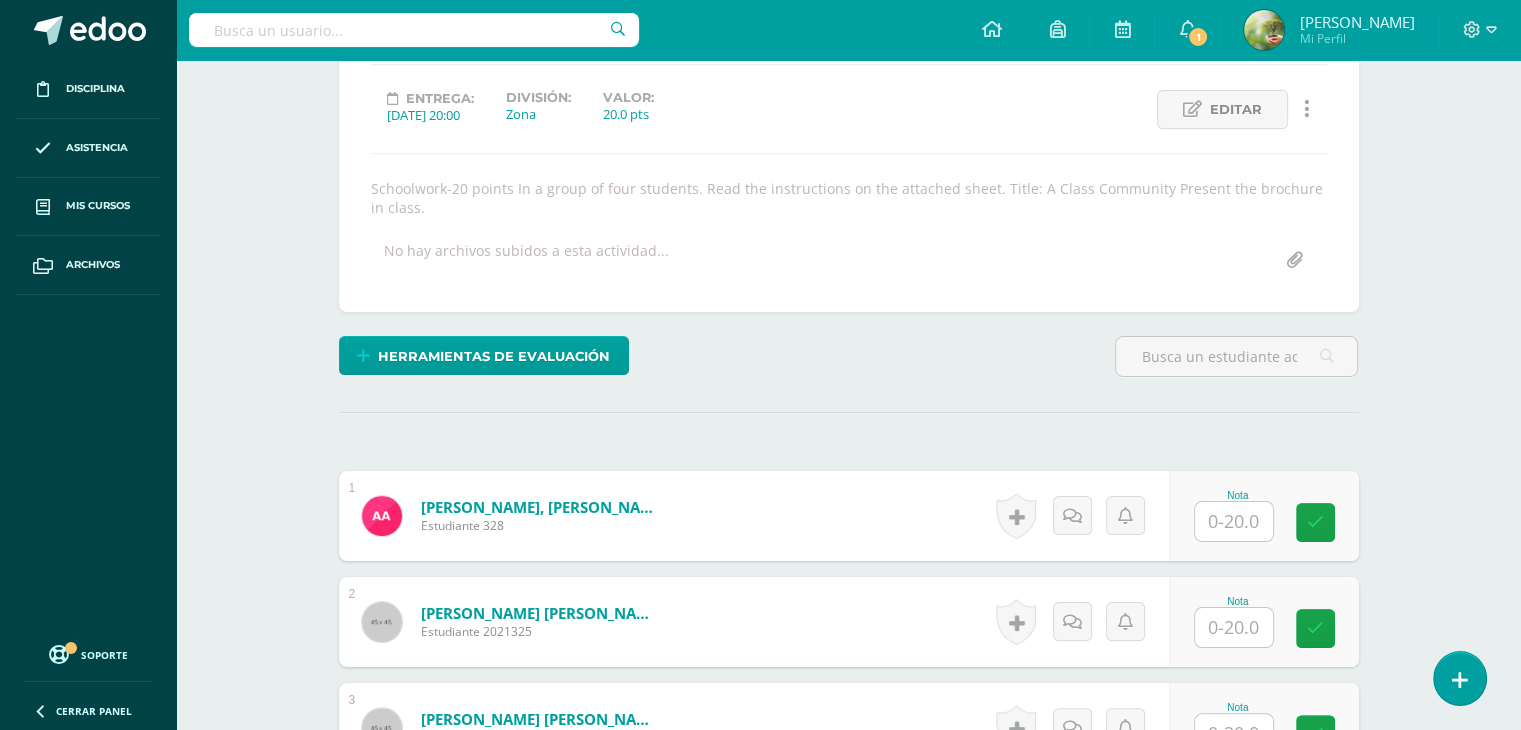 scroll, scrollTop: 283, scrollLeft: 0, axis: vertical 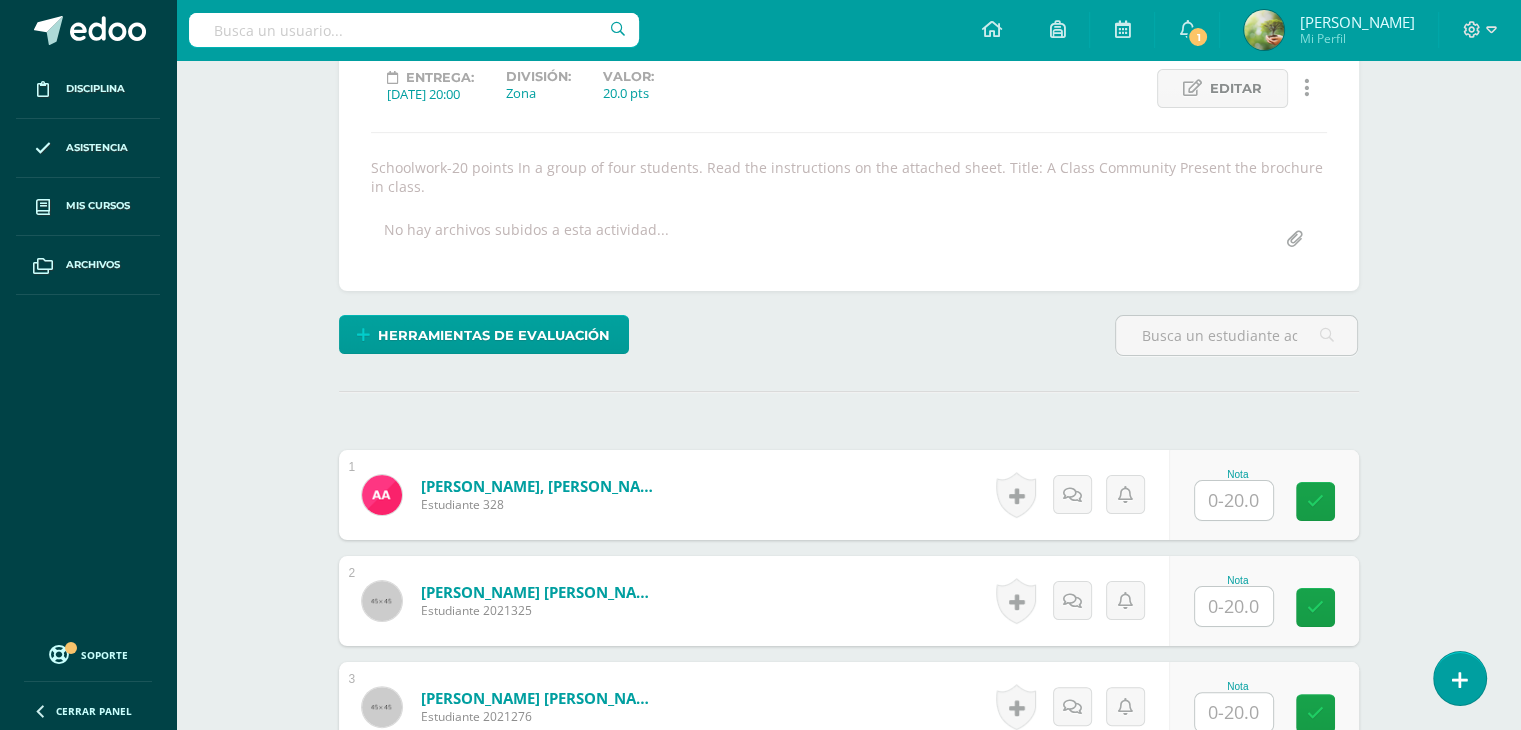 type on "5" 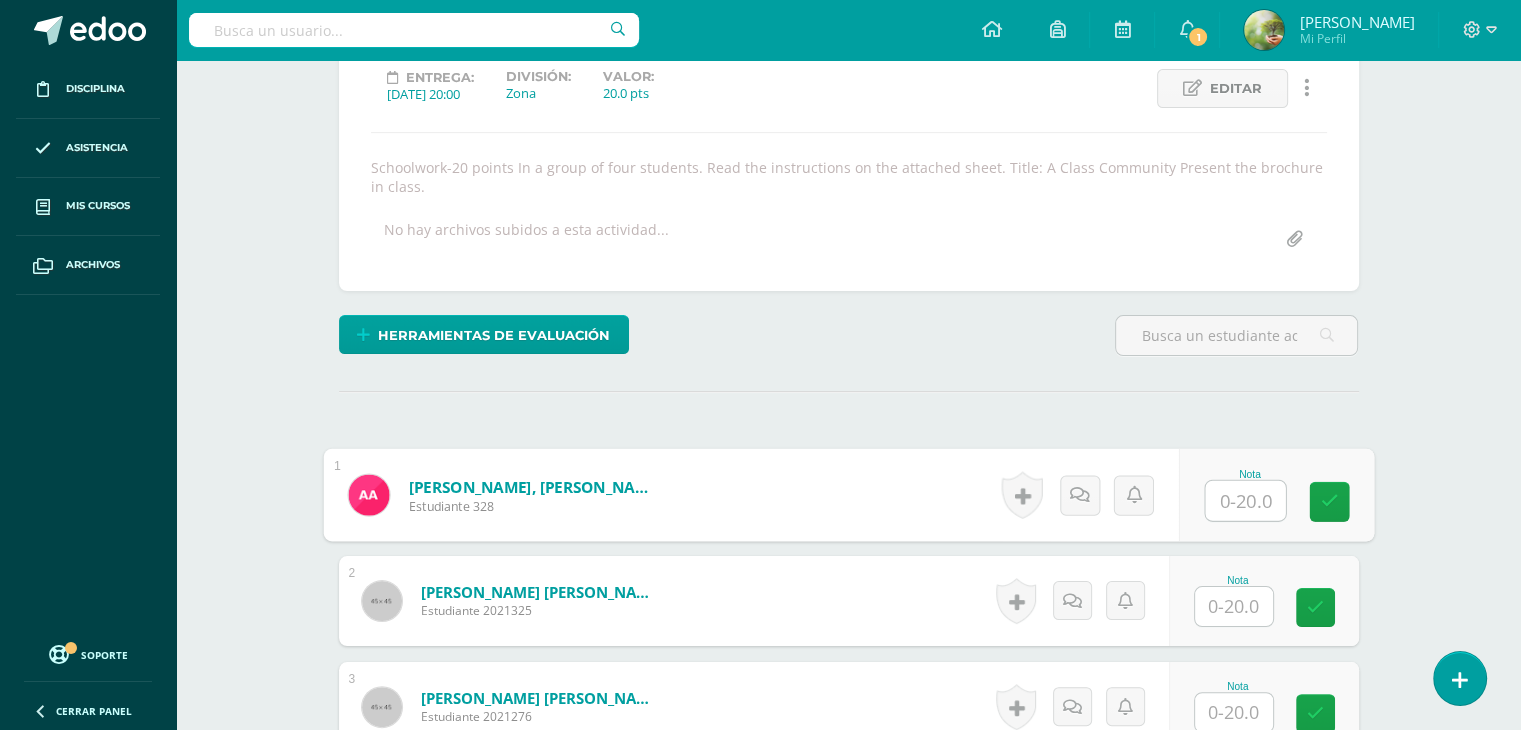 click at bounding box center (1245, 501) 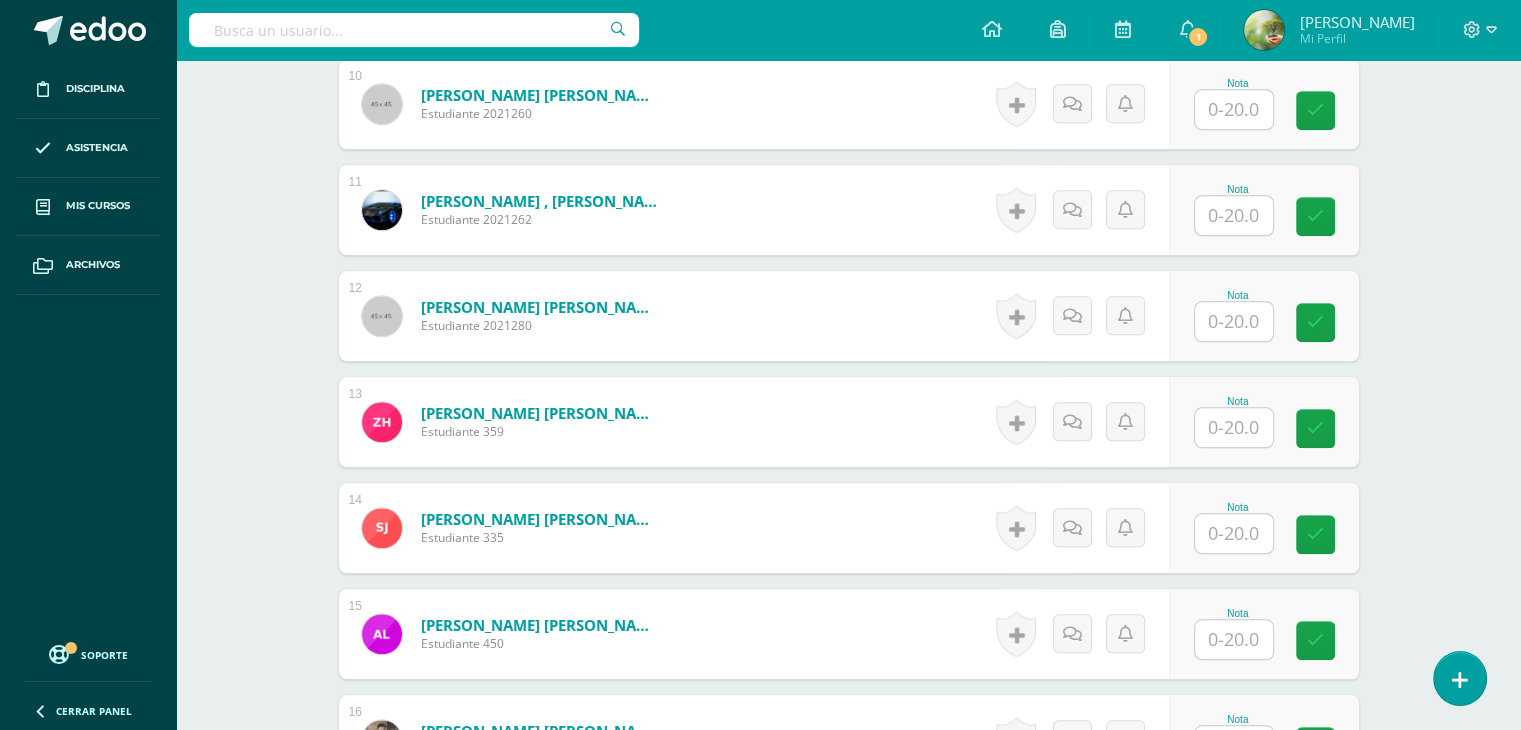 scroll, scrollTop: 1636, scrollLeft: 0, axis: vertical 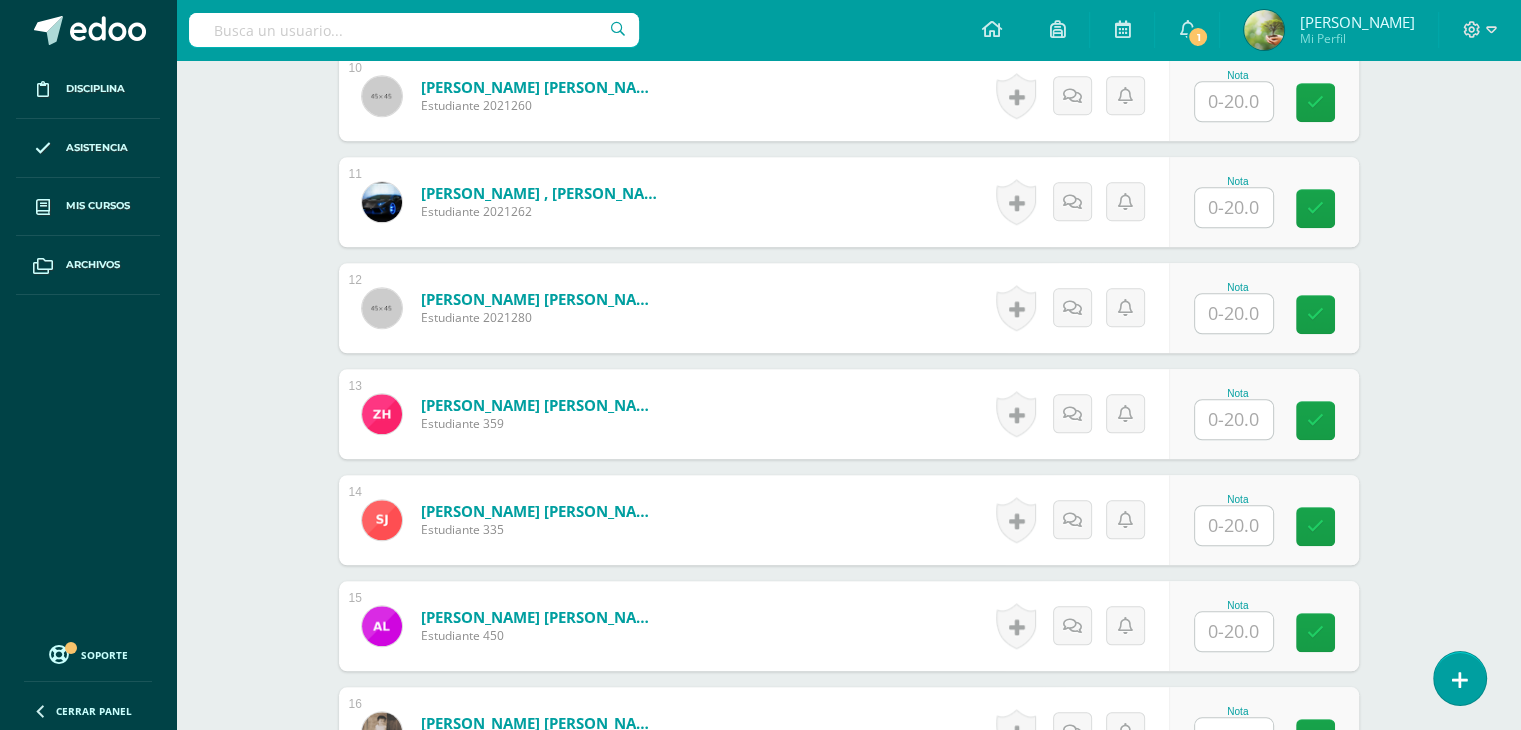 type on "20" 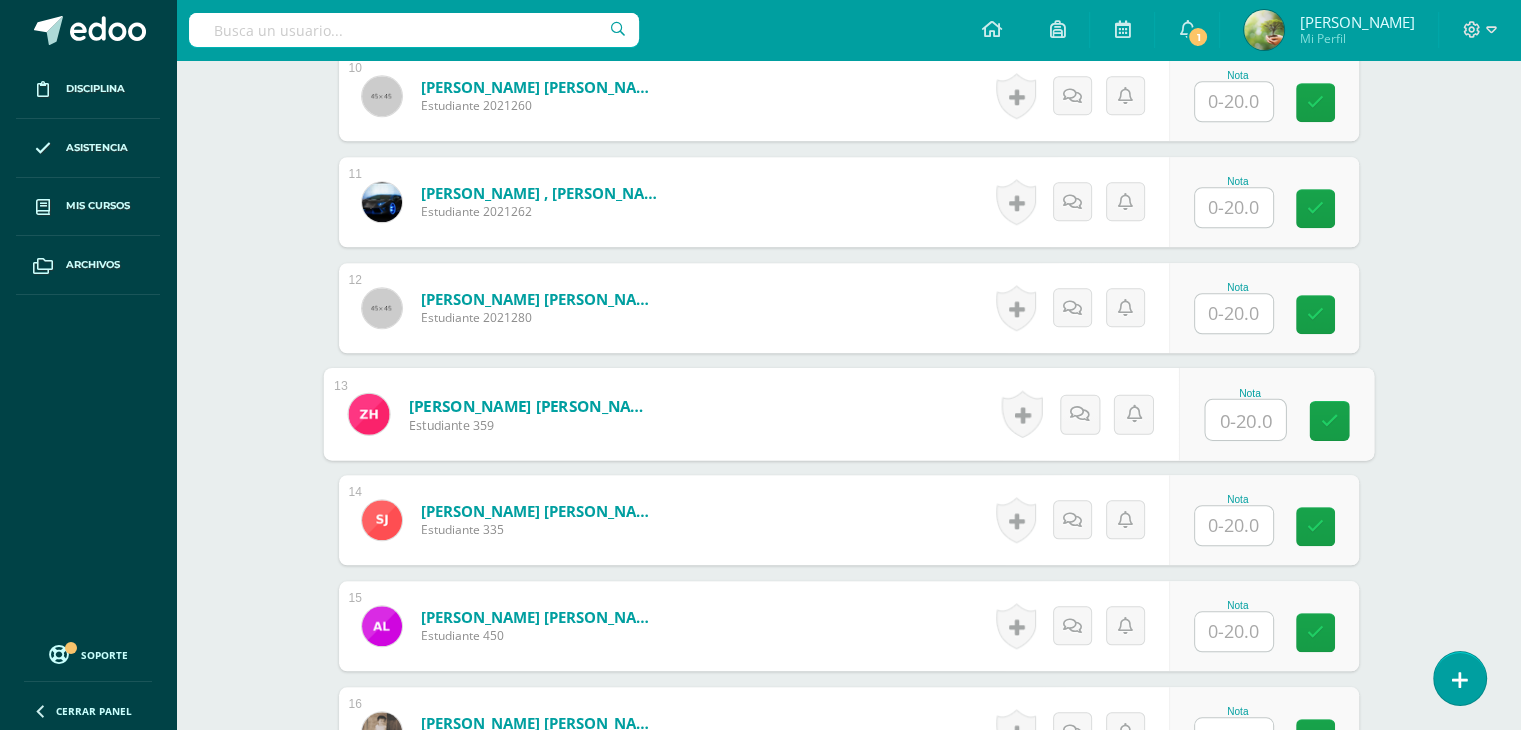 click at bounding box center (1245, 420) 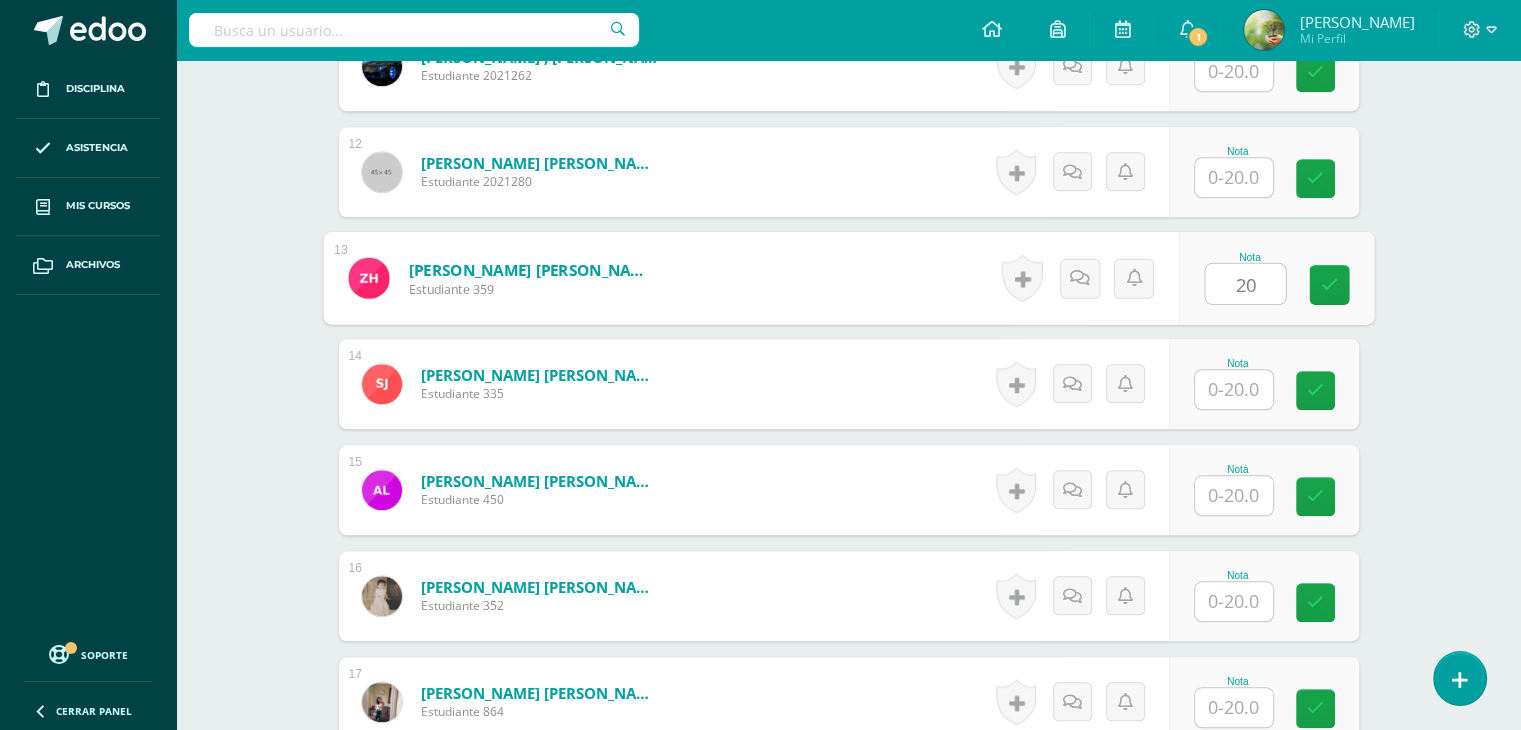 scroll, scrollTop: 1788, scrollLeft: 0, axis: vertical 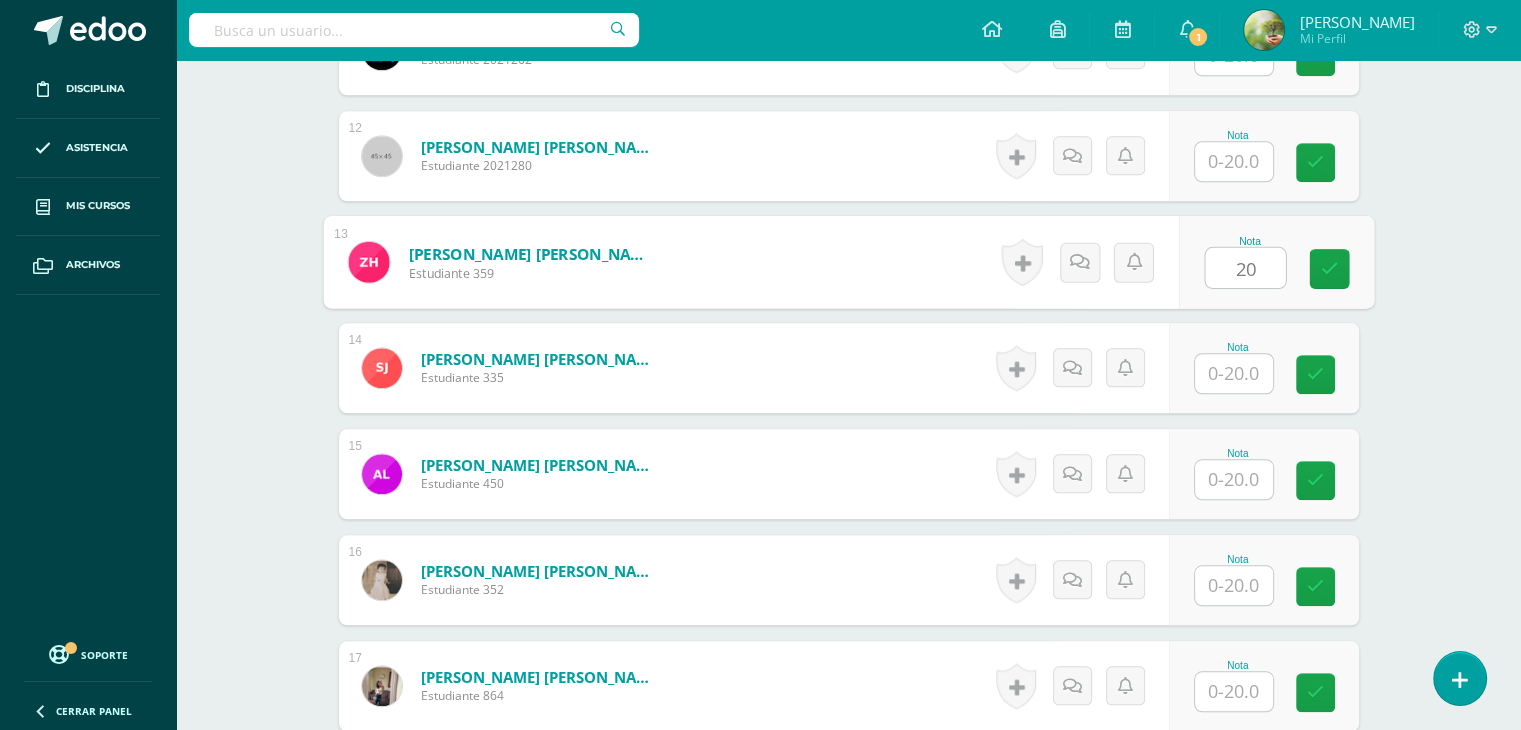 type on "20" 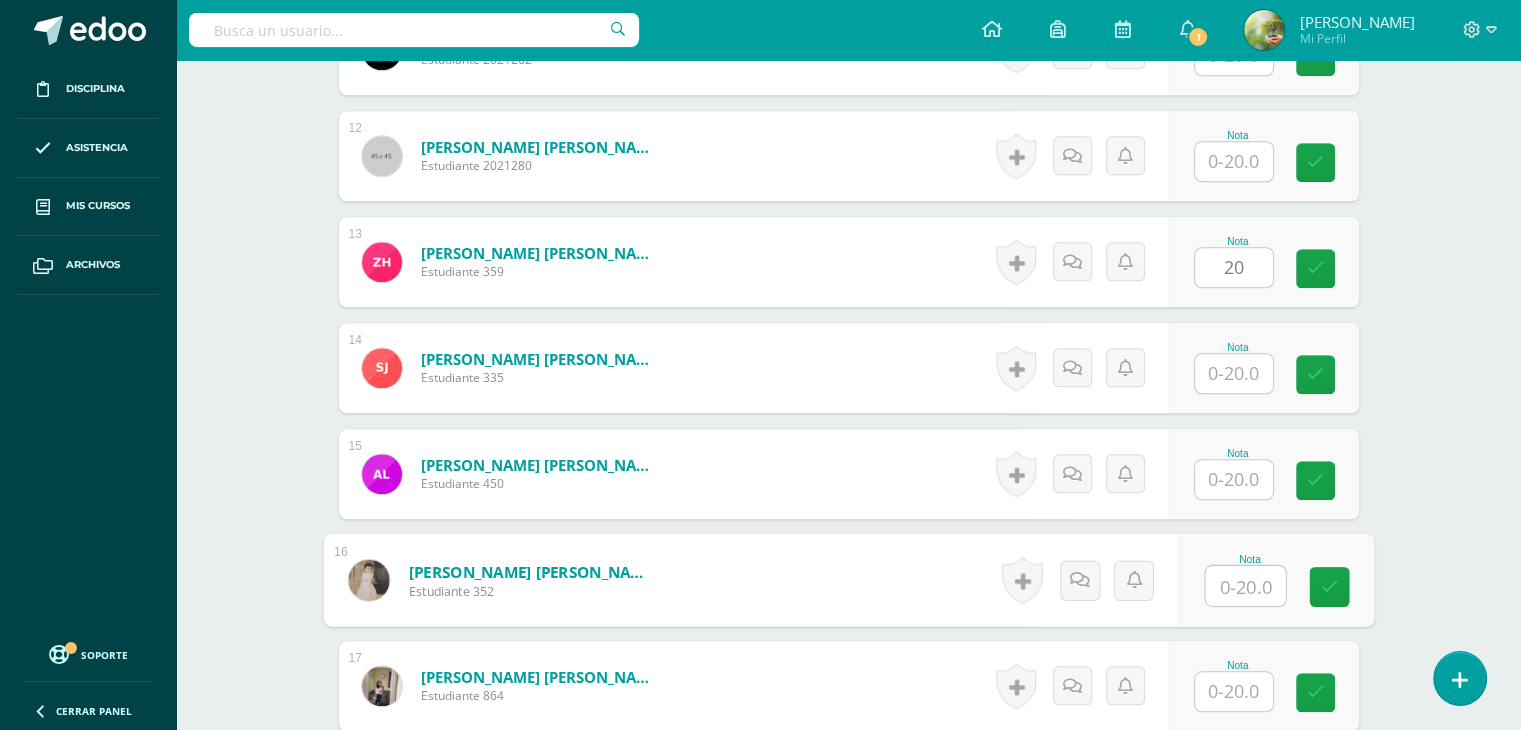 click at bounding box center [1245, 586] 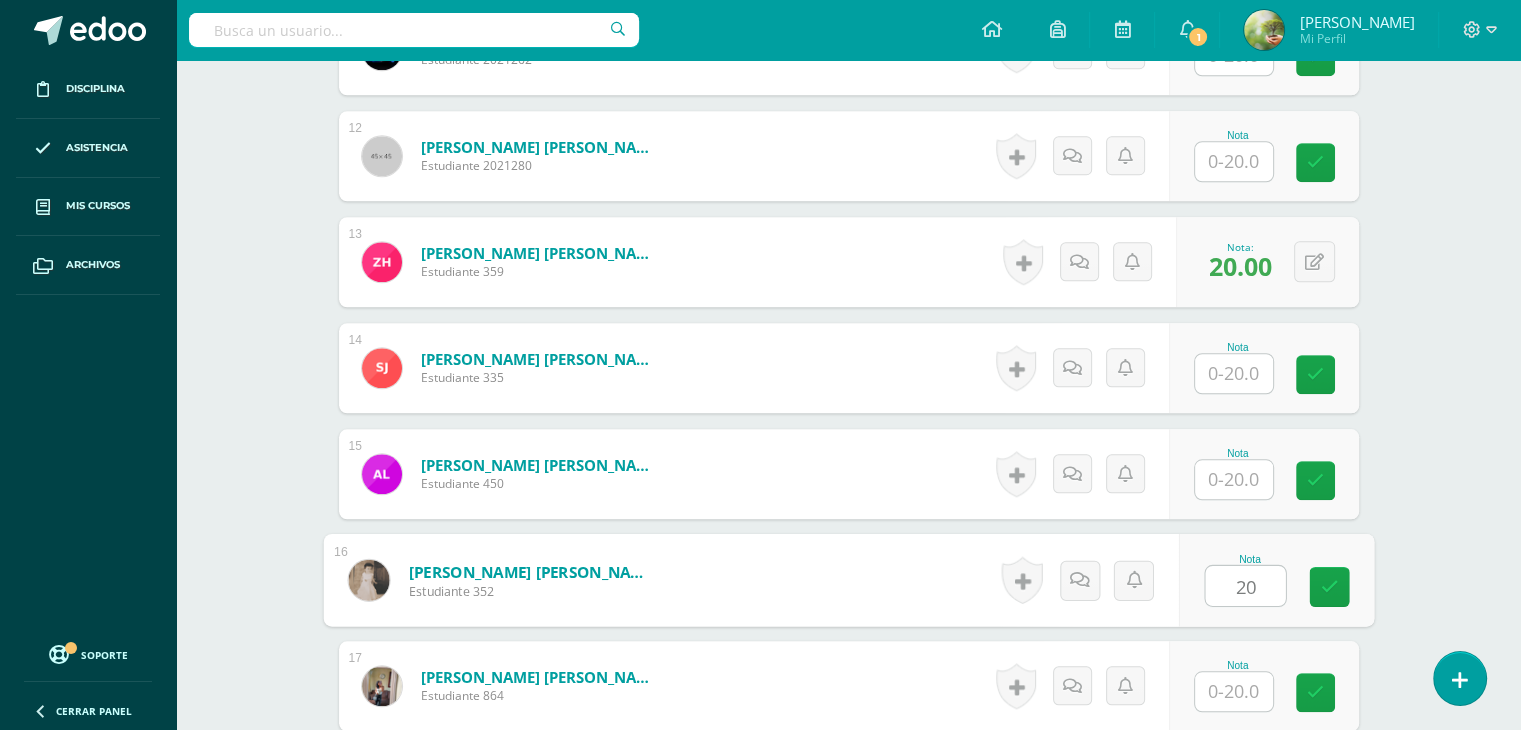 type on "20" 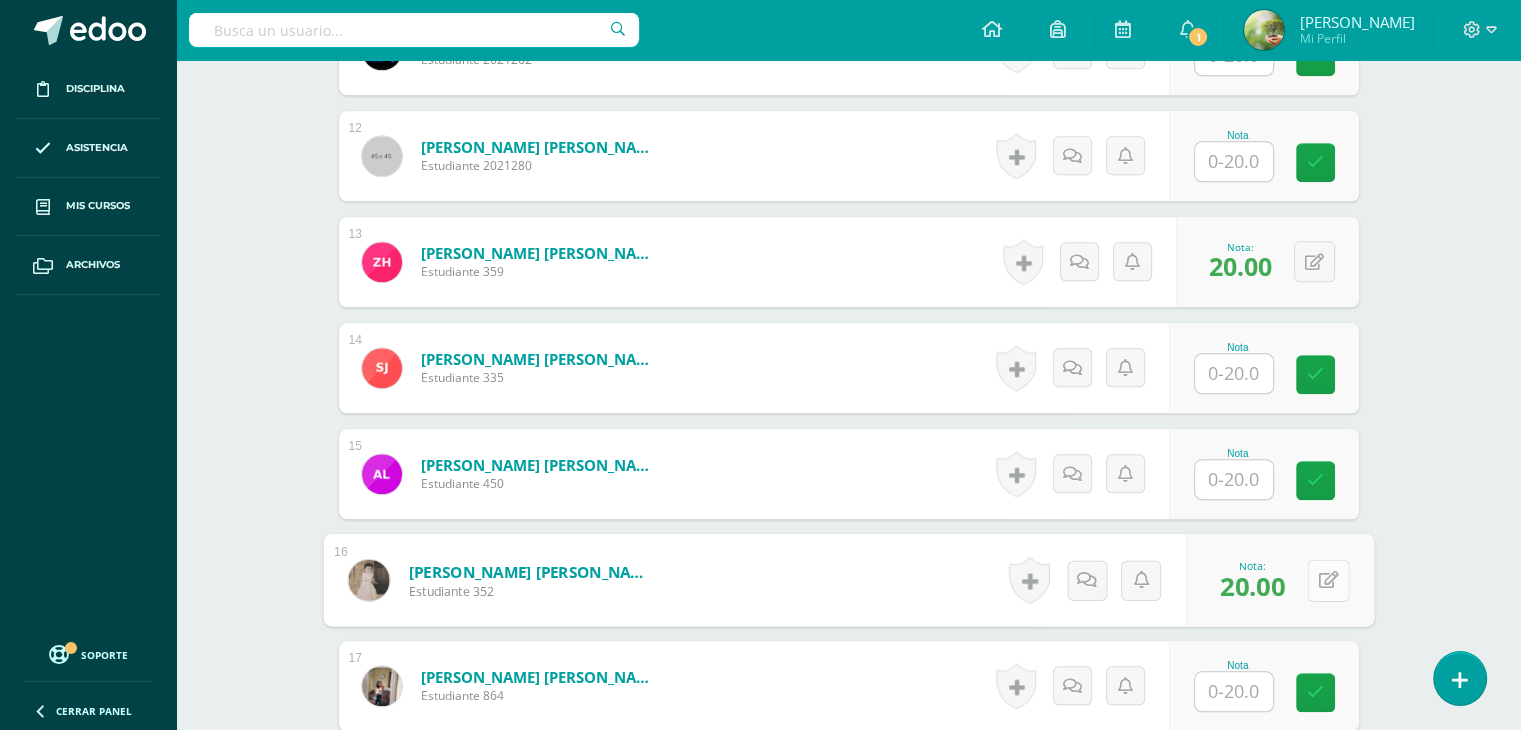 click on "0
Logros
Logros obtenidos
Aún no hay logros agregados
Nota:
20.00" at bounding box center [1280, 580] 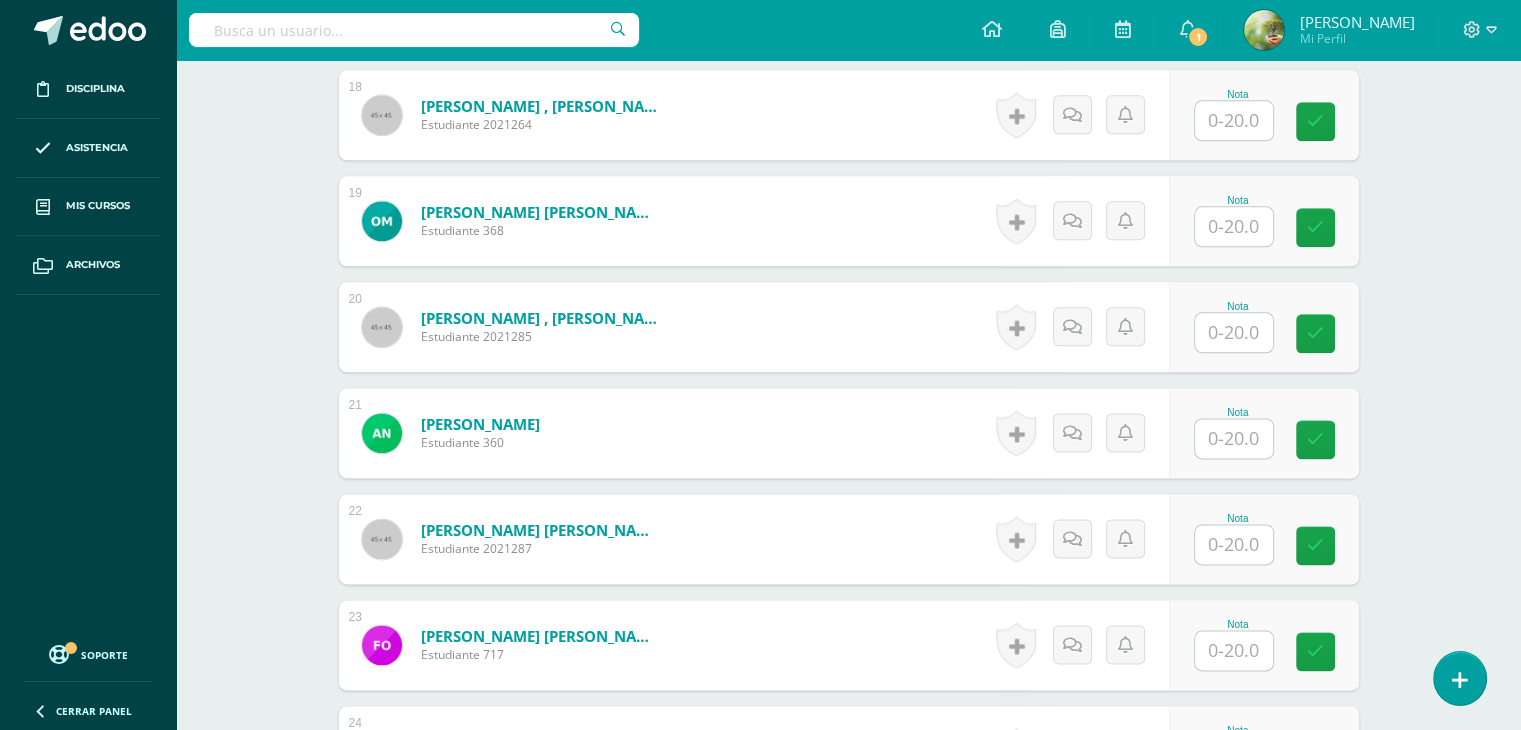 scroll, scrollTop: 2477, scrollLeft: 0, axis: vertical 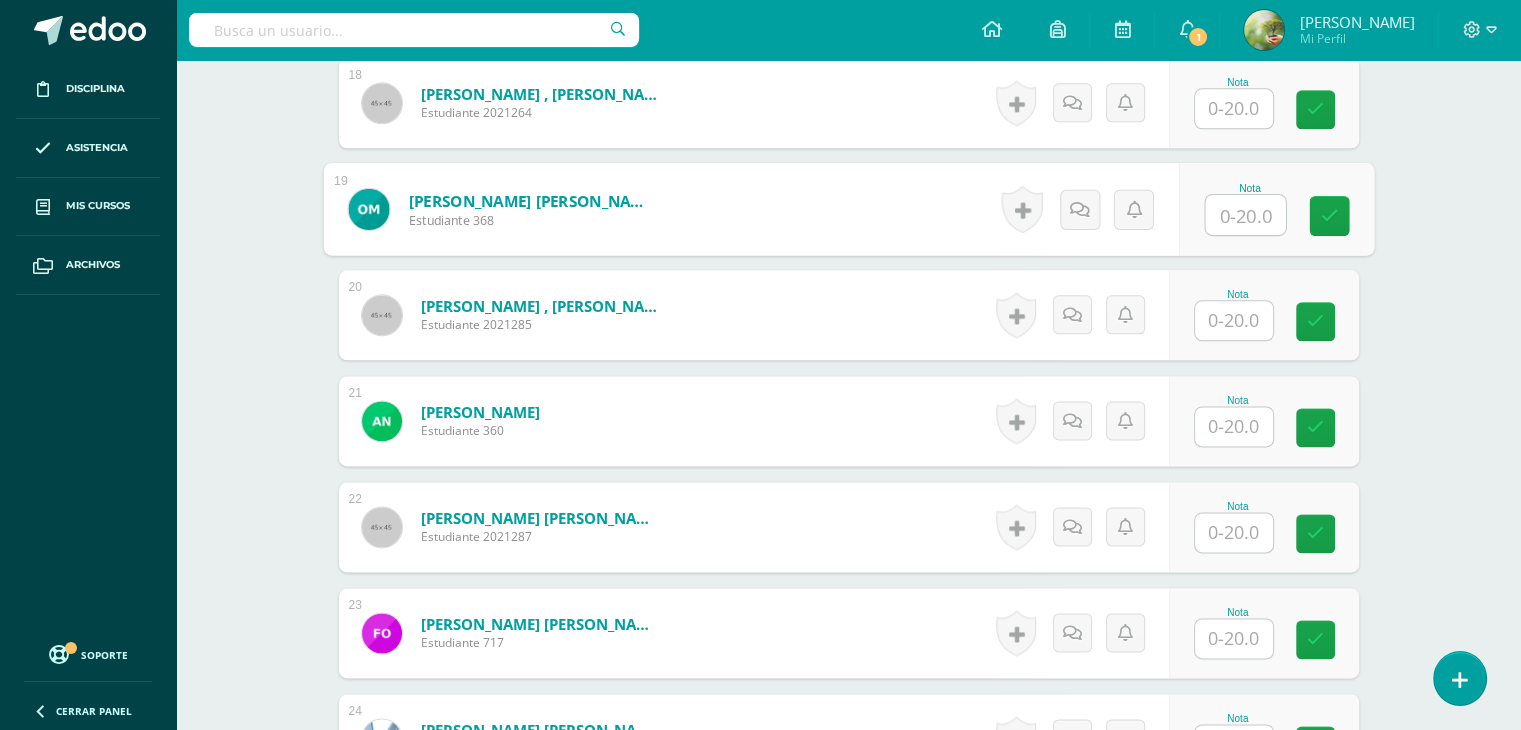 click at bounding box center (1245, 215) 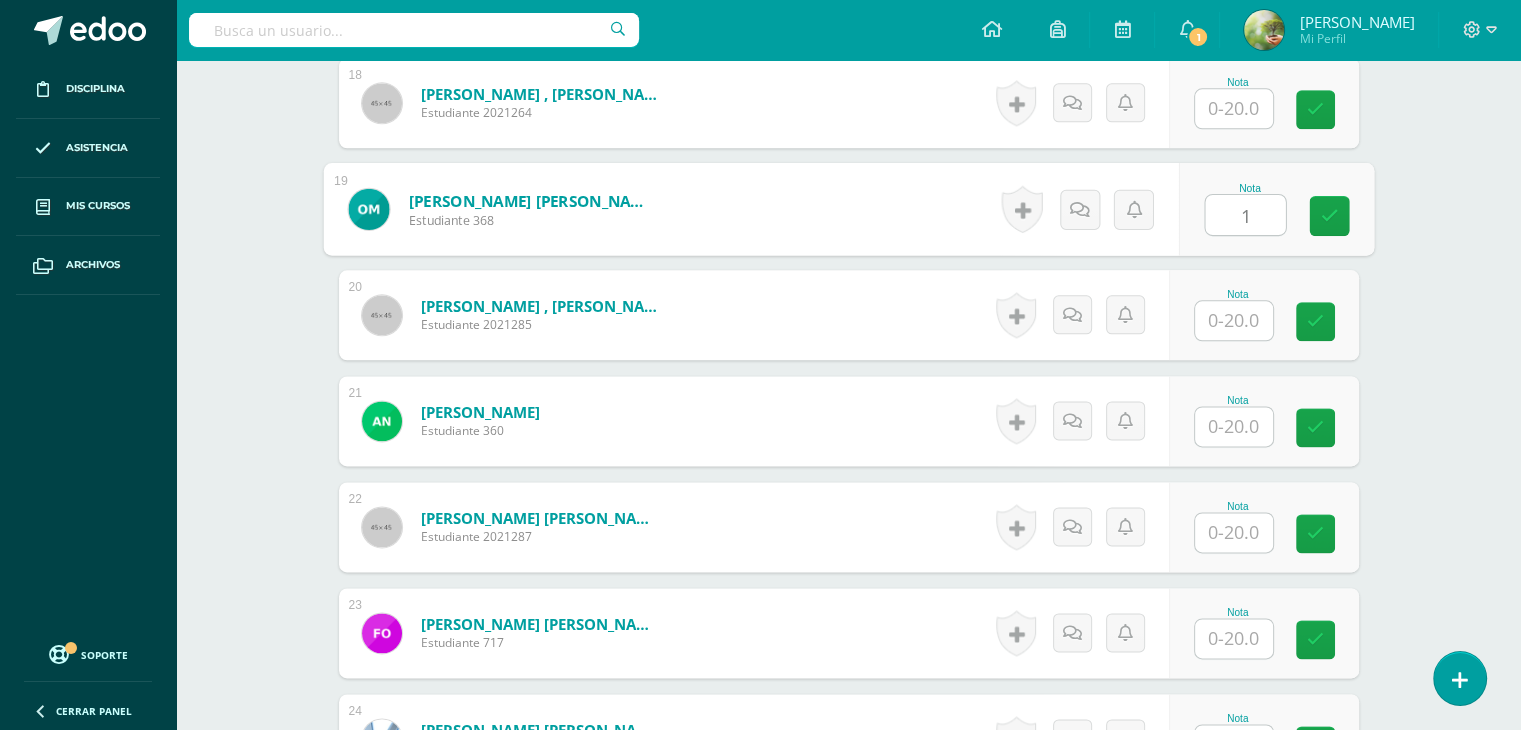type on "15" 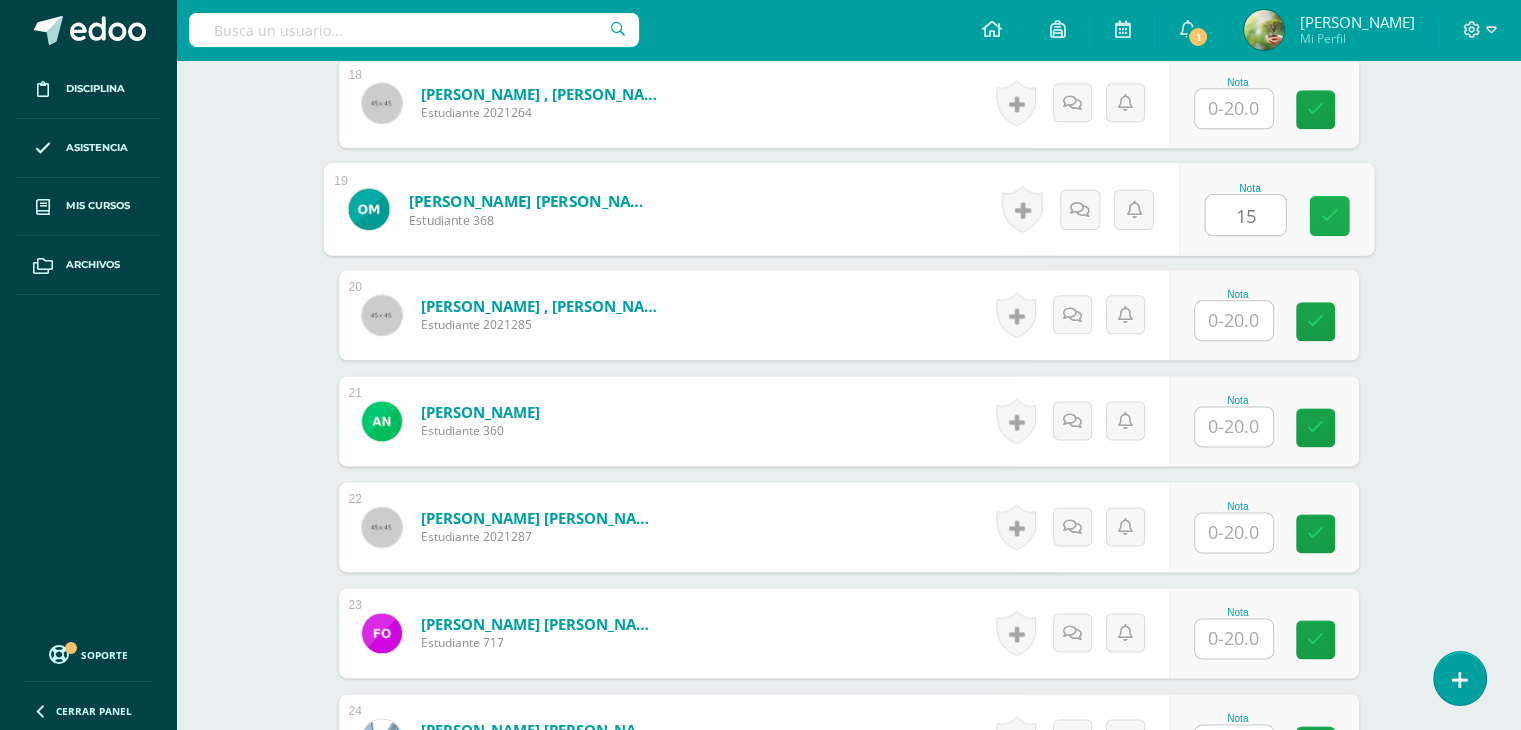 click at bounding box center [1329, 215] 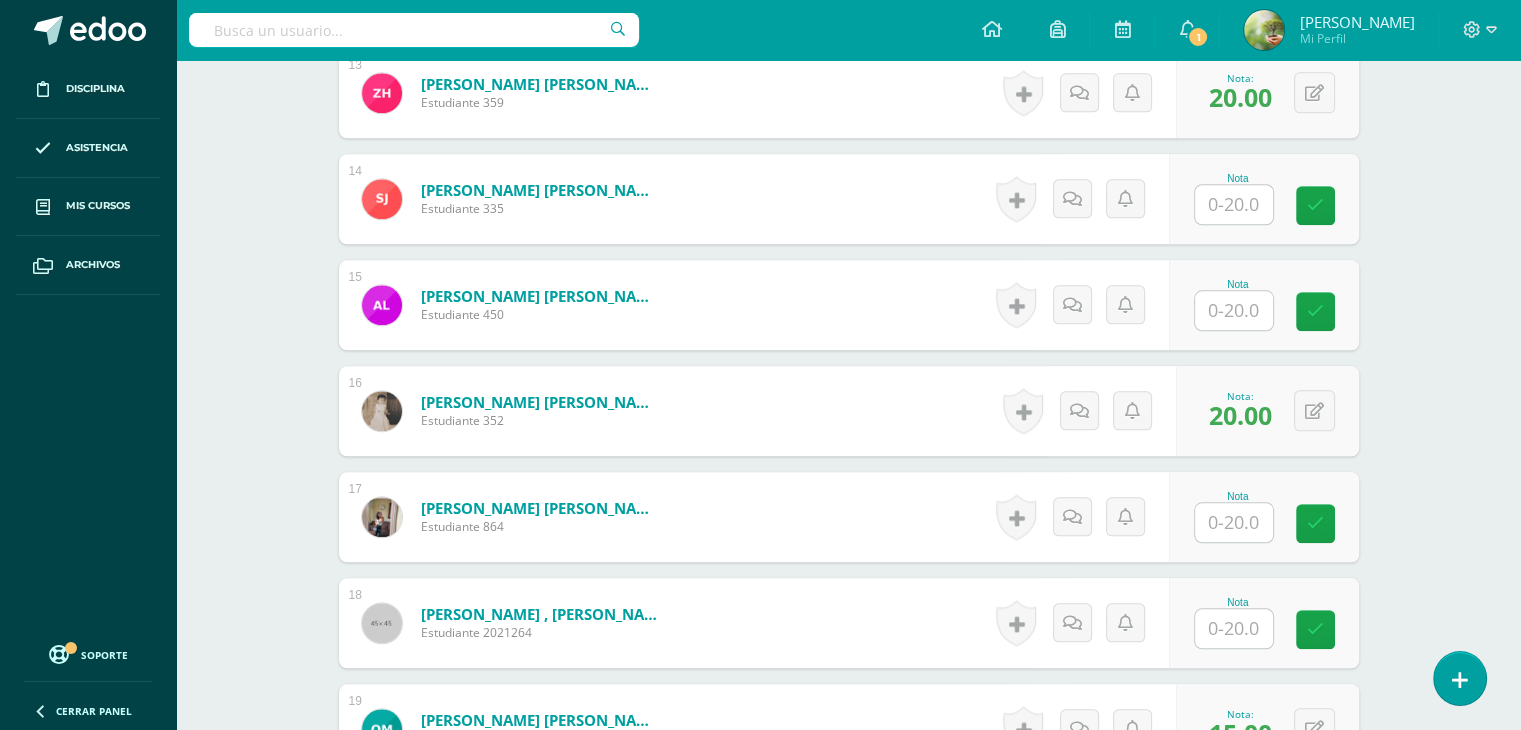 scroll, scrollTop: 1920, scrollLeft: 0, axis: vertical 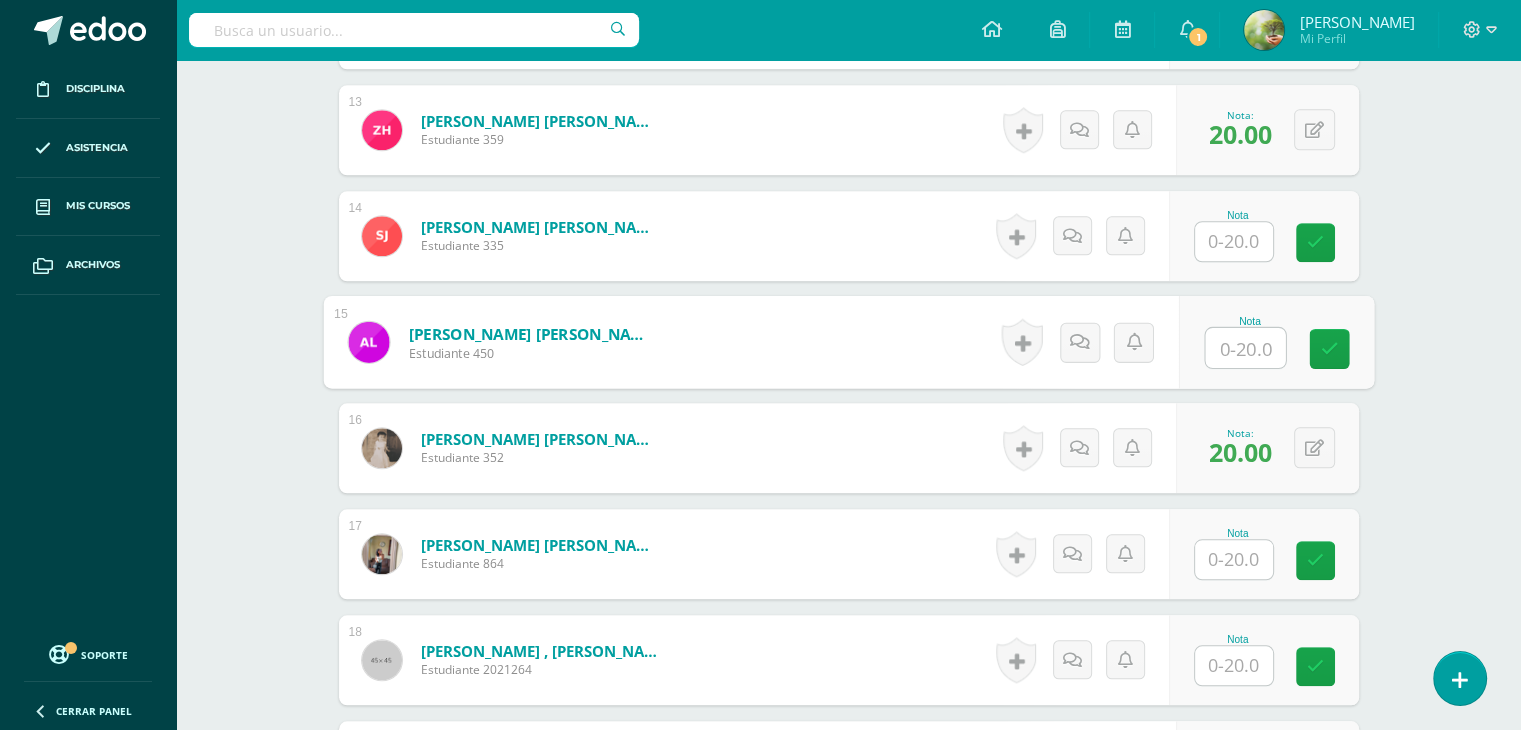 click at bounding box center [1245, 348] 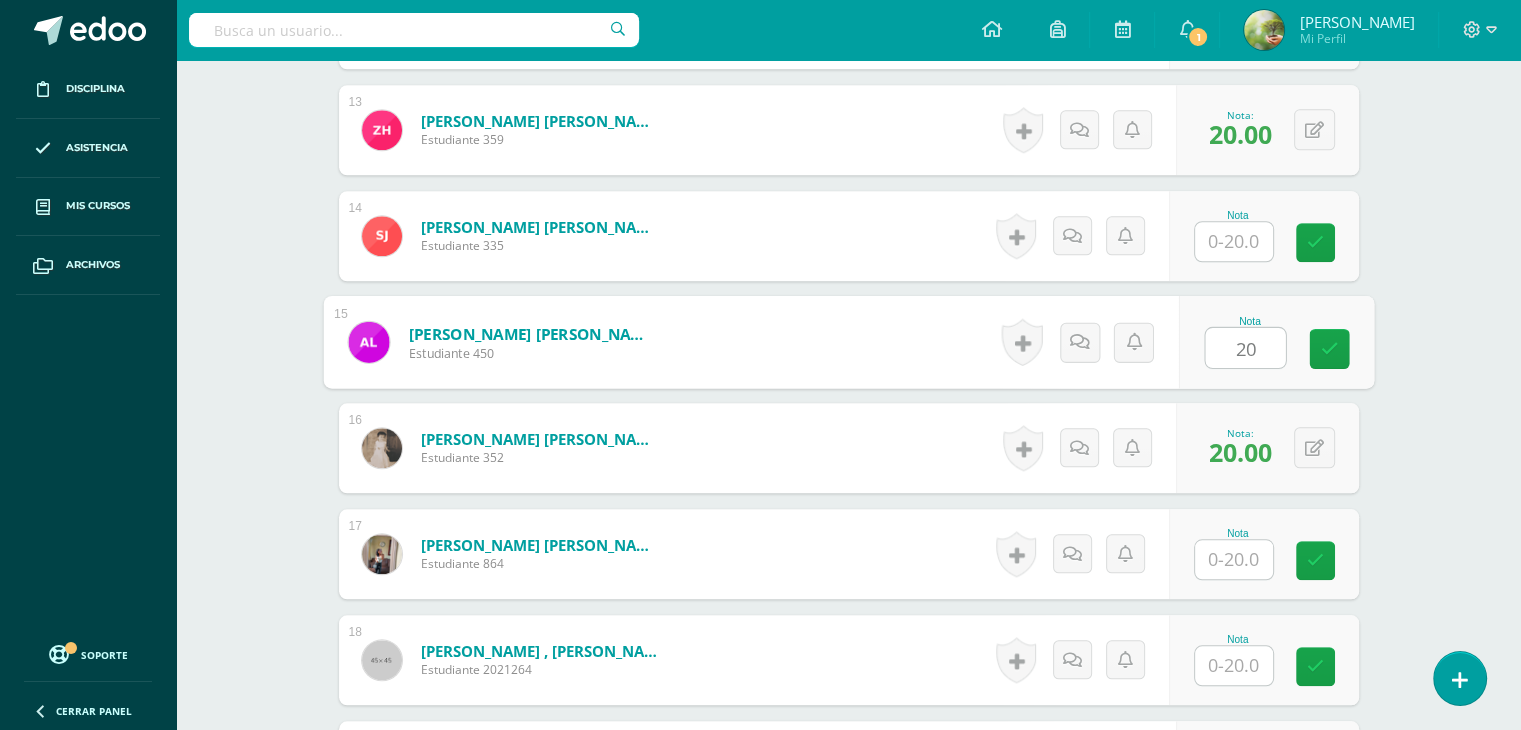 type on "20" 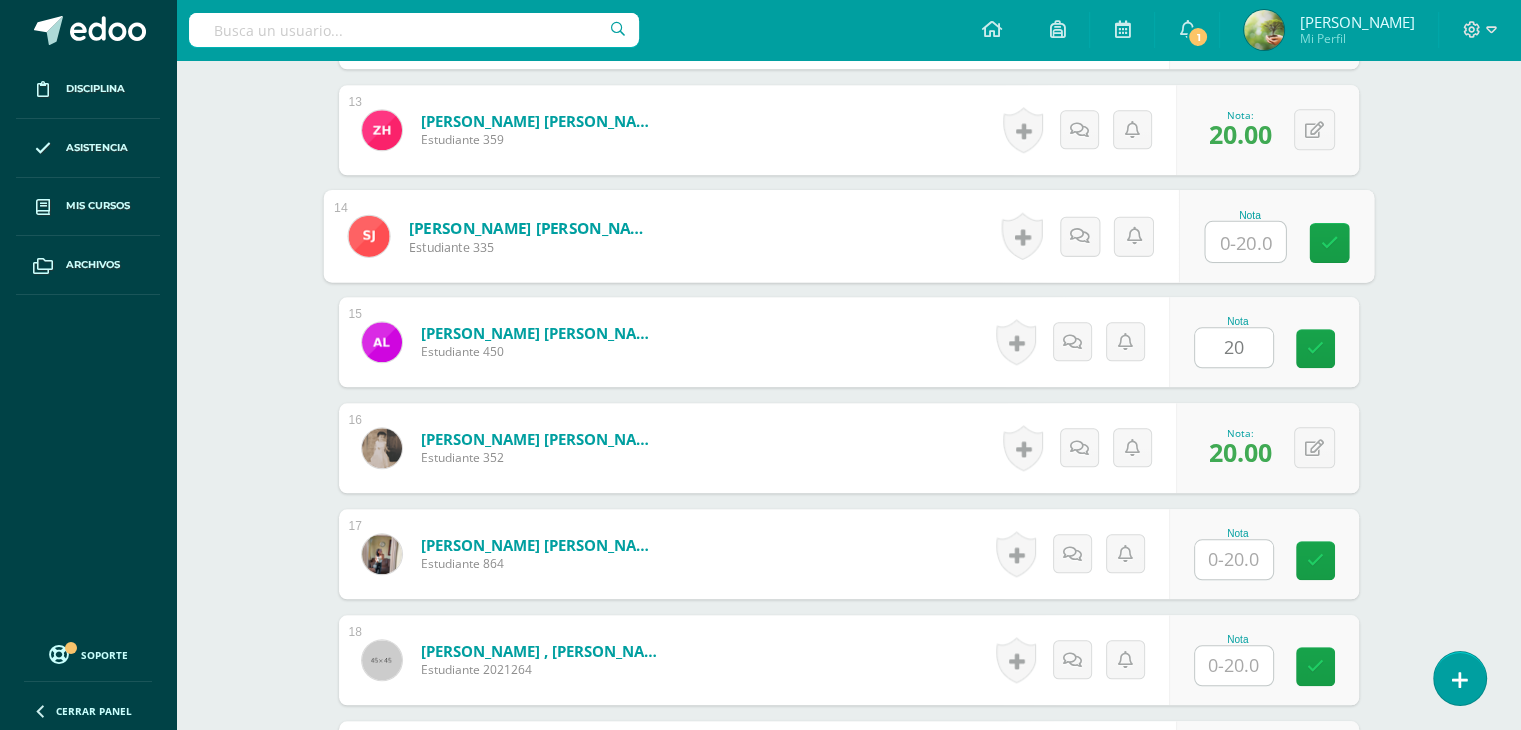 click at bounding box center (1245, 242) 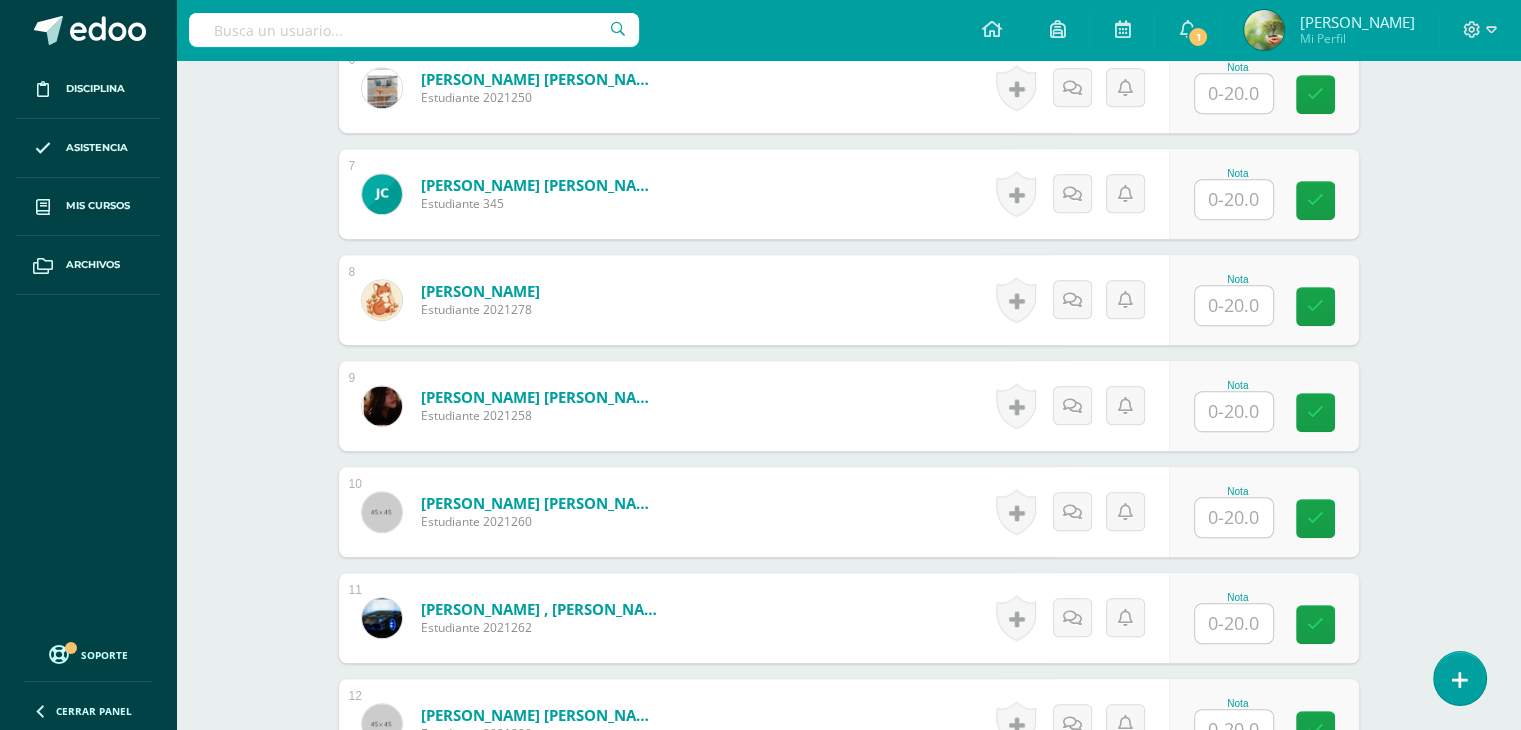 scroll, scrollTop: 1163, scrollLeft: 0, axis: vertical 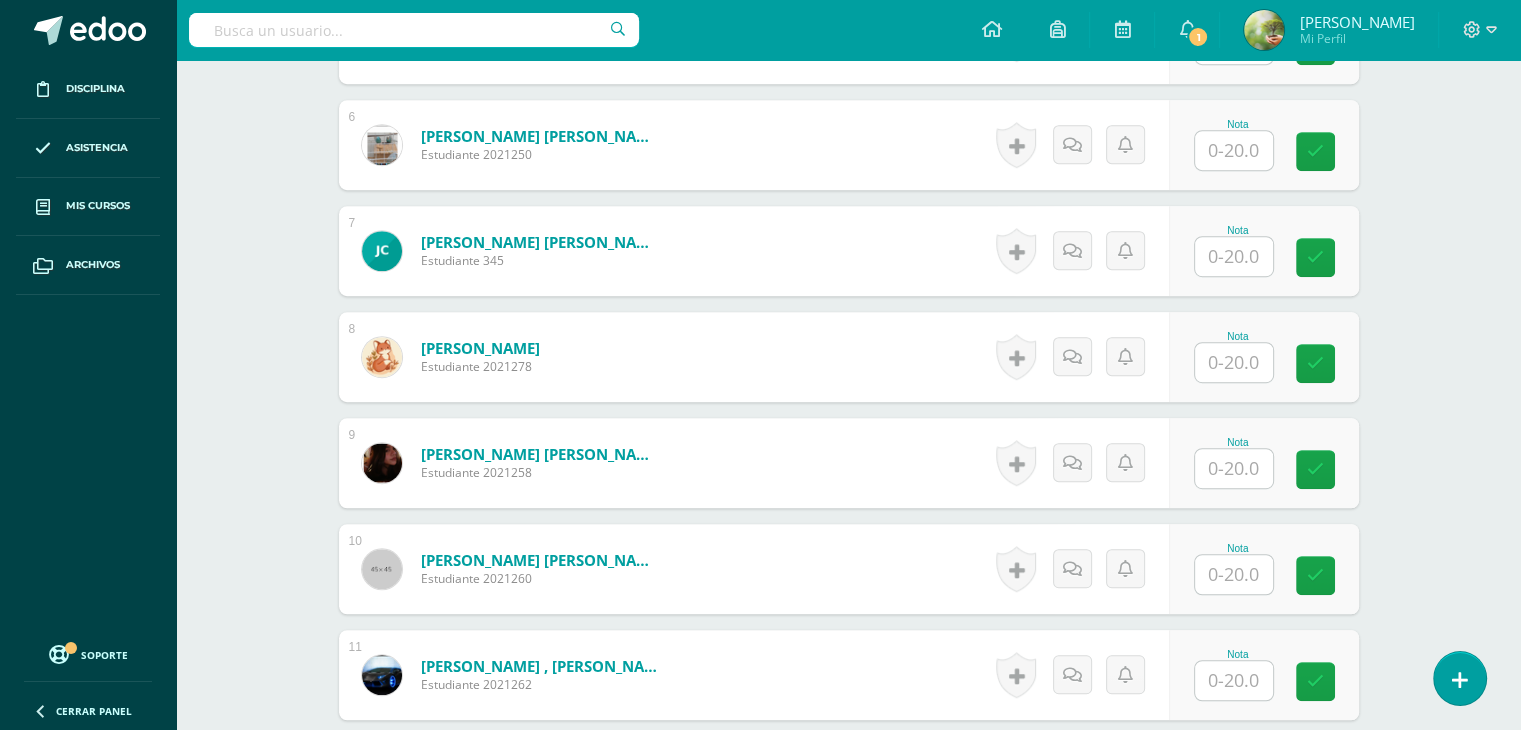 type on "20" 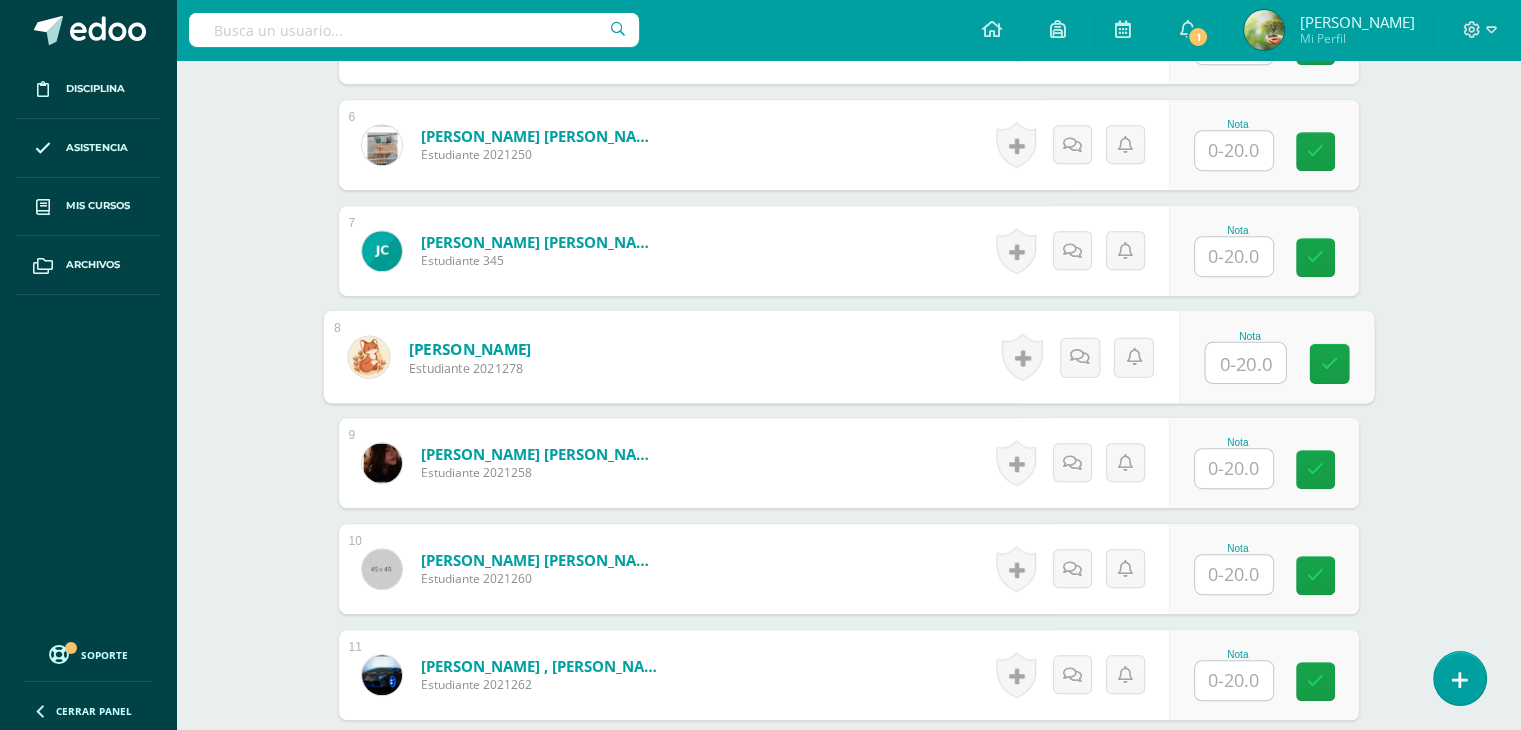 click at bounding box center (1245, 363) 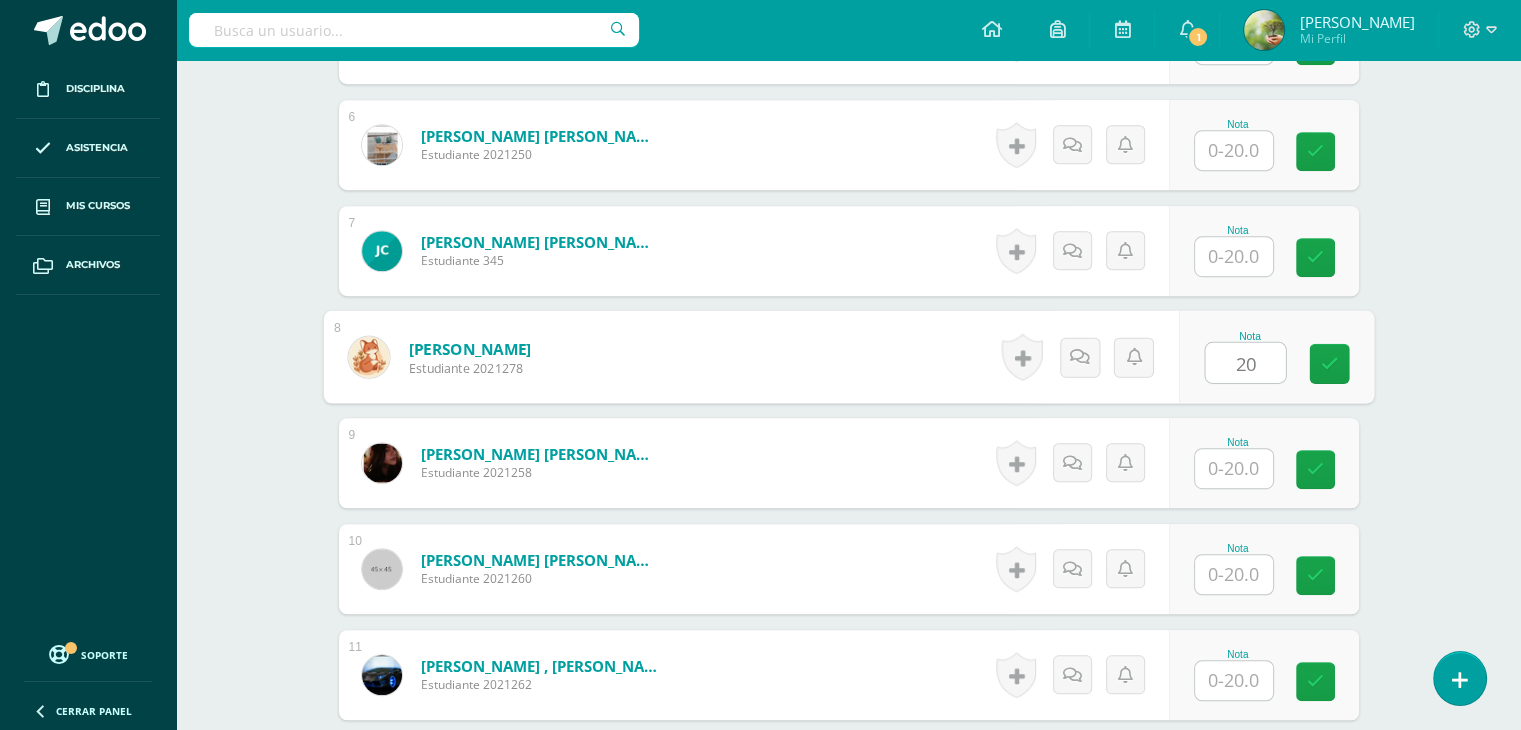type on "20" 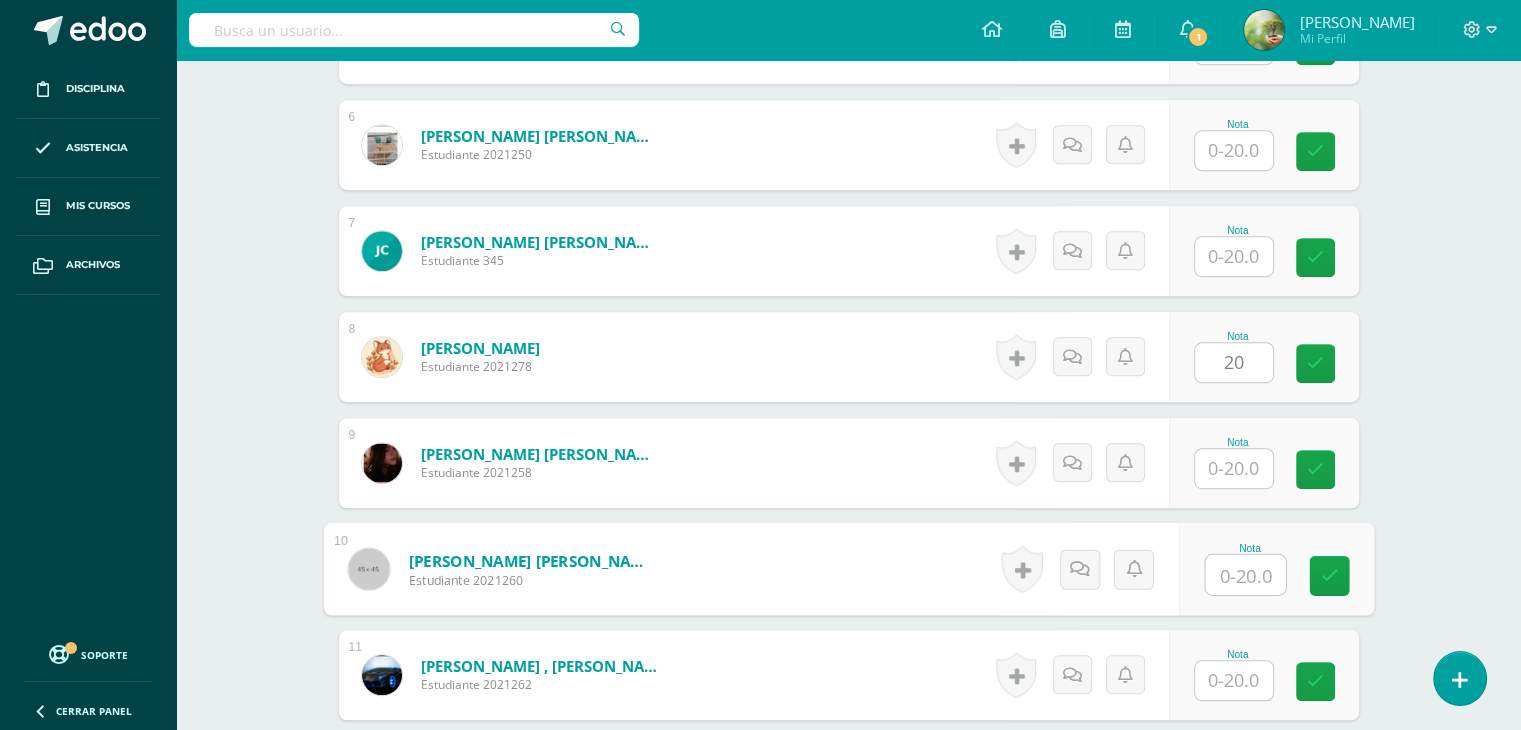 click at bounding box center (1245, 575) 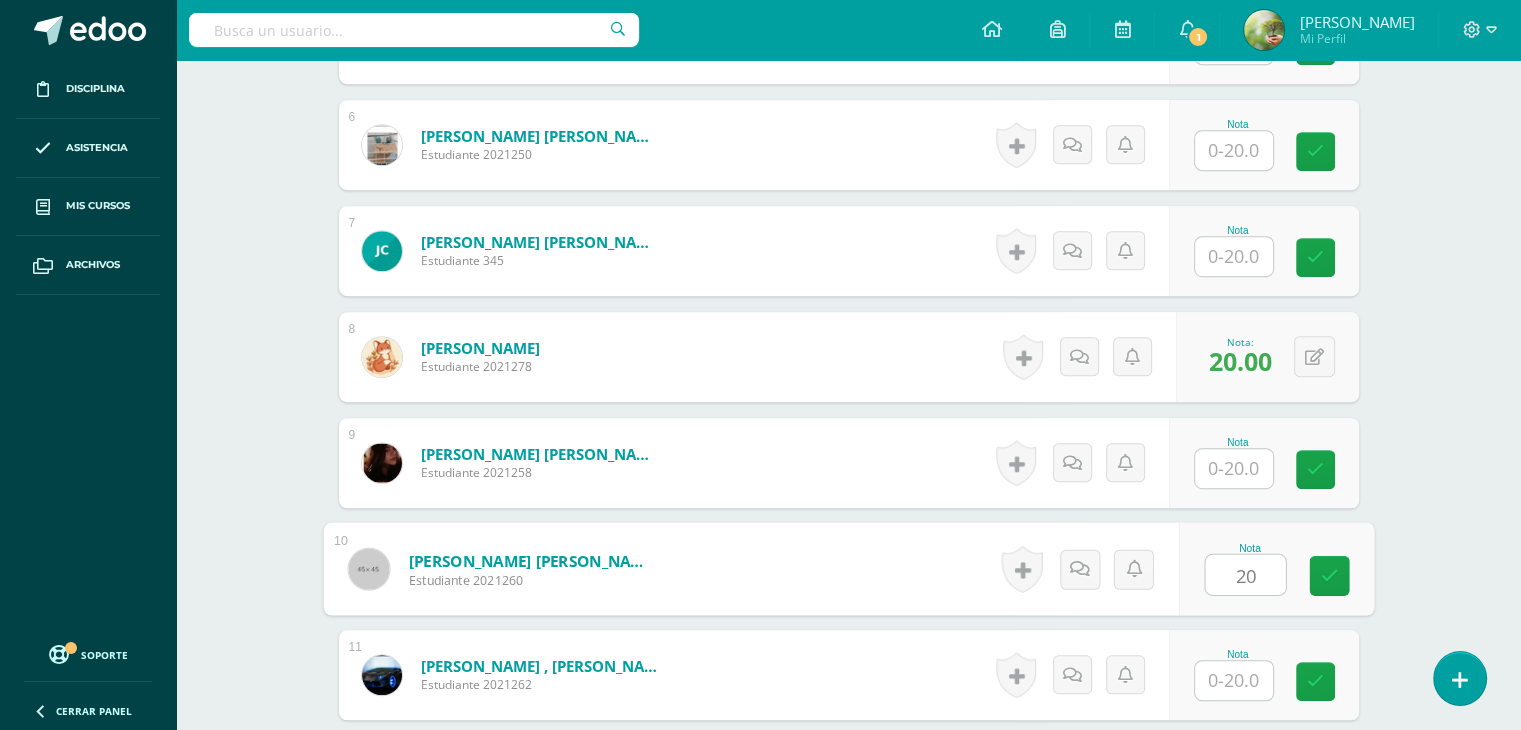 type on "20" 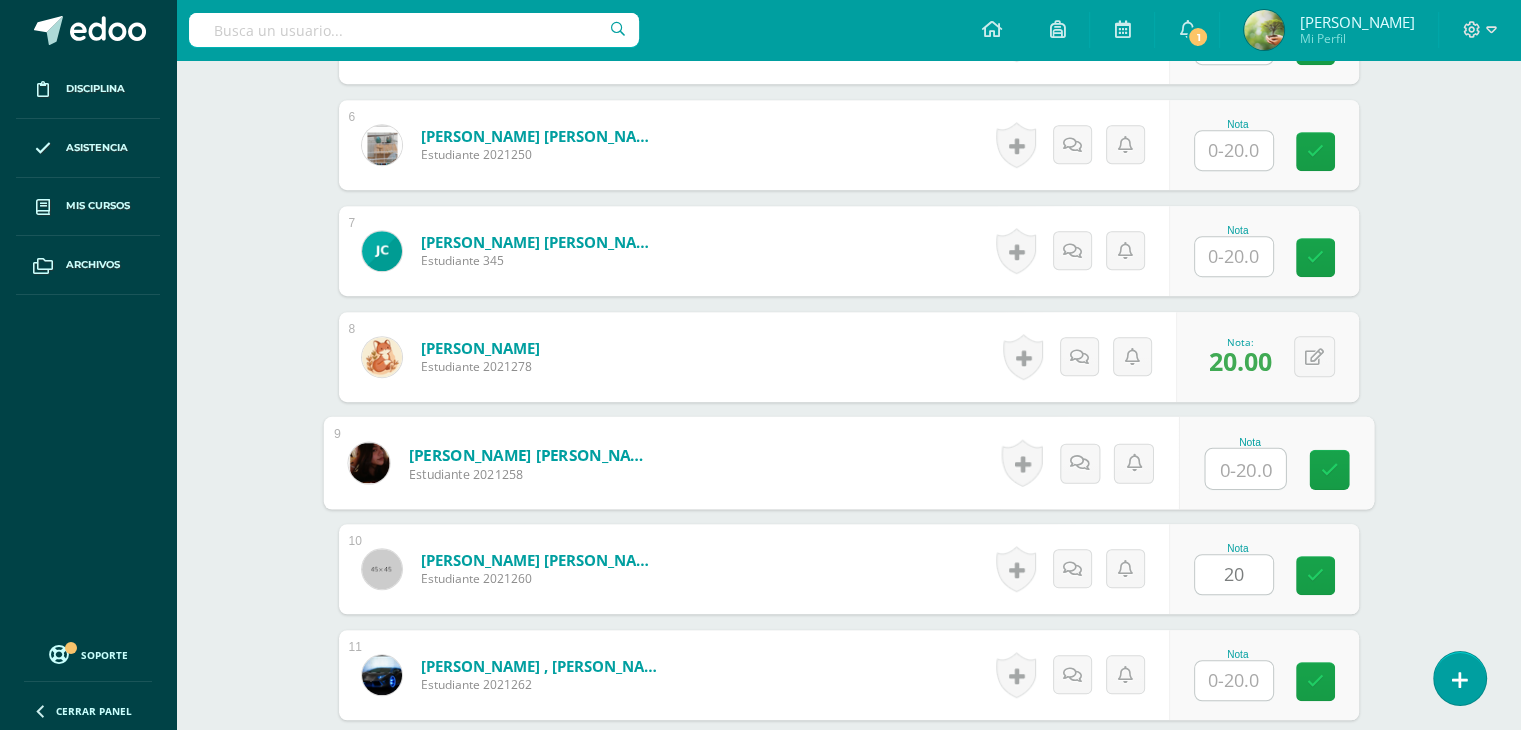 click at bounding box center [1245, 469] 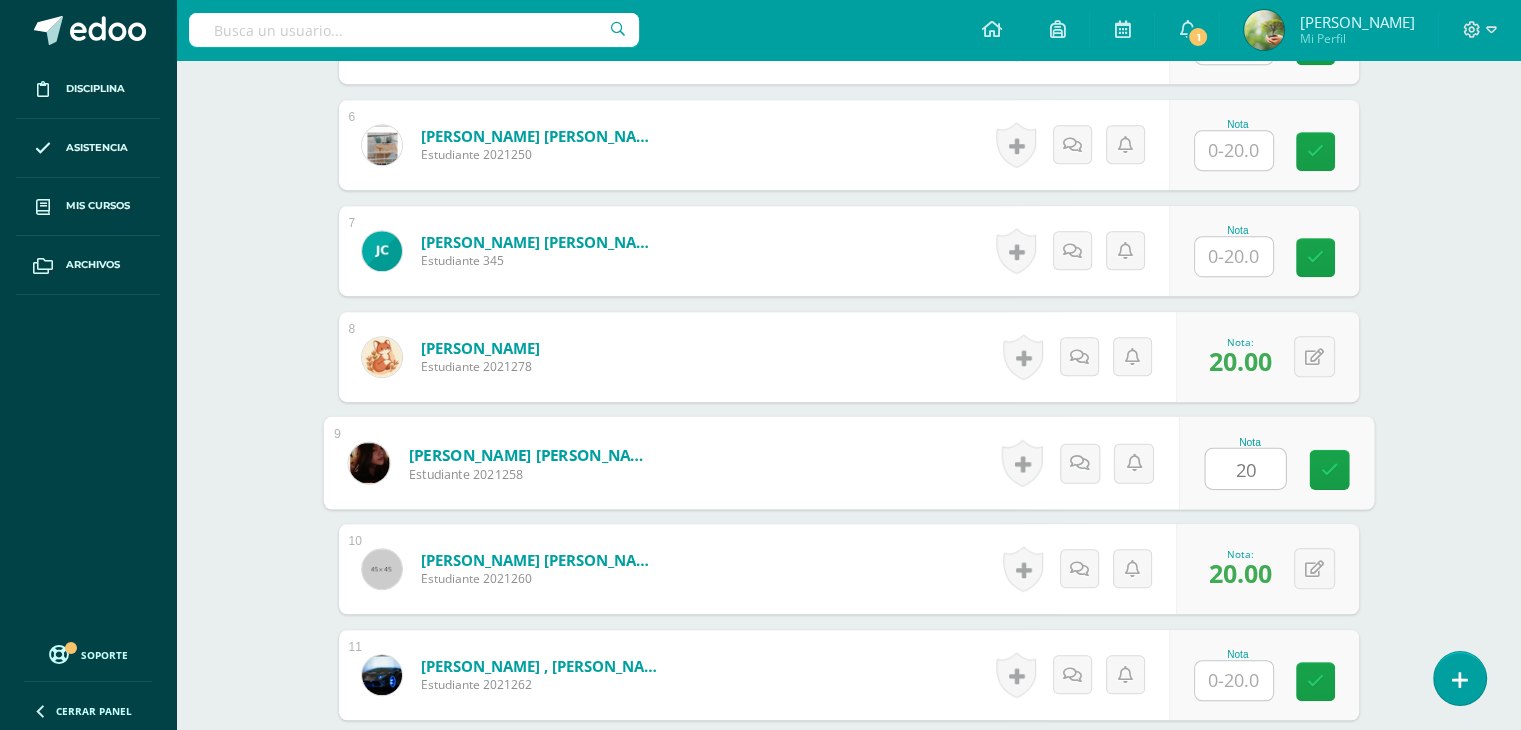 type on "20" 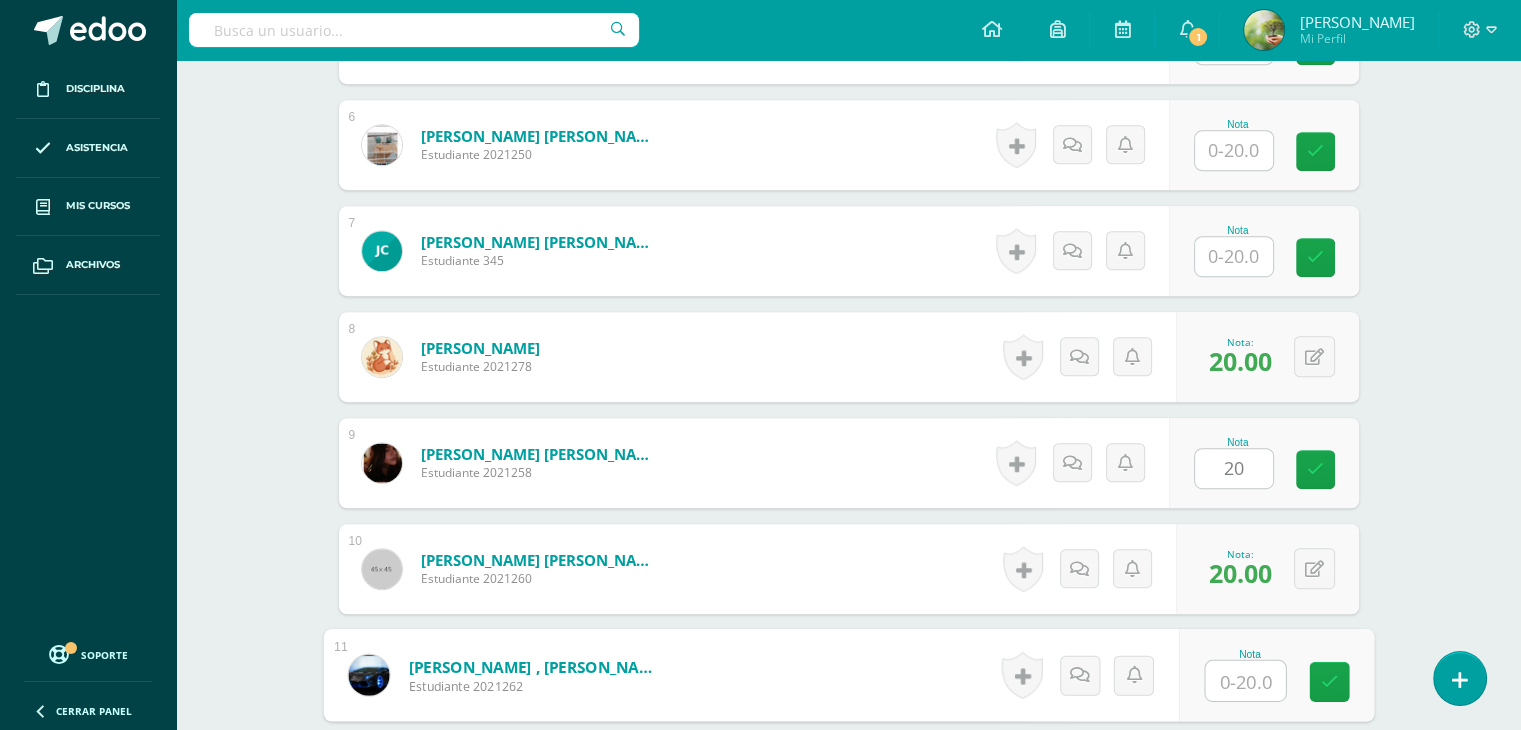 click at bounding box center (1245, 681) 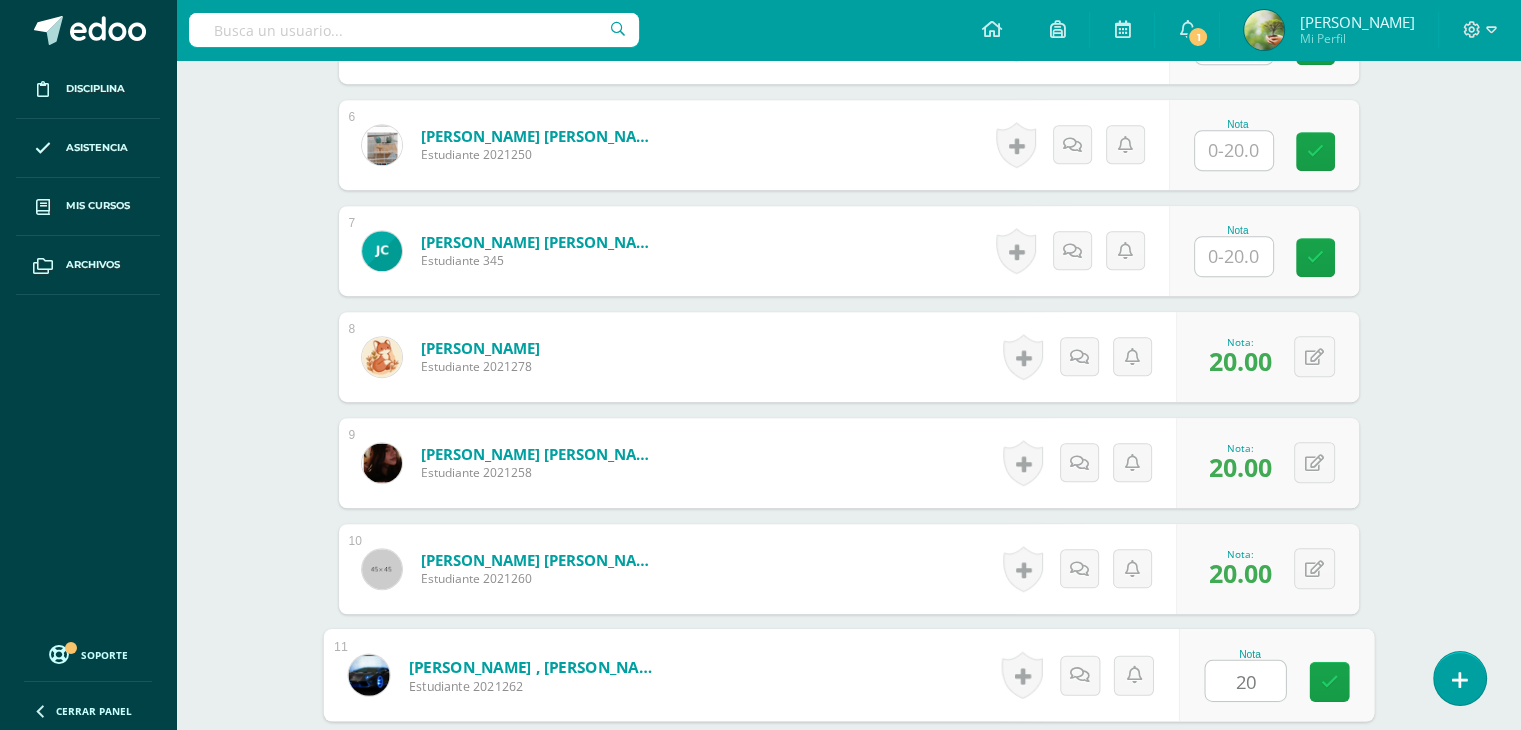 type on "20" 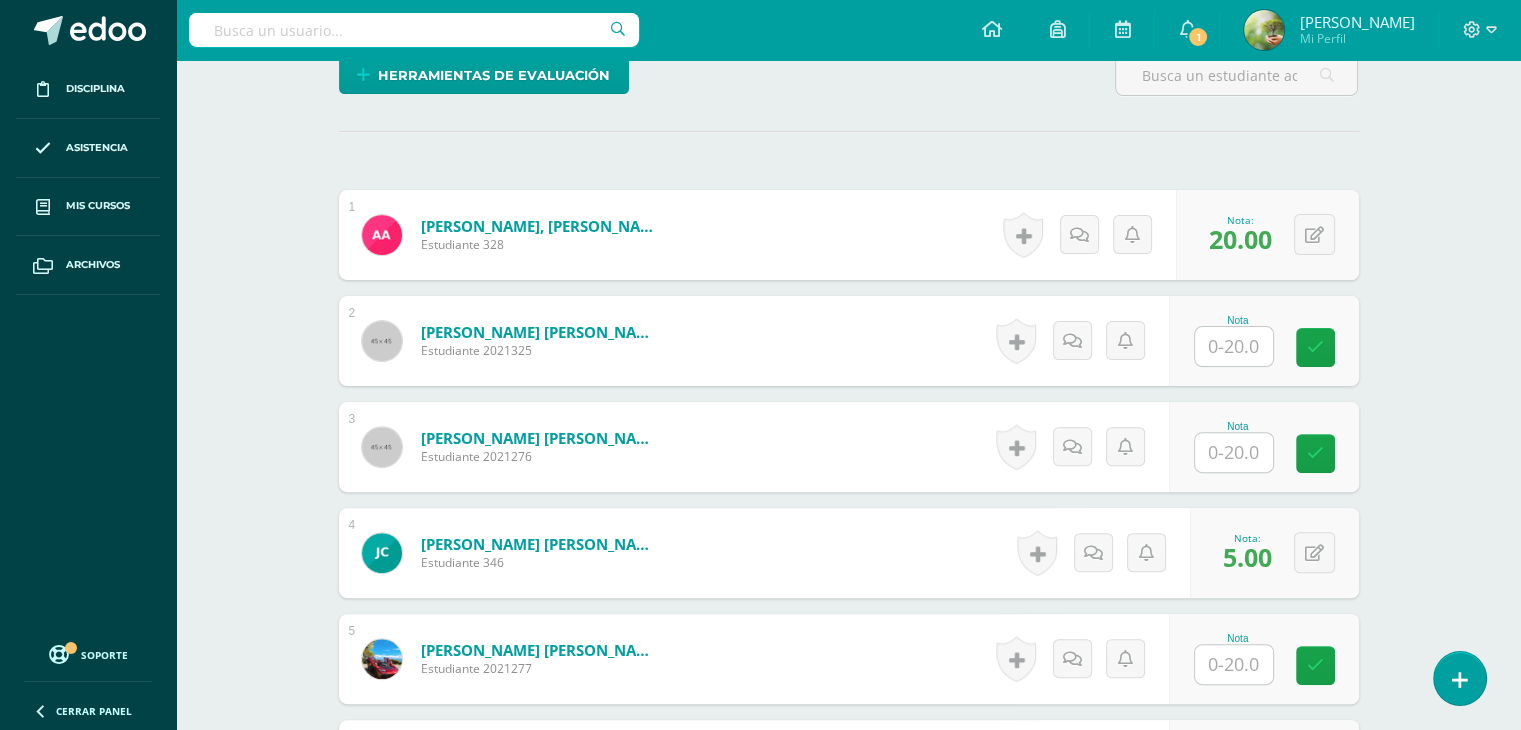 scroll, scrollTop: 534, scrollLeft: 0, axis: vertical 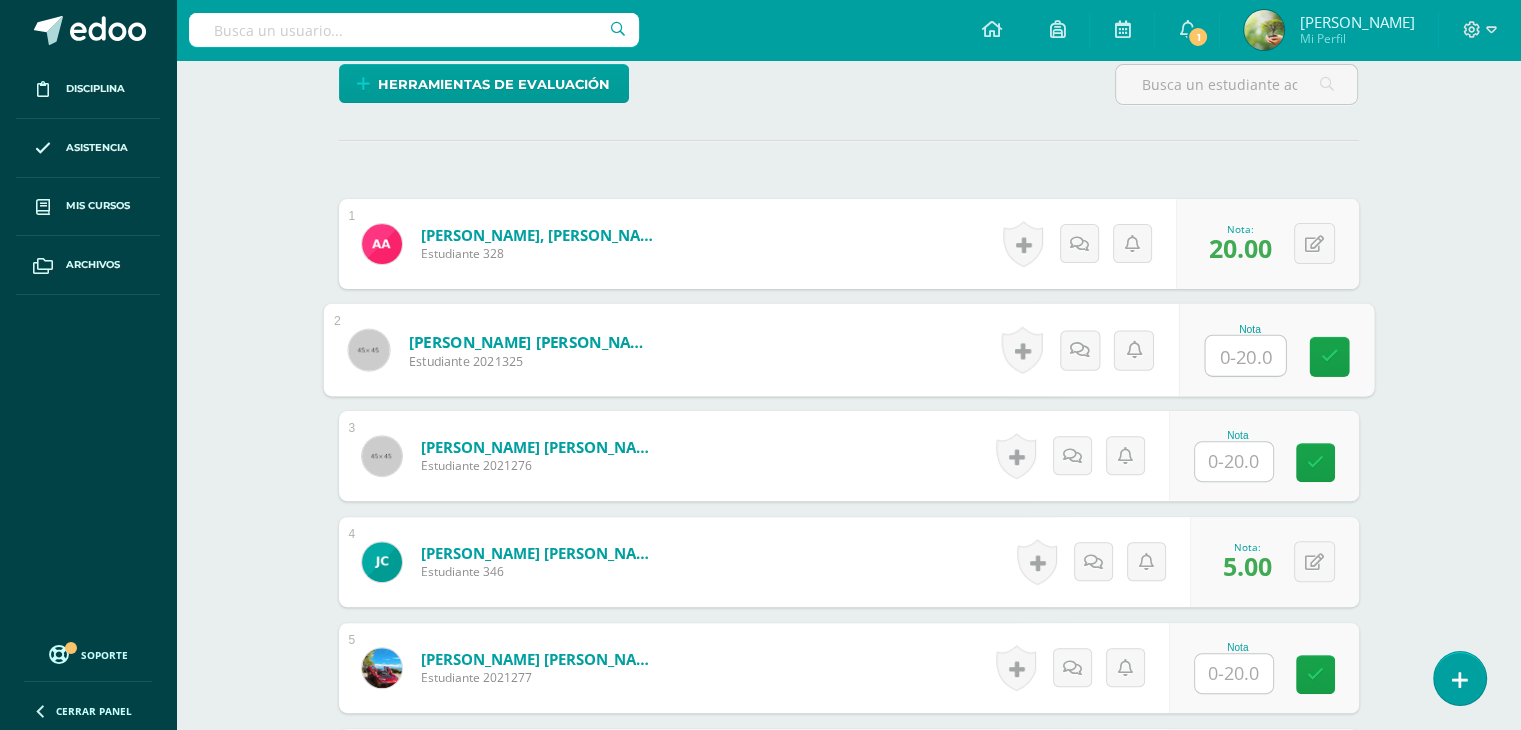 click at bounding box center [1245, 356] 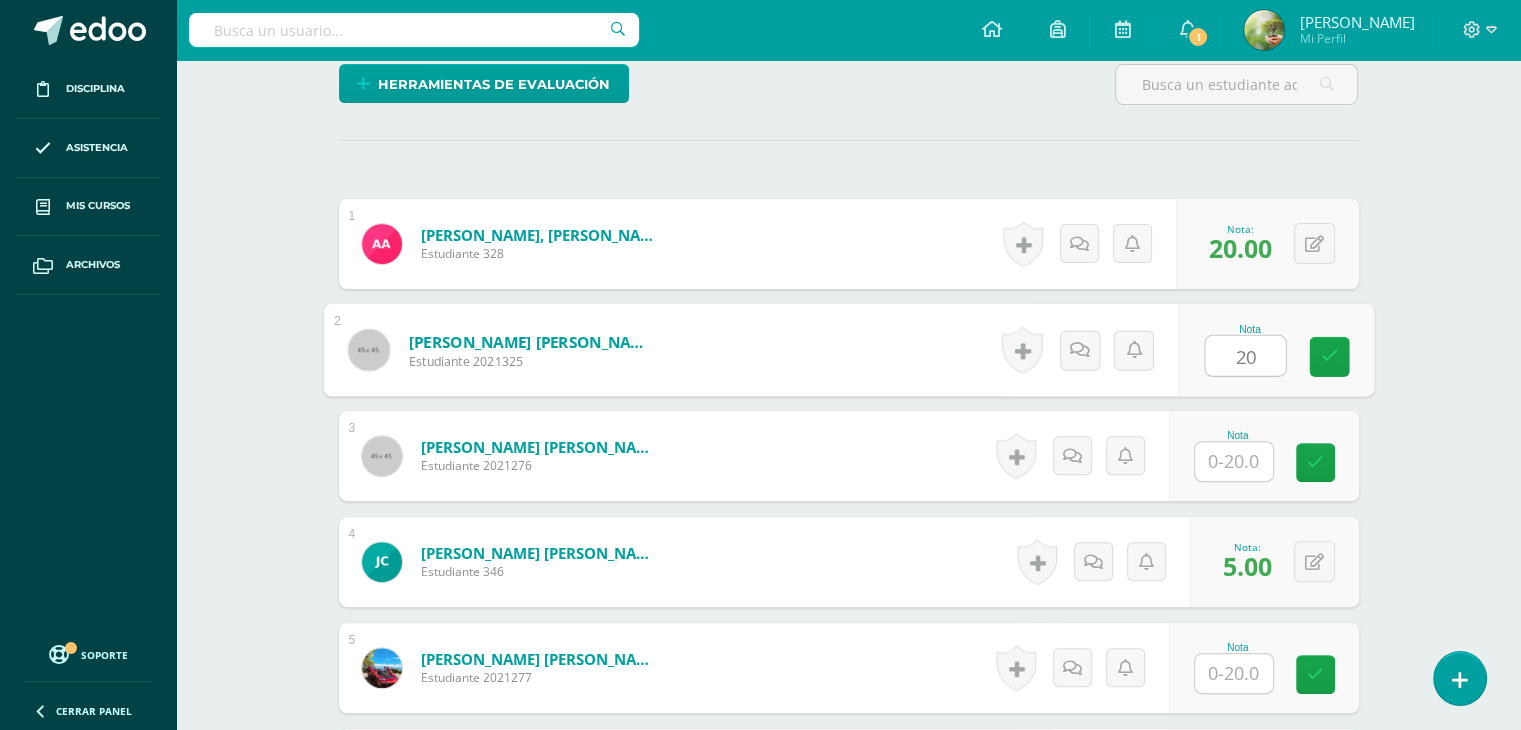 type on "20" 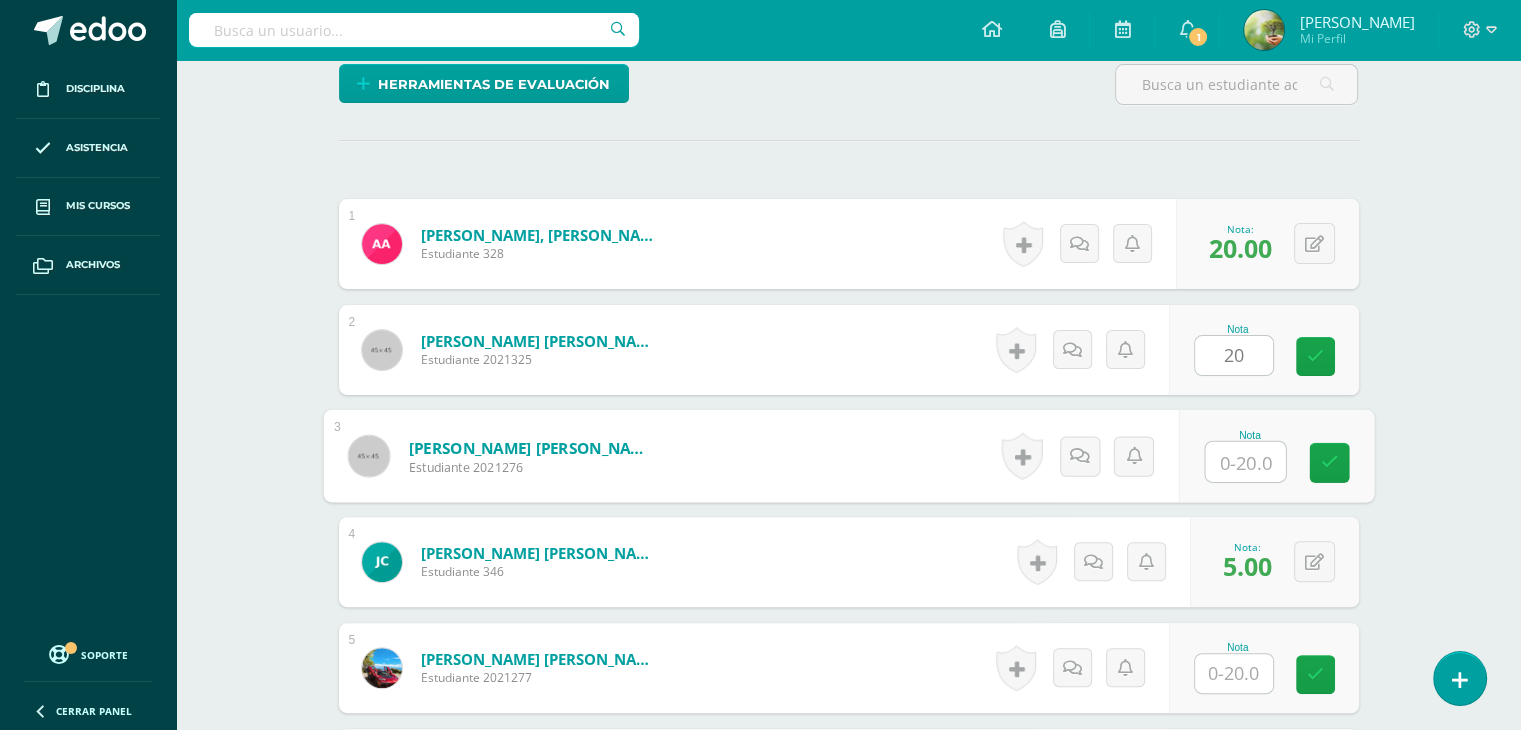 click at bounding box center (1245, 462) 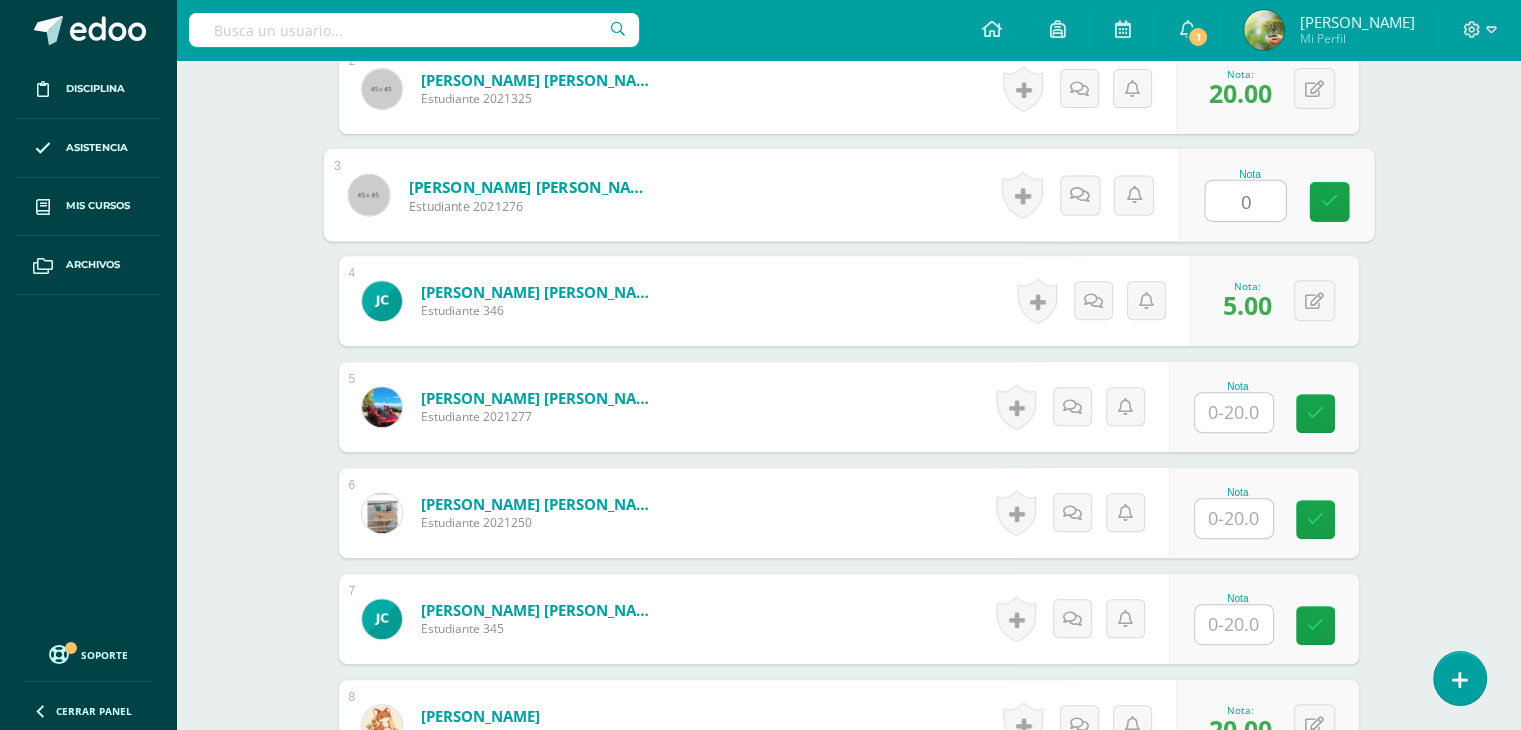 scroll, scrollTop: 799, scrollLeft: 0, axis: vertical 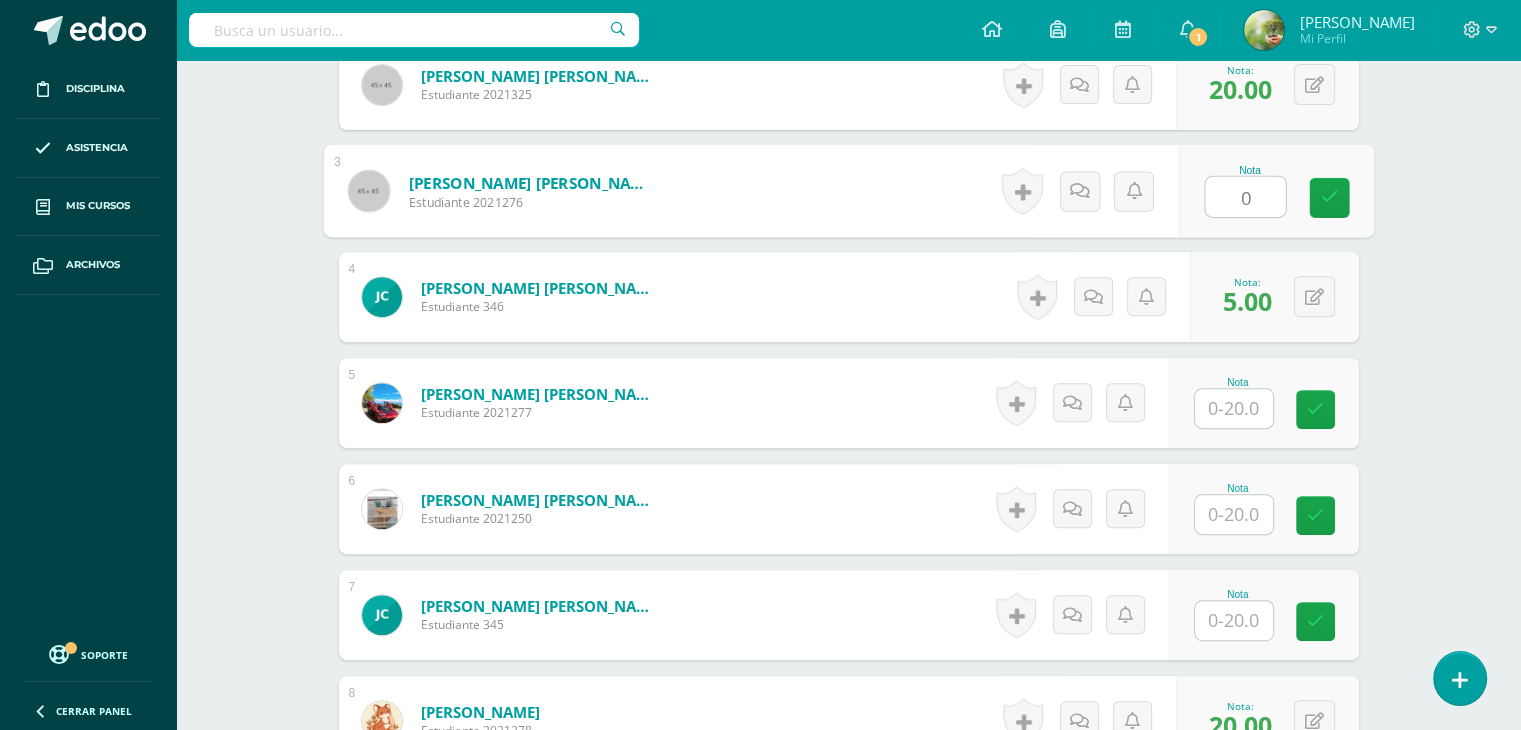 type on "0" 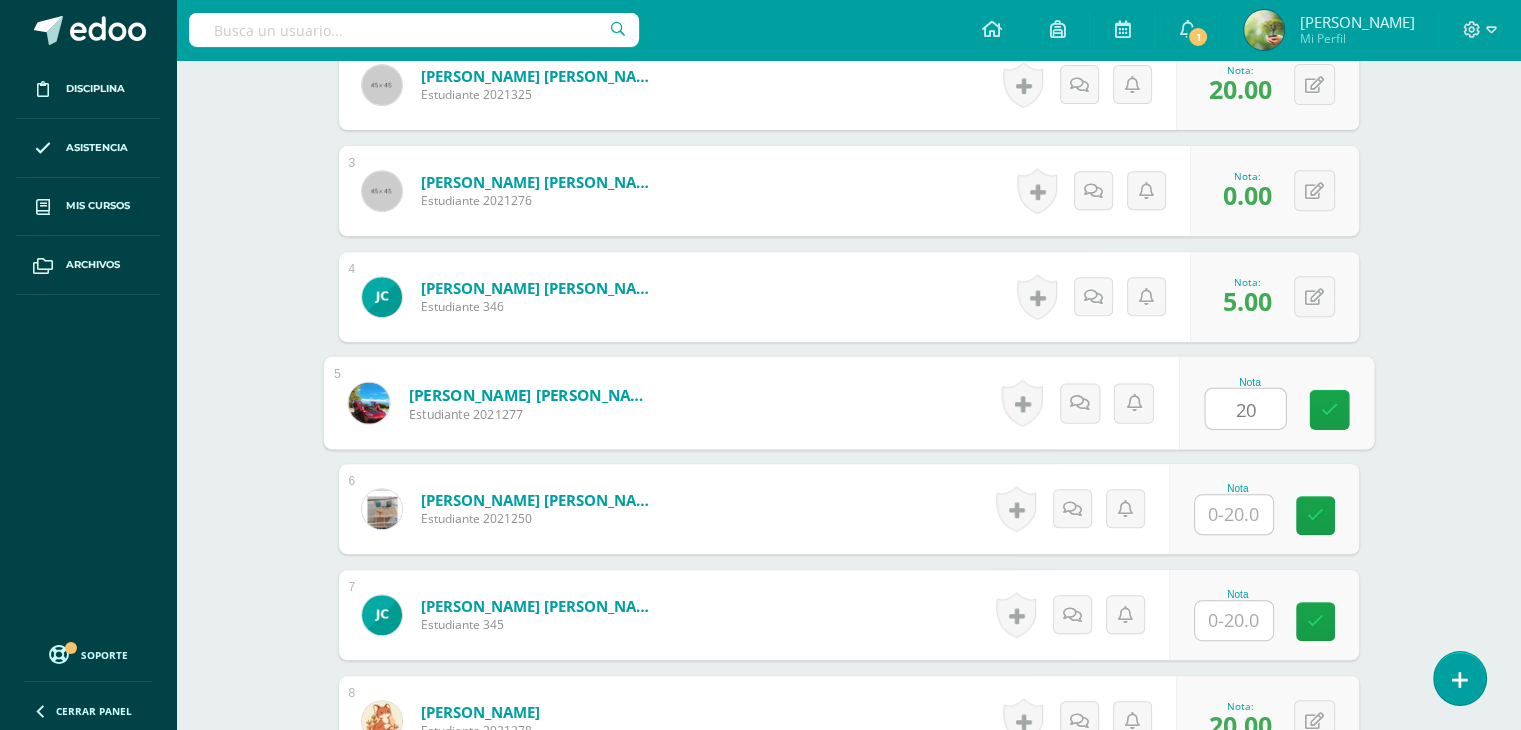 type on "20" 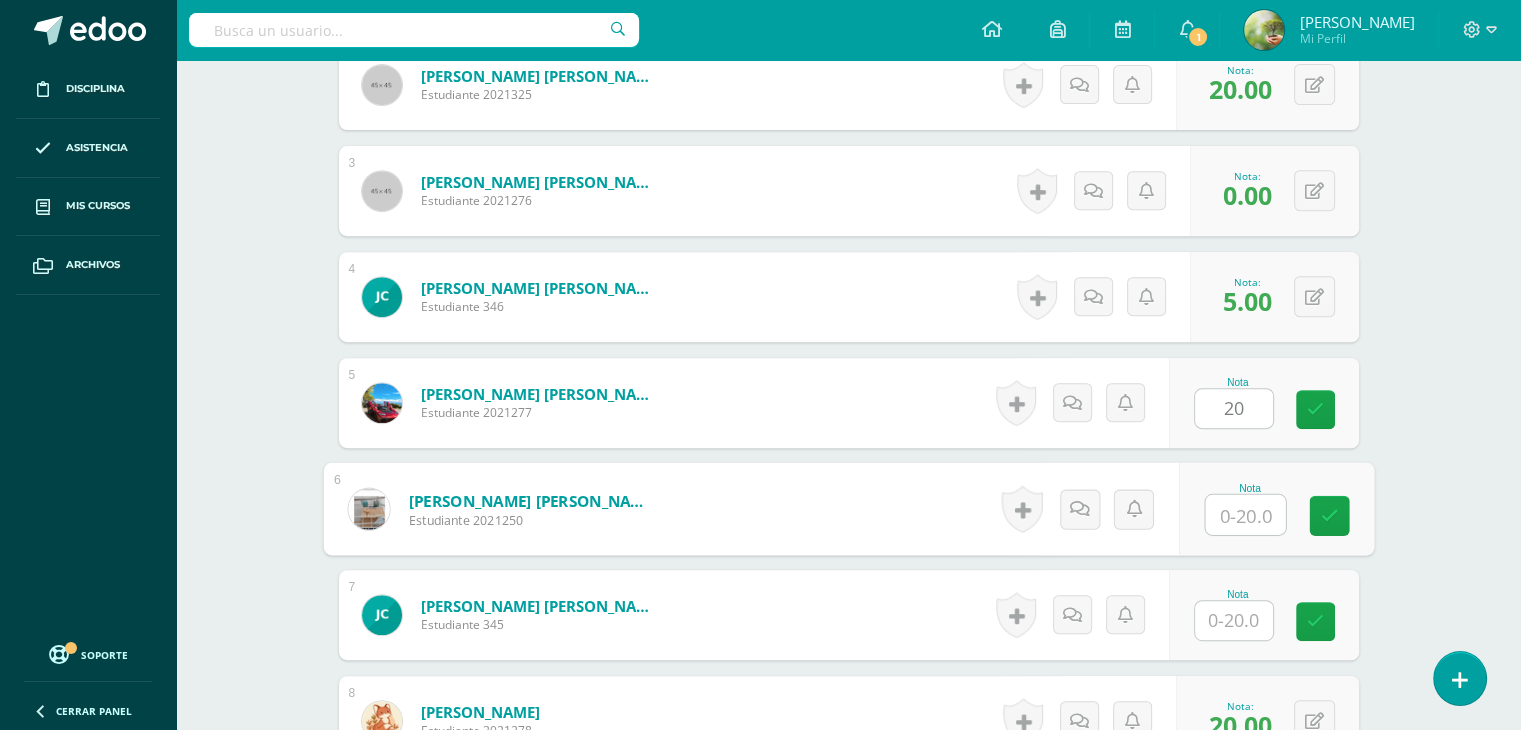 click at bounding box center [1245, 515] 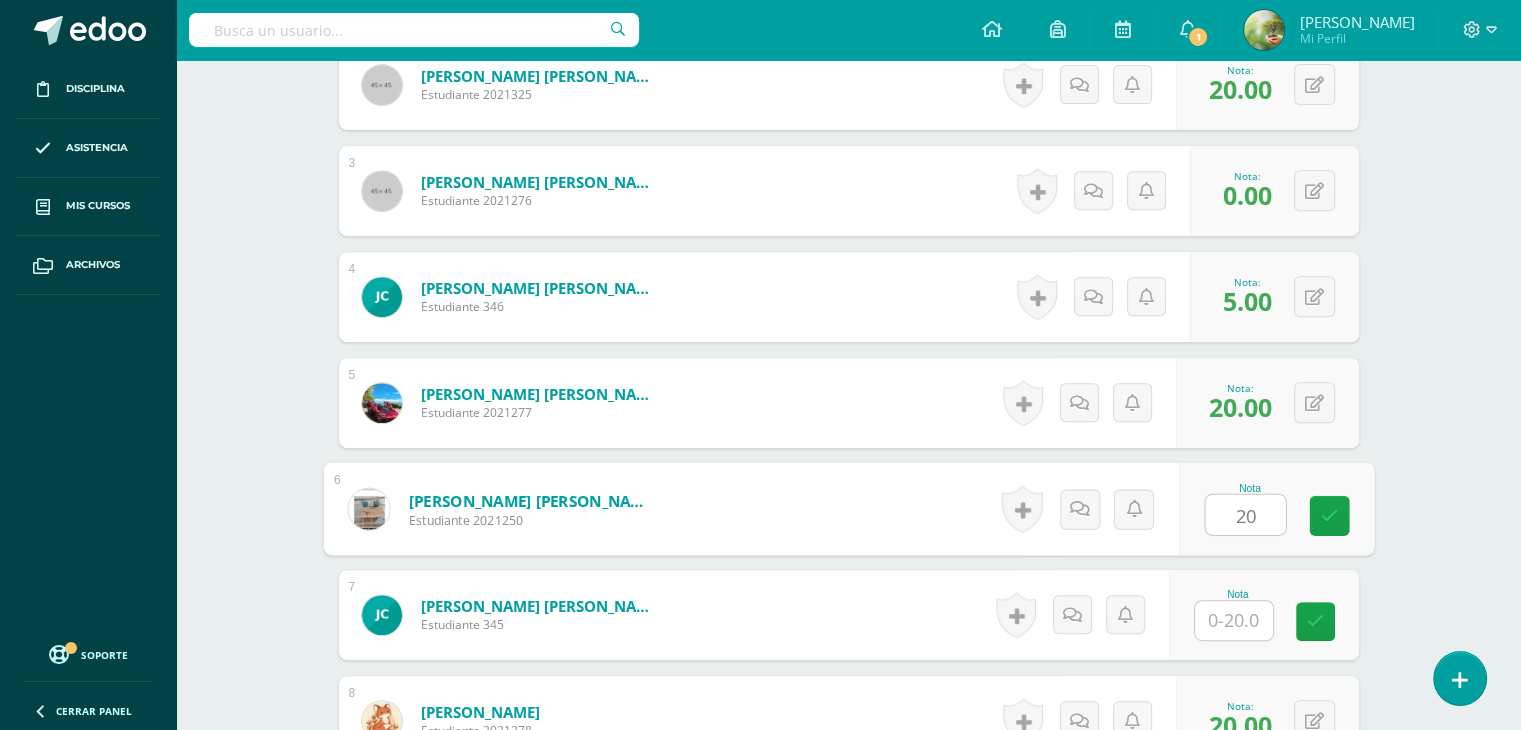 type on "20" 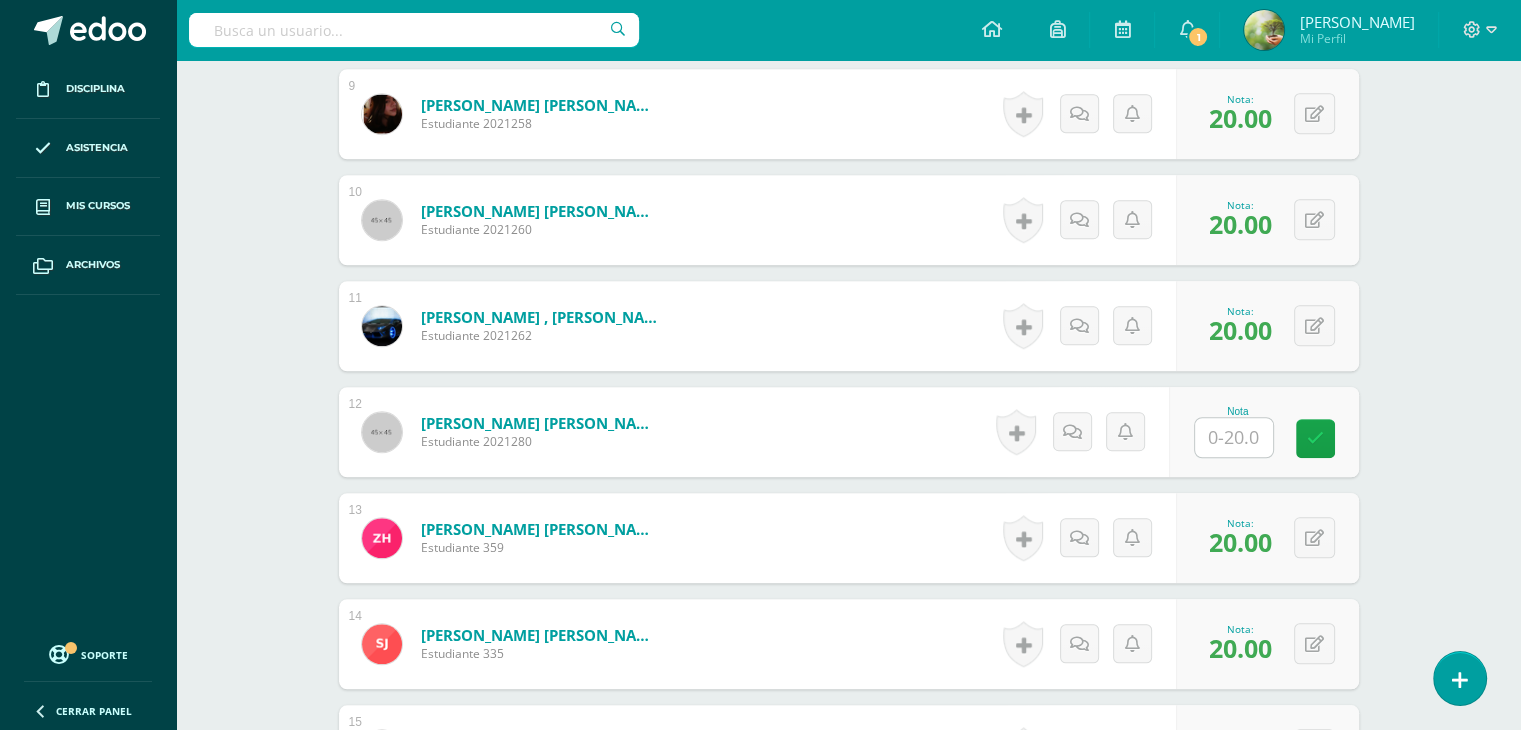 scroll, scrollTop: 1525, scrollLeft: 0, axis: vertical 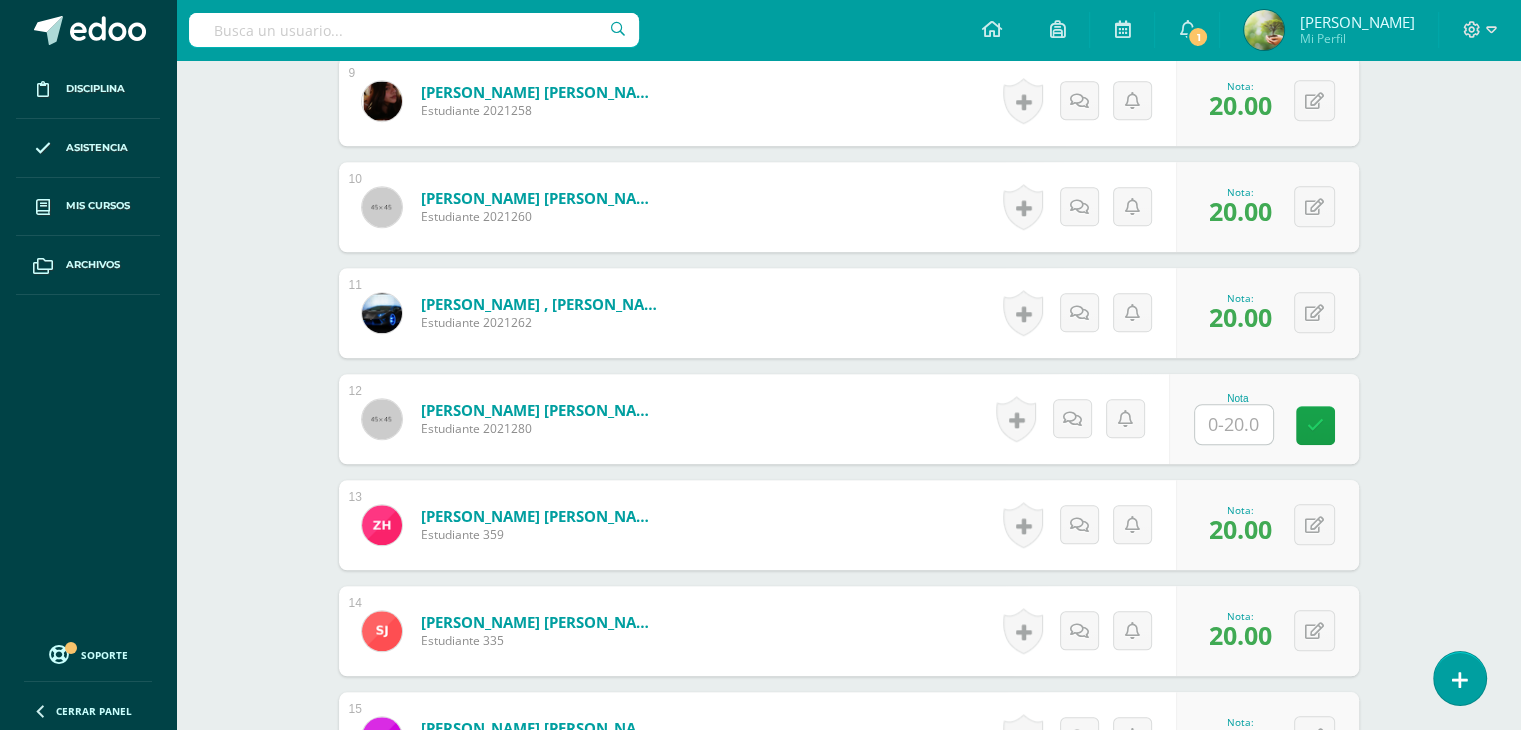 type on "20" 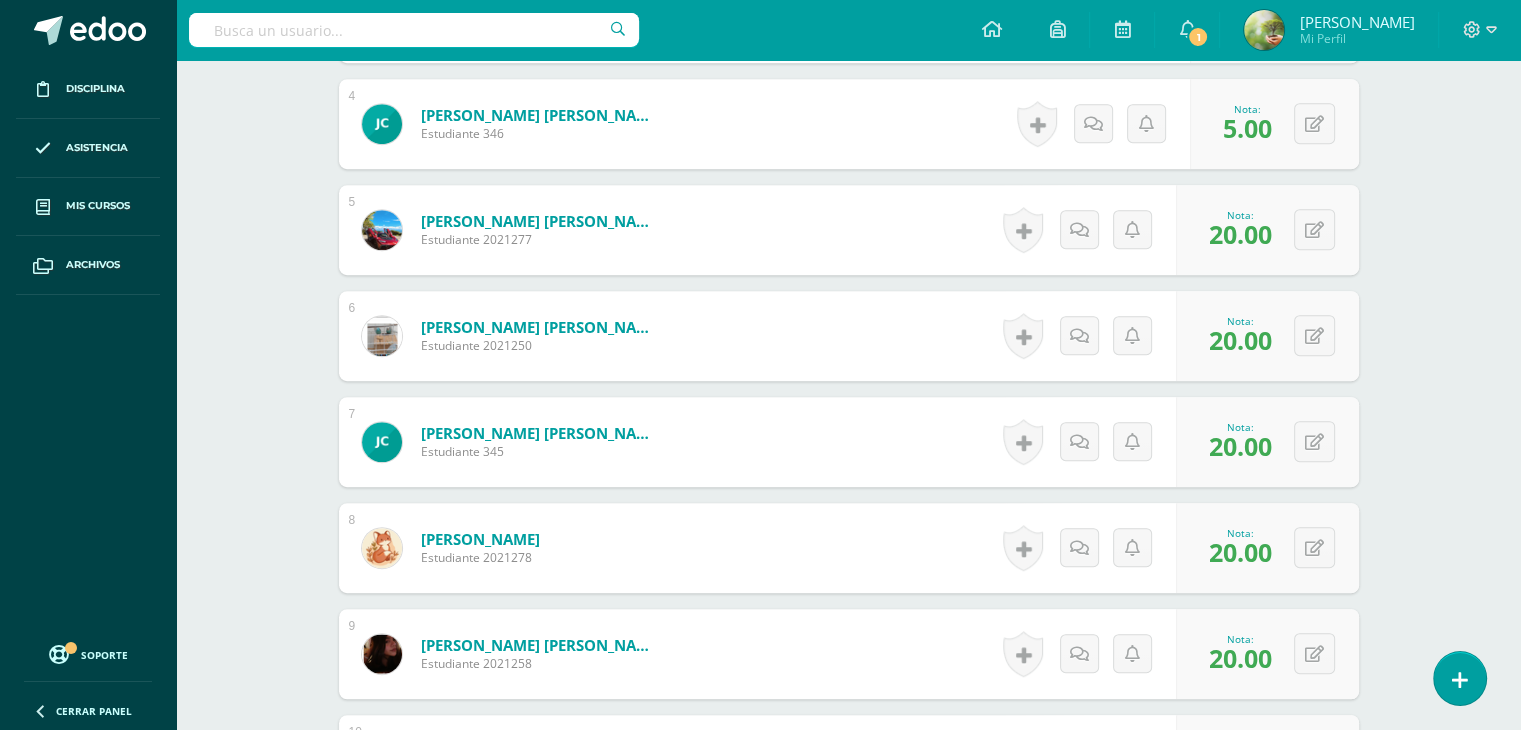 scroll, scrollTop: 968, scrollLeft: 0, axis: vertical 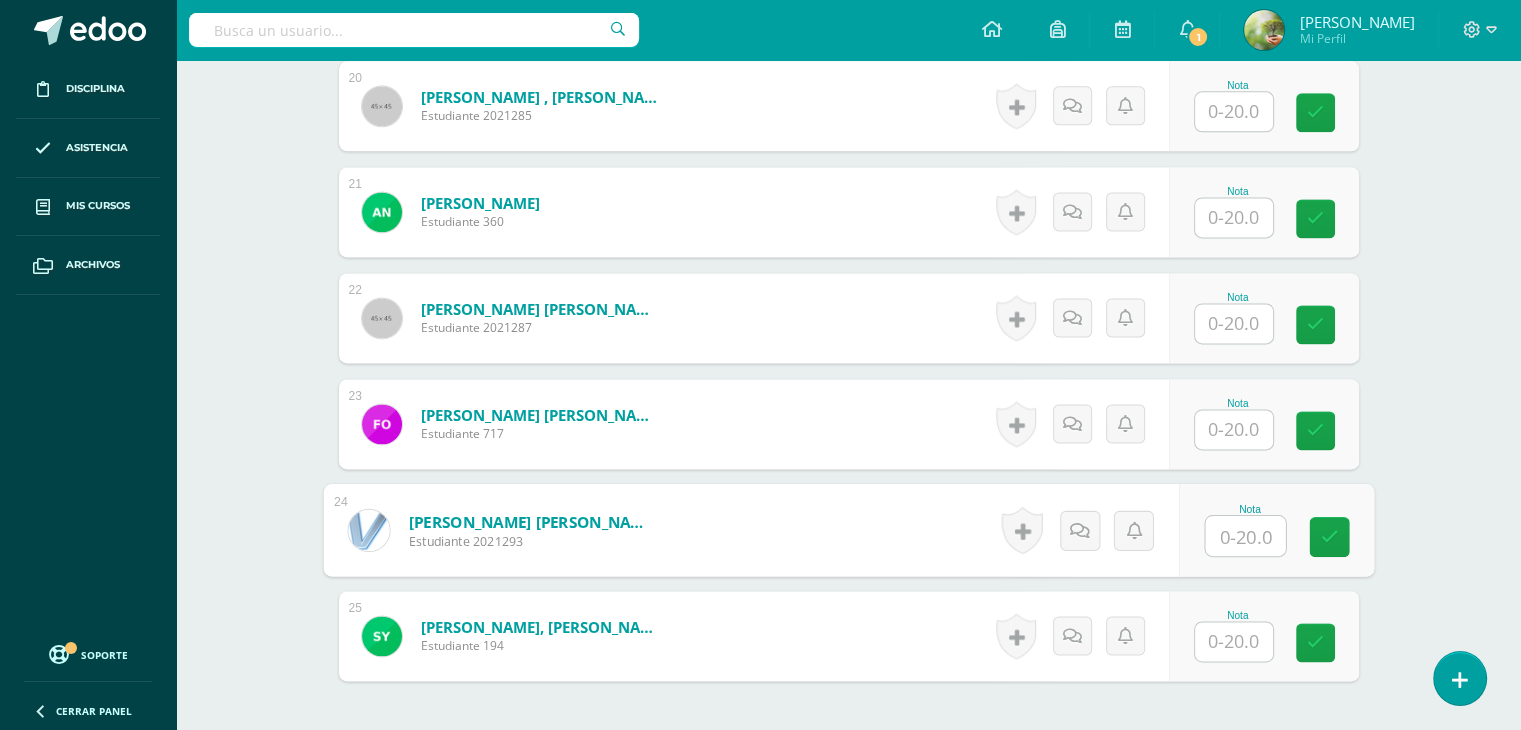 click at bounding box center (1245, 536) 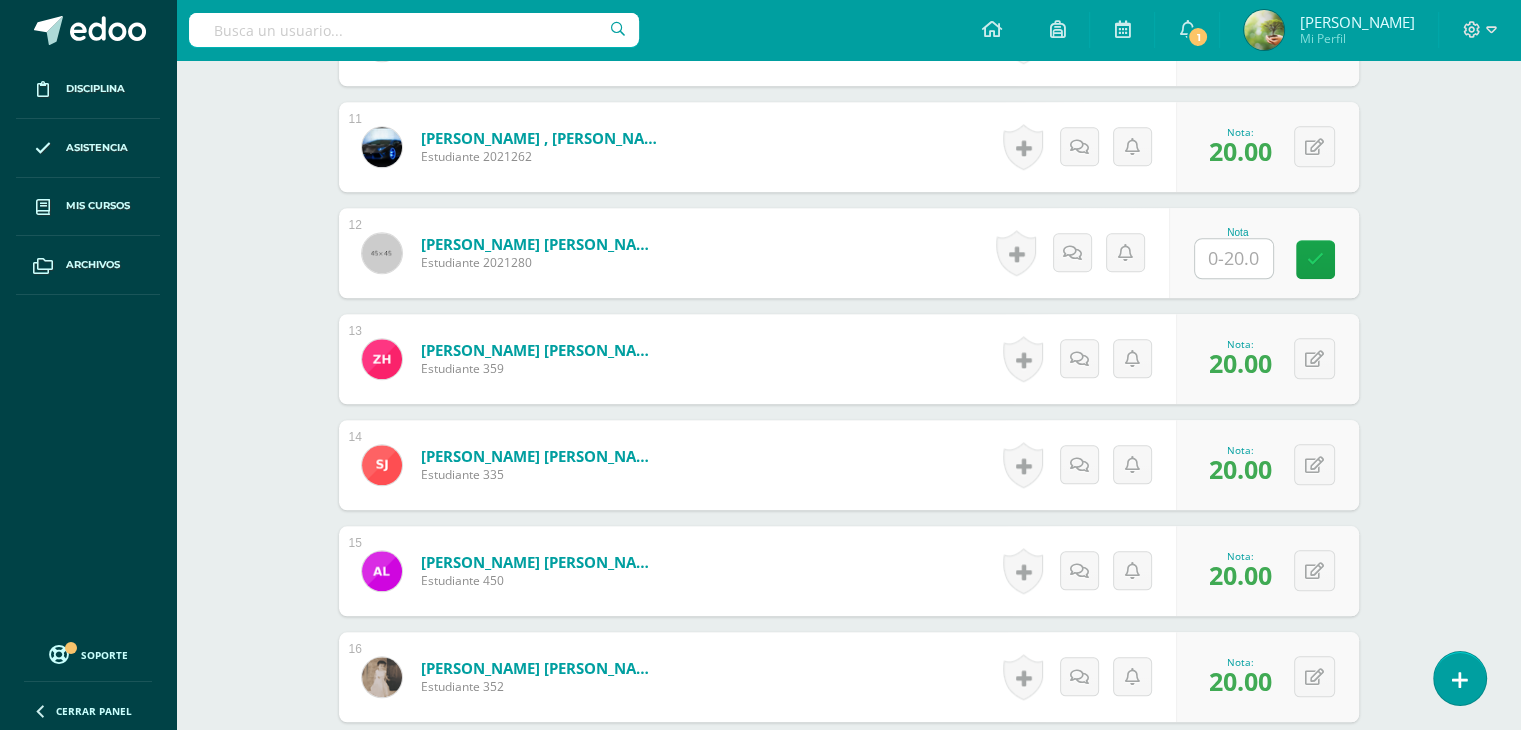 scroll, scrollTop: 1558, scrollLeft: 0, axis: vertical 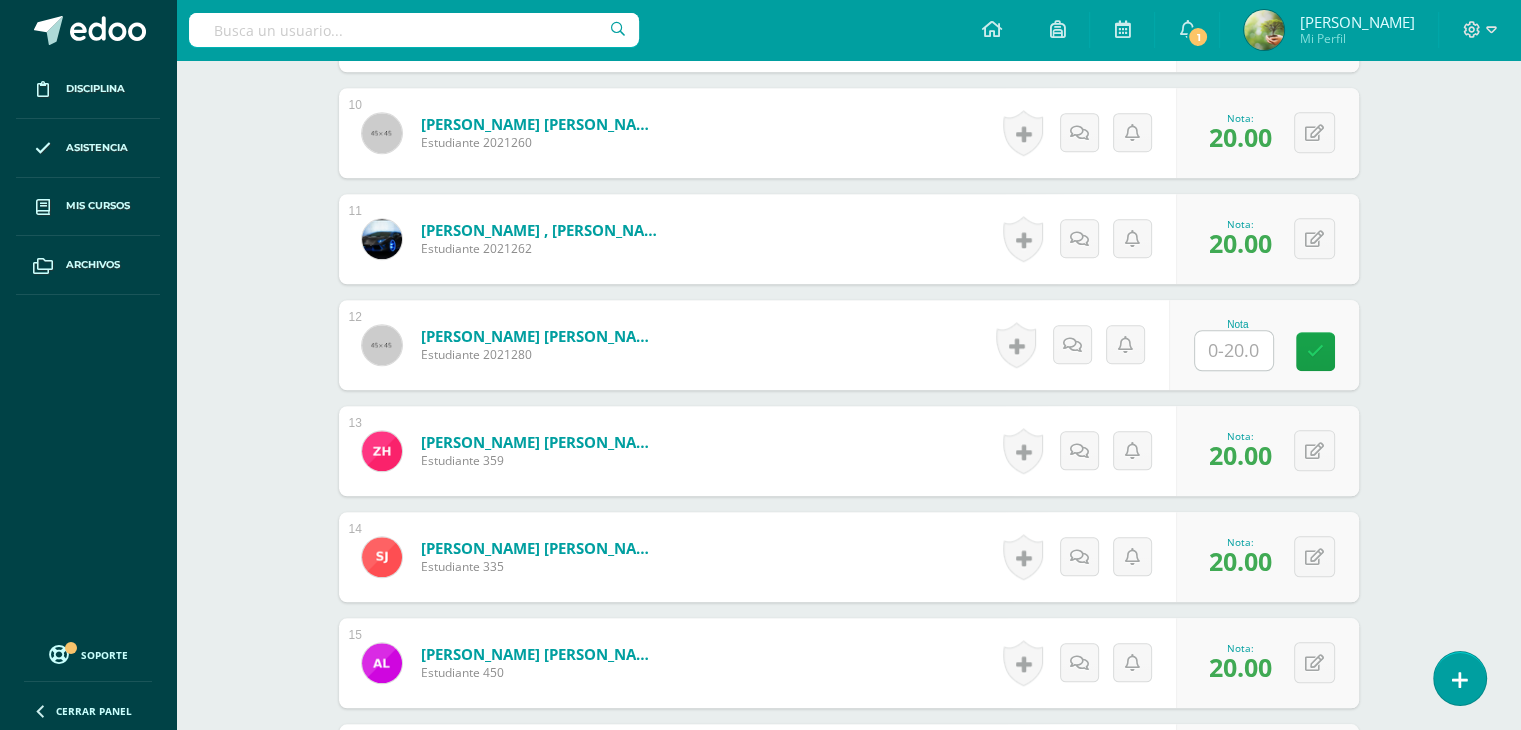 type on "19" 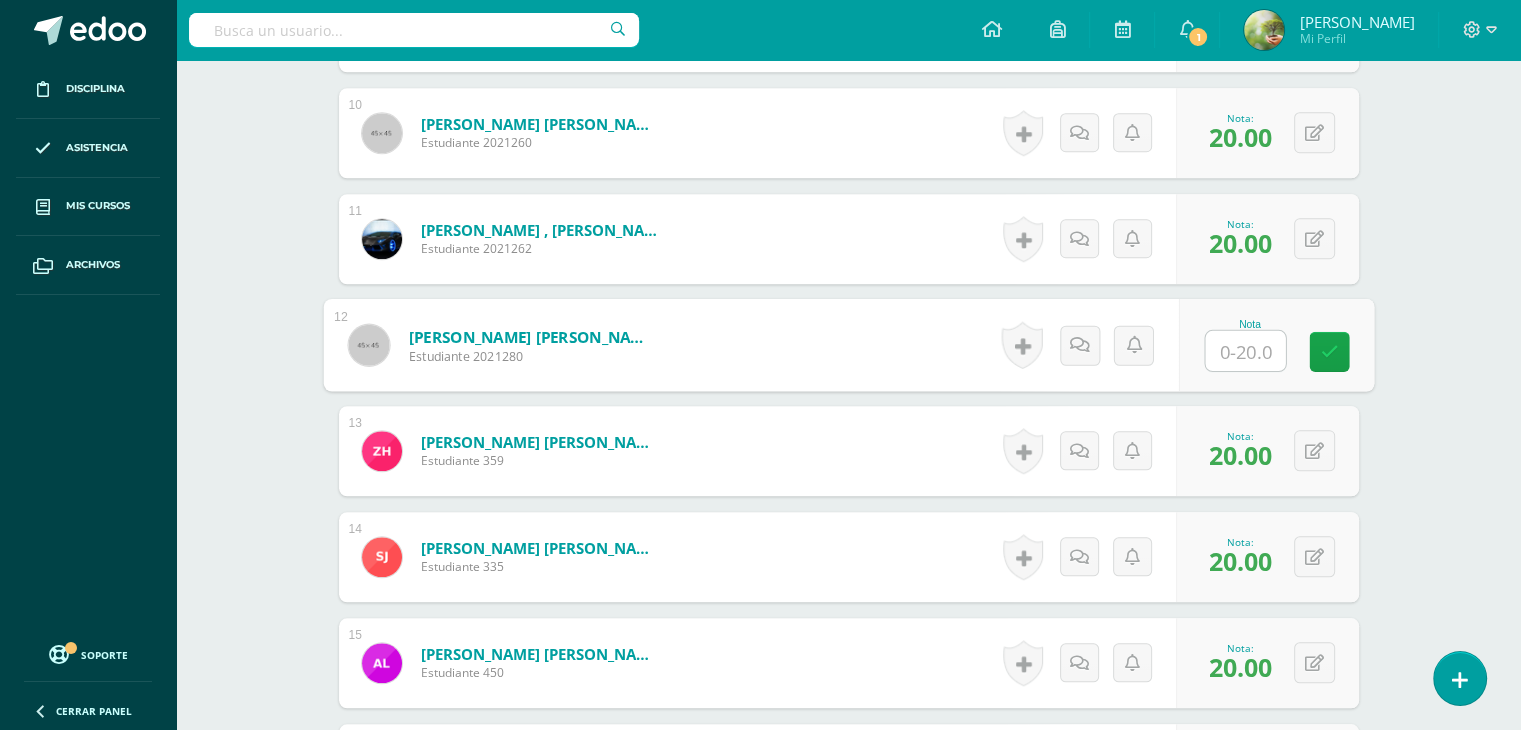 click at bounding box center [1245, 351] 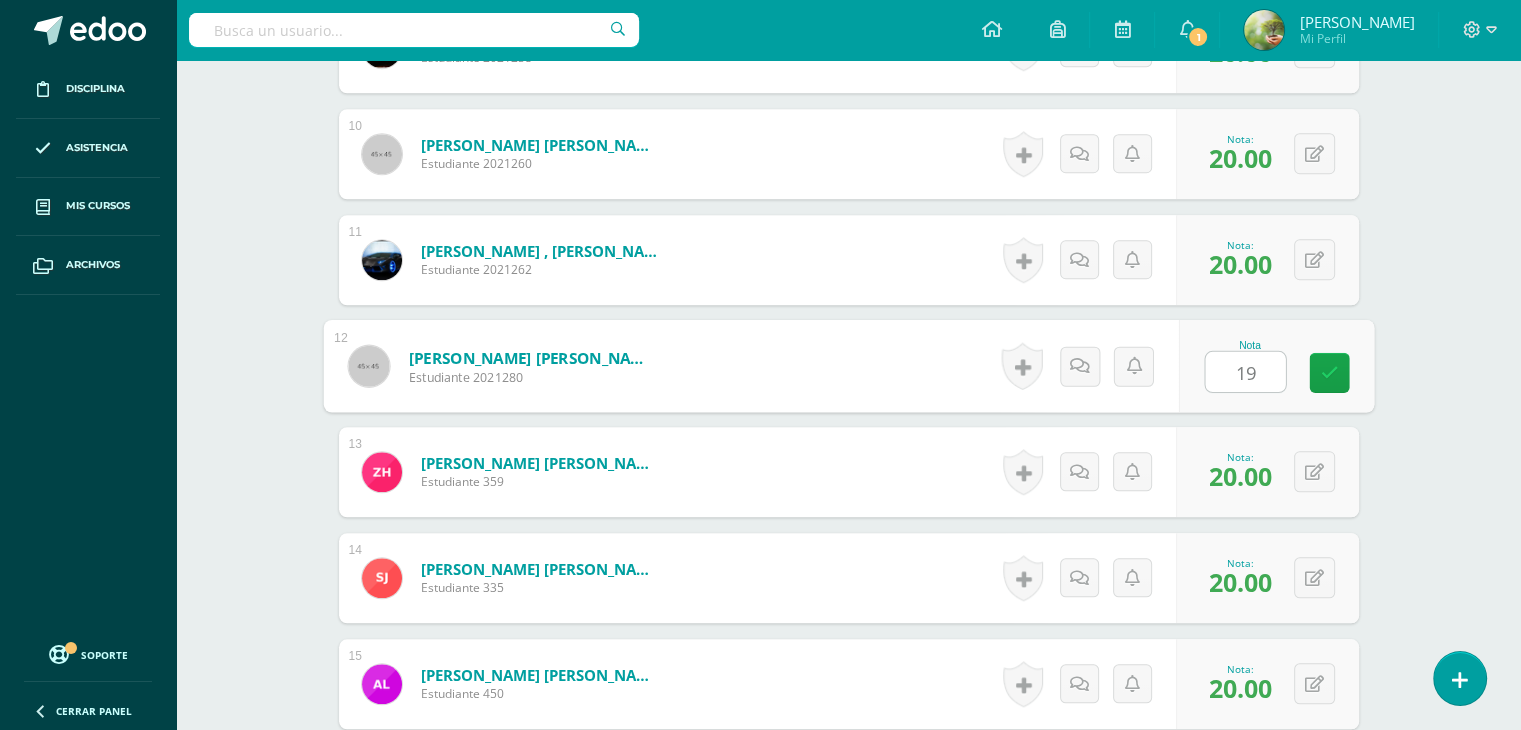 scroll, scrollTop: 1568, scrollLeft: 0, axis: vertical 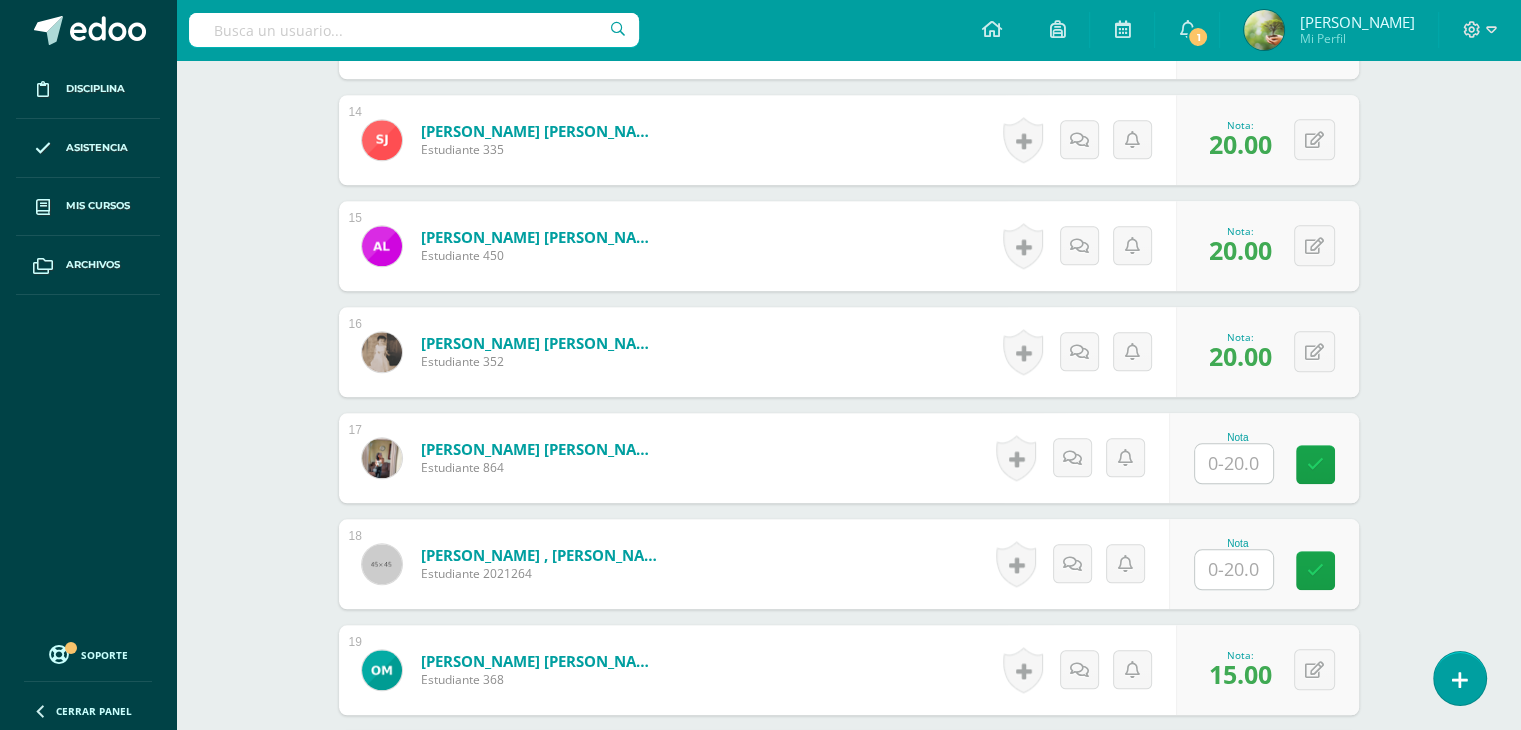 type on "19" 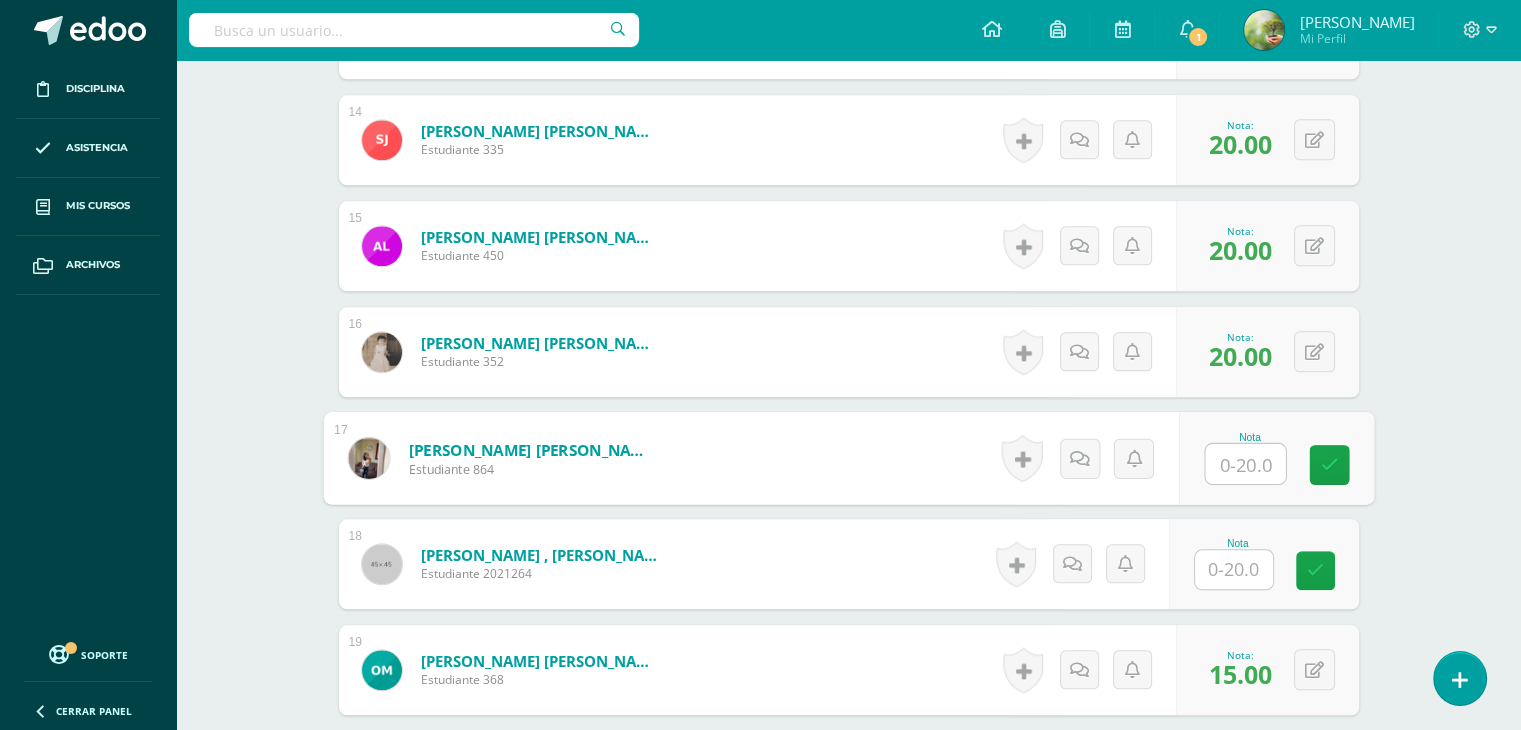 click at bounding box center (1245, 464) 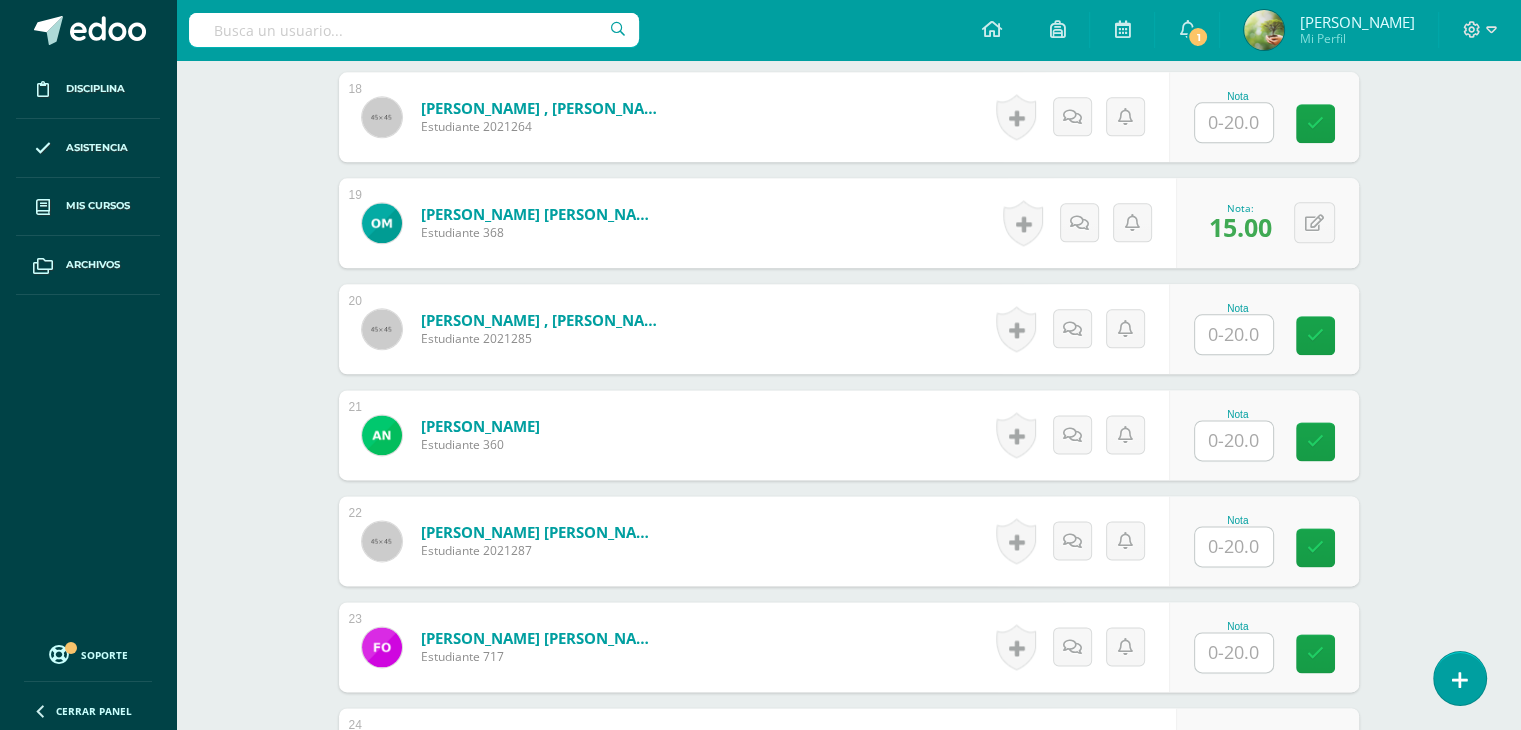 scroll, scrollTop: 2484, scrollLeft: 0, axis: vertical 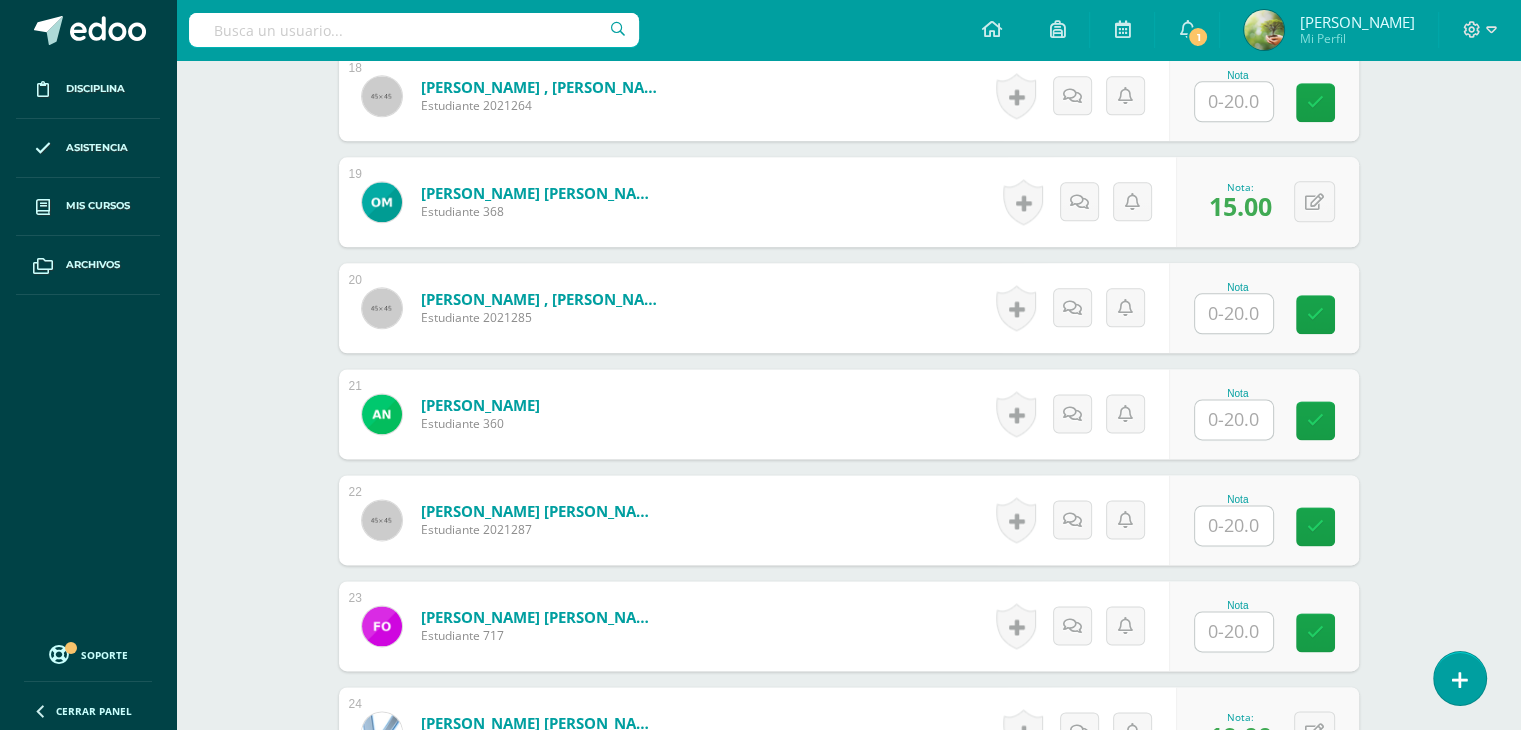 type on "20" 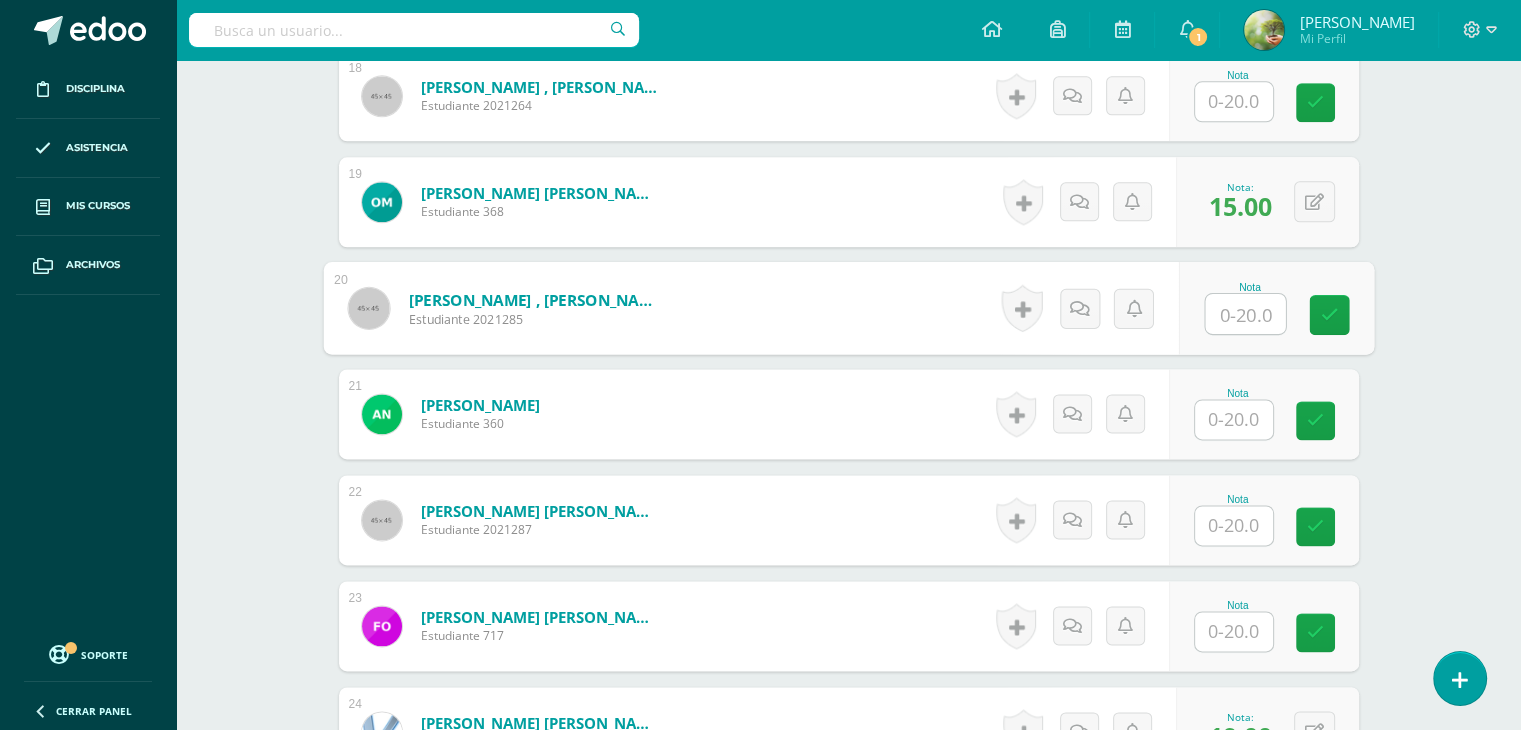 click at bounding box center [1245, 314] 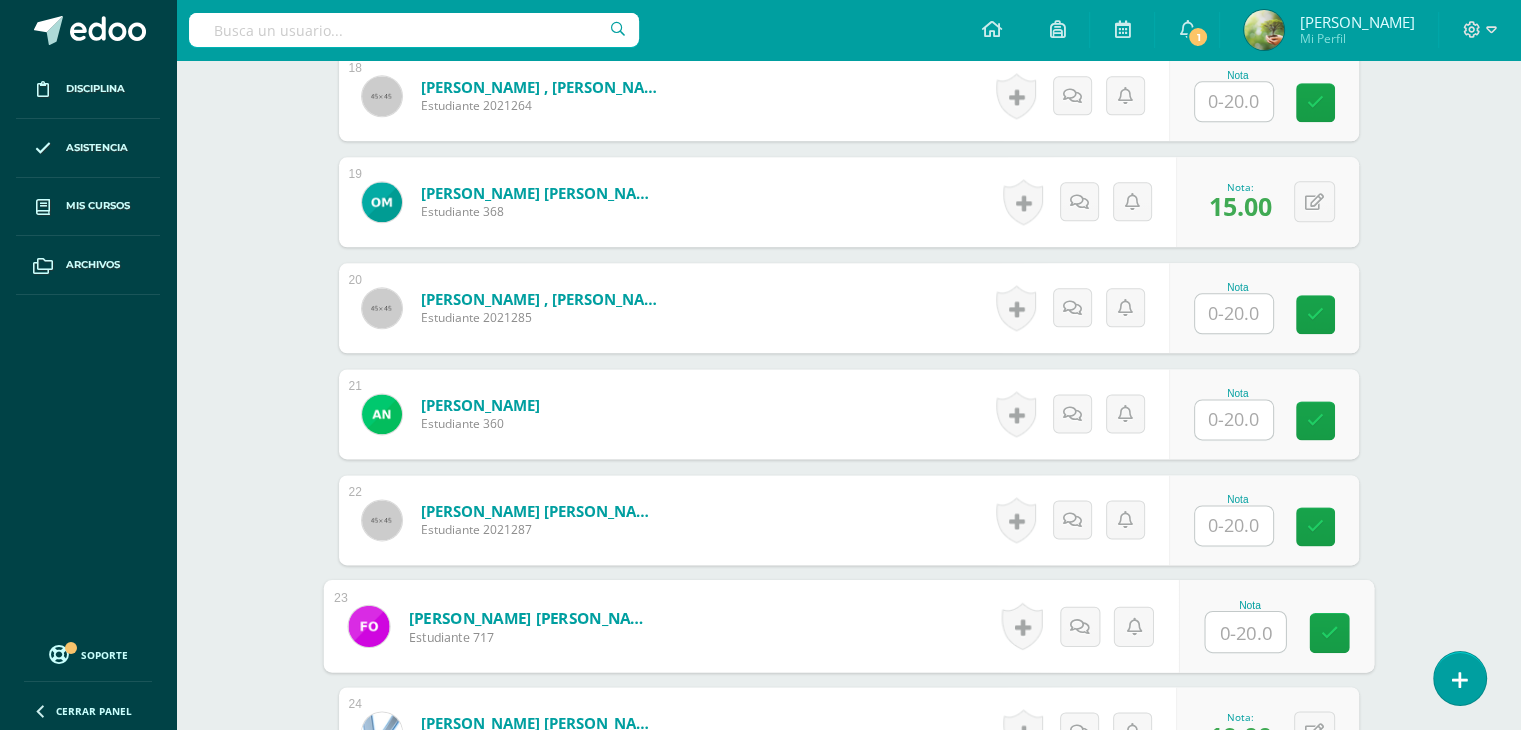 click at bounding box center [1245, 632] 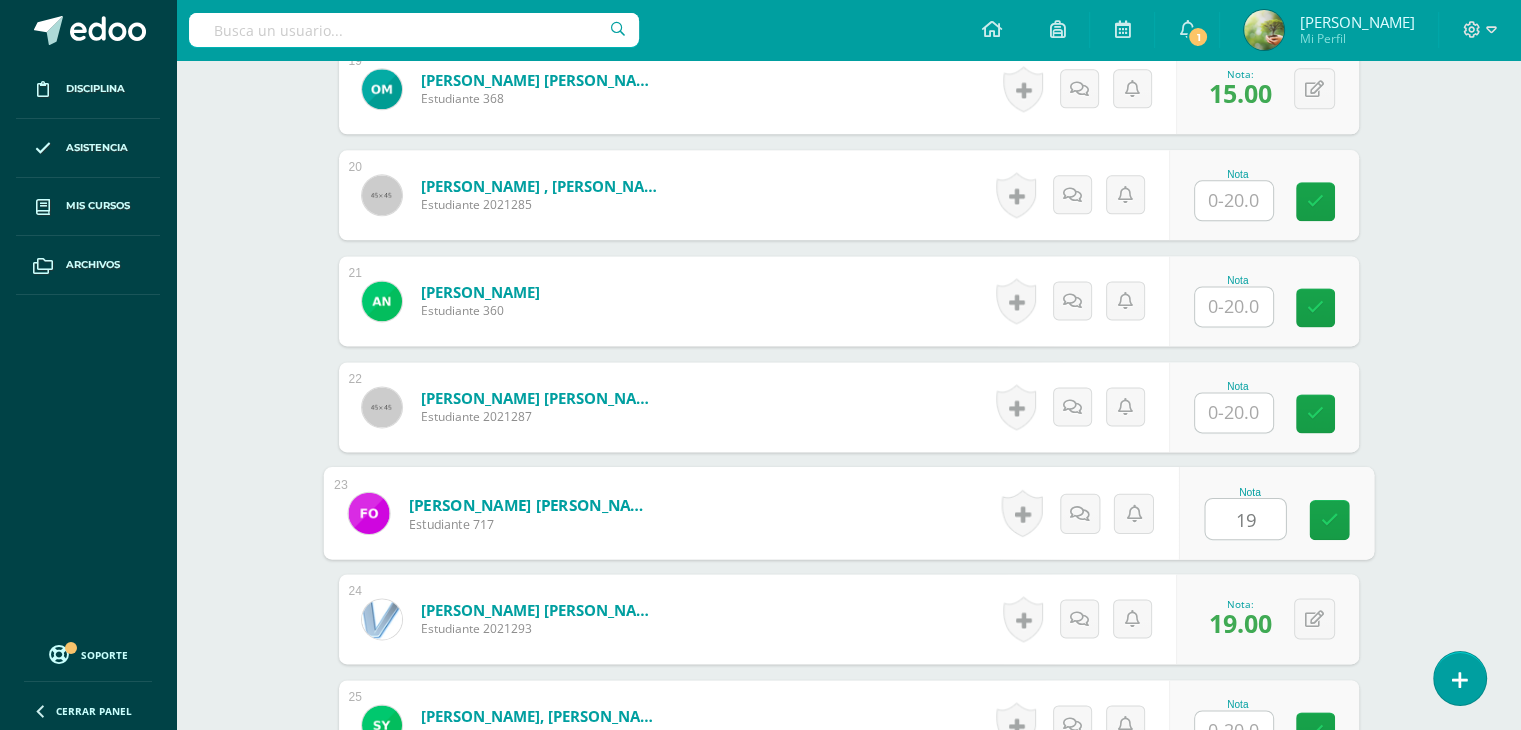 scroll, scrollTop: 2647, scrollLeft: 0, axis: vertical 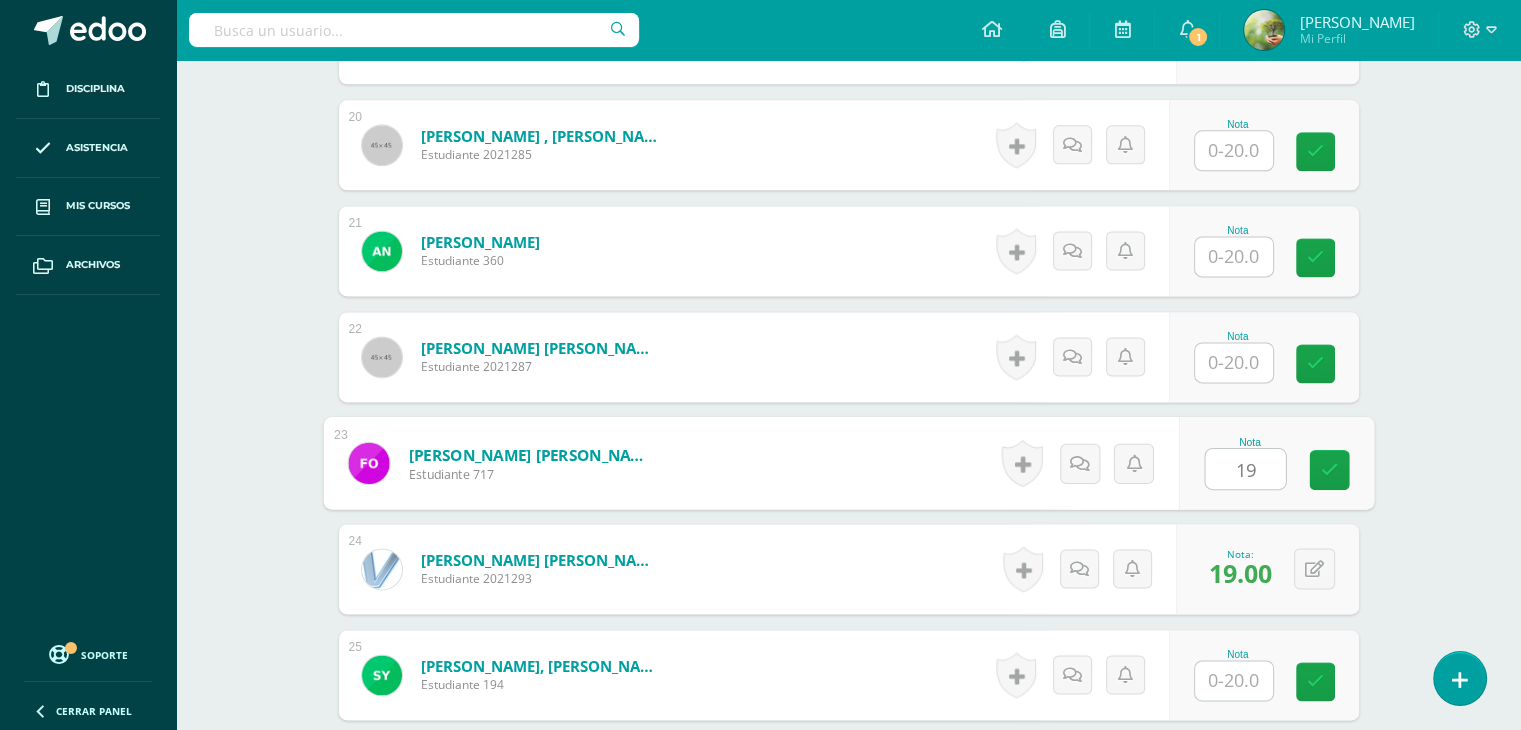 type on "19" 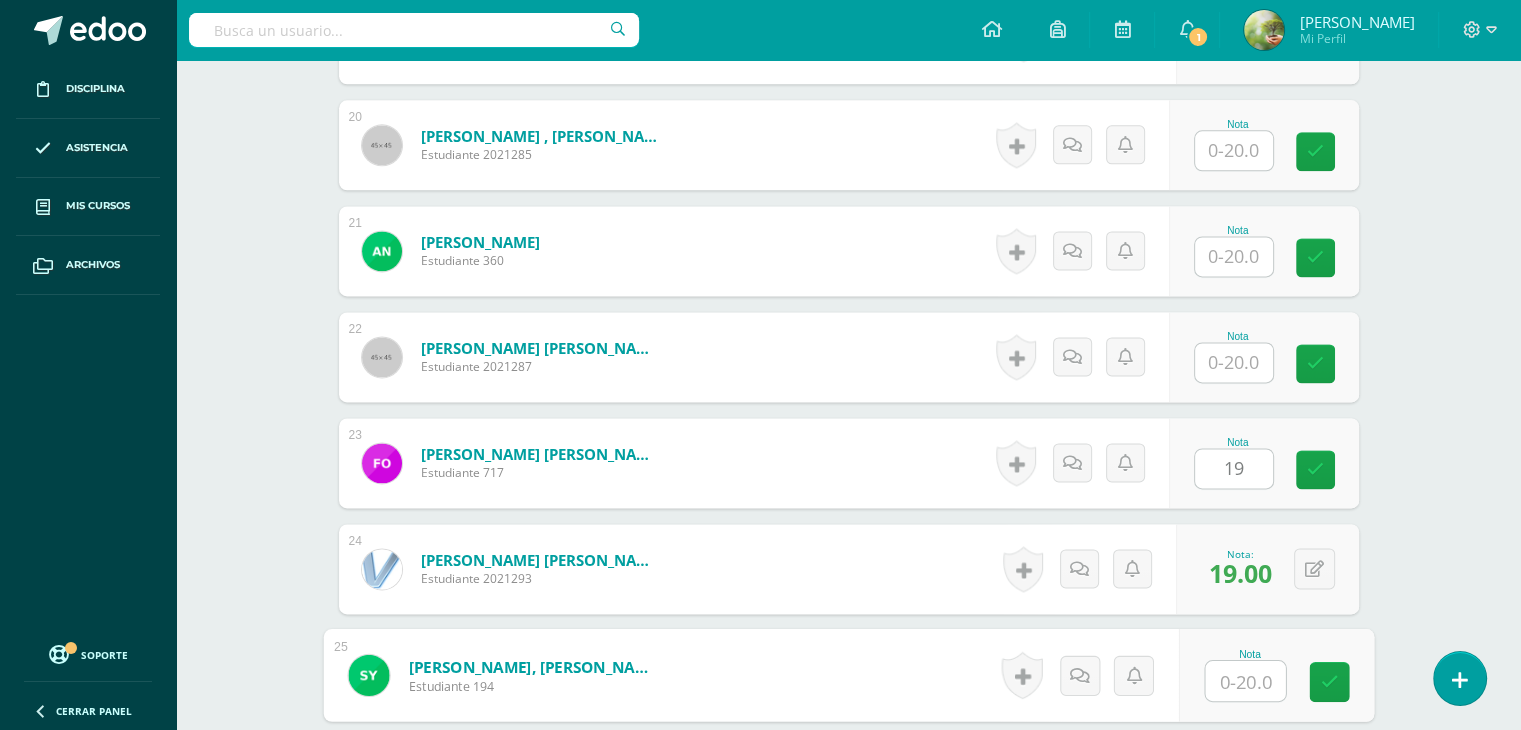 click at bounding box center [1245, 681] 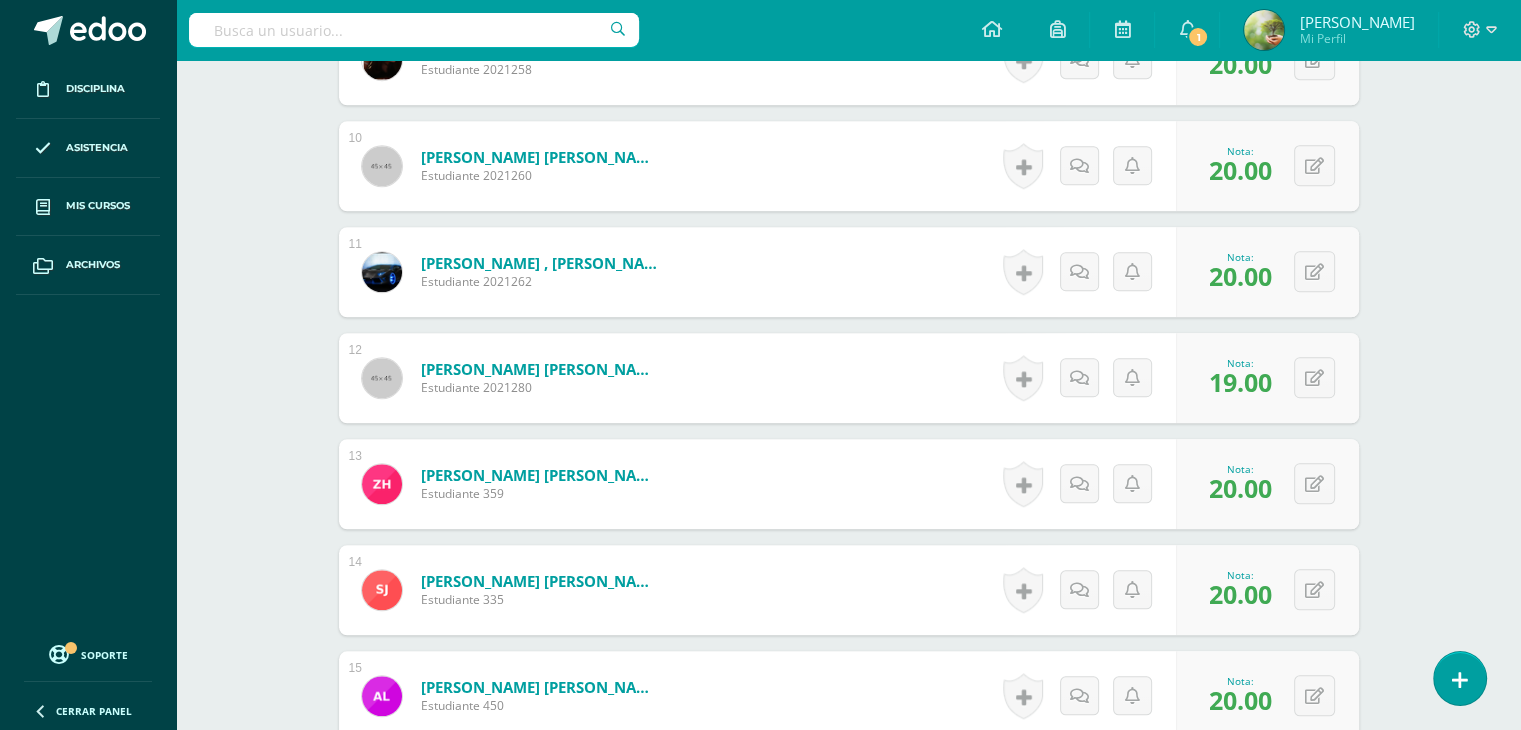 scroll, scrollTop: 1553, scrollLeft: 0, axis: vertical 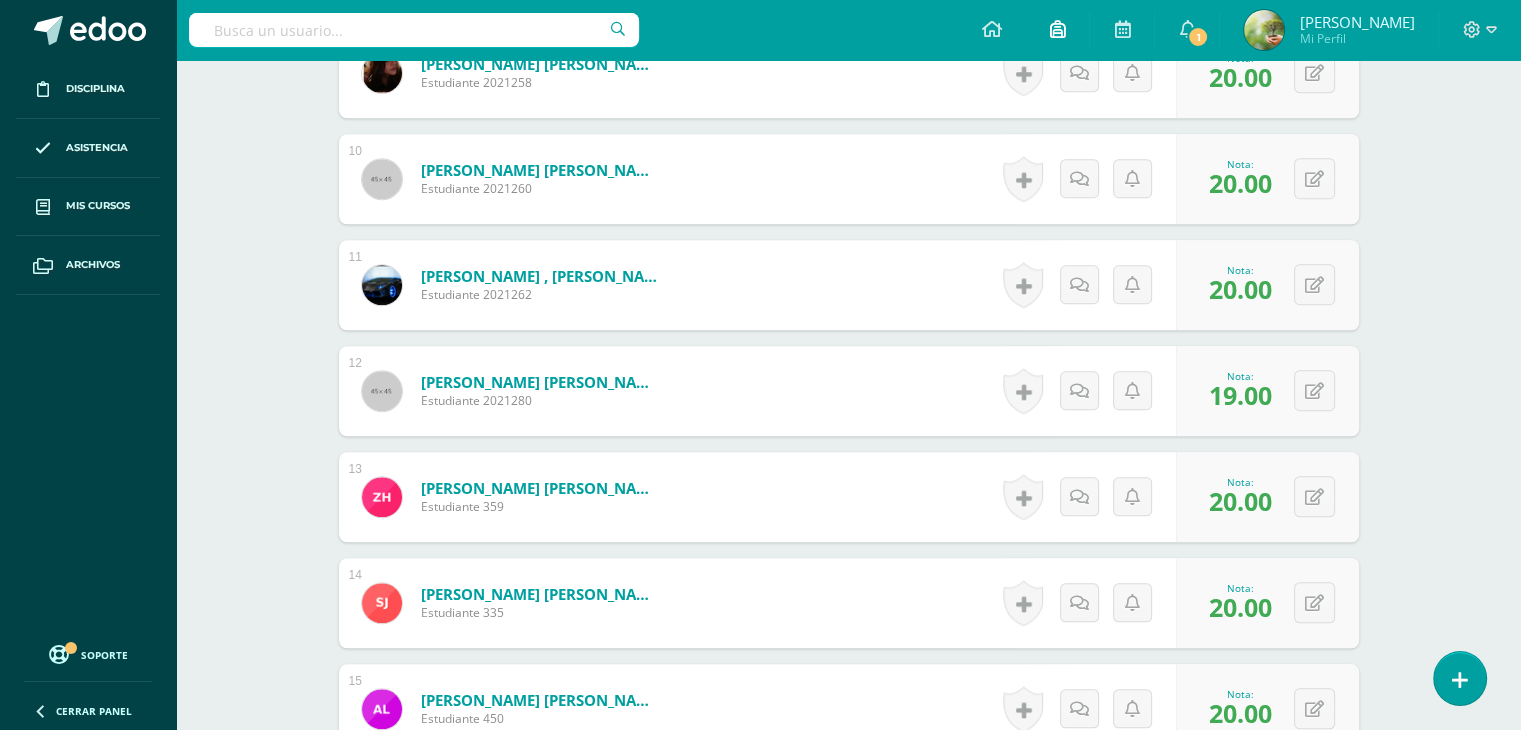 type on "19" 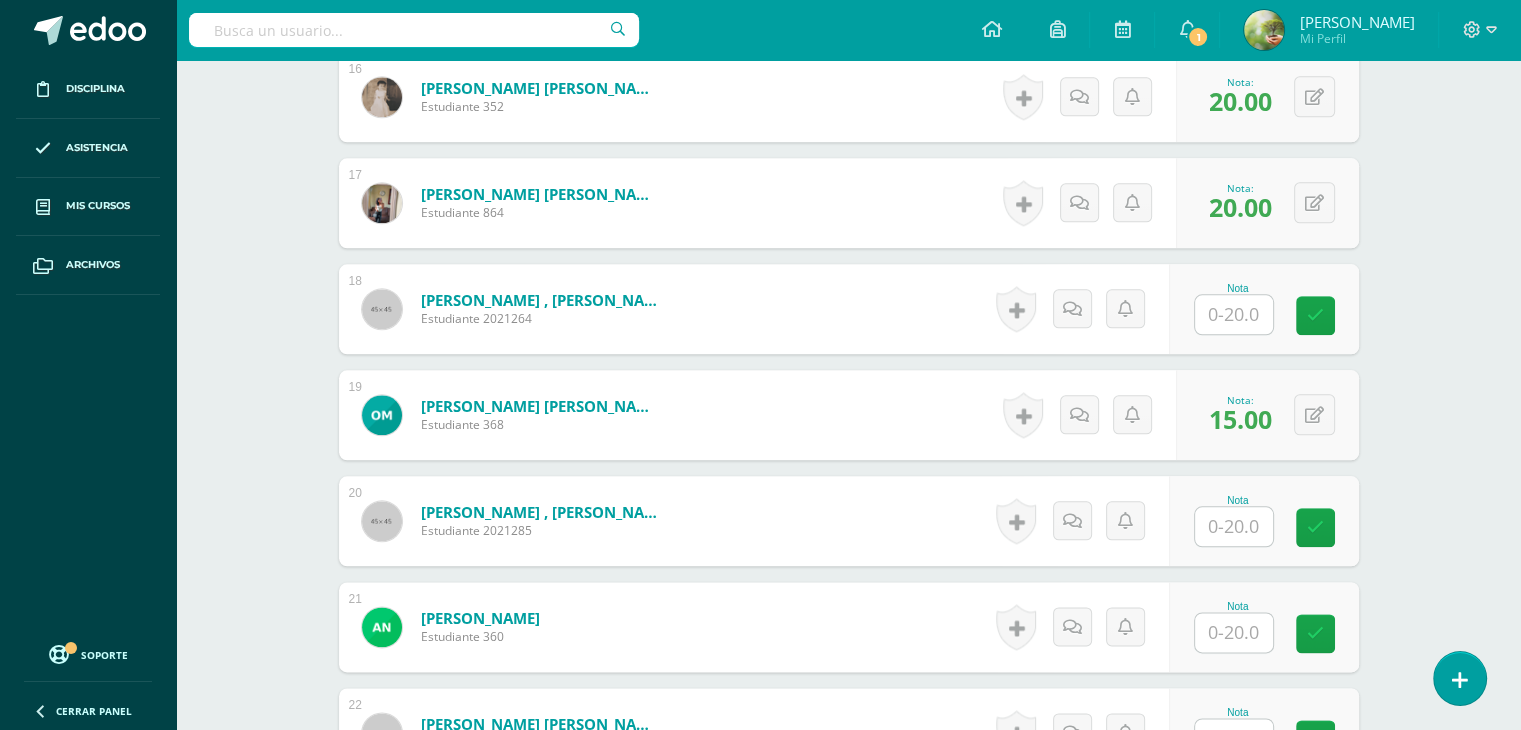scroll, scrollTop: 2259, scrollLeft: 0, axis: vertical 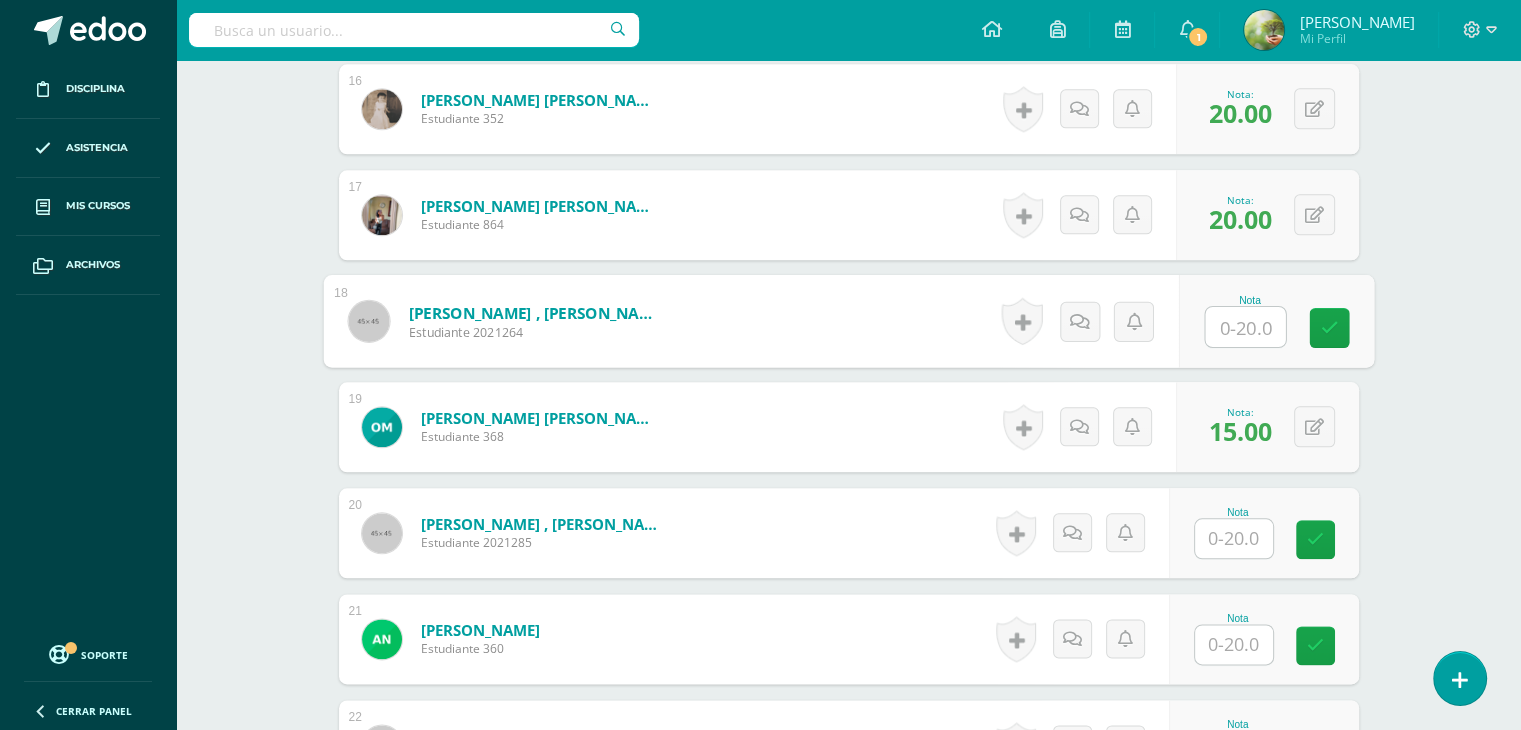 click at bounding box center [1245, 327] 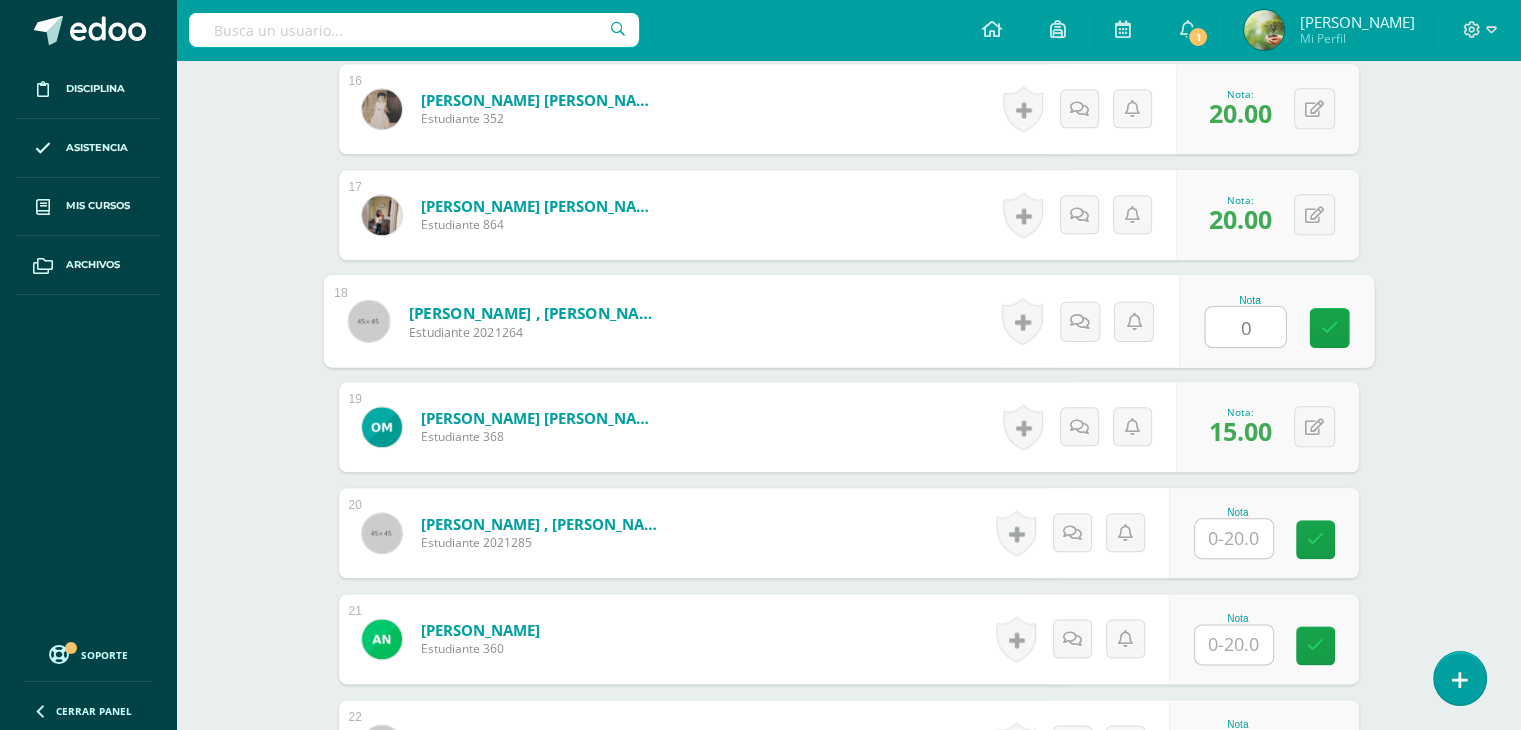 type on "0" 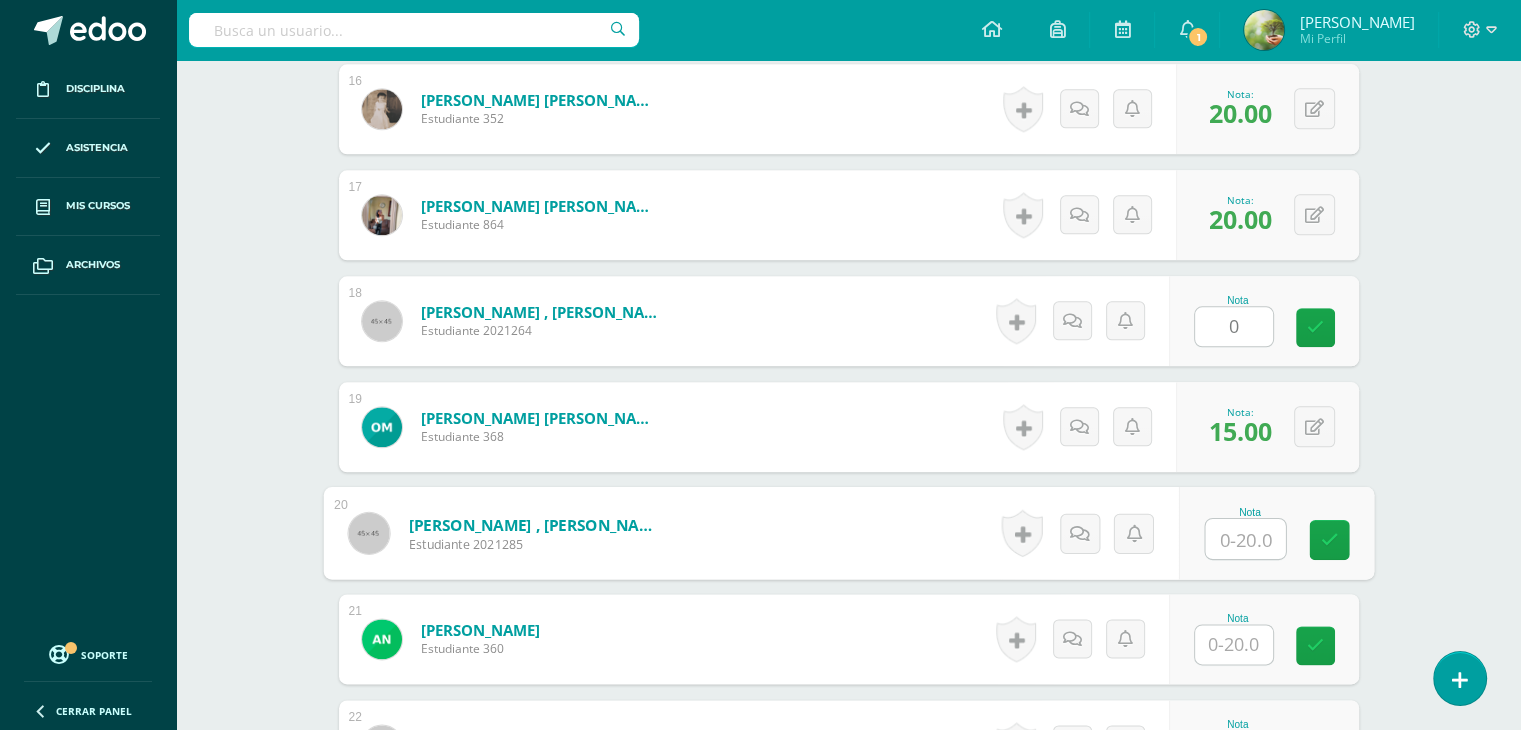 click at bounding box center [1245, 539] 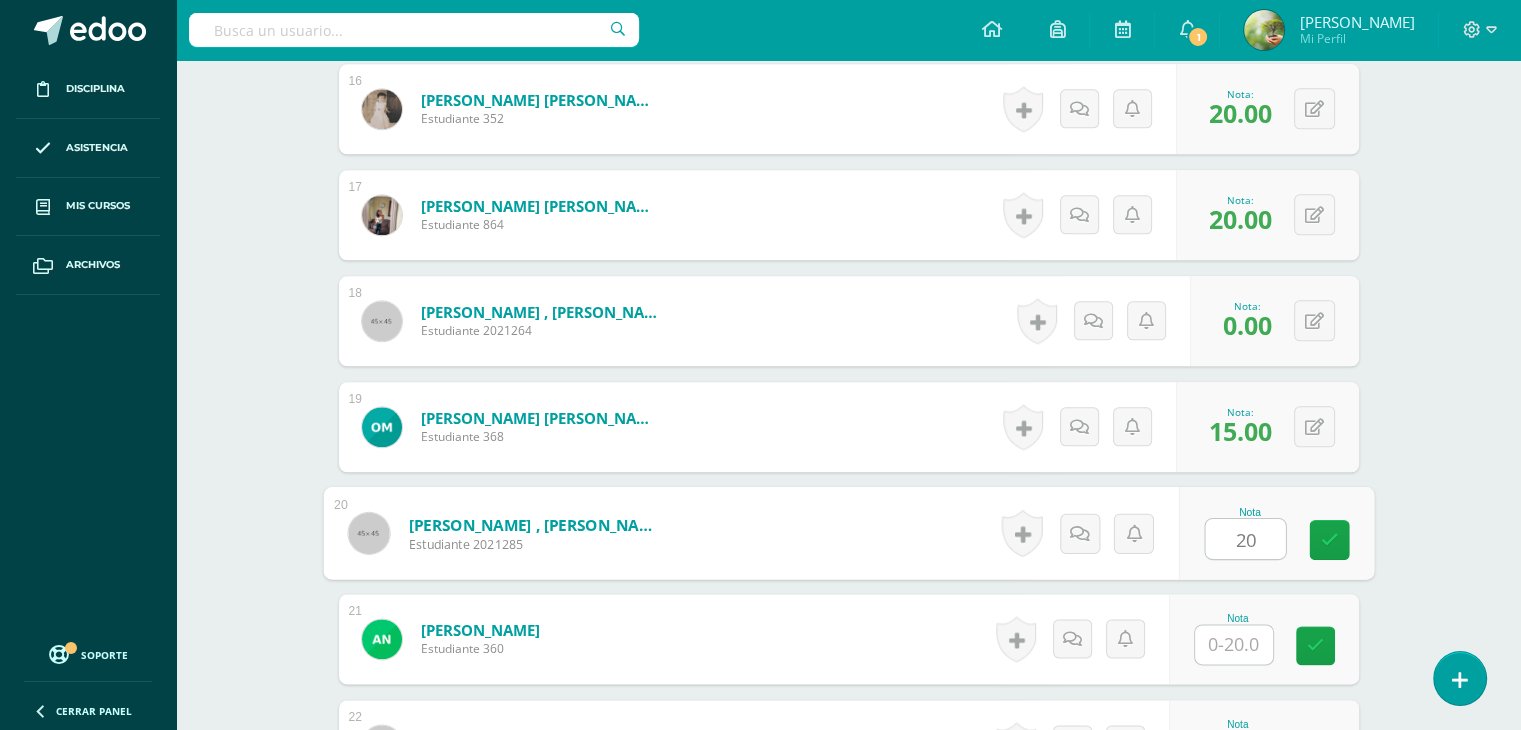 type on "20" 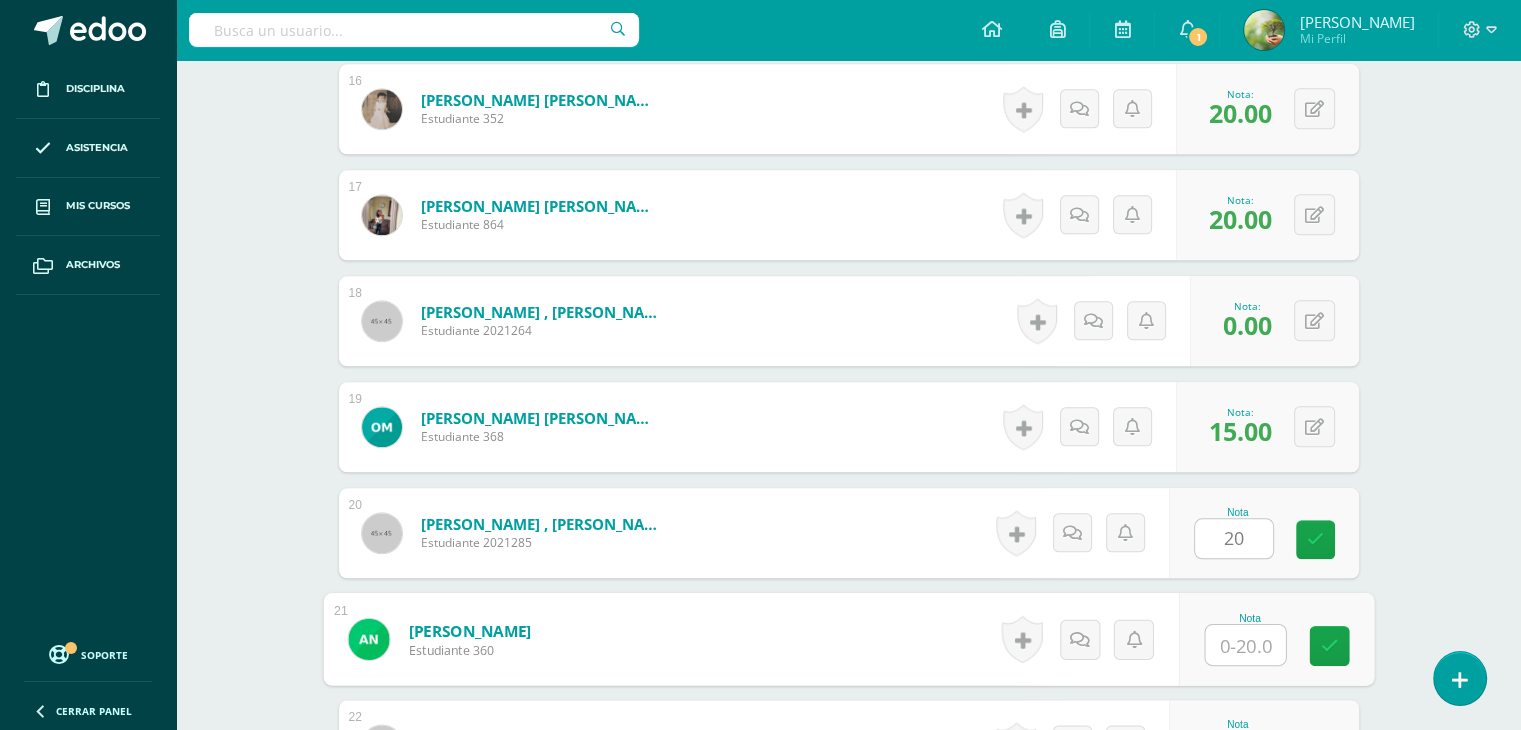 click at bounding box center [1245, 645] 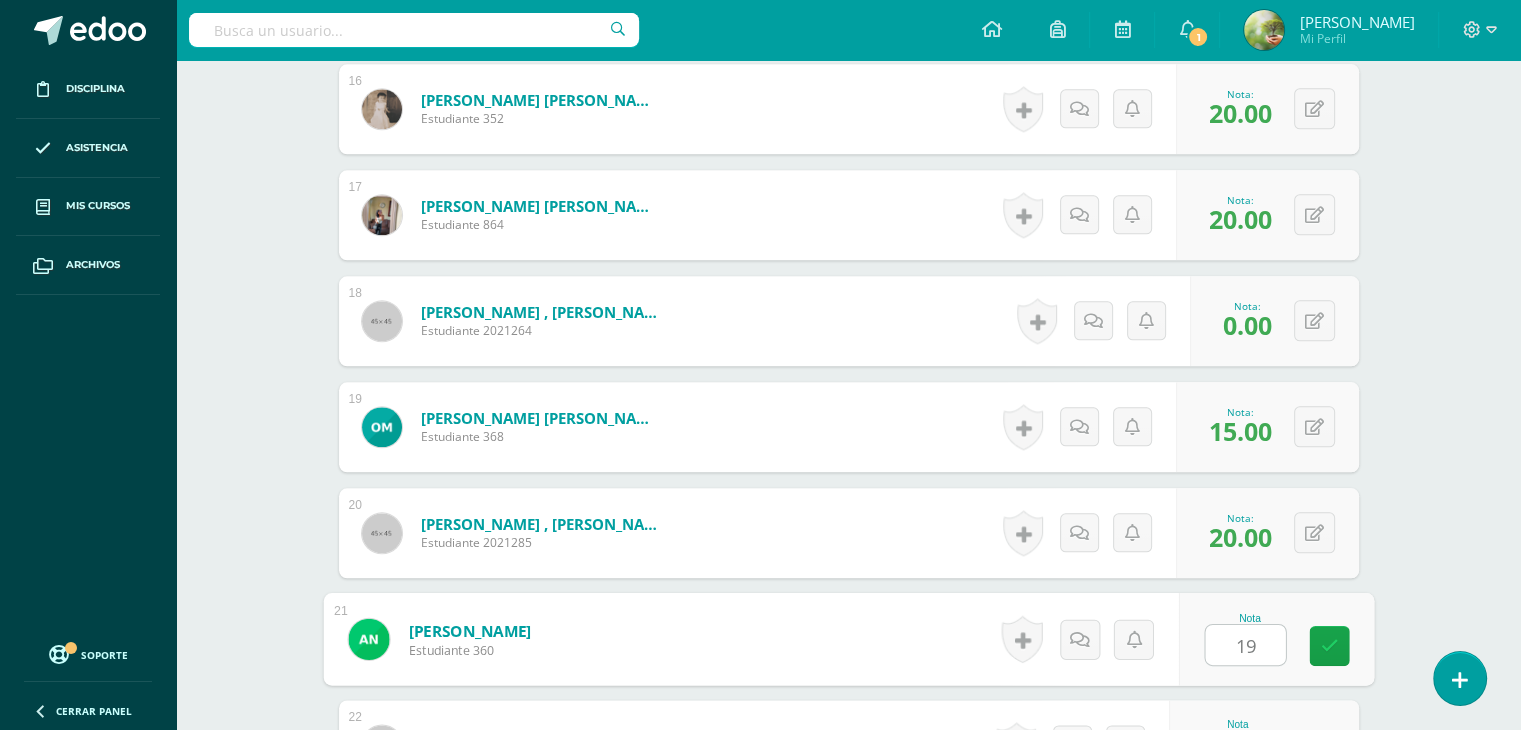 type on "19" 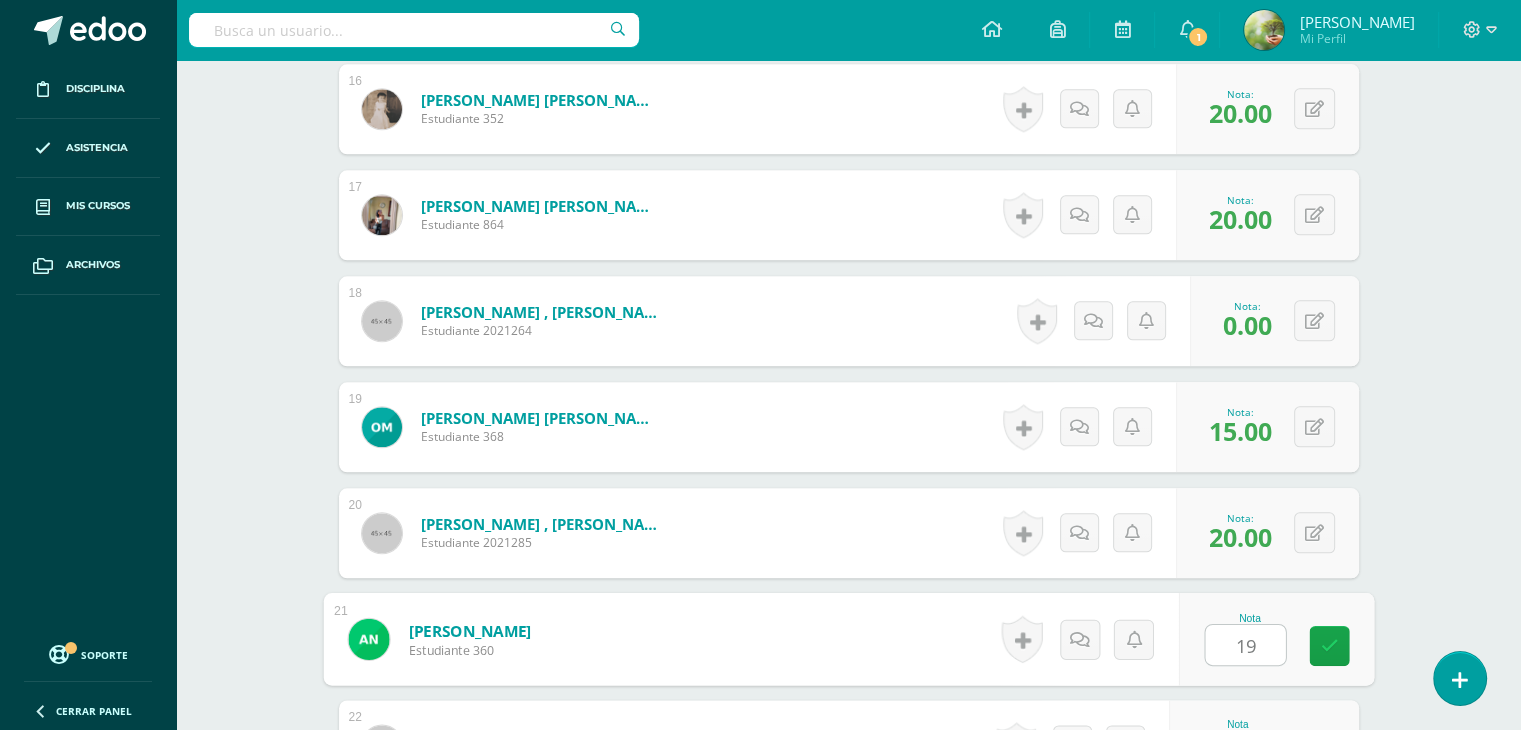 scroll, scrollTop: 2298, scrollLeft: 0, axis: vertical 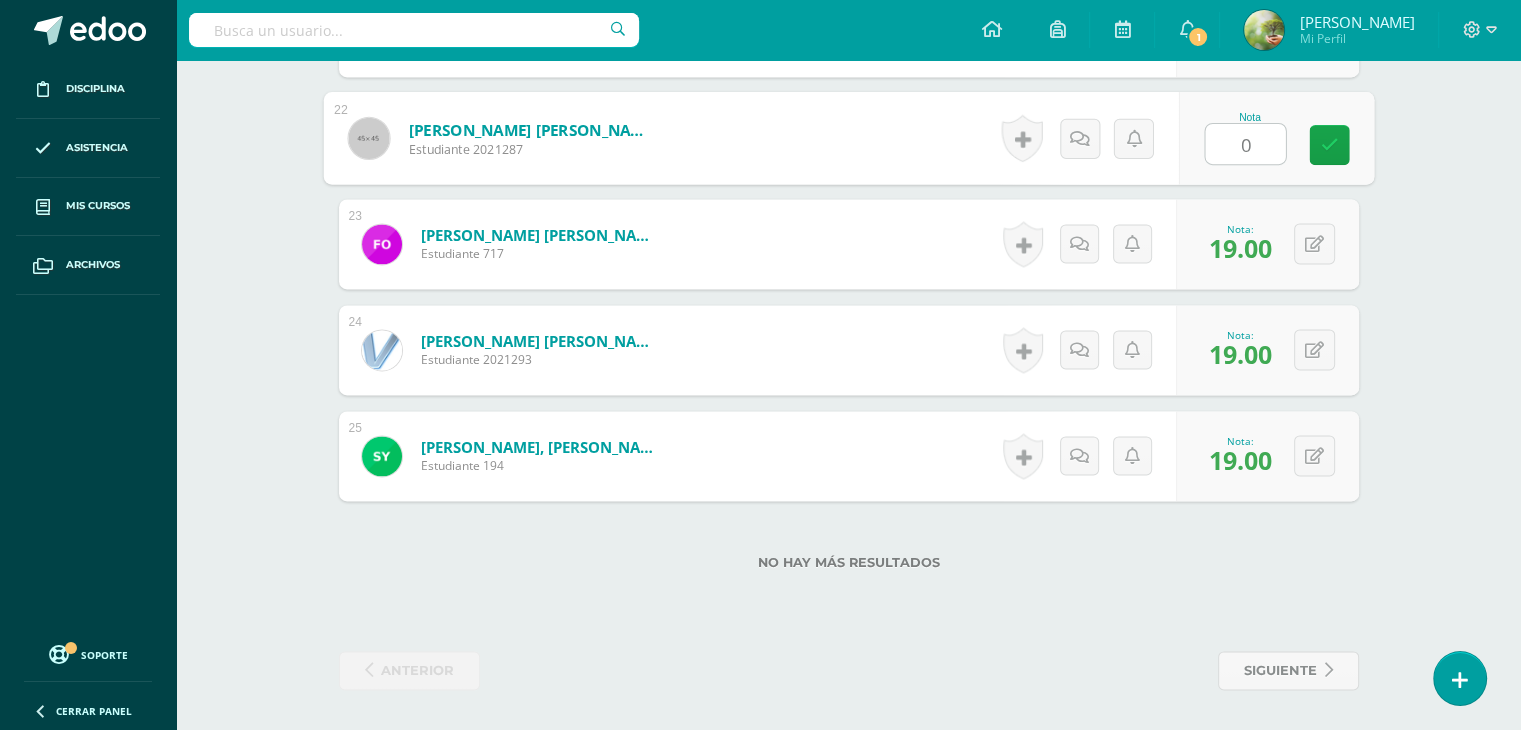 type on "0" 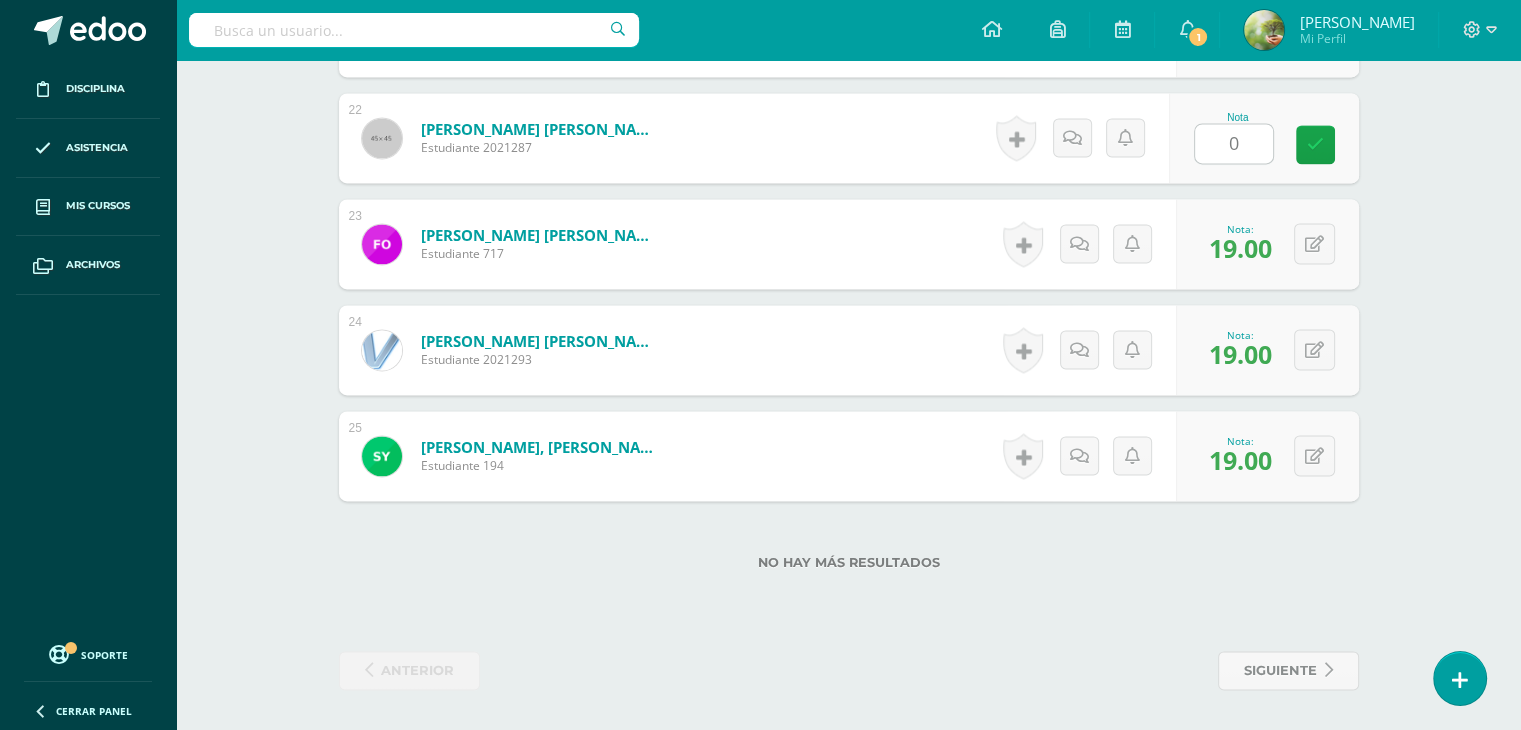 click on "L.3 Idioma Inglés
Tercero Básico "C"
Herramientas
Detalle de asistencias
Actividad
Anuncios
Actividades
Estudiantes
Planificación
Dosificación
Conferencias
¿Estás seguro que quieres  eliminar  esta actividad?
Esto borrará la actividad y cualquier nota que hayas registrado
permanentemente. Esta acción no se puede revertir. Cancelar Eliminar
Administración de escalas de valoración
escala de valoración
Aún no has creado una escala de valoración.
Cancelar Agregar nueva escala de valoración: Cancelar     Mostrar todos" at bounding box center (848, -1038) 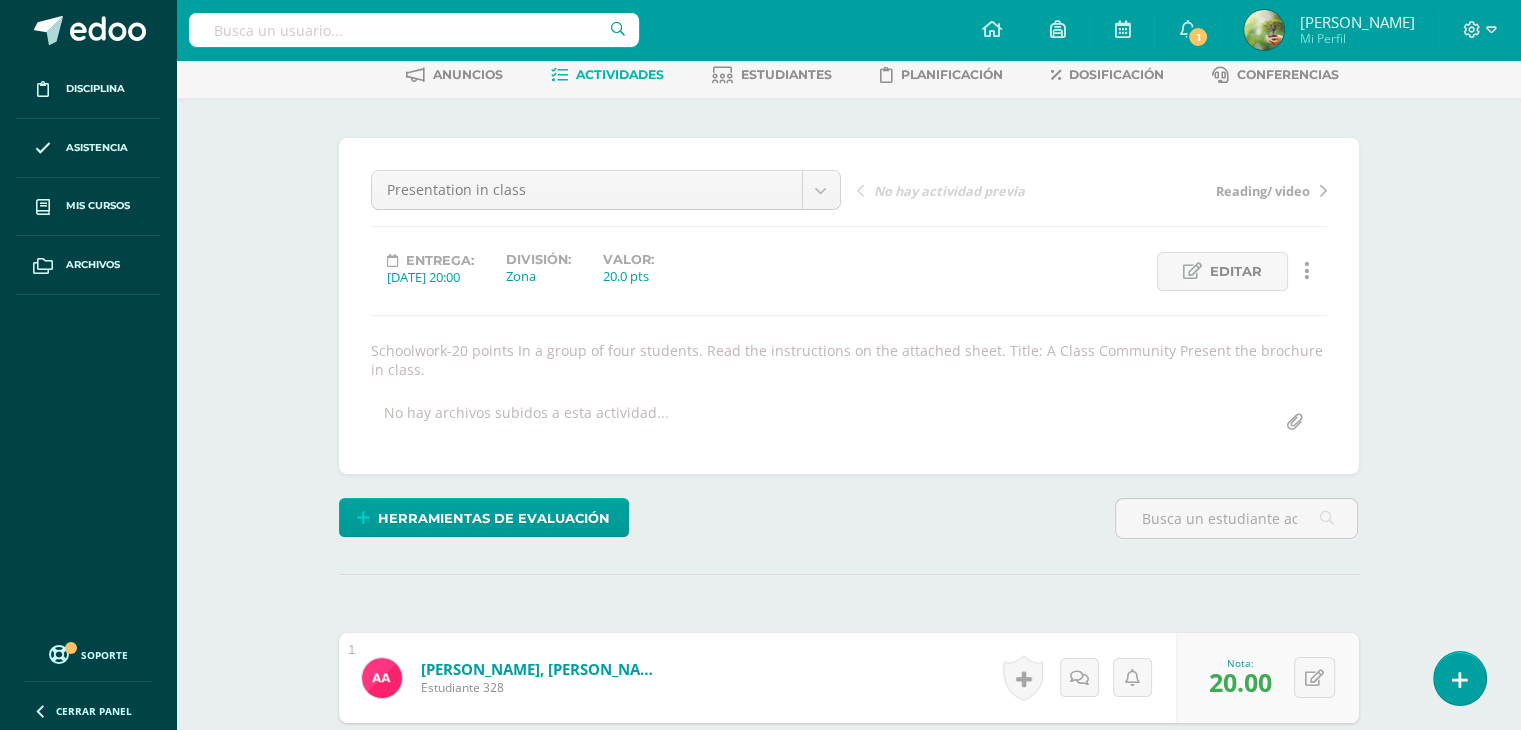 scroll, scrollTop: 0, scrollLeft: 0, axis: both 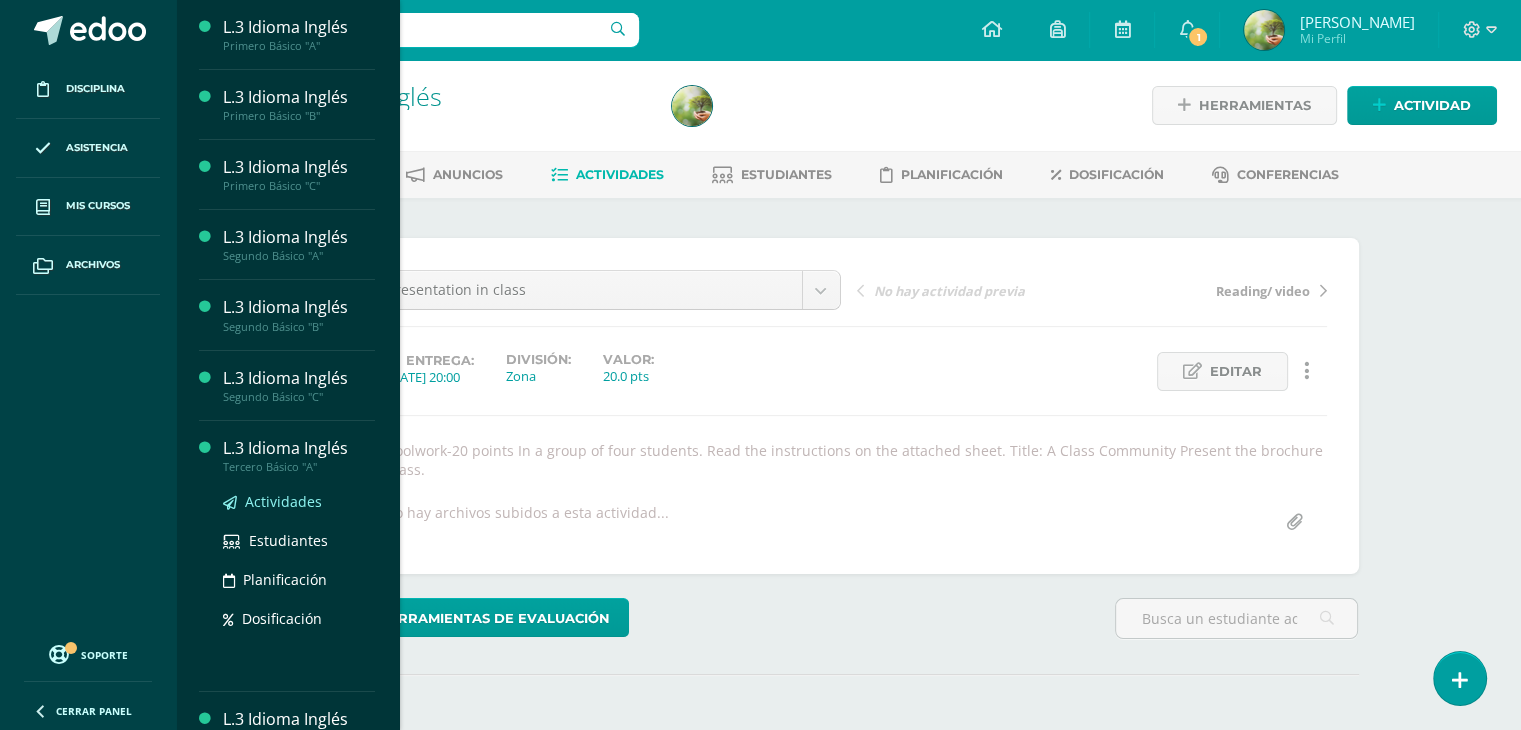 click on "Actividades" at bounding box center (283, 501) 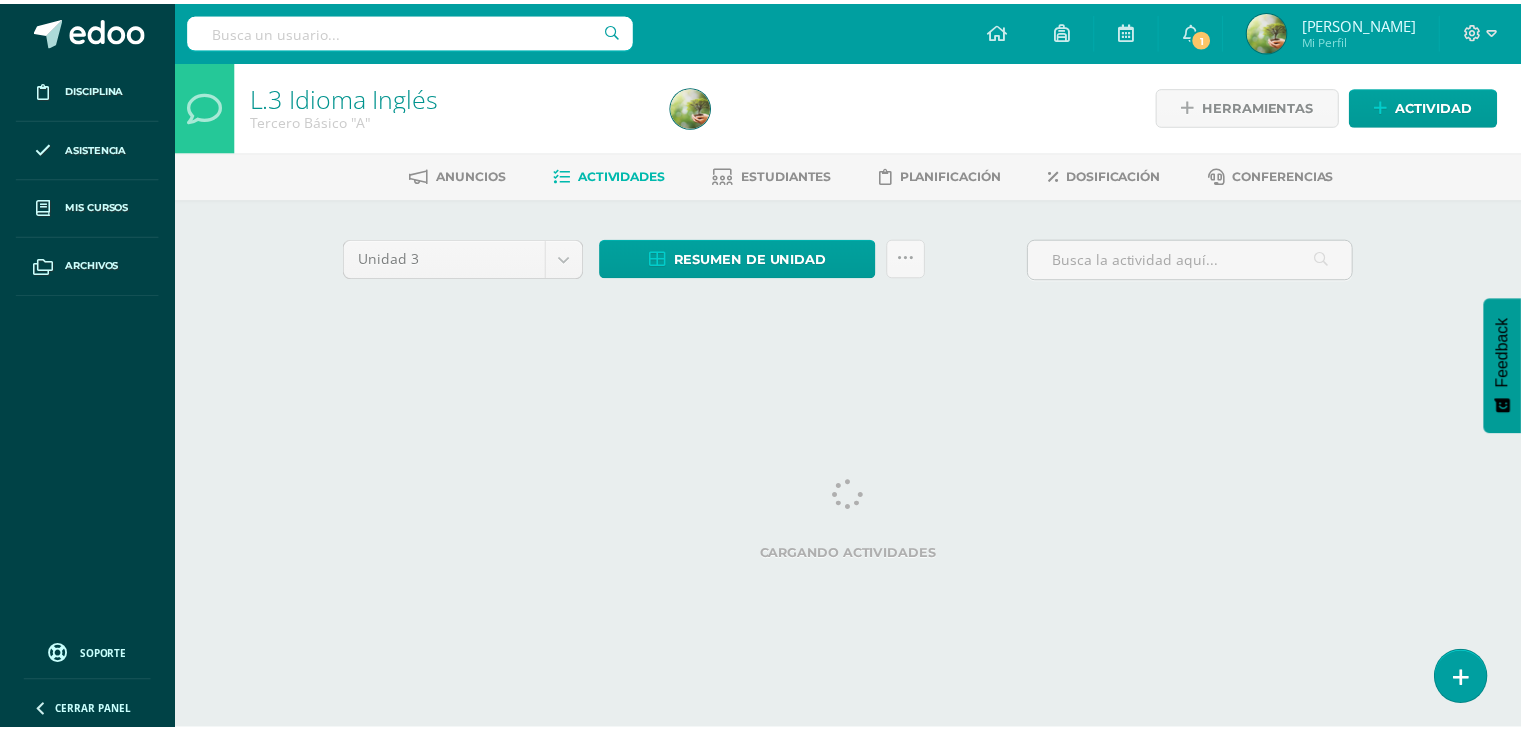 scroll, scrollTop: 0, scrollLeft: 0, axis: both 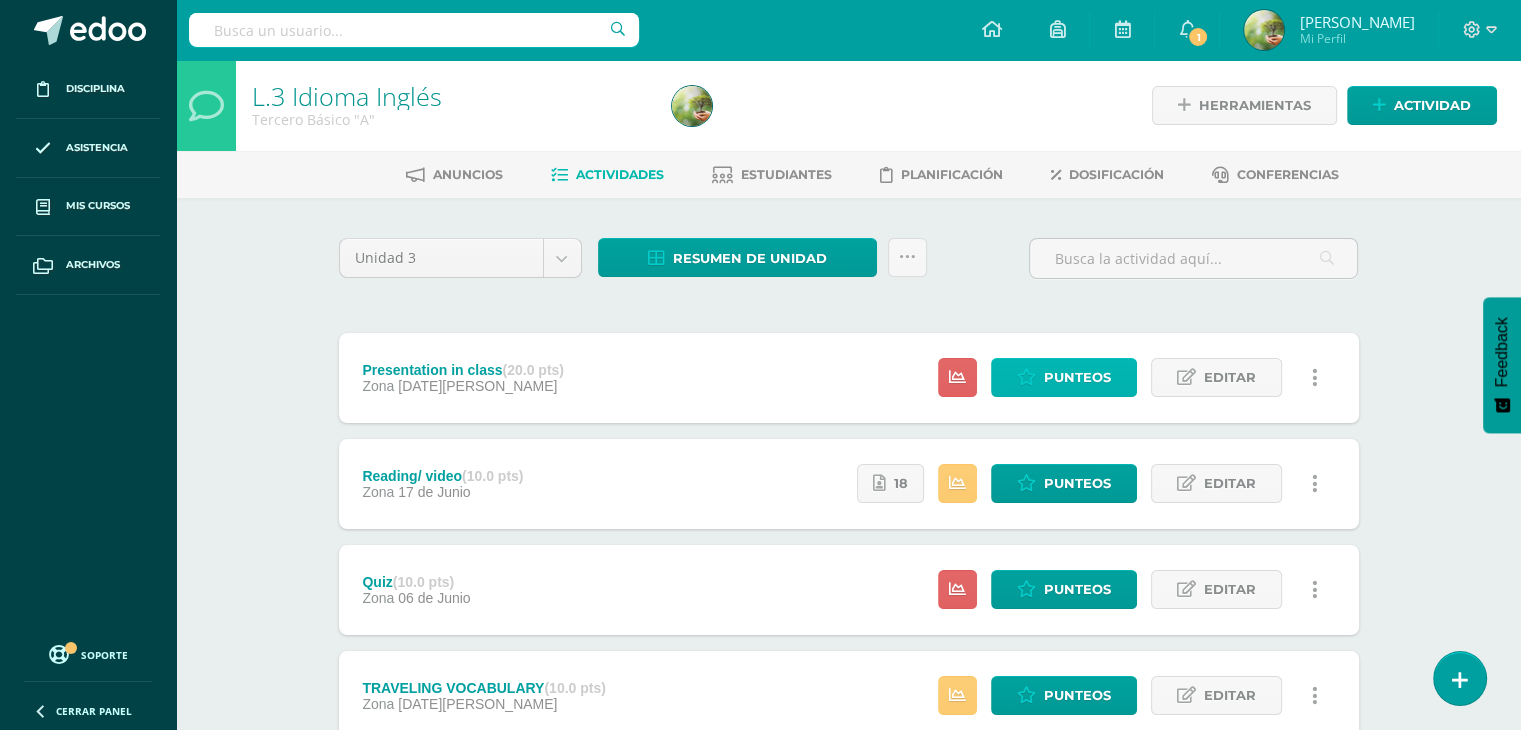 click on "Punteos" at bounding box center [1077, 377] 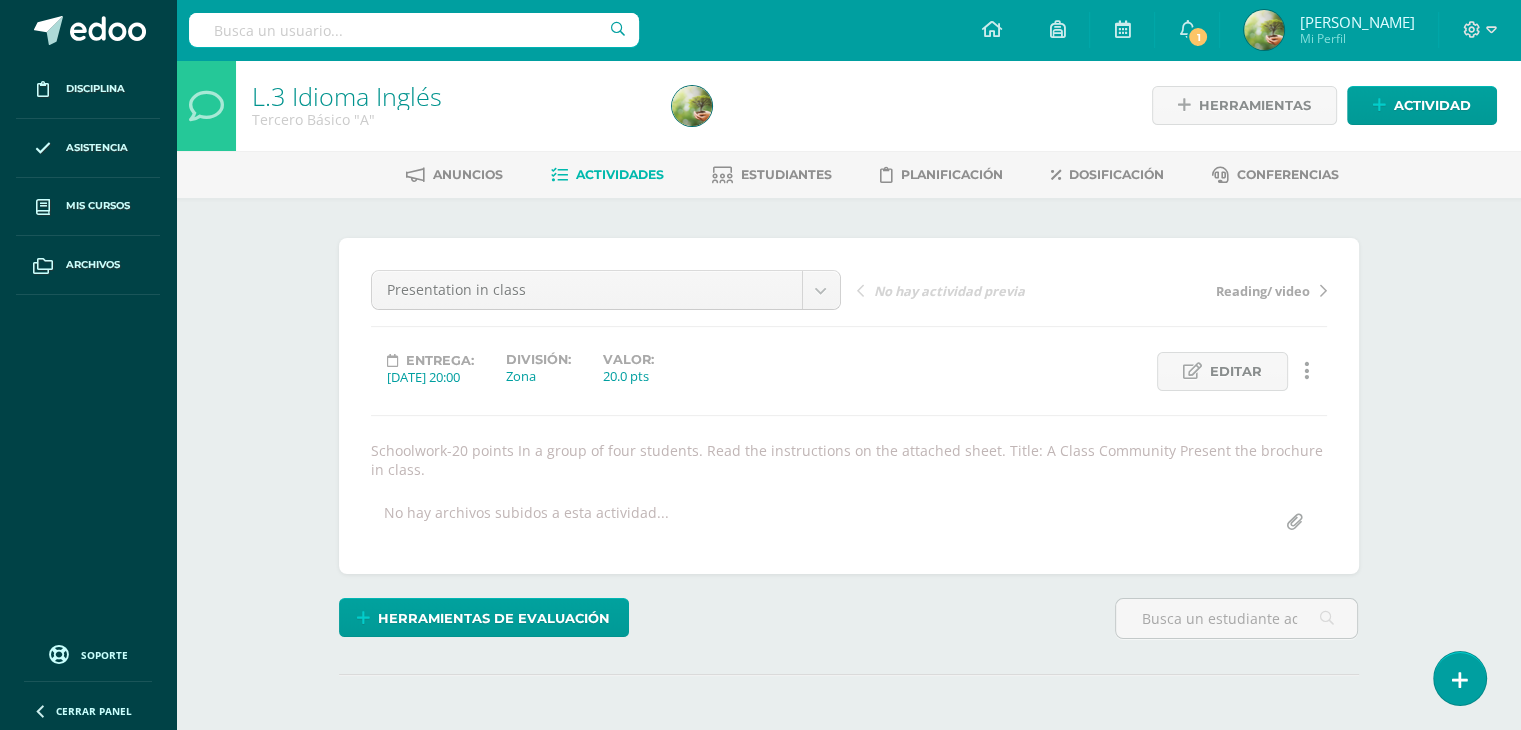 scroll, scrollTop: 0, scrollLeft: 0, axis: both 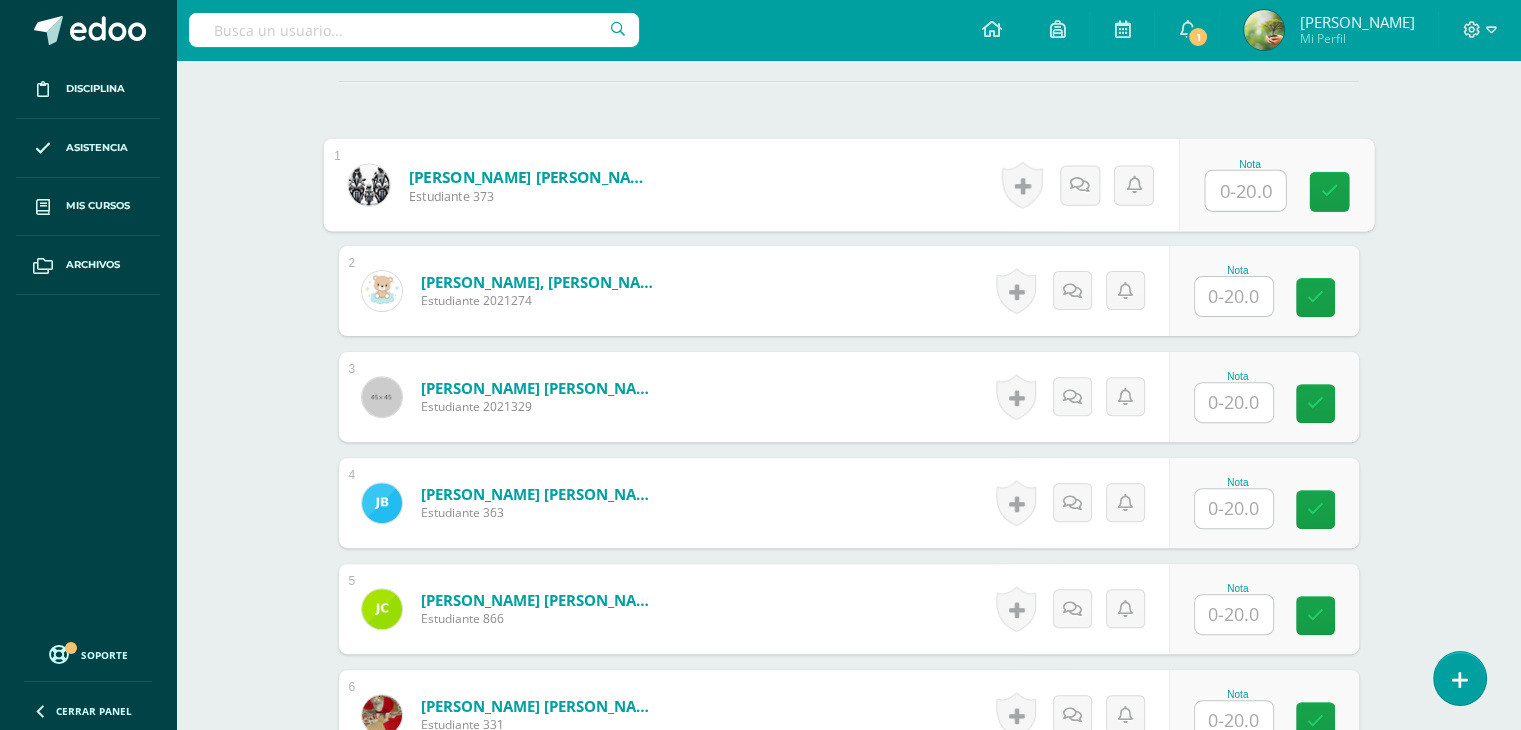 click at bounding box center [1245, 191] 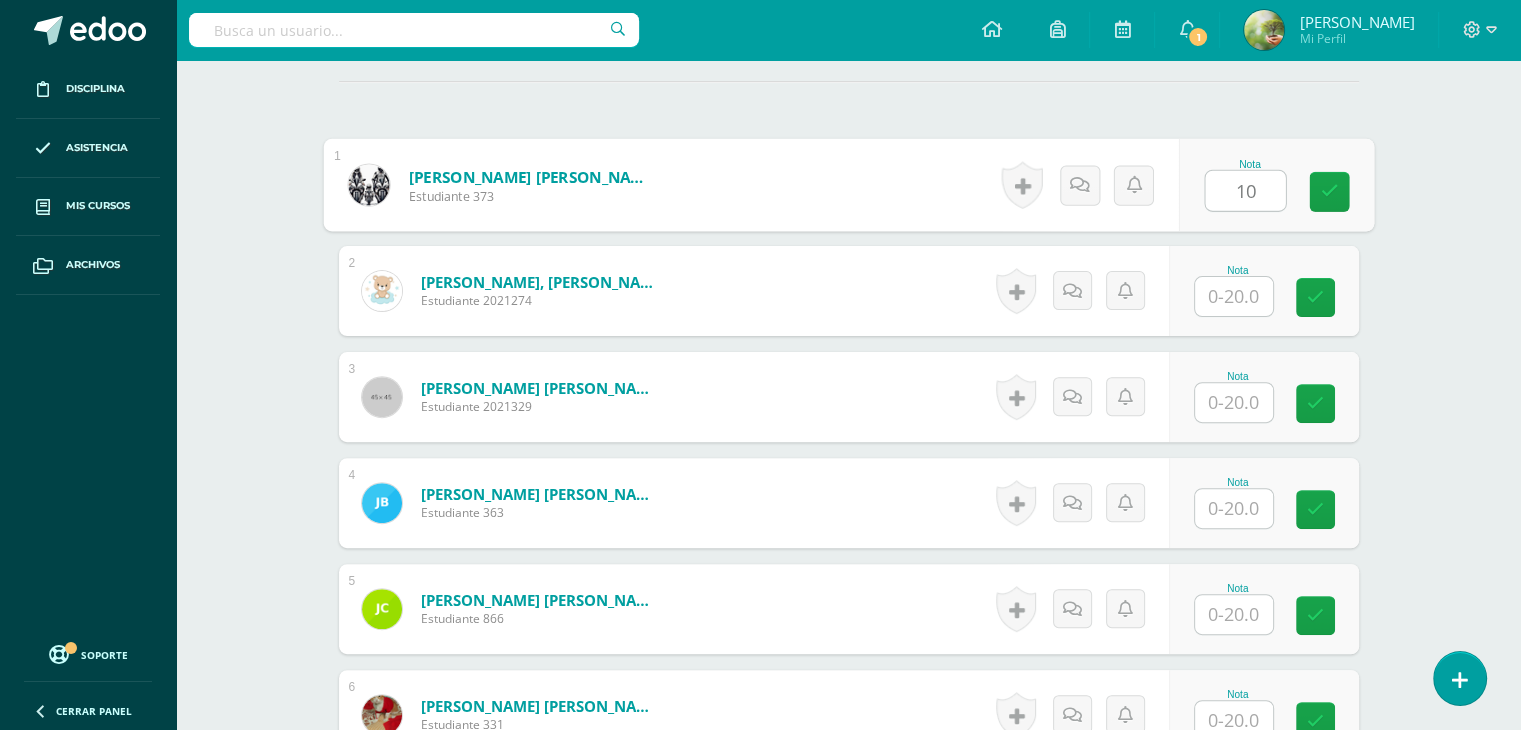 type on "10" 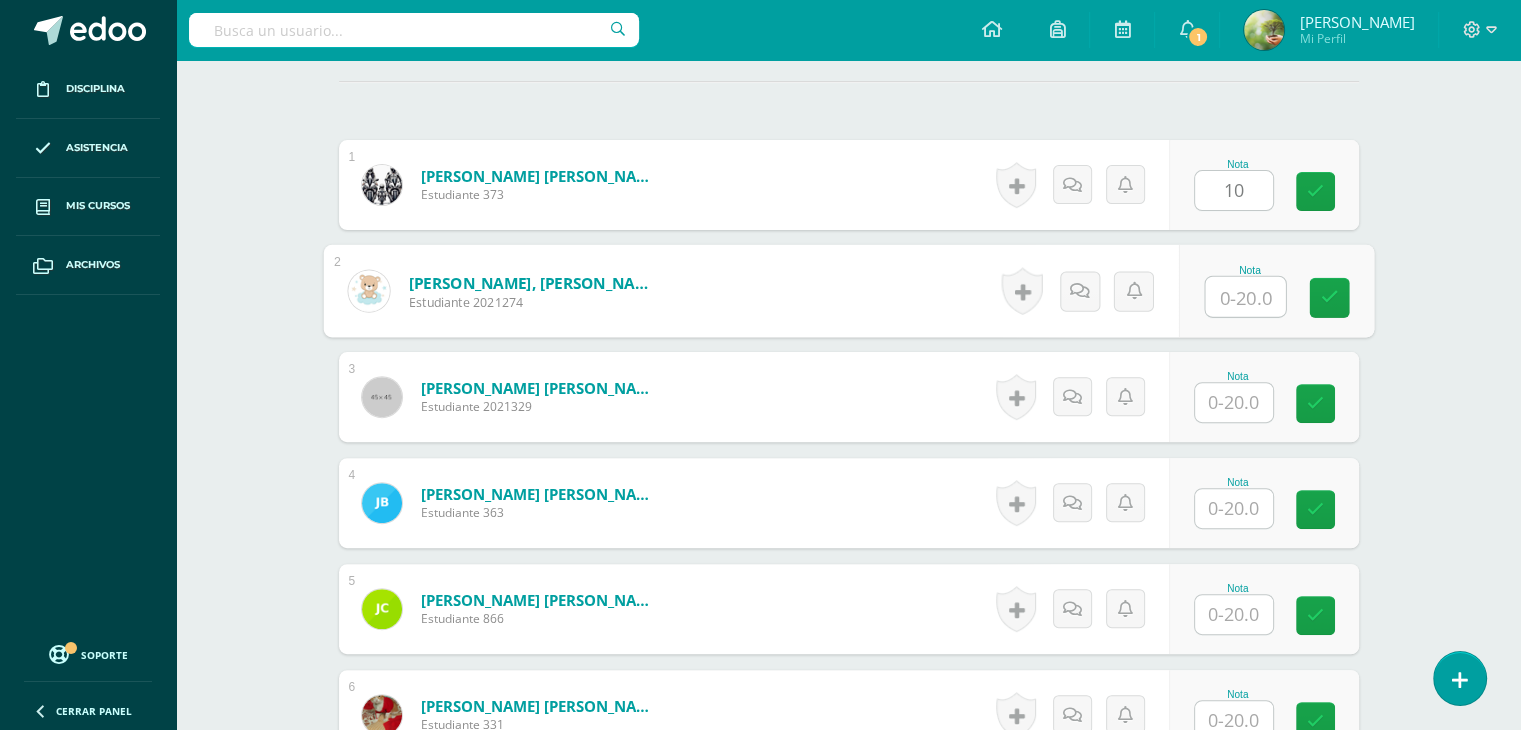 click at bounding box center [1245, 297] 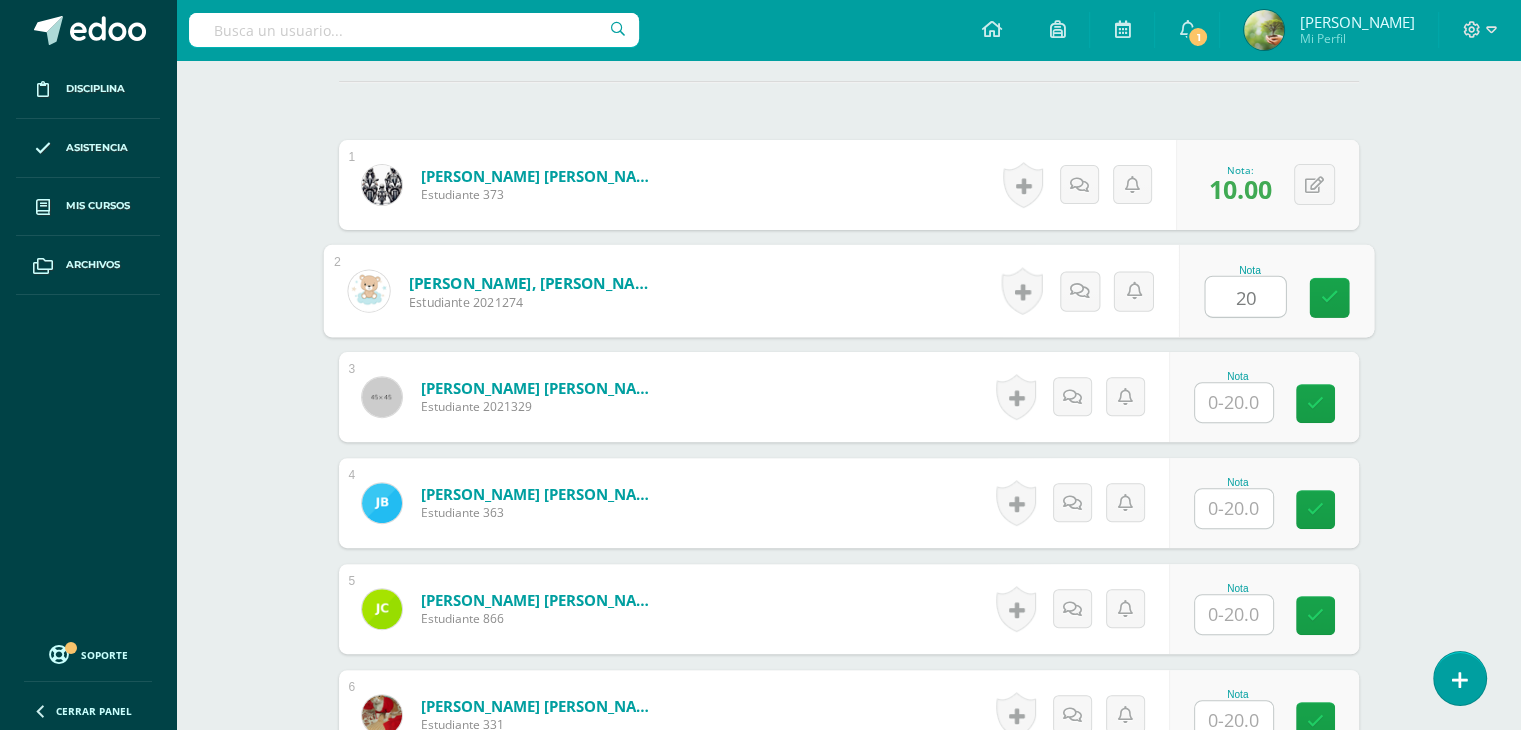 type on "20" 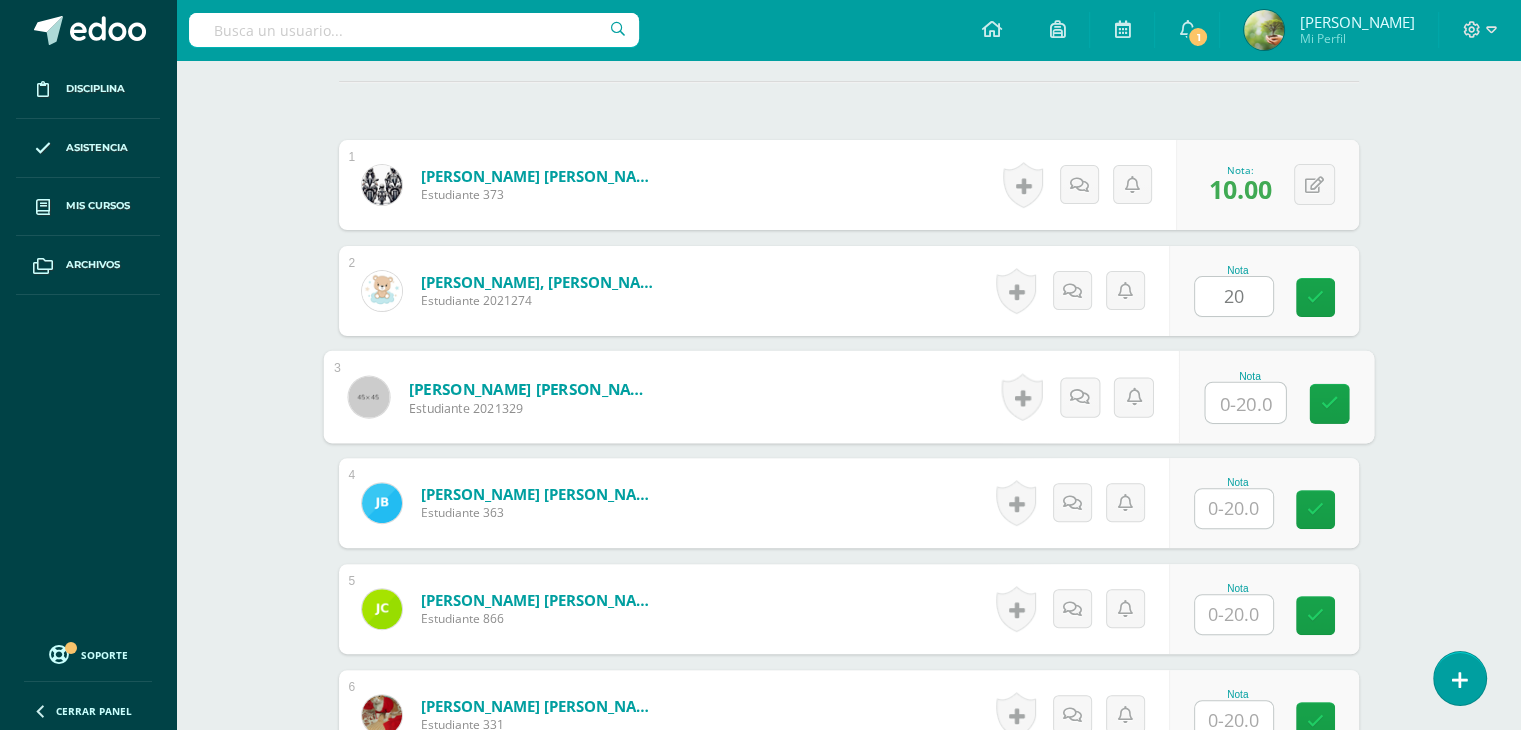 click at bounding box center [1245, 403] 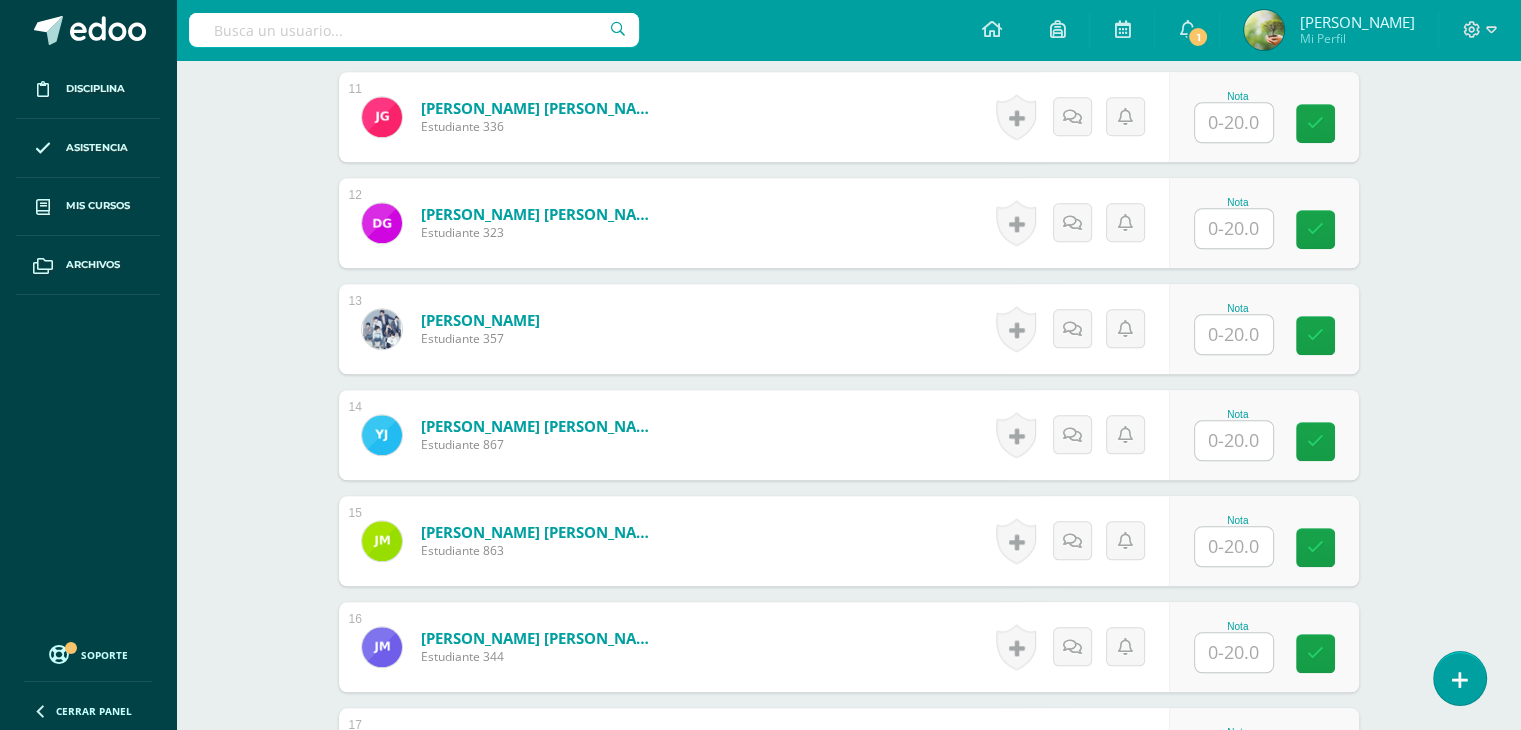 scroll, scrollTop: 1747, scrollLeft: 0, axis: vertical 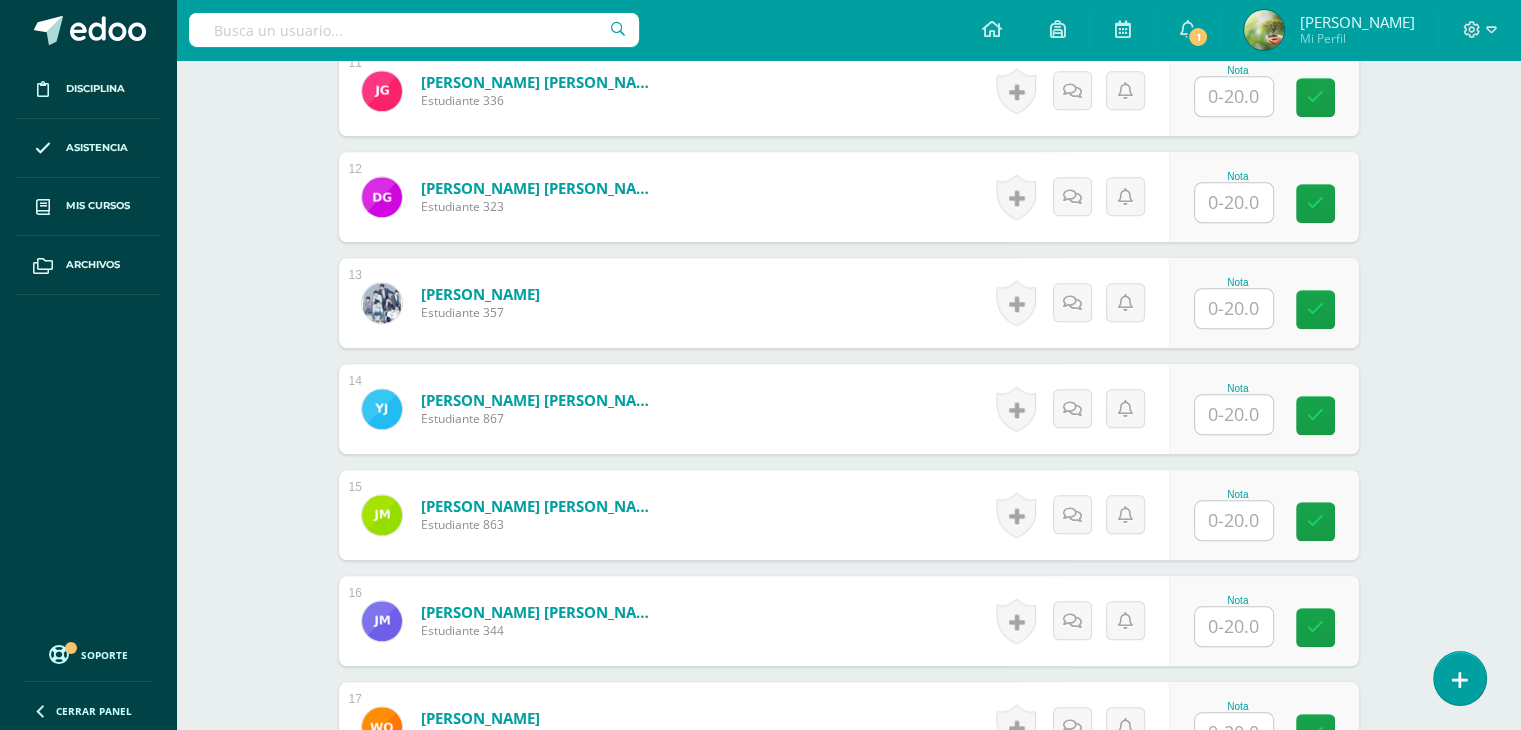 type on "0" 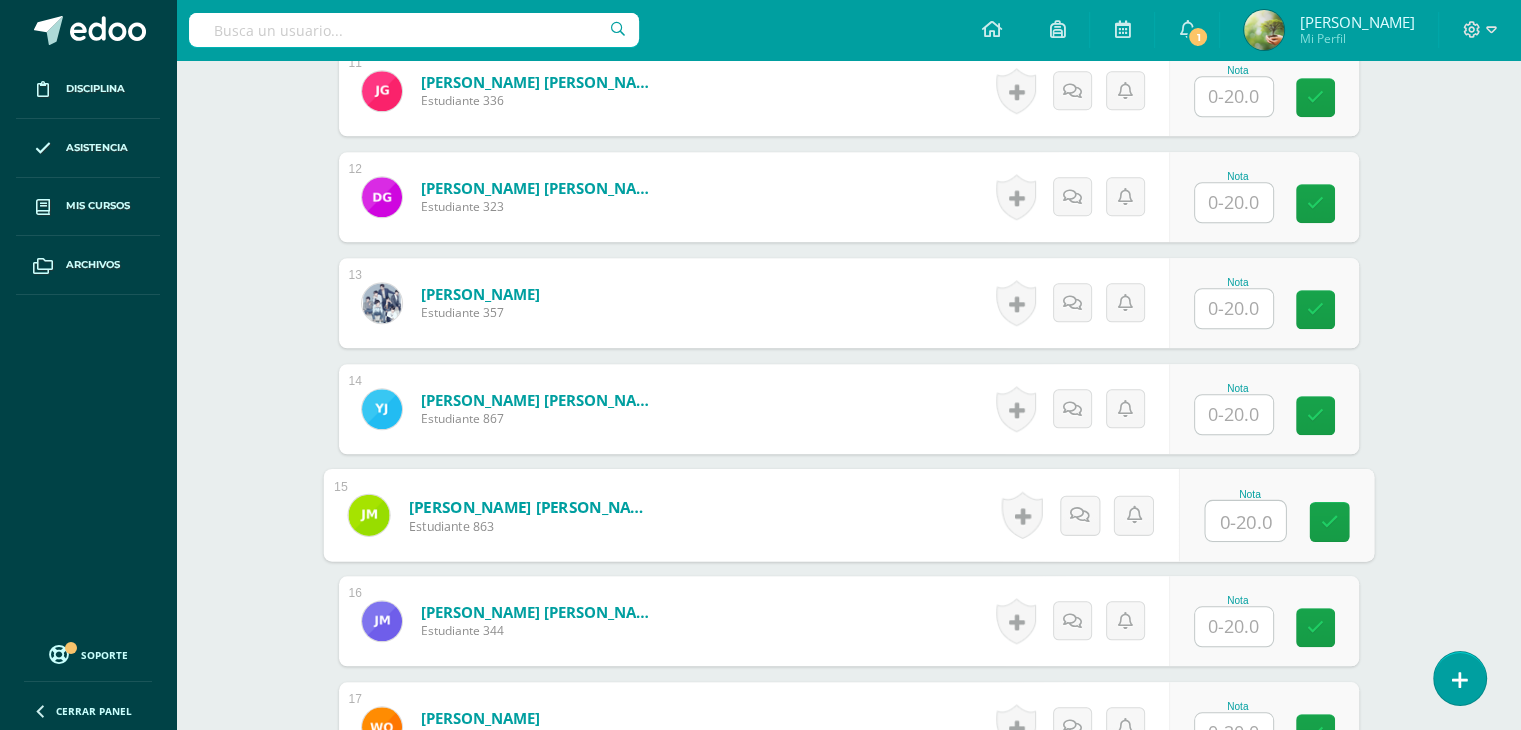 click at bounding box center [1245, 521] 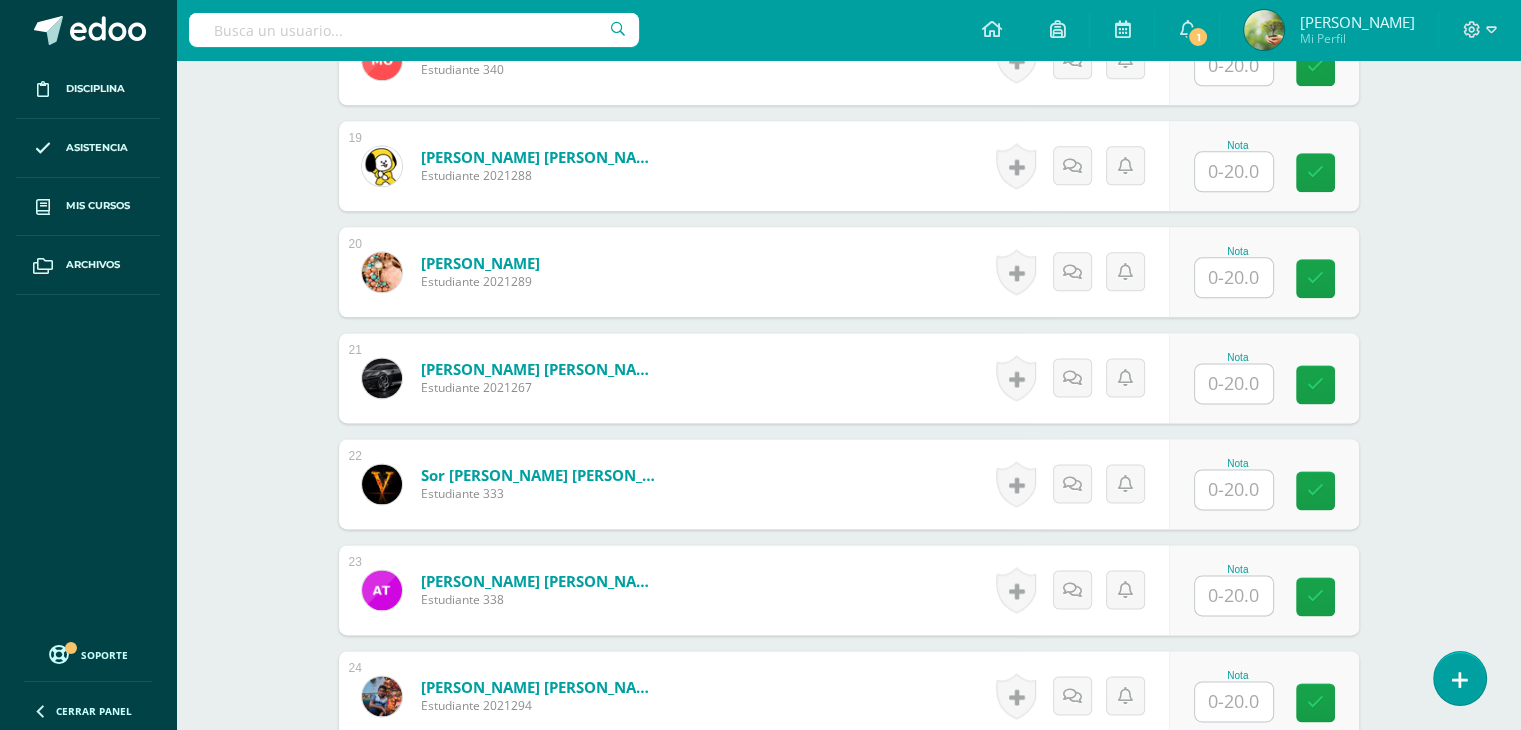 scroll, scrollTop: 2516, scrollLeft: 0, axis: vertical 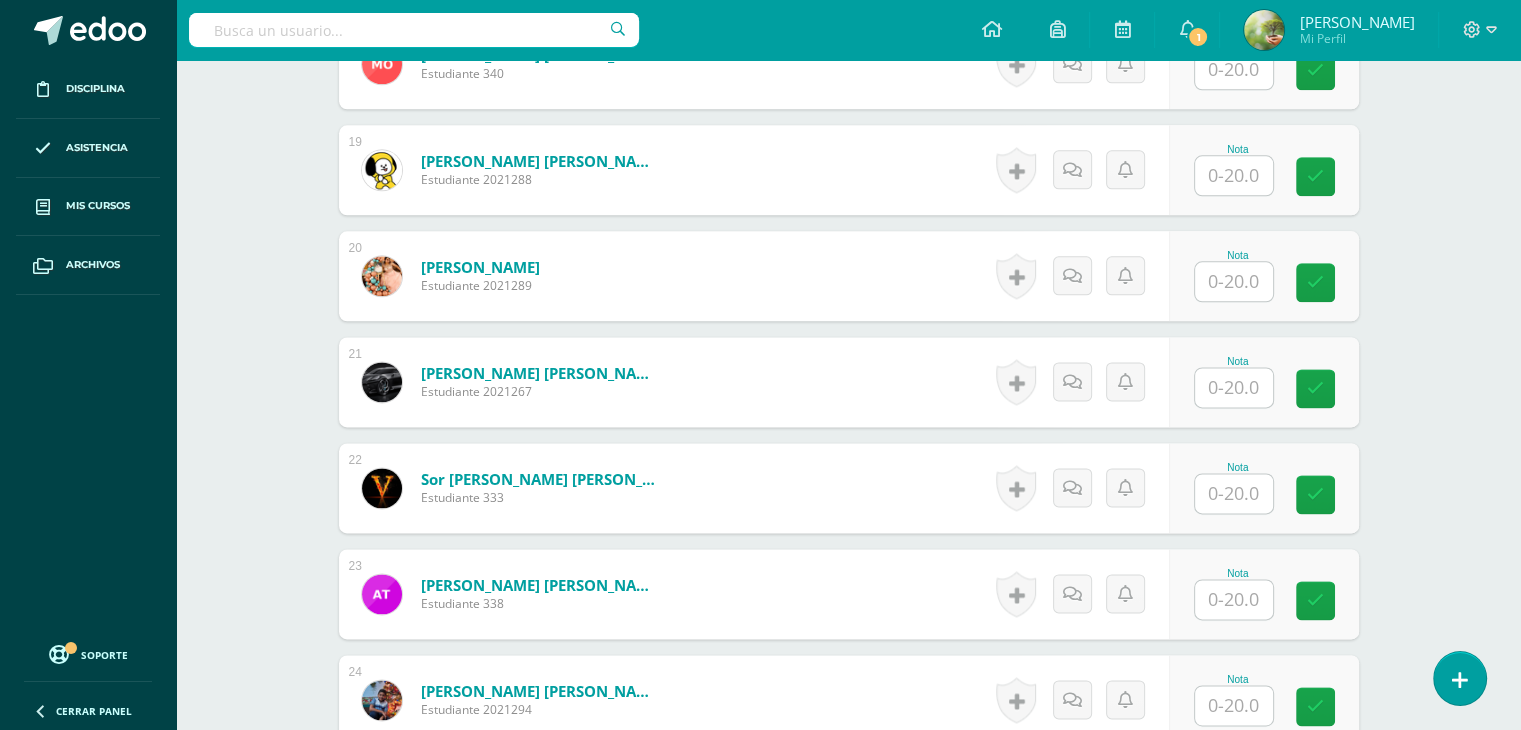 type on "10" 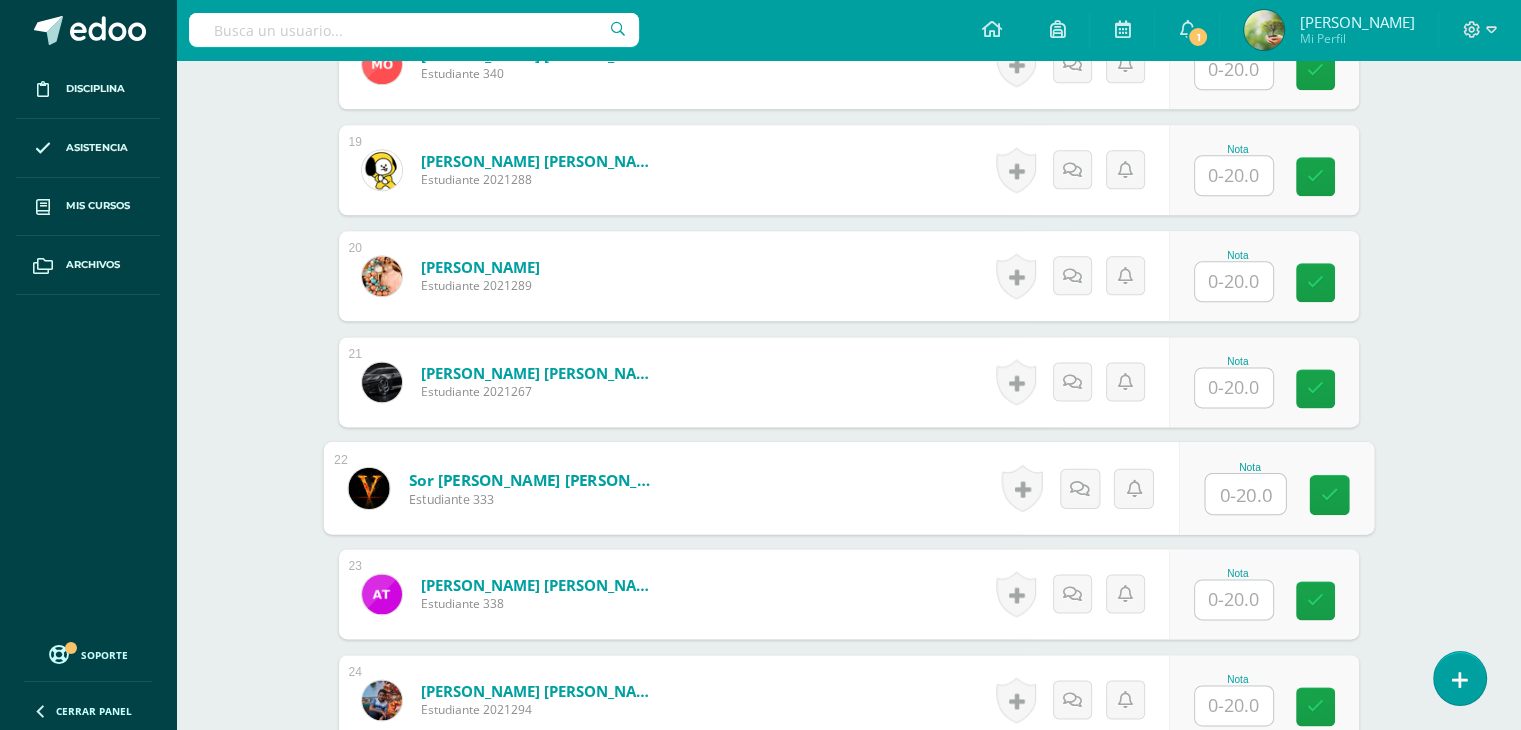 click at bounding box center [1245, 494] 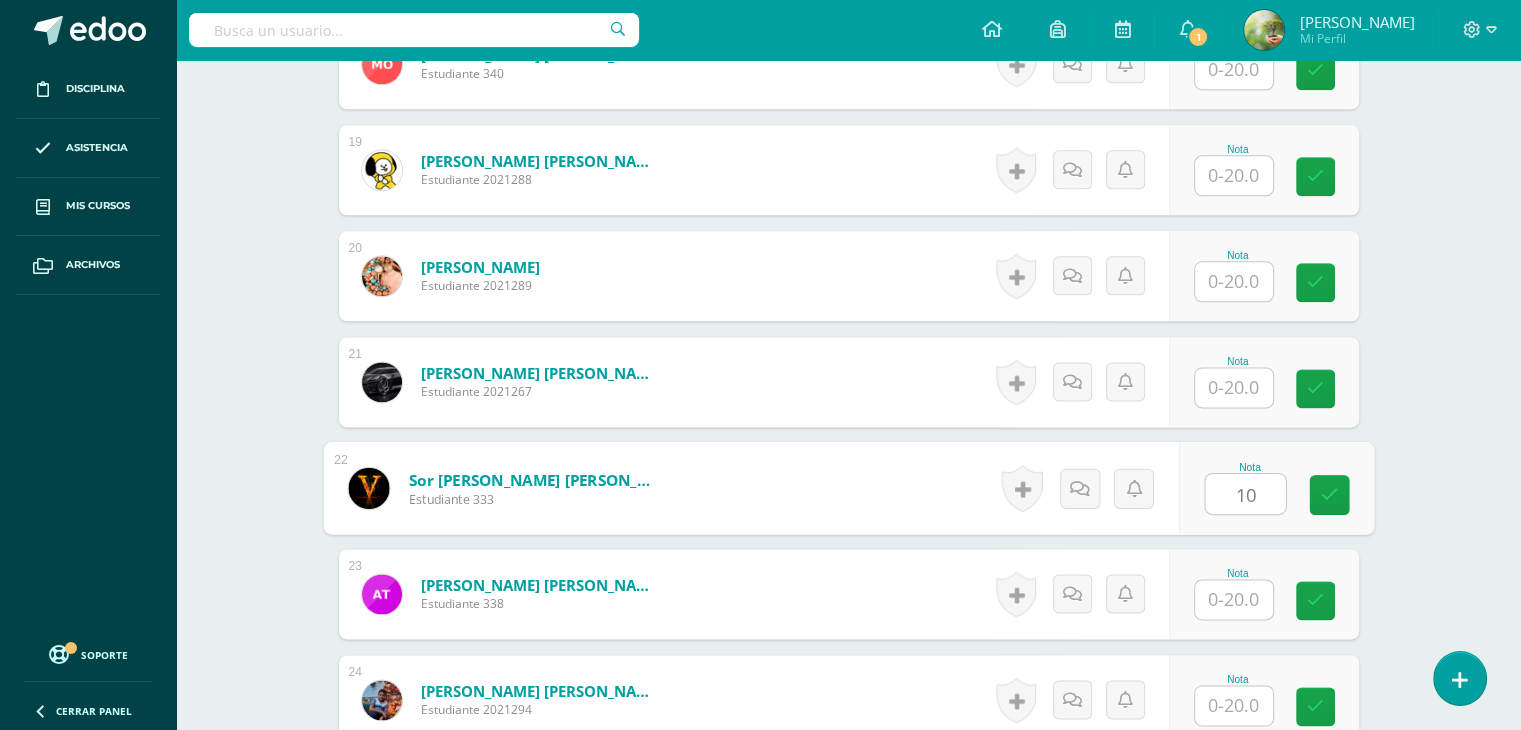 type on "10" 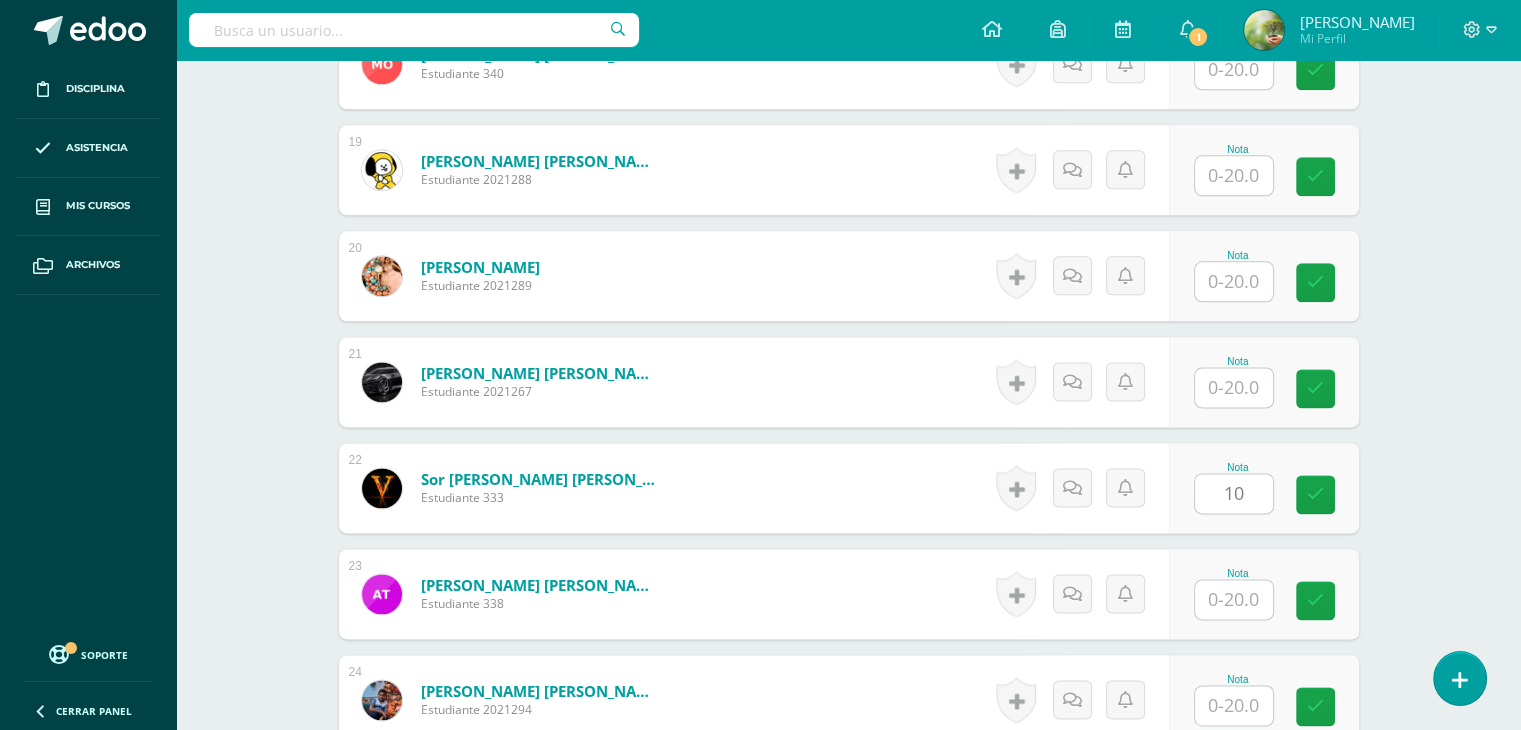 click on "L.3 Idioma Inglés
Tercero Básico "A"
Herramientas
Detalle de asistencias
Actividad
Anuncios
Actividades
Estudiantes
Planificación
Dosificación
Conferencias
¿Estás seguro que quieres  eliminar  esta actividad?
Esto borrará la actividad y cualquier nota que hayas registrado
permanentemente. Esta acción no se puede revertir. Cancelar Eliminar
Administración de escalas de valoración
escala de valoración
Aún no has creado una escala de valoración.
Cancelar Agregar nueva escala de valoración: Cancelar     Mostrar todos" at bounding box center (848, -635) 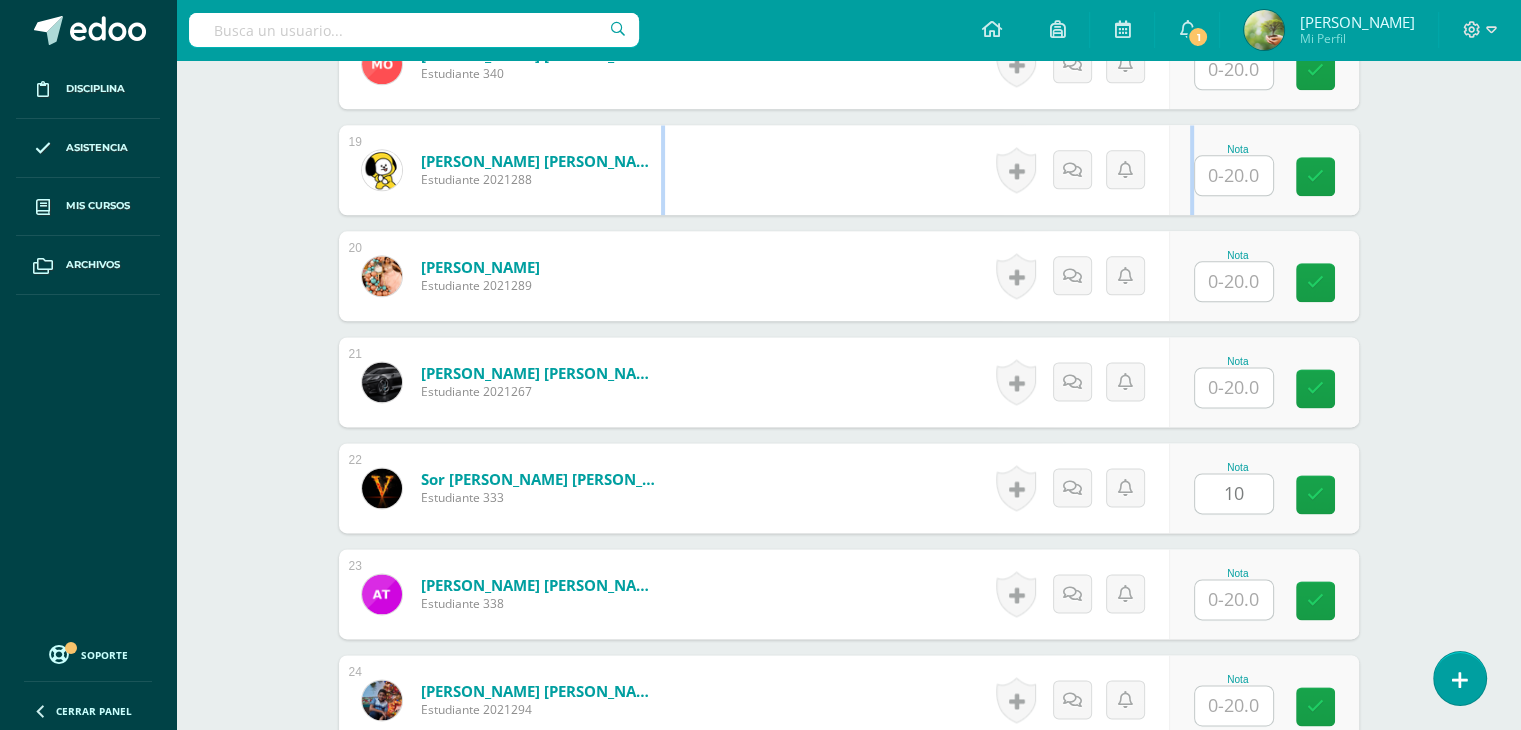 click on "L.3 Idioma Inglés
Tercero Básico "A"
Herramientas
Detalle de asistencias
Actividad
Anuncios
Actividades
Estudiantes
Planificación
Dosificación
Conferencias
¿Estás seguro que quieres  eliminar  esta actividad?
Esto borrará la actividad y cualquier nota que hayas registrado
permanentemente. Esta acción no se puede revertir. Cancelar Eliminar
Administración de escalas de valoración
escala de valoración
Aún no has creado una escala de valoración.
Cancelar Agregar nueva escala de valoración: Cancelar     Mostrar todos" at bounding box center (848, -635) 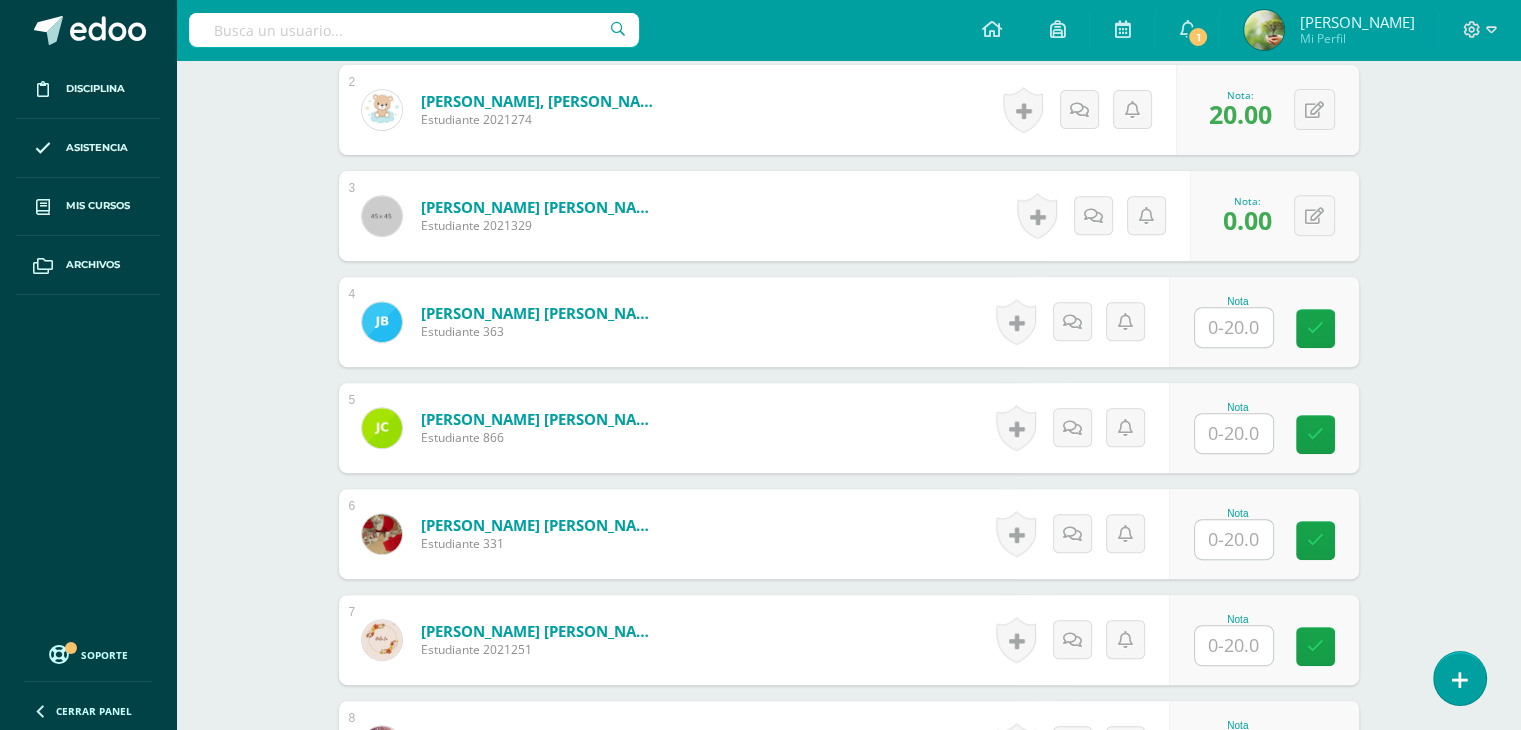 scroll, scrollTop: 765, scrollLeft: 0, axis: vertical 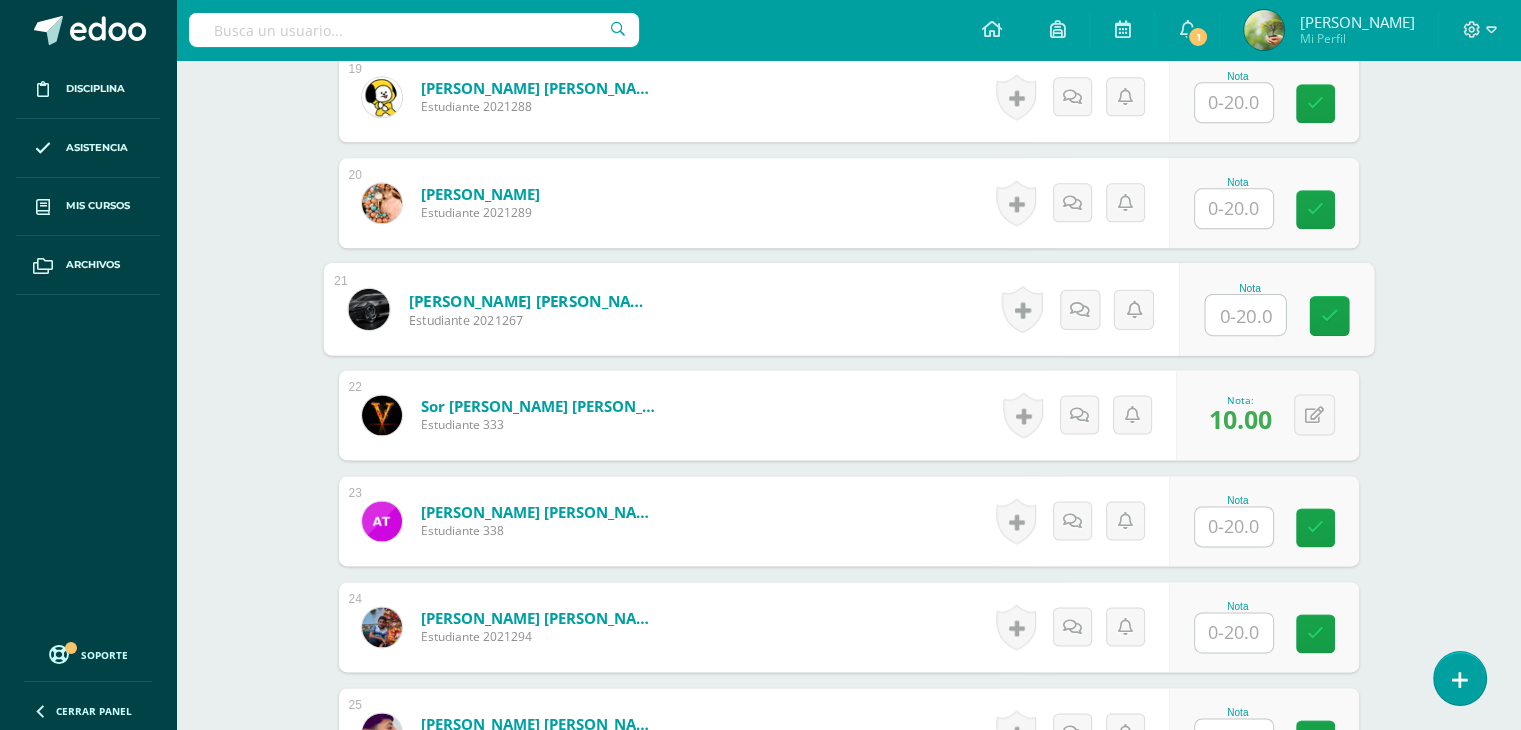 click at bounding box center (1245, 315) 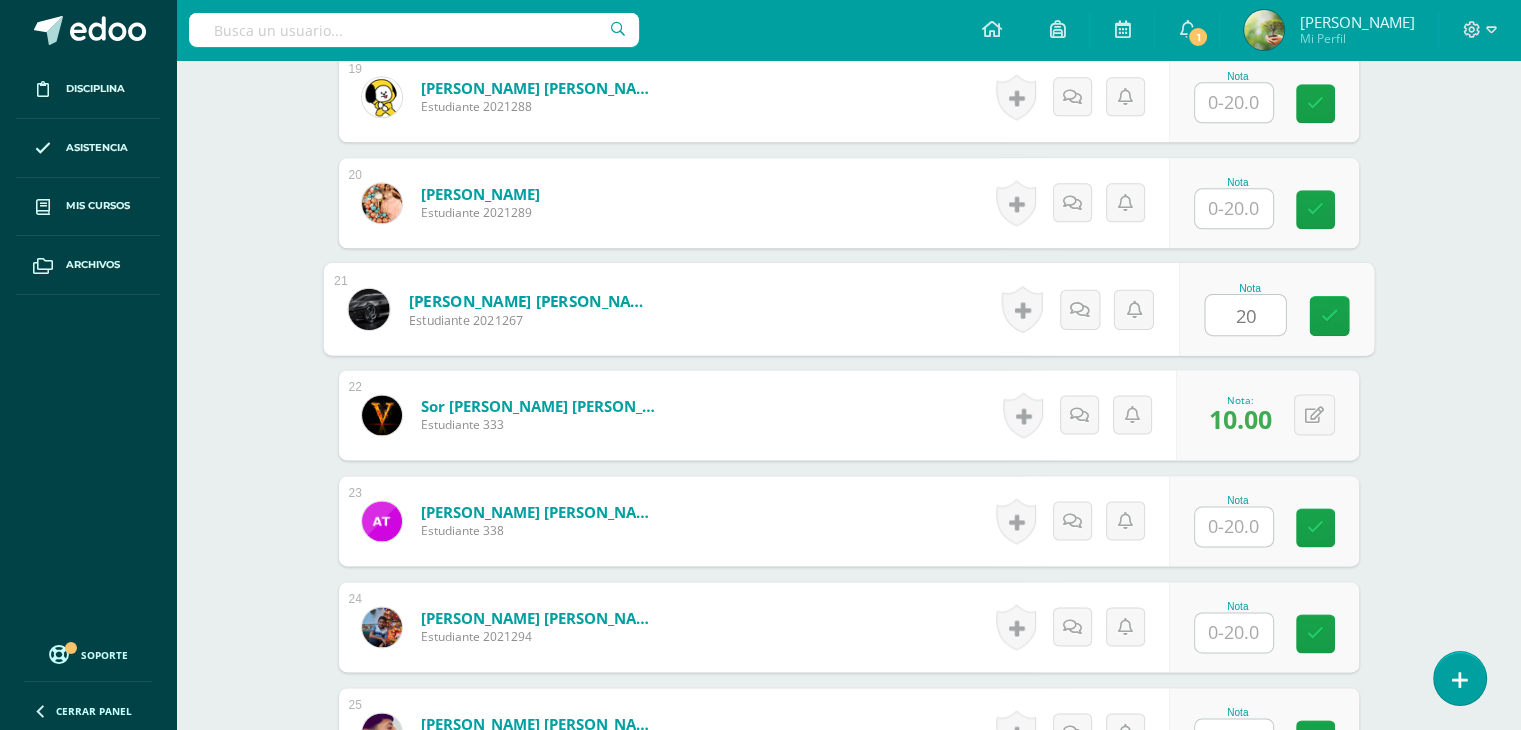 type on "20" 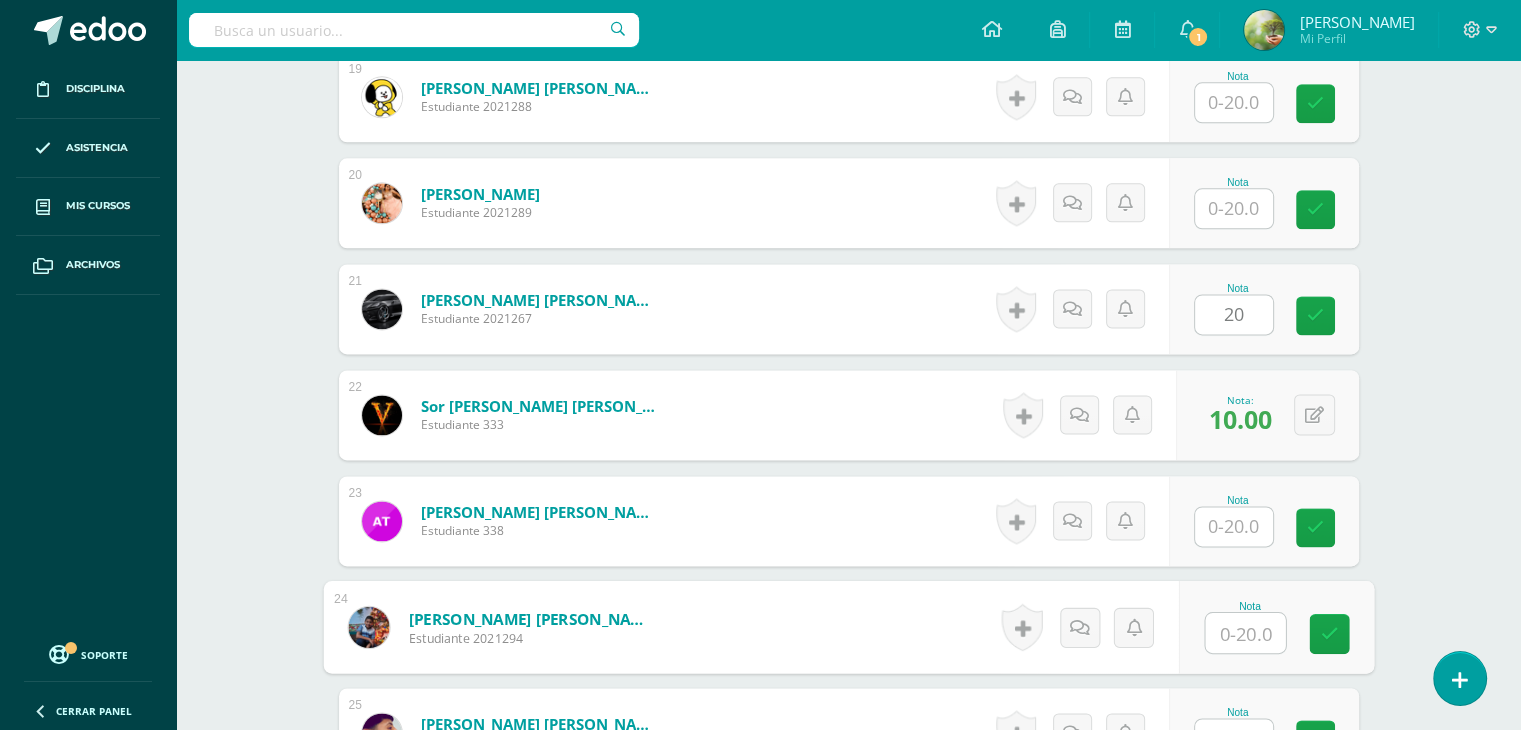 click at bounding box center [1245, 633] 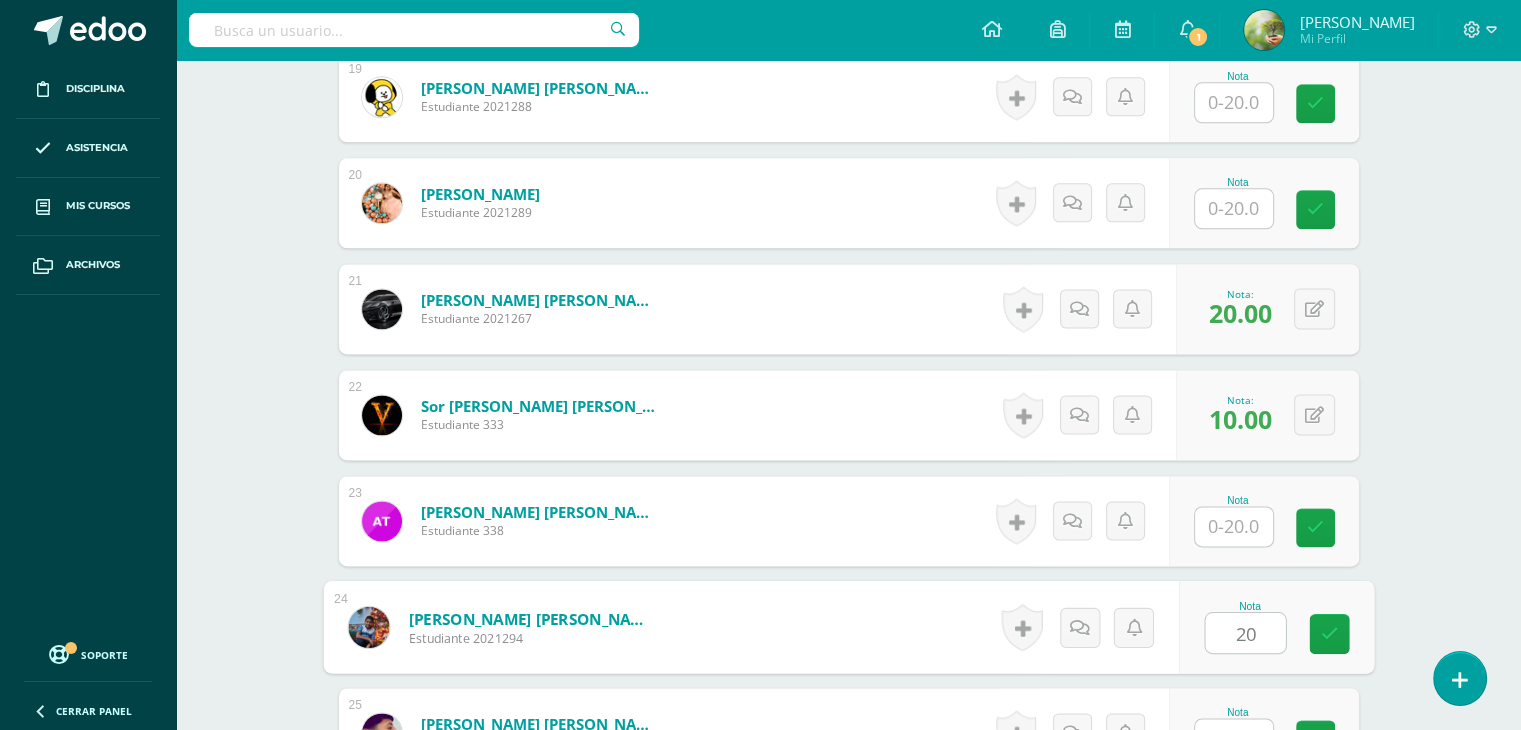 type on "20" 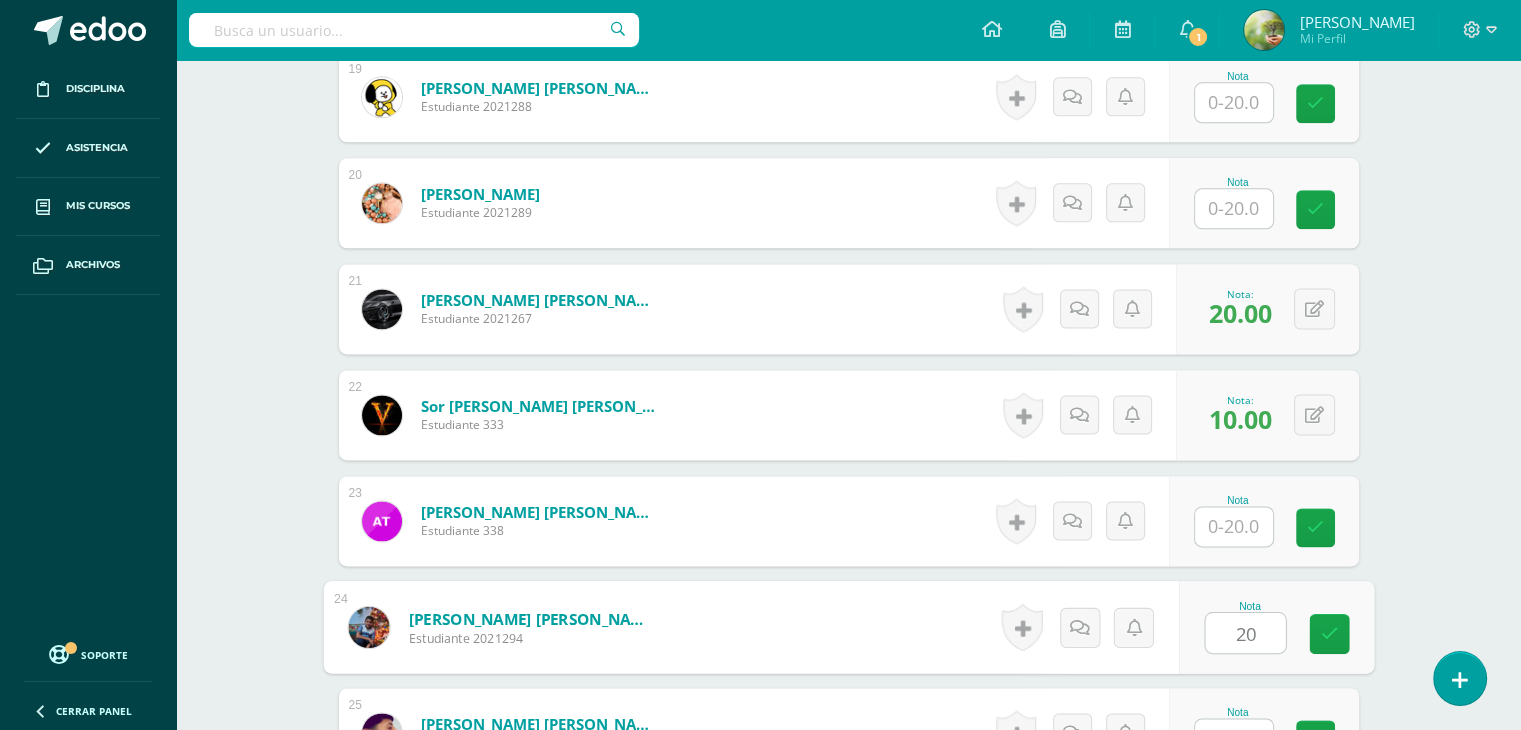 scroll, scrollTop: 2616, scrollLeft: 0, axis: vertical 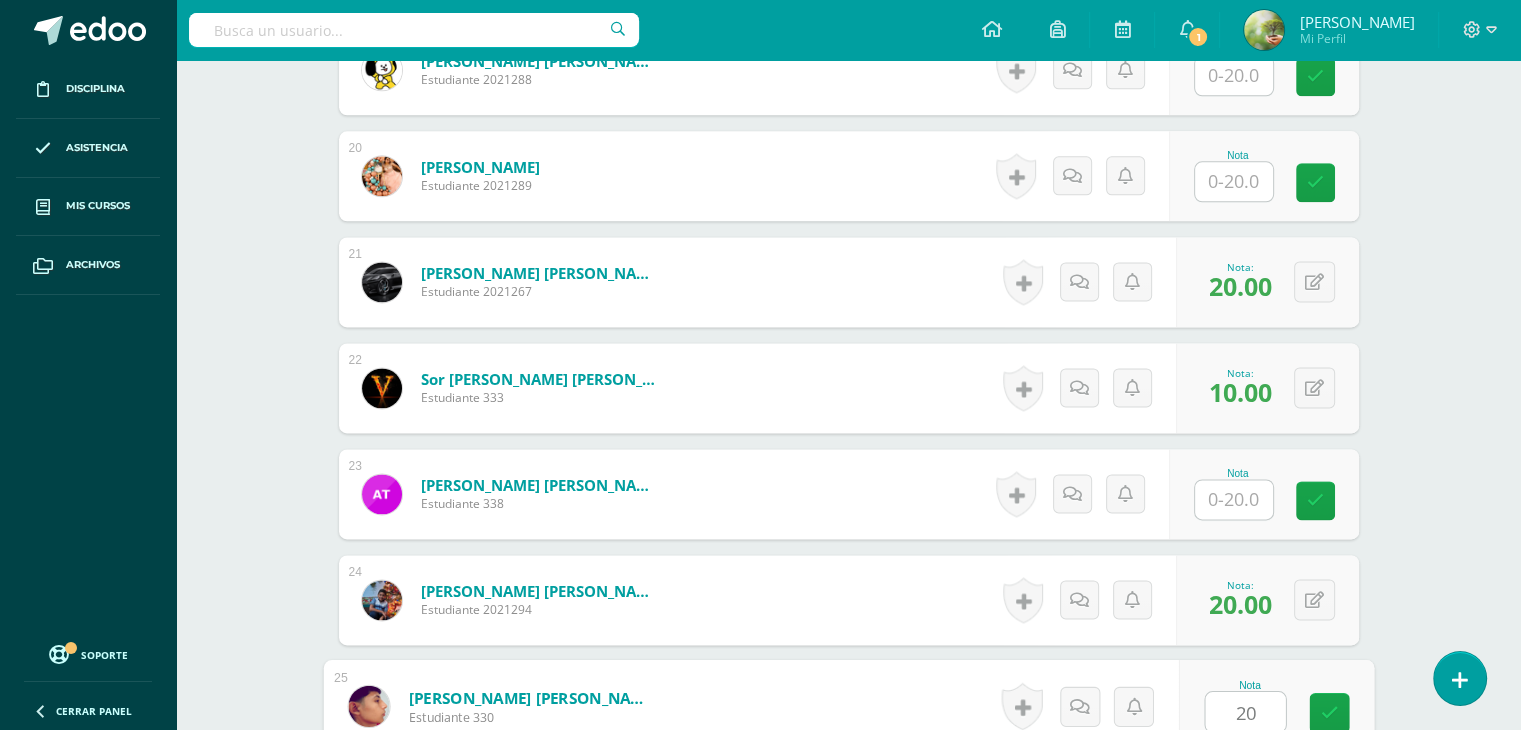 type on "20" 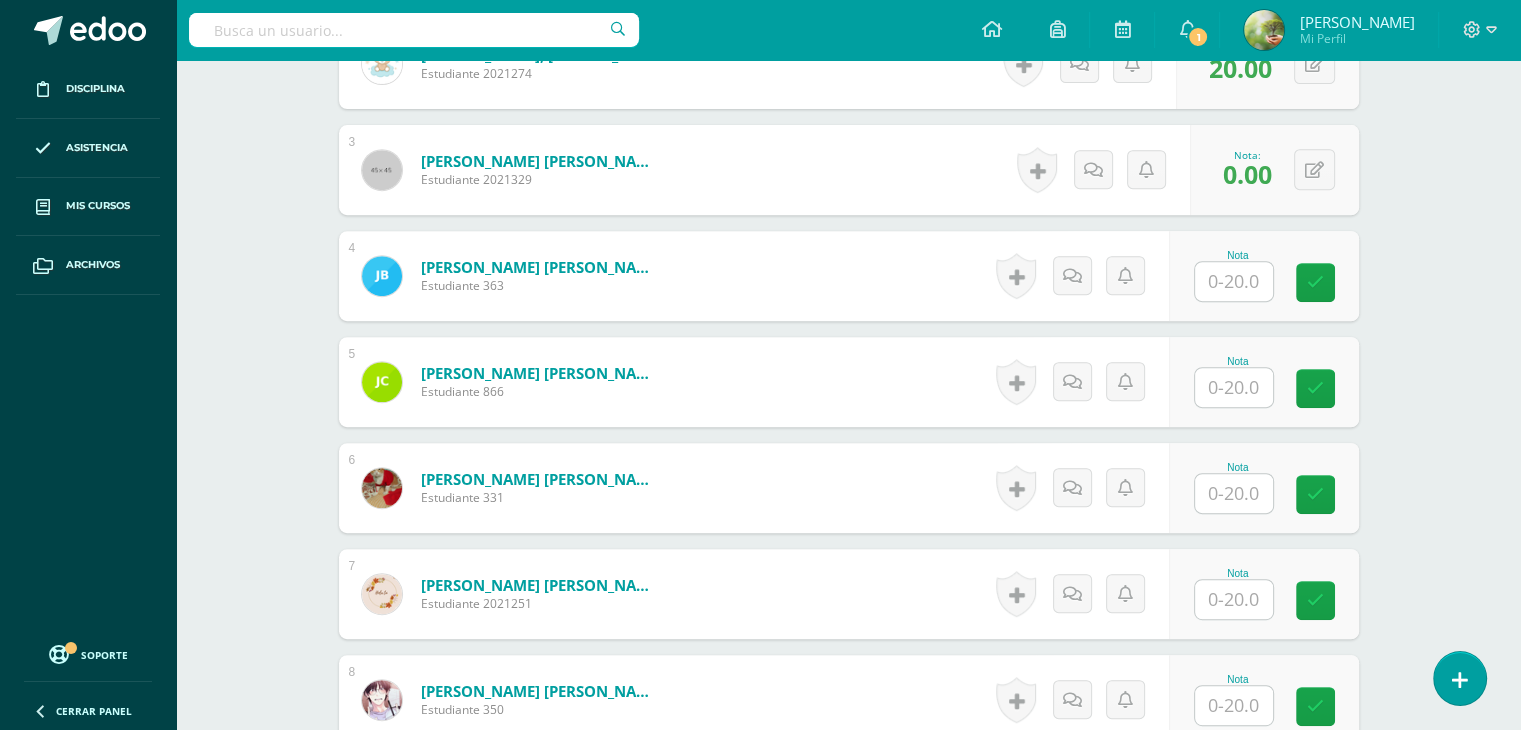 scroll, scrollTop: 802, scrollLeft: 0, axis: vertical 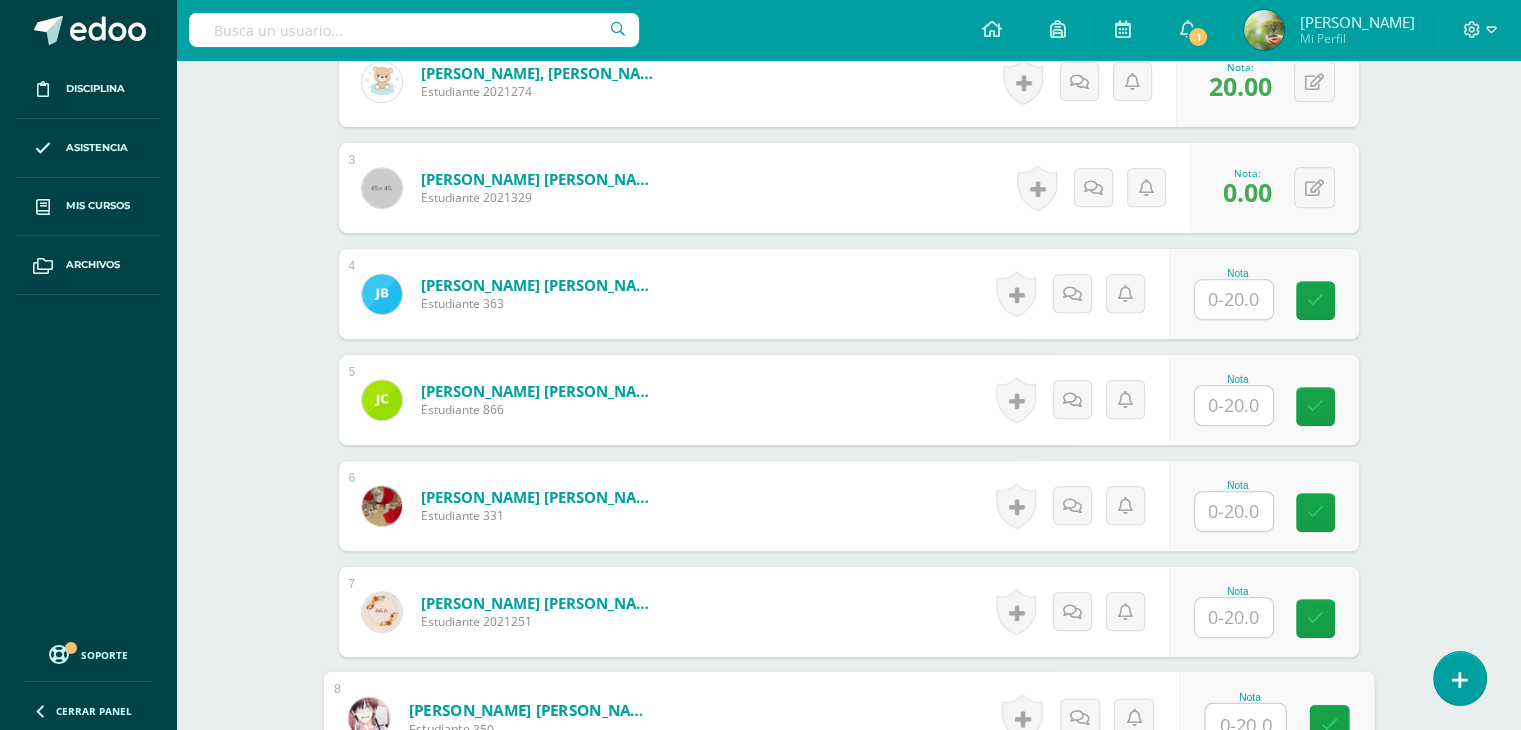 click at bounding box center [1245, 724] 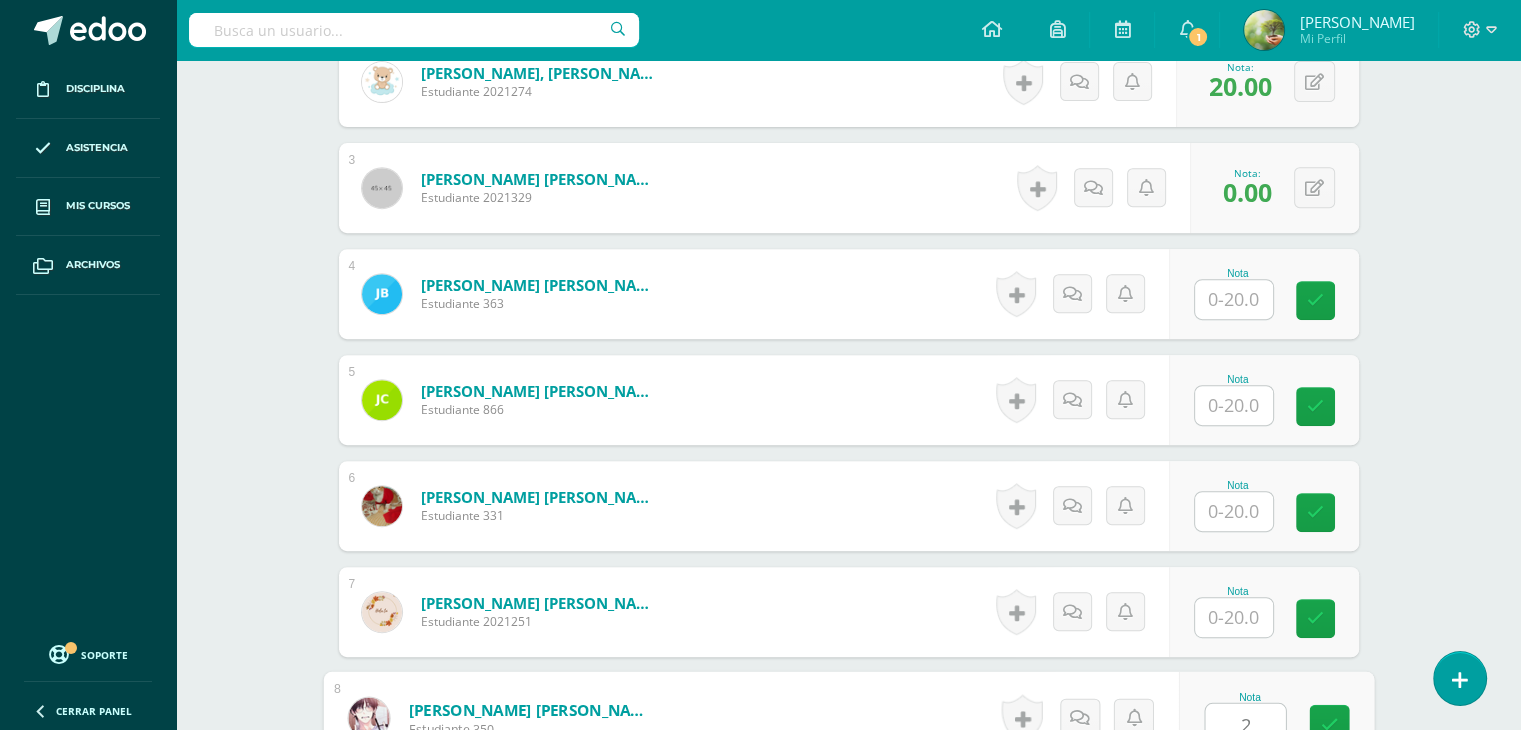 scroll, scrollTop: 807, scrollLeft: 0, axis: vertical 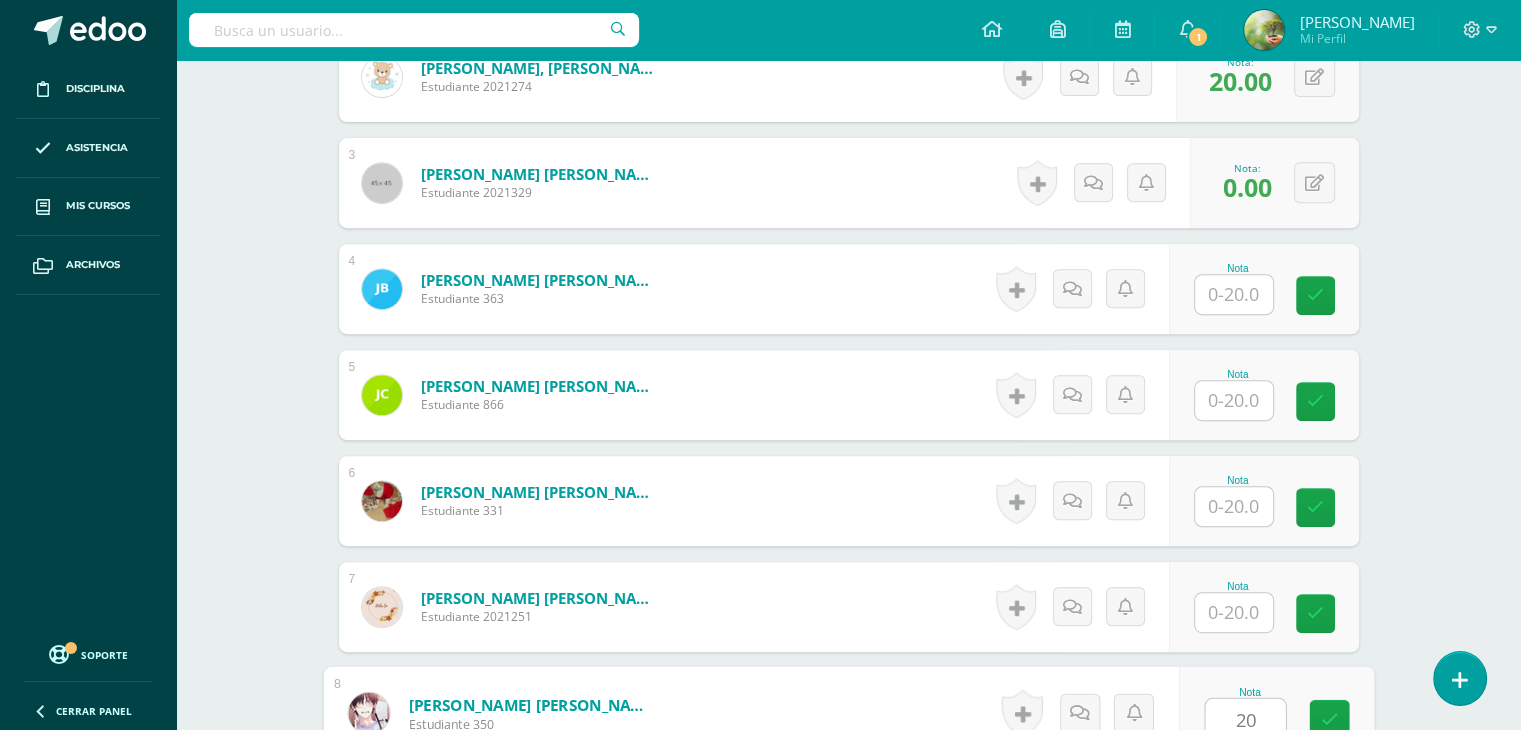 type on "20" 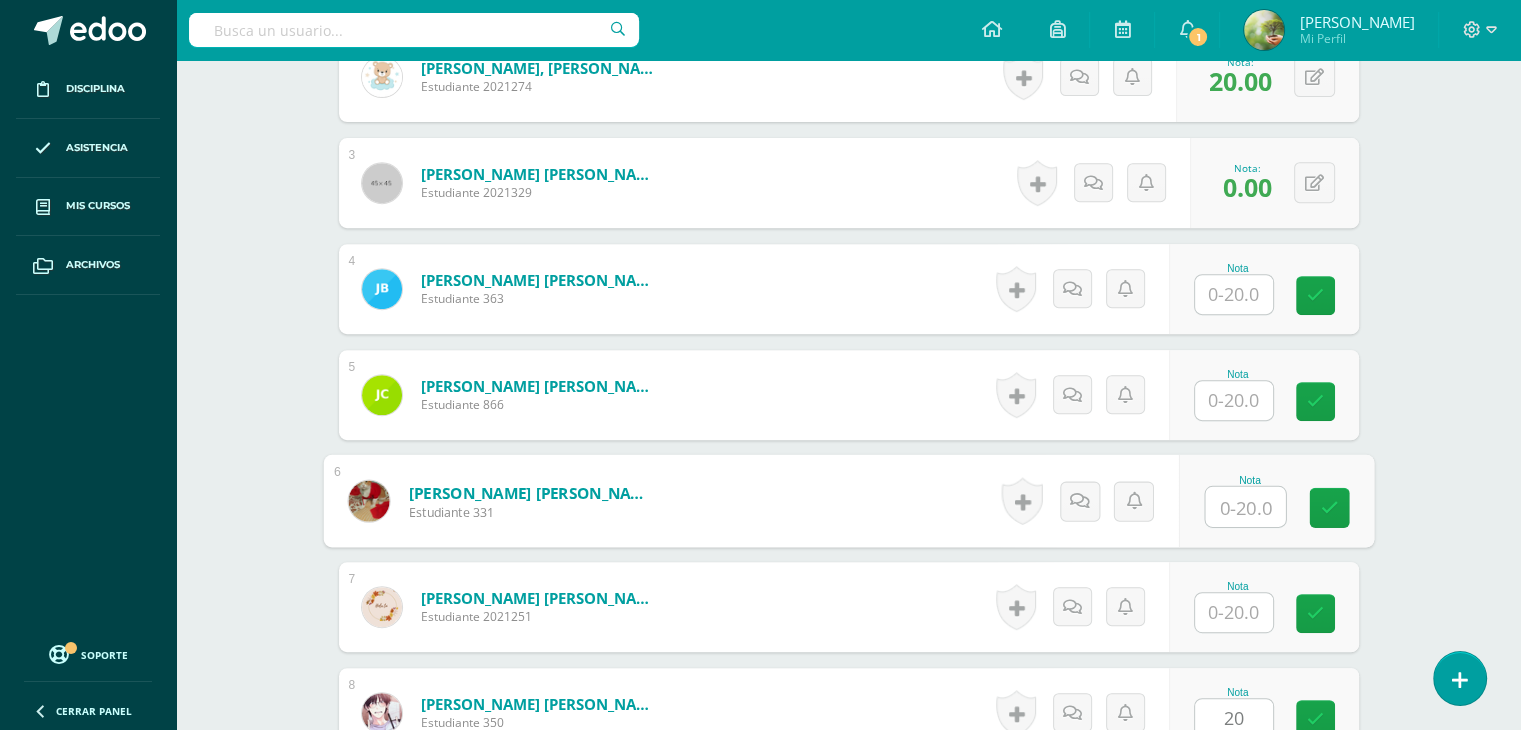 click at bounding box center [1245, 507] 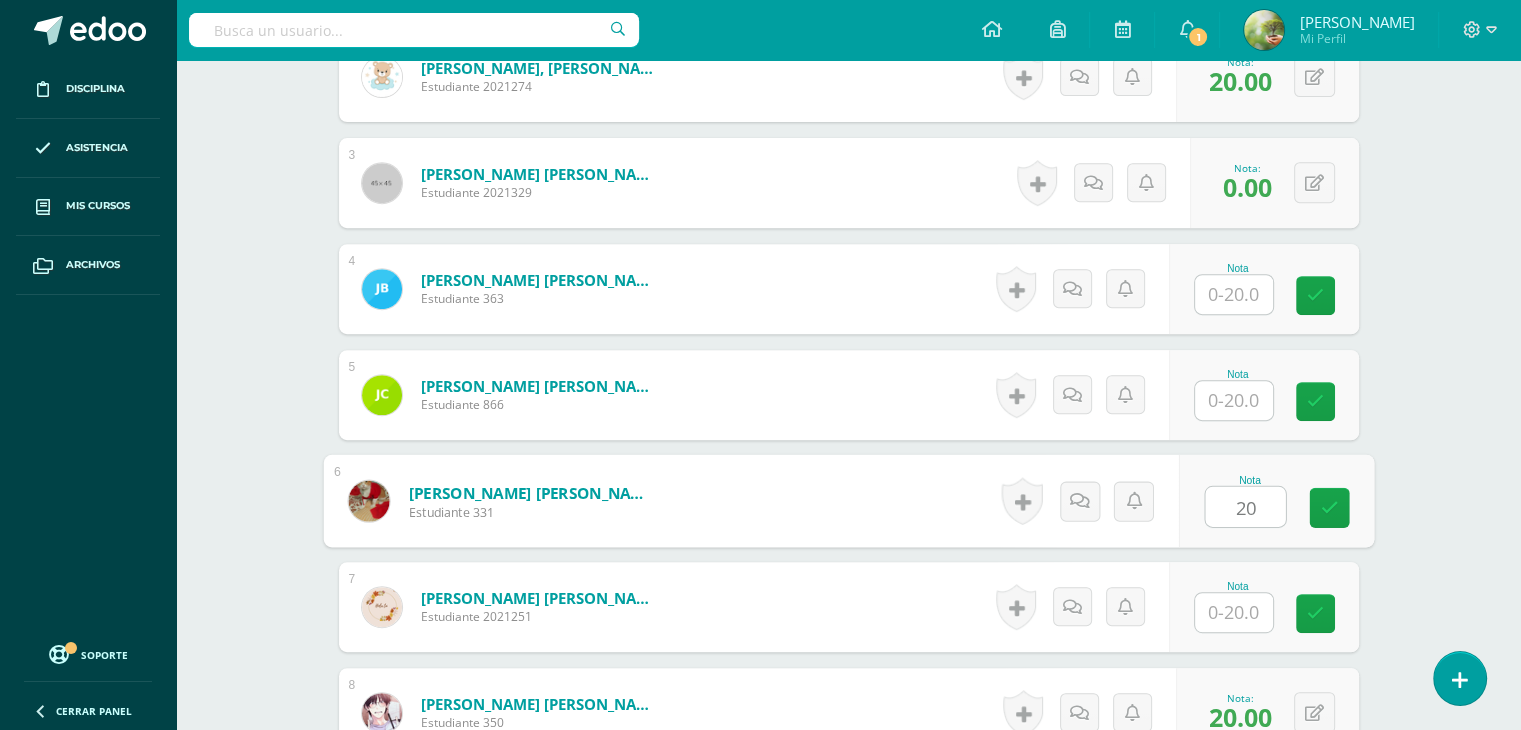 type on "20" 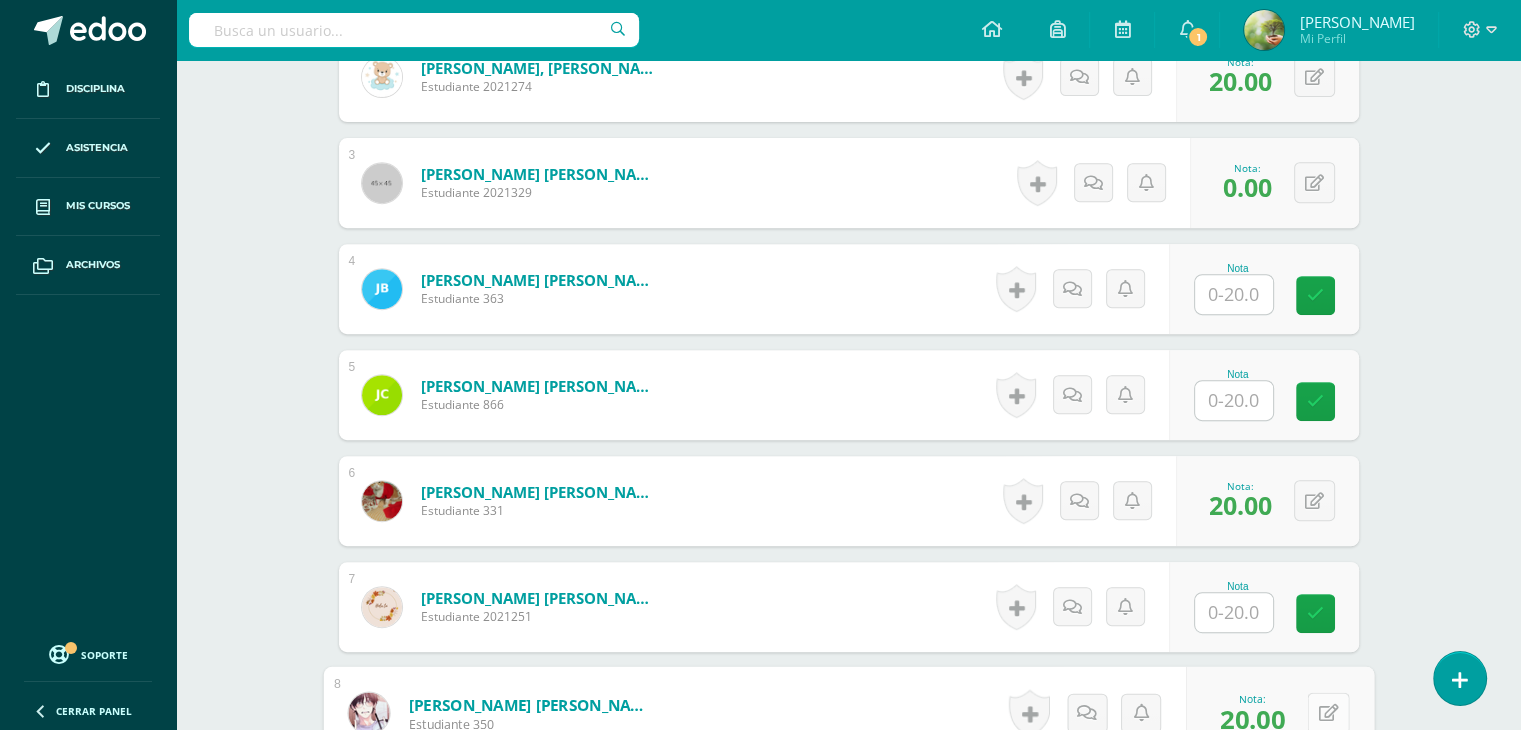 click at bounding box center (1328, 713) 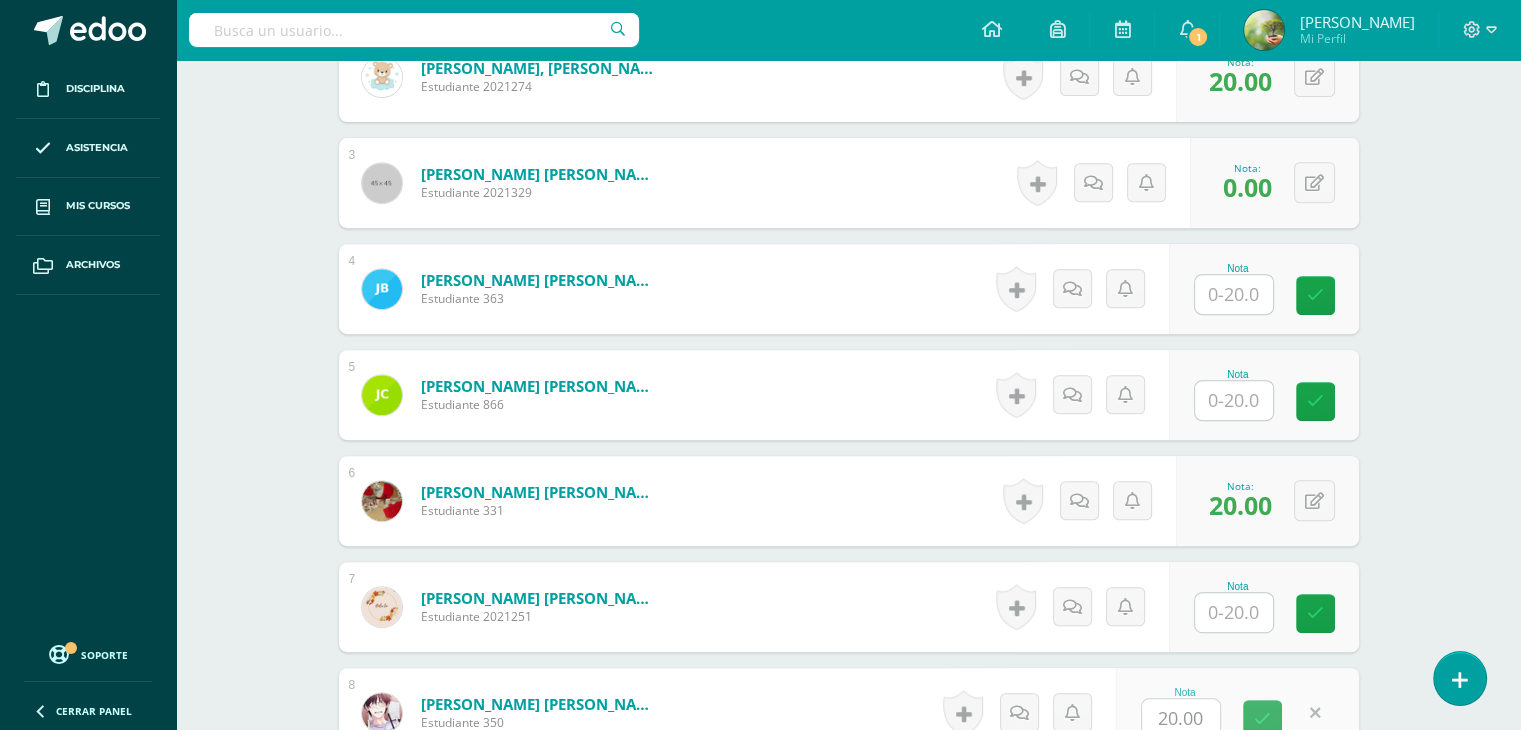 scroll, scrollTop: 814, scrollLeft: 0, axis: vertical 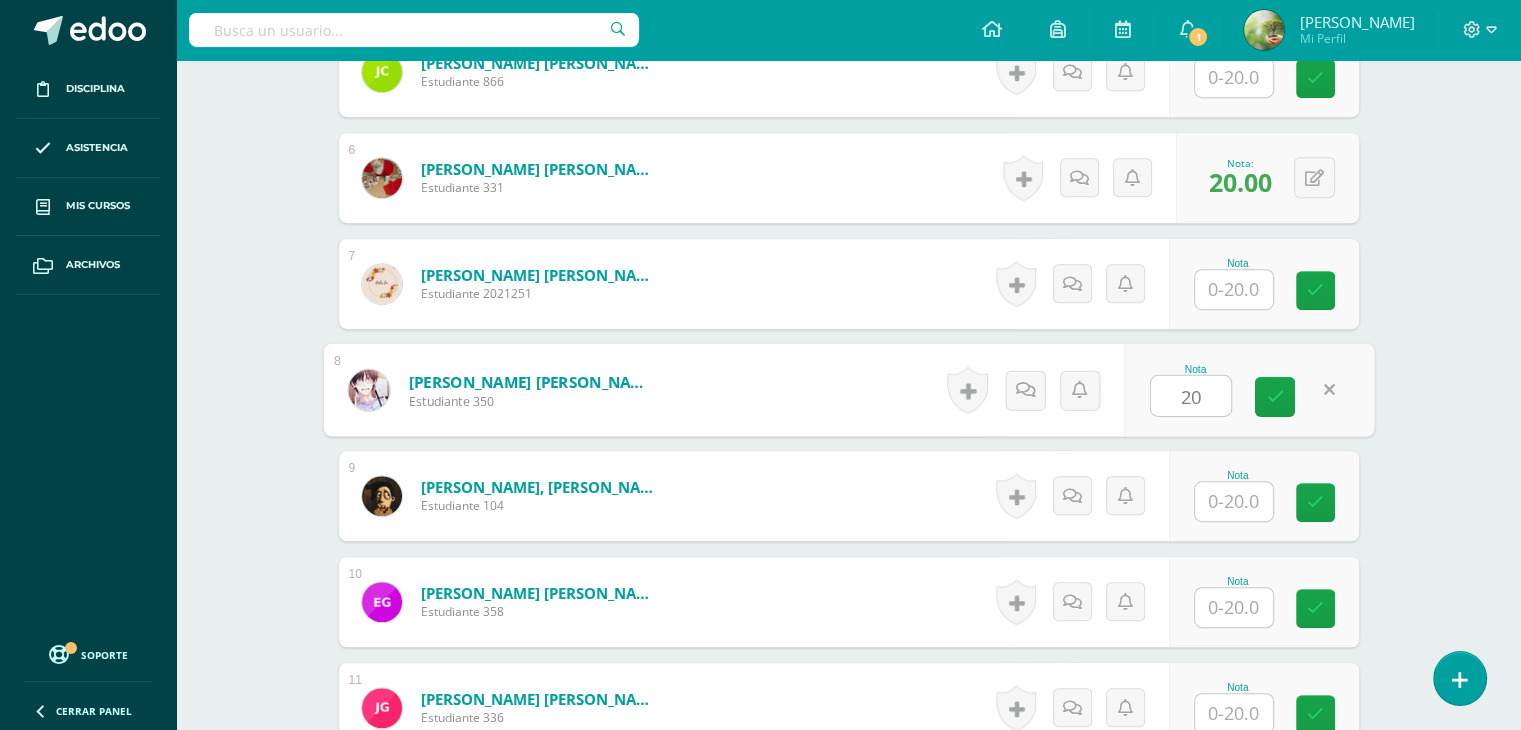 type on "20" 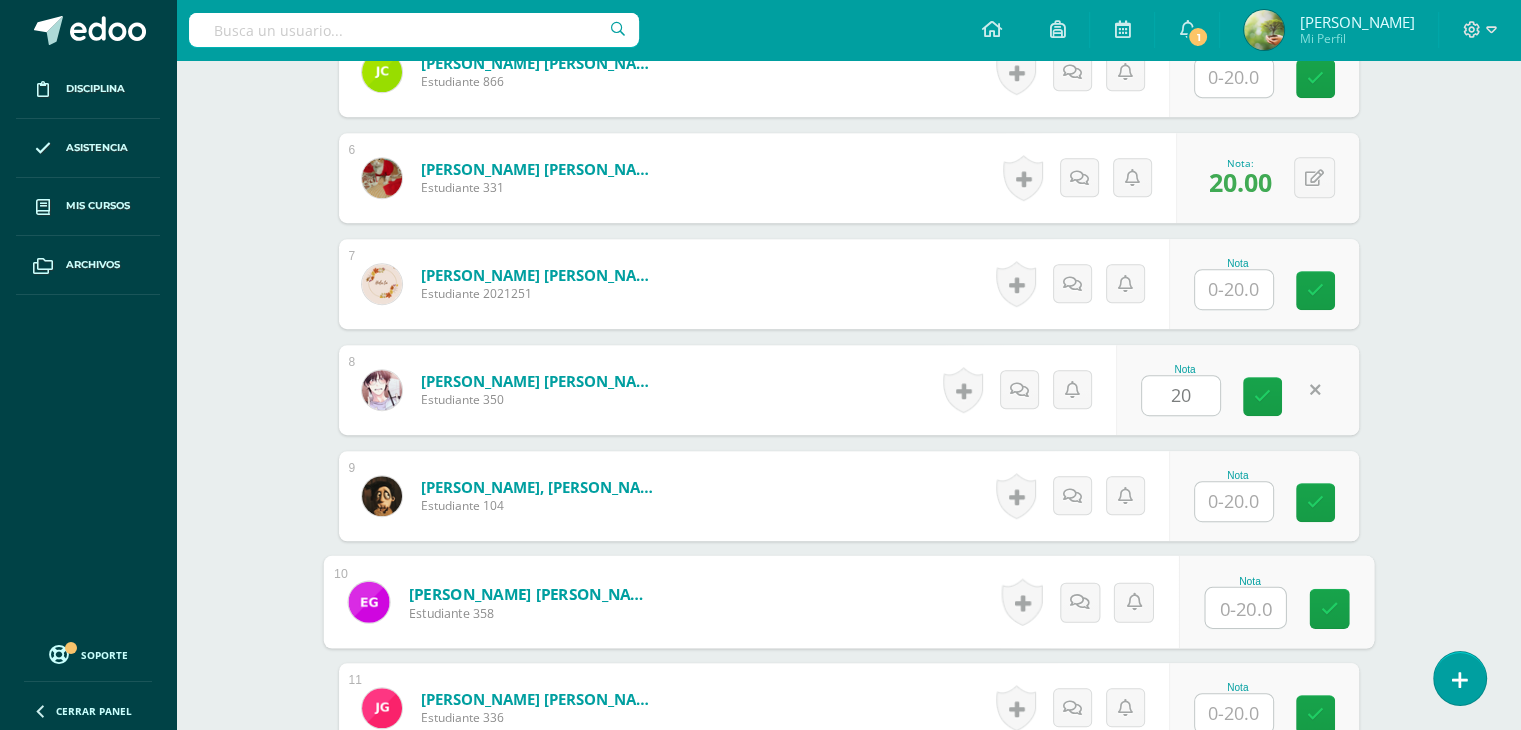 click at bounding box center [1245, 608] 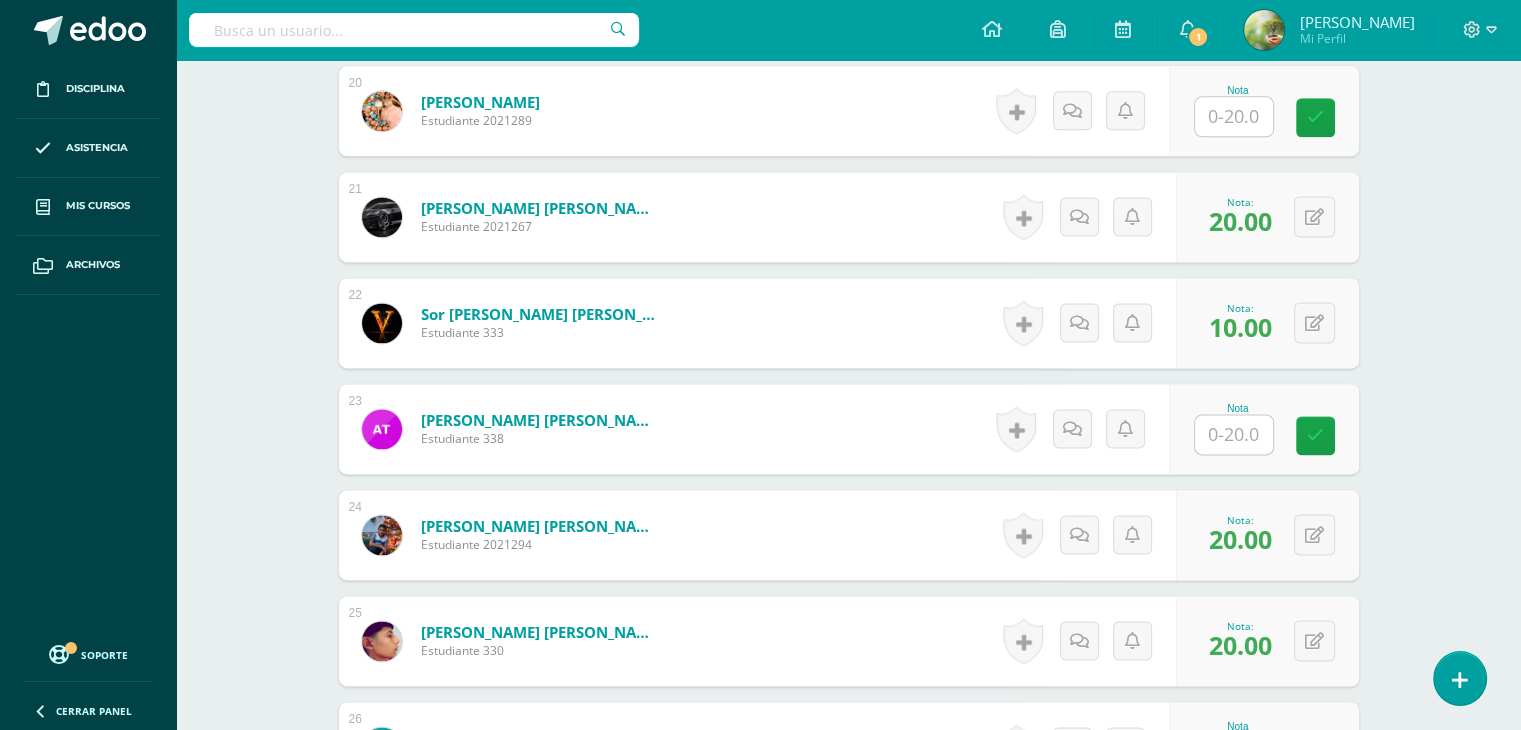 scroll, scrollTop: 2685, scrollLeft: 0, axis: vertical 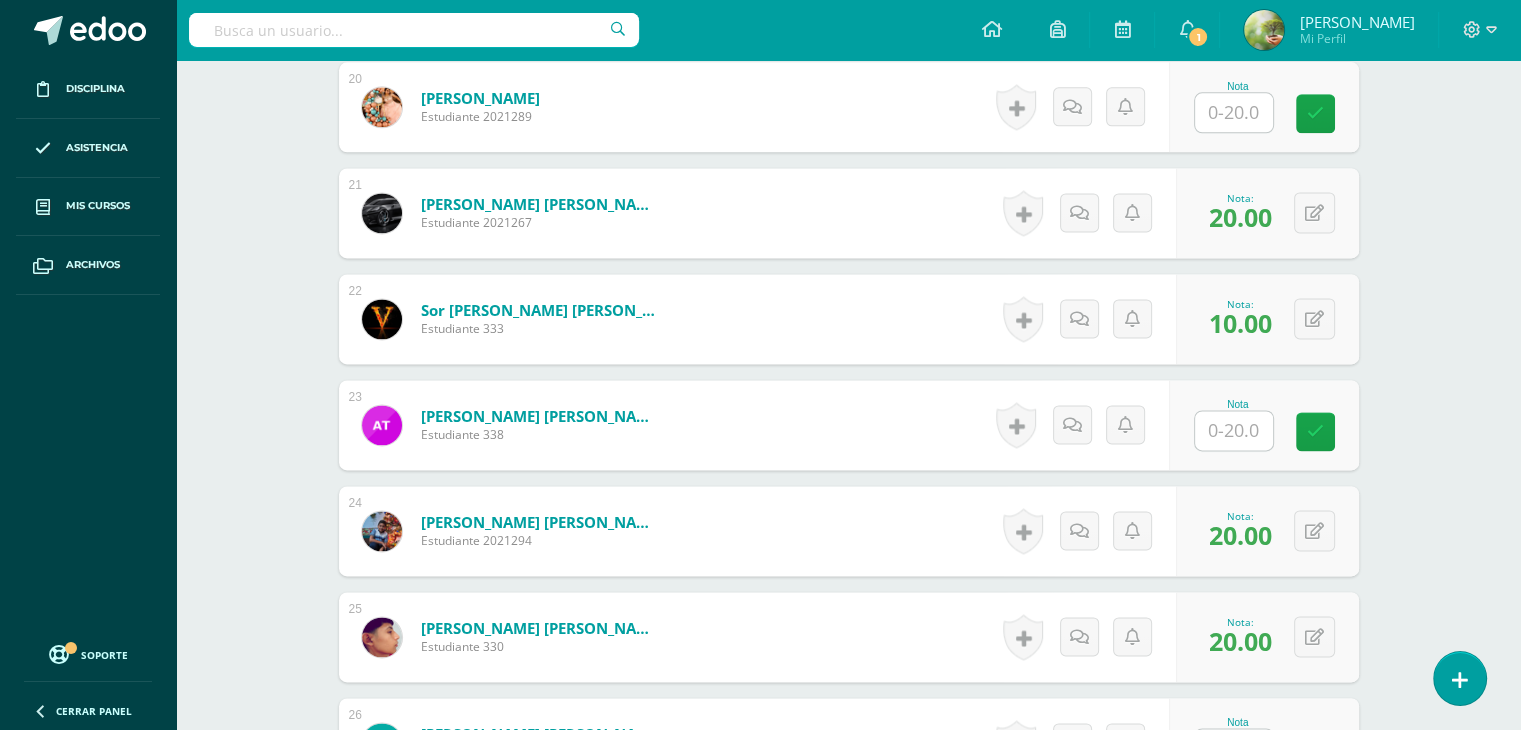 type on "20" 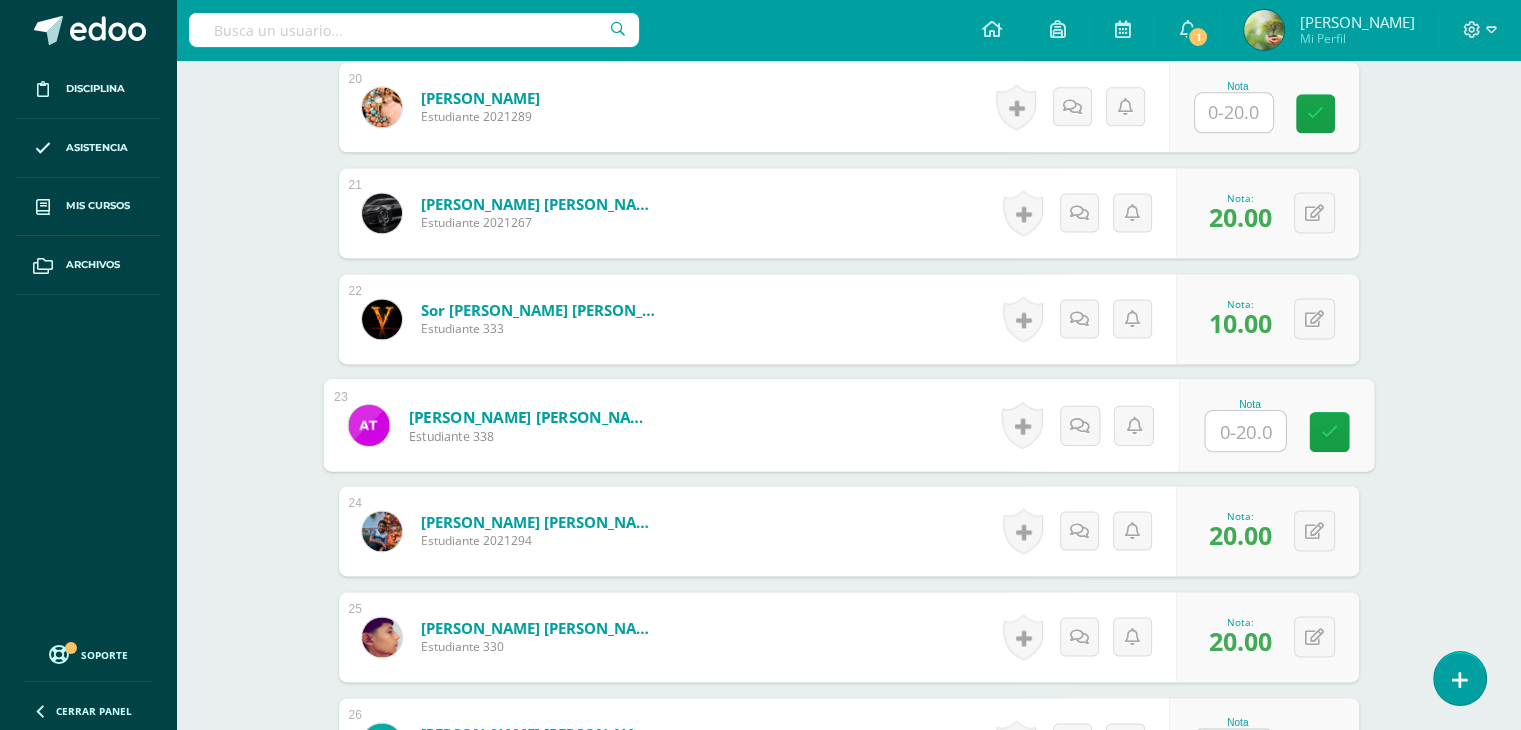 click at bounding box center (1245, 431) 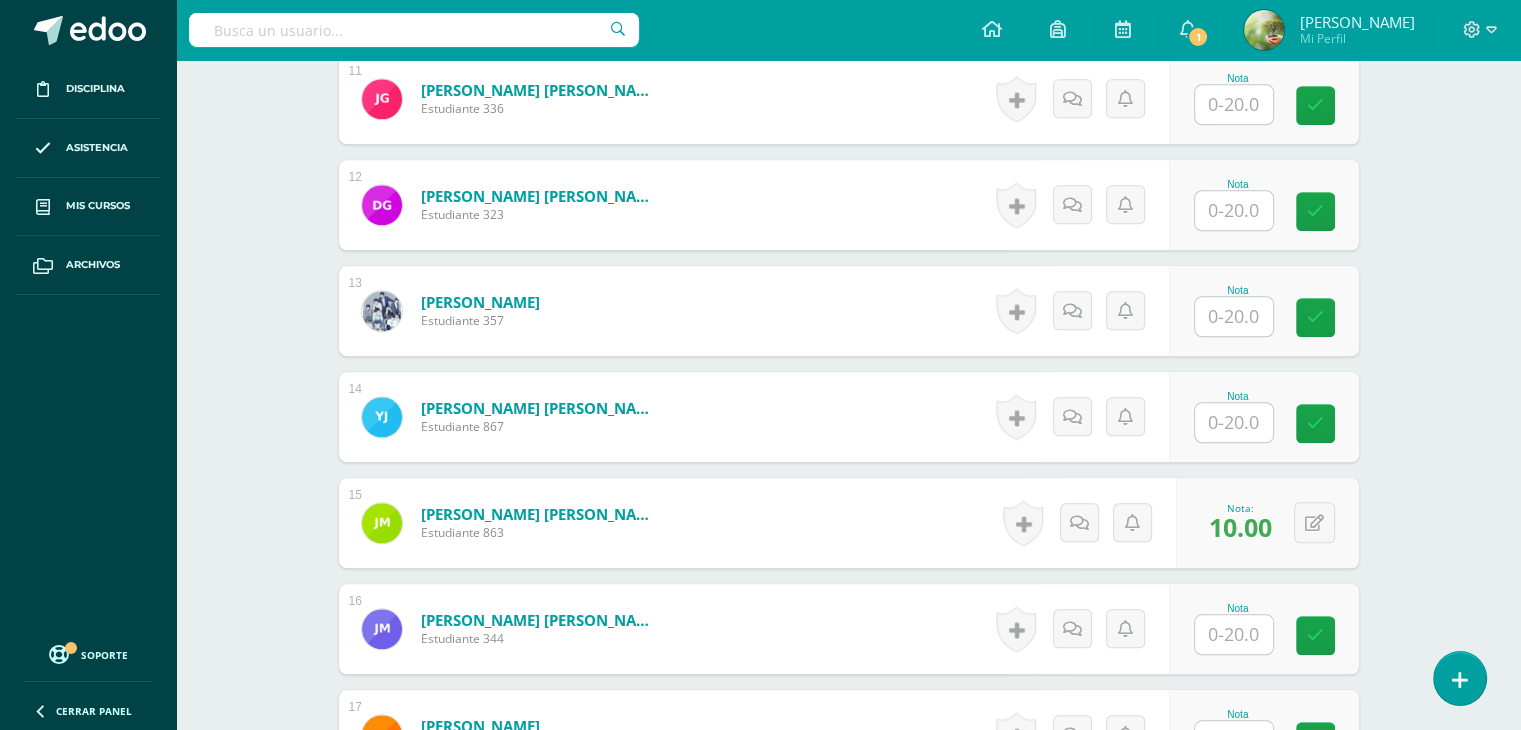 scroll, scrollTop: 1705, scrollLeft: 0, axis: vertical 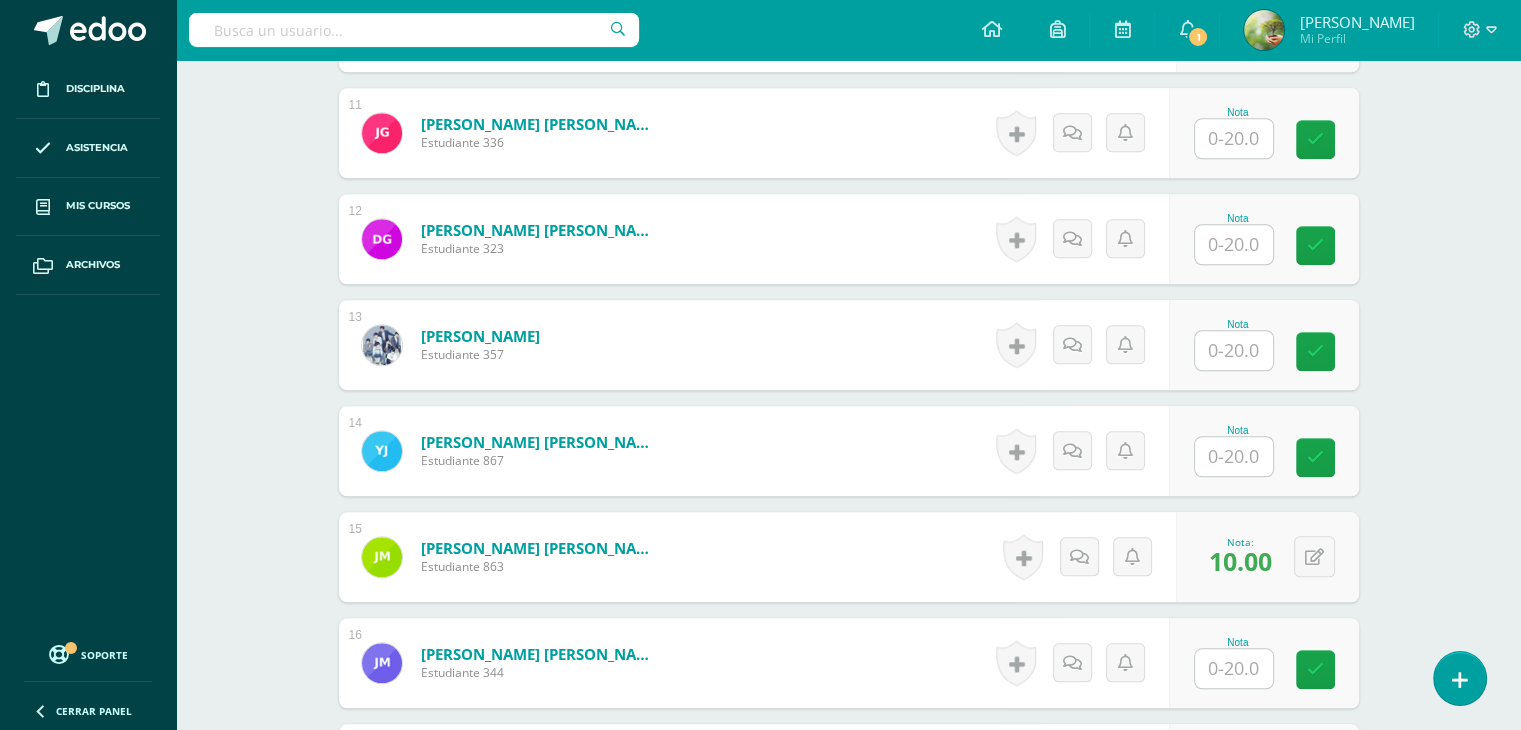 type on "20" 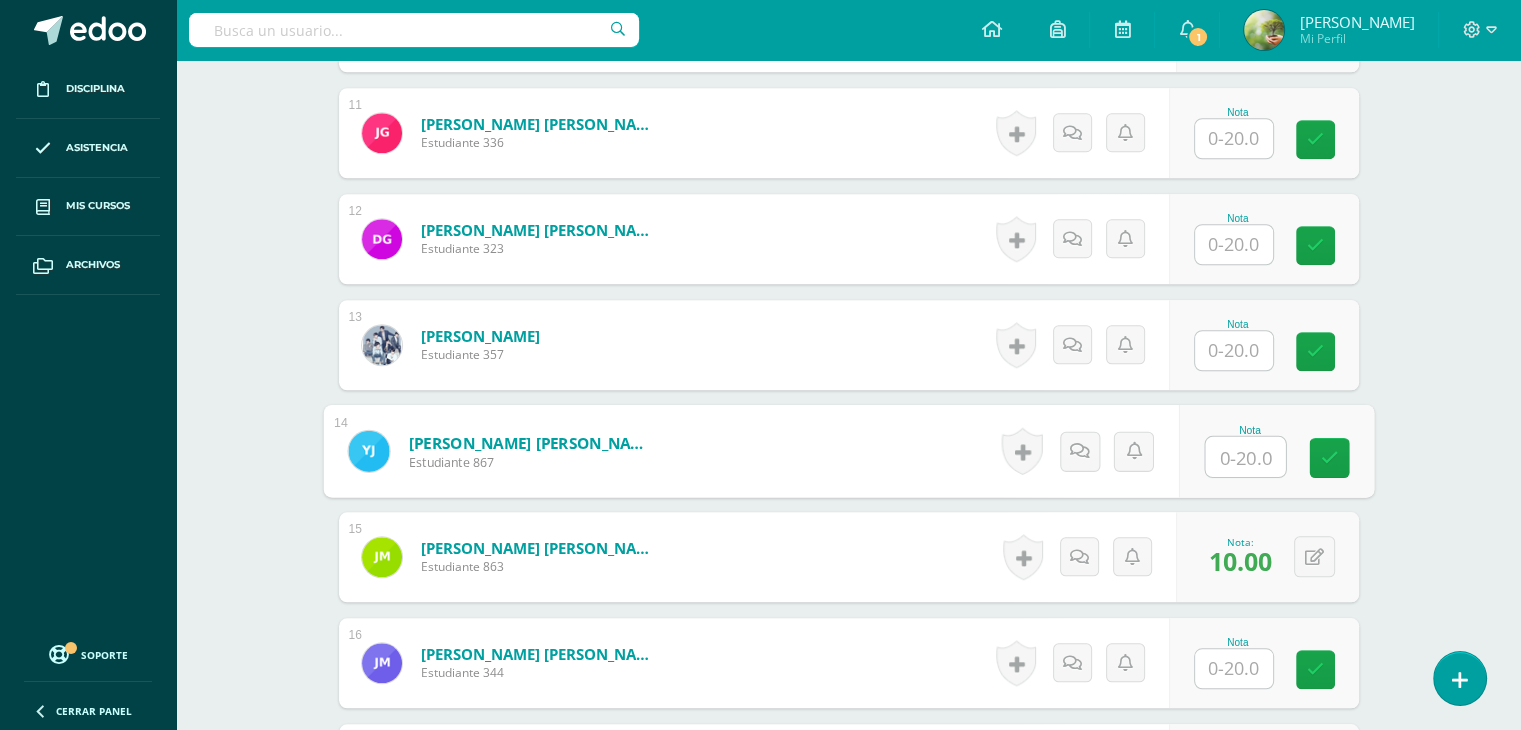 click at bounding box center [1245, 457] 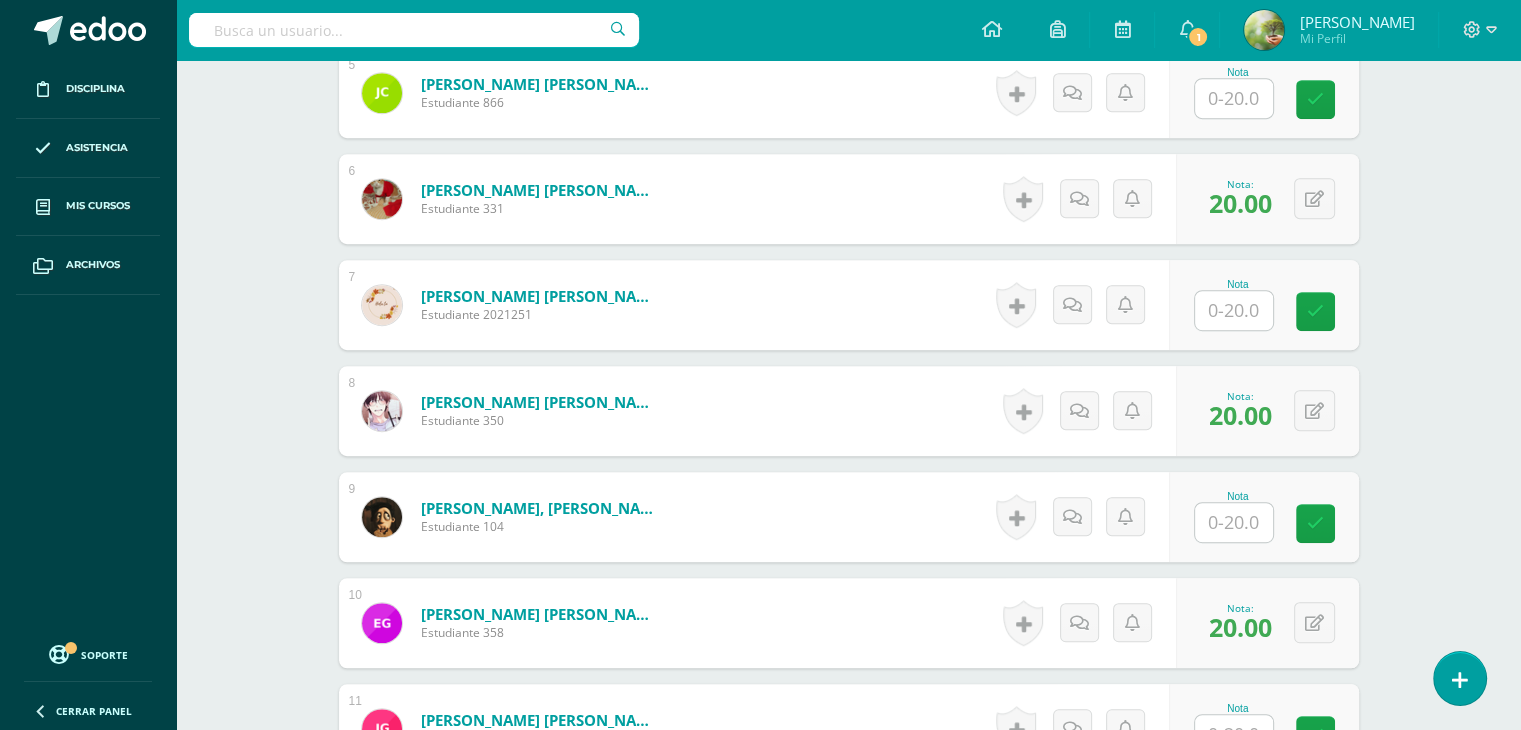 scroll, scrollTop: 1105, scrollLeft: 0, axis: vertical 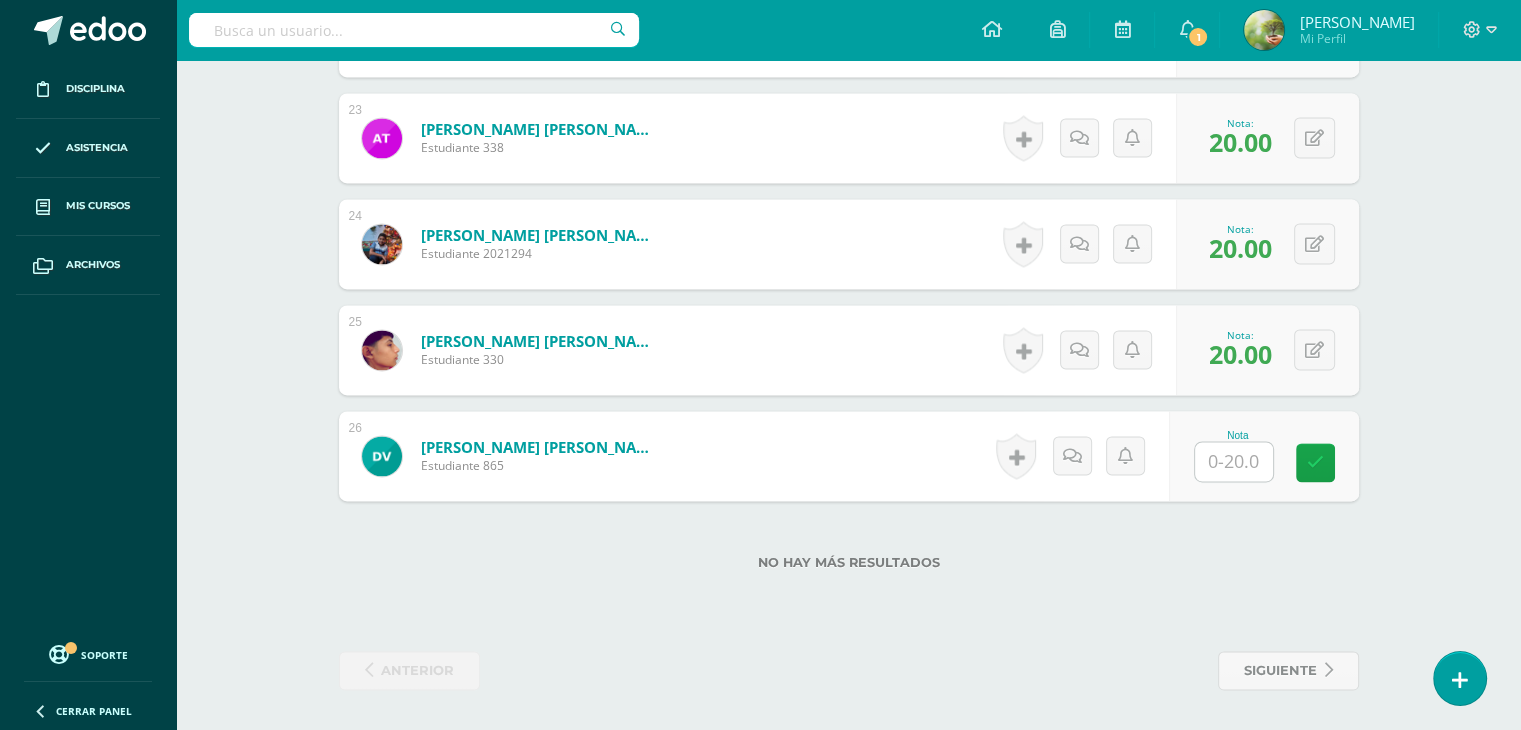 type on "20" 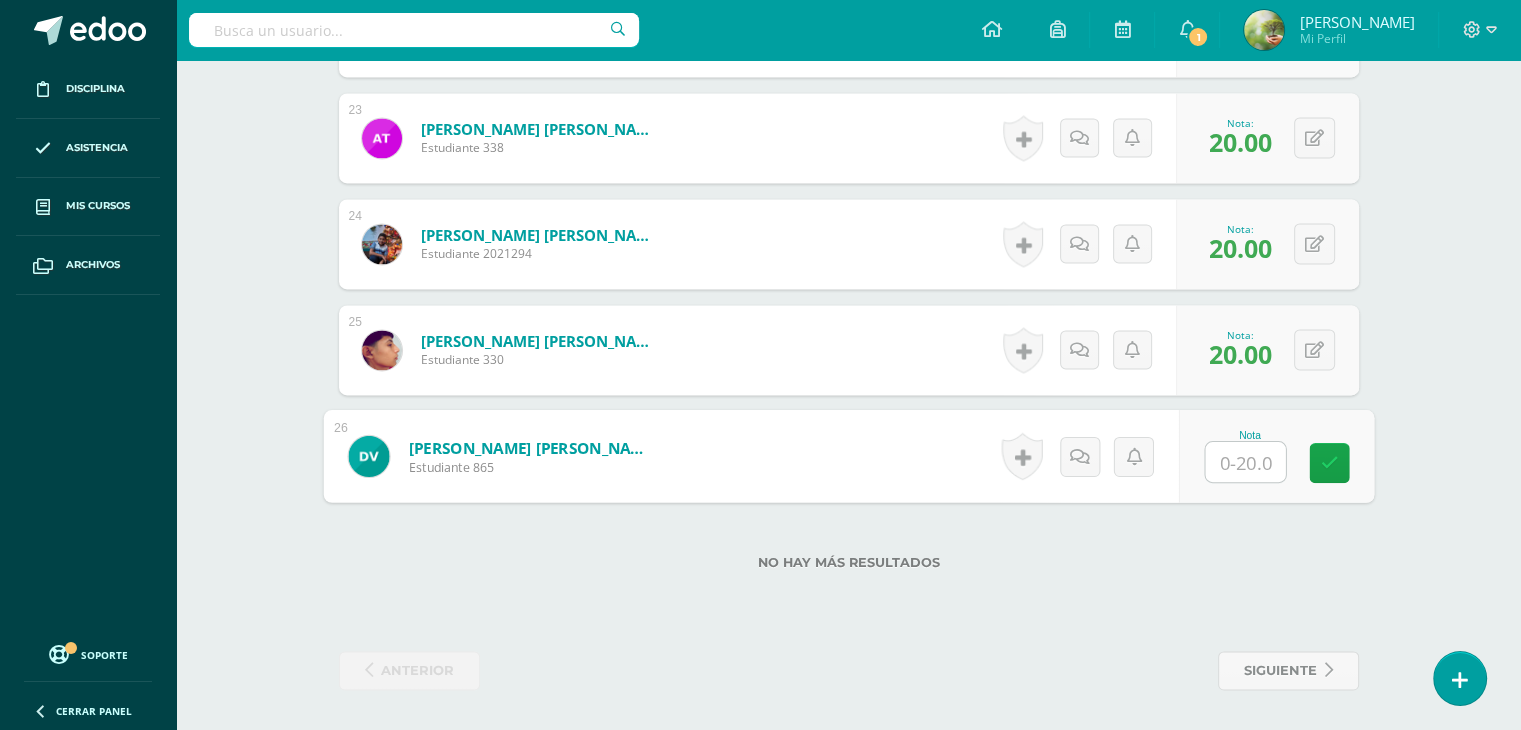 click at bounding box center (1245, 462) 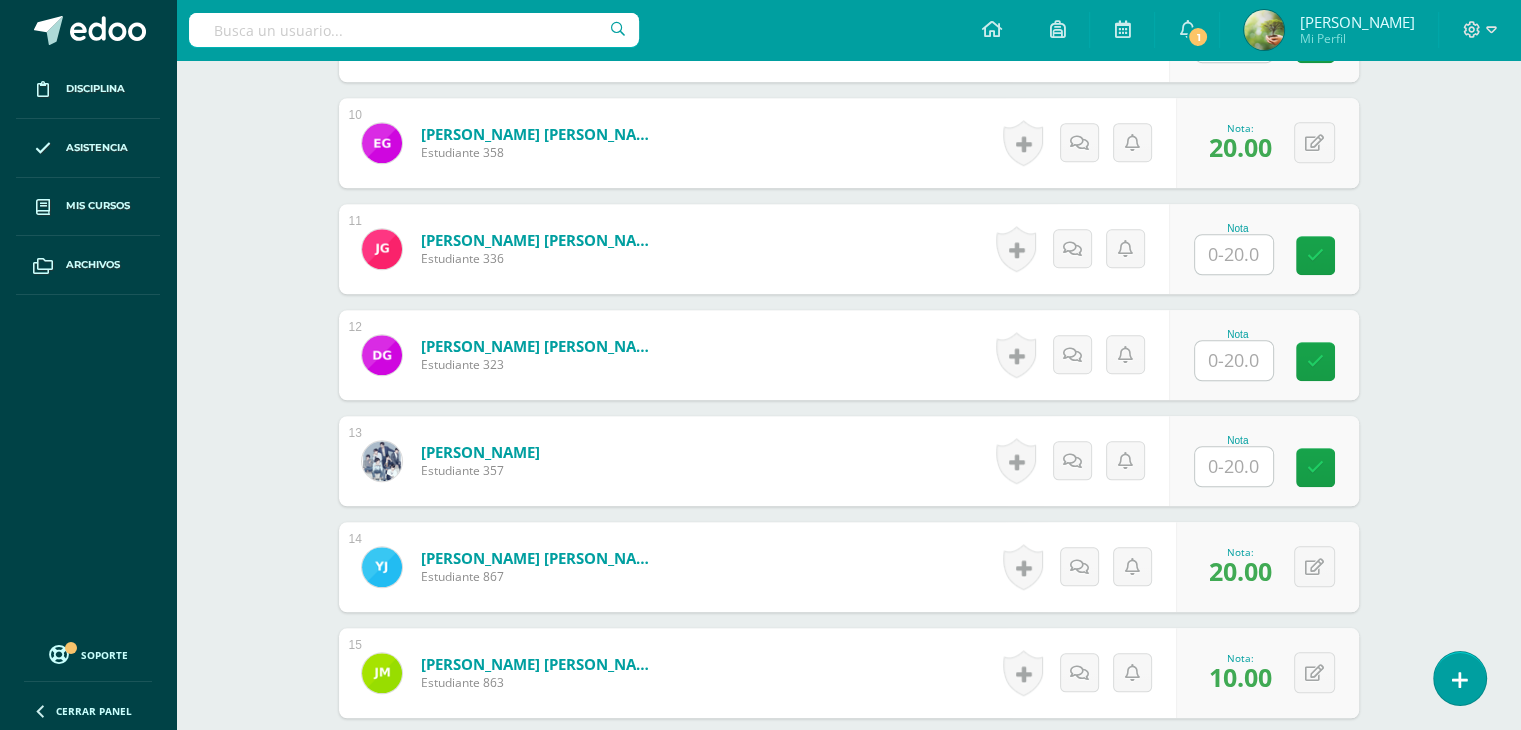 scroll, scrollTop: 1568, scrollLeft: 0, axis: vertical 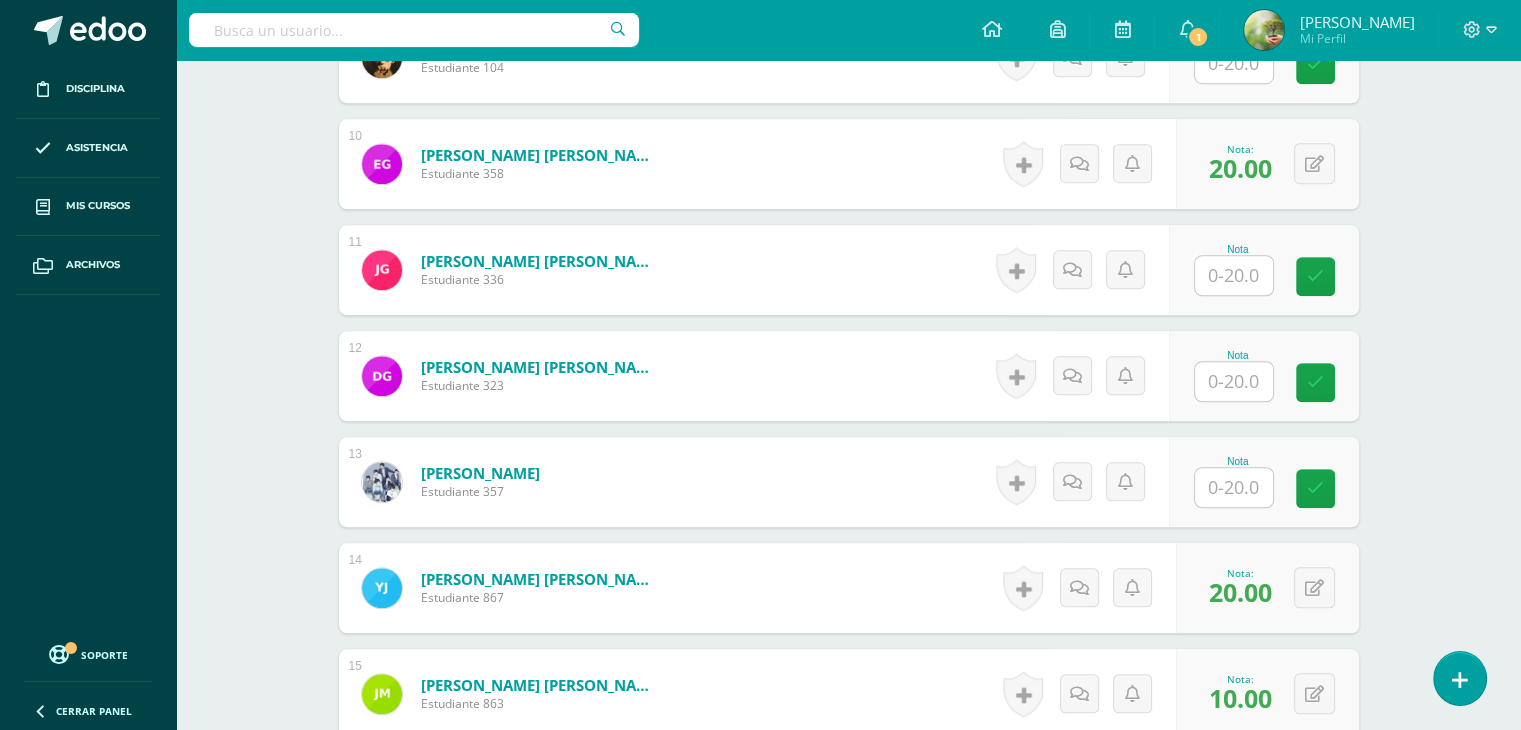type on "20" 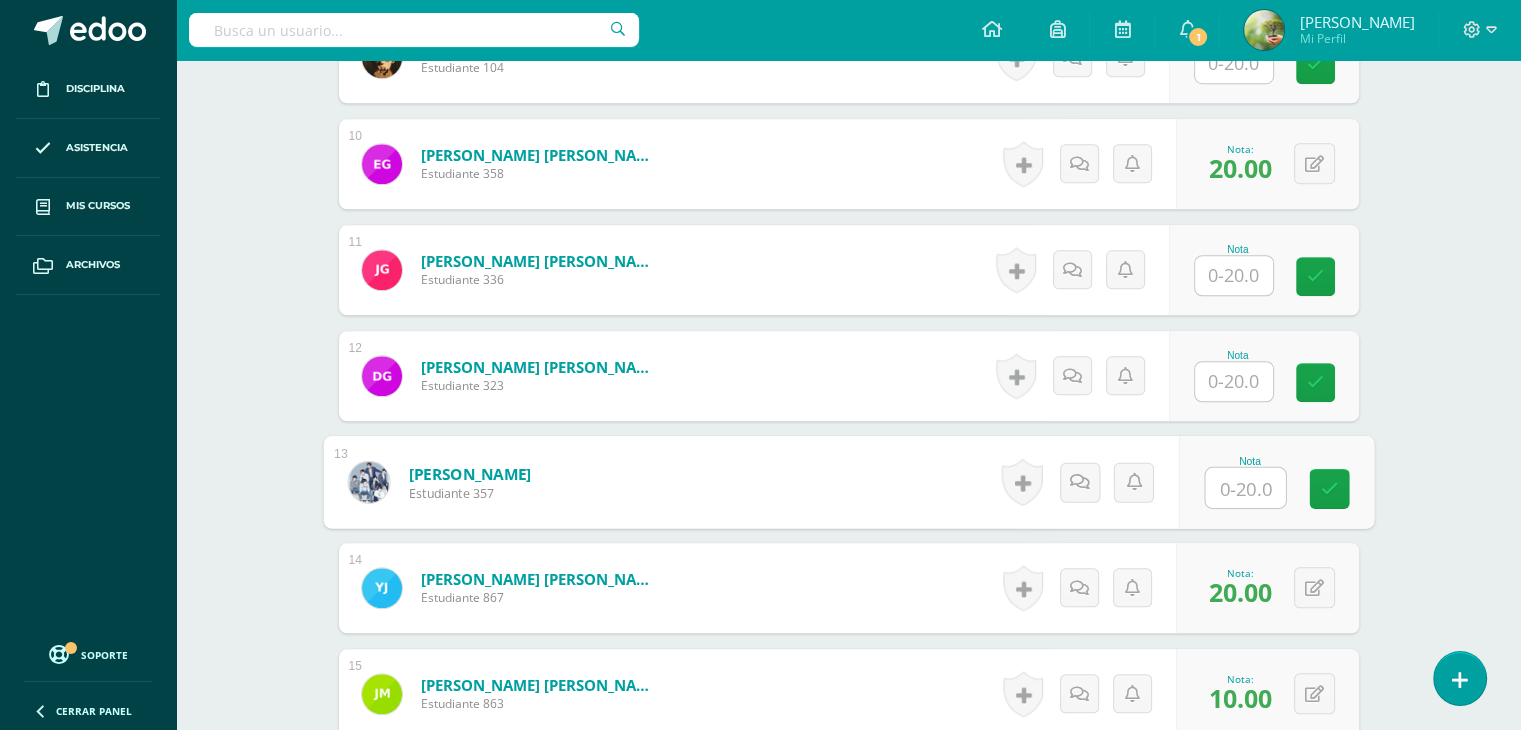 click at bounding box center [1245, 488] 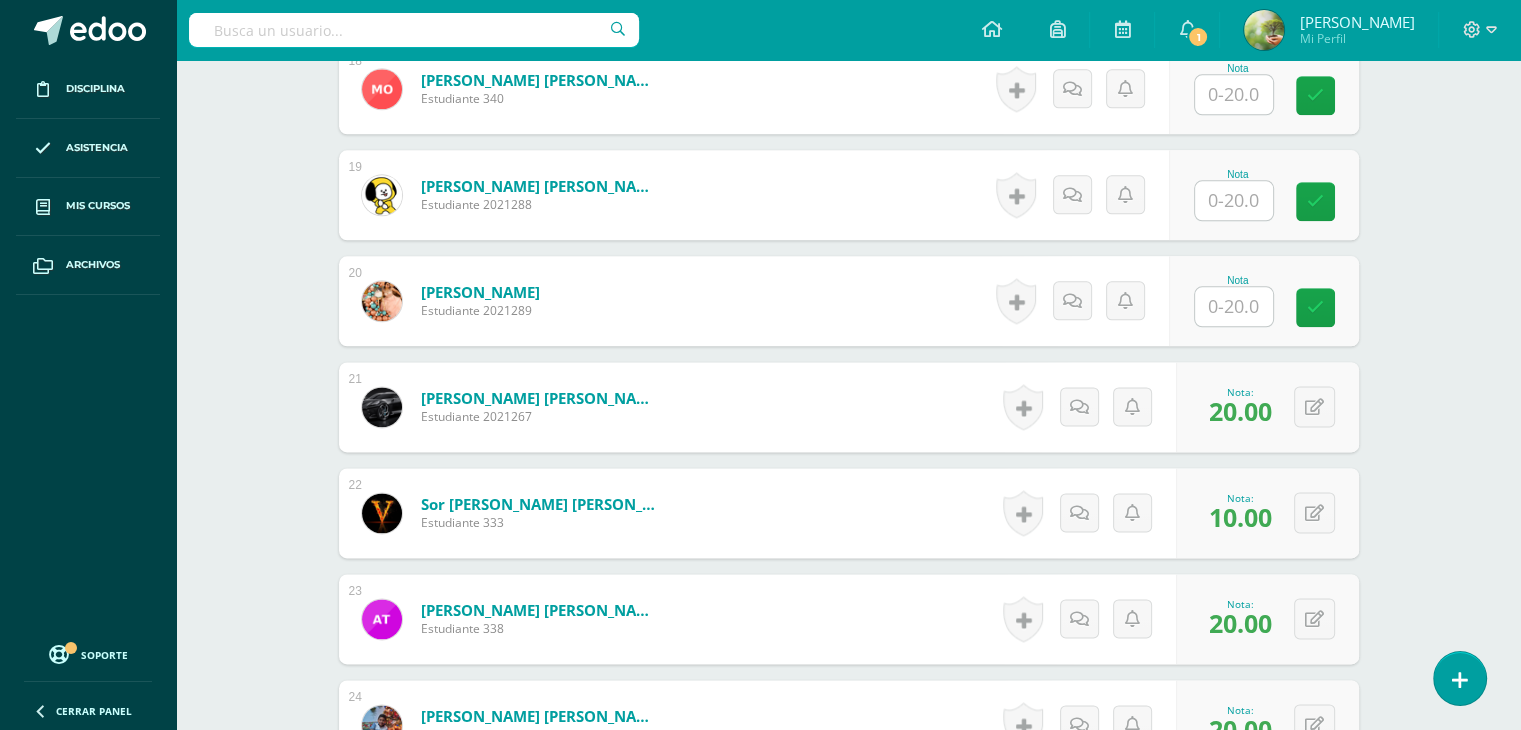 scroll, scrollTop: 2486, scrollLeft: 0, axis: vertical 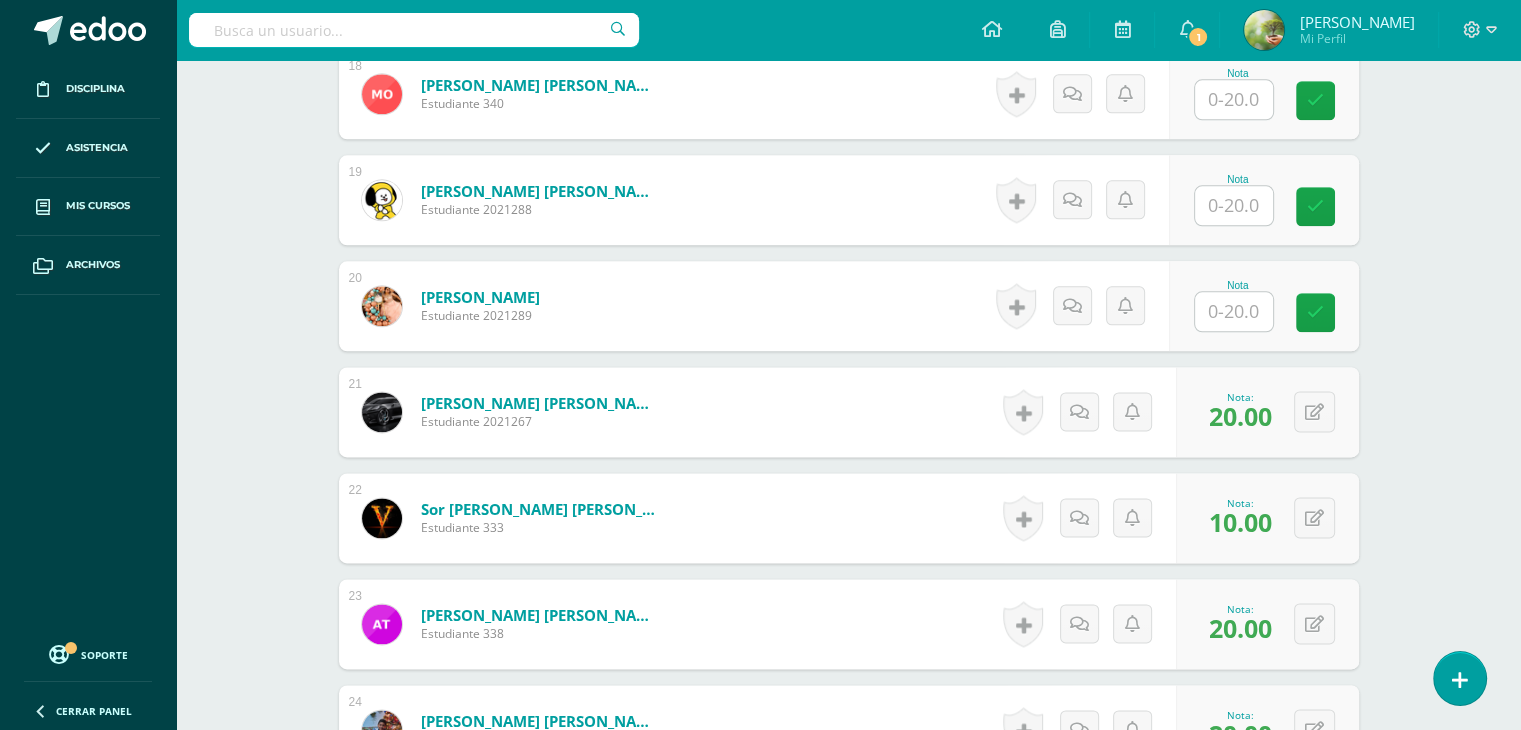 type on "20" 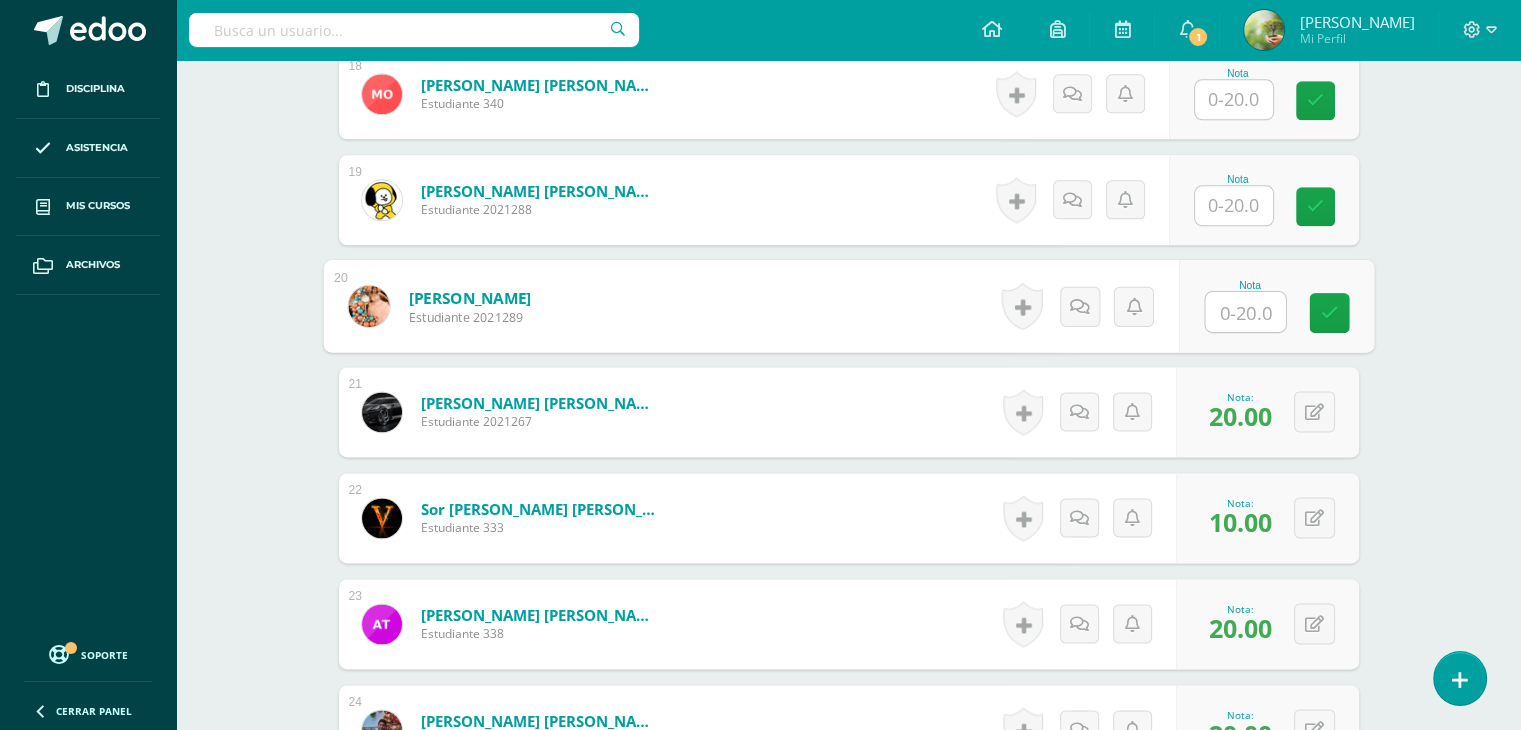 click at bounding box center [1245, 312] 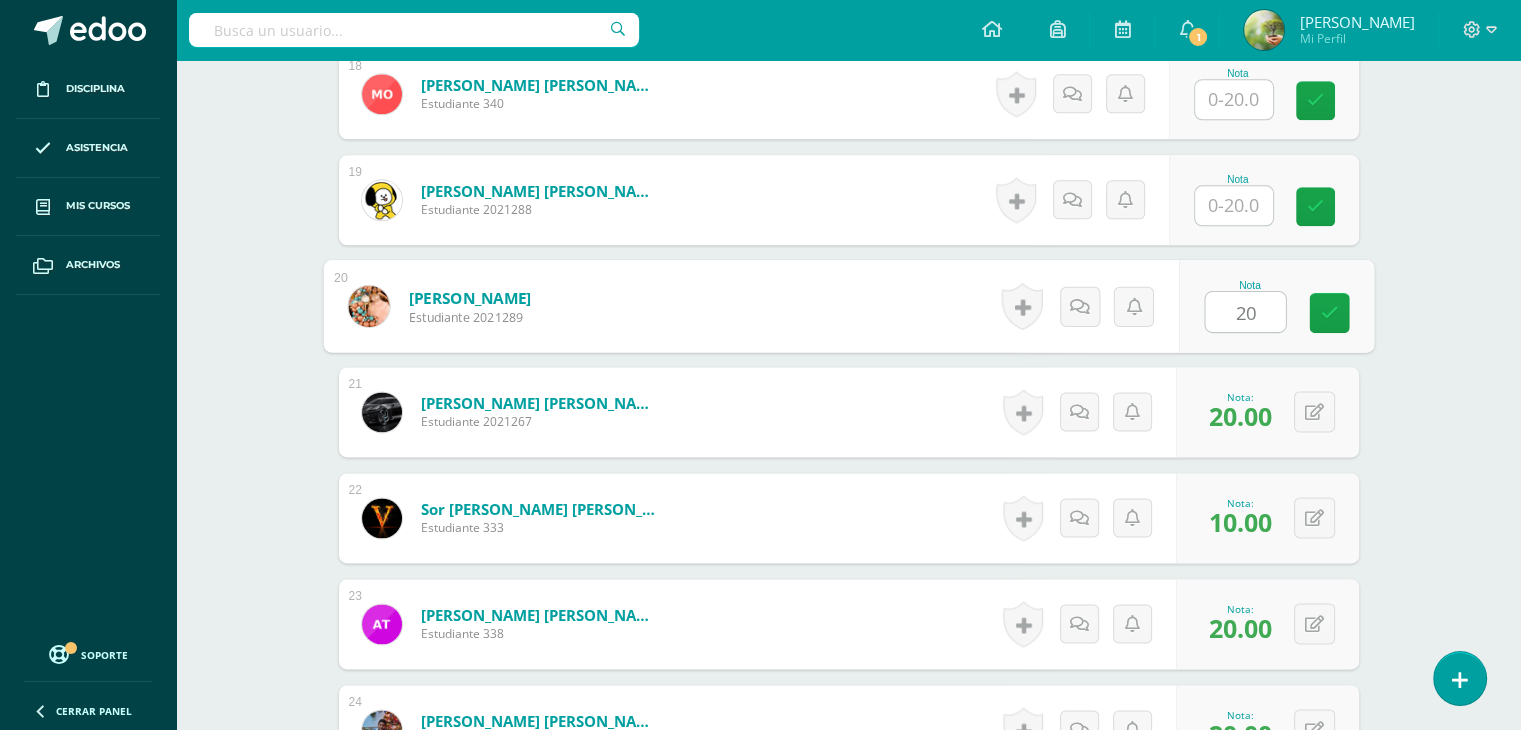 drag, startPoint x: 1250, startPoint y: 296, endPoint x: 1532, endPoint y: 174, distance: 307.25885 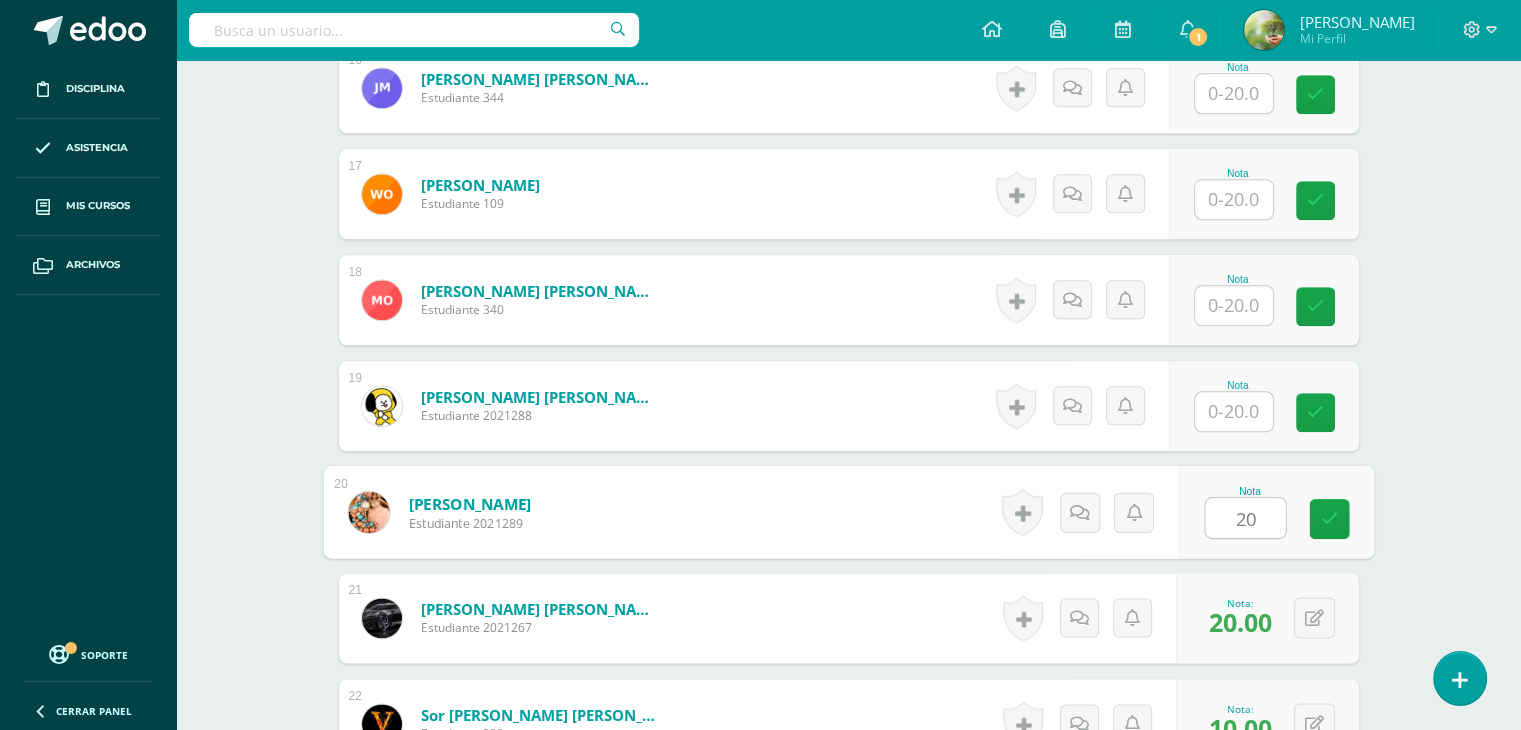 scroll, scrollTop: 2246, scrollLeft: 0, axis: vertical 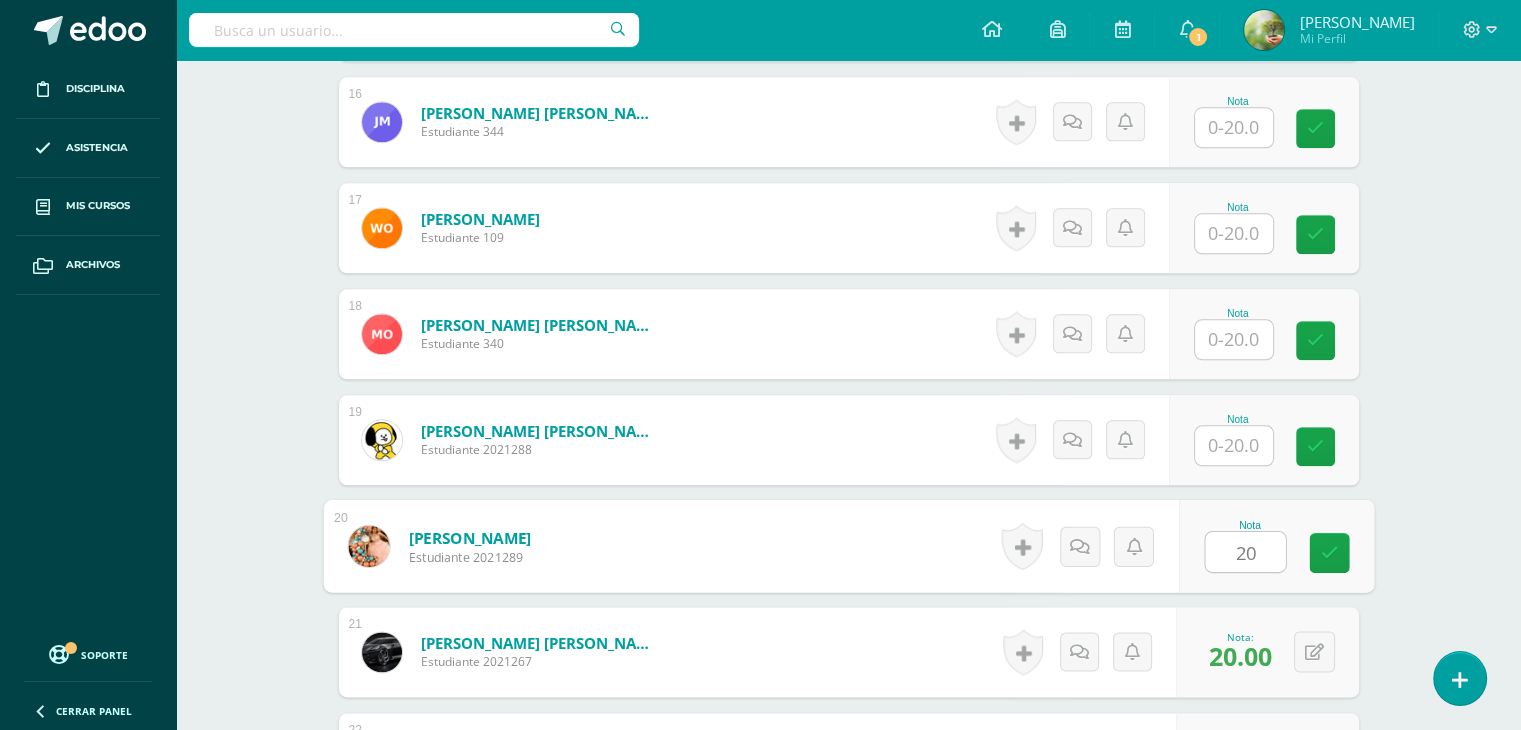 type on "20" 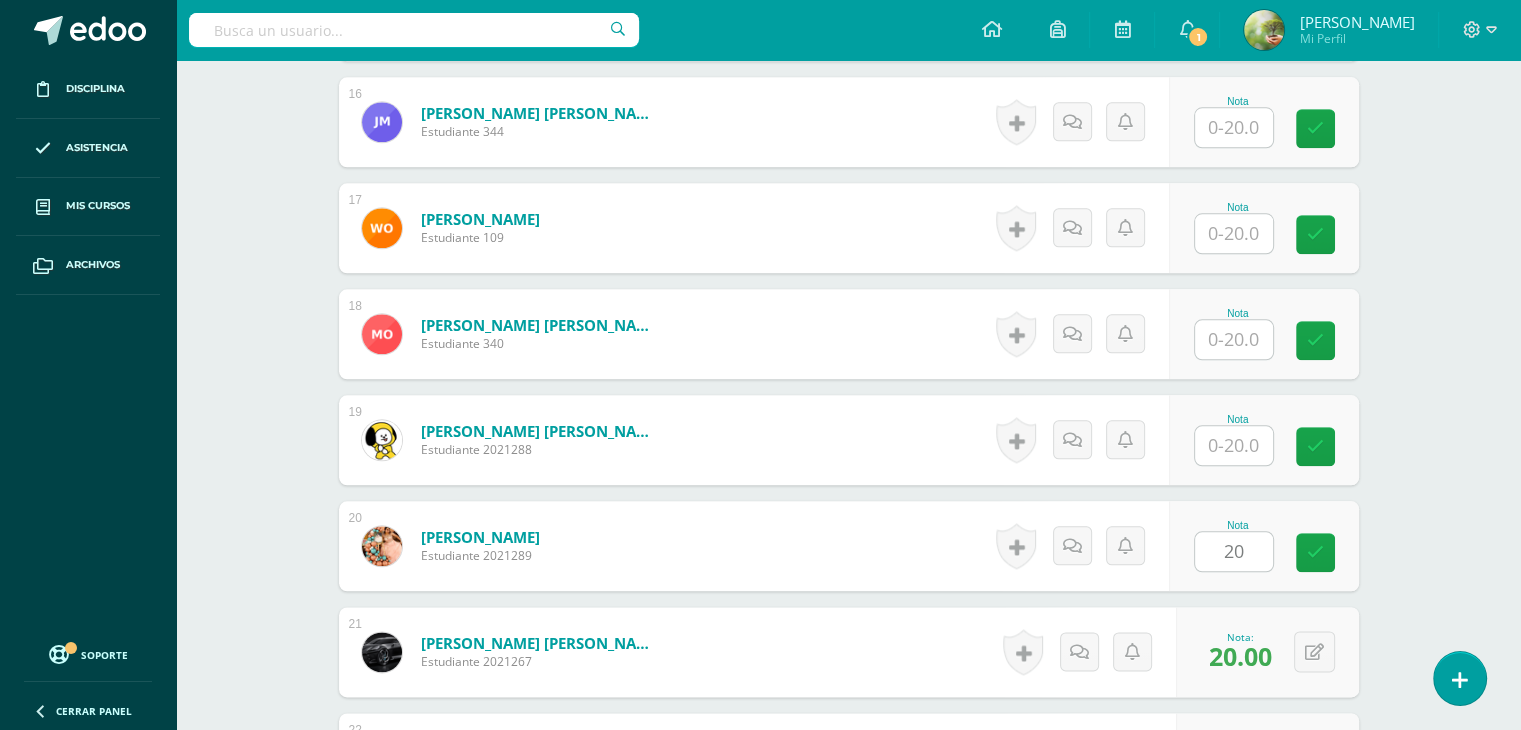 click on "L.3 Idioma Inglés
Tercero Básico "A"
Herramientas
Detalle de asistencias
Actividad
Anuncios
Actividades
Estudiantes
Planificación
Dosificación
Conferencias
¿Estás seguro que quieres  eliminar  esta actividad?
Esto borrará la actividad y cualquier nota que hayas registrado
permanentemente. Esta acción no se puede revertir. Cancelar Eliminar
Administración de escalas de valoración
escala de valoración
Aún no has creado una escala de valoración.
Cancelar Agregar nueva escala de valoración: Cancelar     Mostrar todos" at bounding box center (848, -365) 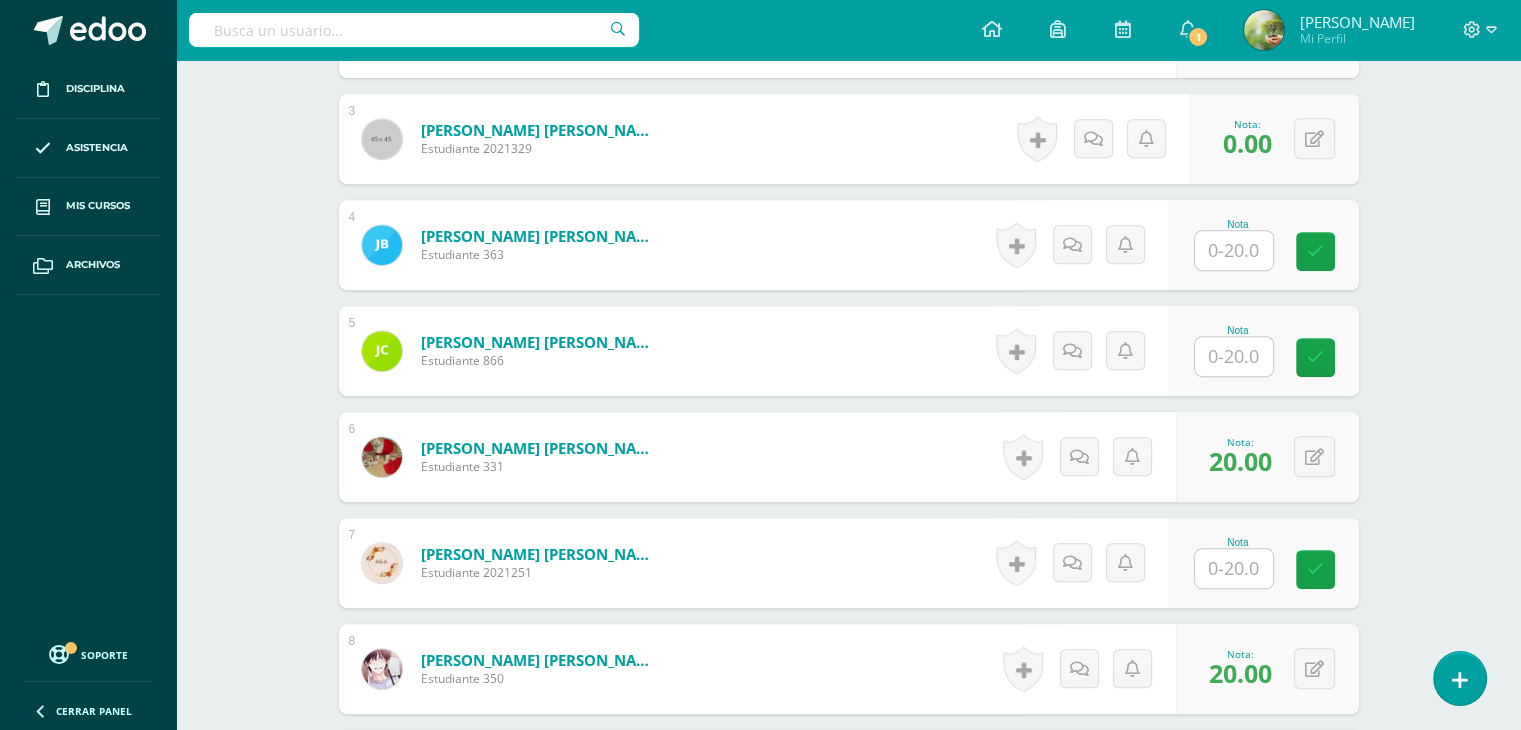 scroll, scrollTop: 795, scrollLeft: 0, axis: vertical 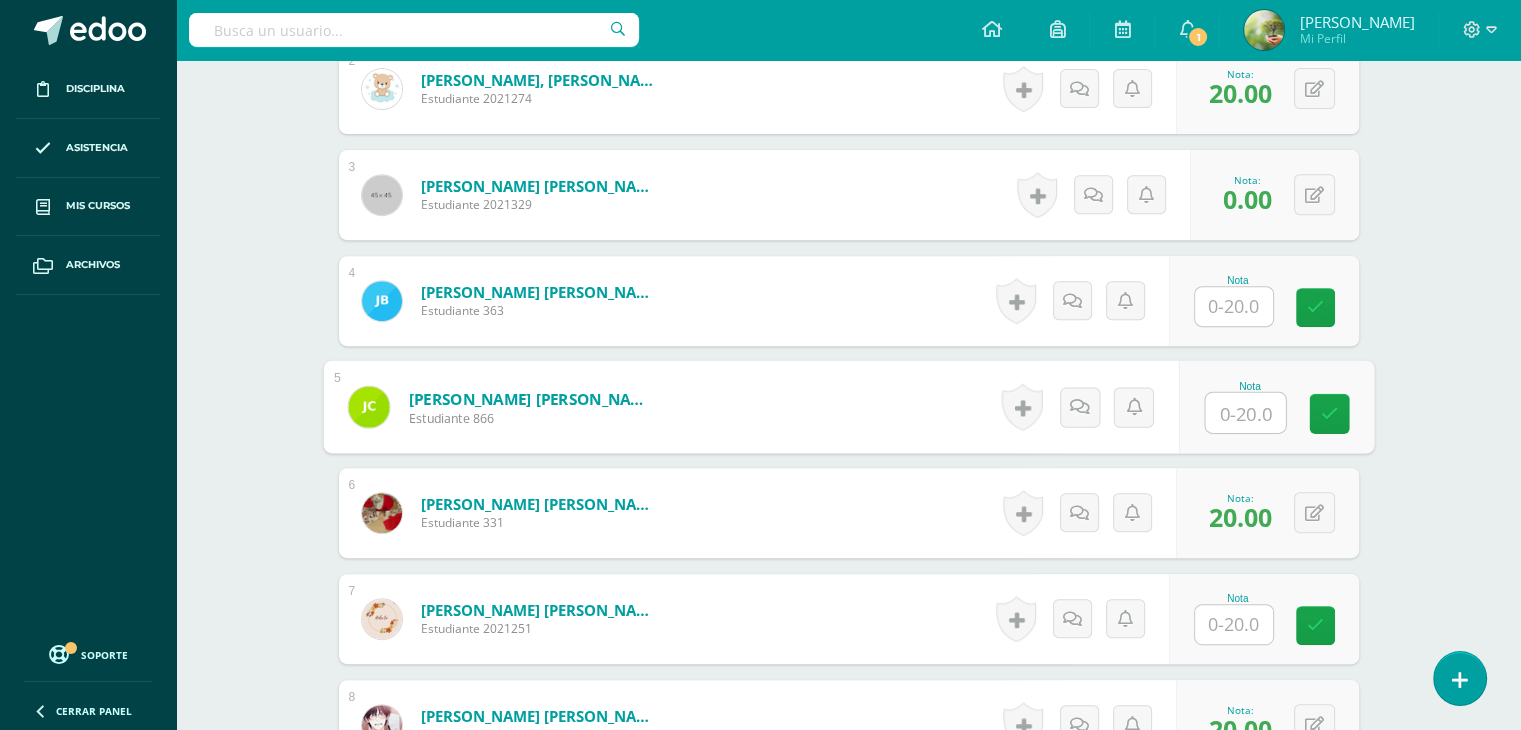 click at bounding box center [1245, 413] 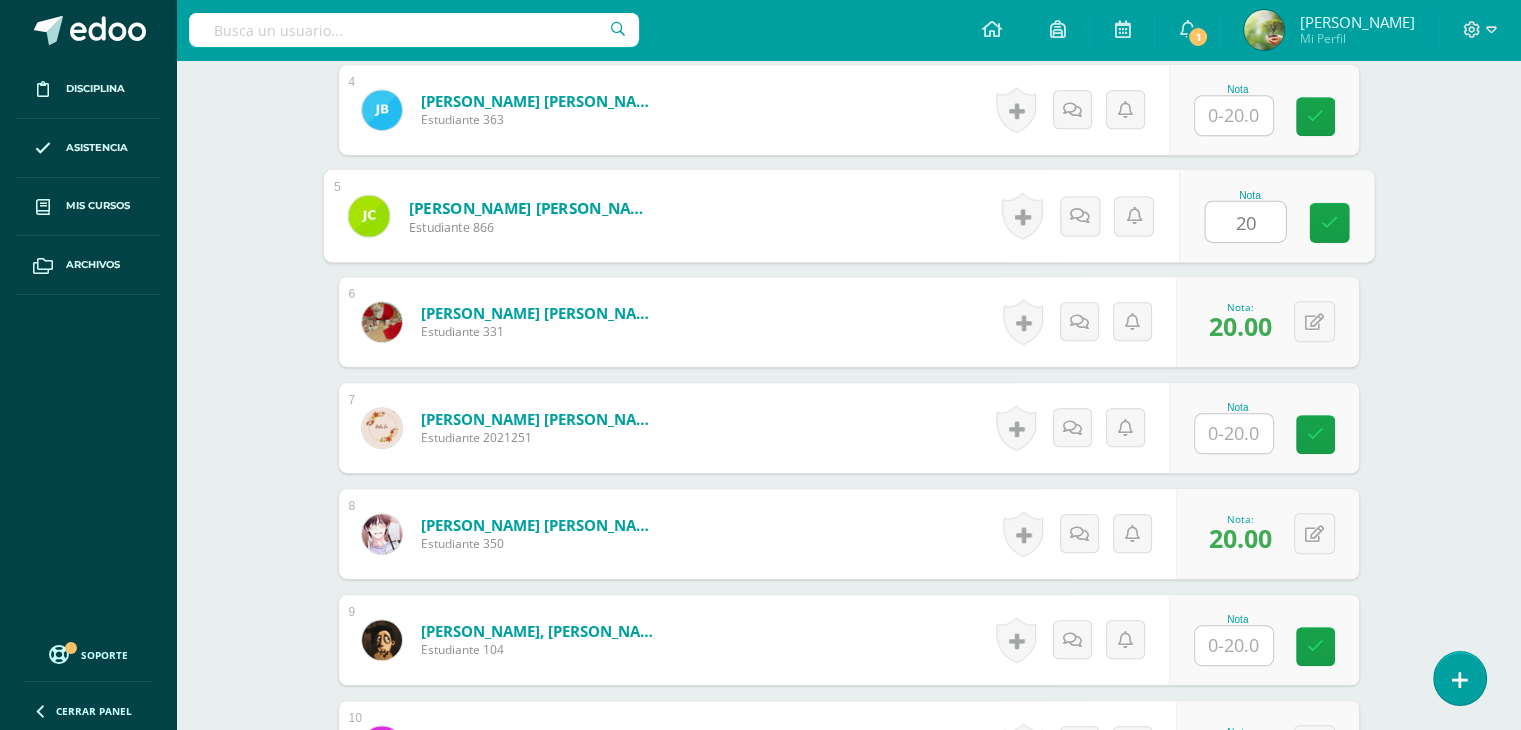 scroll, scrollTop: 1038, scrollLeft: 0, axis: vertical 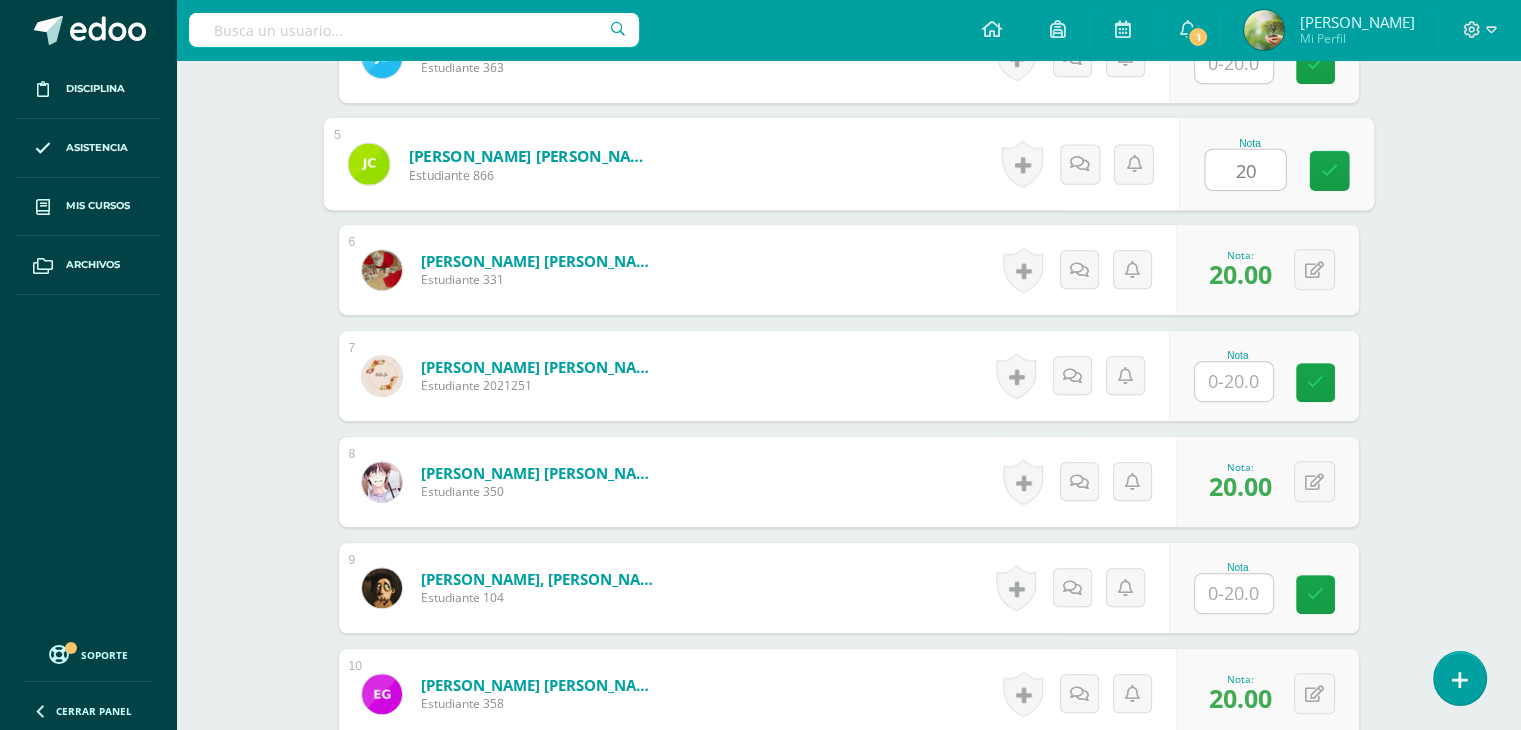 type on "20" 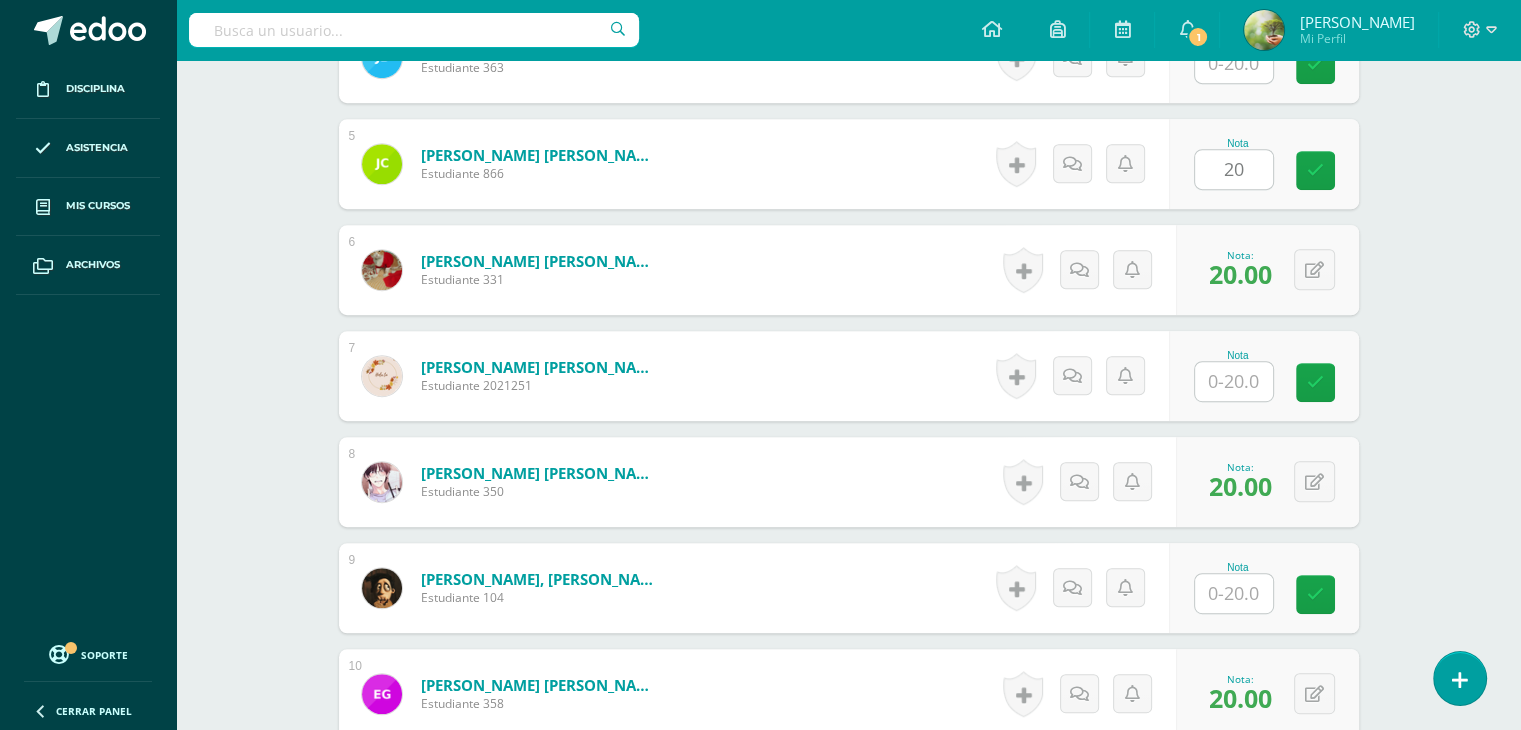 click at bounding box center [1234, 381] 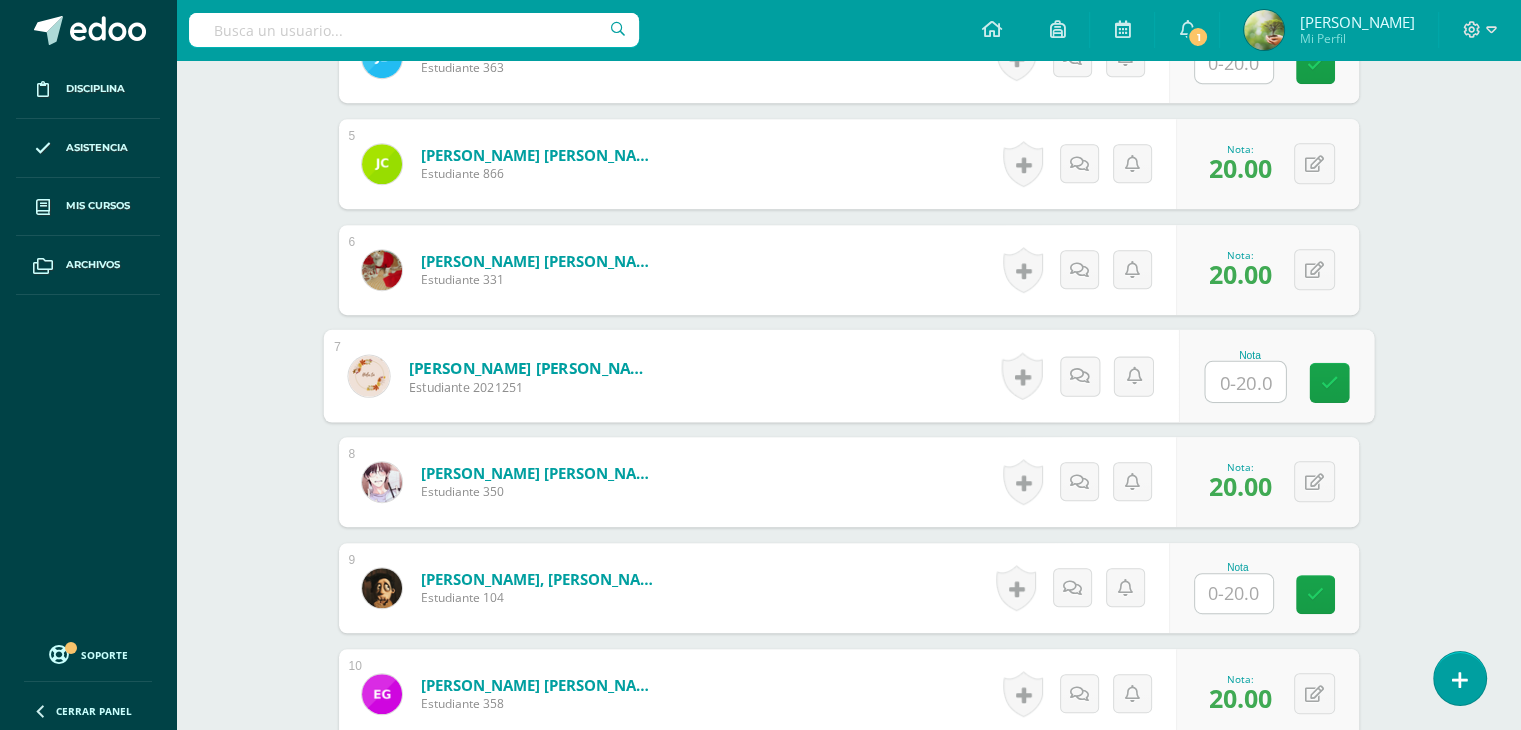 click at bounding box center [1245, 382] 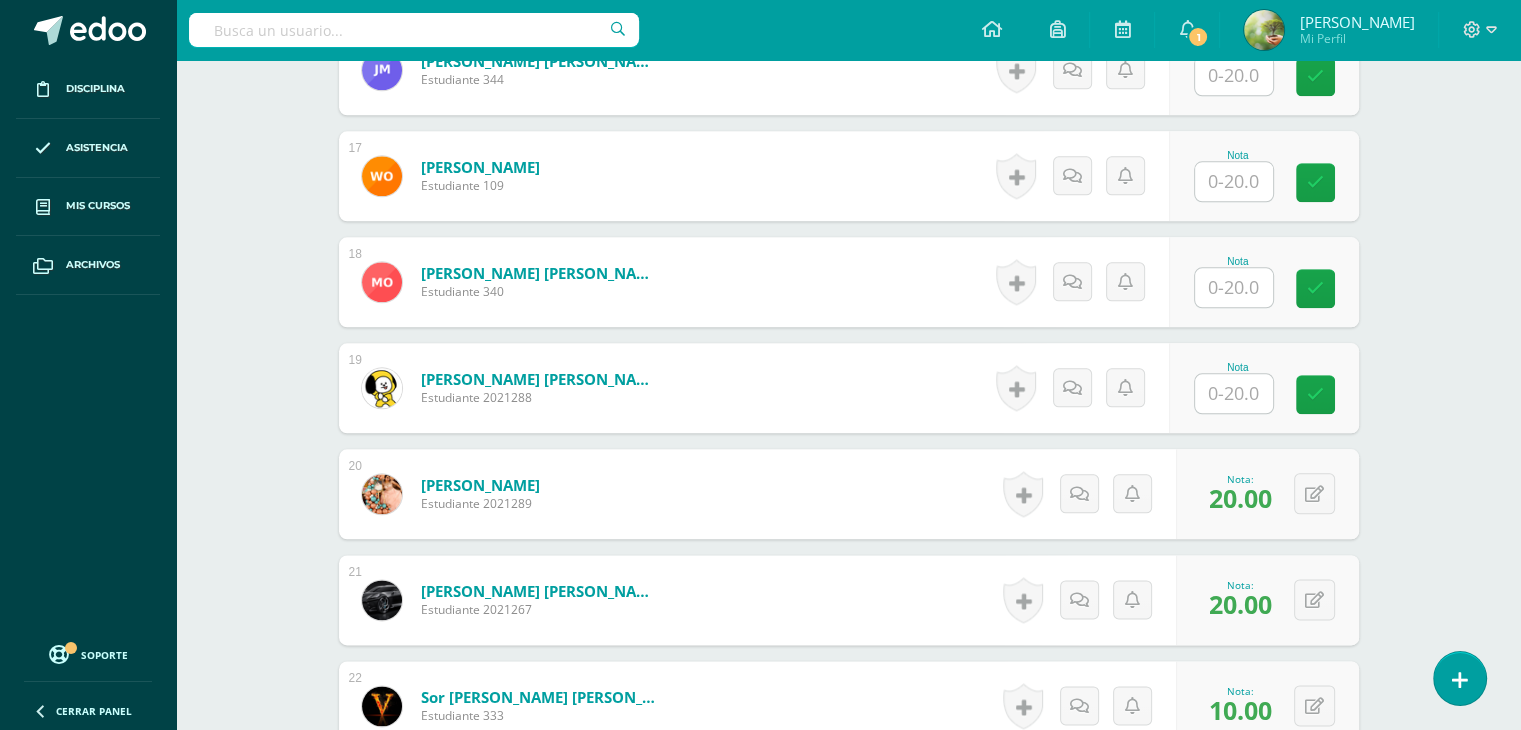 scroll, scrollTop: 2332, scrollLeft: 0, axis: vertical 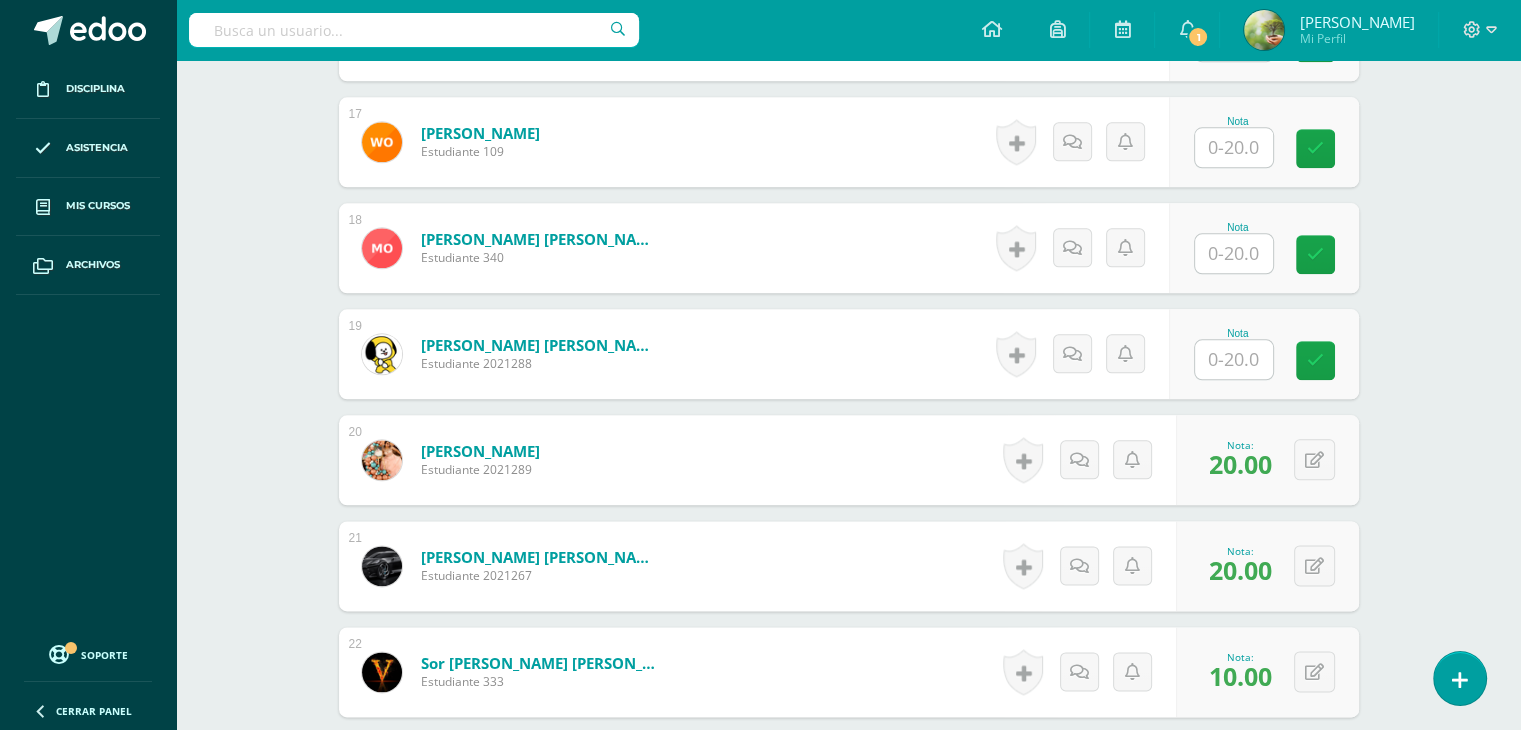type on "20" 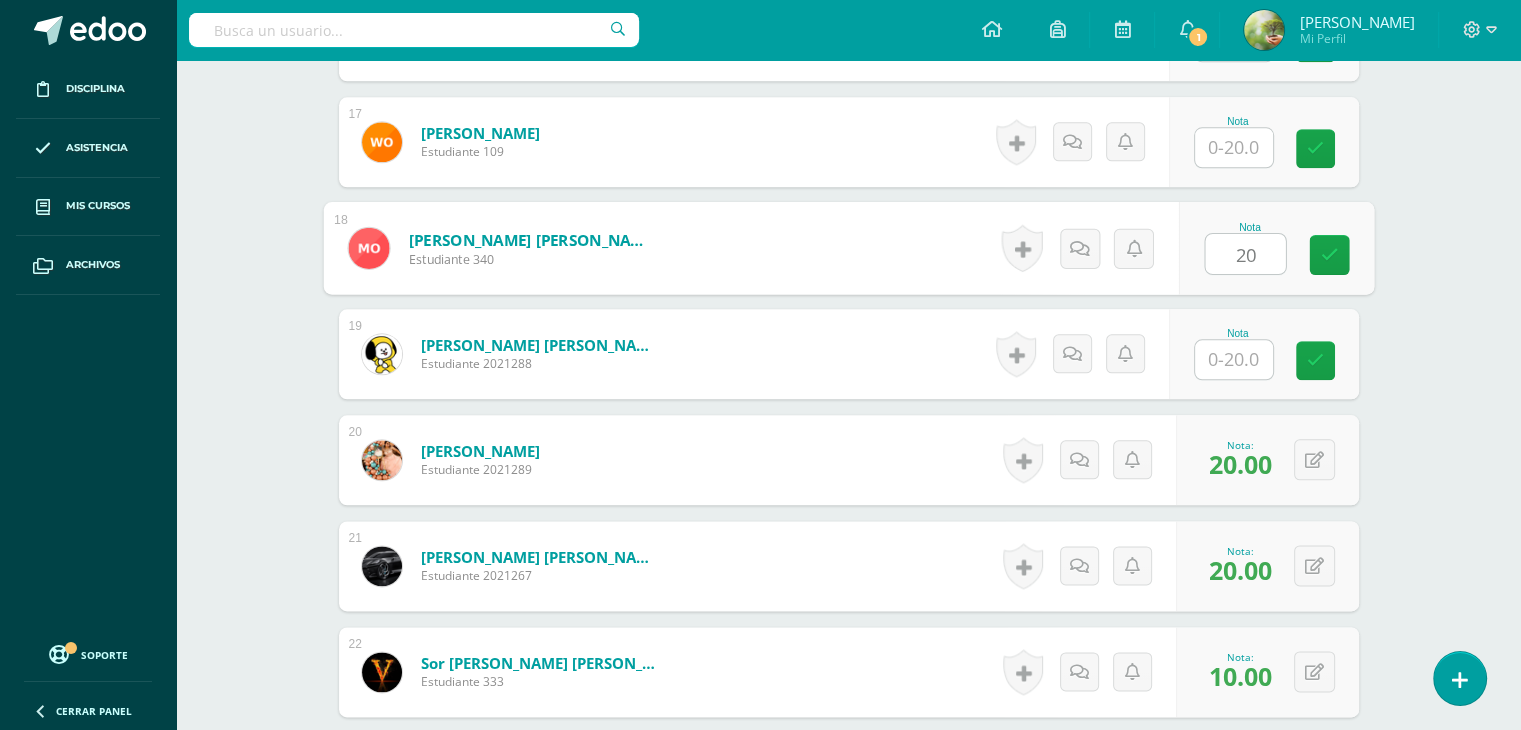 type on "20" 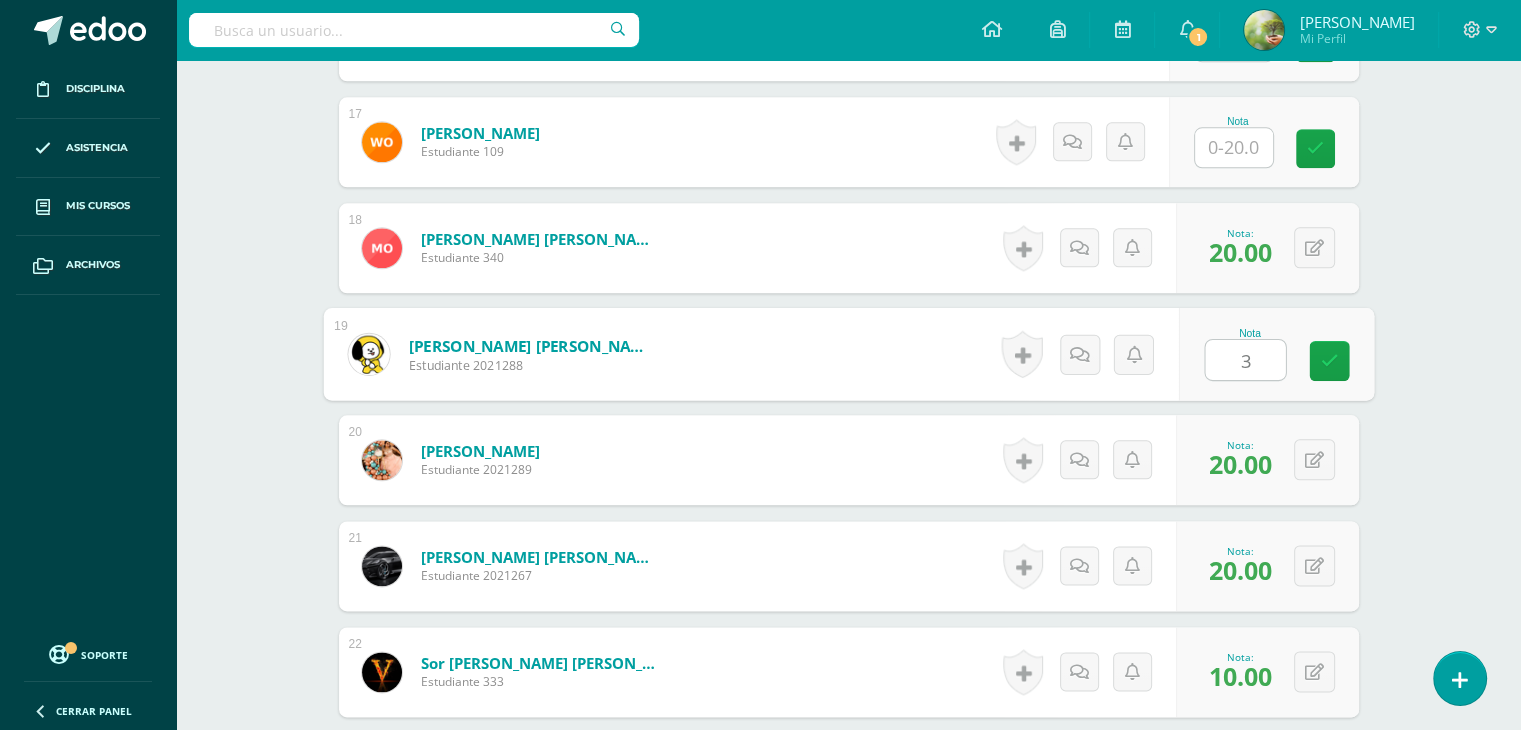 type on "3" 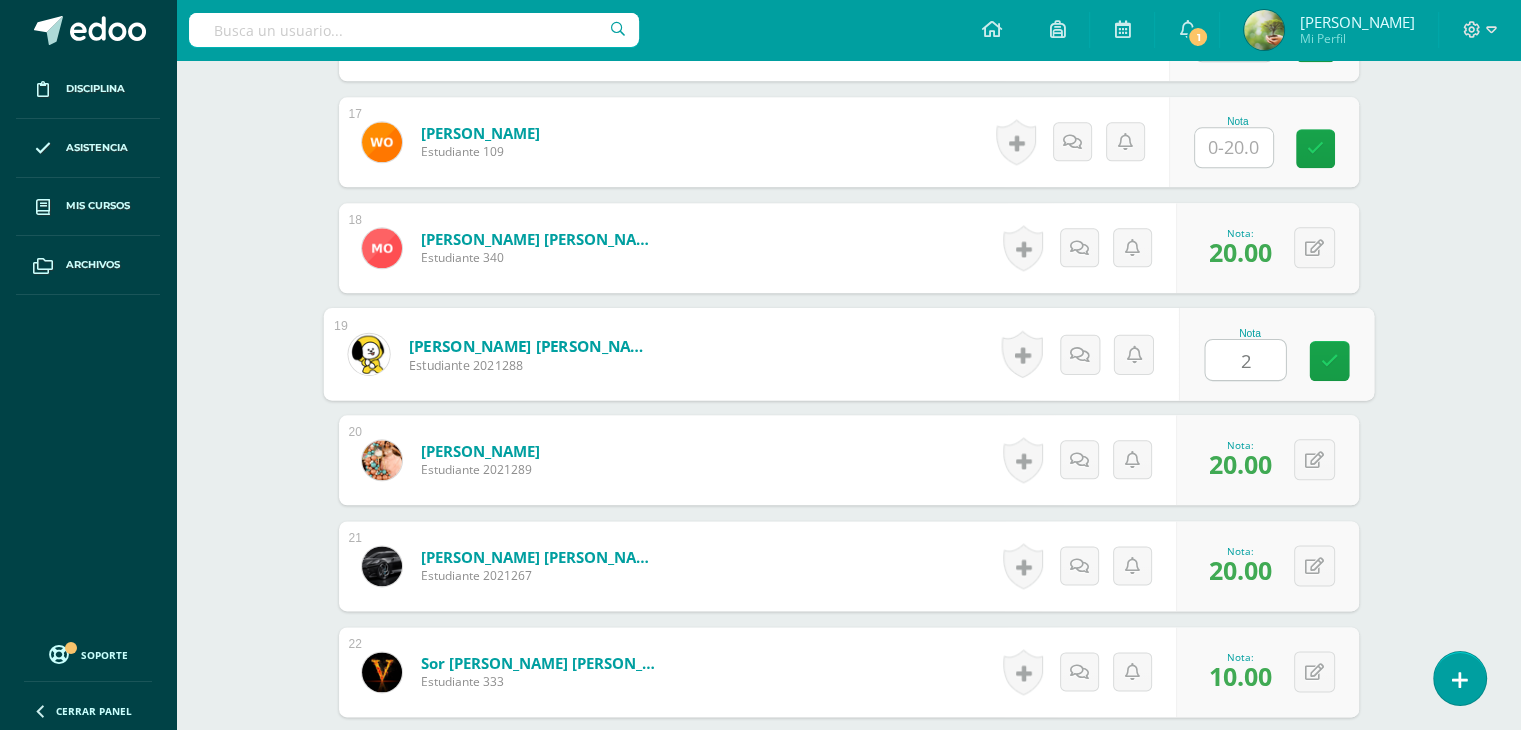 type on "20" 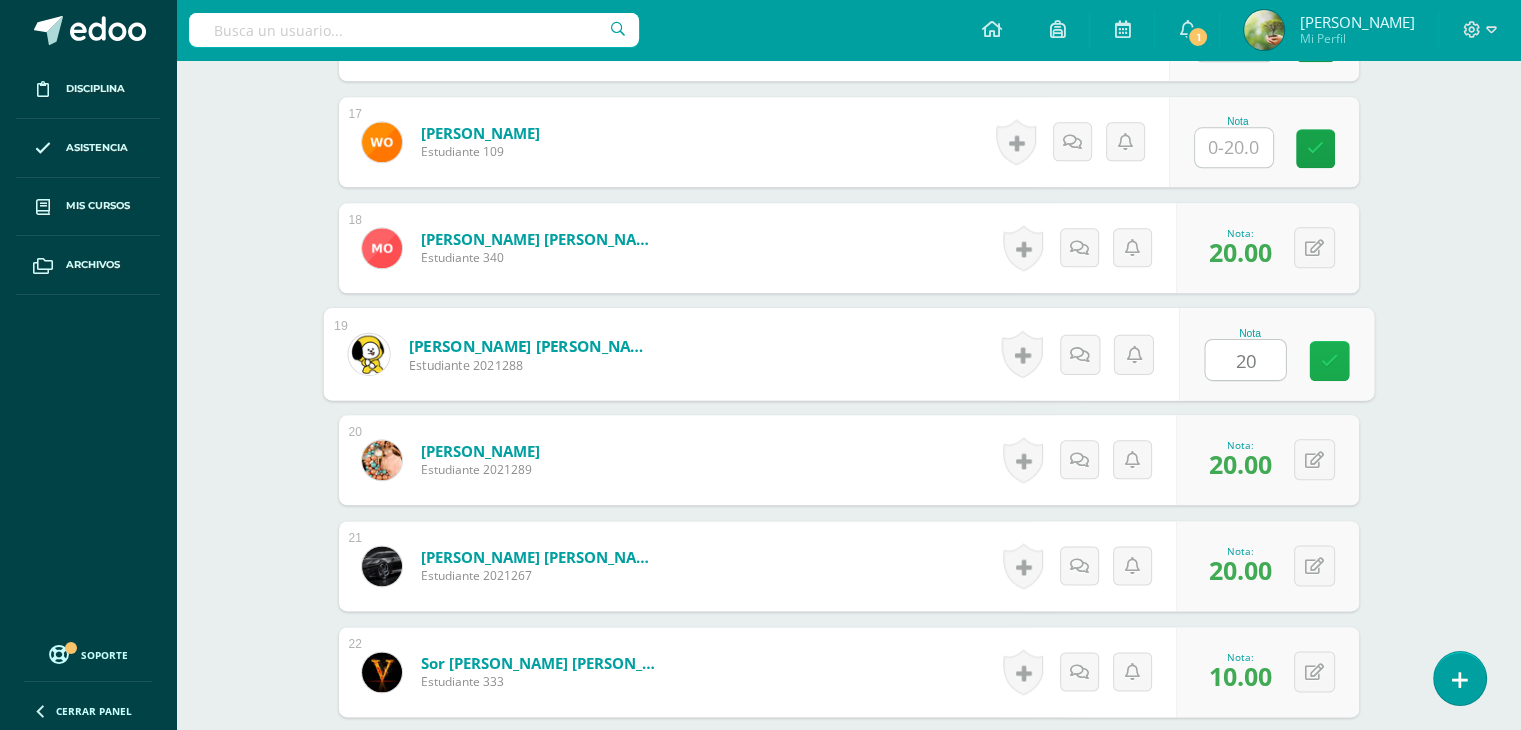 click at bounding box center (1329, 360) 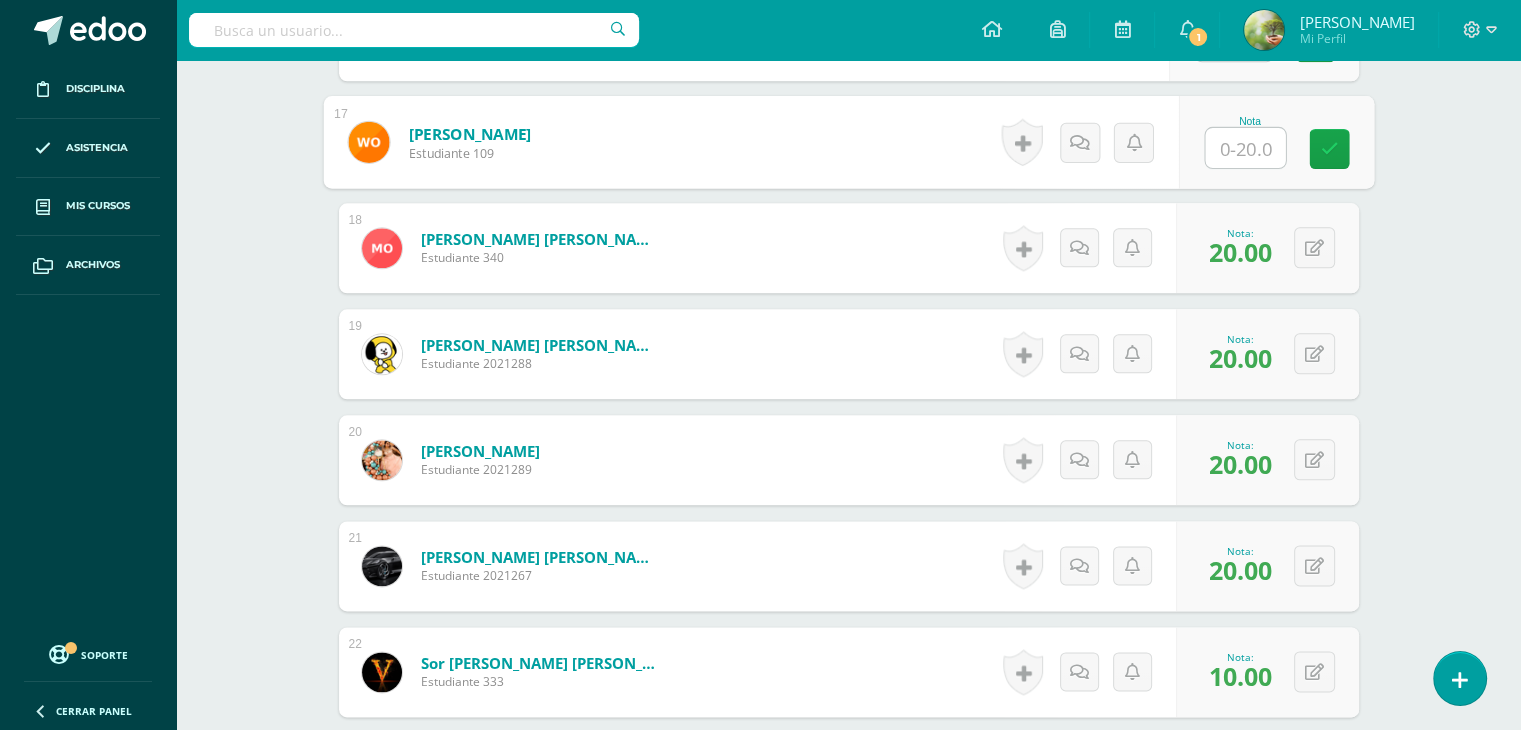 click at bounding box center [1245, 148] 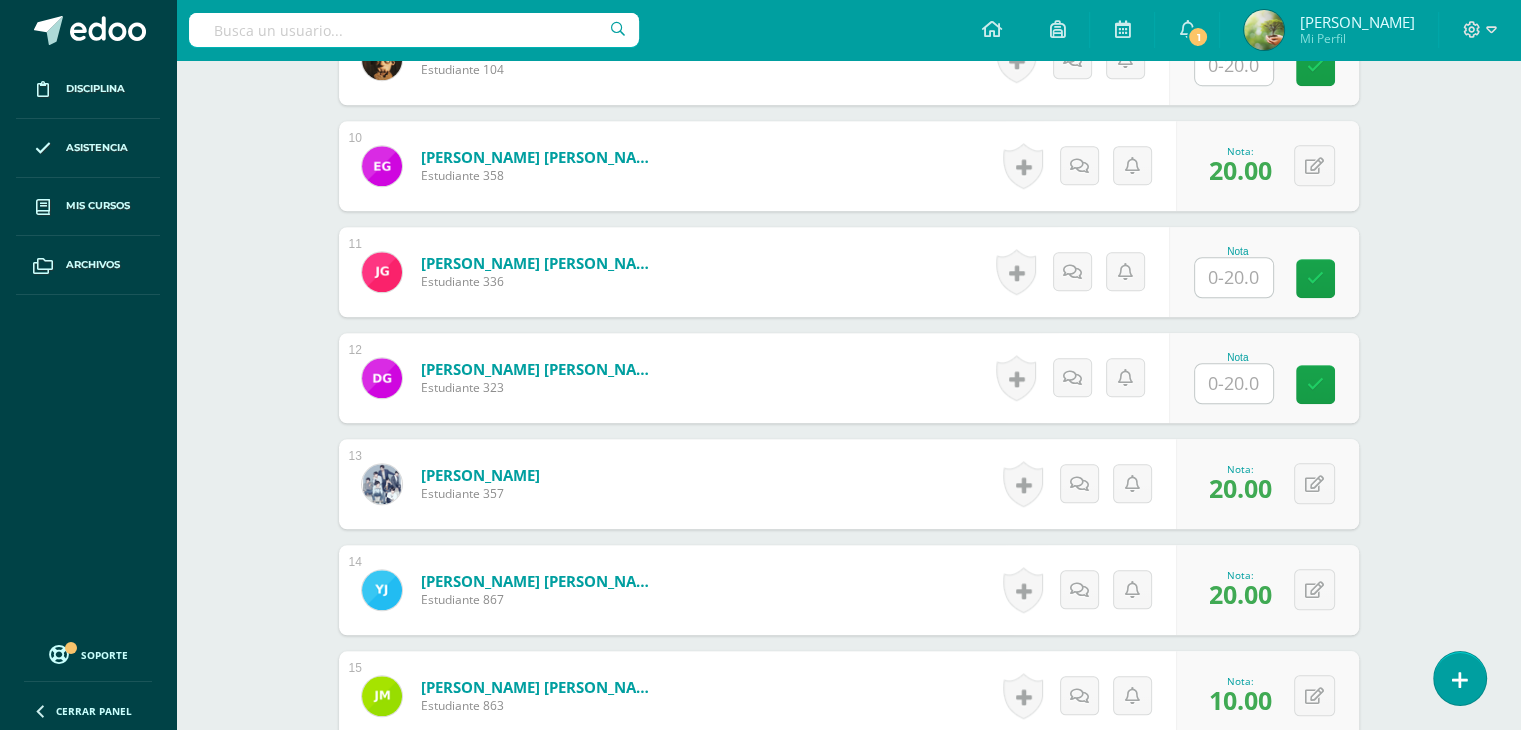 scroll, scrollTop: 1557, scrollLeft: 0, axis: vertical 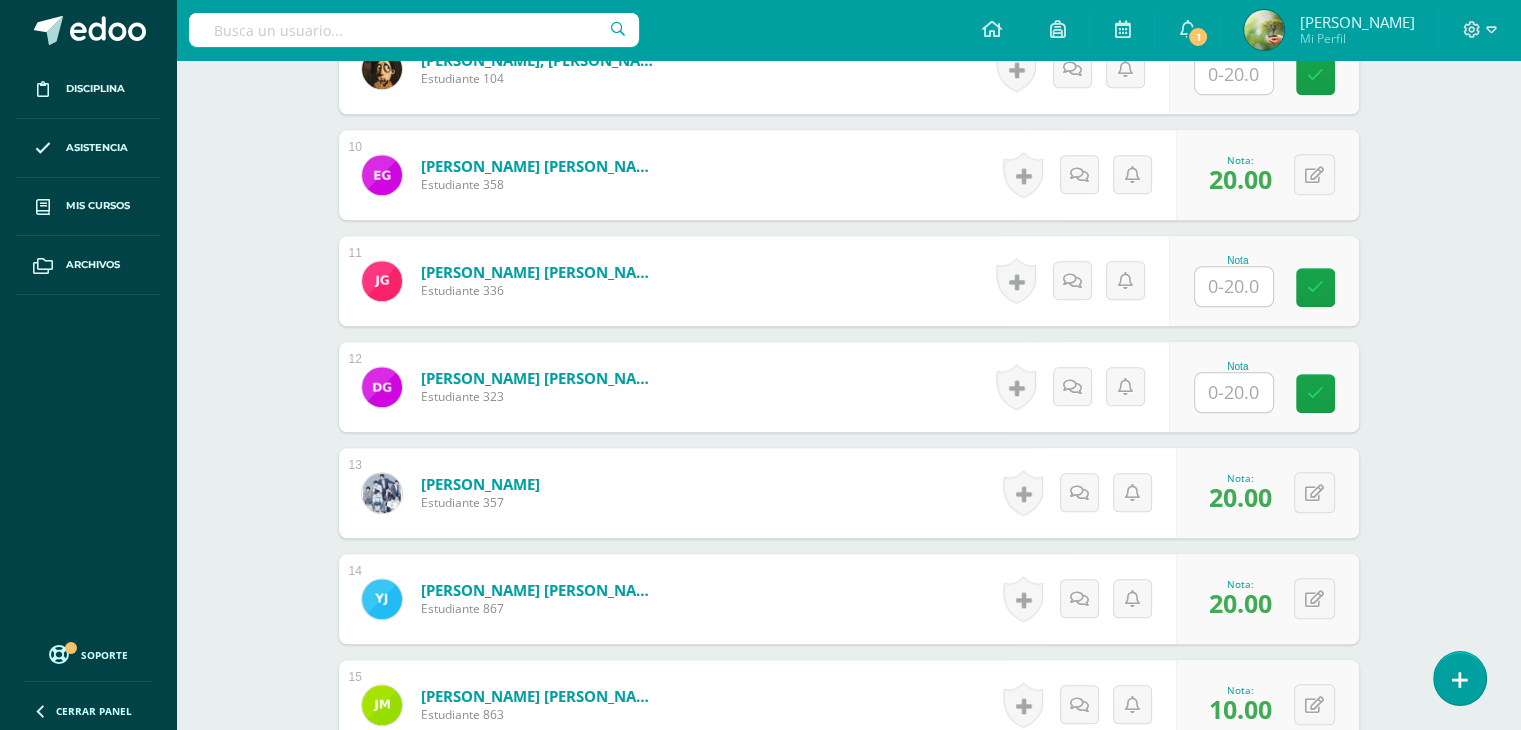 type on "0" 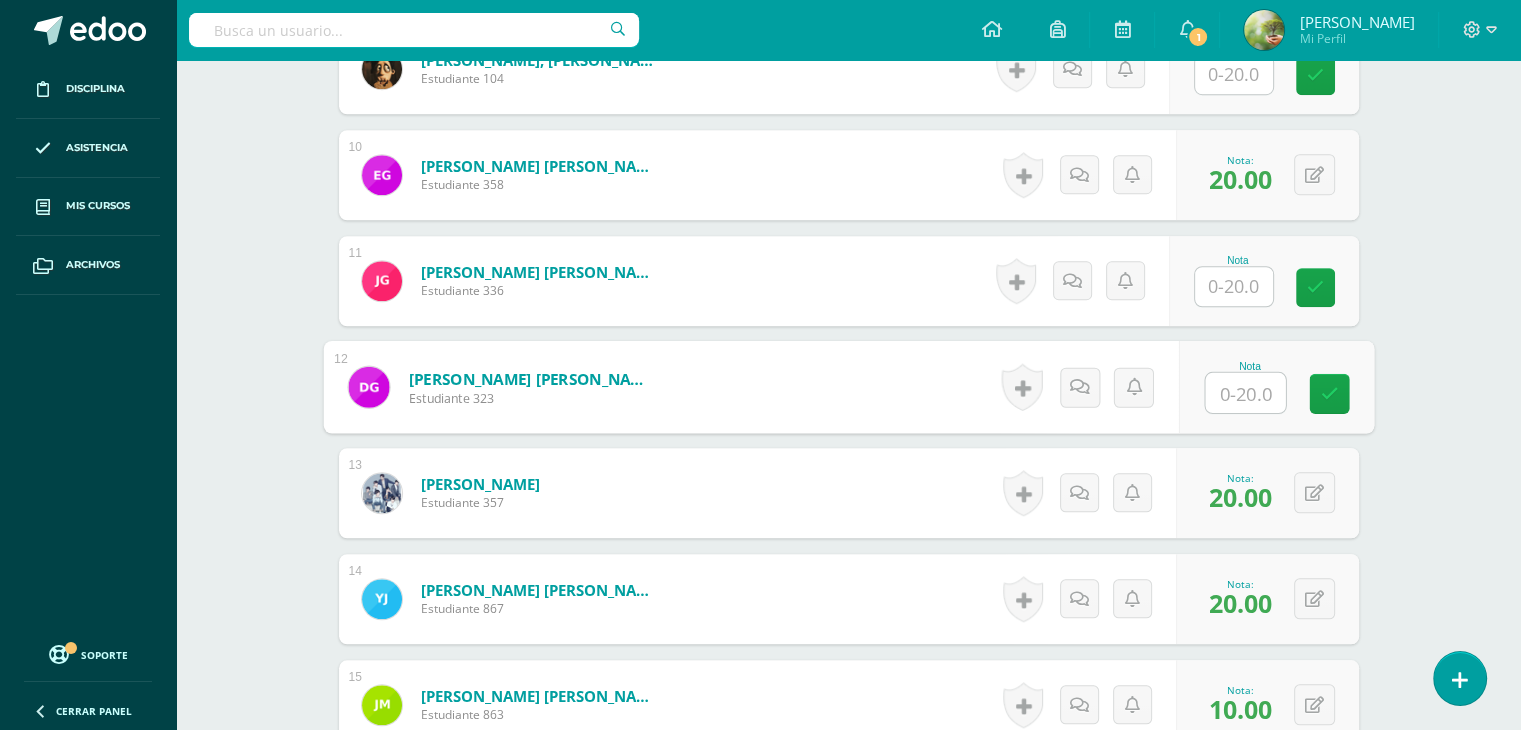 click at bounding box center [1245, 393] 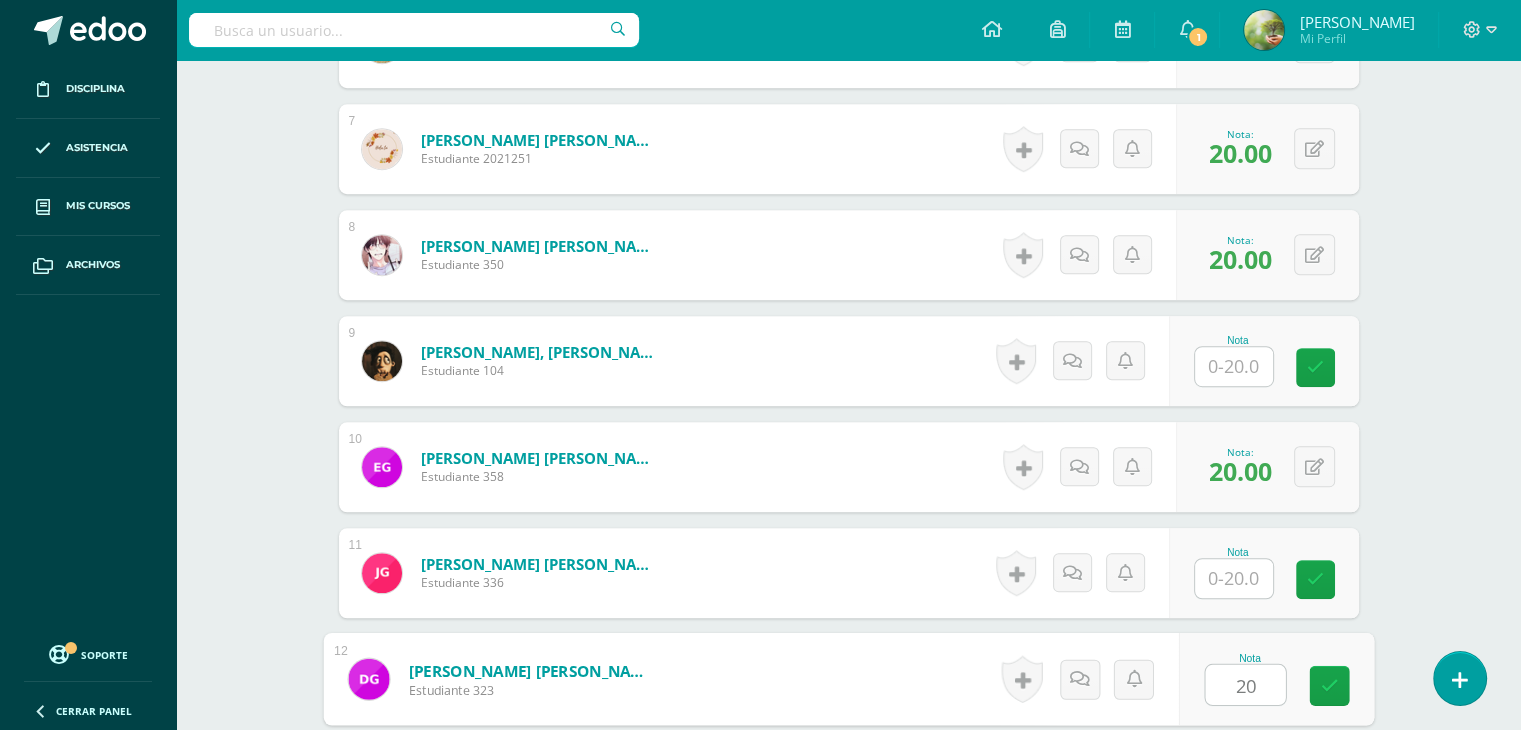 scroll, scrollTop: 1248, scrollLeft: 0, axis: vertical 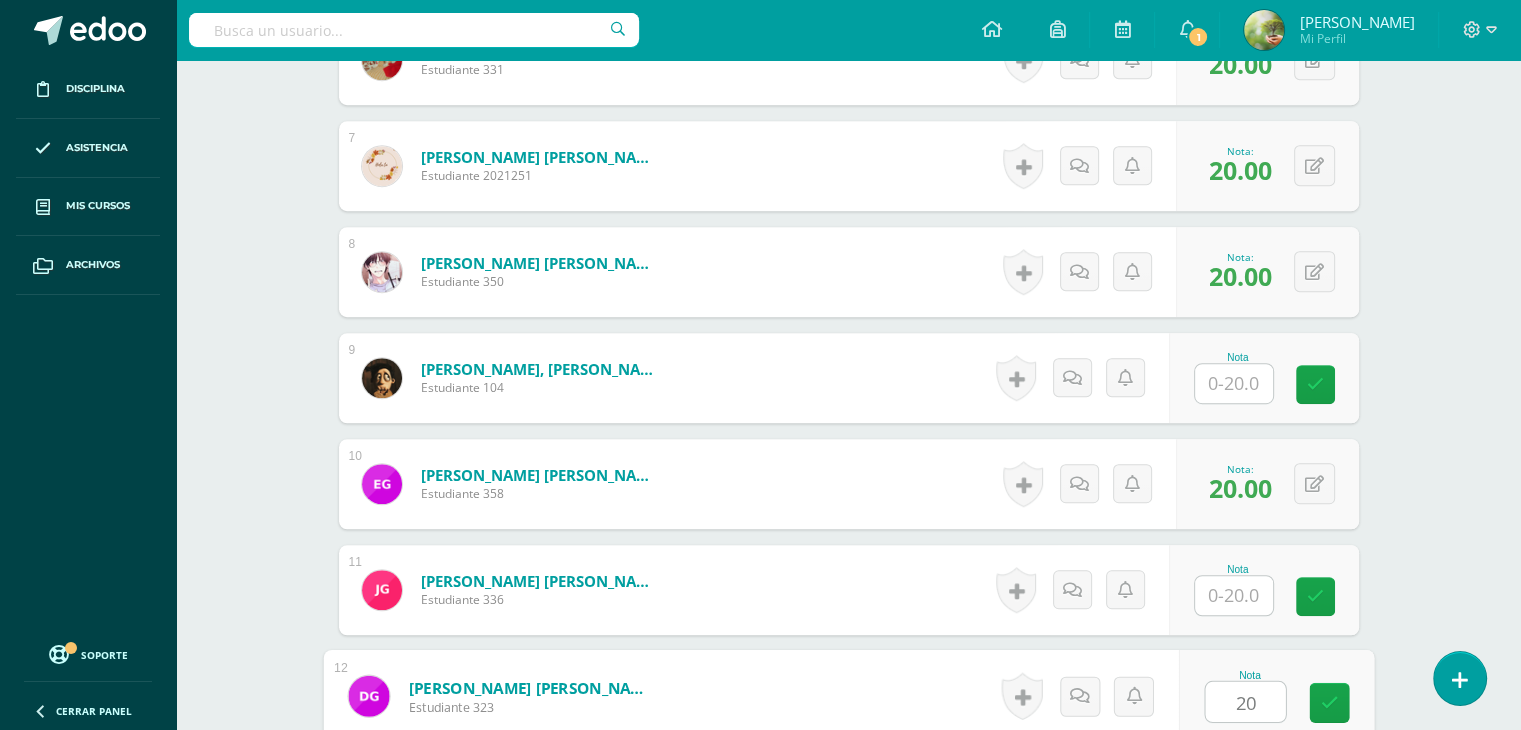 type on "20" 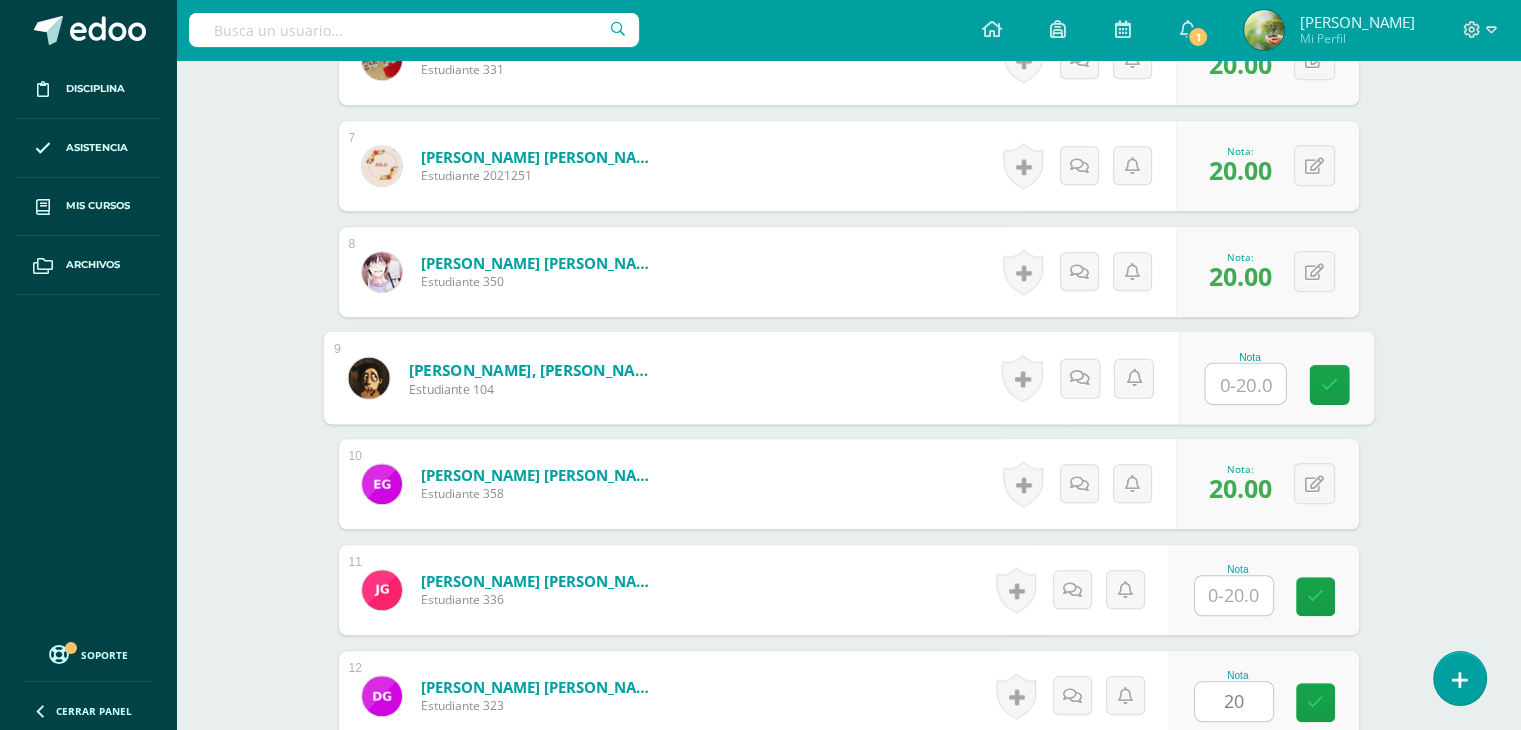 click at bounding box center [1245, 384] 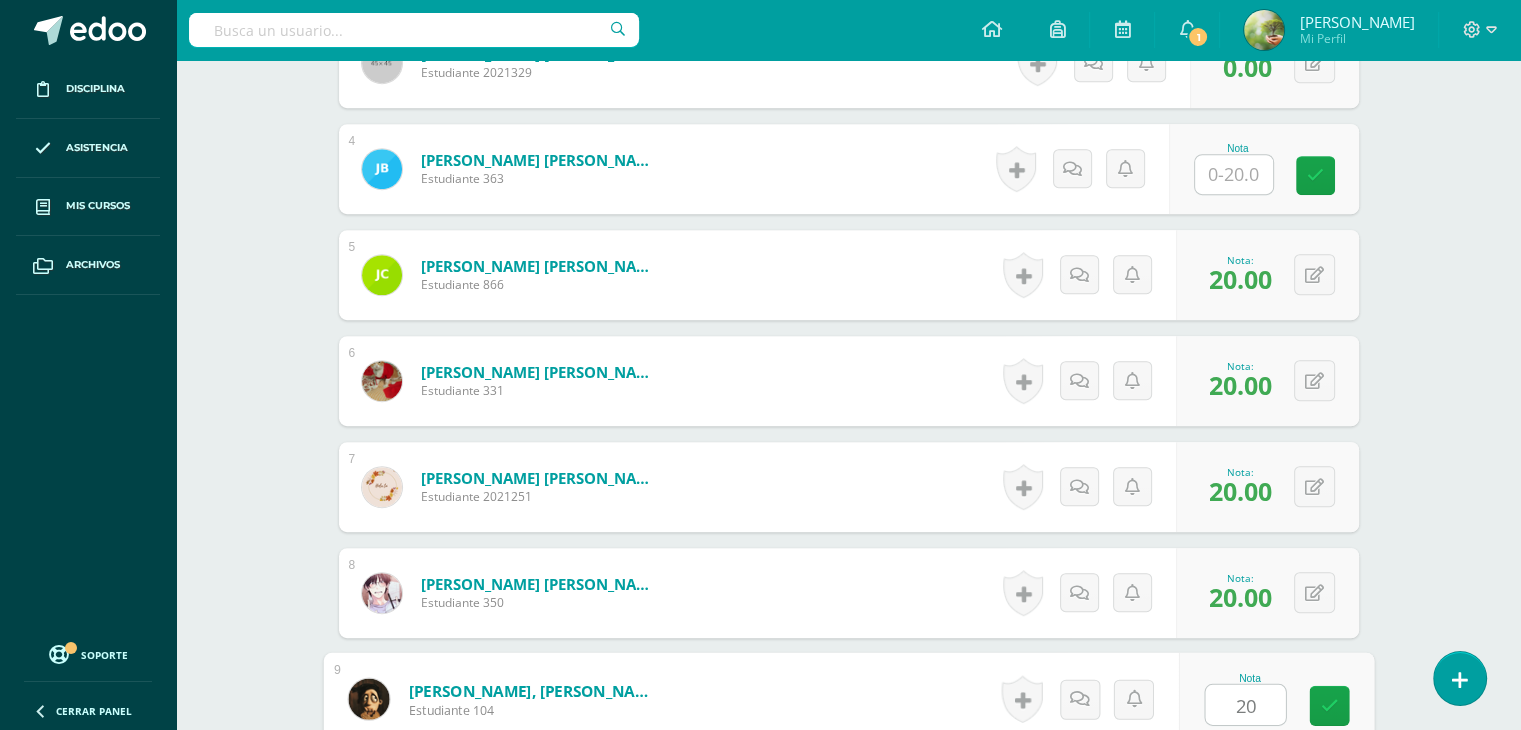 scroll, scrollTop: 901, scrollLeft: 0, axis: vertical 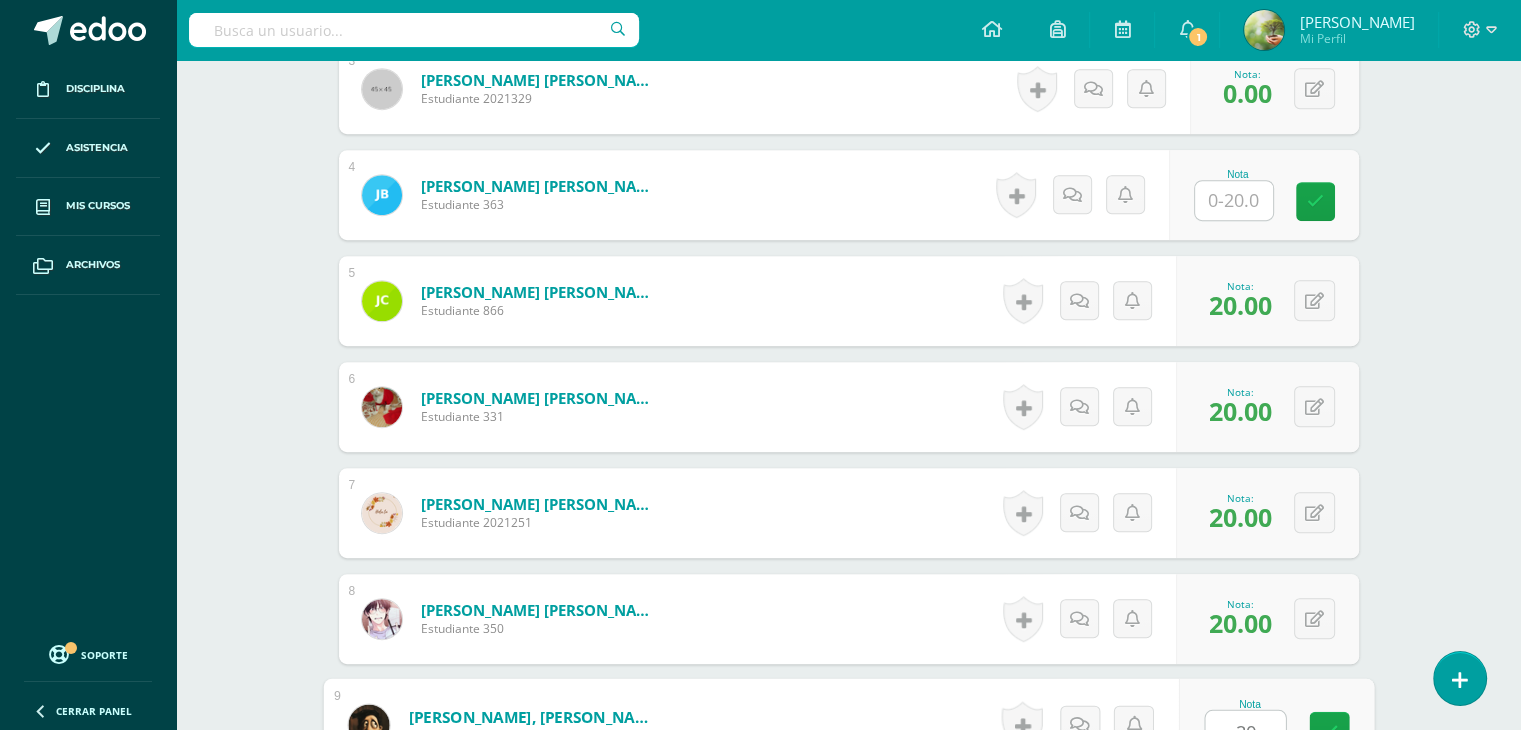 type on "20" 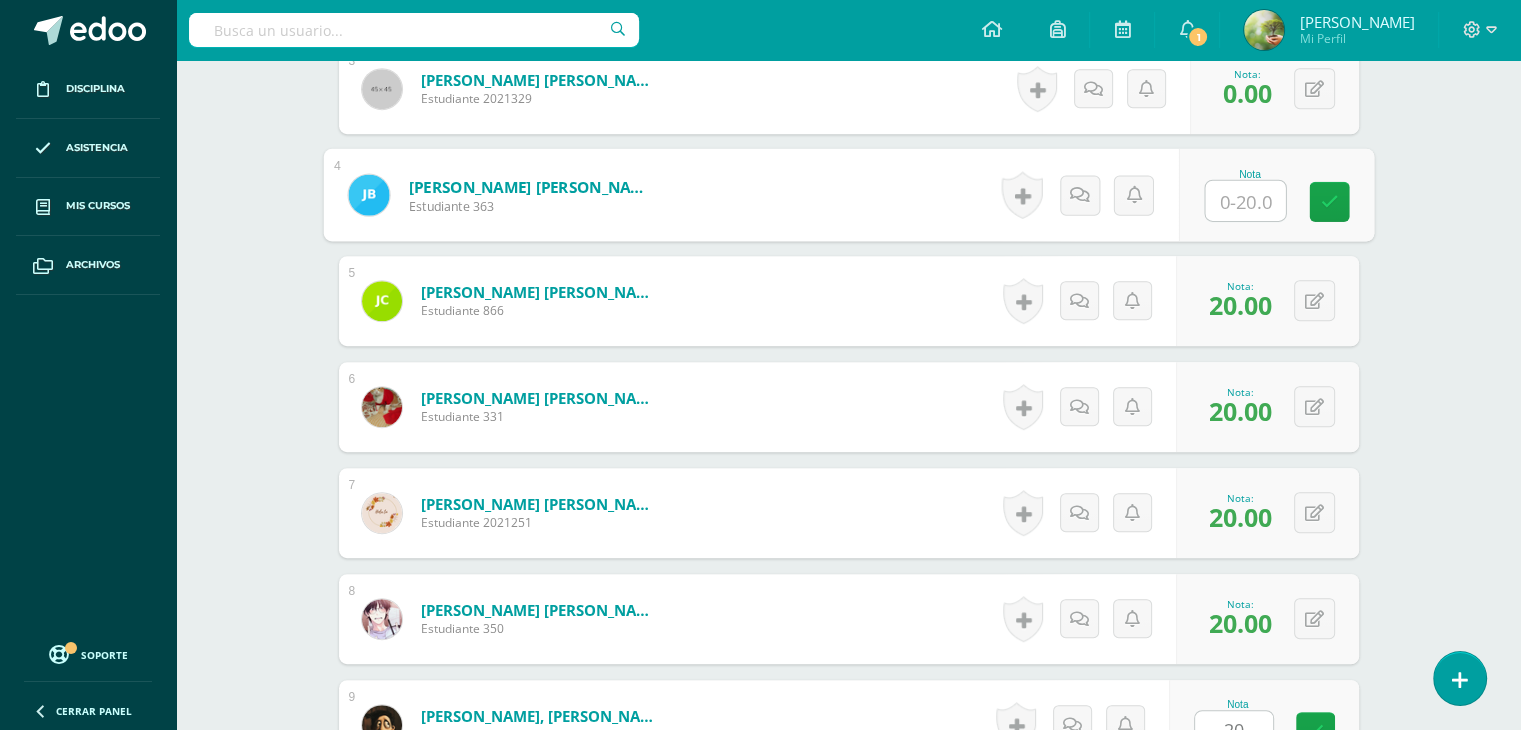 click at bounding box center [1245, 201] 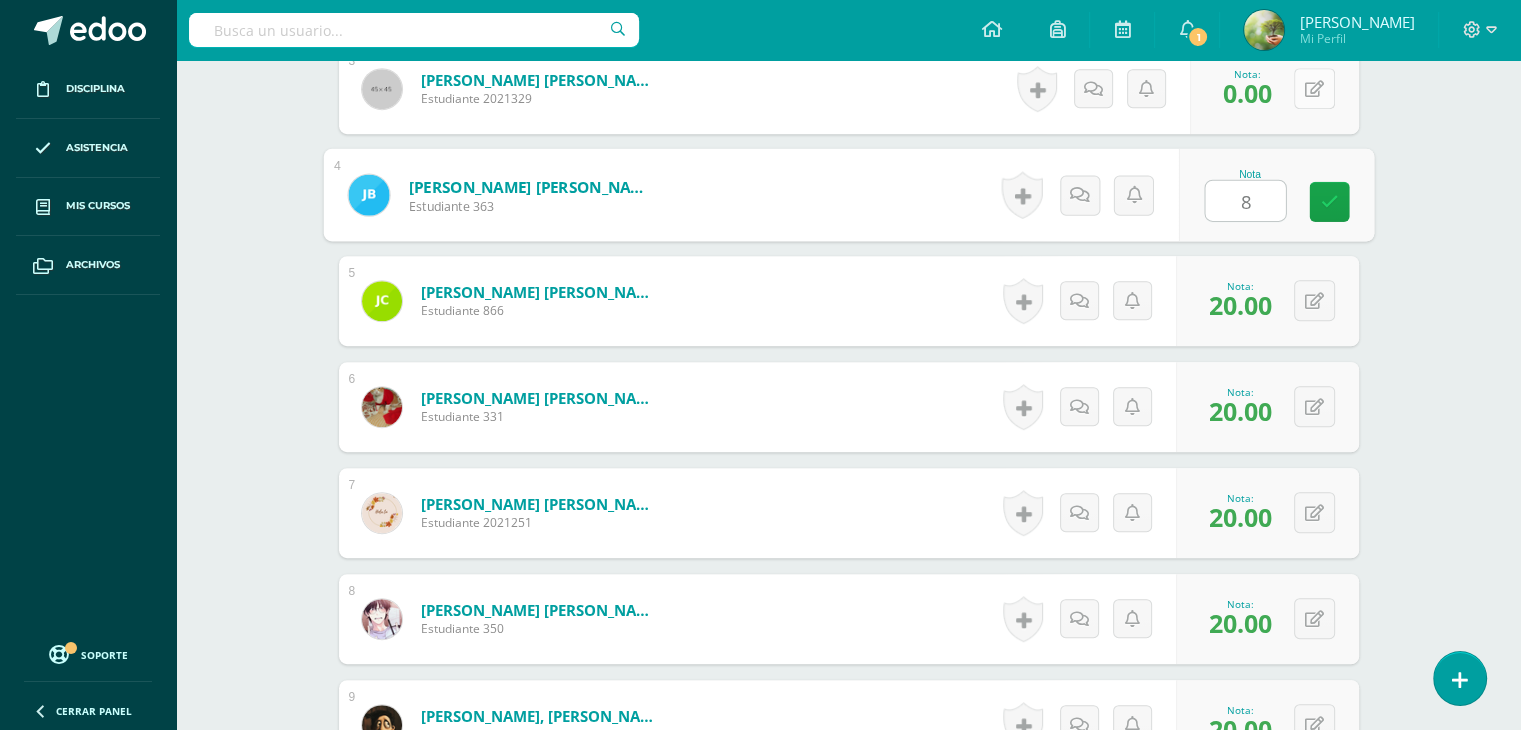 type on "8" 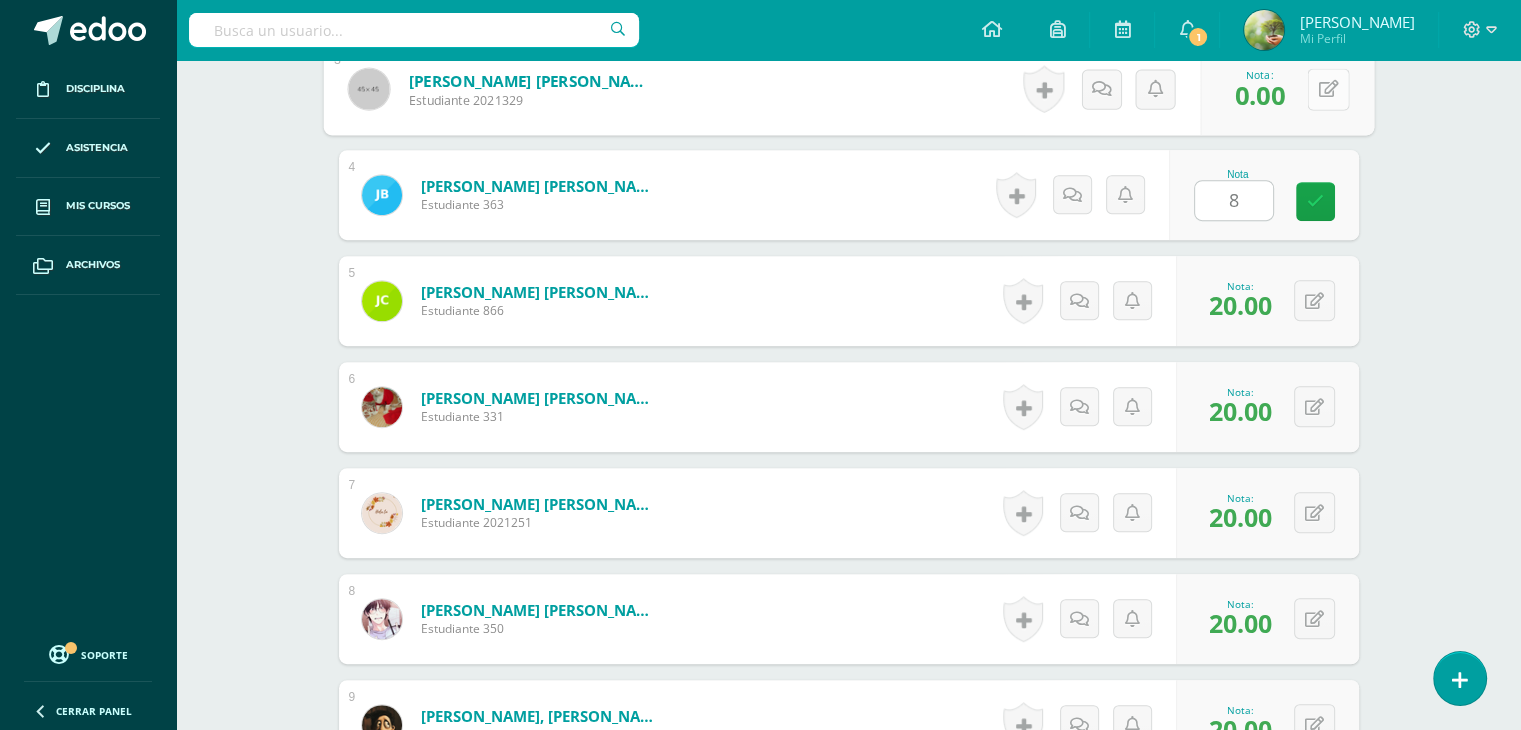 click at bounding box center (1328, 89) 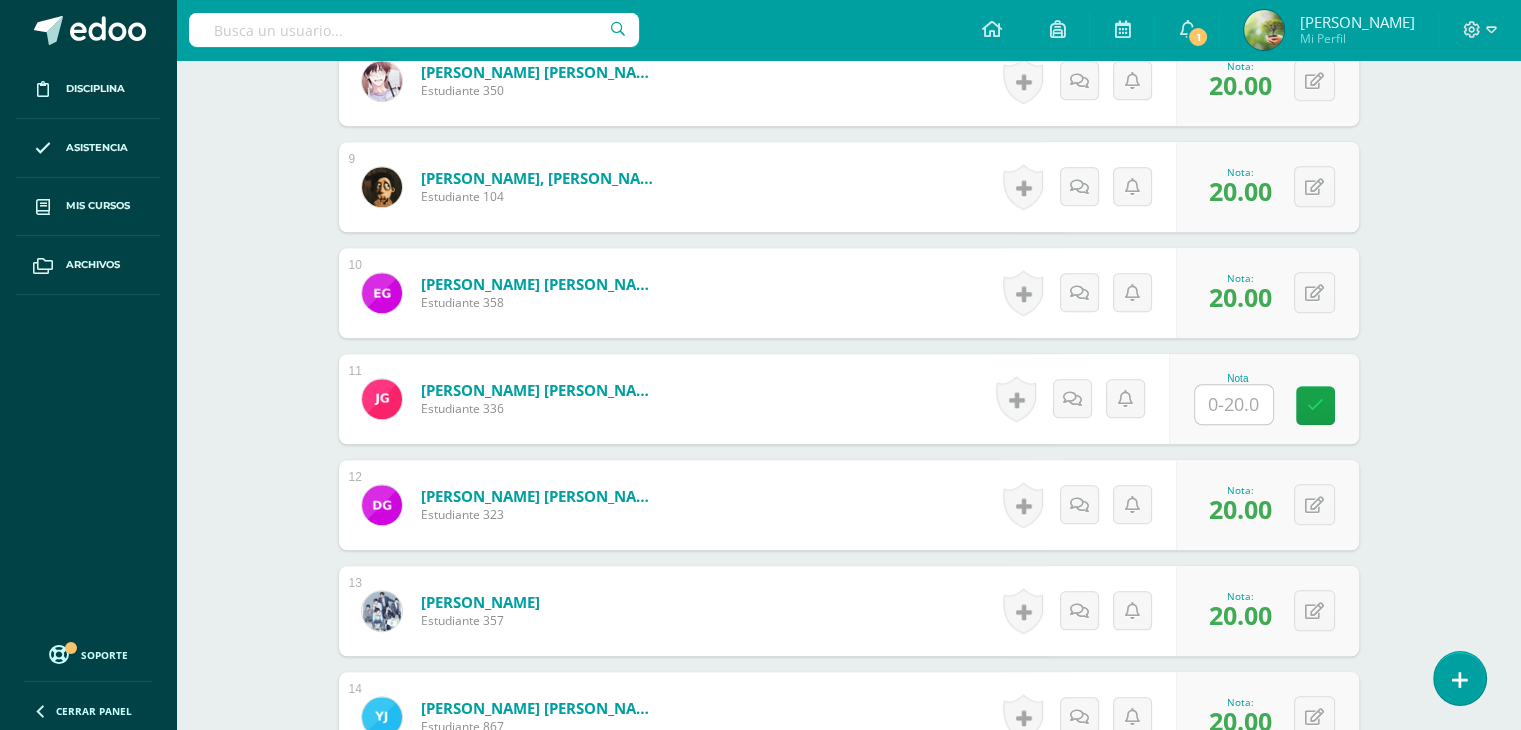 scroll, scrollTop: 1452, scrollLeft: 0, axis: vertical 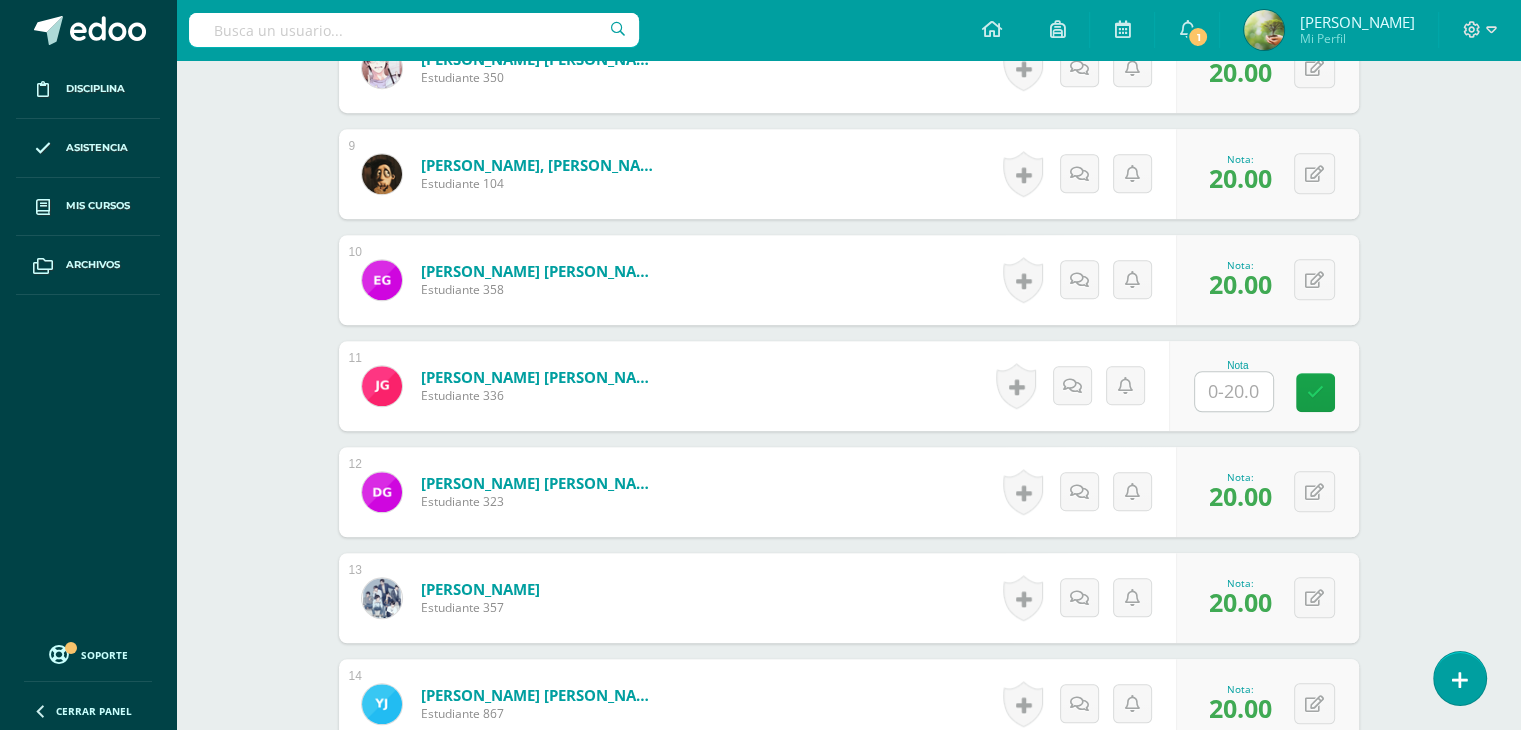 type on "8" 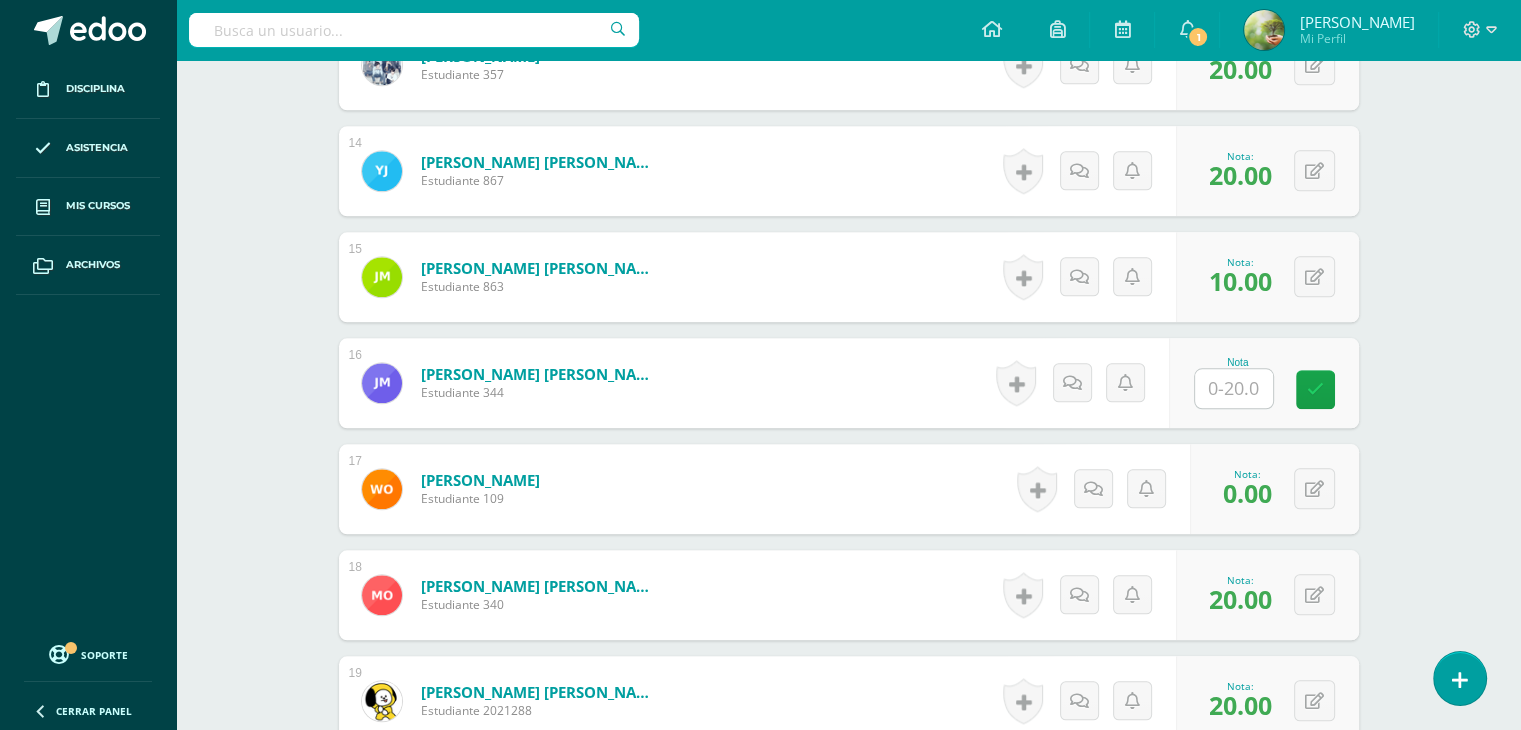 scroll, scrollTop: 1993, scrollLeft: 0, axis: vertical 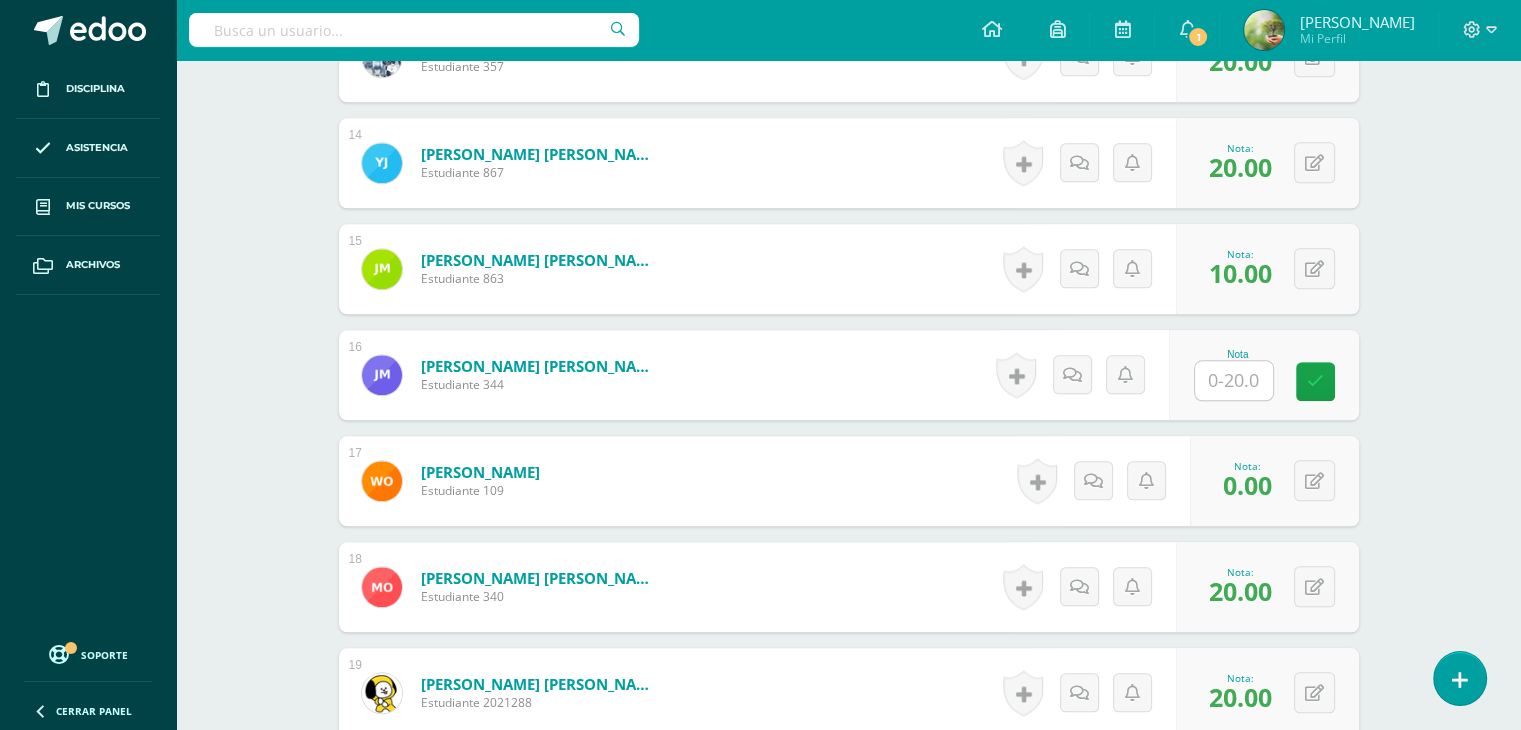 type on "8" 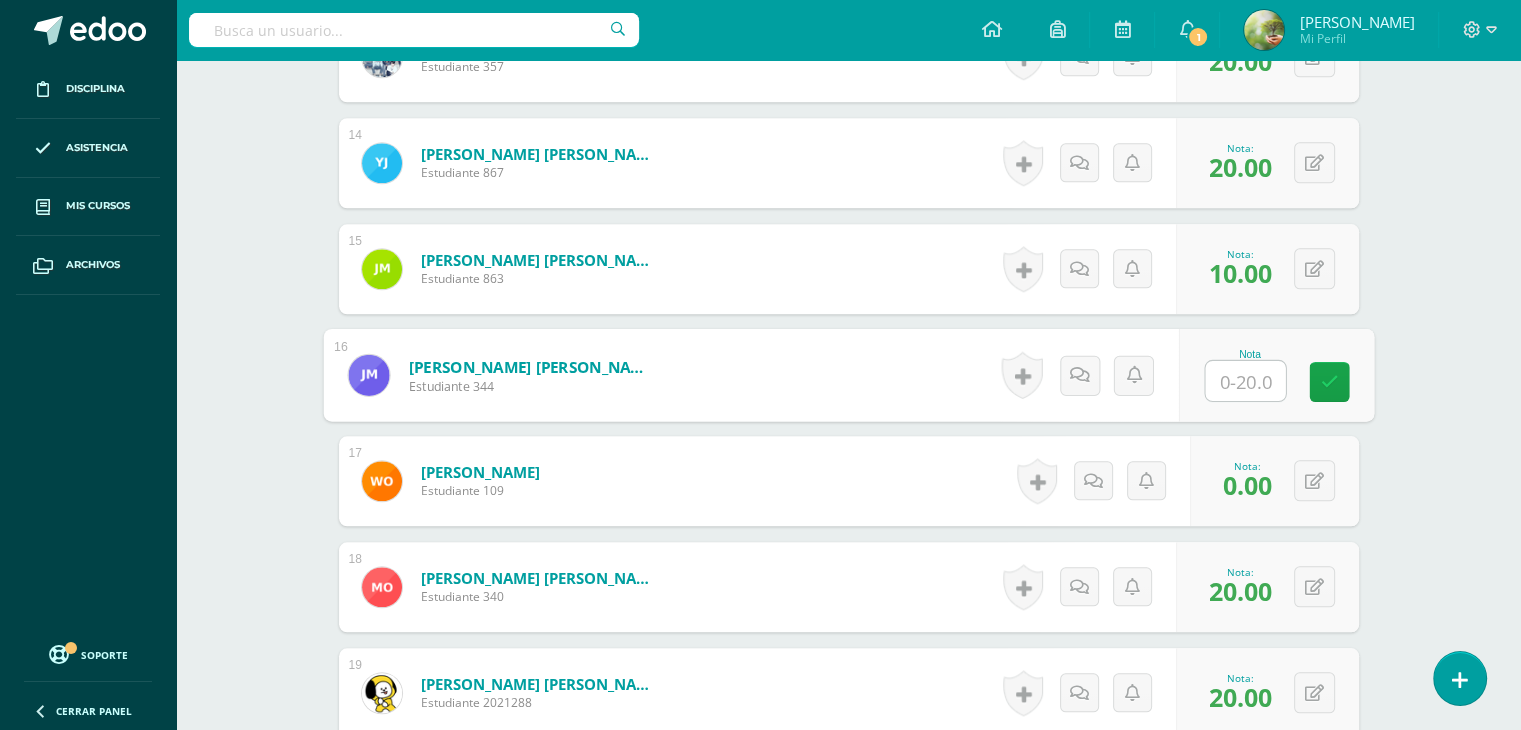 click at bounding box center [1245, 381] 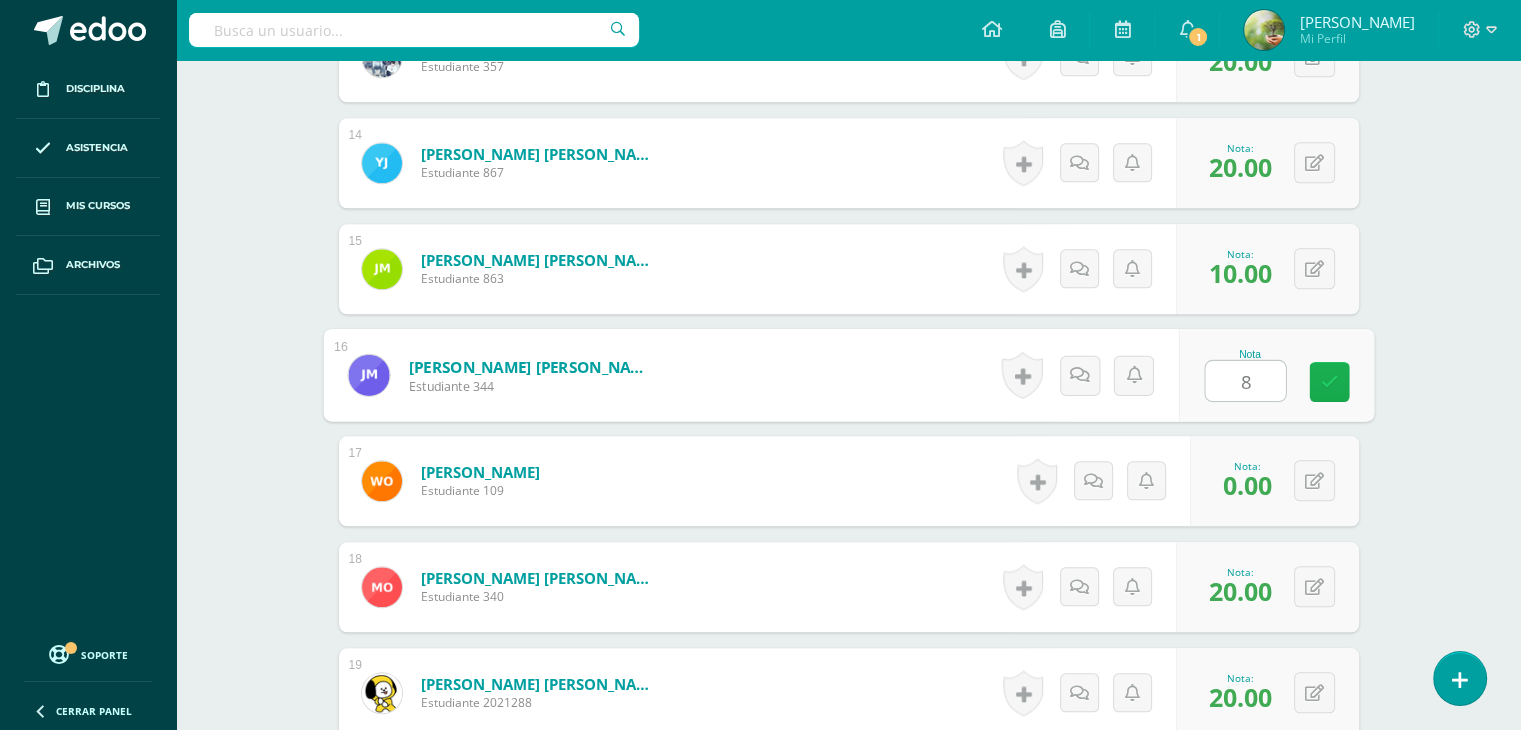click at bounding box center [1329, 381] 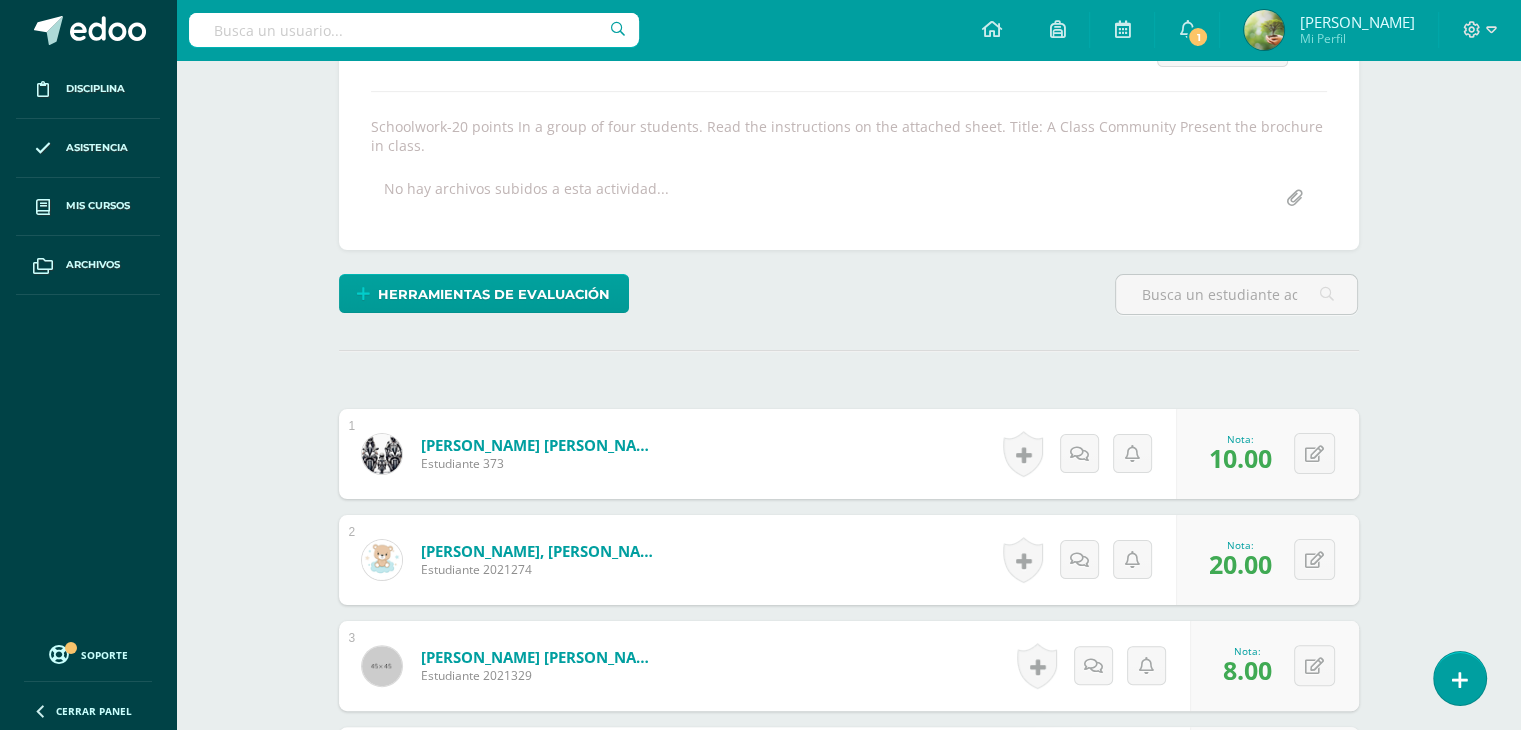 scroll, scrollTop: 213, scrollLeft: 0, axis: vertical 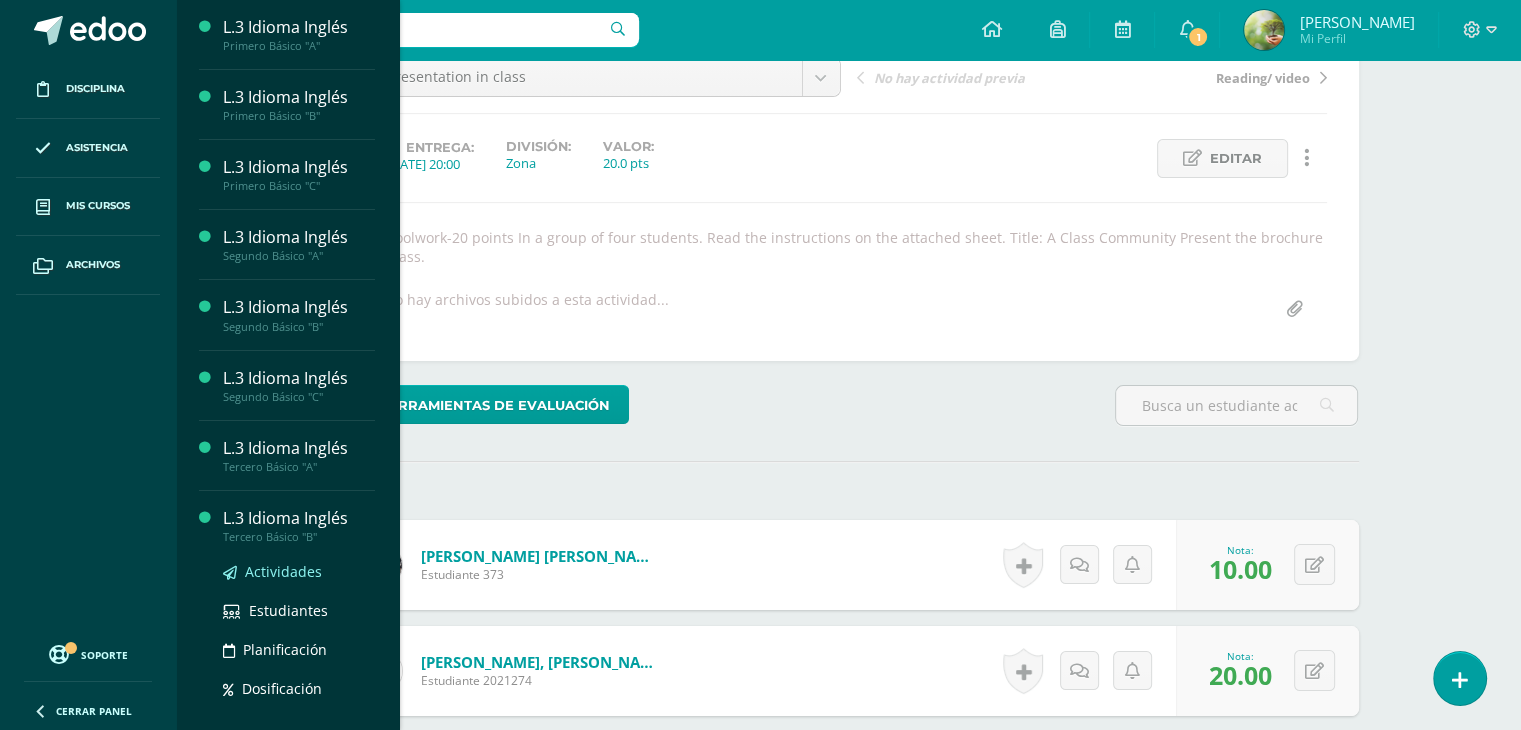 click on "Actividades" at bounding box center (283, 571) 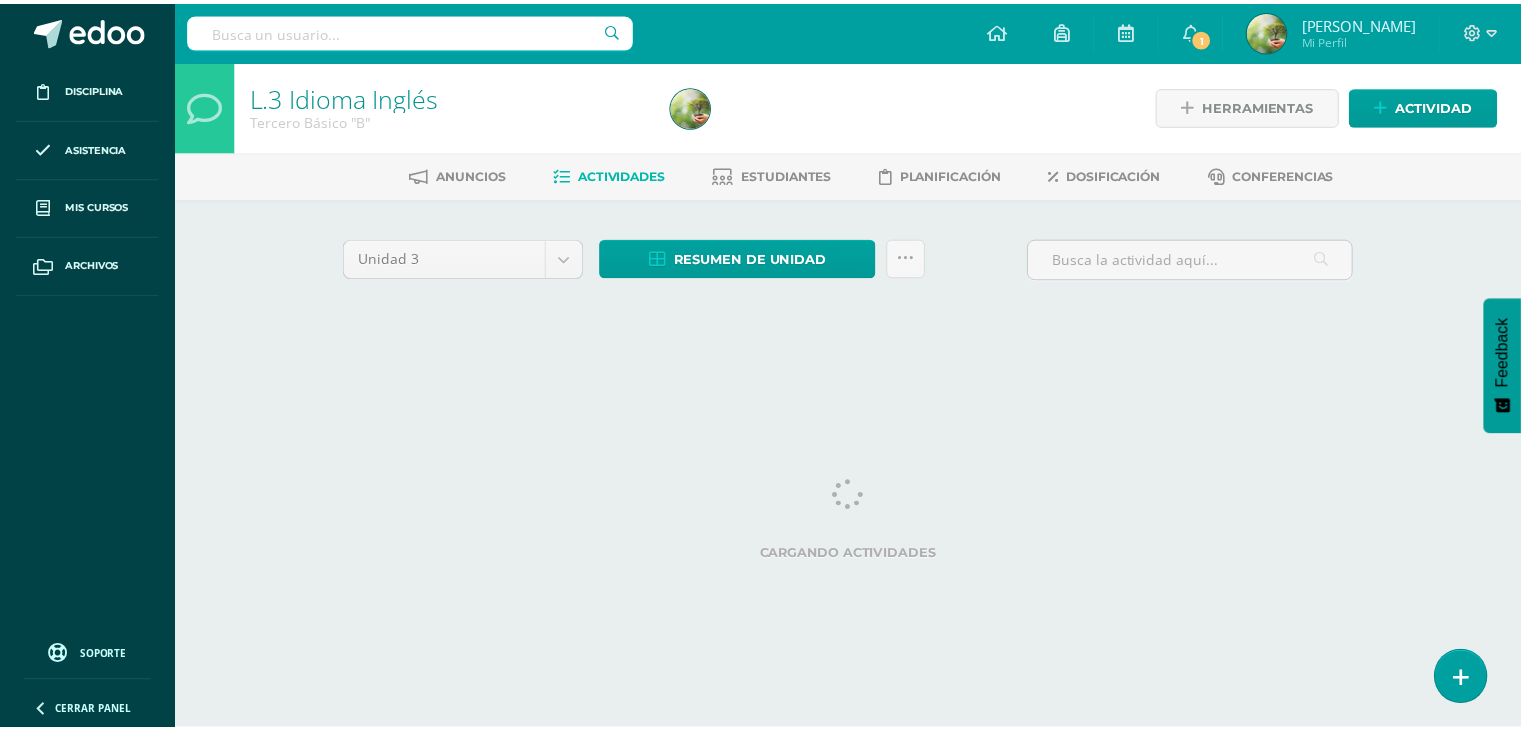 scroll, scrollTop: 0, scrollLeft: 0, axis: both 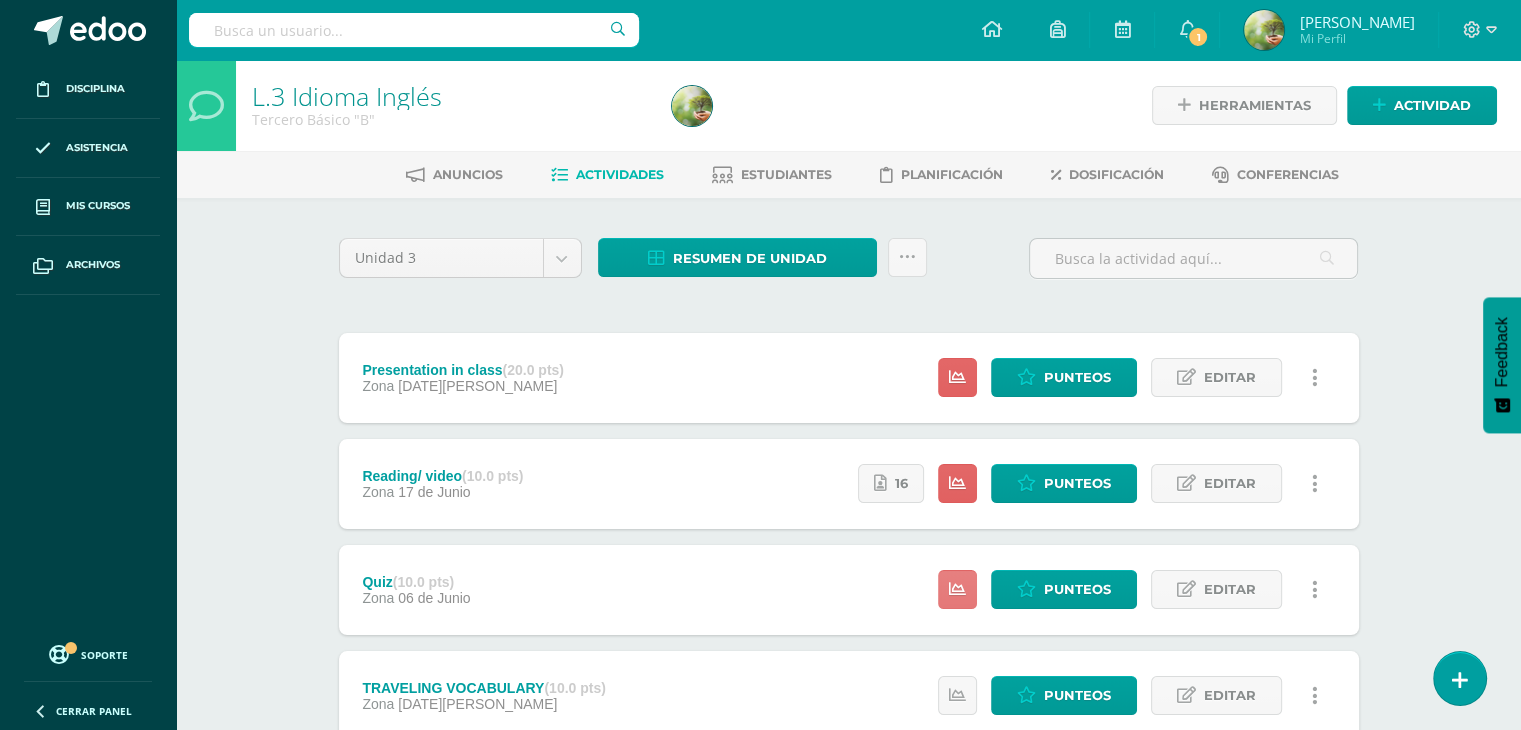 click at bounding box center [957, 589] 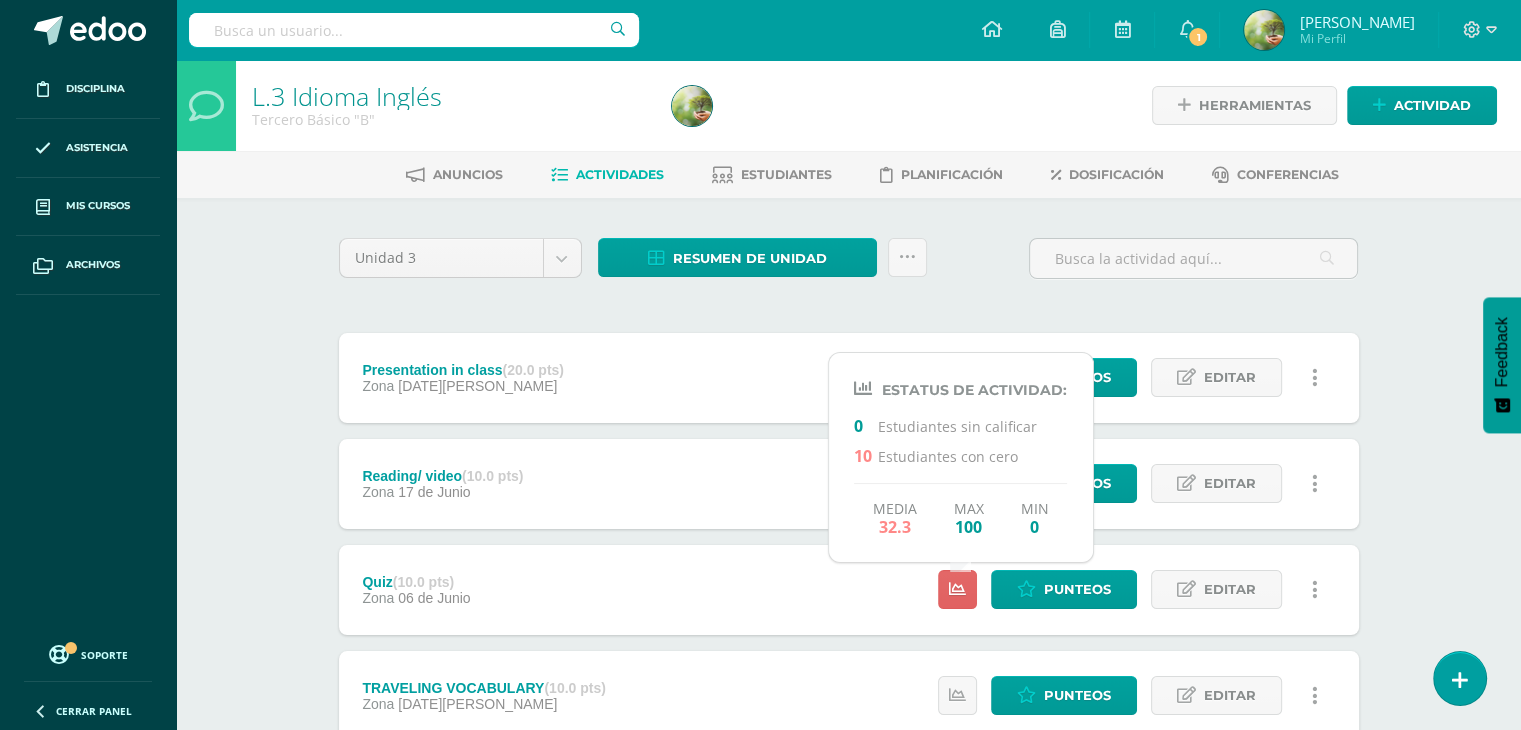 click on "L.3 Idioma Inglés
Tercero Básico "B"
Herramientas
Detalle de asistencias
Actividad
Anuncios
Actividades
Estudiantes
Planificación
Dosificación
Conferencias     Unidad 3                             Unidad 1 Unidad 2 Unidad 3 Unidad 4 Resumen de unidad
Descargar como HTML
Descargar como PDF
Descargar como XLS
Subir actividades en masa
Enviar punteos a revision
Historial de actividad
¿Estás seguro que deseas  Enviar a revisión  las notas de este curso?
Cancelar Creación  y
26" at bounding box center (848, 467) 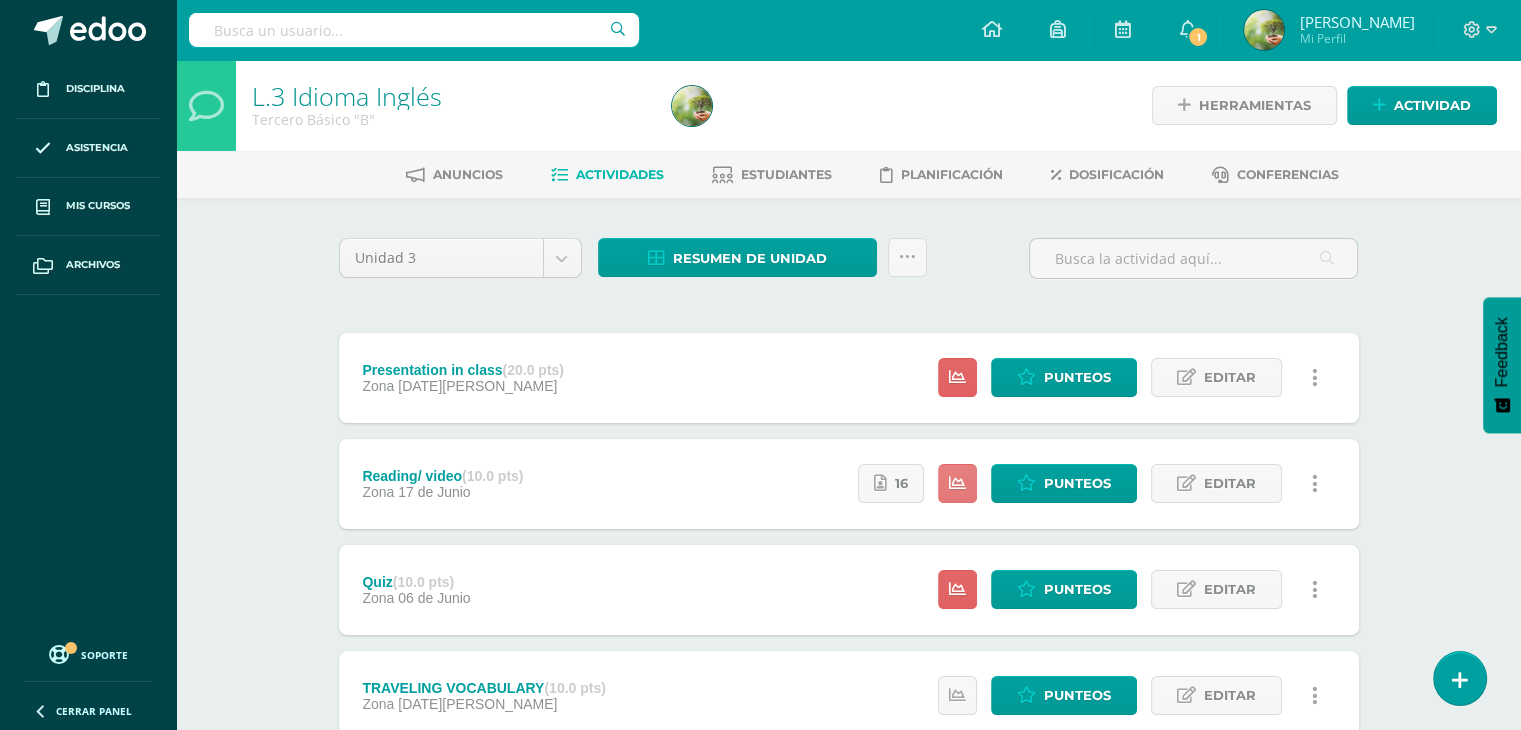 click at bounding box center (957, 483) 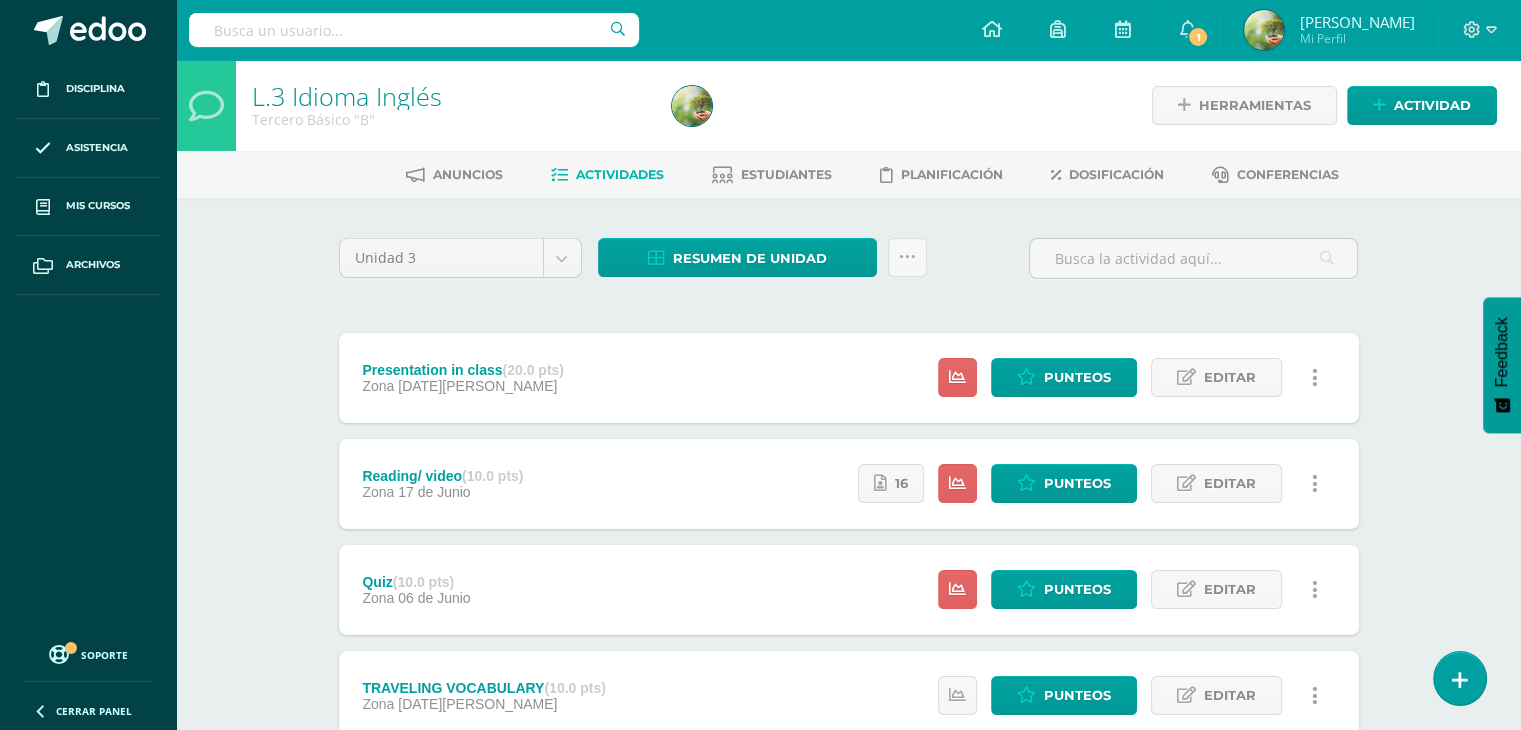 click on "L.3 Idioma Inglés
Tercero Básico "B"
Herramientas
Detalle de asistencias
Actividad
Anuncios
Actividades
Estudiantes
Planificación
Dosificación
Conferencias     Unidad 3                             Unidad 1 Unidad 2 Unidad 3 Unidad 4 Resumen de unidad
Descargar como HTML
Descargar como PDF
Descargar como XLS
Subir actividades en masa
Enviar punteos a revision
Historial de actividad
¿Estás seguro que deseas  Enviar a revisión  las notas de este curso?
Cancelar Creación  y
26" at bounding box center [848, 467] 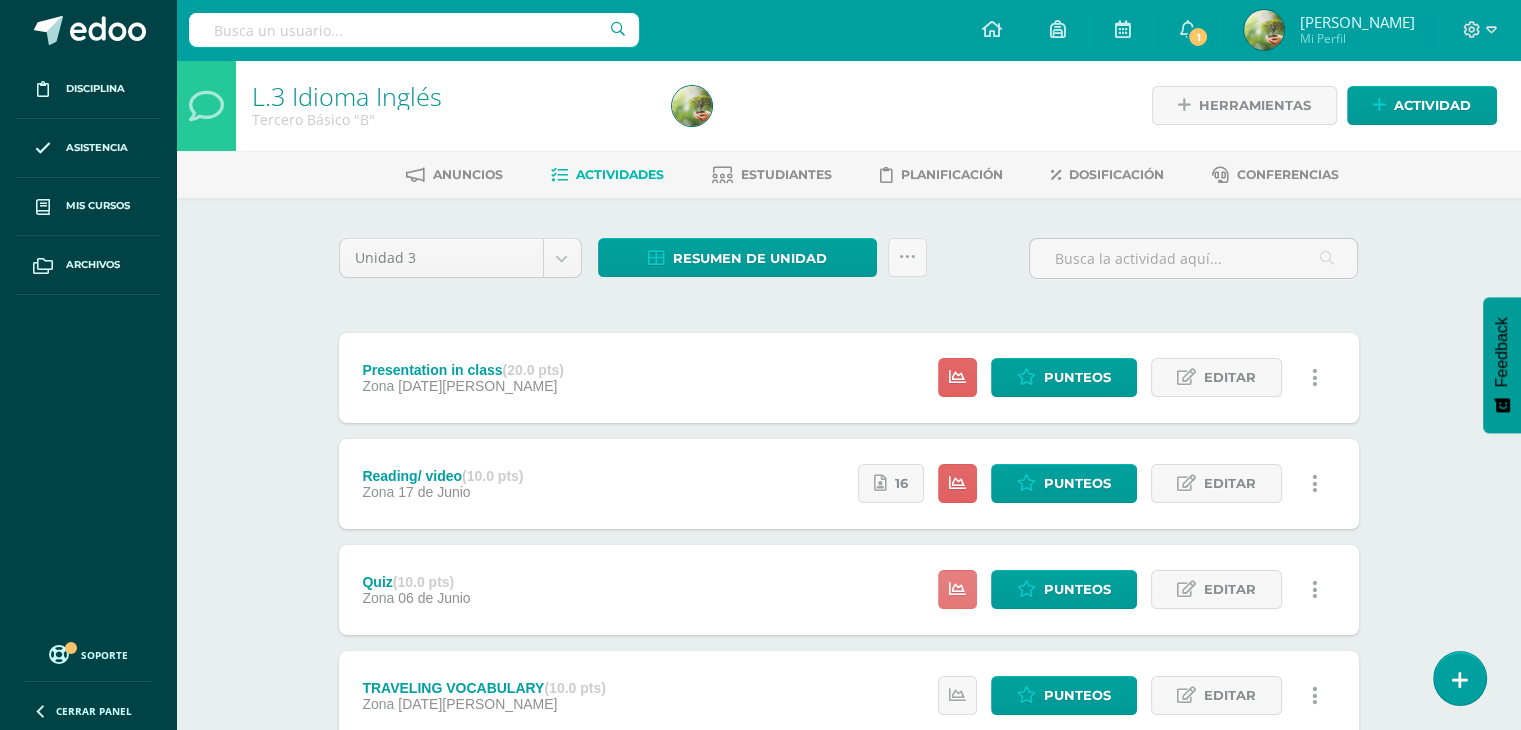click at bounding box center [957, 589] 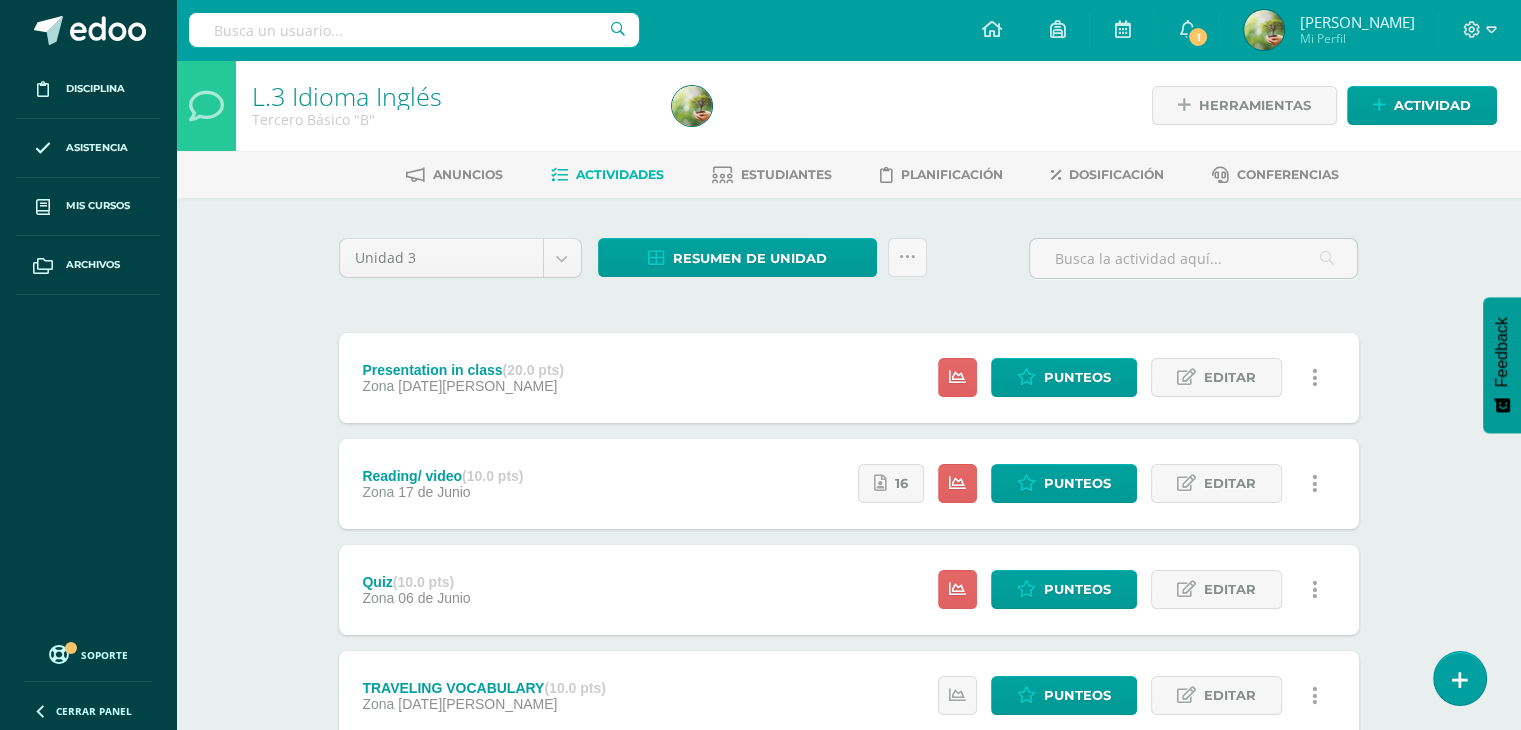 click on "L.3 Idioma Inglés
Tercero Básico "B"
Herramientas
Detalle de asistencias
Actividad
Anuncios
Actividades
Estudiantes
Planificación
Dosificación
Conferencias     Unidad 3                             Unidad 1 Unidad 2 Unidad 3 Unidad 4 Resumen de unidad
Descargar como HTML
Descargar como PDF
Descargar como XLS
Subir actividades en masa
Enviar punteos a revision
Historial de actividad
¿Estás seguro que deseas  Enviar a revisión  las notas de este curso?
Cancelar Creación  y
26" at bounding box center (848, 467) 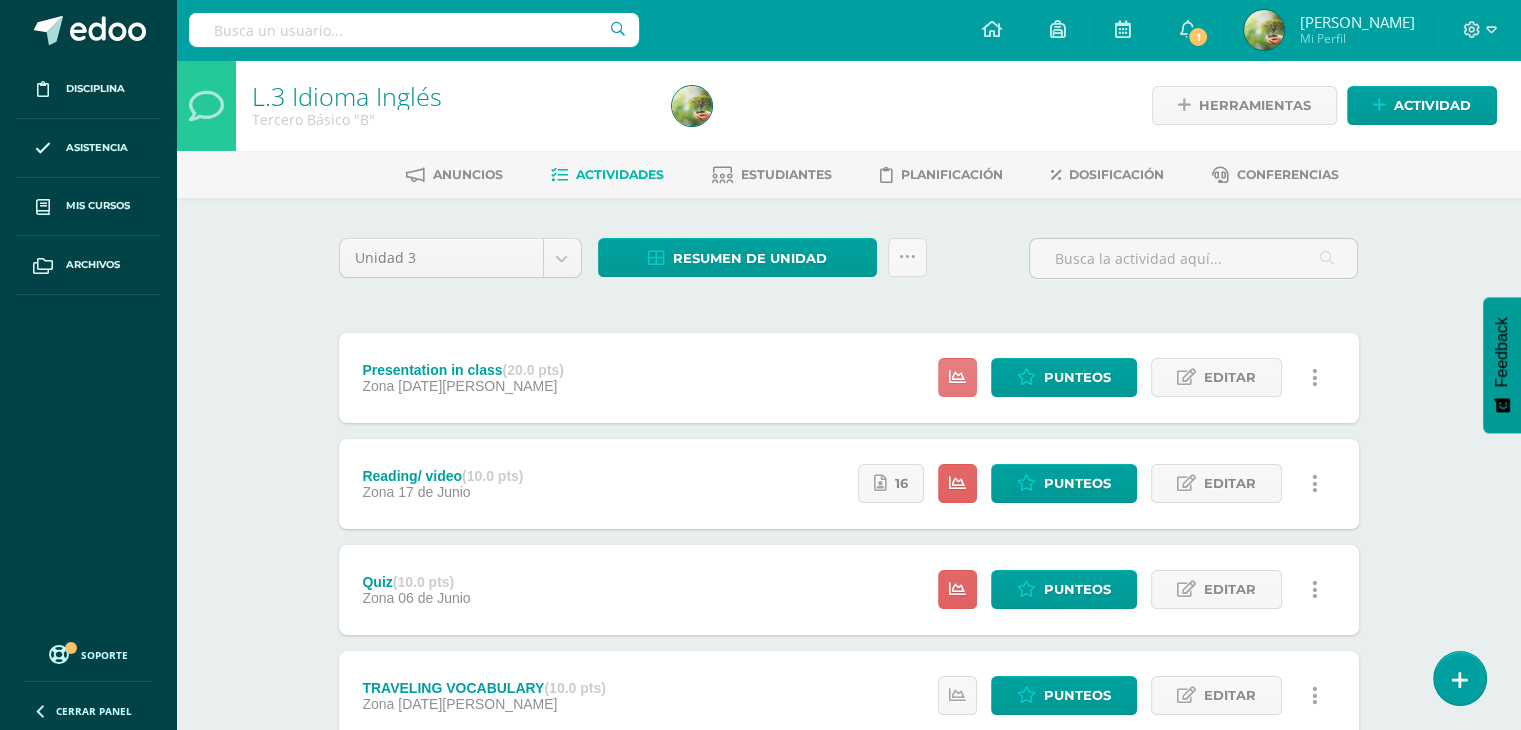click at bounding box center [957, 377] 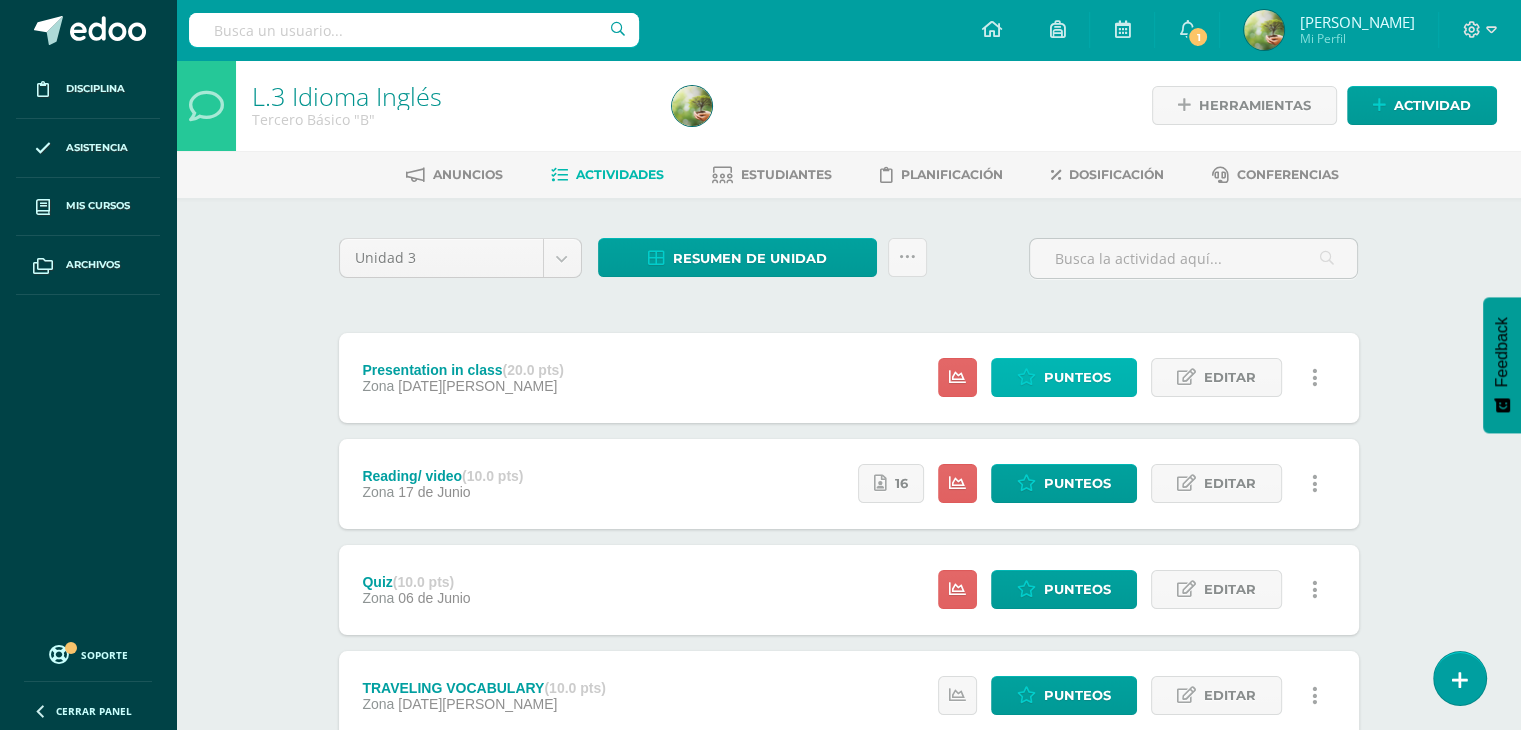 click on "Punteos" at bounding box center [1077, 377] 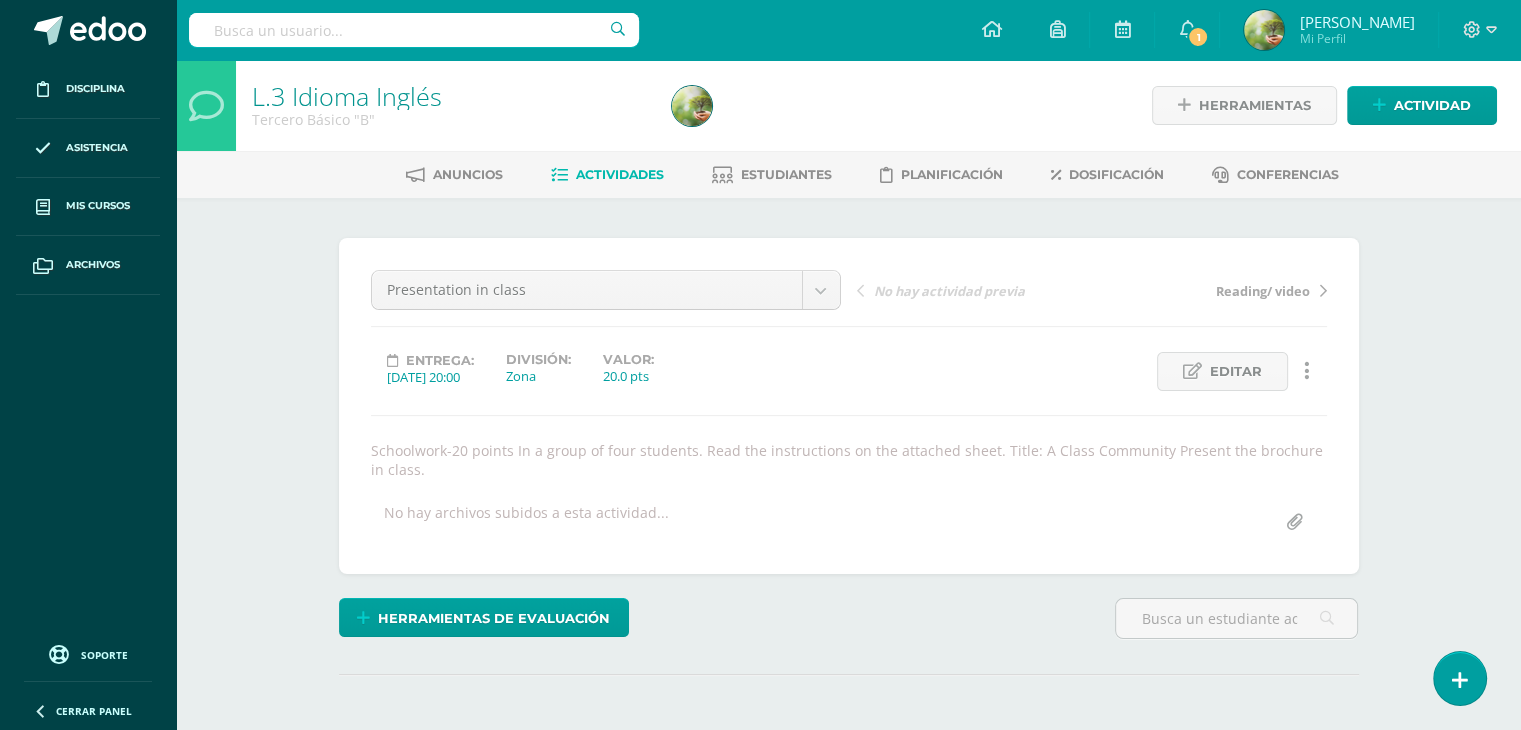 scroll, scrollTop: 0, scrollLeft: 0, axis: both 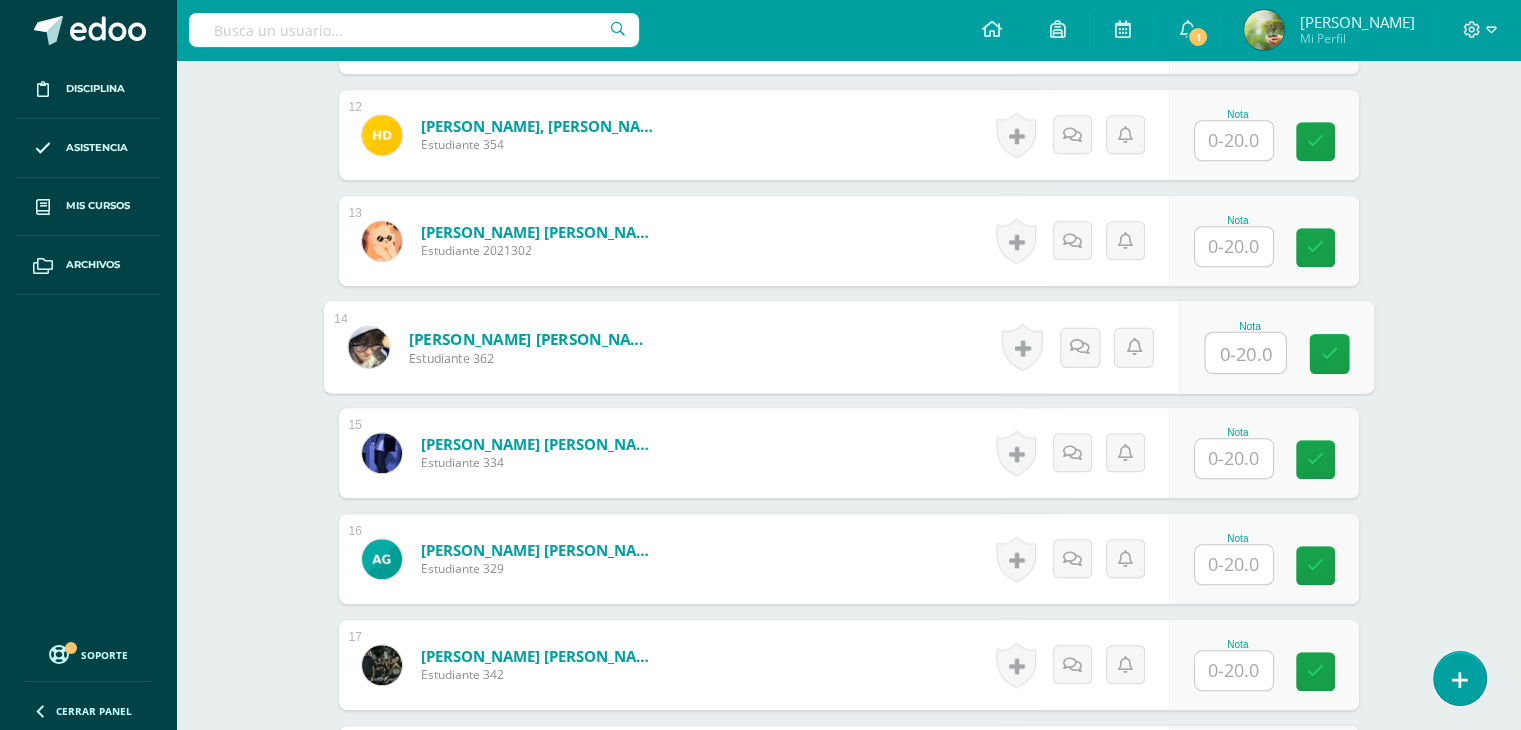 click at bounding box center [1245, 353] 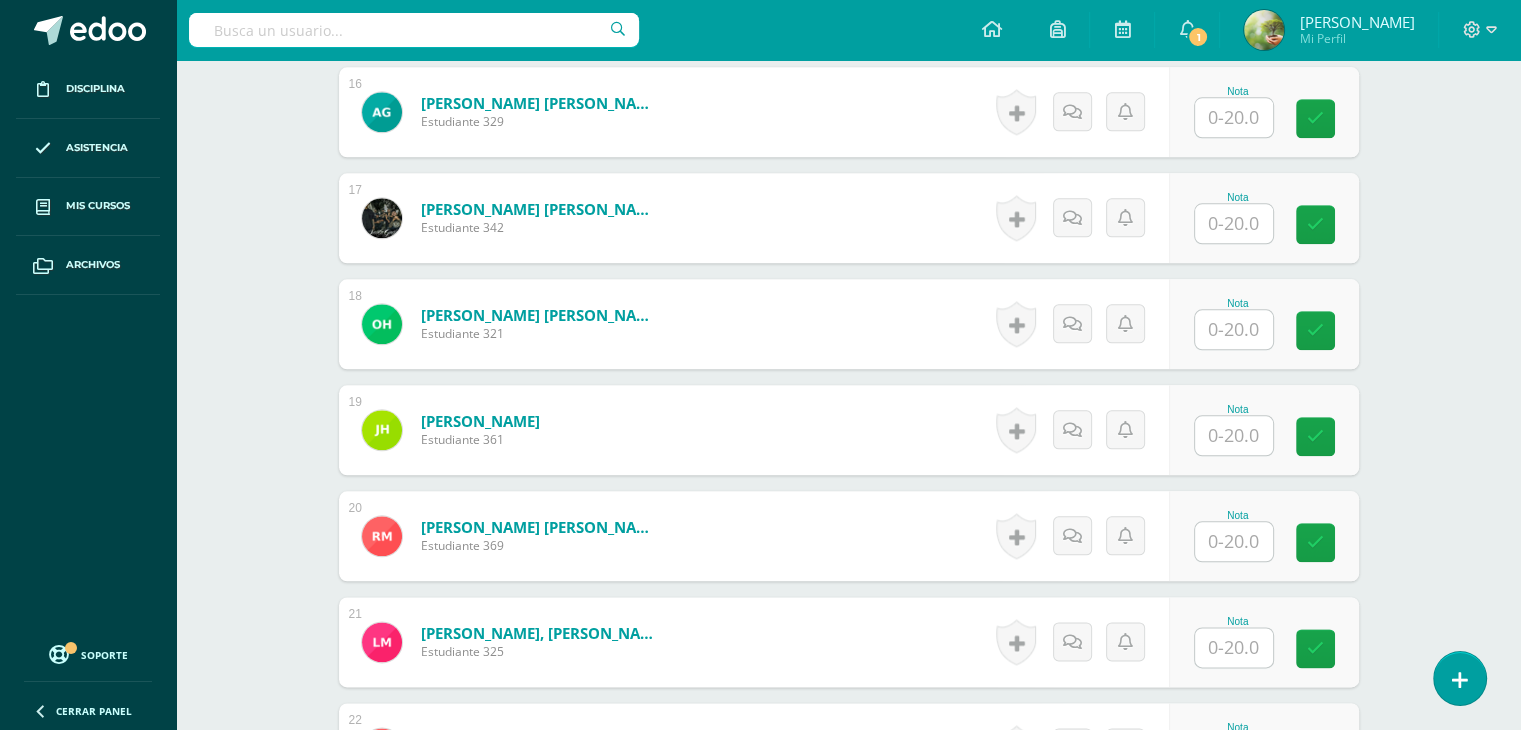 scroll, scrollTop: 2274, scrollLeft: 0, axis: vertical 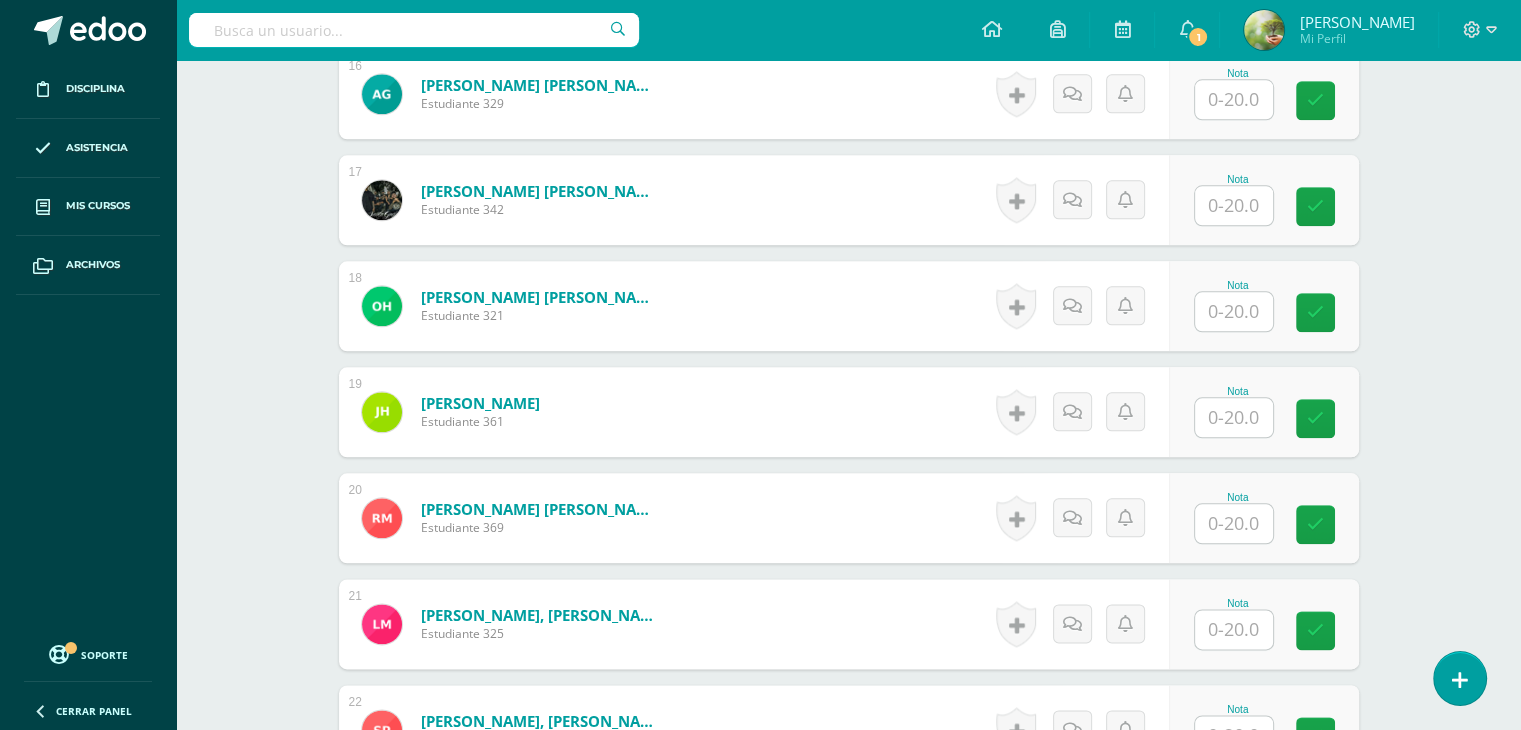 type on "20" 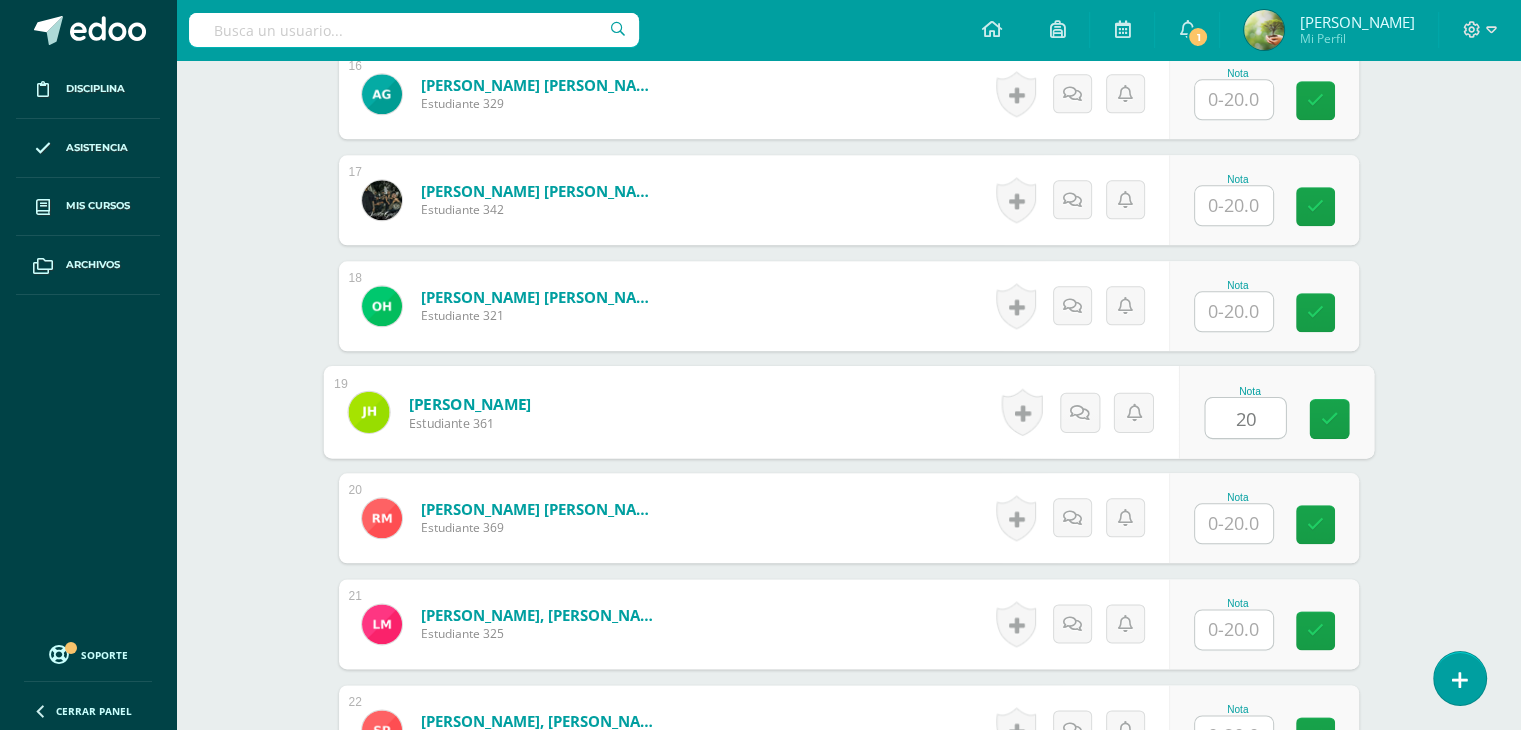 type on "20" 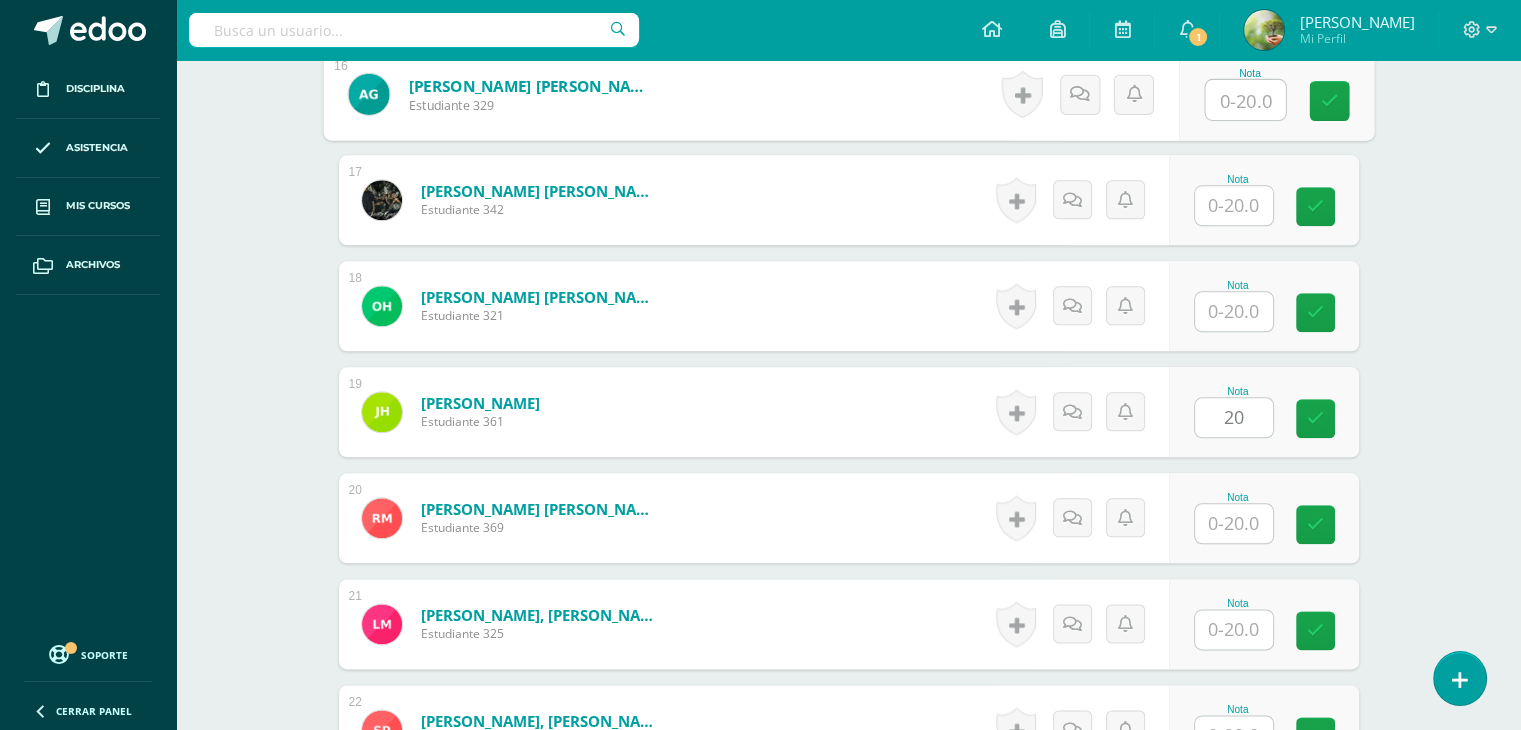 click at bounding box center (1245, 100) 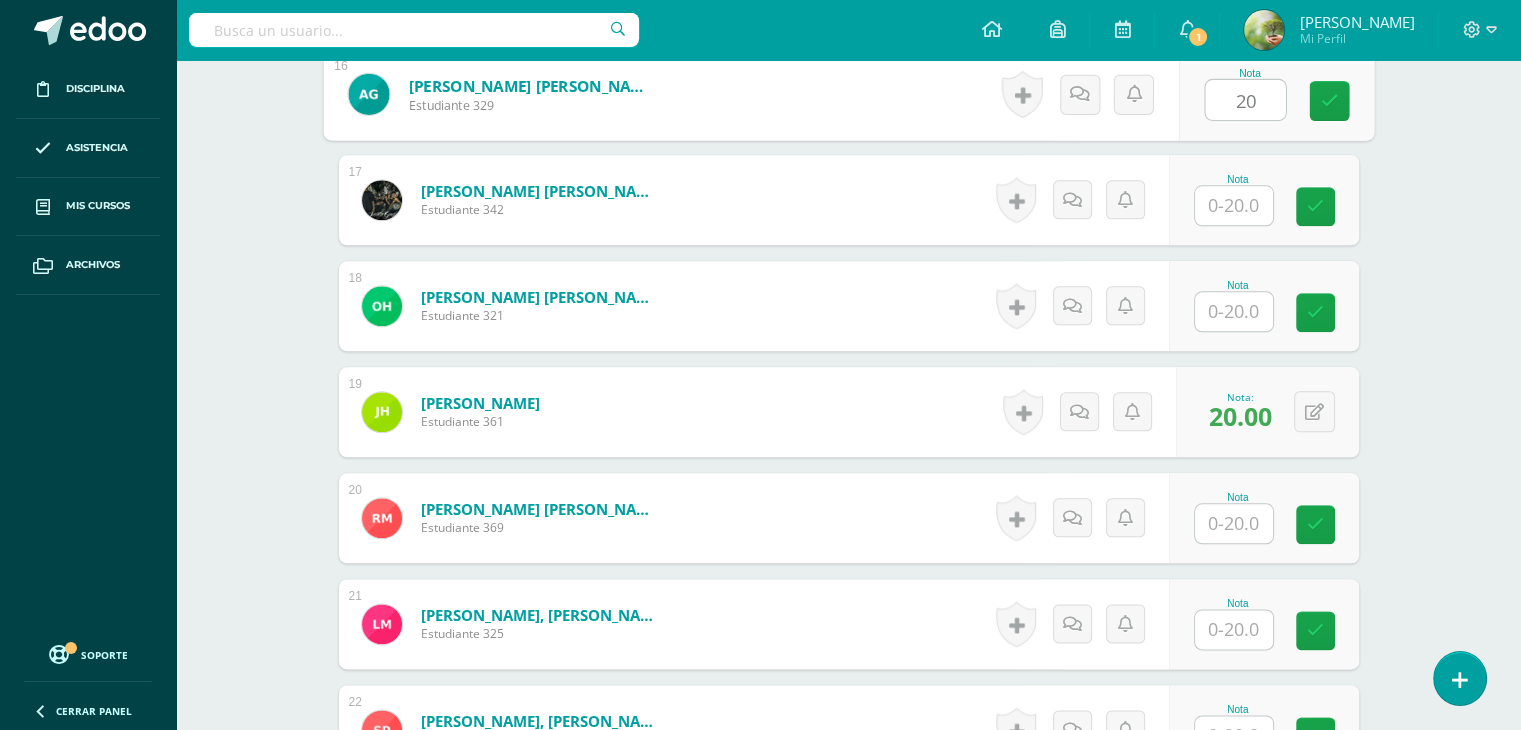type on "20" 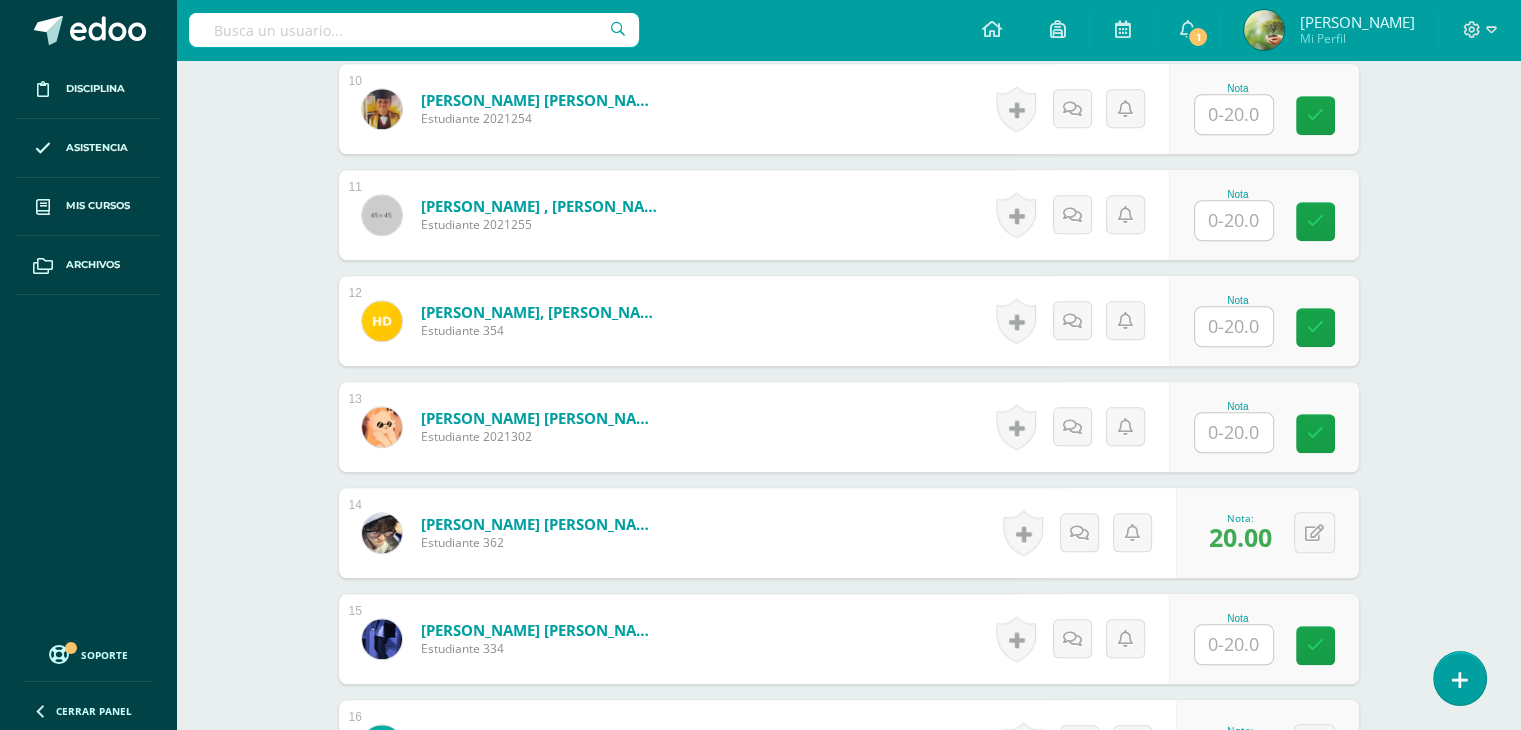 scroll, scrollTop: 1601, scrollLeft: 0, axis: vertical 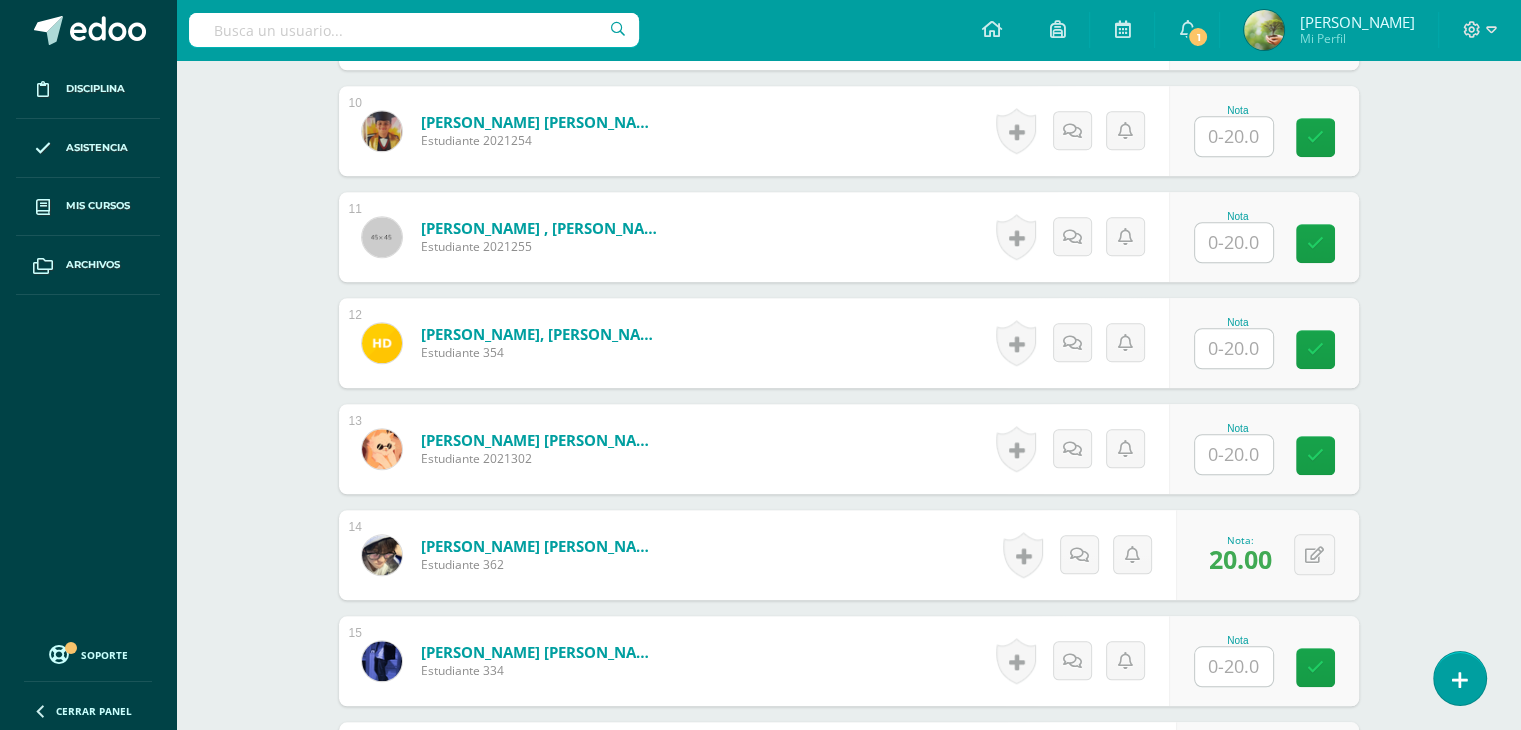 type on "20" 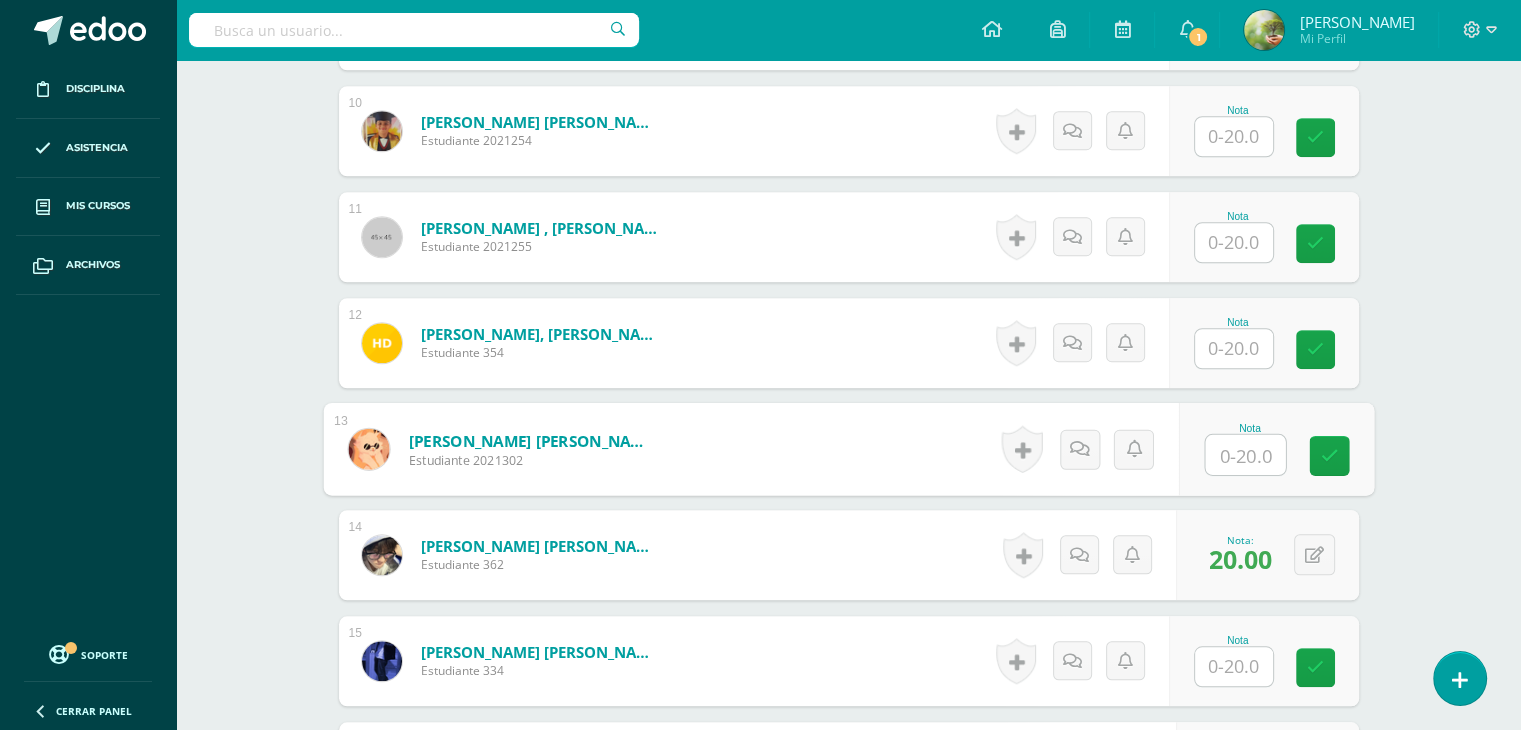 click at bounding box center [1245, 455] 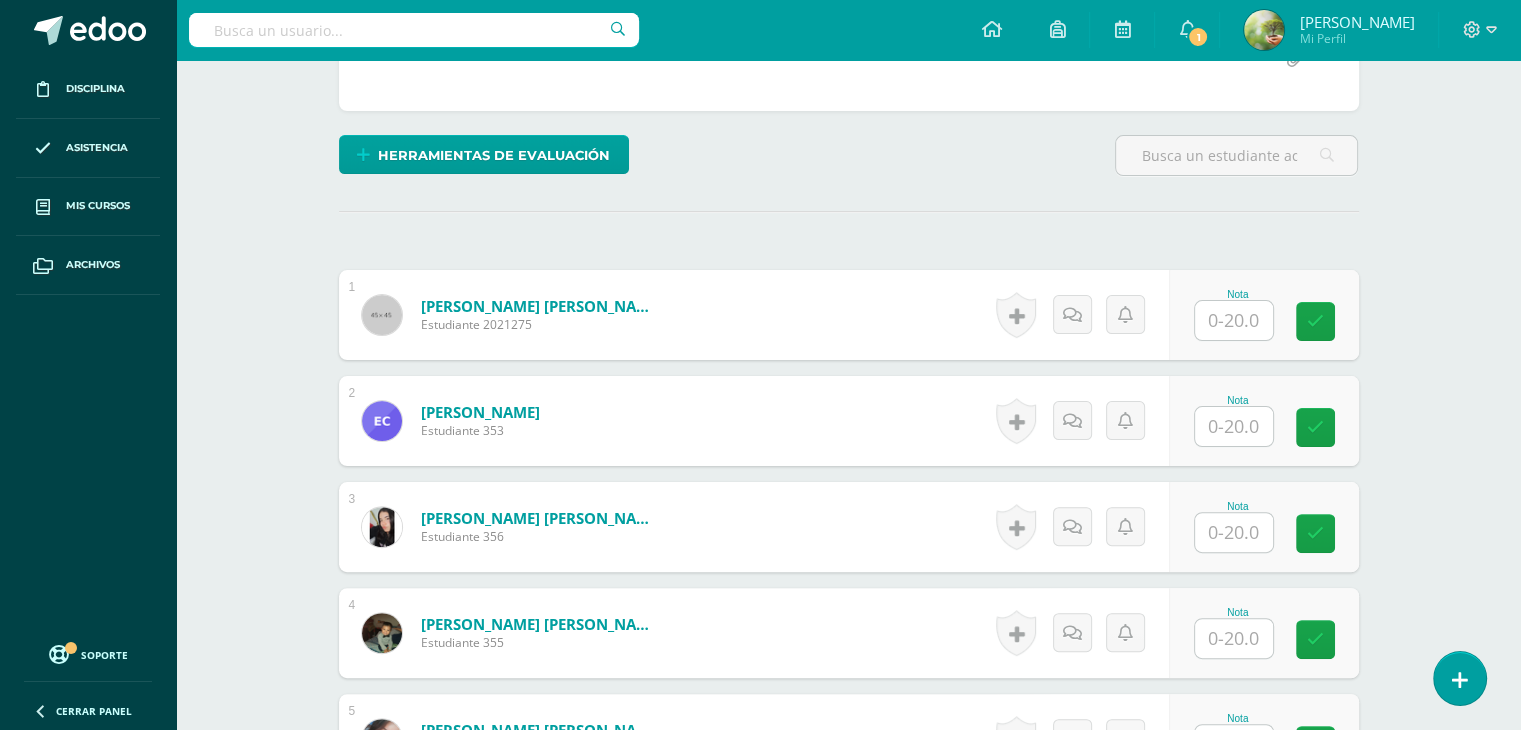 scroll, scrollTop: 454, scrollLeft: 0, axis: vertical 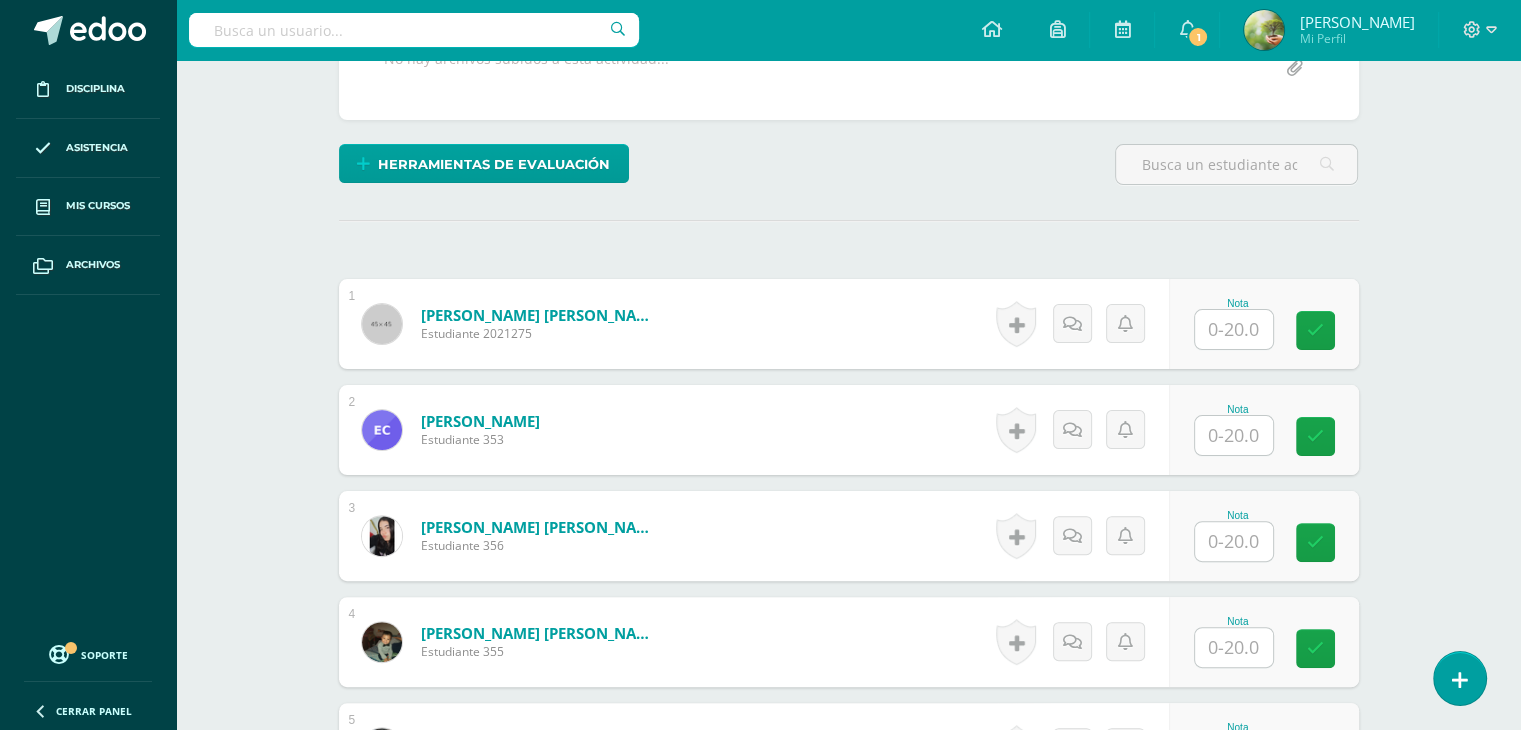type on "20" 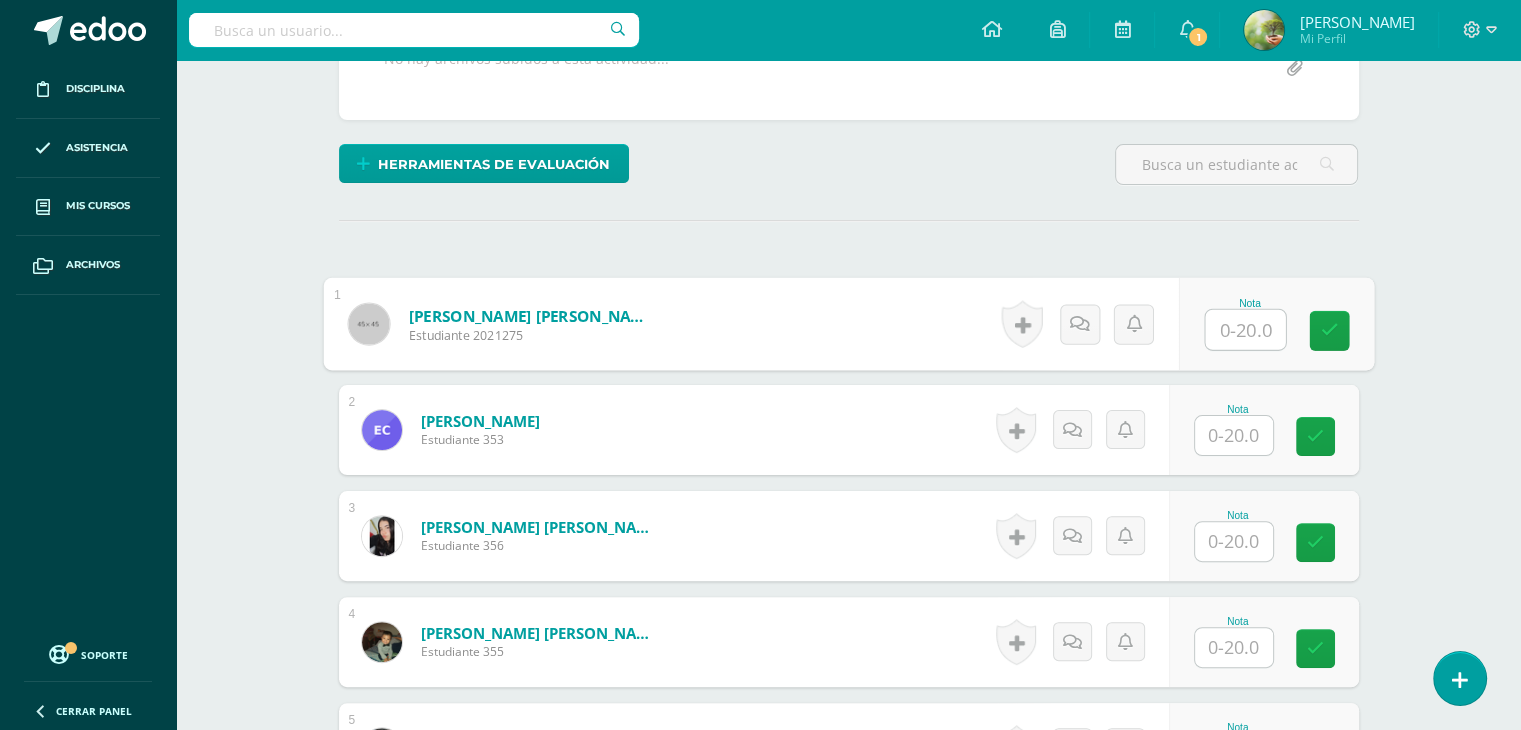 click at bounding box center (1245, 330) 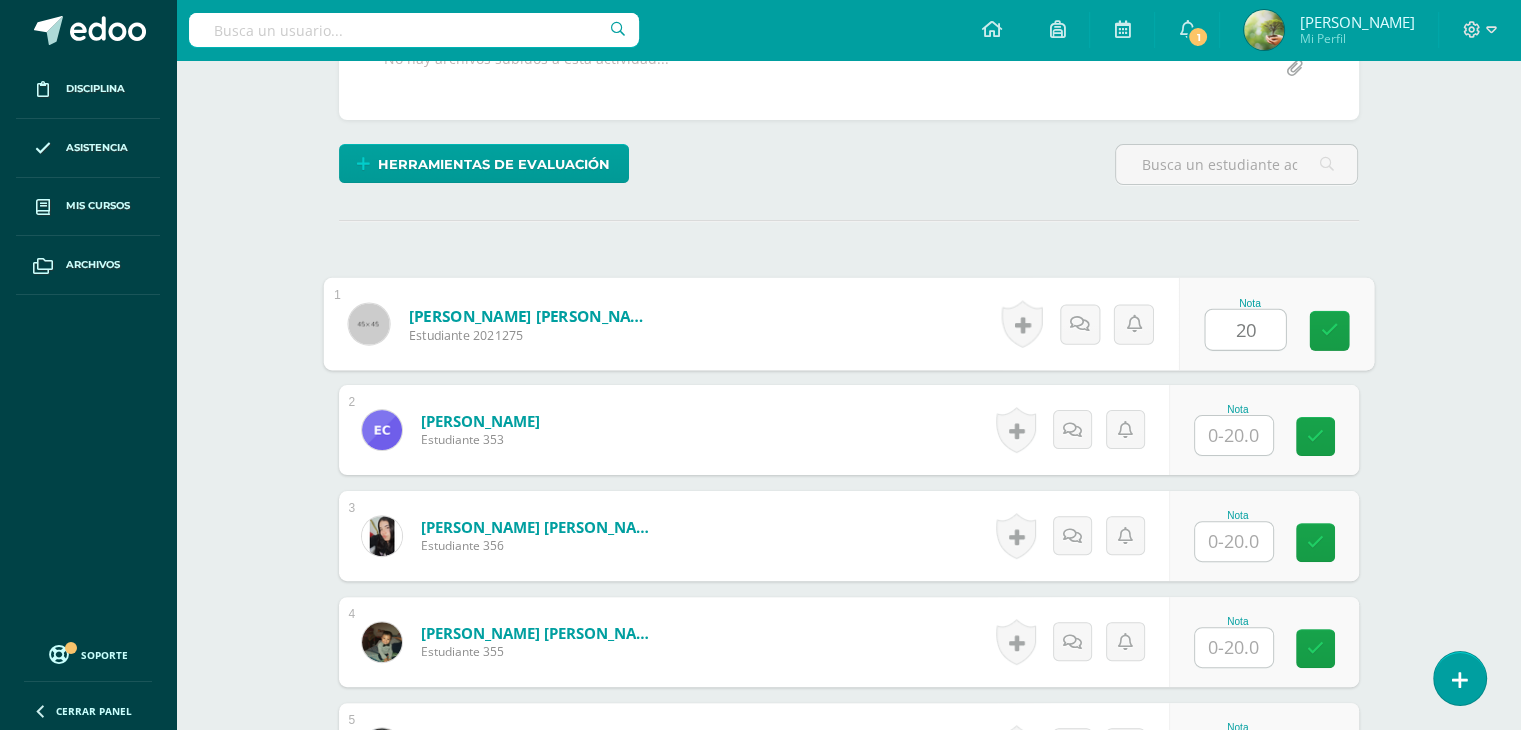 type on "20" 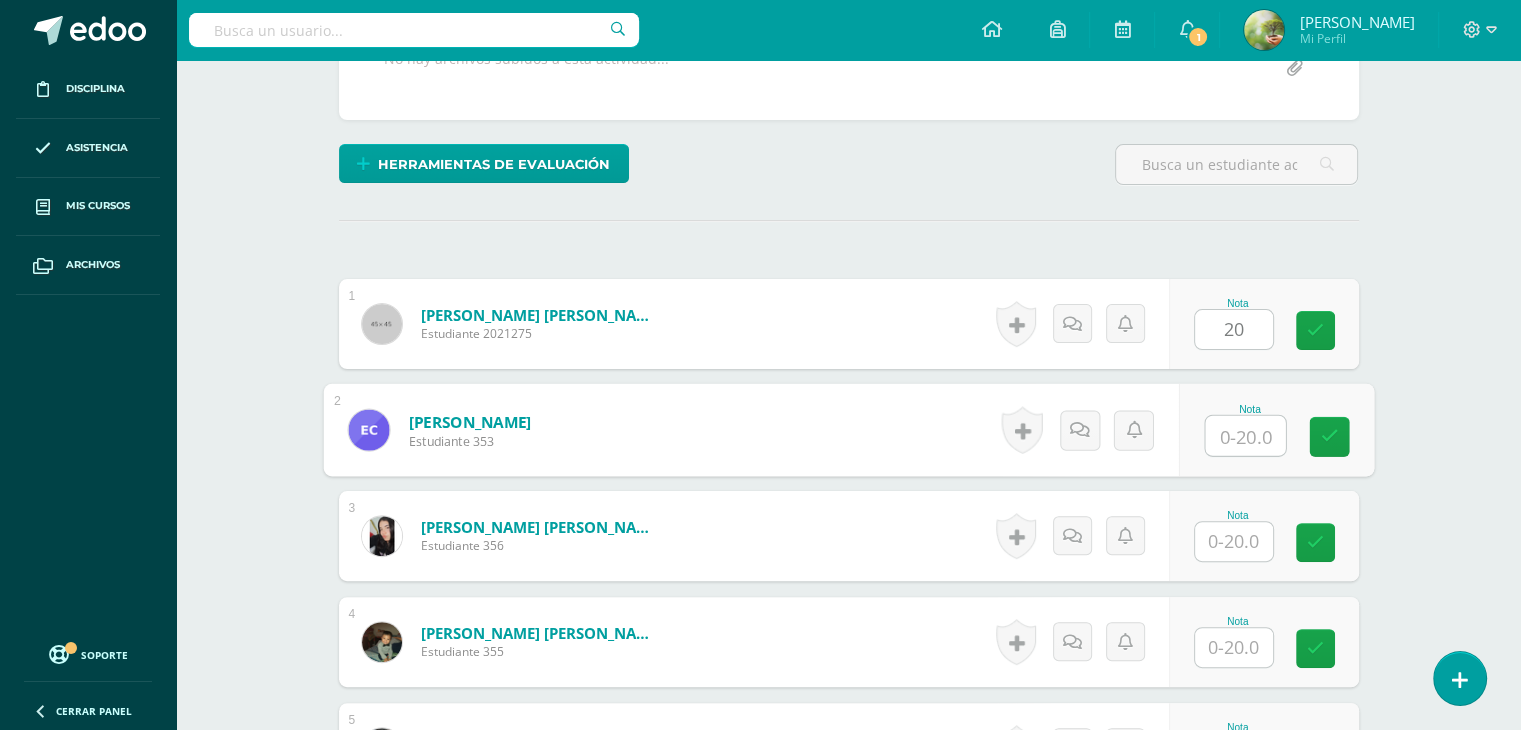 click at bounding box center [1245, 436] 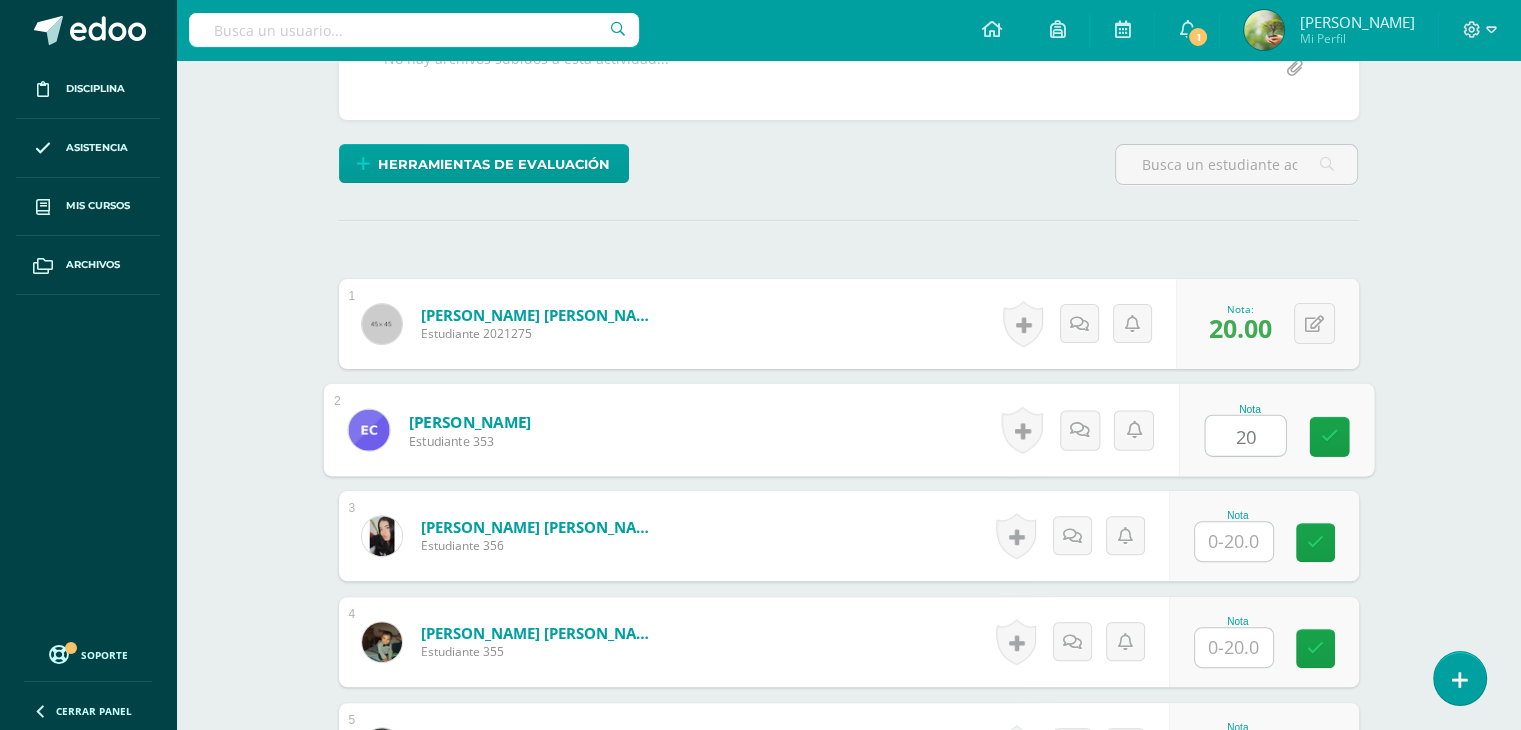 type on "20" 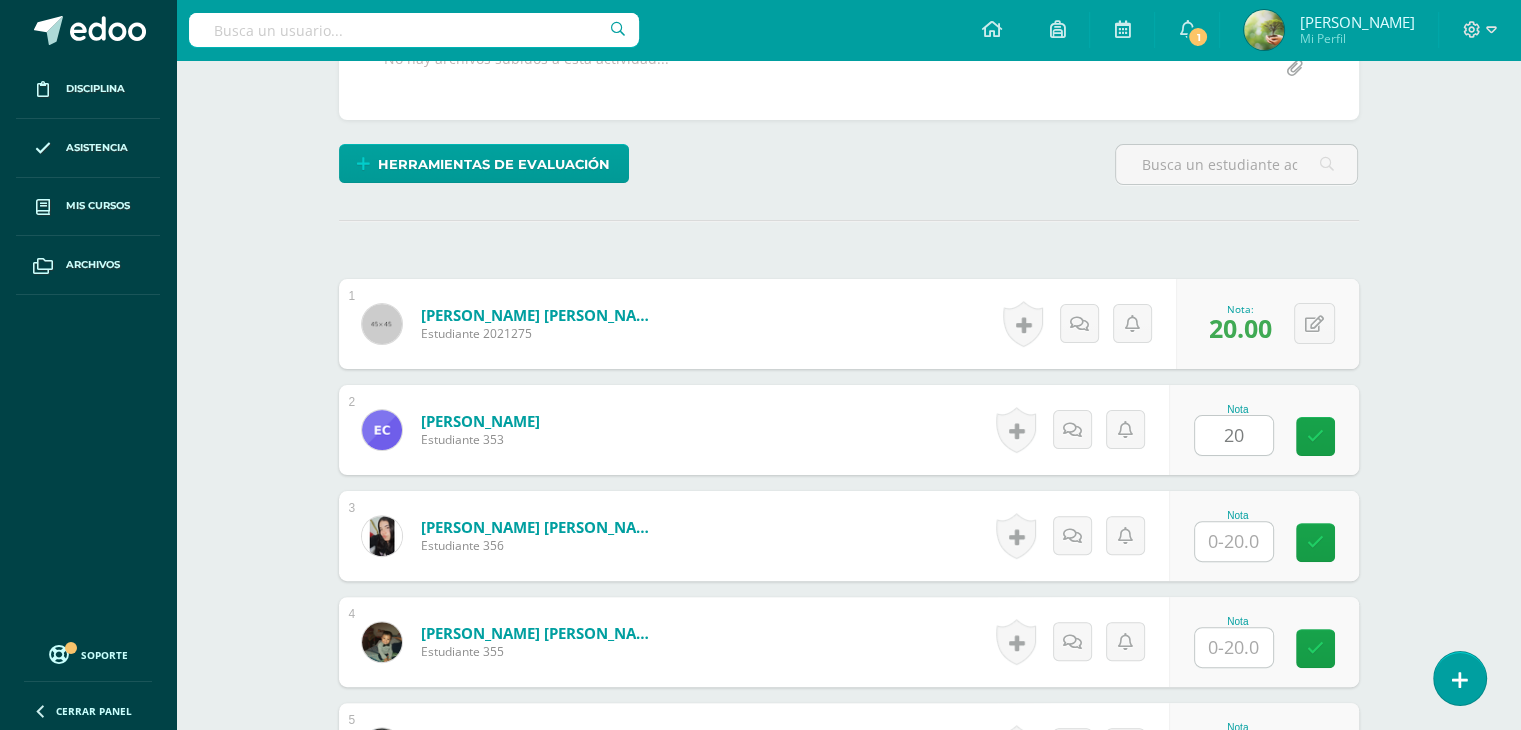 click on "¿Estás seguro que quieres  eliminar  esta actividad?
Esto borrará la actividad y cualquier nota que hayas registrado
permanentemente. Esta acción no se puede revertir. Cancelar Eliminar
Administración de escalas de valoración
escala de valoración
Aún no has creado una escala de valoración.
Cancelar Agregar nueva escala de valoración: Agrega una división a la escala de valoración  (ej. Ortografía, redacción, trabajo en equipo, etc.)
Agregar
Cancelar Crear escala de valoración
Agrega listas de cotejo
Mostrar todos                             Mostrar todos Mis listas Generales Comunicación y Lenguaje Matemática Ciencia Estudios Sociales Arte Ejemplo 1" at bounding box center (849, 1496) 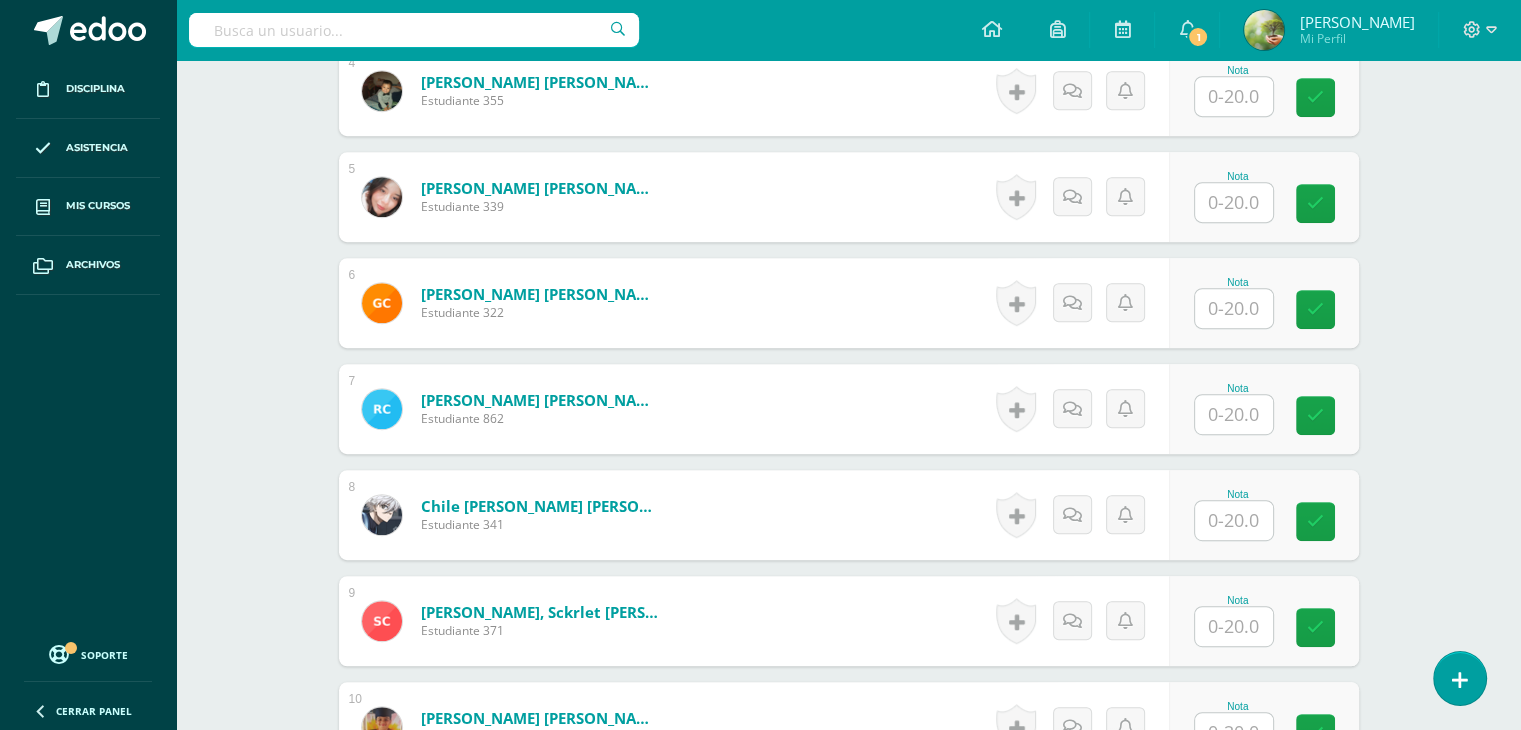 scroll, scrollTop: 996, scrollLeft: 0, axis: vertical 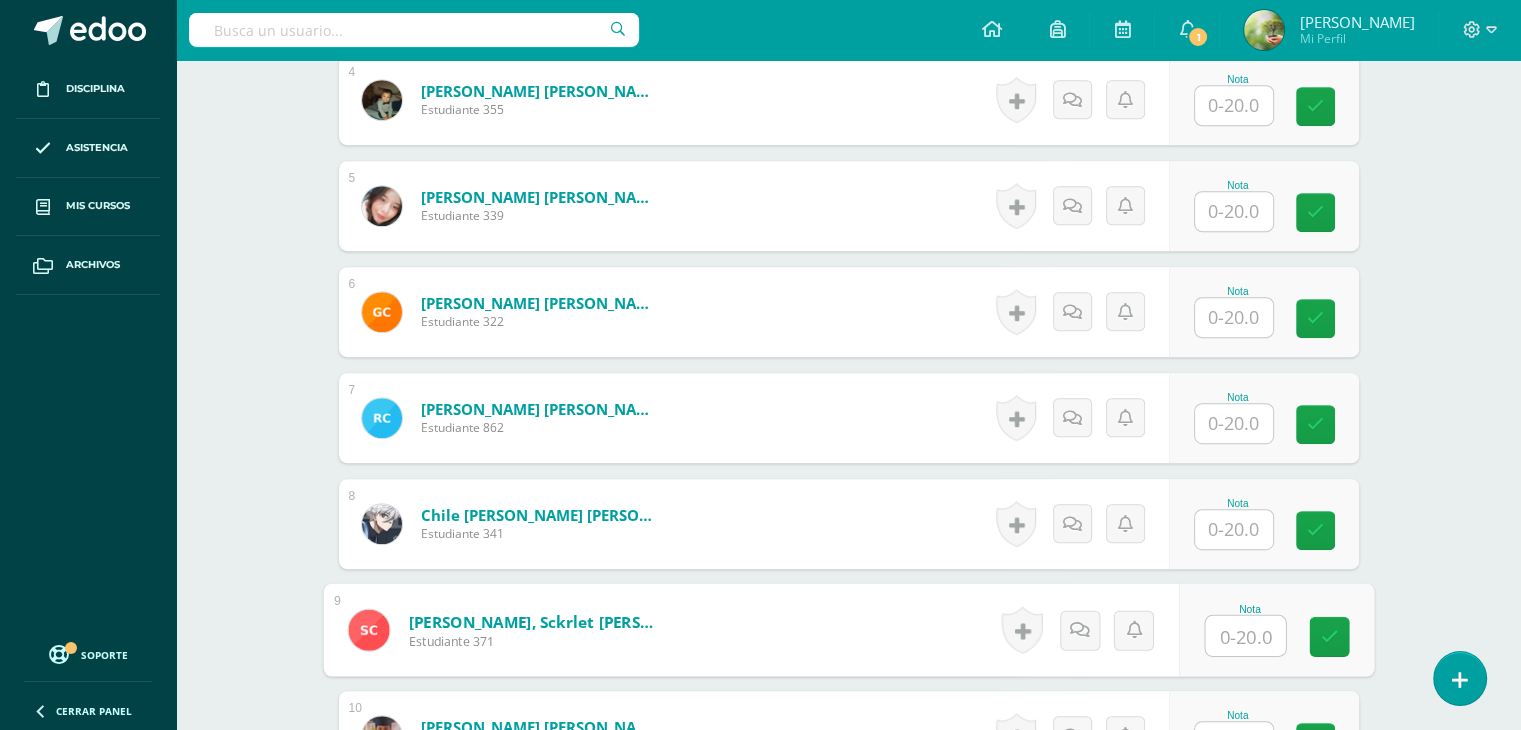 click at bounding box center (1245, 636) 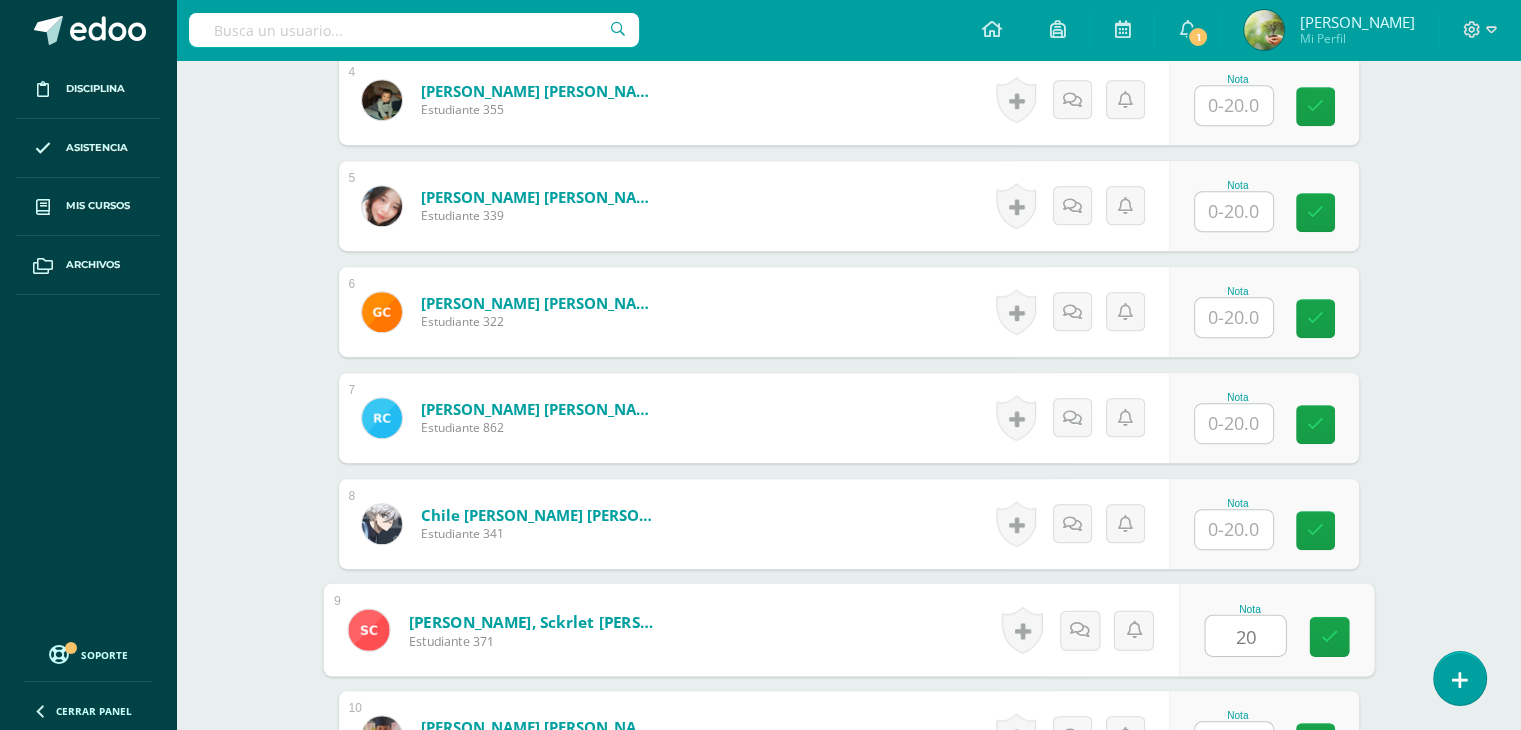 type on "20" 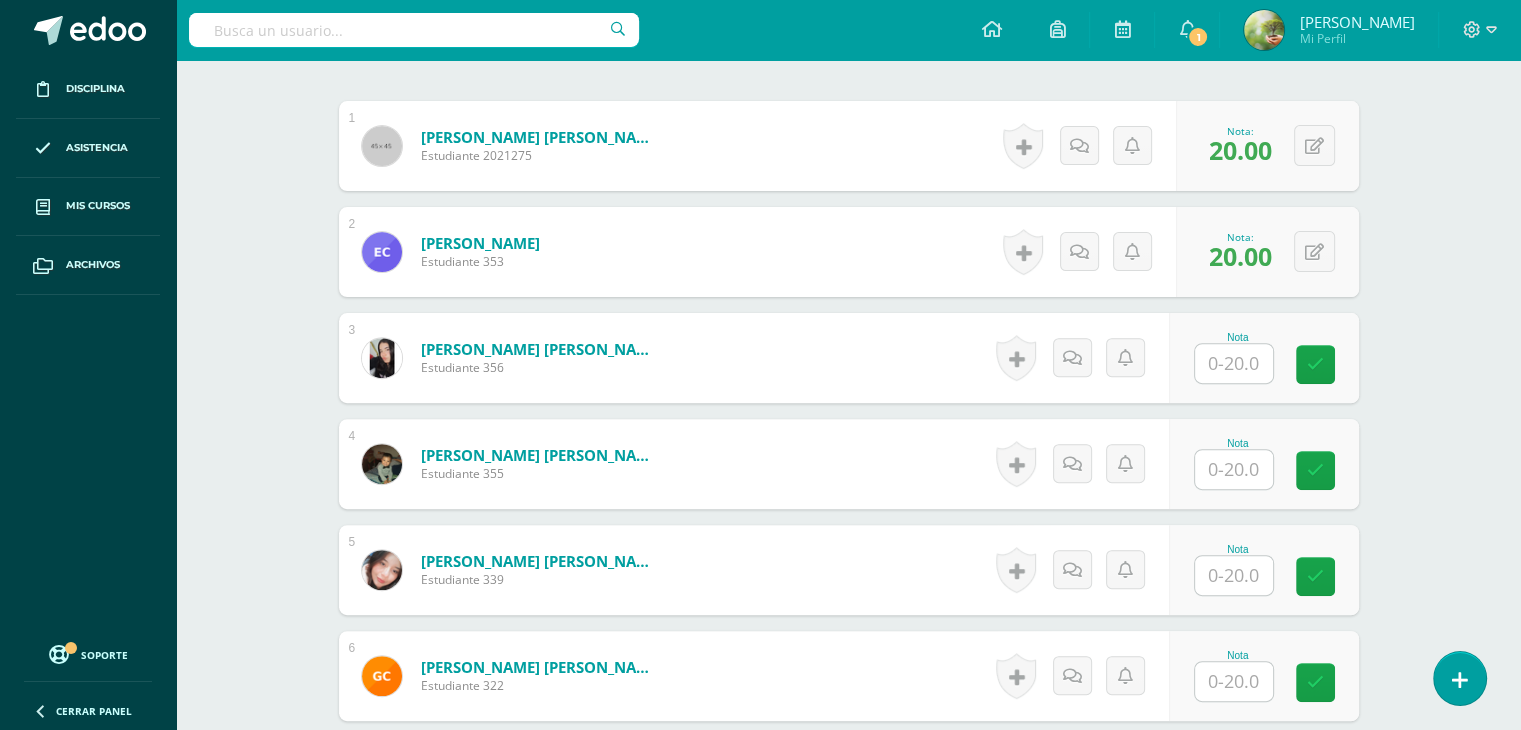scroll, scrollTop: 636, scrollLeft: 0, axis: vertical 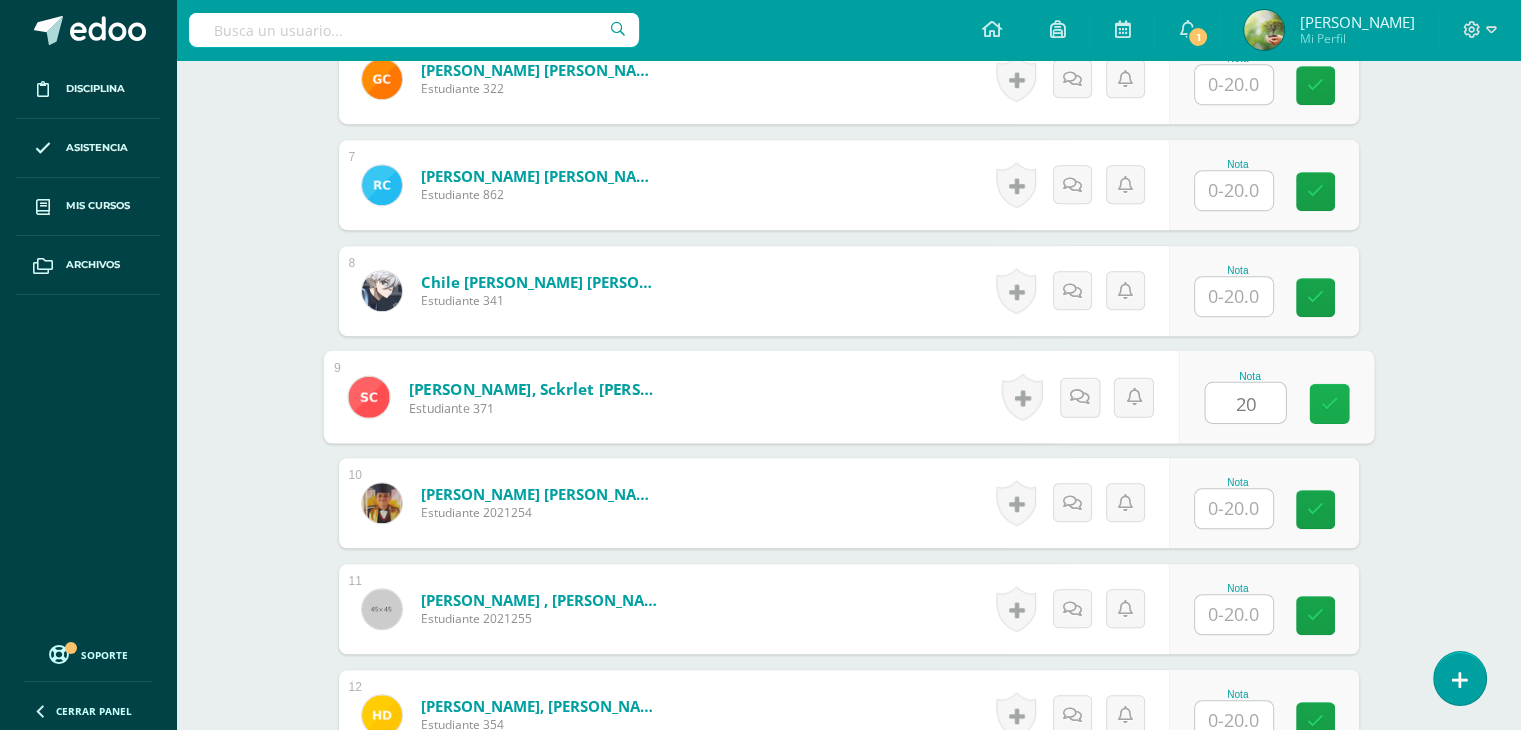 click at bounding box center (1329, 403) 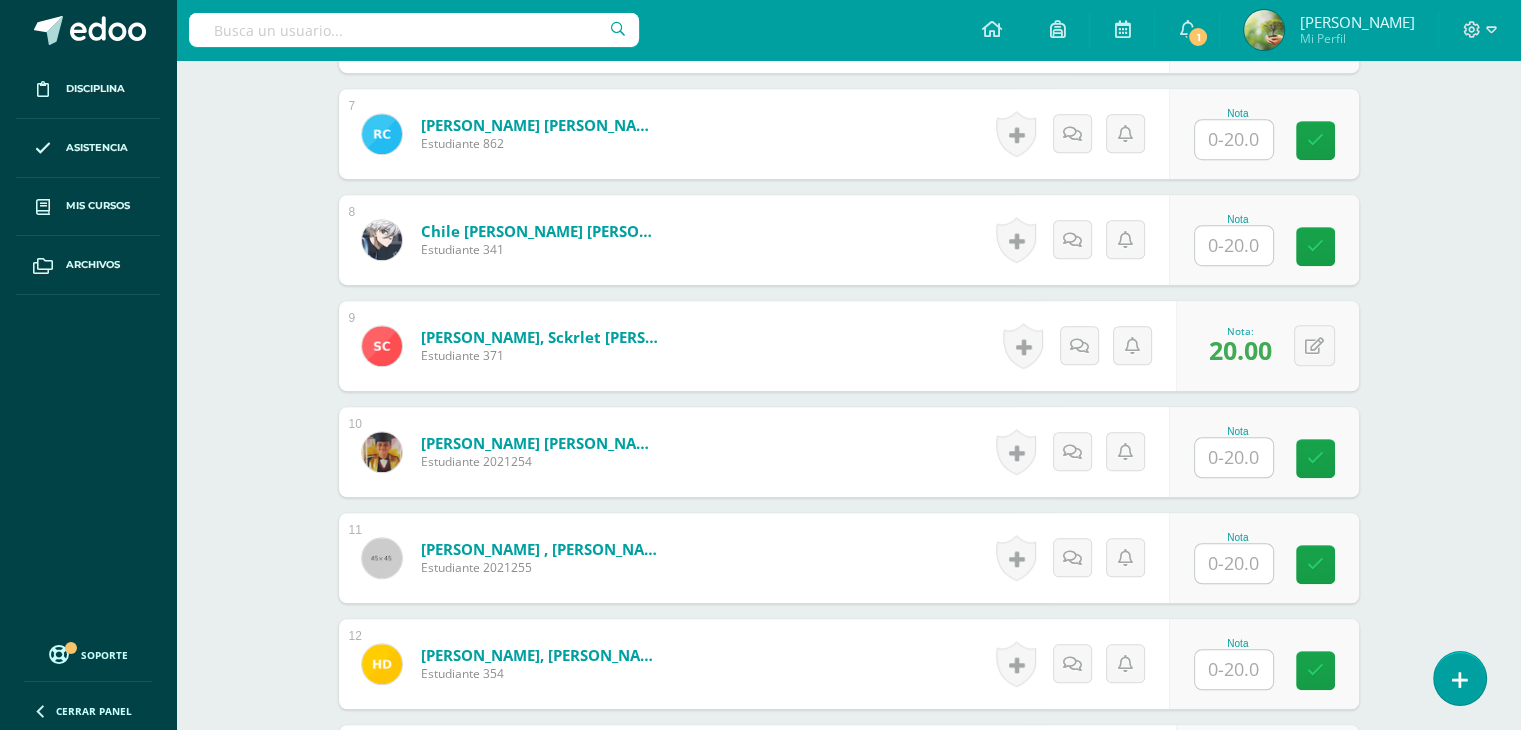 scroll, scrollTop: 1284, scrollLeft: 0, axis: vertical 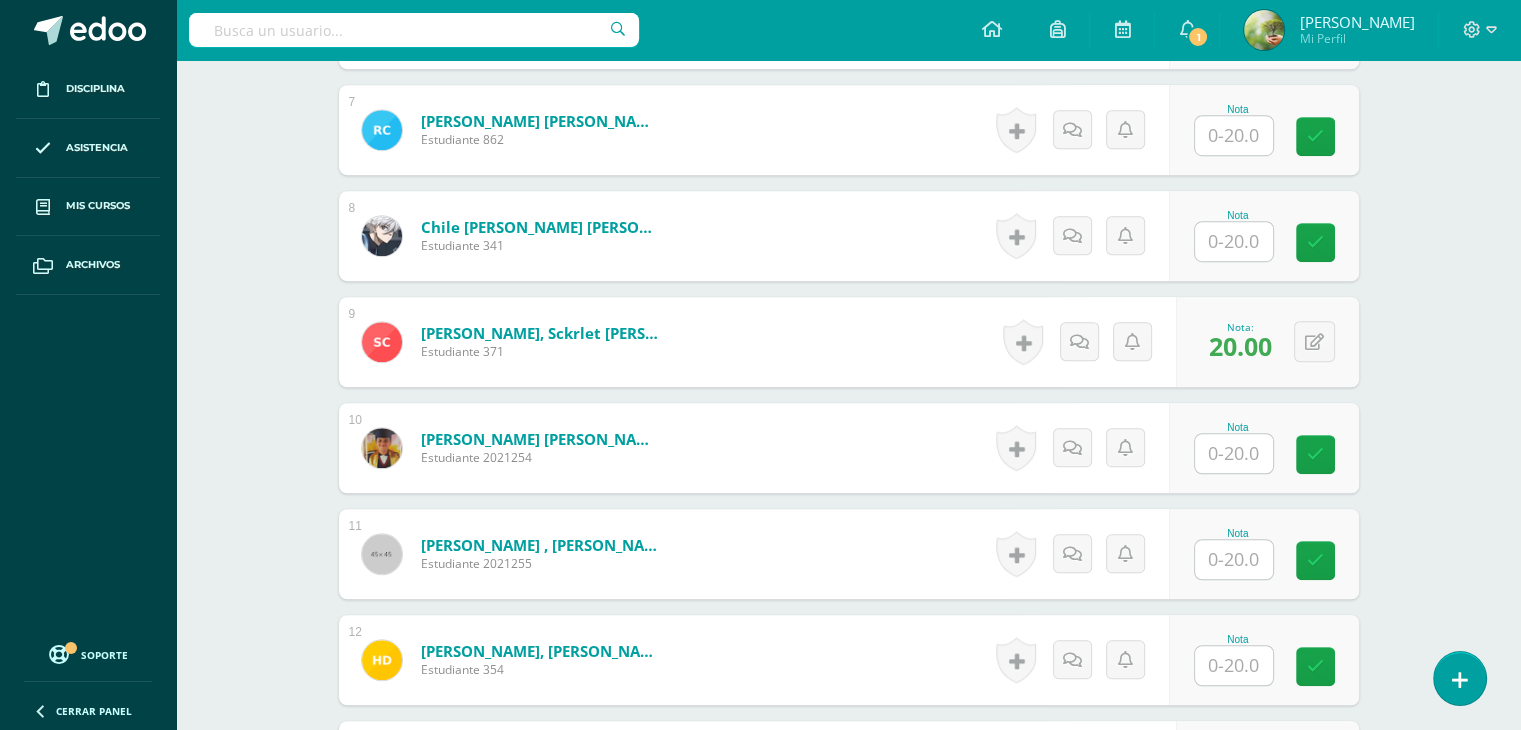 click on "L.3 Idioma Inglés
Tercero Básico "B"
Herramientas
Detalle de asistencias
Actividad
Anuncios
Actividades
Estudiantes
Planificación
Dosificación
Conferencias
¿Estás seguro que quieres  eliminar  esta actividad?
Esto borrará la actividad y cualquier nota que hayas registrado
permanentemente. Esta acción no se puede revertir. Cancelar Eliminar
Administración de escalas de valoración
escala de valoración
Aún no has creado una escala de valoración.
Cancelar Agregar nueva escala de valoración: Cancelar     Mostrar todos" at bounding box center [848, 597] 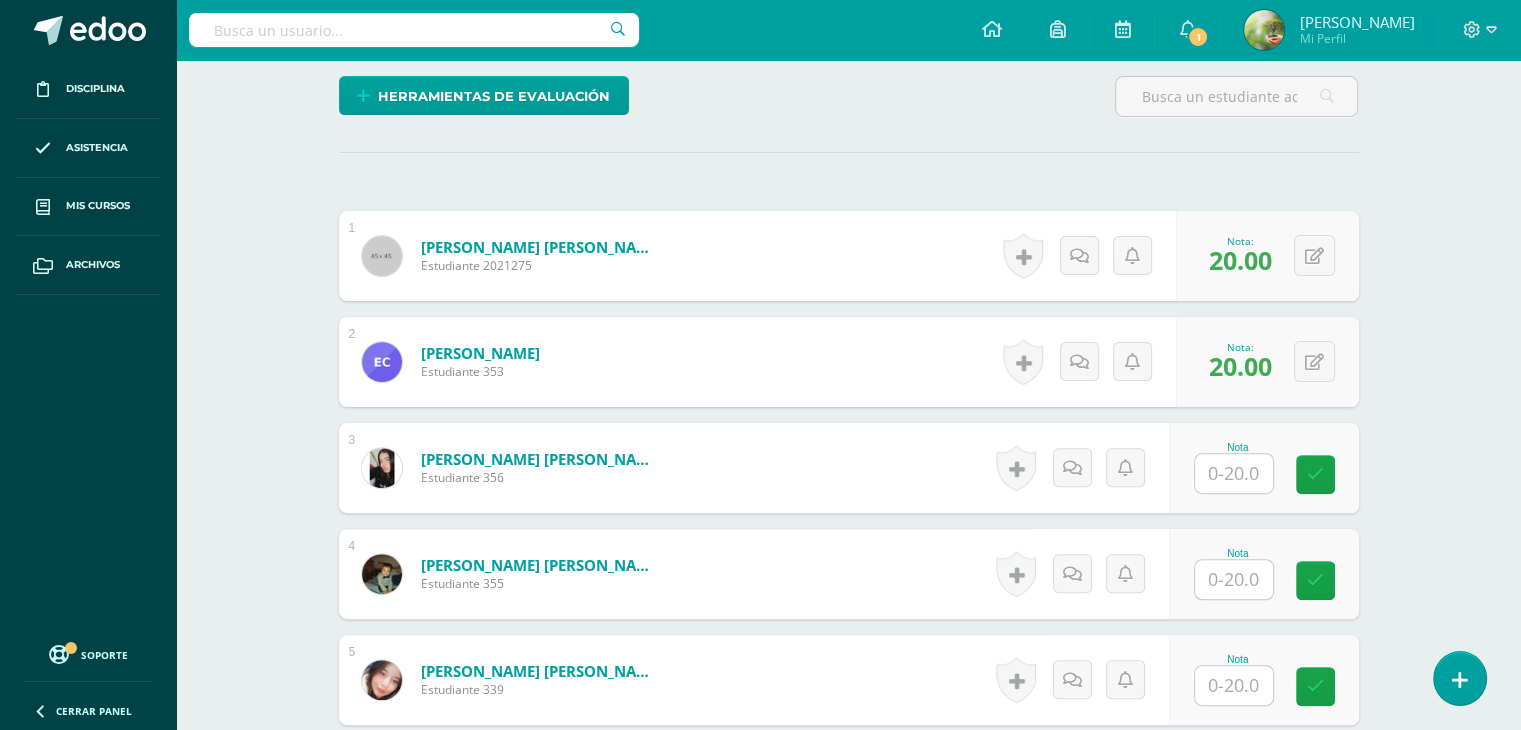 scroll, scrollTop: 629, scrollLeft: 0, axis: vertical 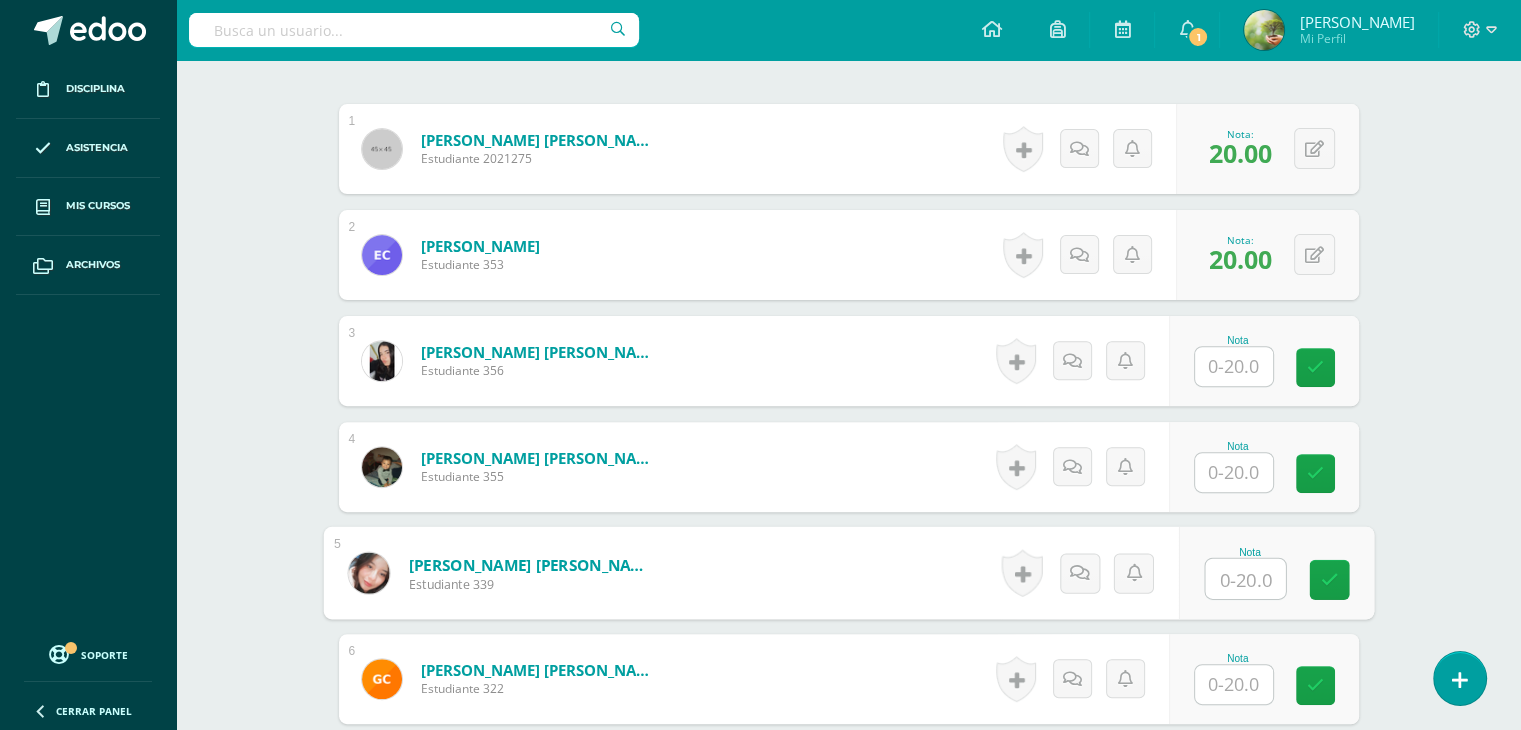 click at bounding box center (1245, 579) 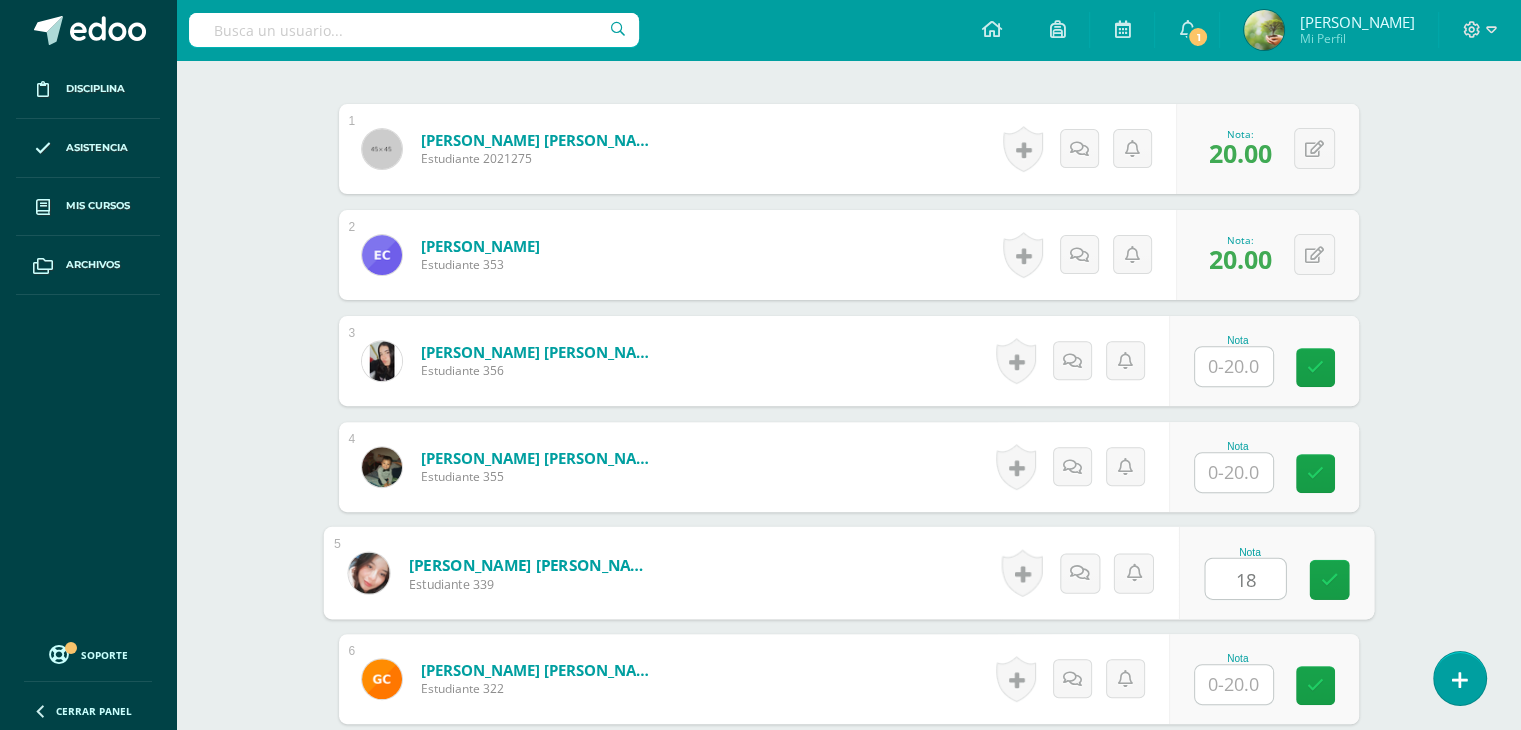 type on "18" 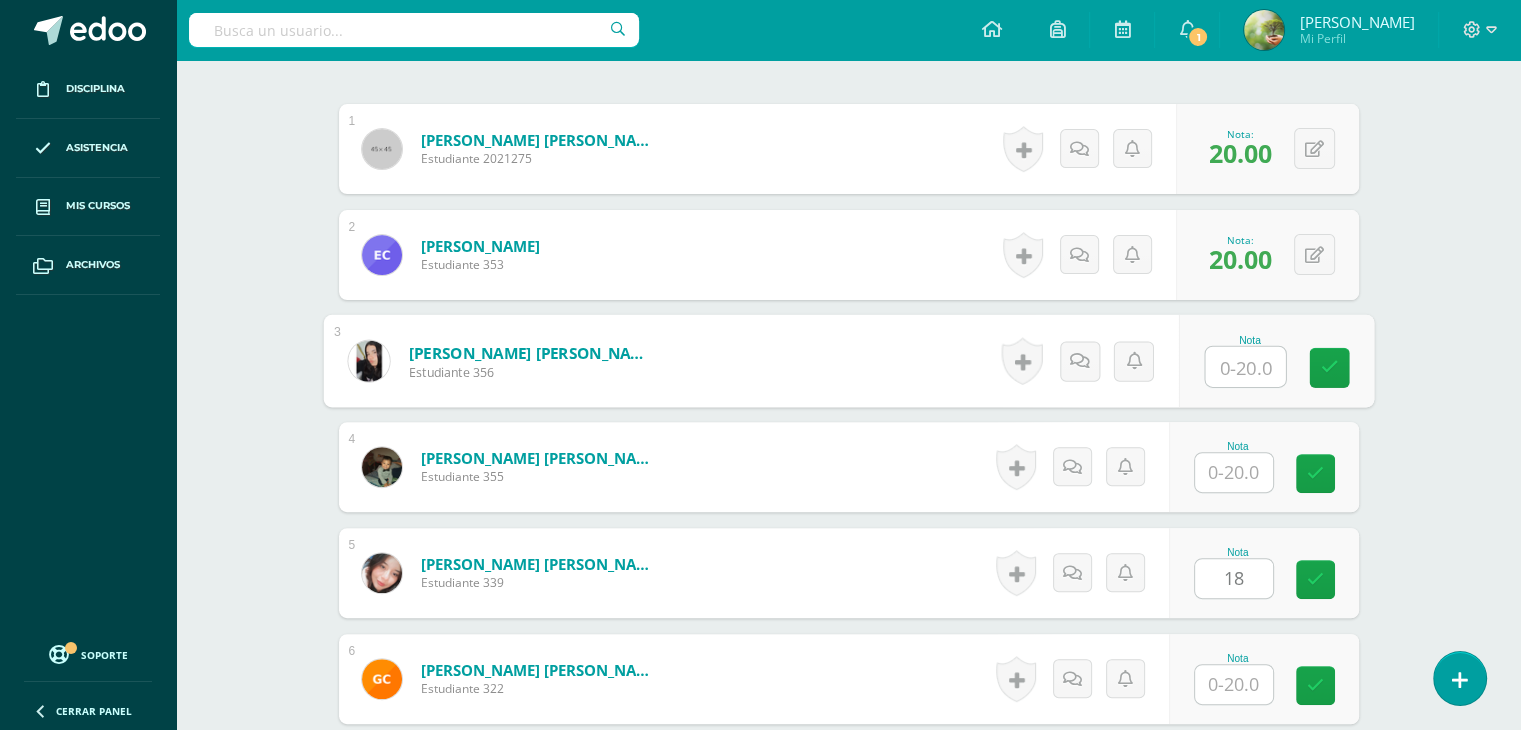 click at bounding box center (1245, 367) 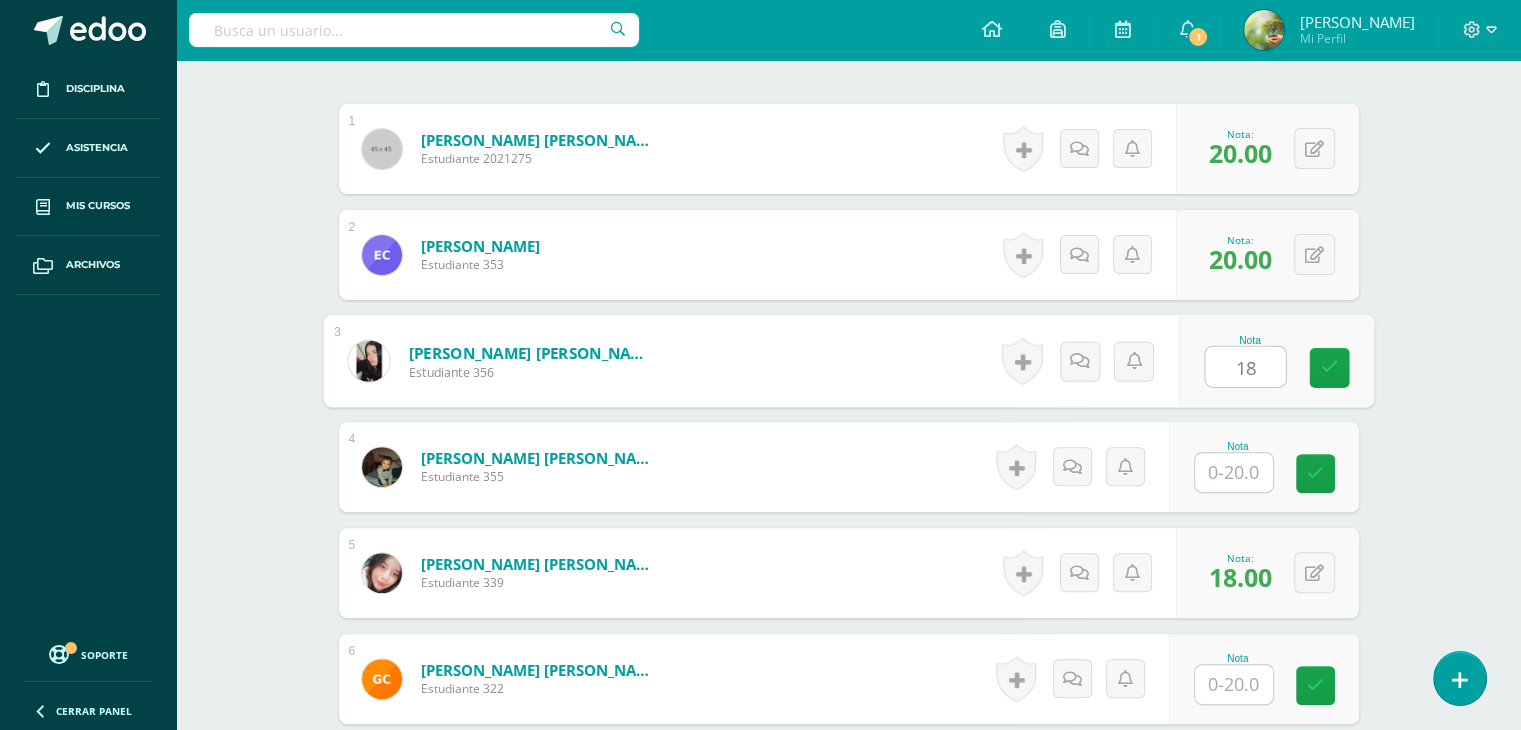 type on "18" 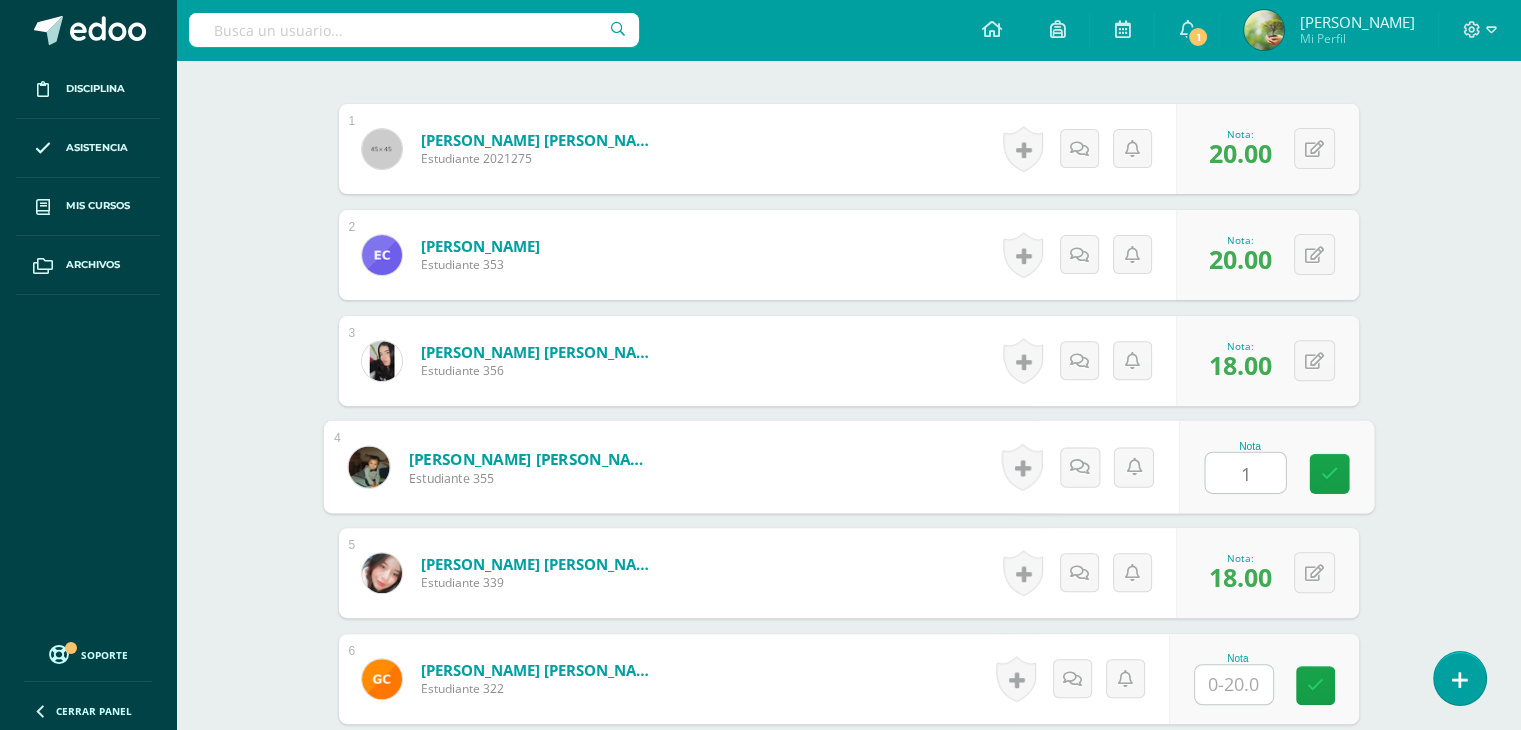 type on "18" 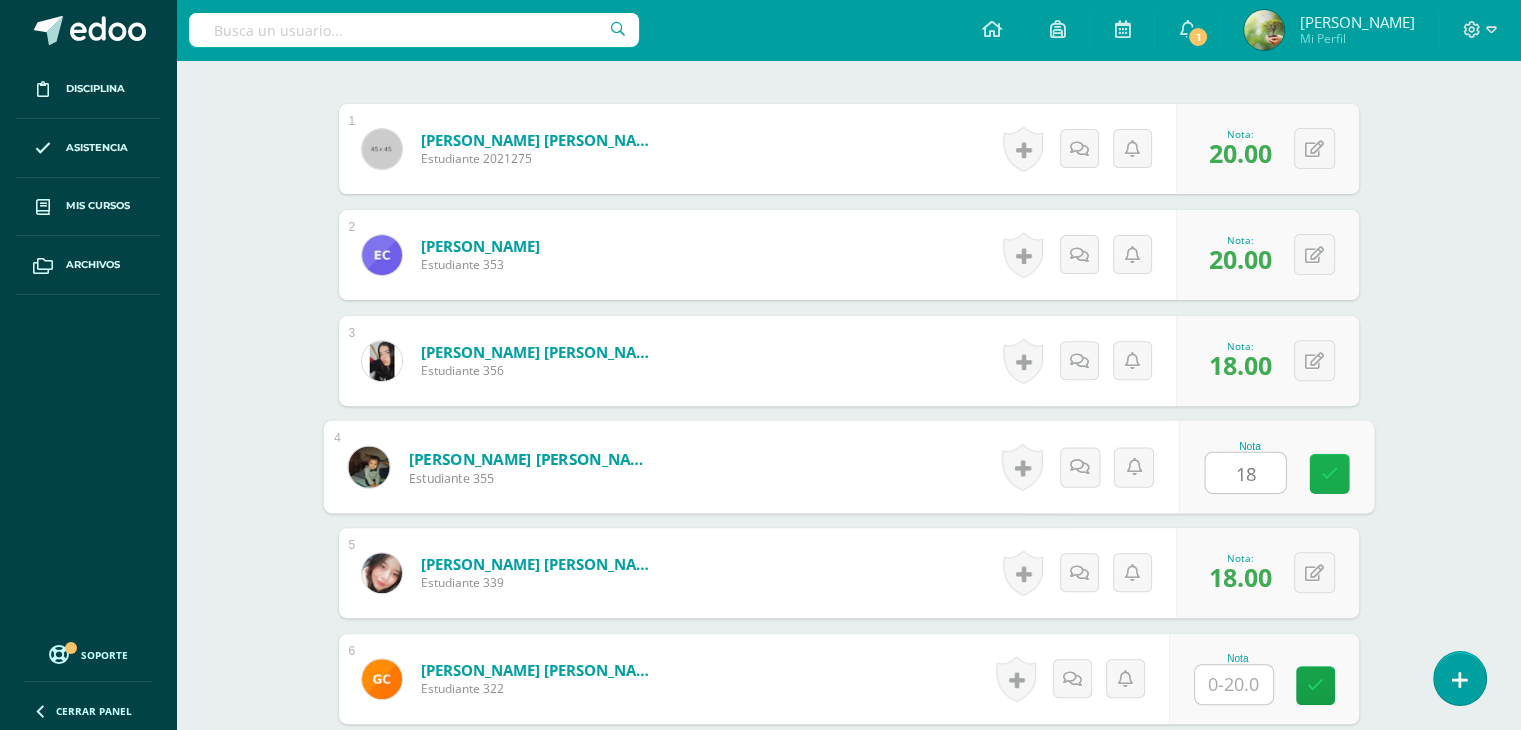 click at bounding box center (1329, 473) 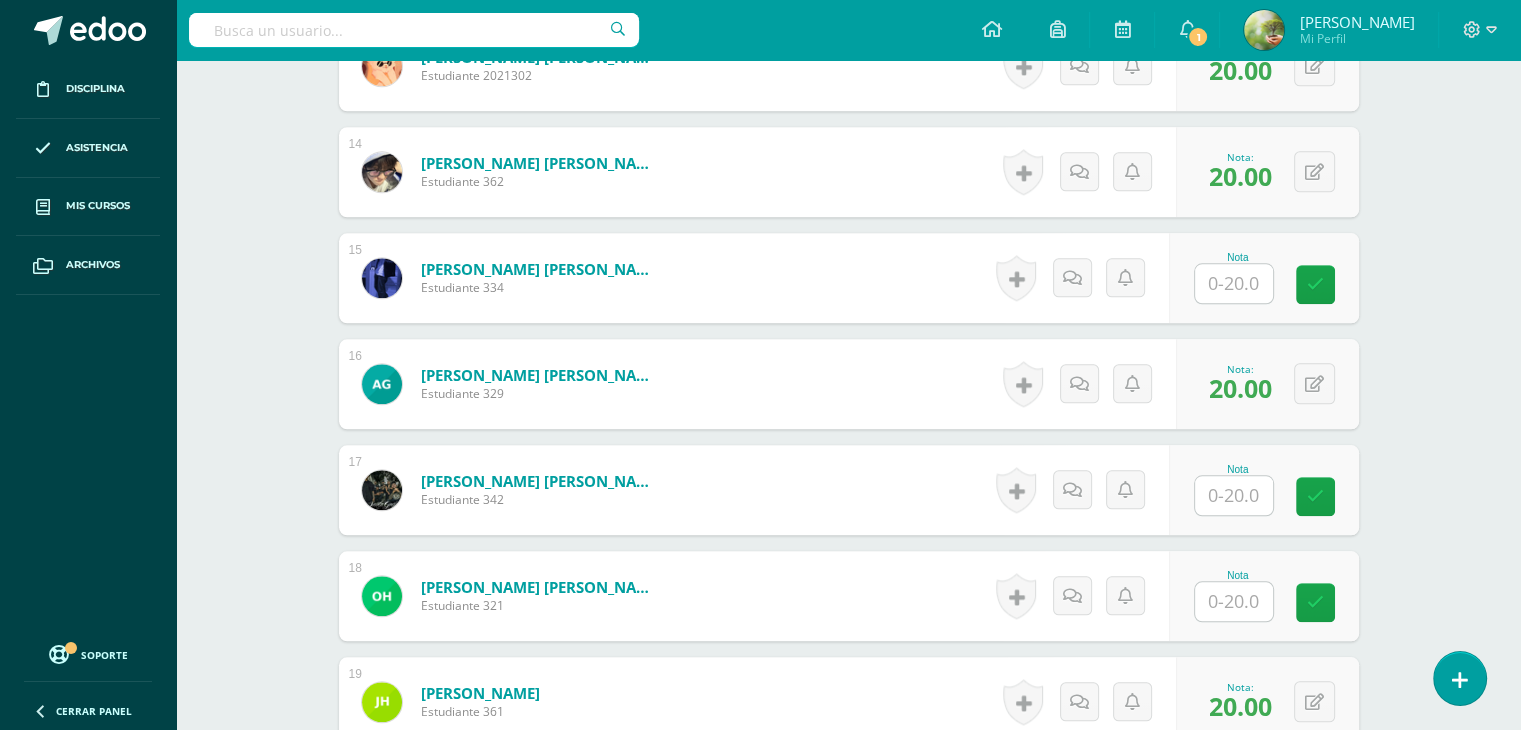 scroll, scrollTop: 2018, scrollLeft: 0, axis: vertical 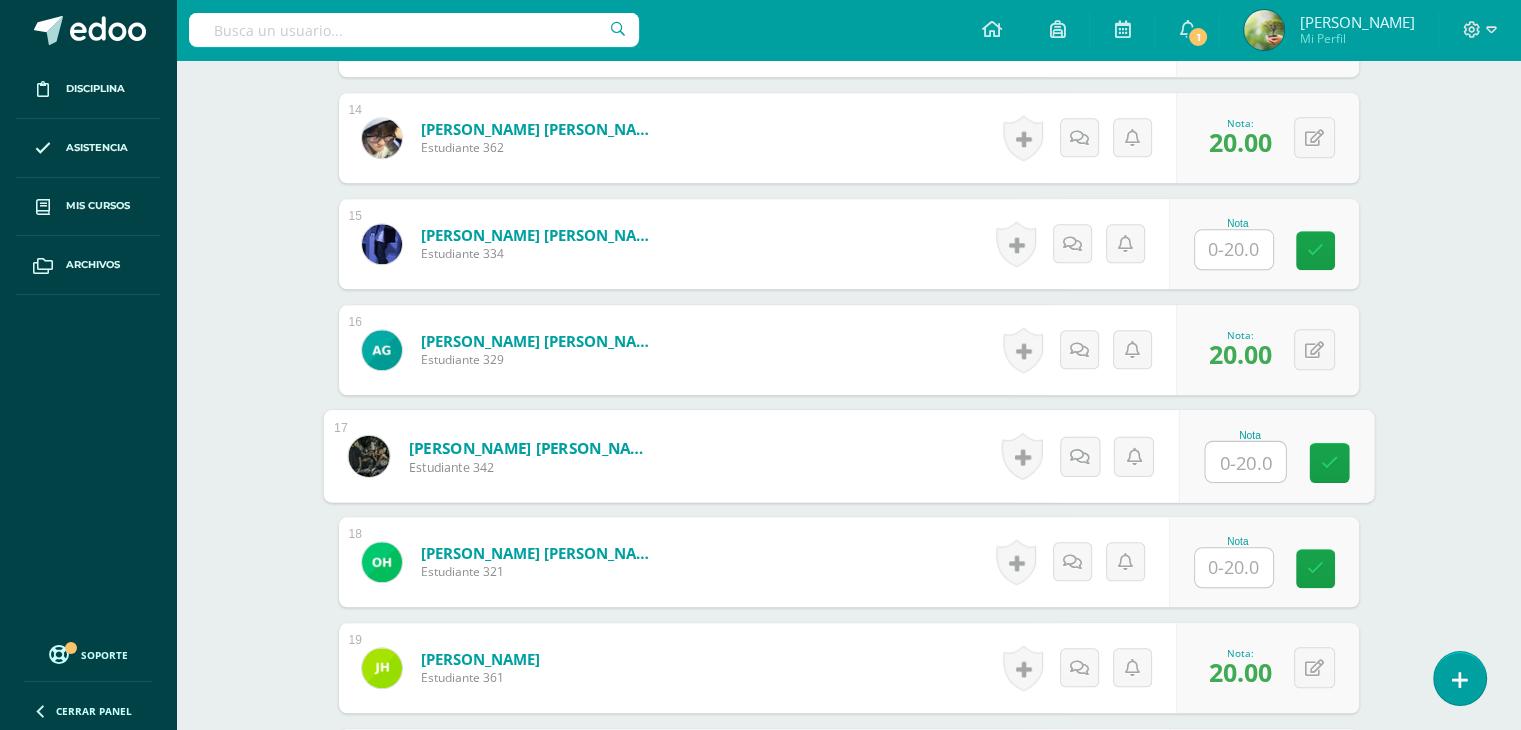 click at bounding box center (1245, 462) 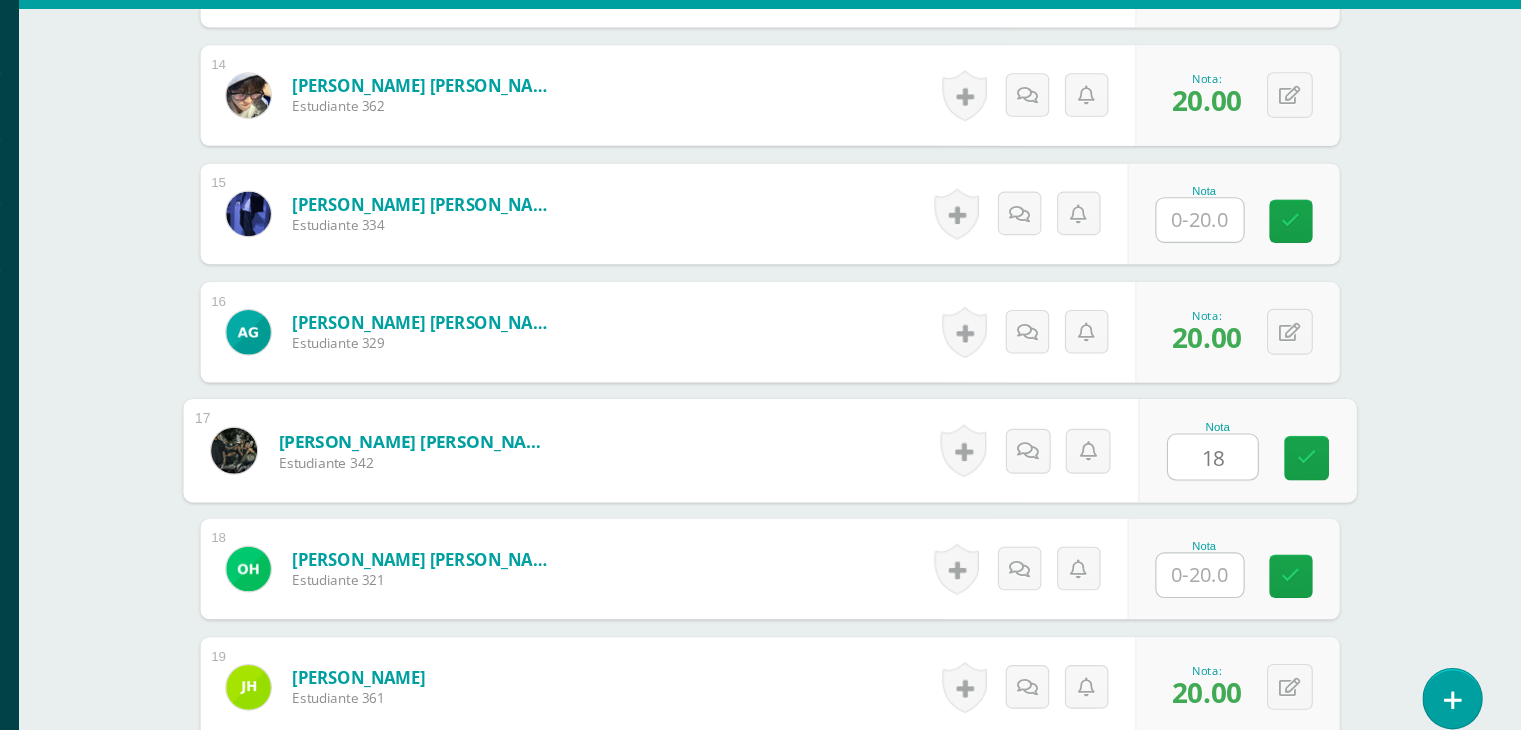 scroll, scrollTop: 2018, scrollLeft: 0, axis: vertical 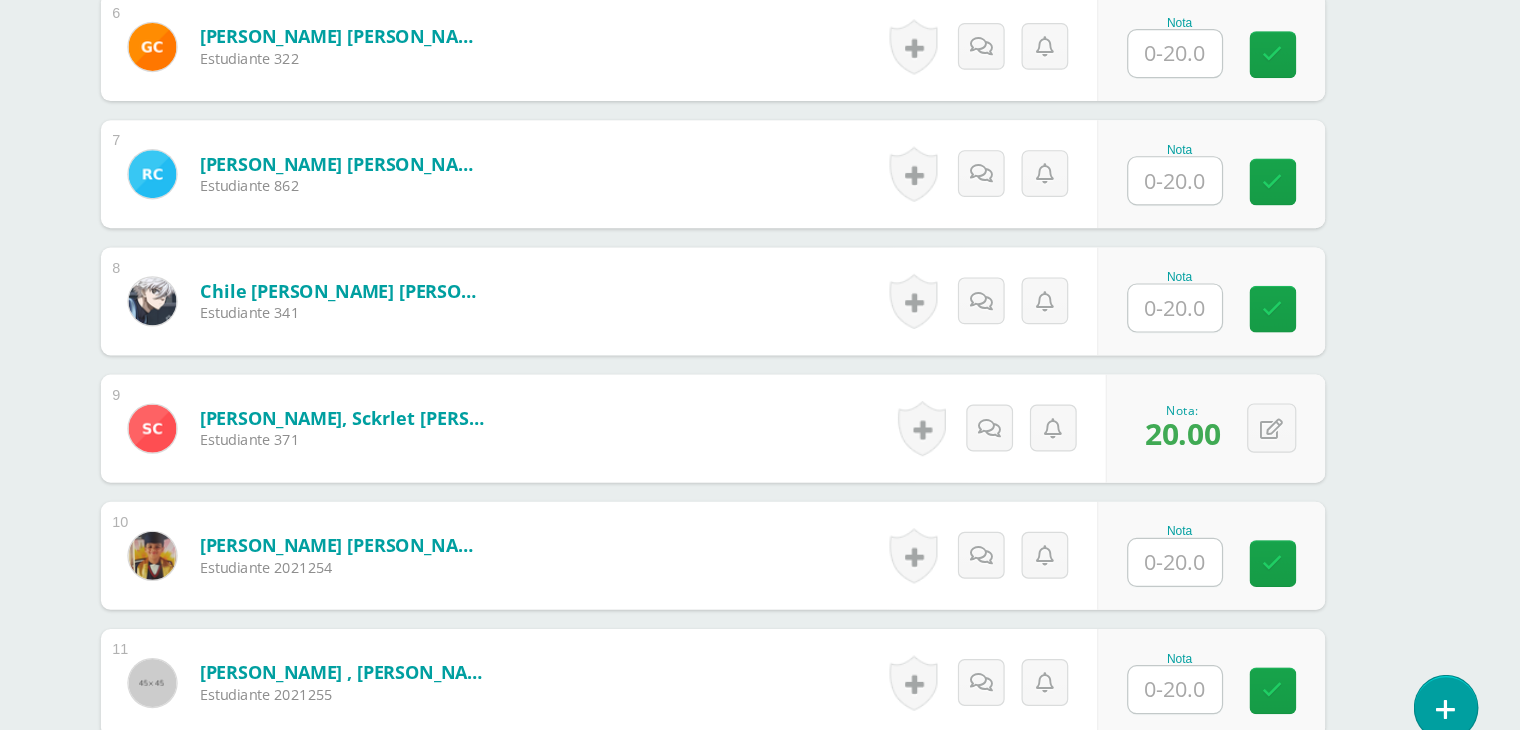 type on "18" 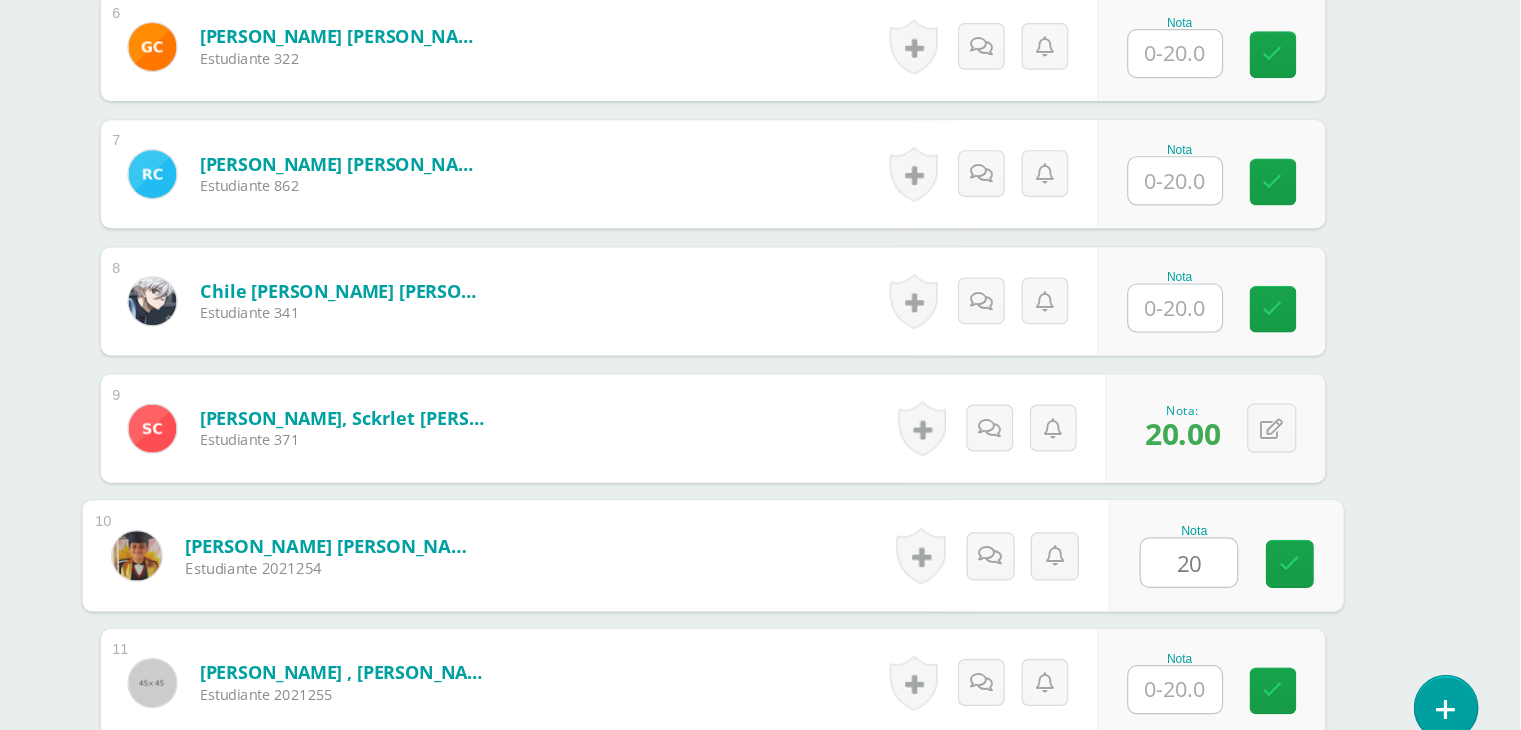 type on "20" 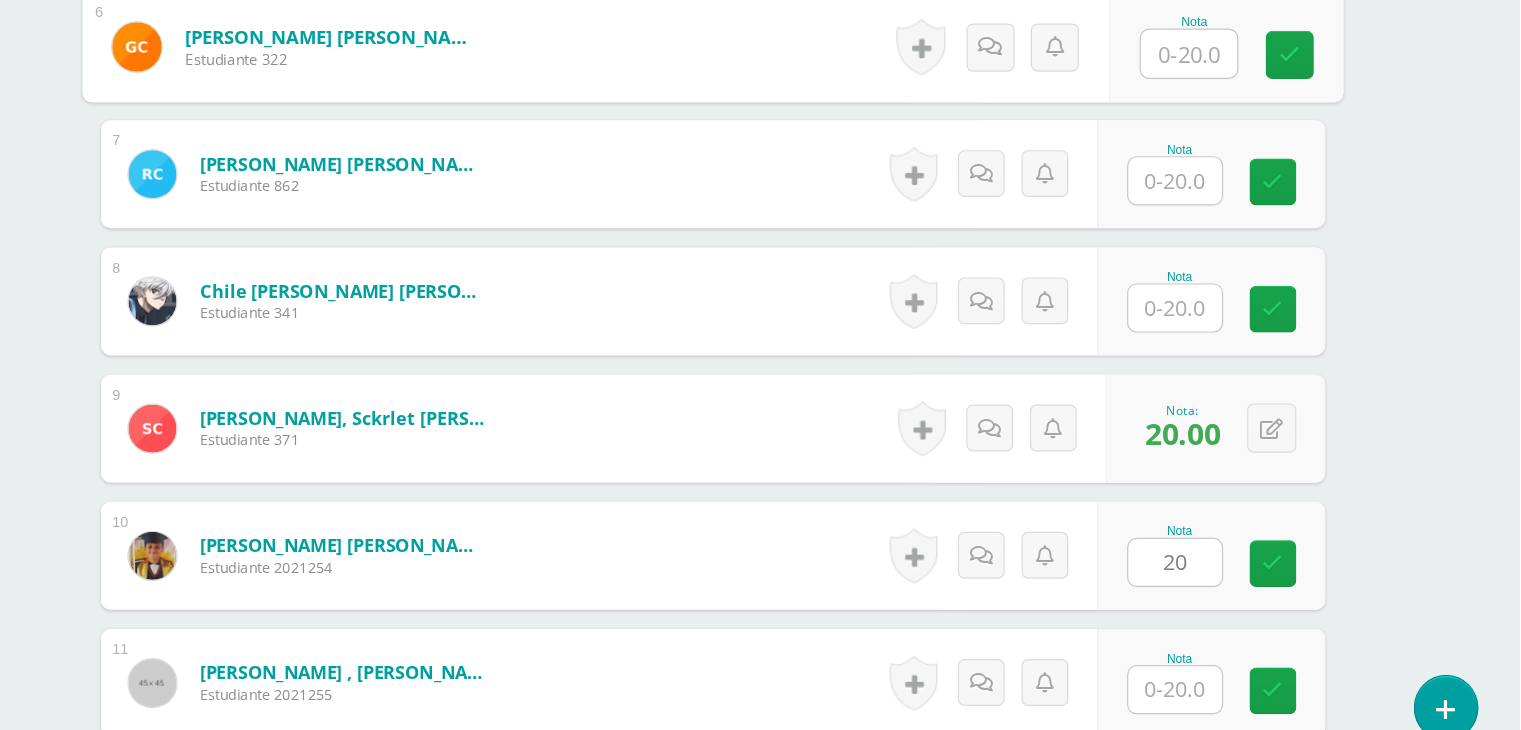 click at bounding box center [1245, 134] 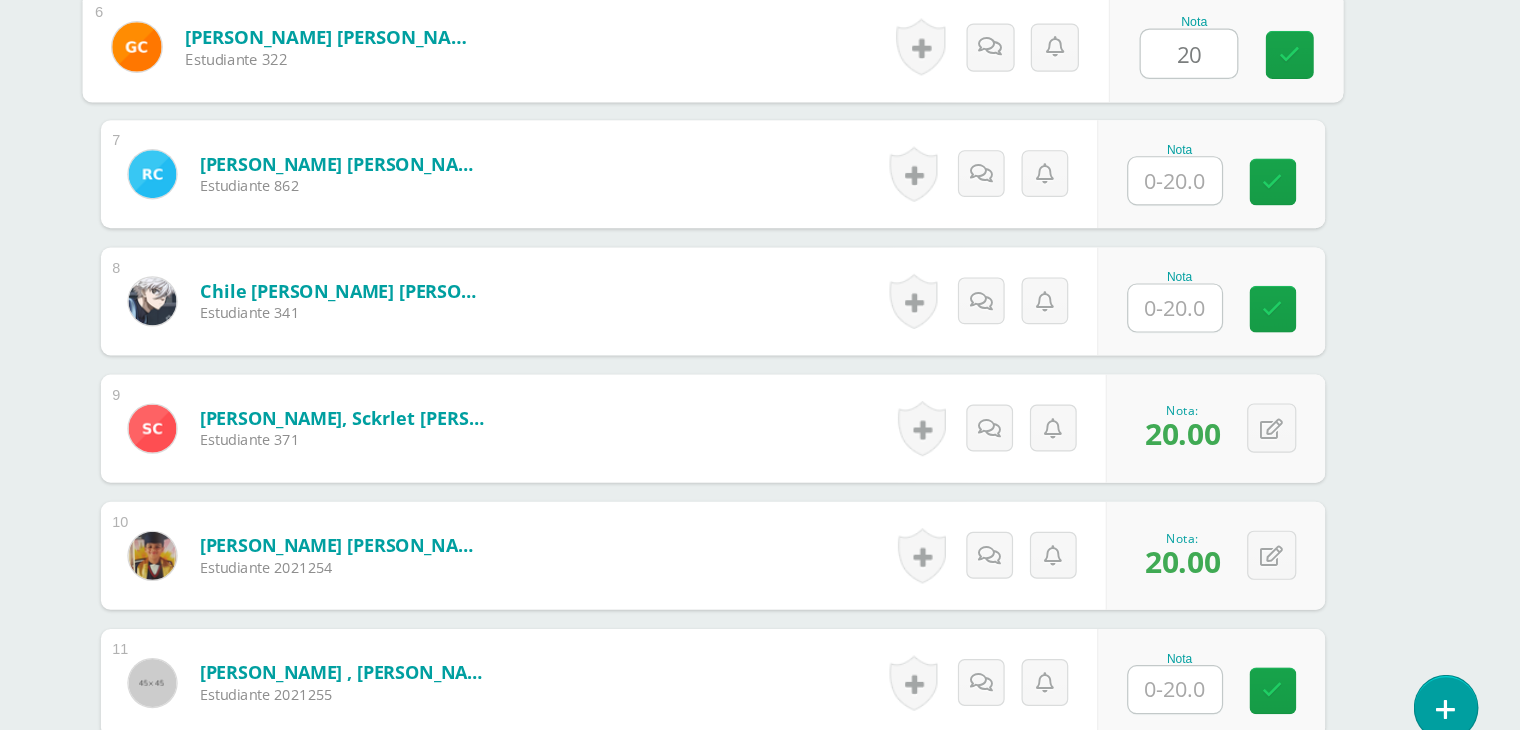 type on "20" 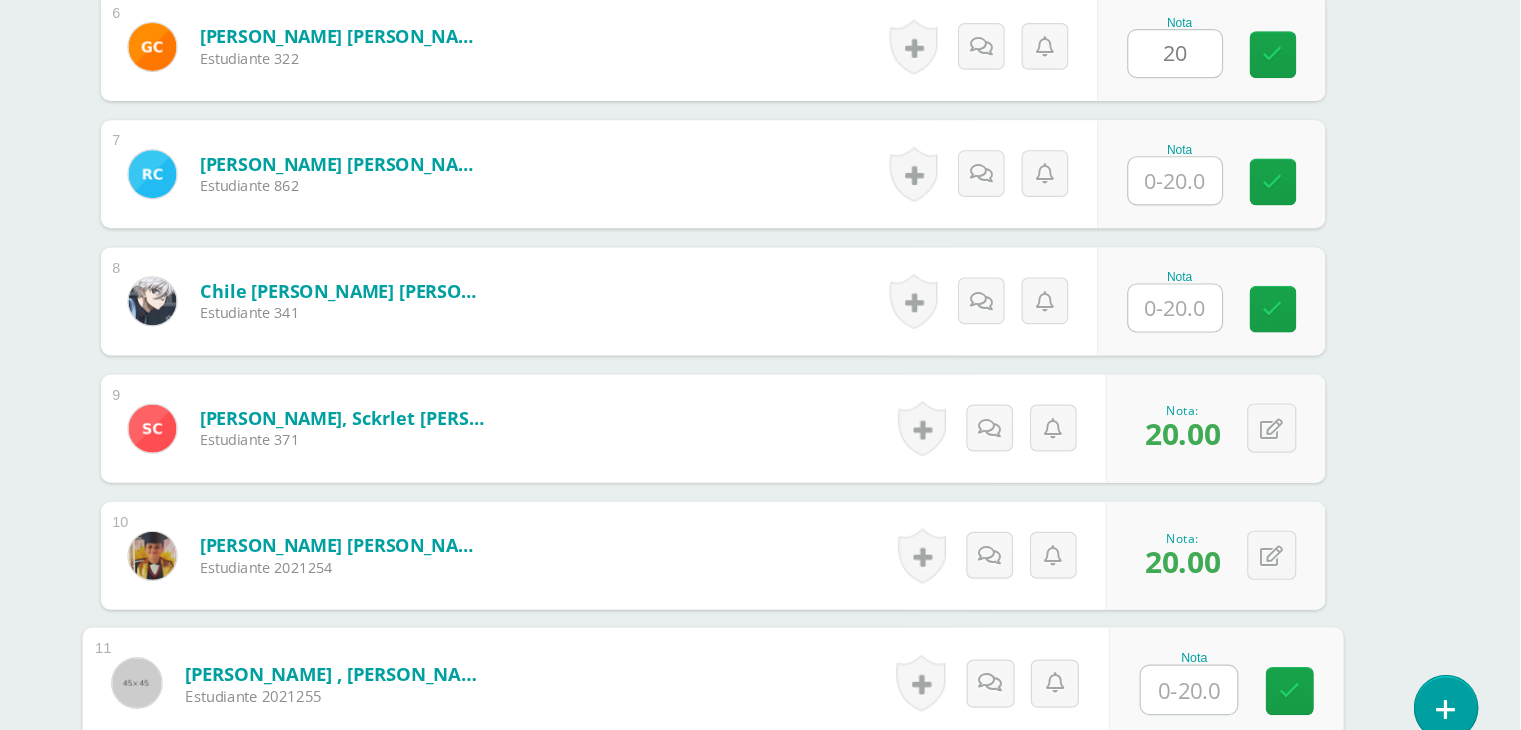 click at bounding box center [1245, 664] 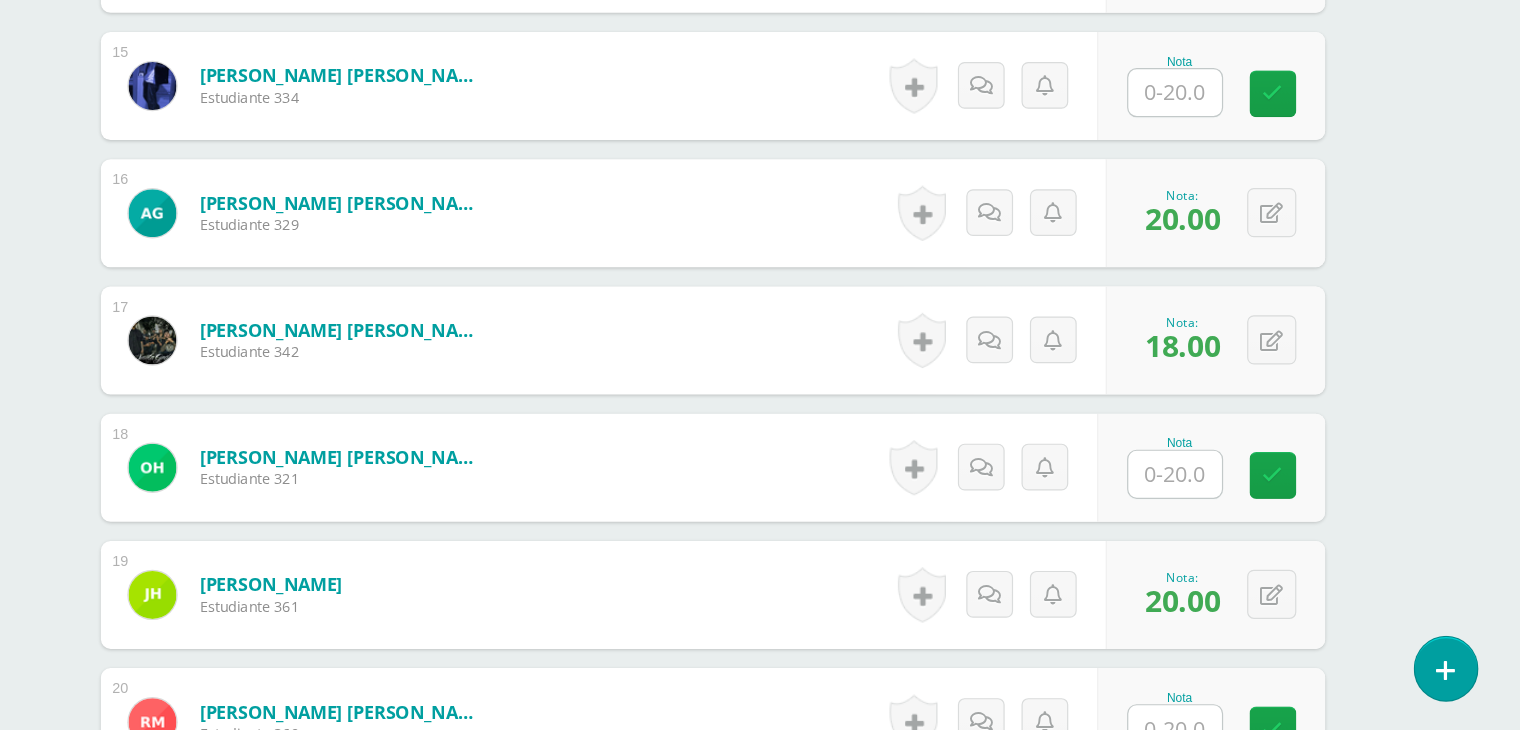 scroll, scrollTop: 2077, scrollLeft: 0, axis: vertical 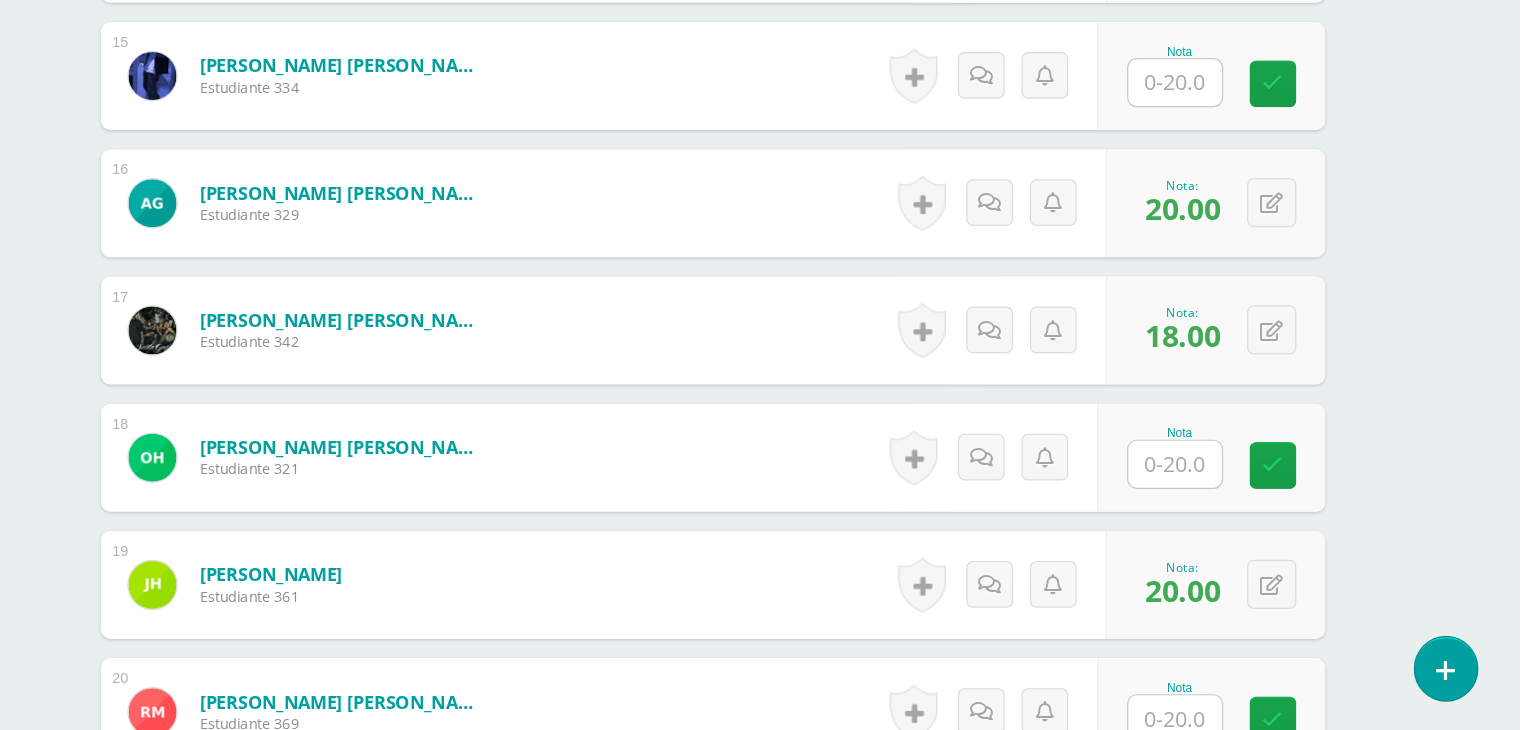 type on "20" 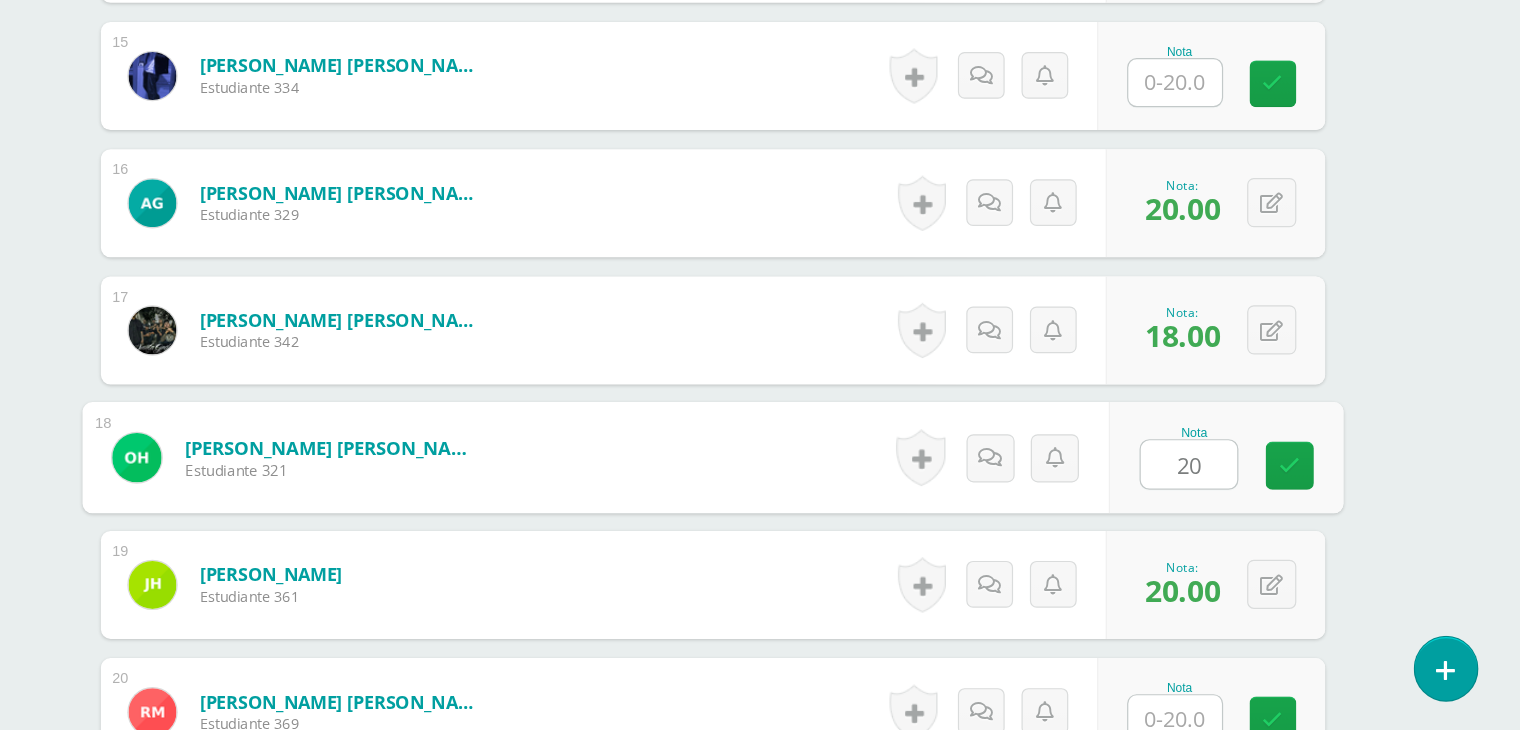 type on "20" 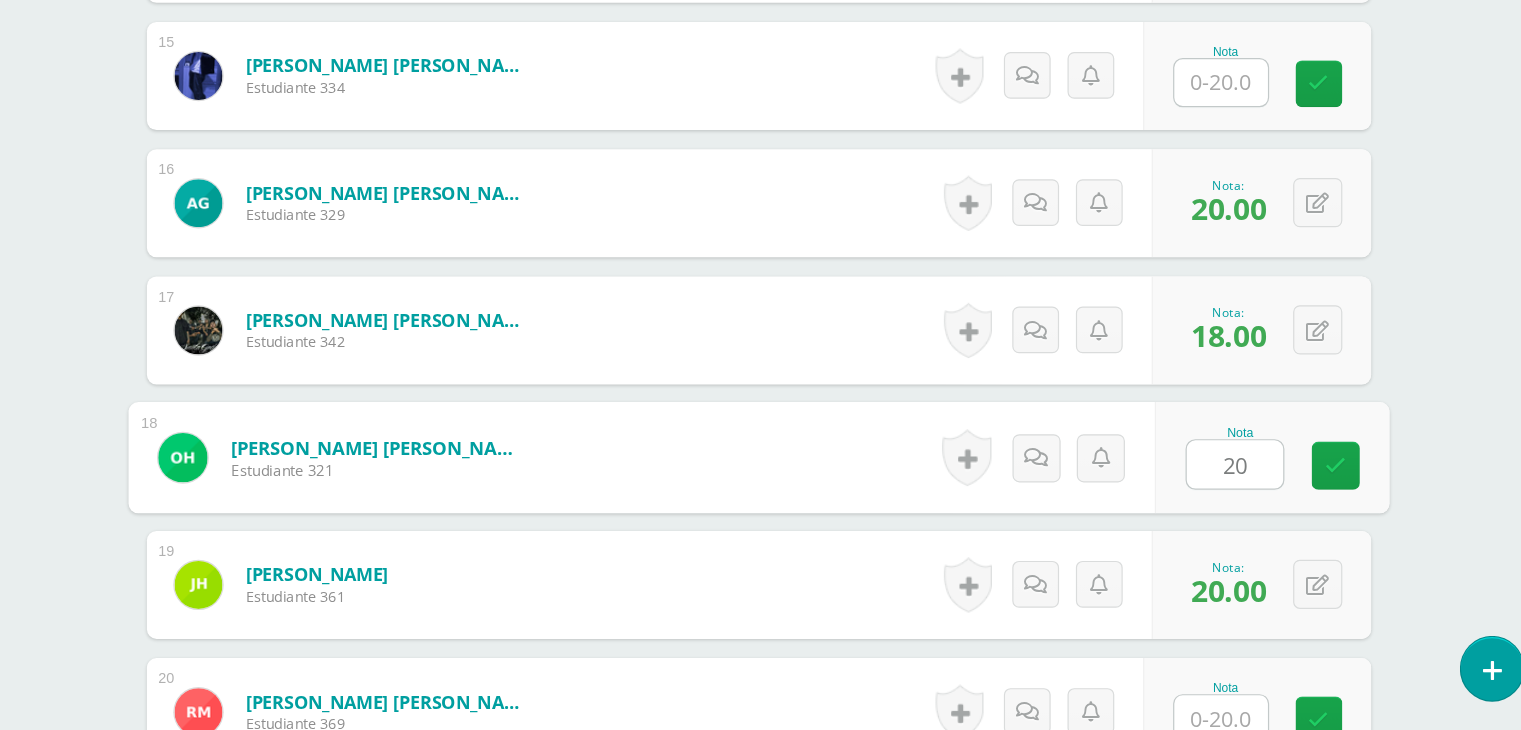 scroll, scrollTop: 2076, scrollLeft: 0, axis: vertical 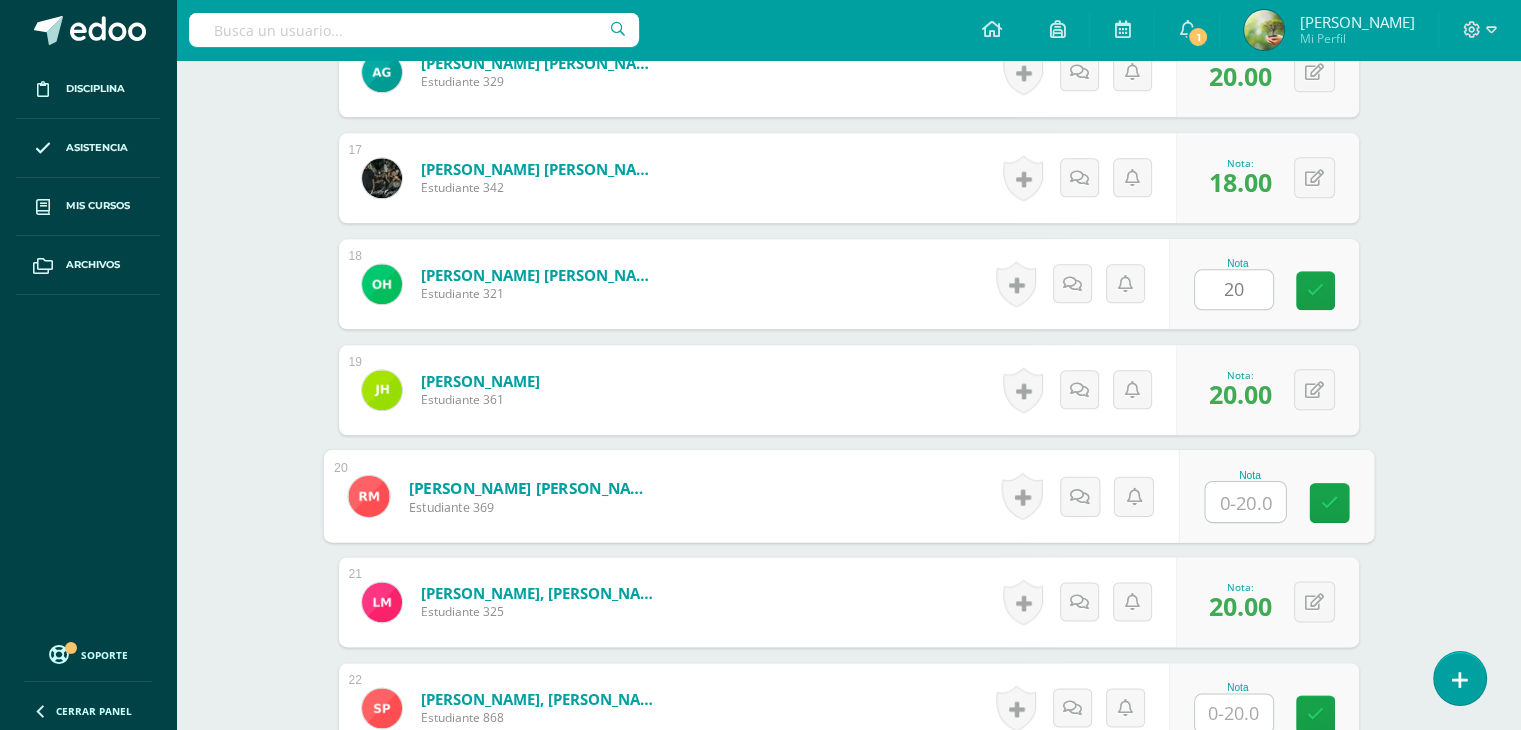 click at bounding box center [1245, 502] 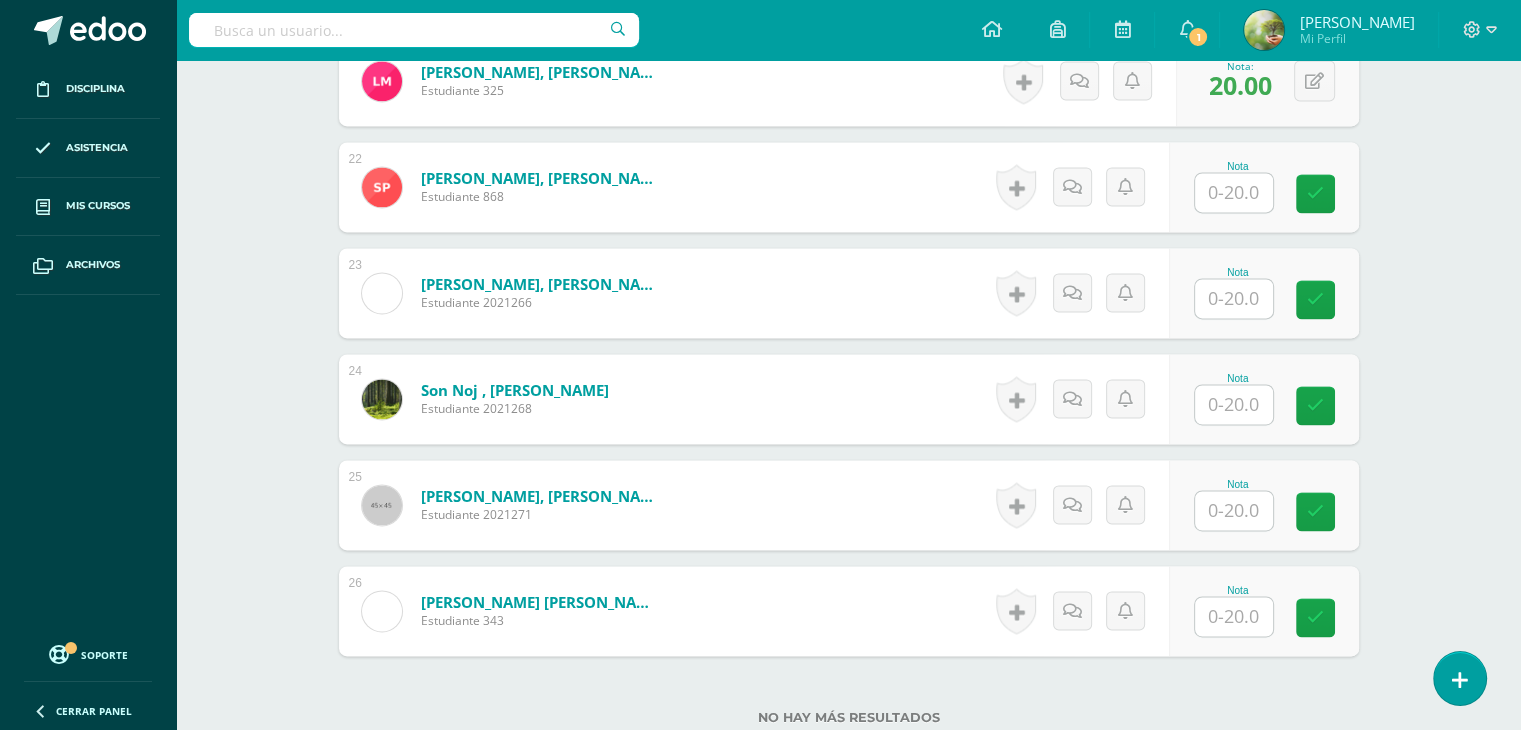scroll, scrollTop: 2972, scrollLeft: 0, axis: vertical 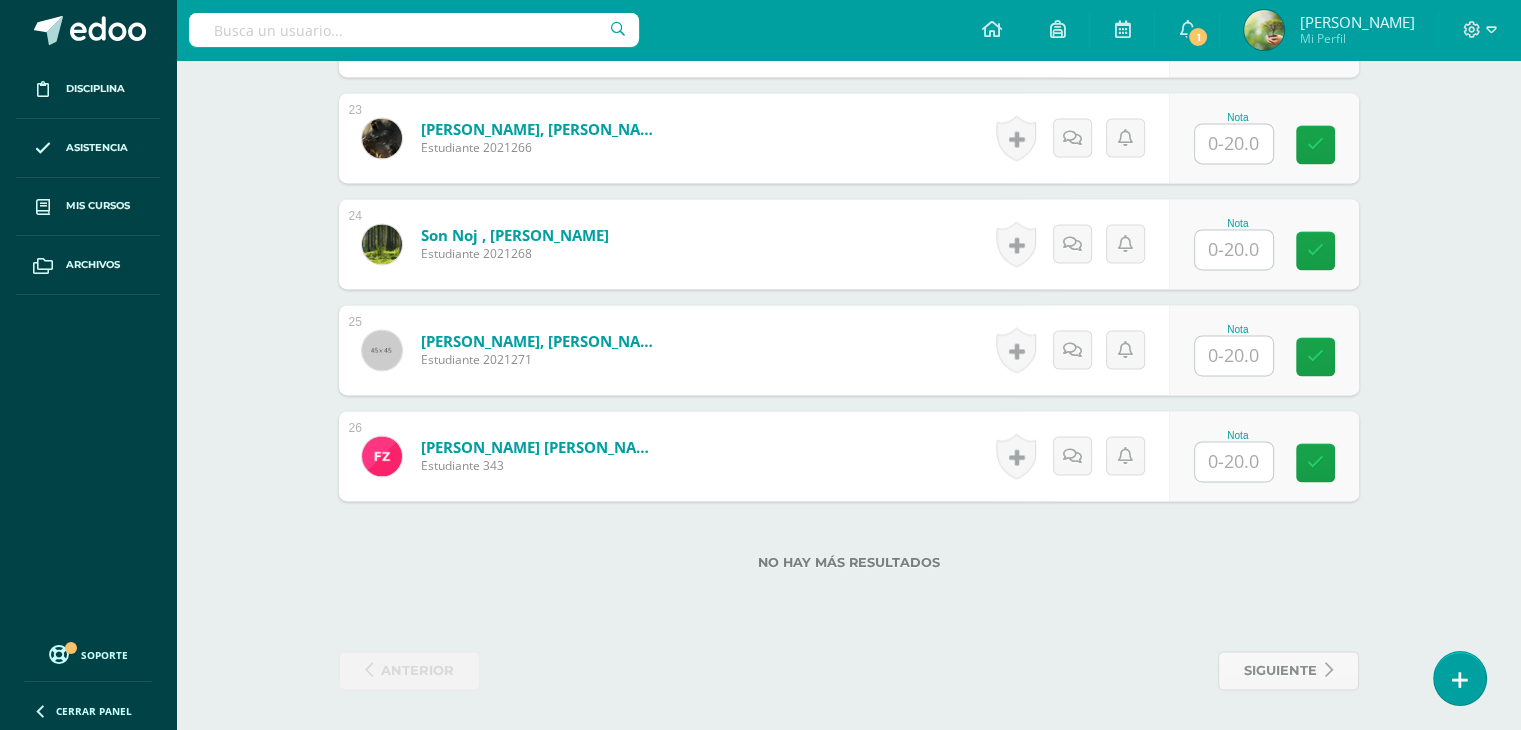 type on "20" 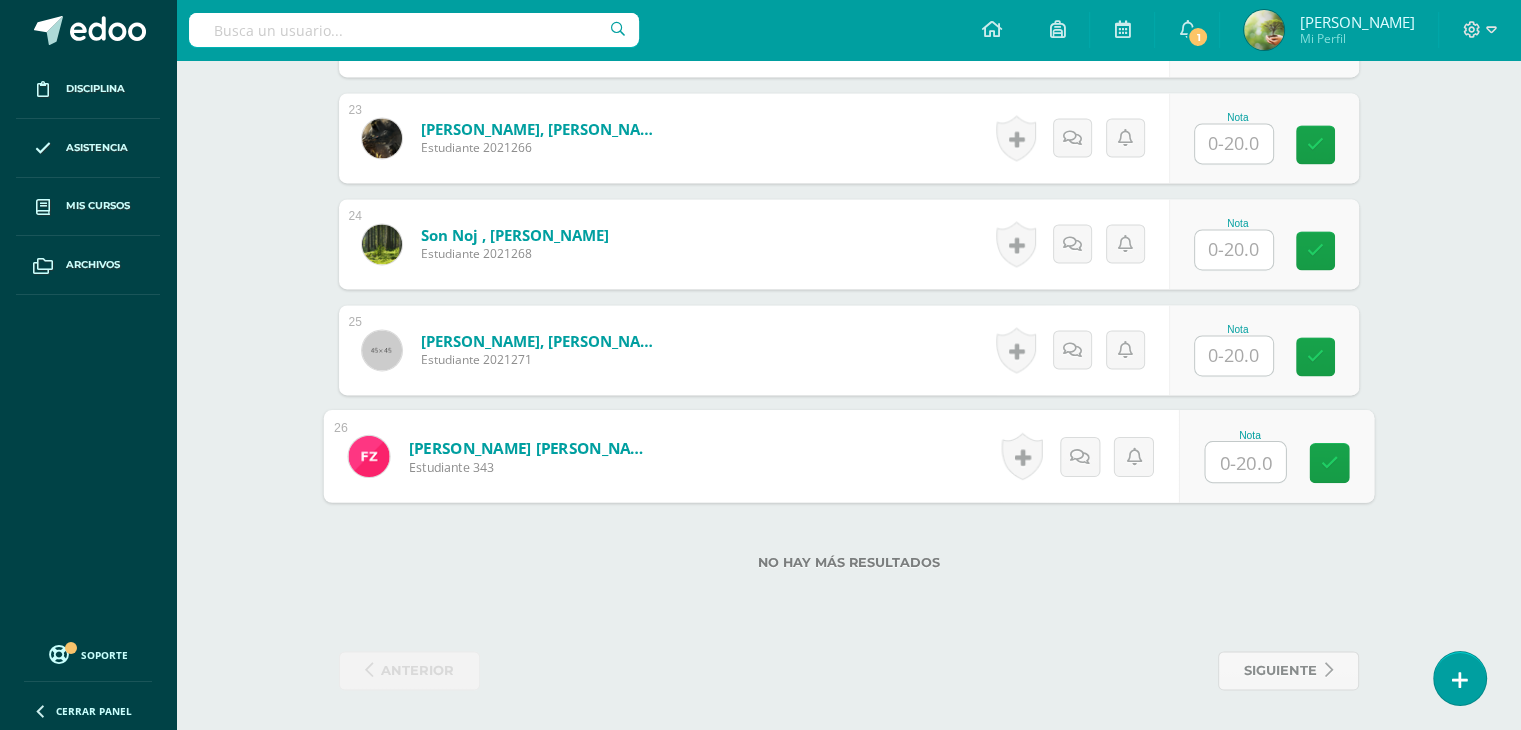 click at bounding box center (1245, 462) 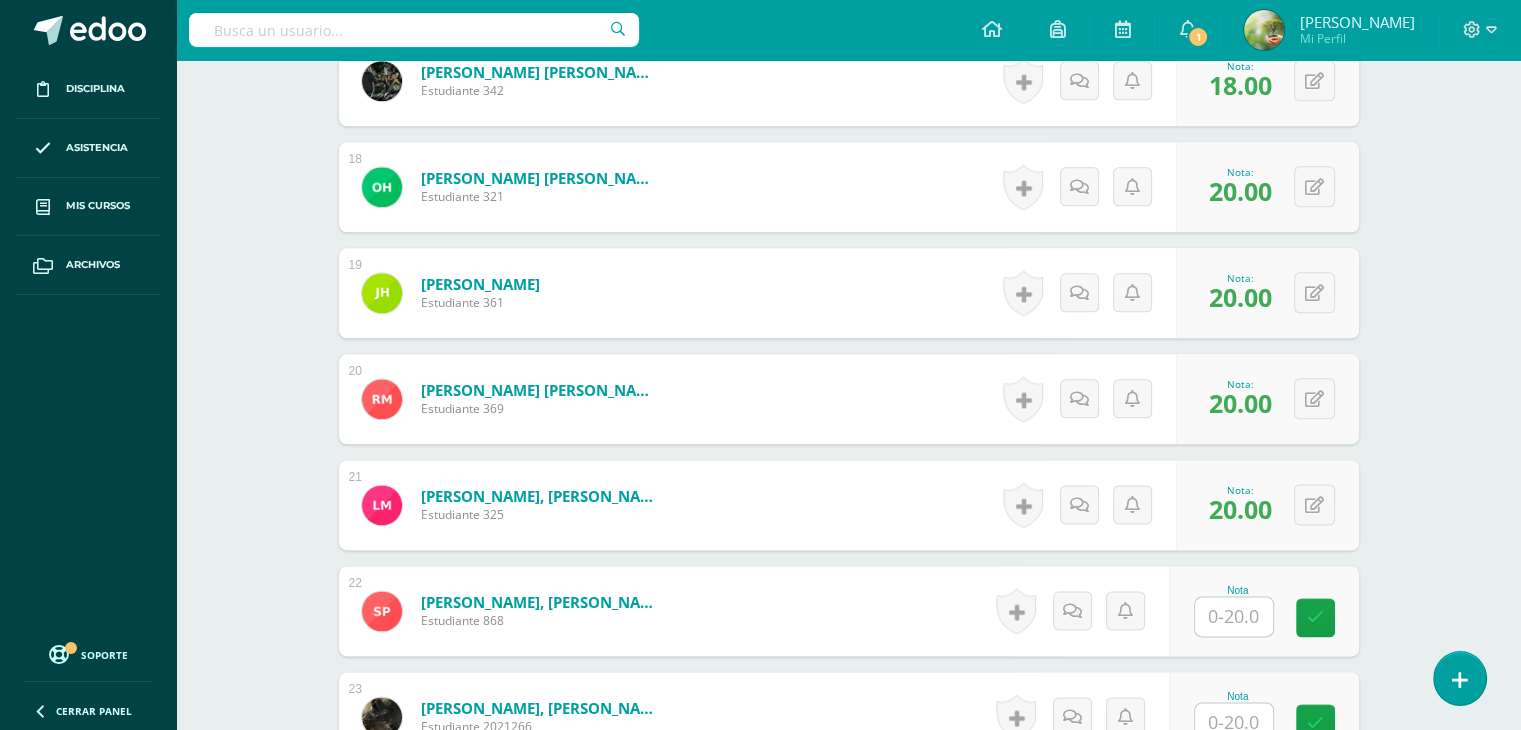 scroll, scrollTop: 2167, scrollLeft: 0, axis: vertical 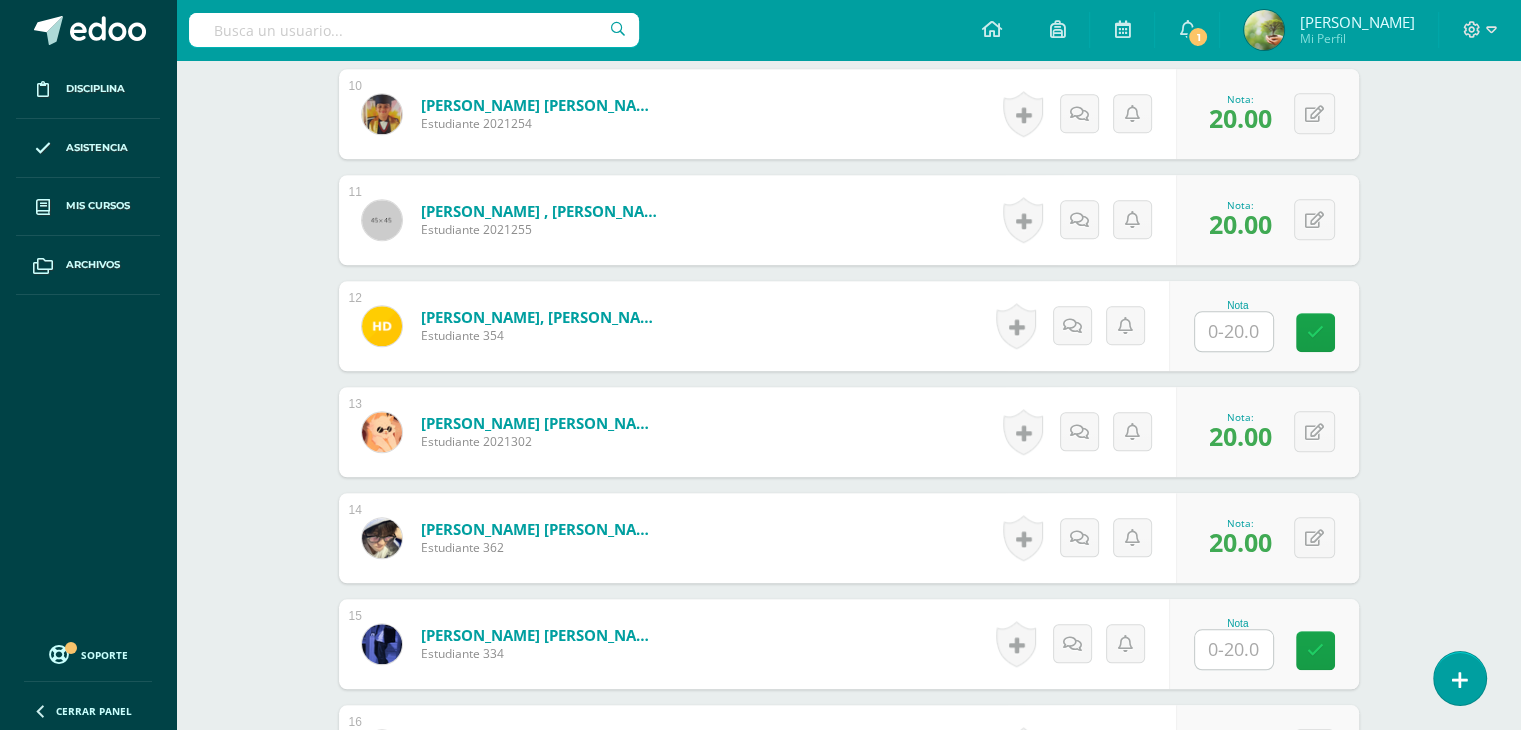 type on "20" 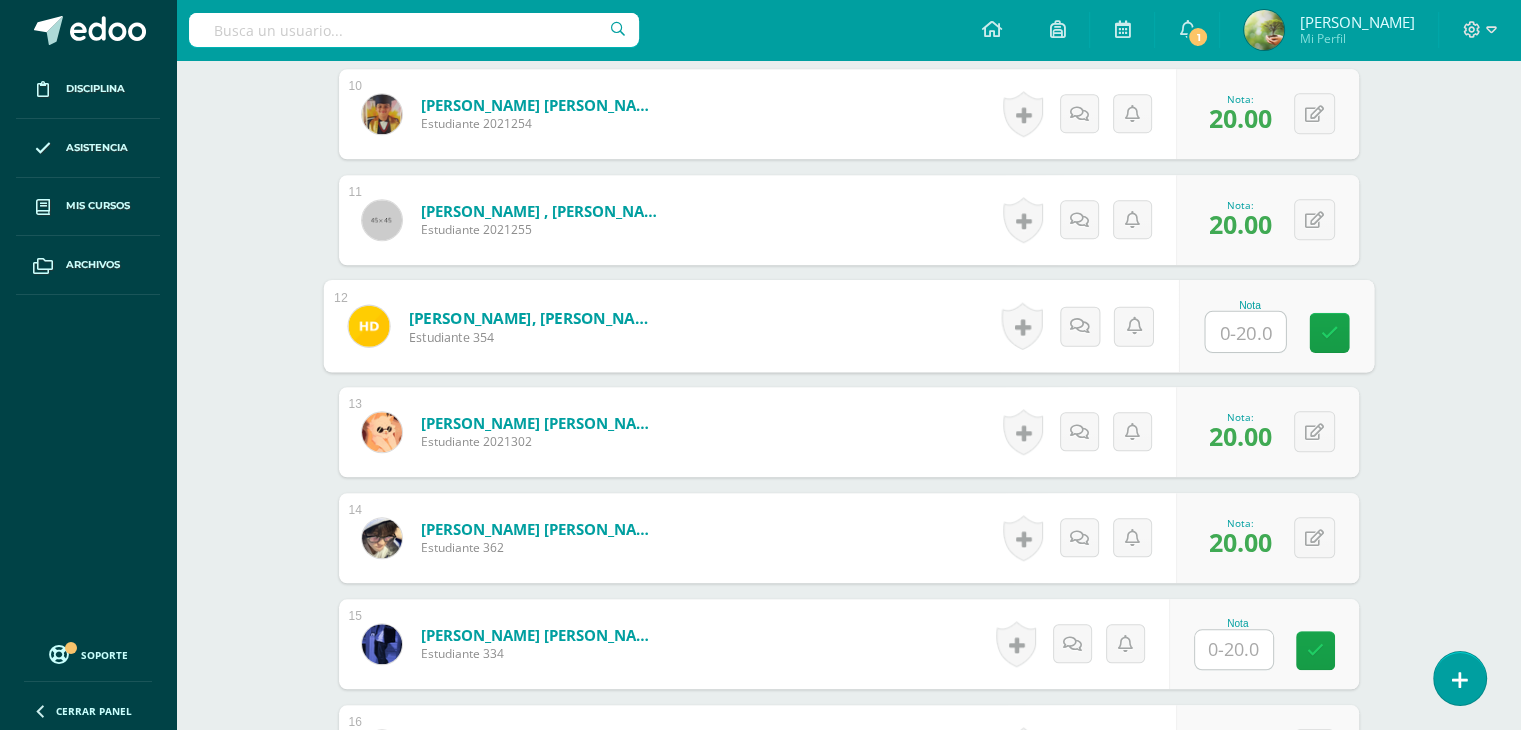 click at bounding box center [1245, 332] 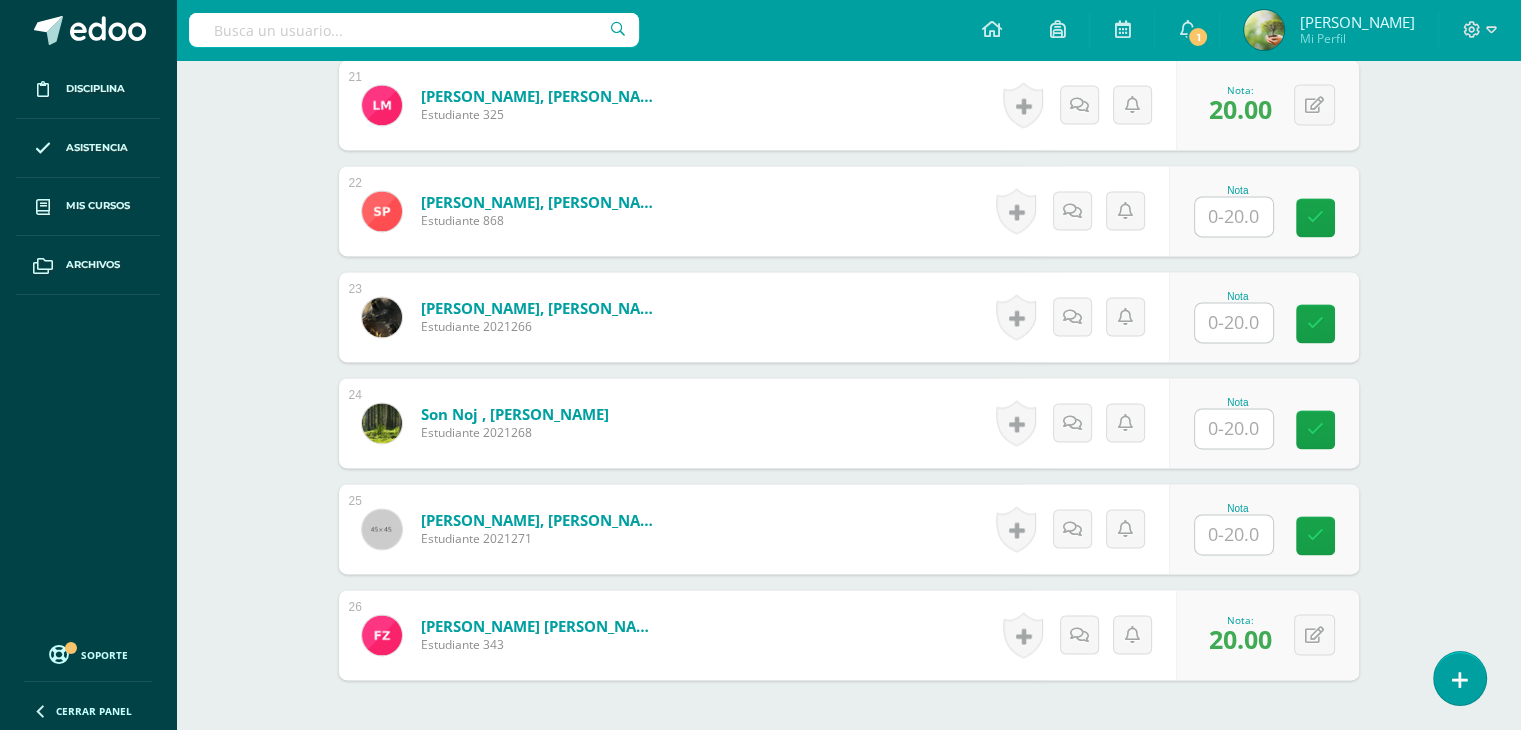scroll, scrollTop: 2972, scrollLeft: 0, axis: vertical 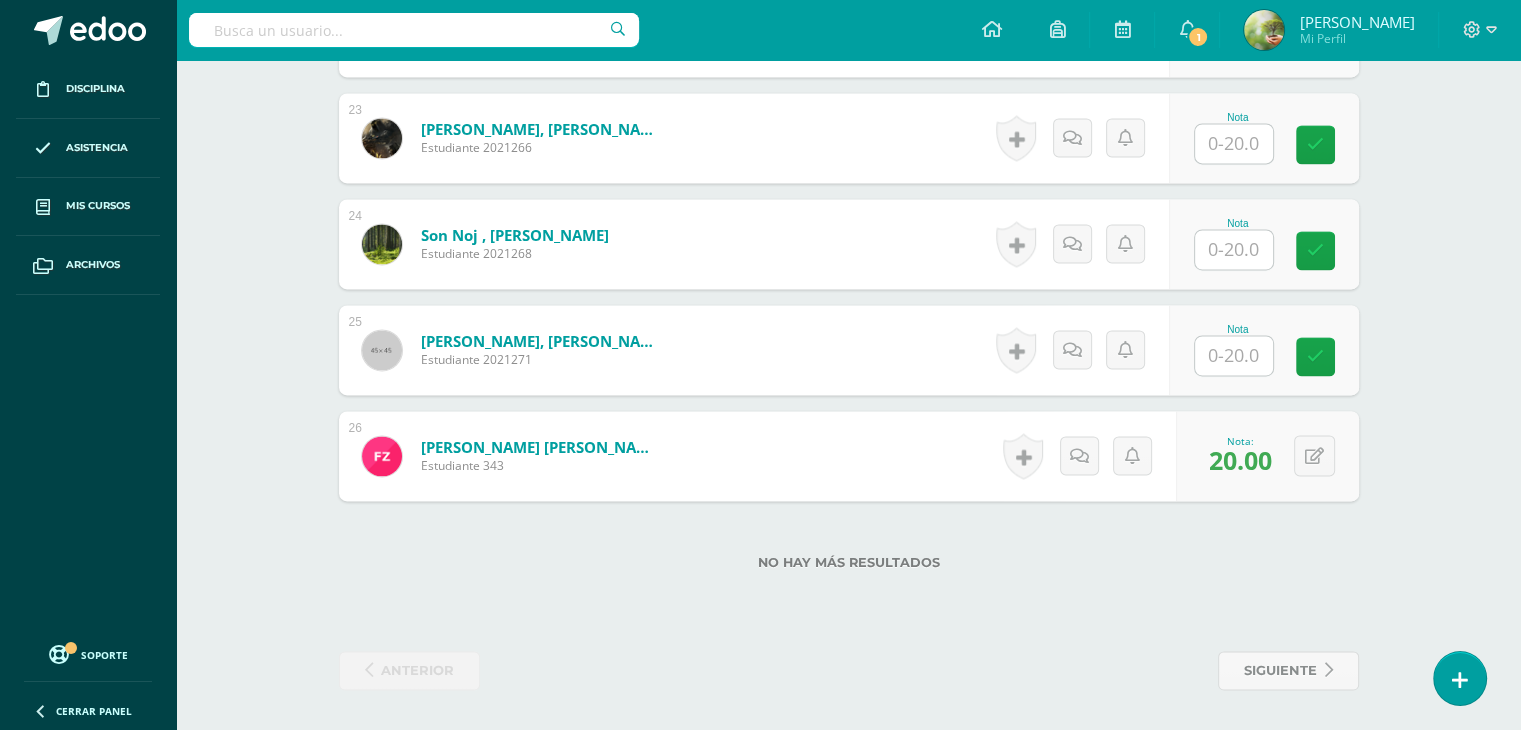 type on "20" 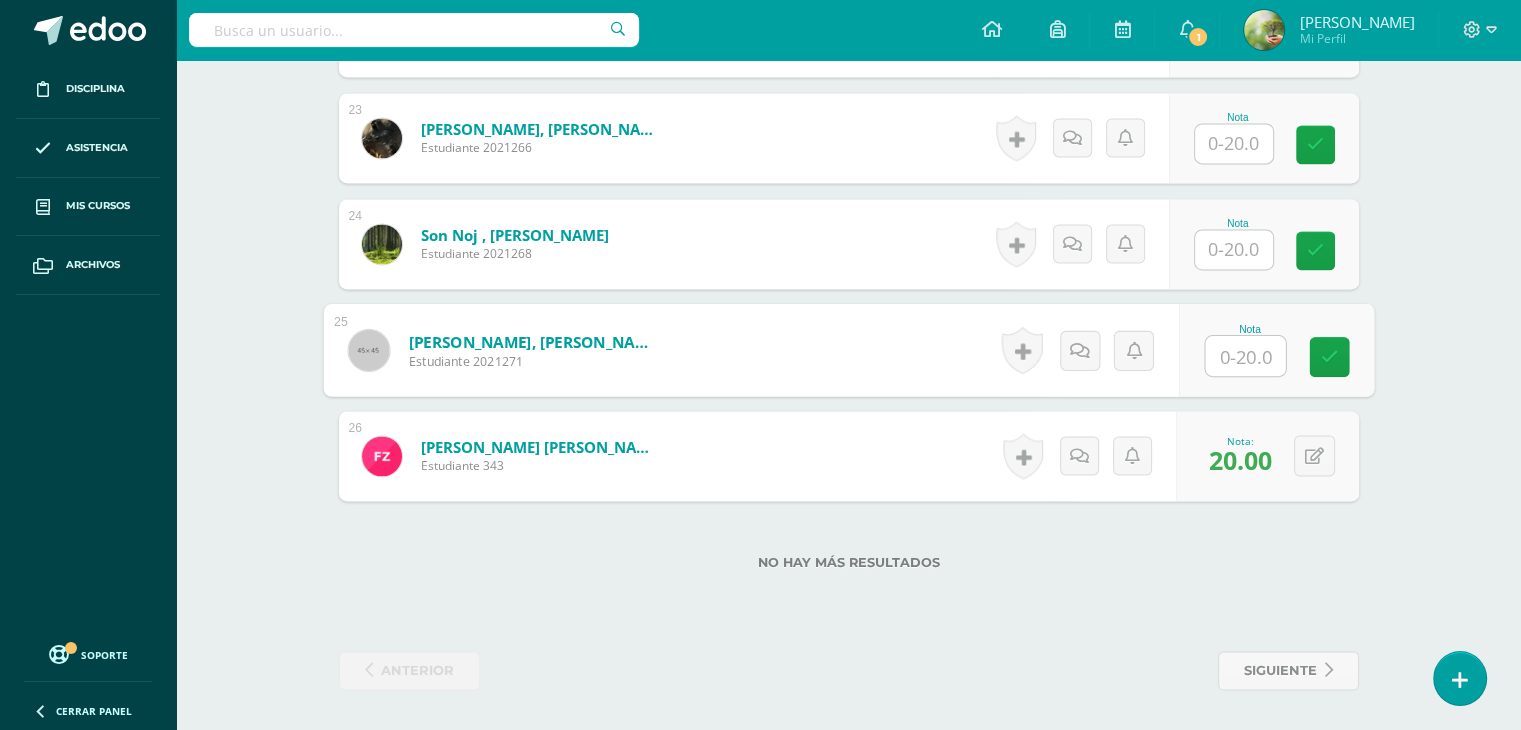 click at bounding box center [1245, 356] 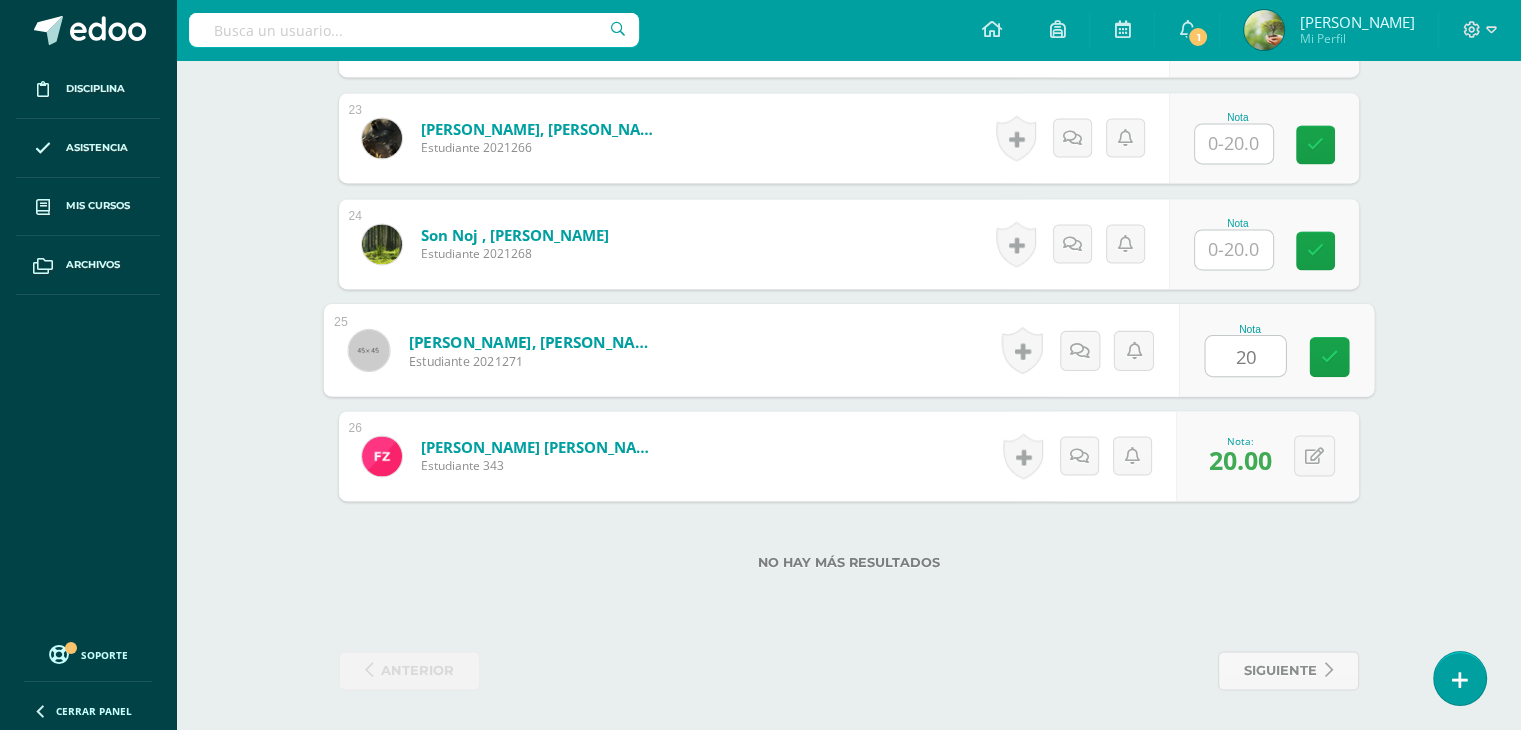 type on "20" 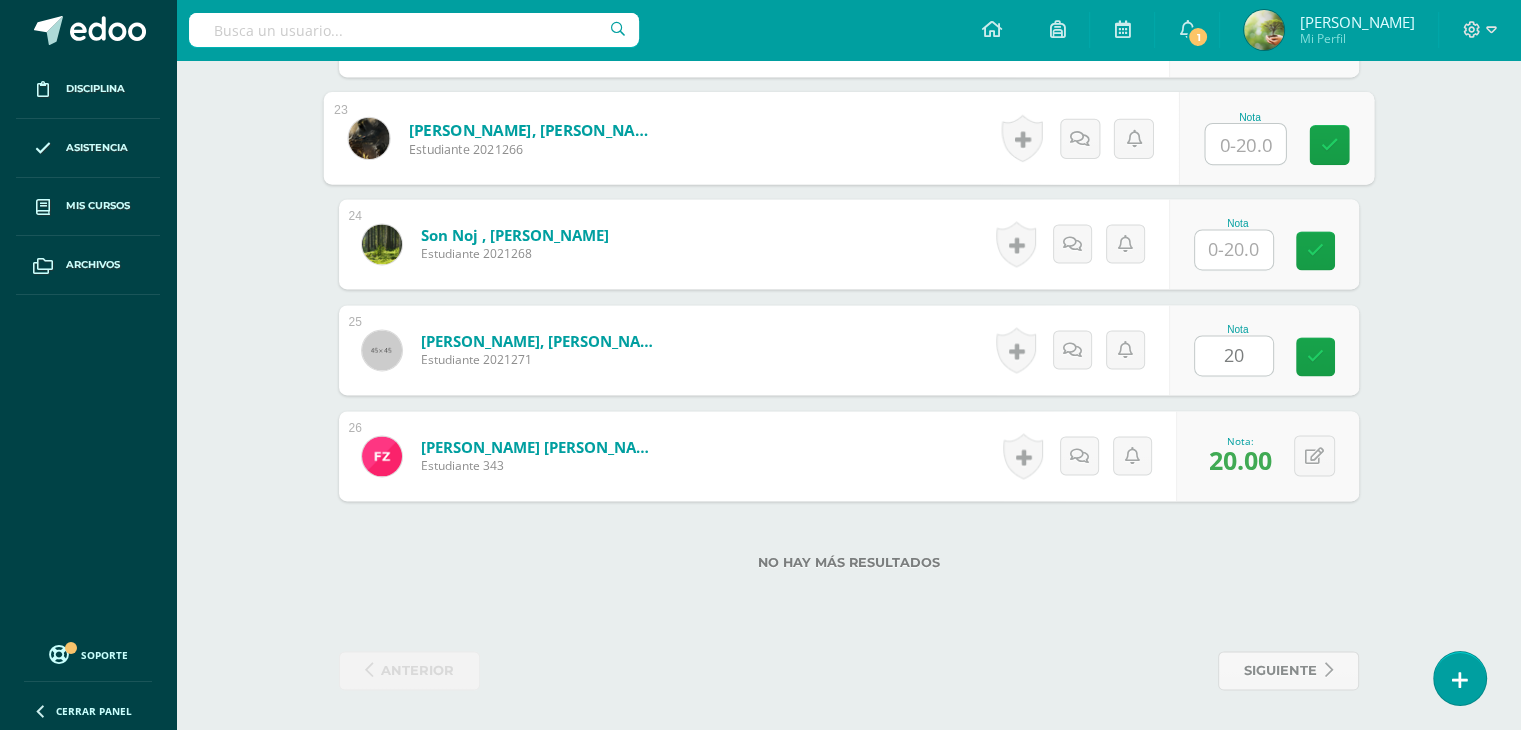 click at bounding box center [1245, 144] 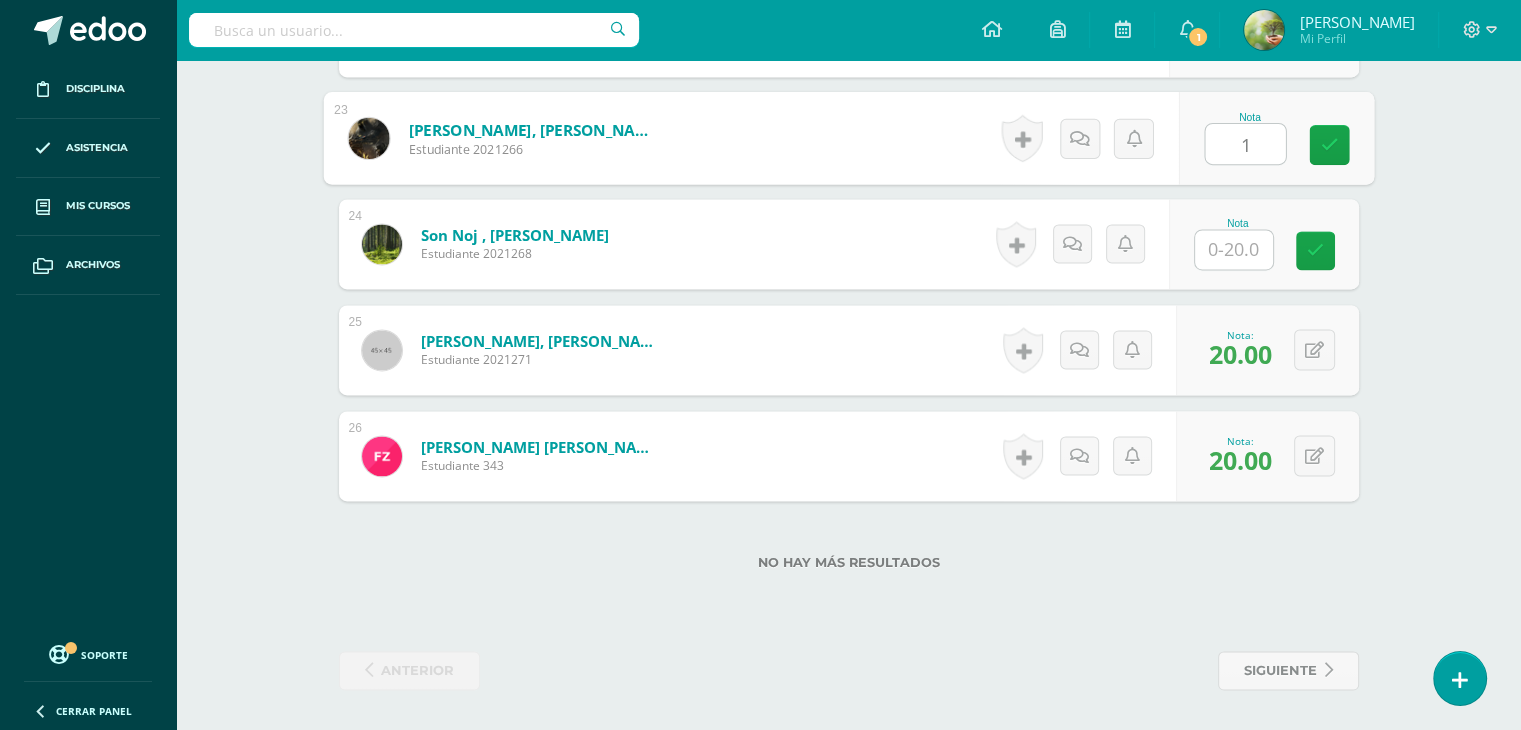 type on "18" 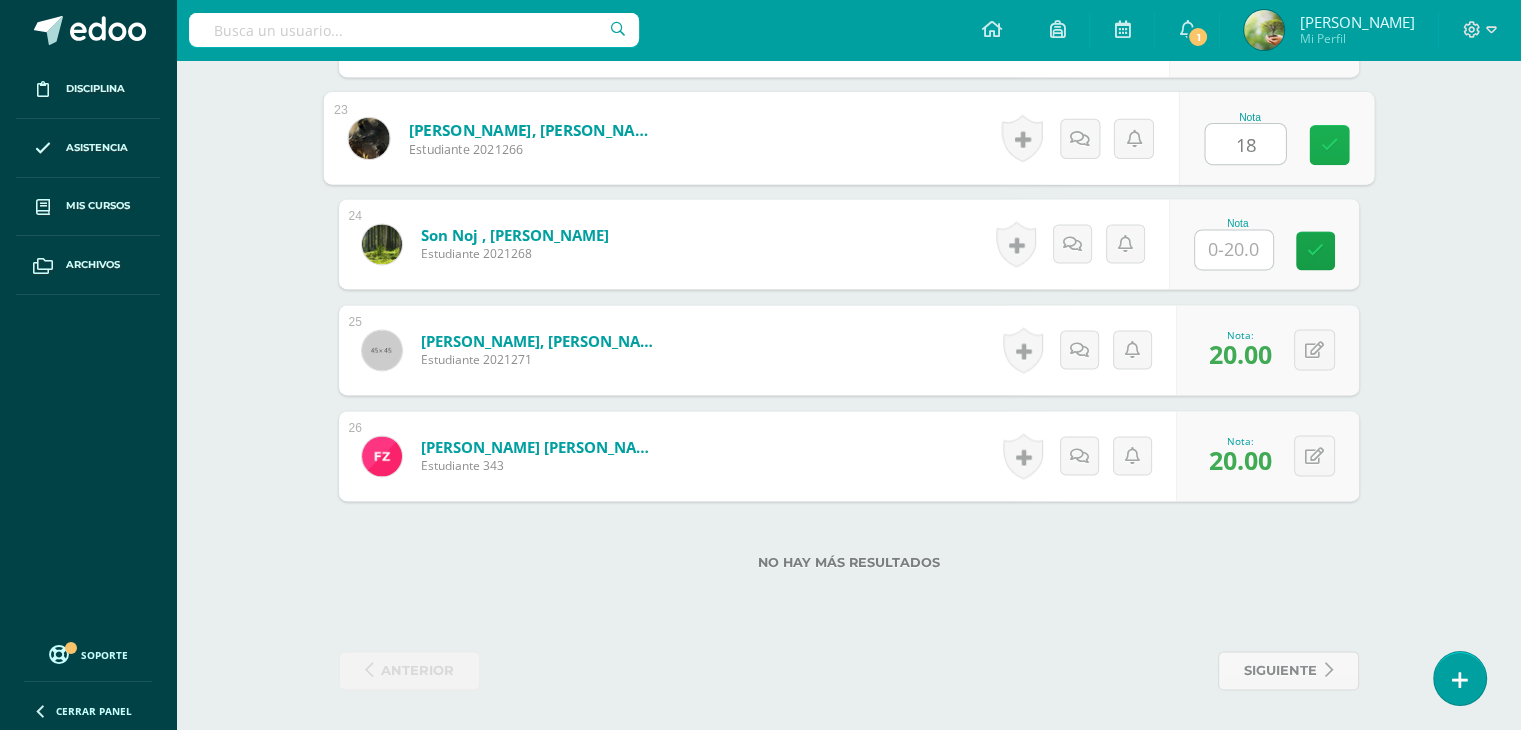 click at bounding box center (1329, 145) 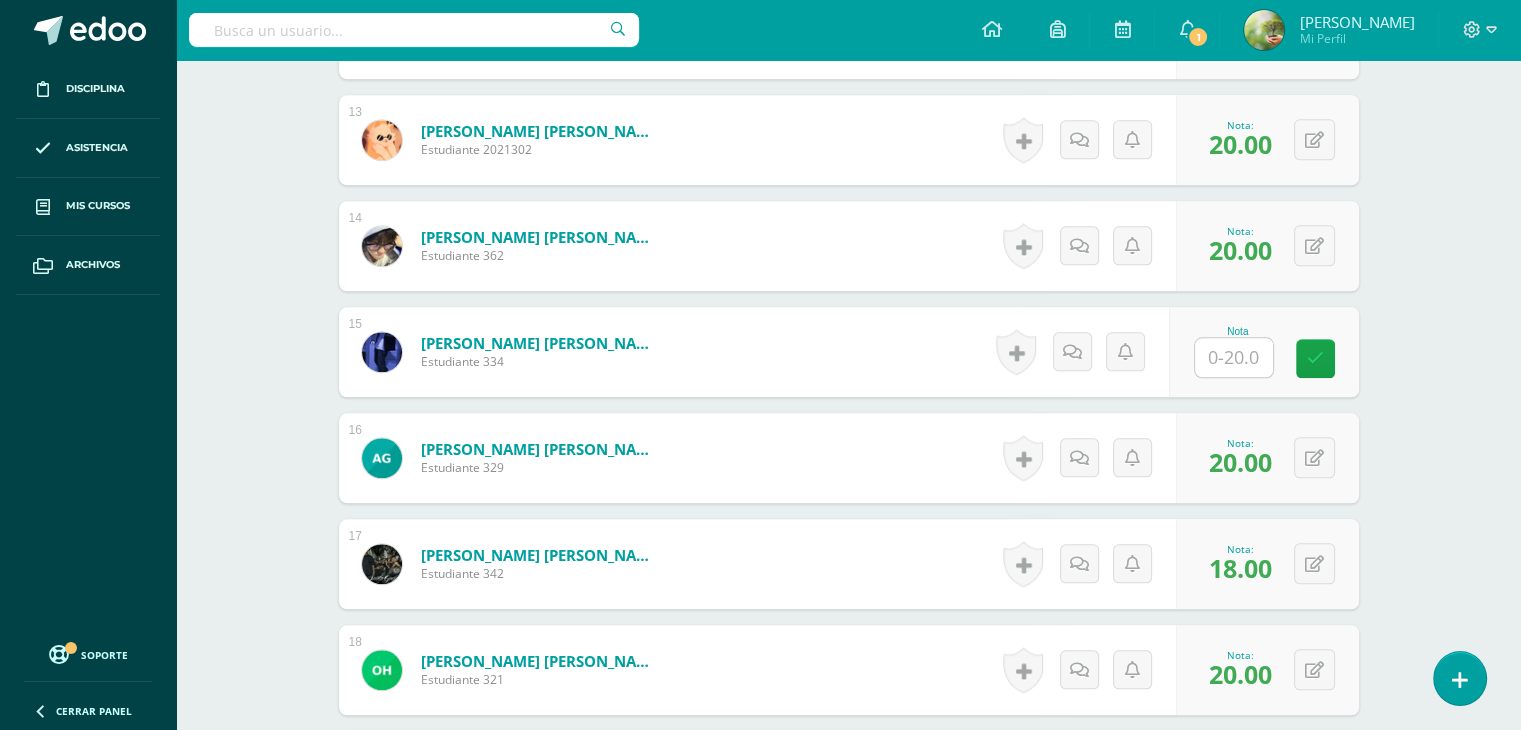 scroll, scrollTop: 1876, scrollLeft: 0, axis: vertical 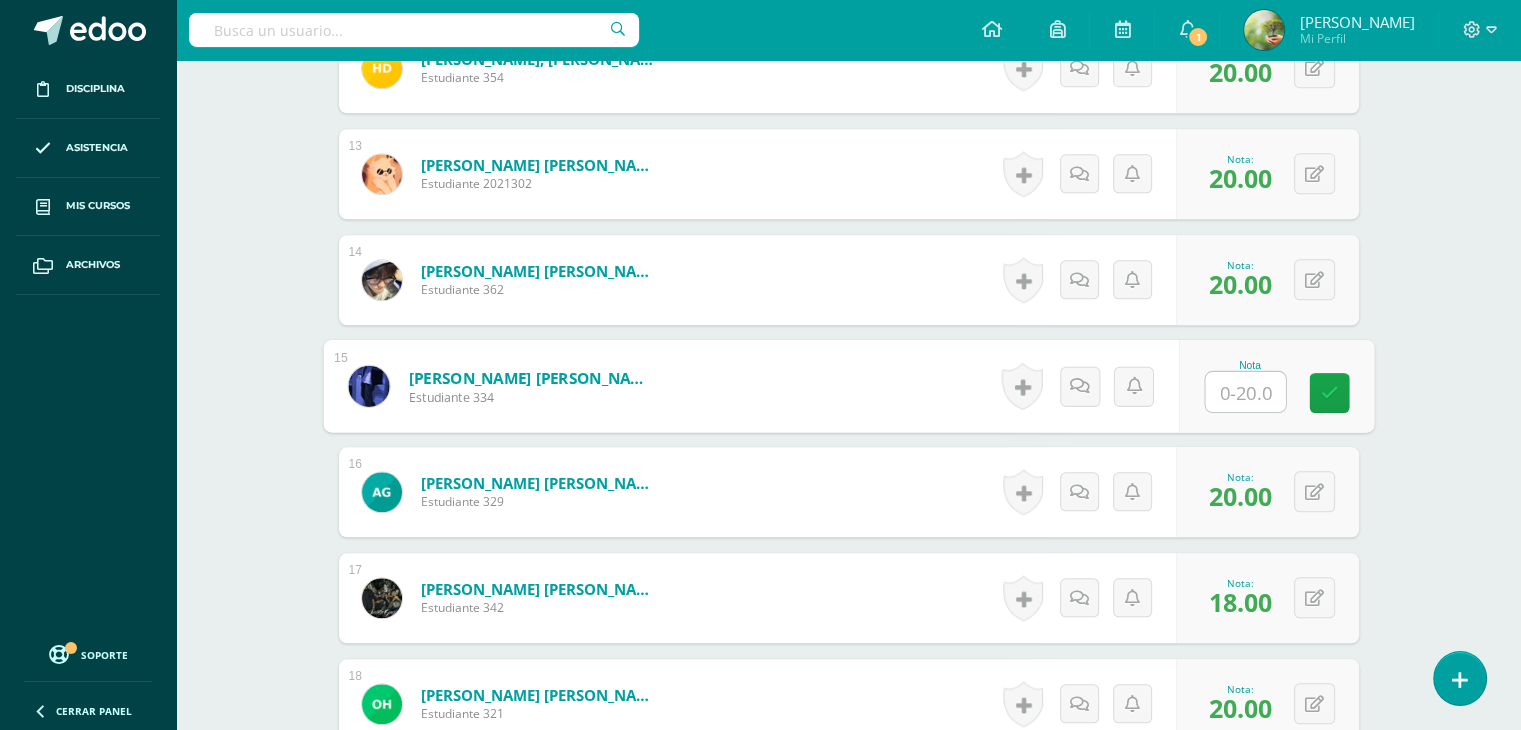 click at bounding box center (1245, 392) 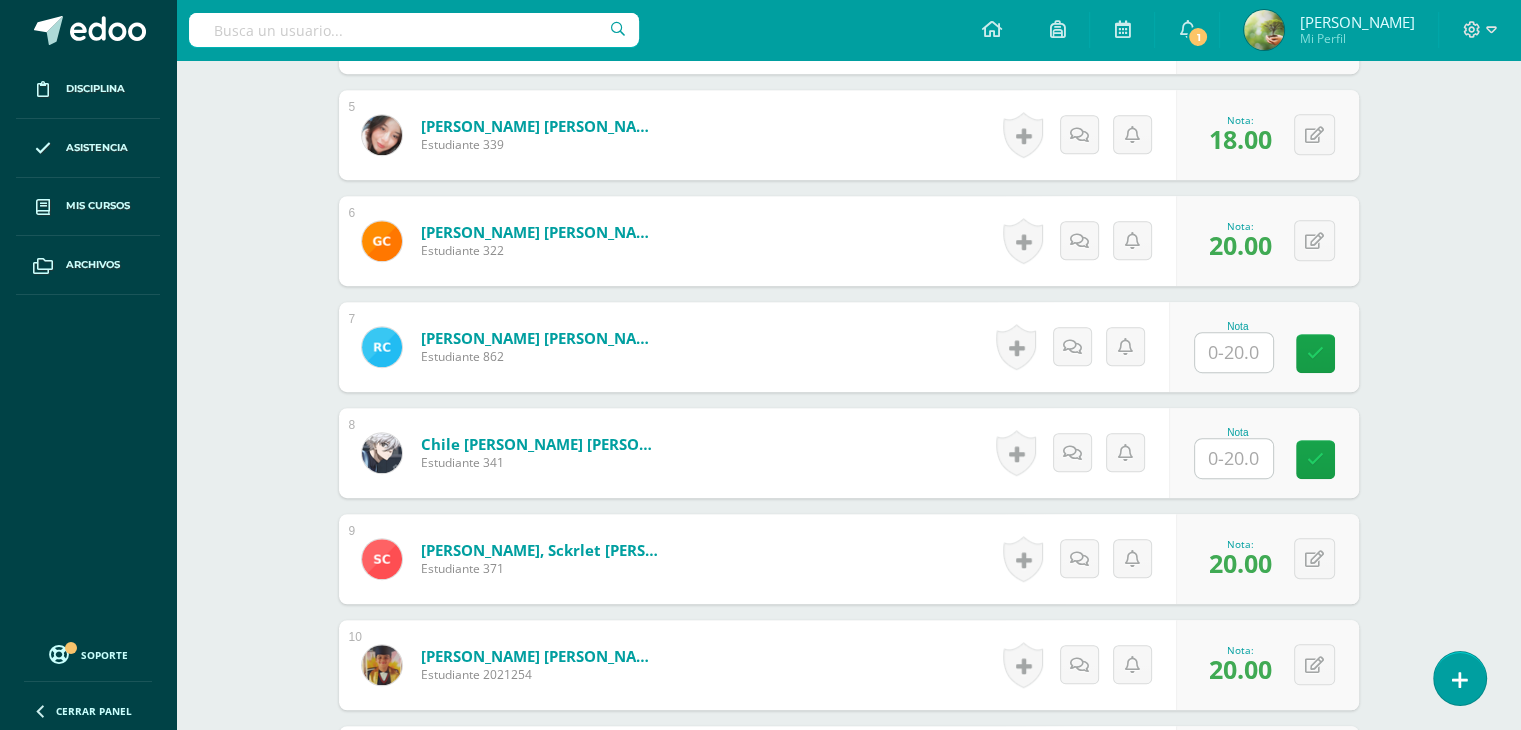 scroll, scrollTop: 1045, scrollLeft: 0, axis: vertical 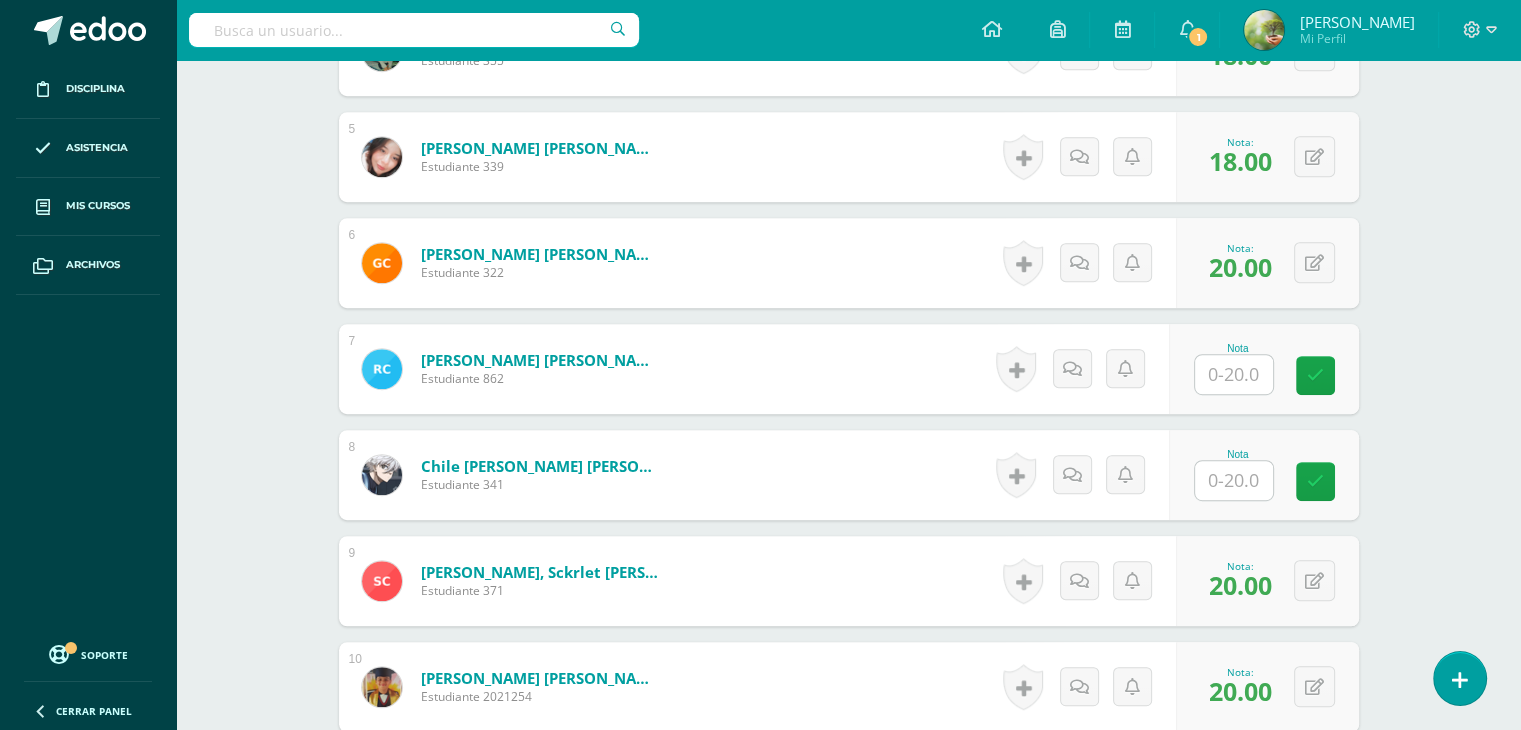 type on "15" 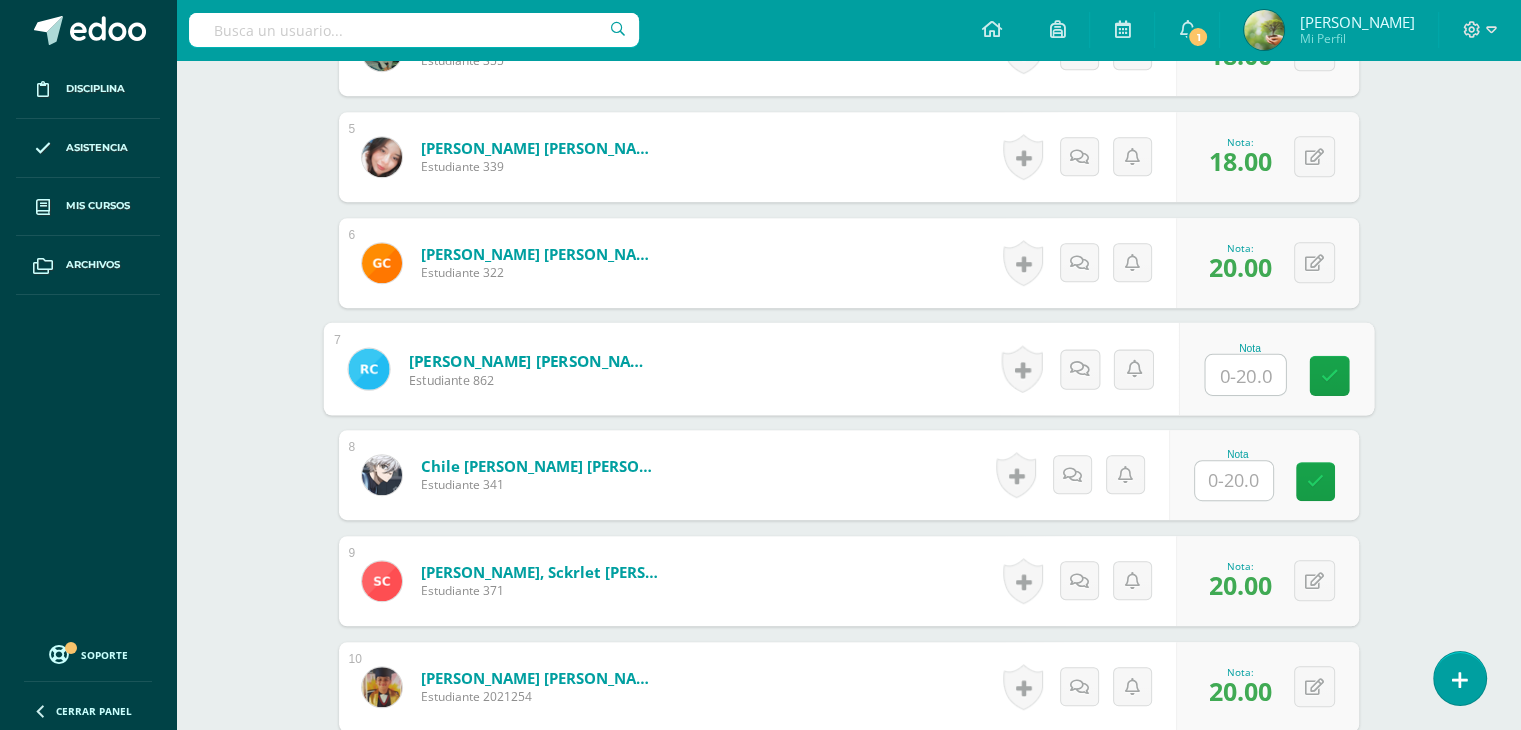 click at bounding box center [1245, 375] 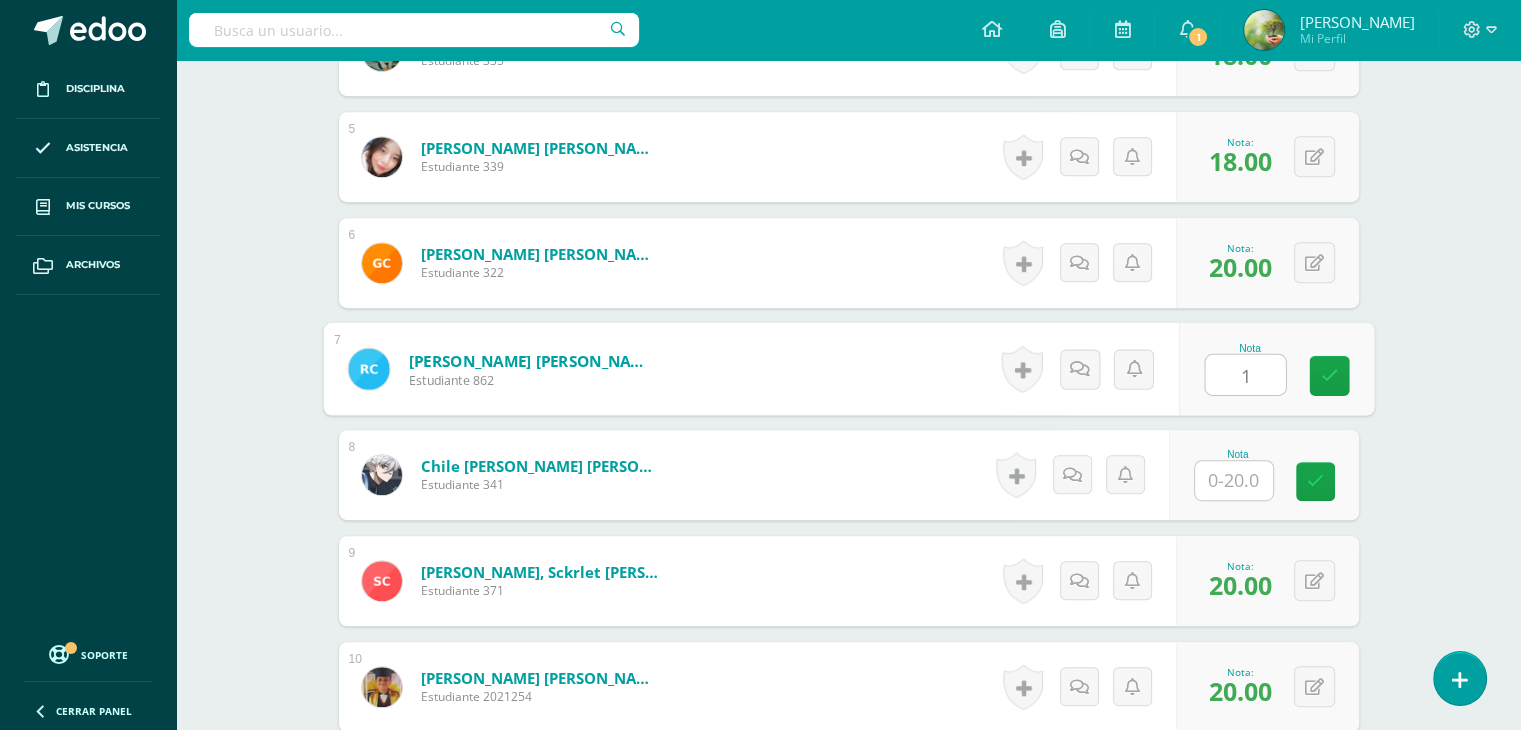 type on "15" 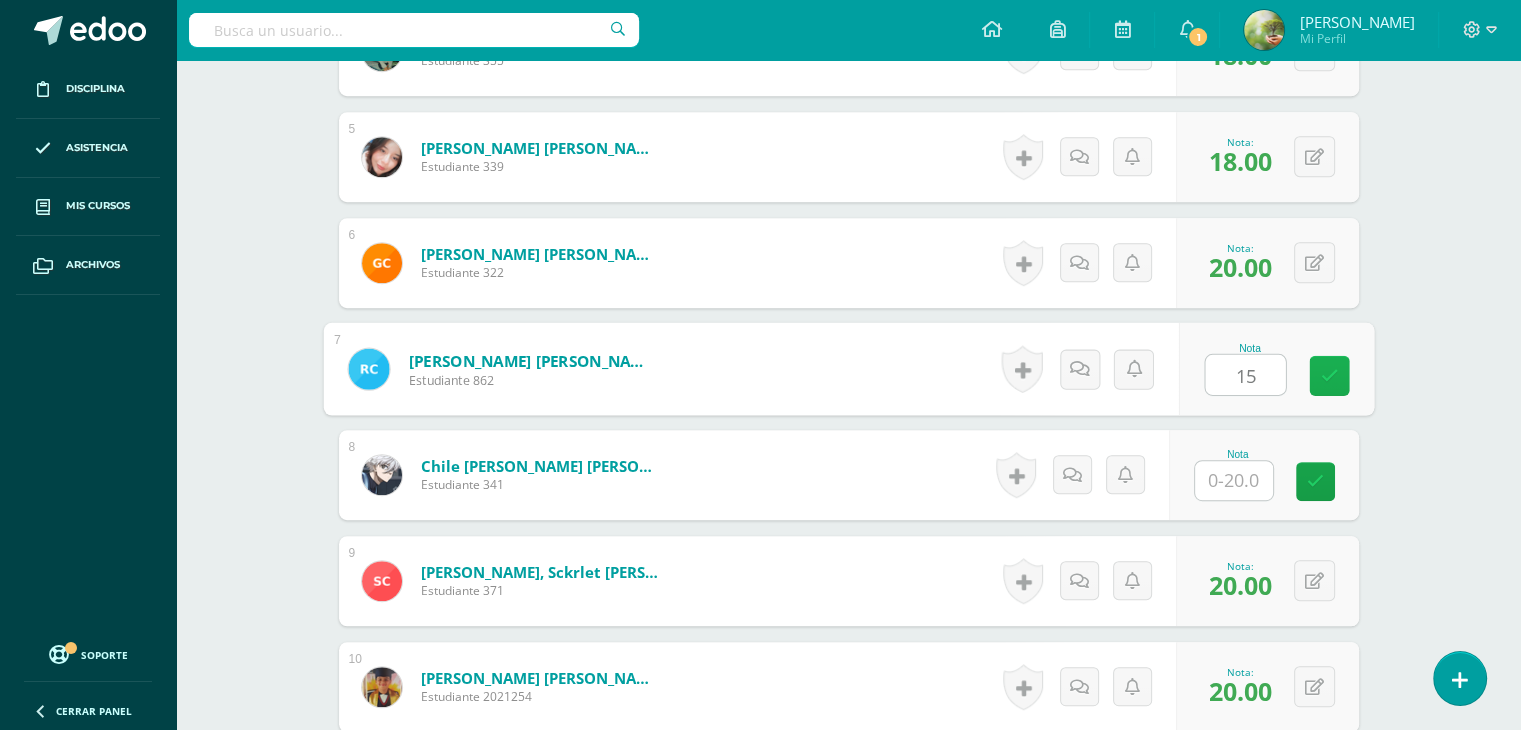 click at bounding box center (1329, 375) 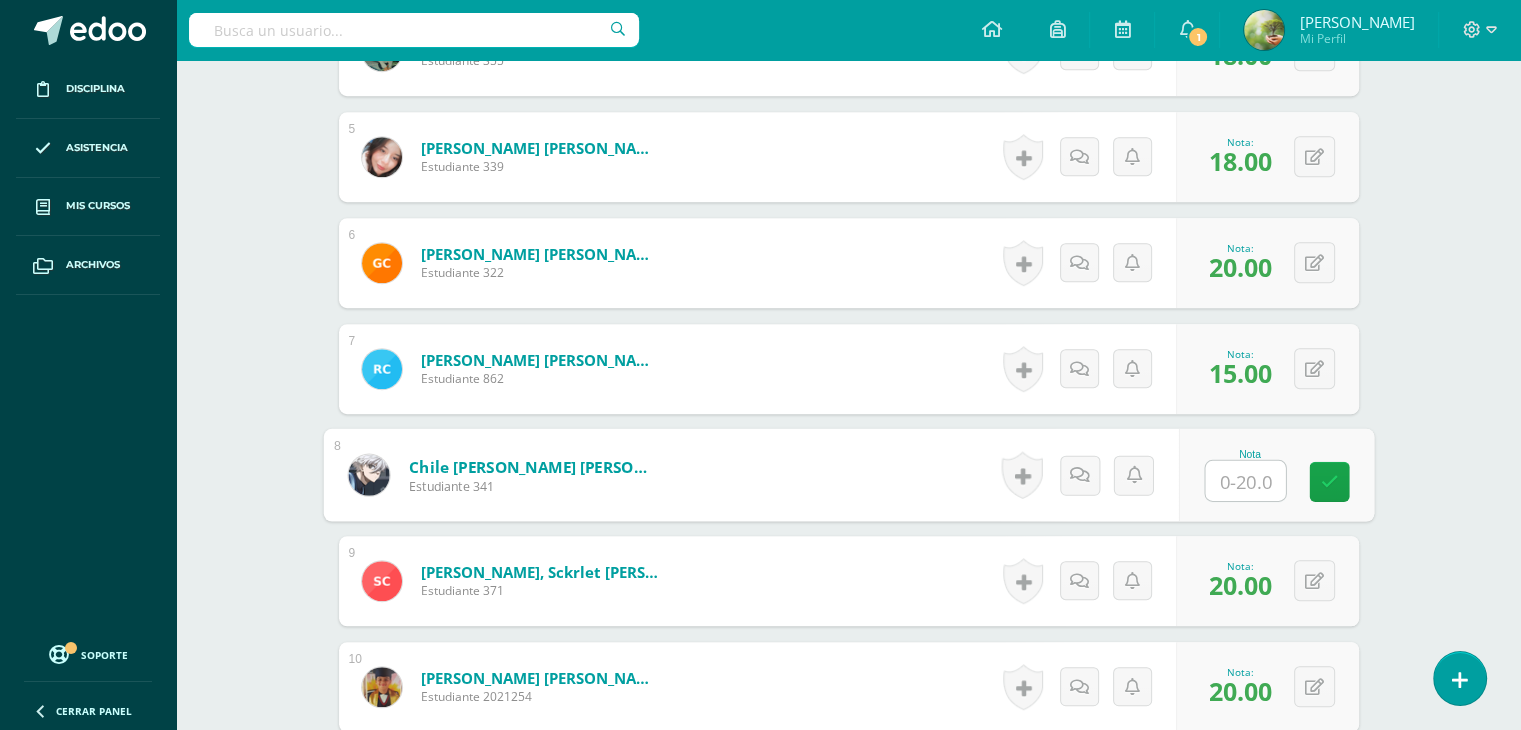 click at bounding box center [1245, 481] 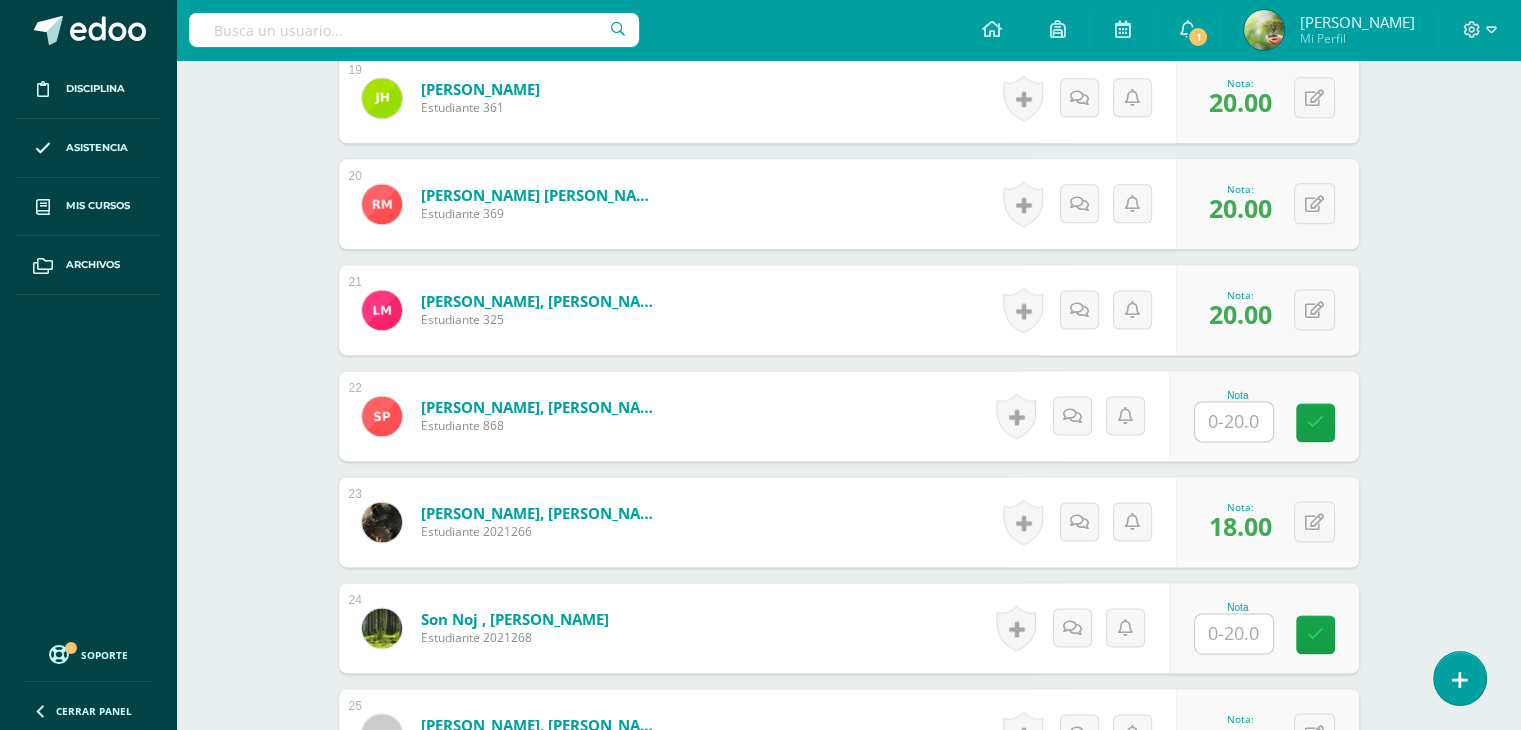 scroll, scrollTop: 2618, scrollLeft: 0, axis: vertical 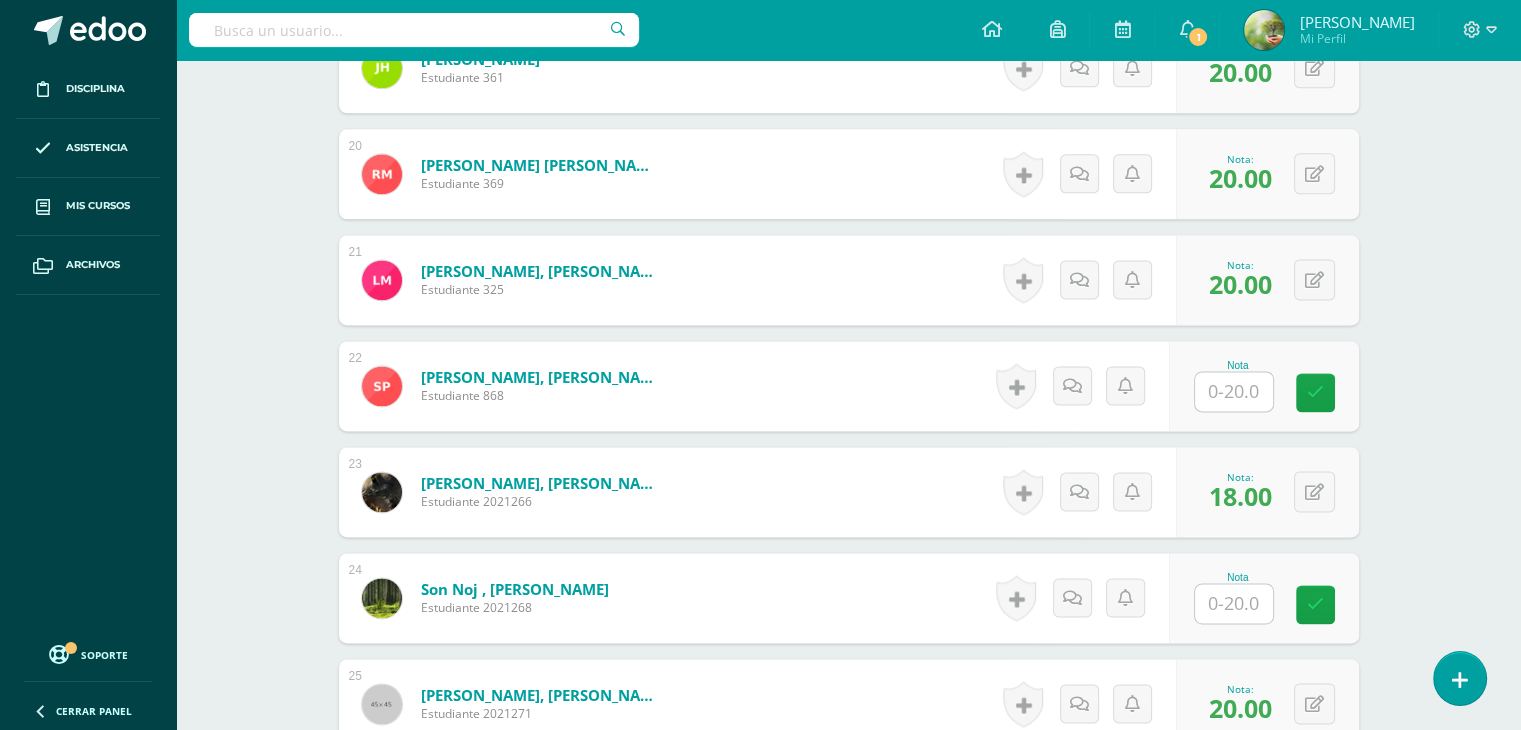 type on "18" 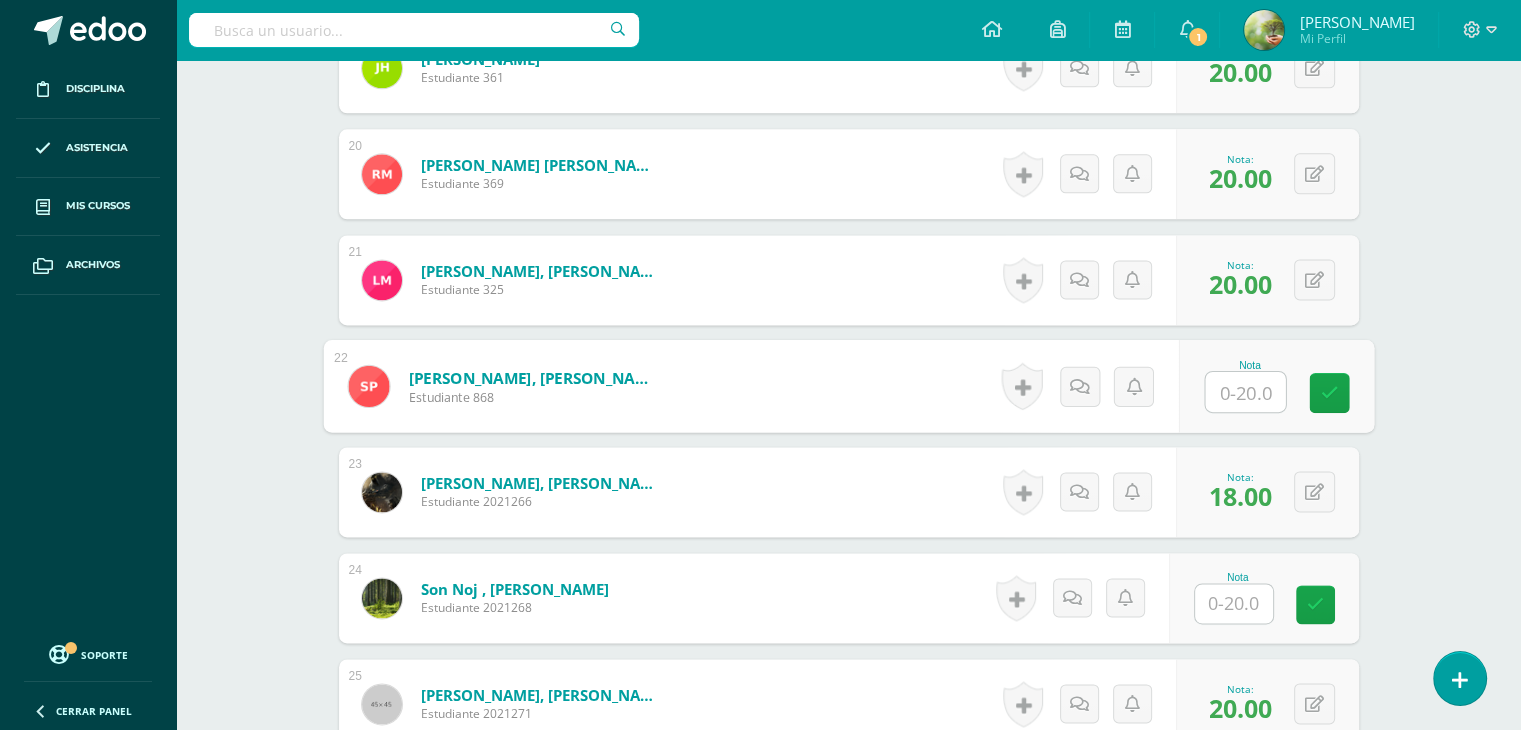 click at bounding box center (1245, 392) 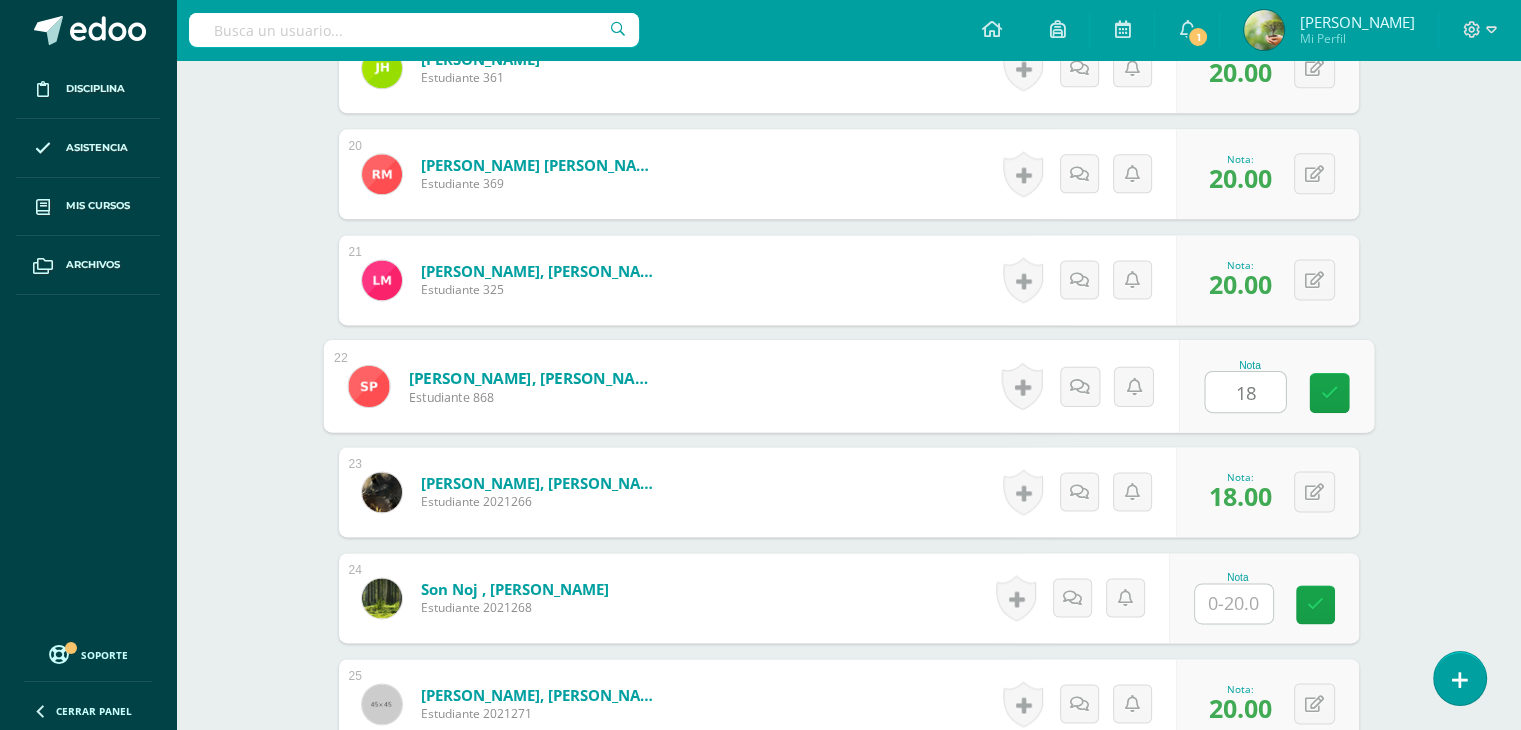 type on "18" 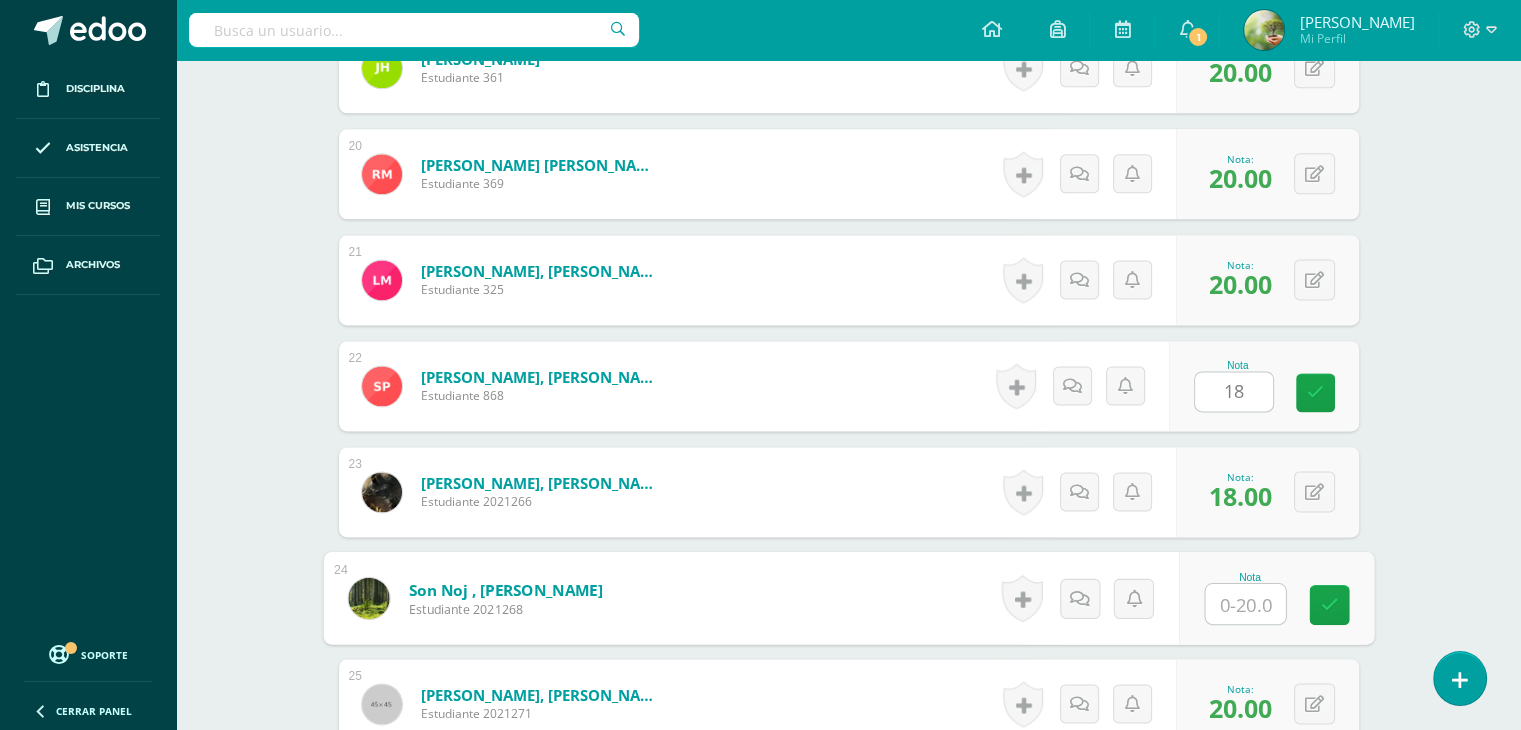 click at bounding box center (1245, 604) 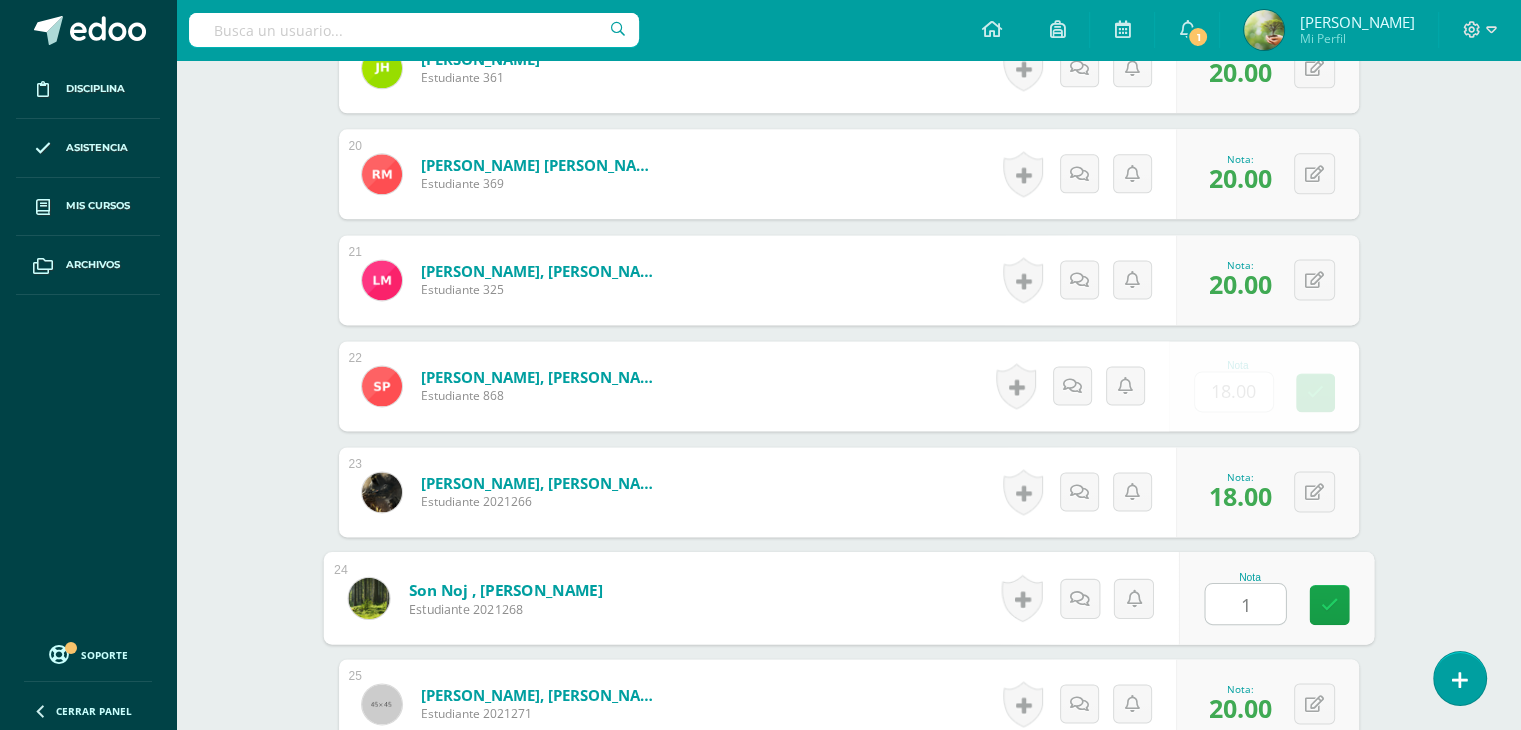 type on "18" 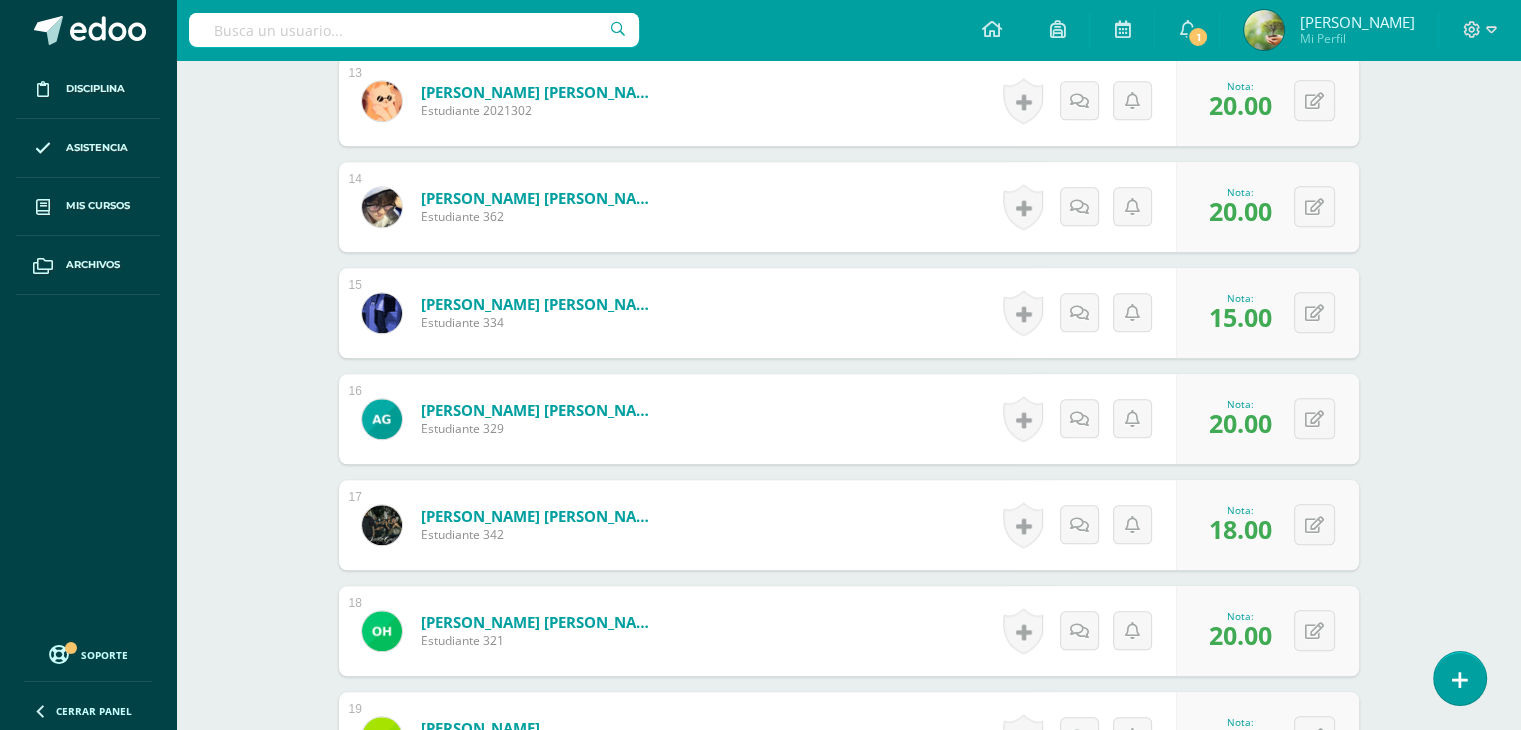 scroll, scrollTop: 1560, scrollLeft: 0, axis: vertical 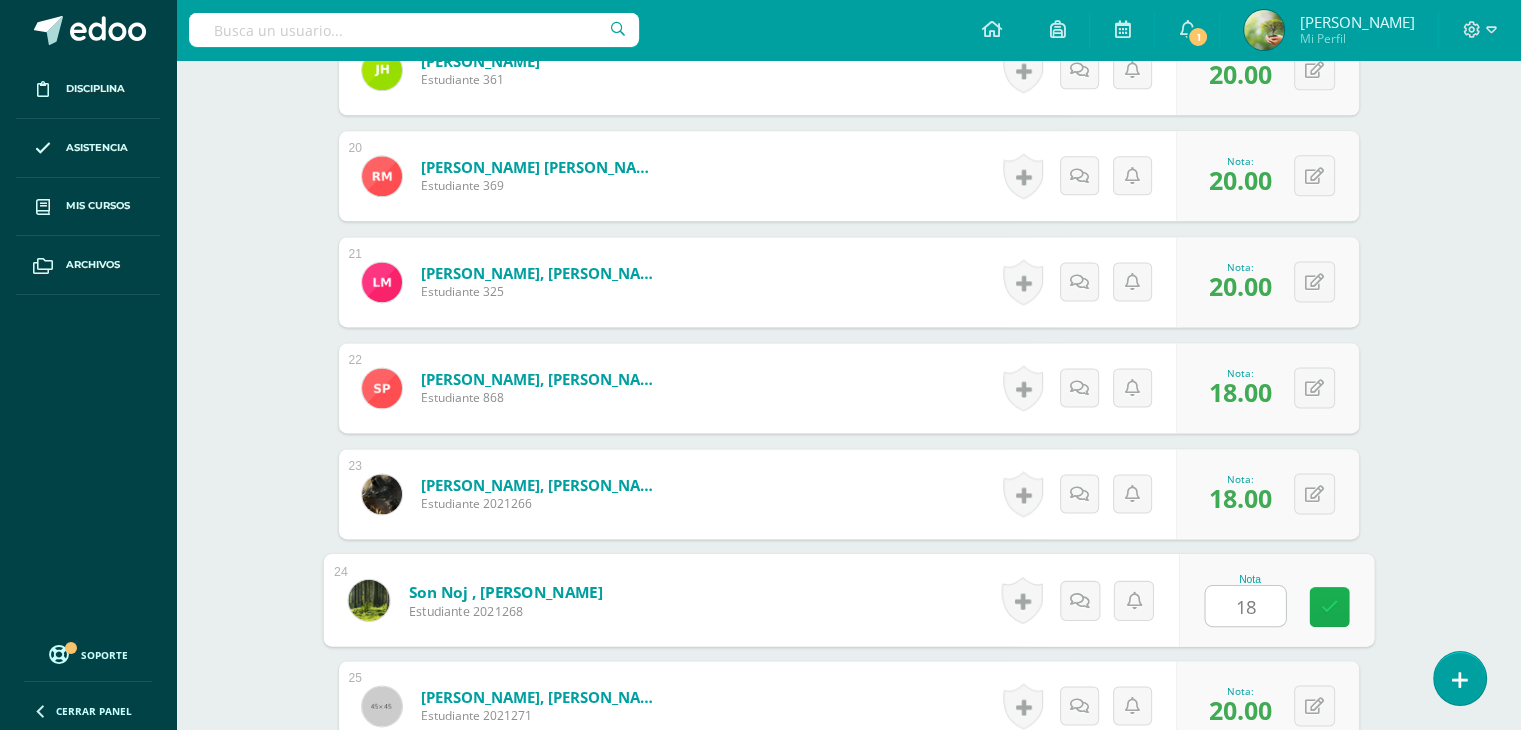 click at bounding box center [1329, 607] 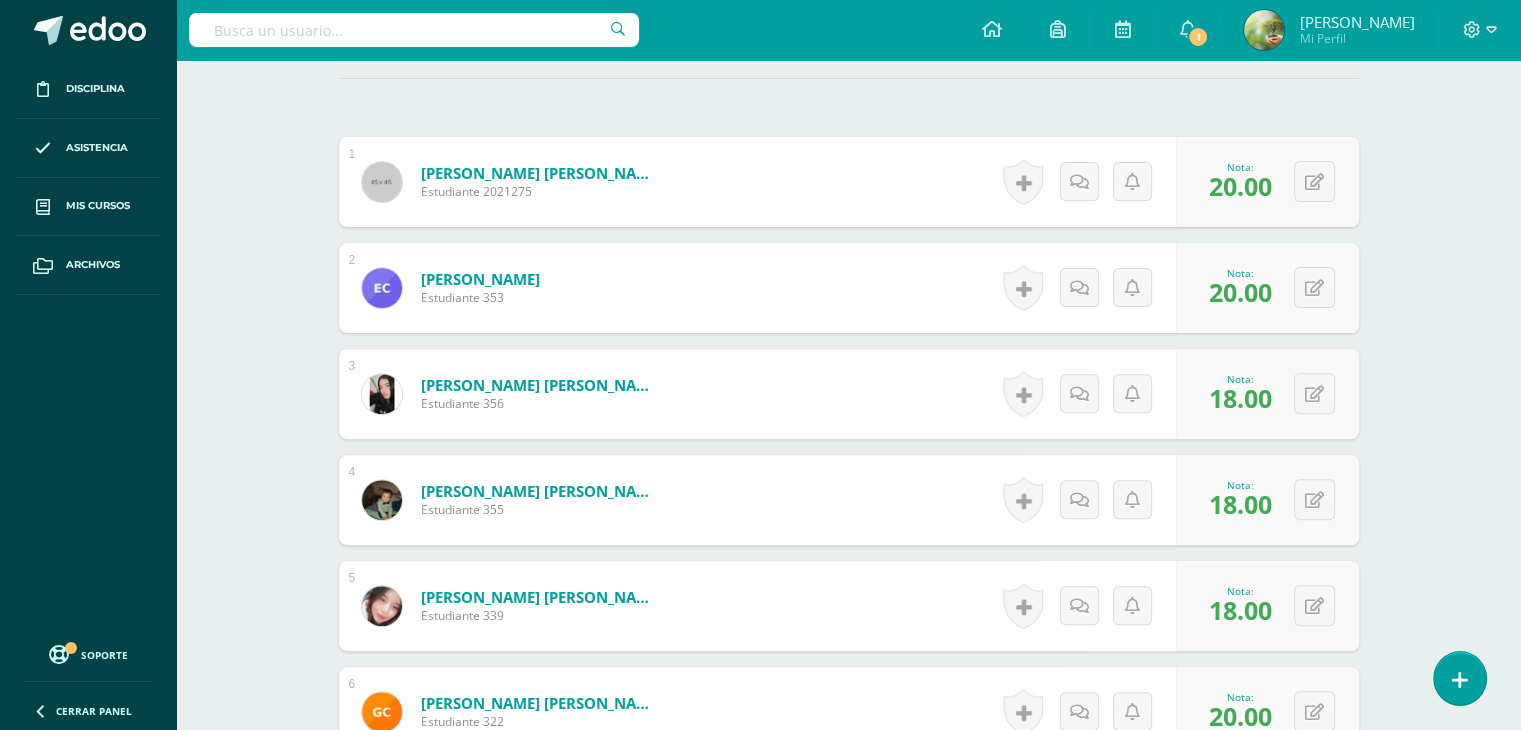 scroll, scrollTop: 245, scrollLeft: 0, axis: vertical 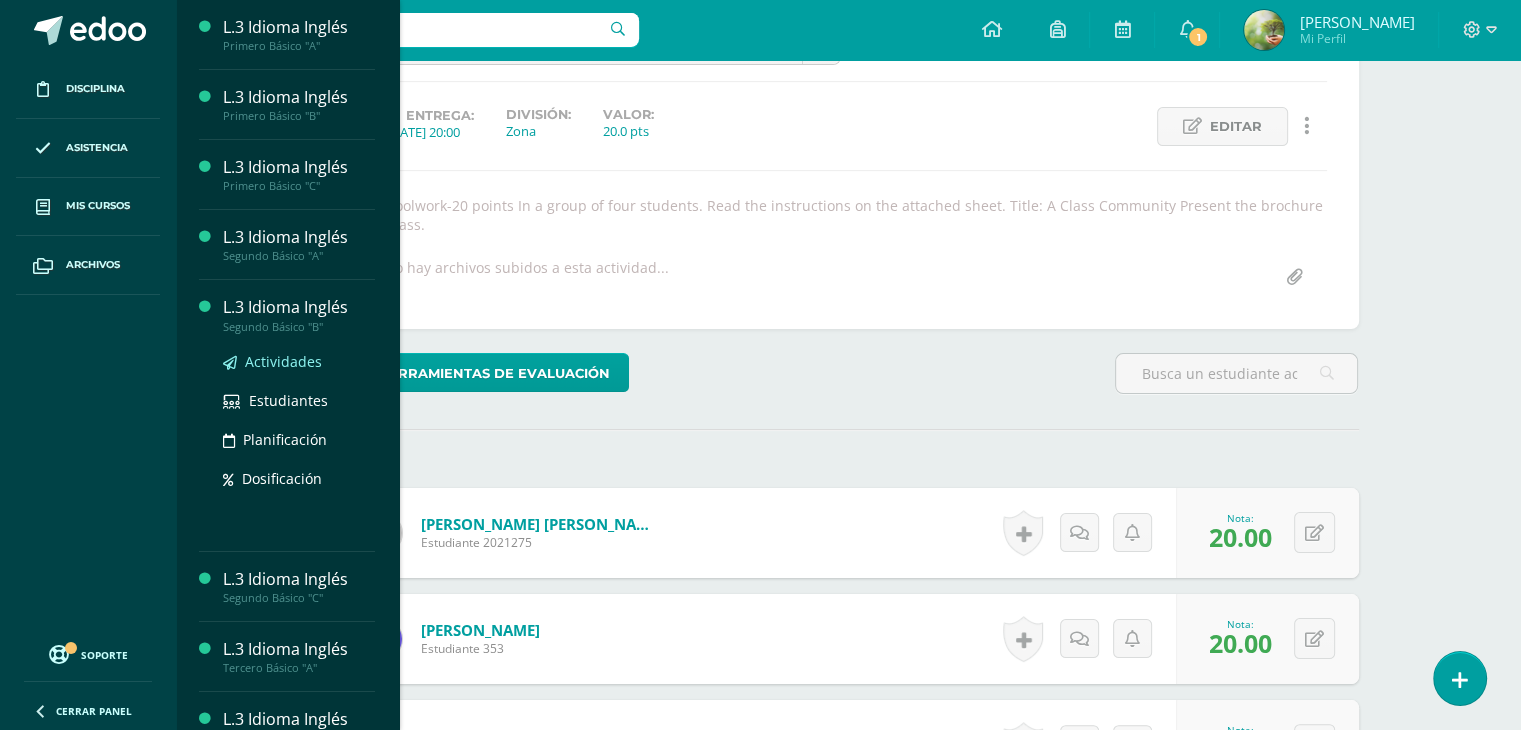 click on "Actividades" at bounding box center (283, 361) 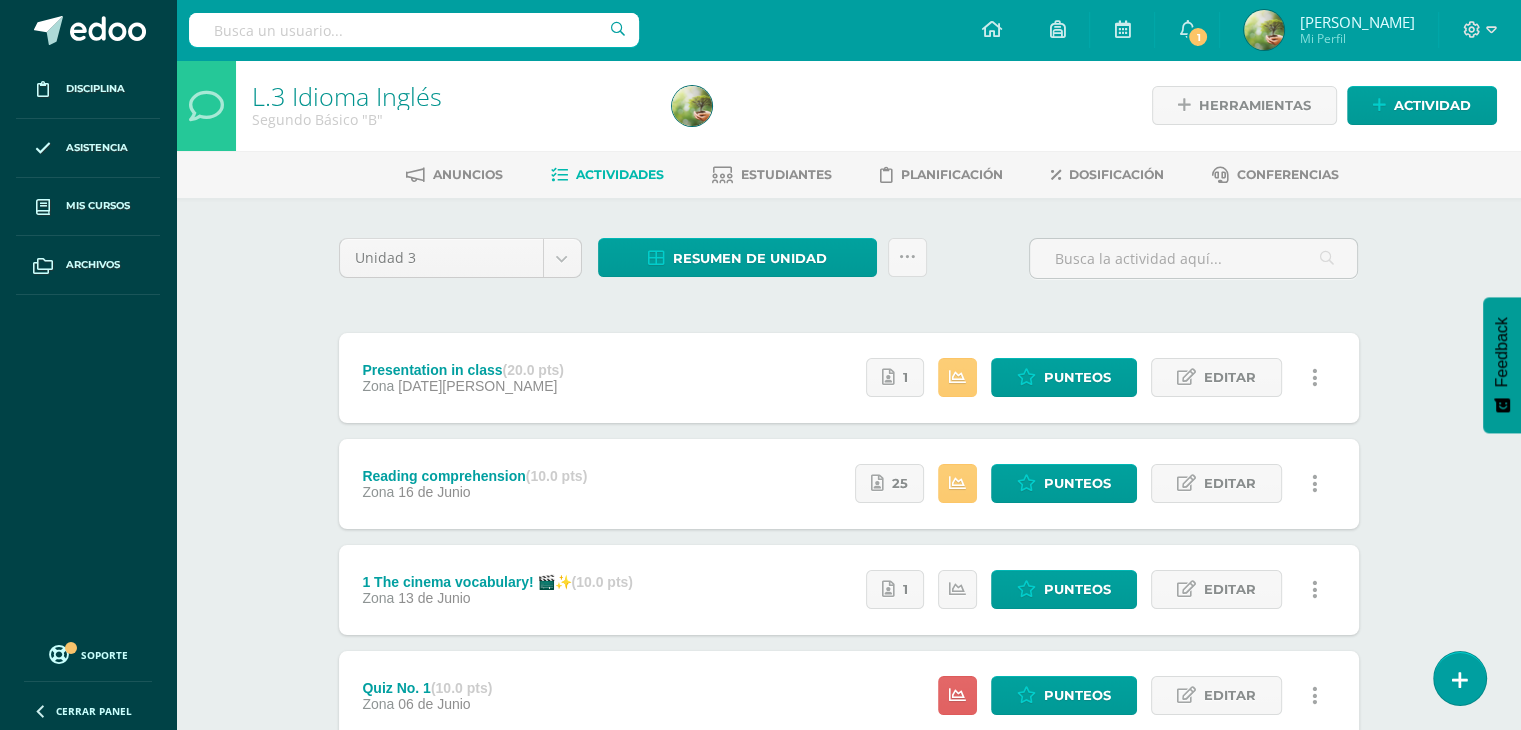 scroll, scrollTop: 0, scrollLeft: 0, axis: both 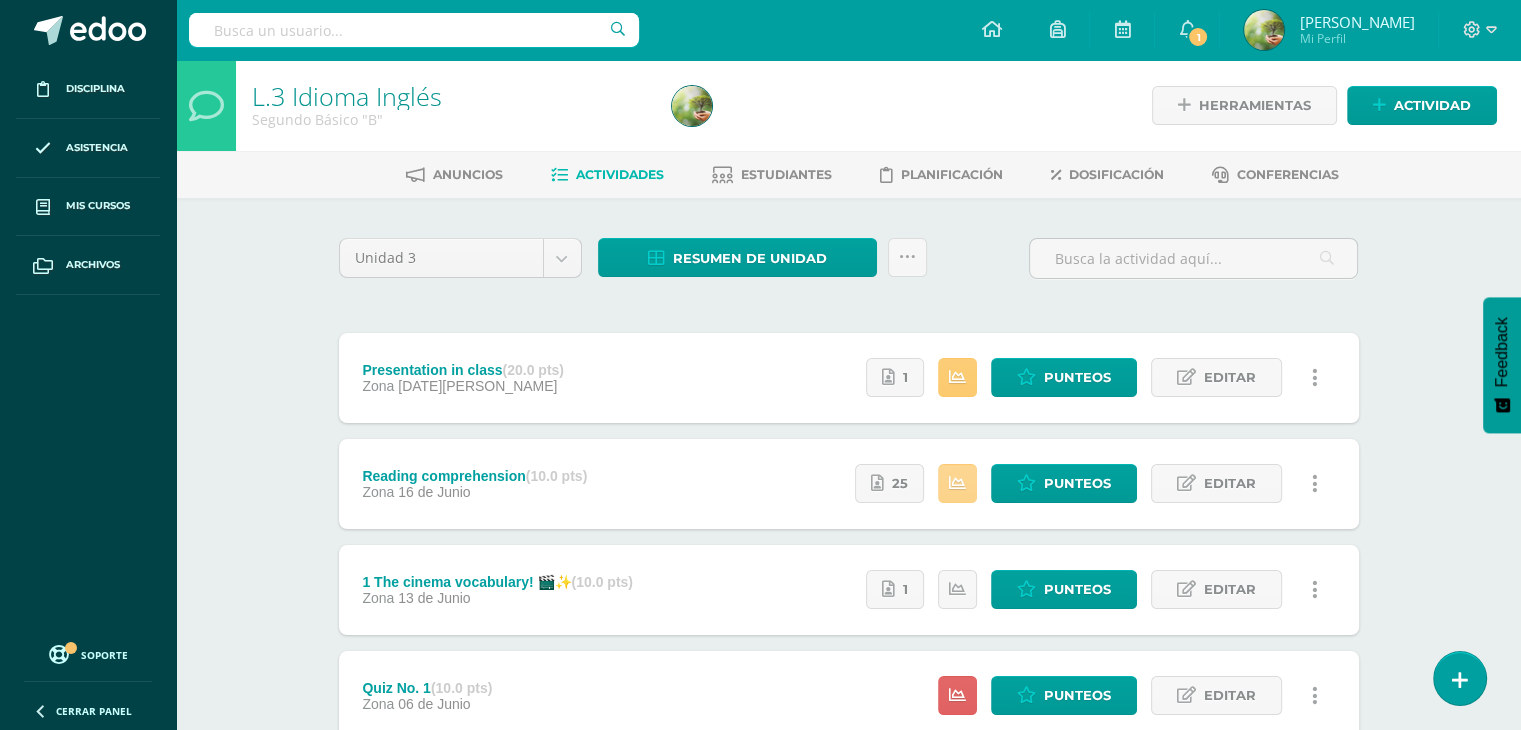 click at bounding box center (957, 483) 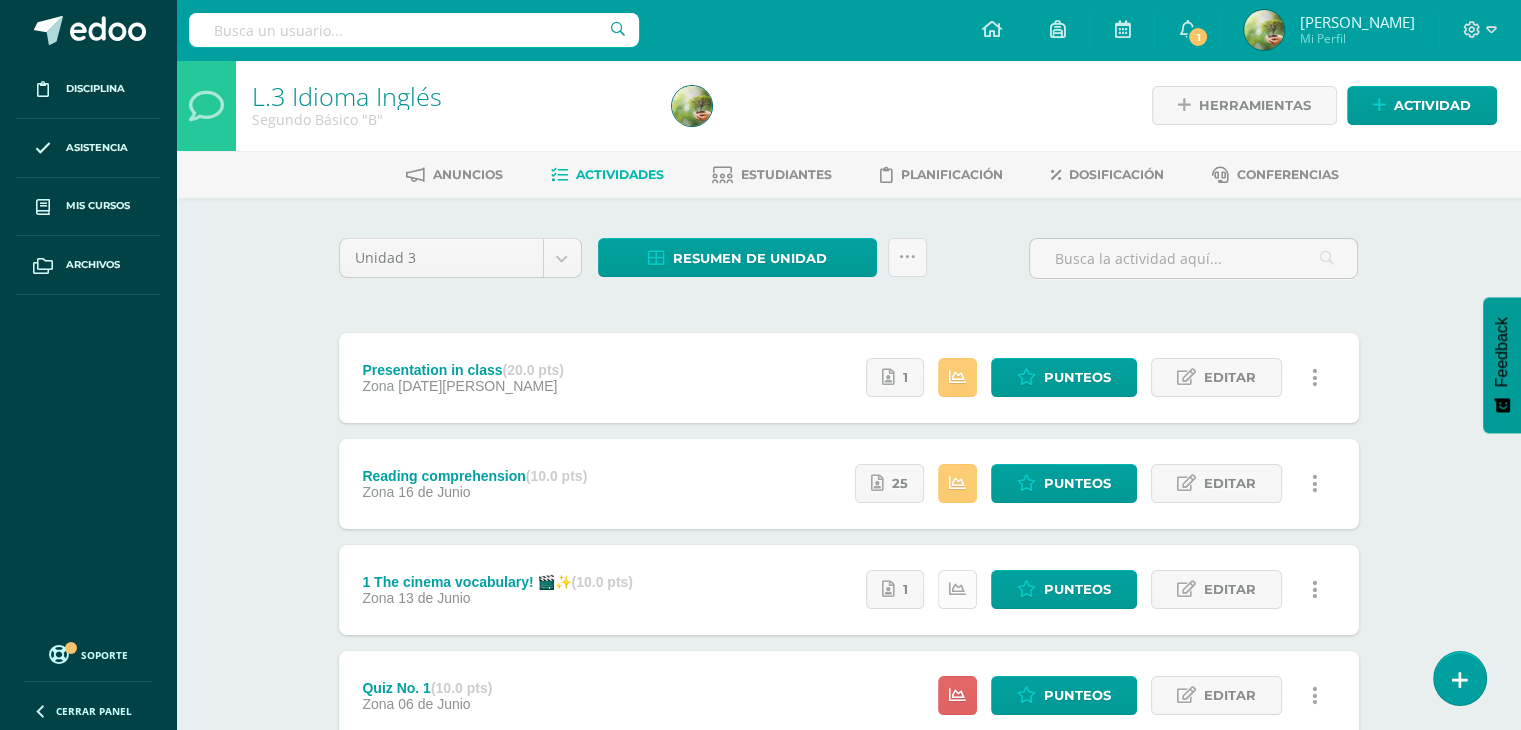 click at bounding box center [957, 589] 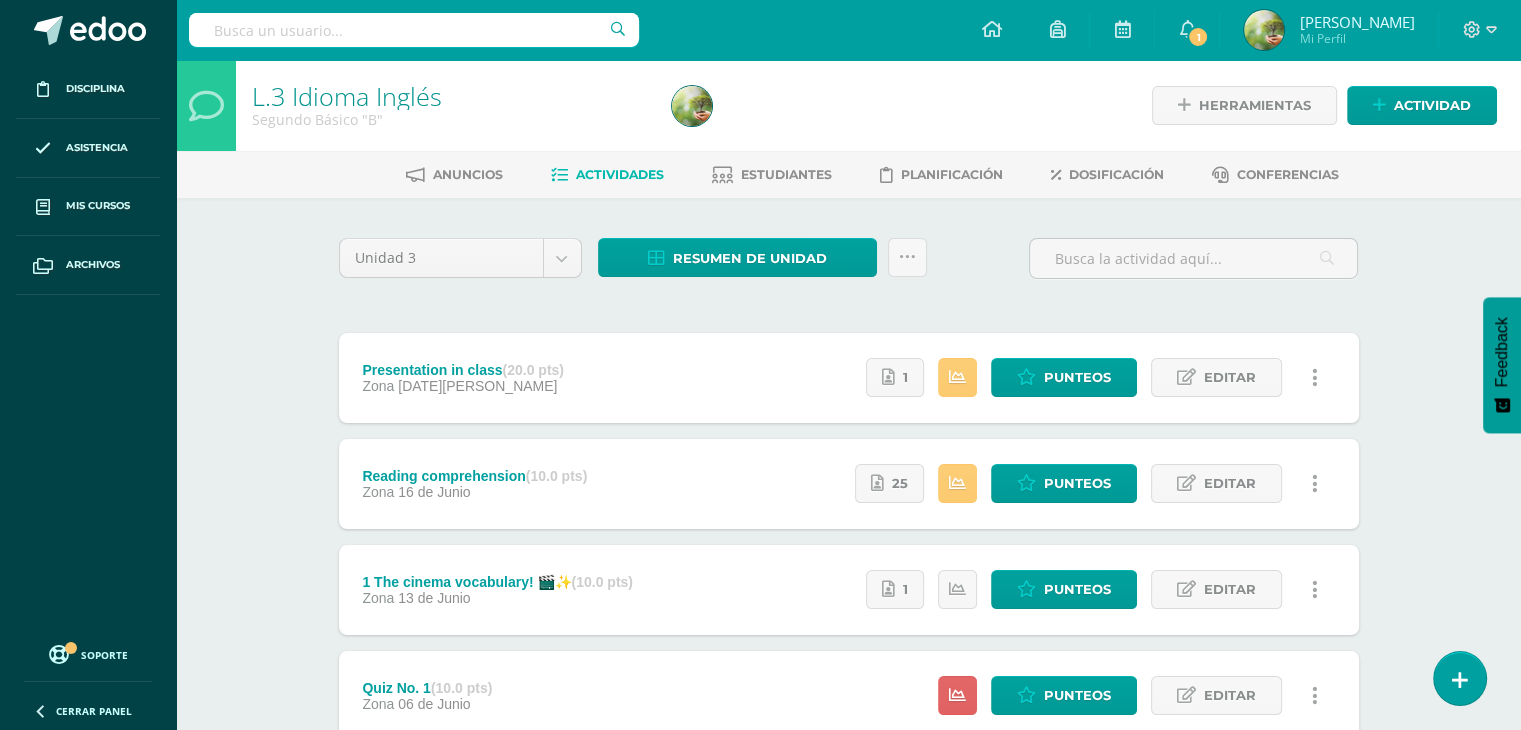 click on "L.3 Idioma Inglés
Segundo Básico "B"
Herramientas
Detalle de asistencias
Actividad
Anuncios
Actividades
Estudiantes
Planificación
Dosificación
Conferencias     Unidad 3                             Unidad 1 Unidad 2 Unidad 3 Unidad 4 Resumen de unidad
Descargar como HTML
Descargar como PDF
Descargar como XLS
Subir actividades en masa
Enviar punteos a revision
Historial de actividad
¿Estás seguro que deseas  Enviar a revisión  las notas de este curso?
Cancelar Creación  y
26" at bounding box center (848, 467) 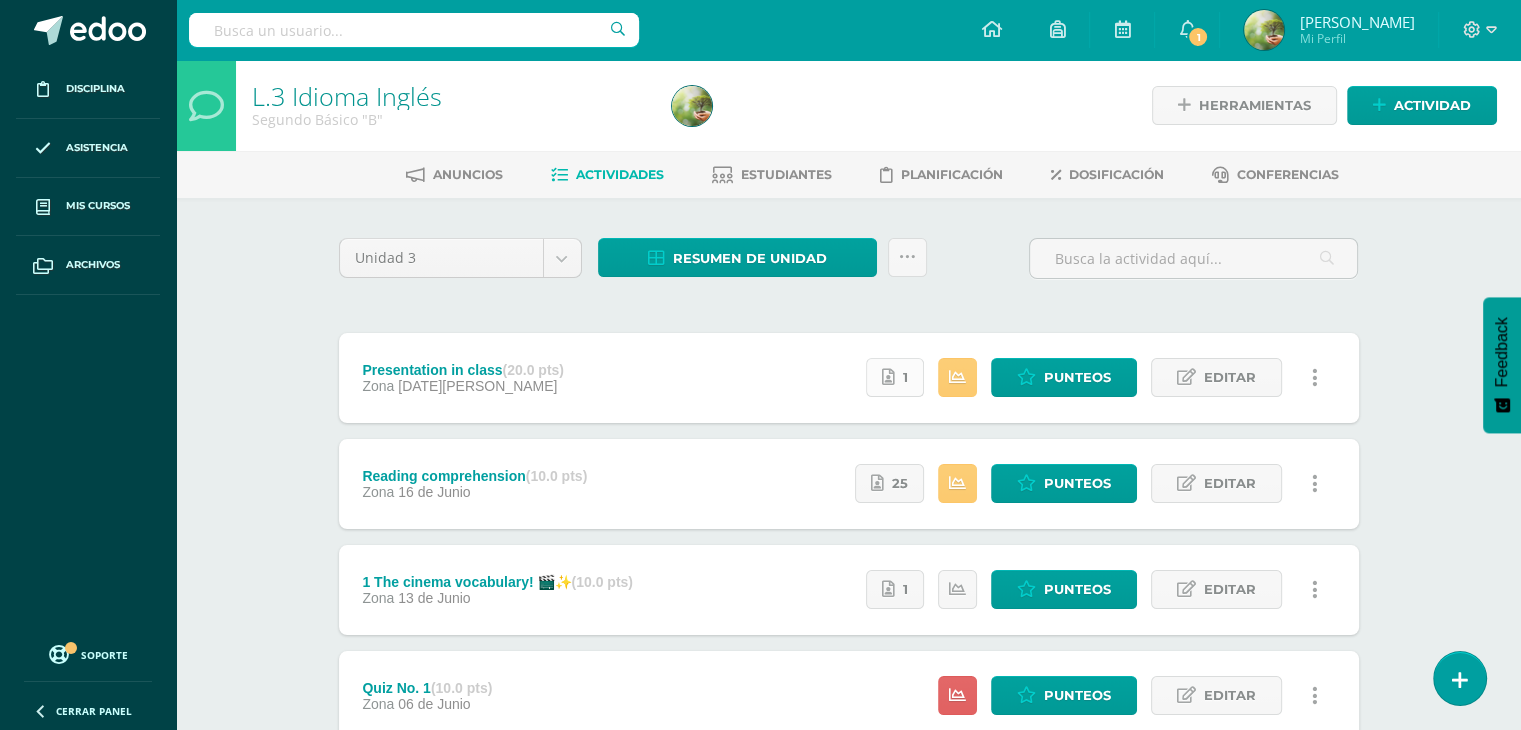 click at bounding box center [888, 377] 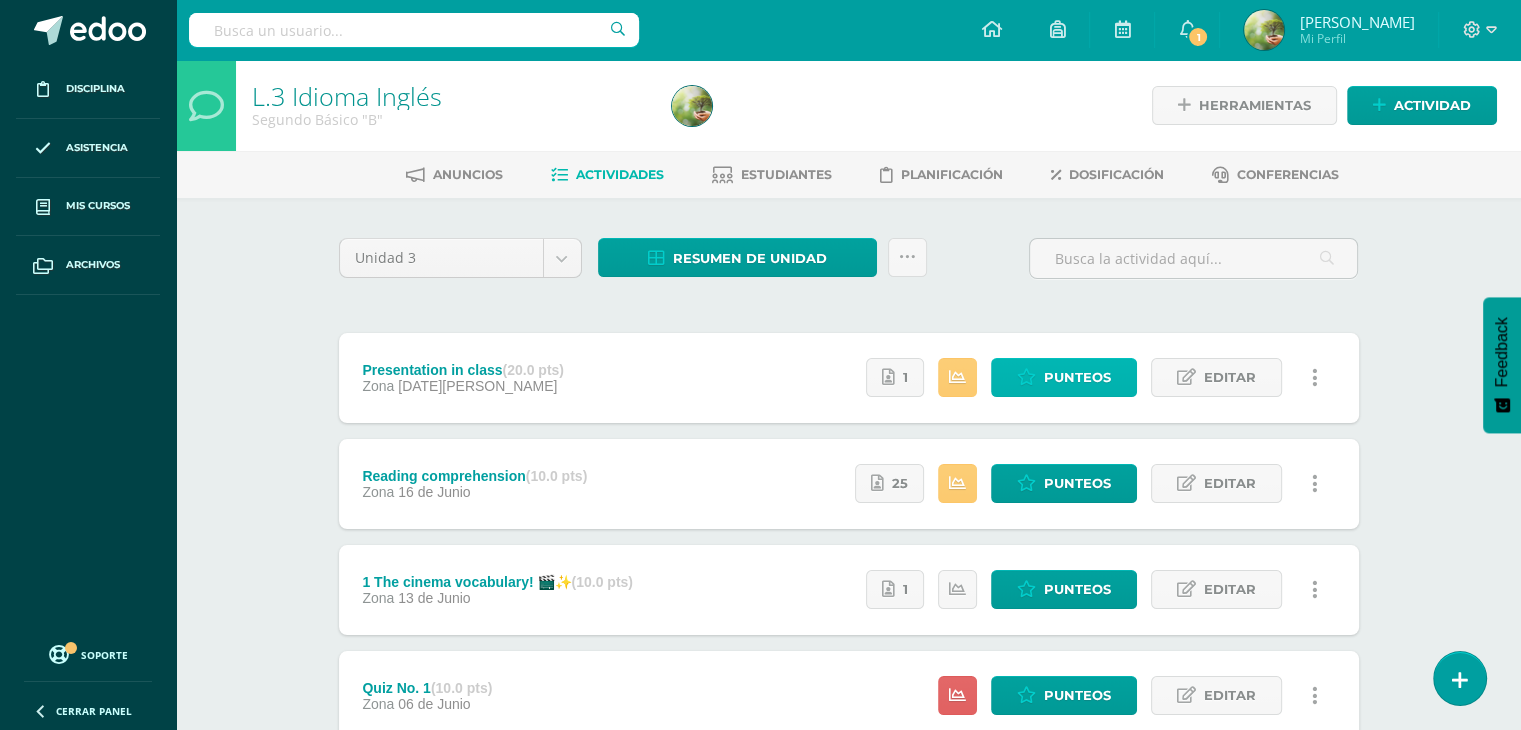 click on "Punteos" at bounding box center [1077, 377] 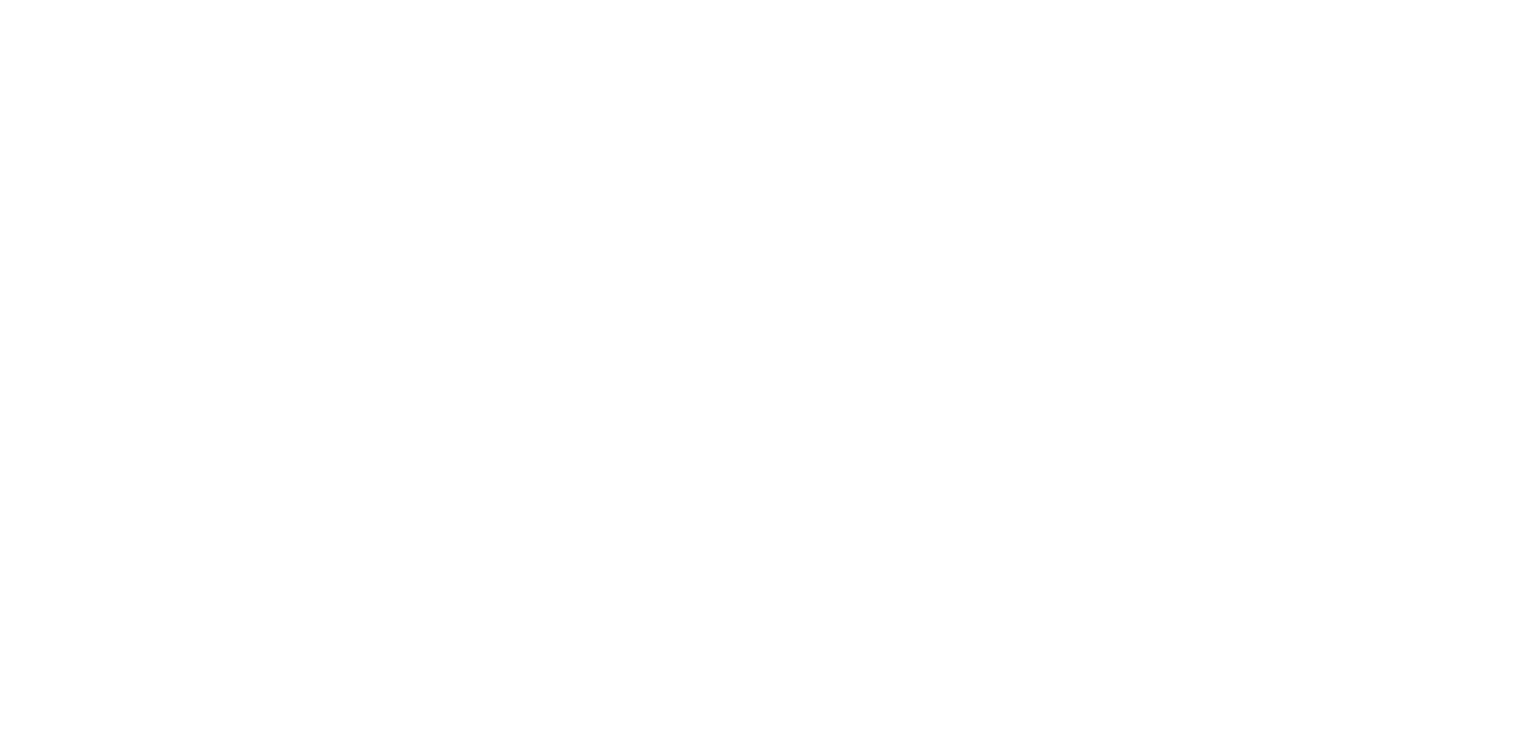 scroll, scrollTop: 0, scrollLeft: 0, axis: both 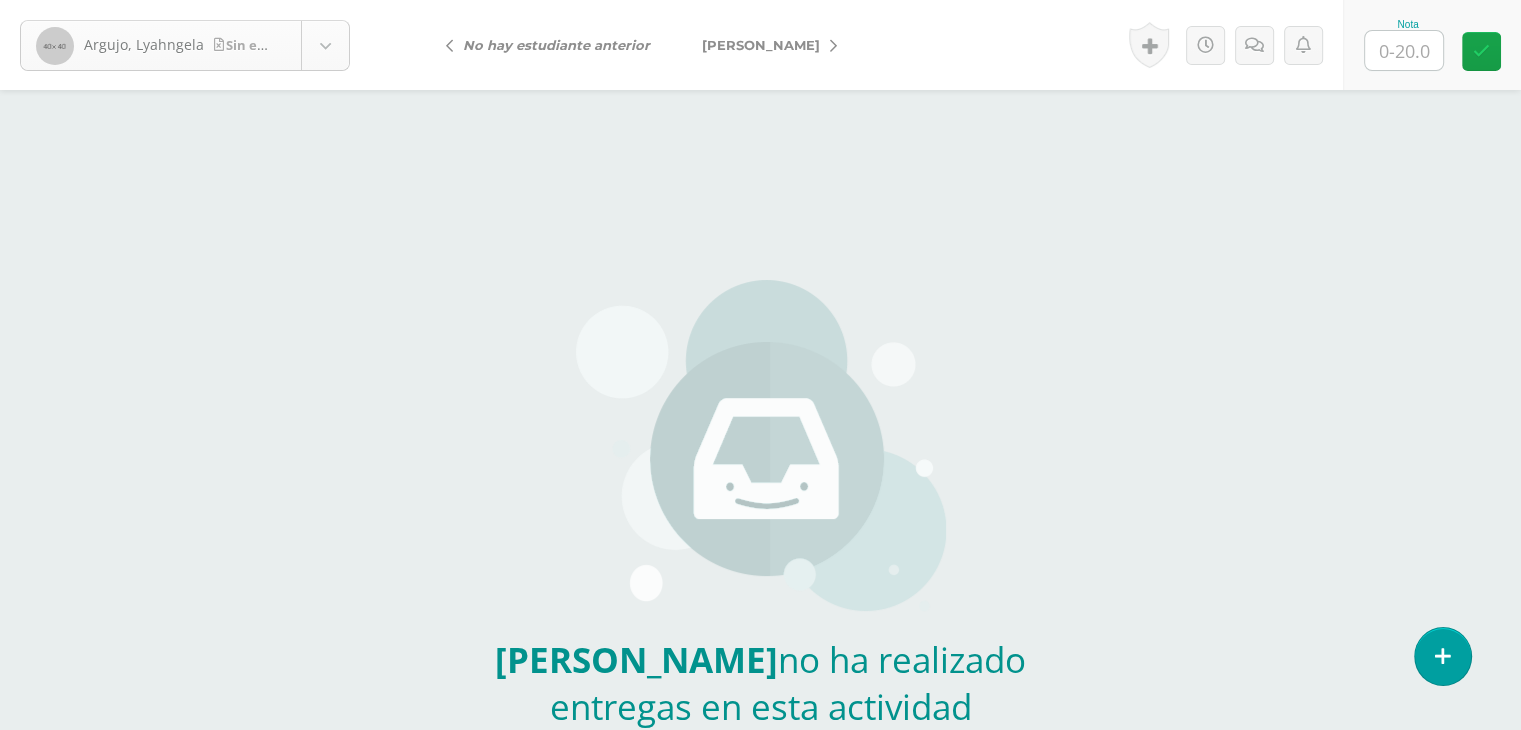 click on "[PERSON_NAME], [PERSON_NAME] entrega" at bounding box center [185, 45] 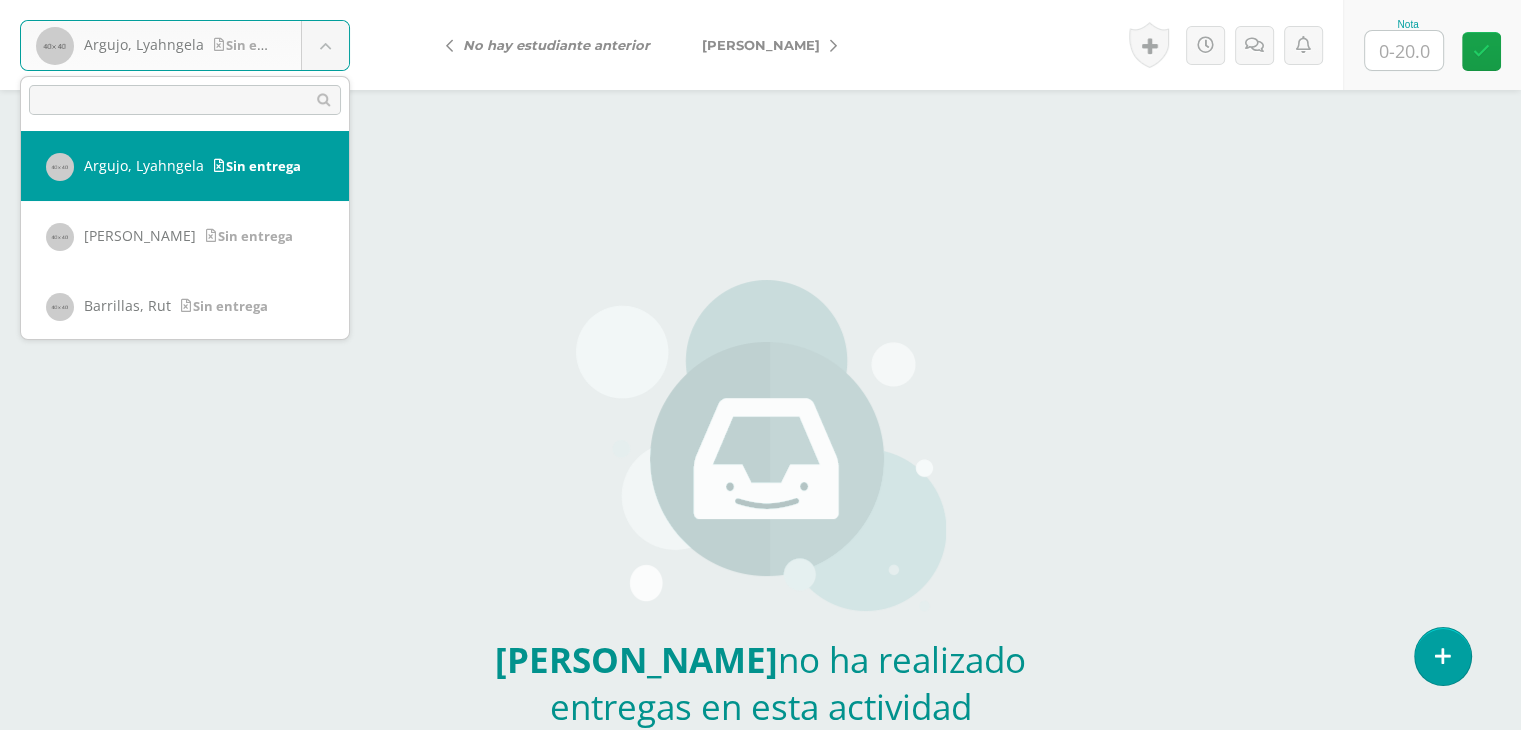 click on "[PERSON_NAME], Lyahngela
Sin entrega
[PERSON_NAME], Lyahngela
[PERSON_NAME]
[PERSON_NAME], [GEOGRAPHIC_DATA]
[PERSON_NAME]
[PERSON_NAME]
[PERSON_NAME][GEOGRAPHIC_DATA]
[PERSON_NAME][GEOGRAPHIC_DATA]
[PERSON_NAME], [PERSON_NAME]
[PERSON_NAME]
[PERSON_NAME]
81" at bounding box center (760, 416) 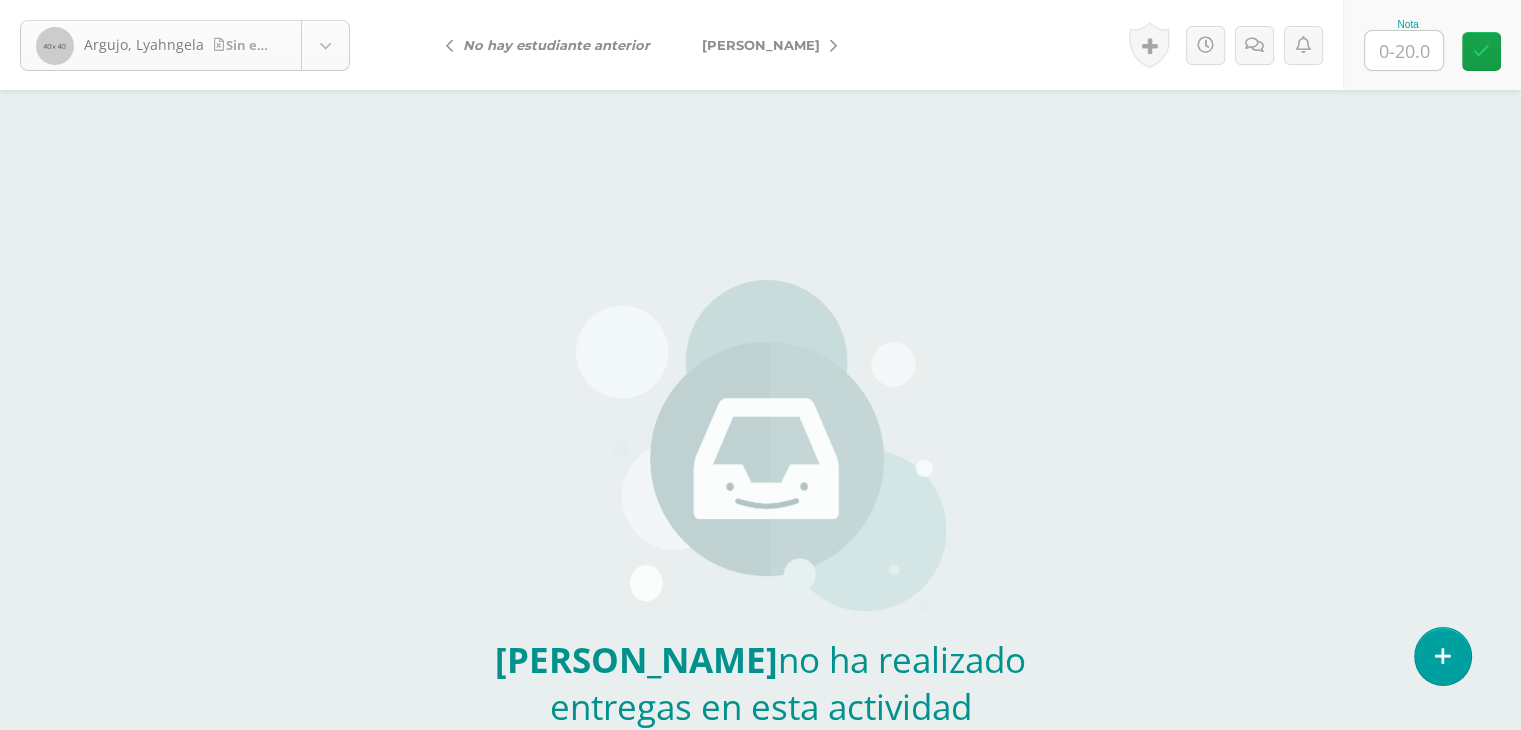click on "[PERSON_NAME], Lyahngela
Sin entrega
[PERSON_NAME], Lyahngela
[PERSON_NAME]
[PERSON_NAME], [GEOGRAPHIC_DATA]
[PERSON_NAME]
[PERSON_NAME]
[PERSON_NAME][GEOGRAPHIC_DATA]
[PERSON_NAME][GEOGRAPHIC_DATA]
[PERSON_NAME], [PERSON_NAME]
[PERSON_NAME]
[PERSON_NAME]
81" at bounding box center (760, 416) 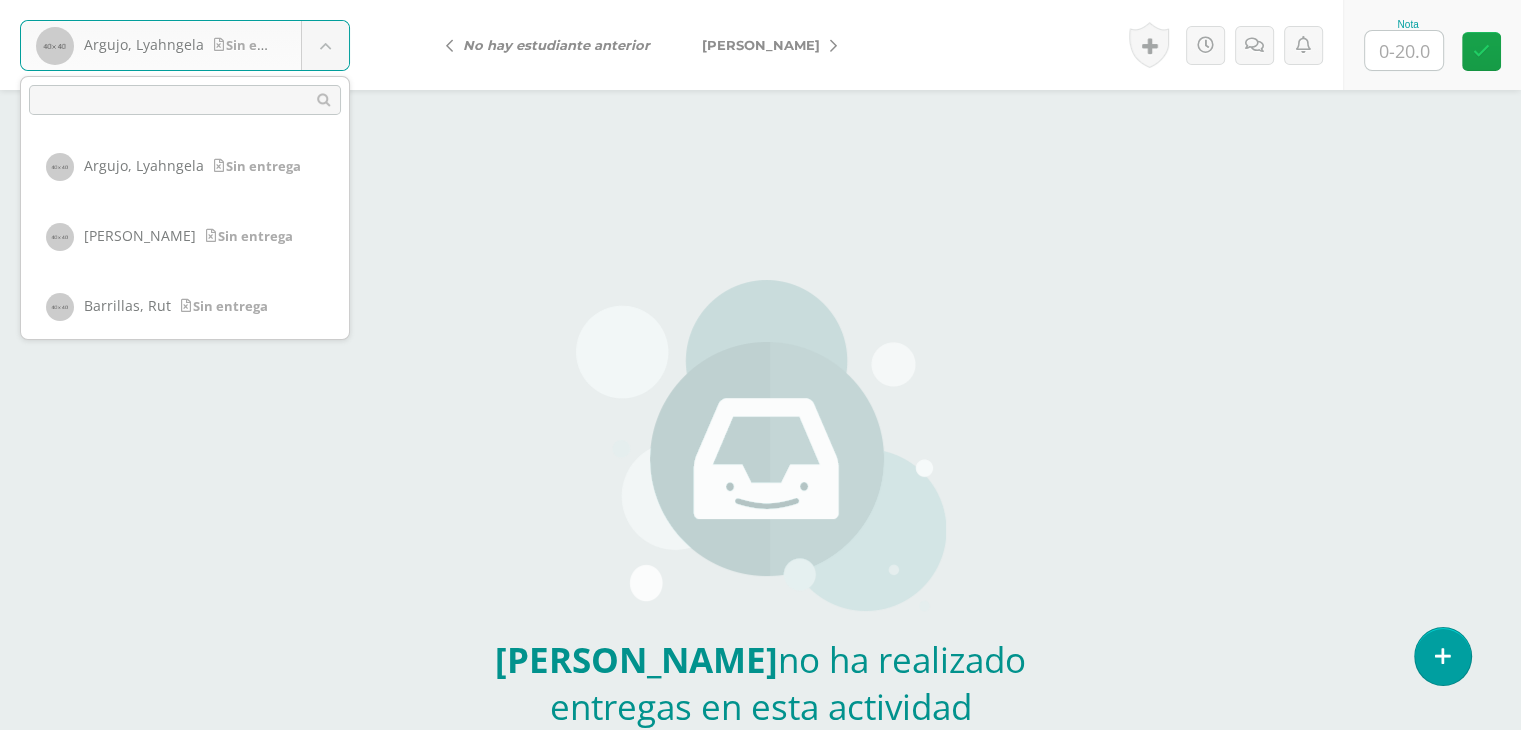 scroll, scrollTop: 188, scrollLeft: 0, axis: vertical 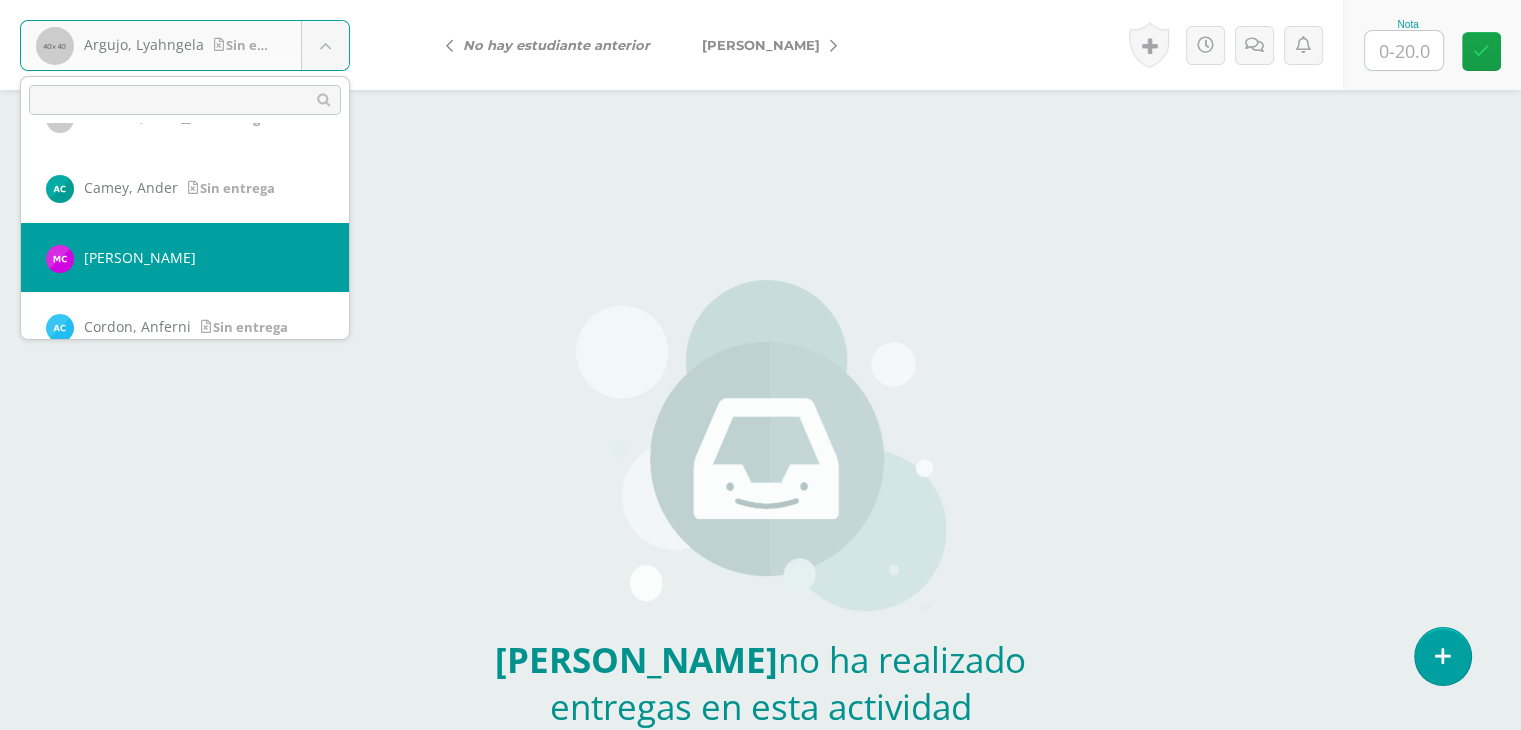 select on "1607" 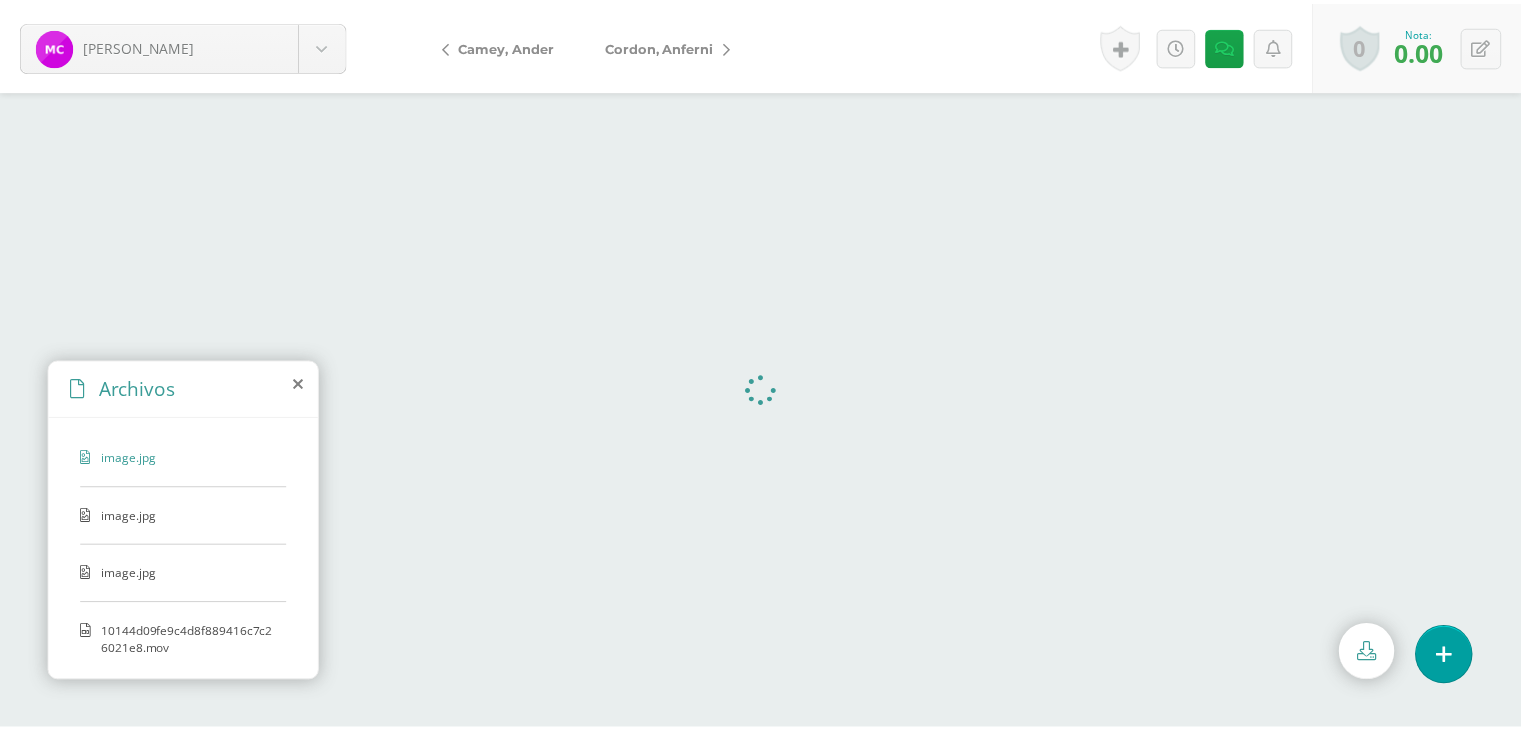 scroll, scrollTop: 0, scrollLeft: 0, axis: both 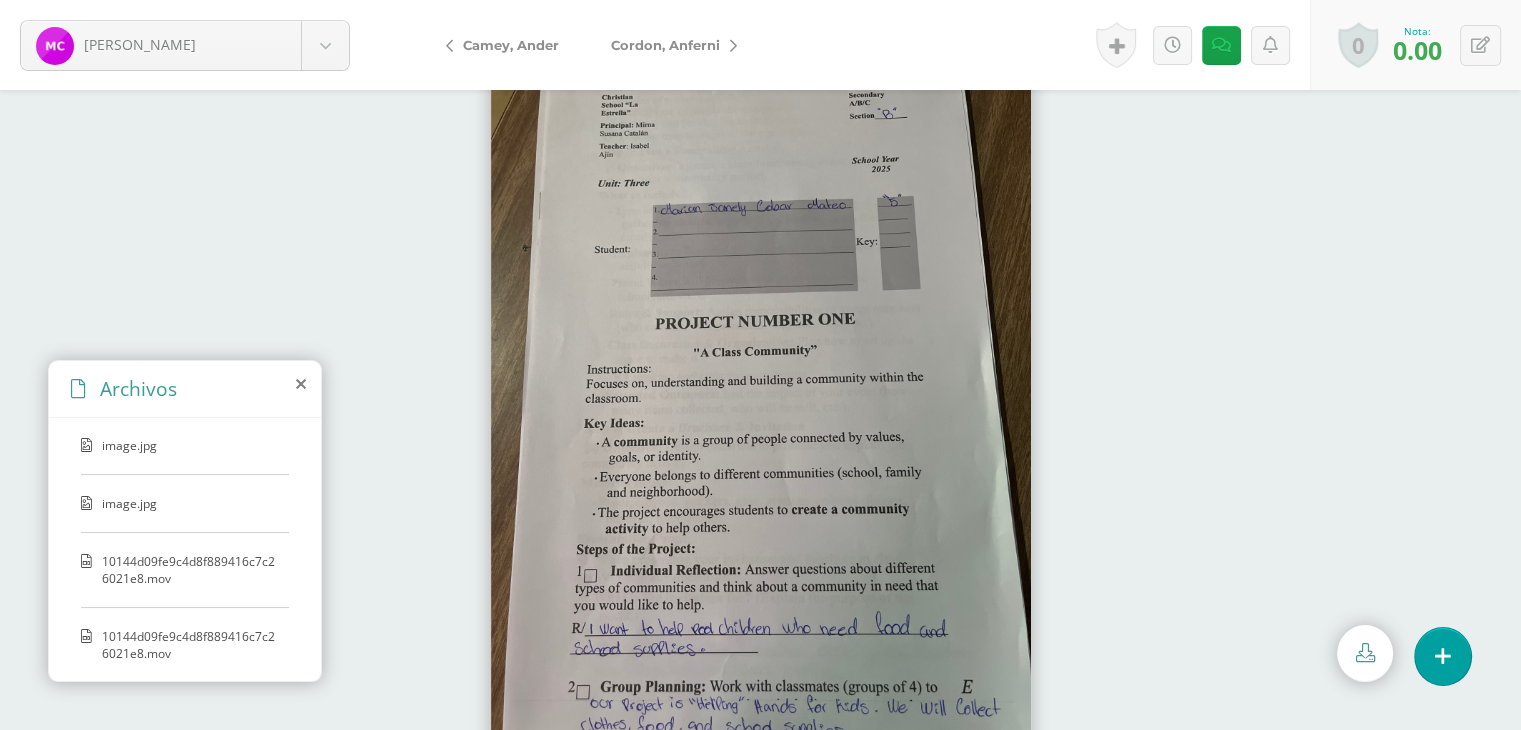 click on "10144d09fe9c4d8f889416c7c26021e8.mov" at bounding box center [190, 645] 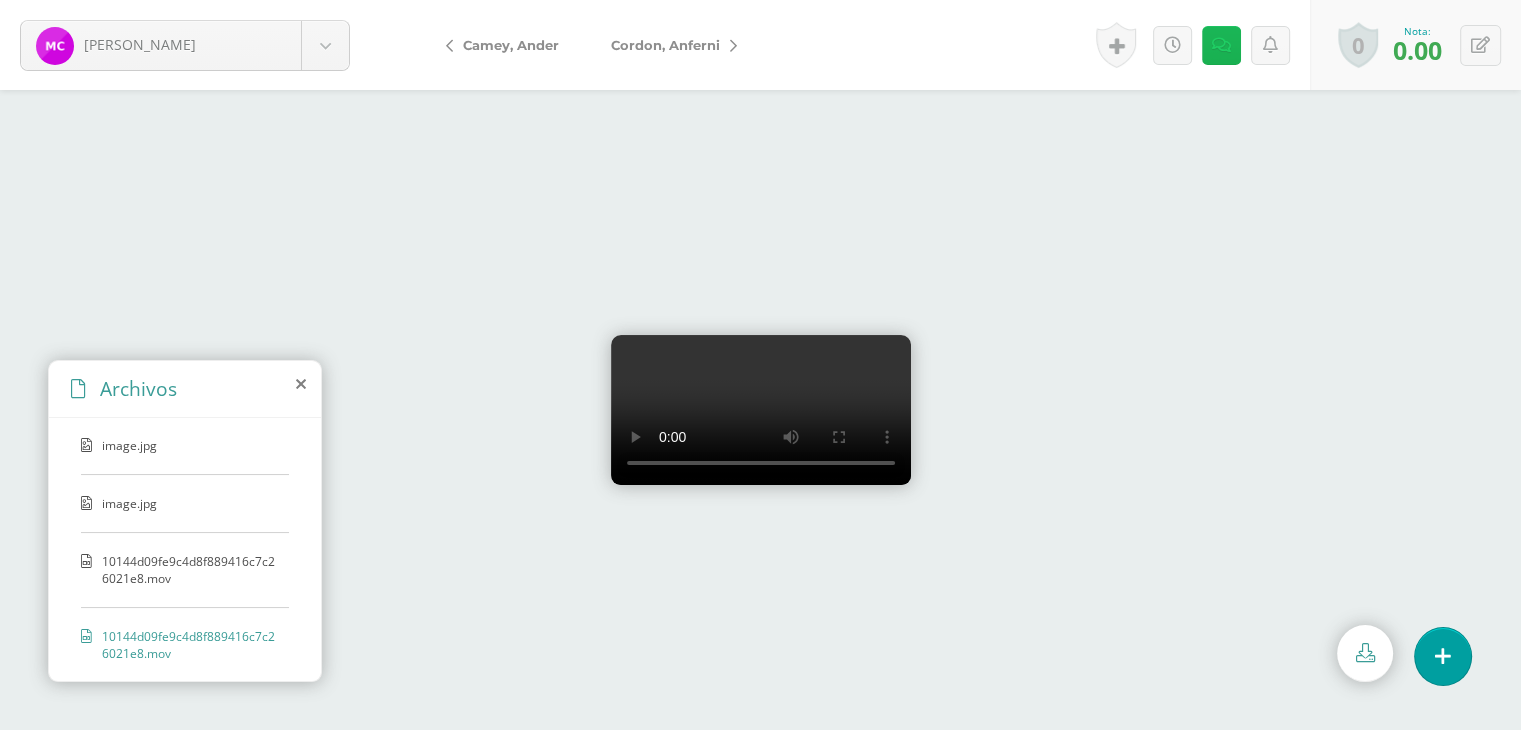 click at bounding box center (1221, 45) 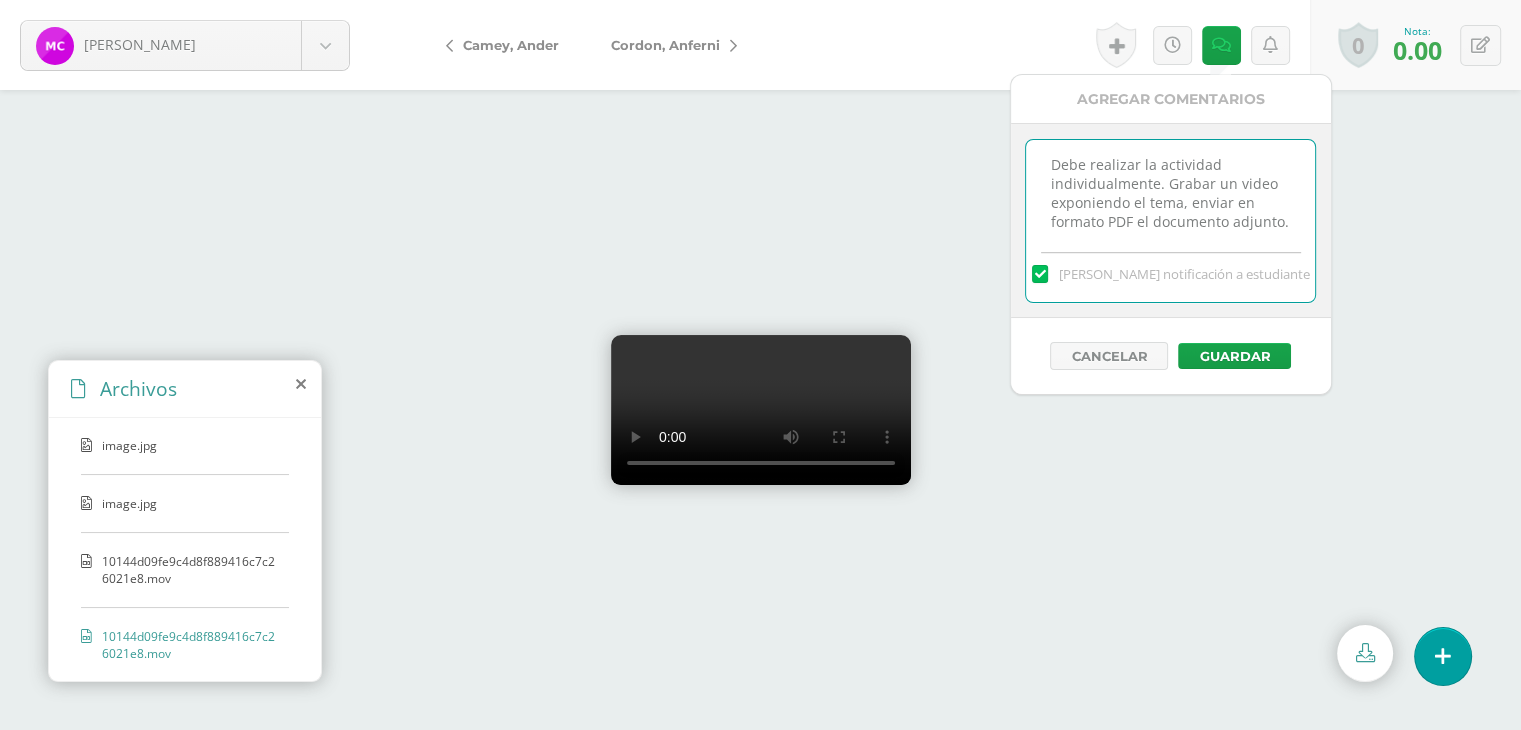 scroll, scrollTop: 4, scrollLeft: 0, axis: vertical 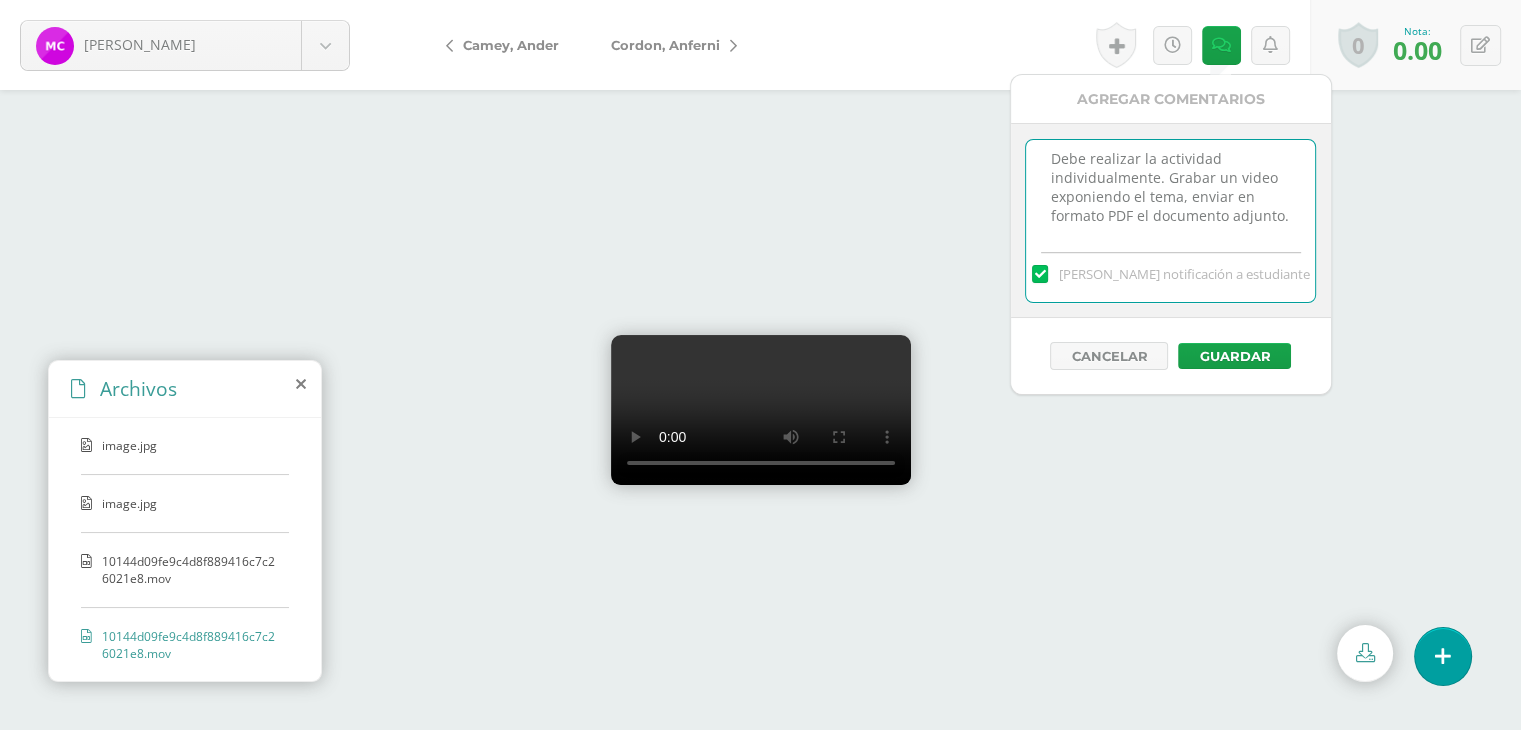 click on "10144d09fe9c4d8f889416c7c26021e8.mov" at bounding box center (190, 570) 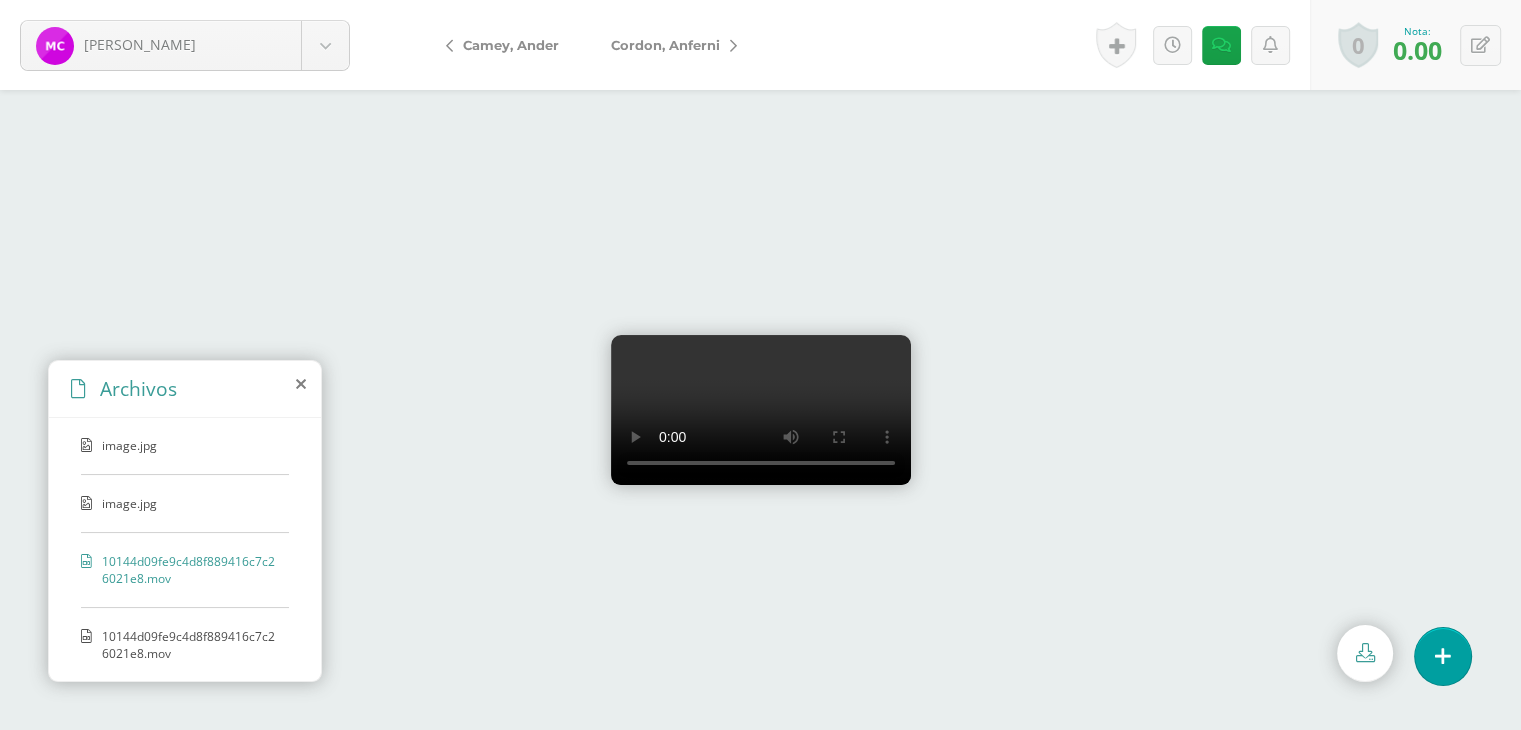 click on "image.jpg" at bounding box center (185, 514) 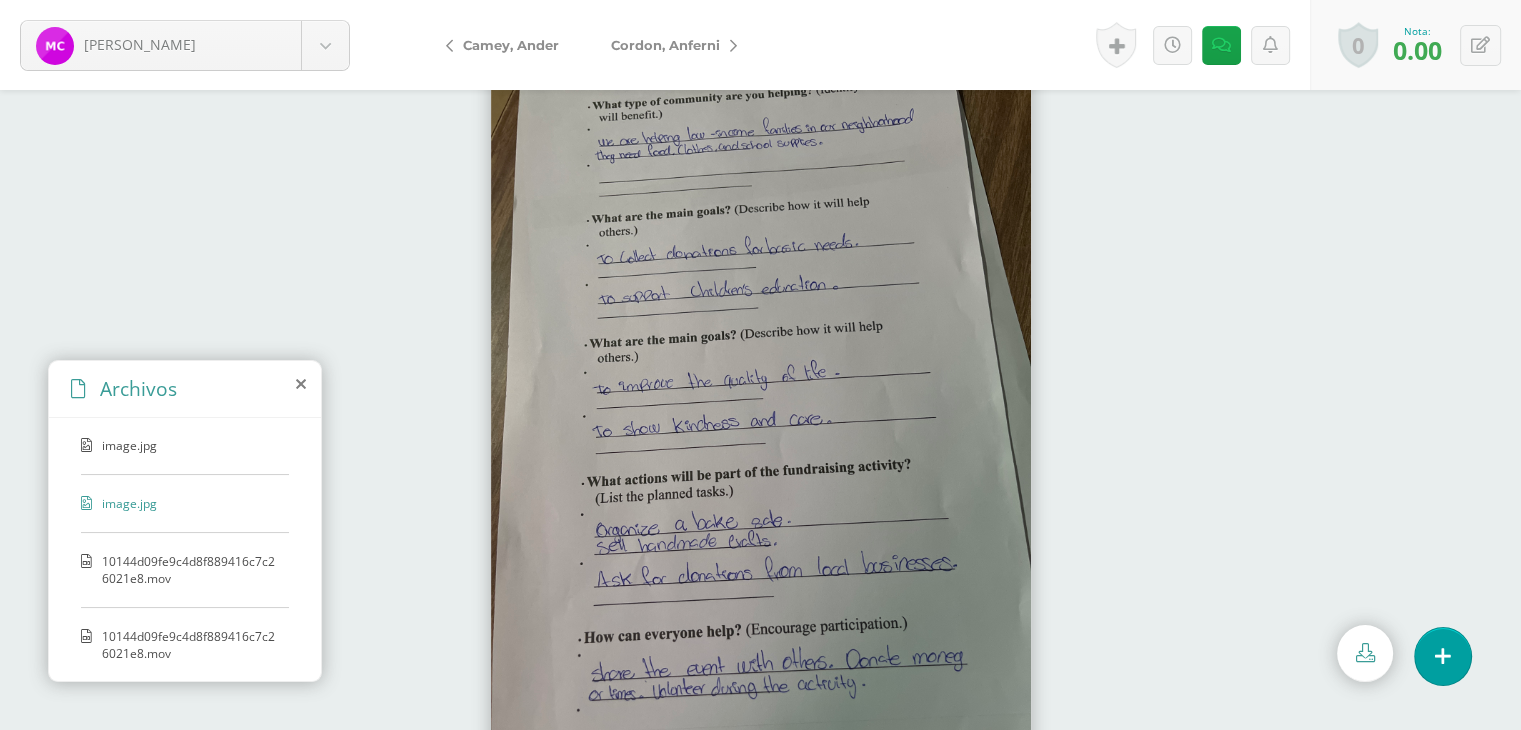 click on "image.jpg" at bounding box center (185, 456) 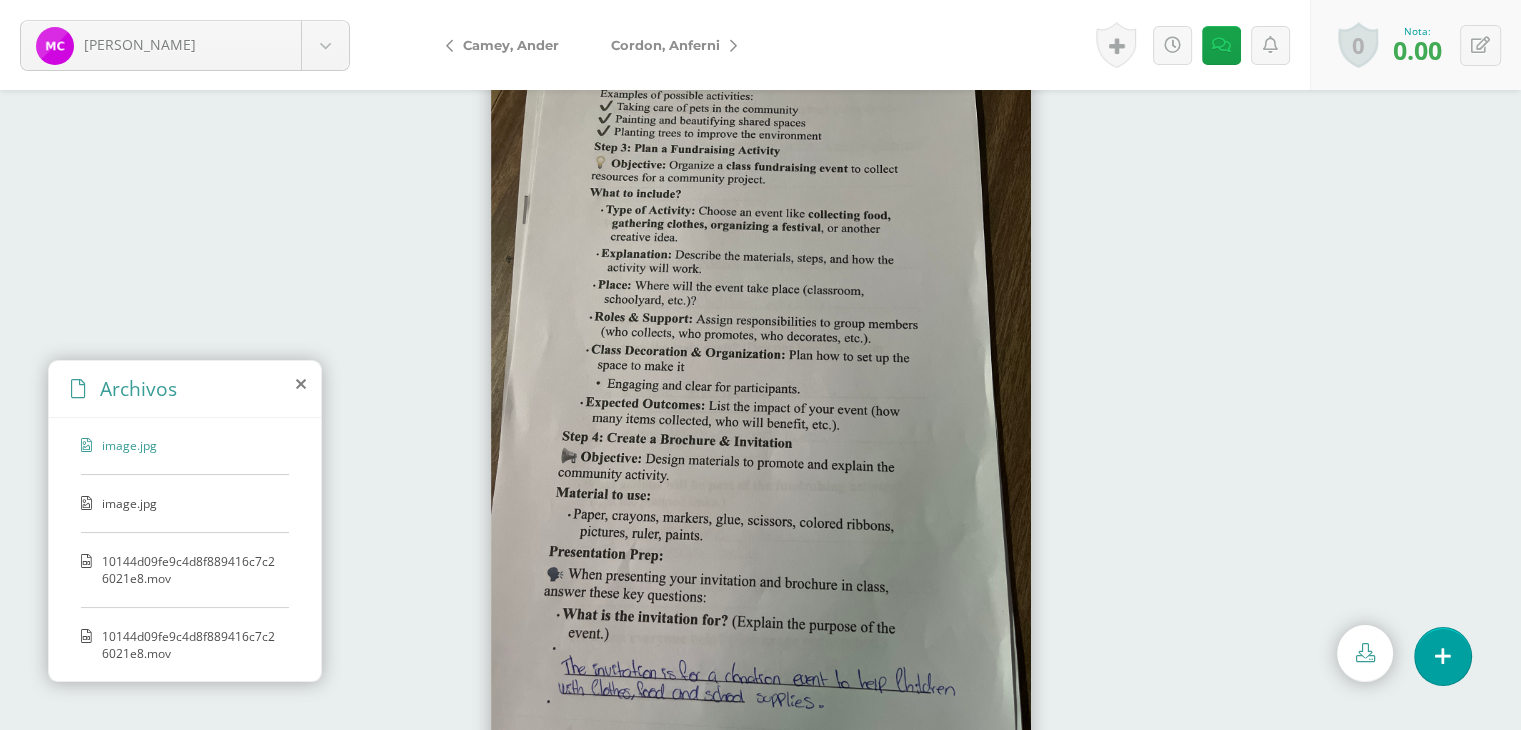 click on "10144d09fe9c4d8f889416c7c26021e8.mov" at bounding box center (190, 645) 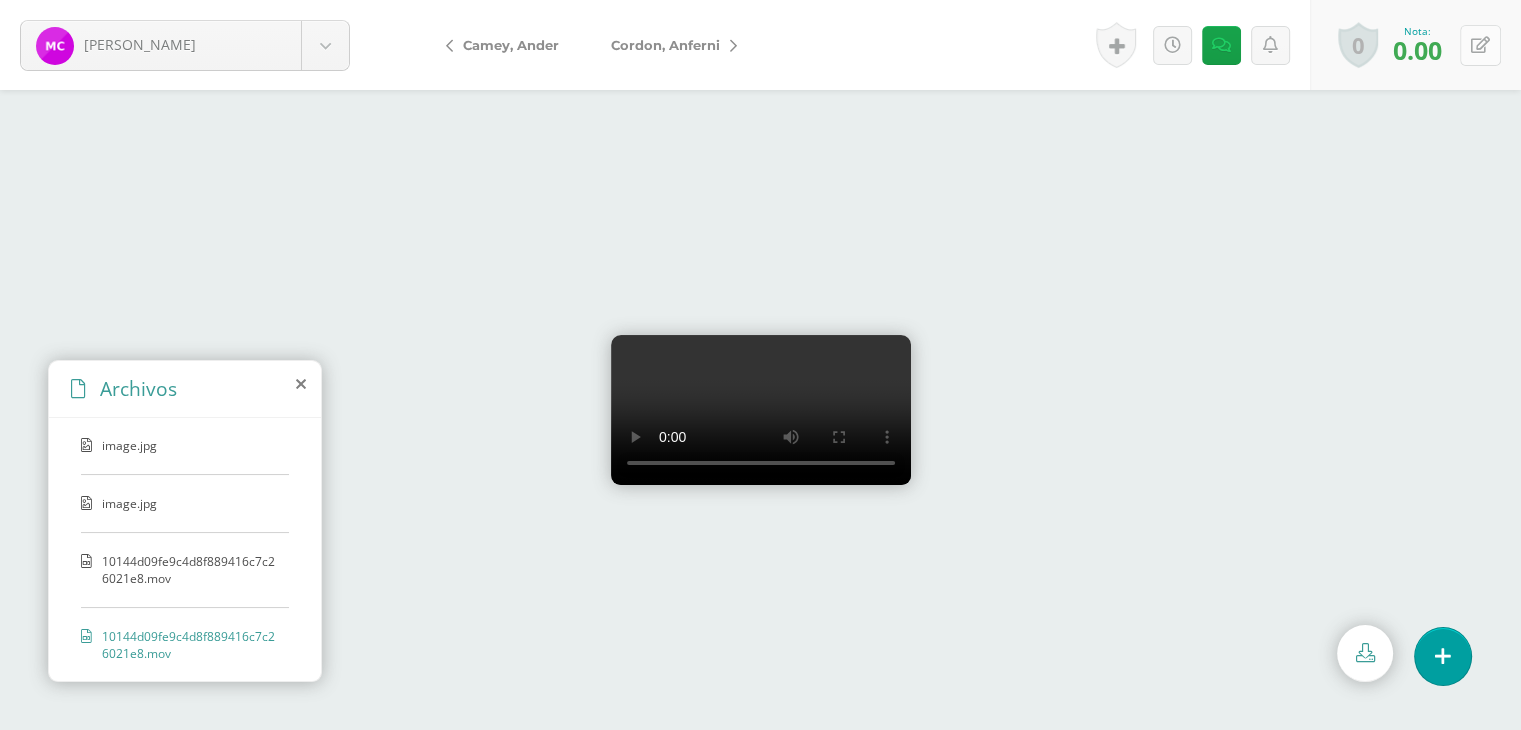 click at bounding box center [1480, 45] 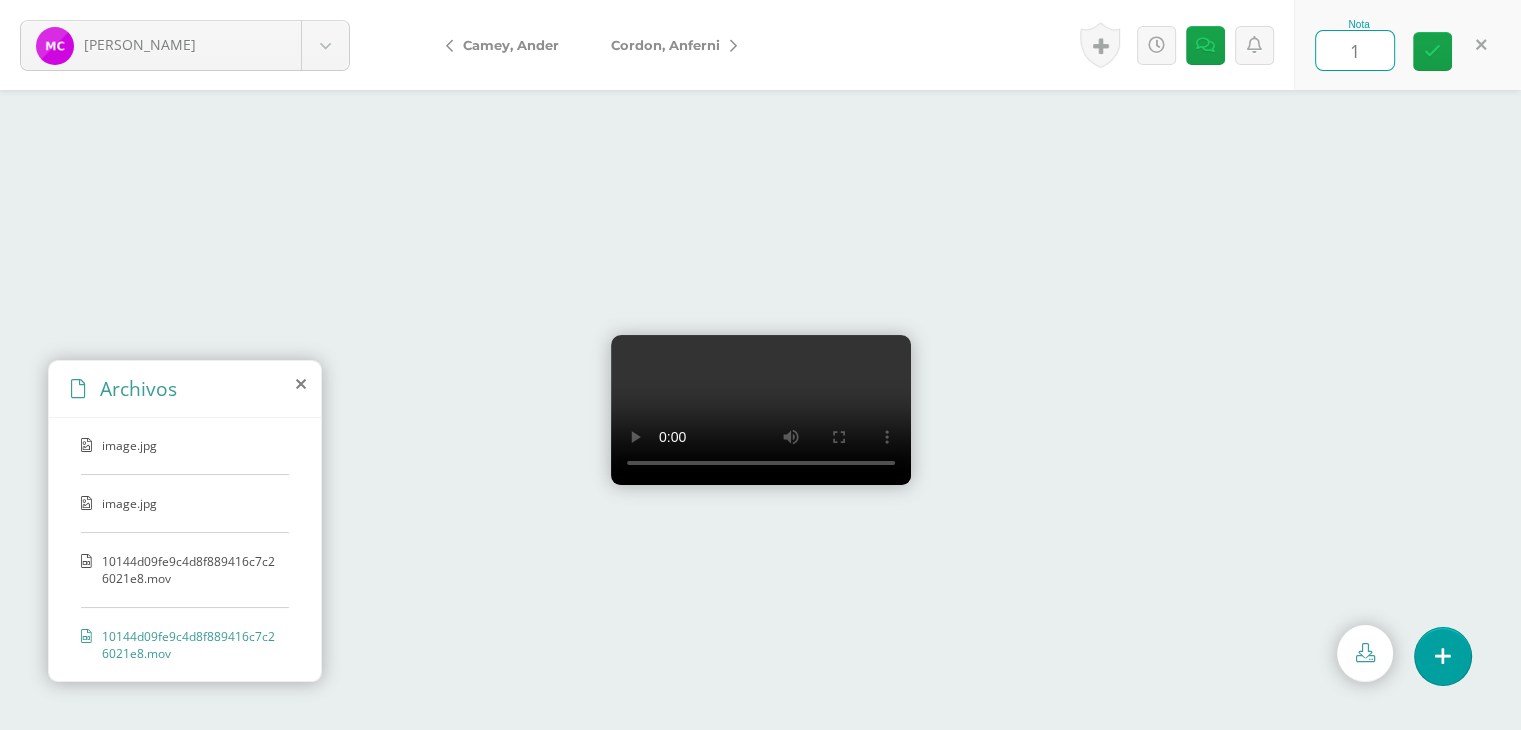 type on "15" 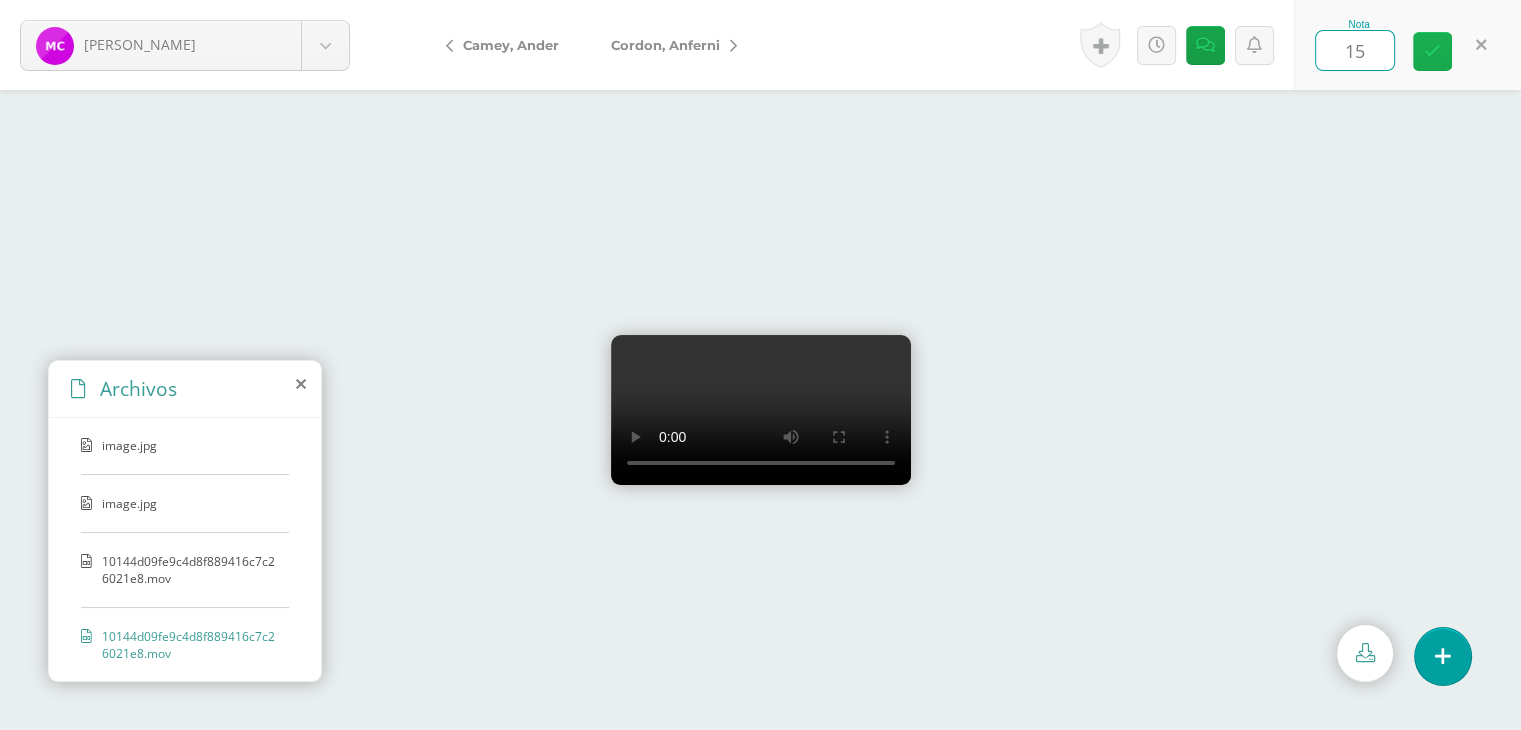 click at bounding box center (1432, 51) 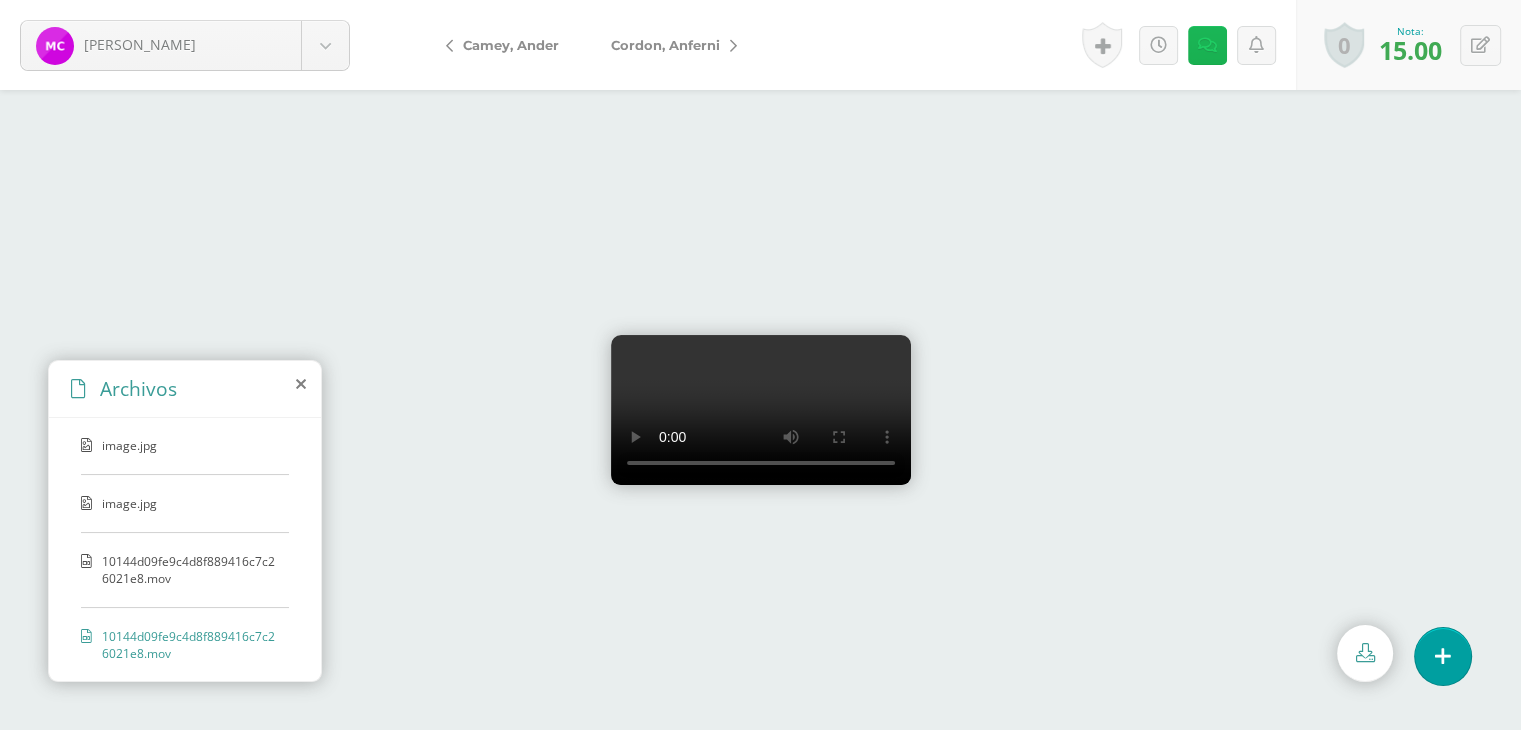 click at bounding box center [1207, 45] 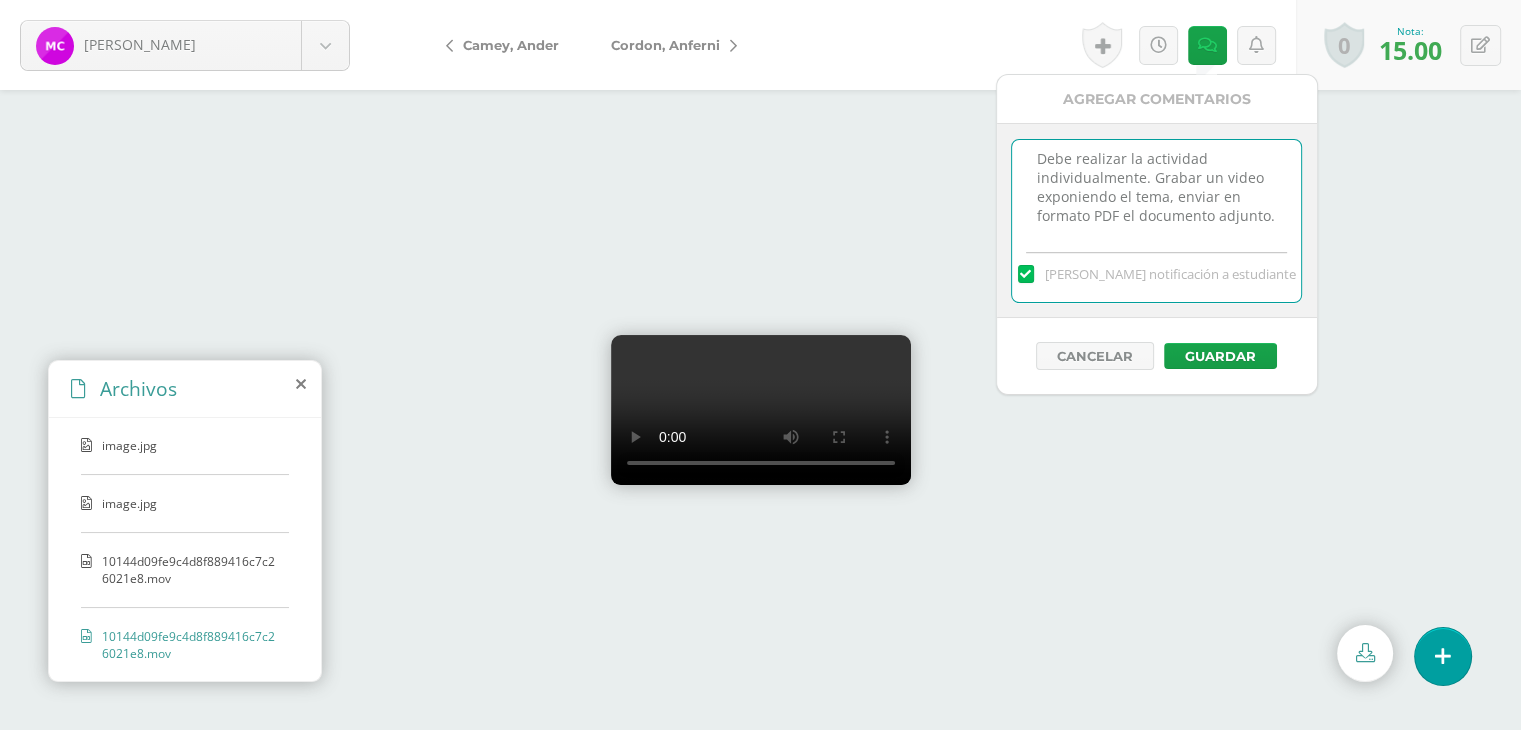 click on "Debe realizar la actividad individualmente. Grabar un video exponiendo el tema, enviar en formato PDF el documento adjunto." at bounding box center (1156, 190) 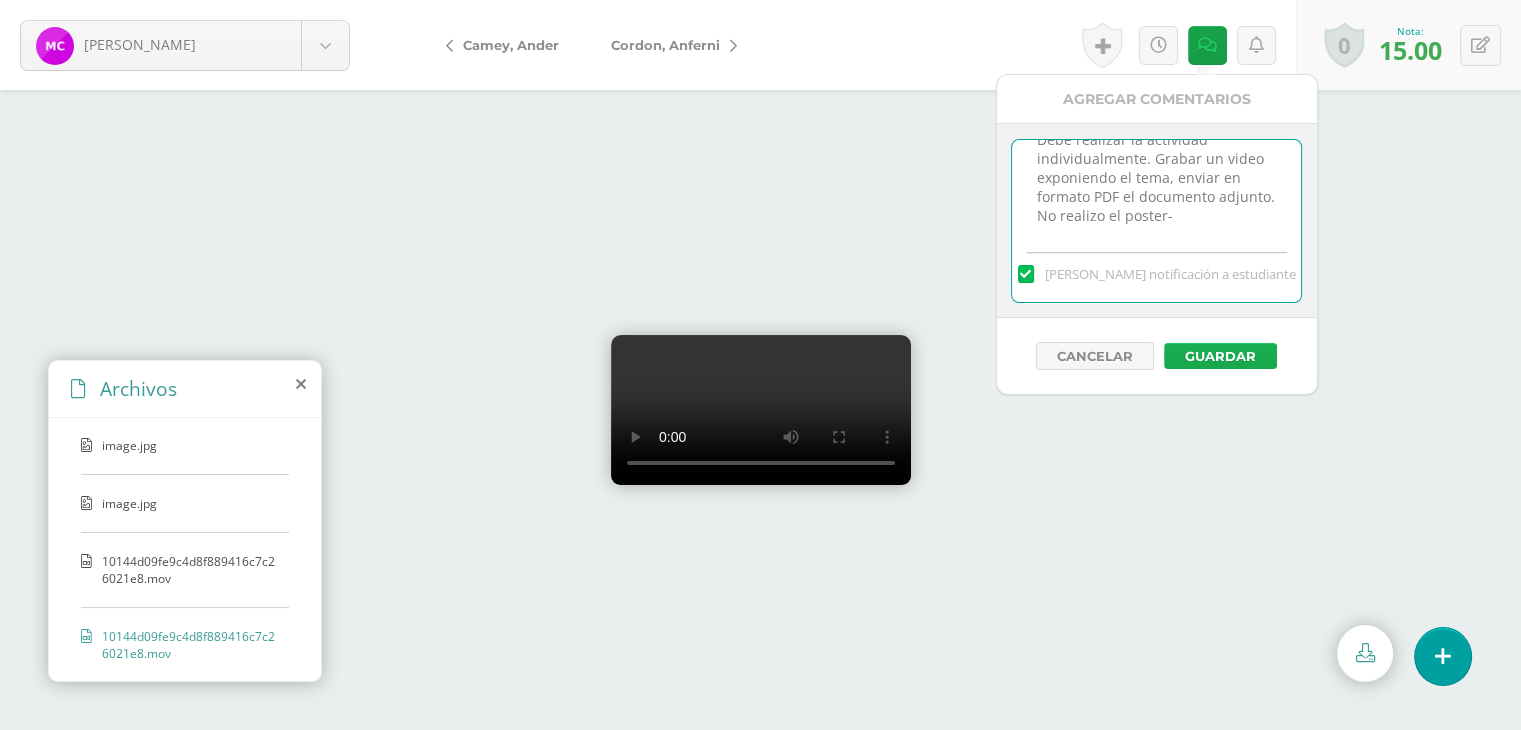 type on "Debe realizar la actividad individualmente. Grabar un video exponiendo el tema, enviar en formato PDF el documento adjunto.
No realizo el poster-" 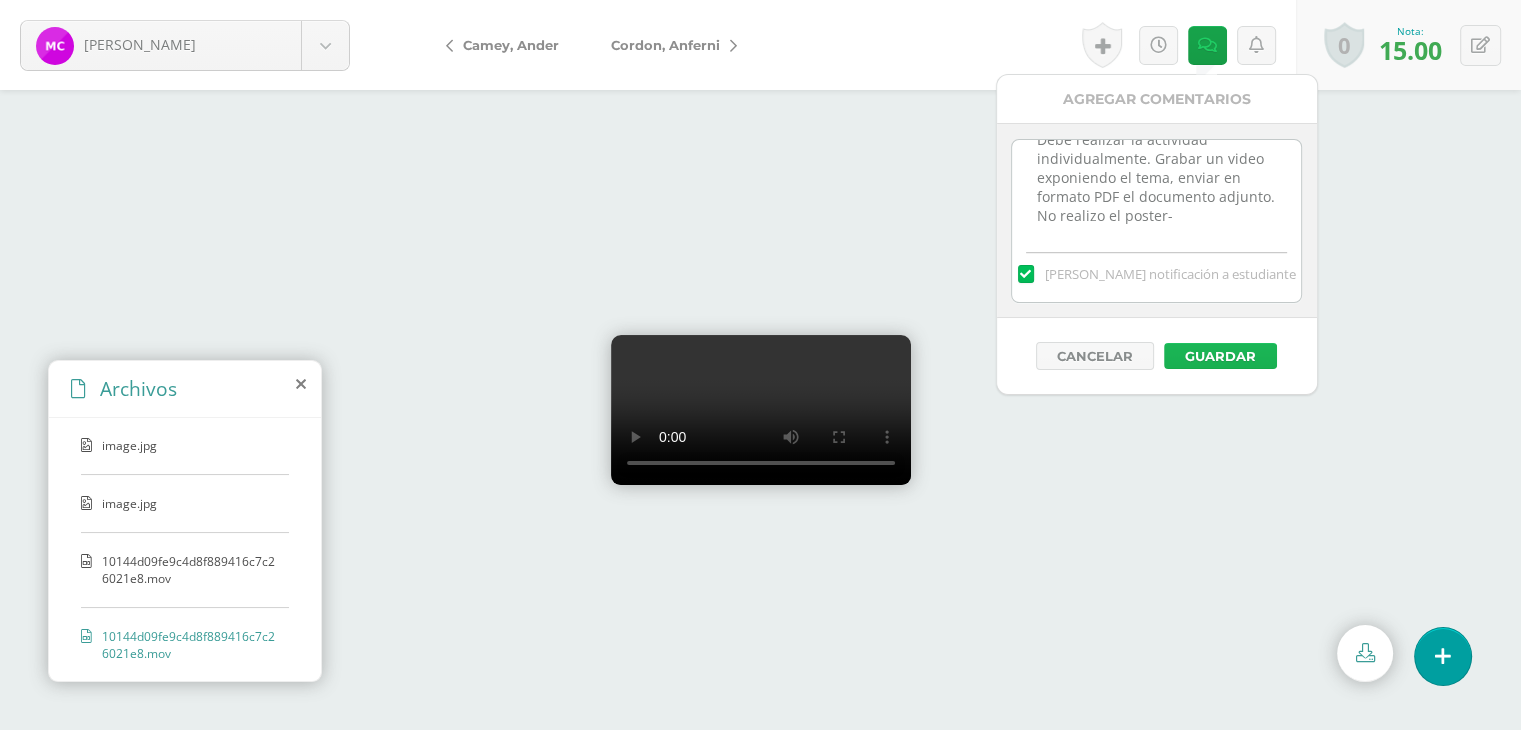 click on "Guardar" at bounding box center [1220, 356] 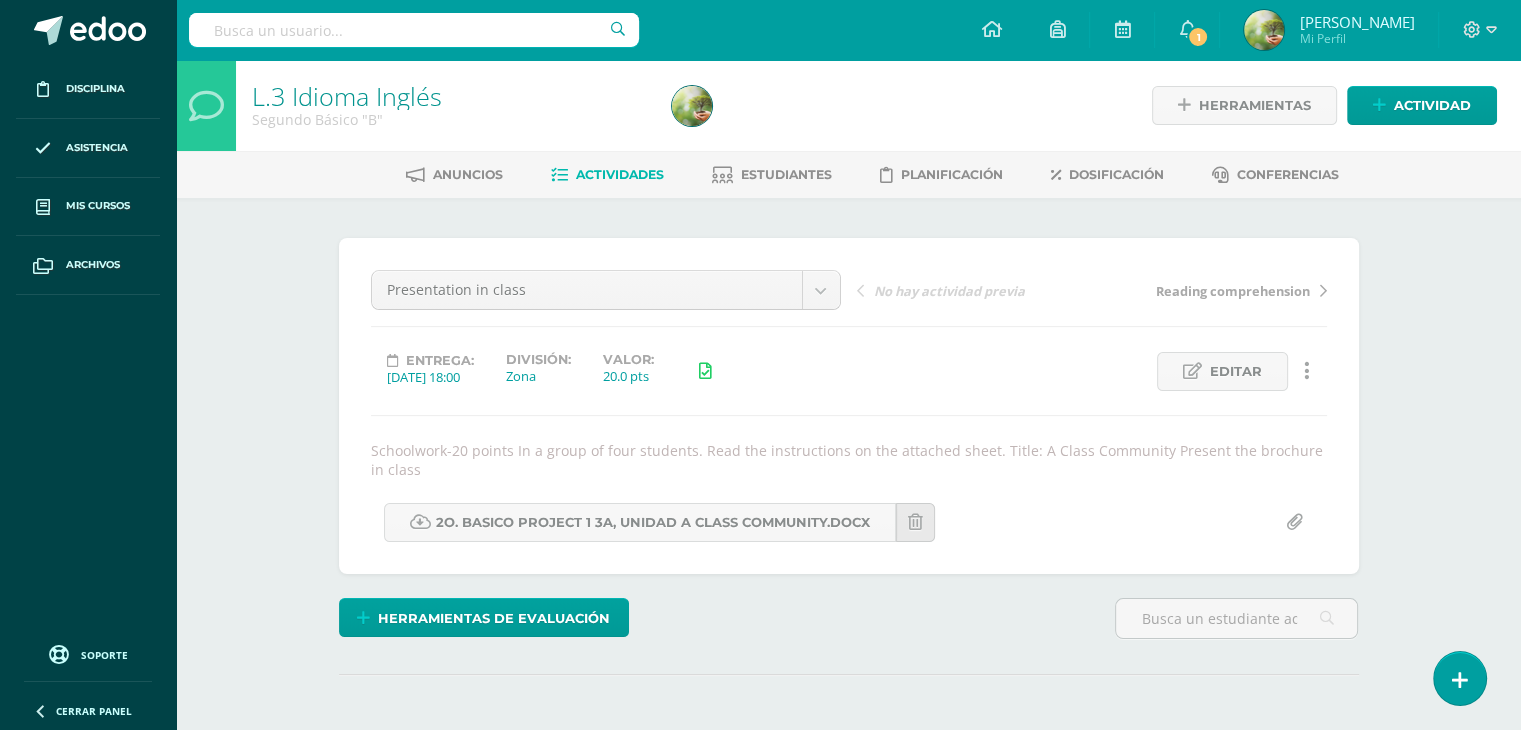 scroll, scrollTop: 0, scrollLeft: 0, axis: both 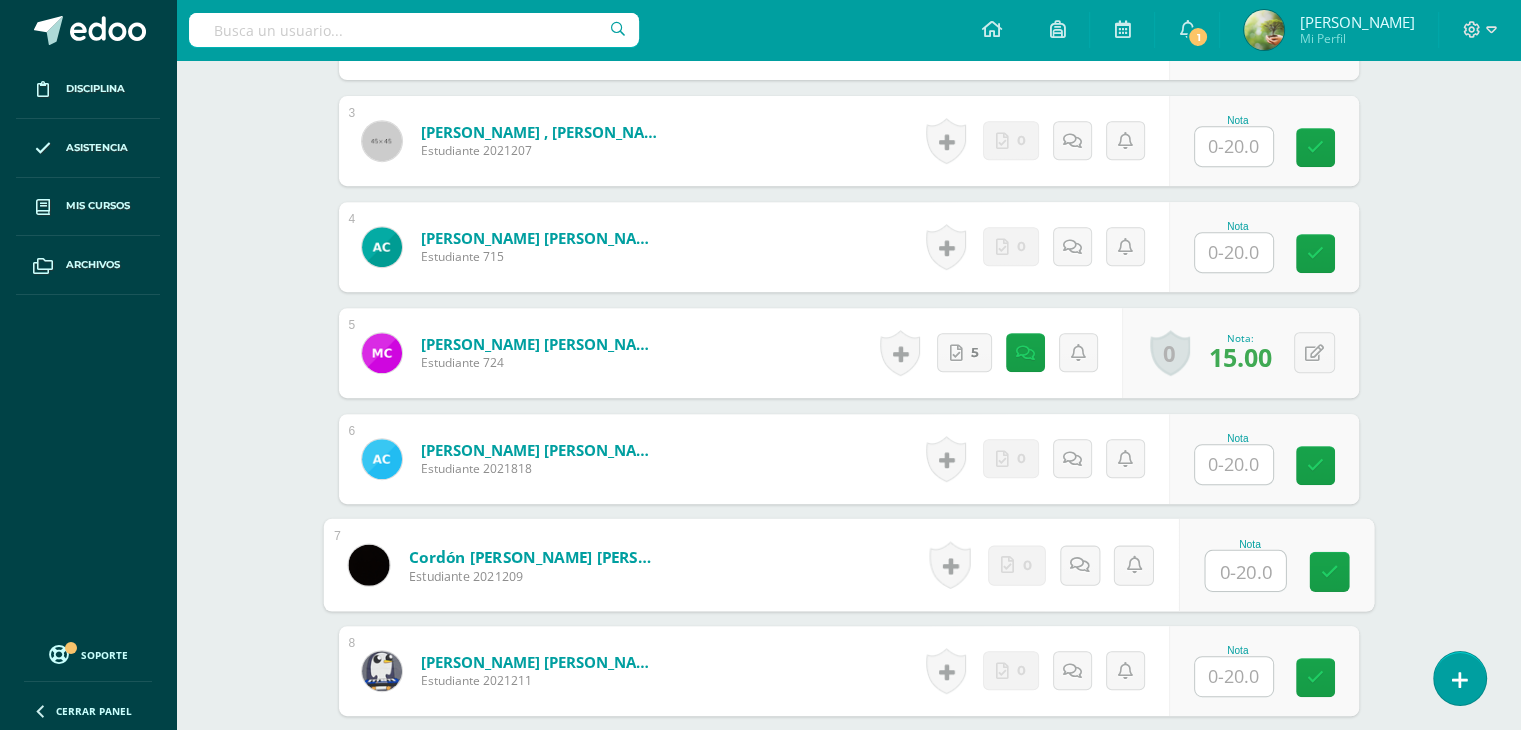 click at bounding box center (1245, 571) 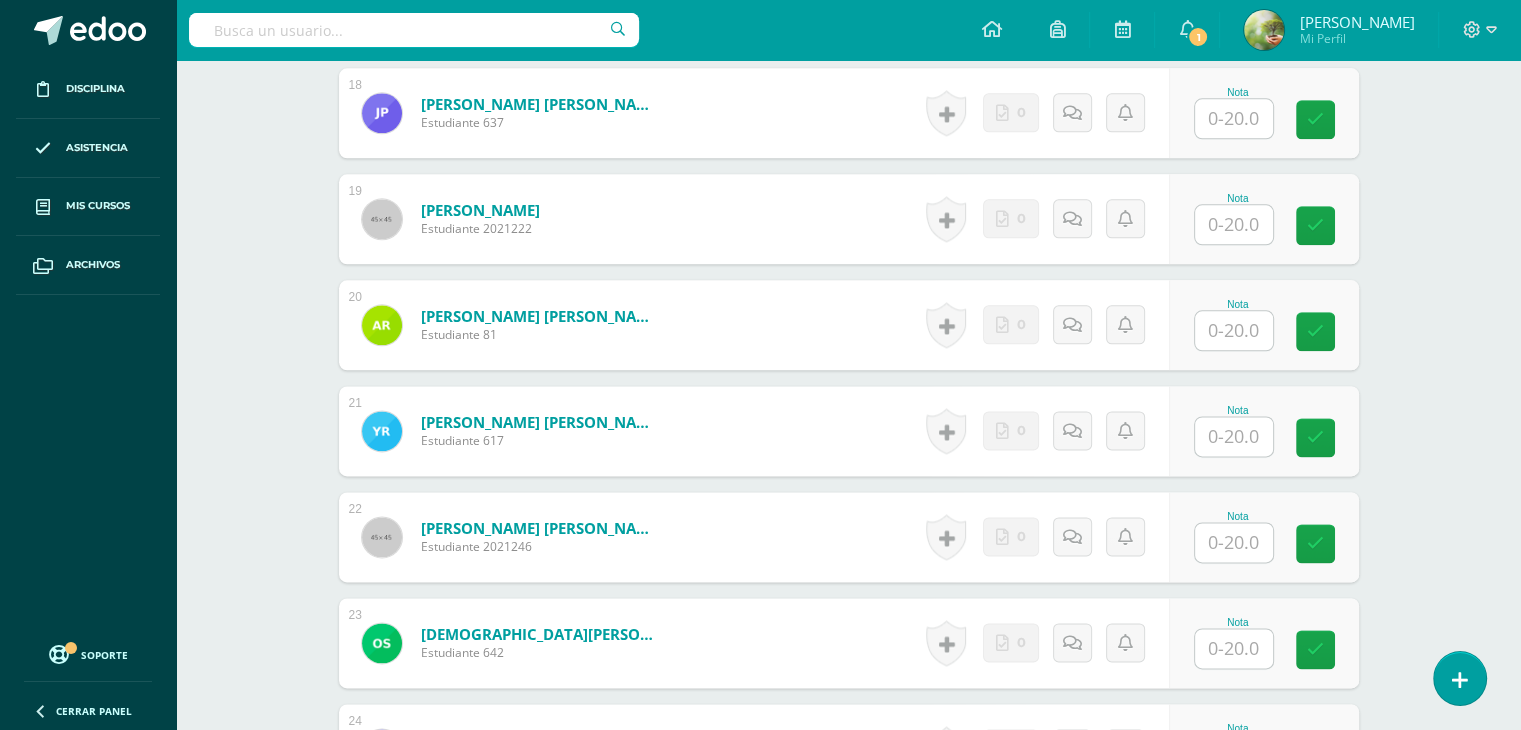 scroll, scrollTop: 2462, scrollLeft: 0, axis: vertical 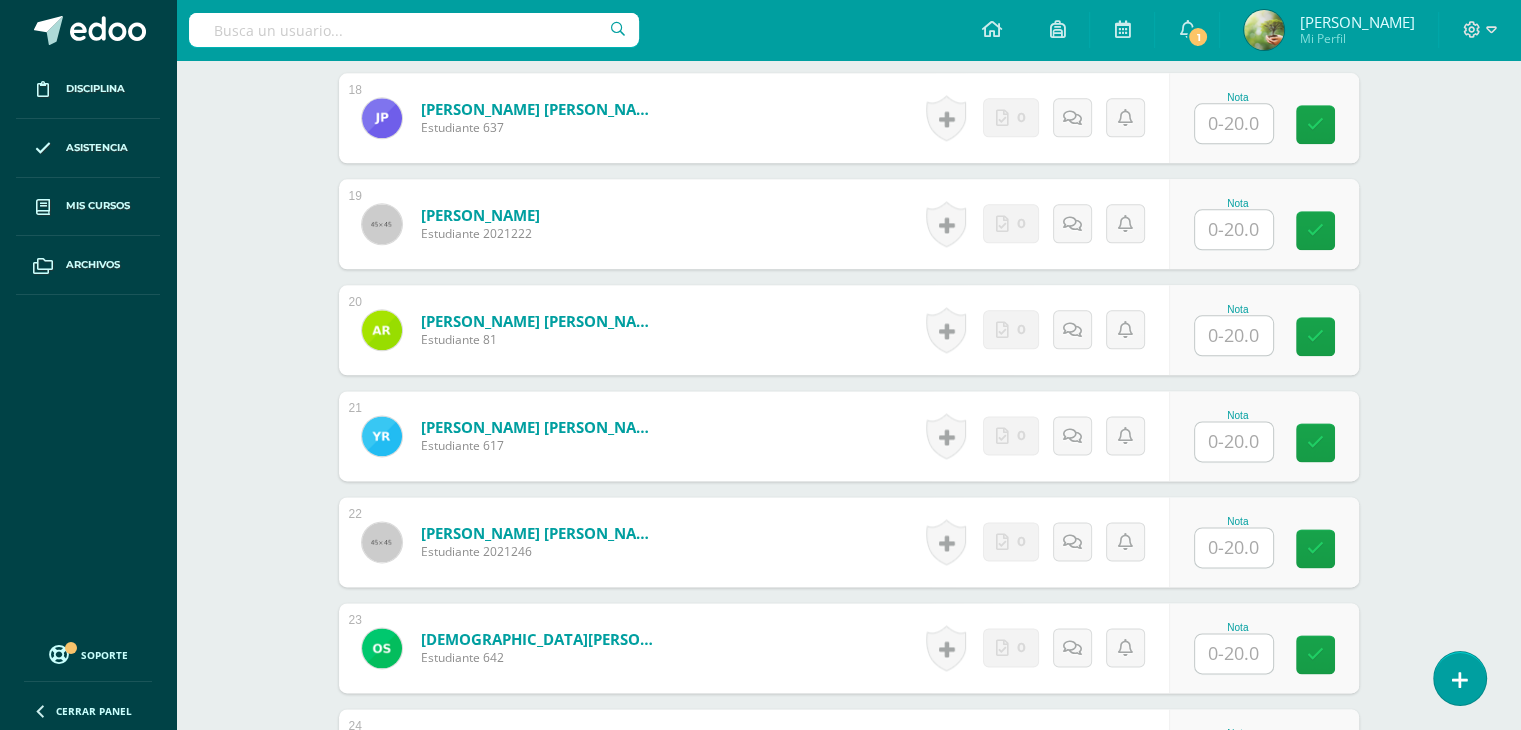 type on "10" 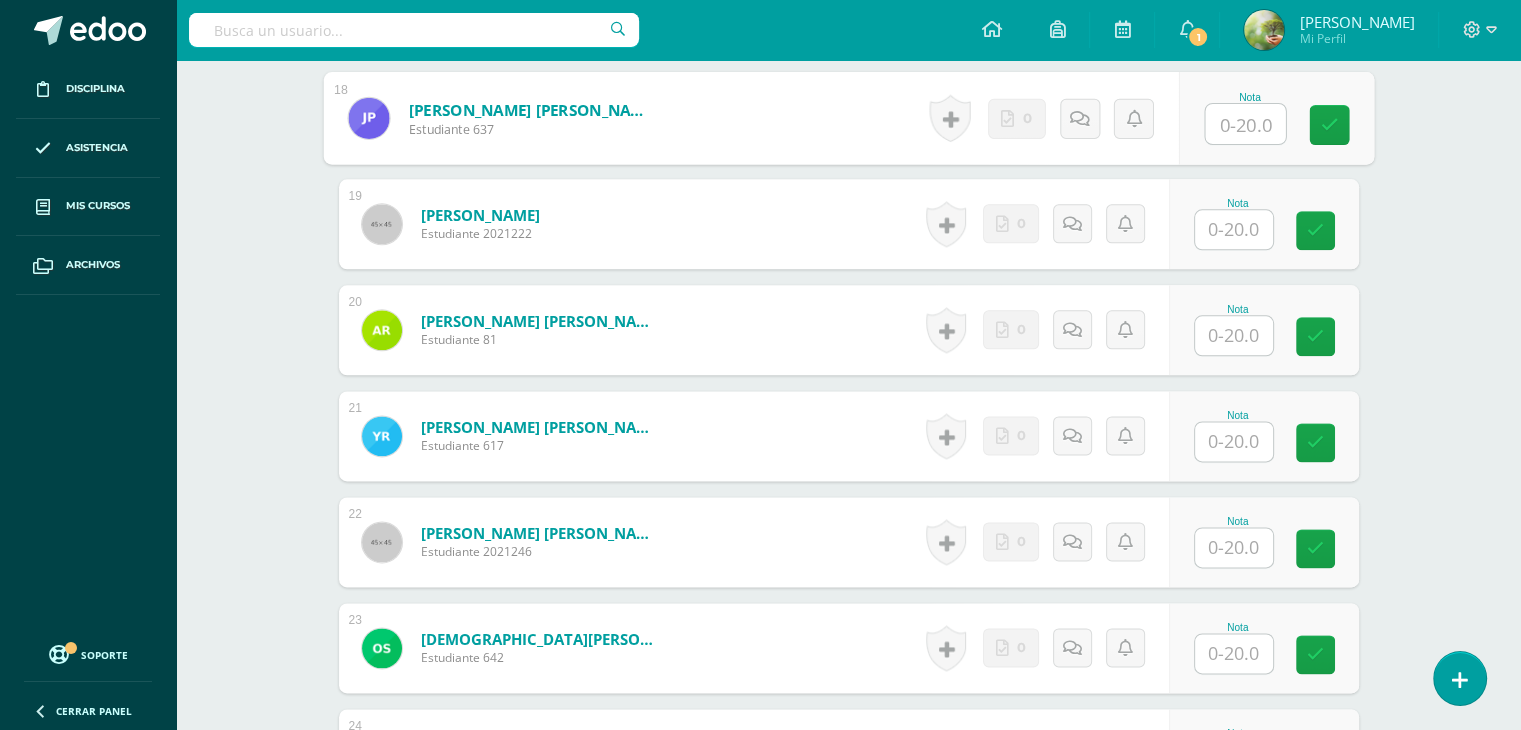 click at bounding box center (1245, 124) 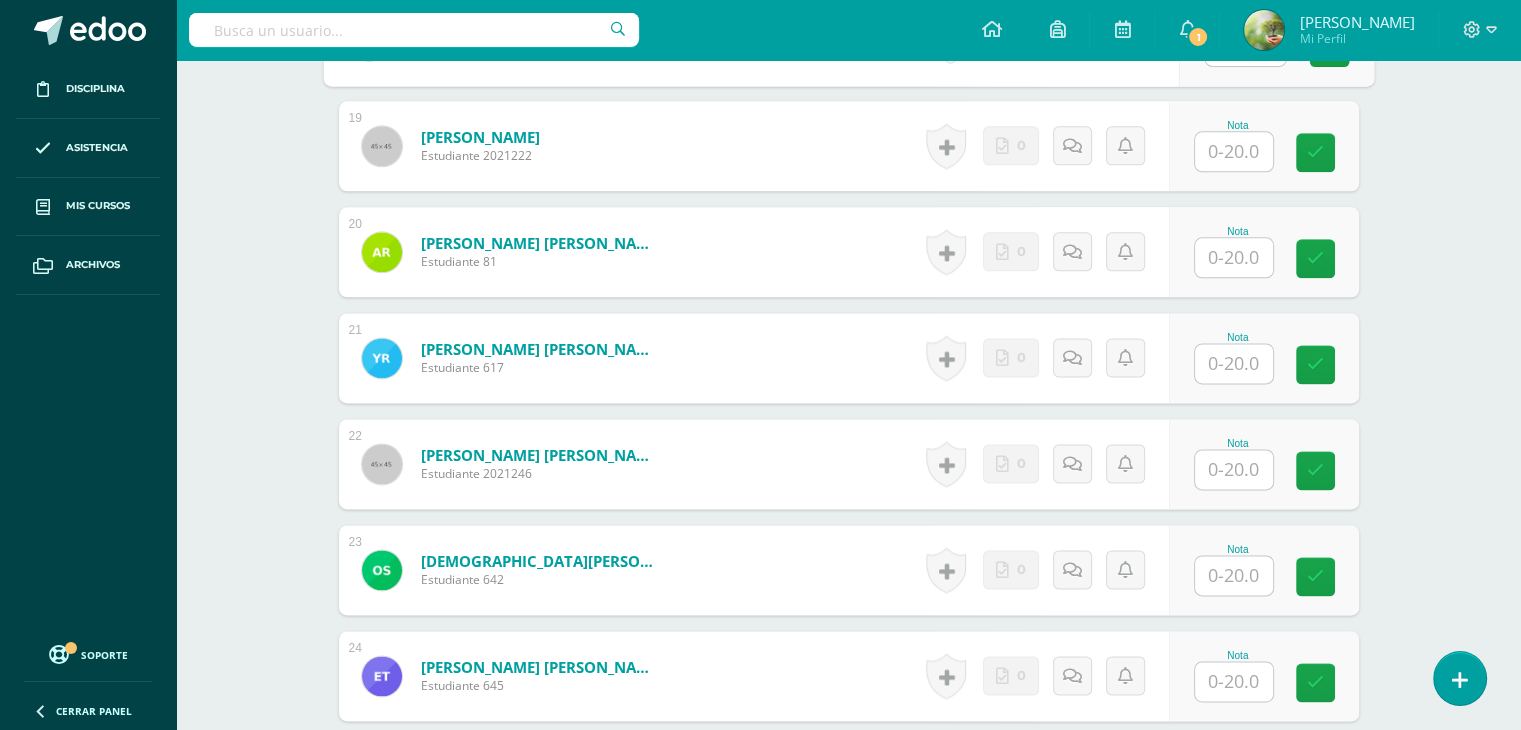 scroll, scrollTop: 2562, scrollLeft: 0, axis: vertical 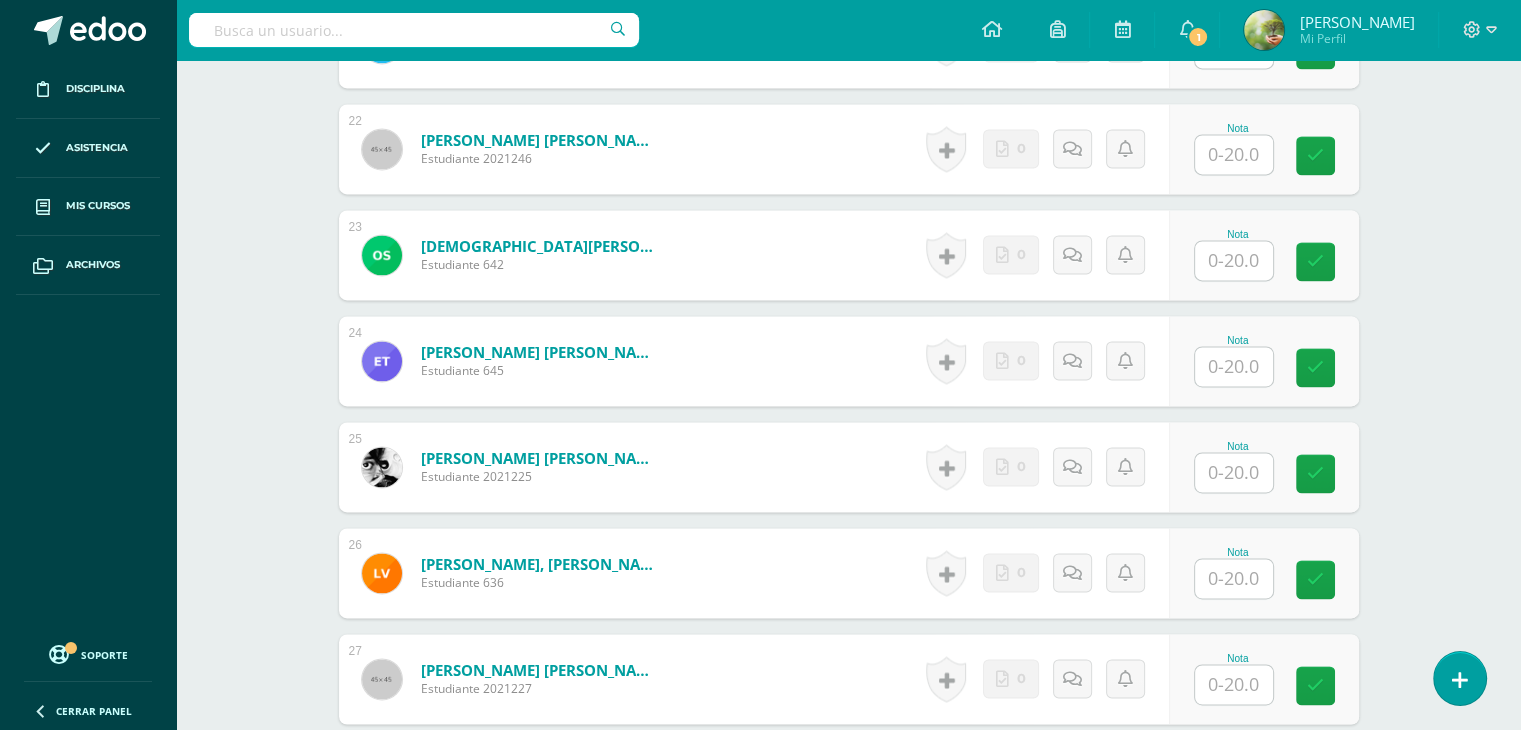 type on "10" 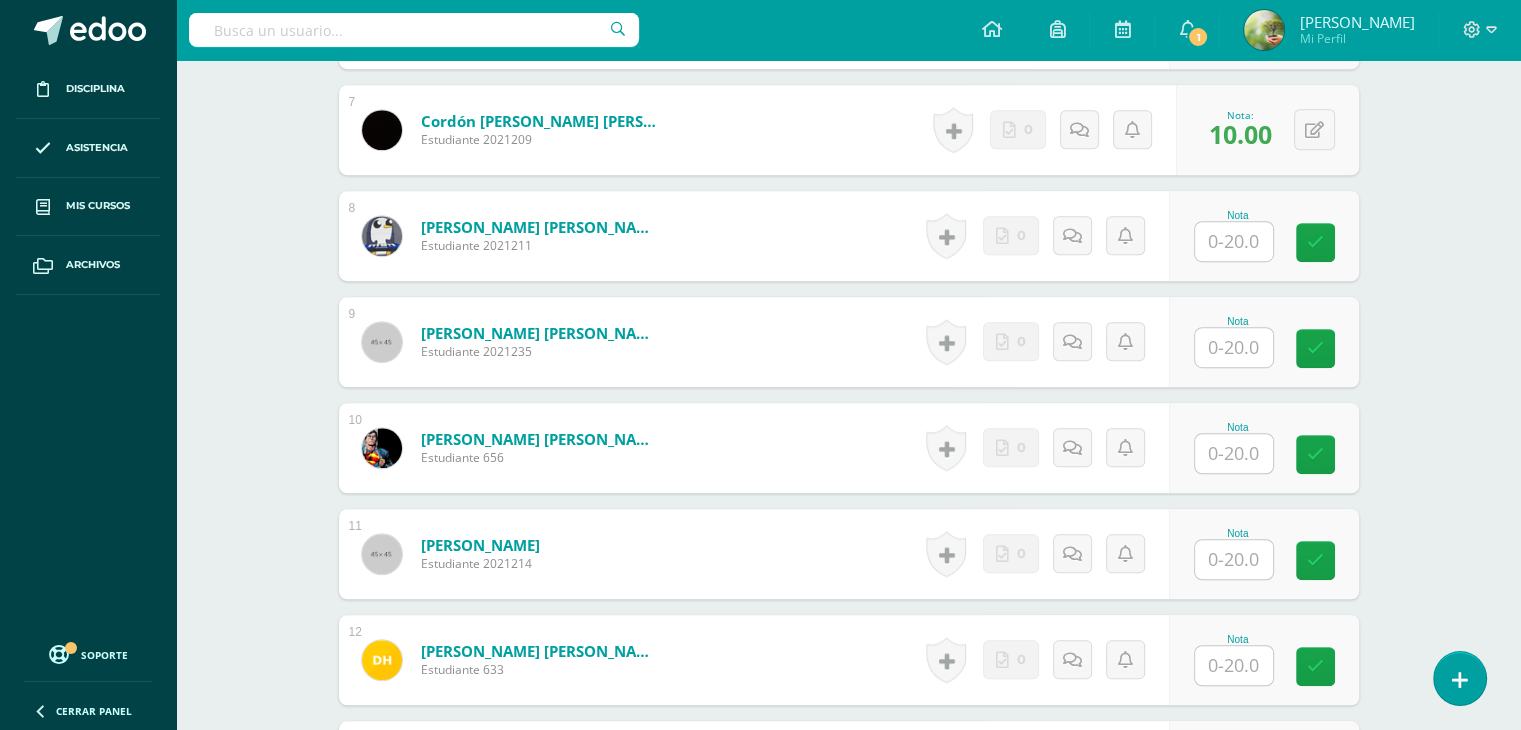 scroll, scrollTop: 1226, scrollLeft: 0, axis: vertical 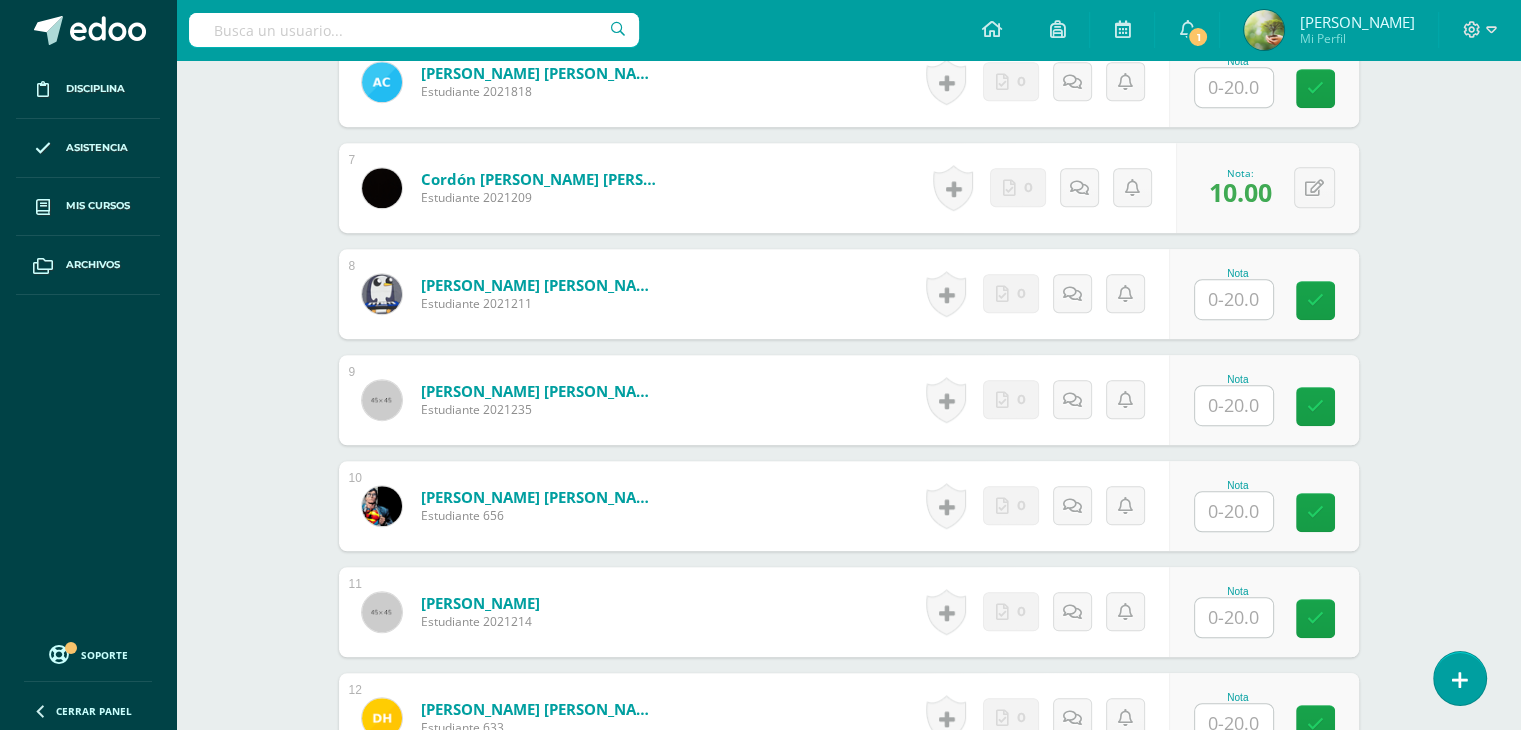 type on "10" 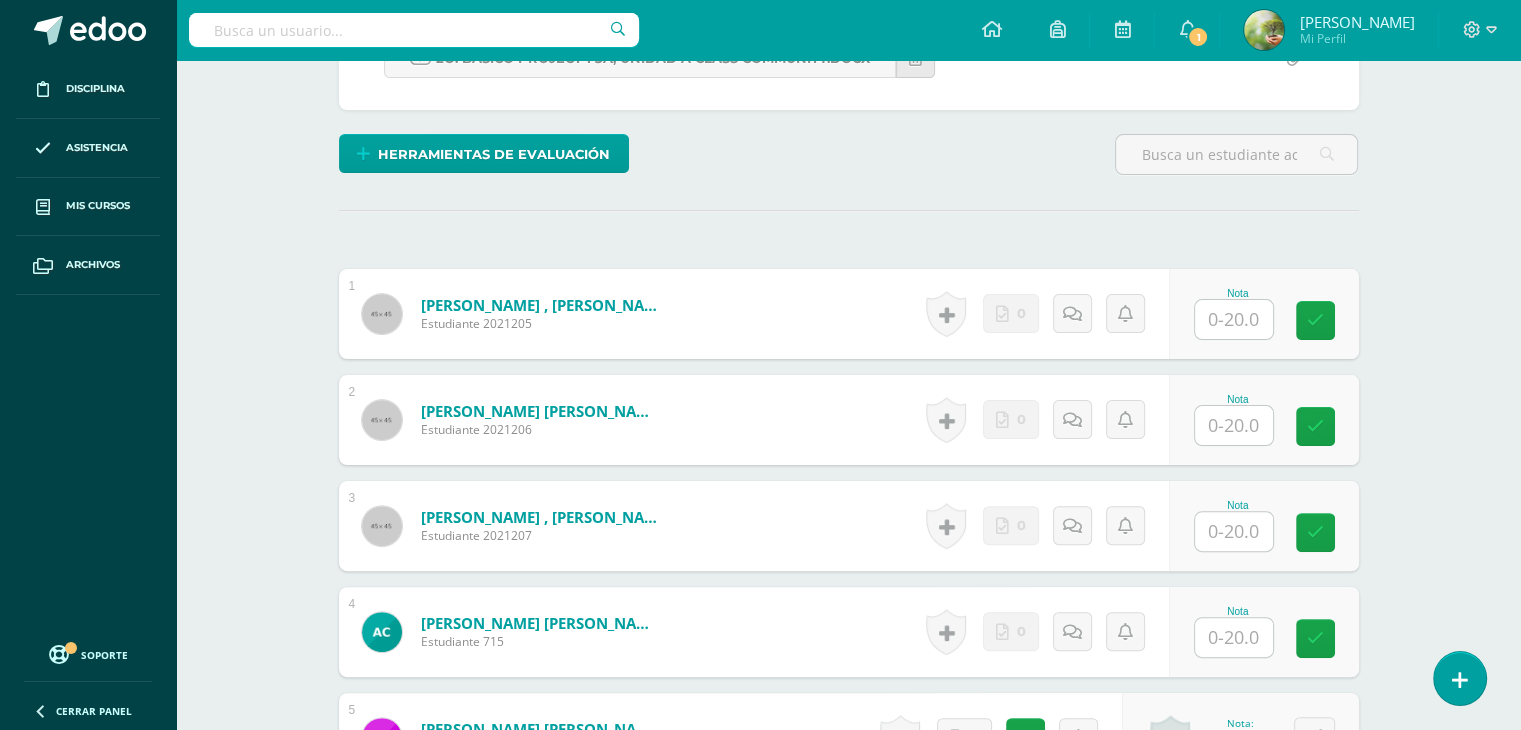 scroll, scrollTop: 447, scrollLeft: 0, axis: vertical 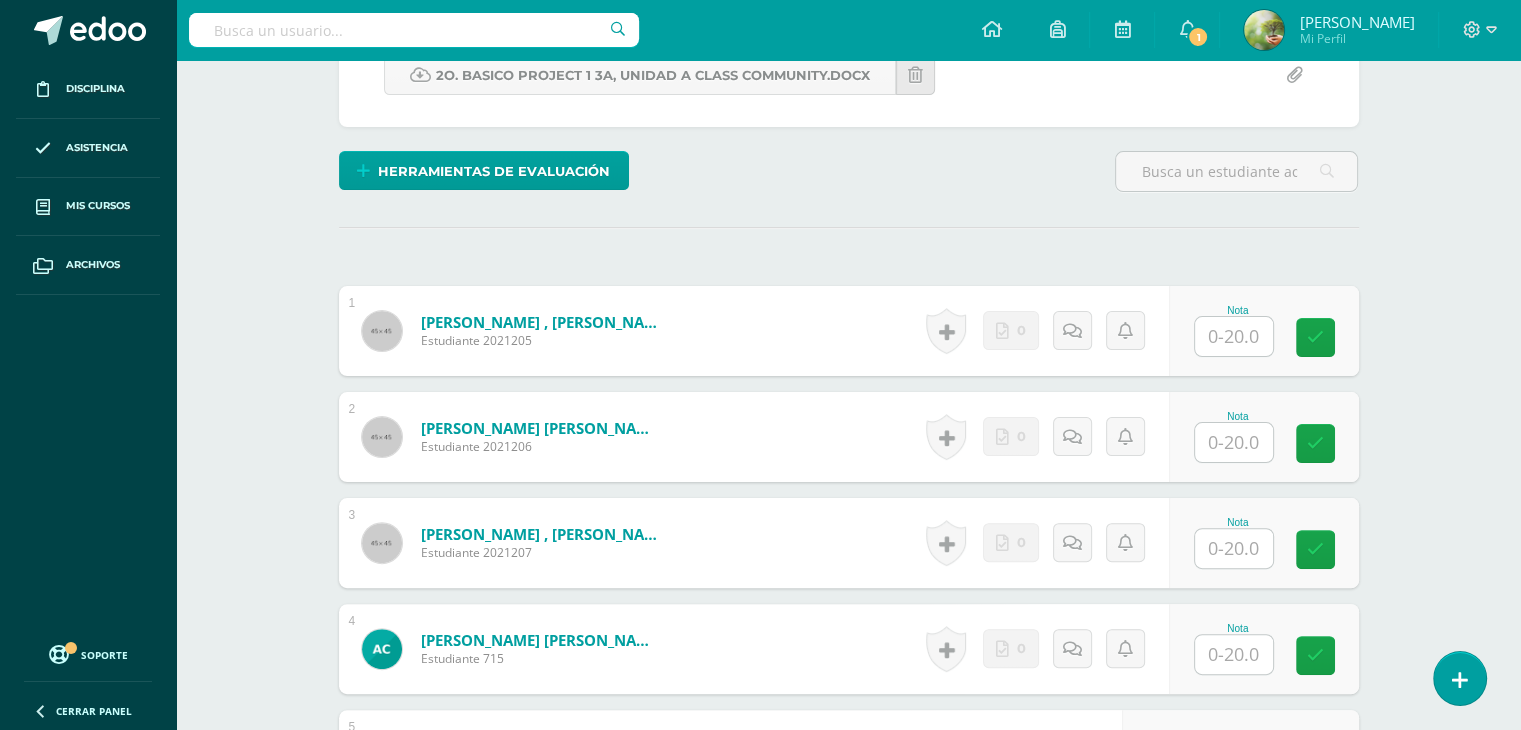 type on "10" 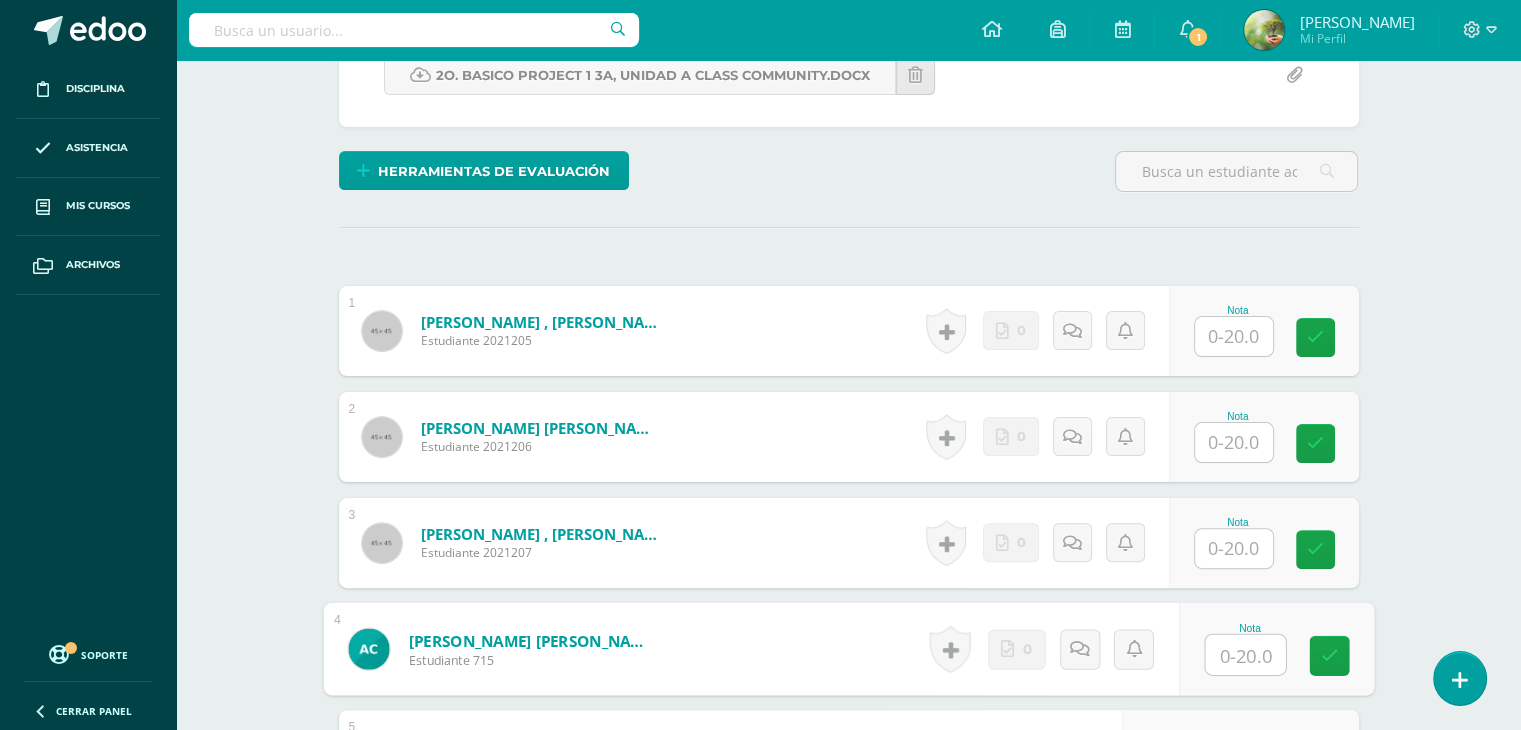 click at bounding box center (1245, 655) 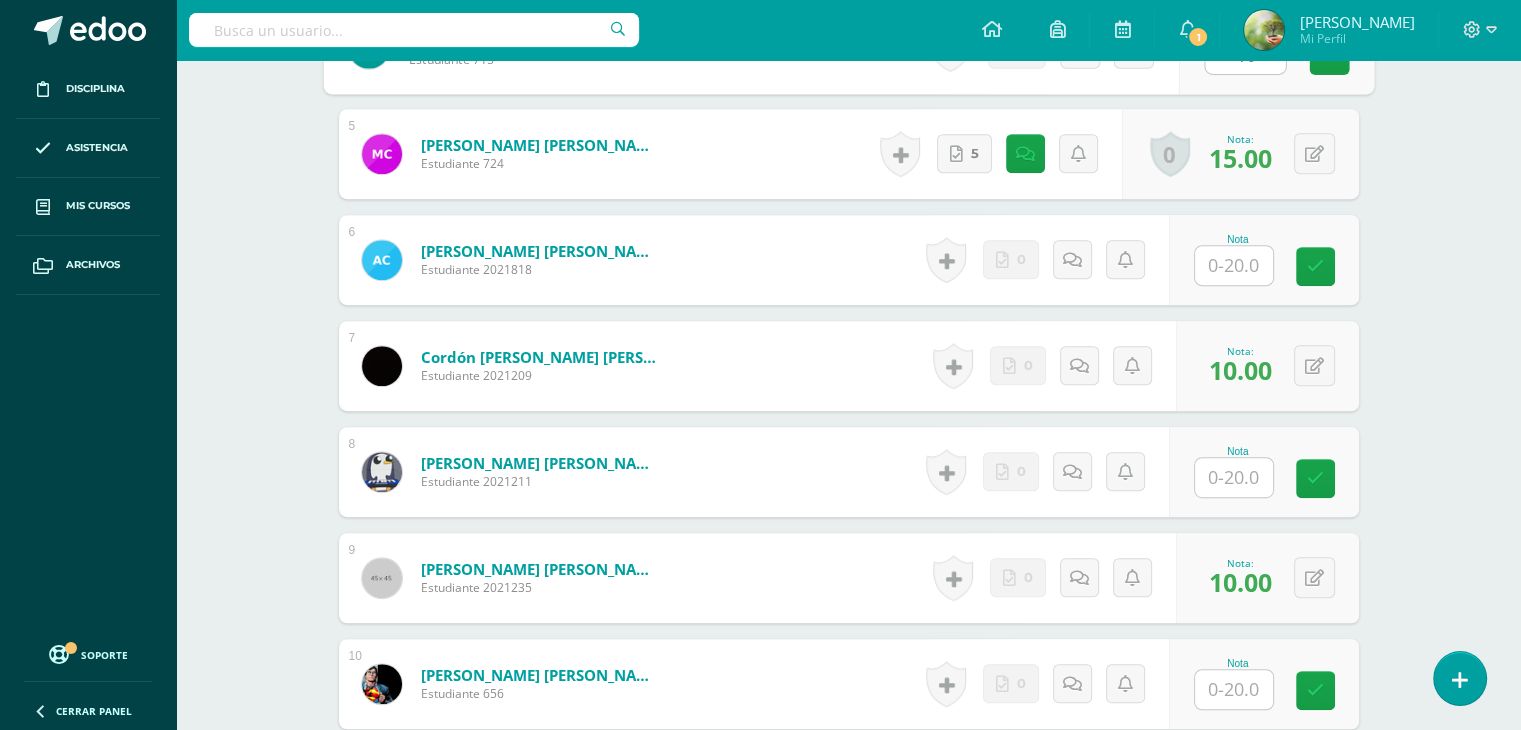 scroll, scrollTop: 1052, scrollLeft: 0, axis: vertical 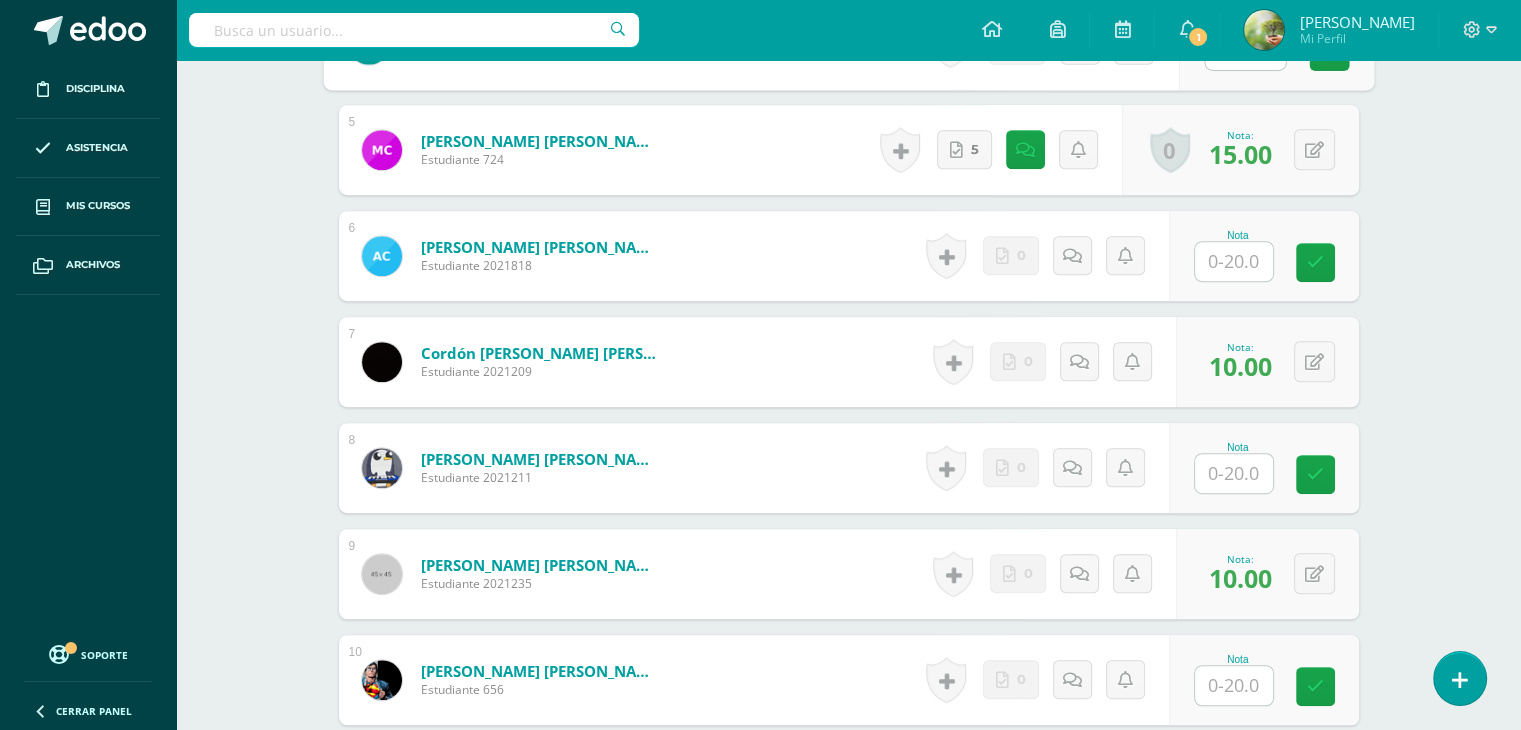 type on "10" 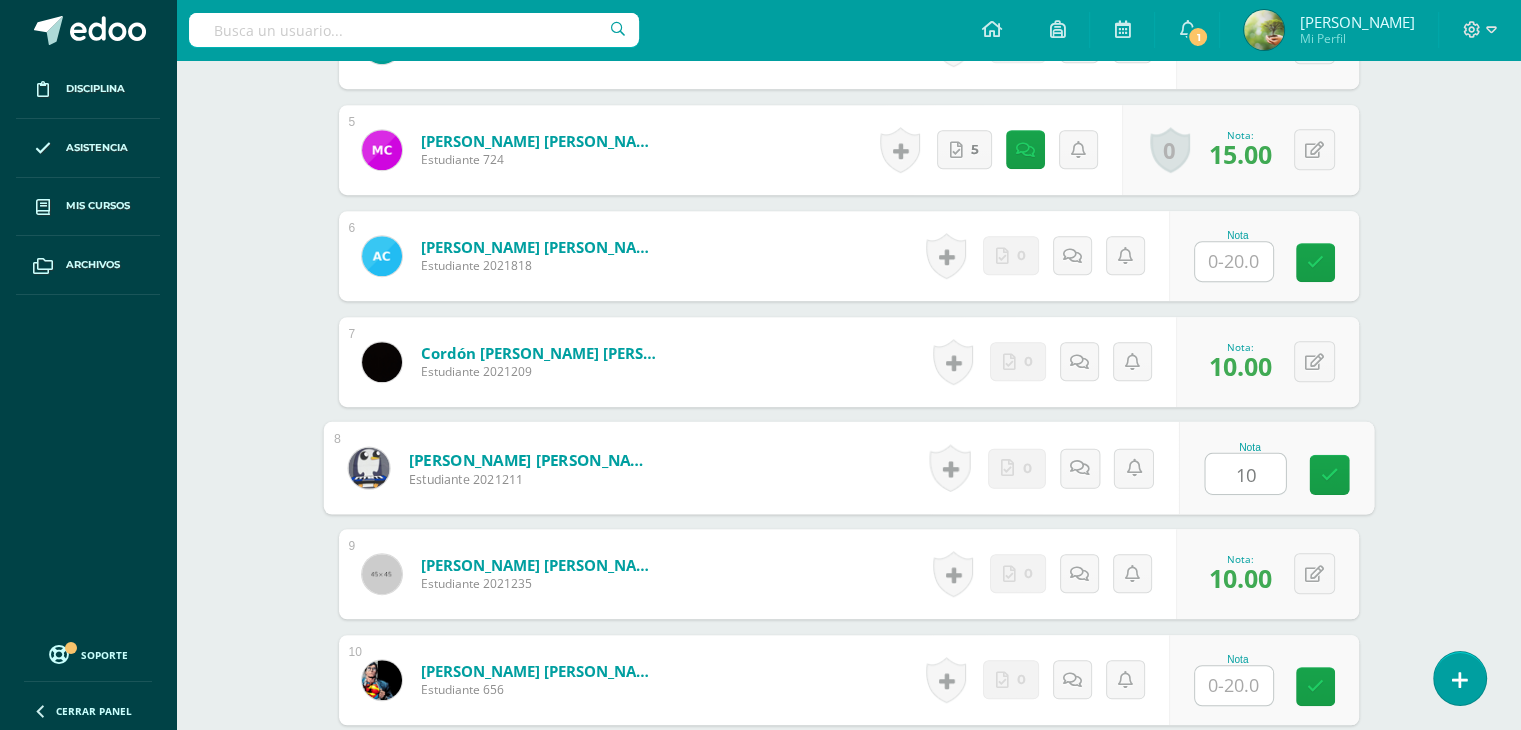 type on "10" 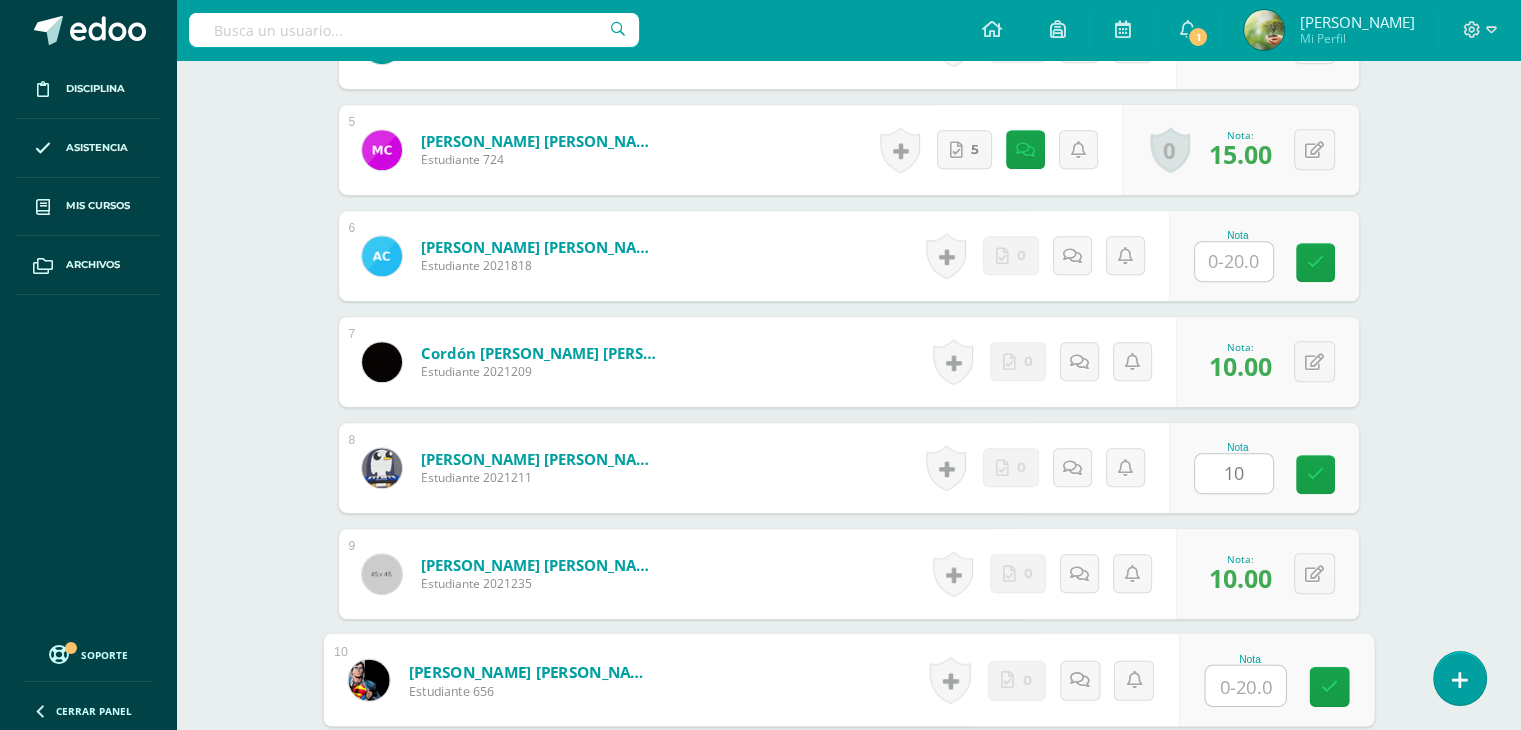 click at bounding box center [1245, 686] 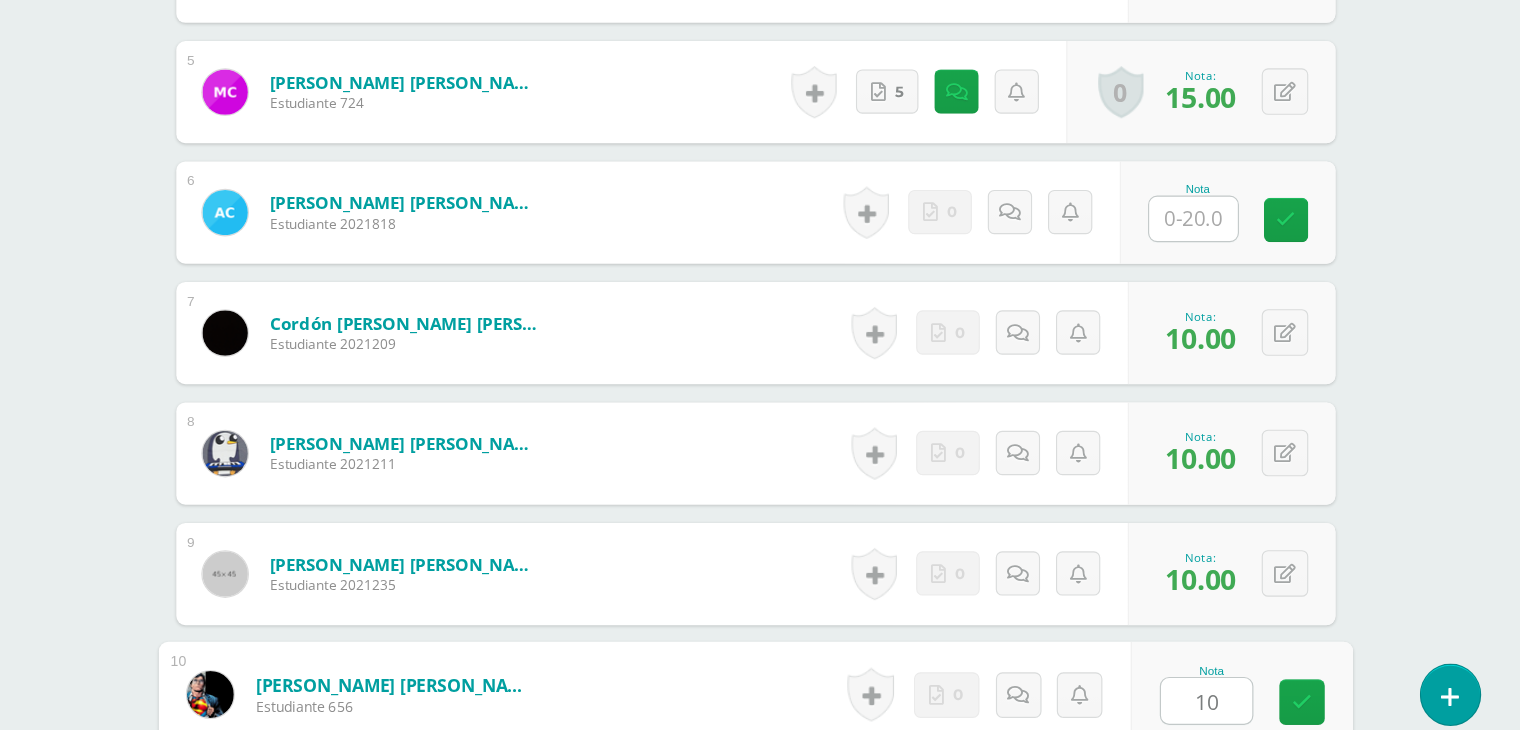 scroll, scrollTop: 1054, scrollLeft: 0, axis: vertical 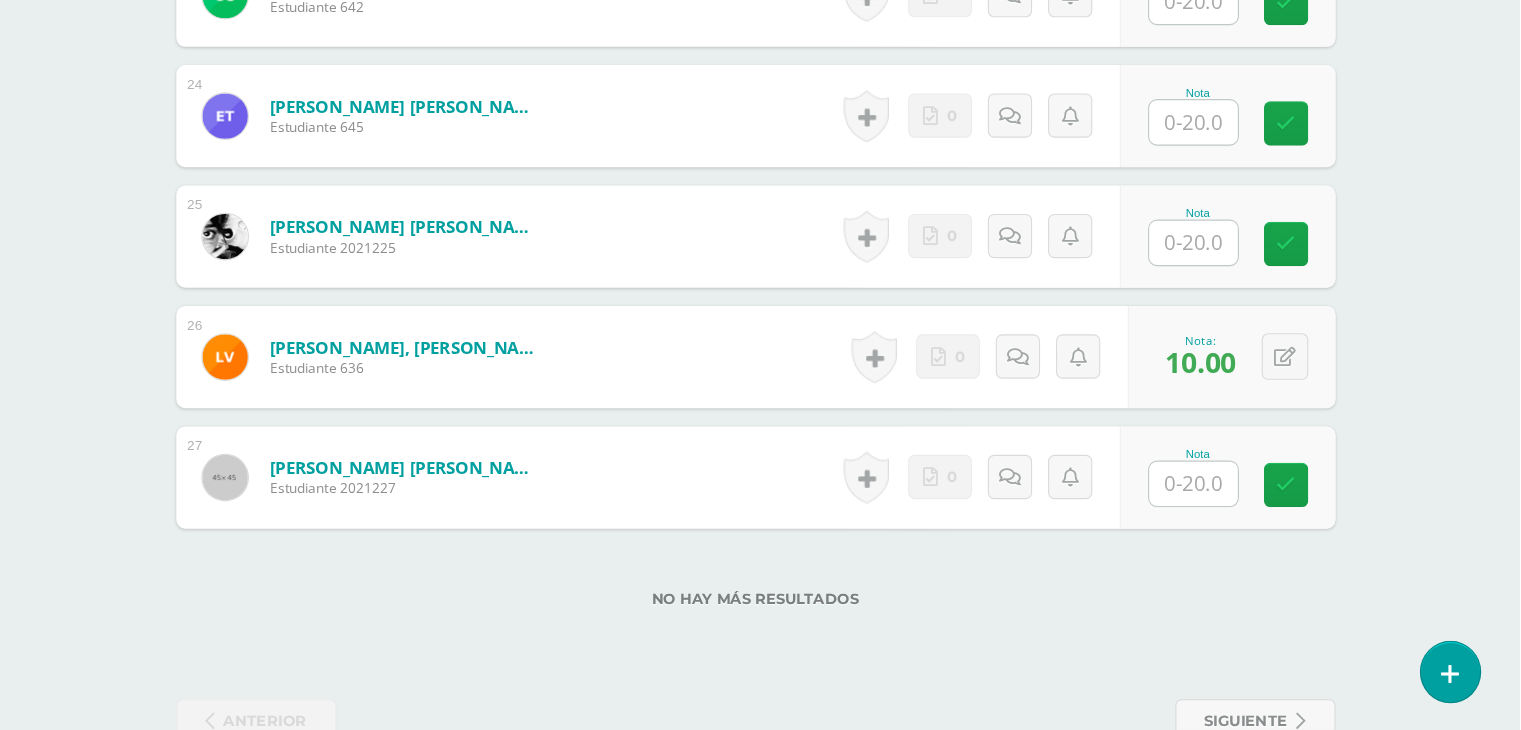 type on "10" 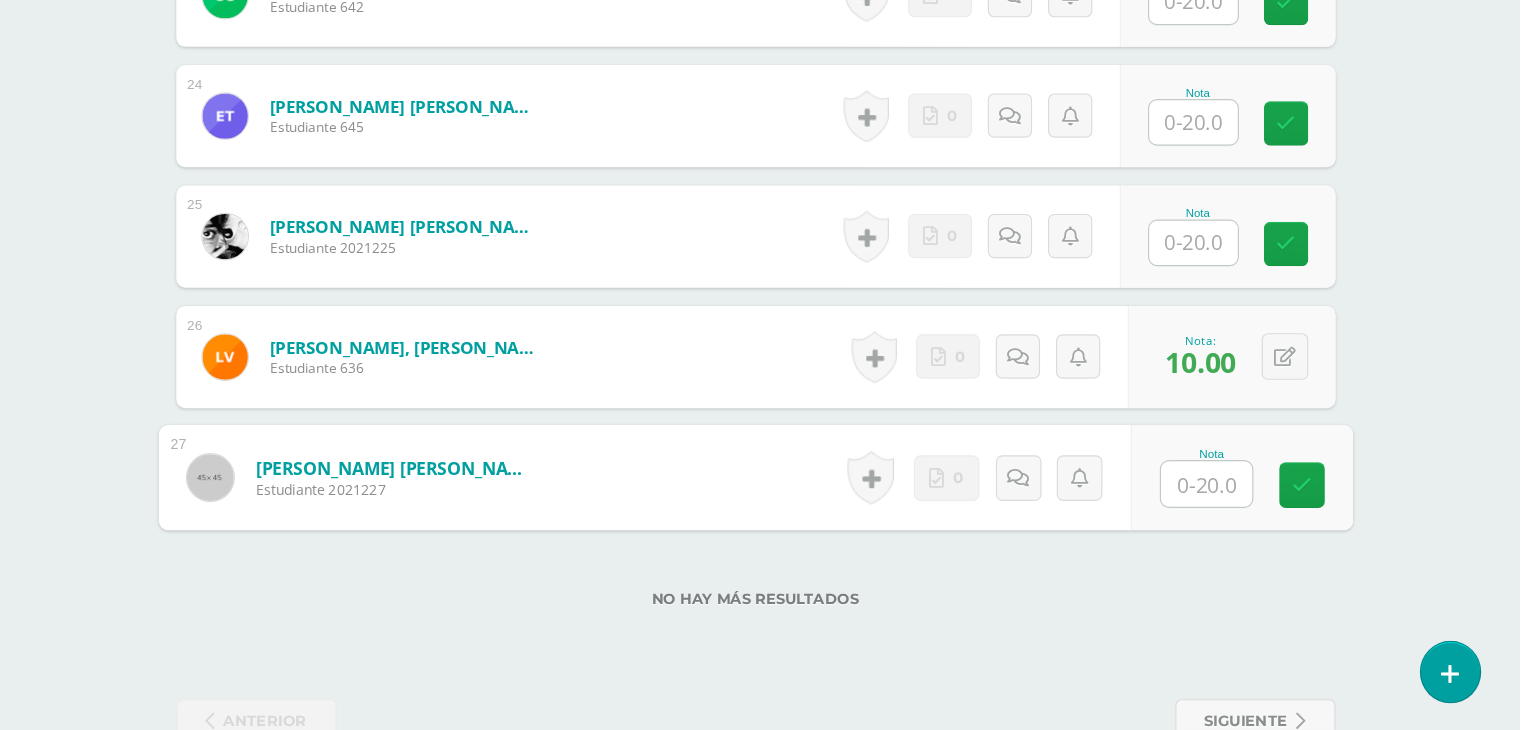 click at bounding box center [1245, 513] 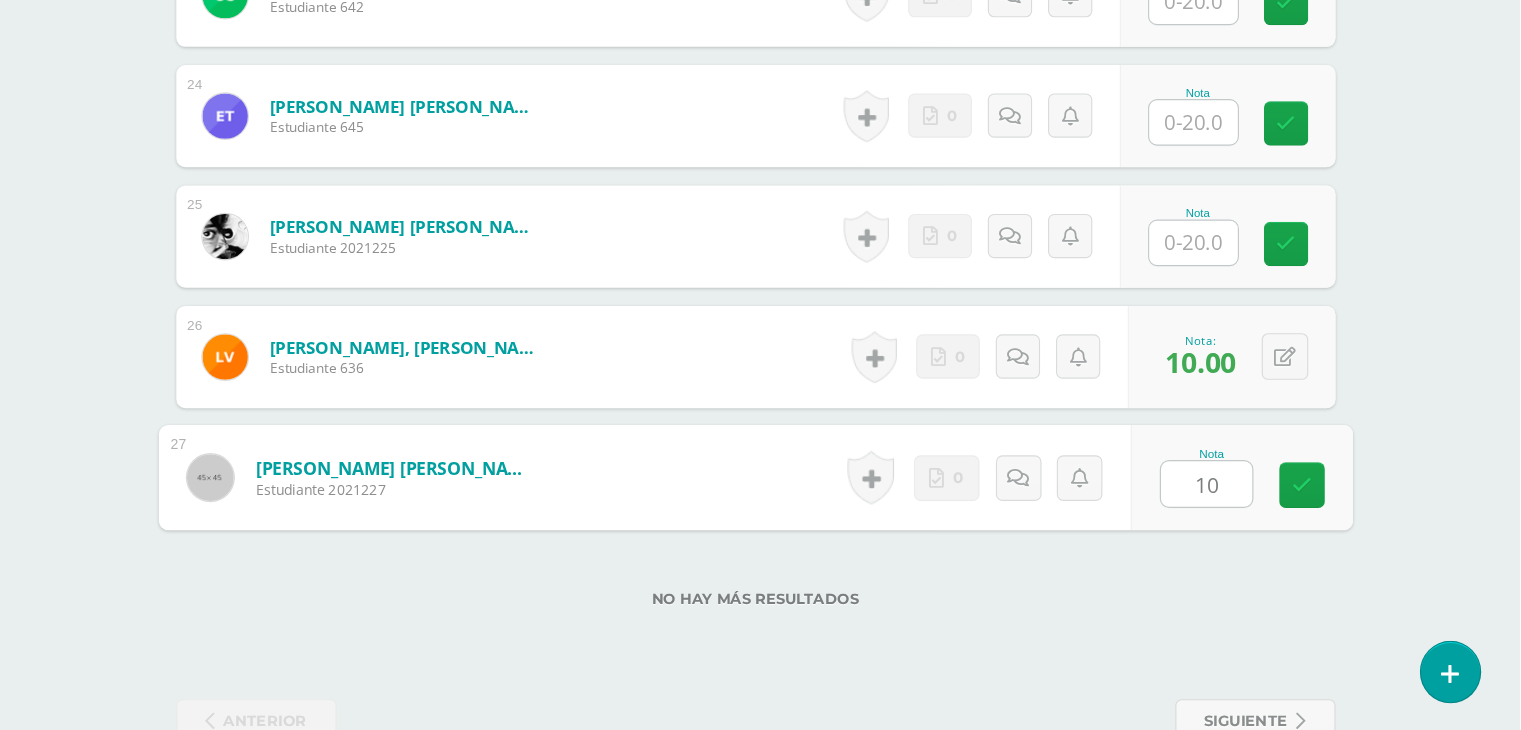 scroll, scrollTop: 3027, scrollLeft: 0, axis: vertical 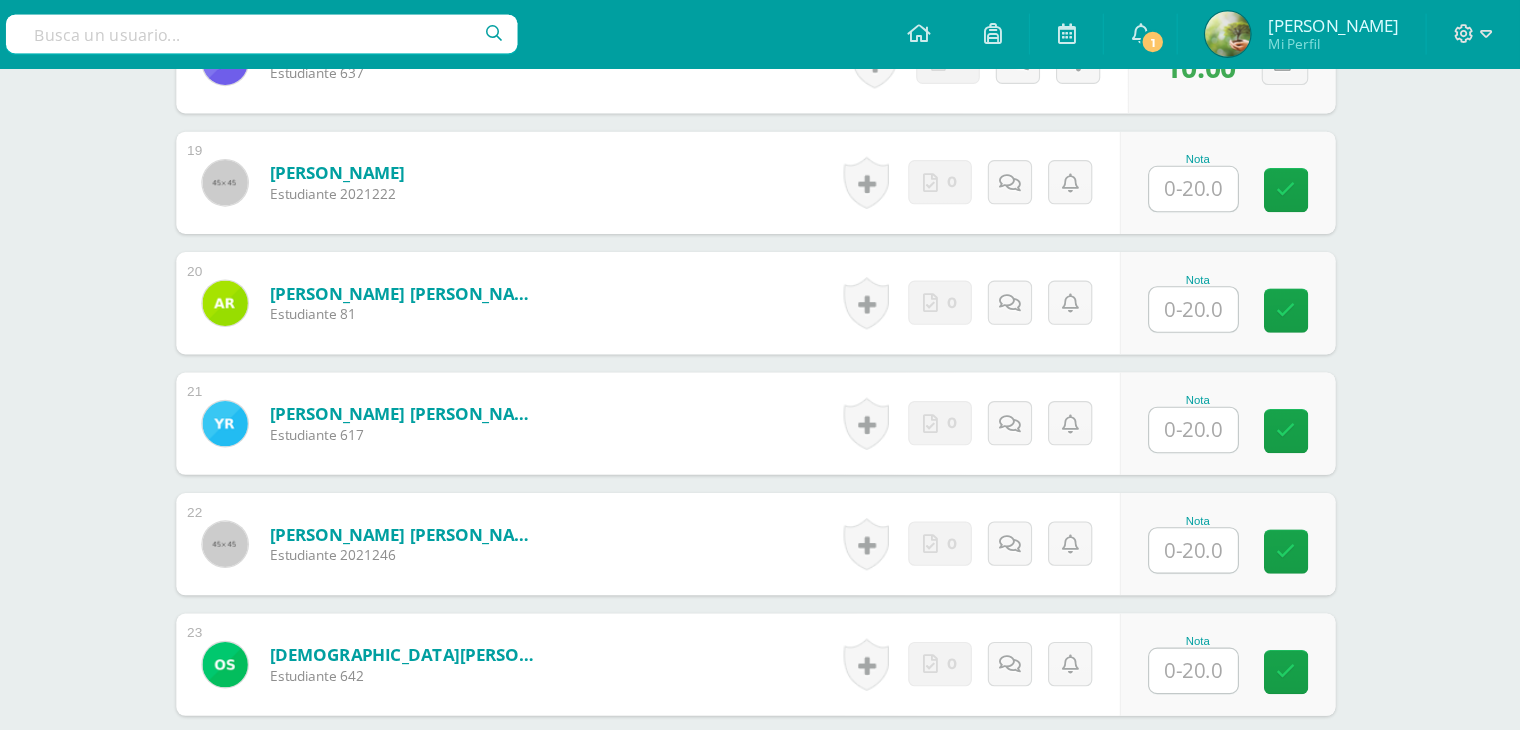 type on "10" 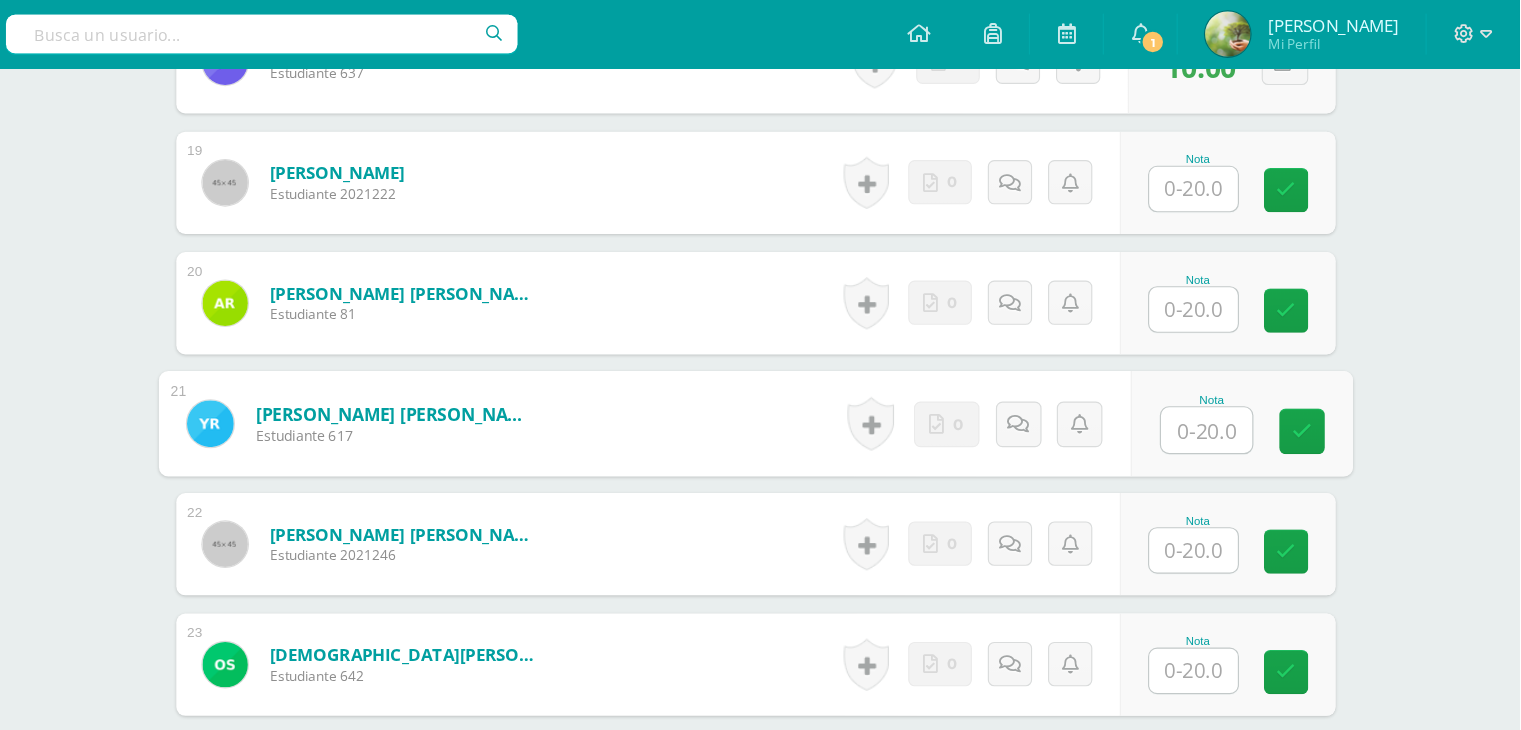click at bounding box center [1245, 379] 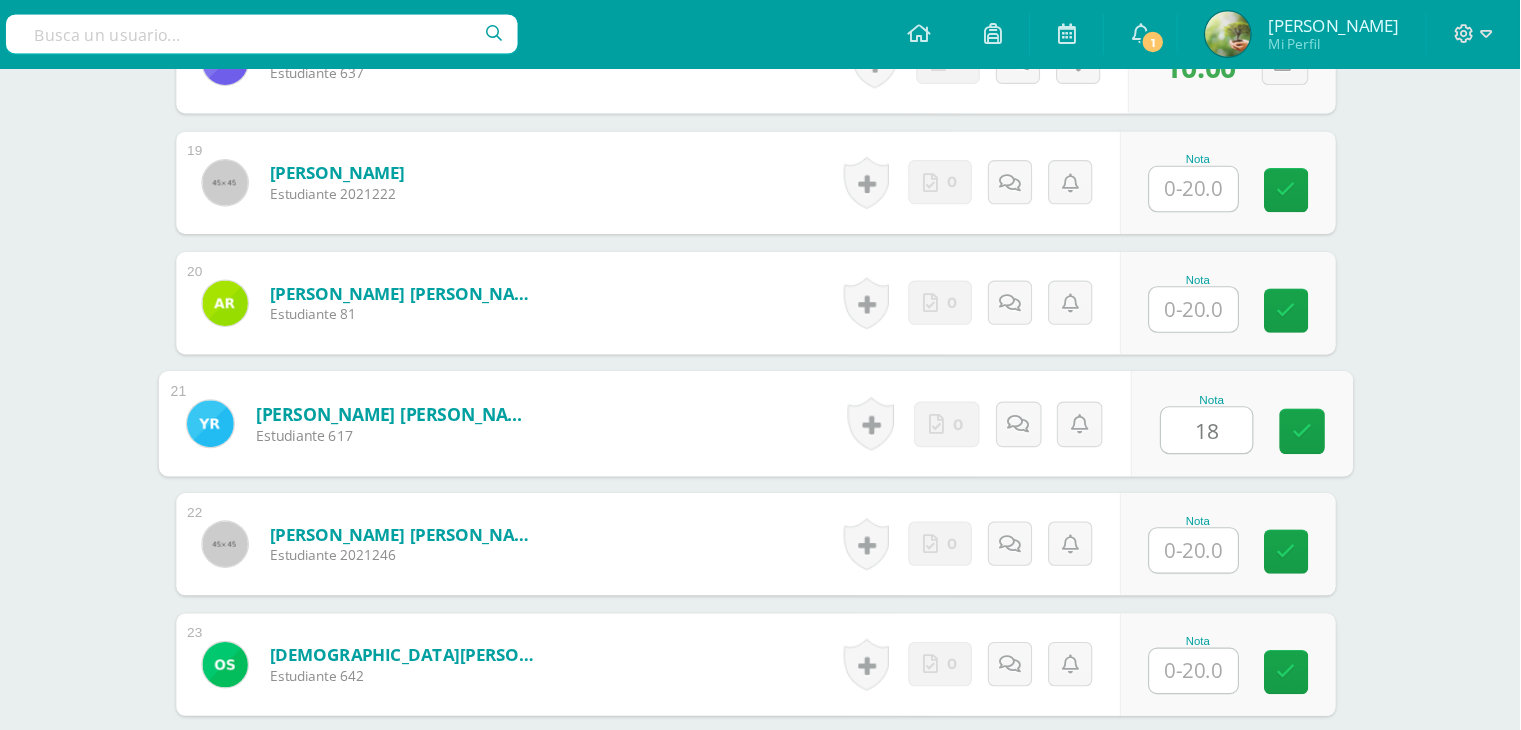 scroll, scrollTop: 2525, scrollLeft: 0, axis: vertical 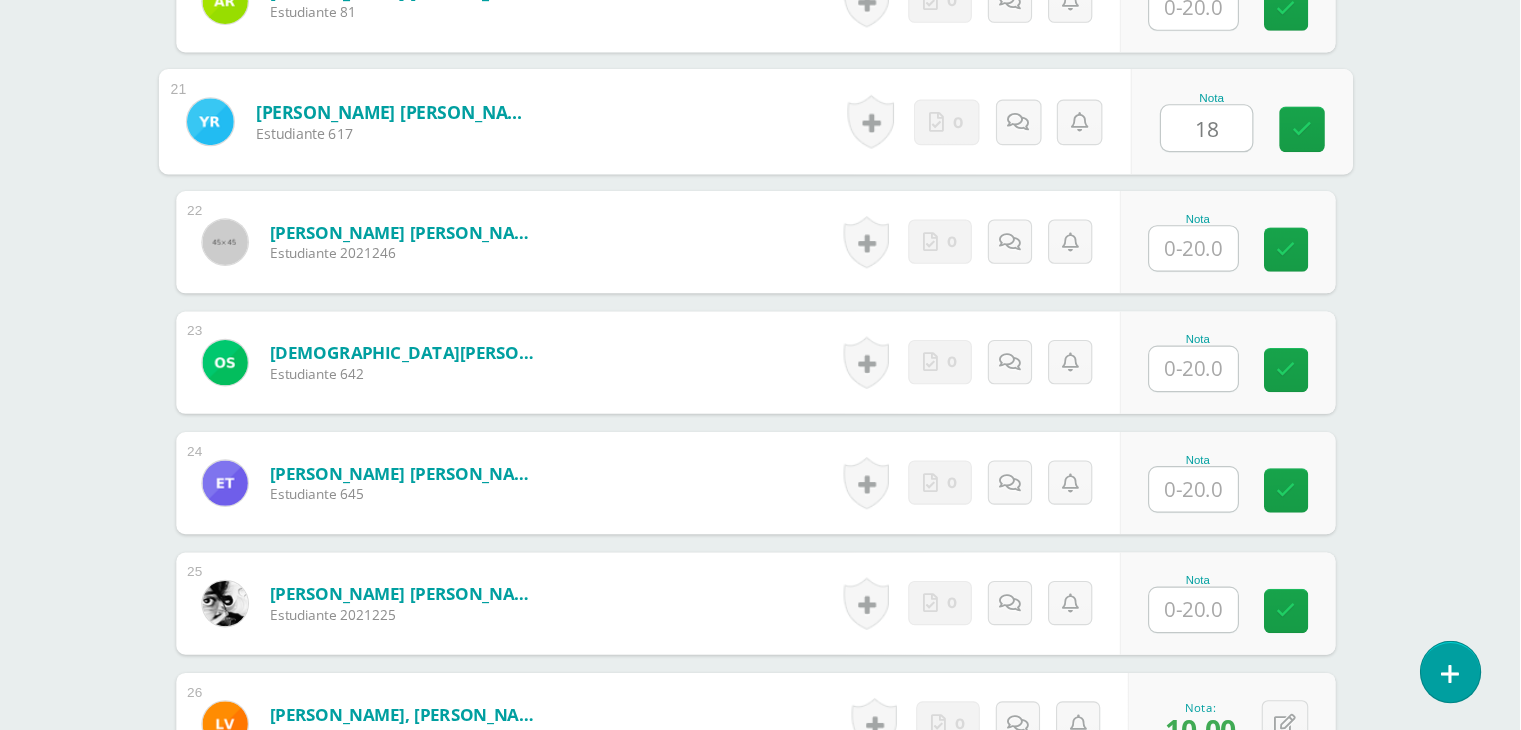 type on "18" 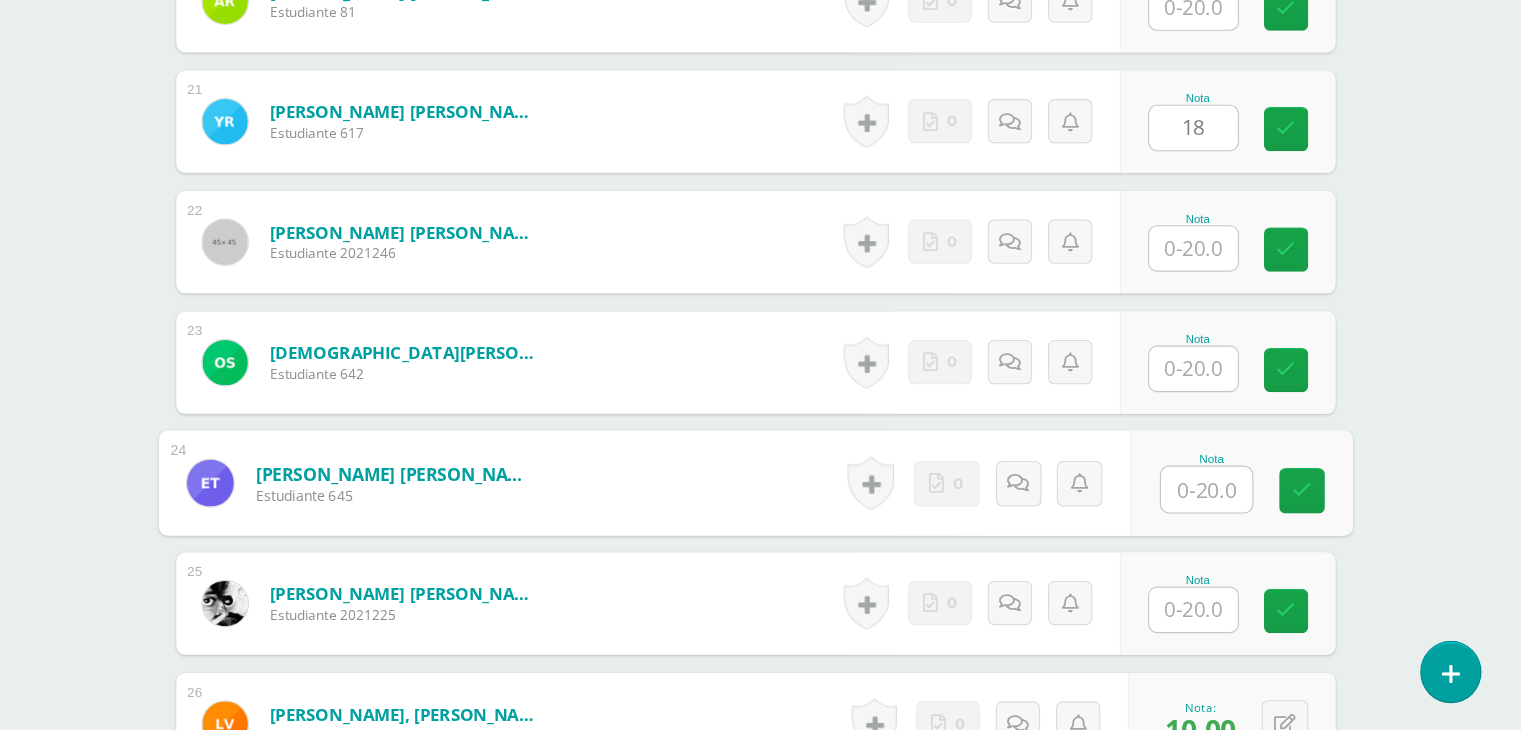 click at bounding box center (1245, 518) 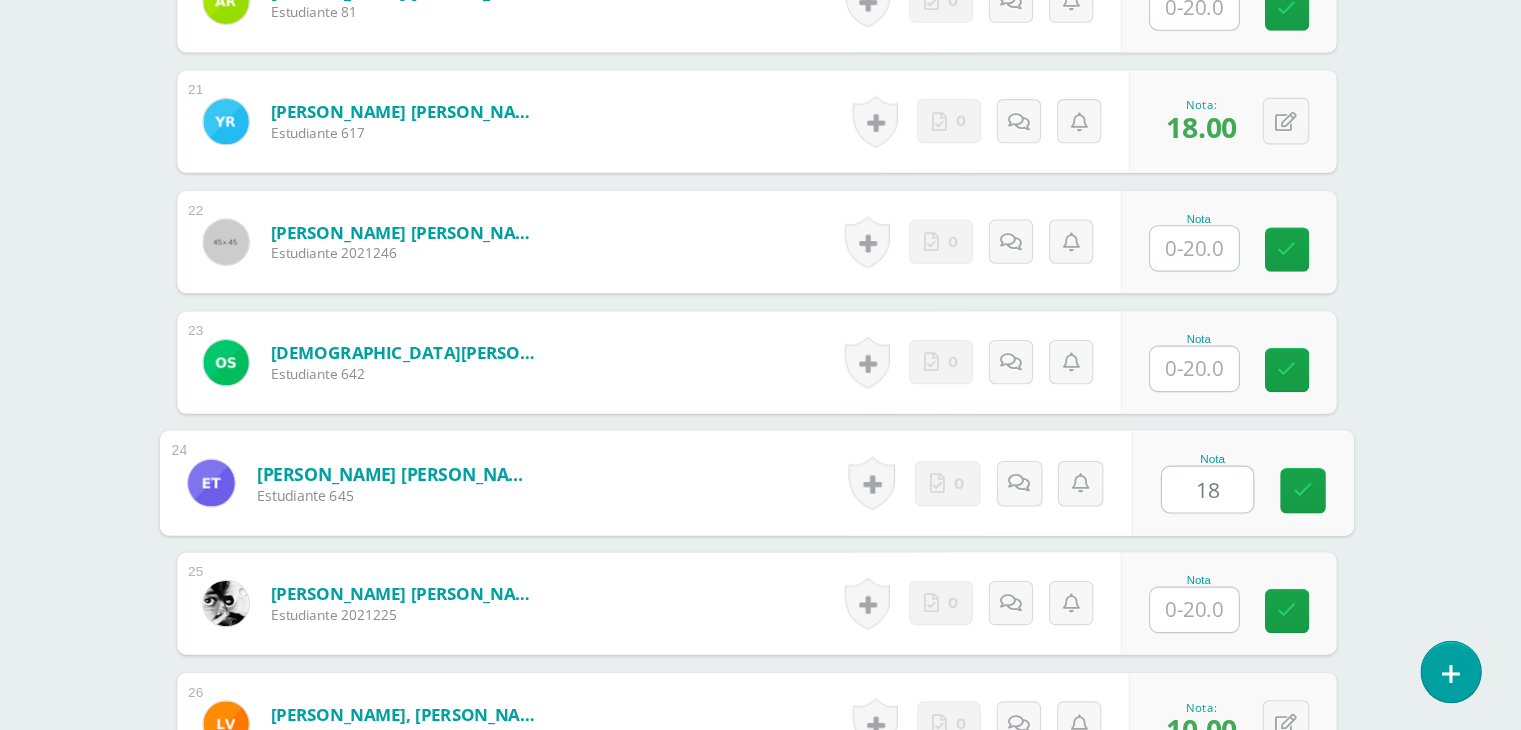 scroll, scrollTop: 2703, scrollLeft: 0, axis: vertical 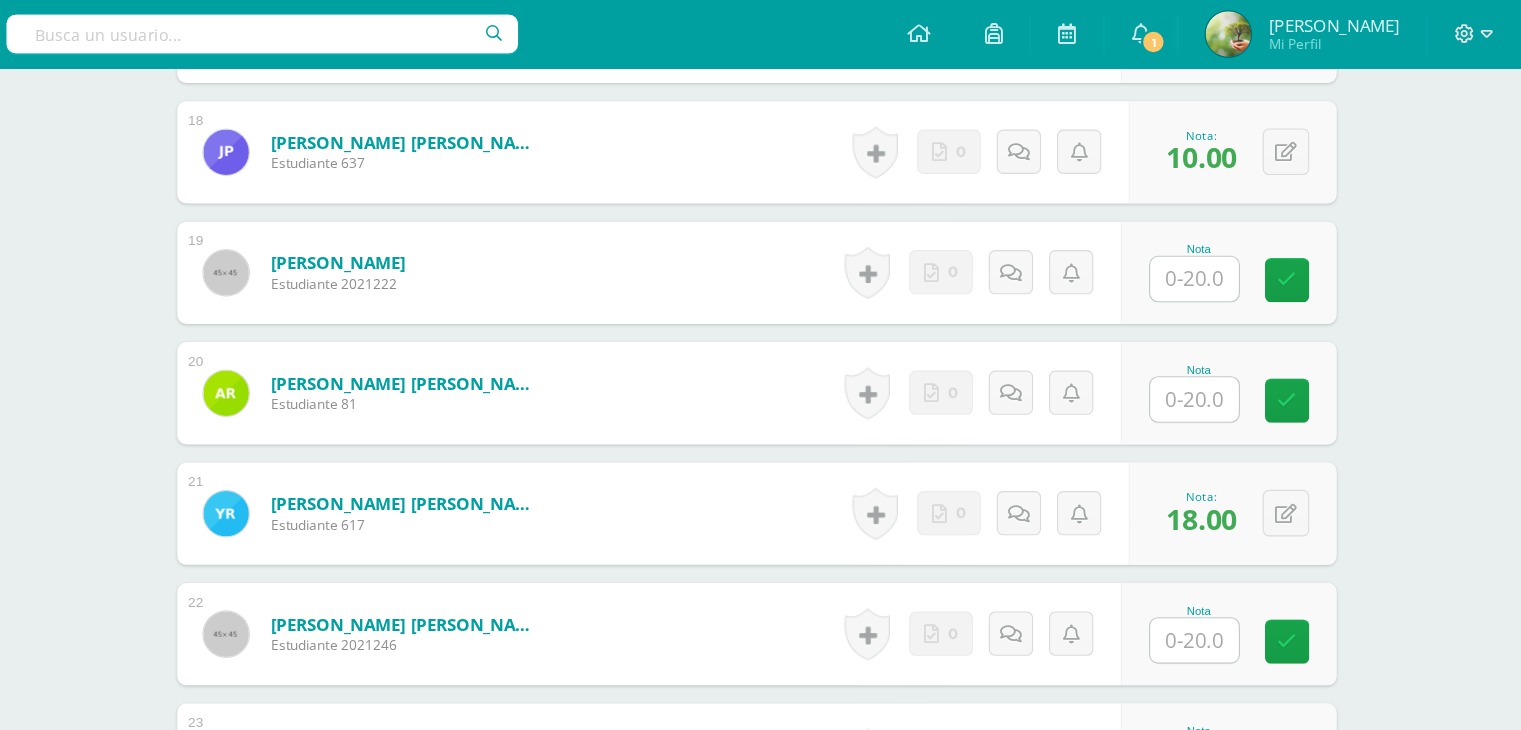 type on "18" 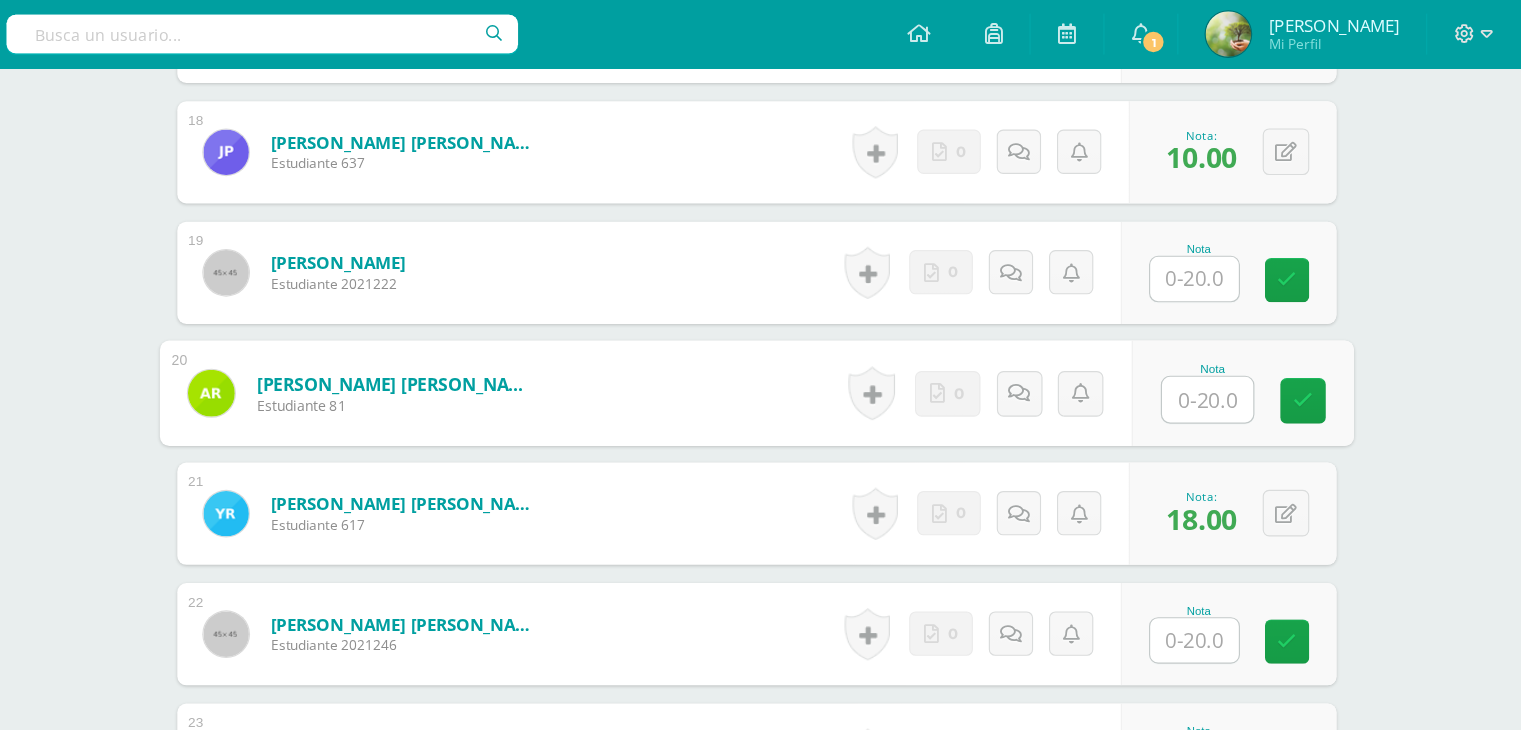 click at bounding box center [1245, 352] 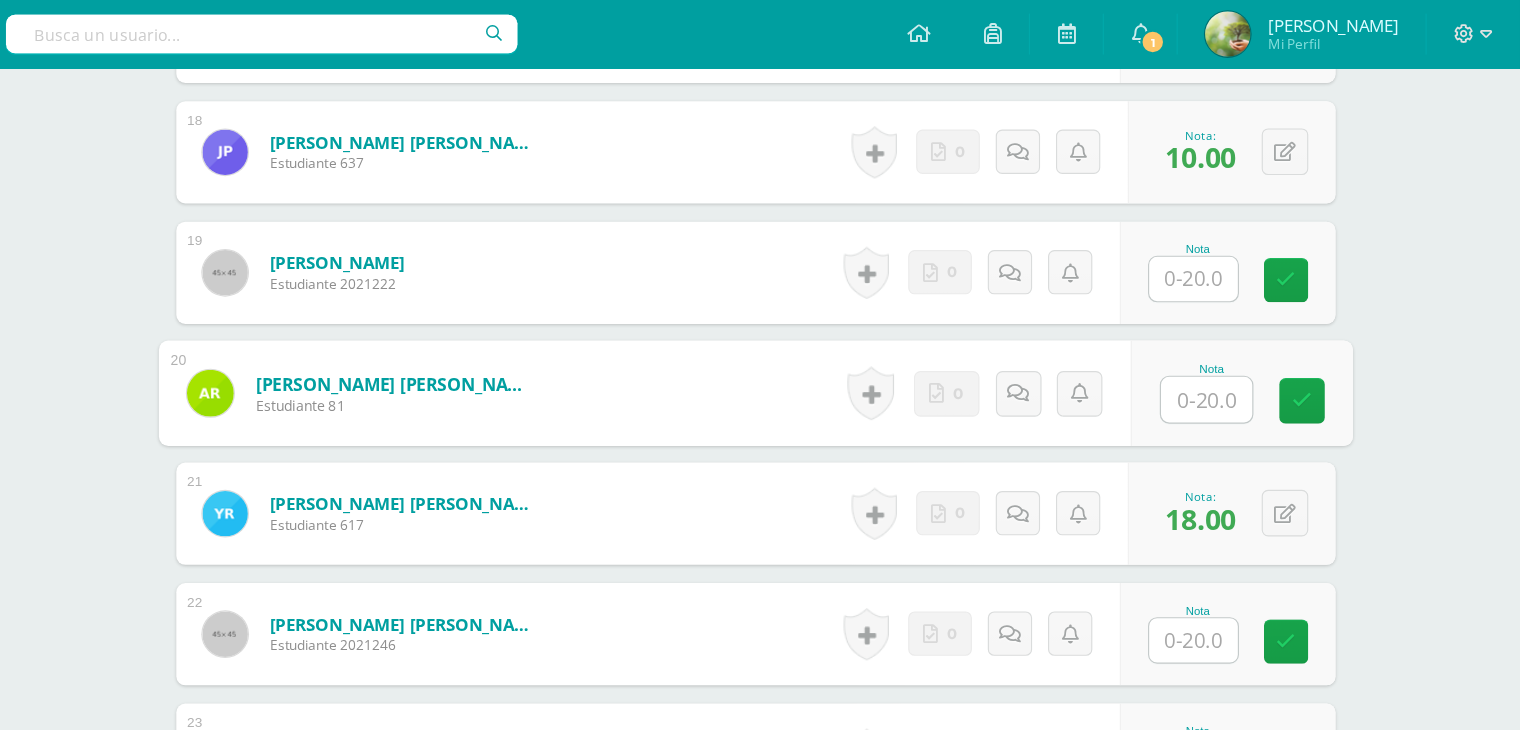scroll, scrollTop: 2446, scrollLeft: 0, axis: vertical 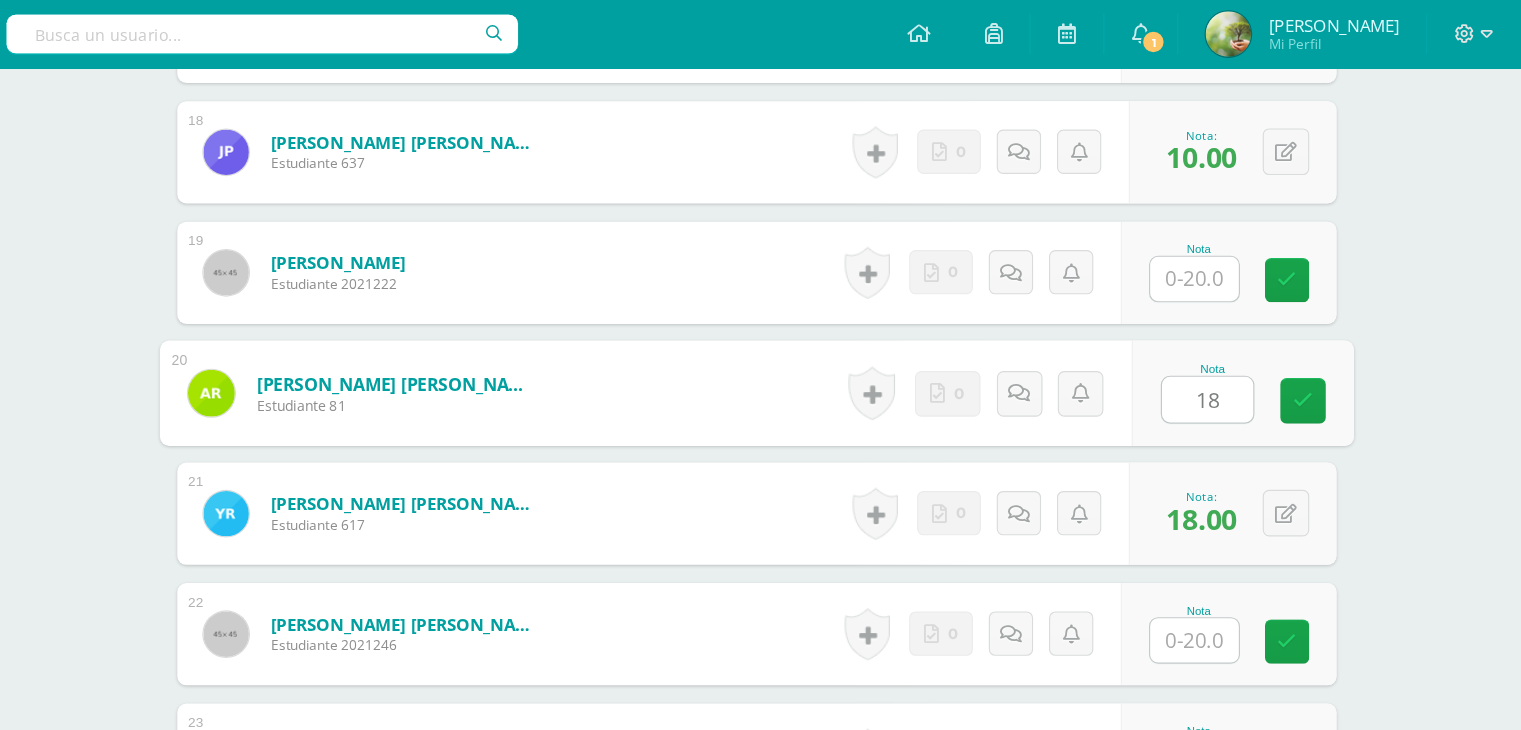 type on "18" 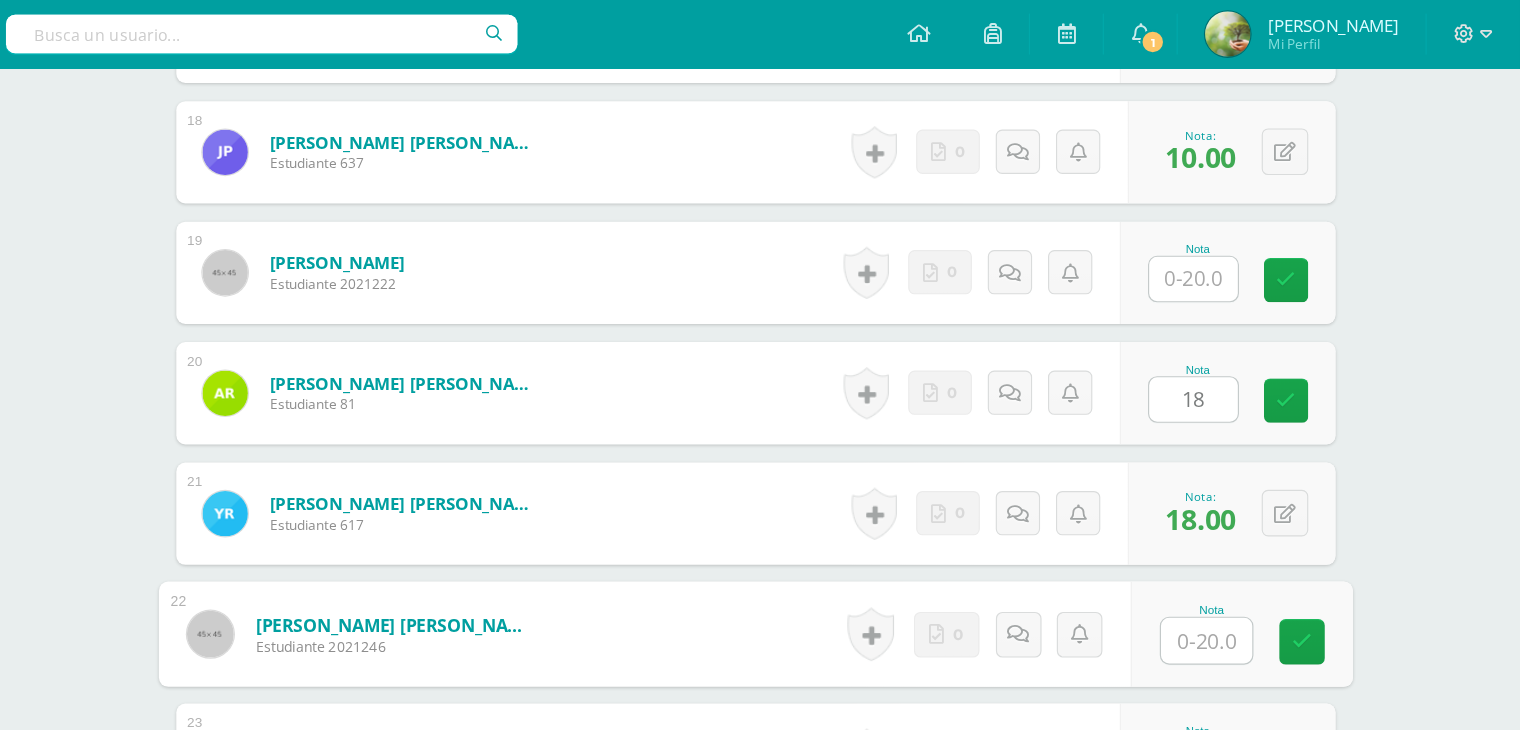 click at bounding box center (1245, 564) 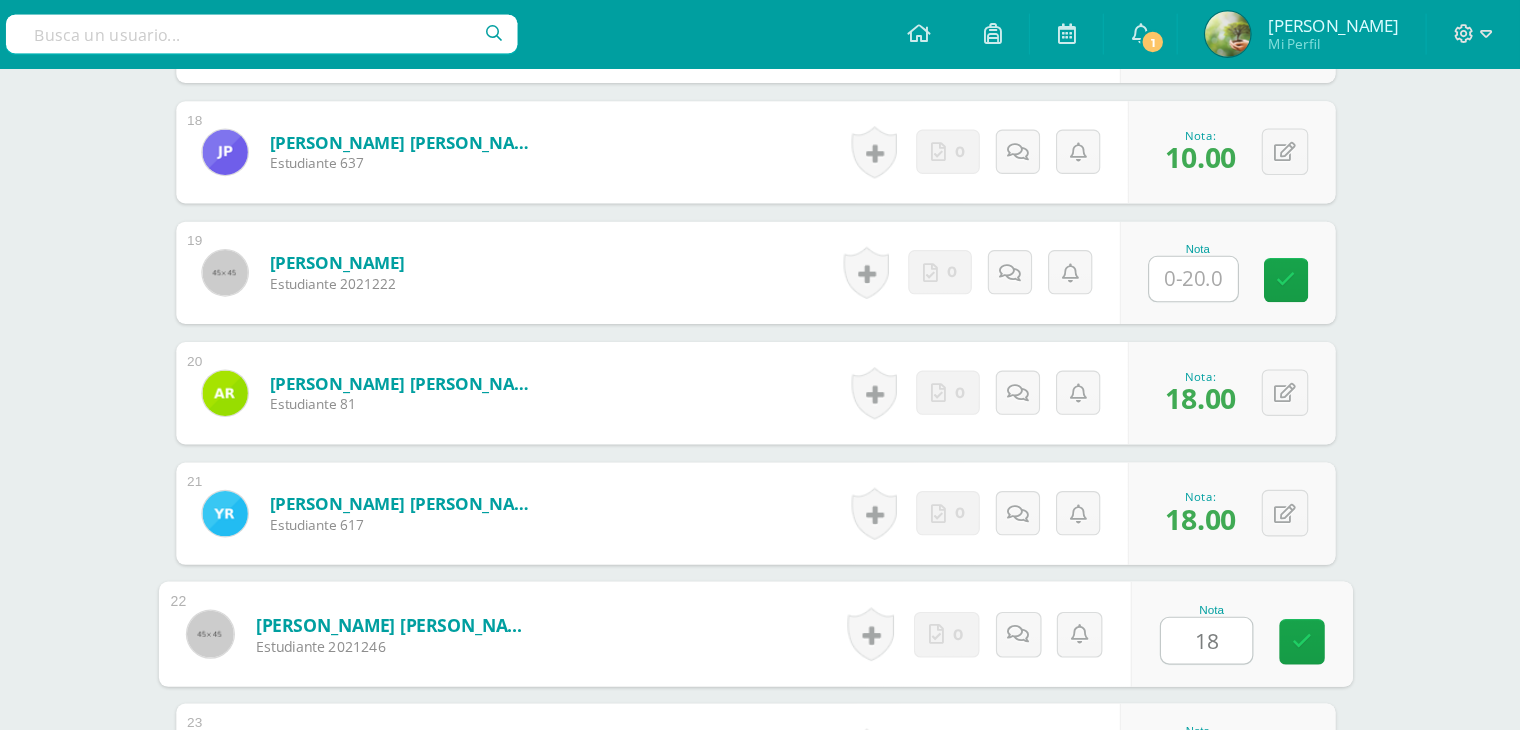 scroll, scrollTop: 2446, scrollLeft: 0, axis: vertical 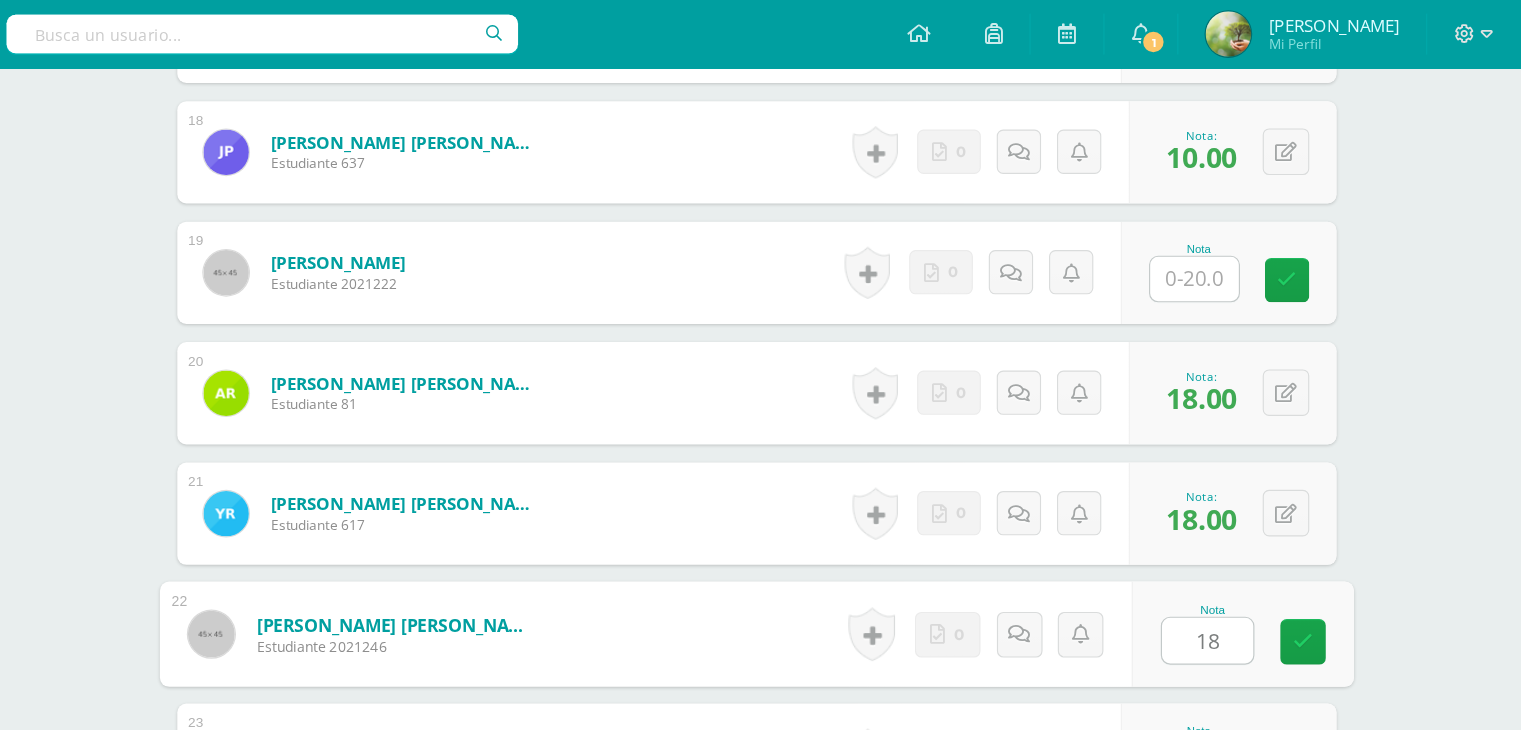 type on "18" 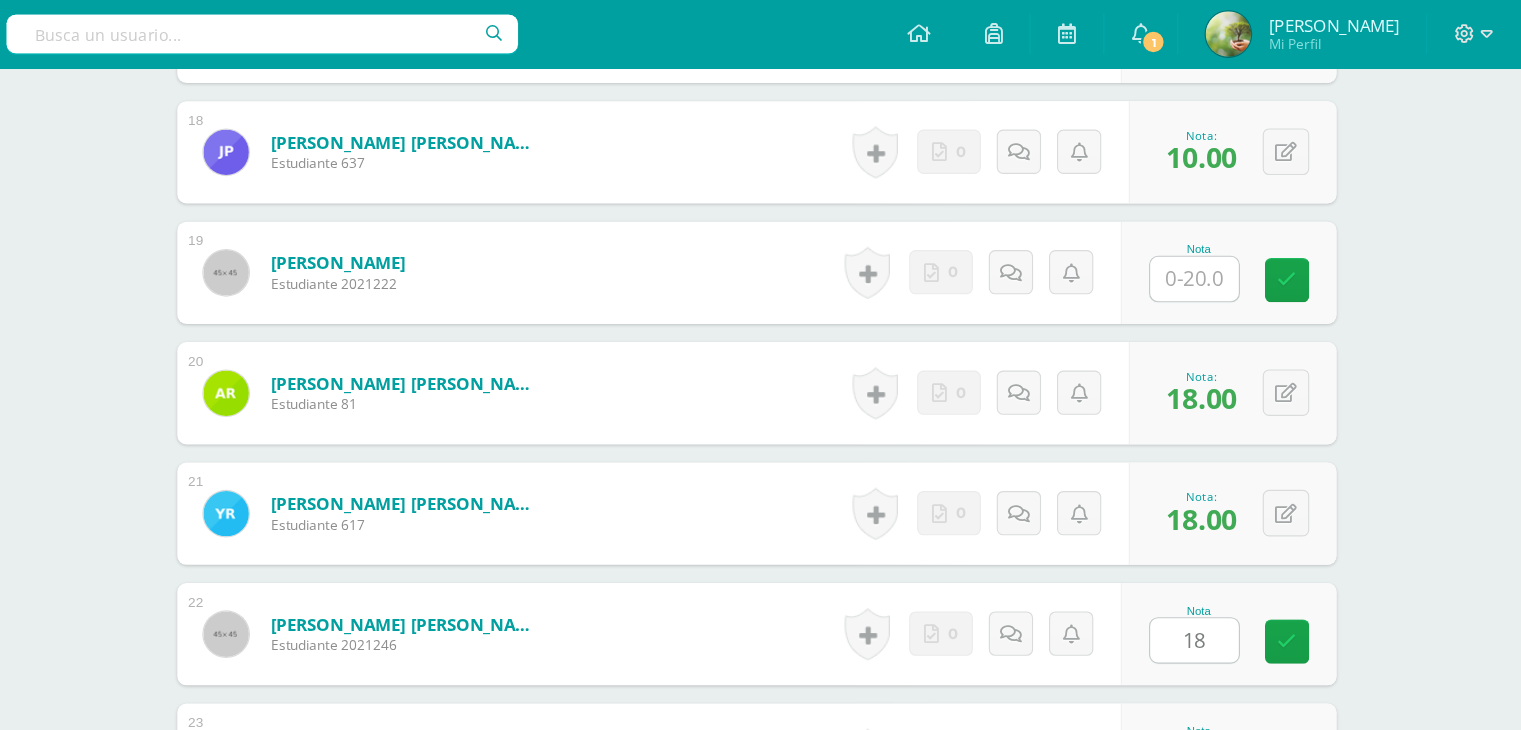 scroll, scrollTop: 2446, scrollLeft: 0, axis: vertical 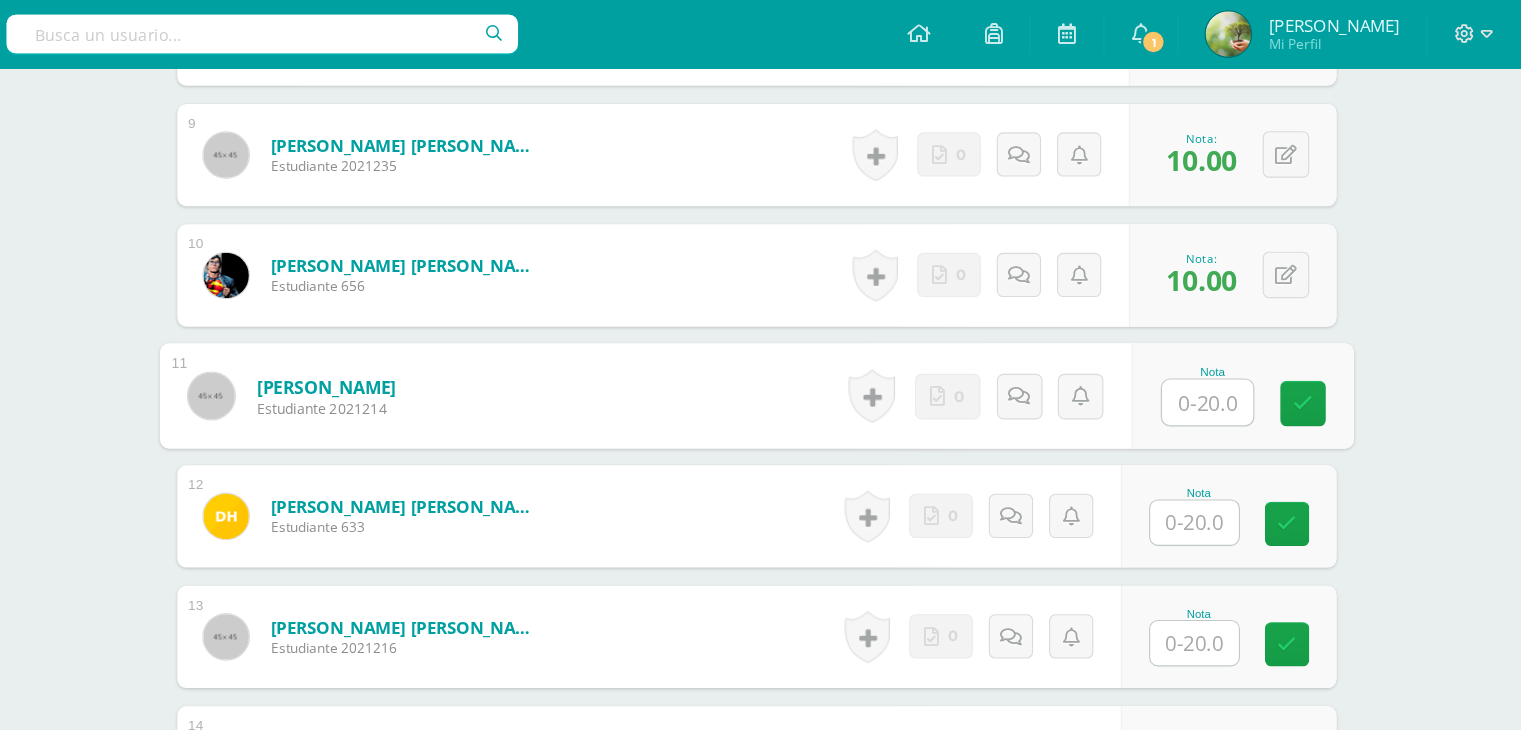 click at bounding box center [1245, 354] 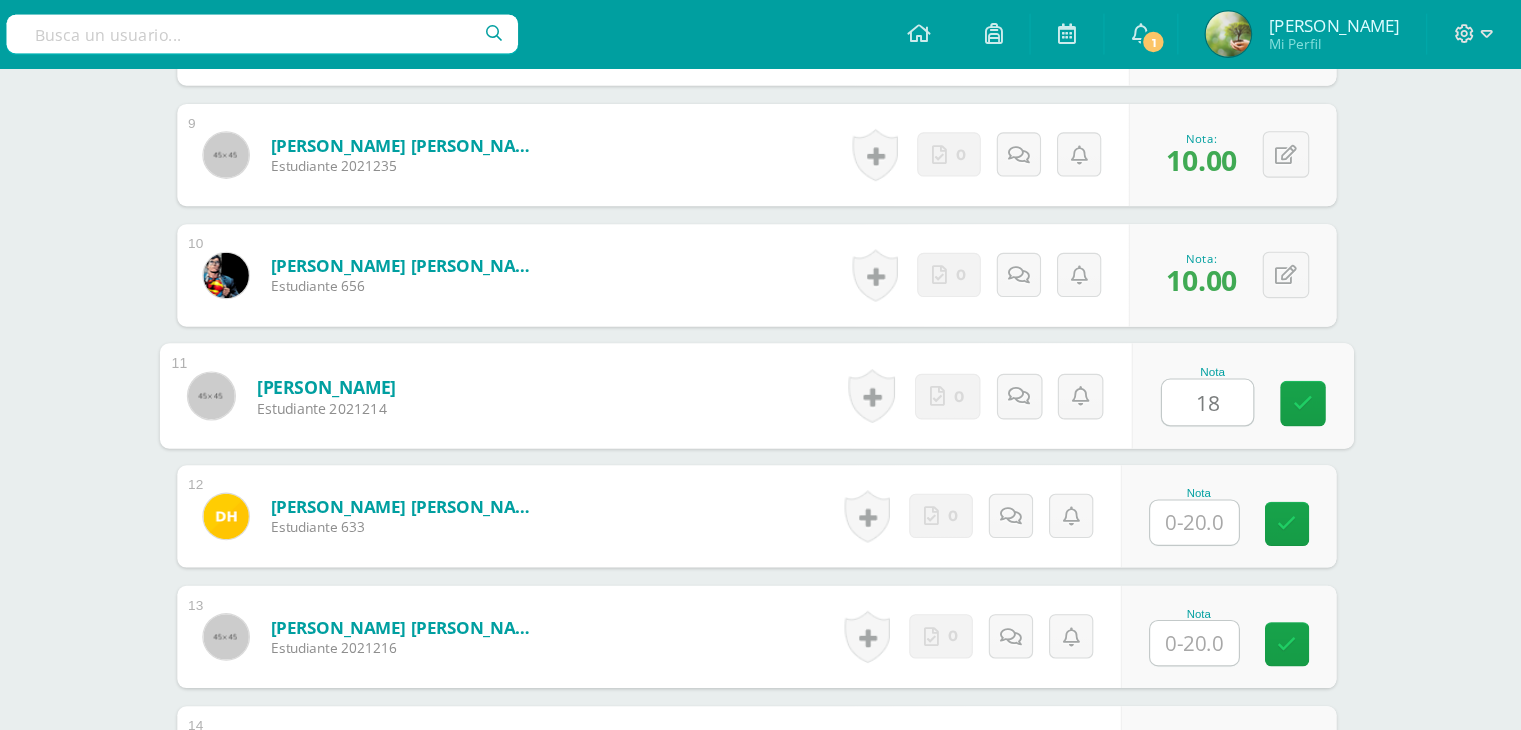 scroll, scrollTop: 1490, scrollLeft: 0, axis: vertical 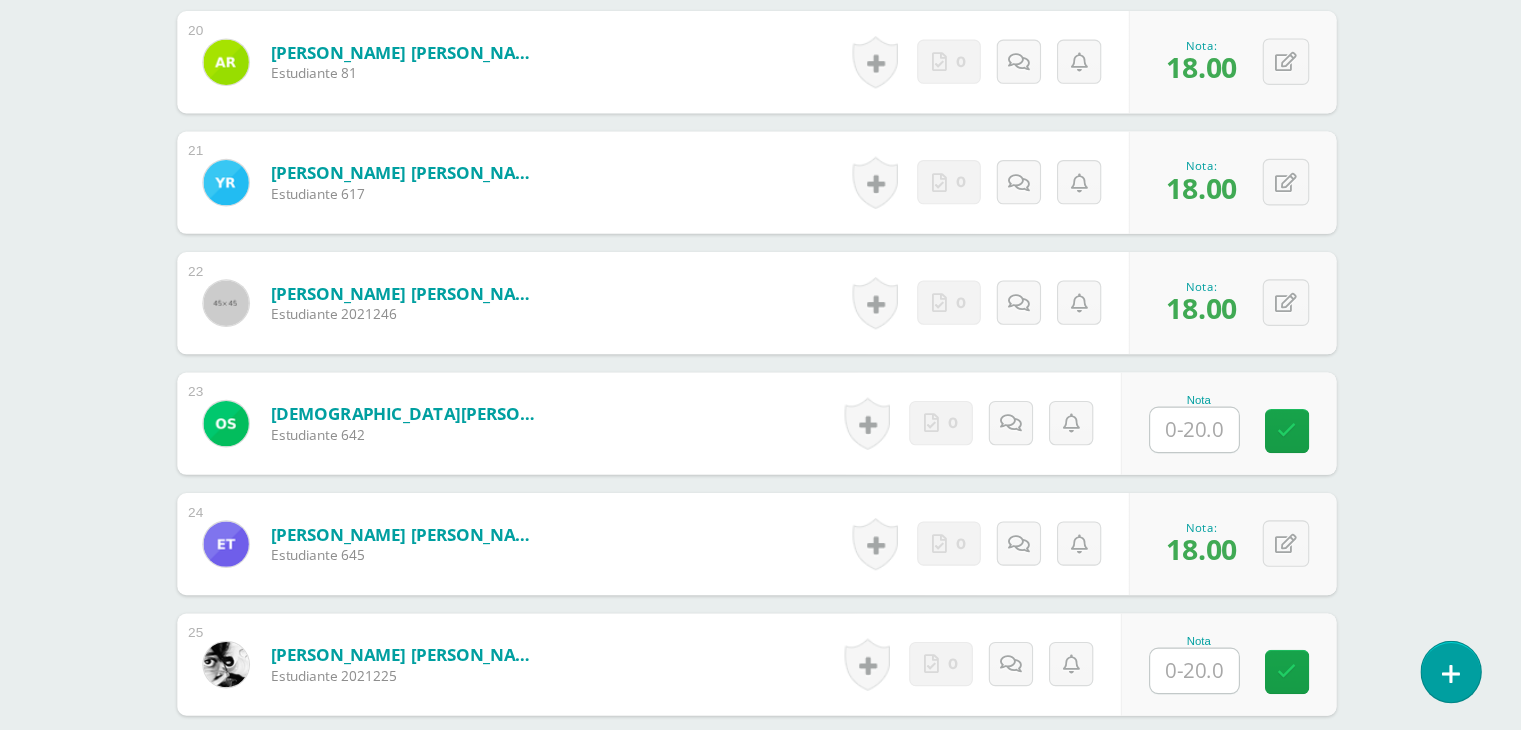 type on "18" 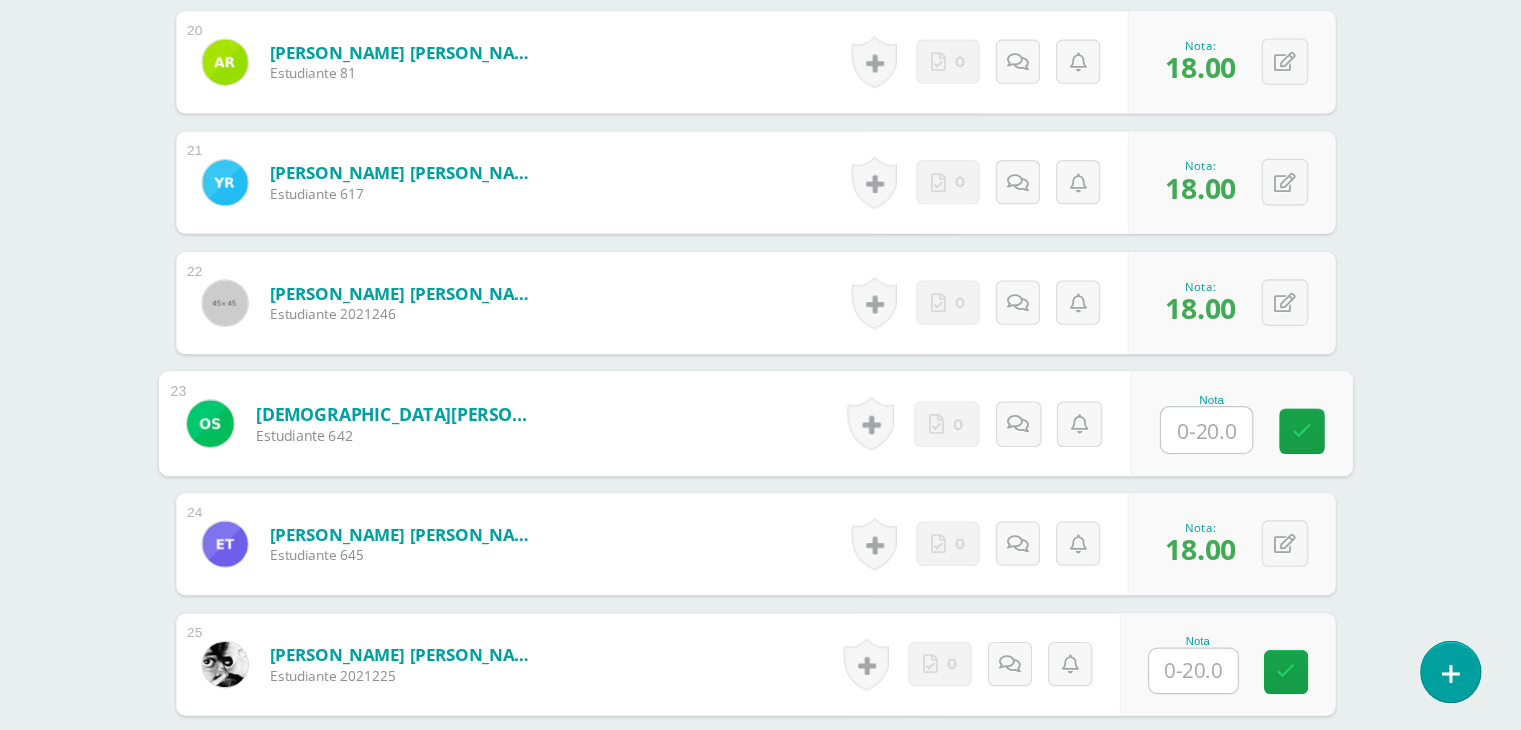 click at bounding box center (1245, 466) 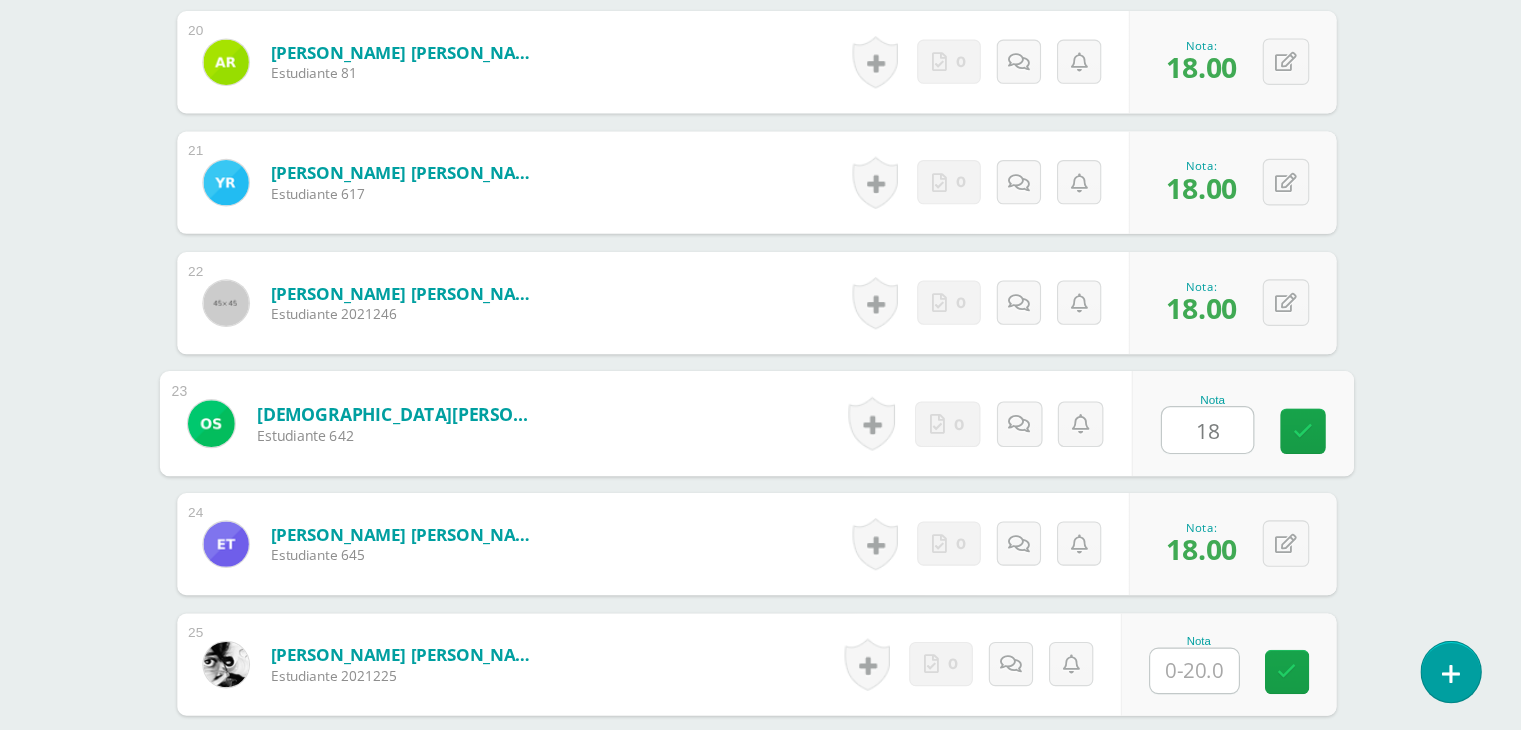 scroll, scrollTop: 2650, scrollLeft: 0, axis: vertical 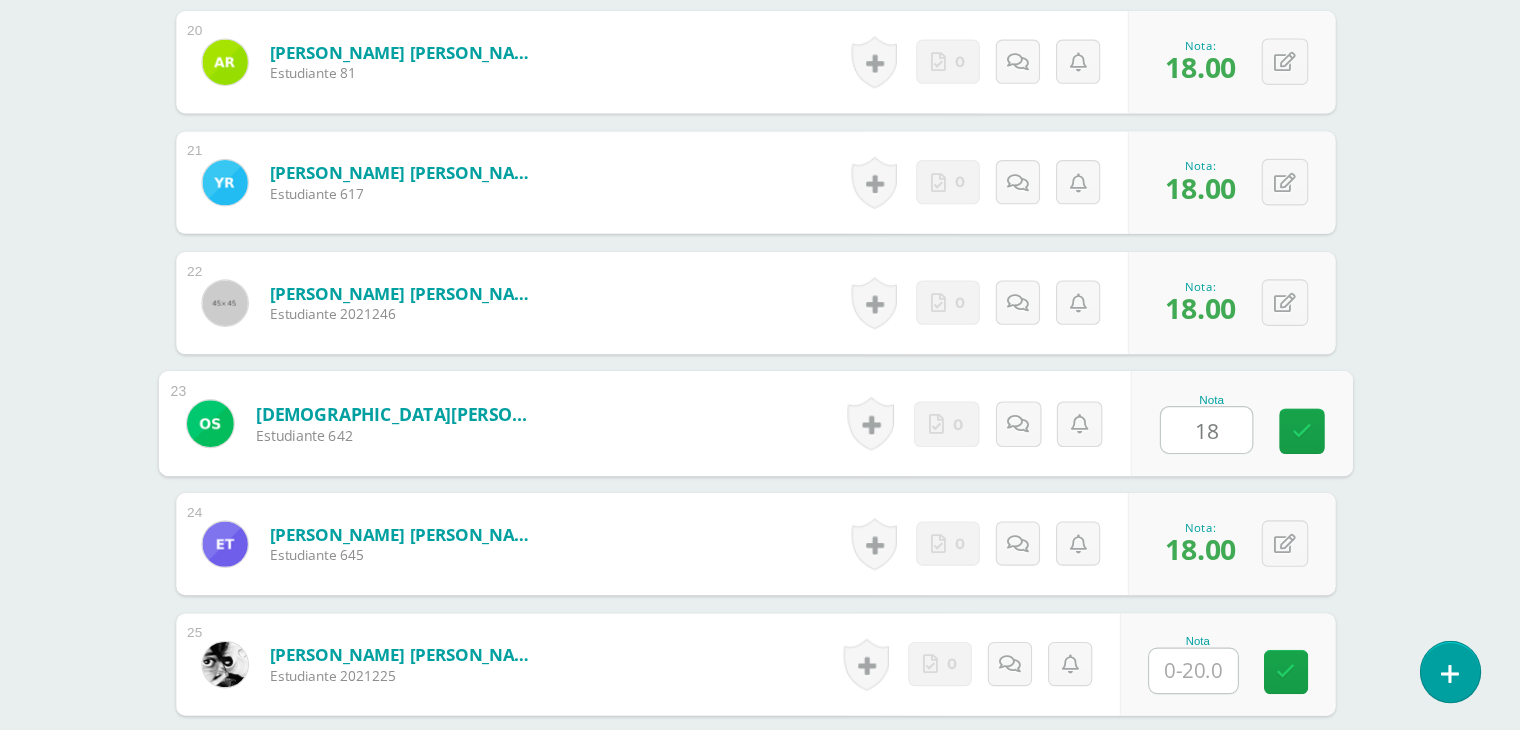 type on "18" 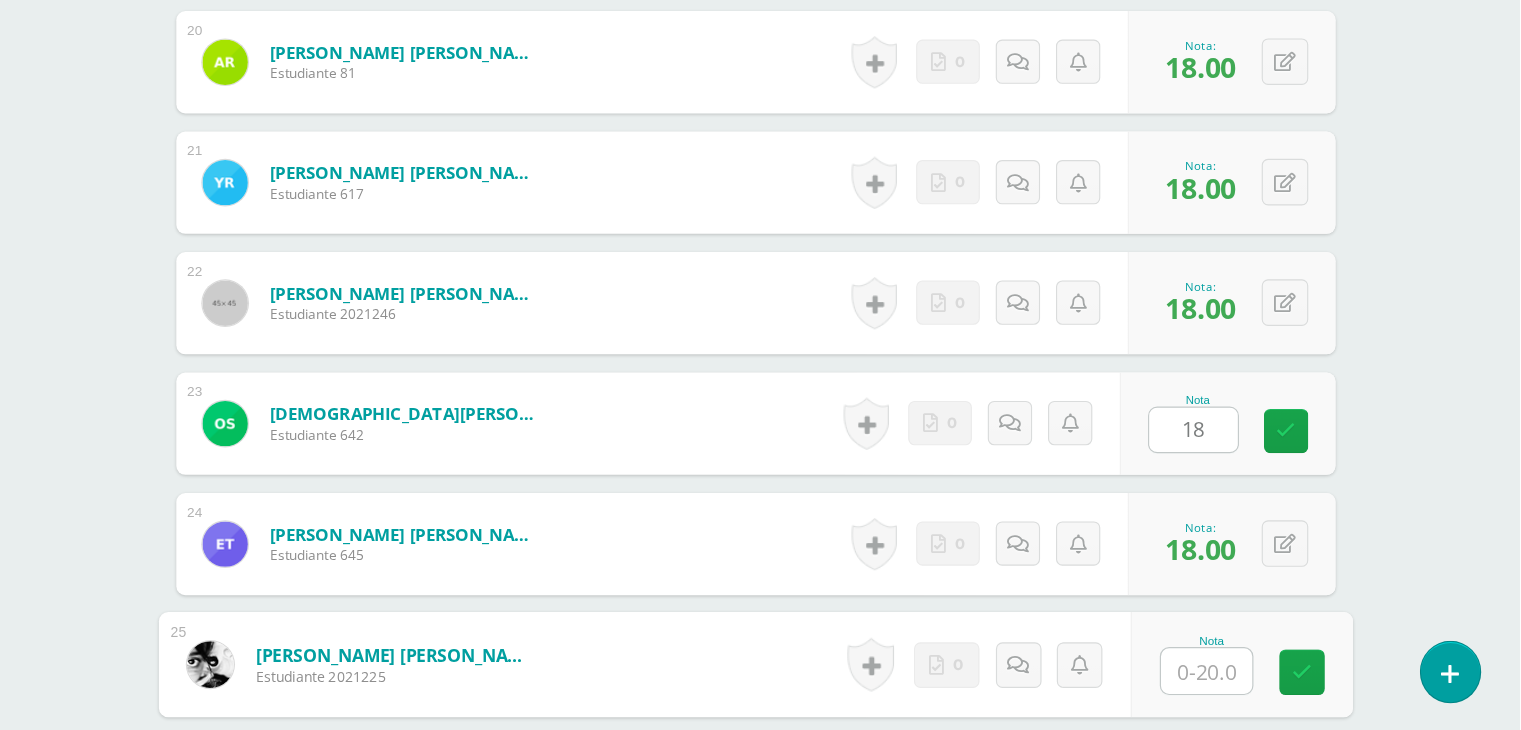 click at bounding box center [1245, 678] 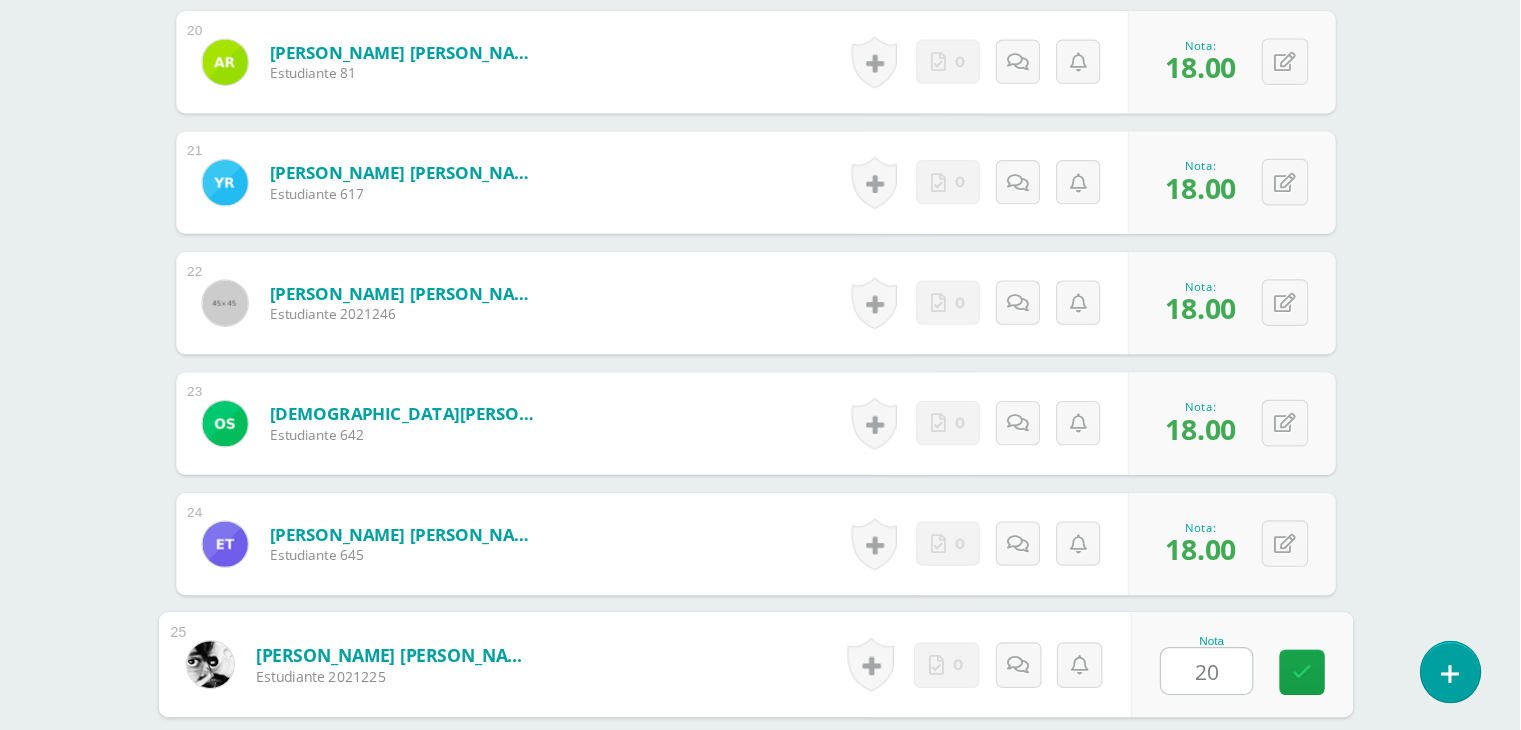 scroll, scrollTop: 2650, scrollLeft: 0, axis: vertical 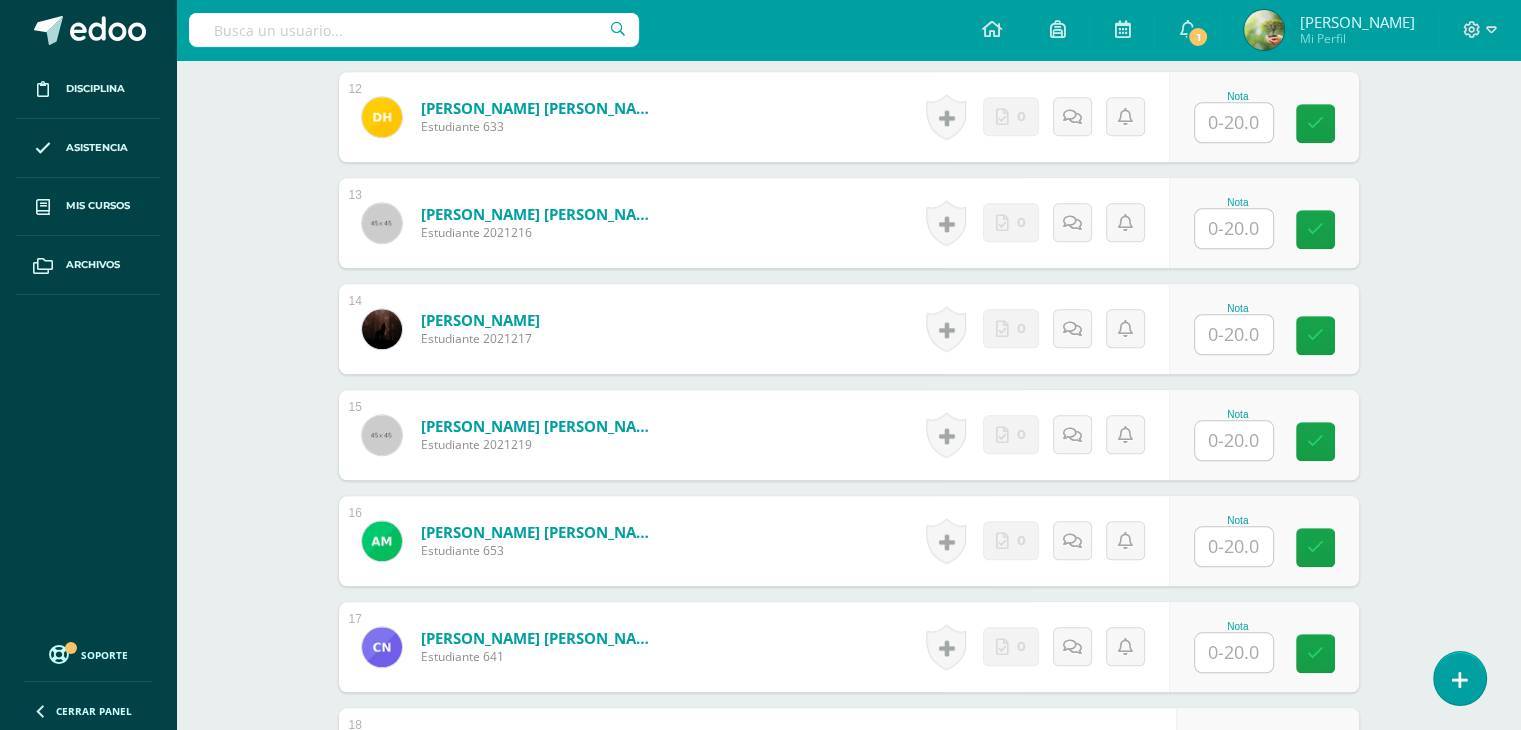type on "20" 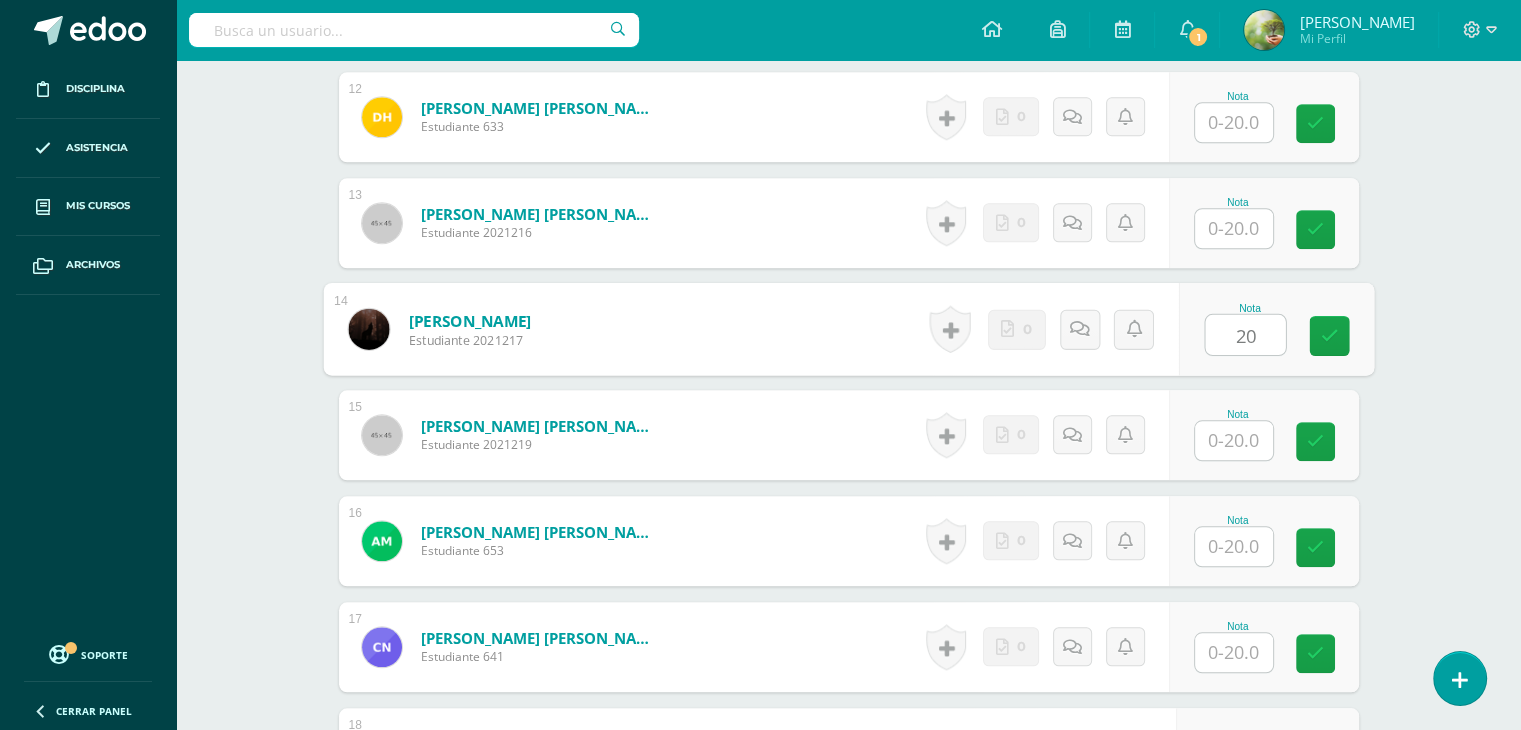 type on "20" 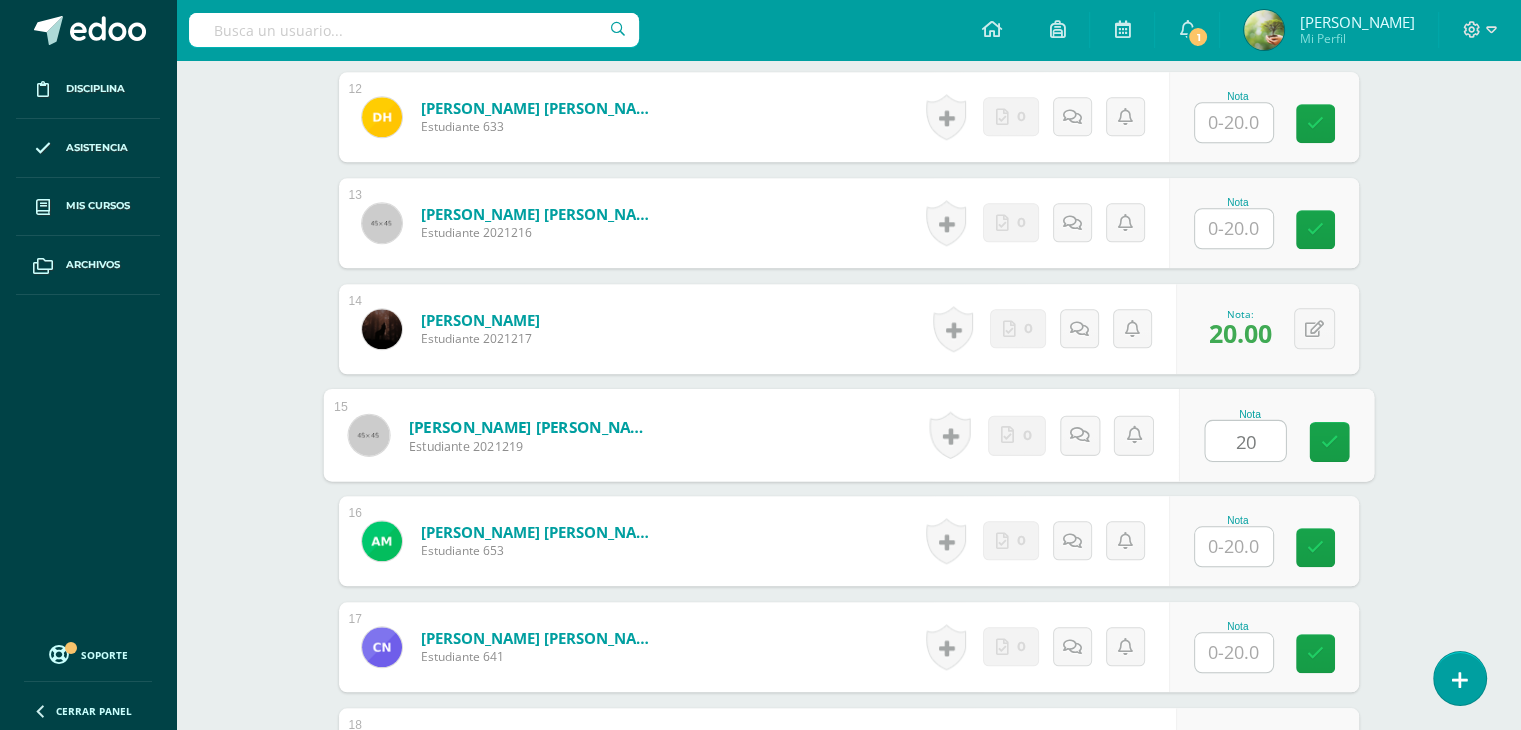 type on "20" 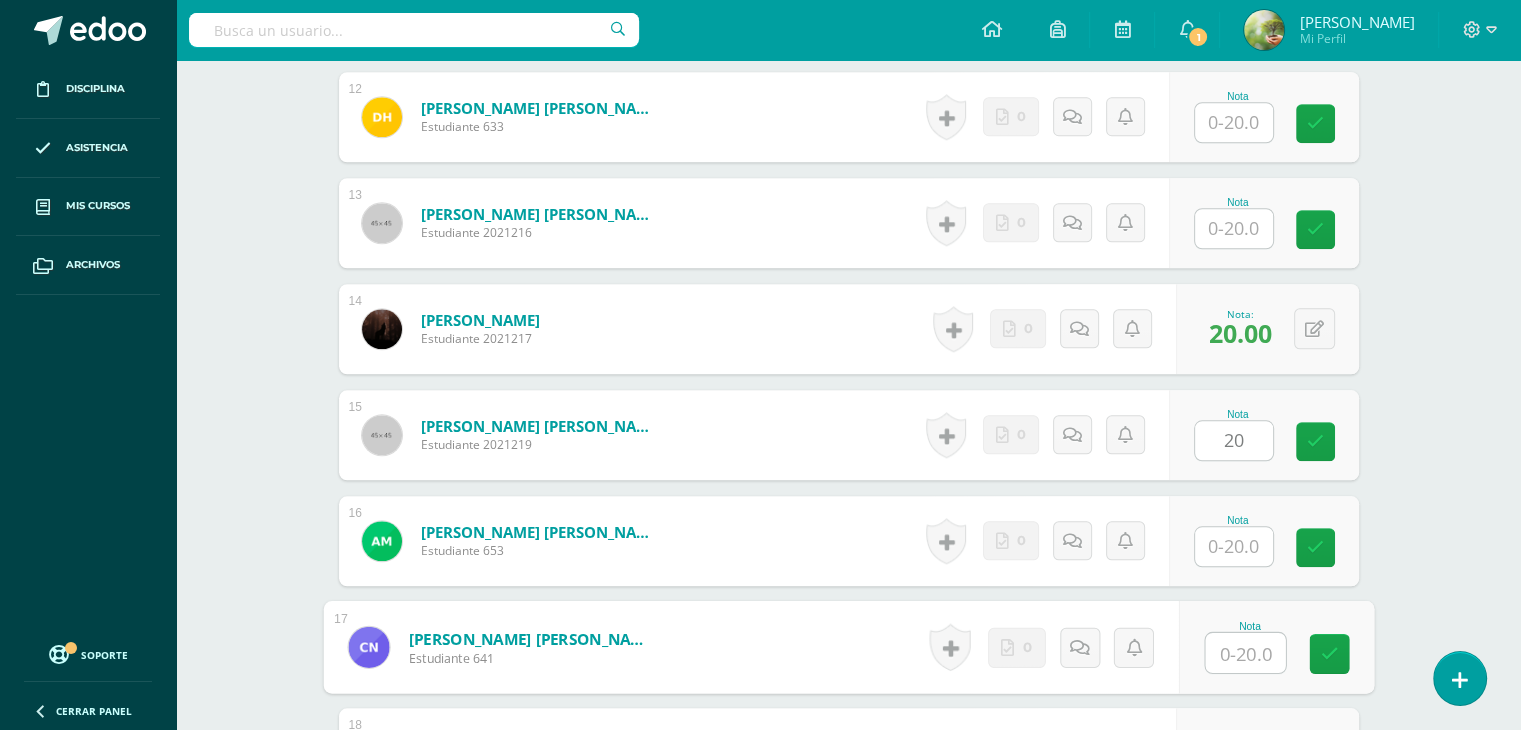 click at bounding box center [1245, 653] 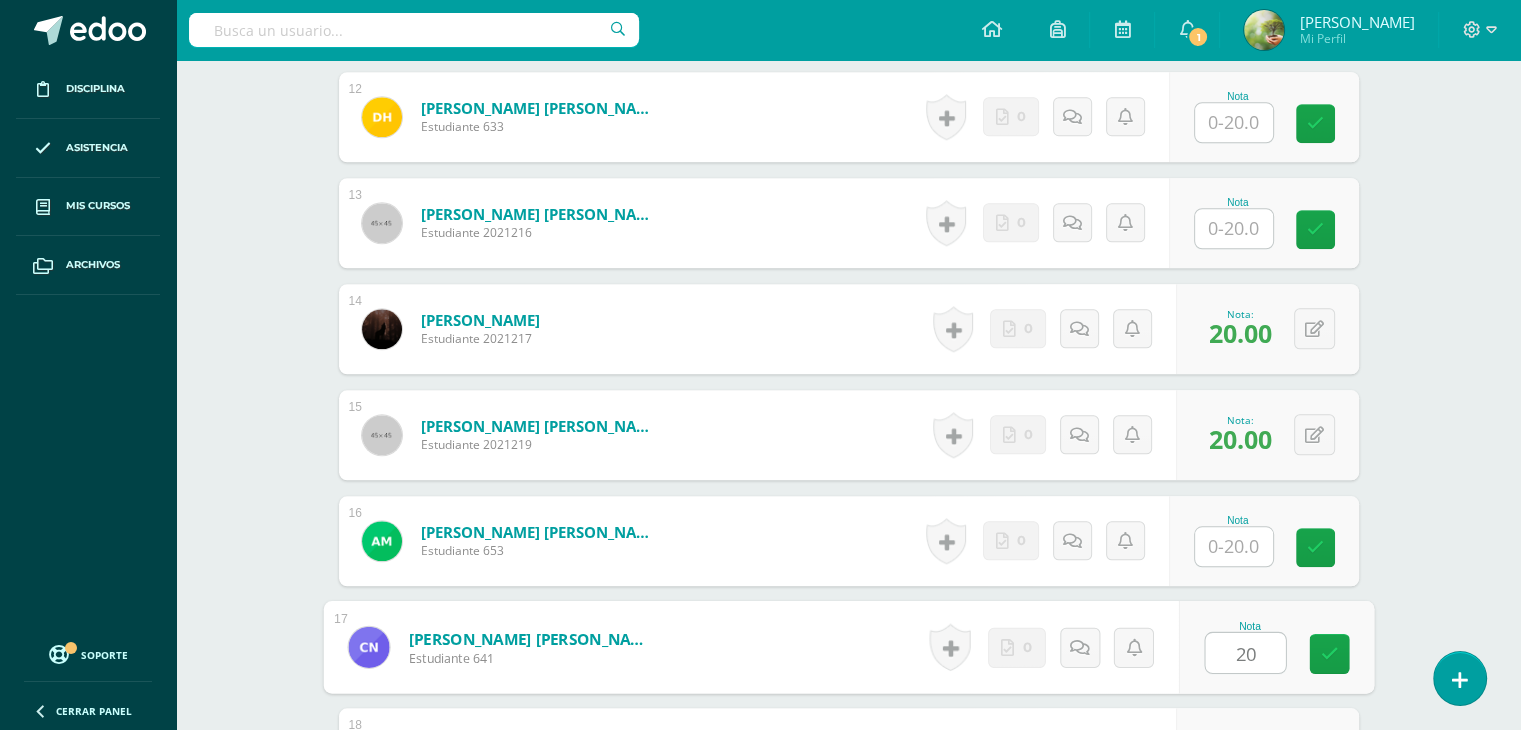 type on "20" 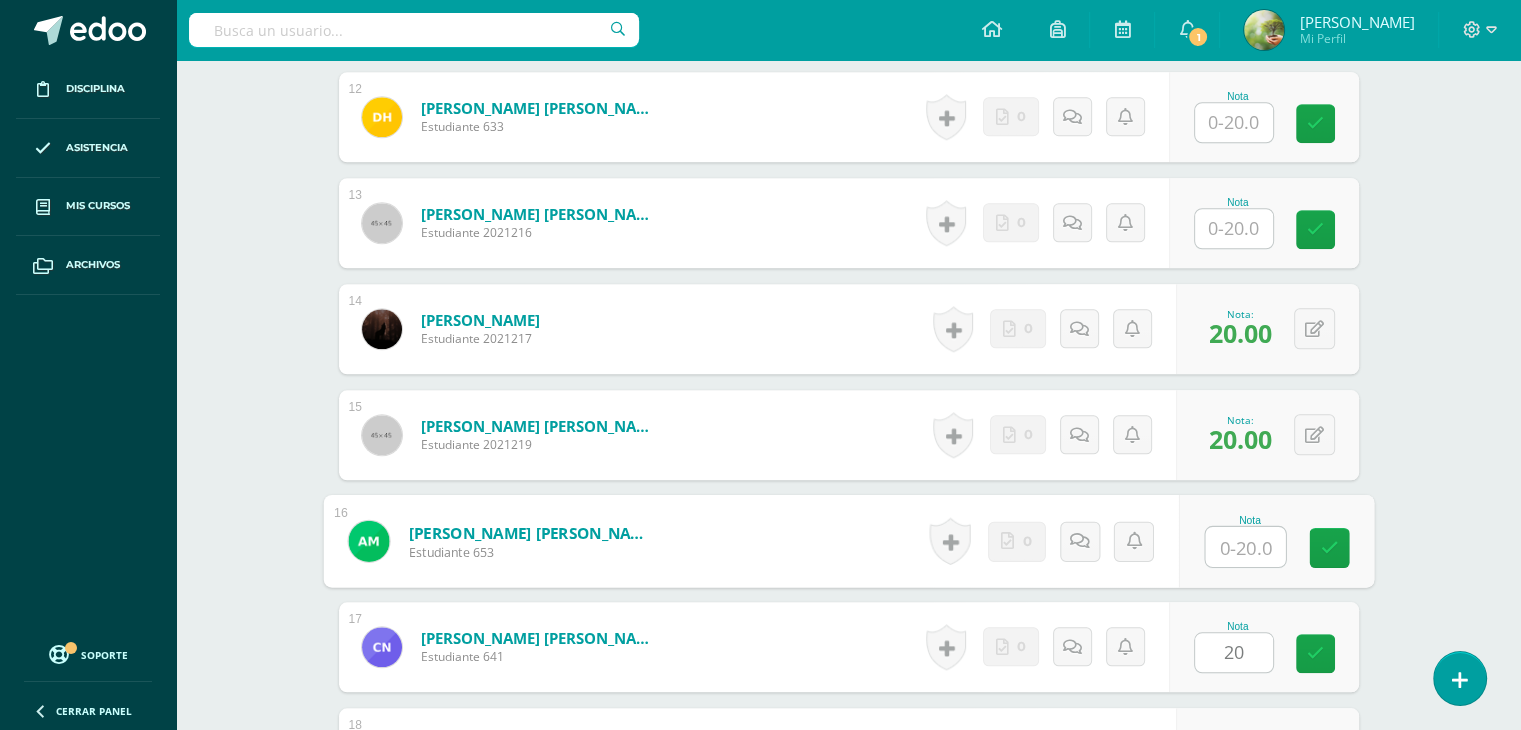 click at bounding box center [1245, 547] 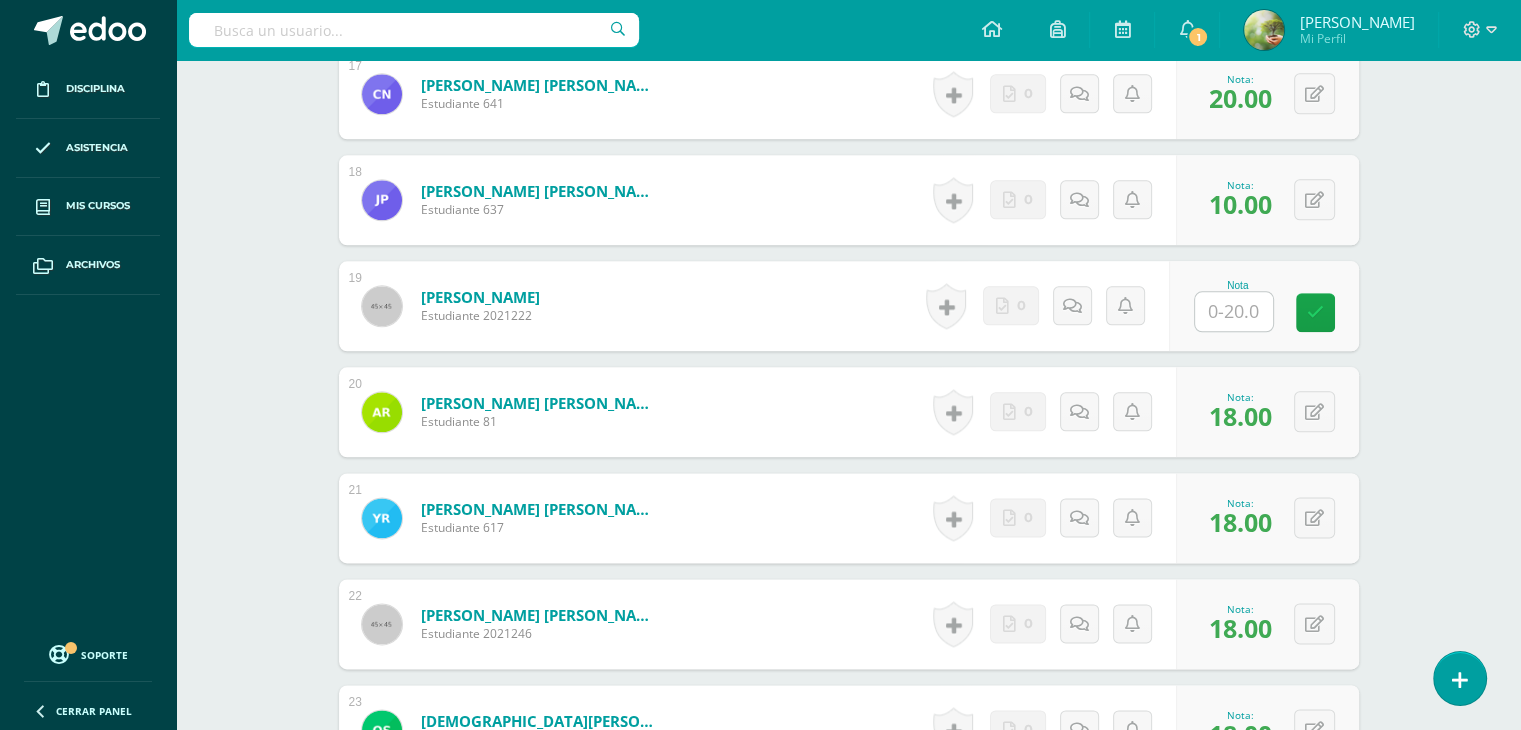 scroll, scrollTop: 2388, scrollLeft: 0, axis: vertical 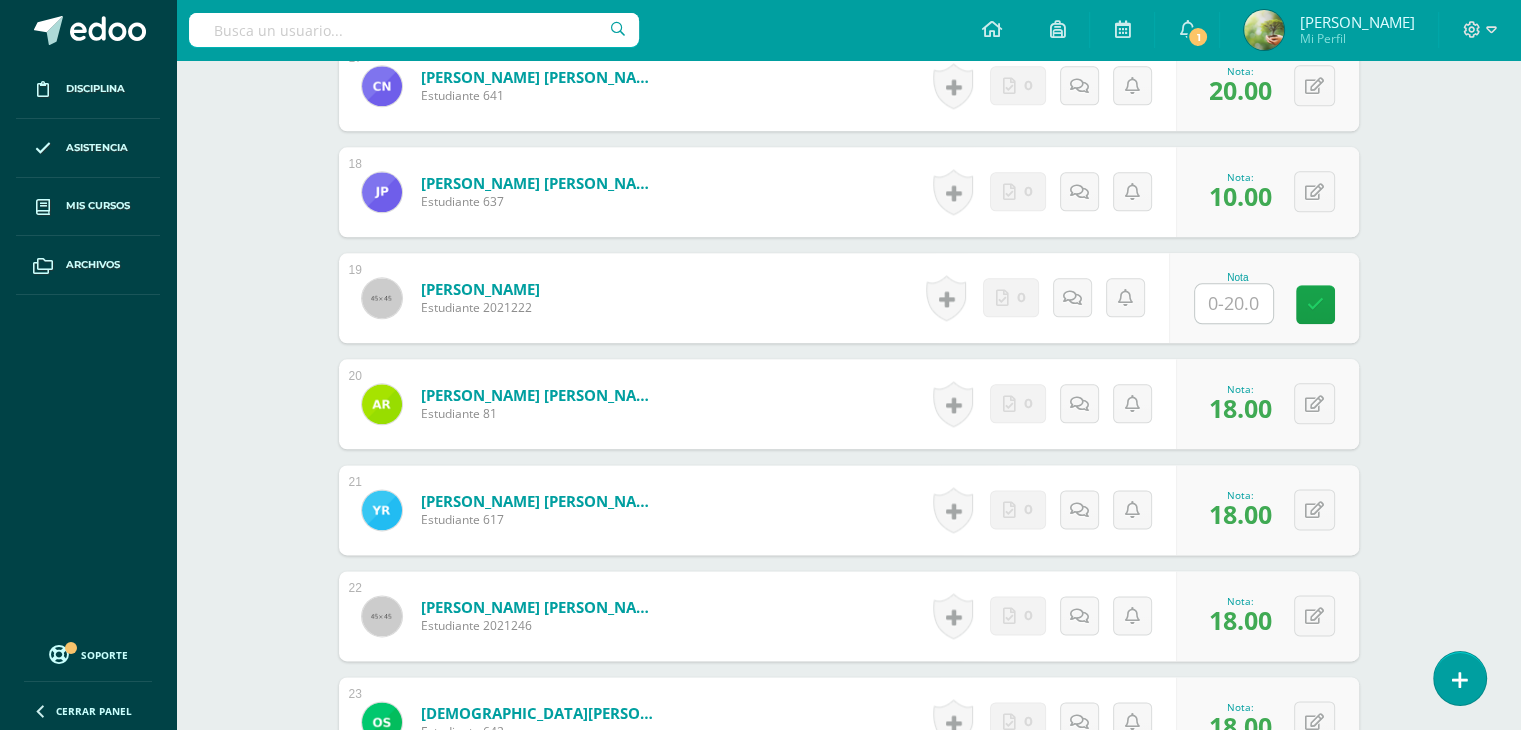 type on "20" 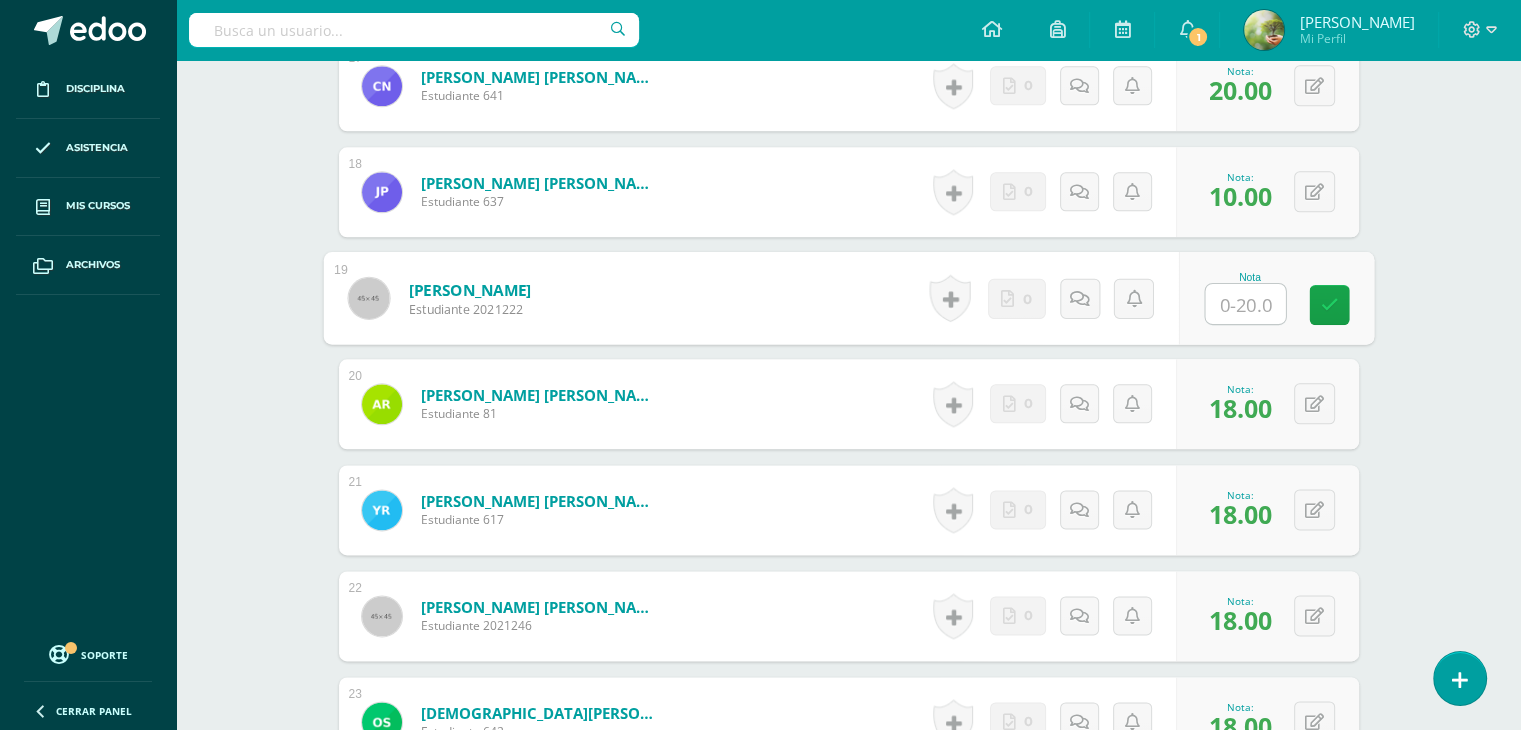 click at bounding box center (1245, 304) 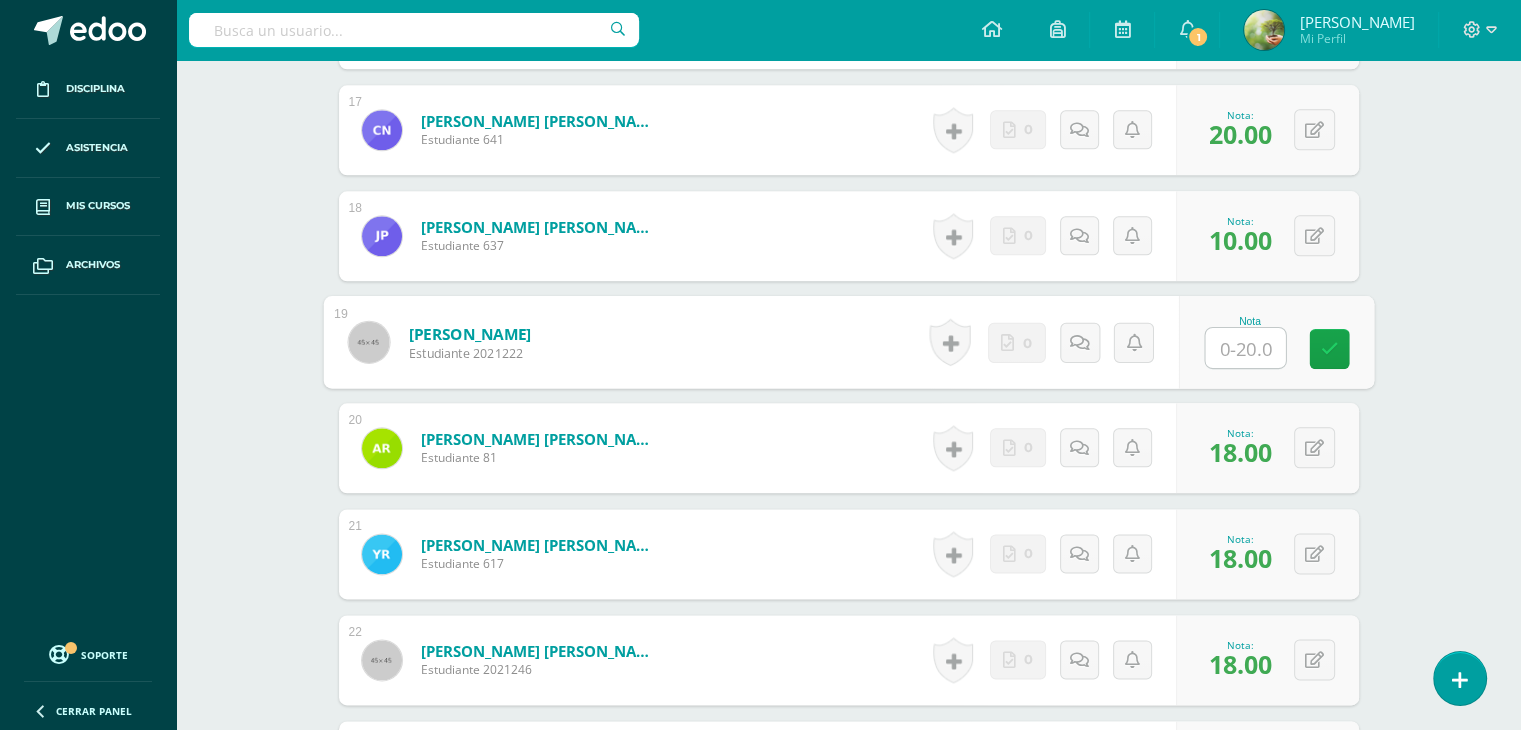 scroll, scrollTop: 2348, scrollLeft: 0, axis: vertical 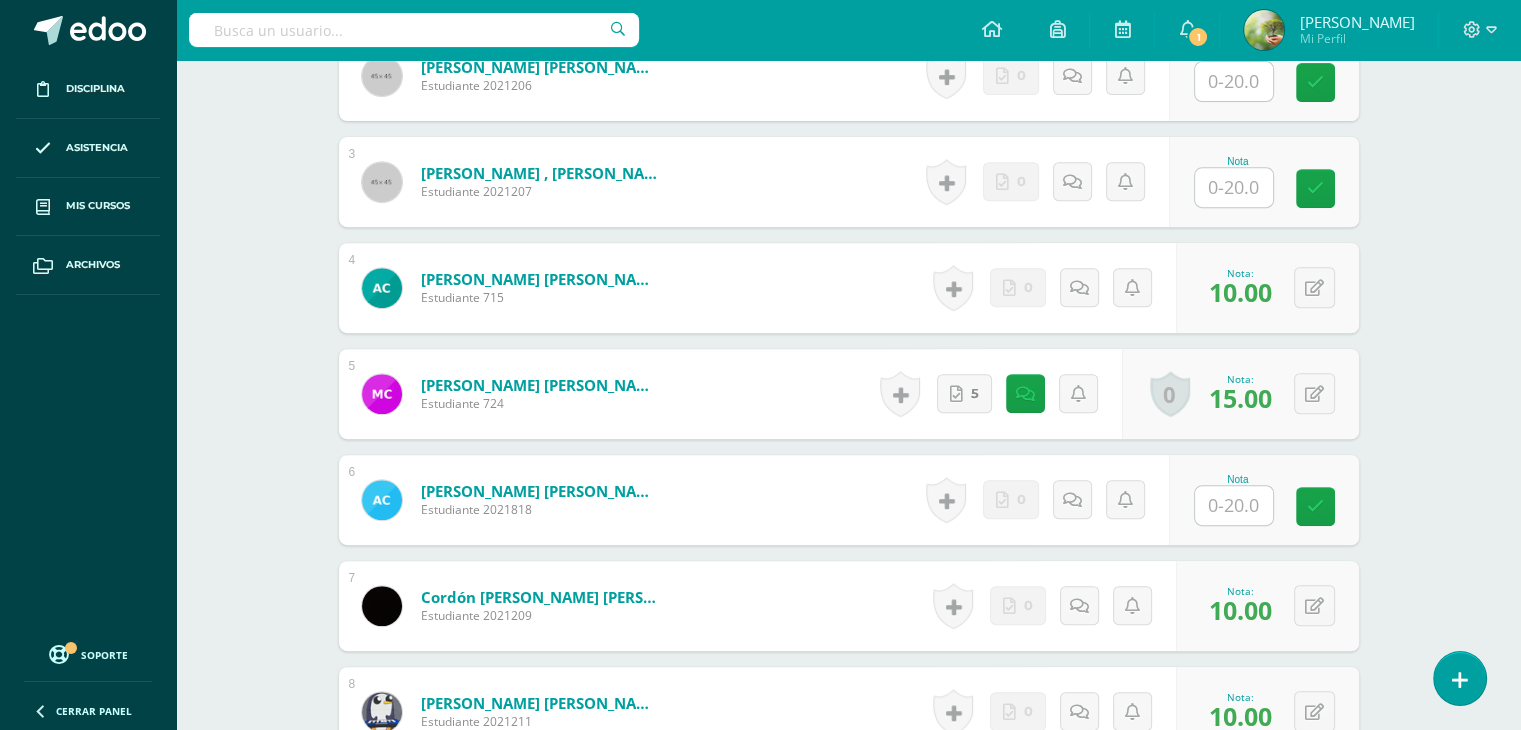 type on "20" 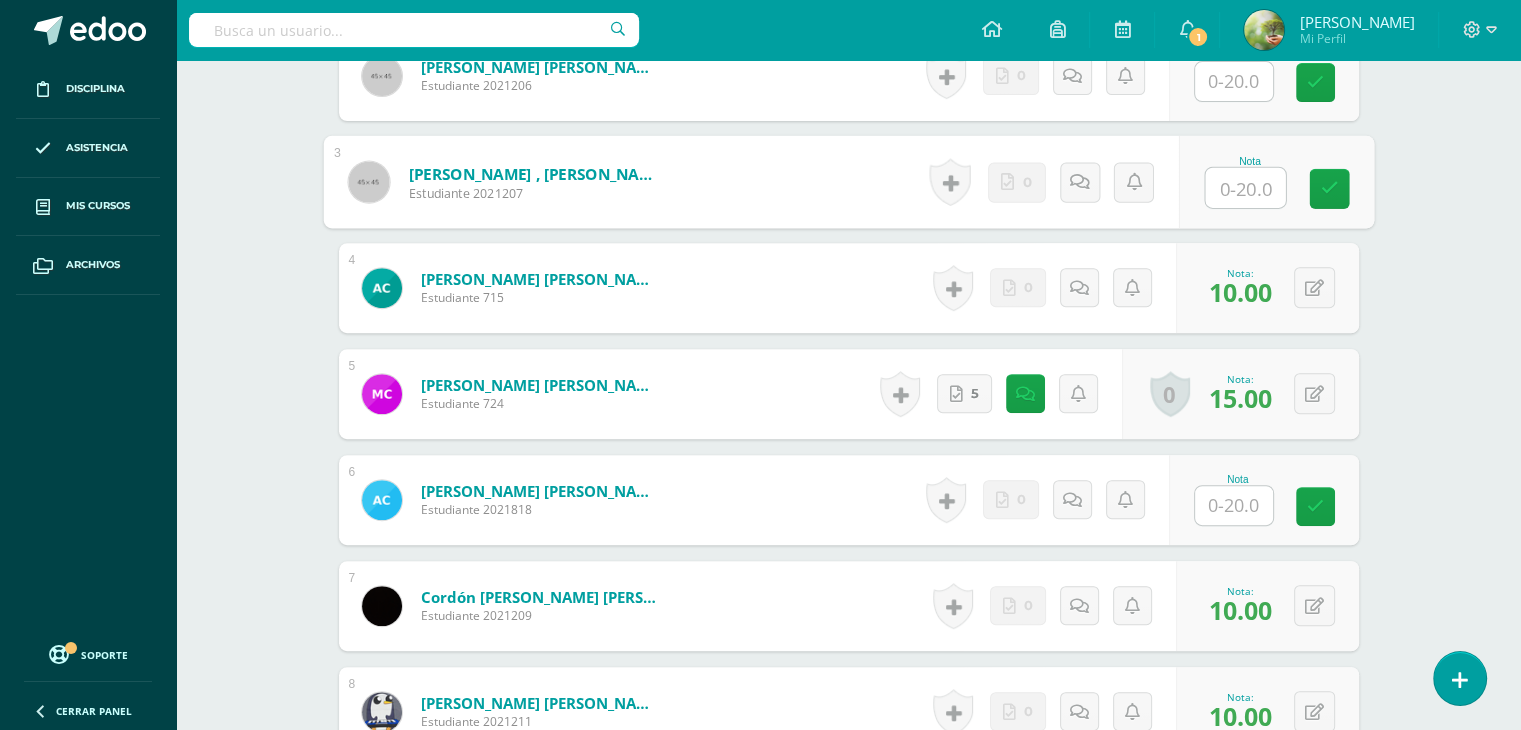 click at bounding box center [1245, 188] 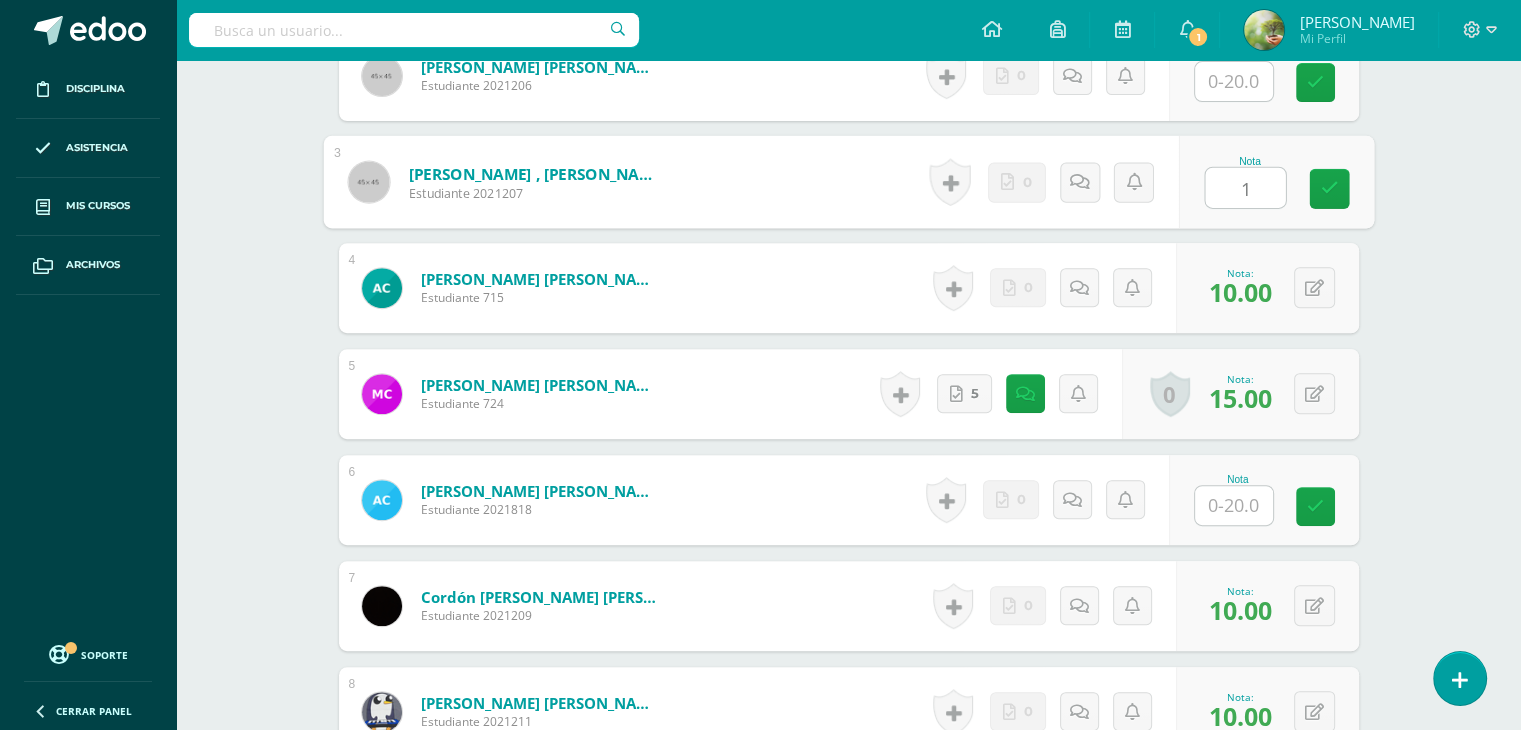 type on "18" 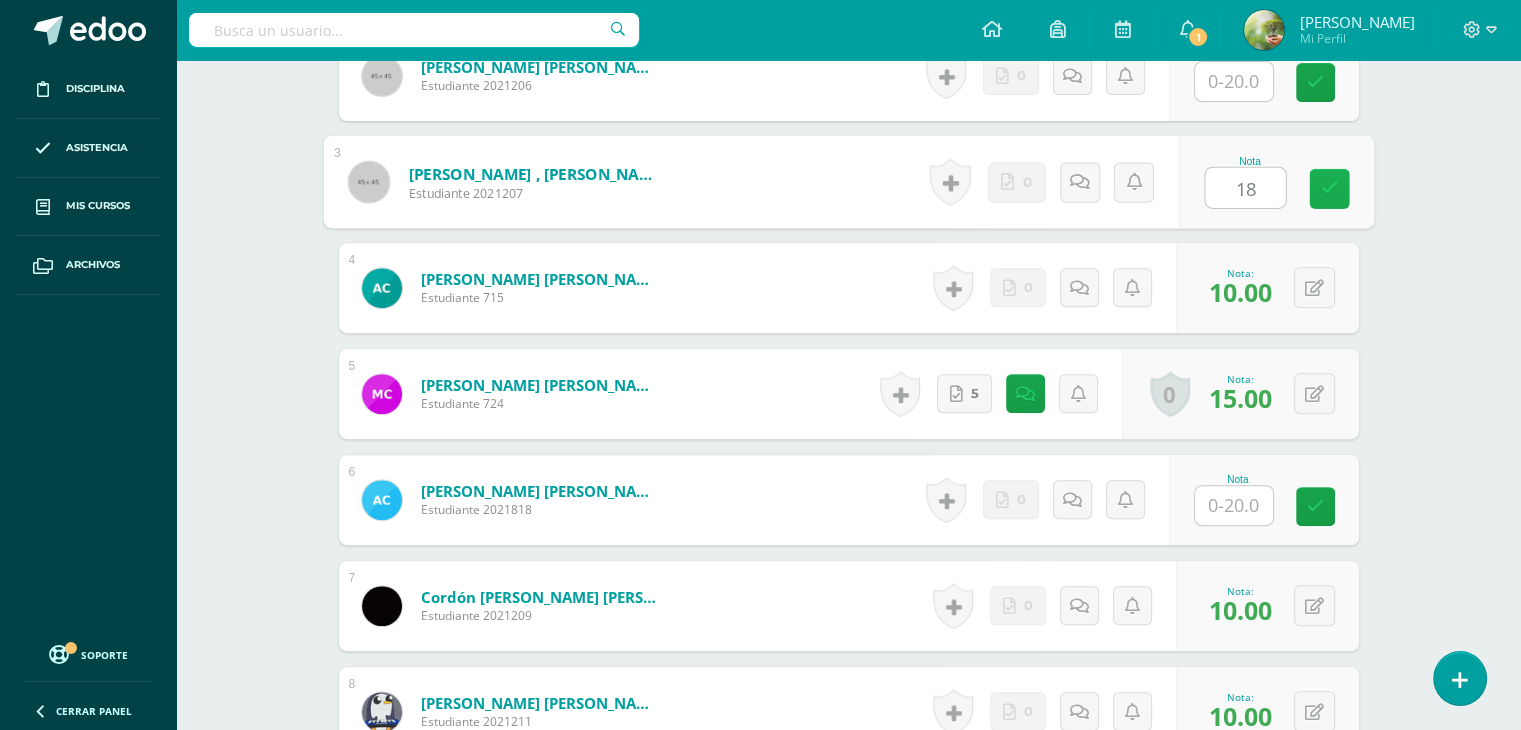 click at bounding box center [1329, 188] 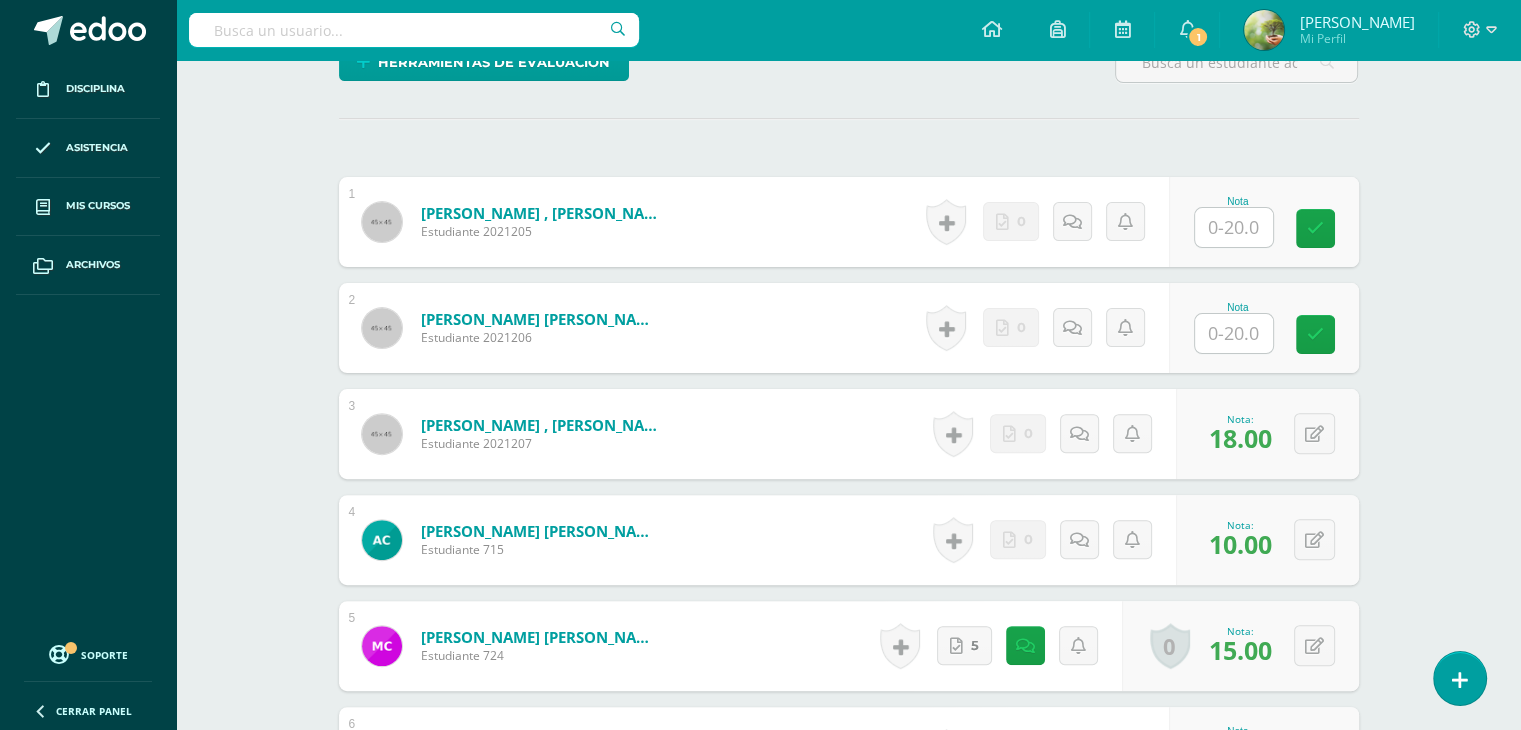 scroll, scrollTop: 596, scrollLeft: 0, axis: vertical 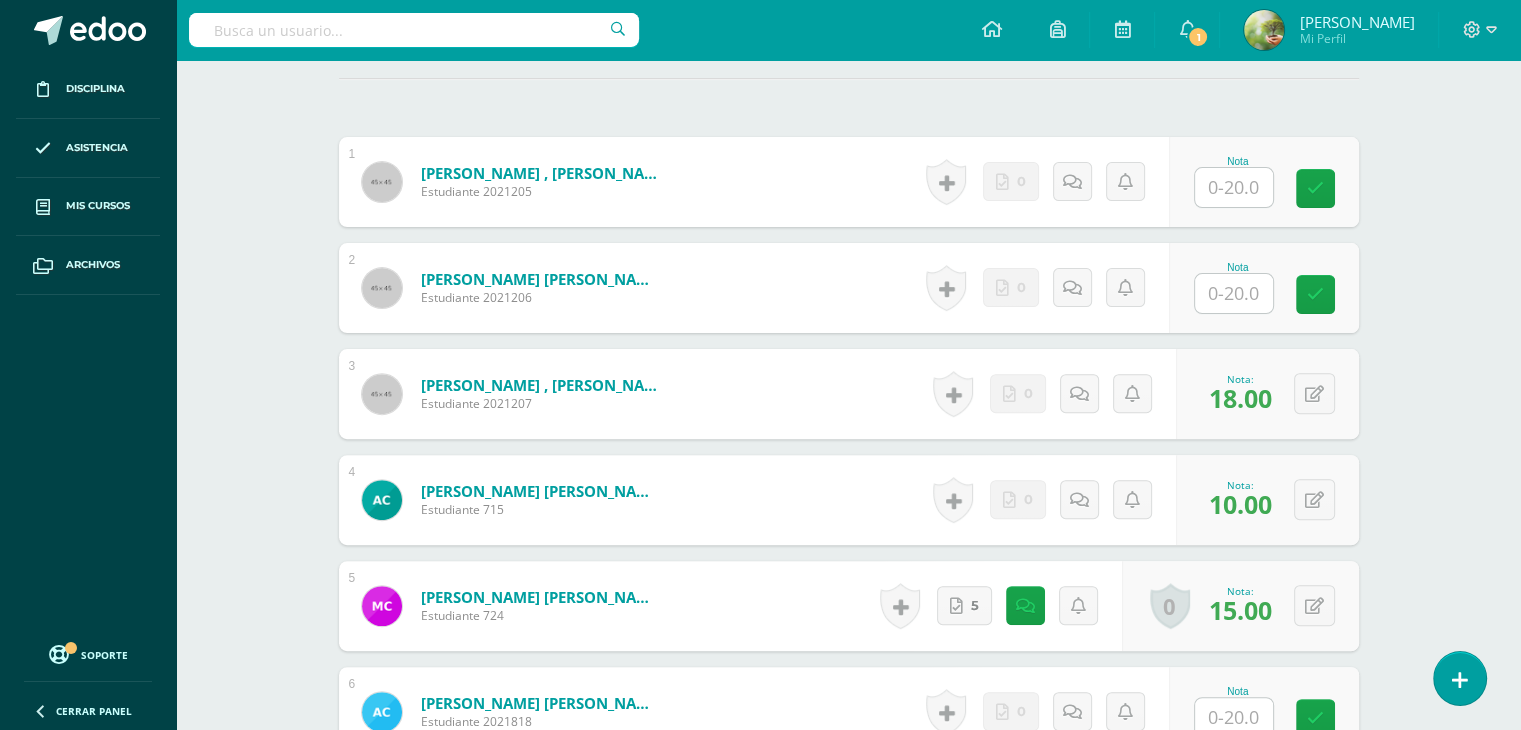 click at bounding box center [1234, 187] 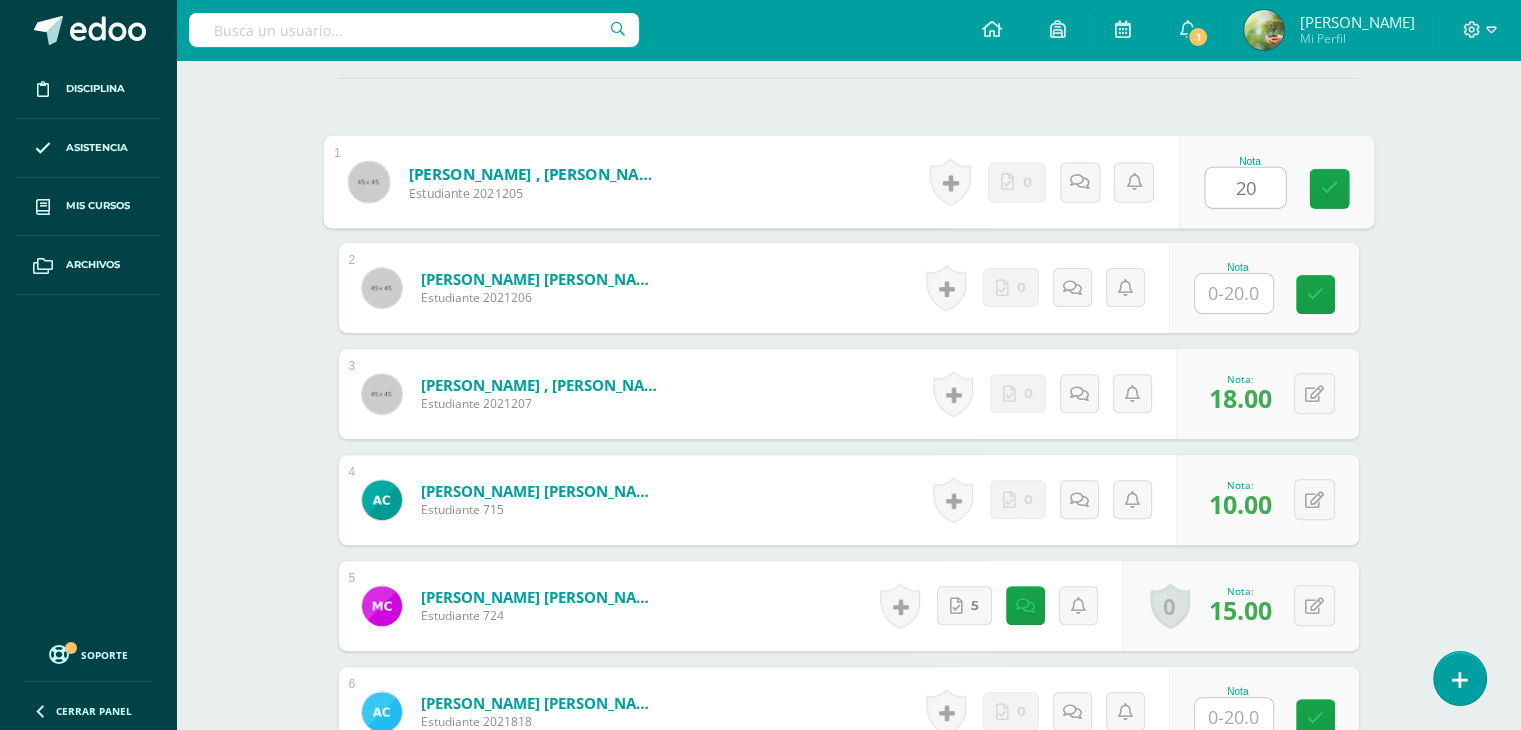 type on "20" 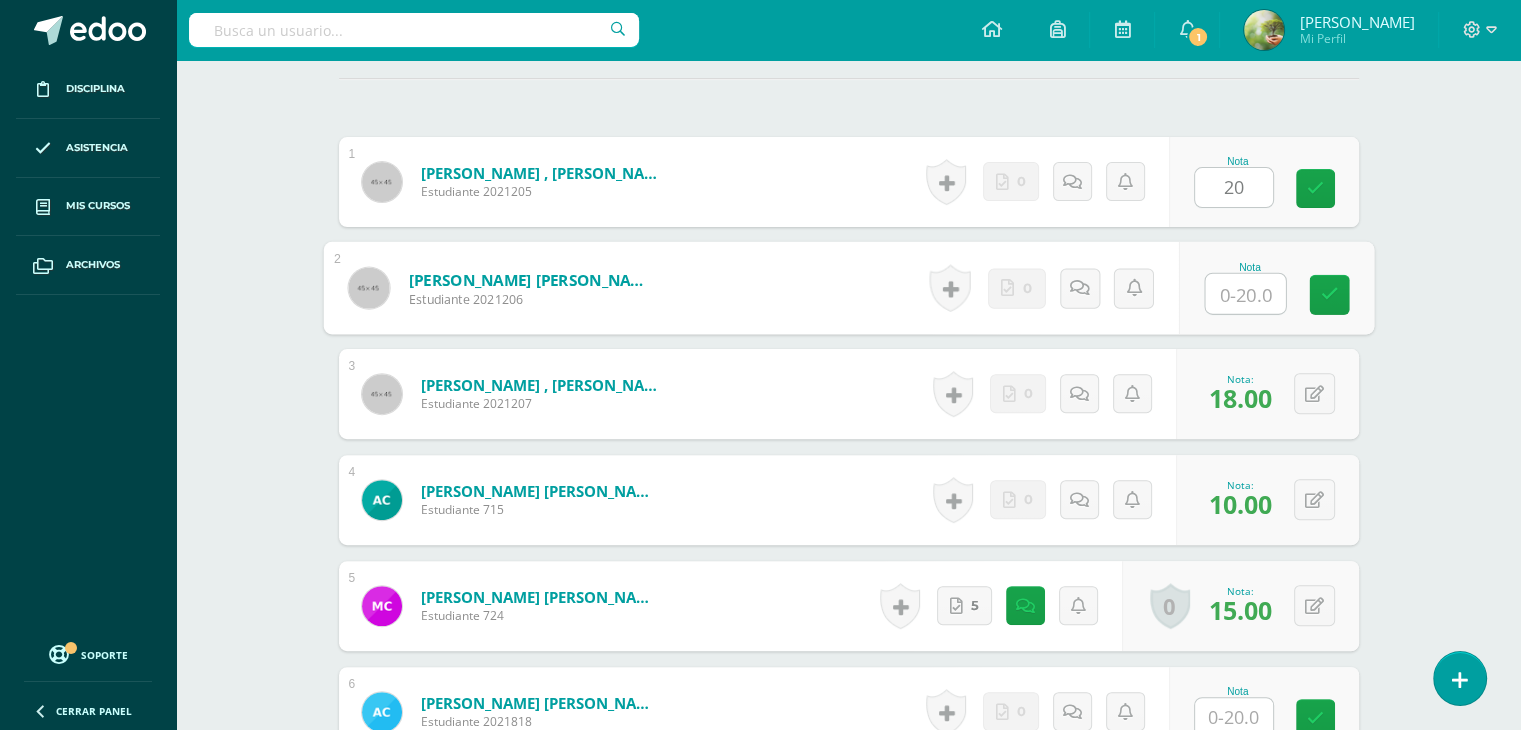 click at bounding box center (1245, 294) 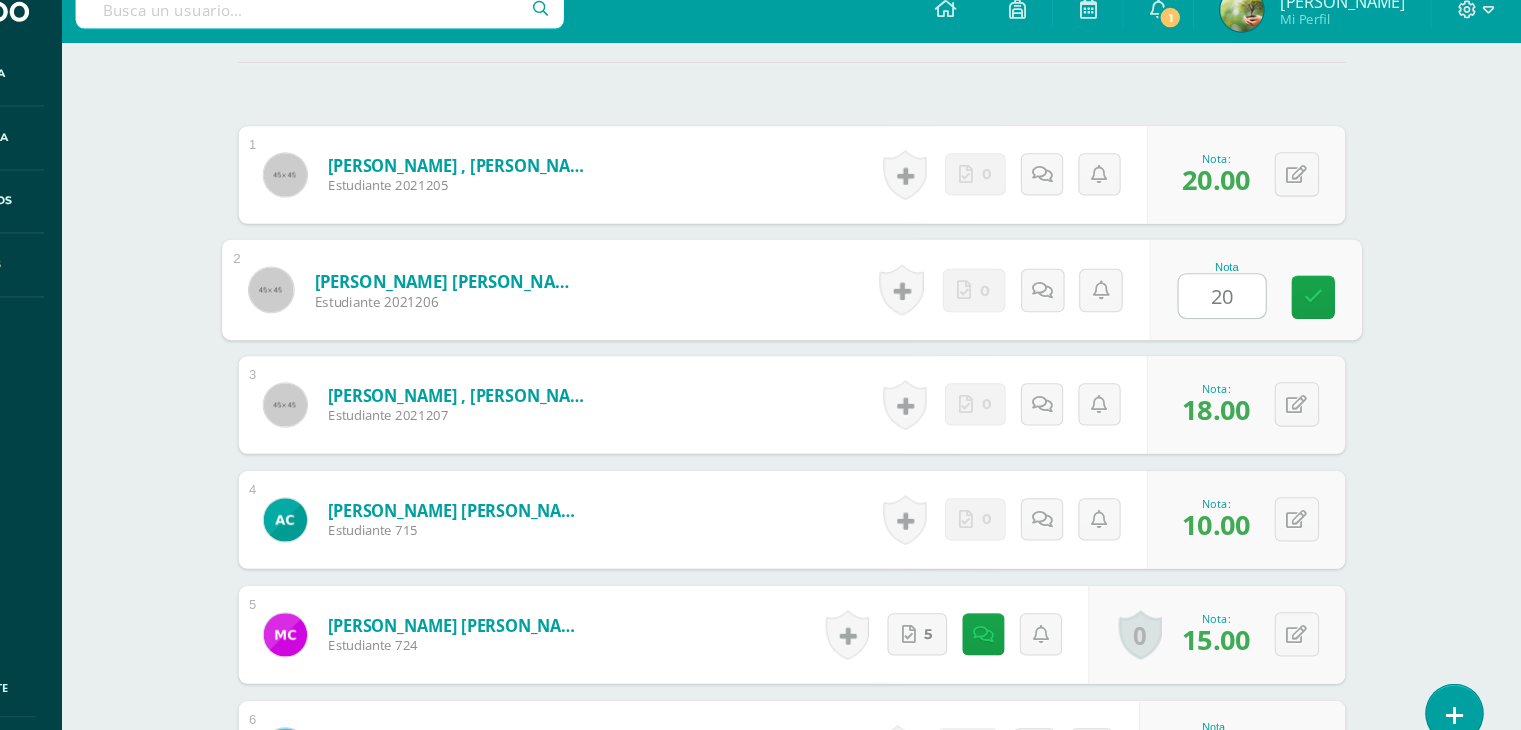 scroll, scrollTop: 595, scrollLeft: 0, axis: vertical 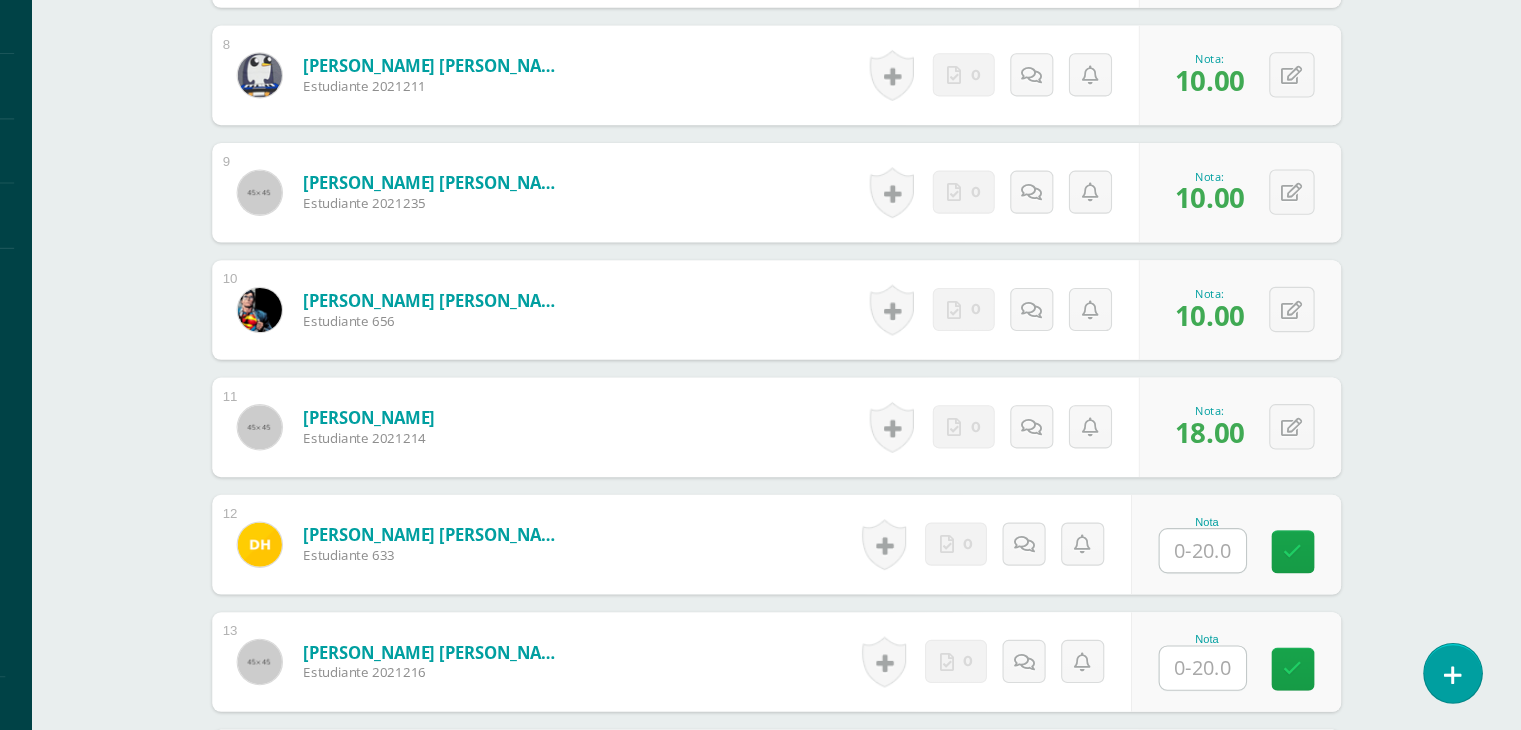 type on "20" 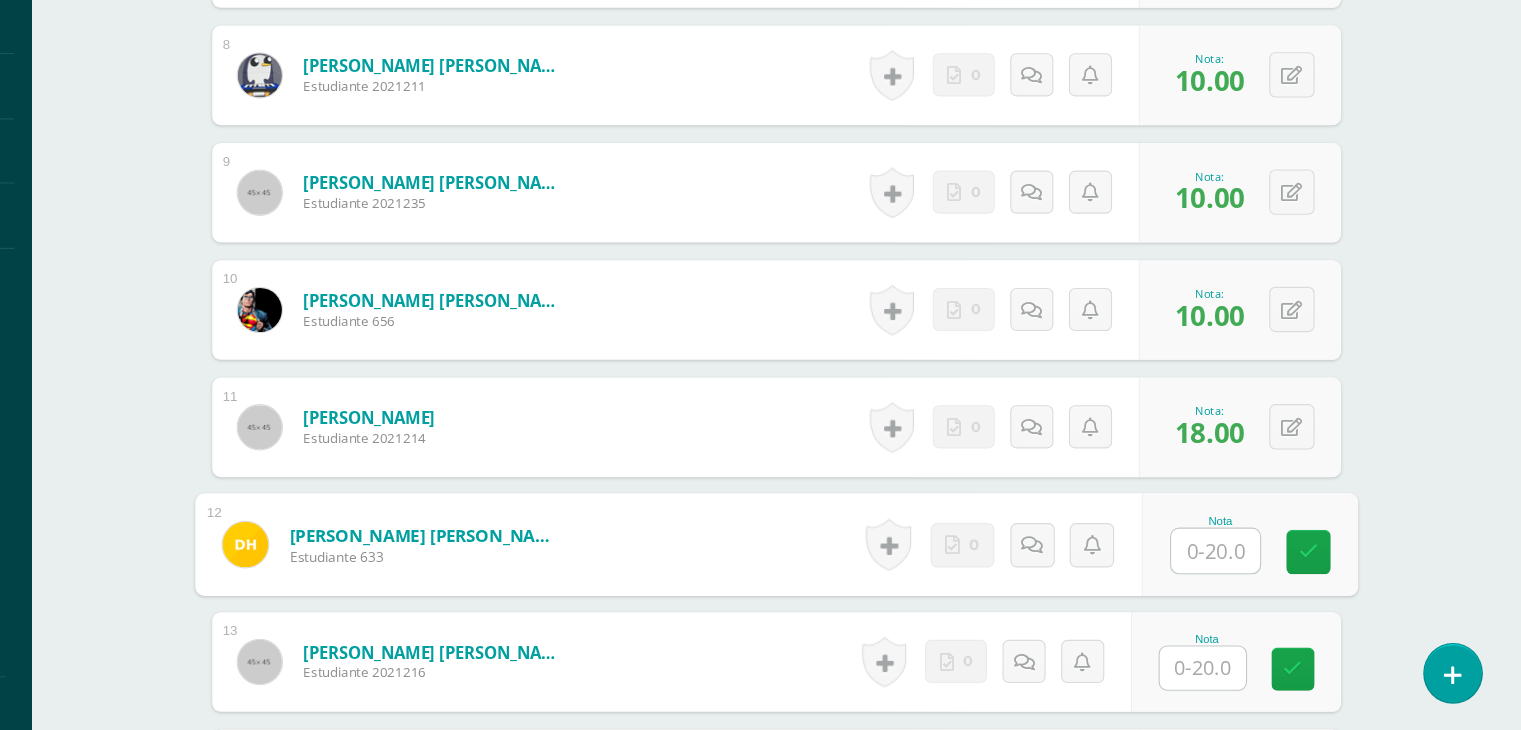 click at bounding box center (1245, 568) 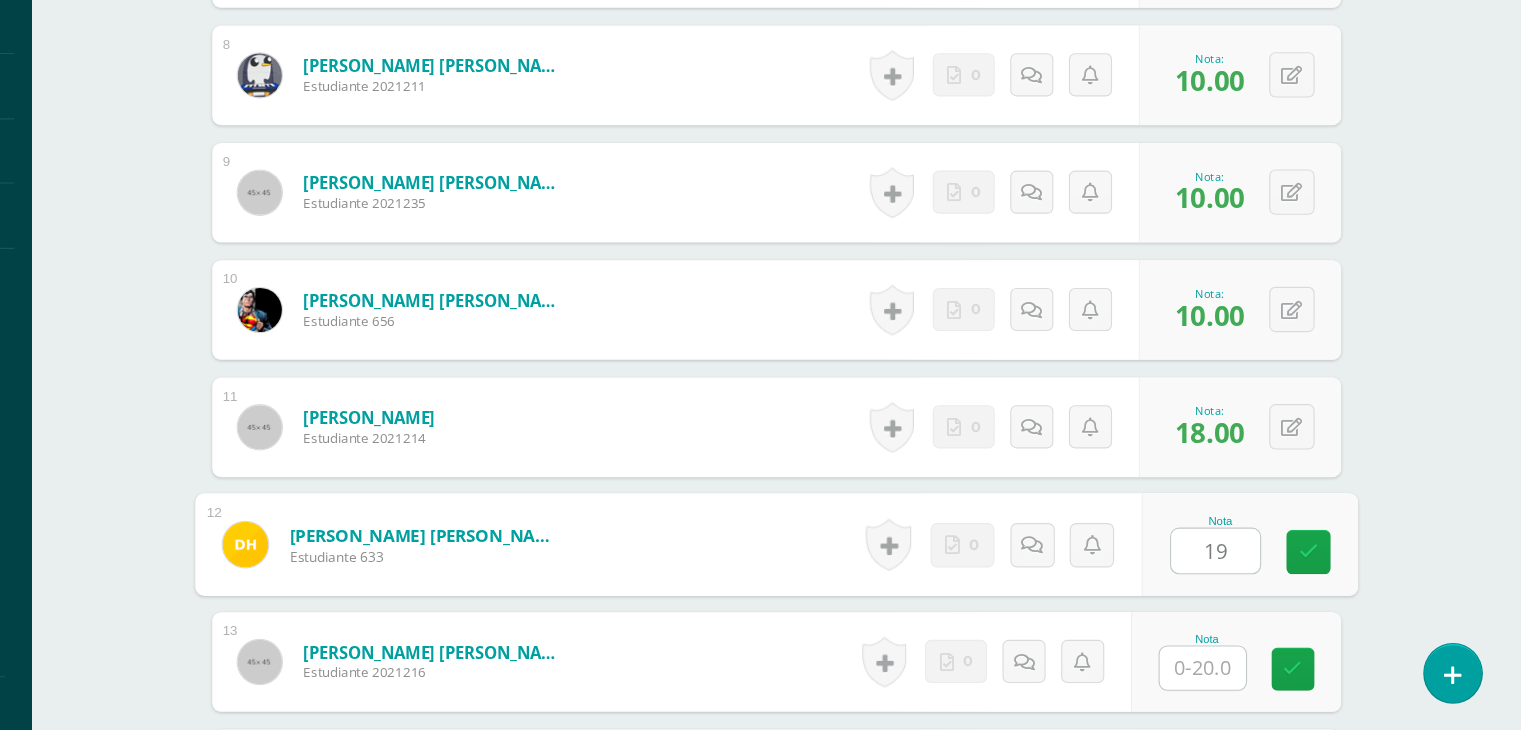 type on "19" 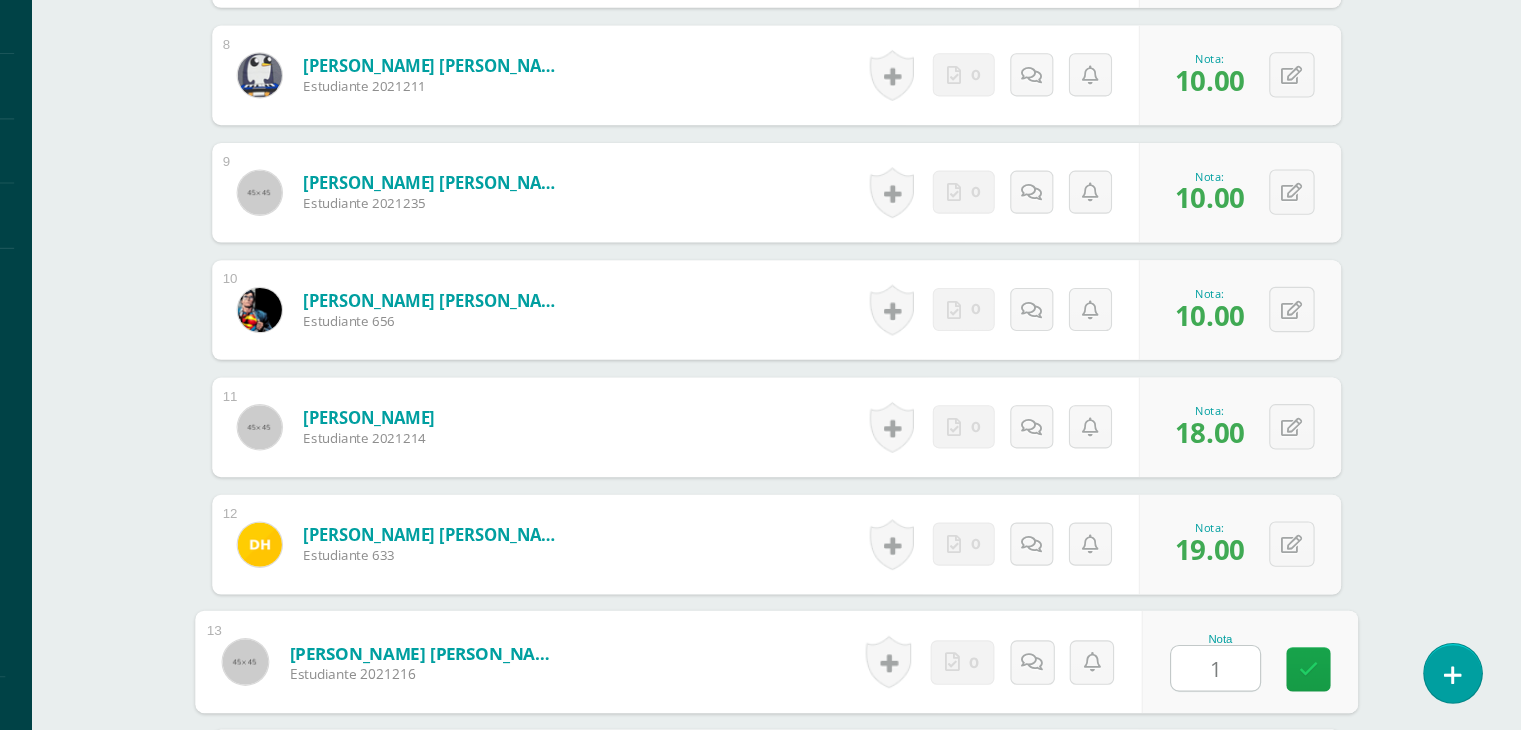 type on "19" 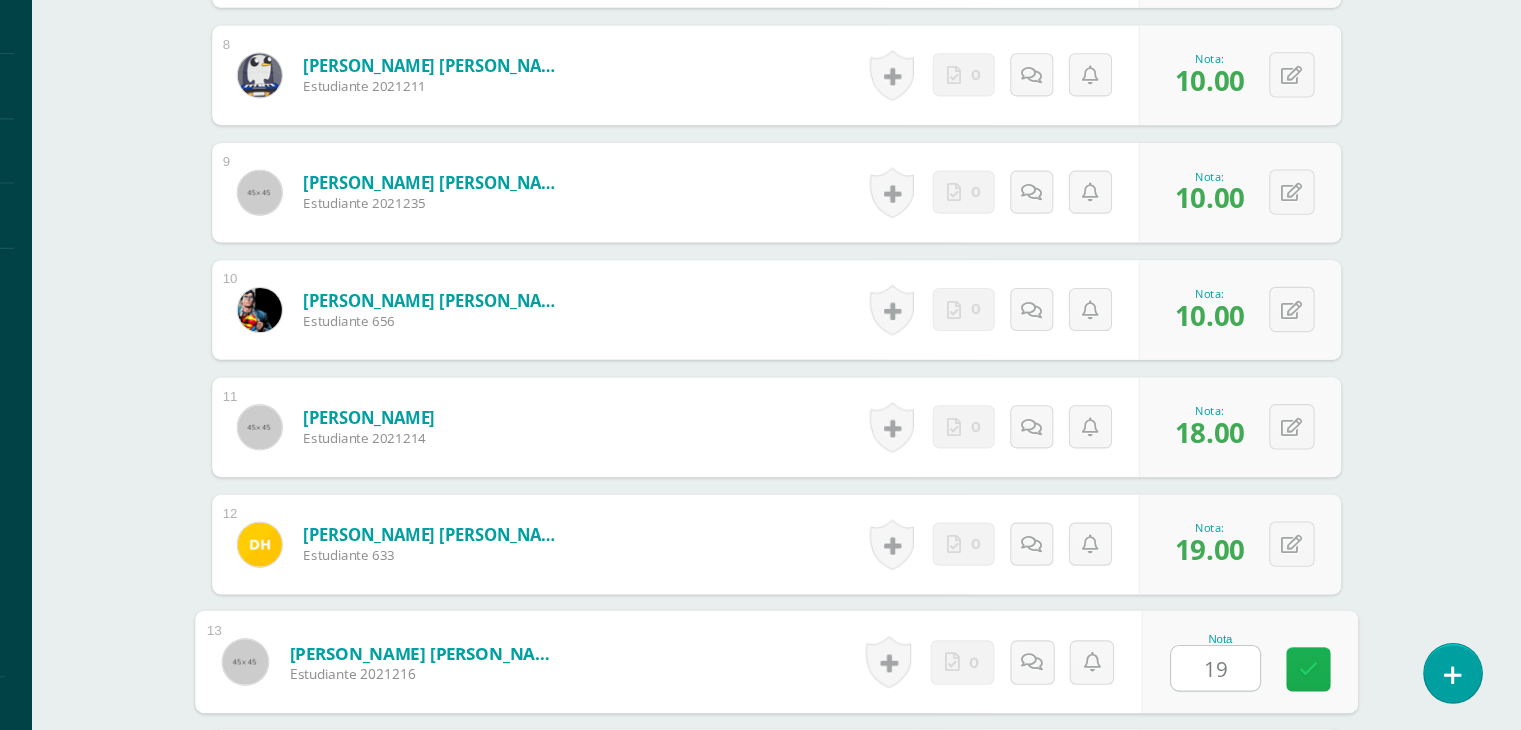 click at bounding box center (1329, 674) 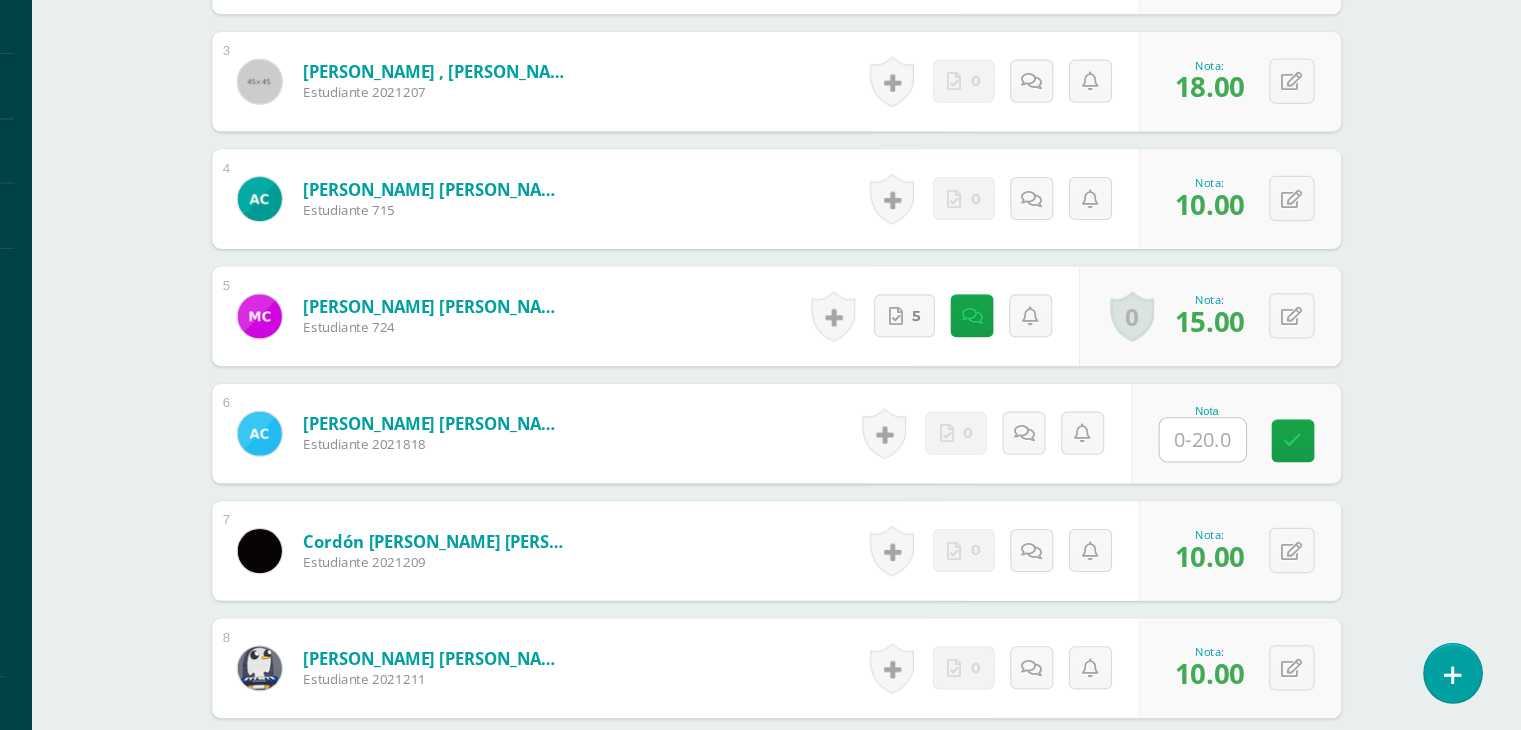 scroll, scrollTop: 845, scrollLeft: 0, axis: vertical 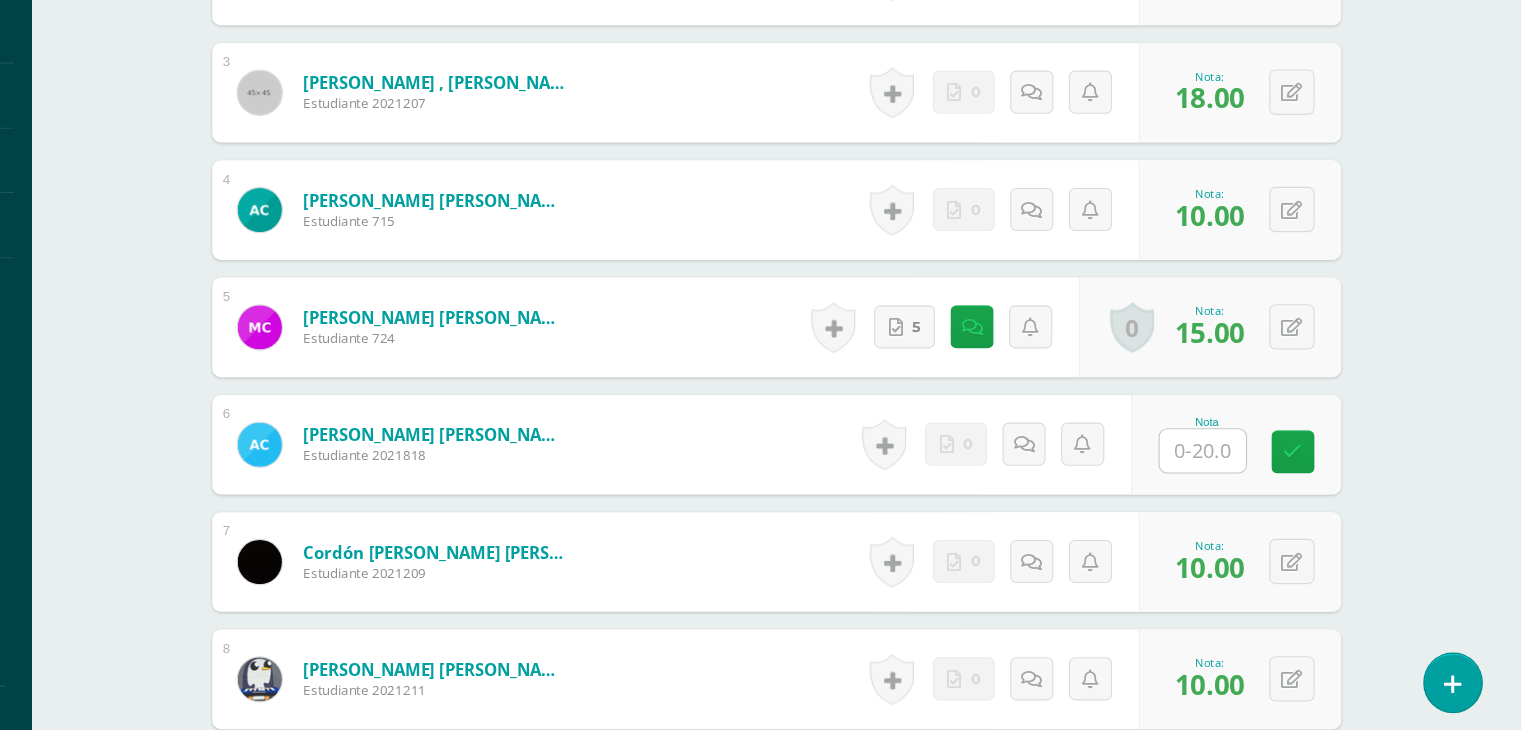 click at bounding box center [1234, 468] 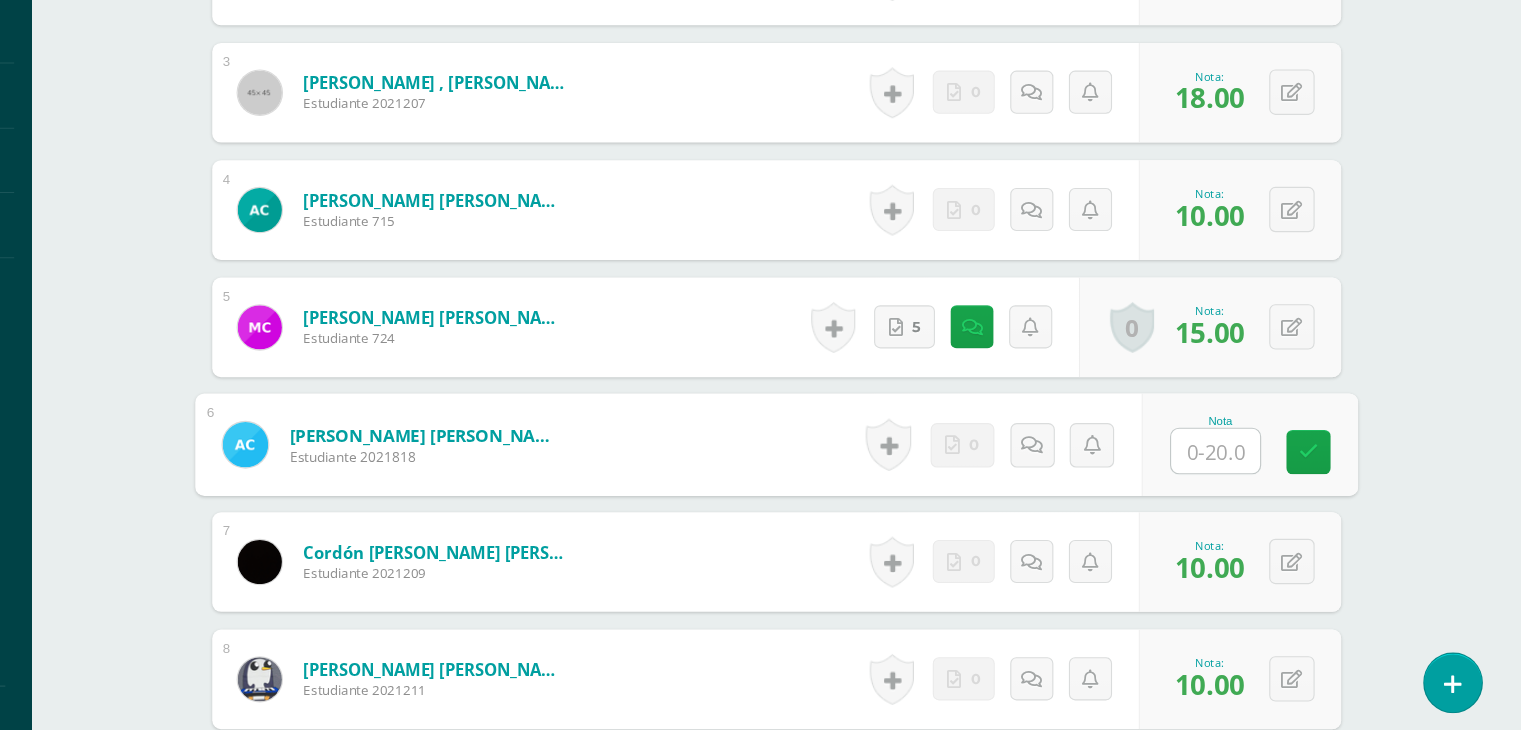 type on "0" 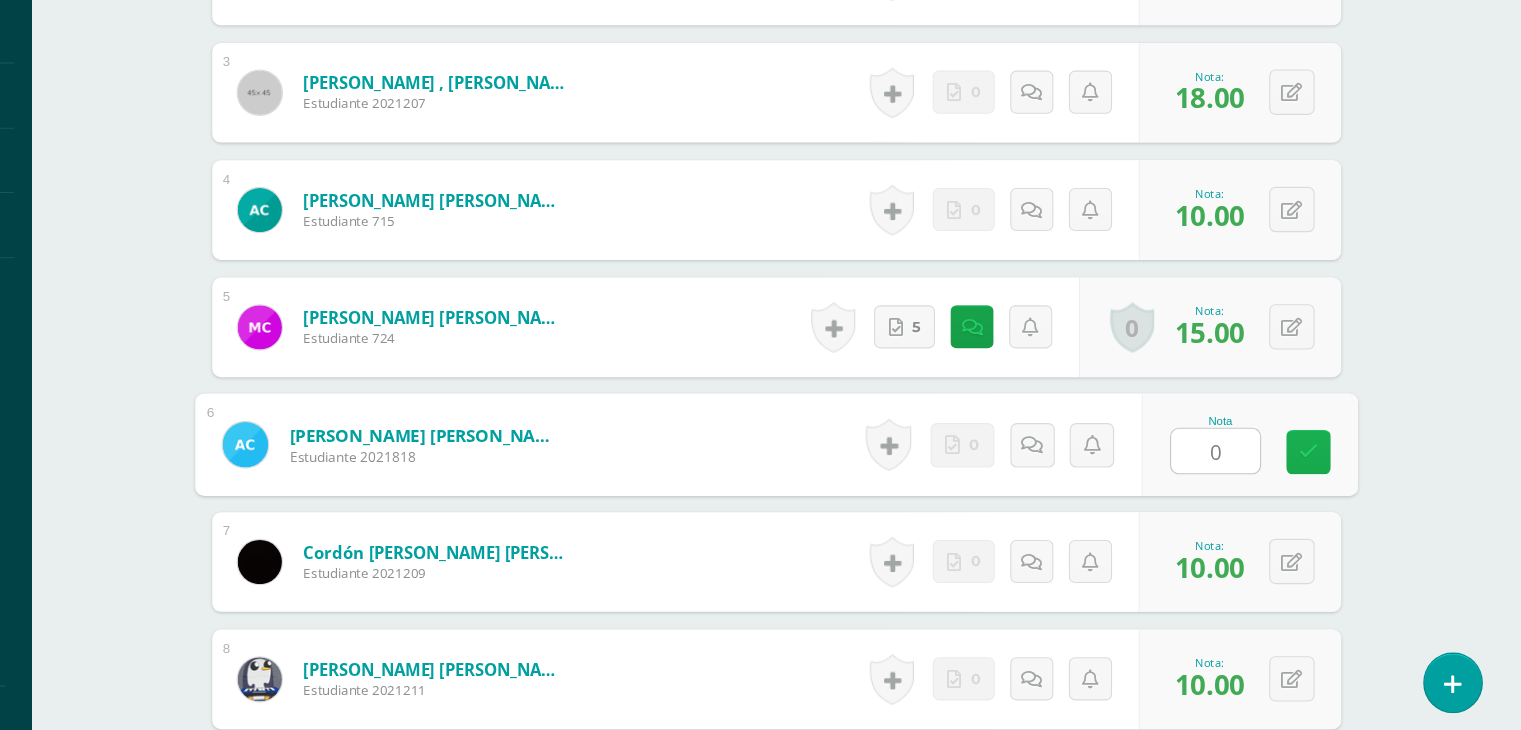 click at bounding box center (1329, 469) 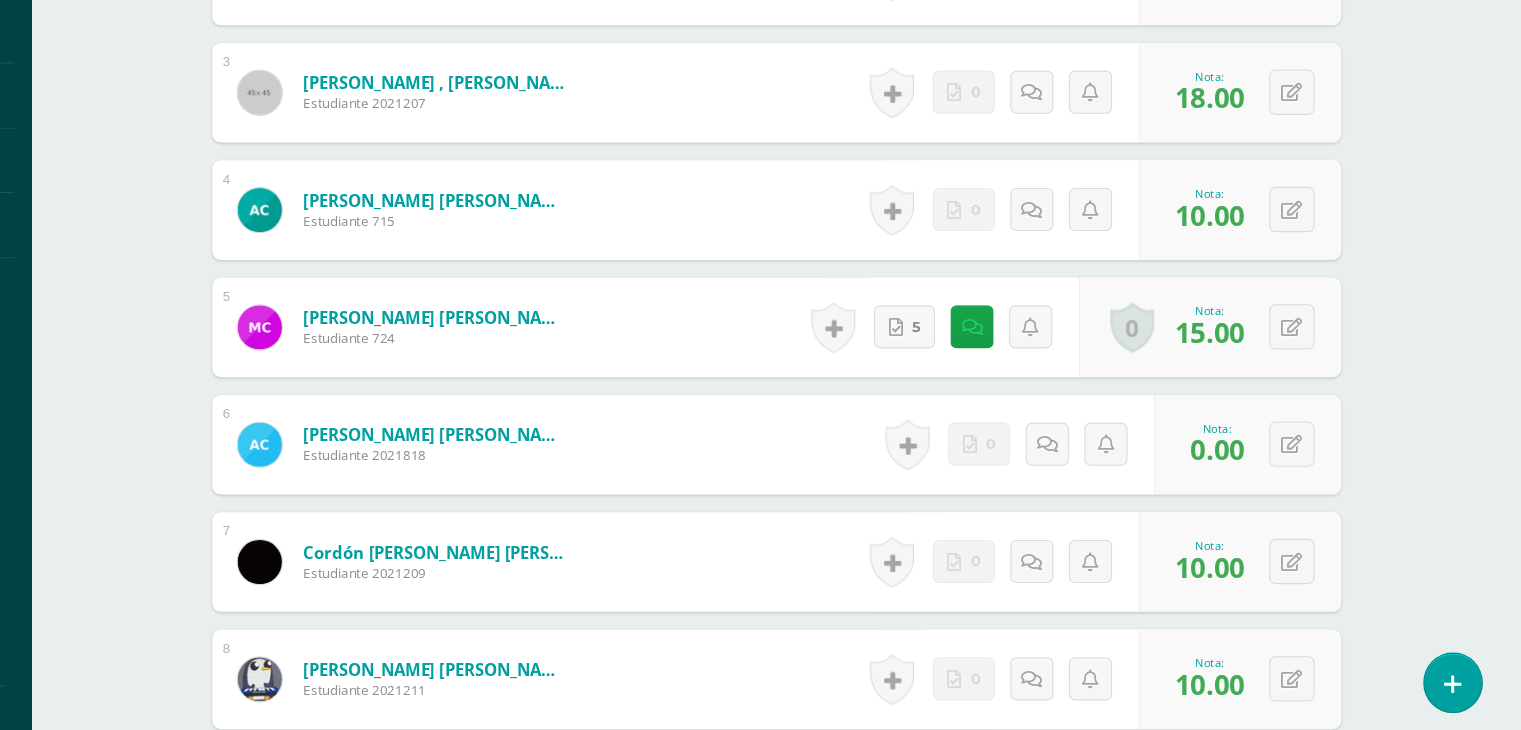 scroll, scrollTop: 845, scrollLeft: 0, axis: vertical 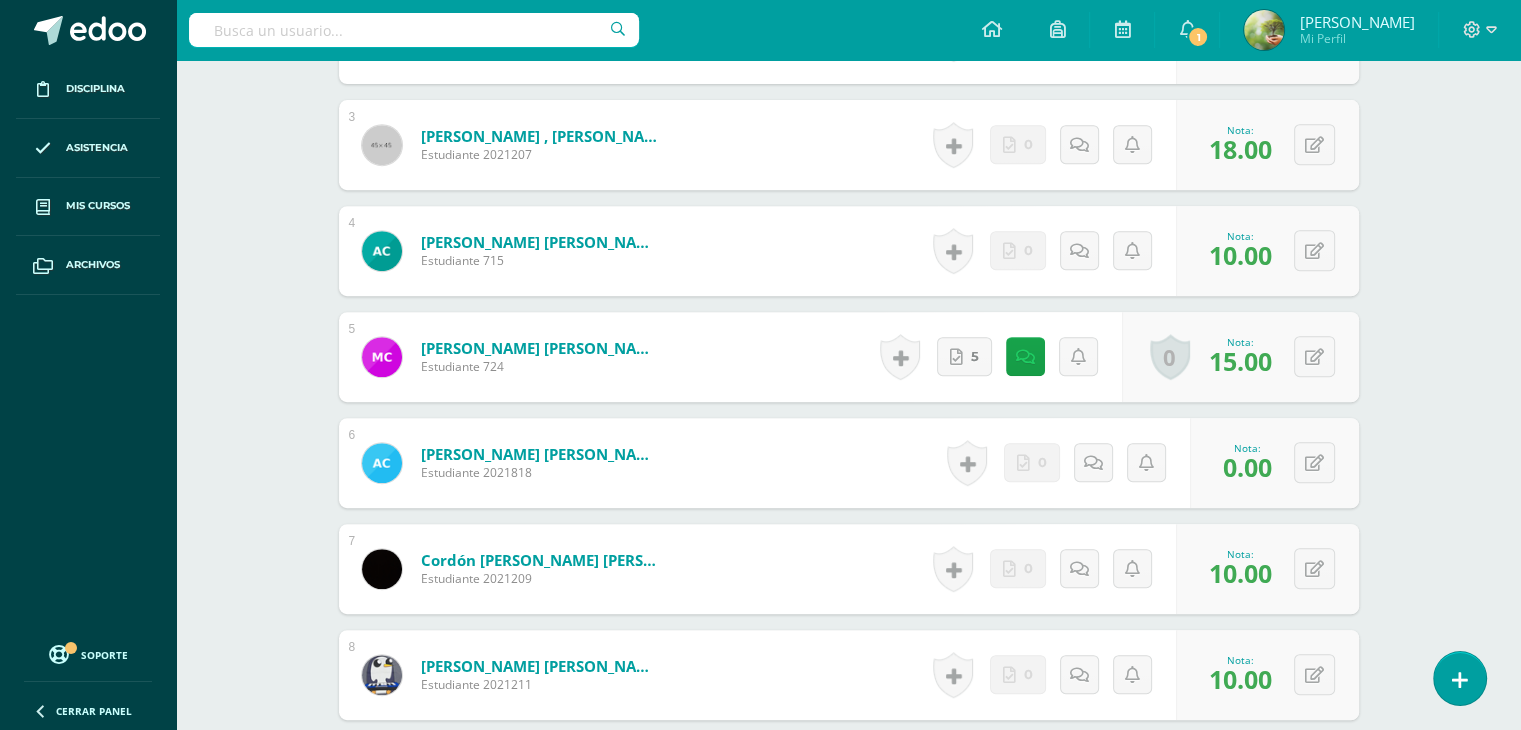 drag, startPoint x: 1535, startPoint y: 445, endPoint x: 1408, endPoint y: 526, distance: 150.632 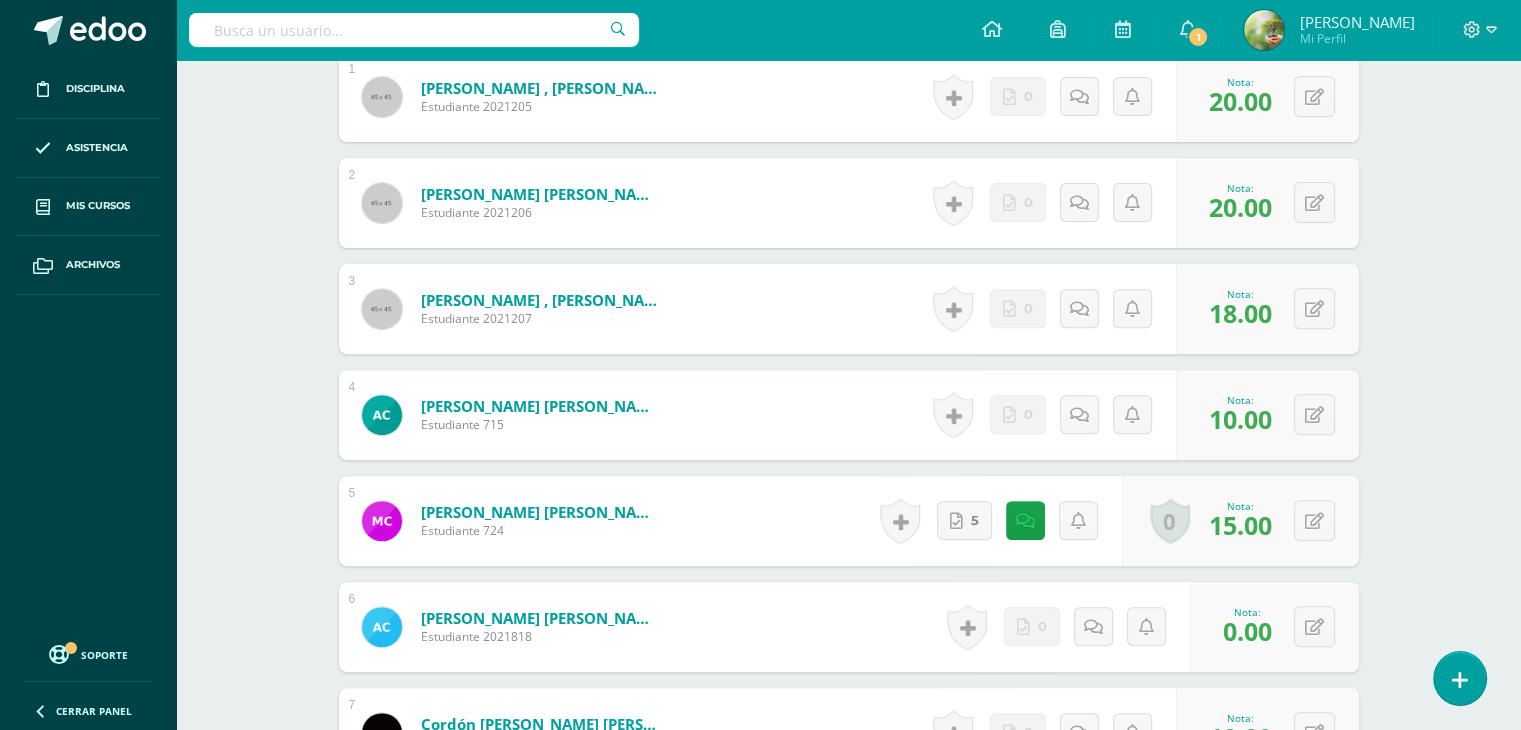 scroll, scrollTop: 694, scrollLeft: 0, axis: vertical 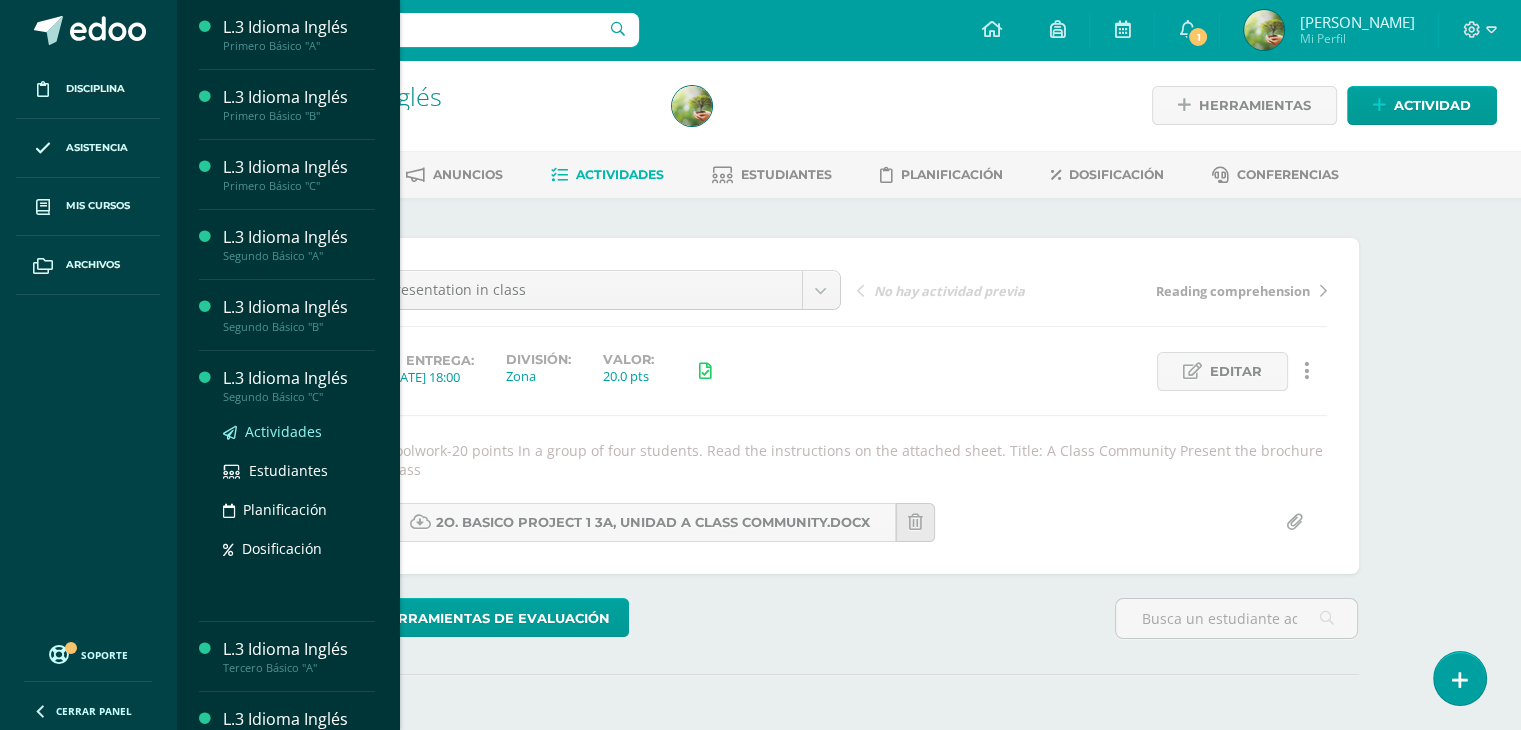 click on "Actividades" at bounding box center [283, 431] 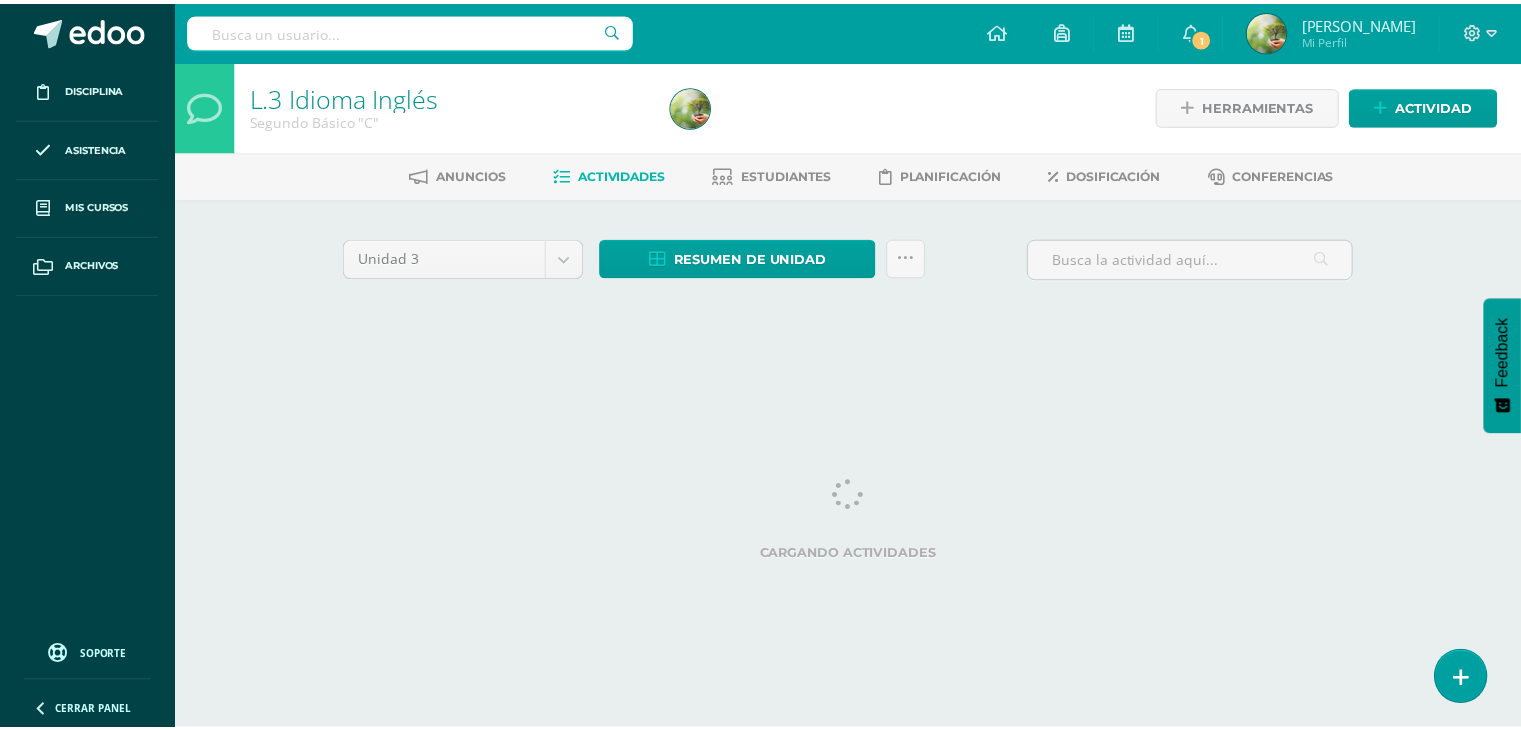 scroll, scrollTop: 0, scrollLeft: 0, axis: both 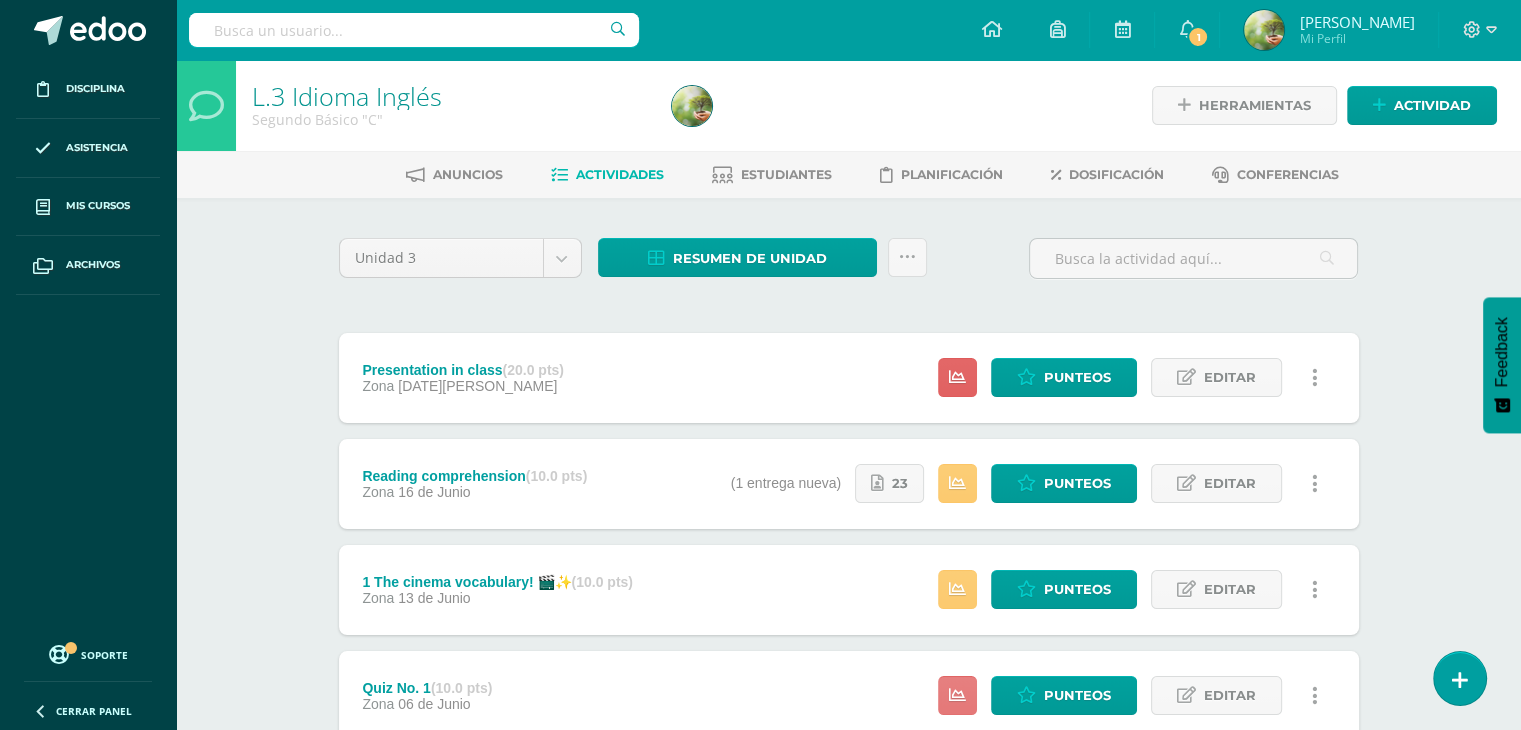 click at bounding box center [957, 695] 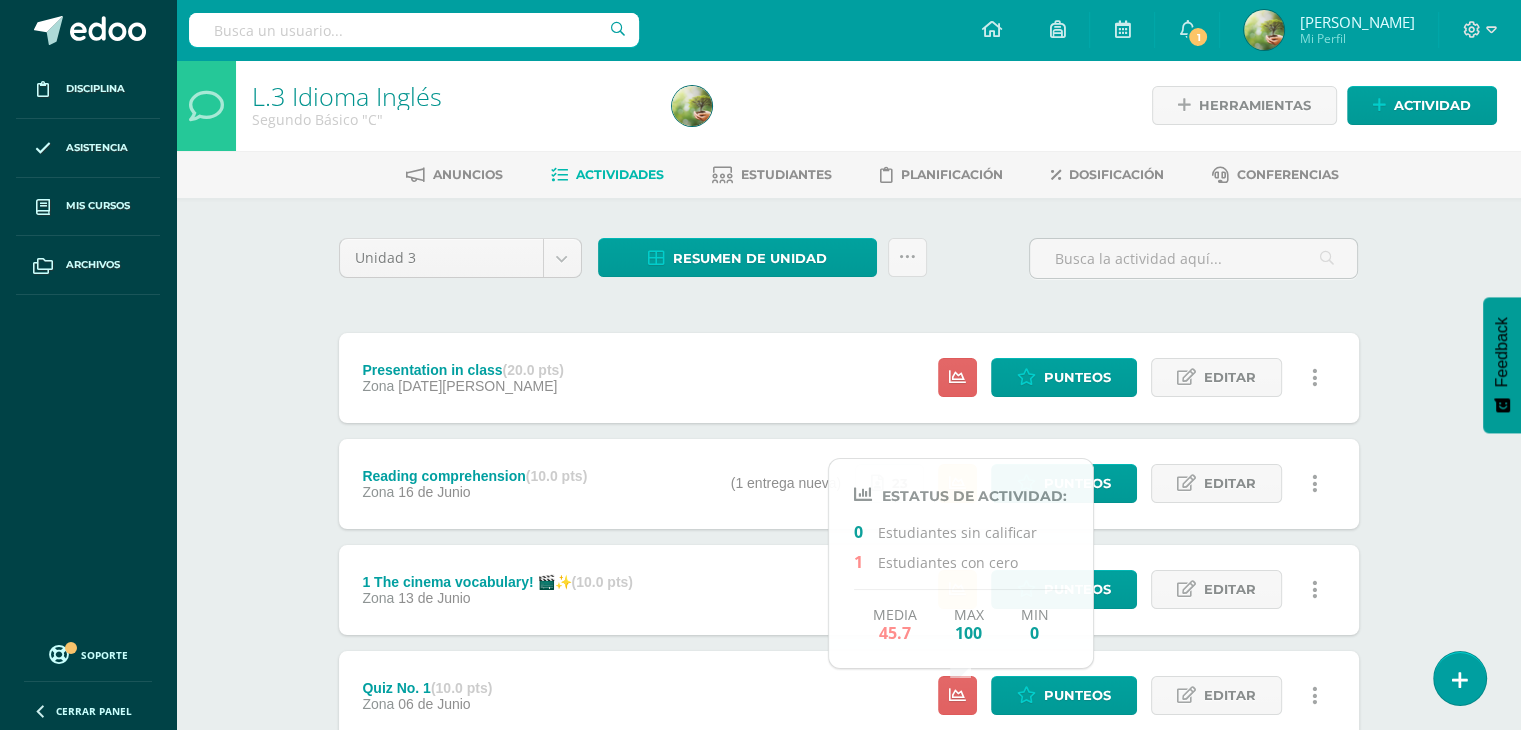 click on "1 The cinema vocabulary! 🎬✨  (10.0 pts)
Zona
[DATE][PERSON_NAME]
Estatus de Actividad:
0
Estudiantes sin calificar
2
Estudiantes con cero
Media
66.7
Max
100
Min
0
Punteos
Editar" at bounding box center [849, 590] 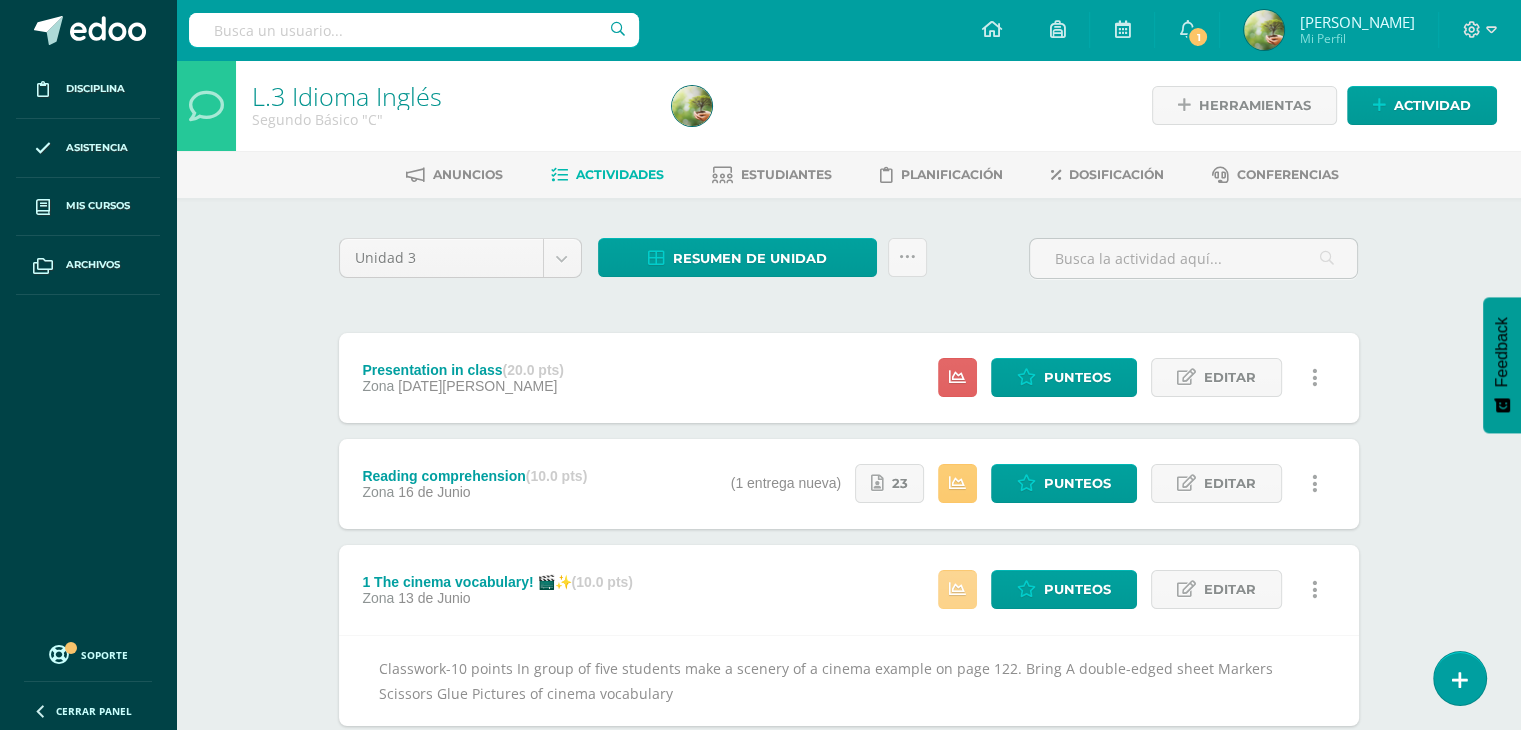 click at bounding box center [957, 589] 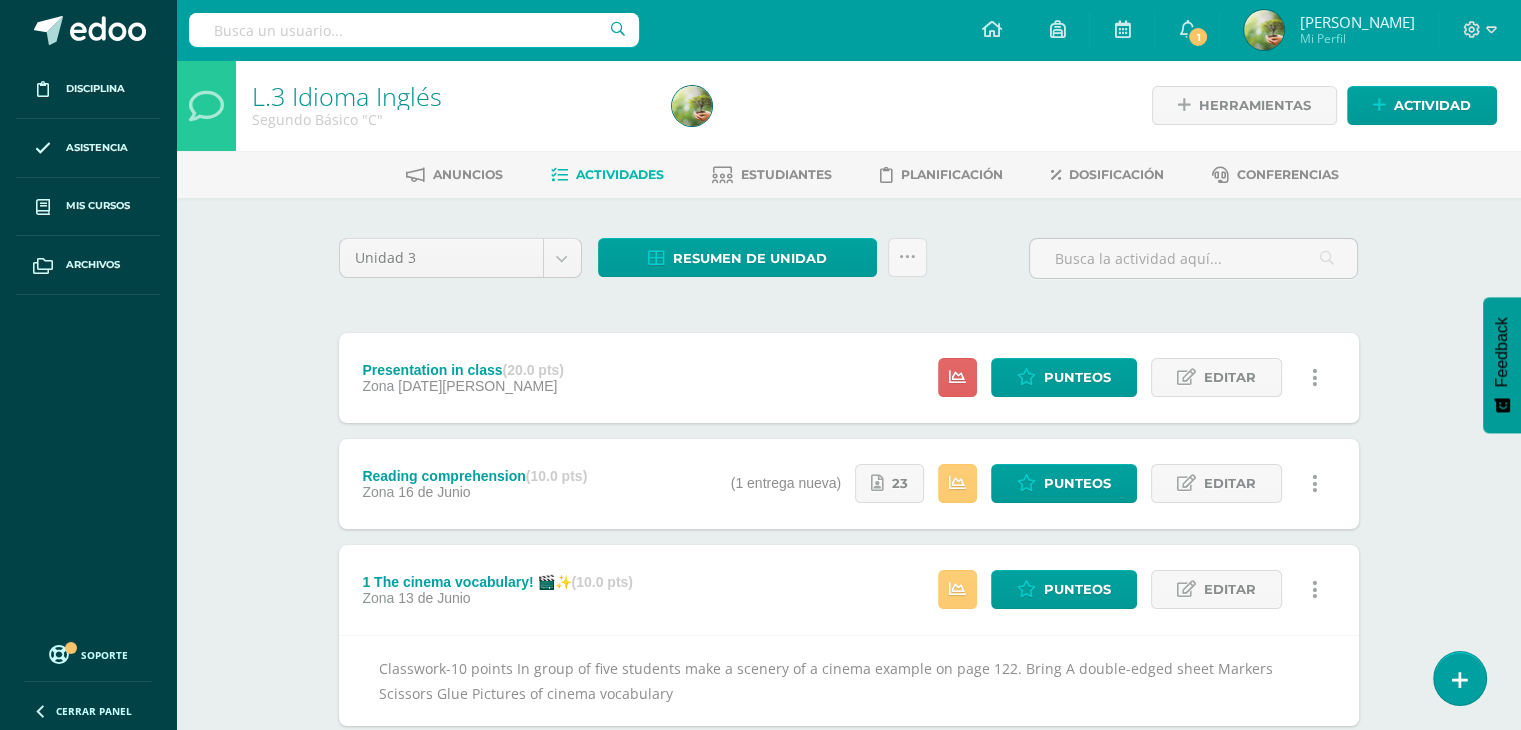 click on "L.3 Idioma Inglés
Segundo Básico "C"
Herramientas
Detalle de asistencias
Actividad
Anuncios
Actividades
Estudiantes
Planificación
Dosificación
Conferencias     Unidad 3                             Unidad 1 Unidad 2 Unidad 3 Unidad 4 Resumen de unidad
Descargar como HTML
Descargar como PDF
Descargar como XLS
Subir actividades en masa
Enviar punteos a revision
Historial de actividad
¿Estás seguro que deseas  Enviar a revisión  las notas de este curso?
Cancelar Creación  y
30" at bounding box center [848, 512] 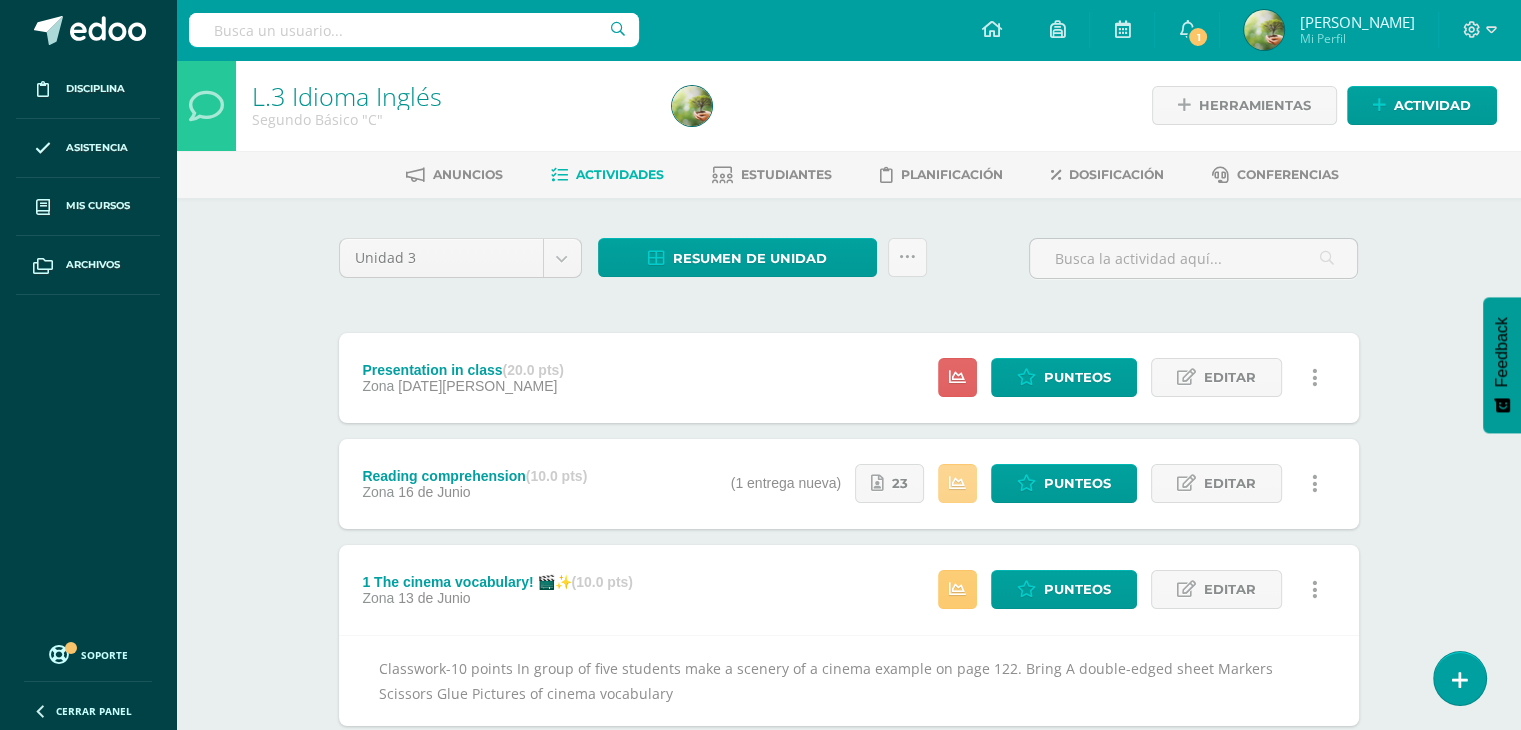 click at bounding box center (957, 483) 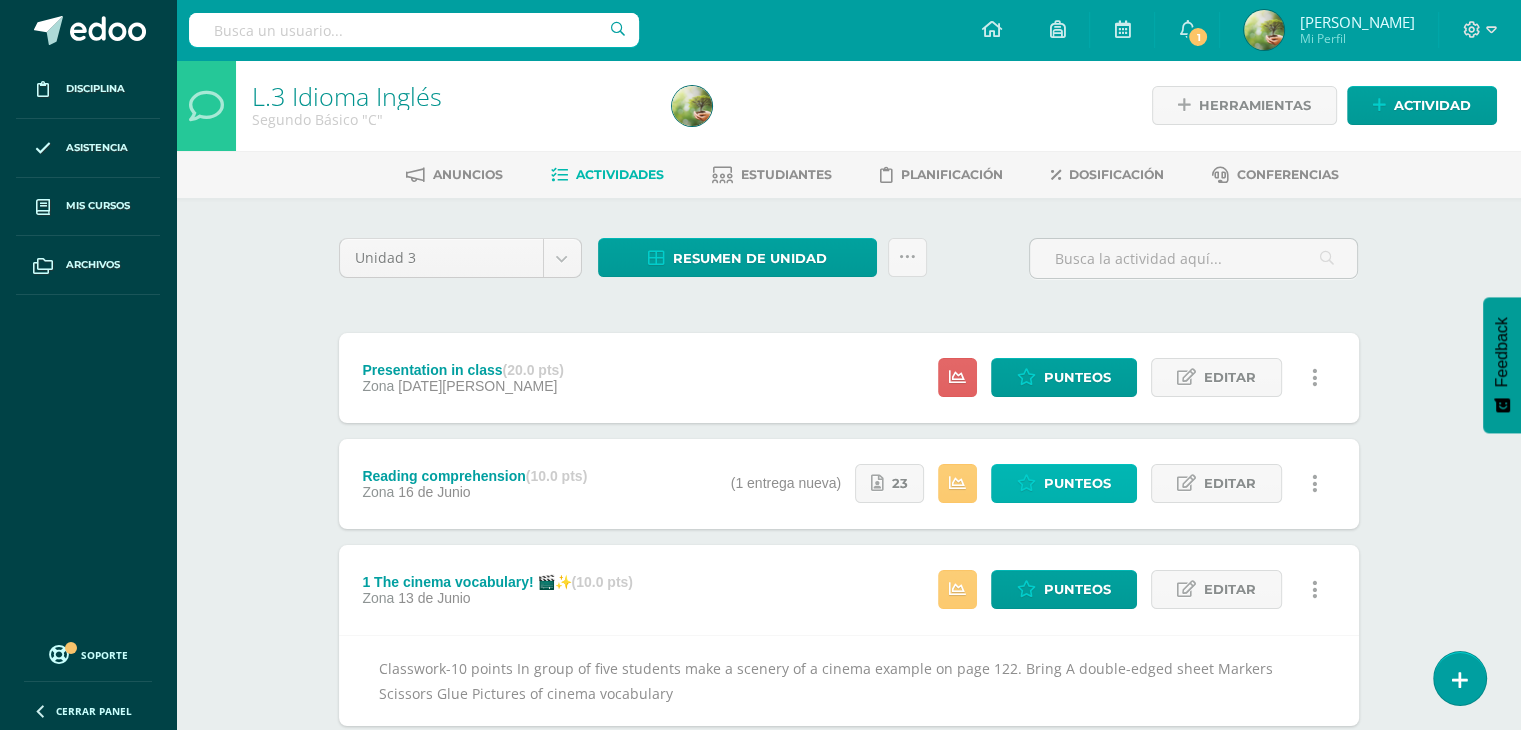 click on "Punteos" at bounding box center [1077, 483] 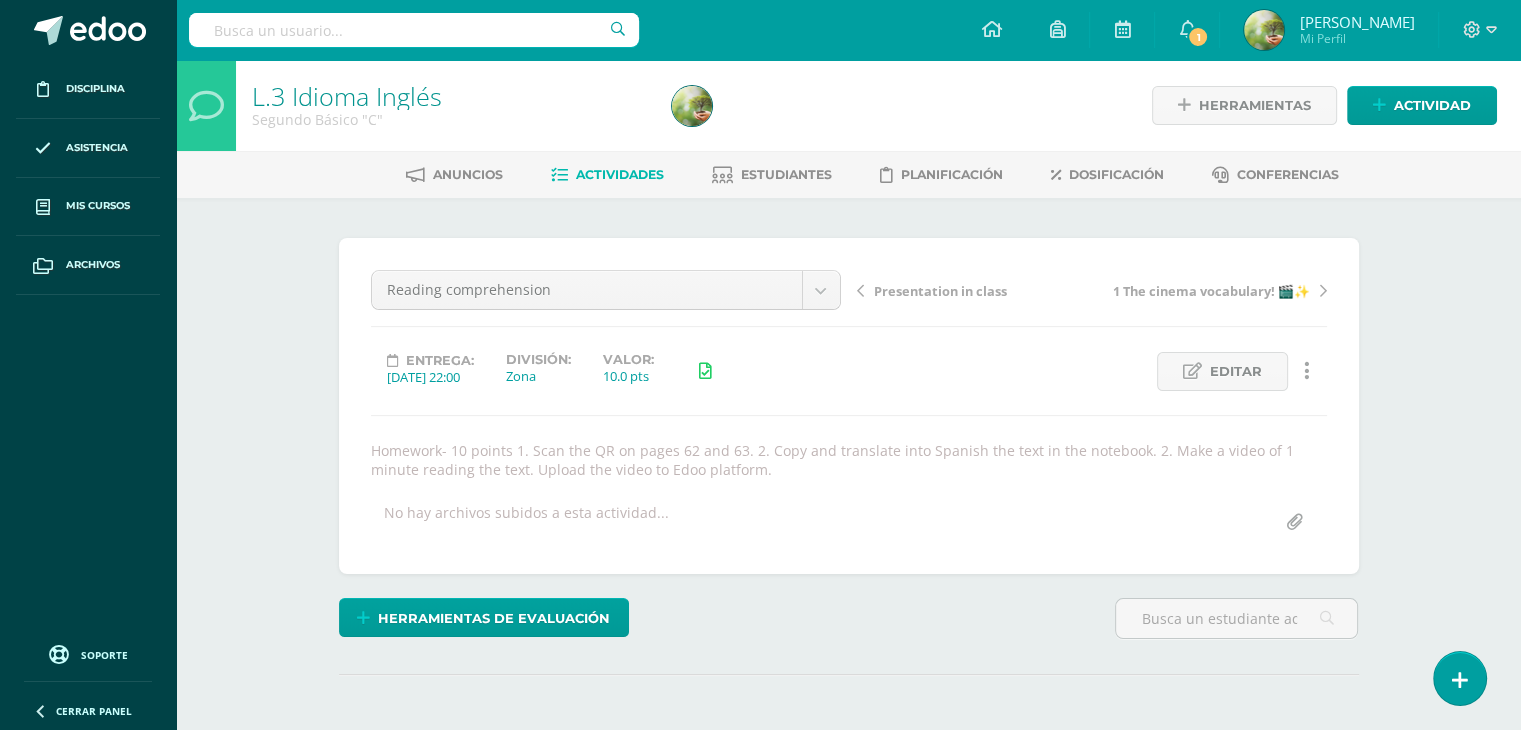 scroll, scrollTop: 0, scrollLeft: 0, axis: both 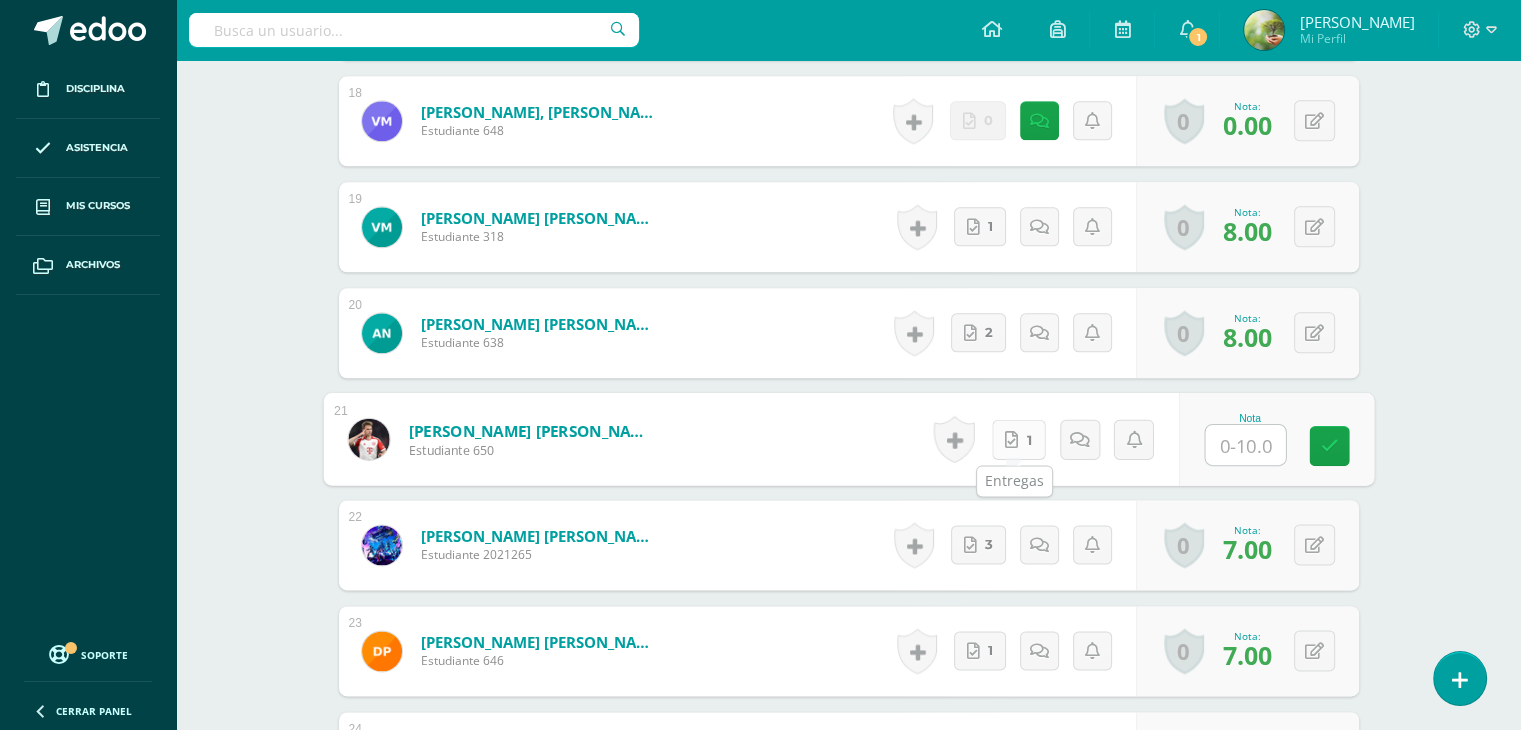 click on "1" at bounding box center [1018, 439] 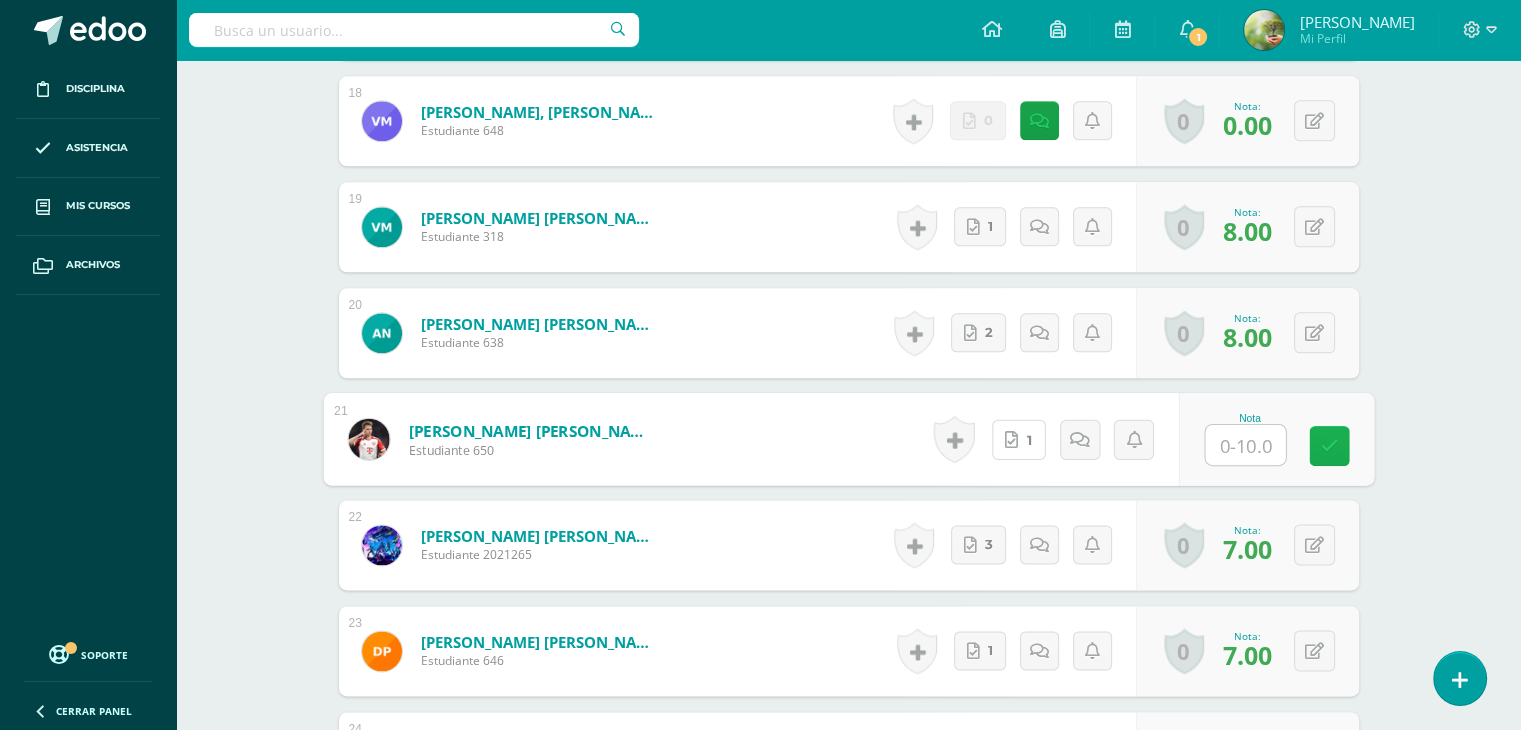 click at bounding box center (1329, 445) 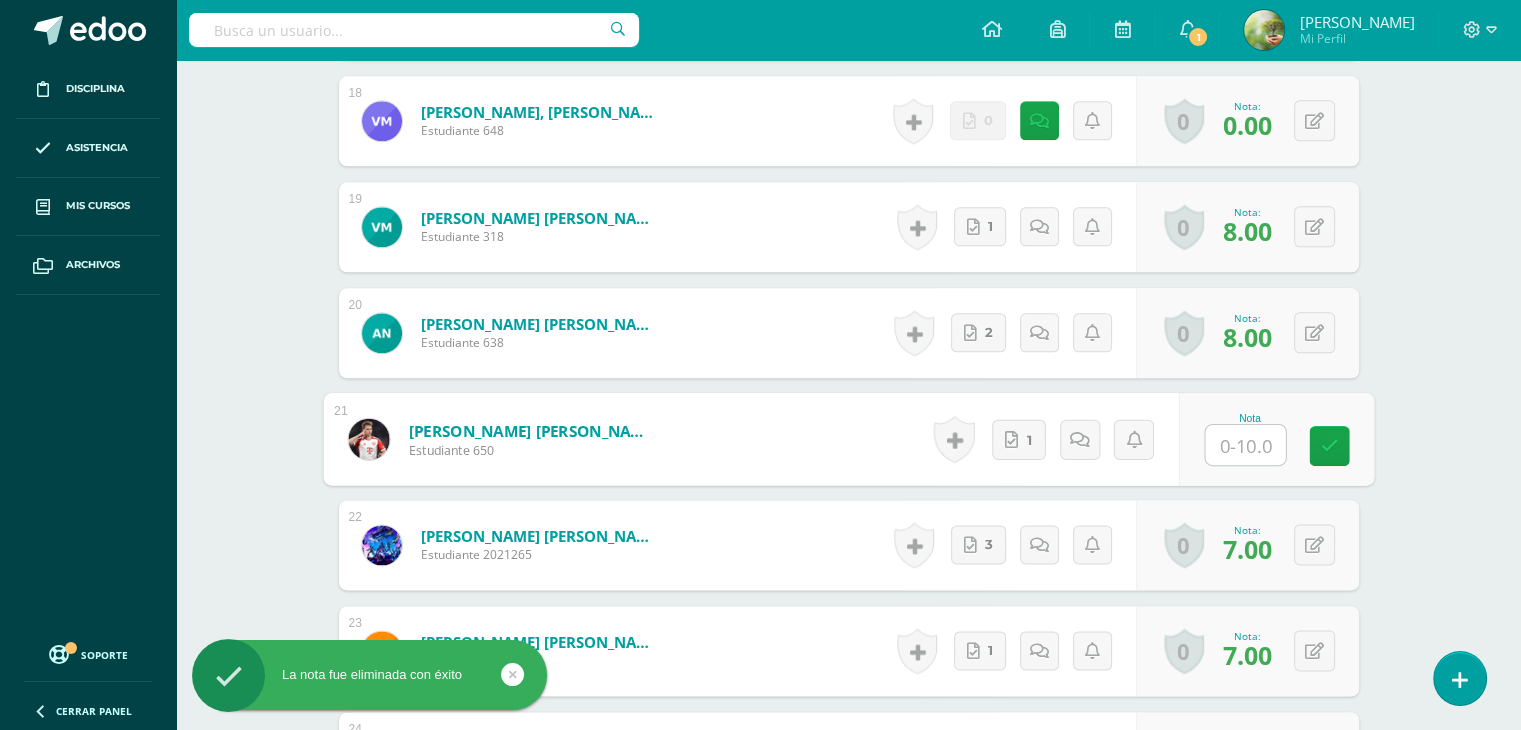 click at bounding box center [1245, 445] 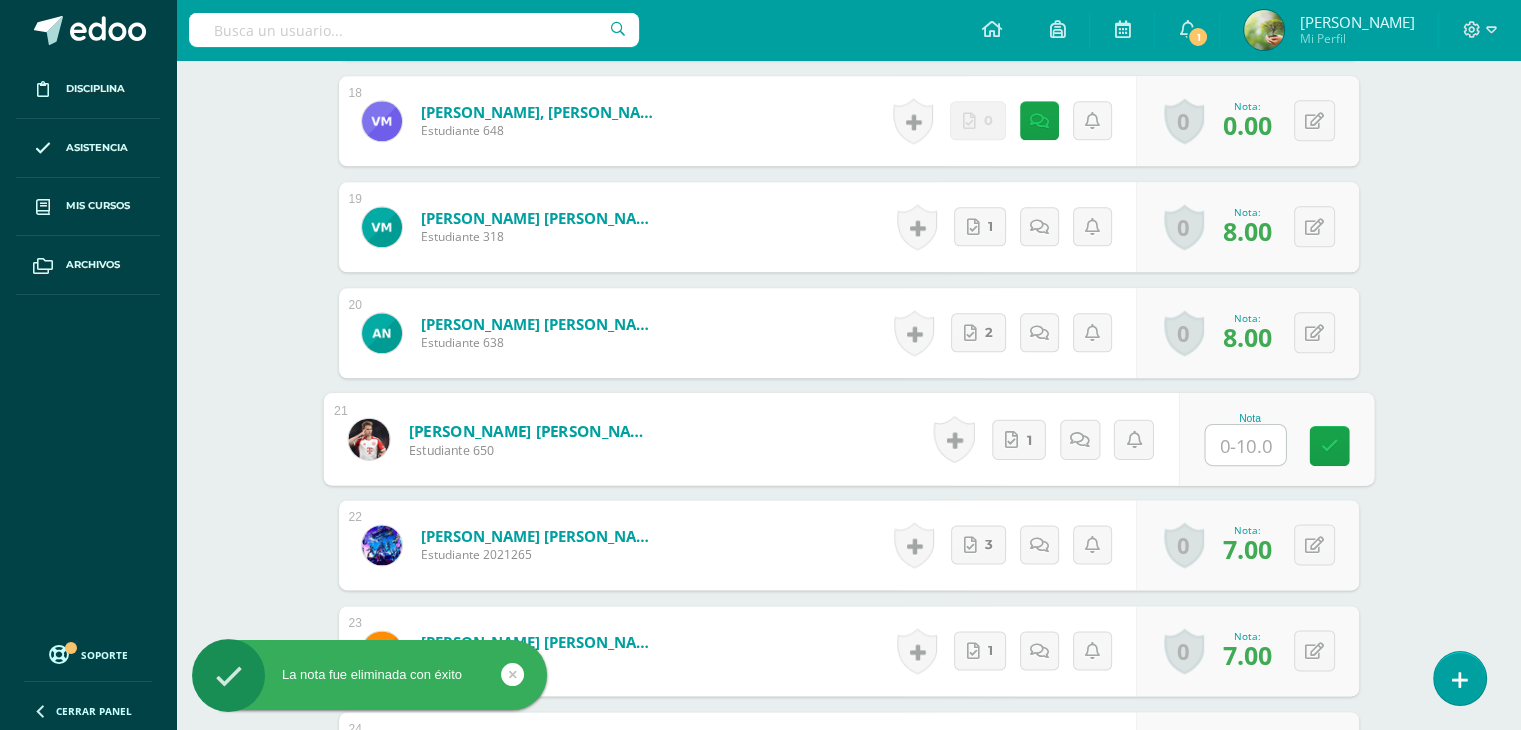 type on "8" 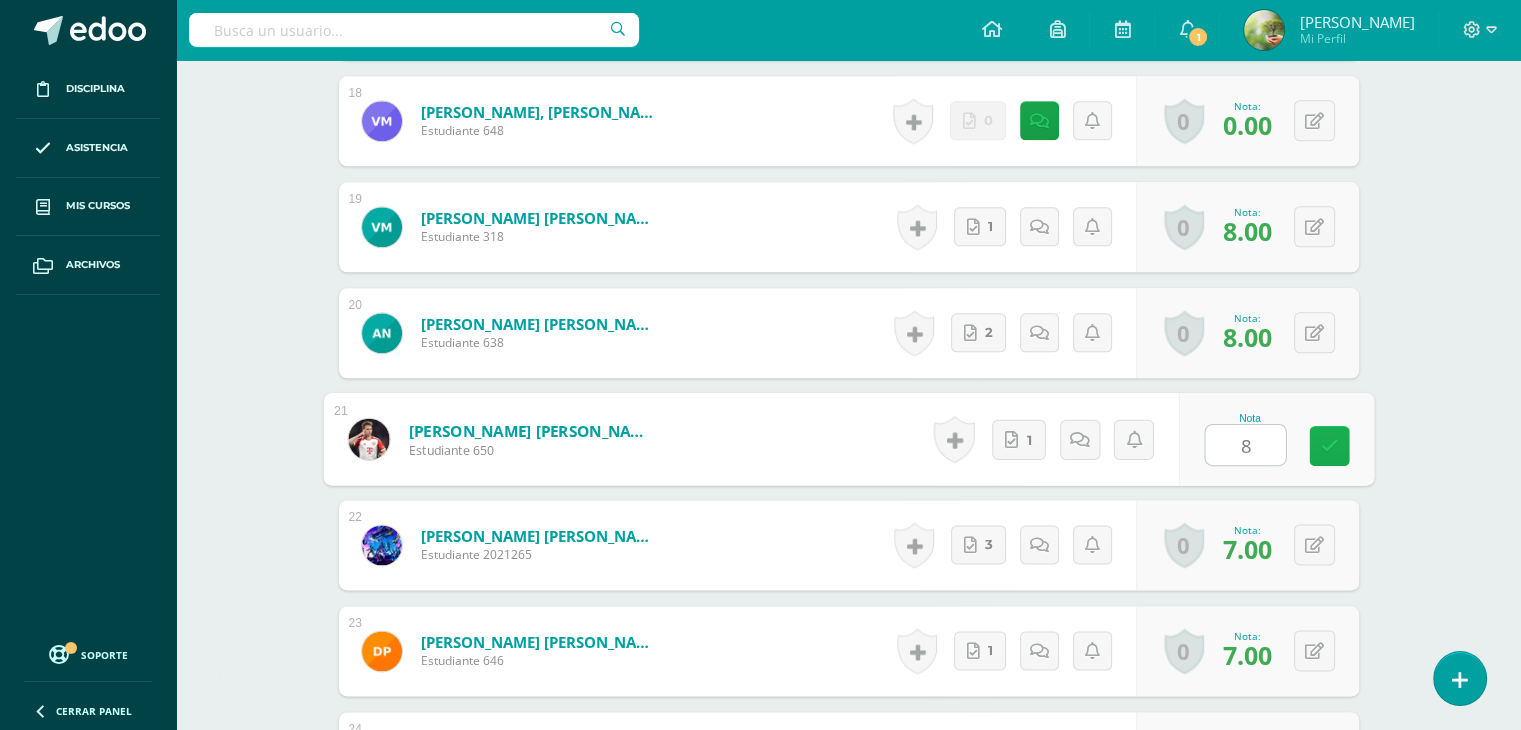 click at bounding box center [1329, 445] 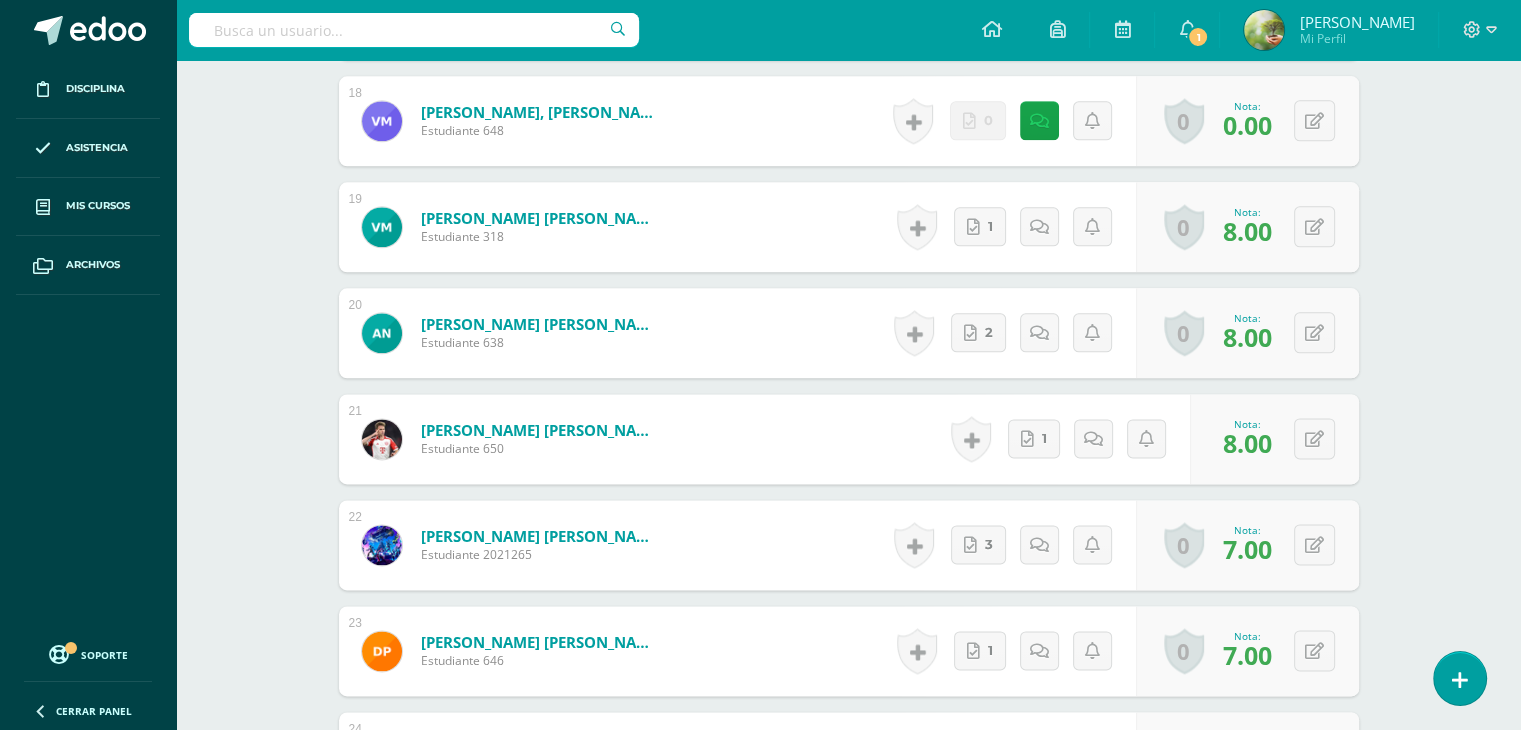 click on "L.3 Idioma Inglés
Segundo Básico "C"
Herramientas
Detalle de asistencias
Actividad
Anuncios
Actividades
Estudiantes
Planificación
Dosificación
Conferencias
¿Estás seguro que quieres  eliminar  esta actividad?
Esto borrará la actividad y cualquier nota que hayas registrado
permanentemente. Esta acción no se puede revertir. Cancelar Eliminar
Administración de escalas de valoración
escala de valoración
Aún no has creado una escala de valoración.
Cancelar Agregar nueva escala de valoración: Cancelar     Mostrar todos" at bounding box center (848, -366) 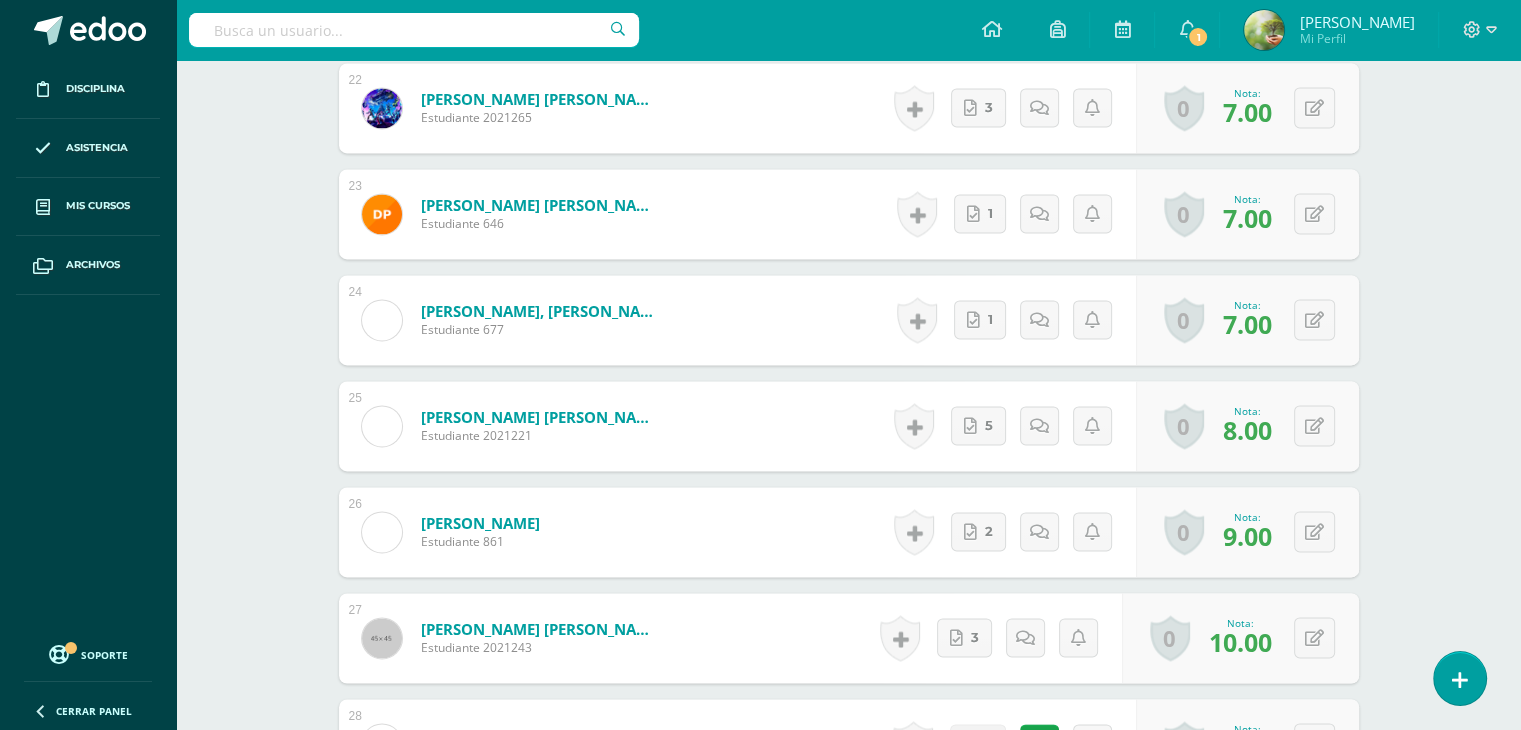 scroll, scrollTop: 3396, scrollLeft: 0, axis: vertical 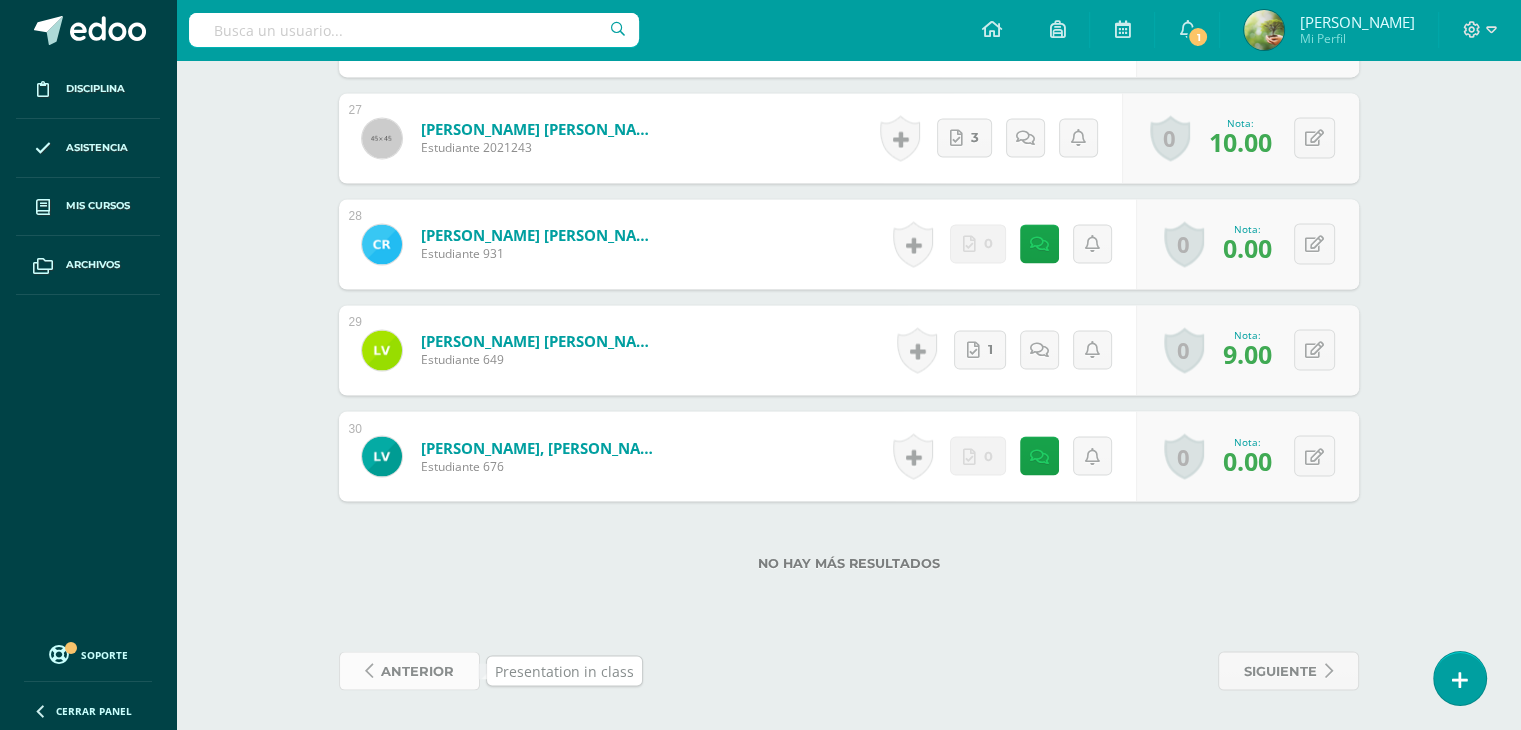 drag, startPoint x: 440, startPoint y: 669, endPoint x: 388, endPoint y: 674, distance: 52.23983 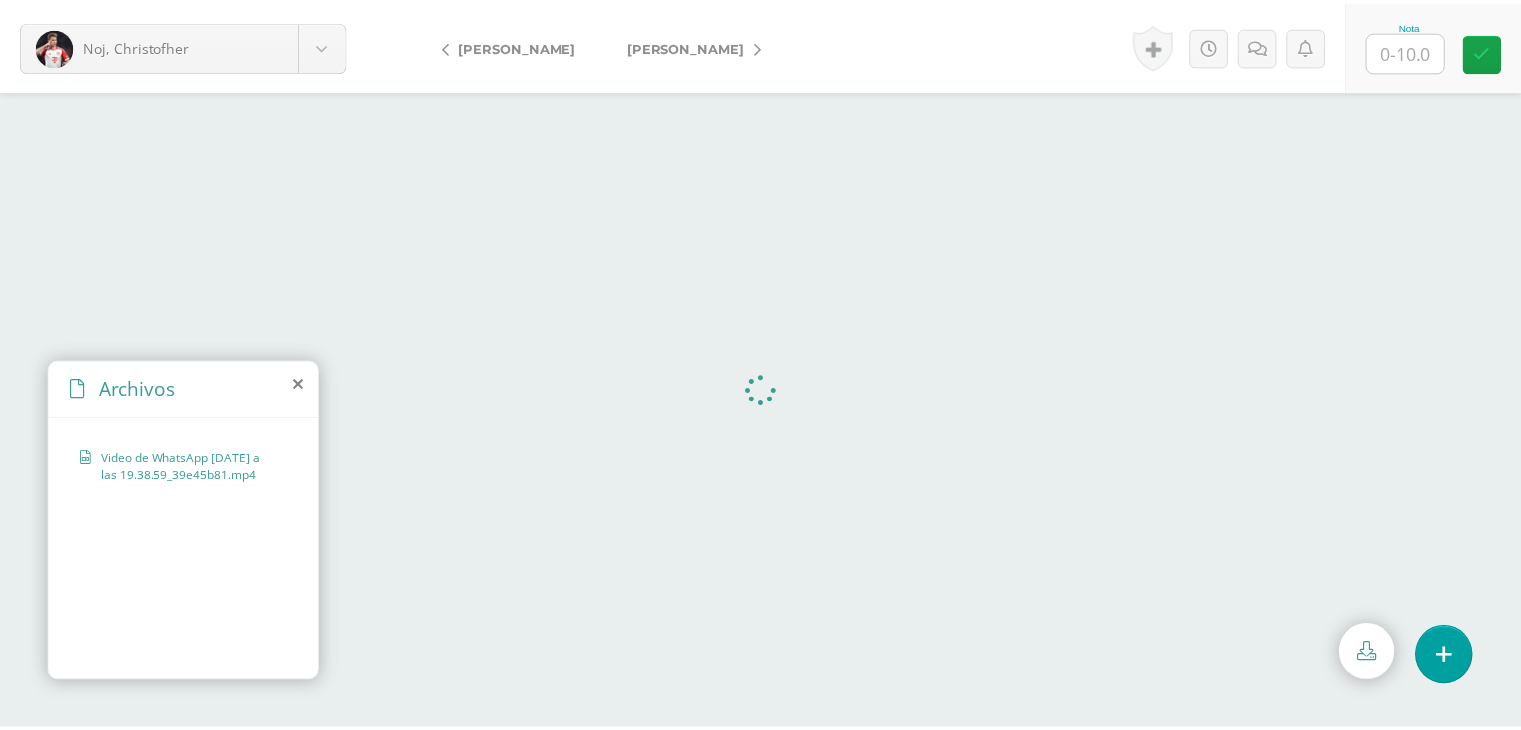 scroll, scrollTop: 0, scrollLeft: 0, axis: both 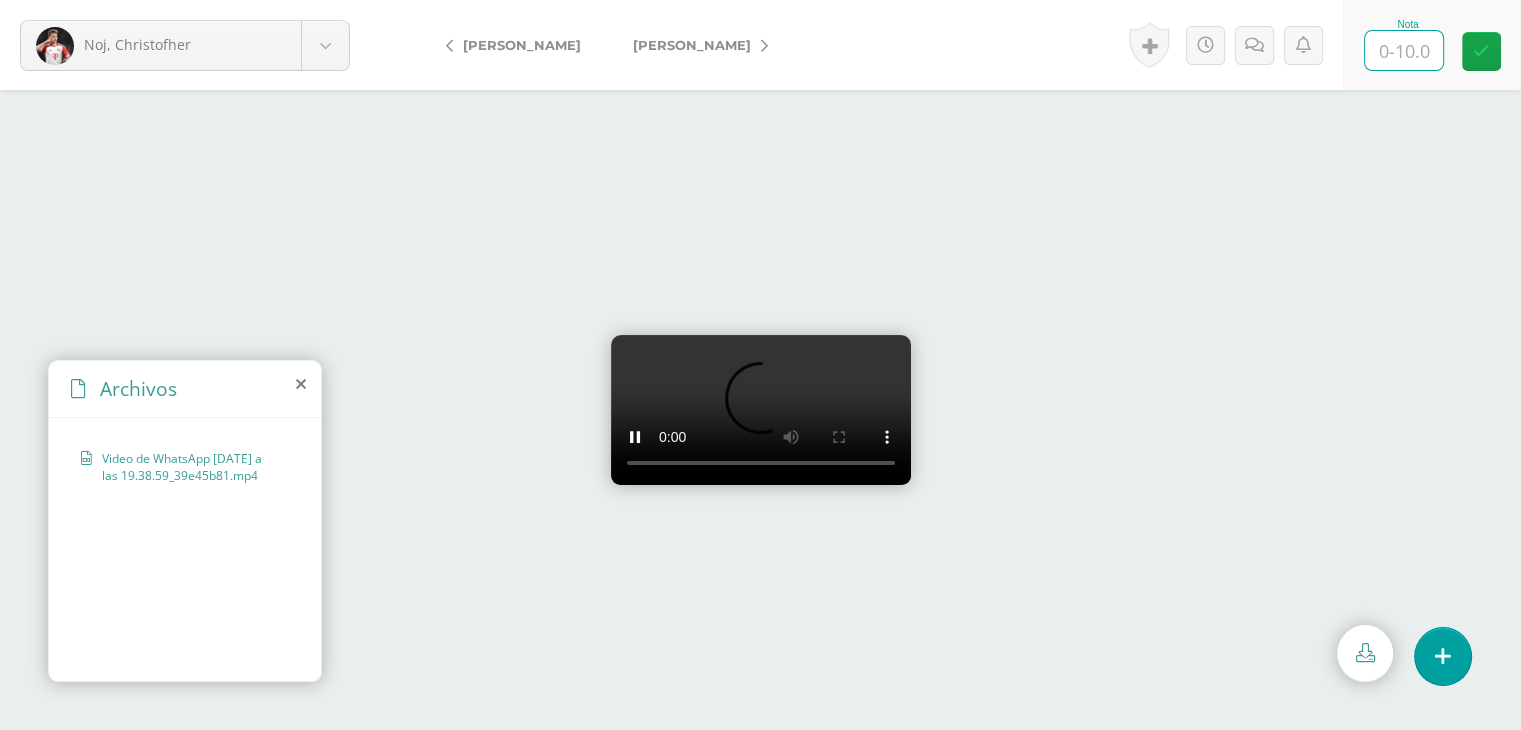 click at bounding box center [1404, 50] 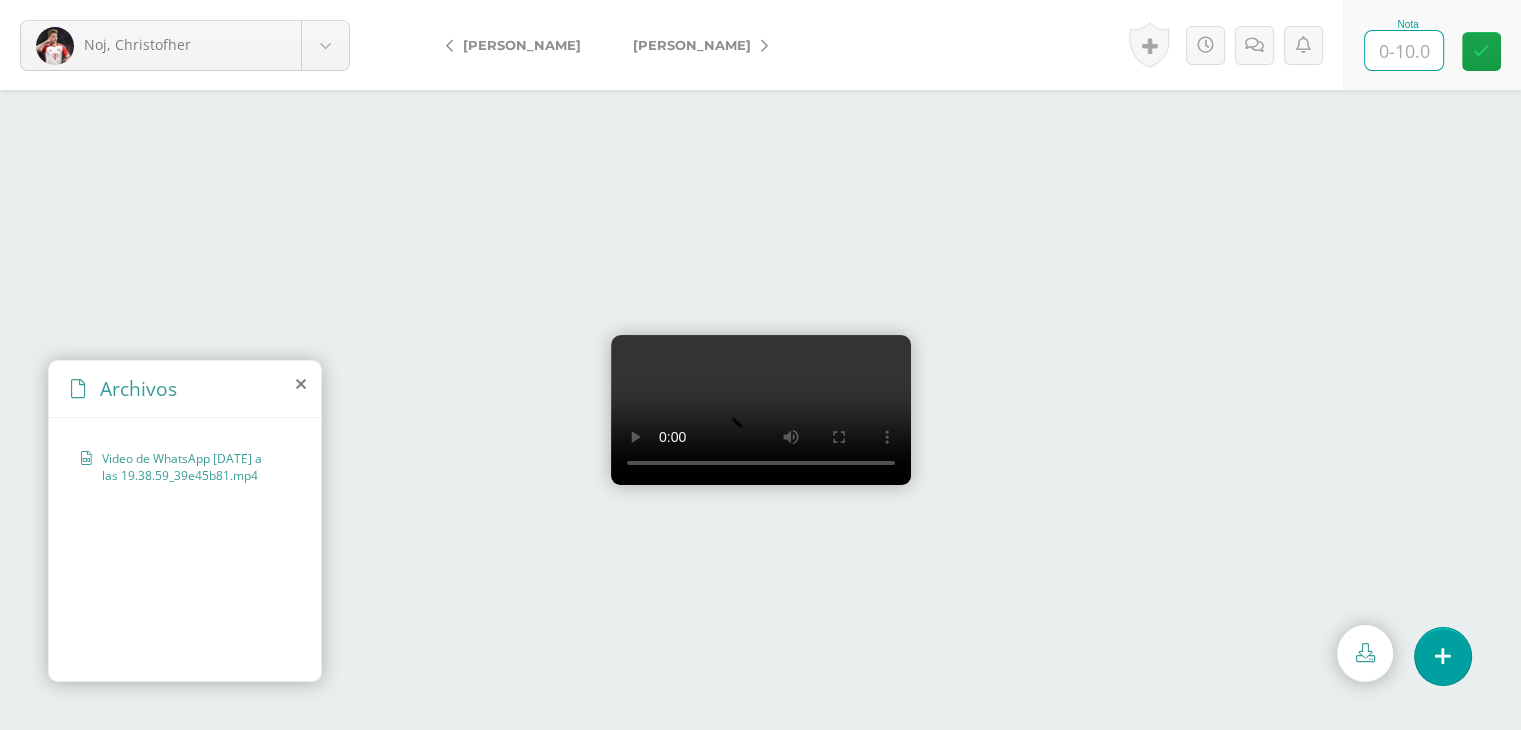 type on "8" 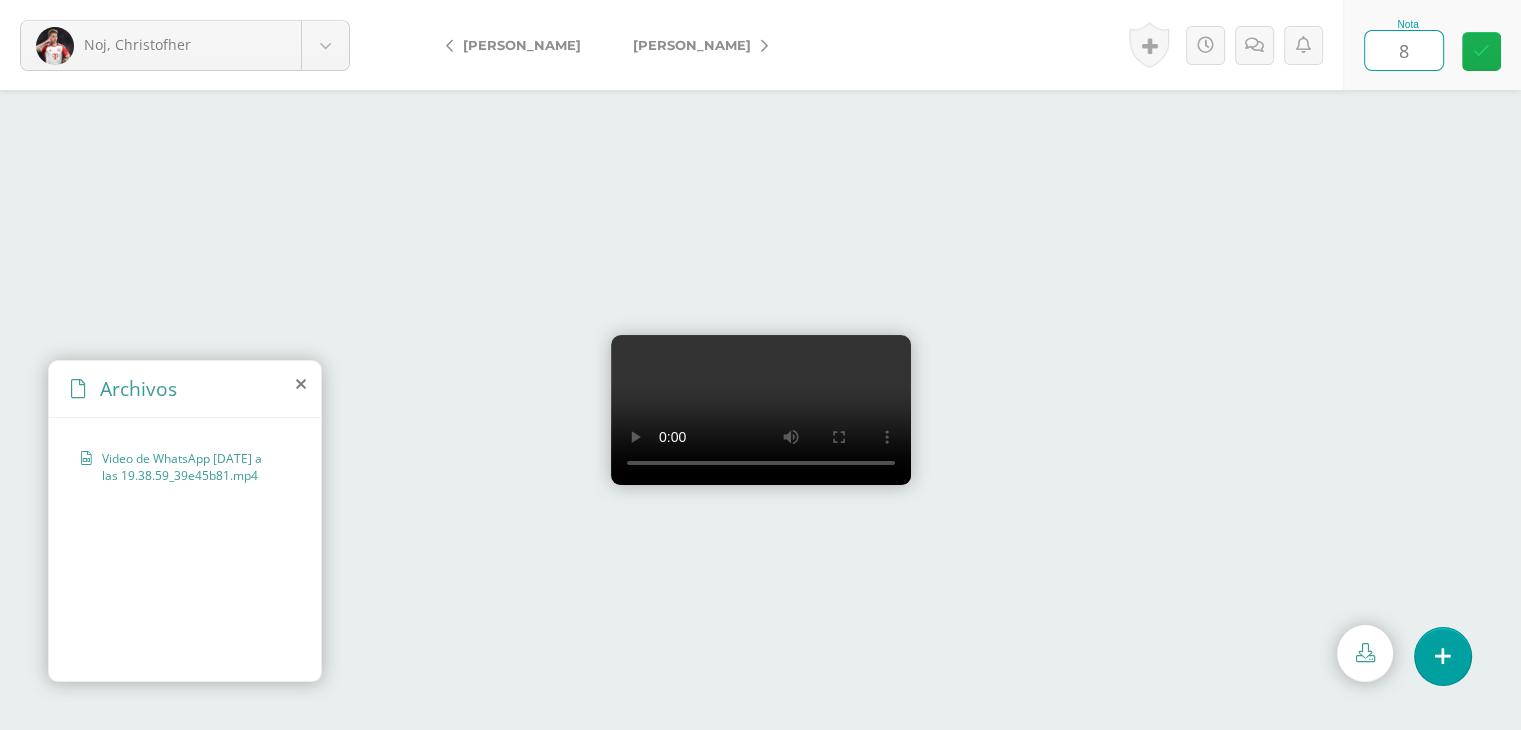 click at bounding box center [1481, 51] 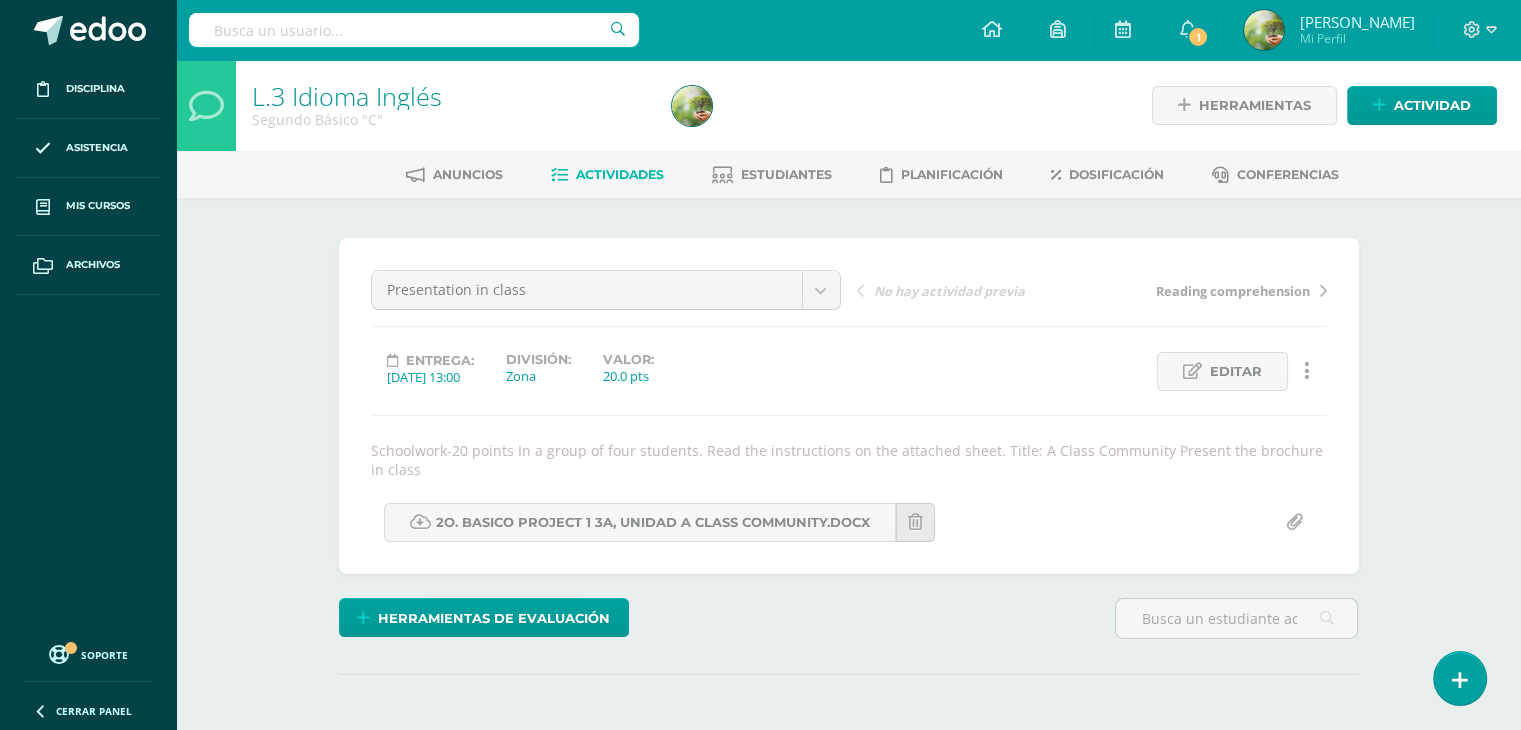 scroll, scrollTop: 0, scrollLeft: 0, axis: both 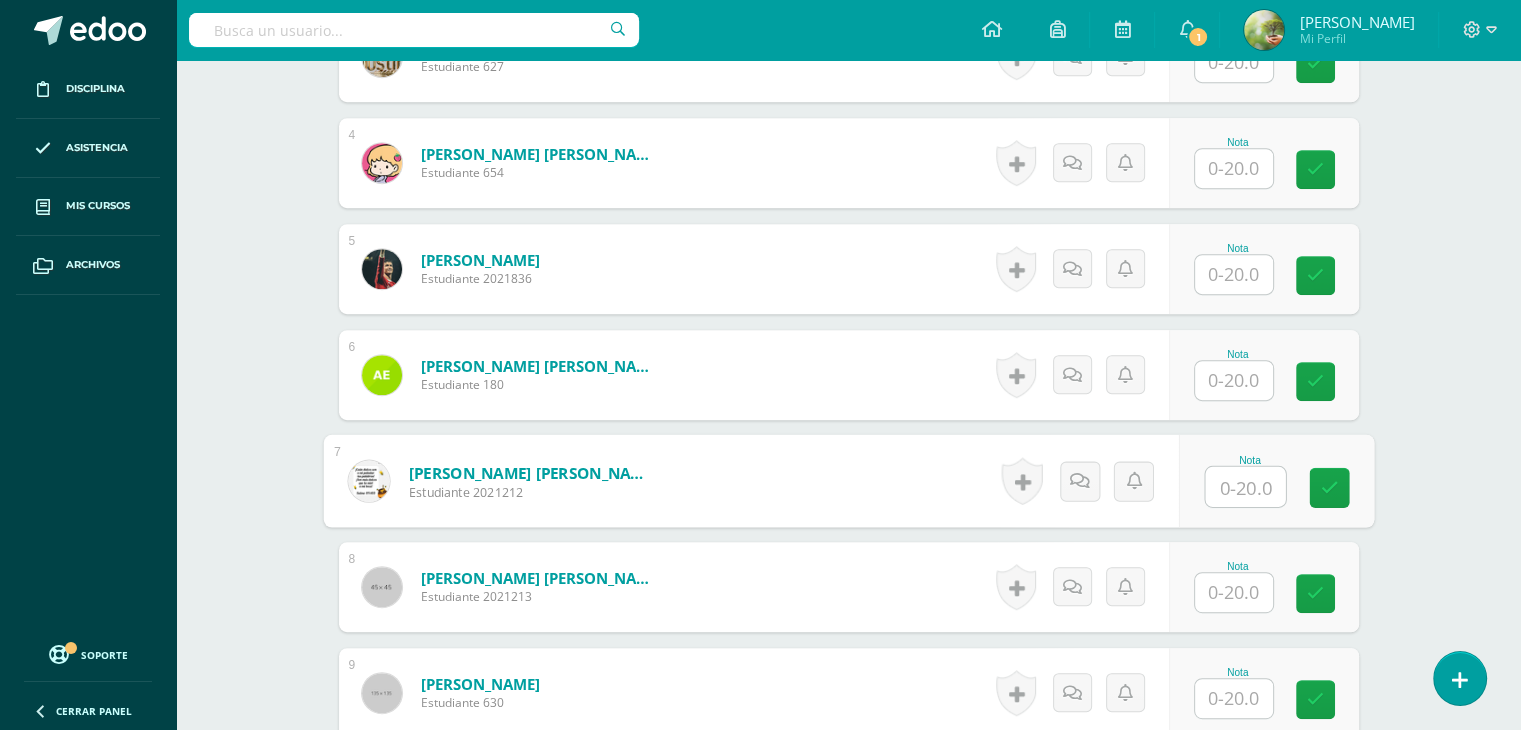 click at bounding box center (1245, 487) 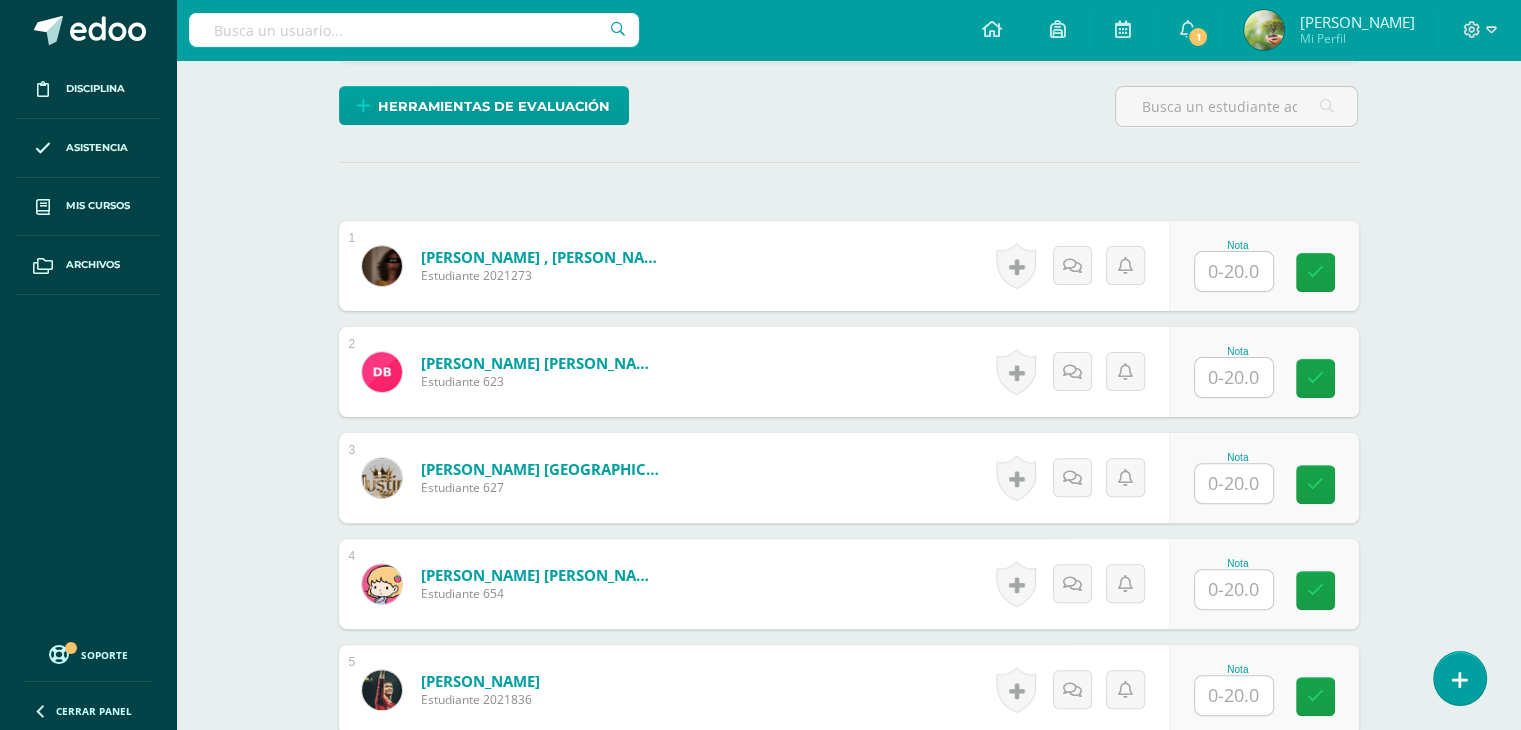 scroll, scrollTop: 346, scrollLeft: 0, axis: vertical 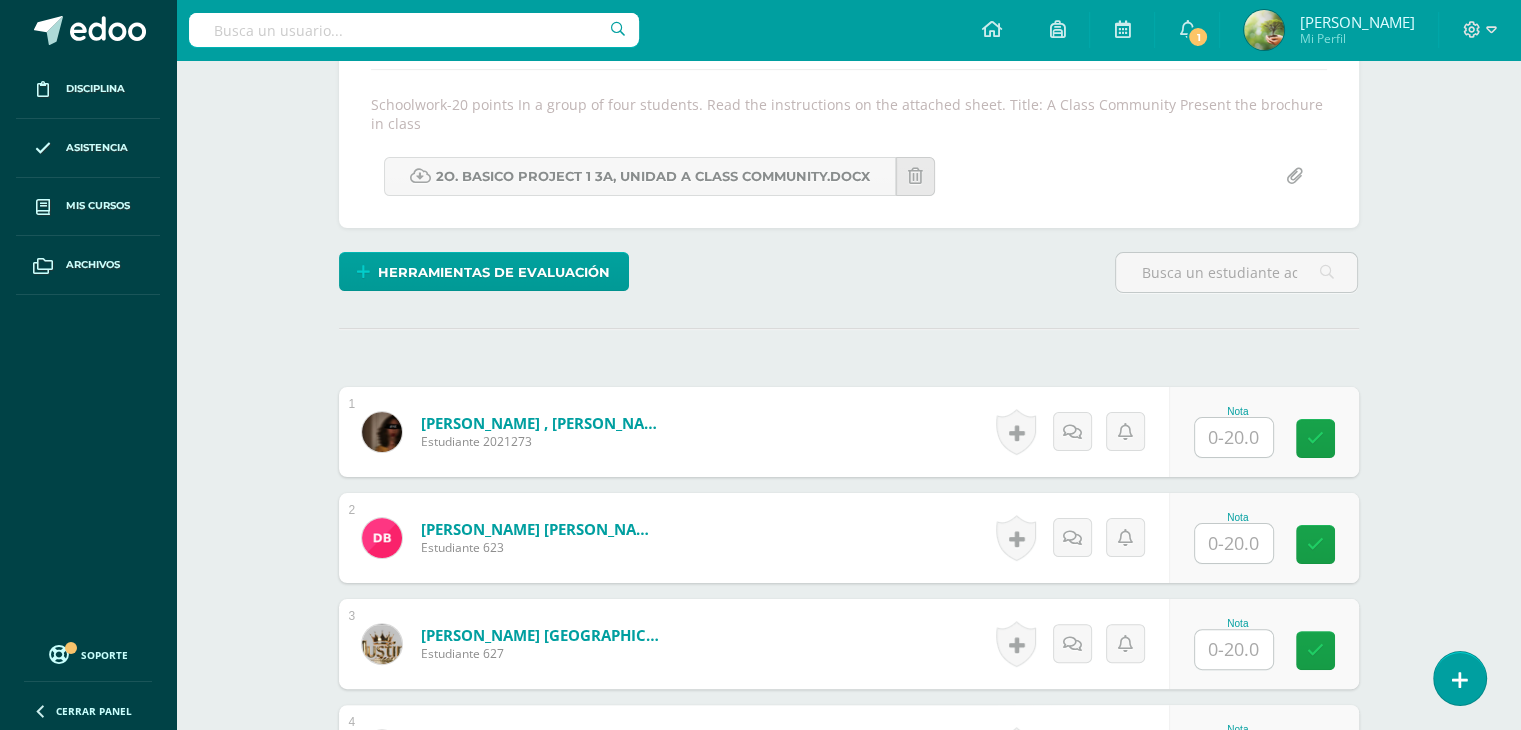 type on "20" 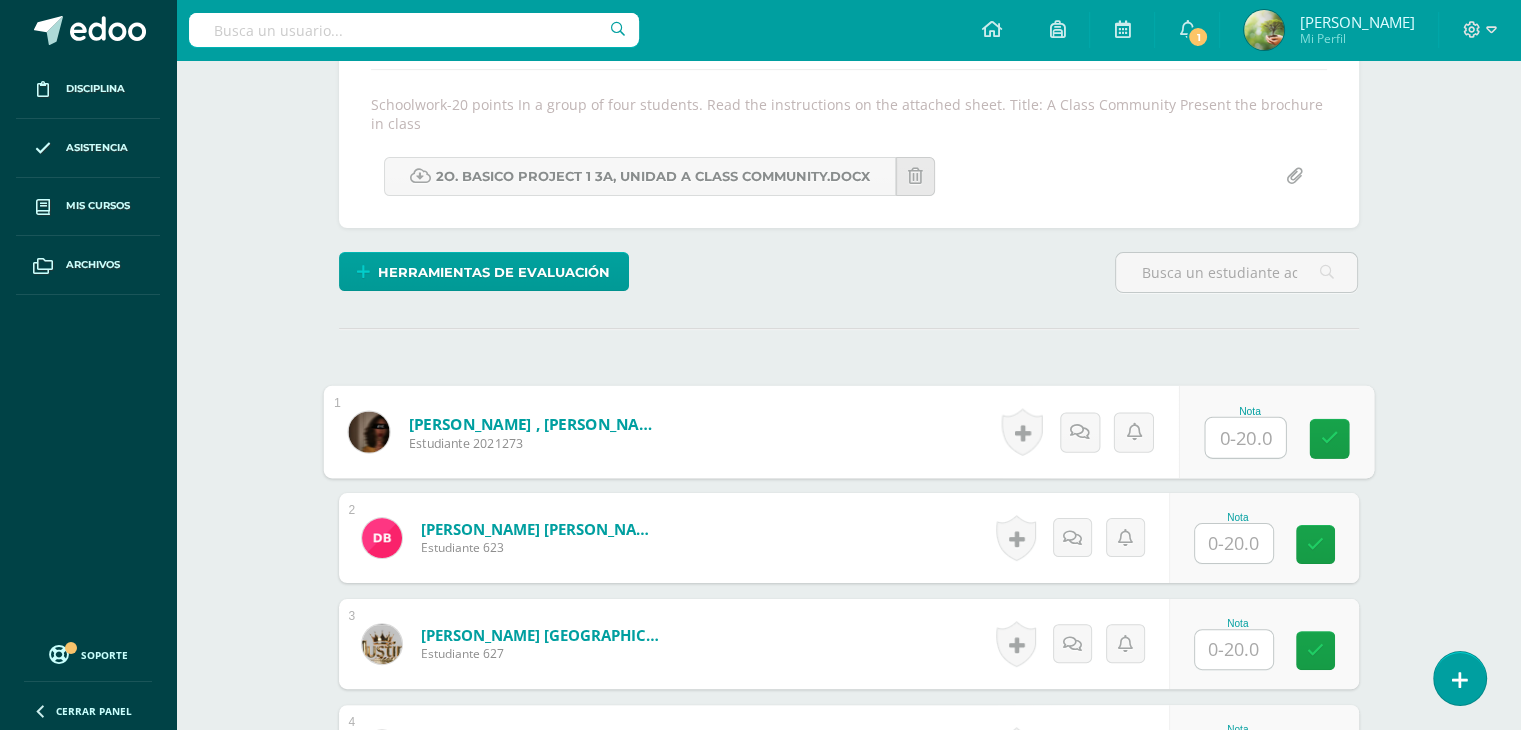 click at bounding box center (1245, 438) 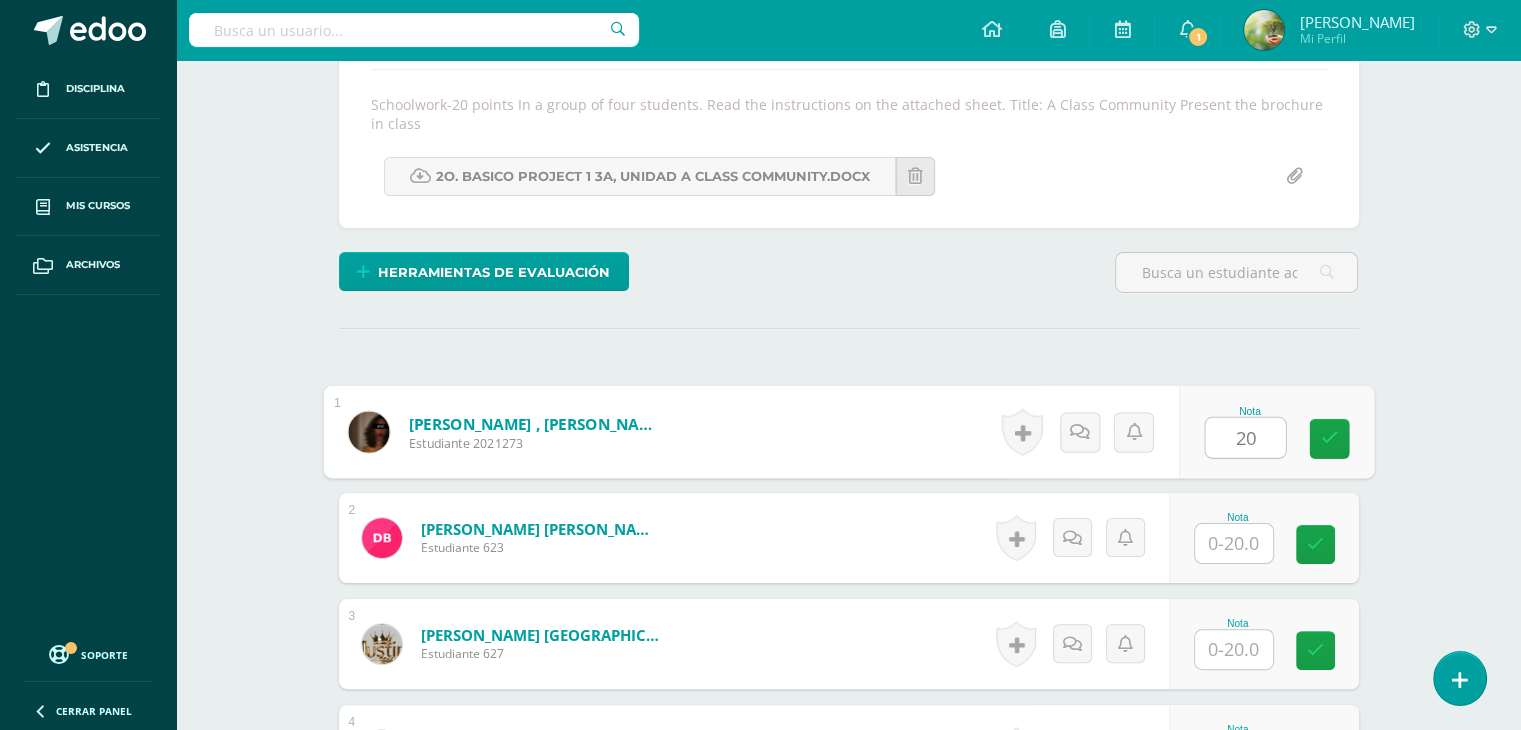 click on "20" at bounding box center (1245, 438) 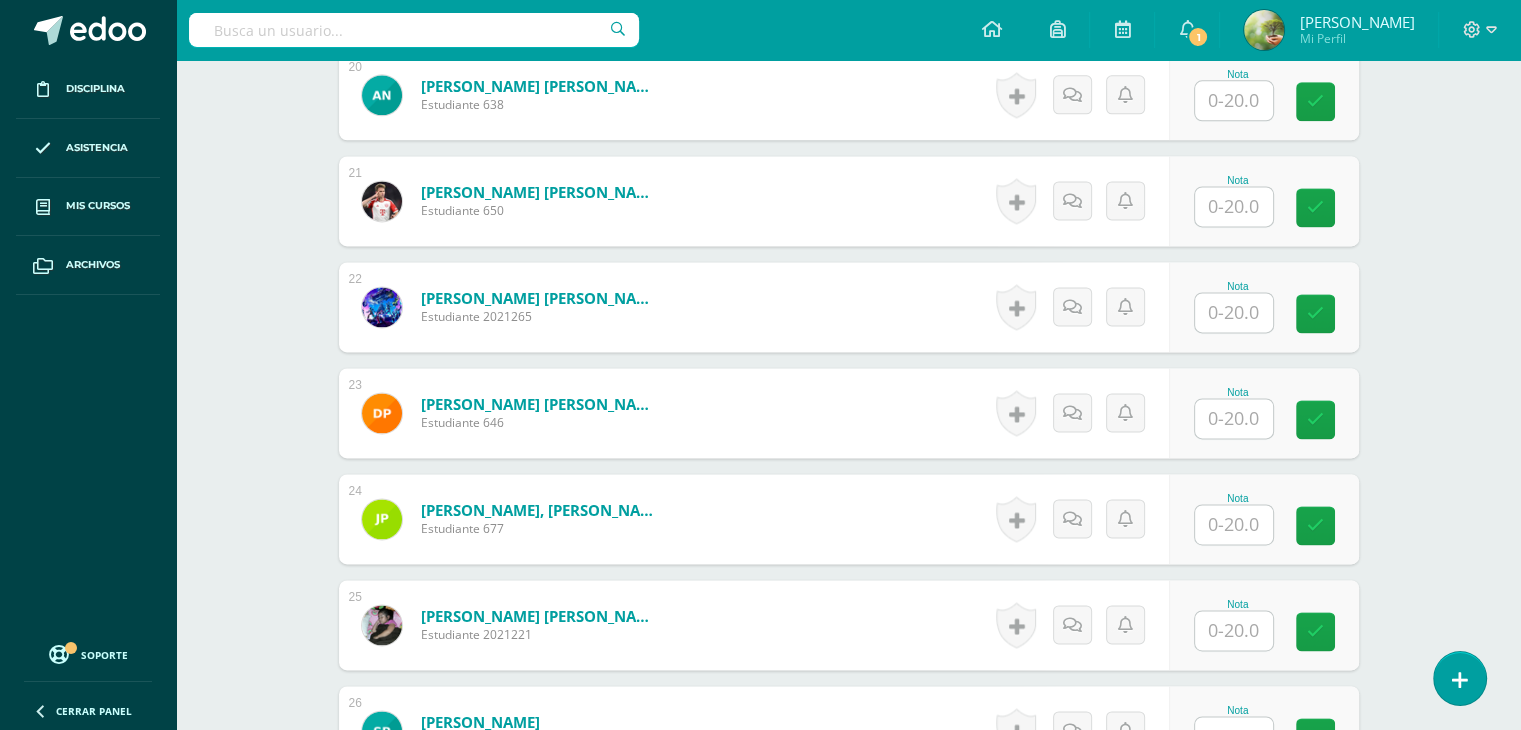 scroll, scrollTop: 2707, scrollLeft: 0, axis: vertical 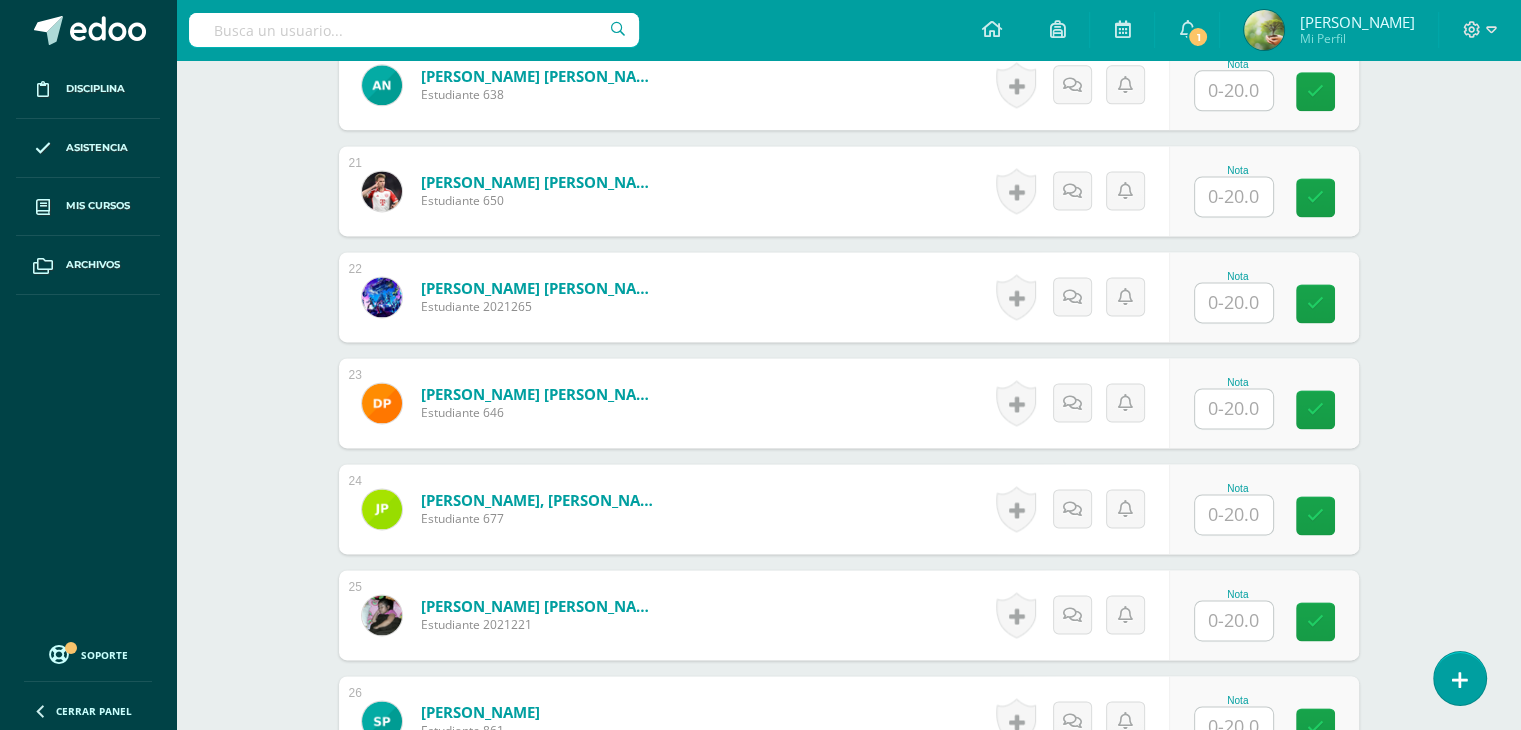 type on "20" 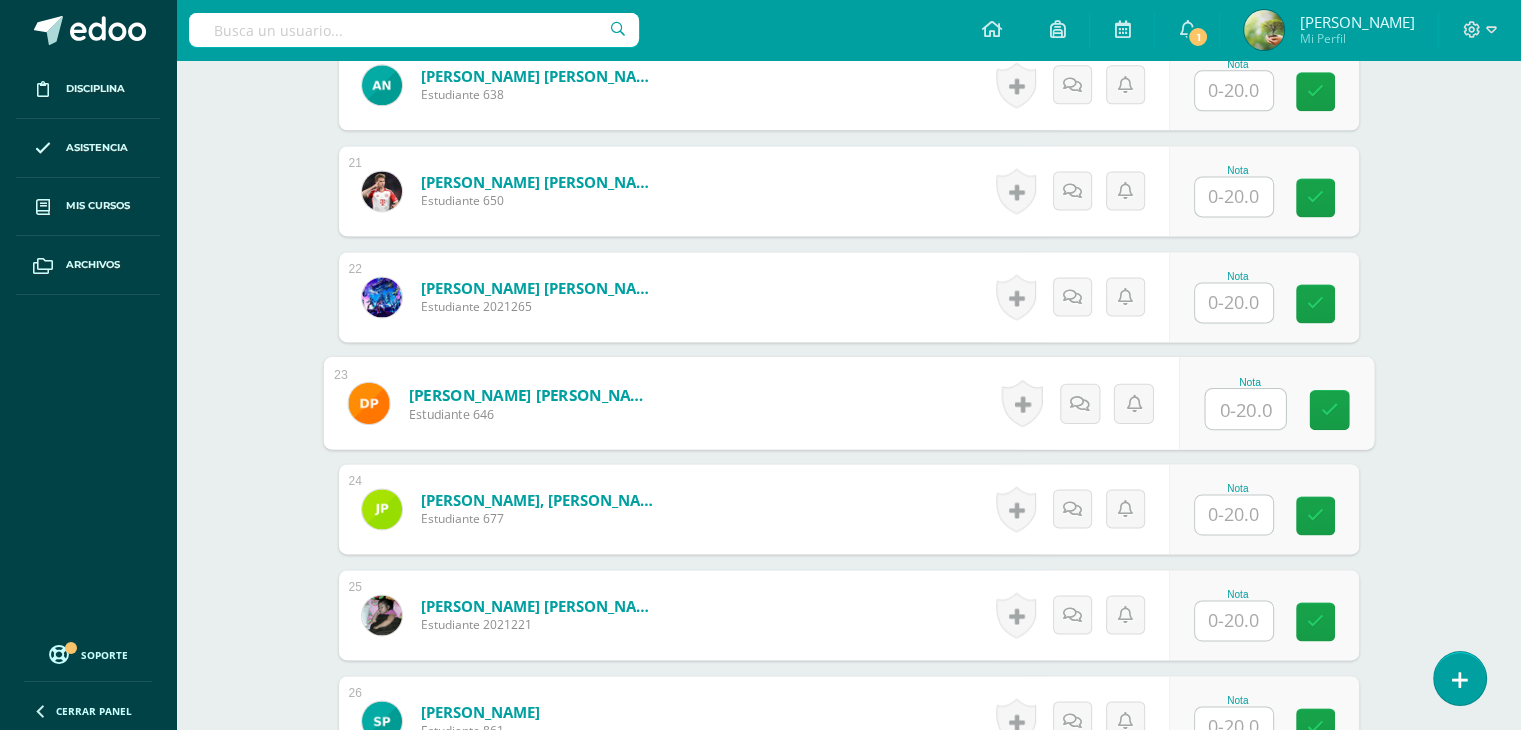 click at bounding box center (1245, 409) 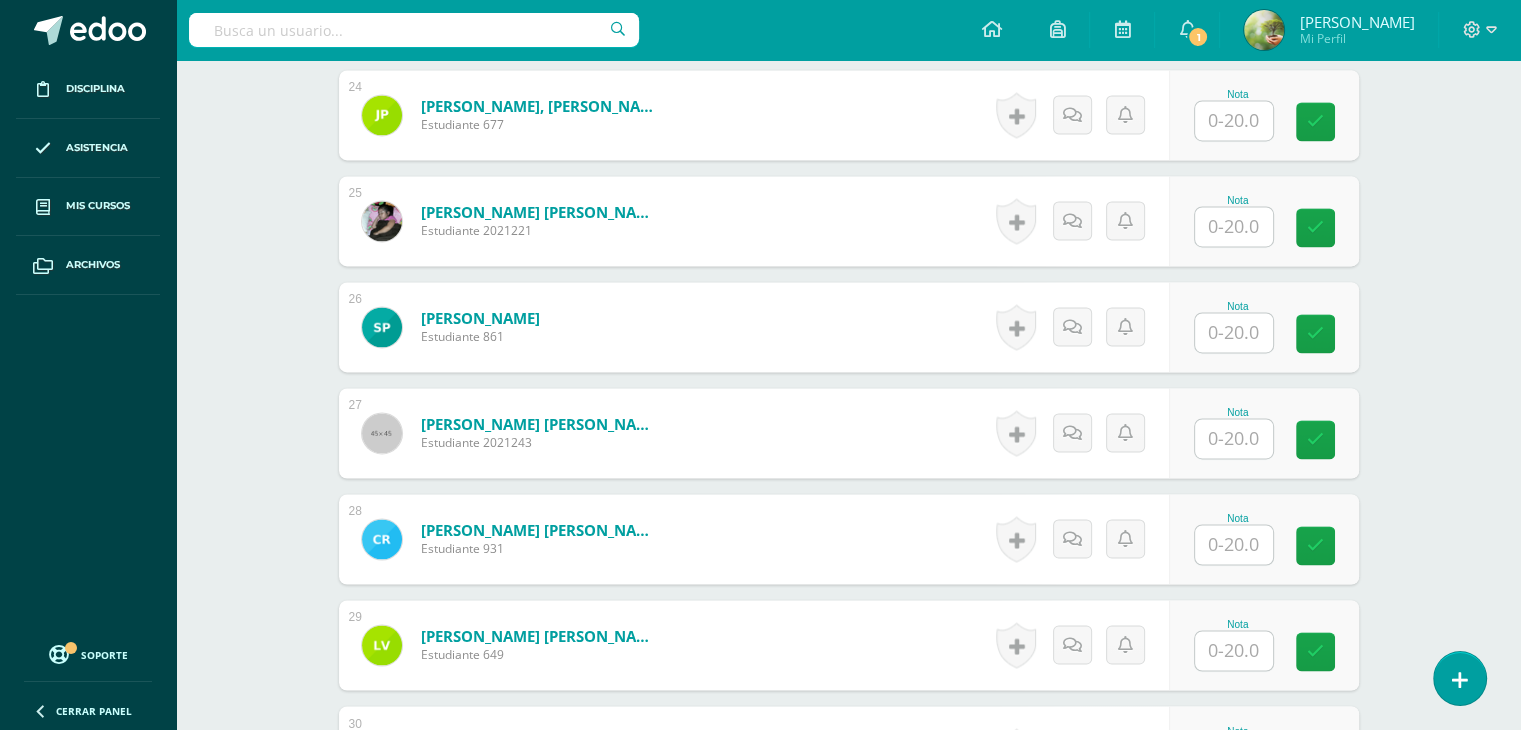 scroll, scrollTop: 3120, scrollLeft: 0, axis: vertical 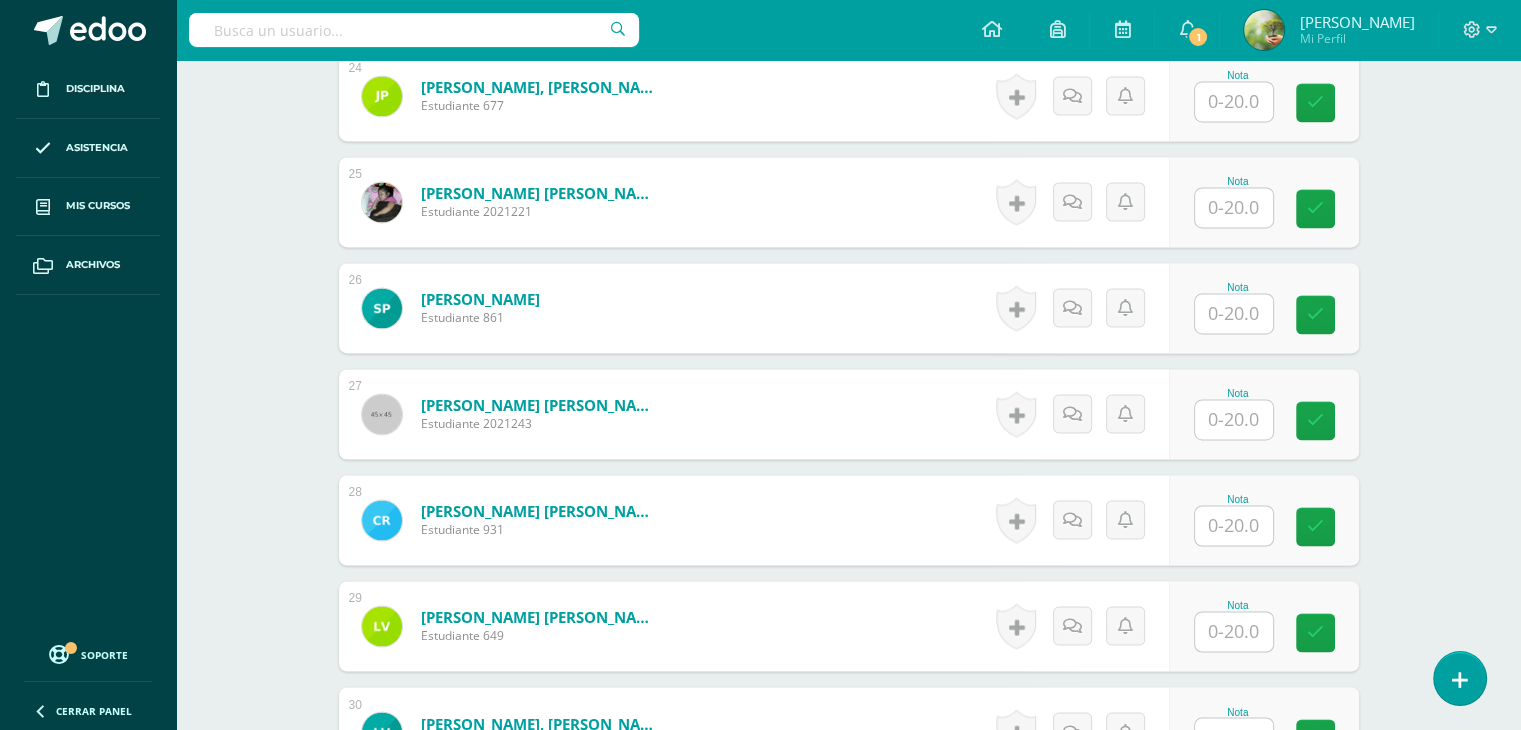 type on "20" 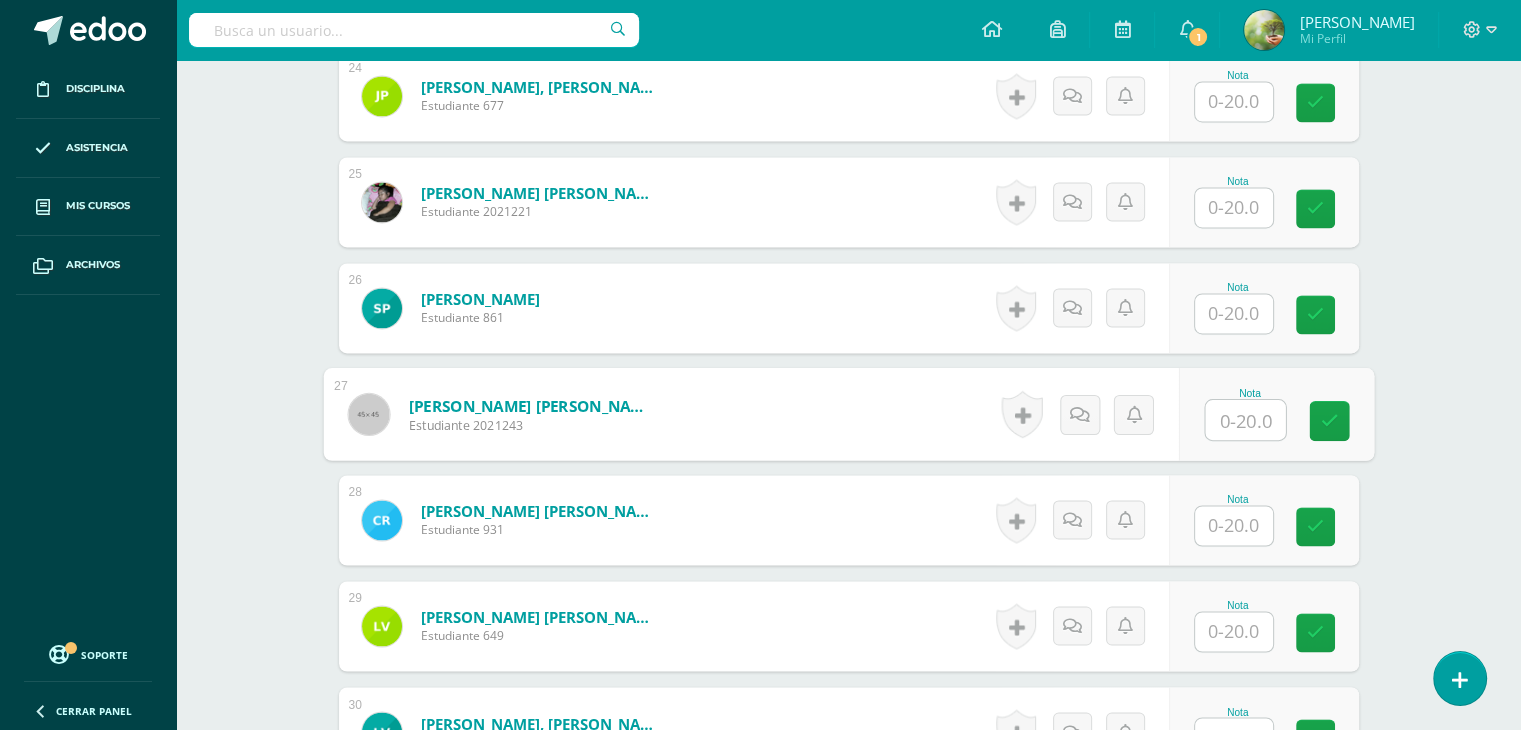 click at bounding box center (1245, 420) 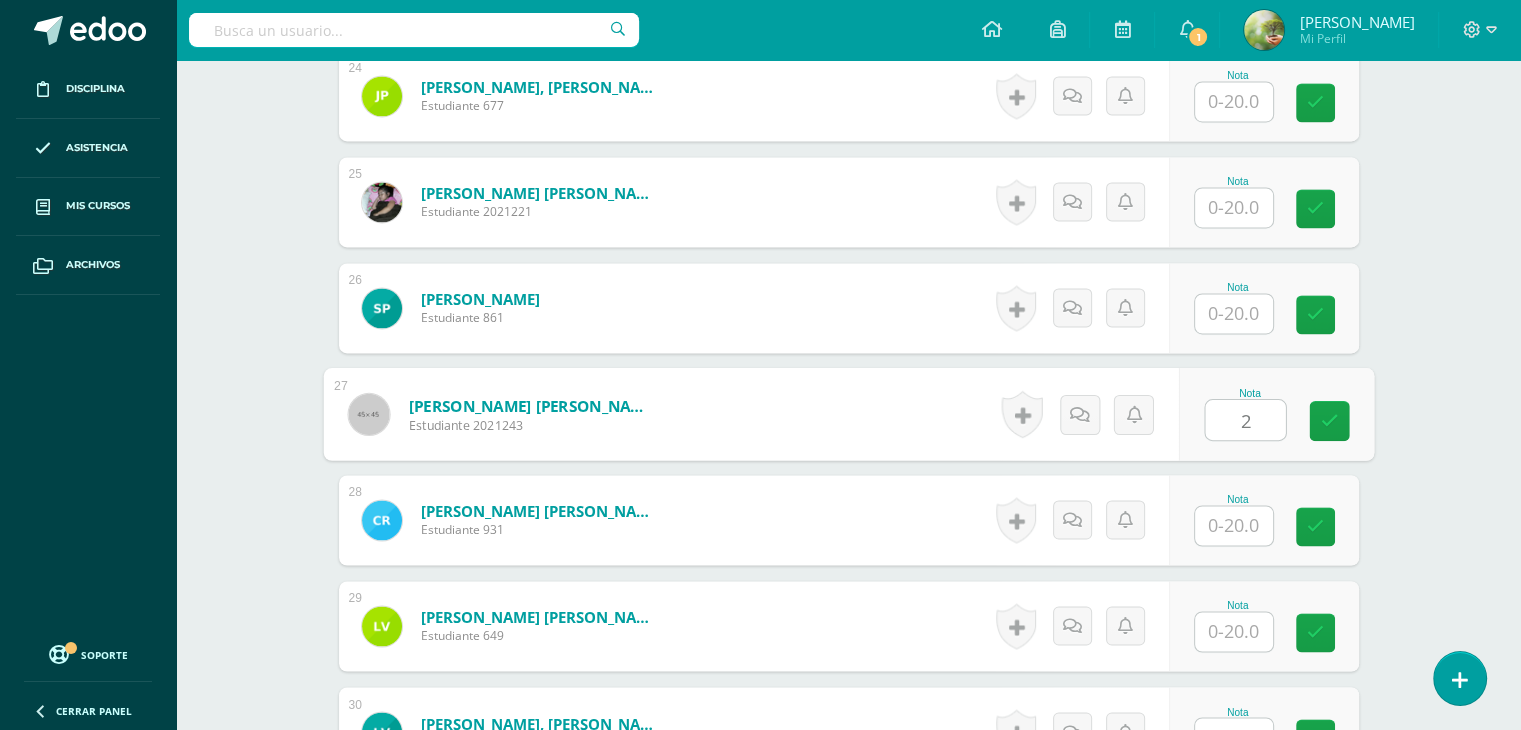 type on "20" 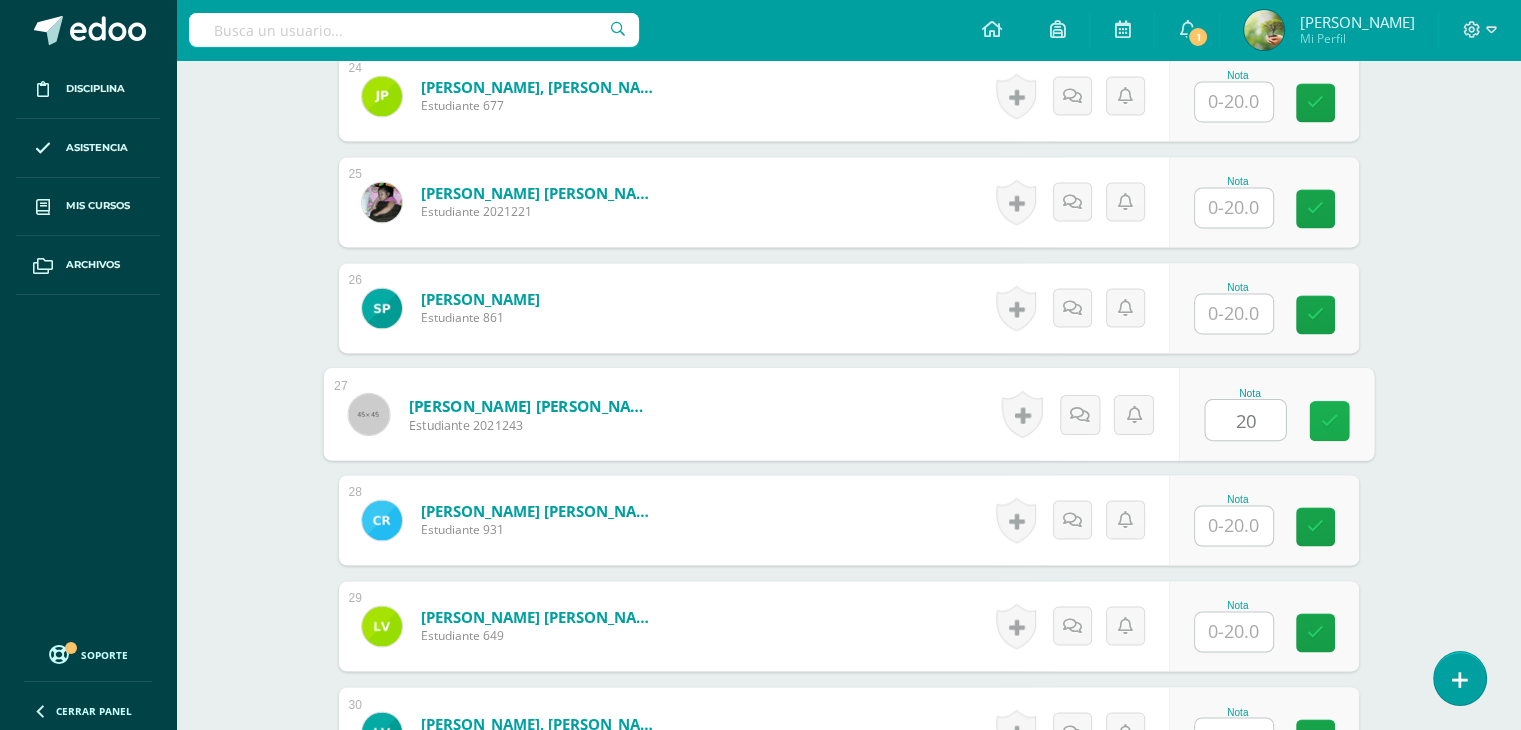 click at bounding box center [1329, 421] 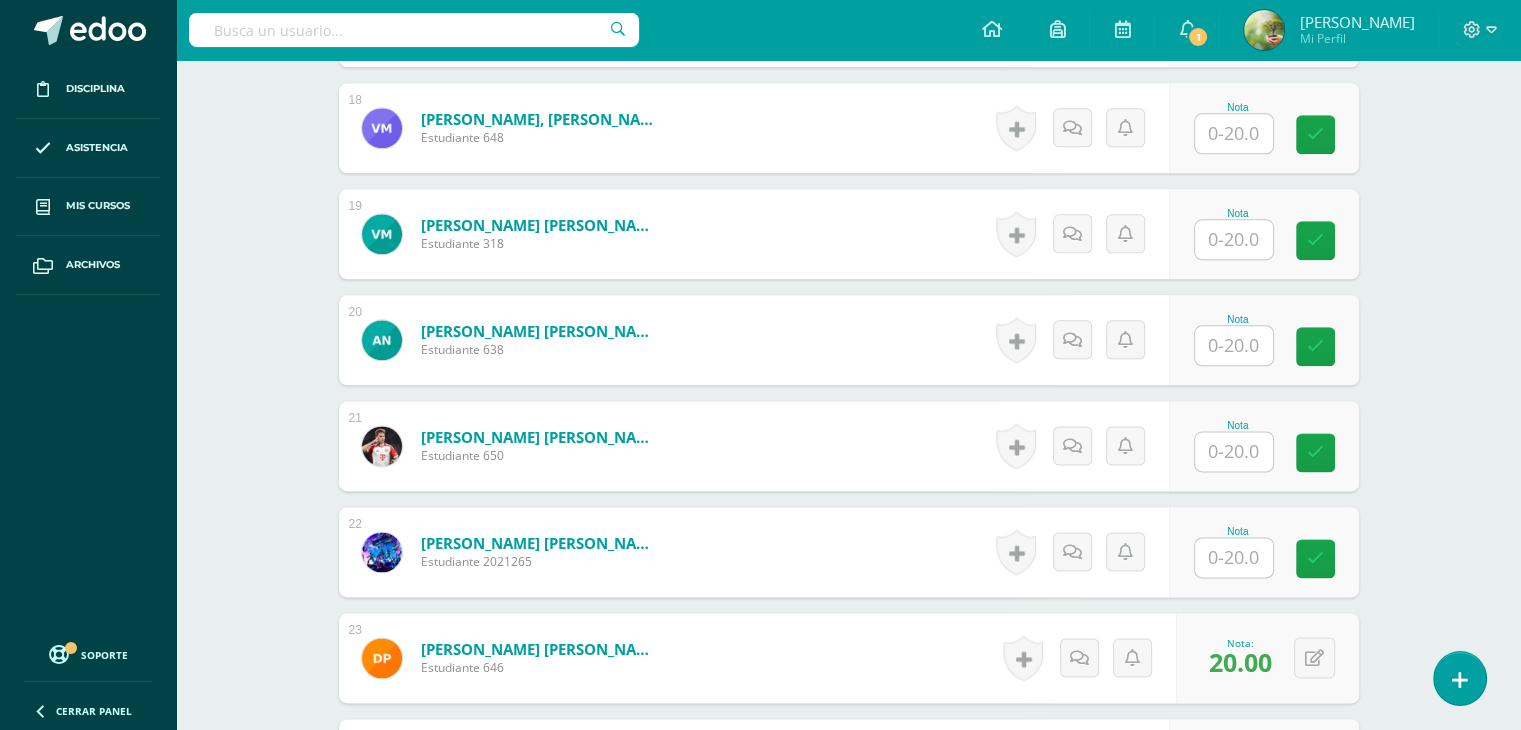 scroll, scrollTop: 2290, scrollLeft: 0, axis: vertical 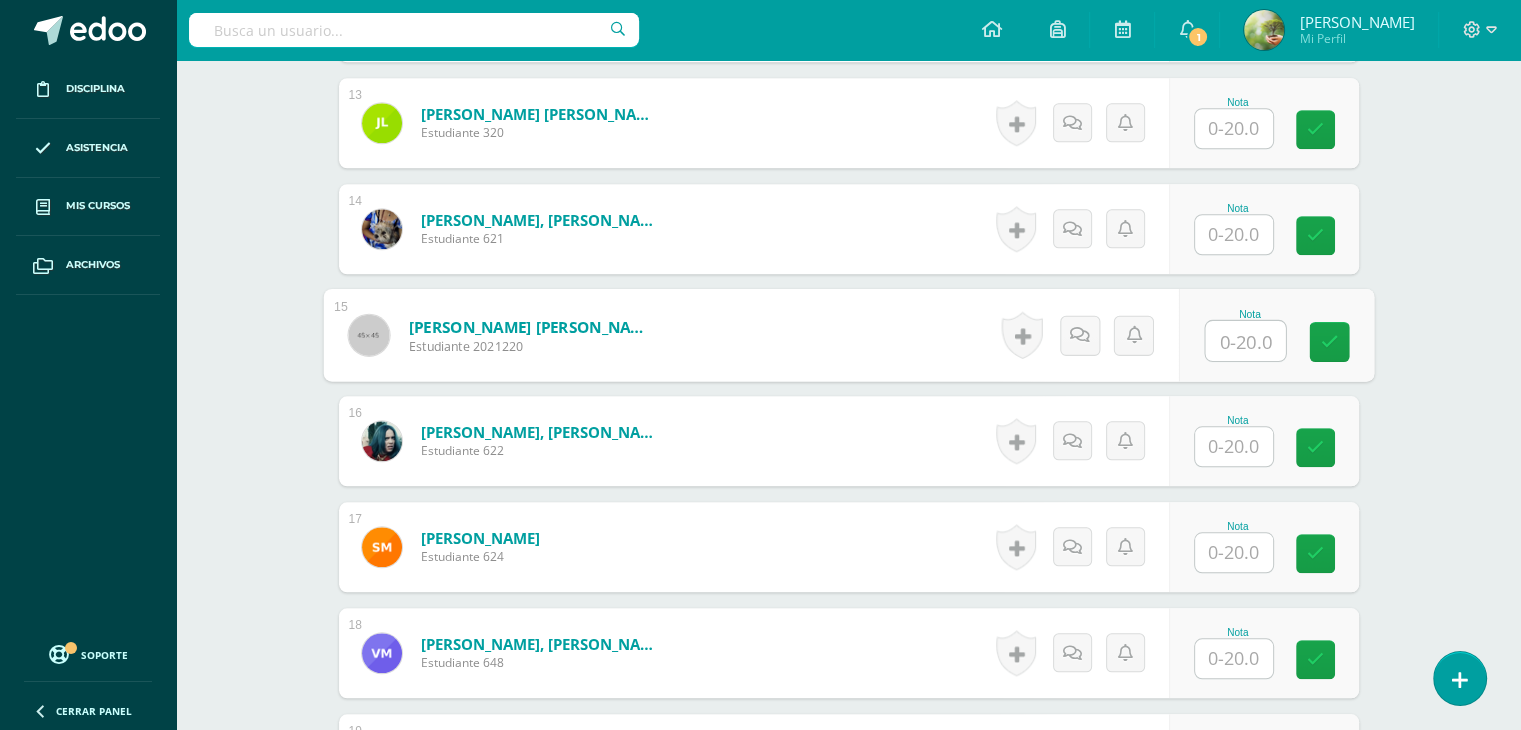 click at bounding box center [1245, 341] 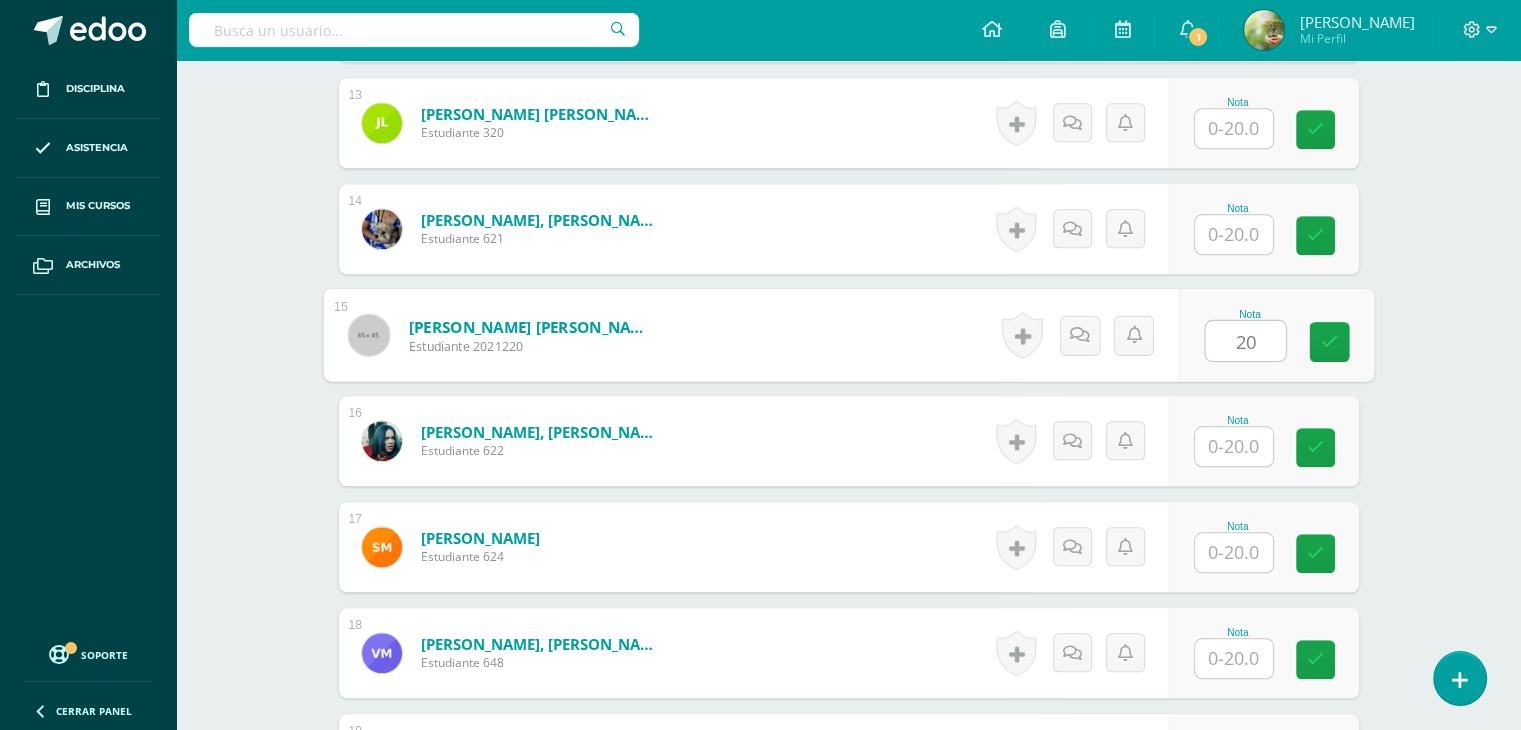 type on "20" 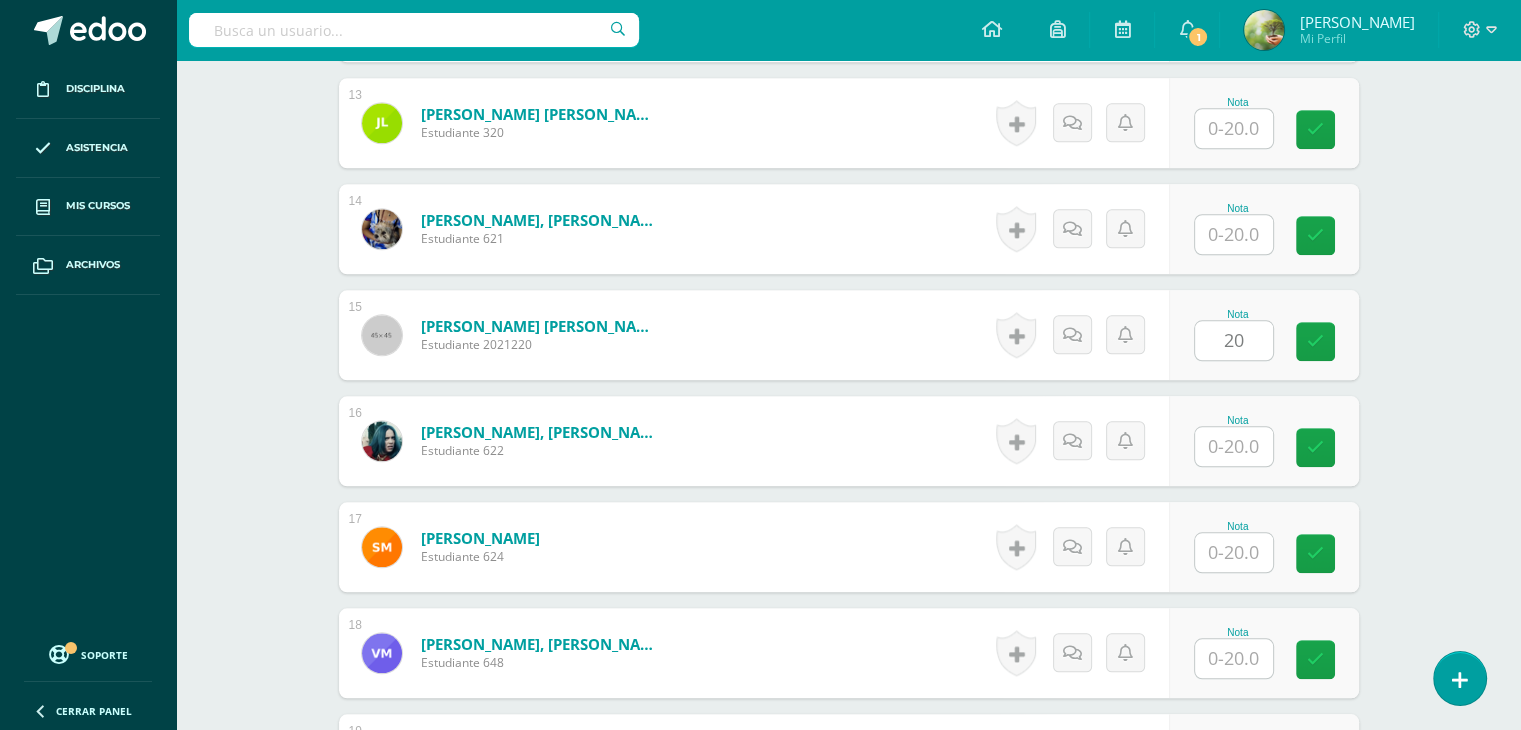 click at bounding box center (1234, 552) 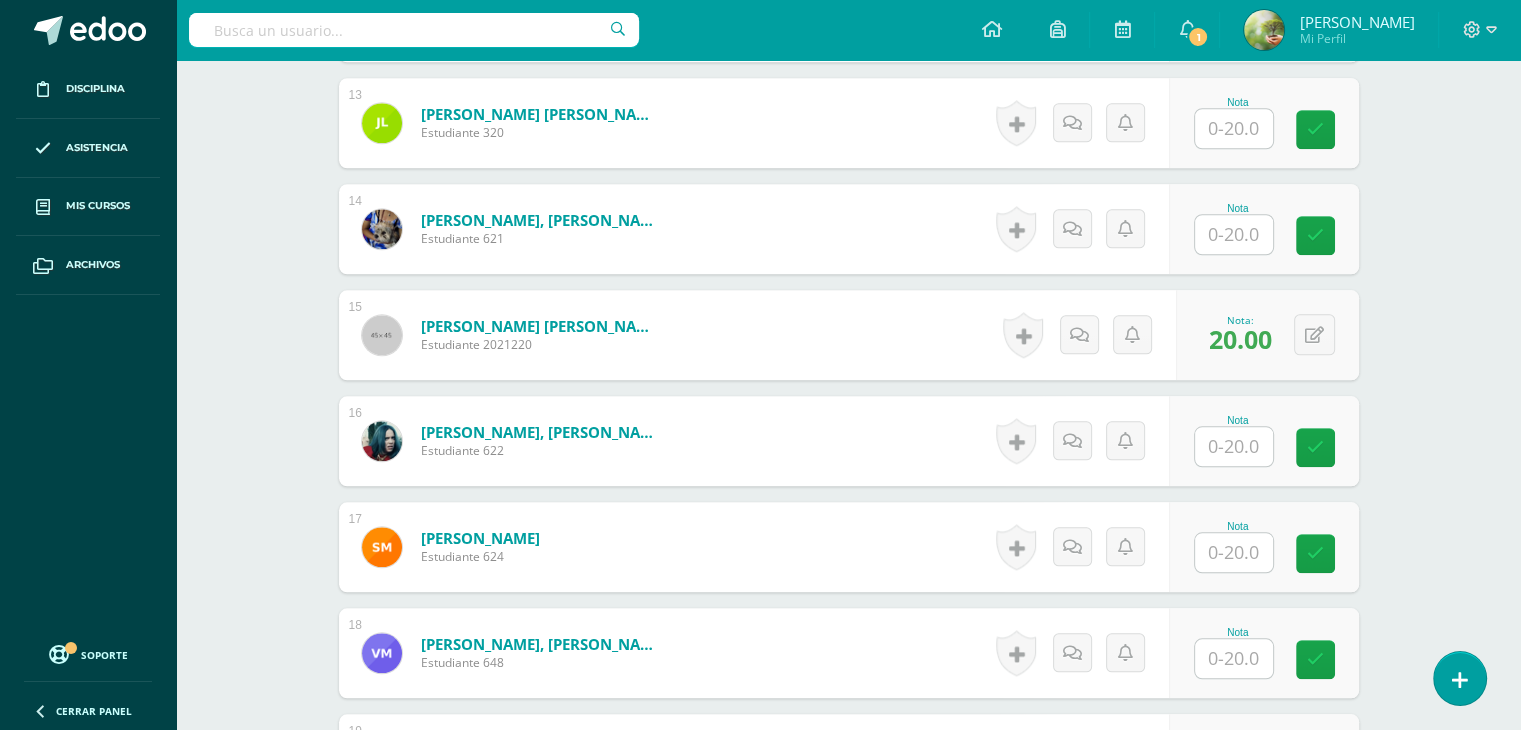 click on "Nota" at bounding box center (1264, 547) 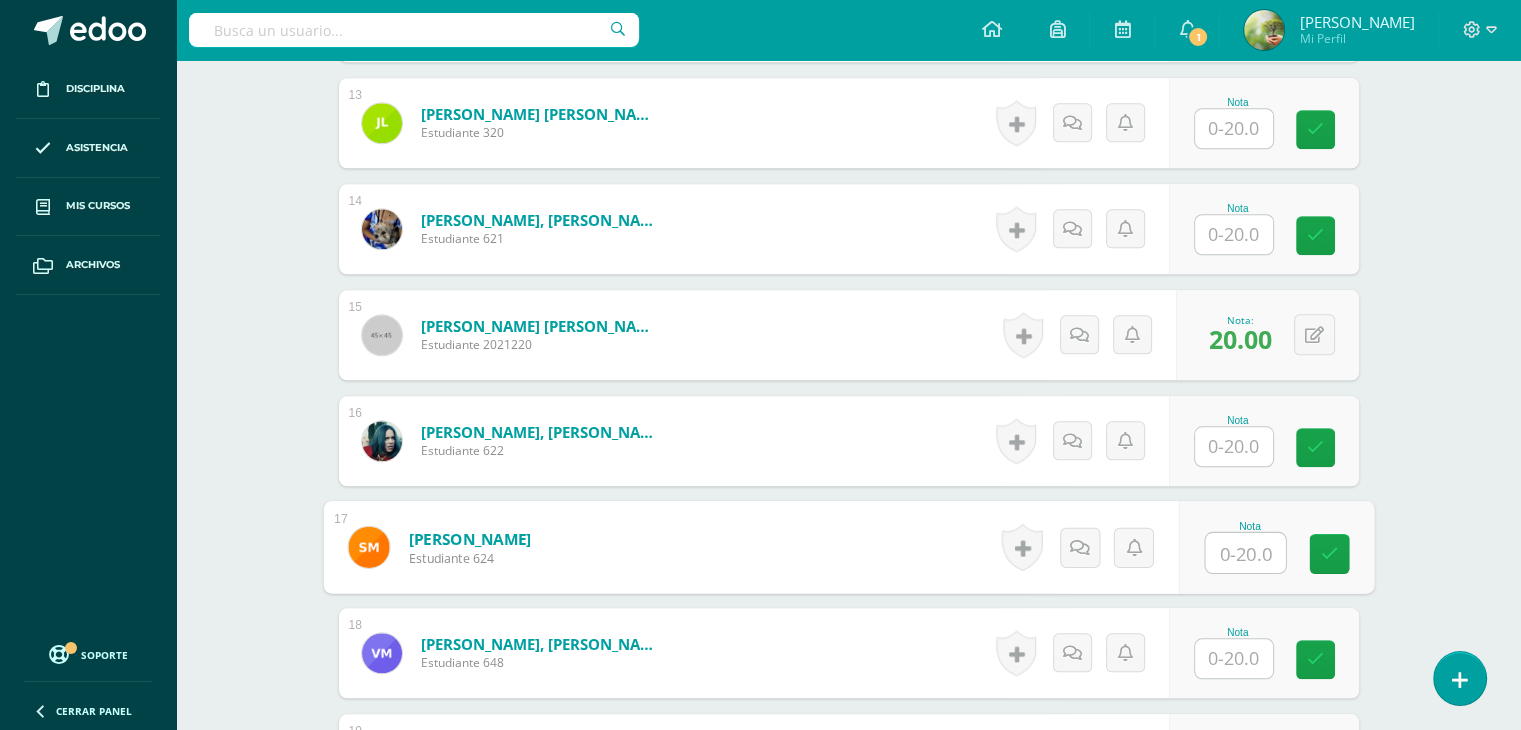click at bounding box center [1245, 553] 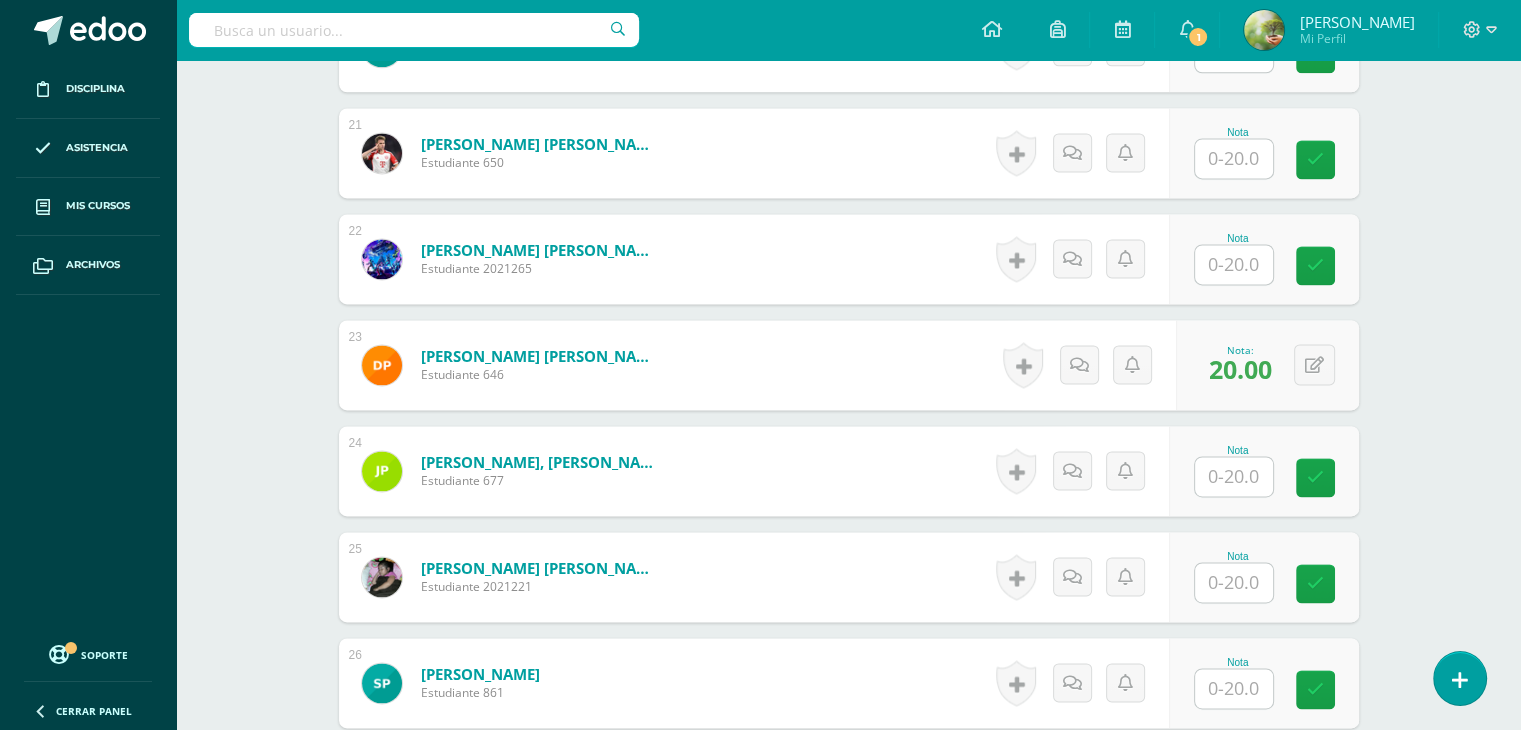 scroll, scrollTop: 2750, scrollLeft: 0, axis: vertical 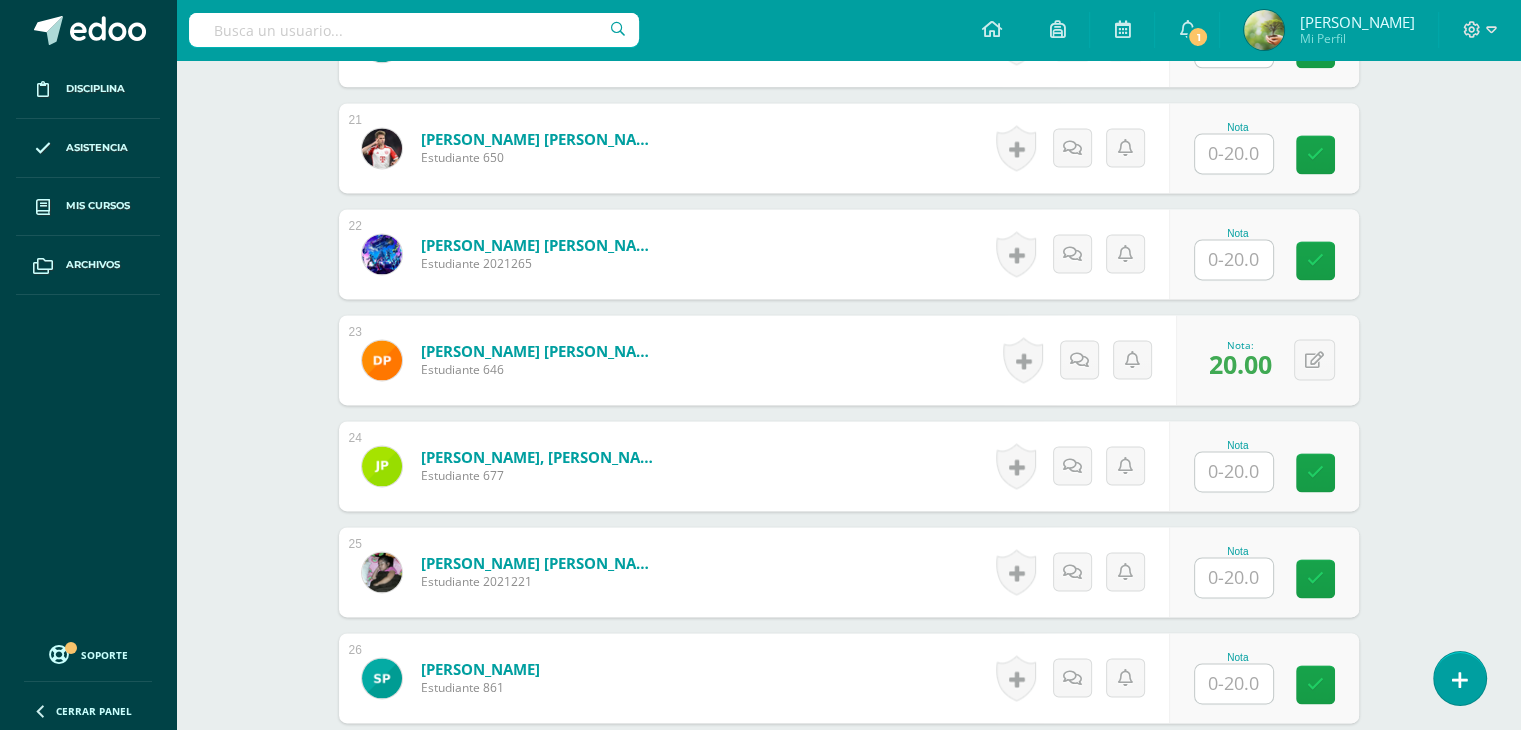 type on "20" 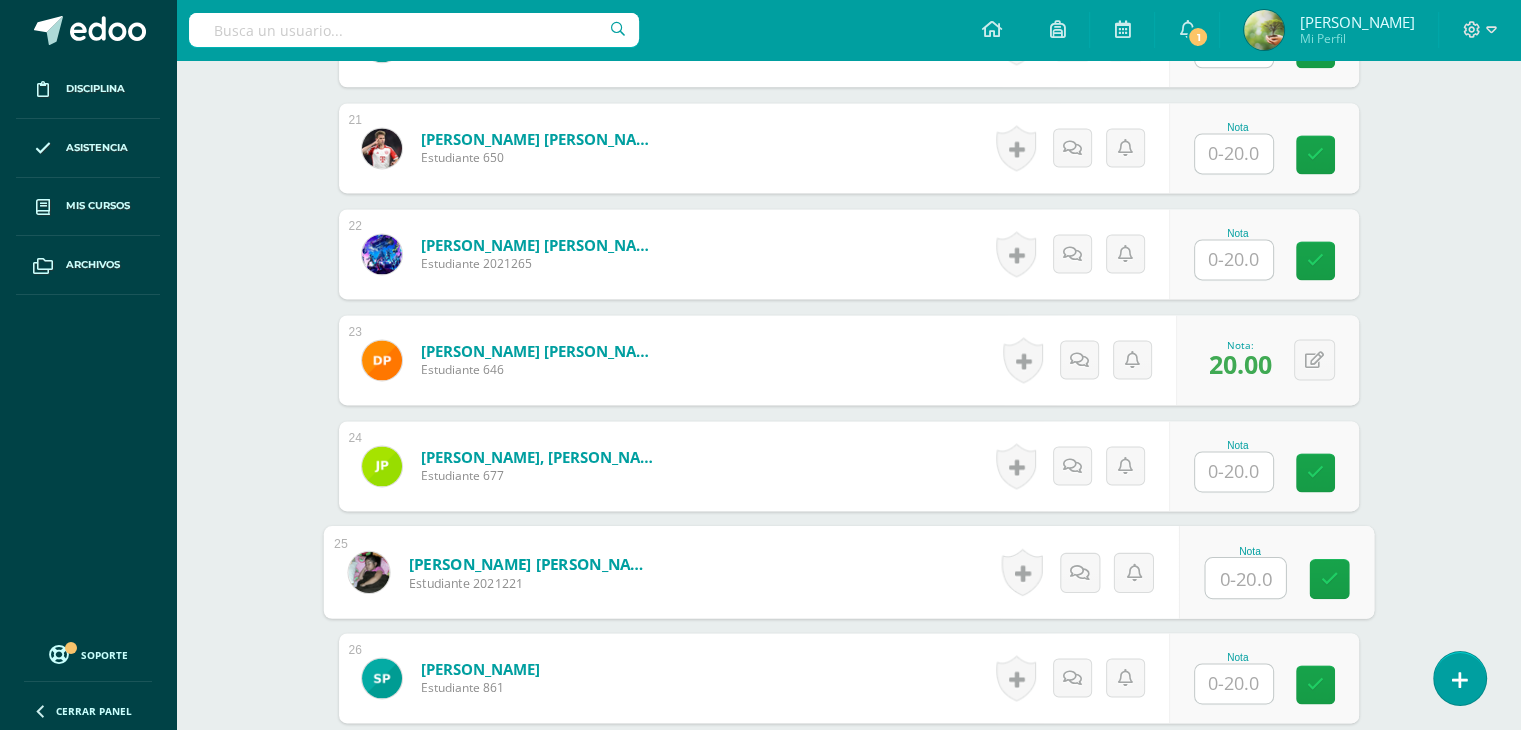 click at bounding box center [1245, 578] 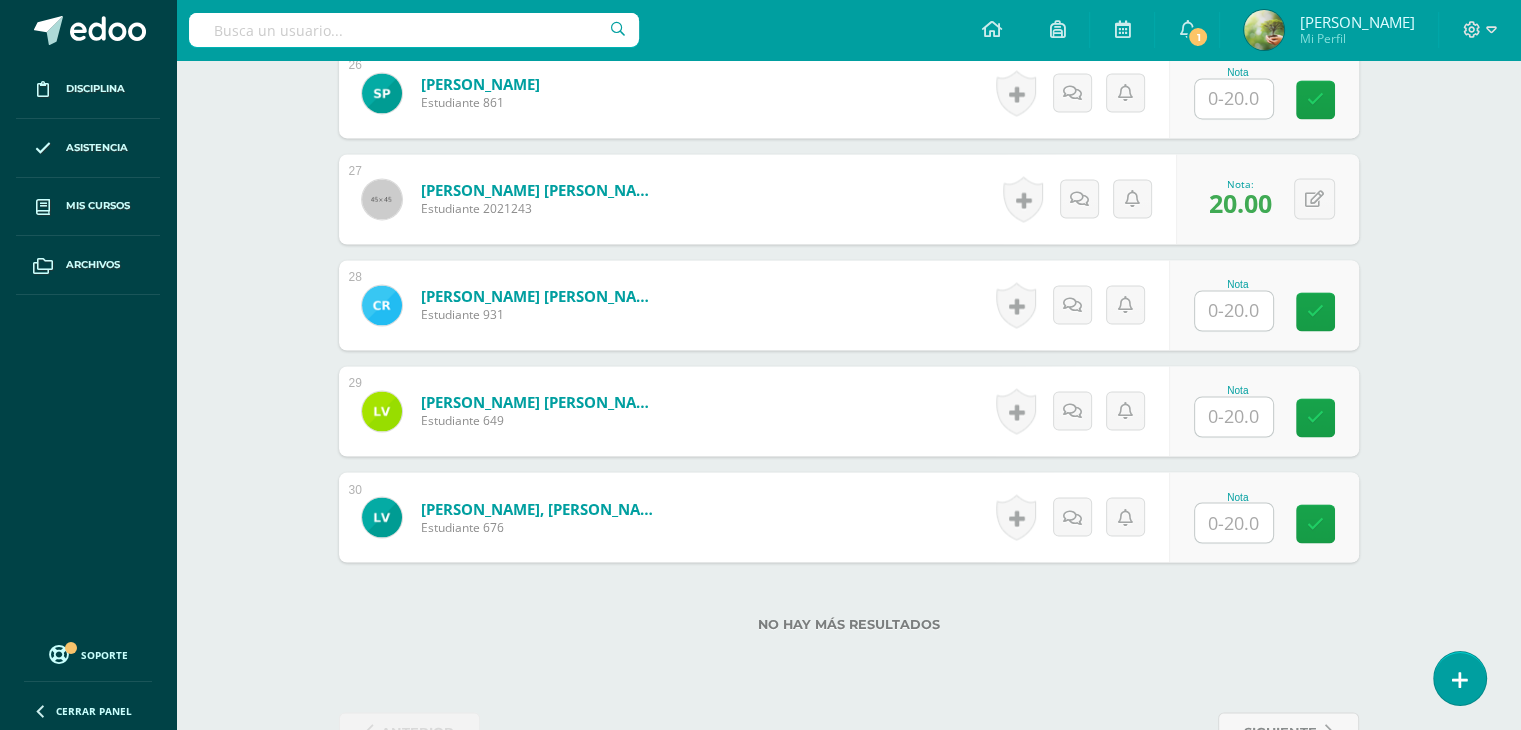 scroll, scrollTop: 3396, scrollLeft: 0, axis: vertical 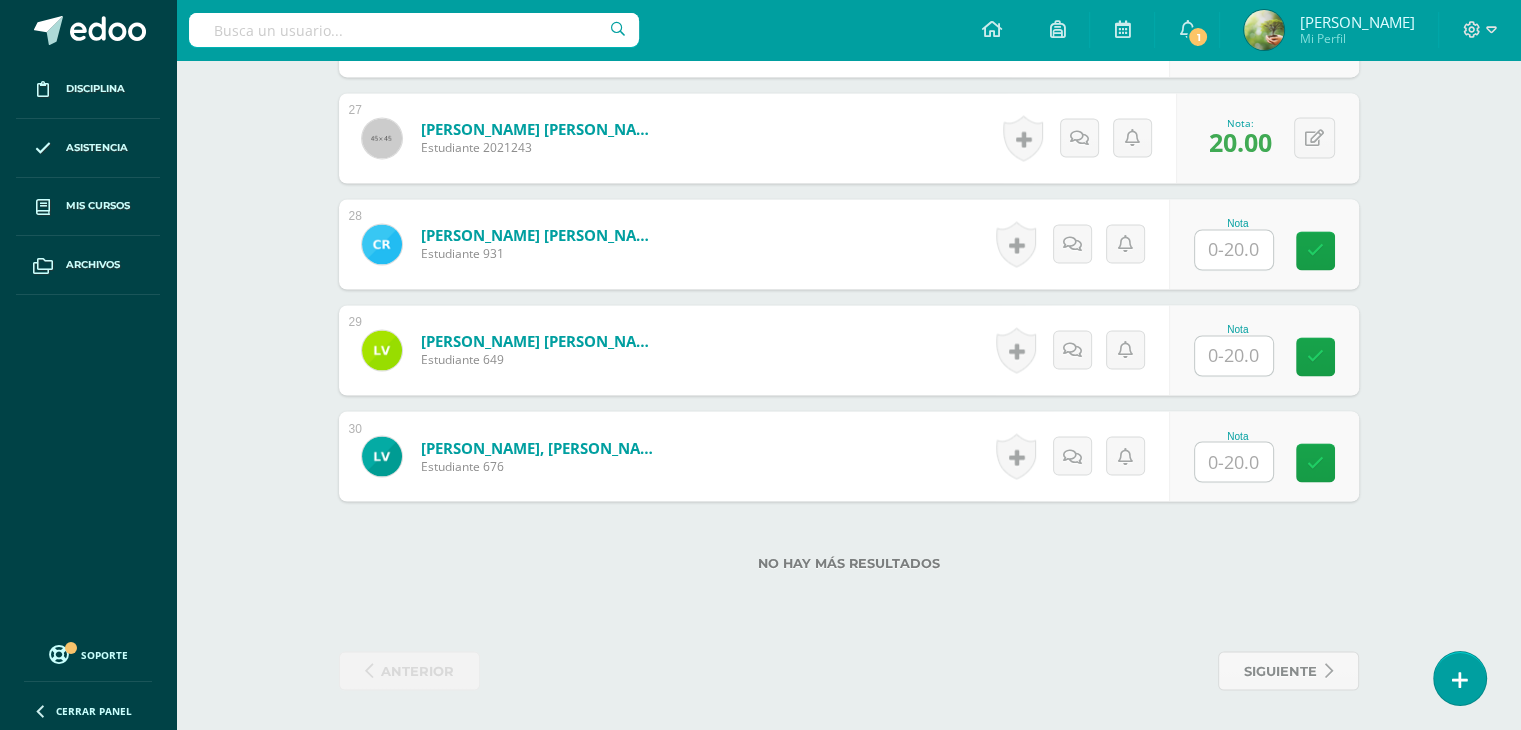 type on "20" 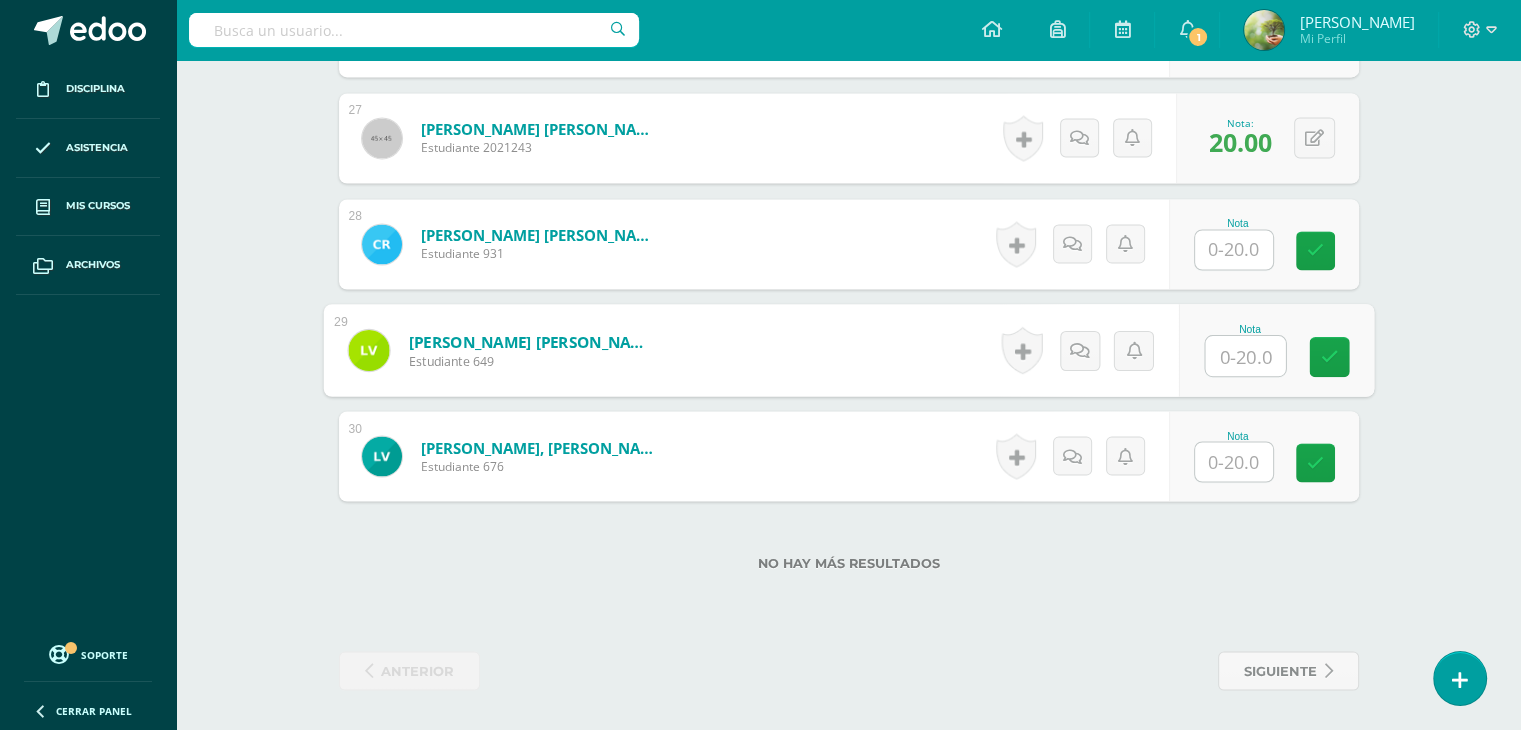 click at bounding box center (1245, 356) 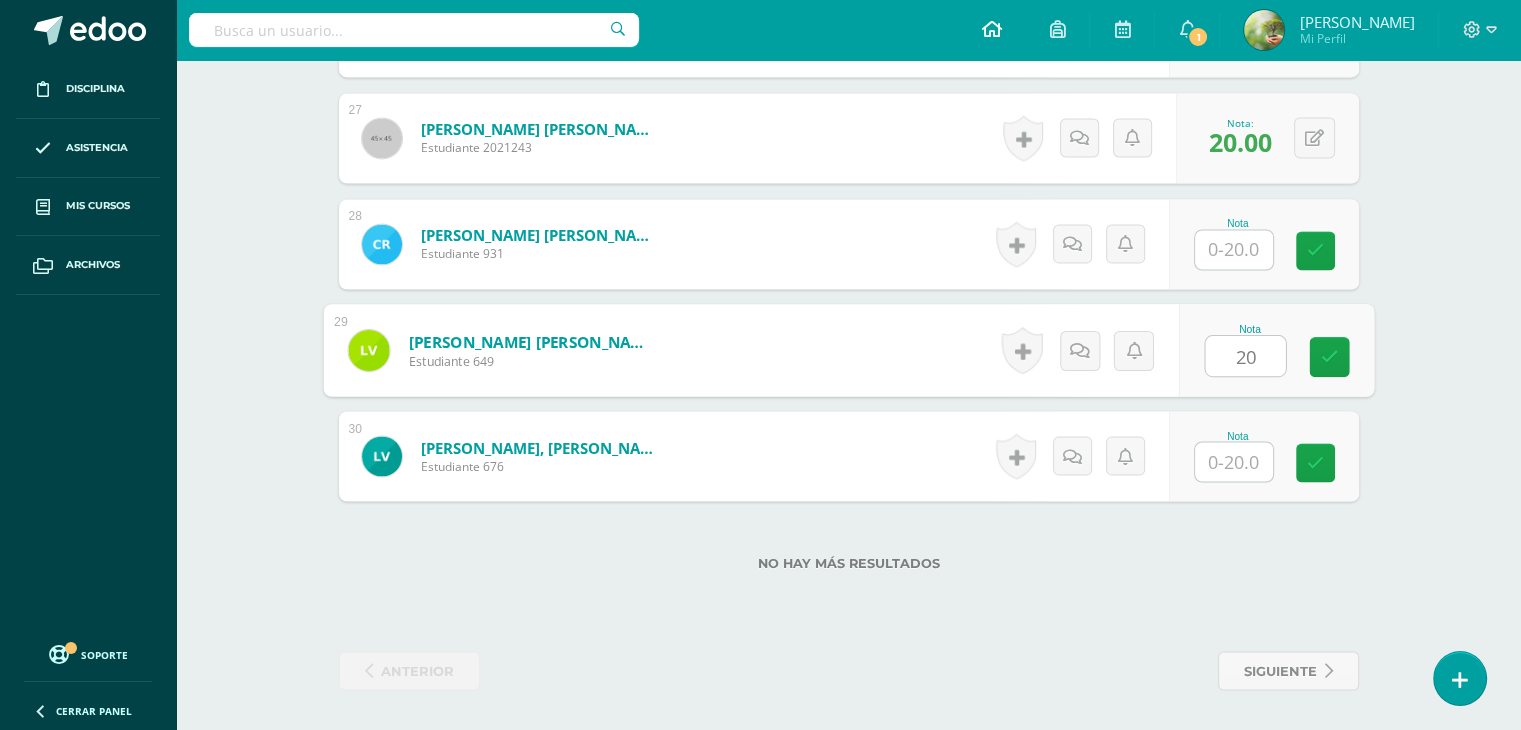 type on "20" 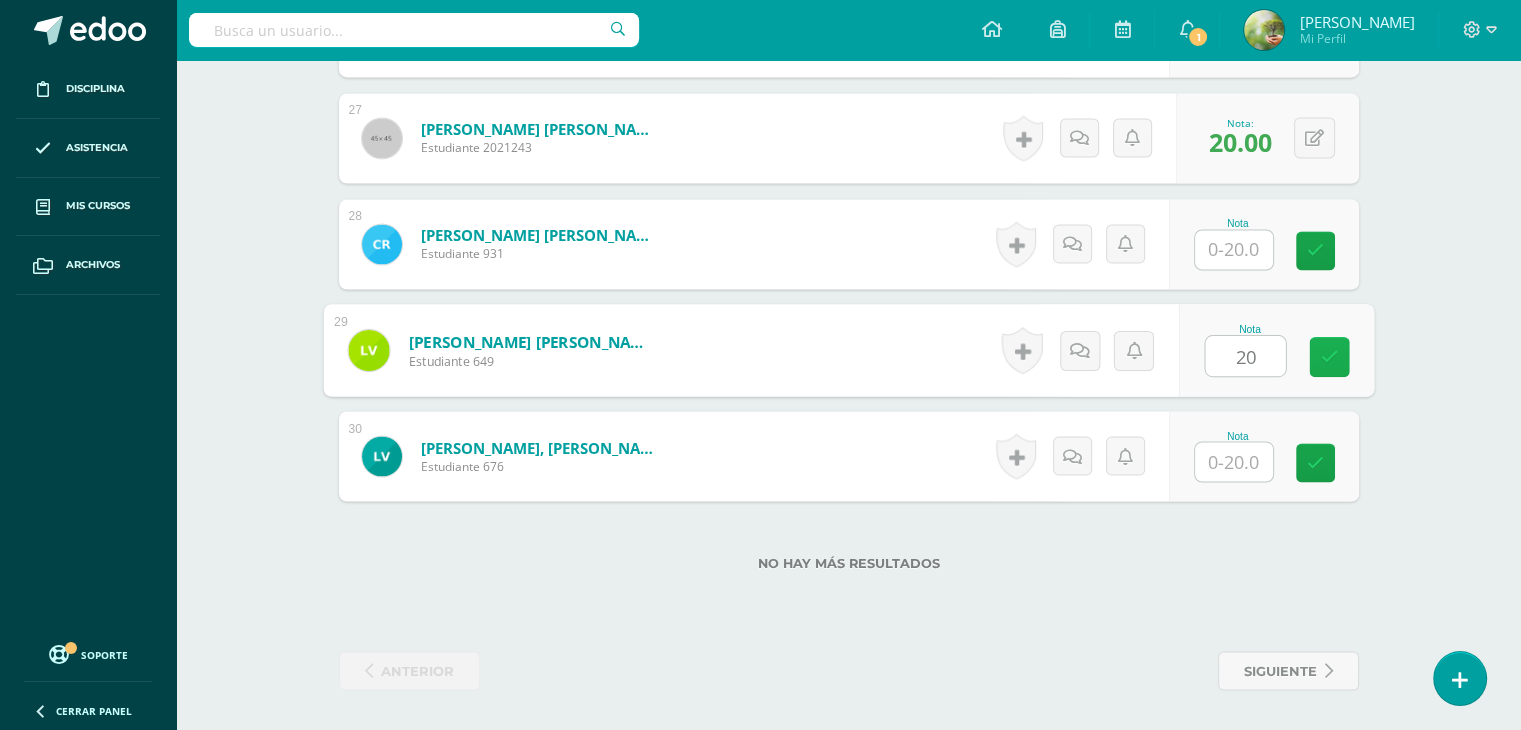 click at bounding box center (1329, 356) 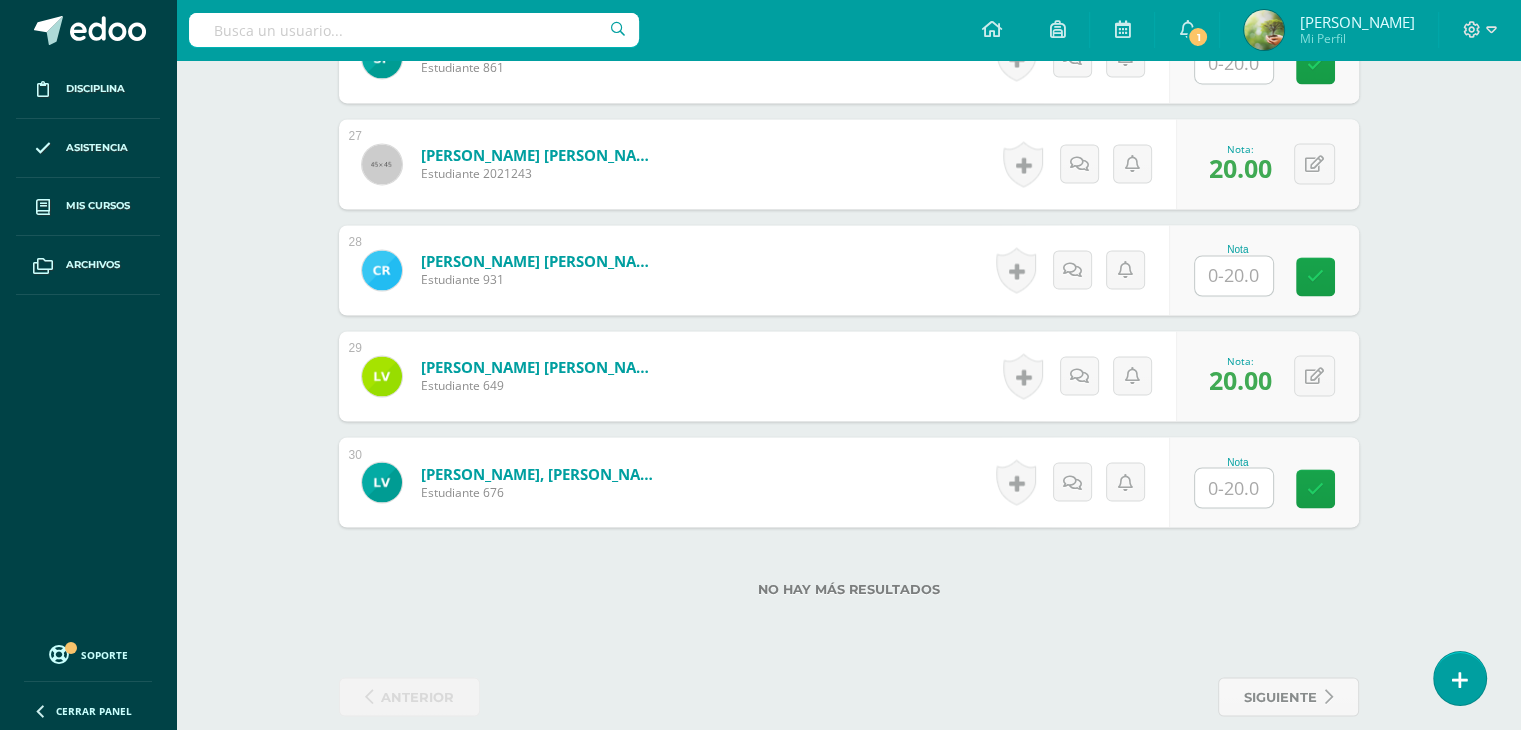 scroll, scrollTop: 3368, scrollLeft: 0, axis: vertical 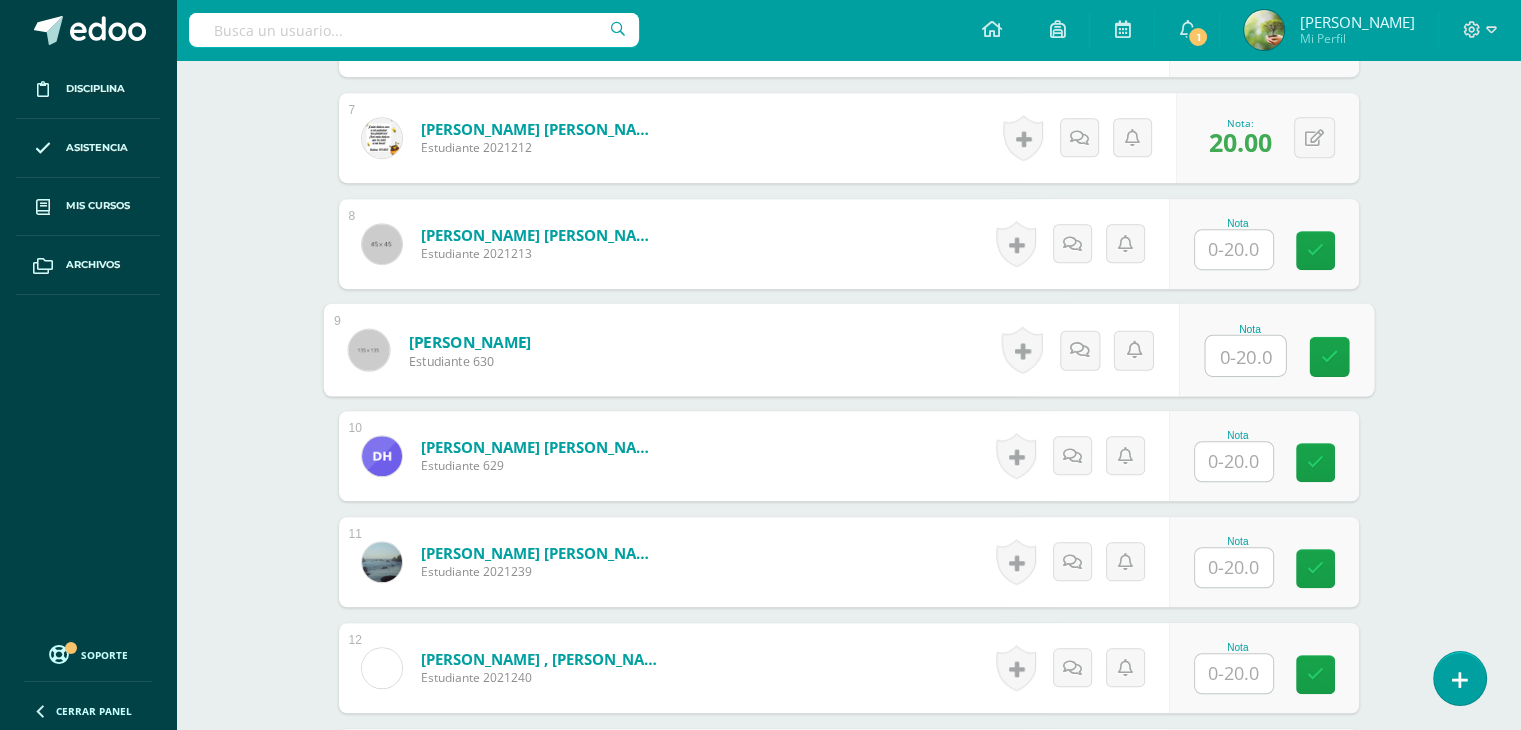 click at bounding box center [1245, 356] 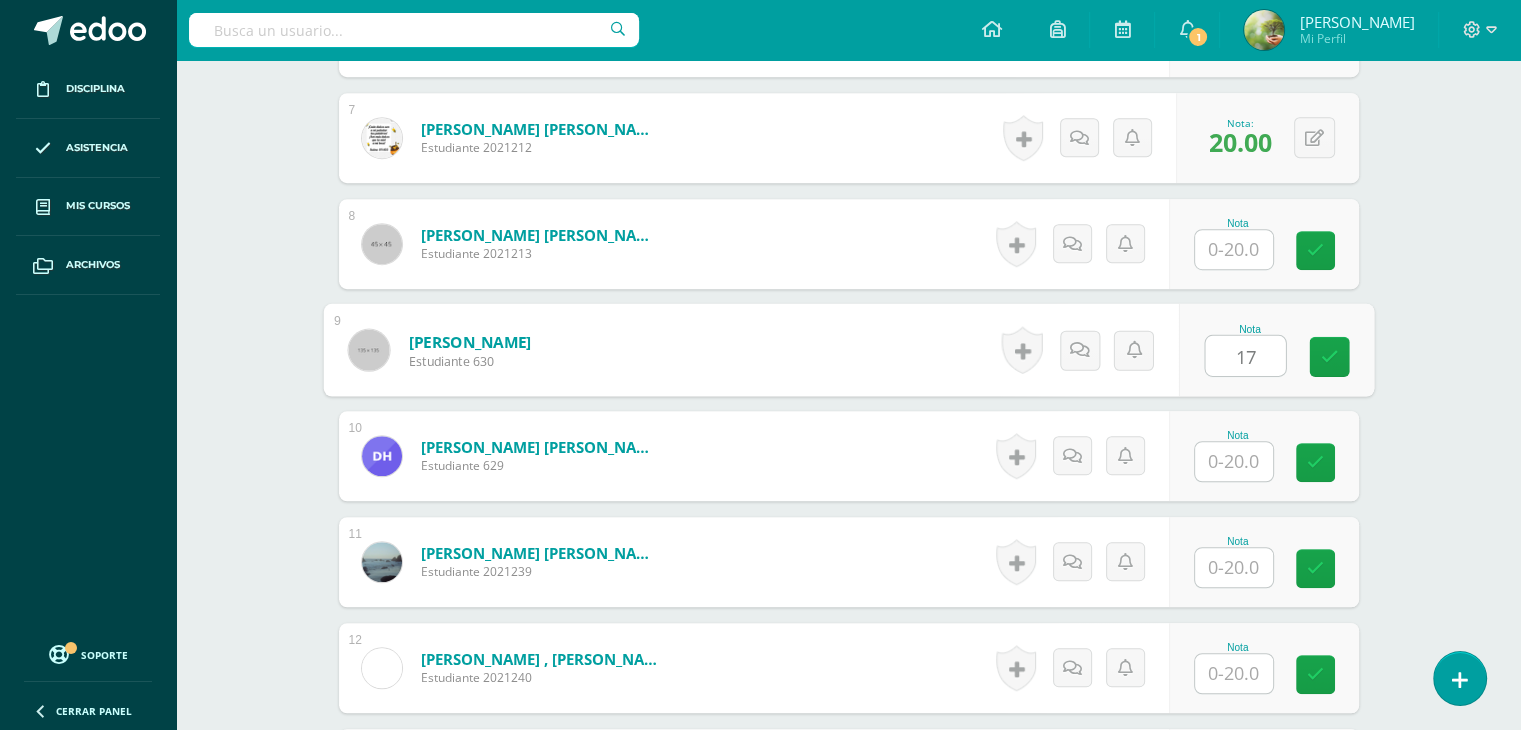 type on "17" 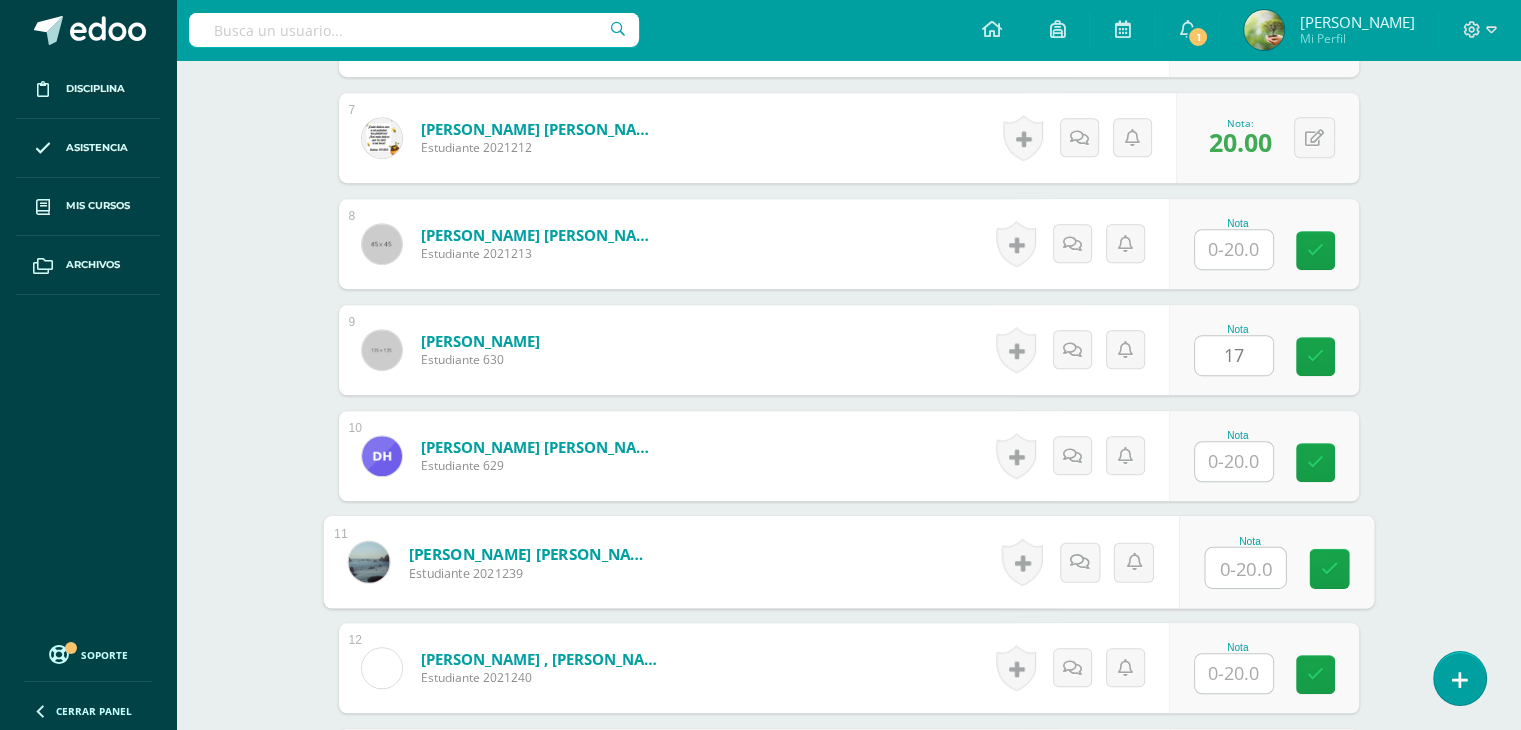 click at bounding box center (1245, 568) 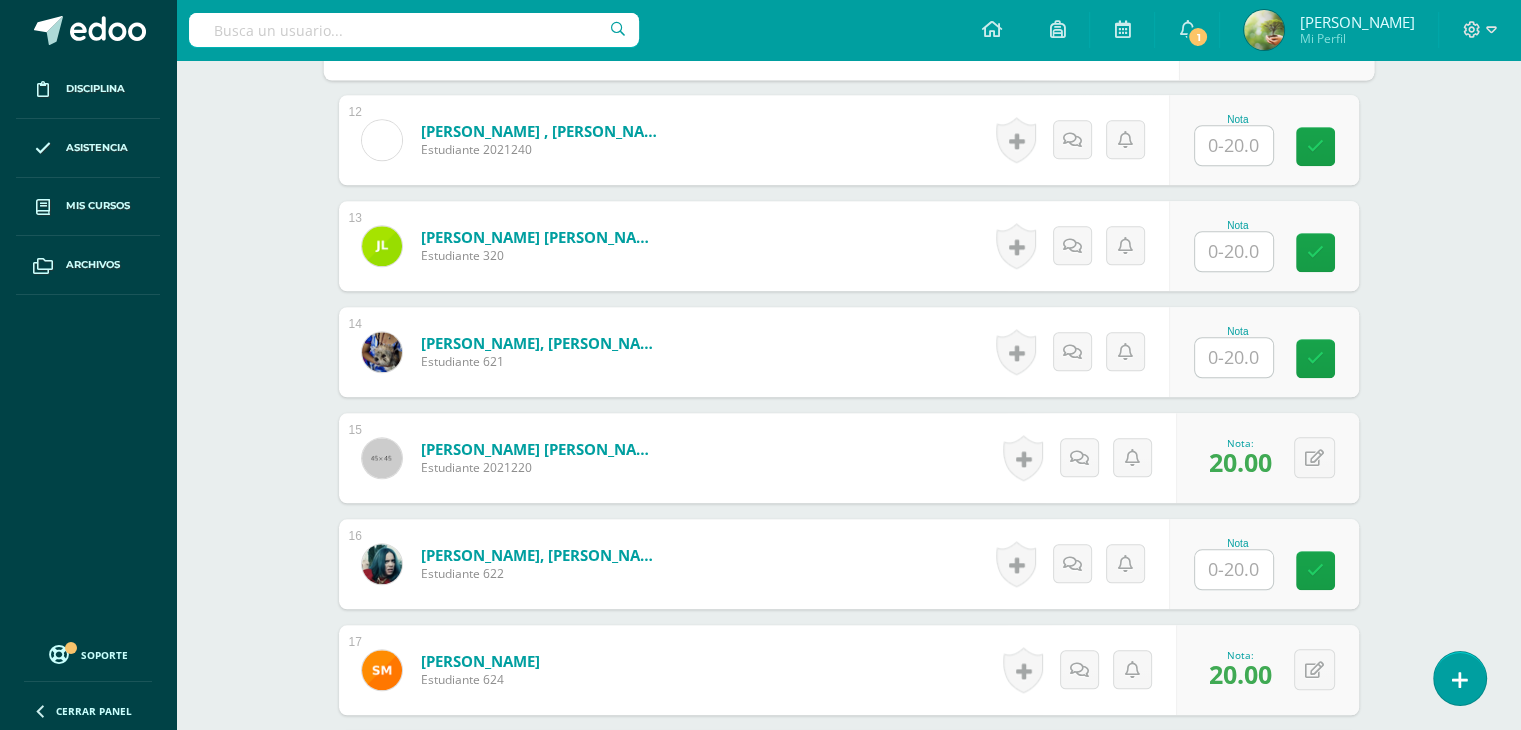 scroll, scrollTop: 1823, scrollLeft: 0, axis: vertical 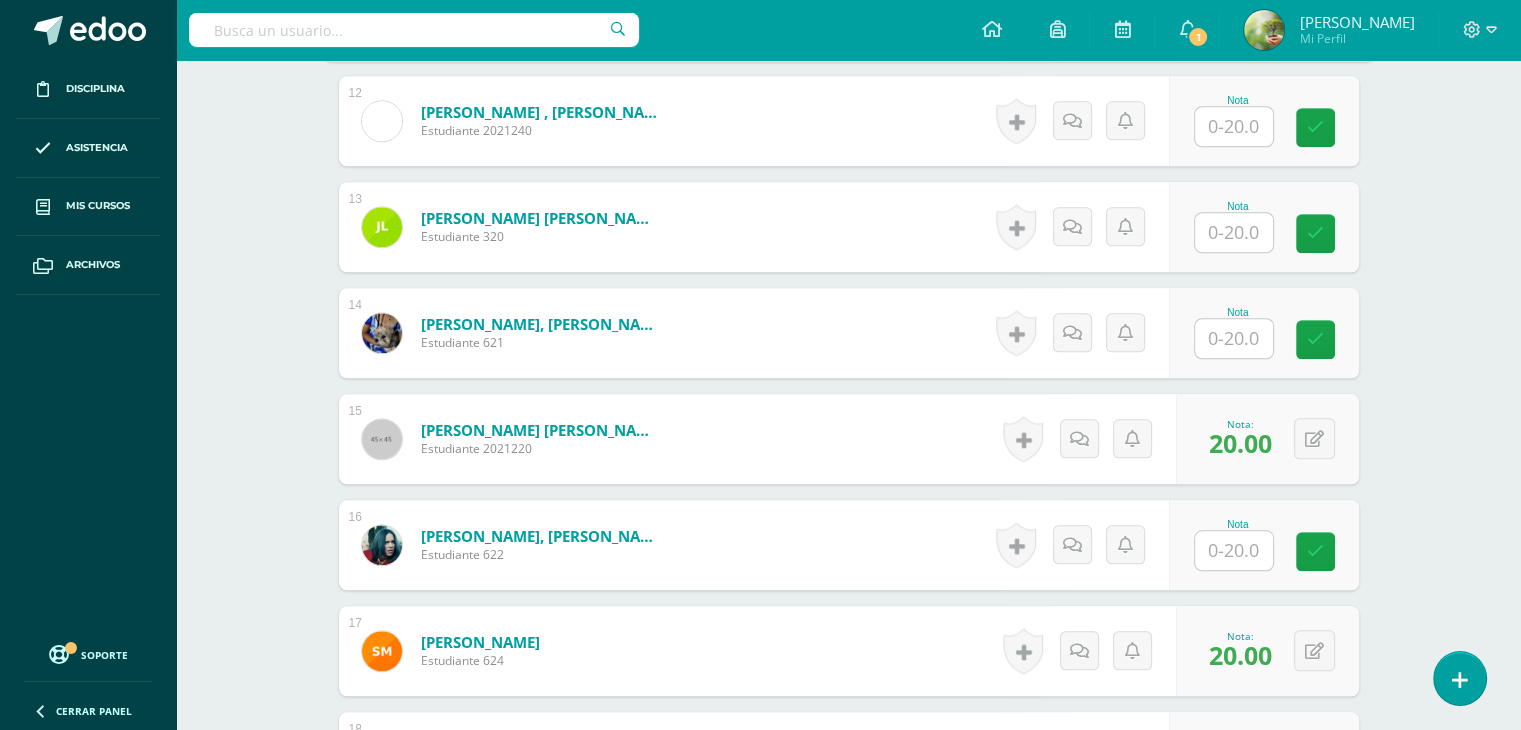 type on "17" 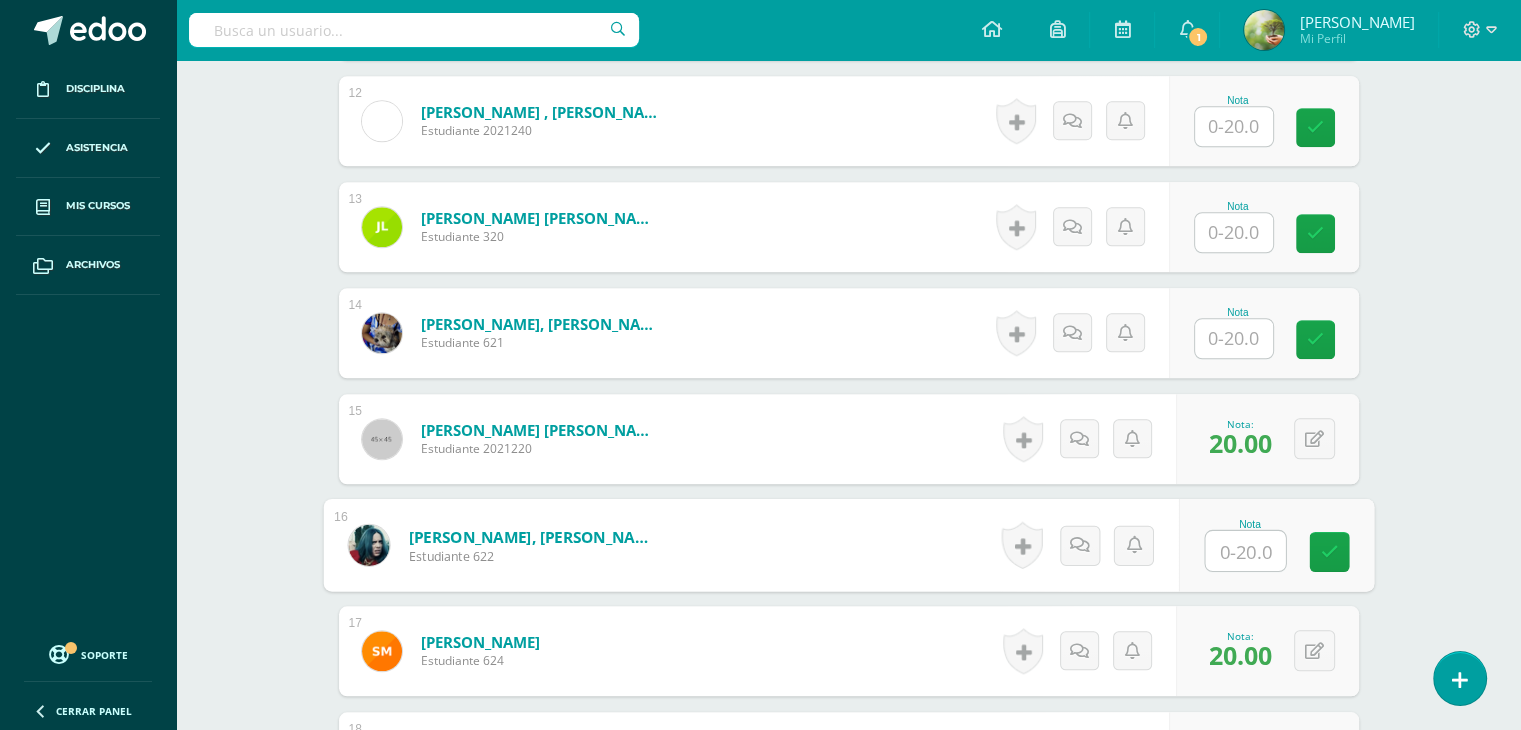 click at bounding box center (1245, 551) 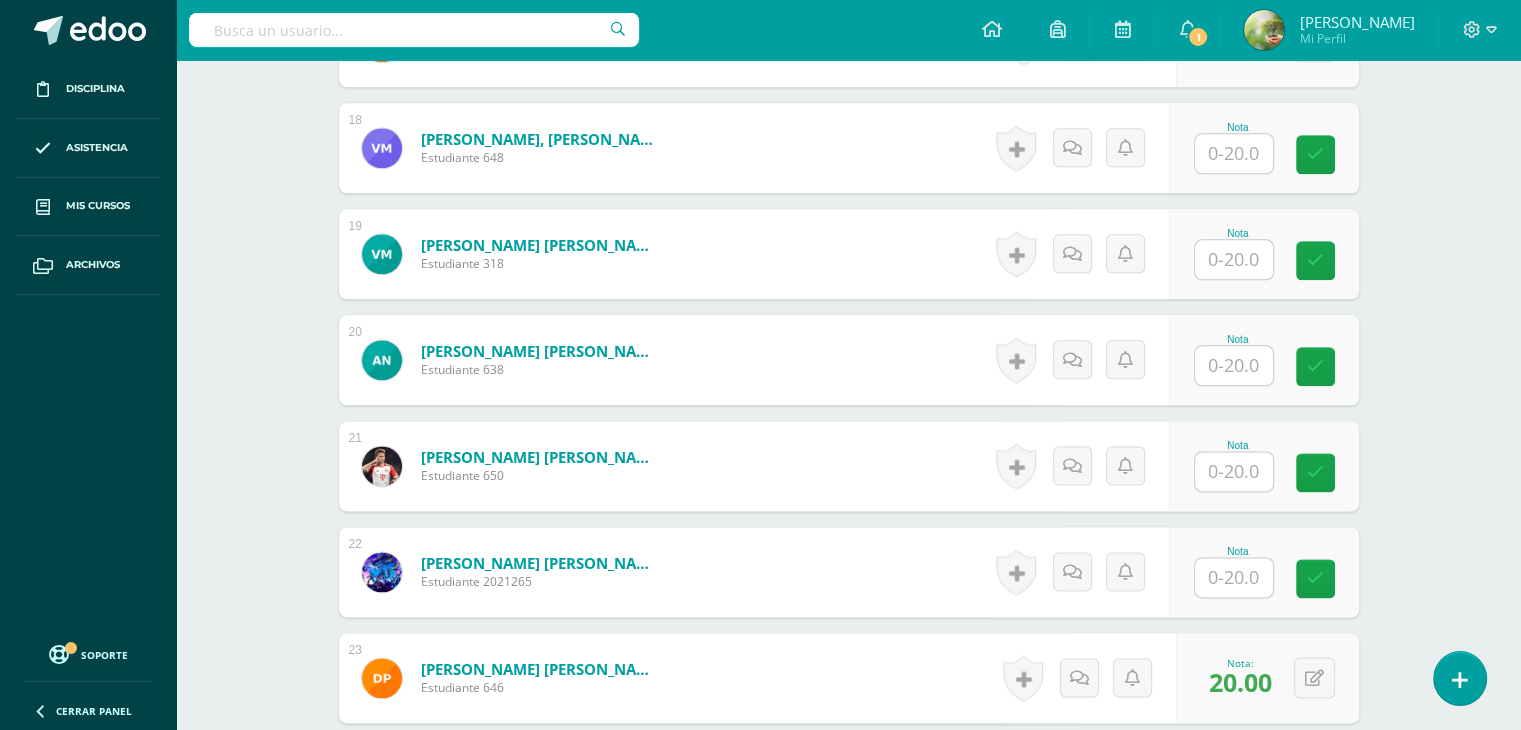 scroll, scrollTop: 2460, scrollLeft: 0, axis: vertical 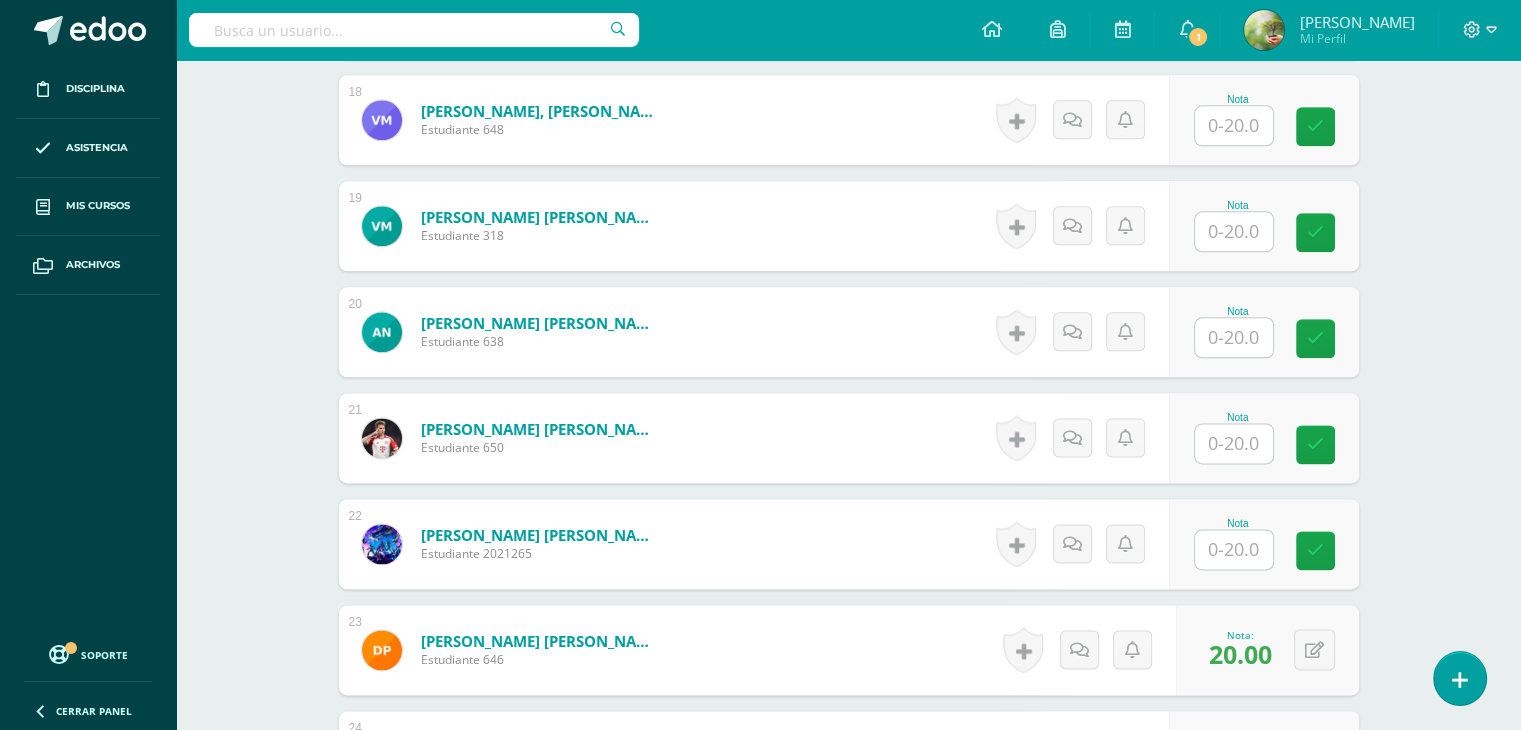 type on "17" 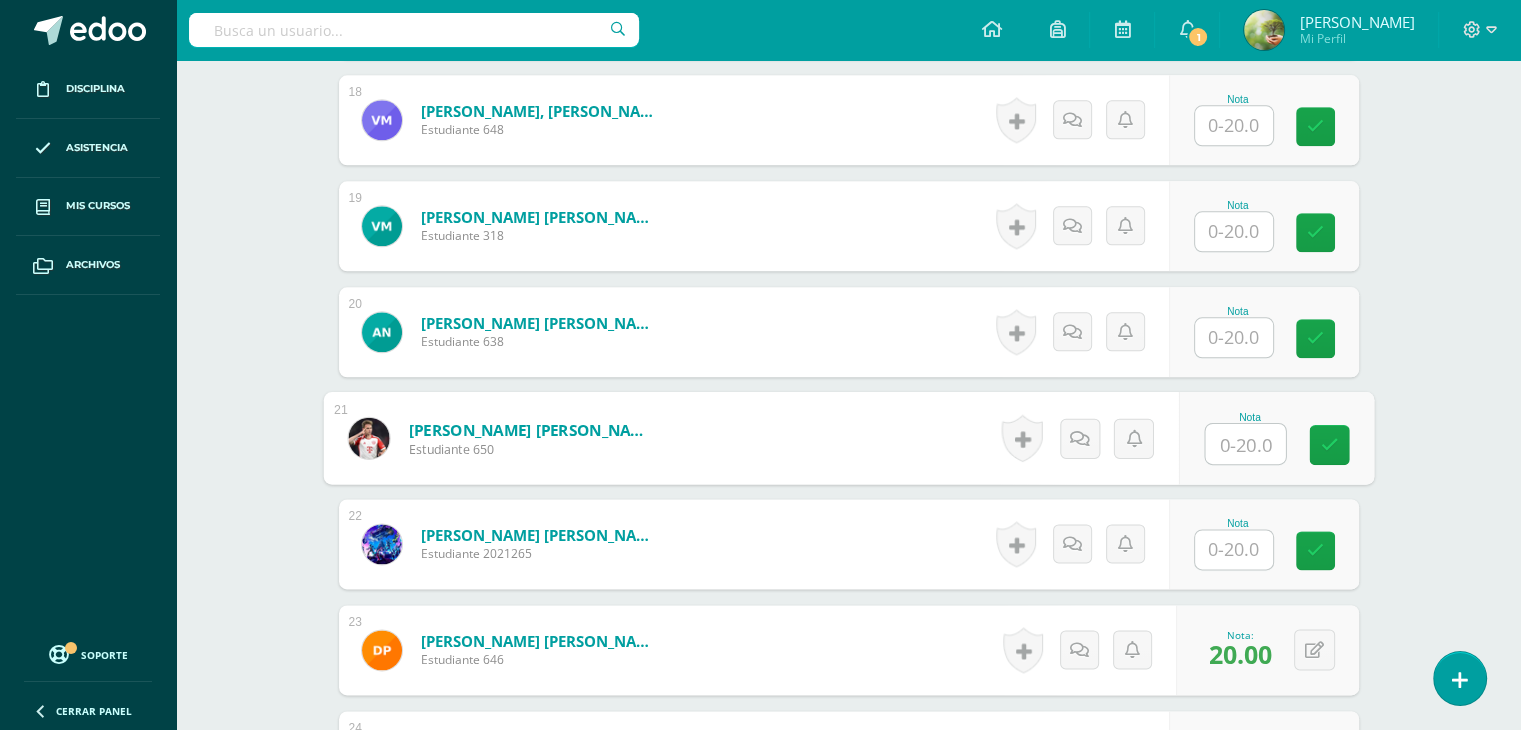 click at bounding box center (1245, 444) 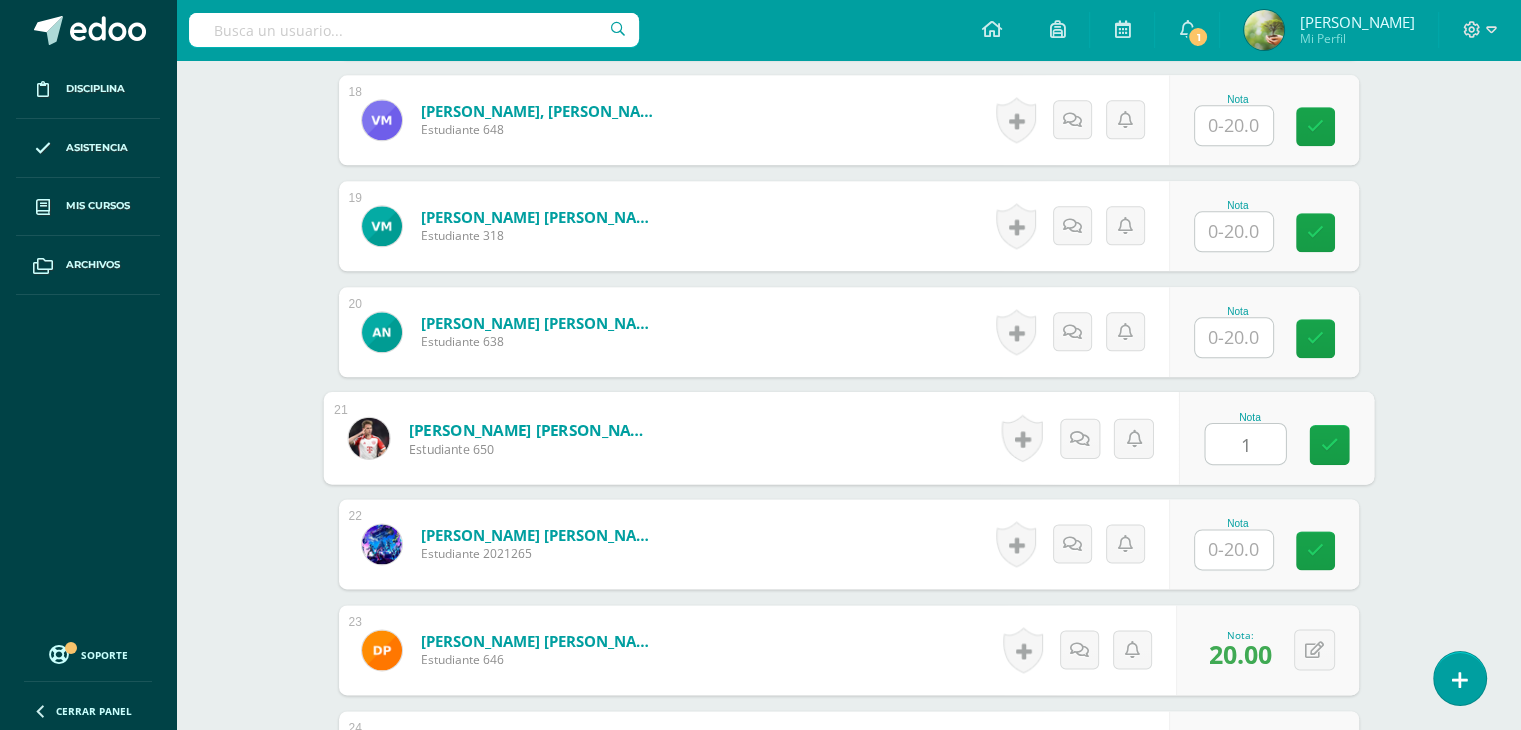 type on "17" 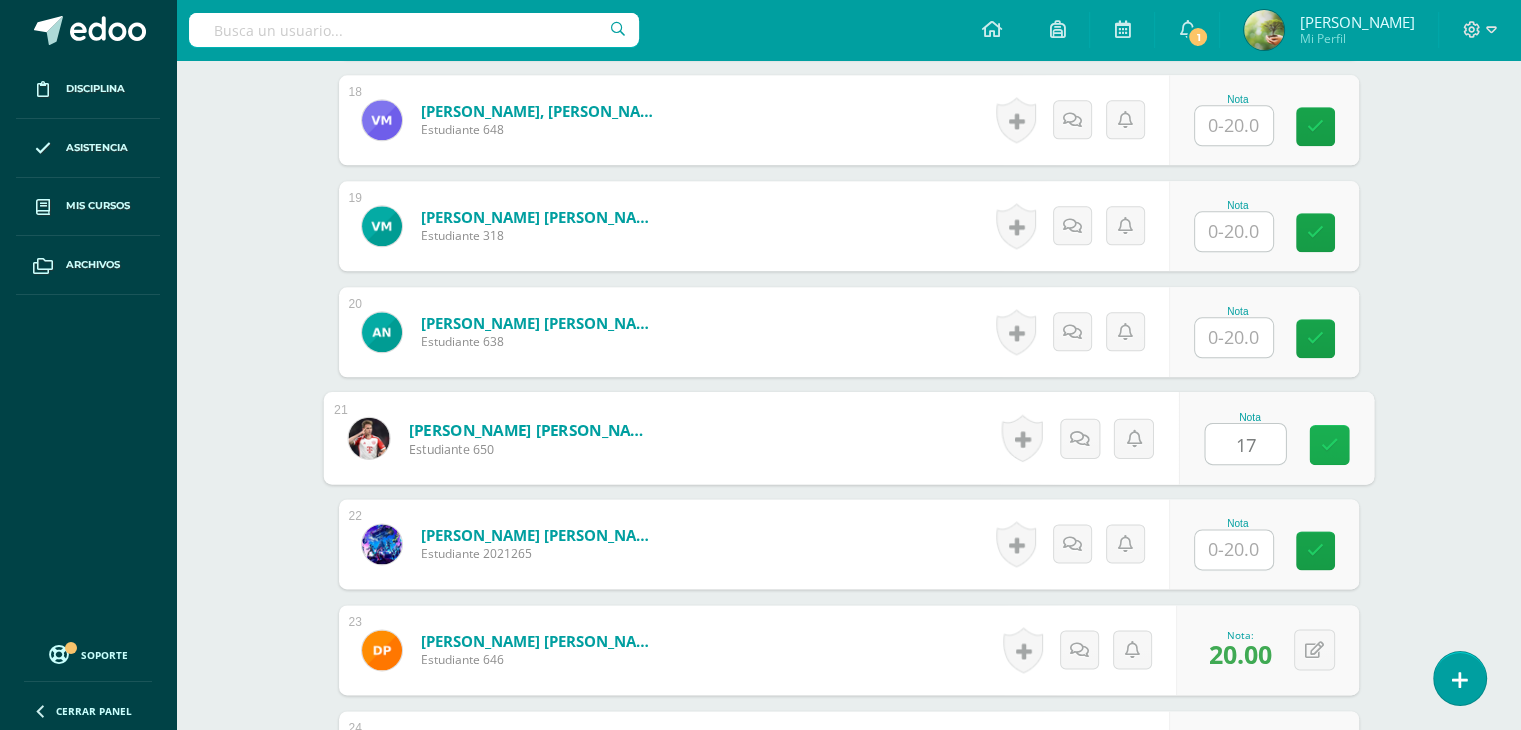 click at bounding box center (1329, 444) 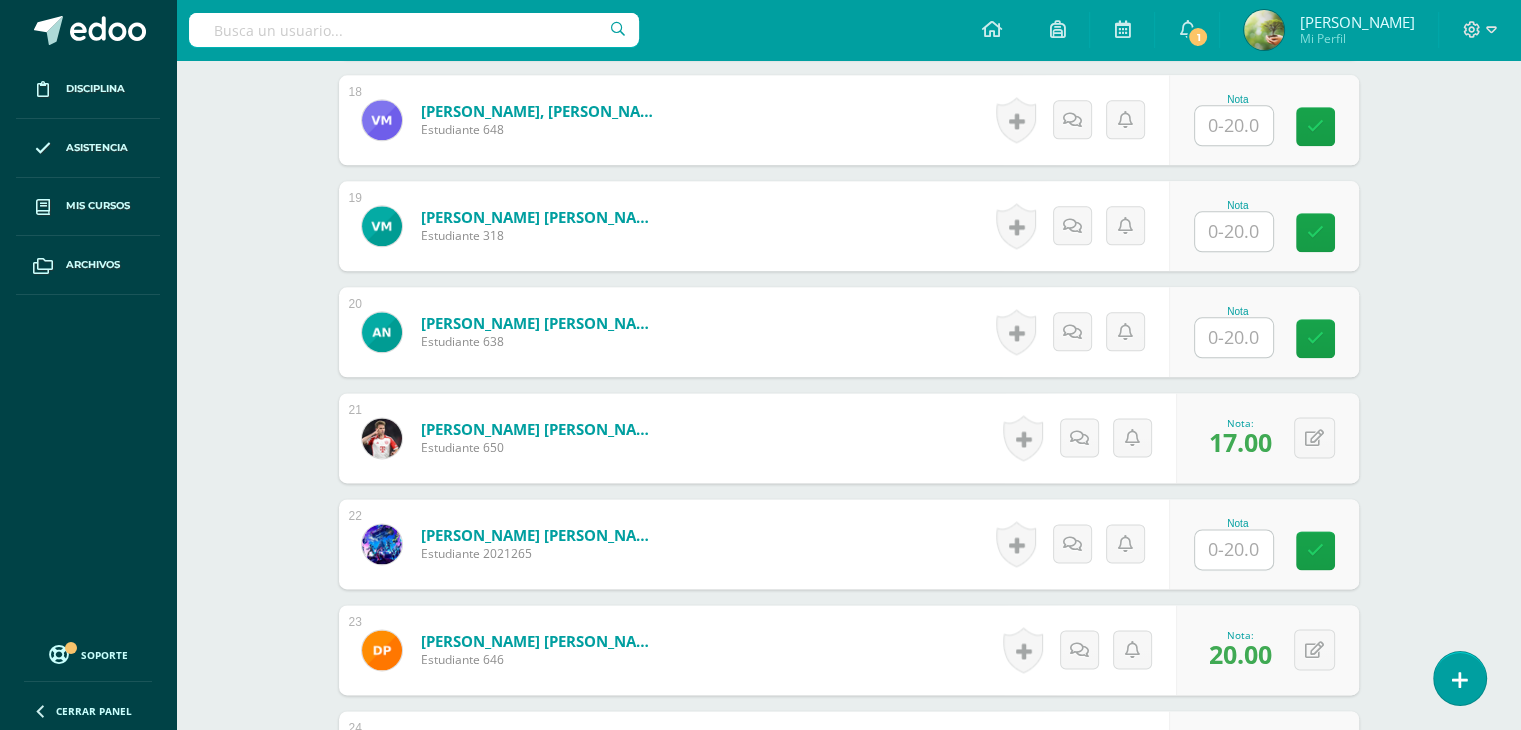 click on "L.3 Idioma Inglés
Segundo Básico "C"
Herramientas
Detalle de asistencias
Actividad
Anuncios
Actividades
Estudiantes
Planificación
Dosificación
Conferencias
¿Estás seguro que quieres  eliminar  esta actividad?
Esto borrará la actividad y cualquier nota que hayas registrado
permanentemente. Esta acción no se puede revertir. Cancelar Eliminar
Administración de escalas de valoración
escala de valoración
Aún no has creado una escala de valoración.
Cancelar Agregar nueva escala de valoración: Cancelar     Mostrar todos" at bounding box center [848, -367] 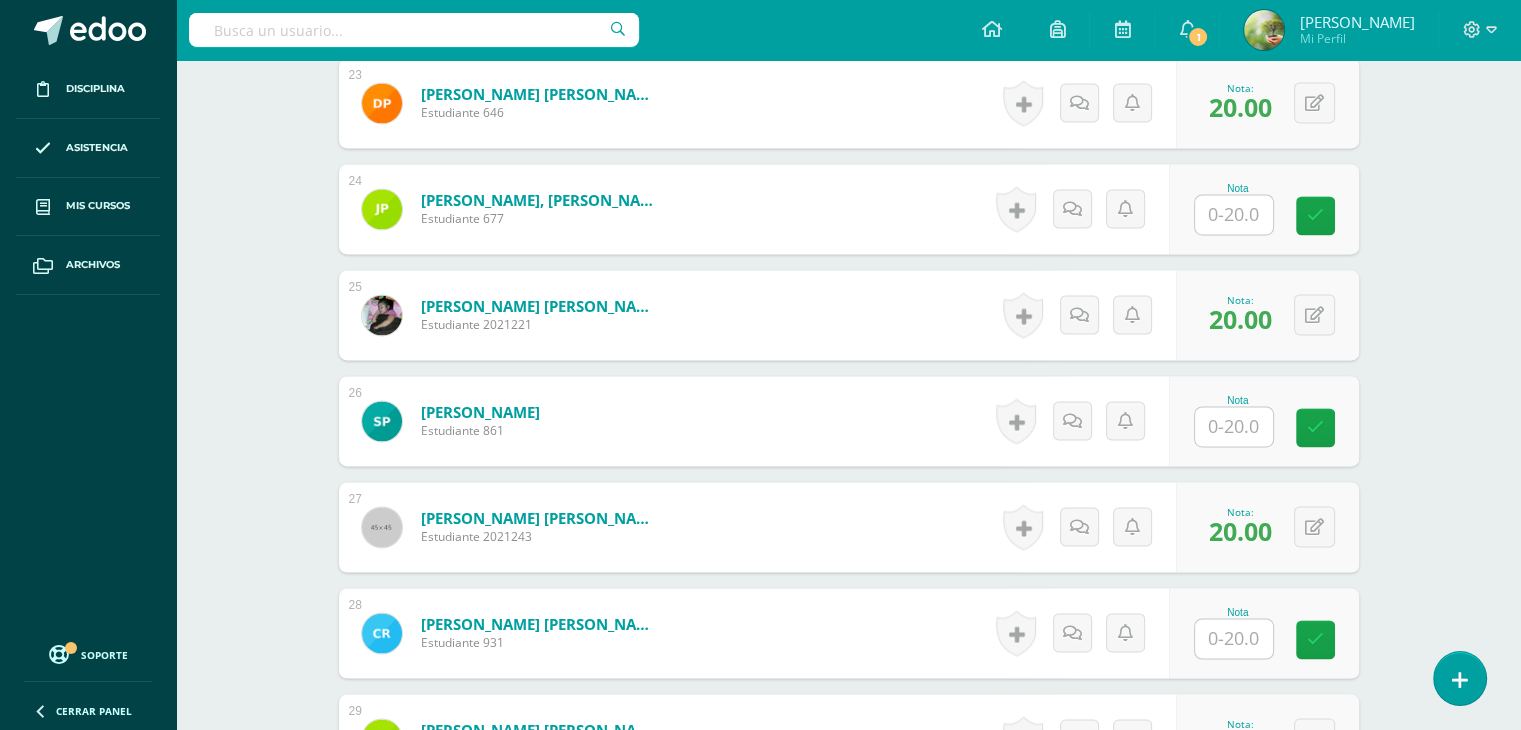 scroll, scrollTop: 3012, scrollLeft: 0, axis: vertical 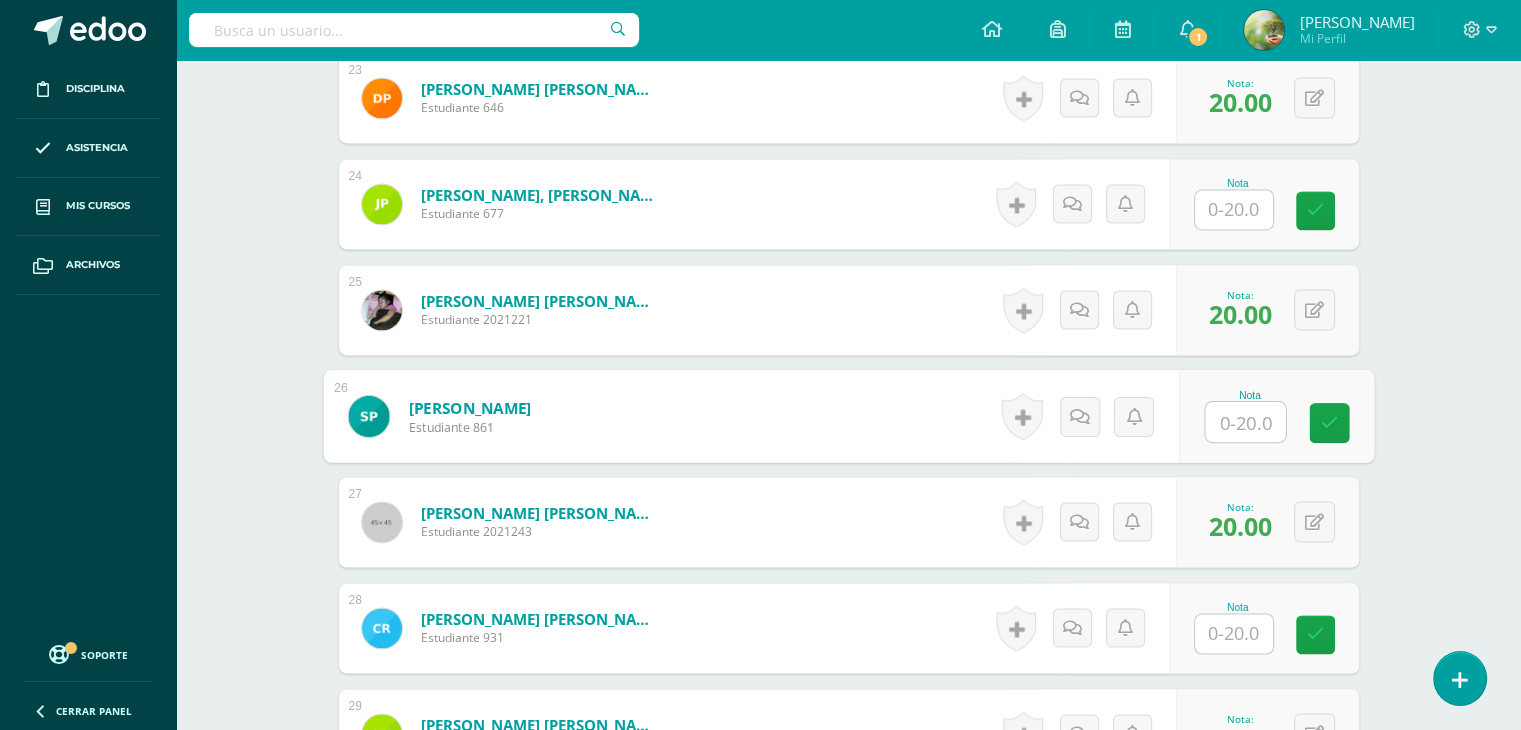 click at bounding box center (1245, 422) 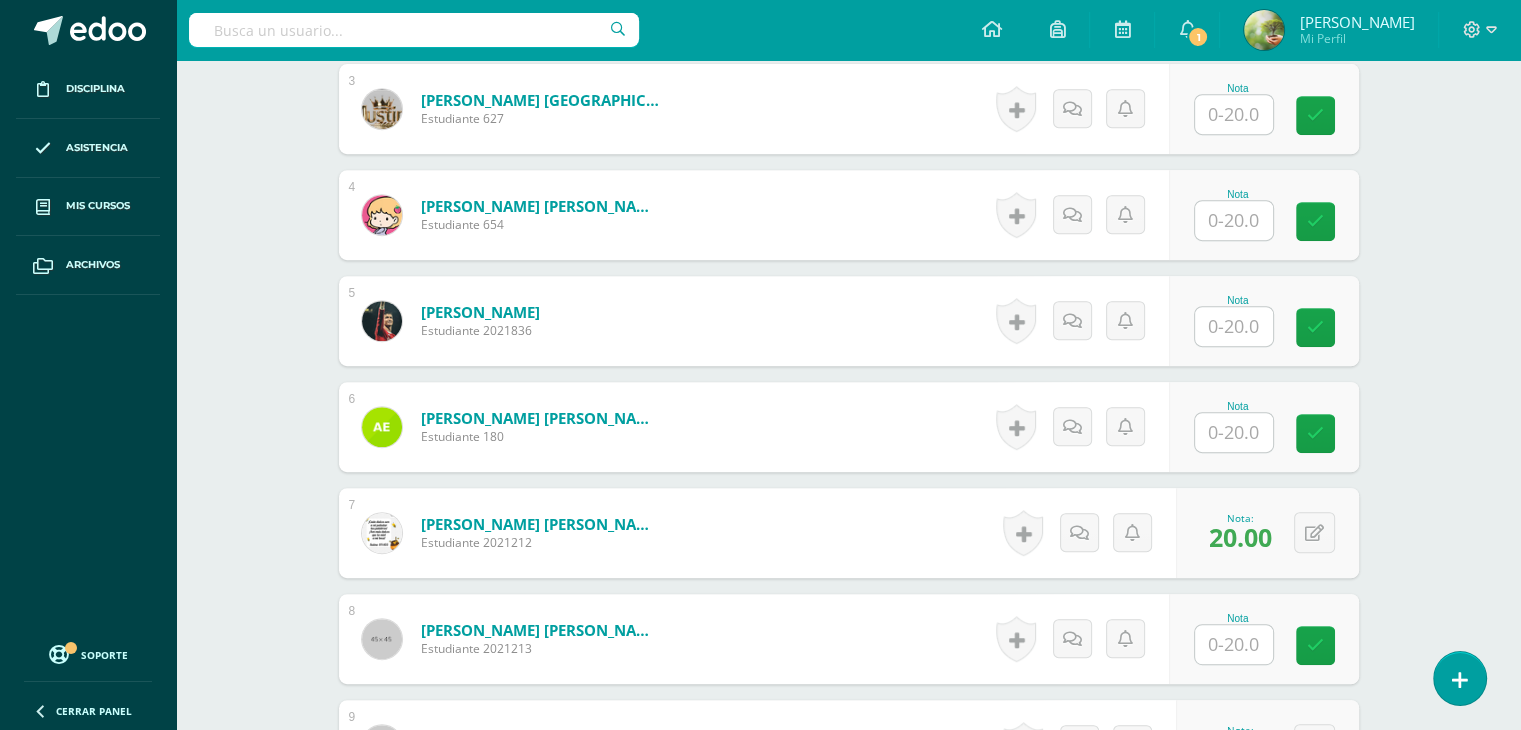 scroll, scrollTop: 872, scrollLeft: 0, axis: vertical 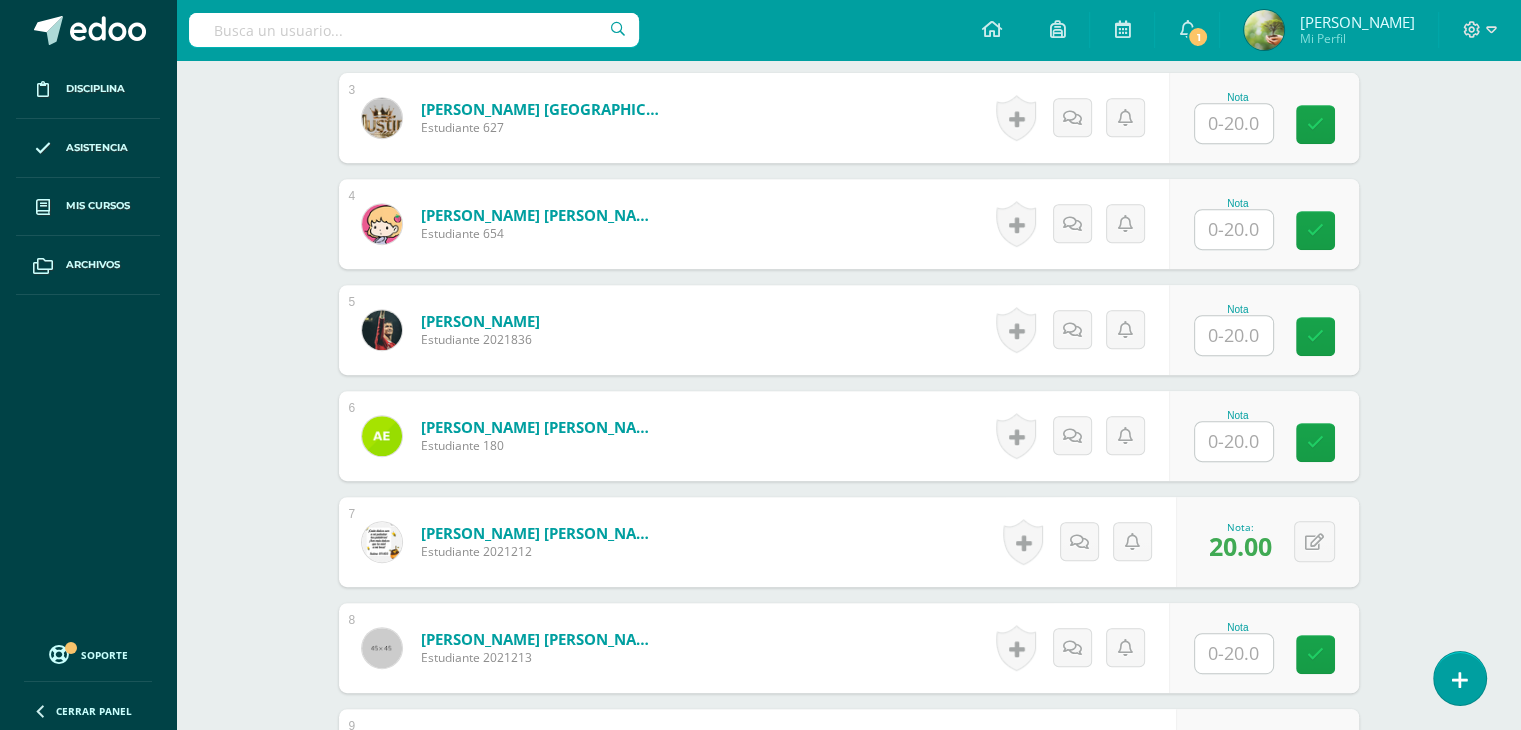 type on "20" 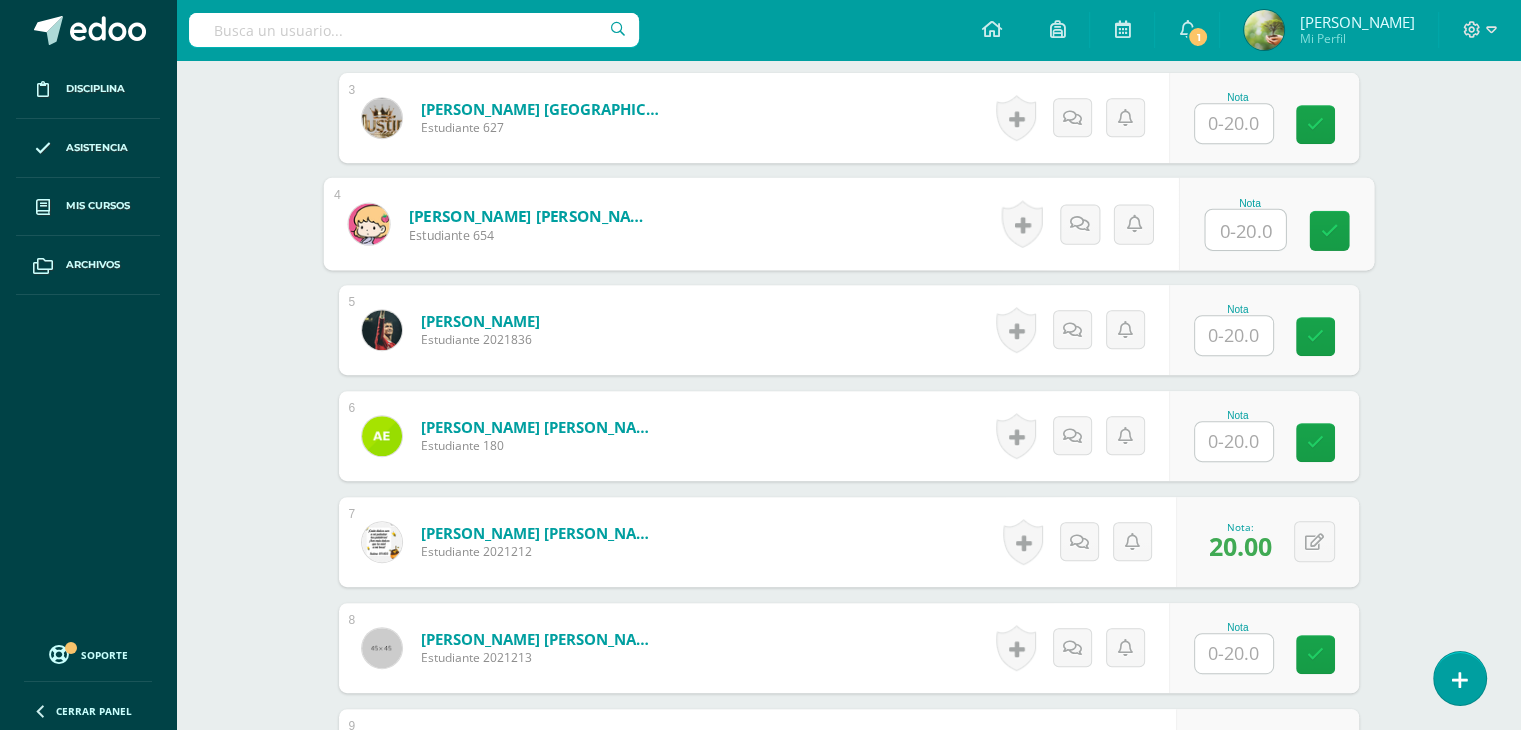 click at bounding box center (1245, 230) 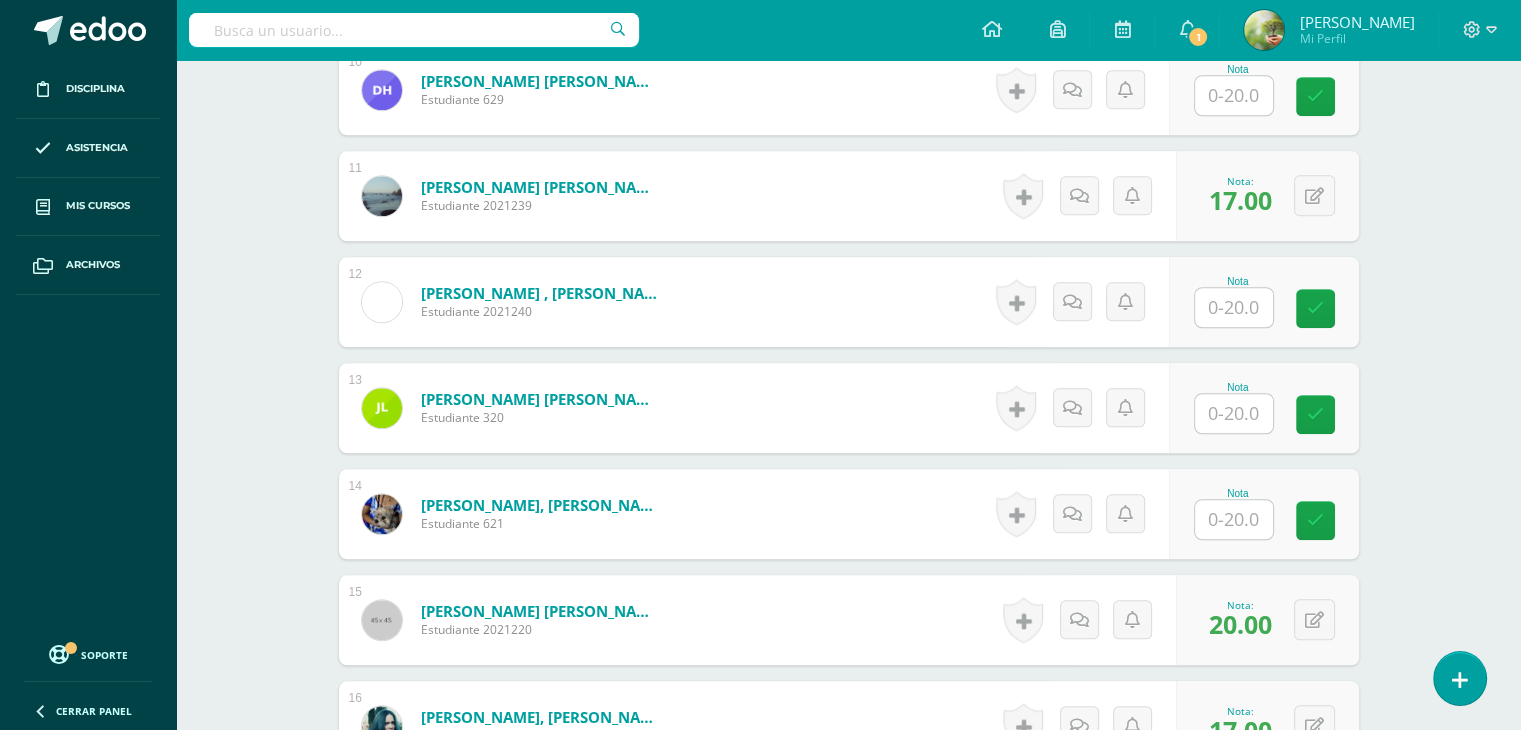 scroll, scrollTop: 1647, scrollLeft: 0, axis: vertical 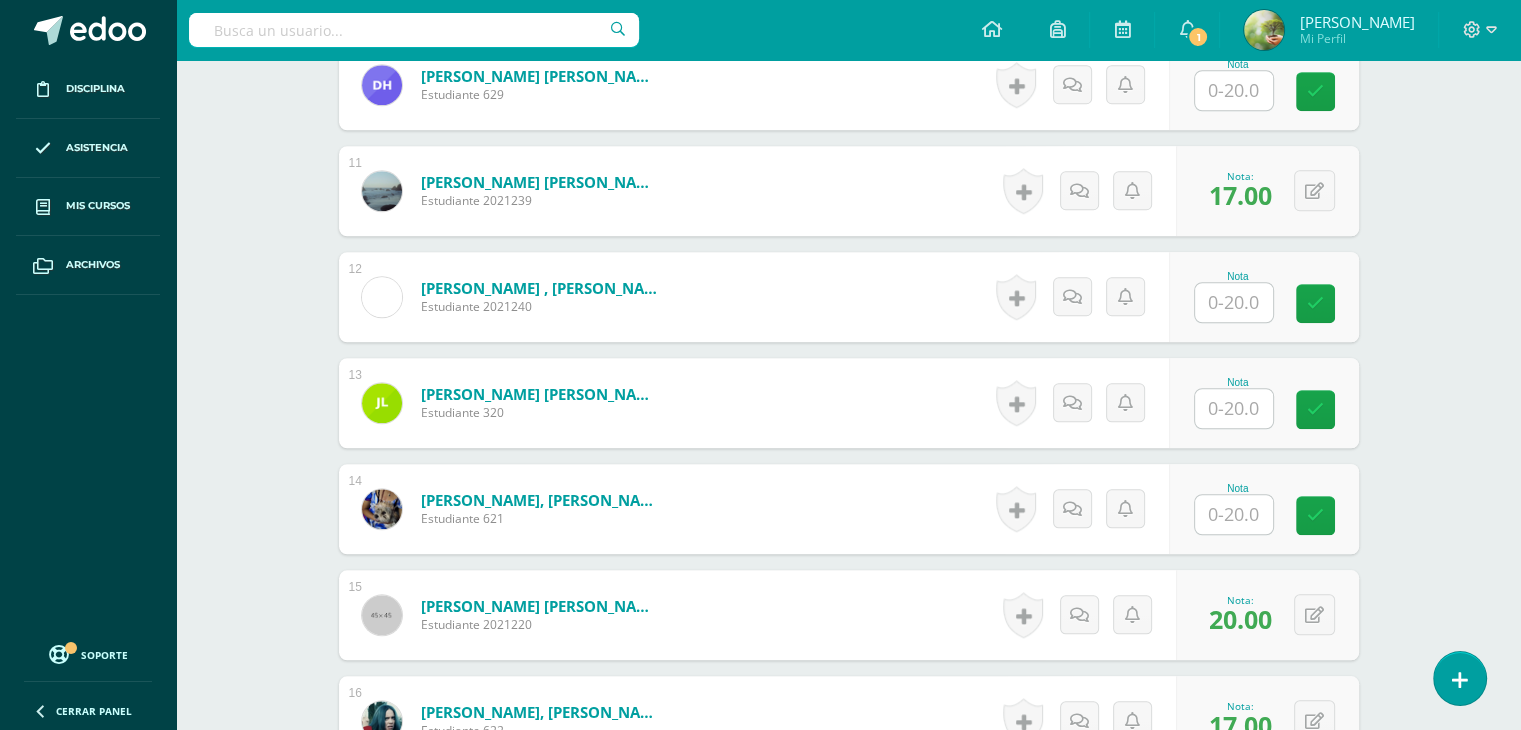 type on "20" 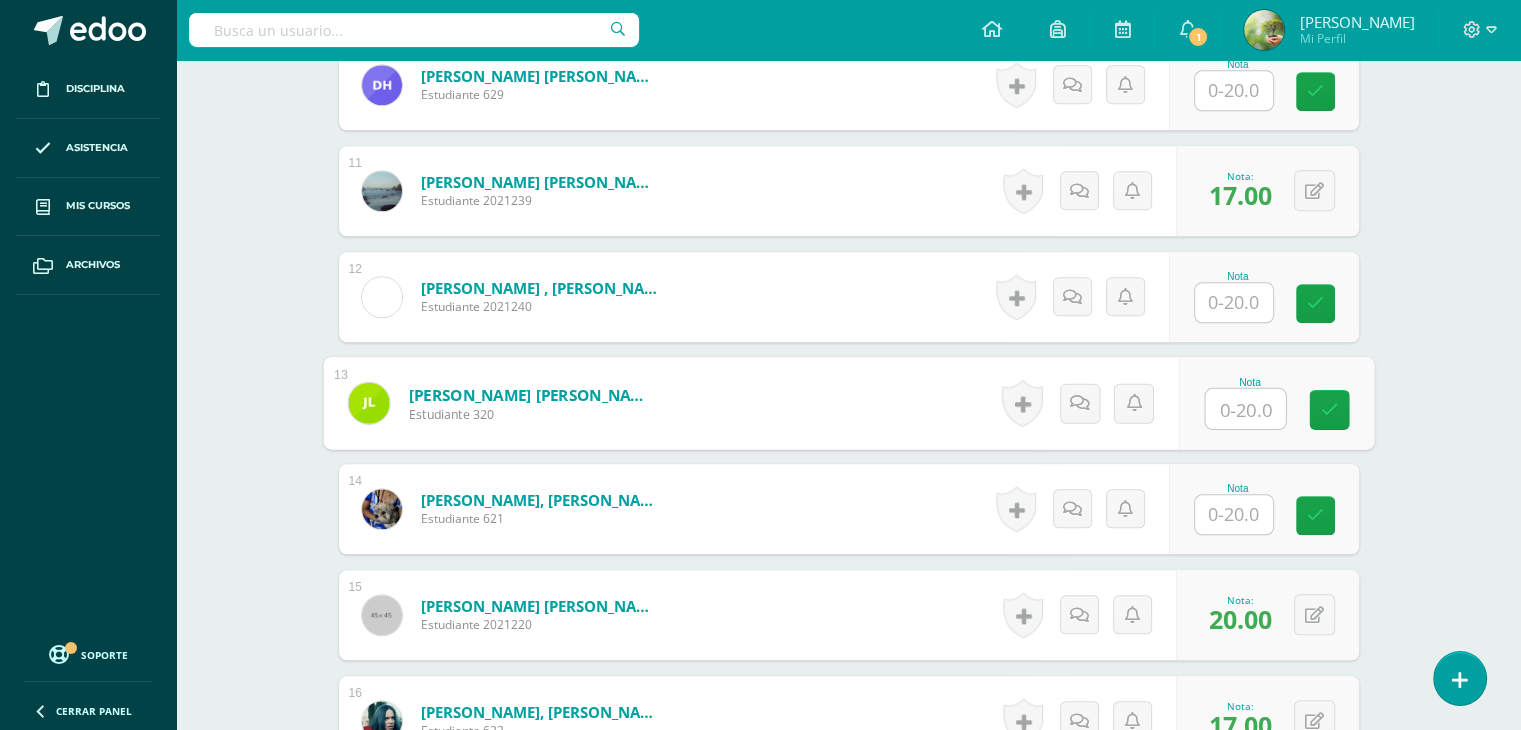 click at bounding box center (1245, 409) 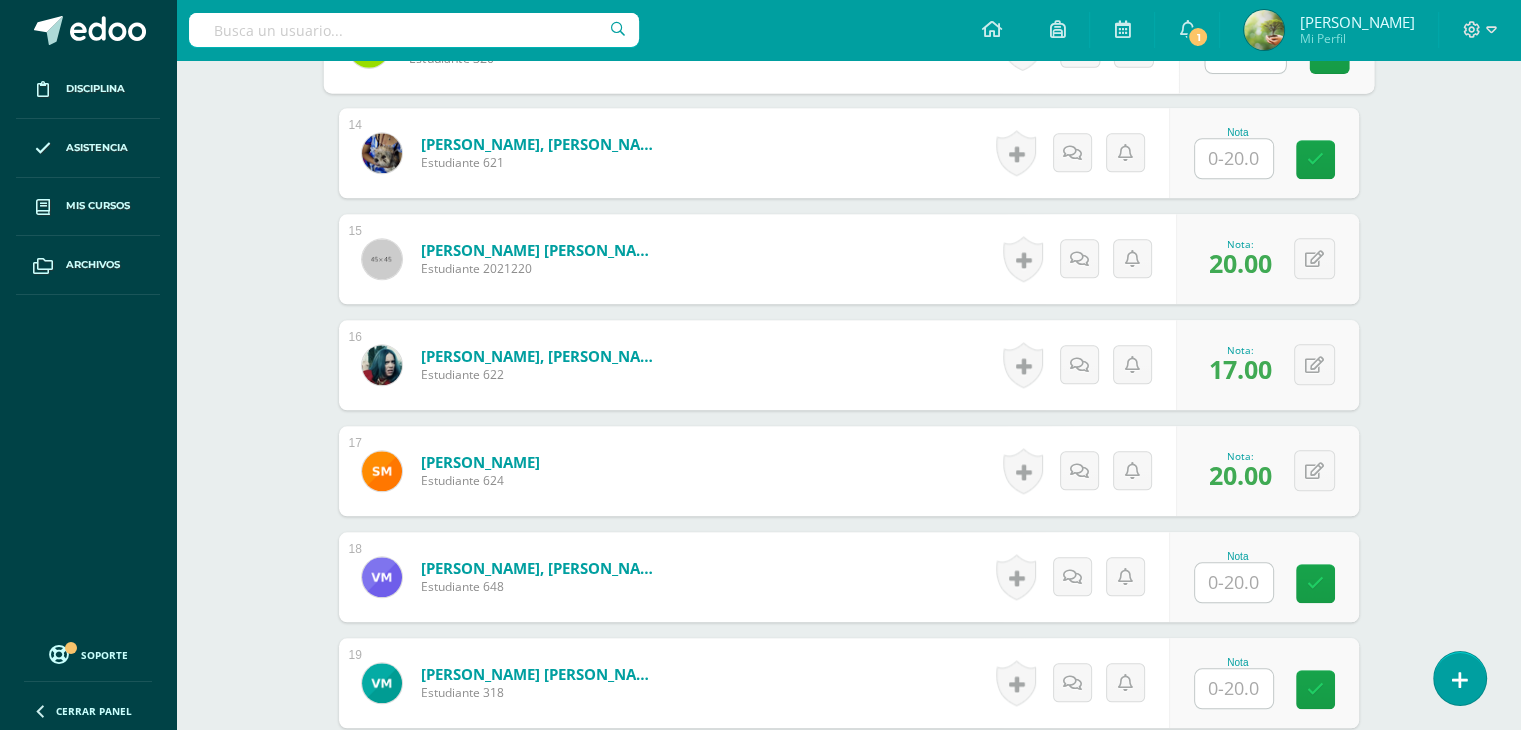 scroll, scrollTop: 2008, scrollLeft: 0, axis: vertical 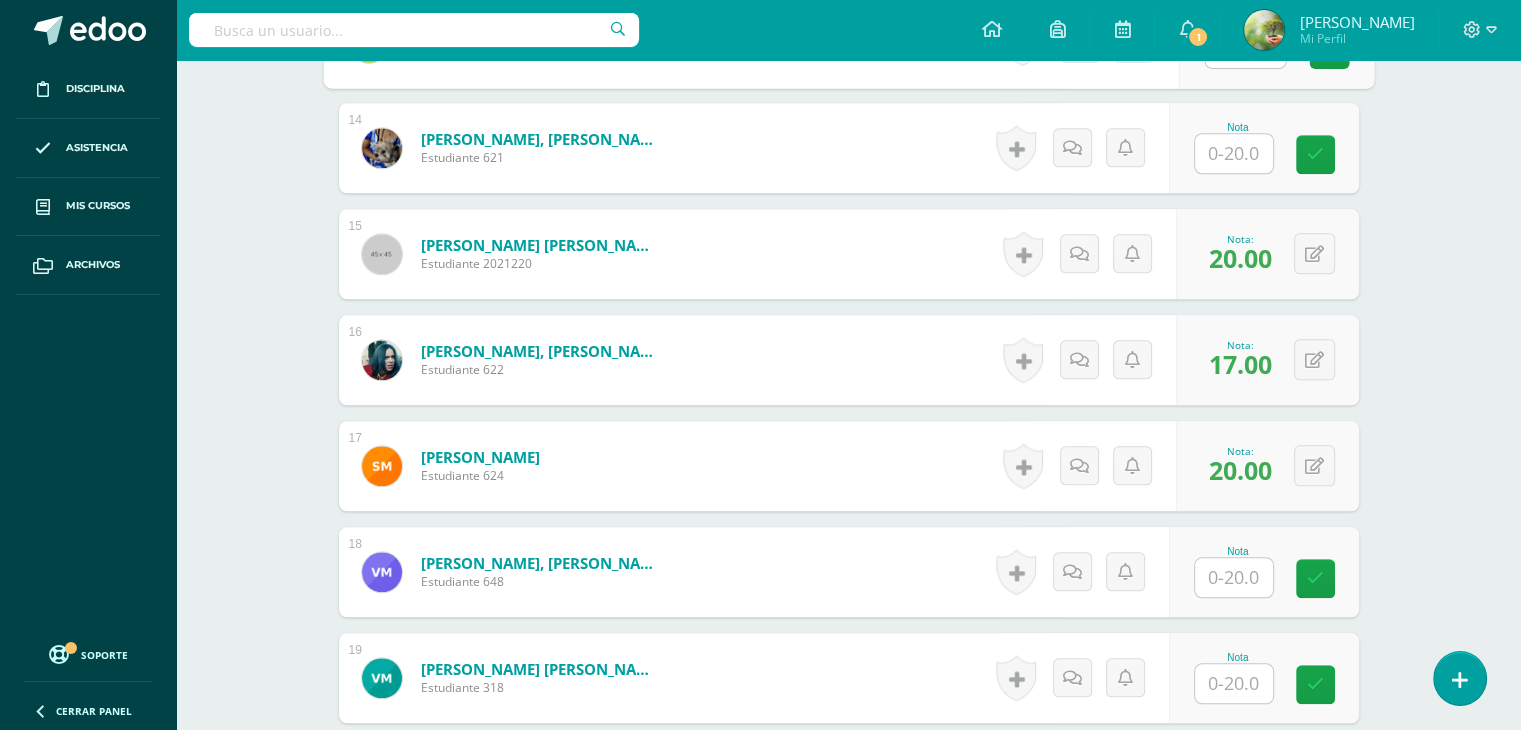 type on "20" 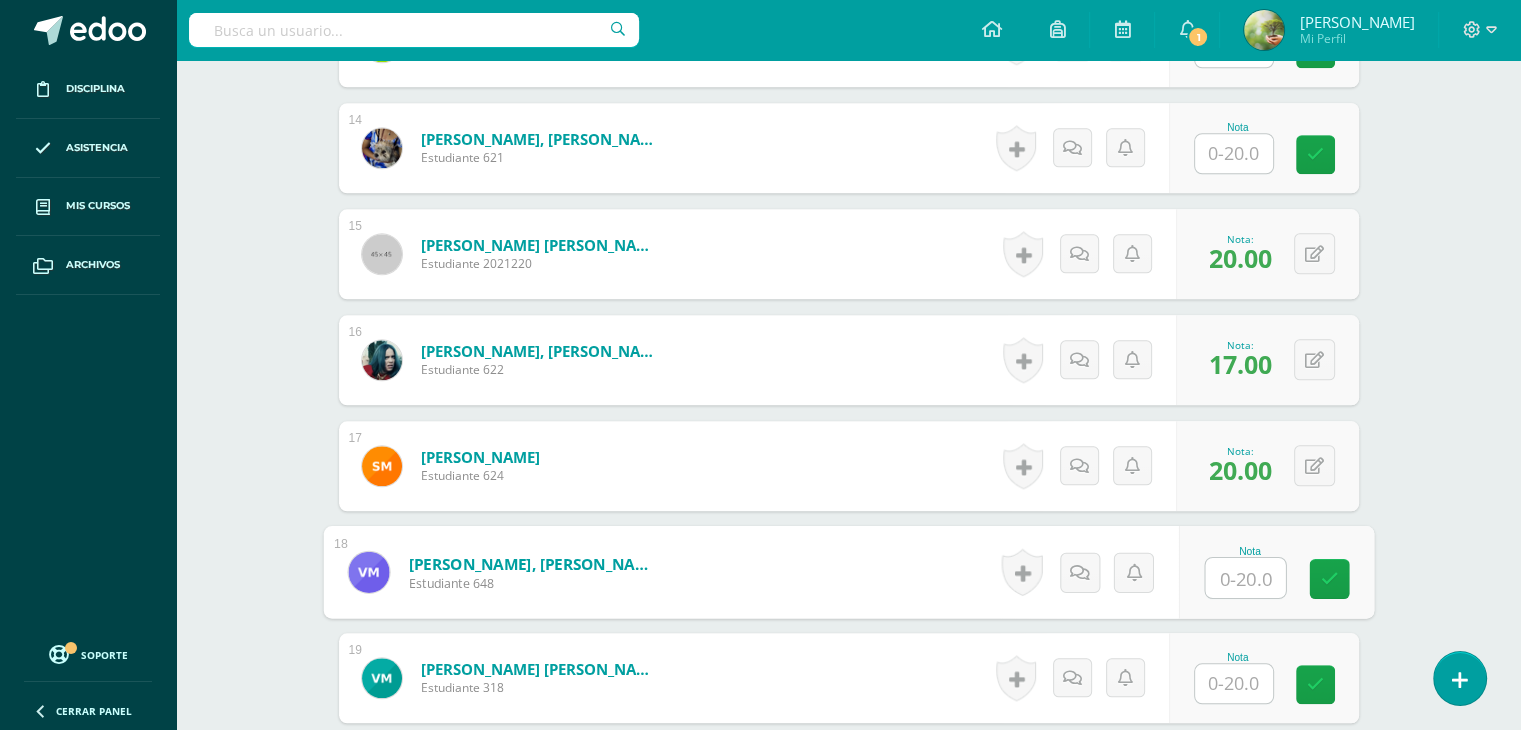 click at bounding box center (1245, 578) 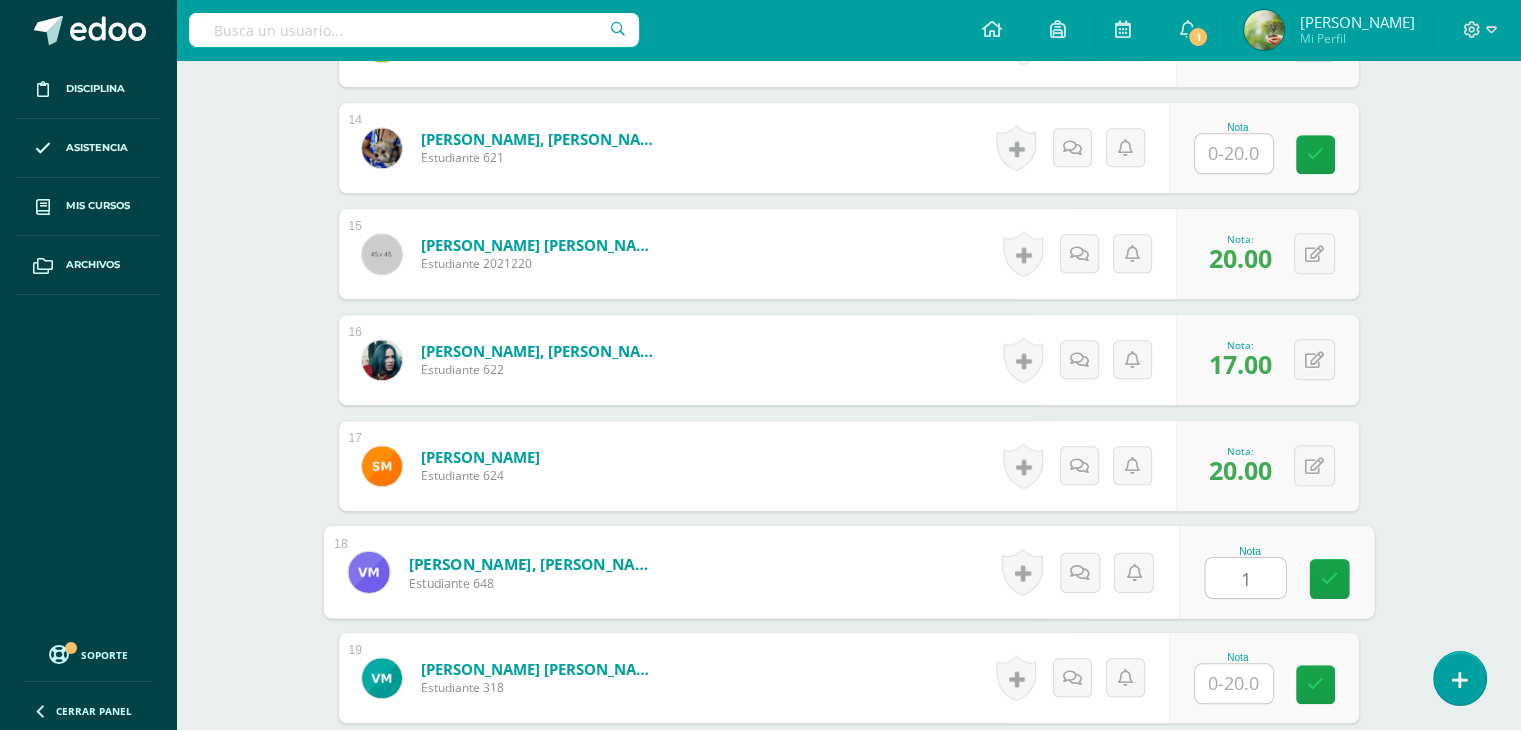 type on "19" 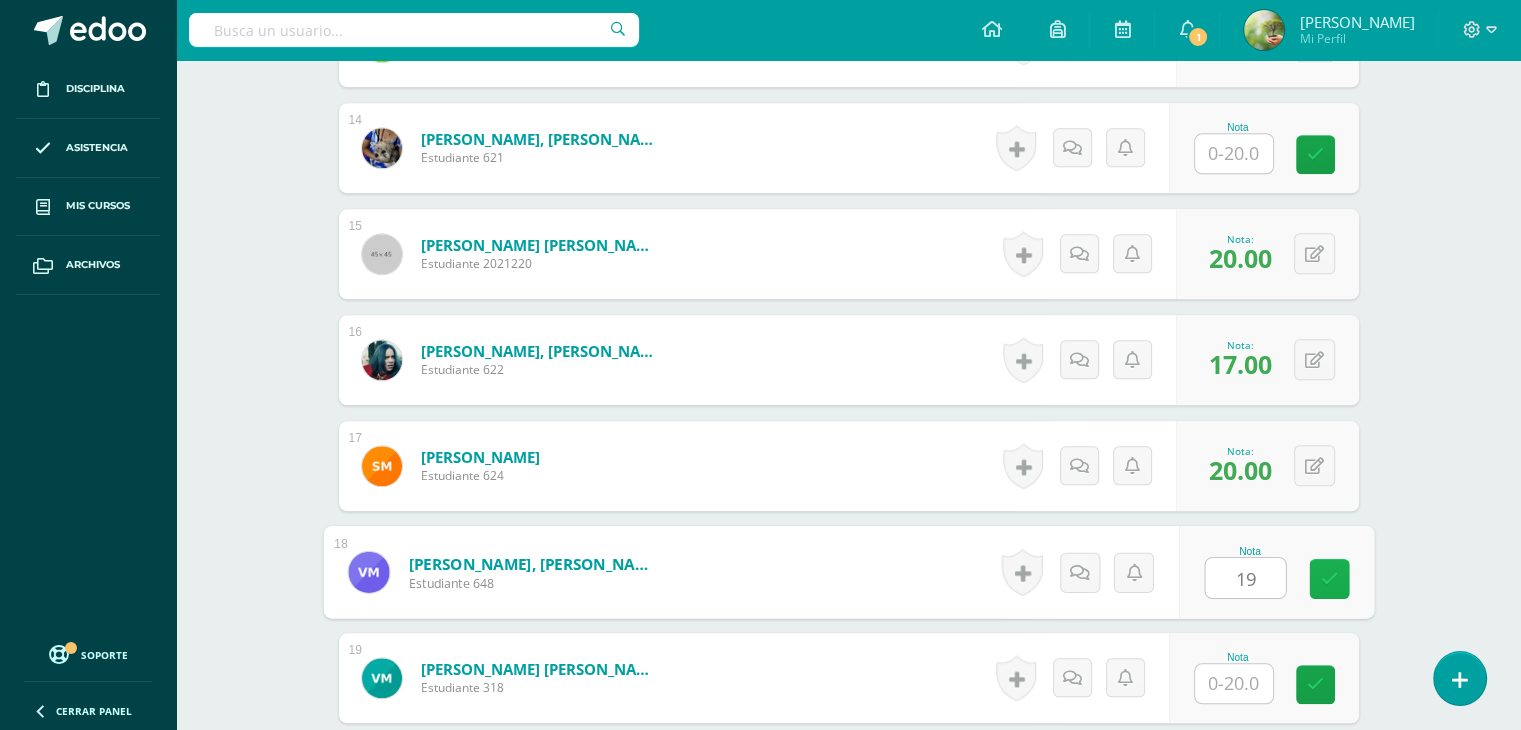 click at bounding box center [1329, 578] 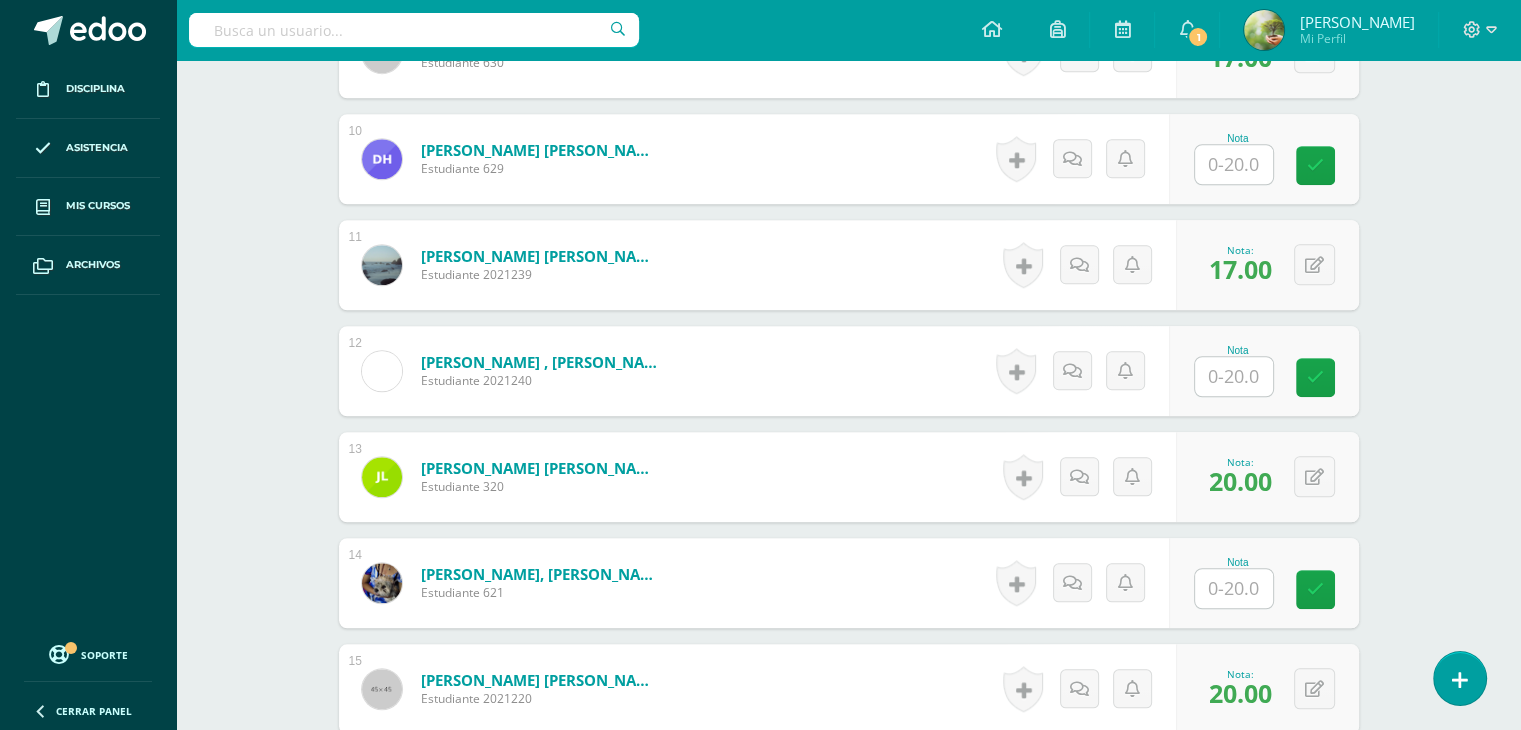 scroll, scrollTop: 1544, scrollLeft: 0, axis: vertical 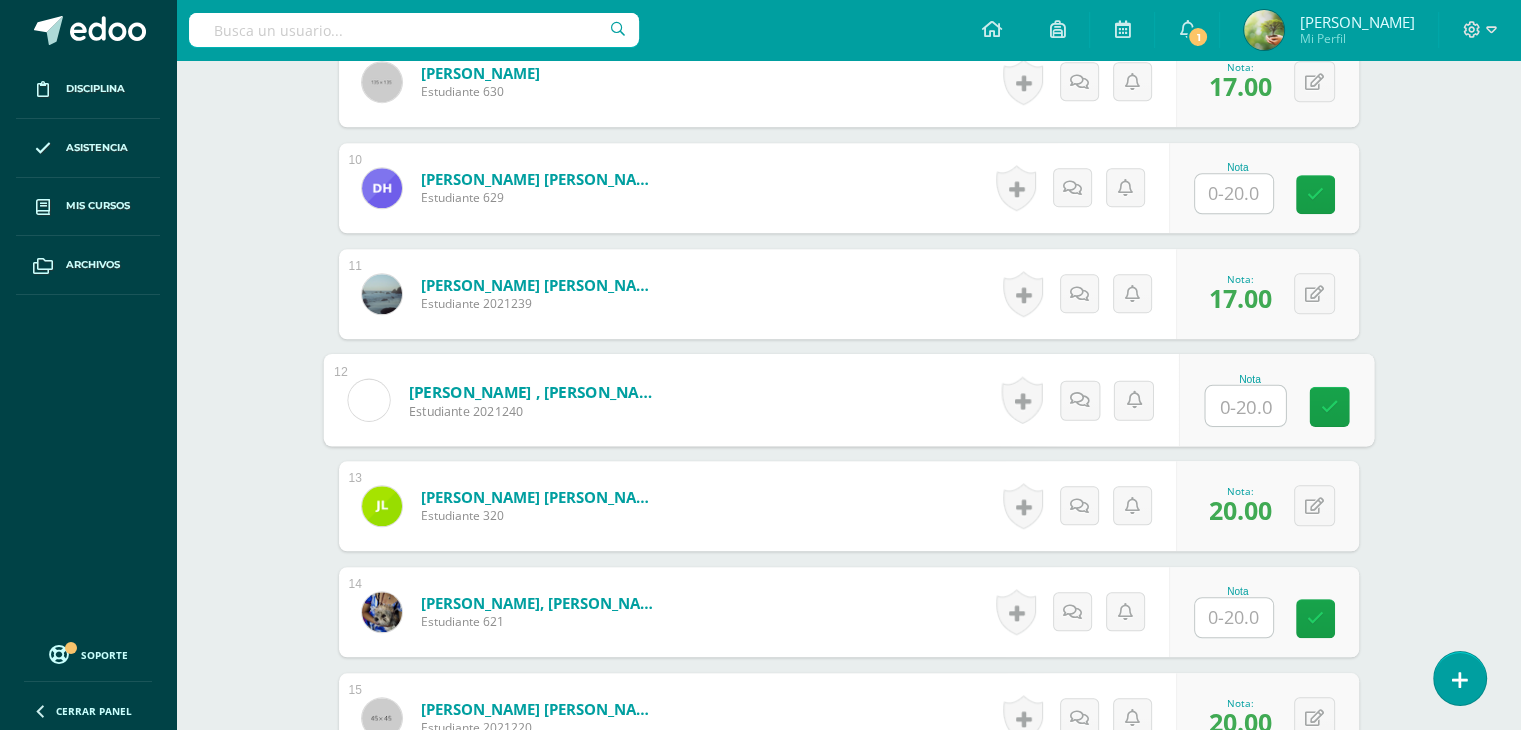 click at bounding box center [1245, 406] 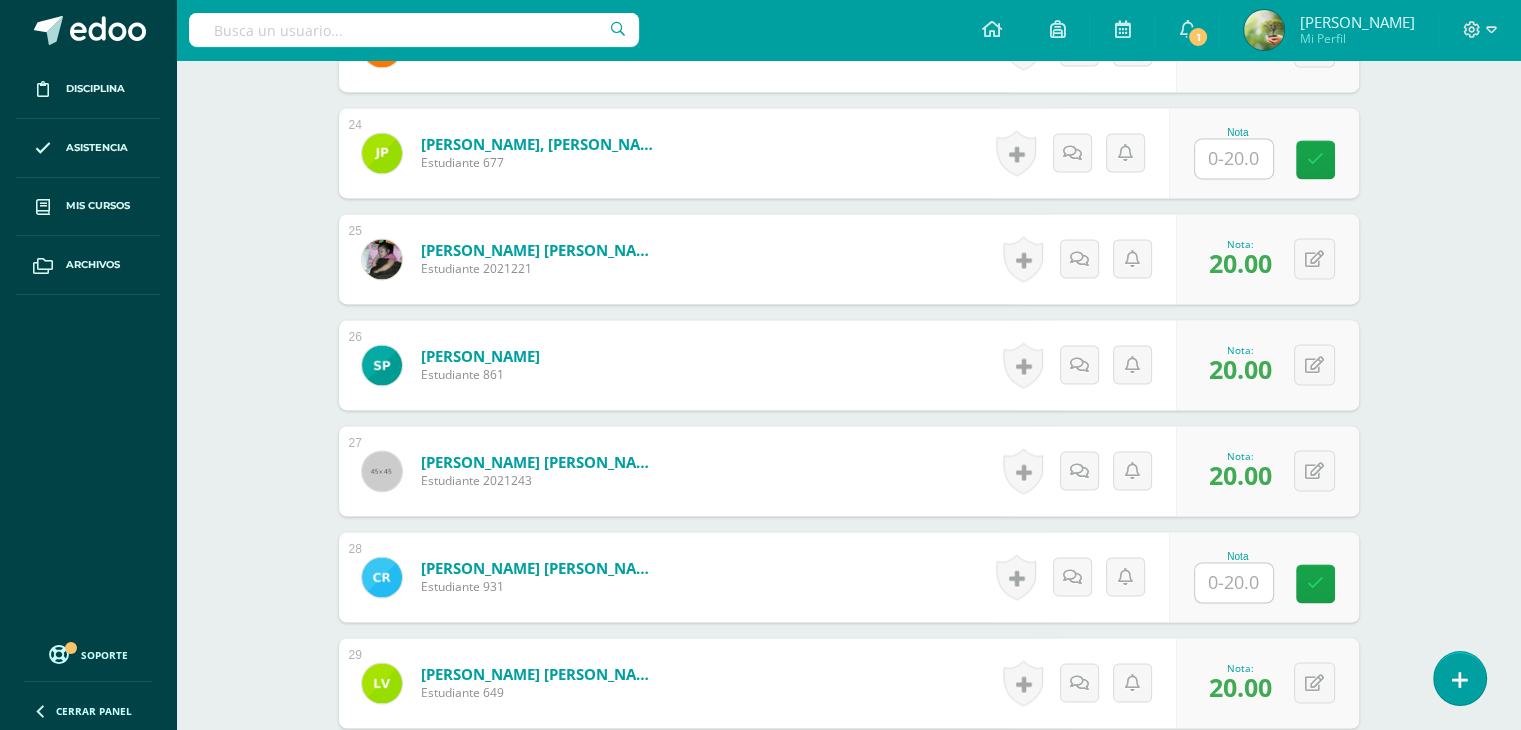 scroll, scrollTop: 3068, scrollLeft: 0, axis: vertical 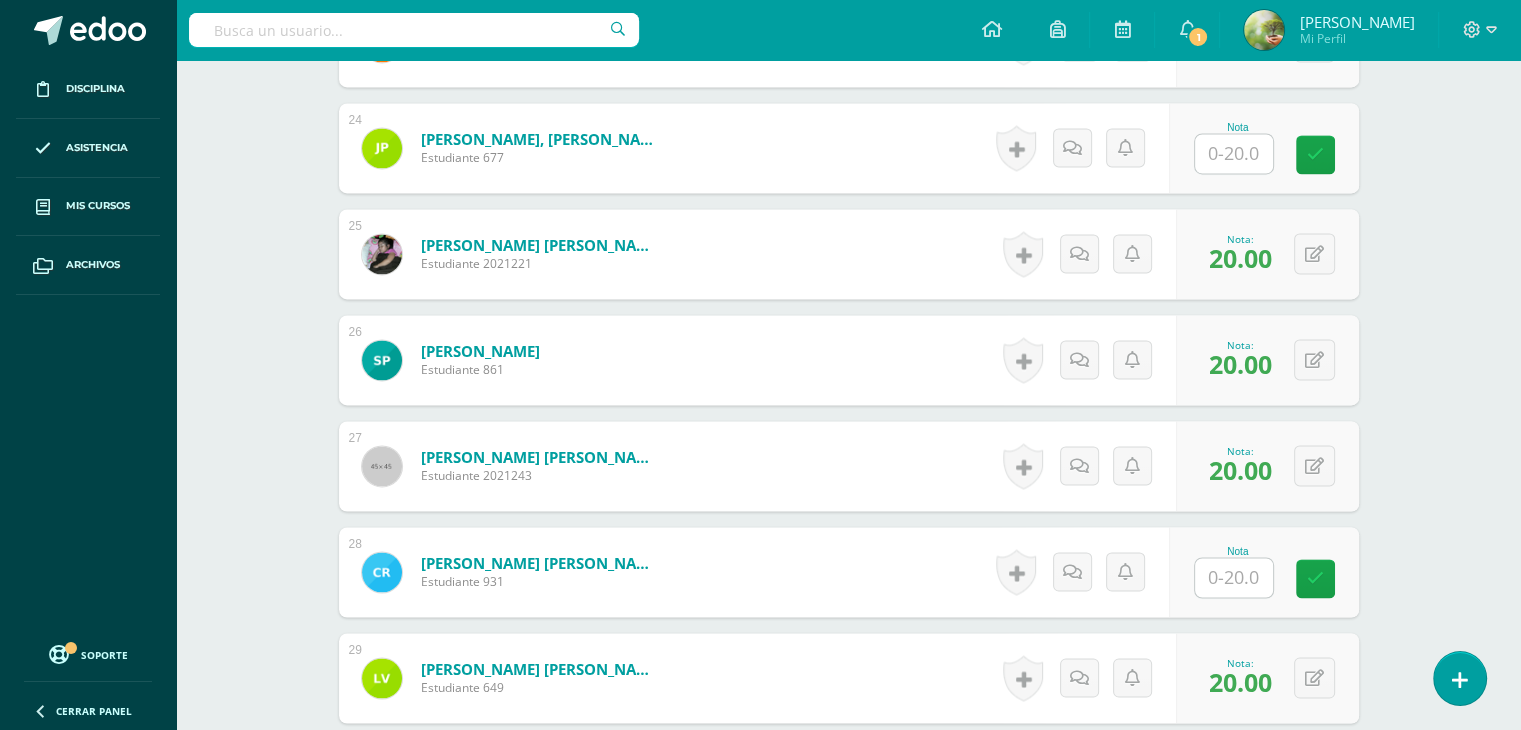 type on "16" 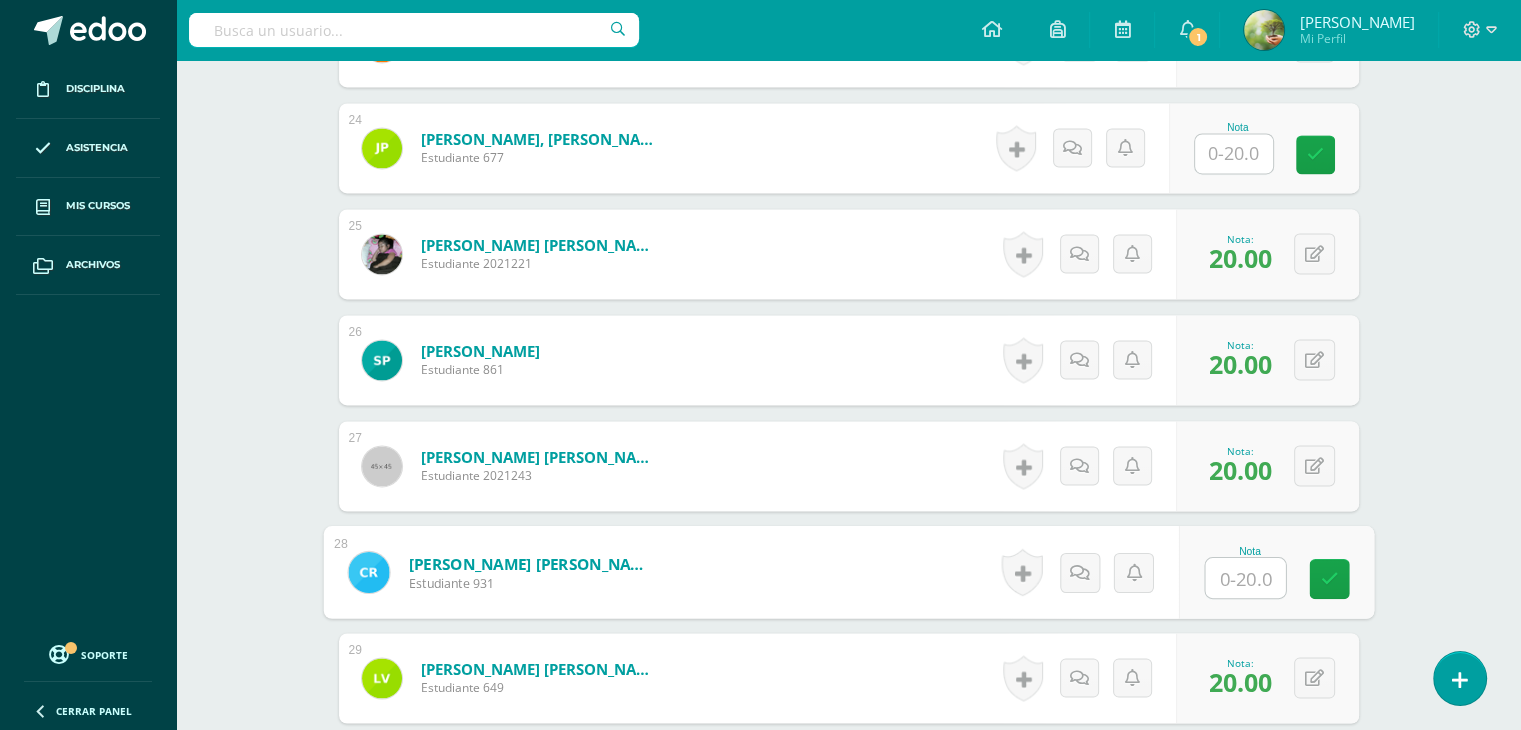 click at bounding box center (1245, 578) 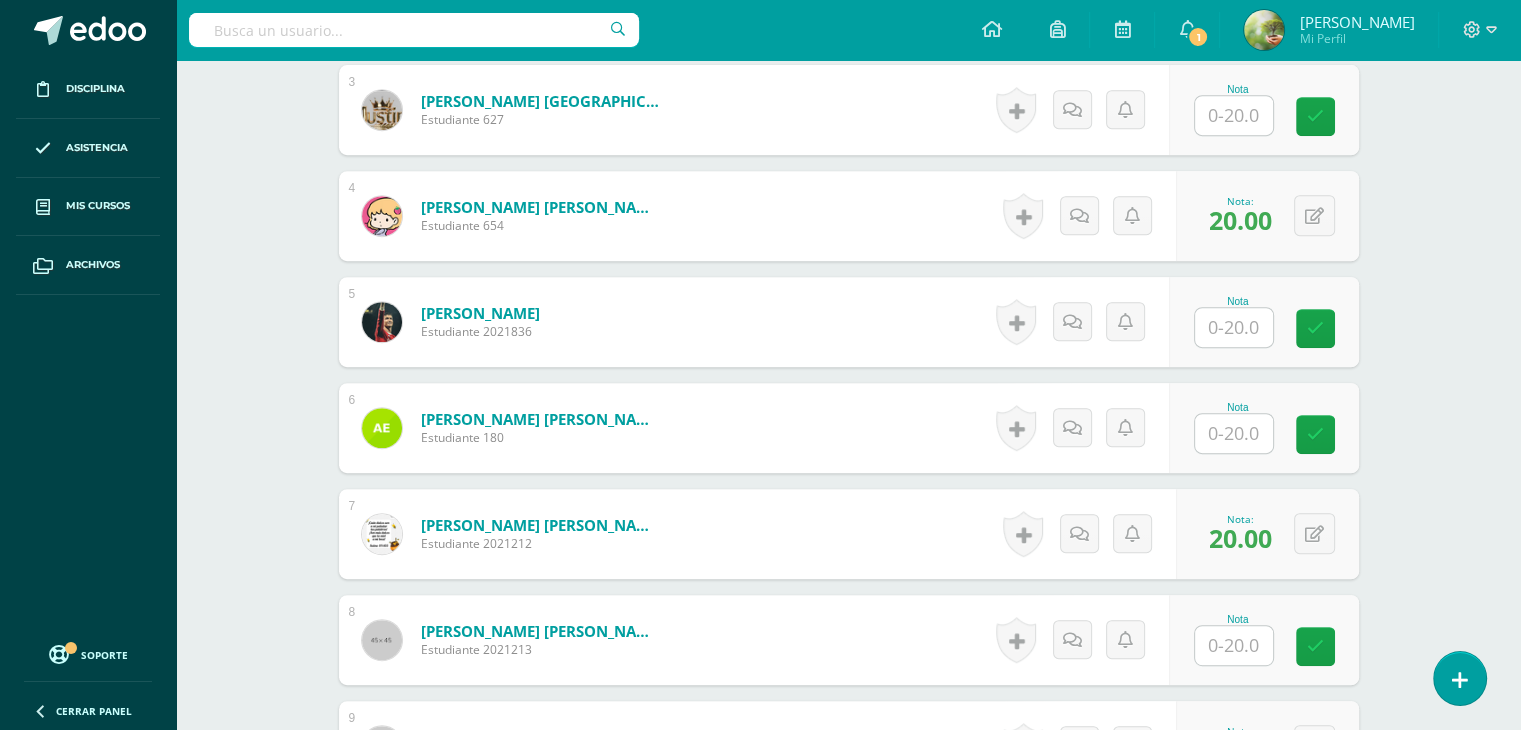 scroll, scrollTop: 866, scrollLeft: 0, axis: vertical 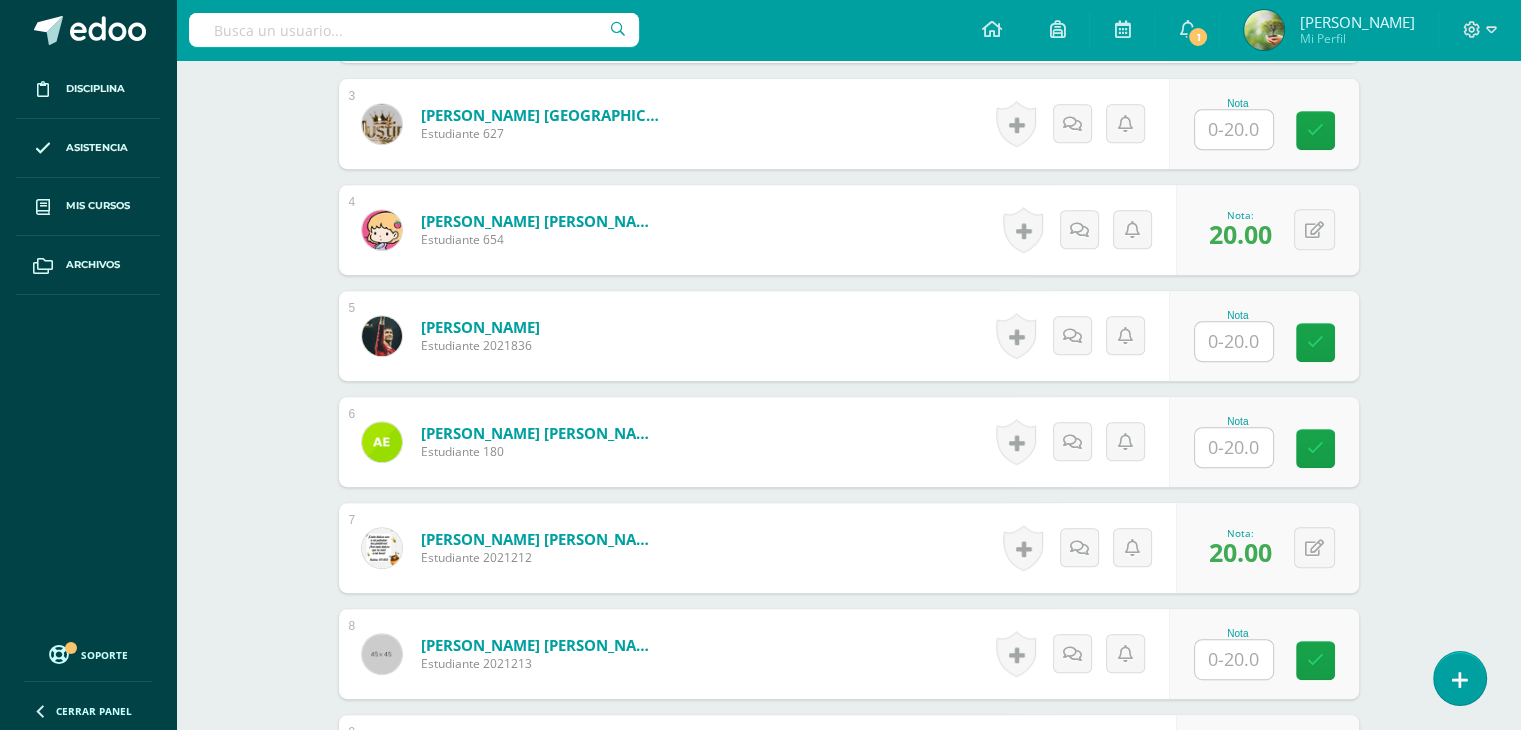 type on "16" 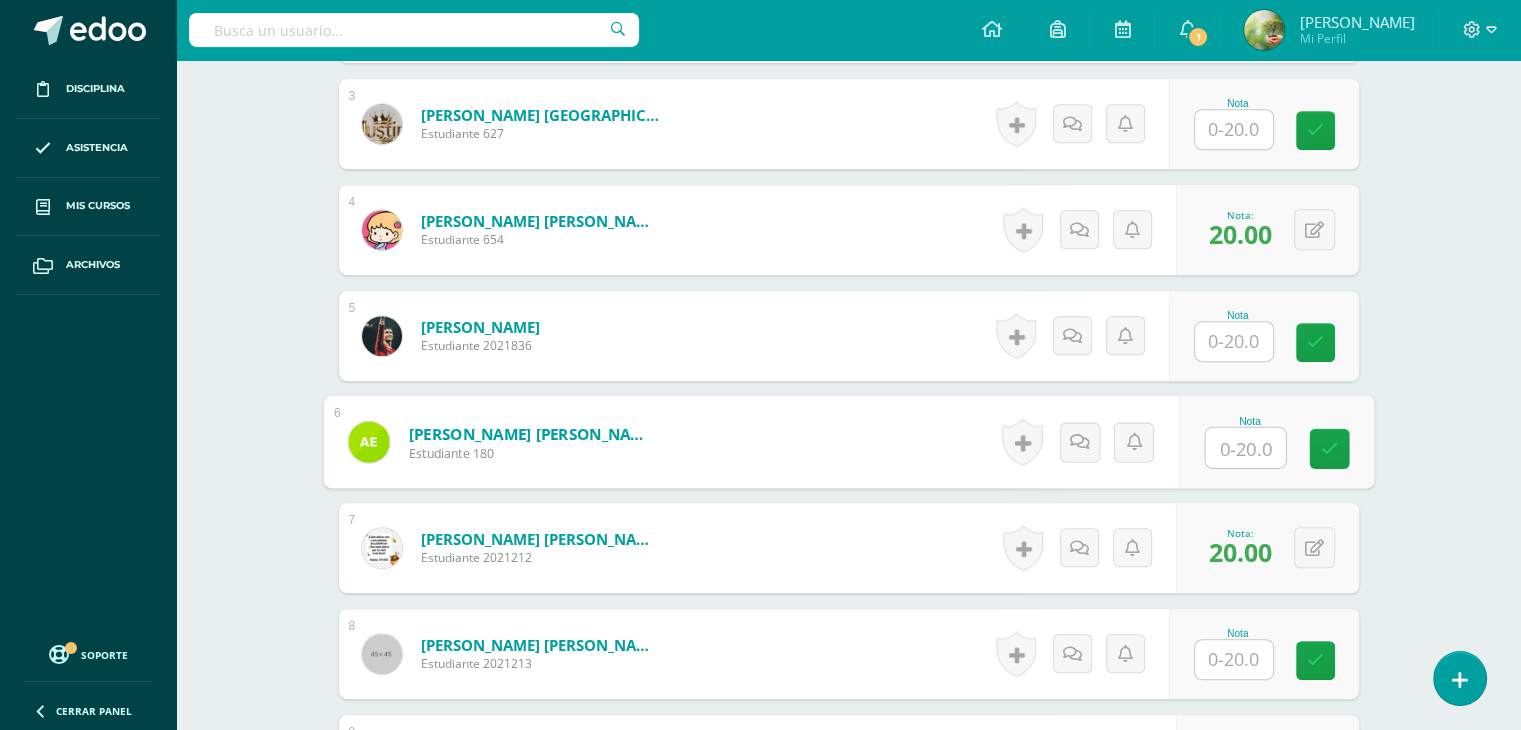 click at bounding box center [1245, 448] 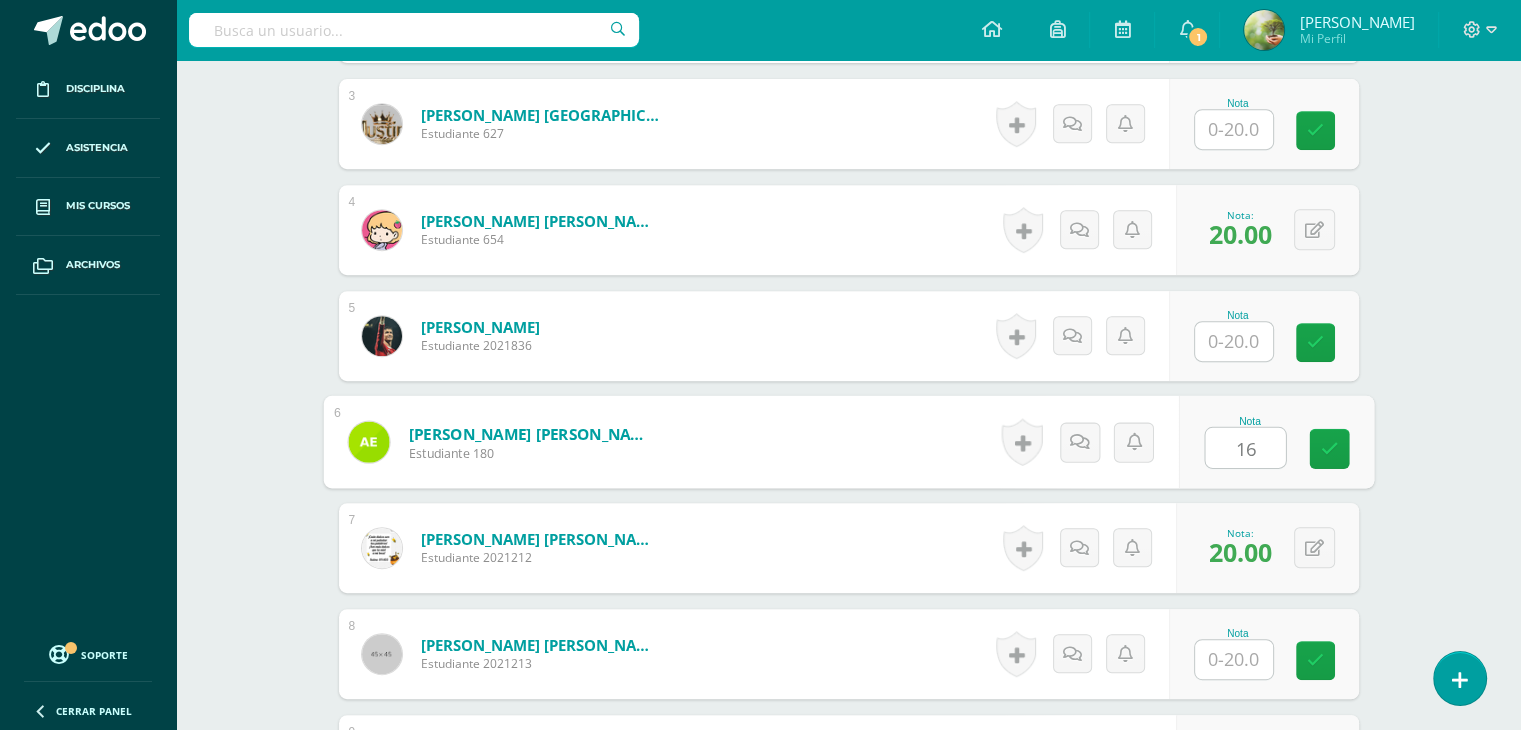 type on "16" 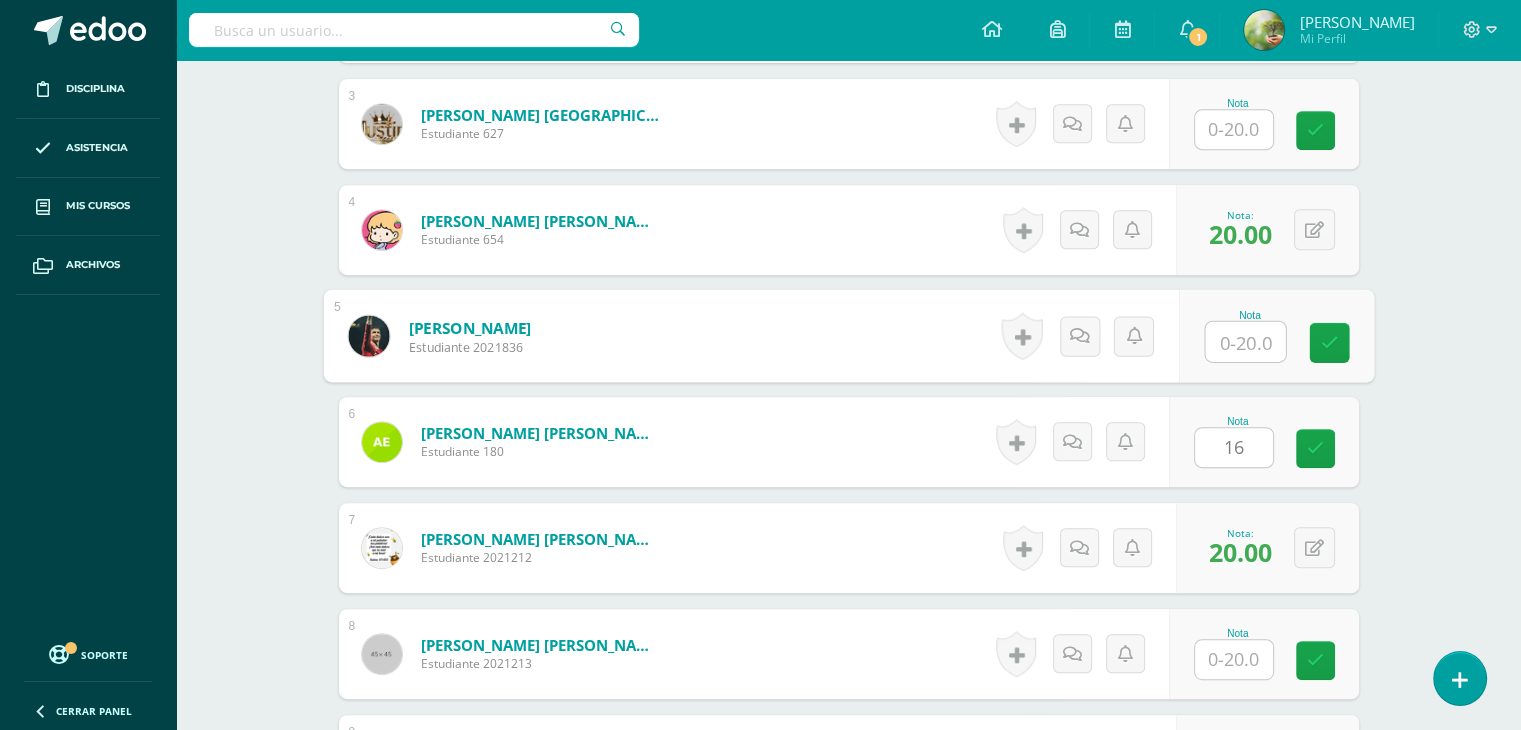 click at bounding box center (1245, 342) 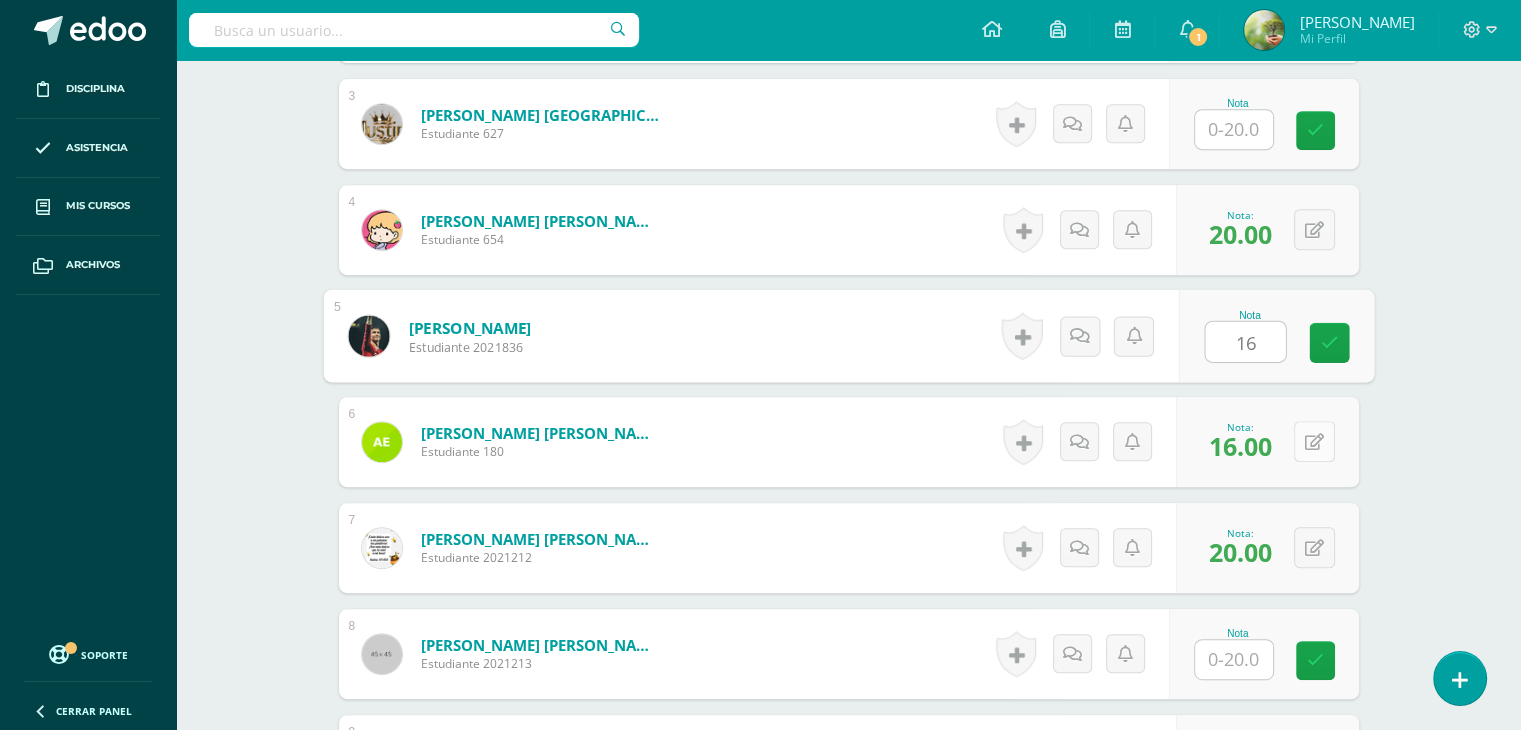 type on "16" 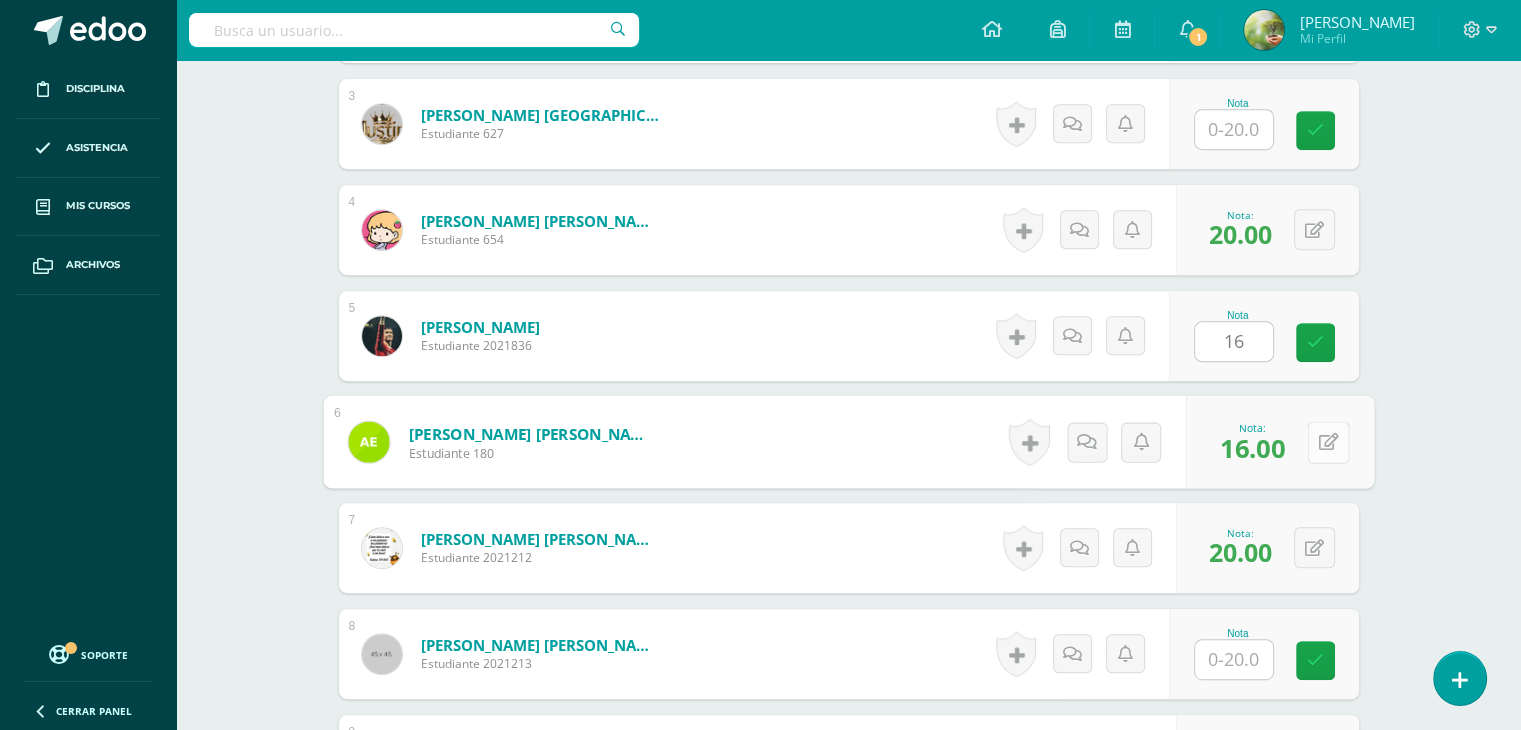 click at bounding box center (1328, 441) 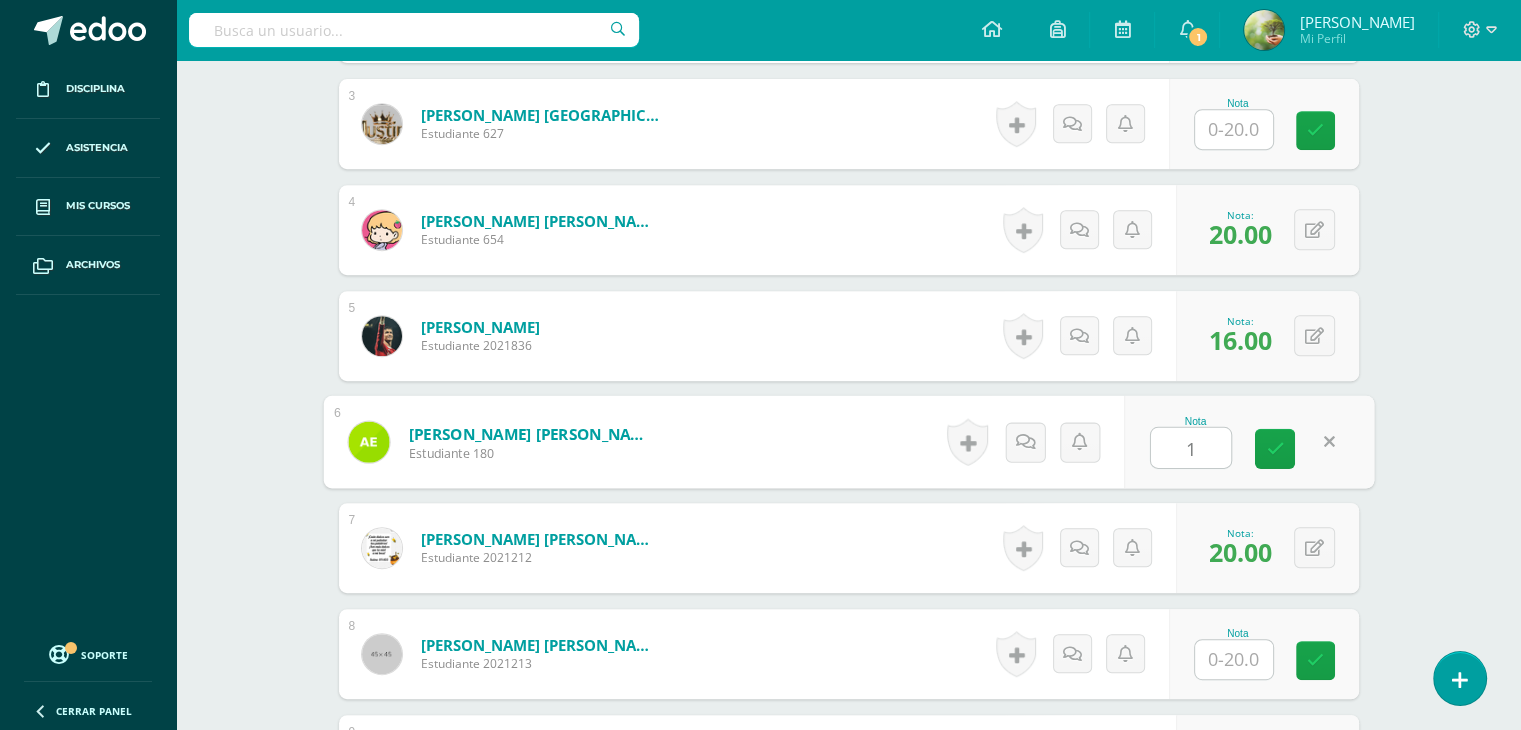 type on "10" 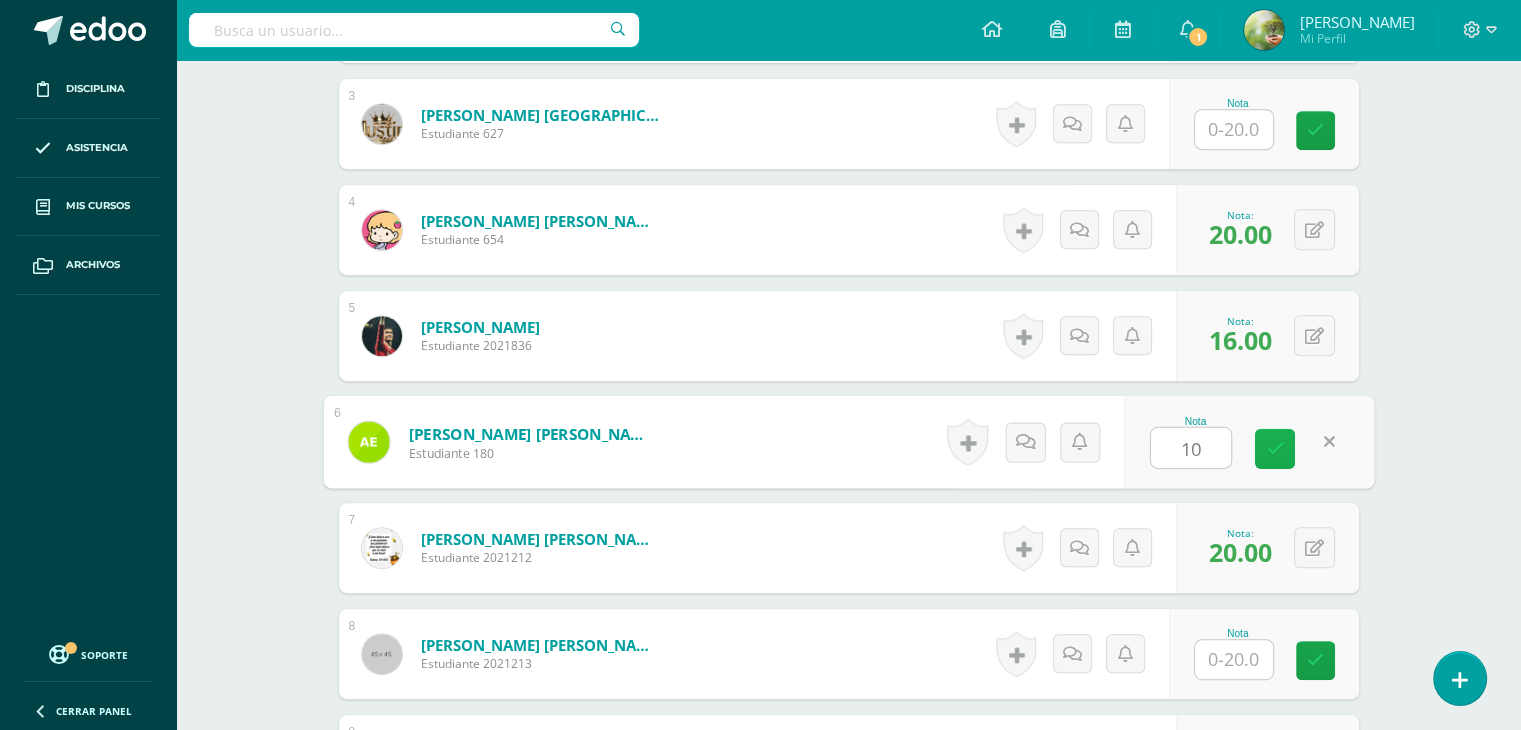 click at bounding box center (1275, 448) 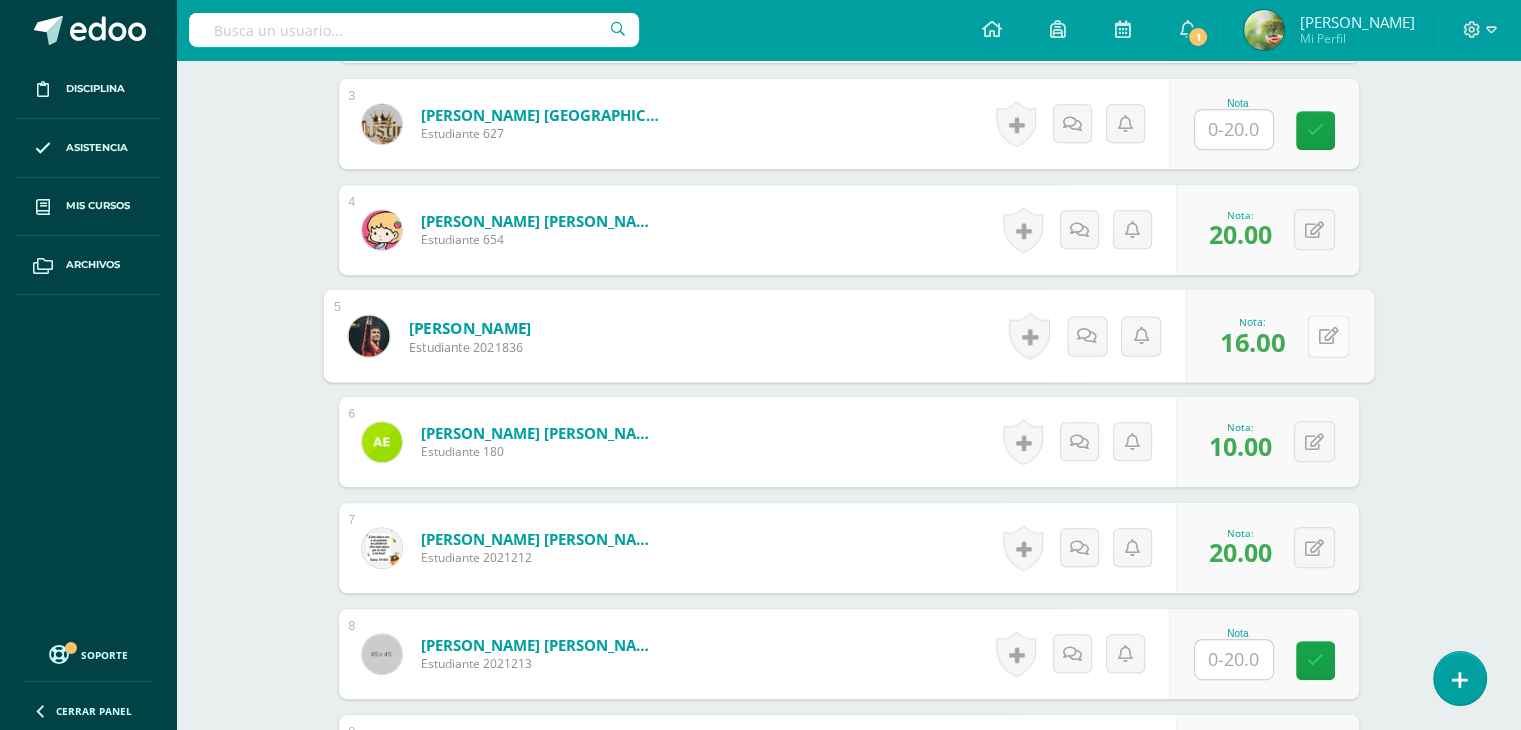 click at bounding box center (1328, 336) 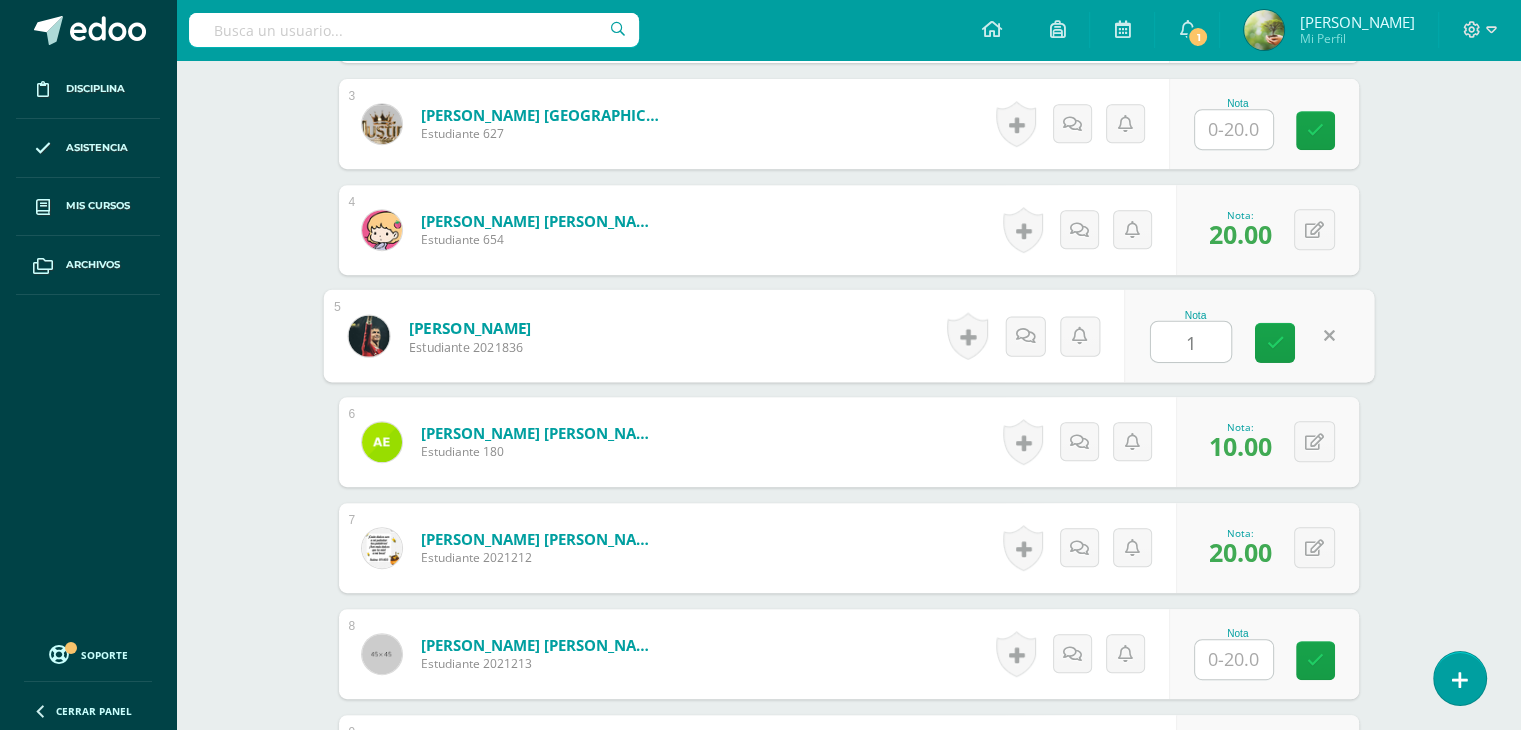 type on "10" 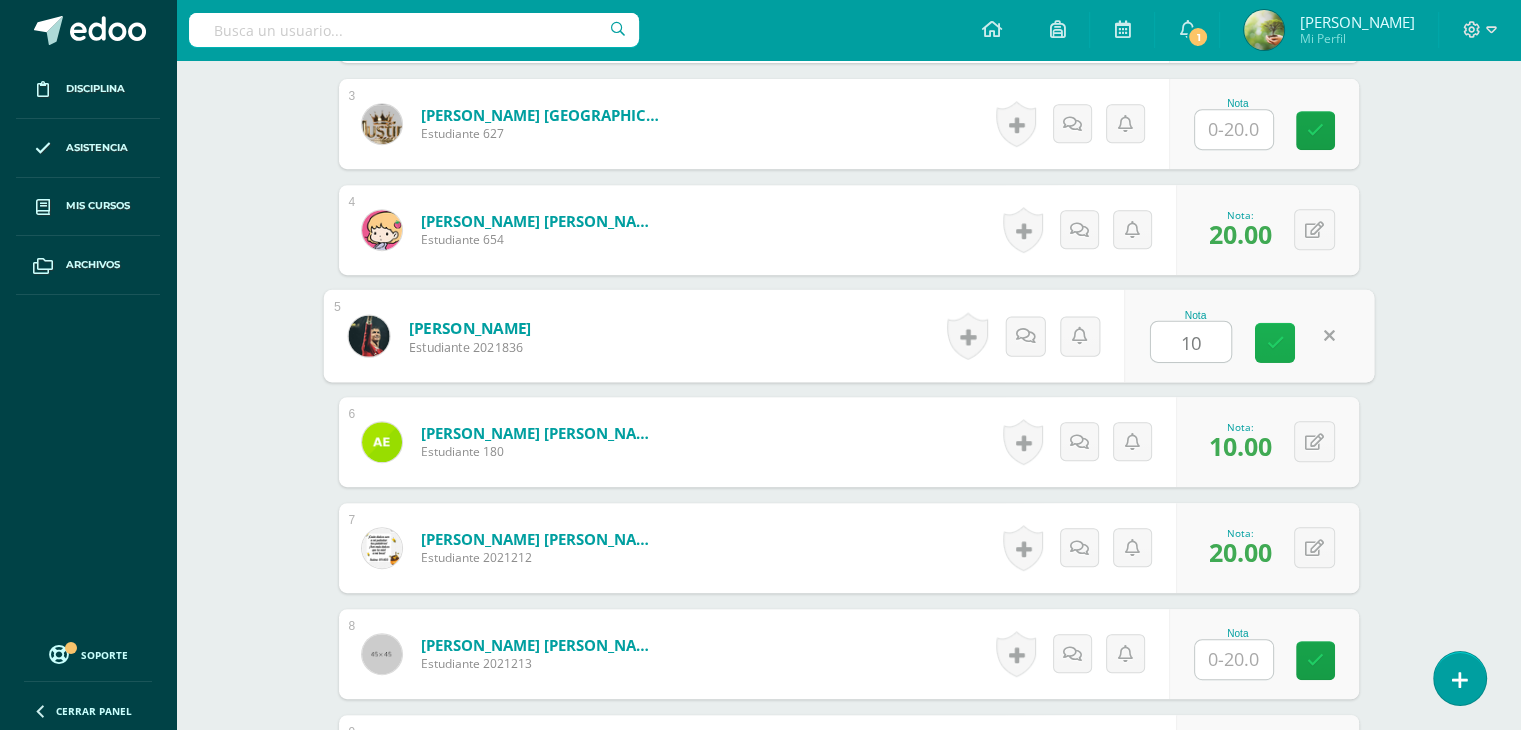 click at bounding box center (1275, 342) 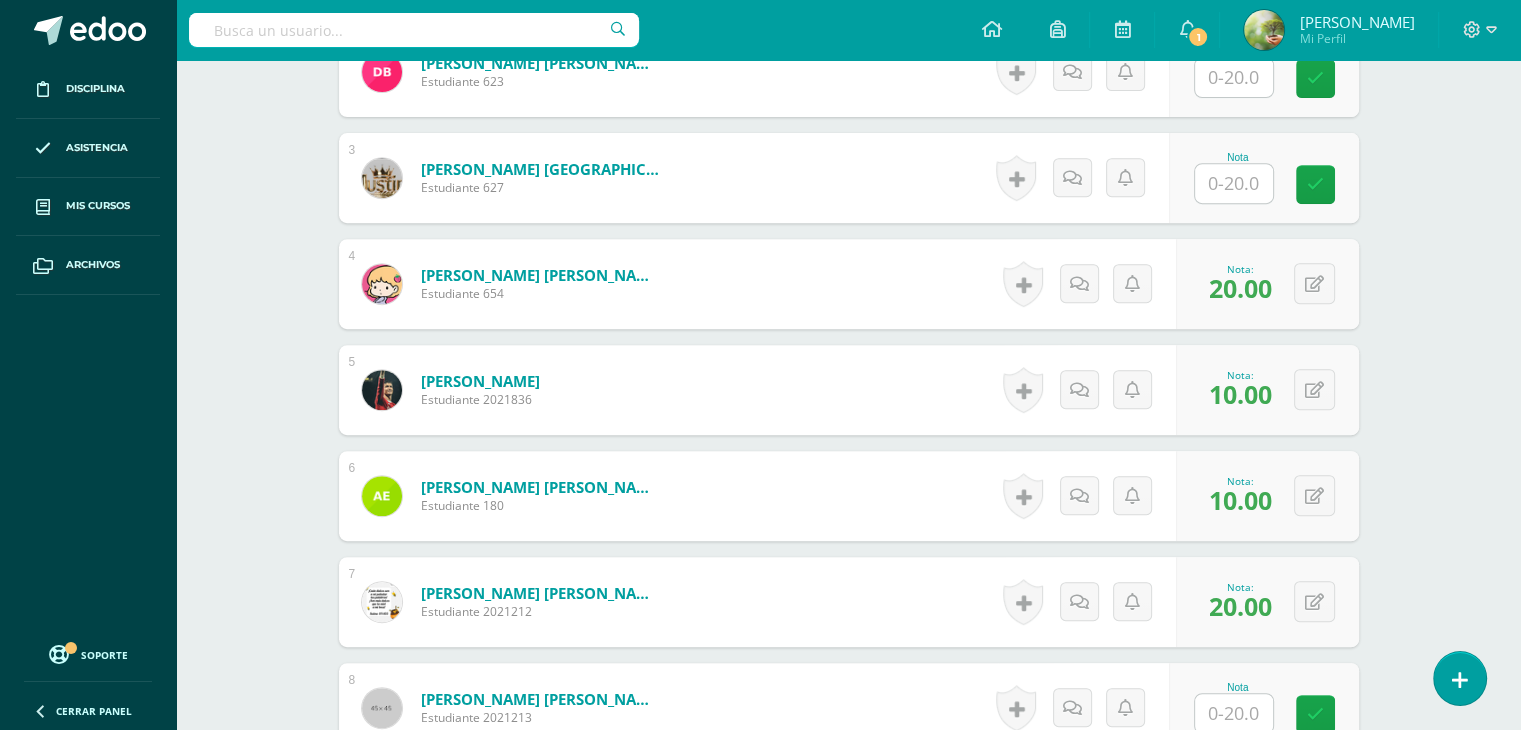 scroll, scrollTop: 808, scrollLeft: 0, axis: vertical 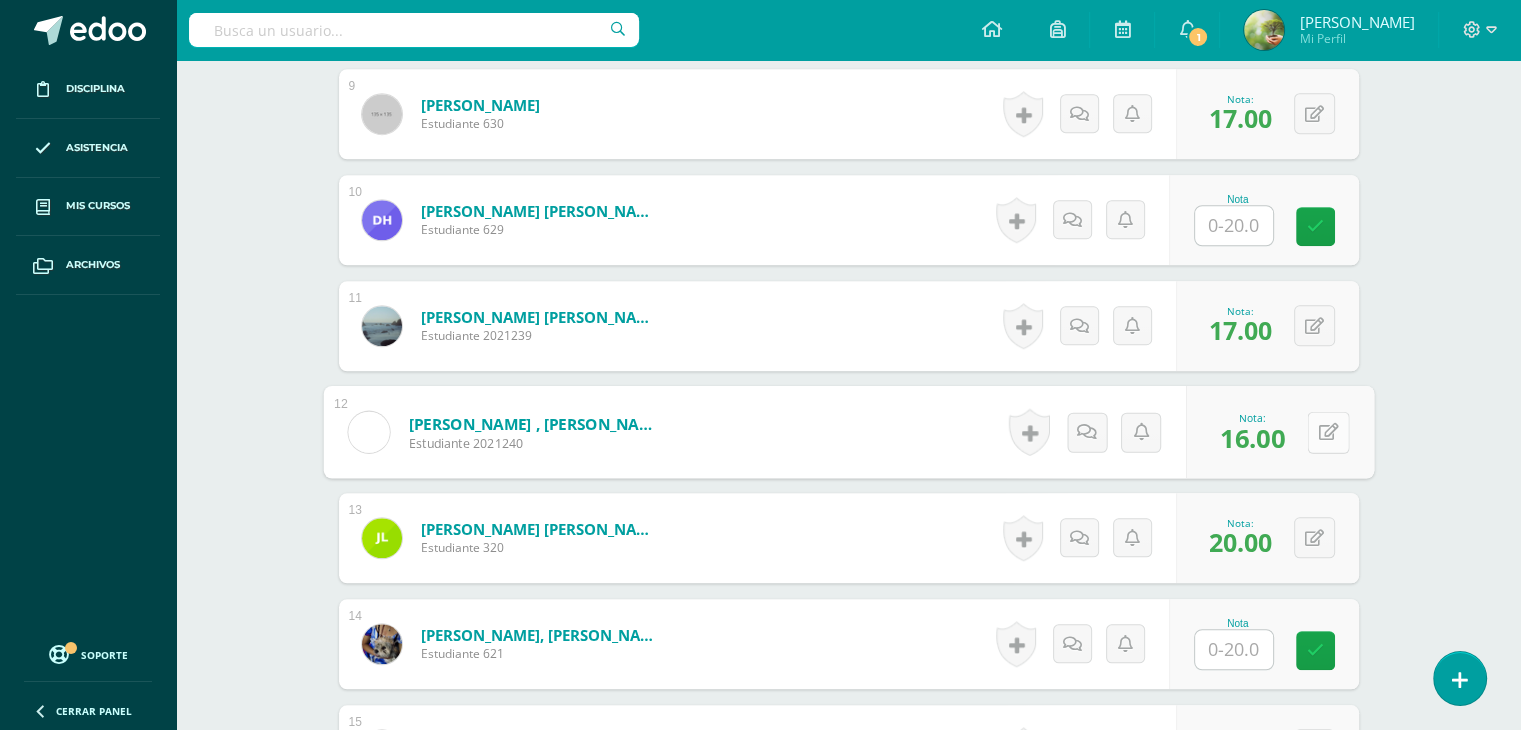 click at bounding box center [1328, 432] 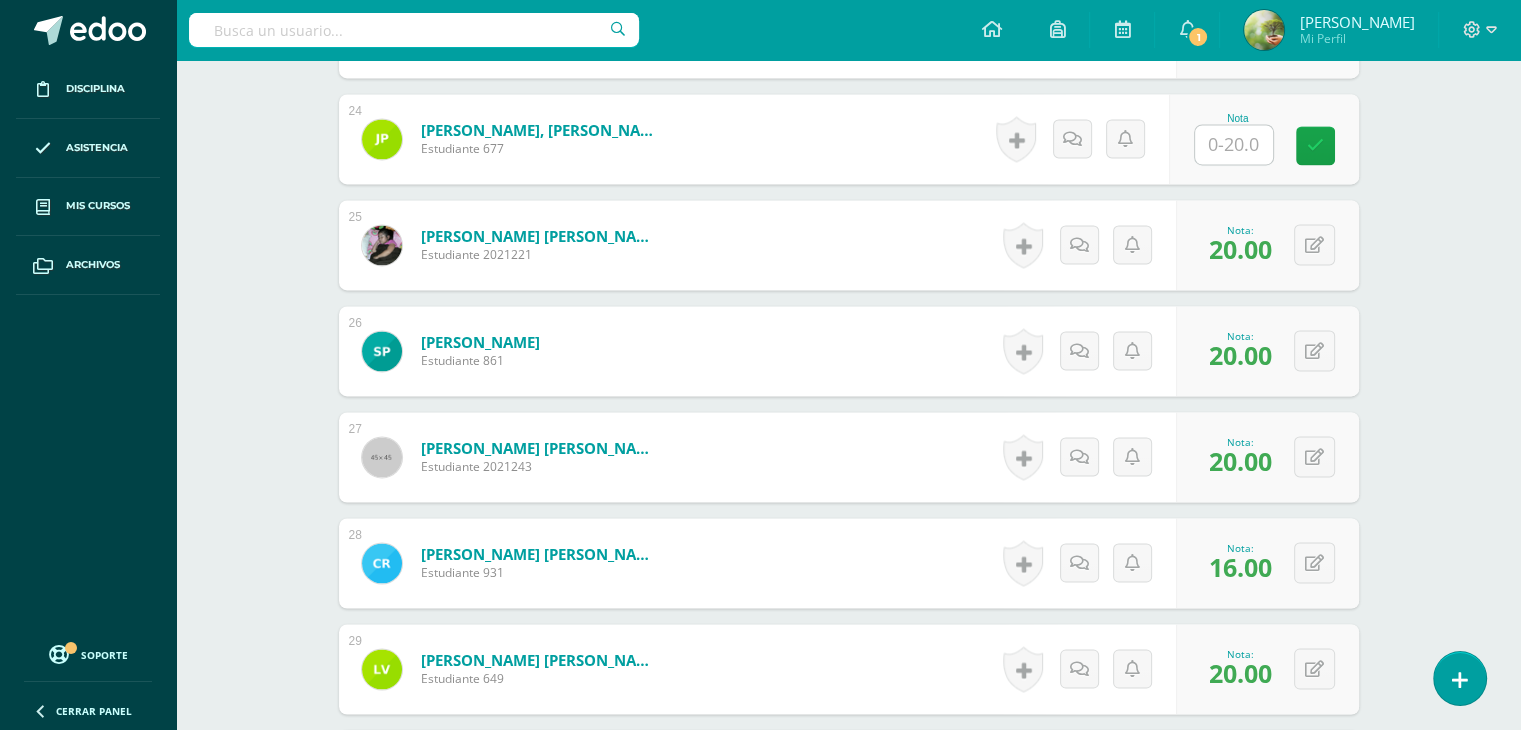 scroll, scrollTop: 3082, scrollLeft: 0, axis: vertical 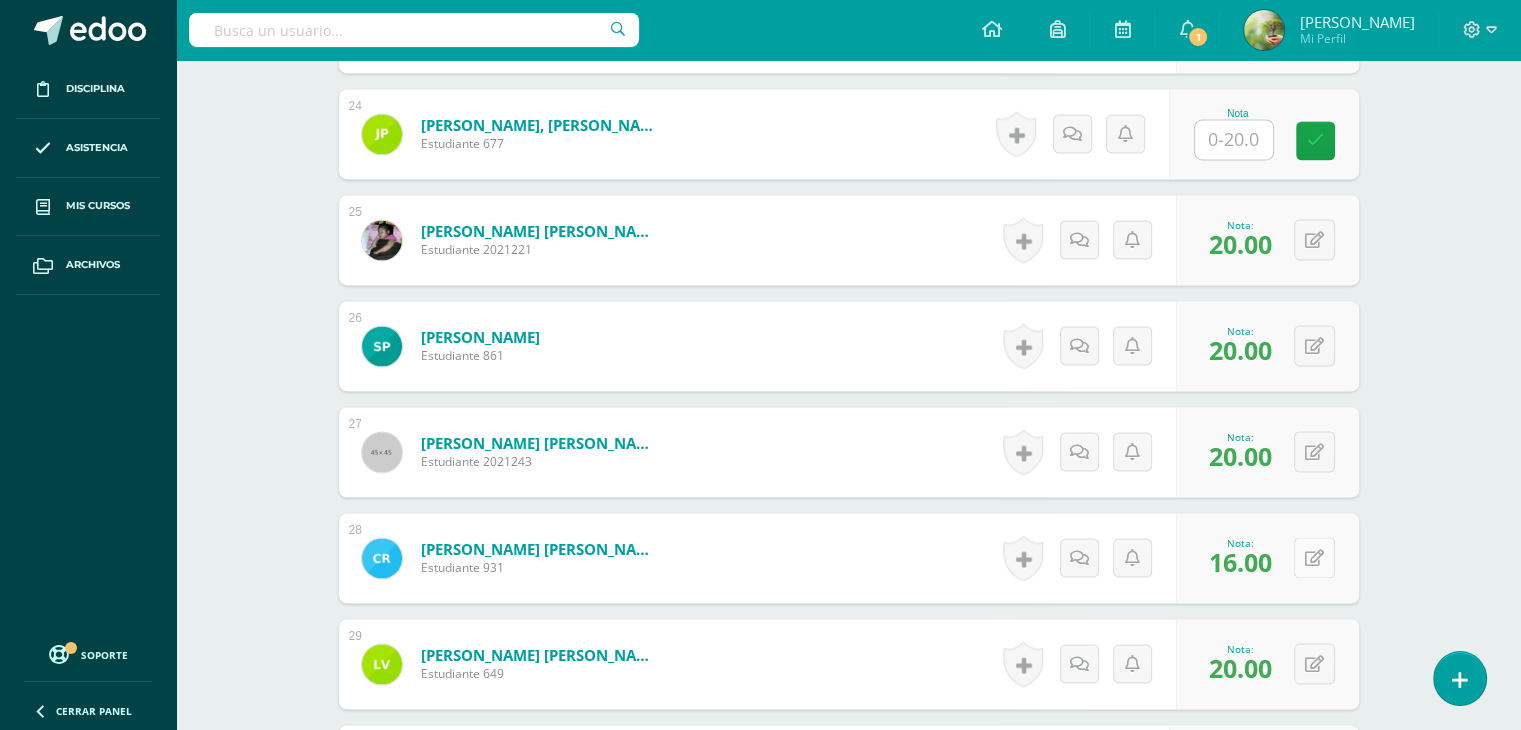 type on "10" 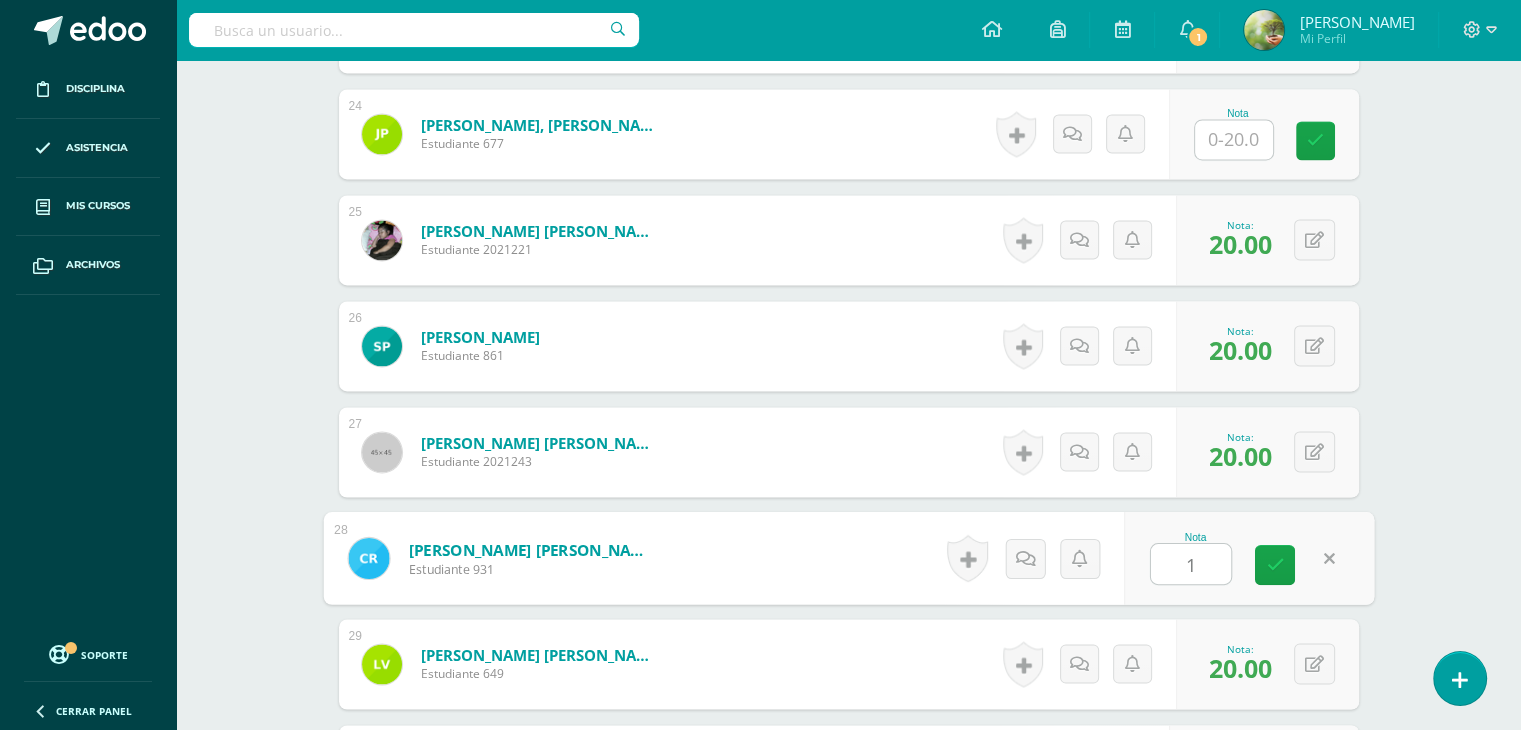 type on "10" 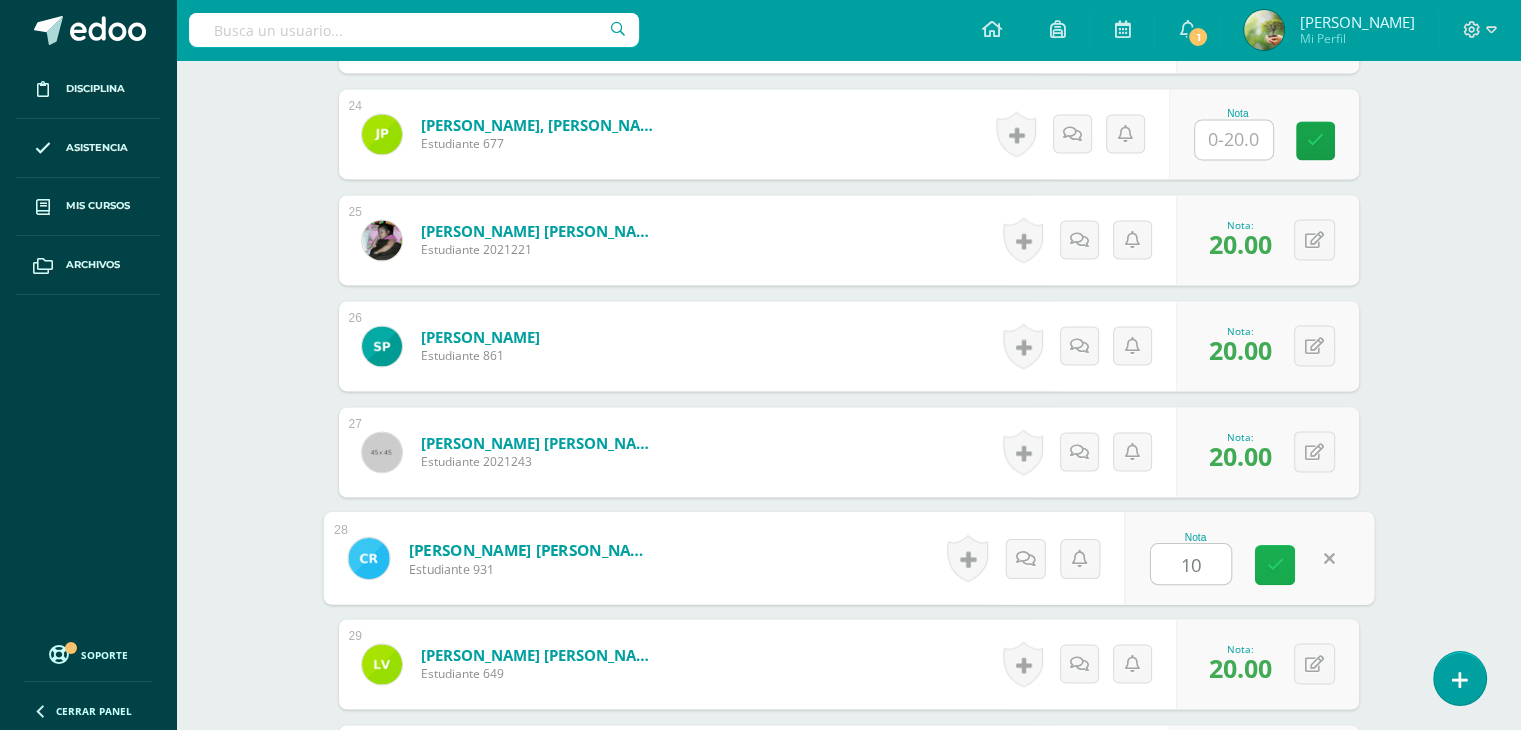 click at bounding box center [1275, 565] 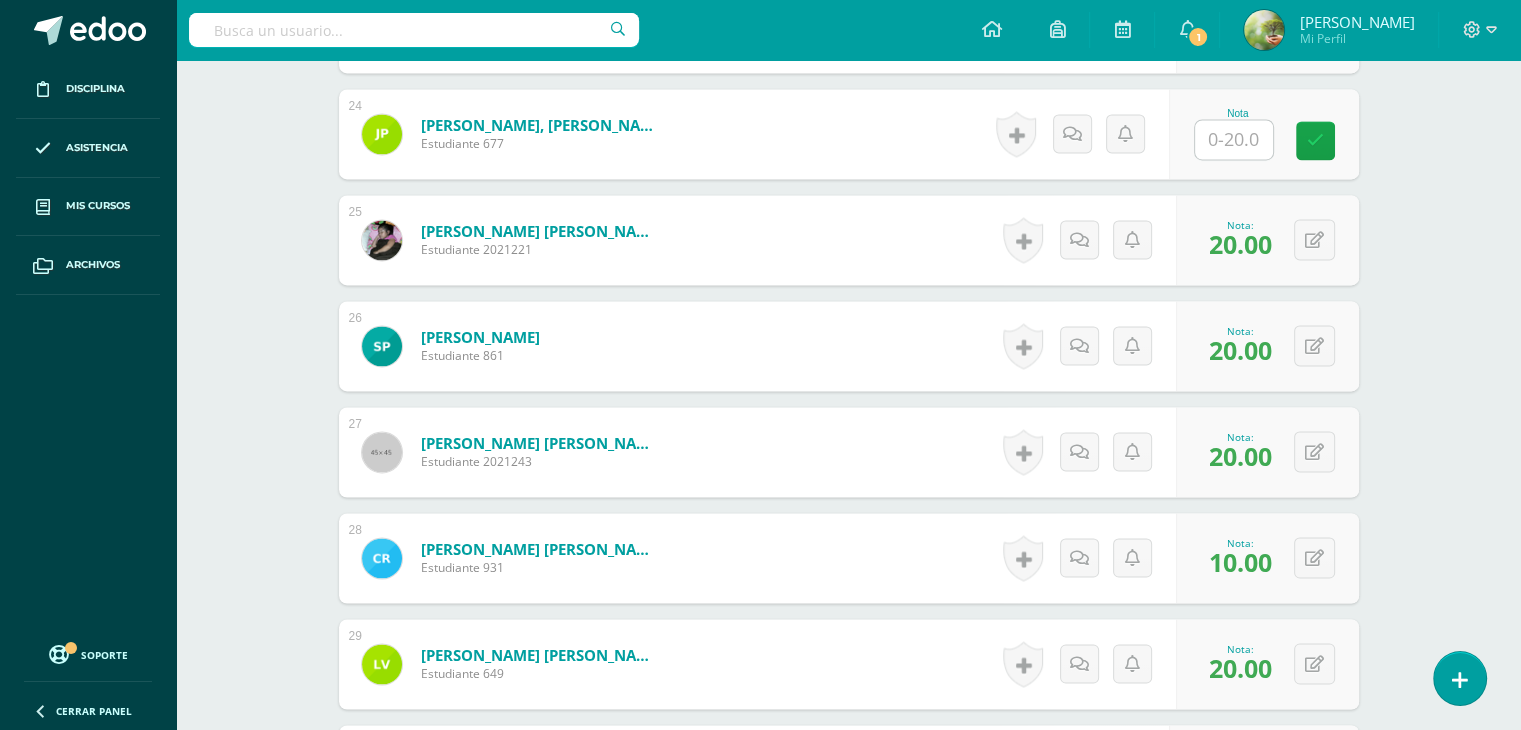 drag, startPoint x: 1525, startPoint y: 545, endPoint x: 1481, endPoint y: 563, distance: 47.539455 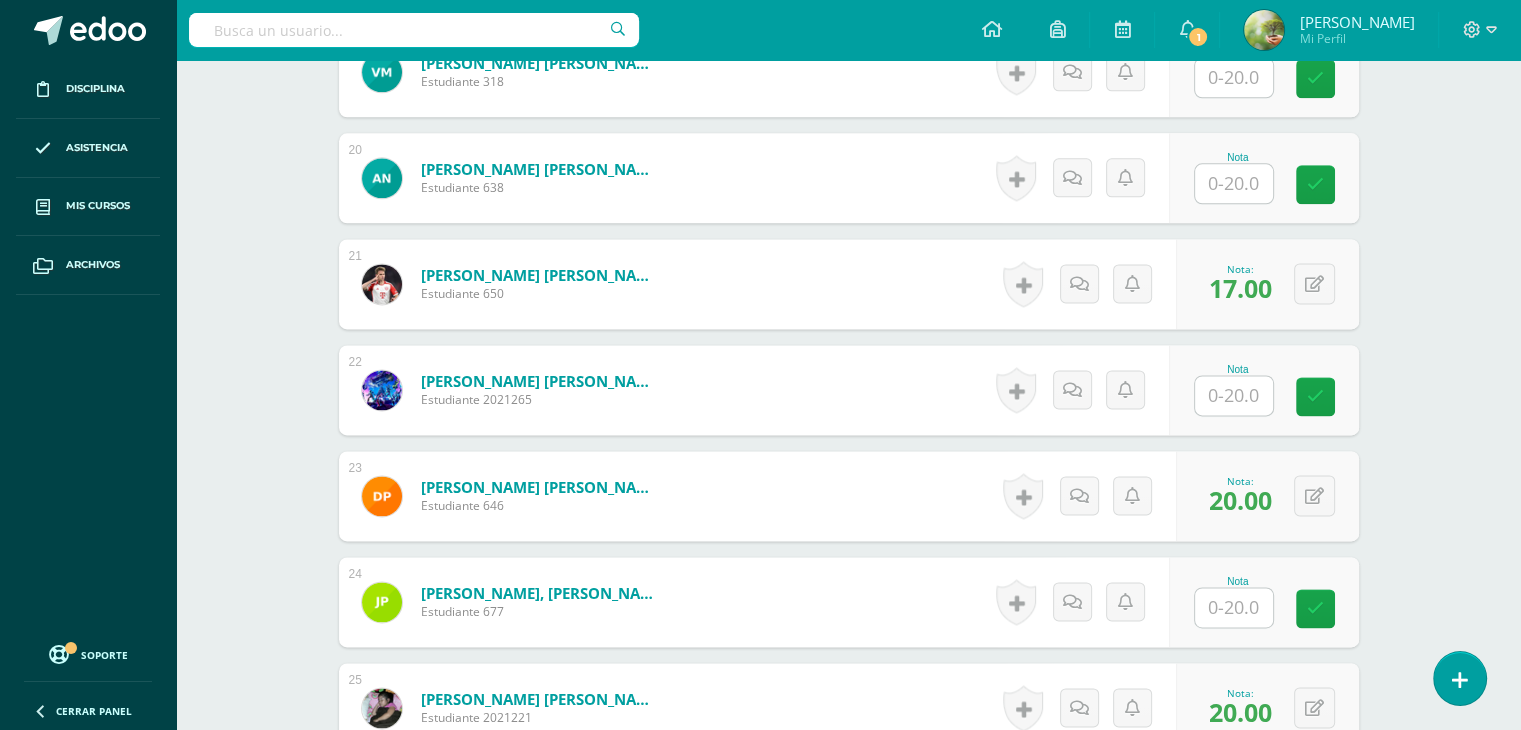 scroll, scrollTop: 2585, scrollLeft: 0, axis: vertical 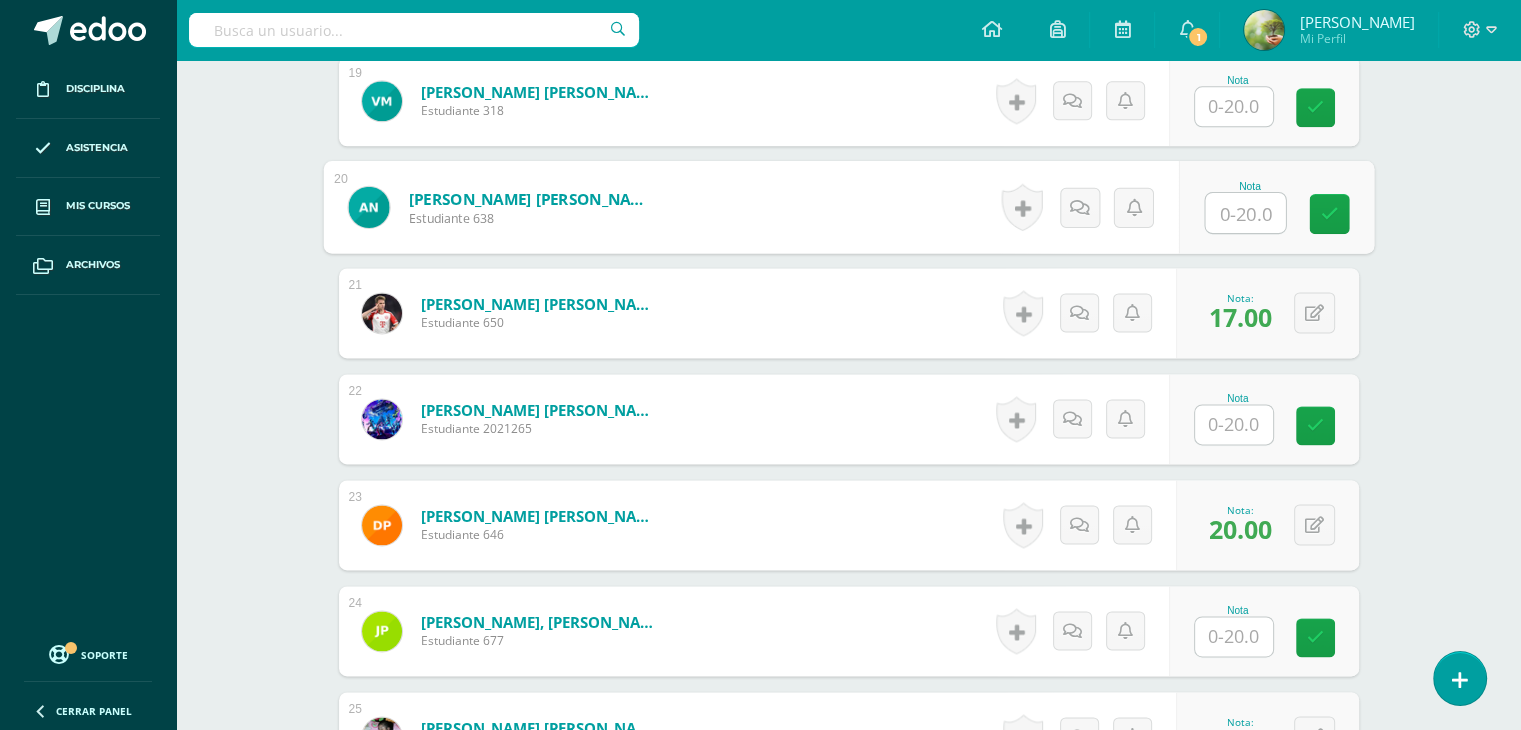 click at bounding box center [1245, 213] 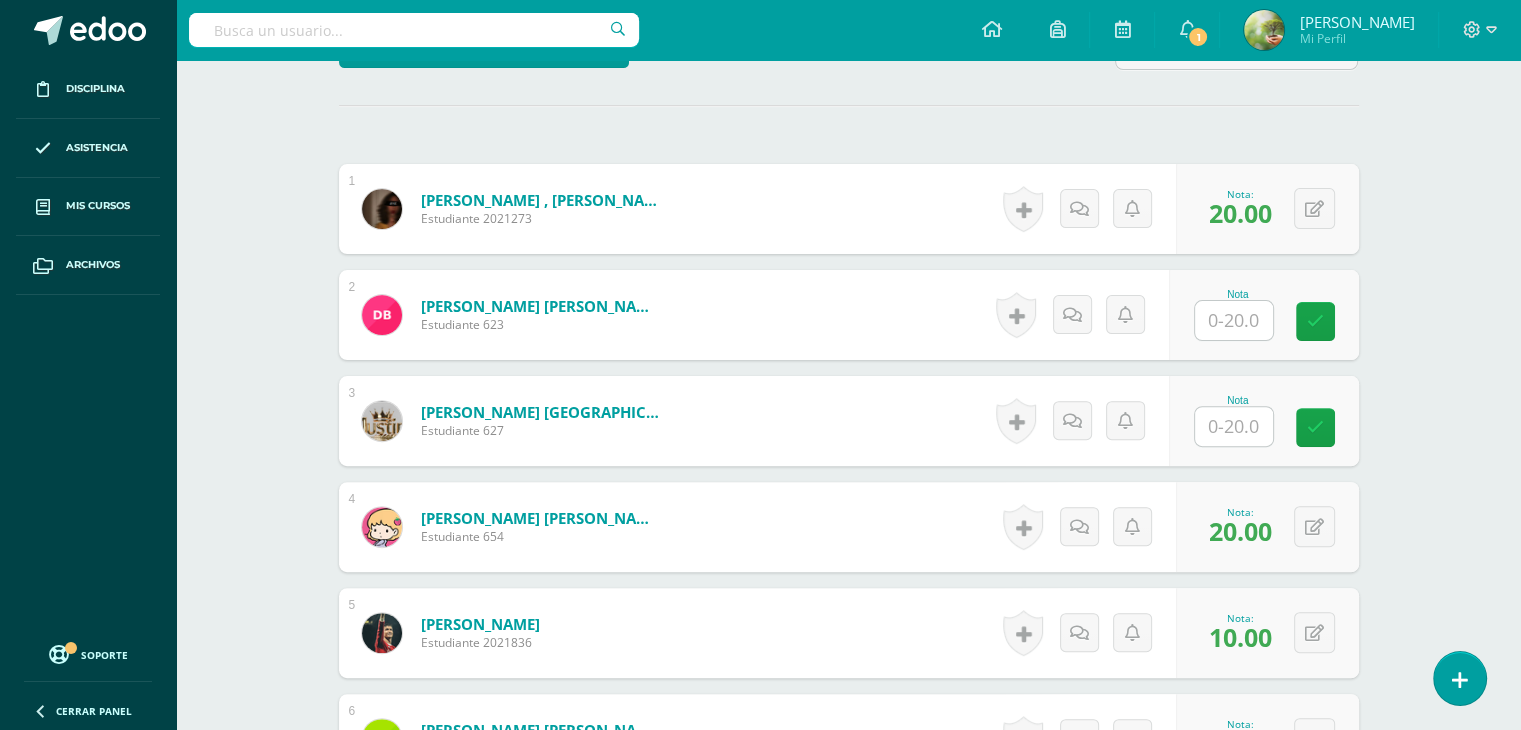 scroll, scrollTop: 555, scrollLeft: 0, axis: vertical 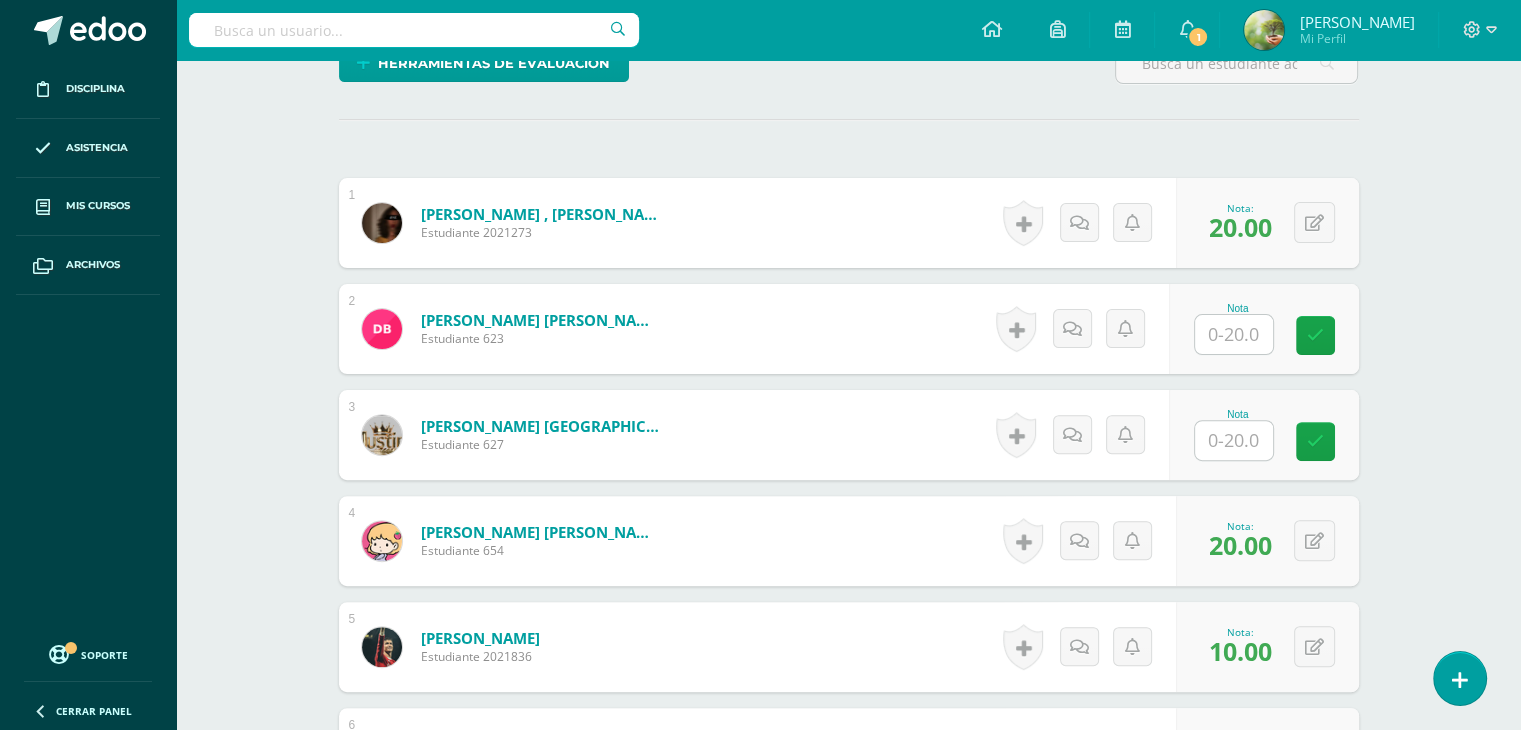 type on "18" 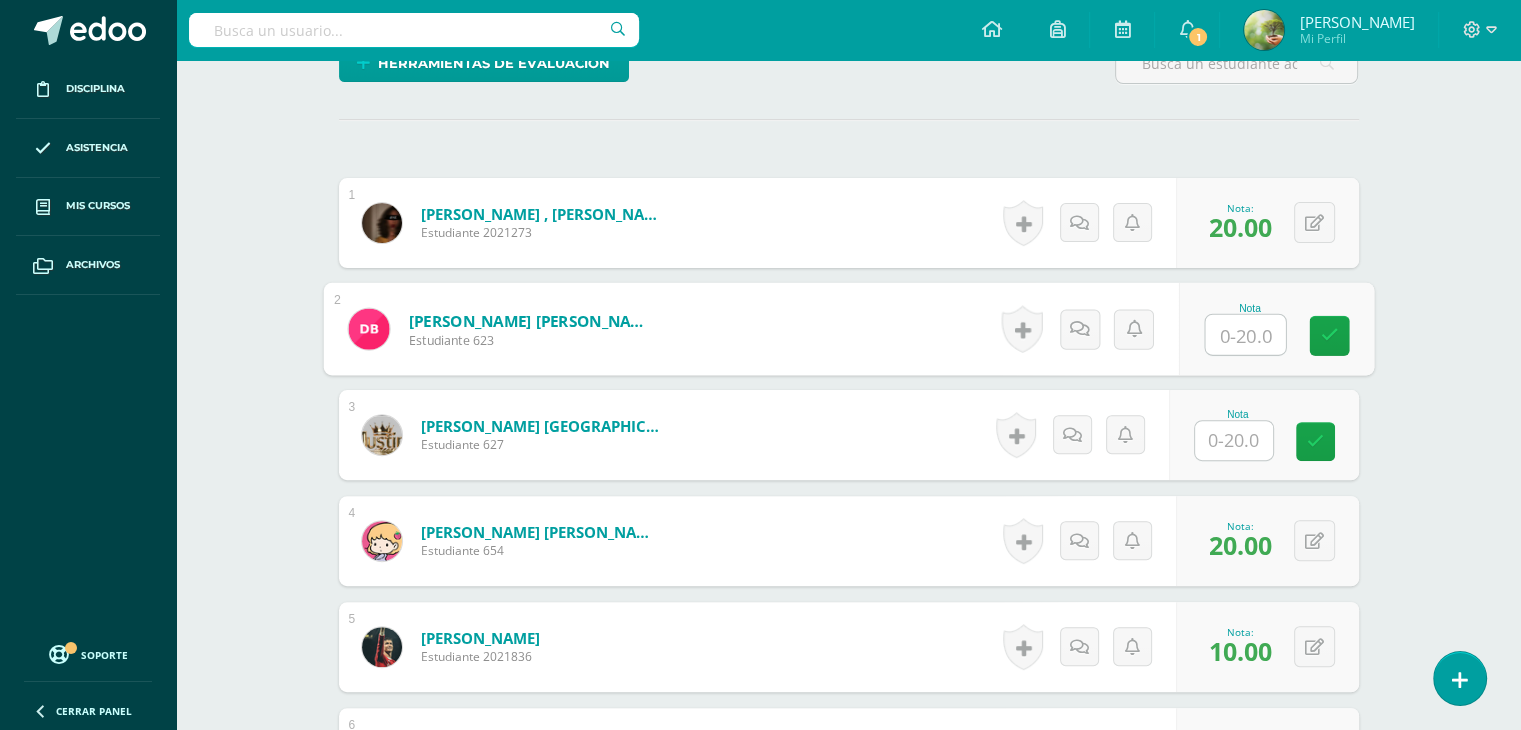 click at bounding box center (1245, 335) 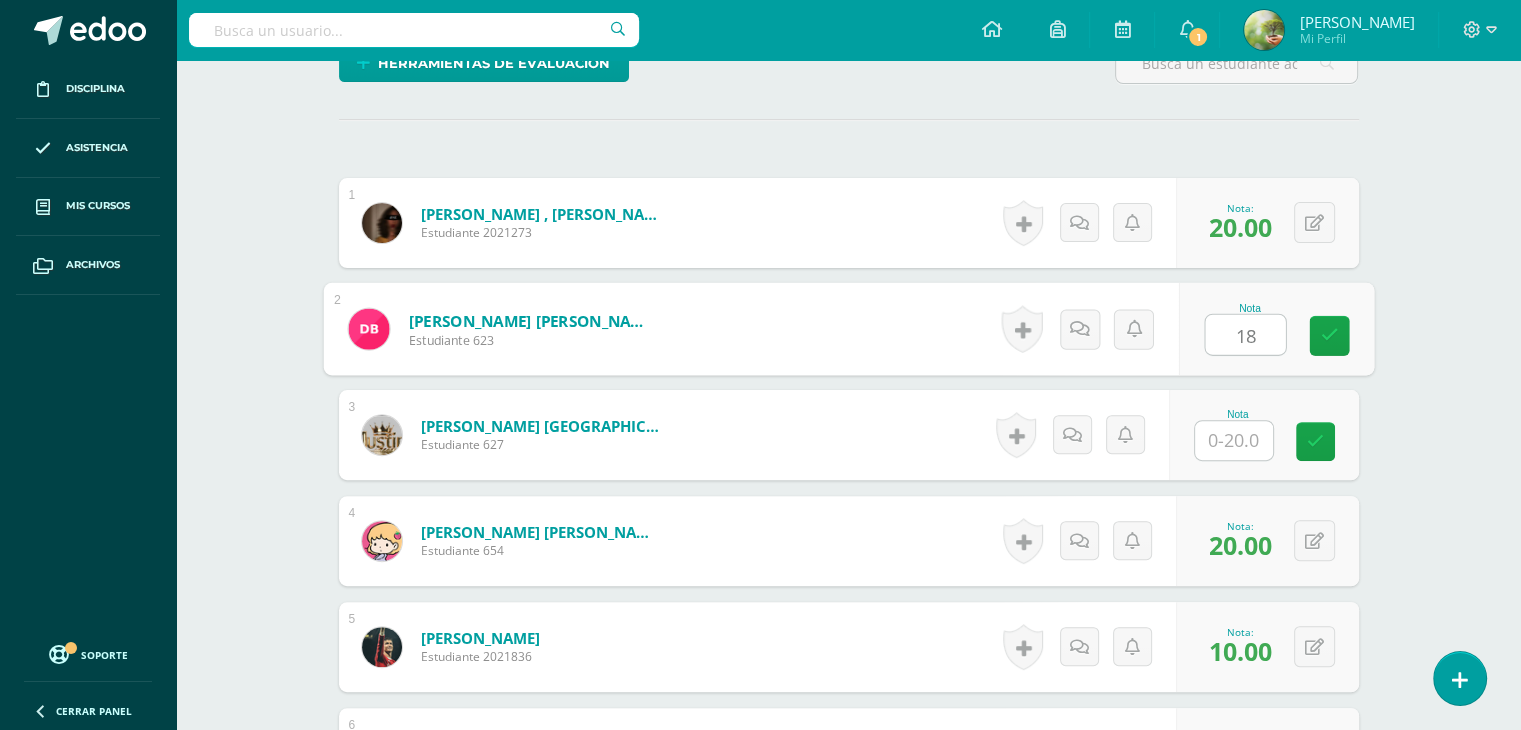 type on "18" 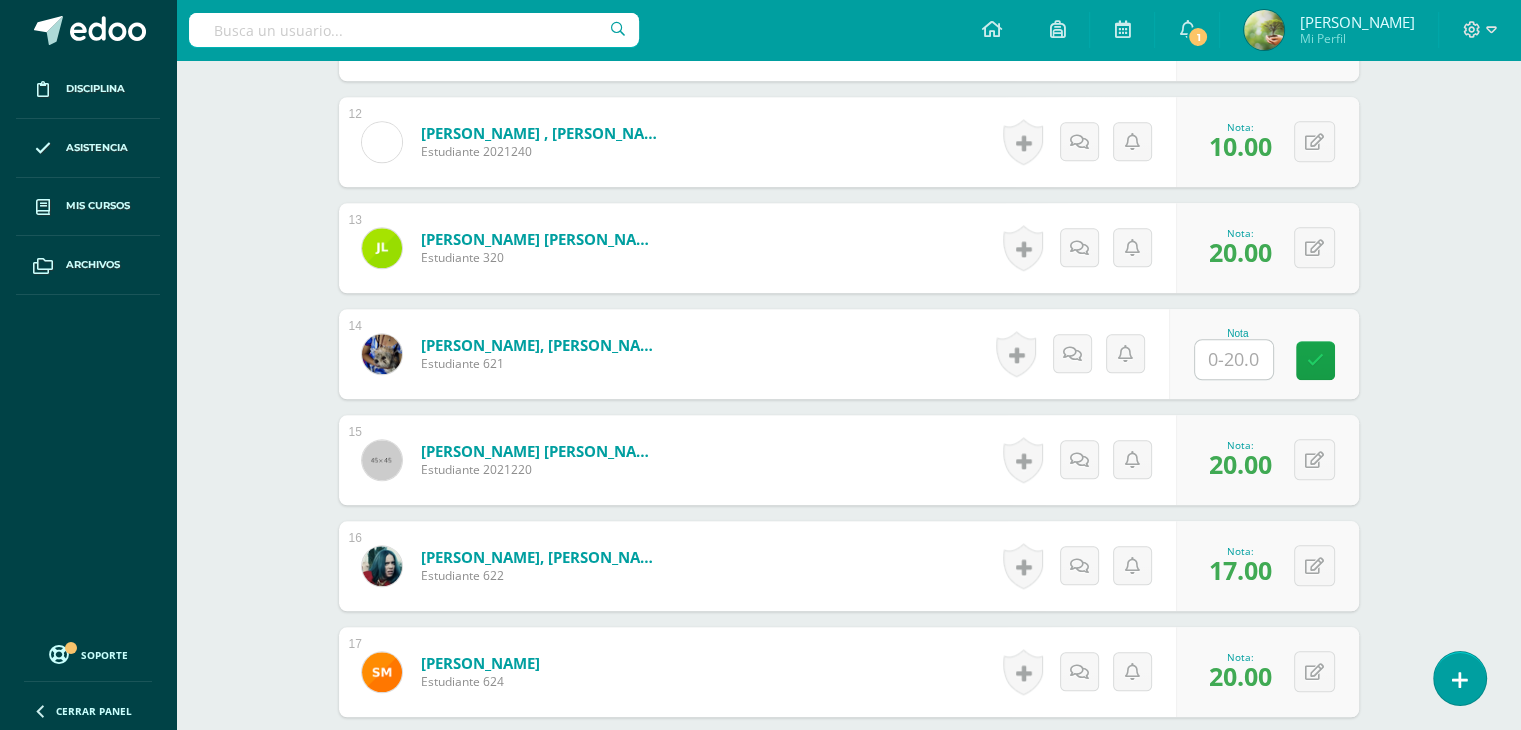 scroll, scrollTop: 1820, scrollLeft: 0, axis: vertical 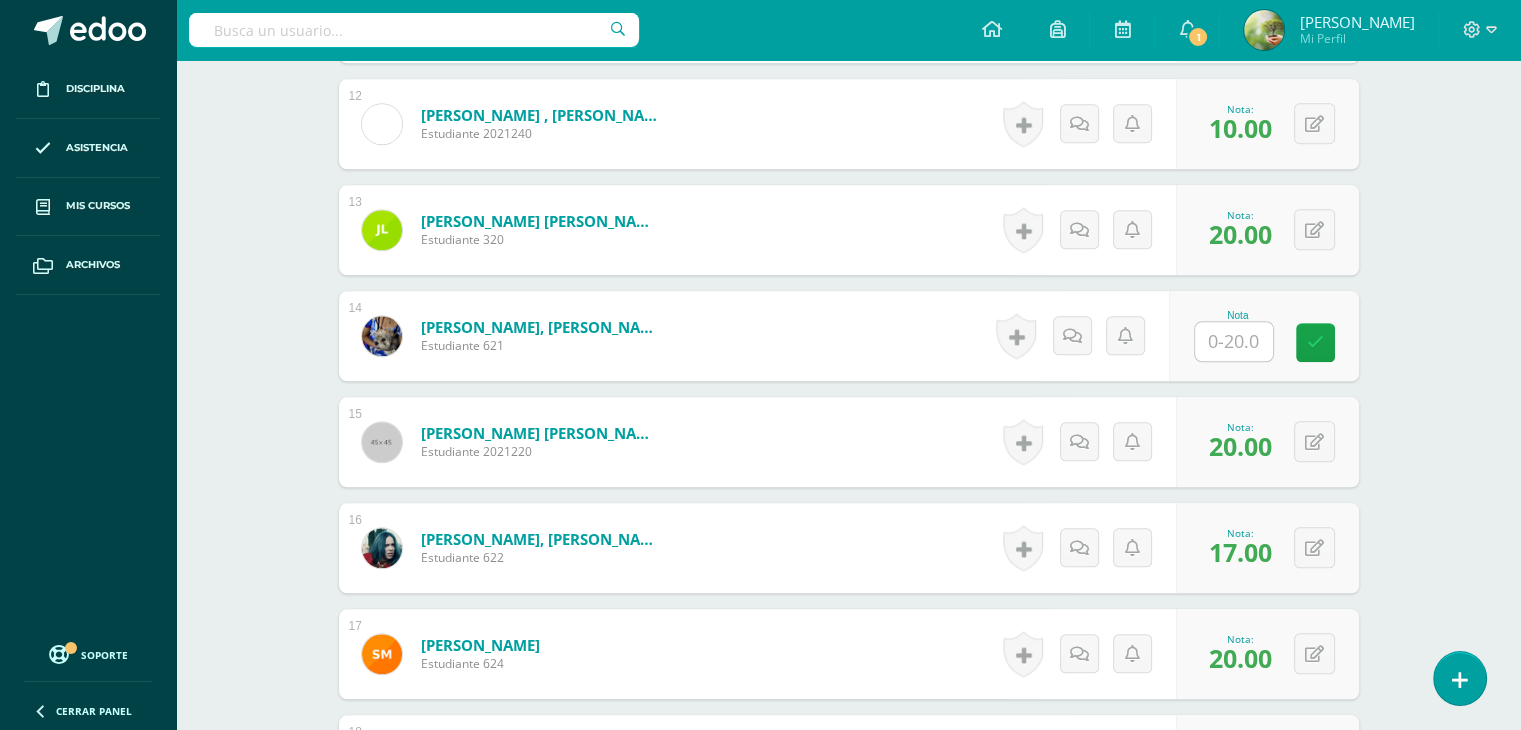 type on "18" 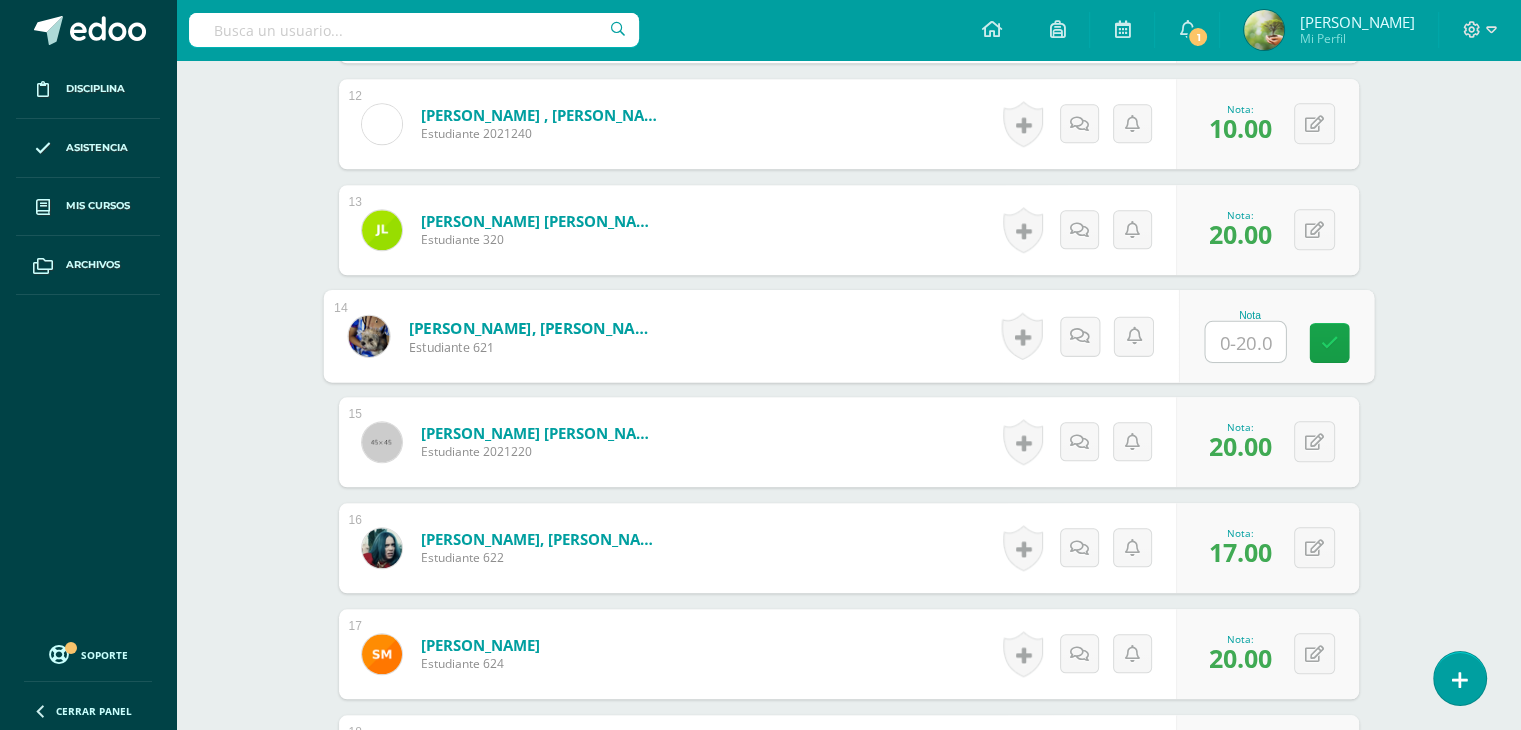 click at bounding box center [1245, 342] 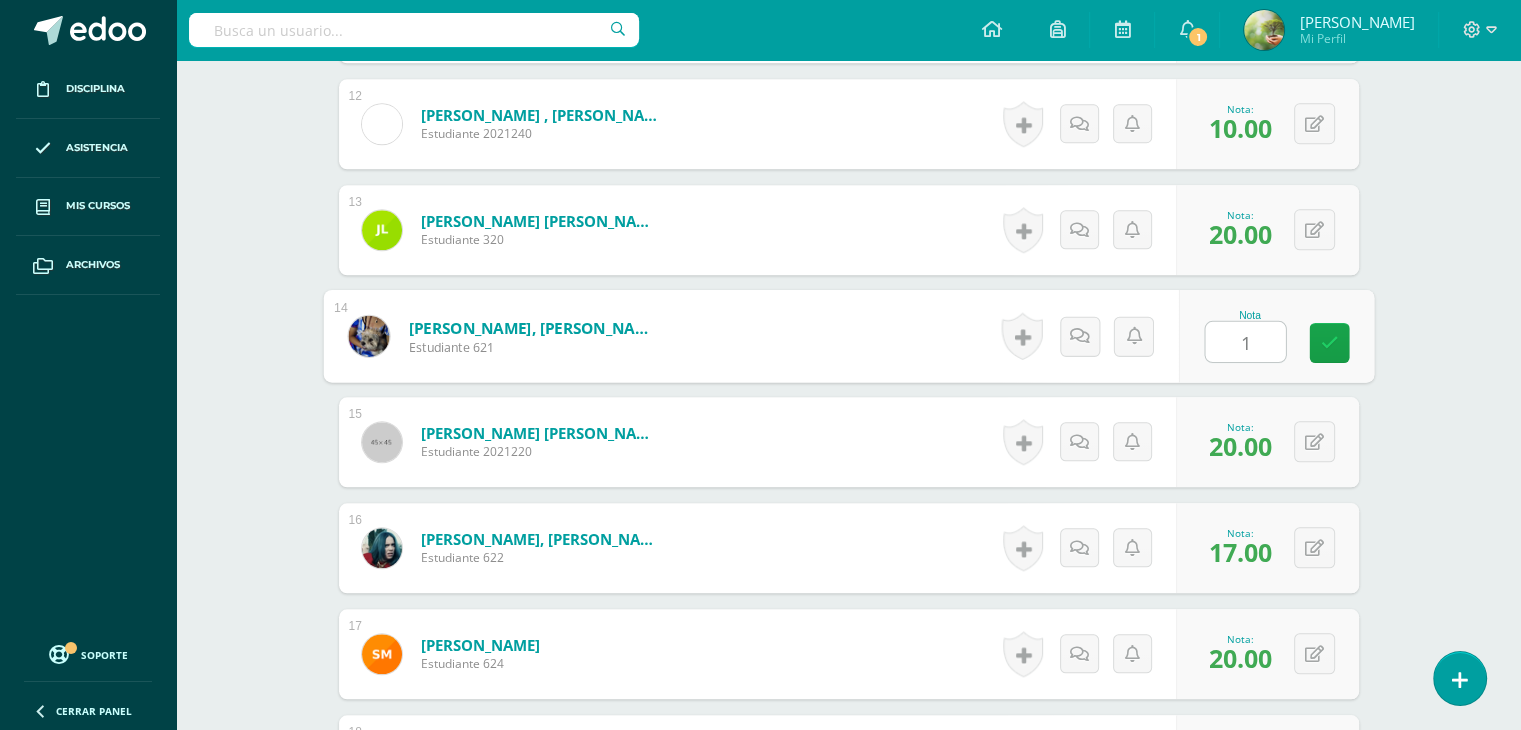 type on "18" 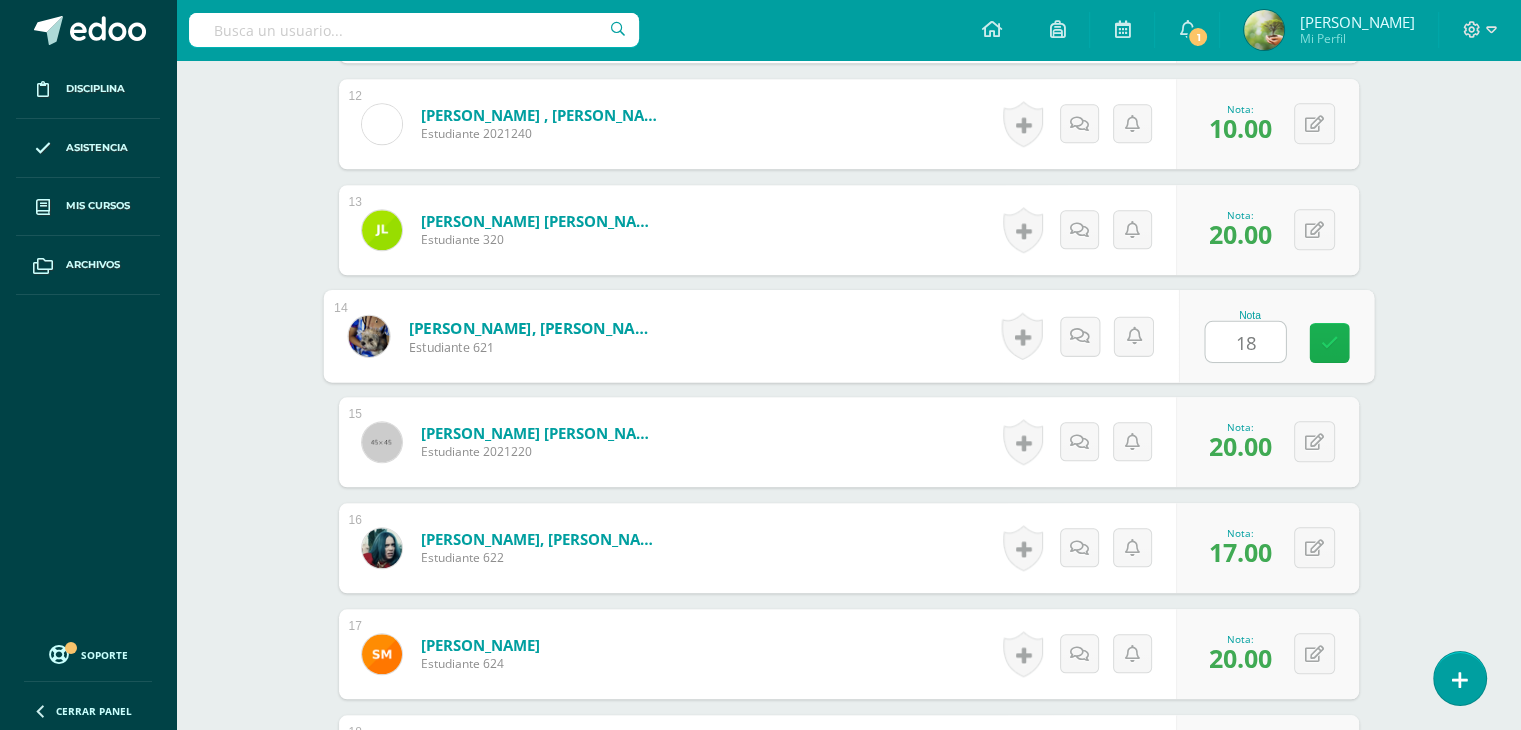 click at bounding box center (1329, 343) 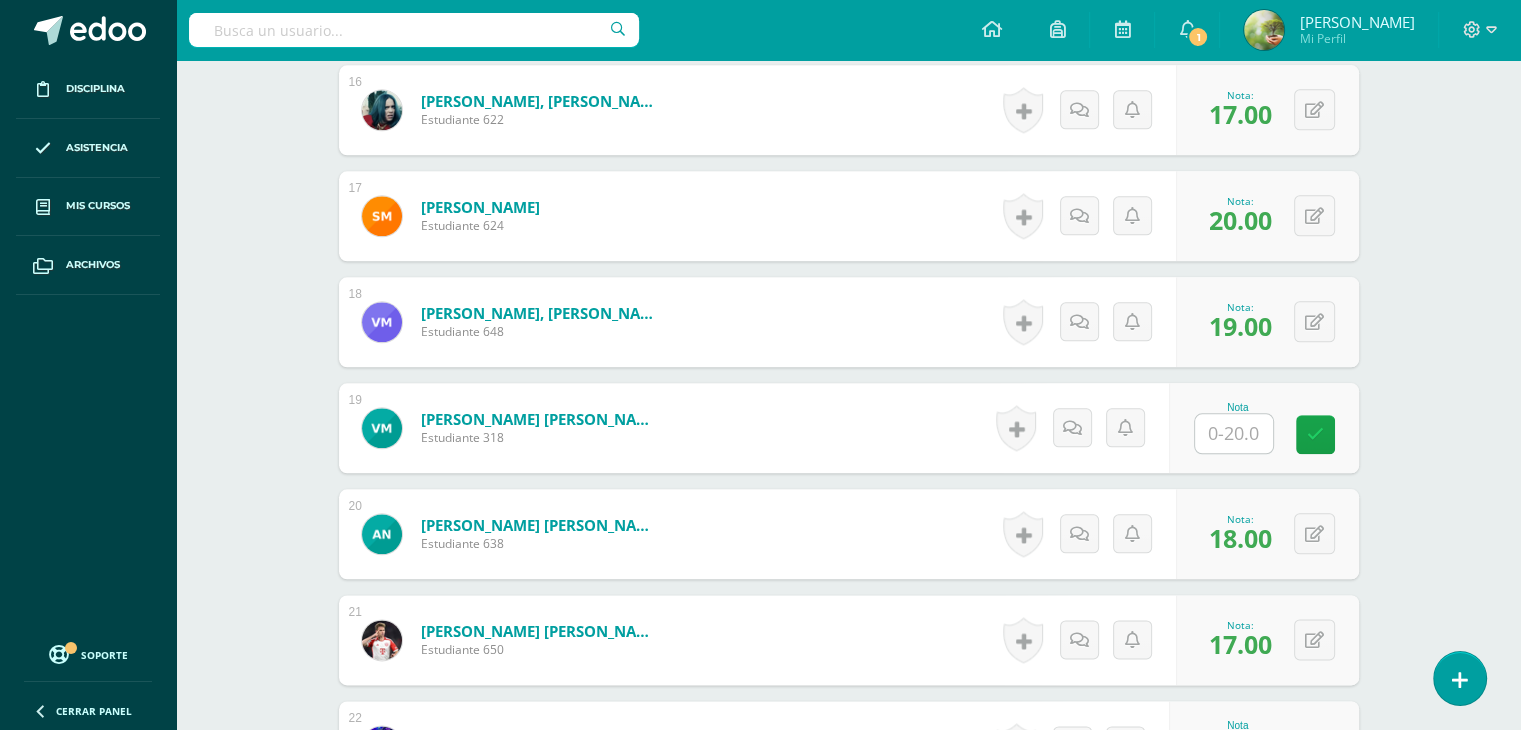 scroll, scrollTop: 2277, scrollLeft: 0, axis: vertical 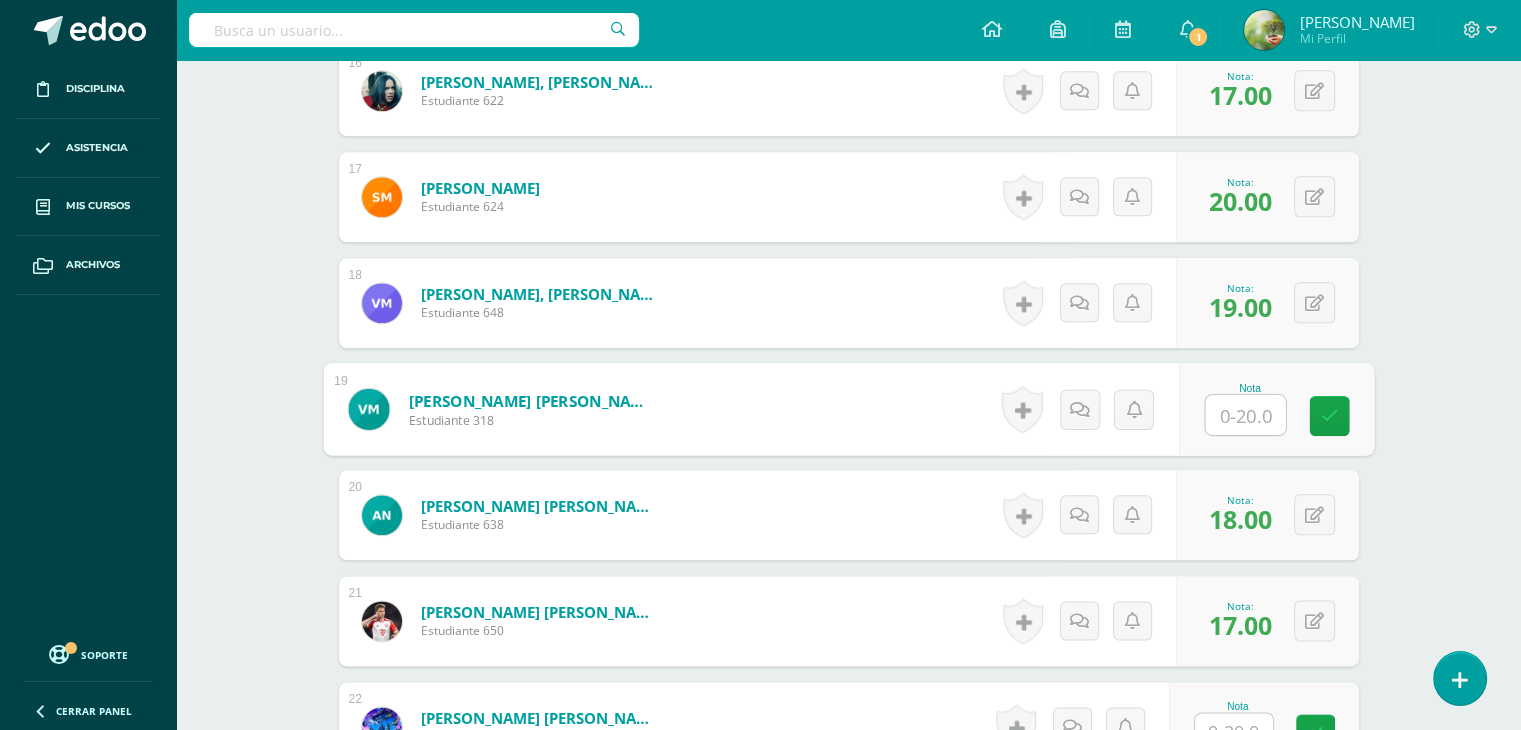 click at bounding box center [1245, 415] 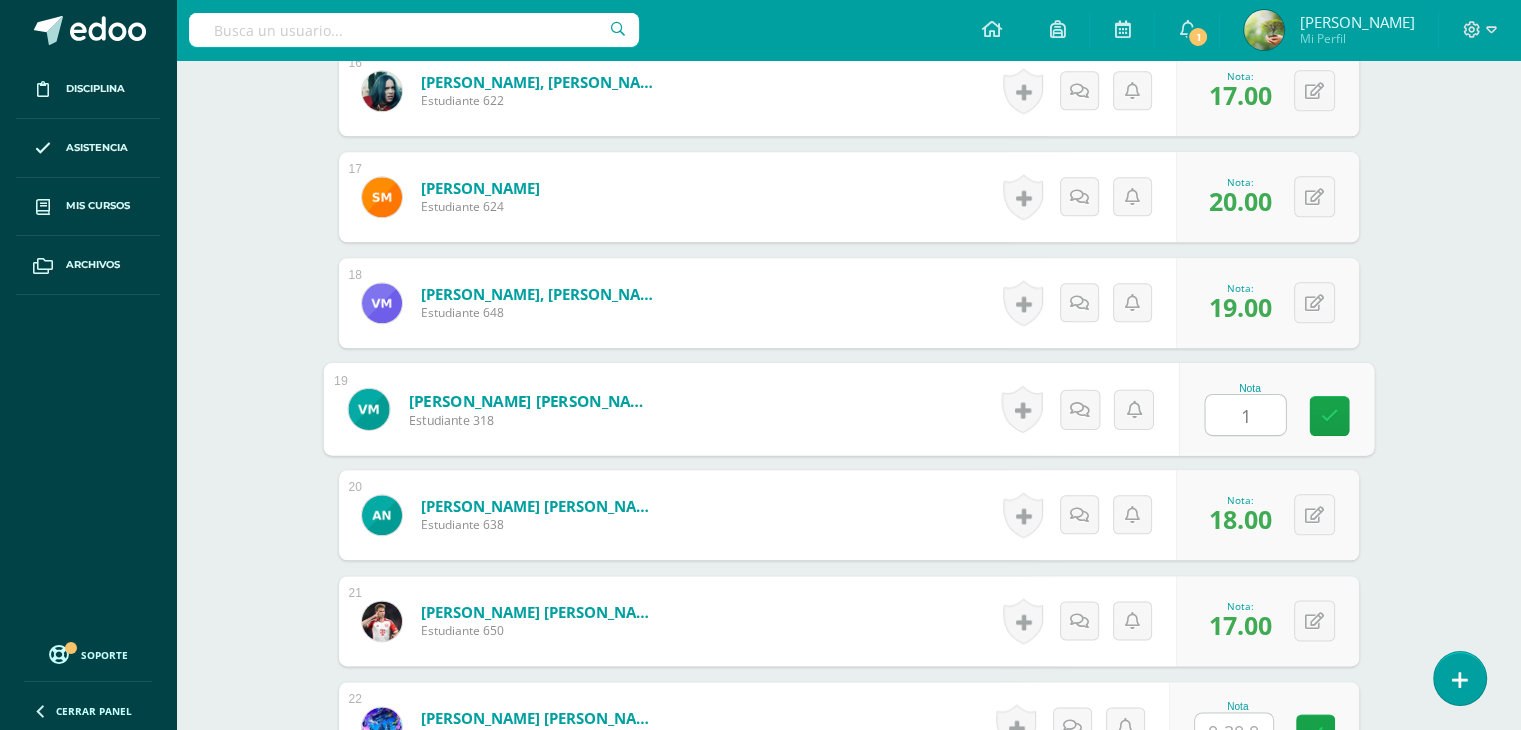 type on "19" 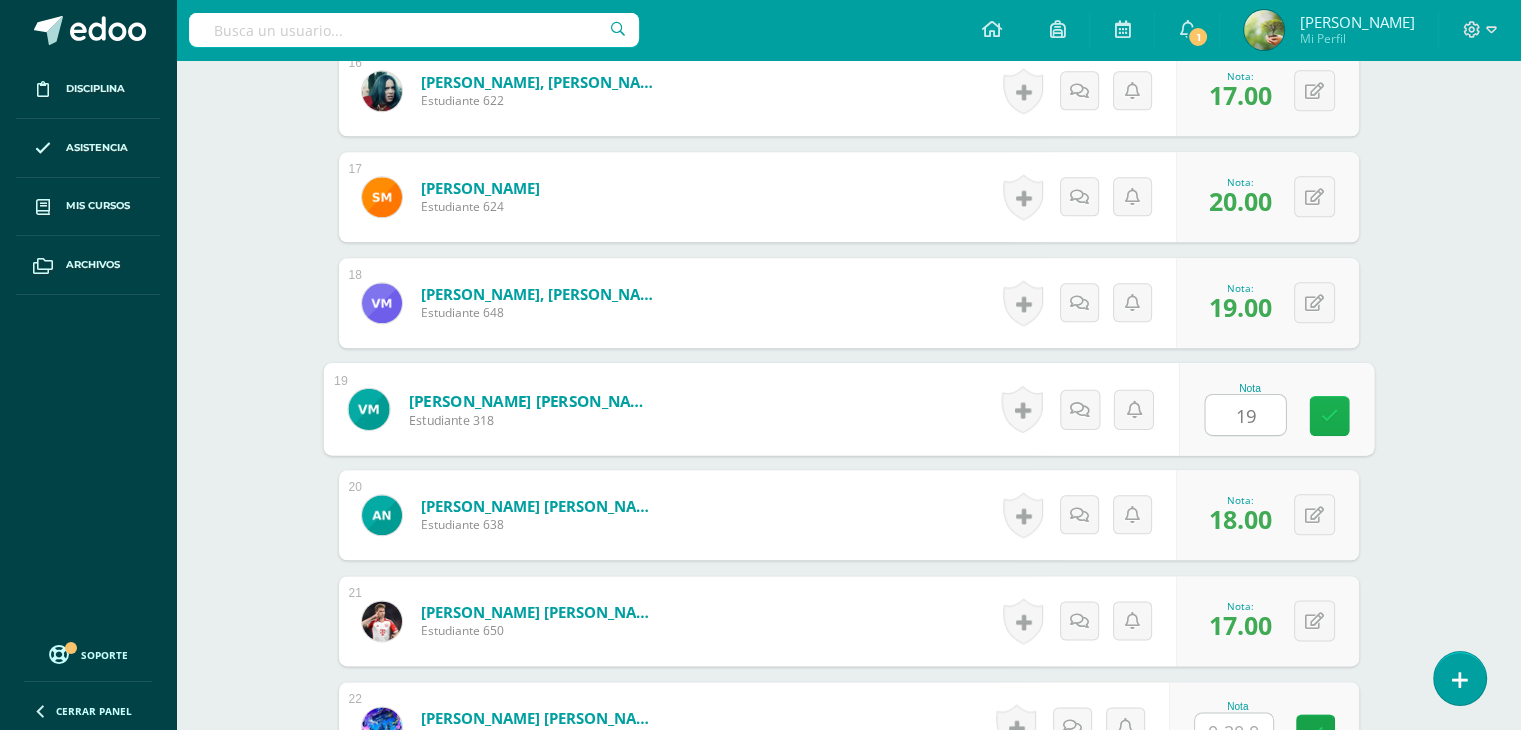 click at bounding box center (1329, 415) 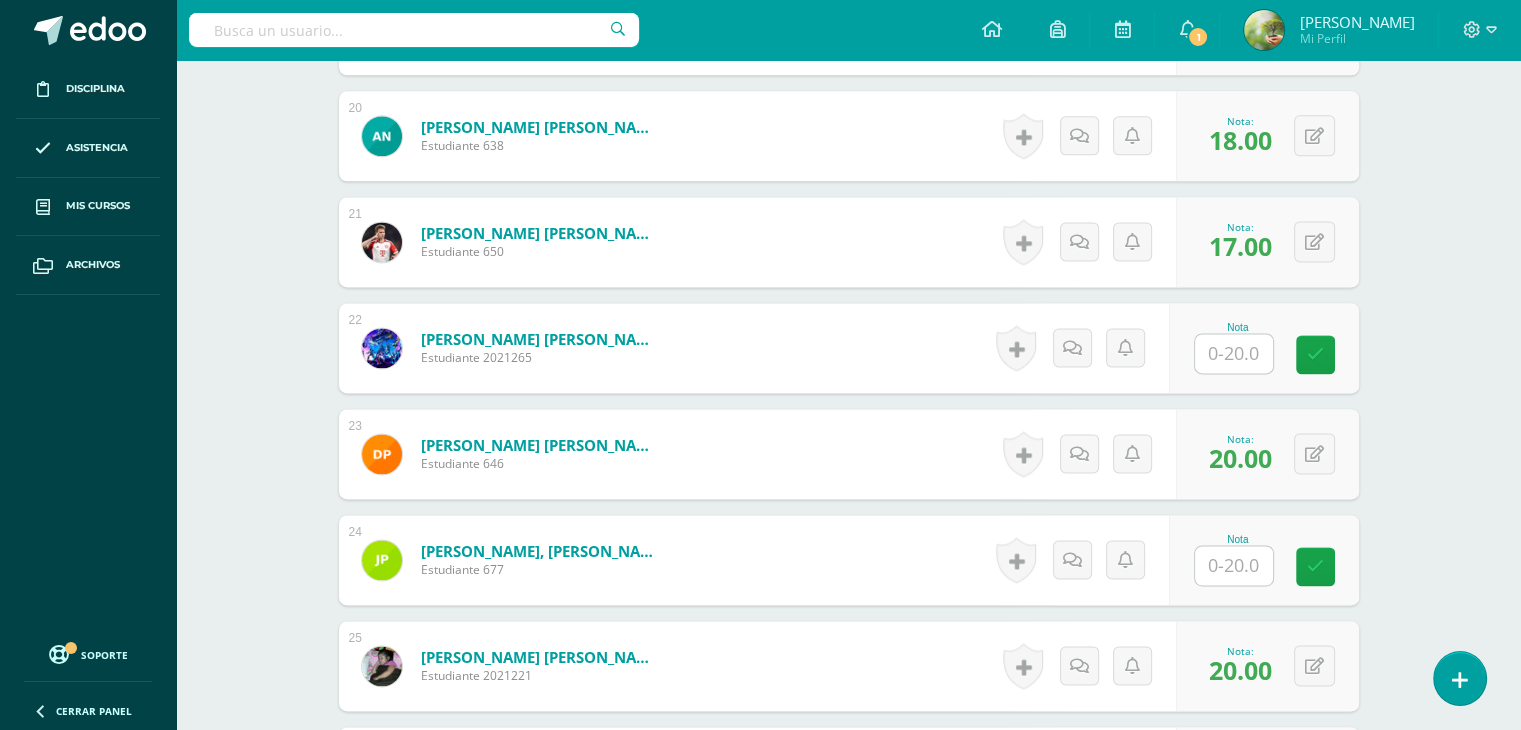 scroll, scrollTop: 2680, scrollLeft: 0, axis: vertical 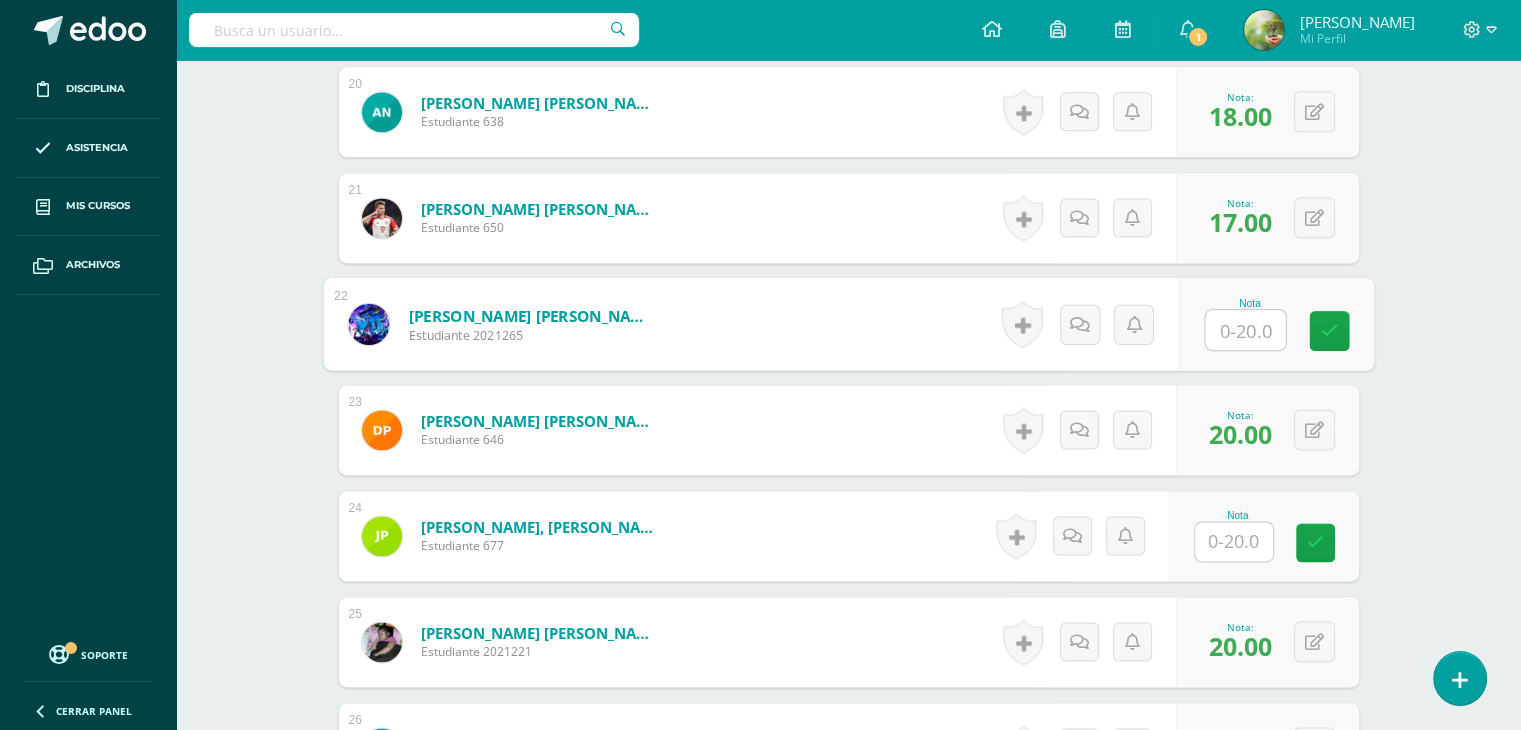 click at bounding box center (1245, 330) 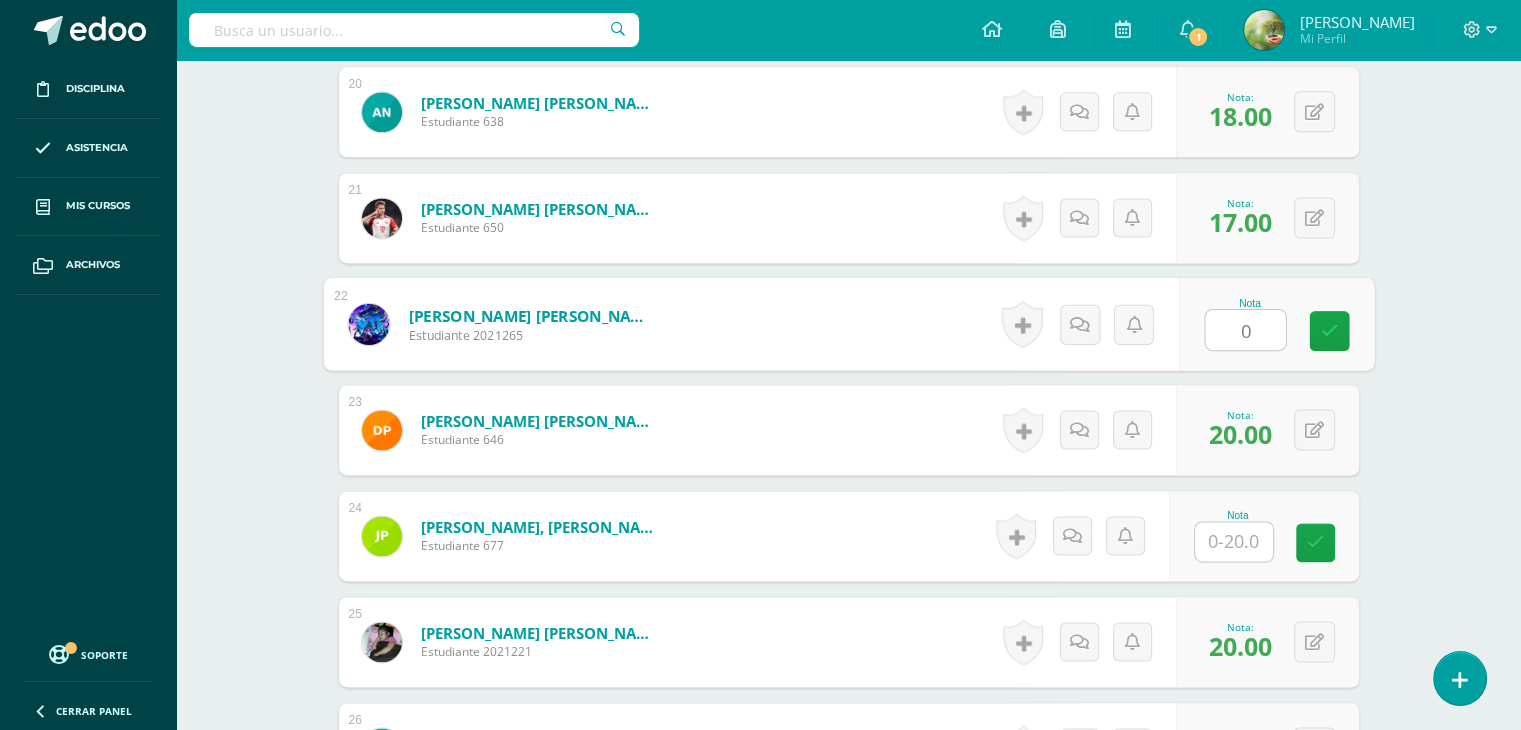 type on "0" 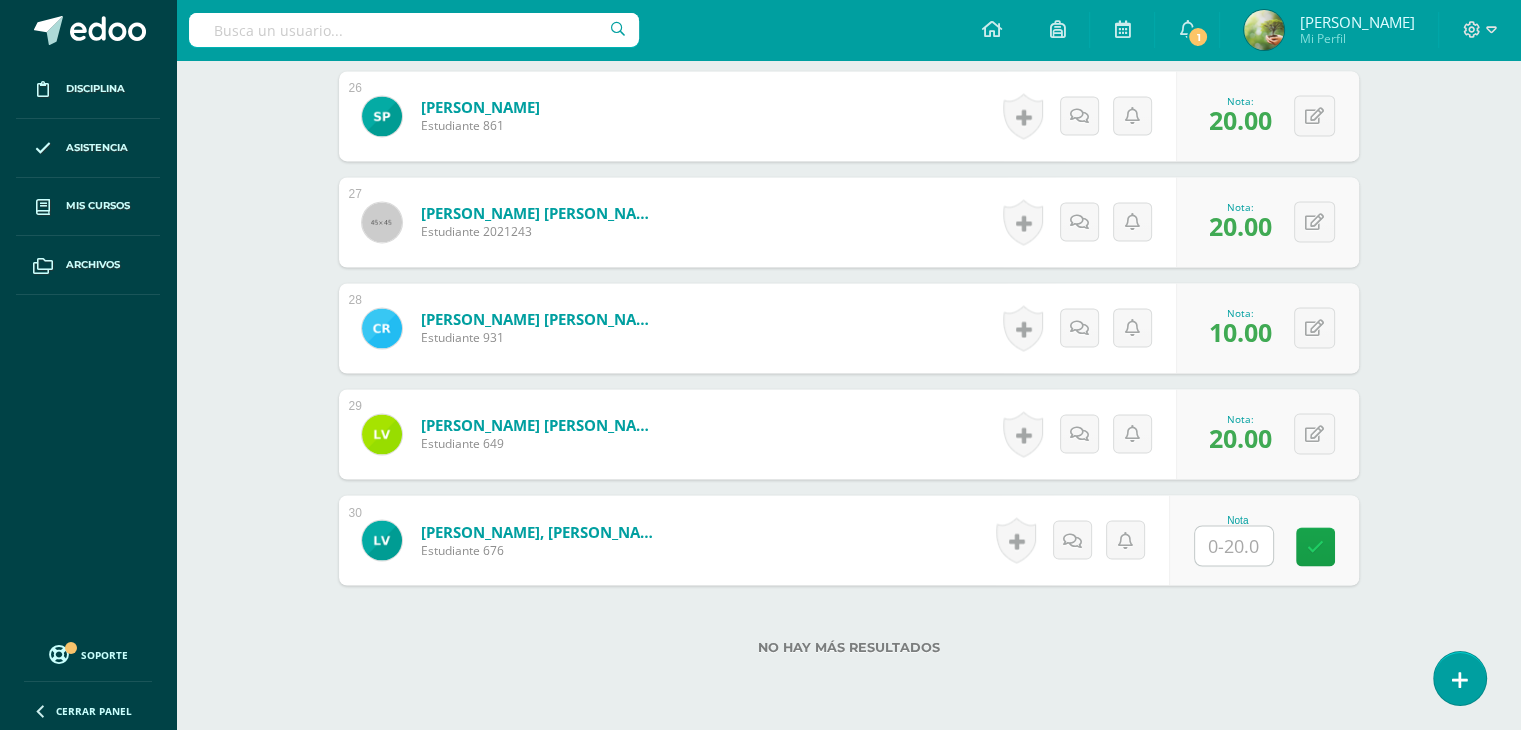 scroll, scrollTop: 3396, scrollLeft: 0, axis: vertical 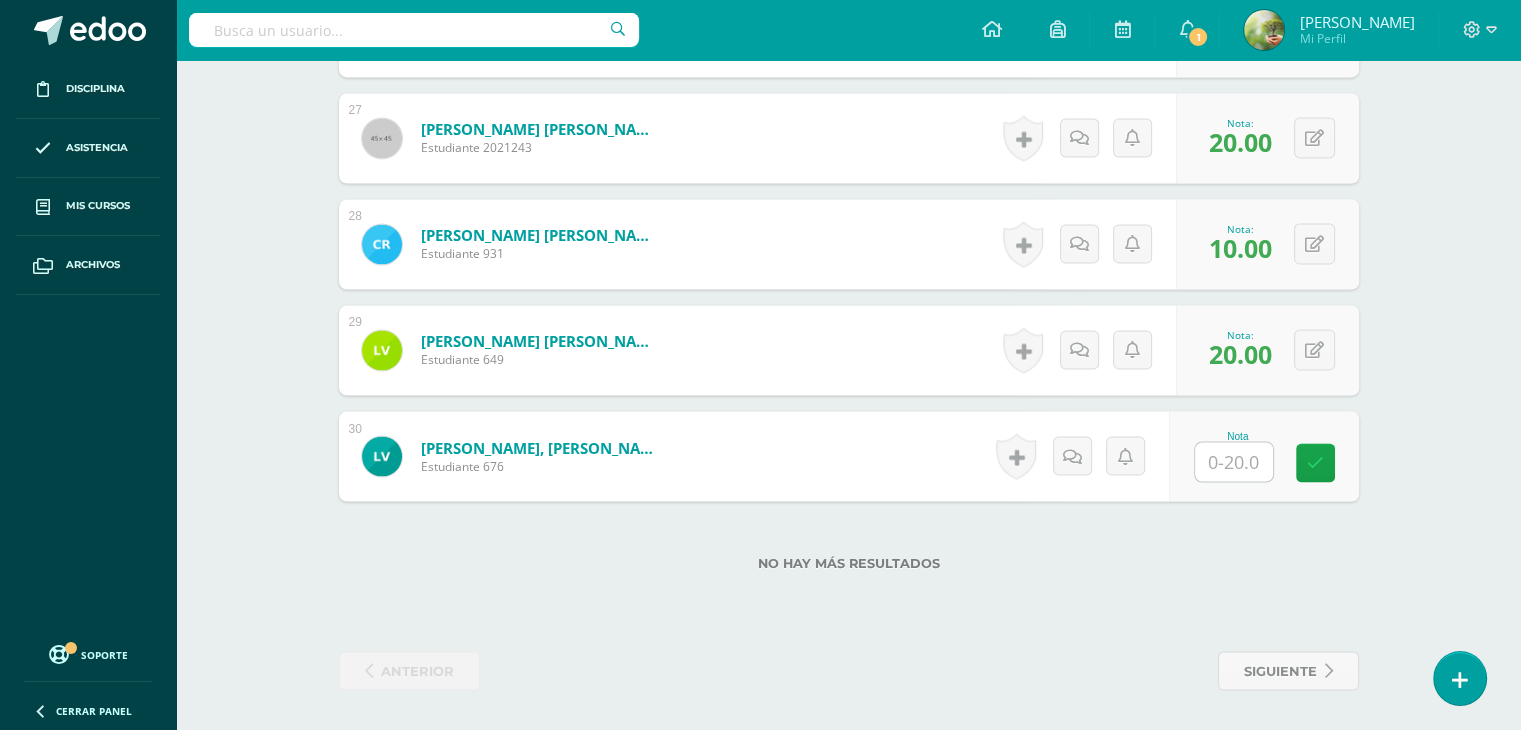 type on "0" 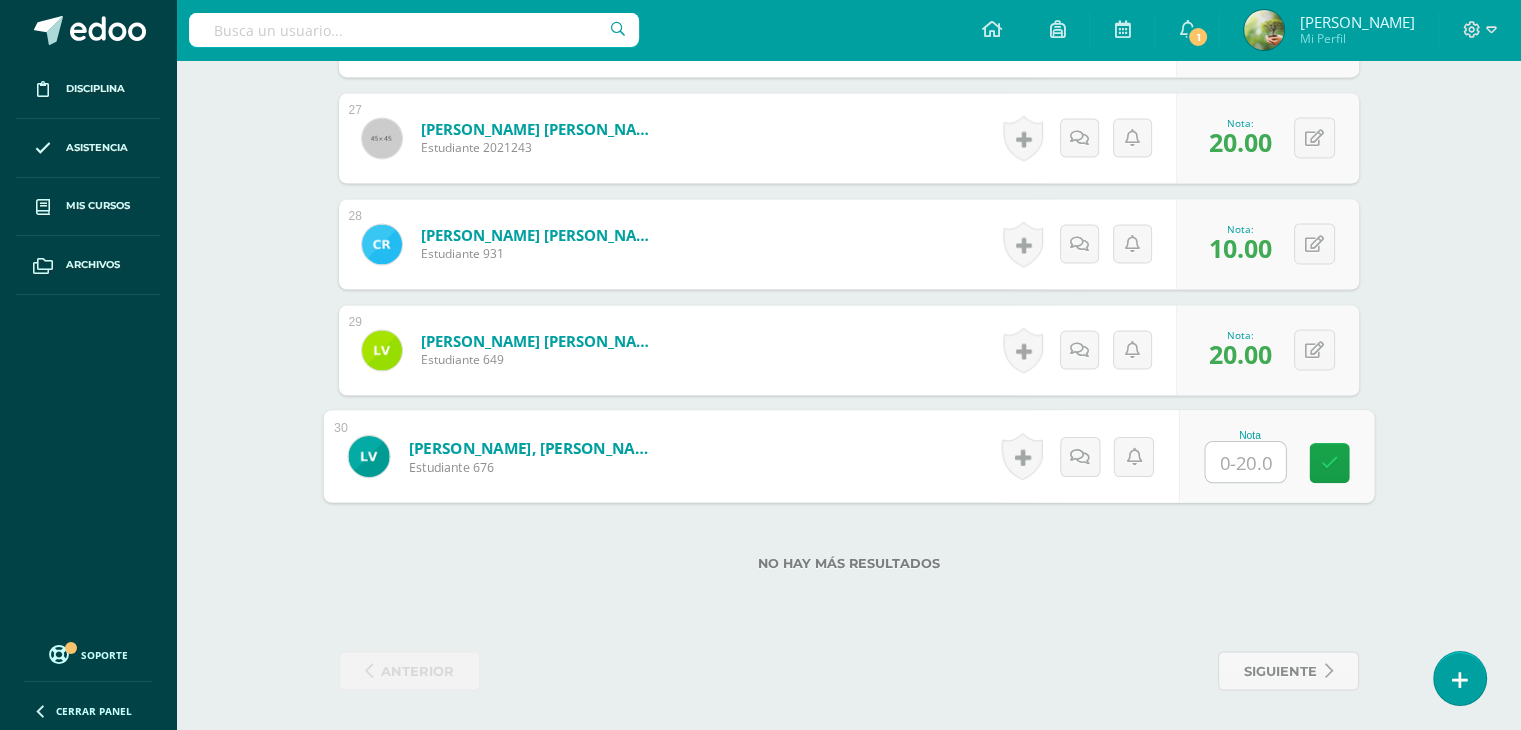 click at bounding box center [1245, 462] 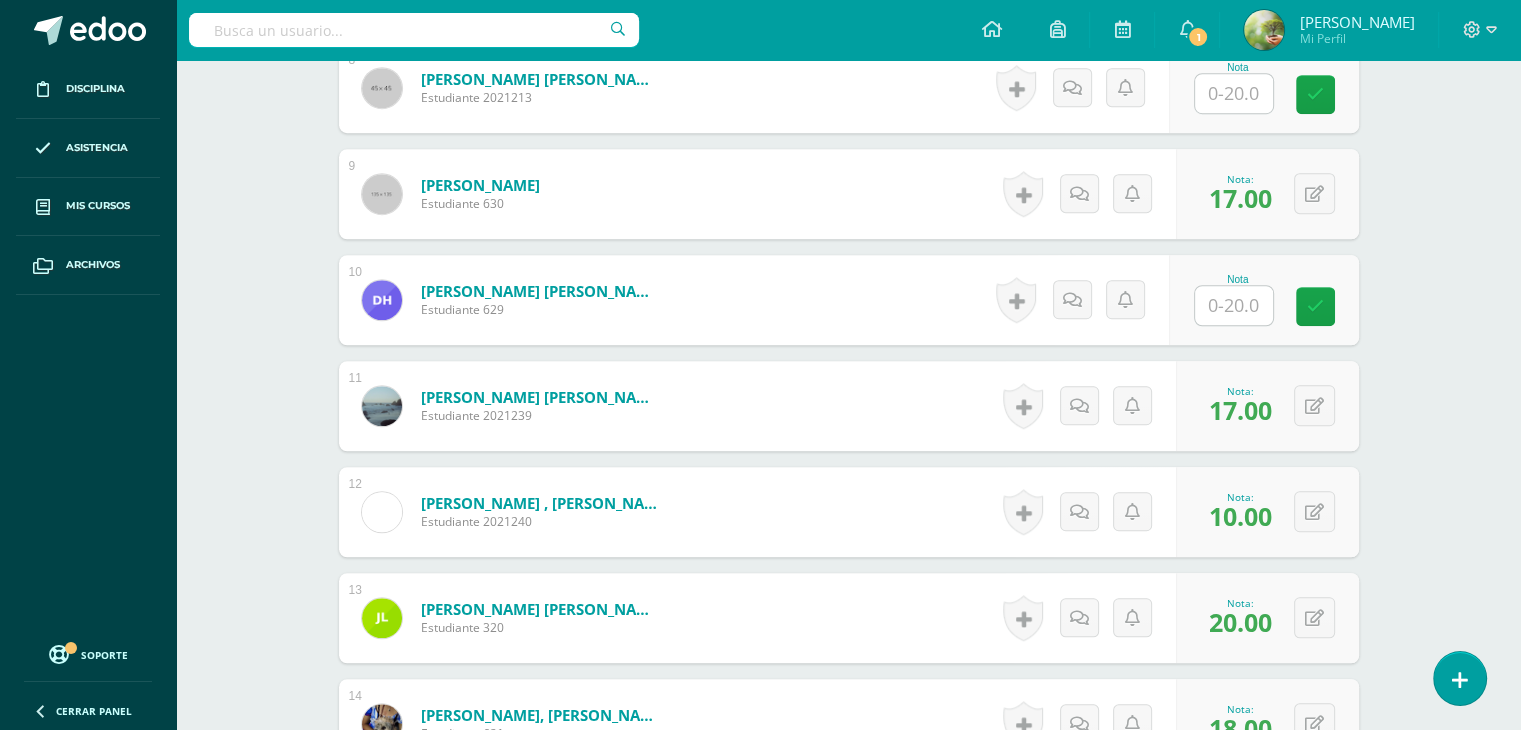 scroll, scrollTop: 1428, scrollLeft: 0, axis: vertical 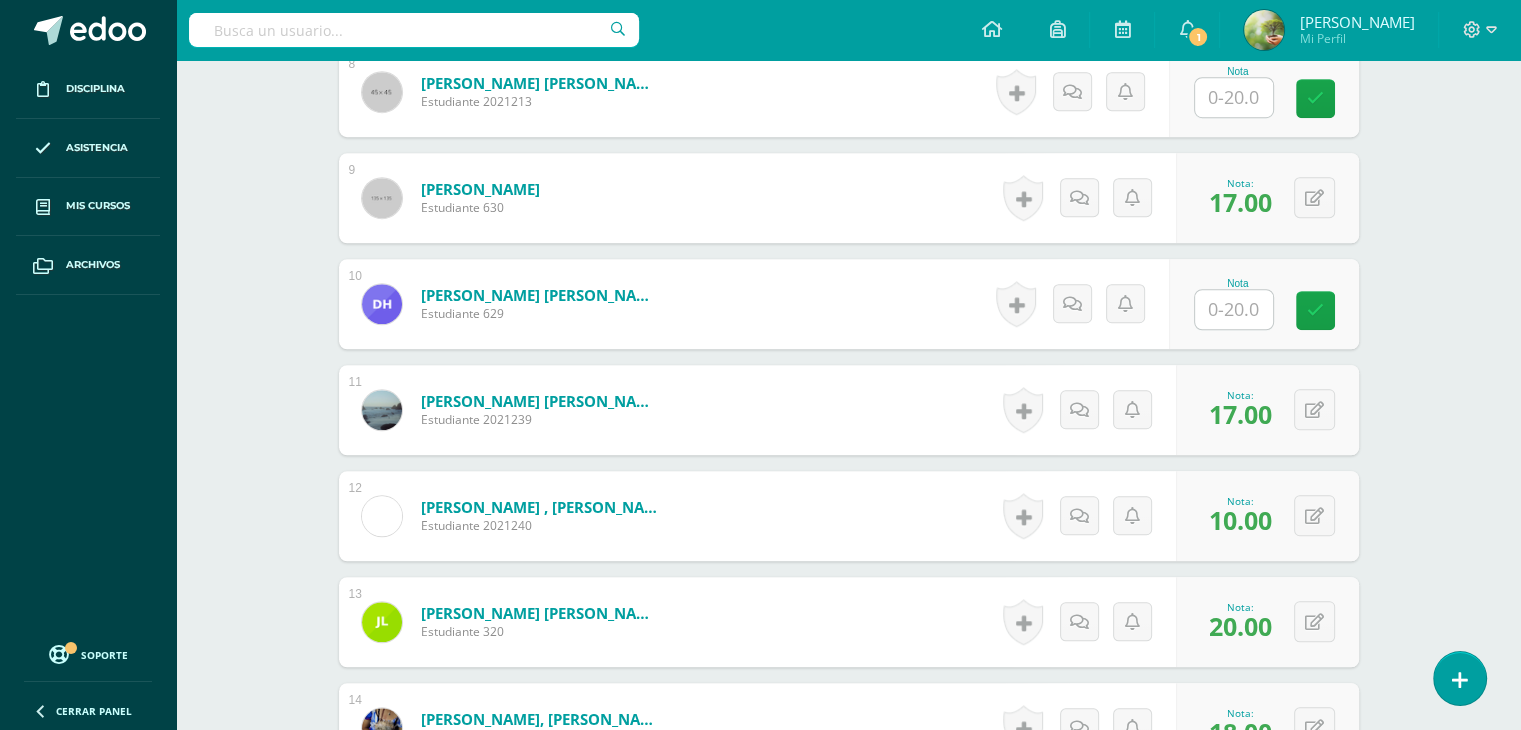 type on "0" 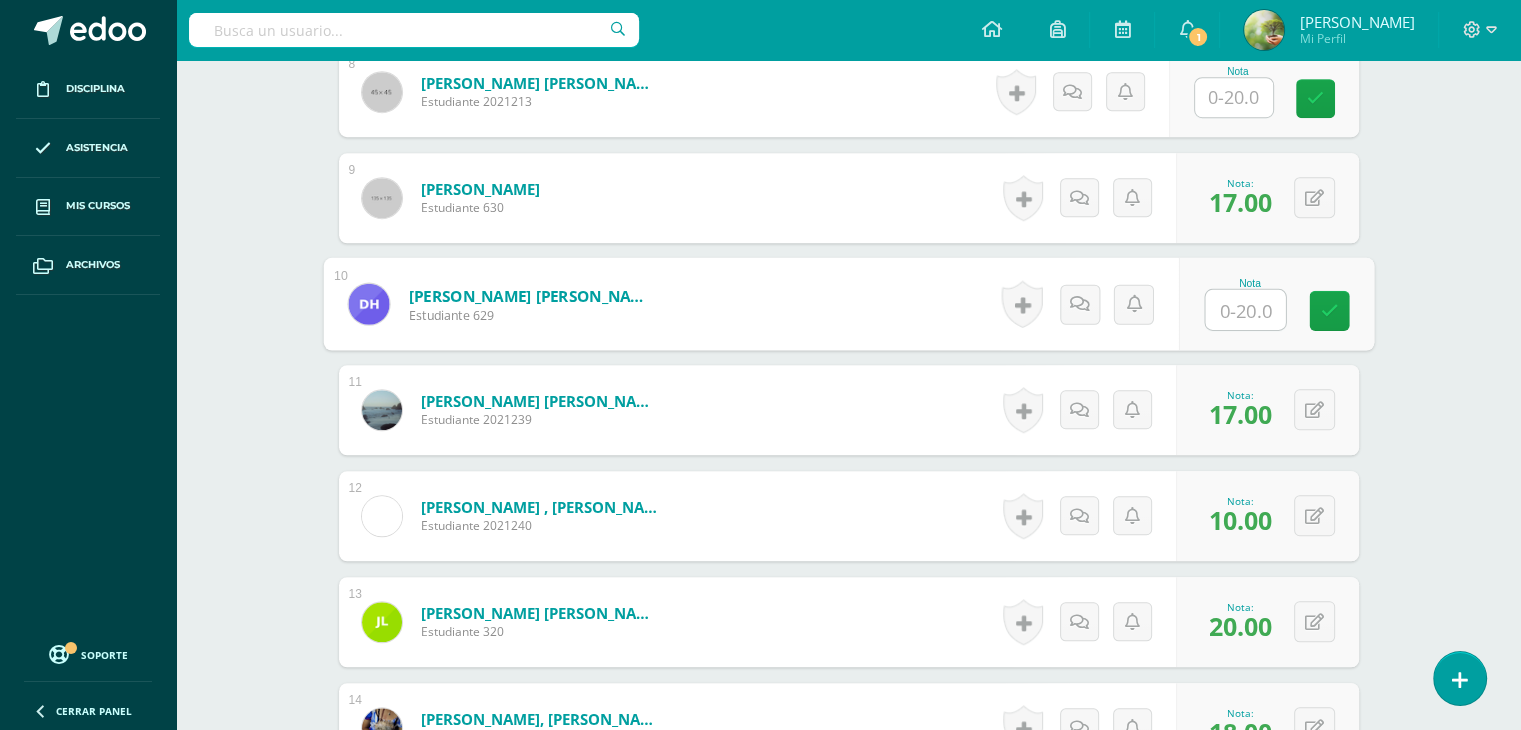 click at bounding box center [1245, 310] 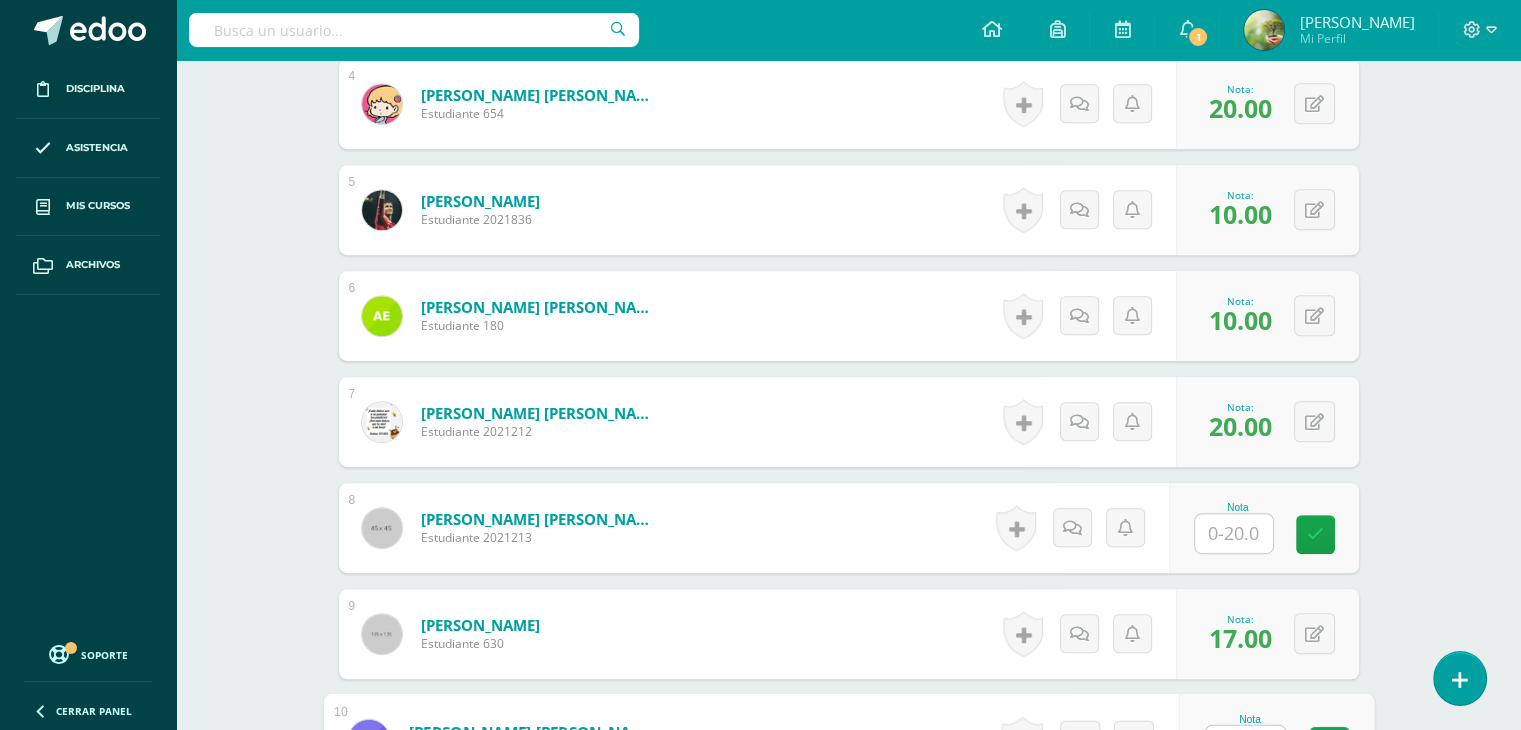 scroll, scrollTop: 921, scrollLeft: 0, axis: vertical 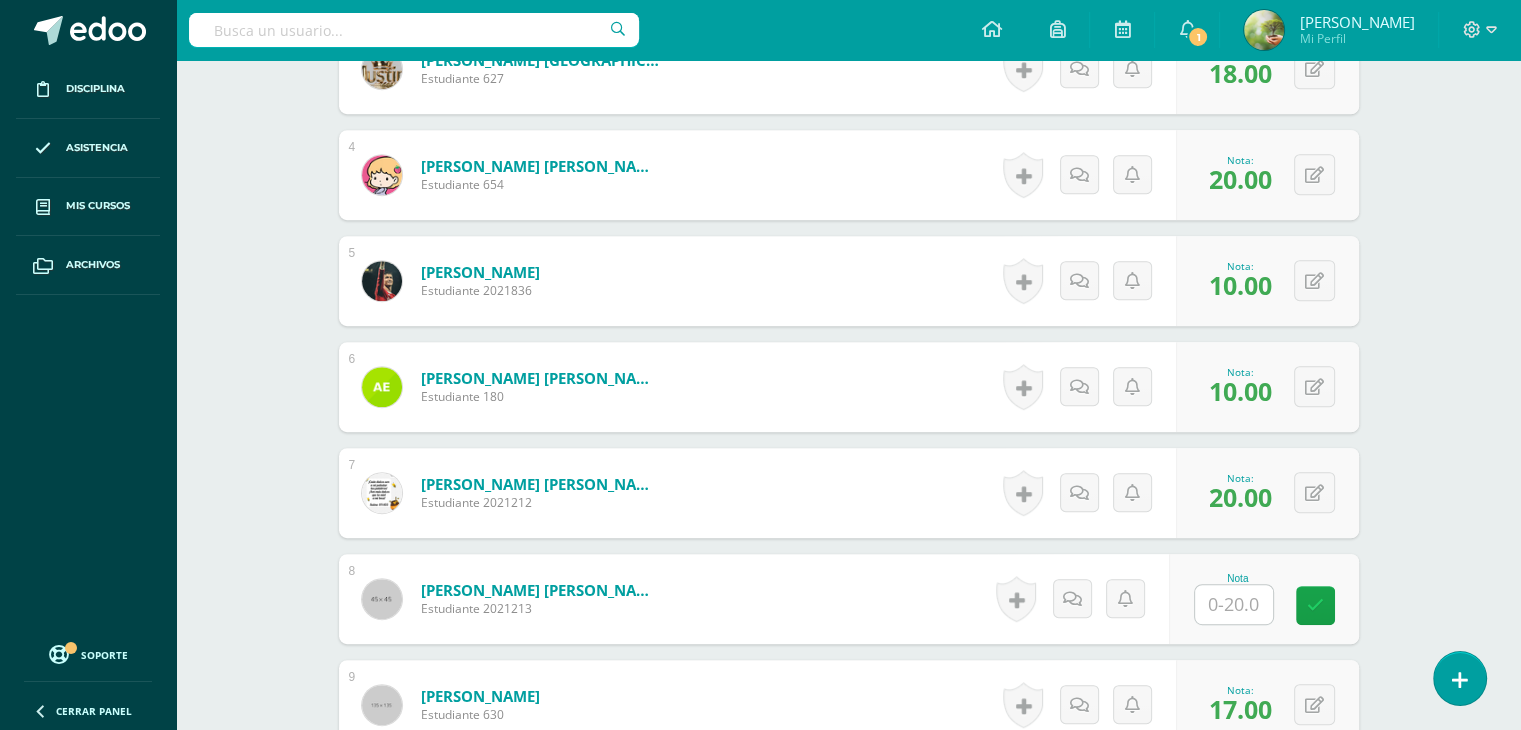 type on "0" 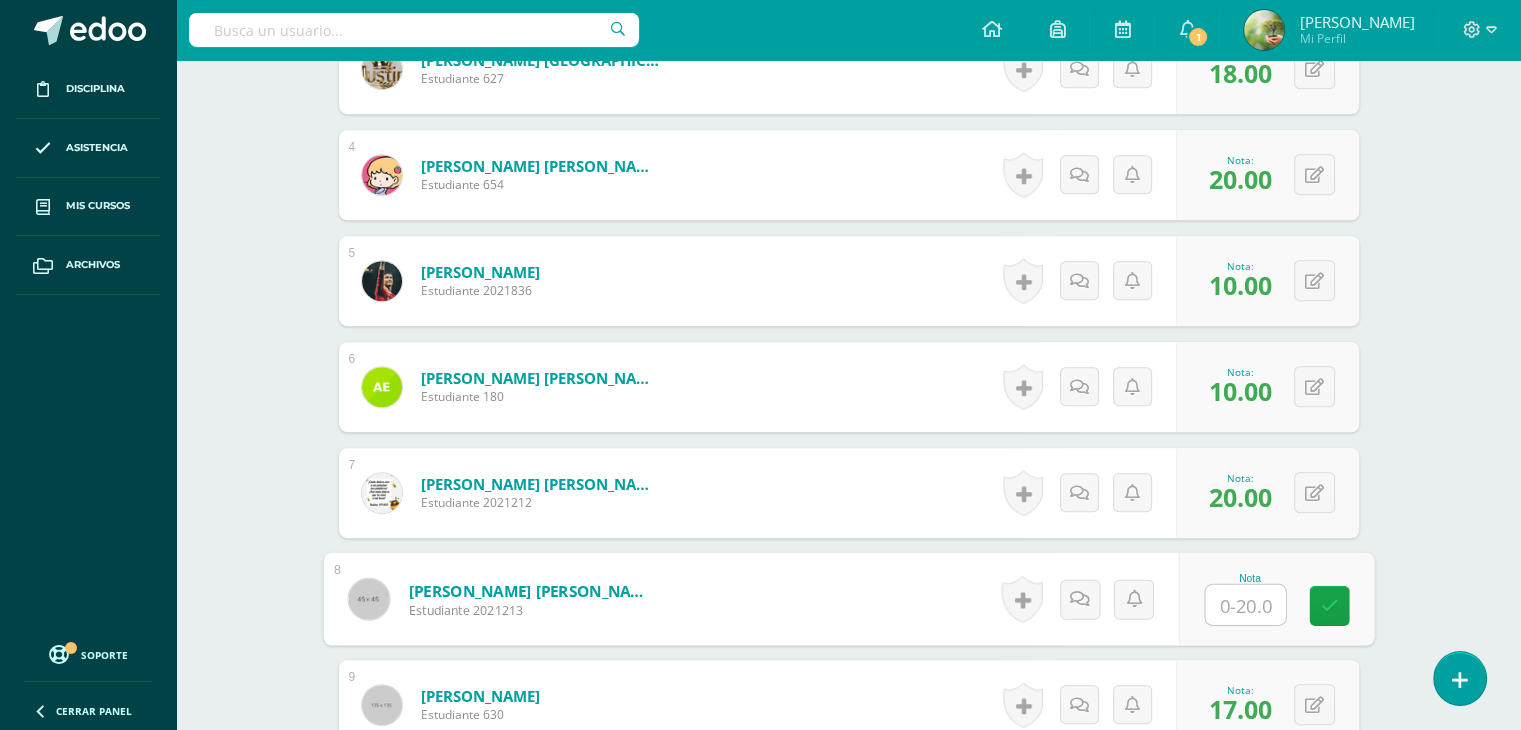 click at bounding box center (1245, 605) 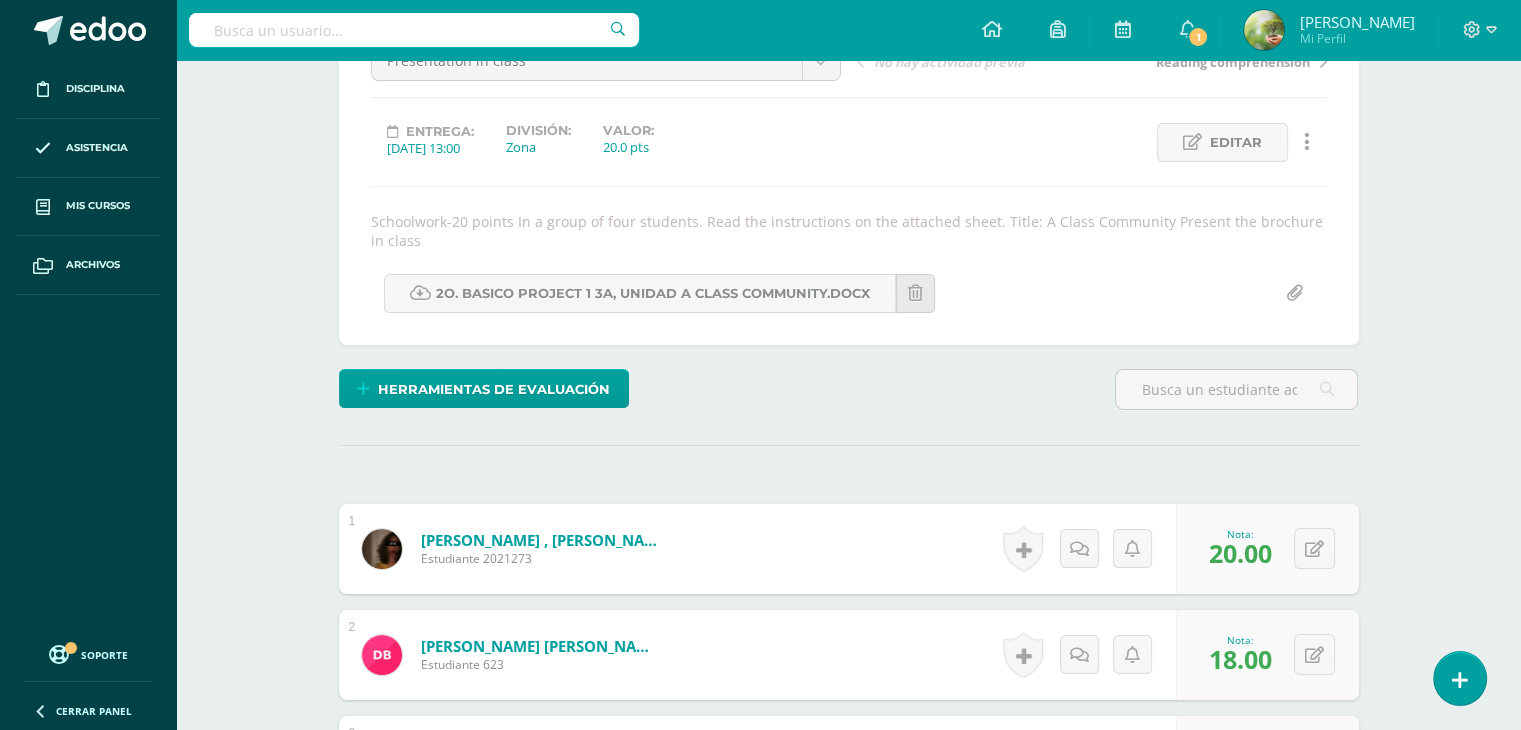 scroll, scrollTop: 215, scrollLeft: 0, axis: vertical 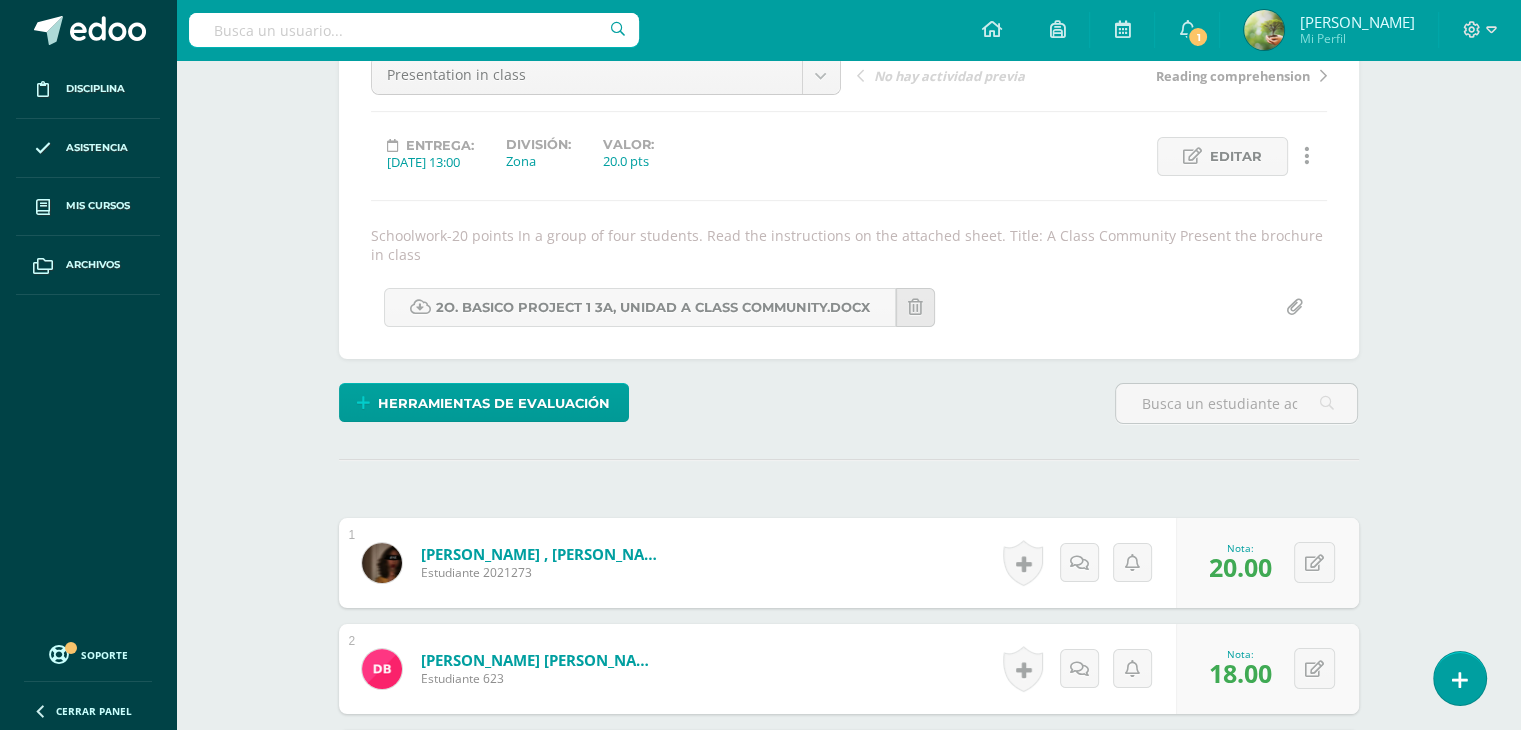type on "0" 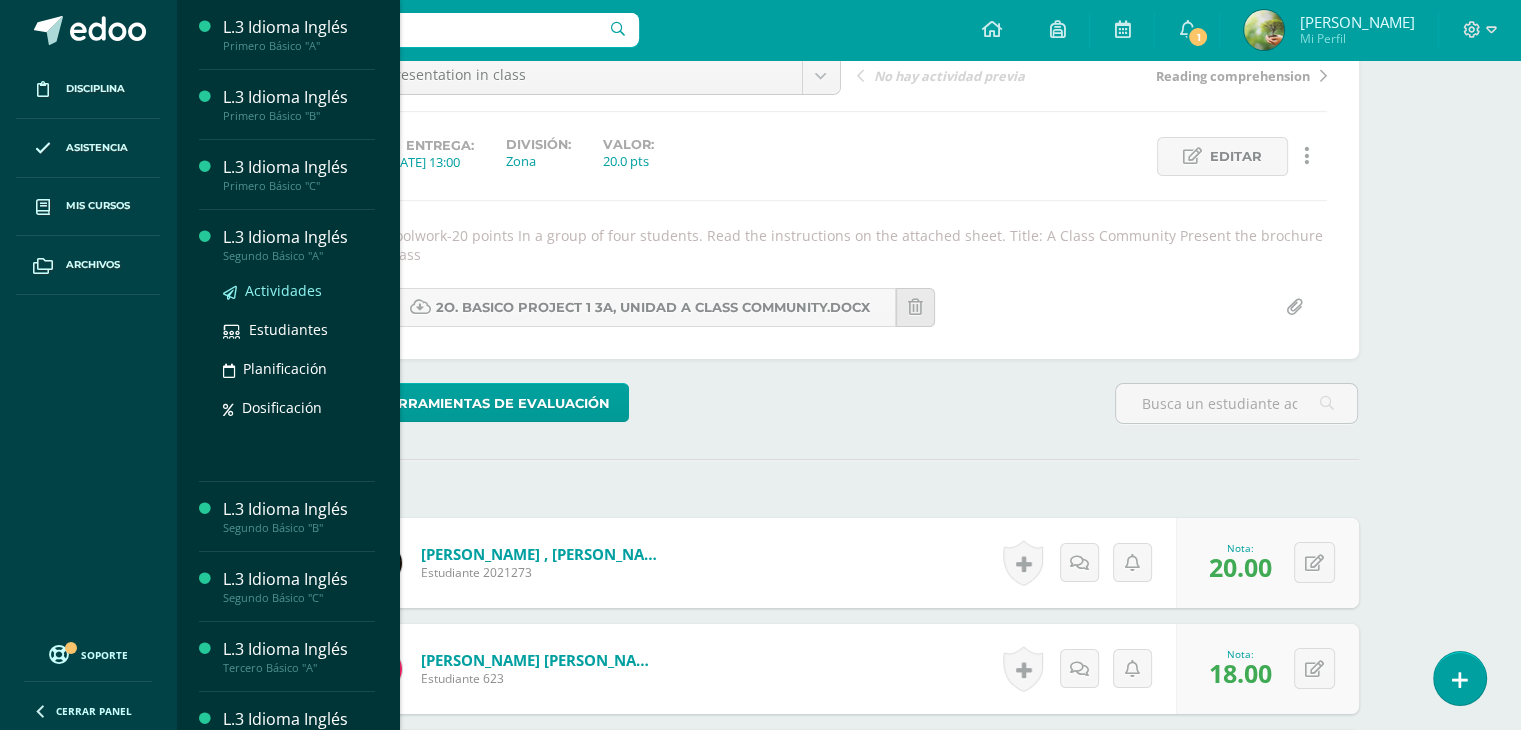 click on "Actividades" at bounding box center (283, 290) 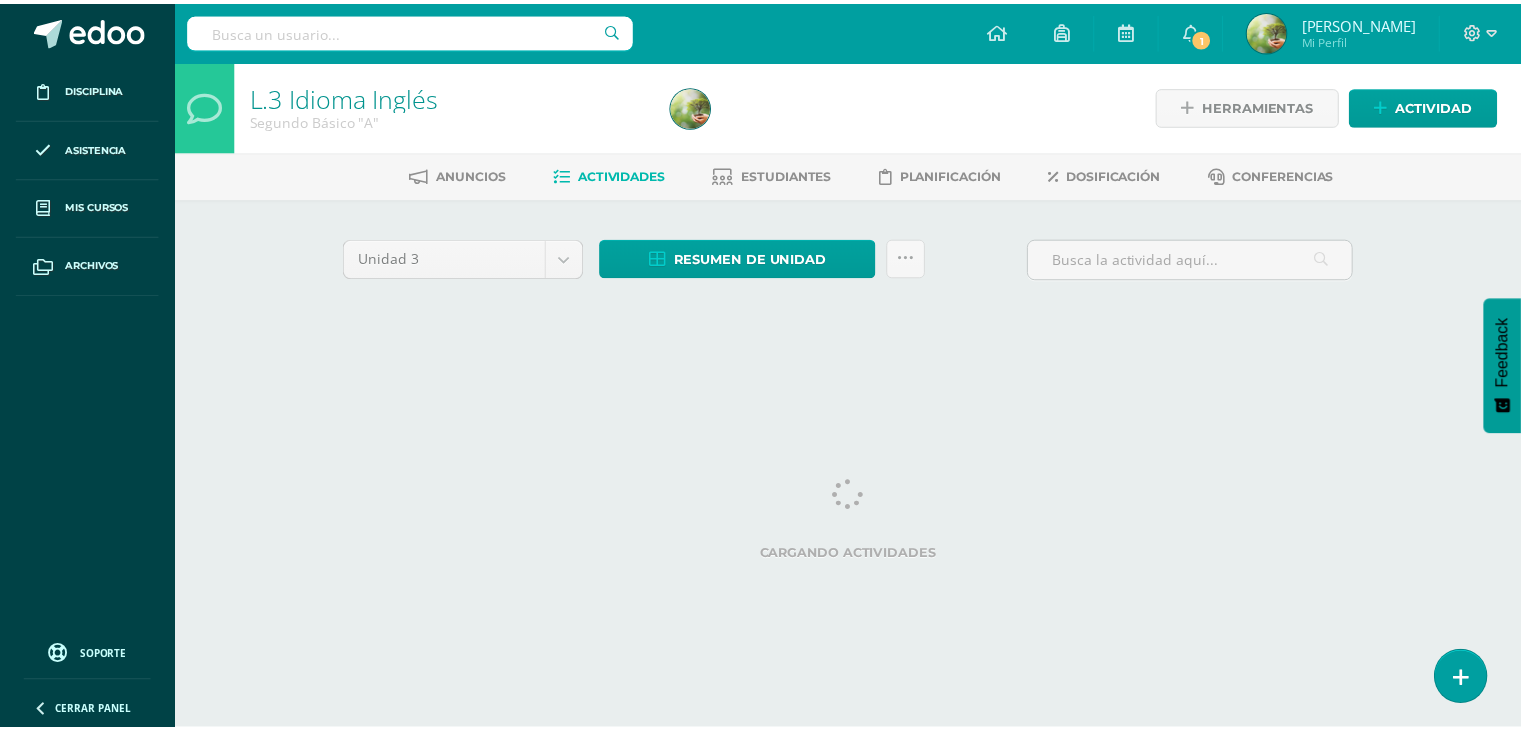 scroll, scrollTop: 0, scrollLeft: 0, axis: both 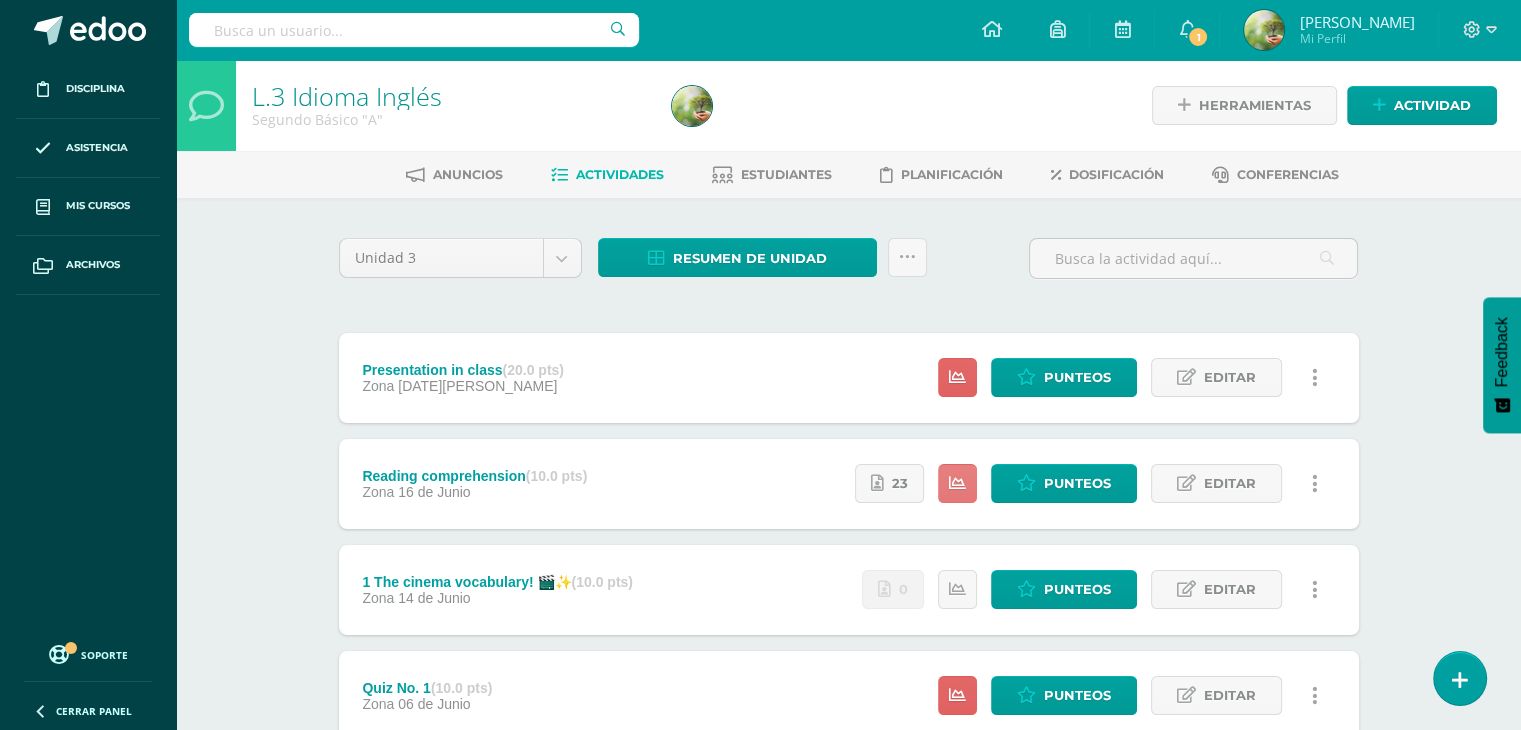 click at bounding box center [957, 483] 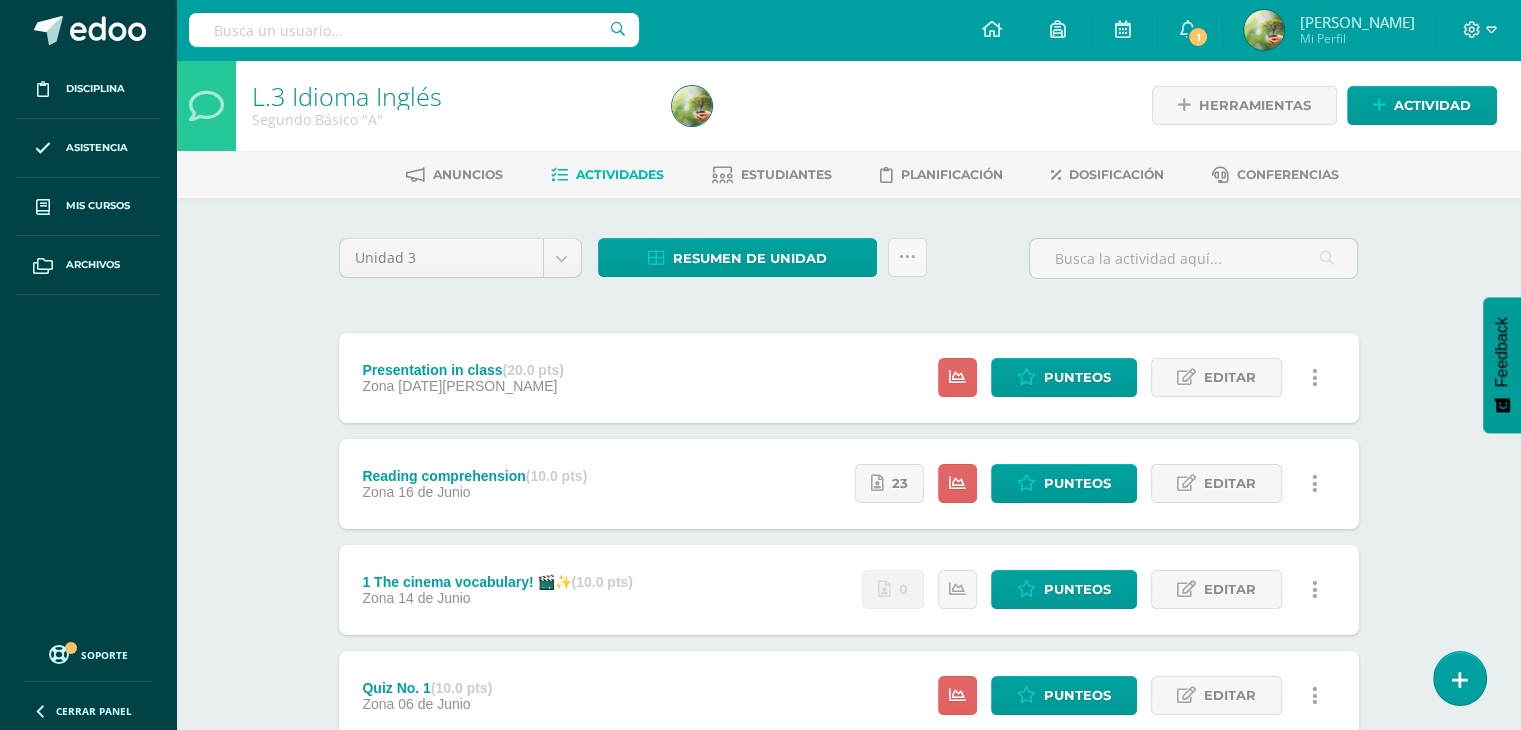 click on "L.3 Idioma Inglés
Segundo Básico "A"
Herramientas
Detalle de asistencias
Actividad
Anuncios
Actividades
Estudiantes
Planificación
Dosificación
Conferencias     Unidad 3                             Unidad 1 Unidad 2 Unidad 3 Unidad 4 Resumen de unidad
Descargar como HTML
Descargar como PDF
Descargar como XLS
Subir actividades en masa
Enviar punteos a revision
Historial de actividad
¿Estás seguro que deseas  Enviar a revisión  las notas de este curso?
Cancelar Creación  y
29" at bounding box center (848, 467) 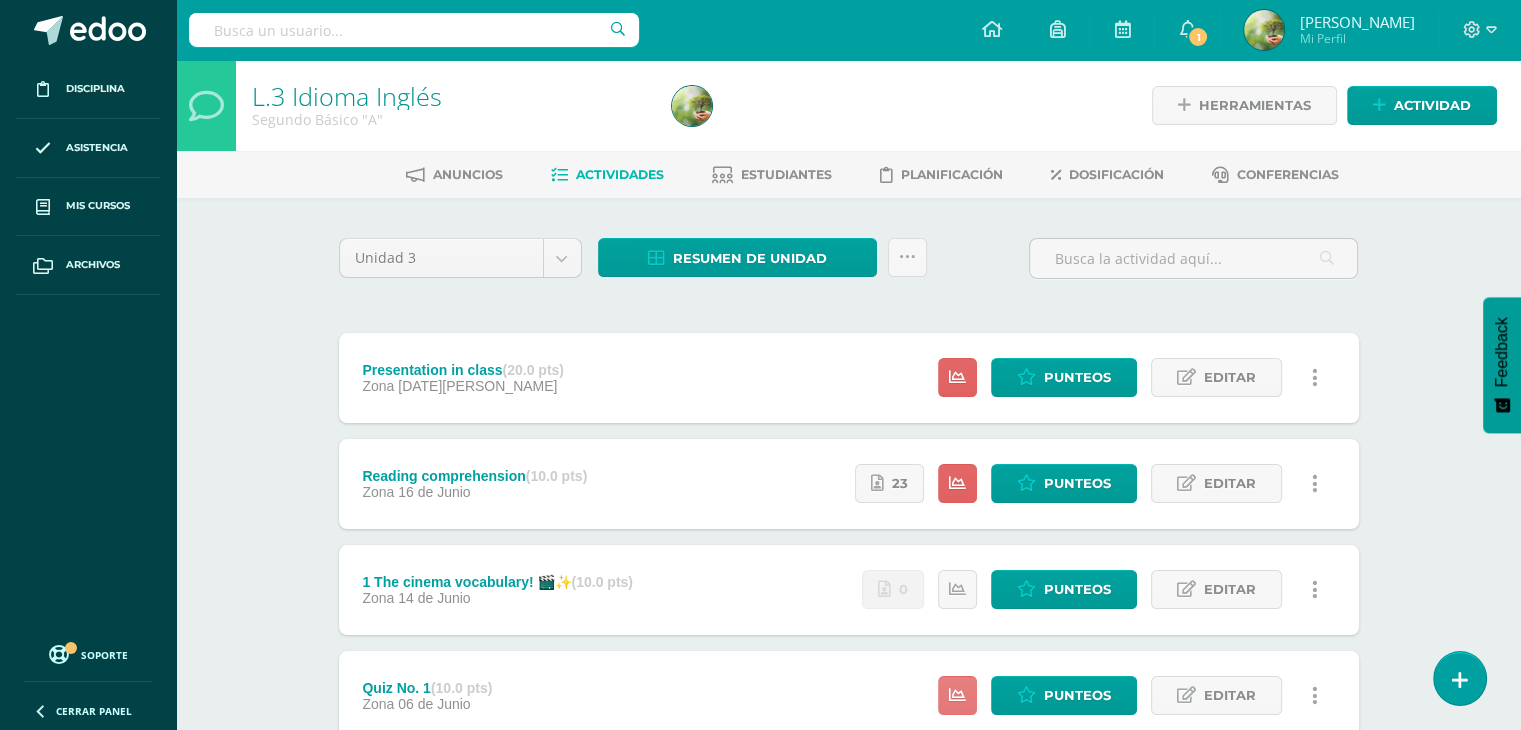 click at bounding box center [957, 695] 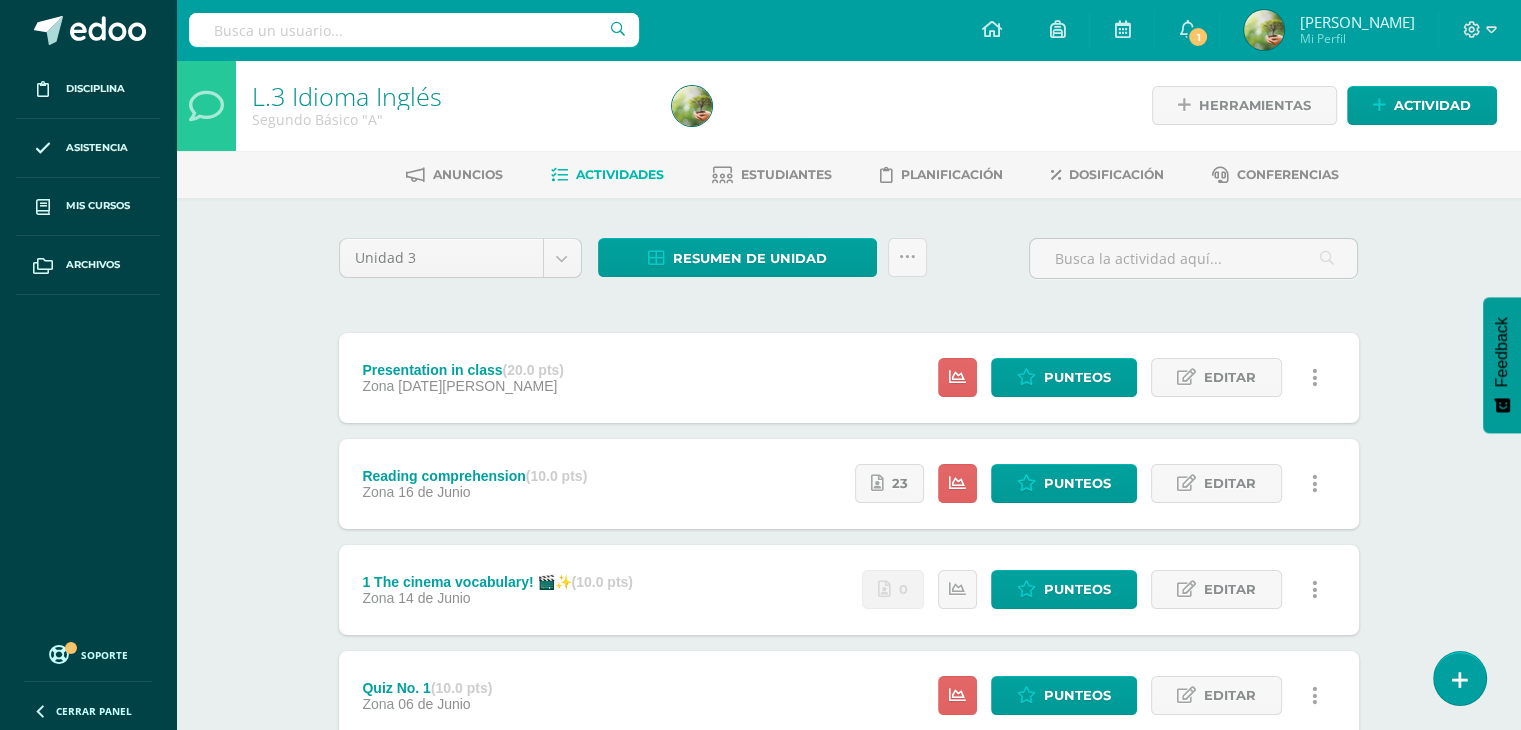 click on "L.3 Idioma Inglés
Segundo Básico "A"
Herramientas
Detalle de asistencias
Actividad
Anuncios
Actividades
Estudiantes
Planificación
Dosificación
Conferencias     Unidad 3                             Unidad 1 Unidad 2 Unidad 3 Unidad 4 Resumen de unidad
Descargar como HTML
Descargar como PDF
Descargar como XLS
Subir actividades en masa
Enviar punteos a revision
Historial de actividad
¿Estás seguro que deseas  Enviar a revisión  las notas de este curso?
Cancelar Creación  y
29" at bounding box center (848, 467) 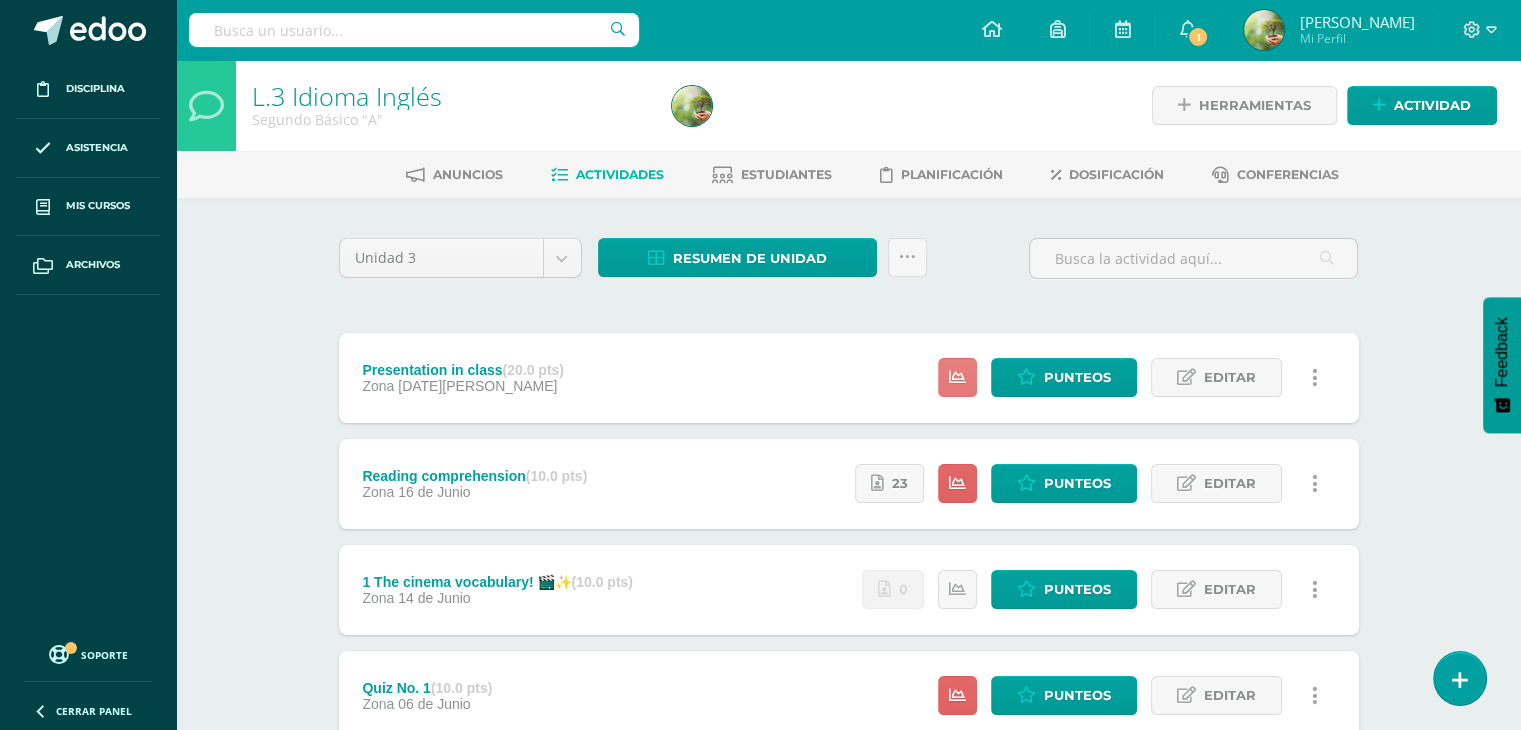 click at bounding box center [957, 377] 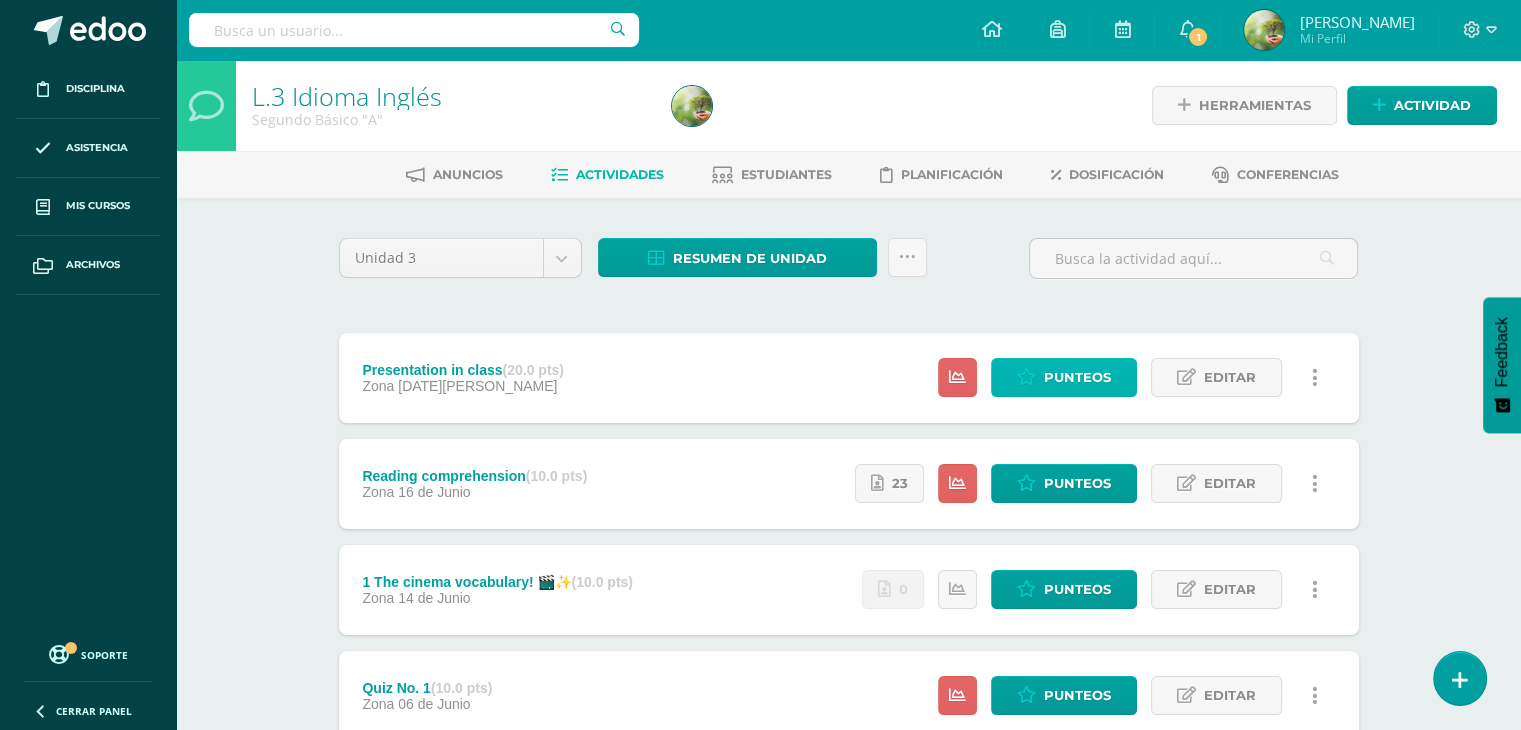 click on "Punteos" at bounding box center [1077, 377] 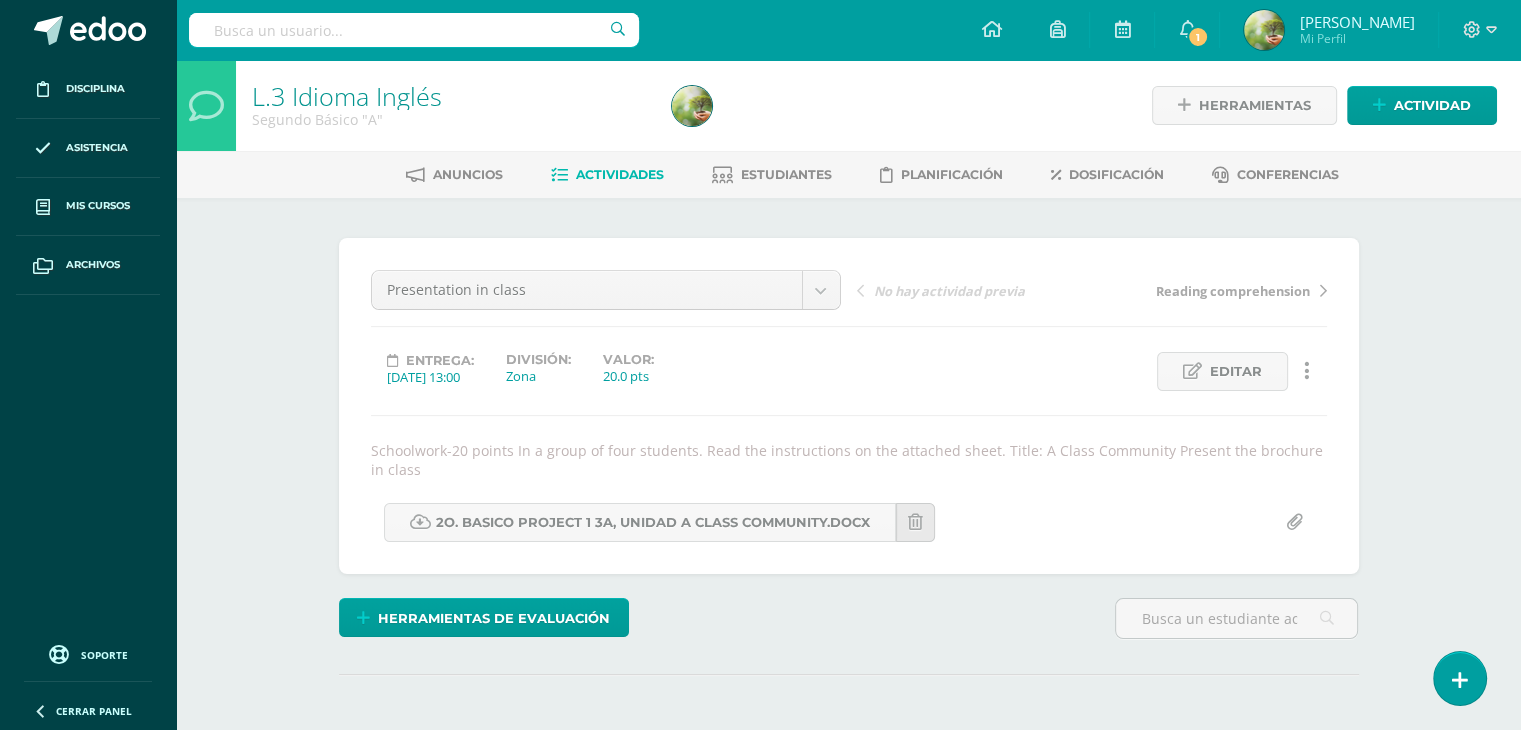 scroll, scrollTop: 0, scrollLeft: 0, axis: both 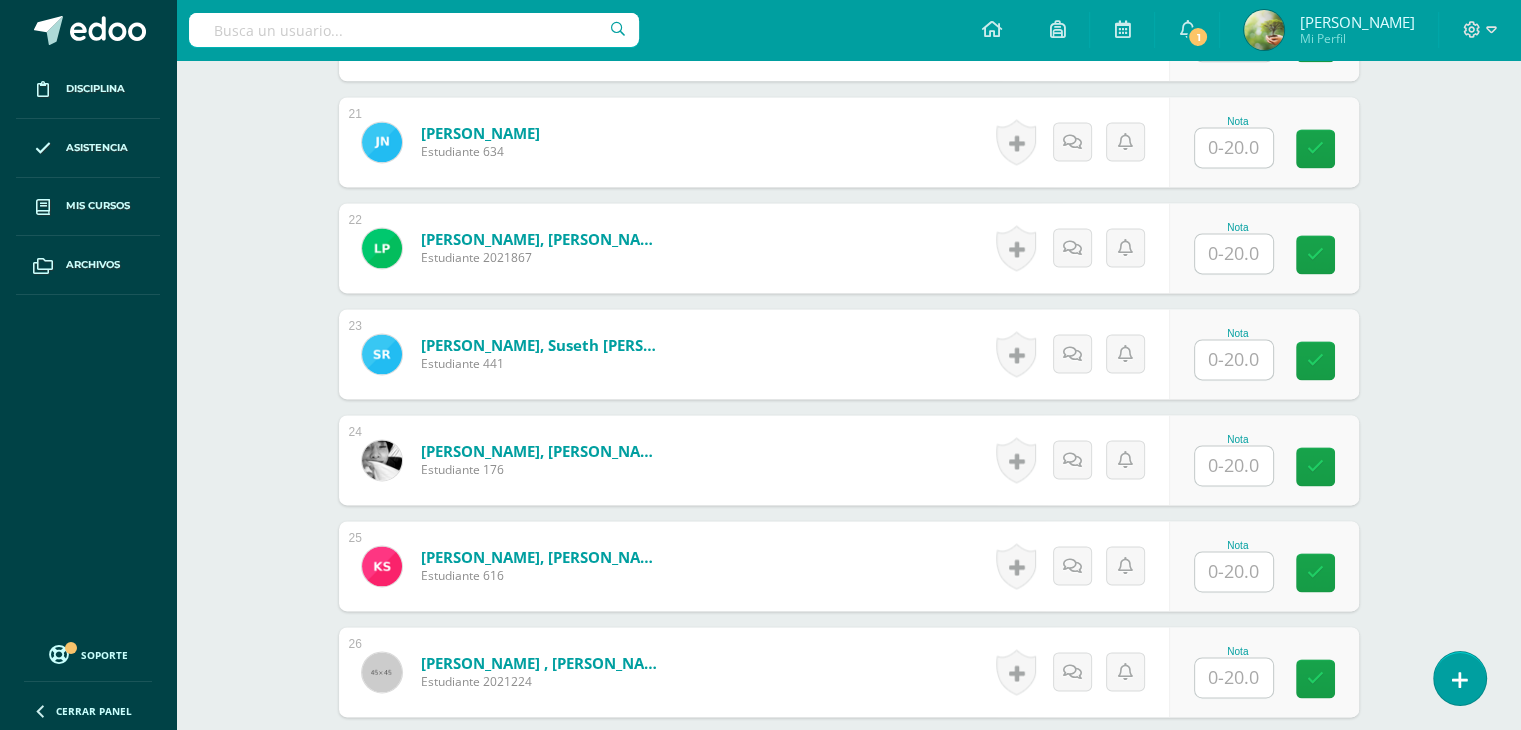click at bounding box center [1234, 465] 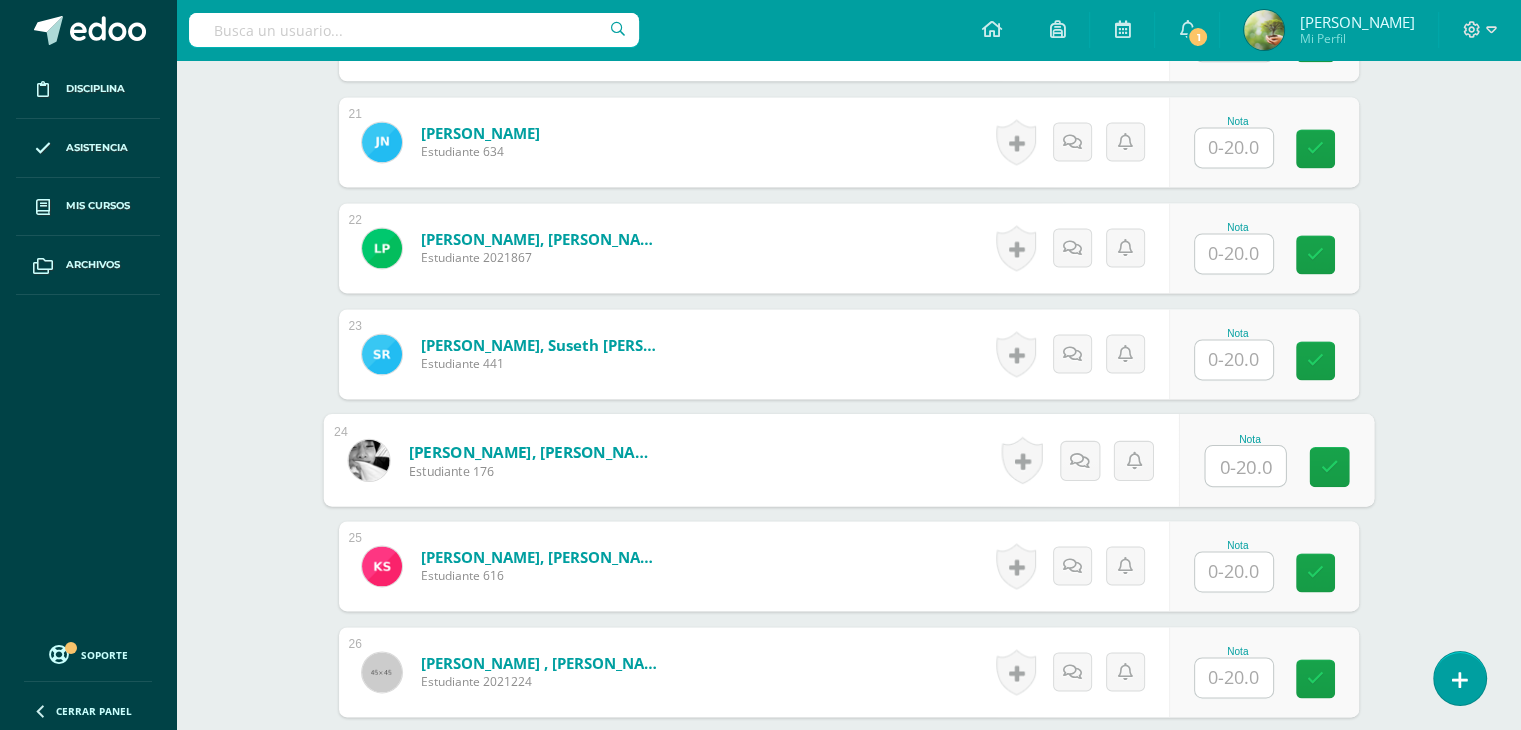 type on "5" 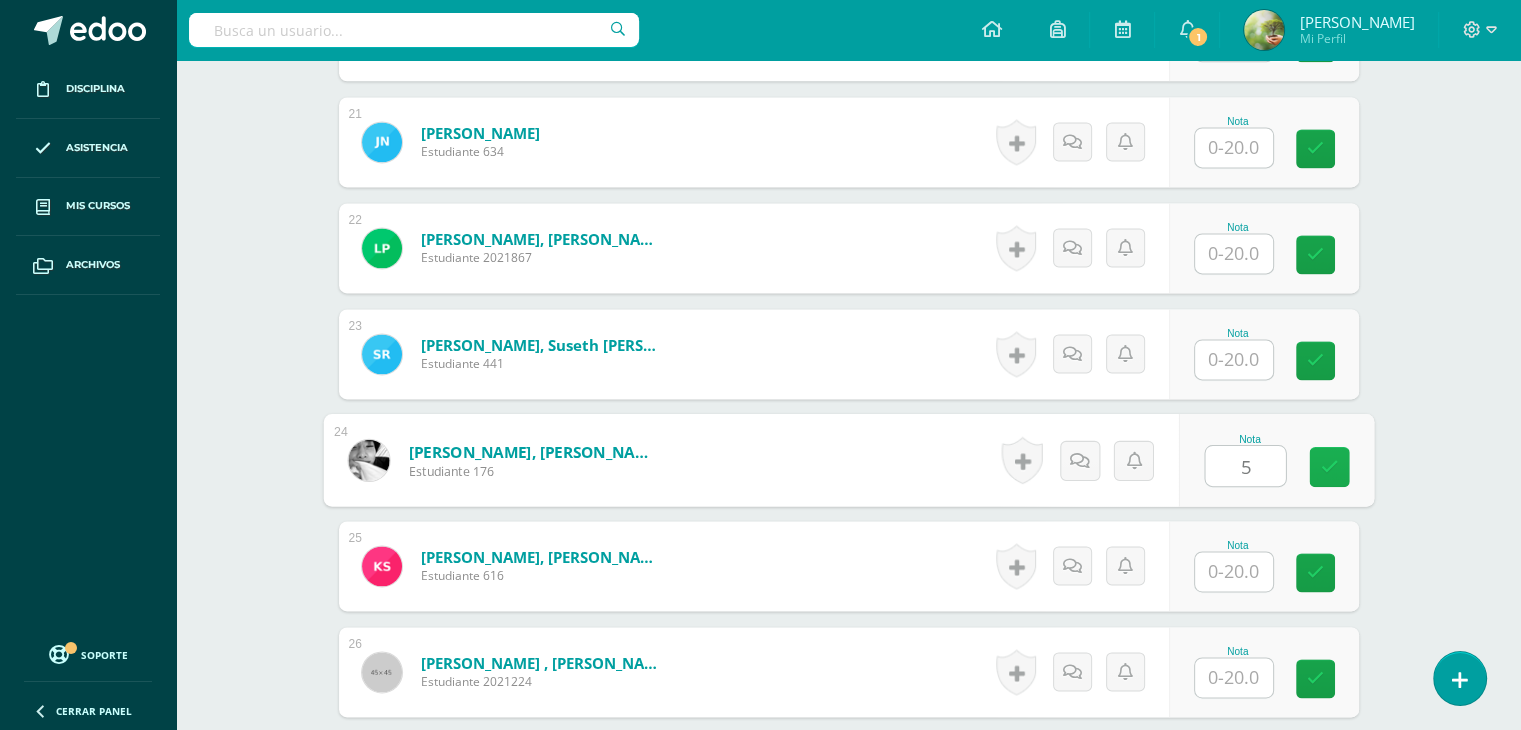 click at bounding box center [1329, 466] 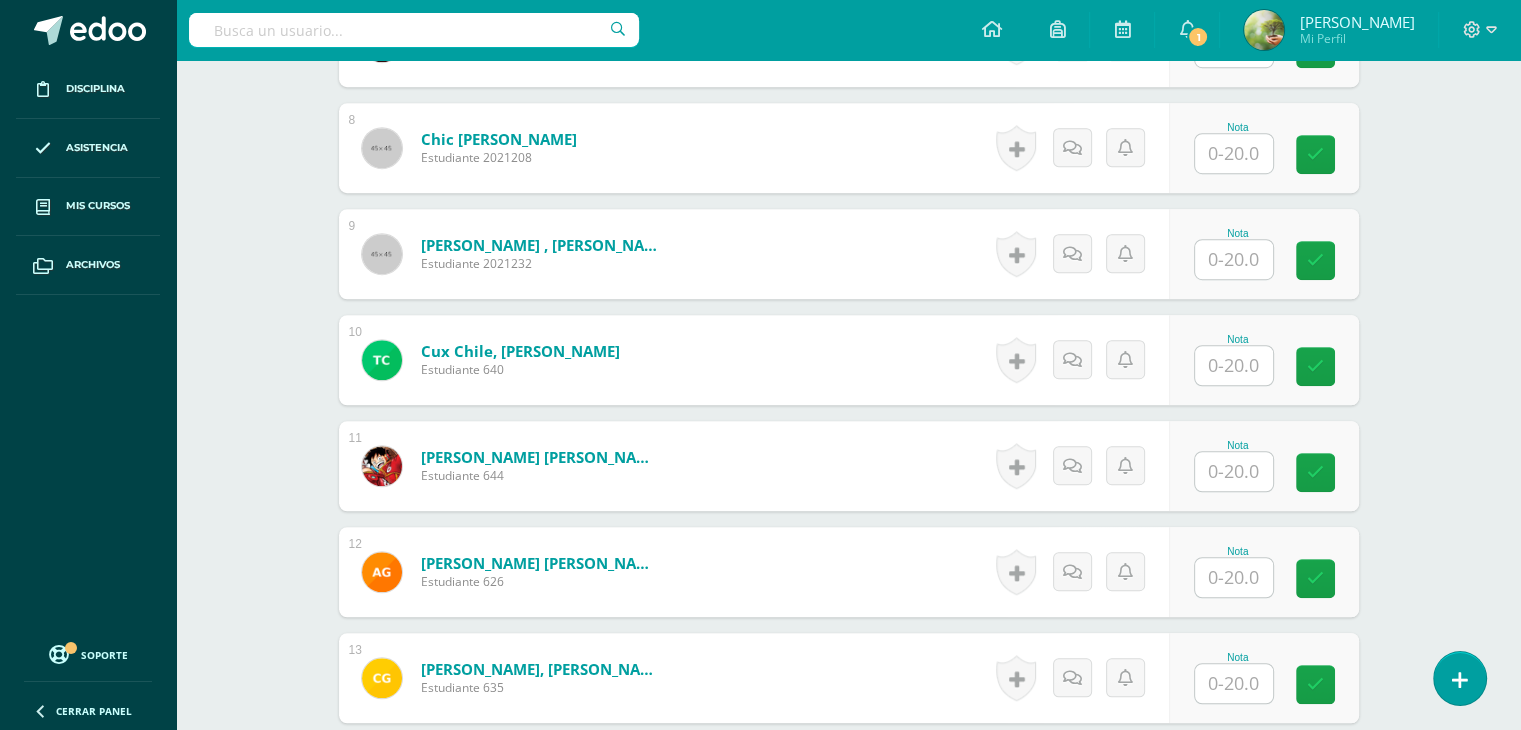scroll, scrollTop: 1275, scrollLeft: 0, axis: vertical 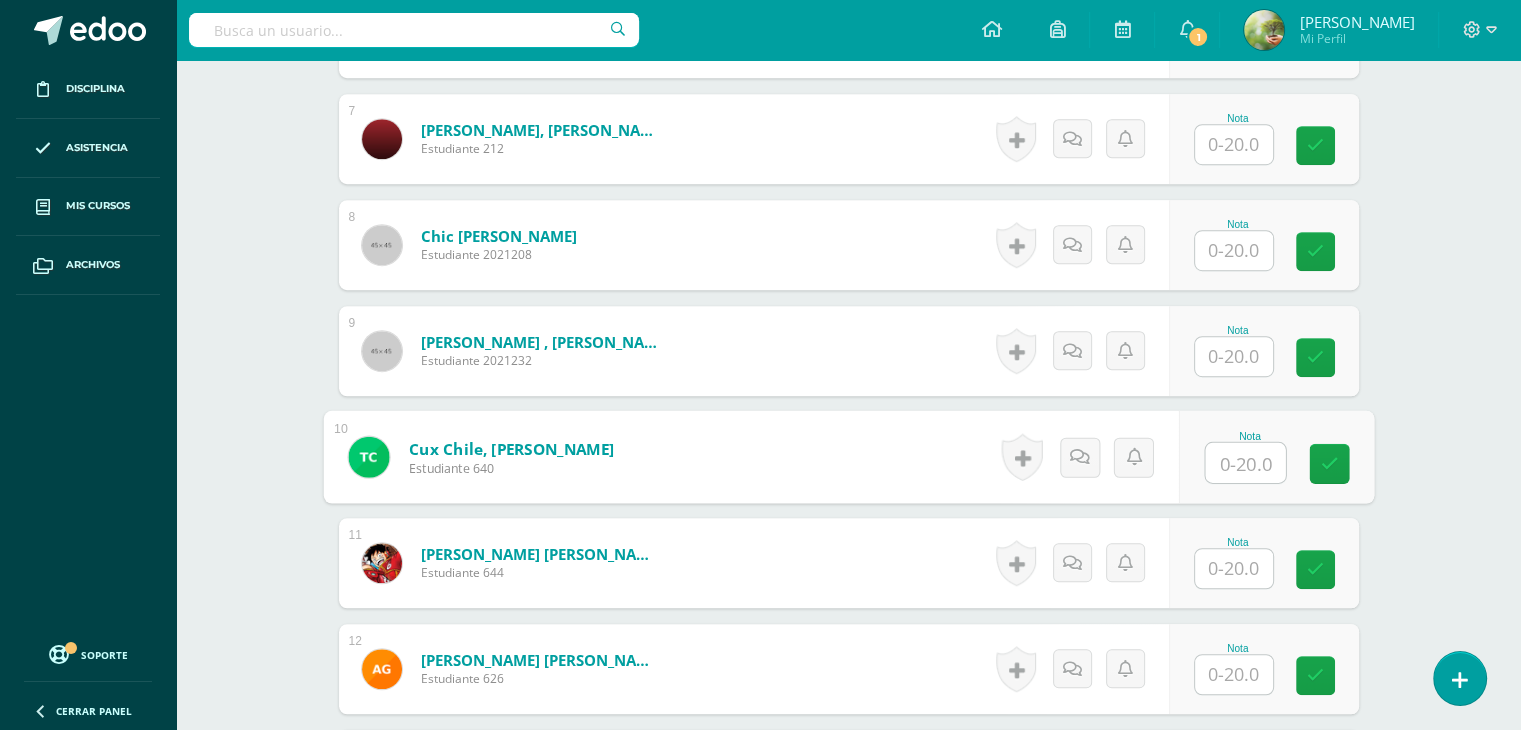 click at bounding box center [1245, 463] 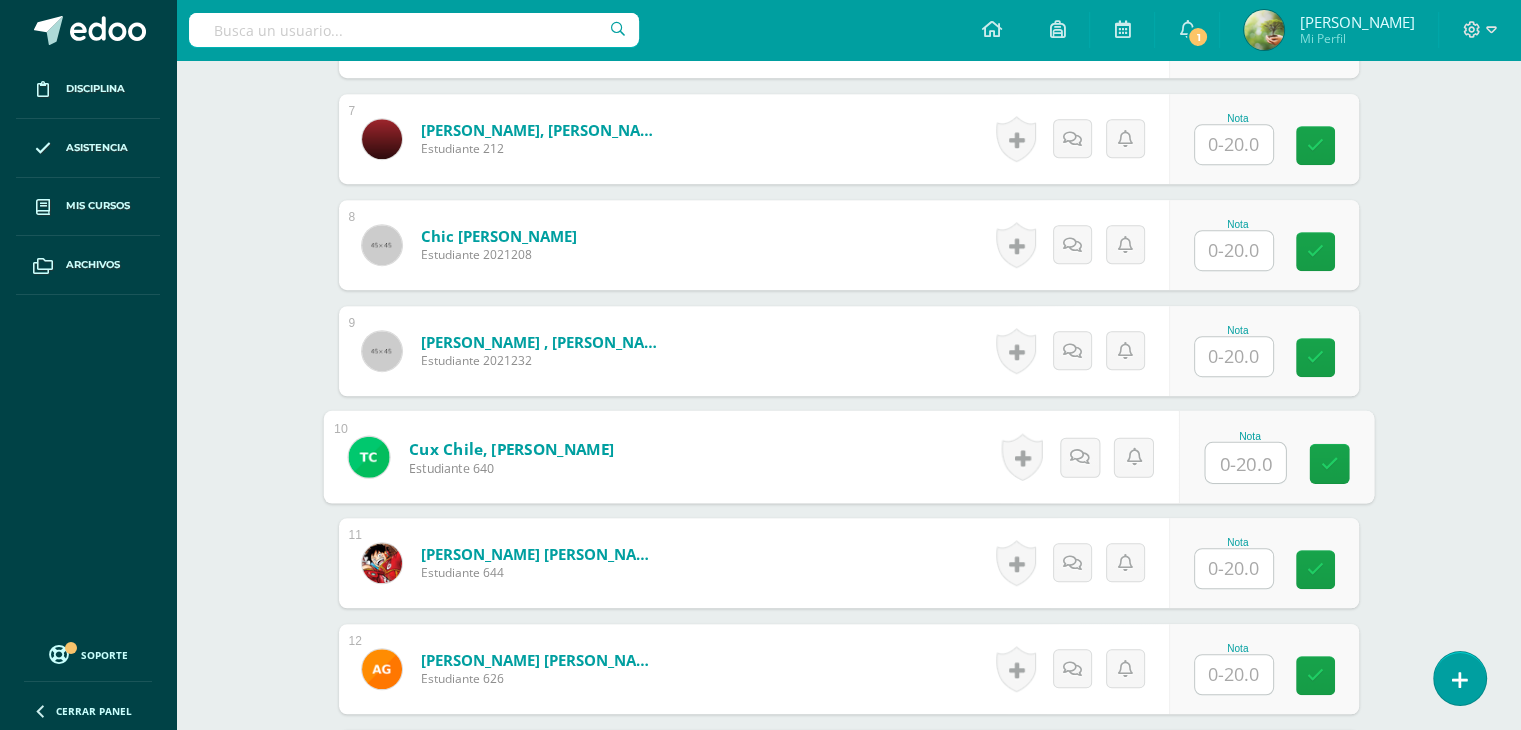 type on "8" 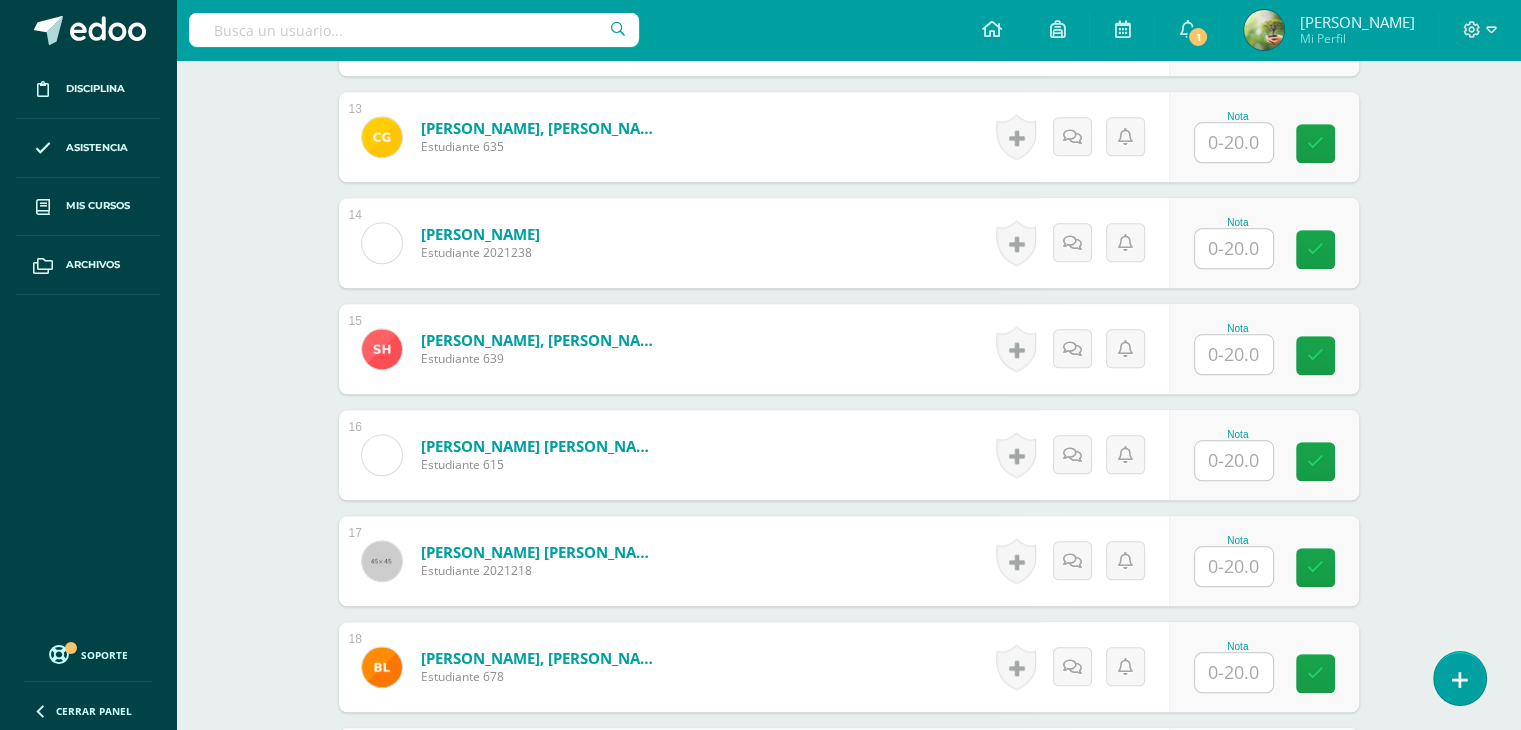 scroll, scrollTop: 2020, scrollLeft: 0, axis: vertical 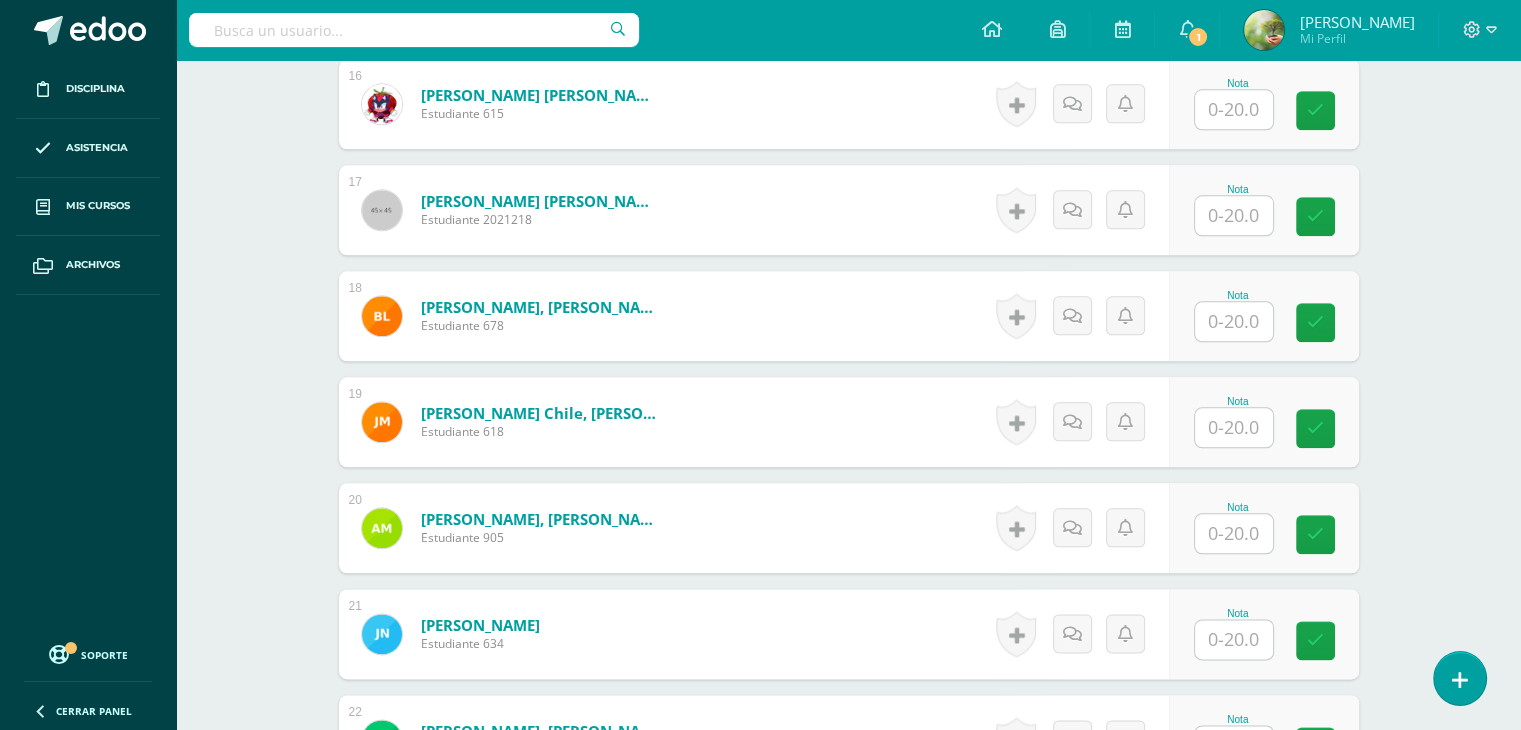 type on "5" 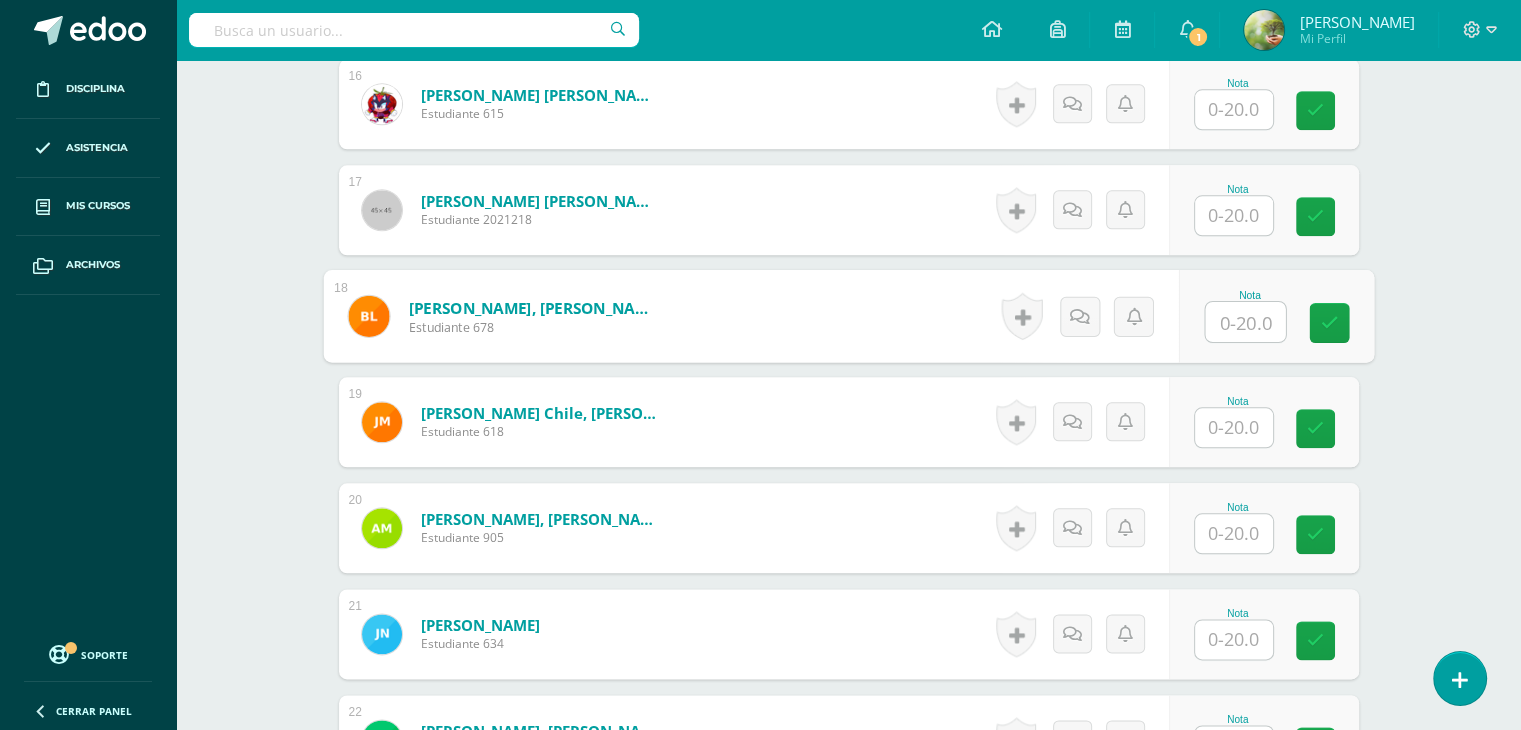 click at bounding box center [1245, 322] 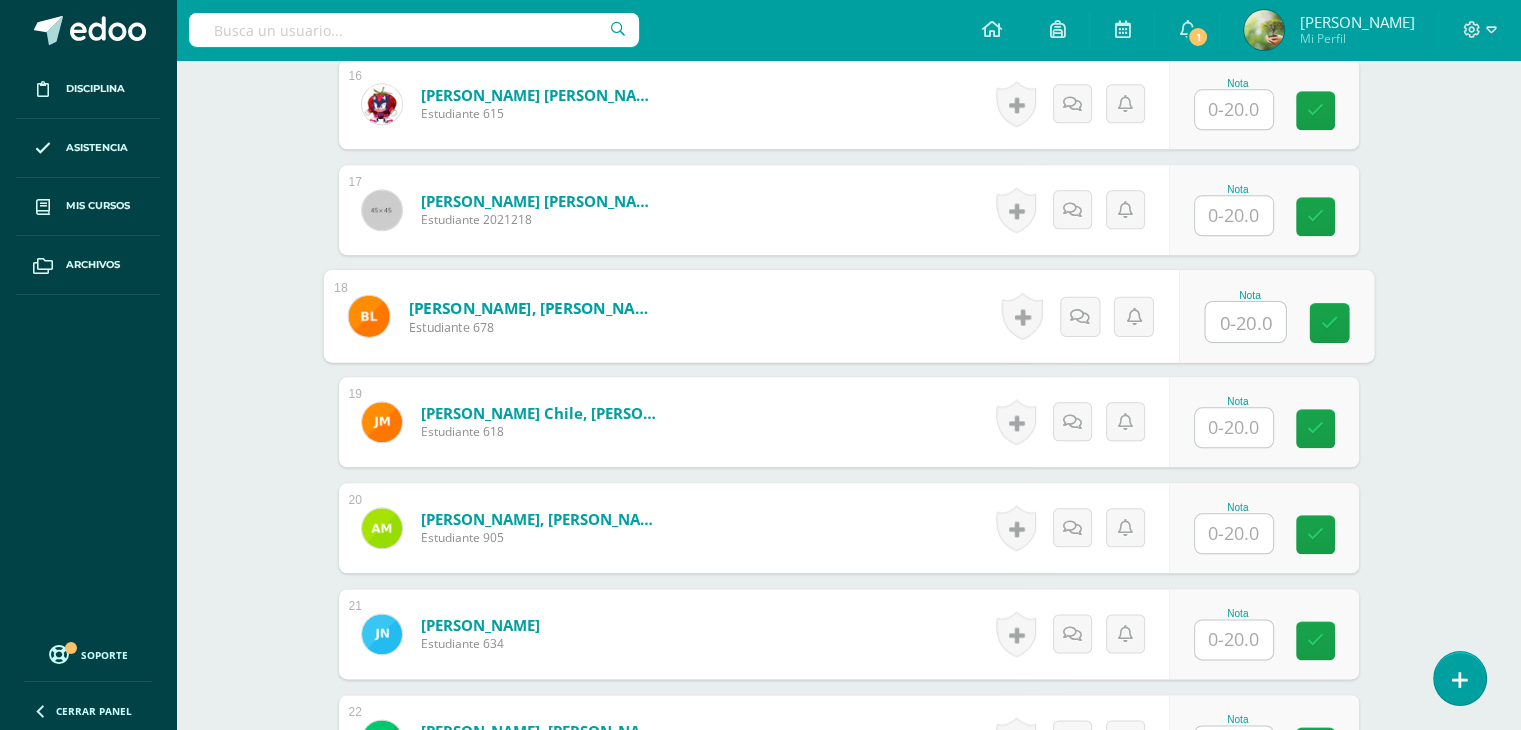 type on "5" 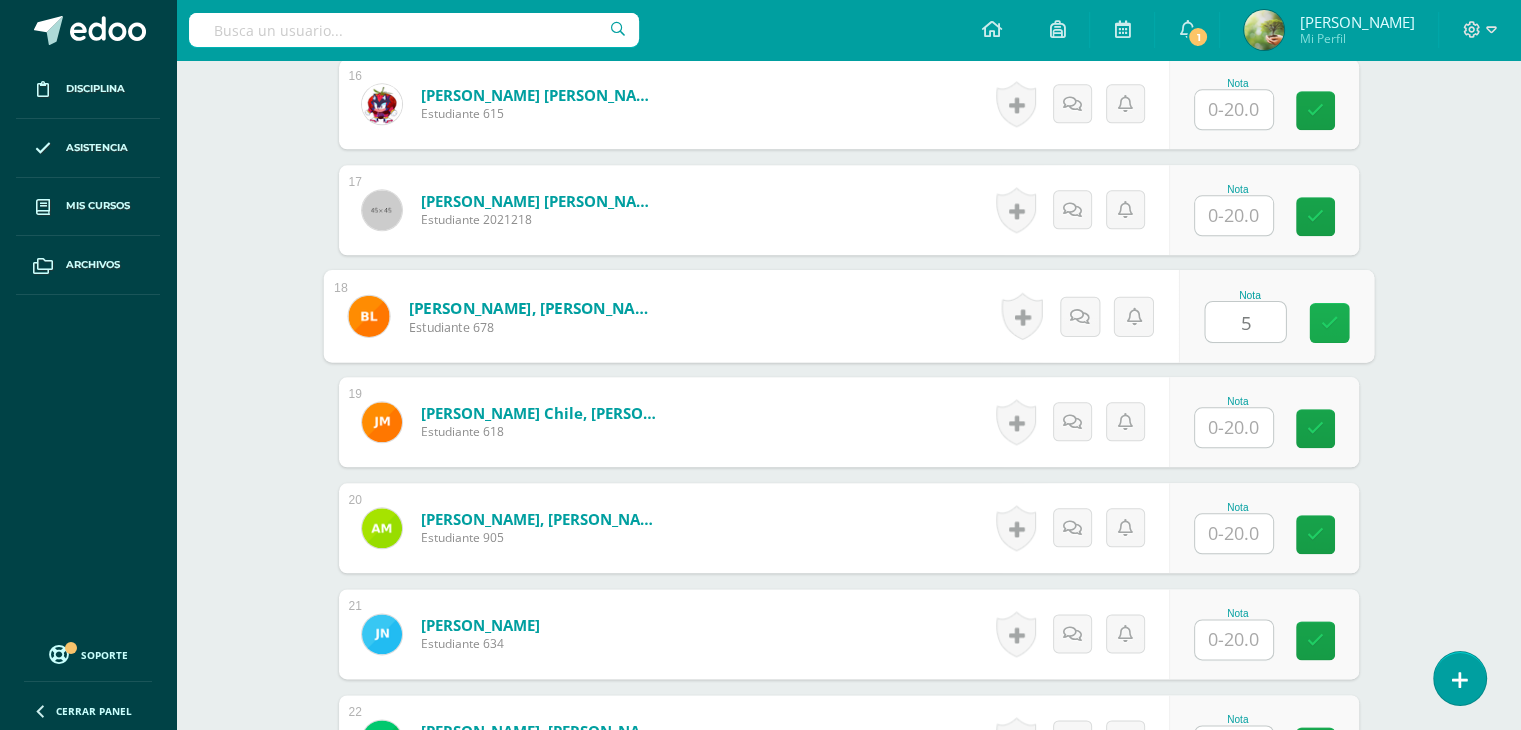 click at bounding box center (1329, 323) 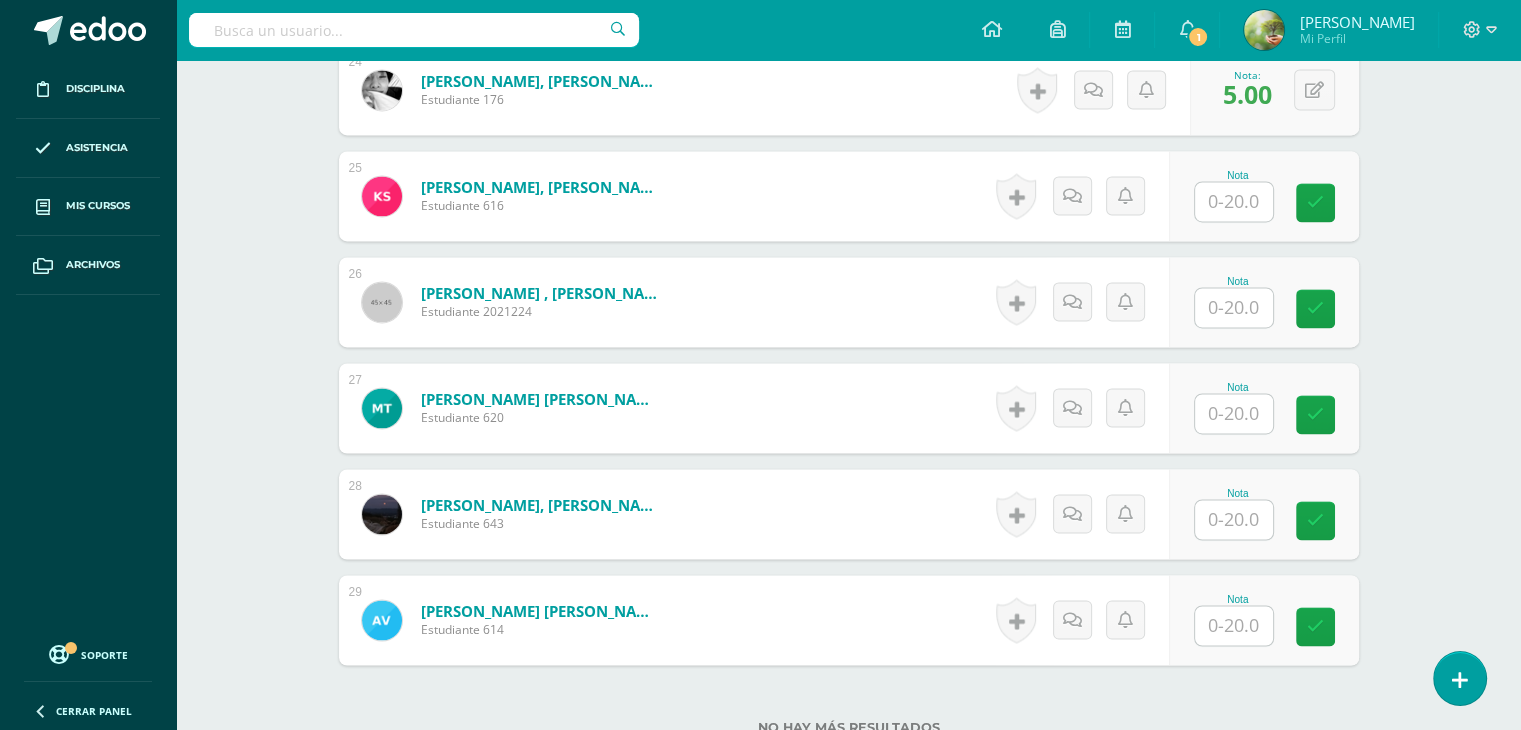 scroll, scrollTop: 3274, scrollLeft: 0, axis: vertical 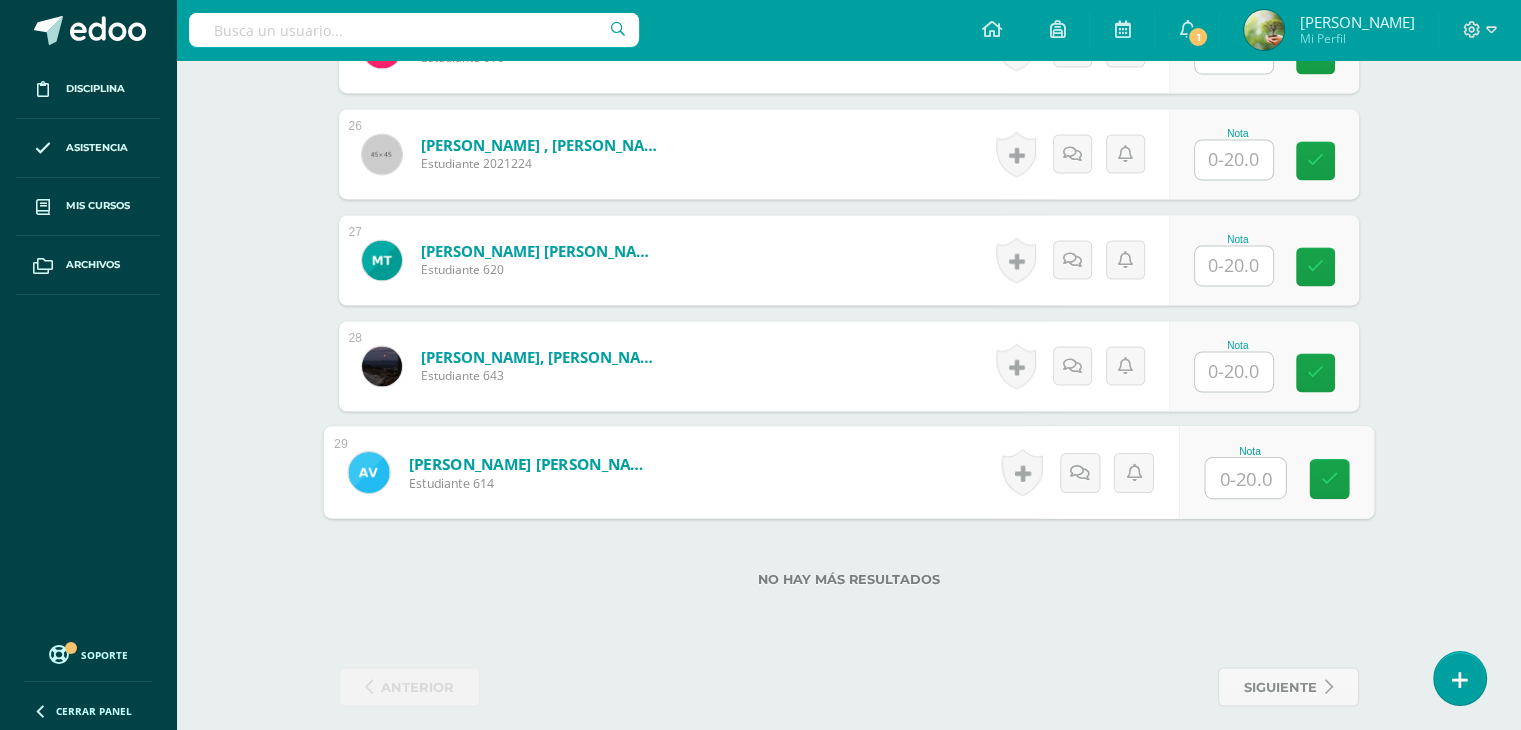 click at bounding box center [1245, 478] 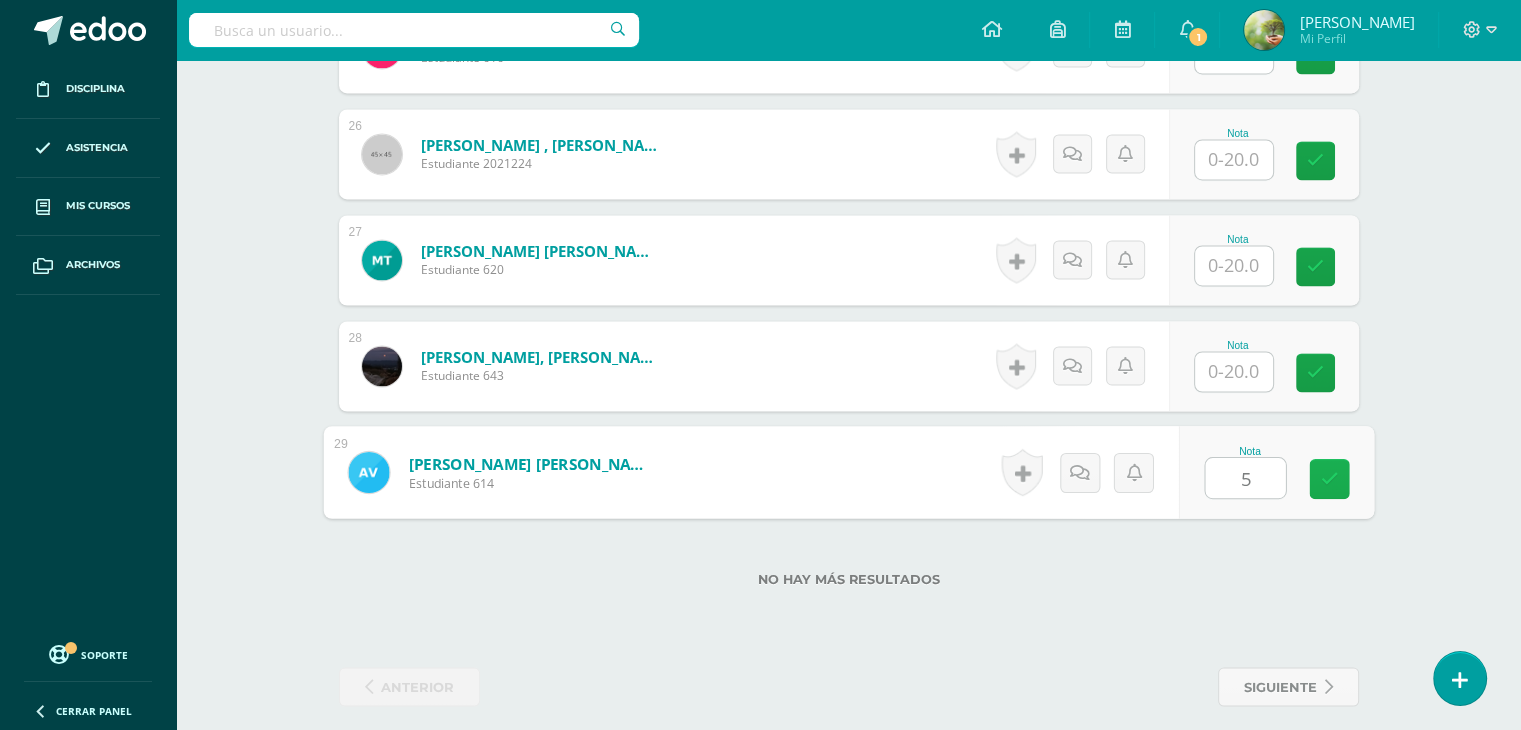click at bounding box center [1329, 479] 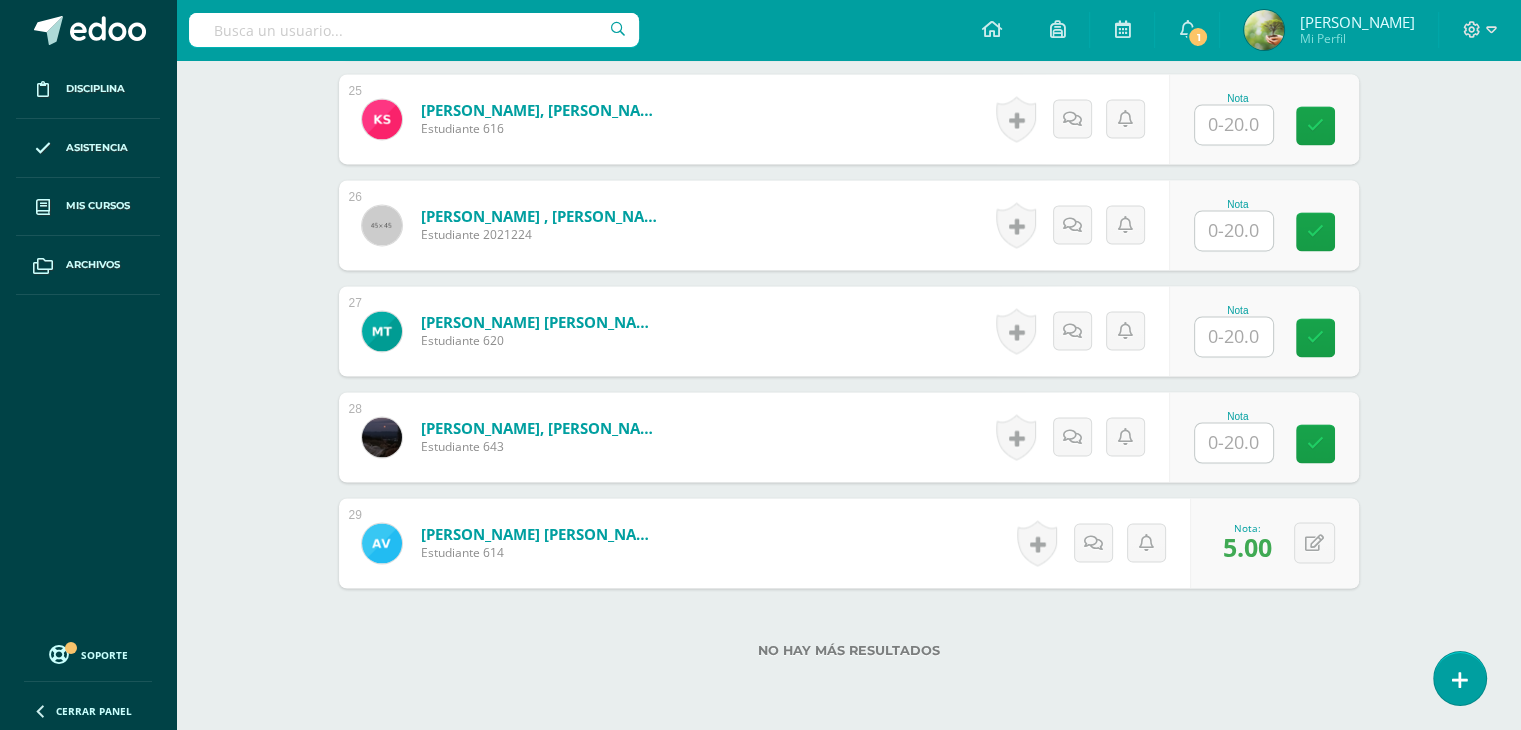 scroll, scrollTop: 3202, scrollLeft: 0, axis: vertical 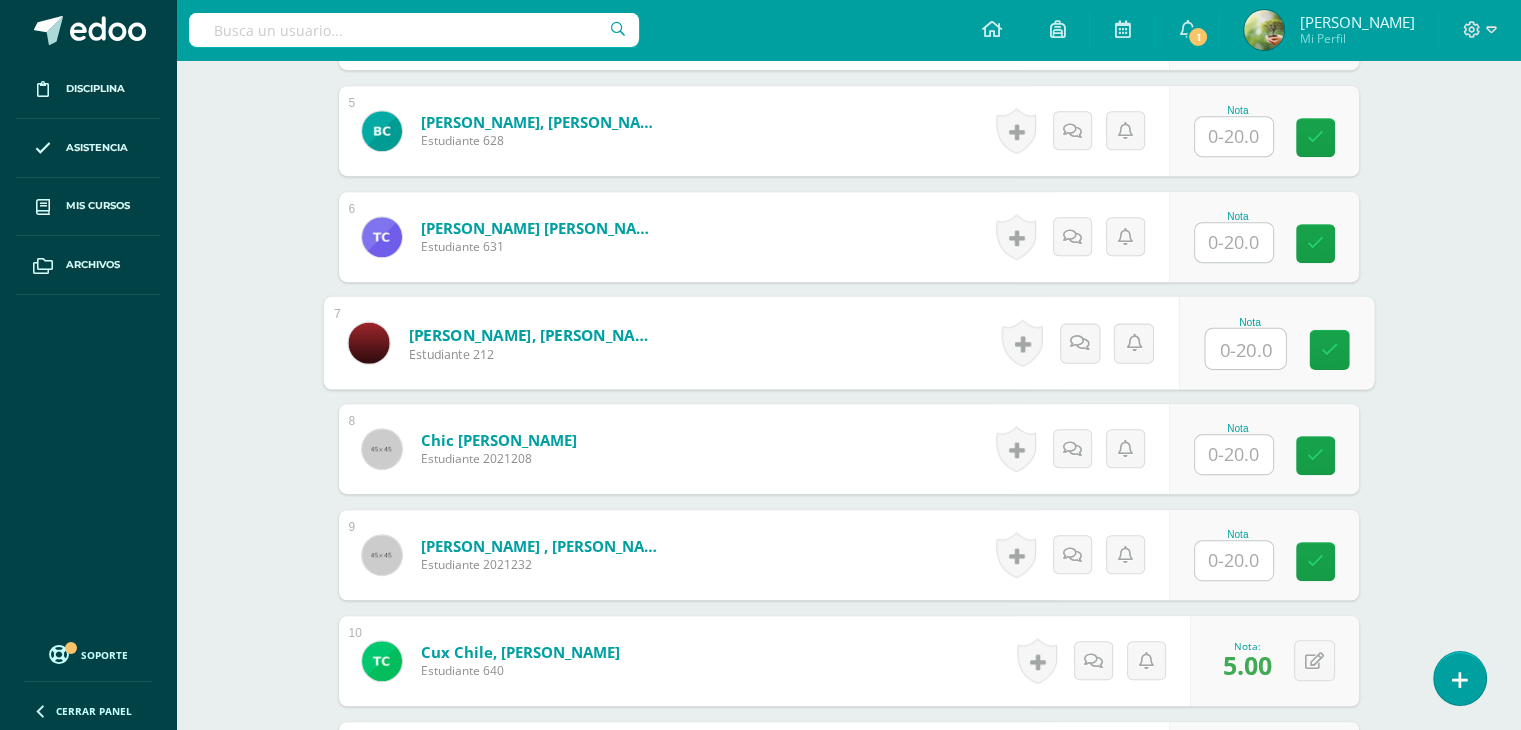 click at bounding box center (1245, 349) 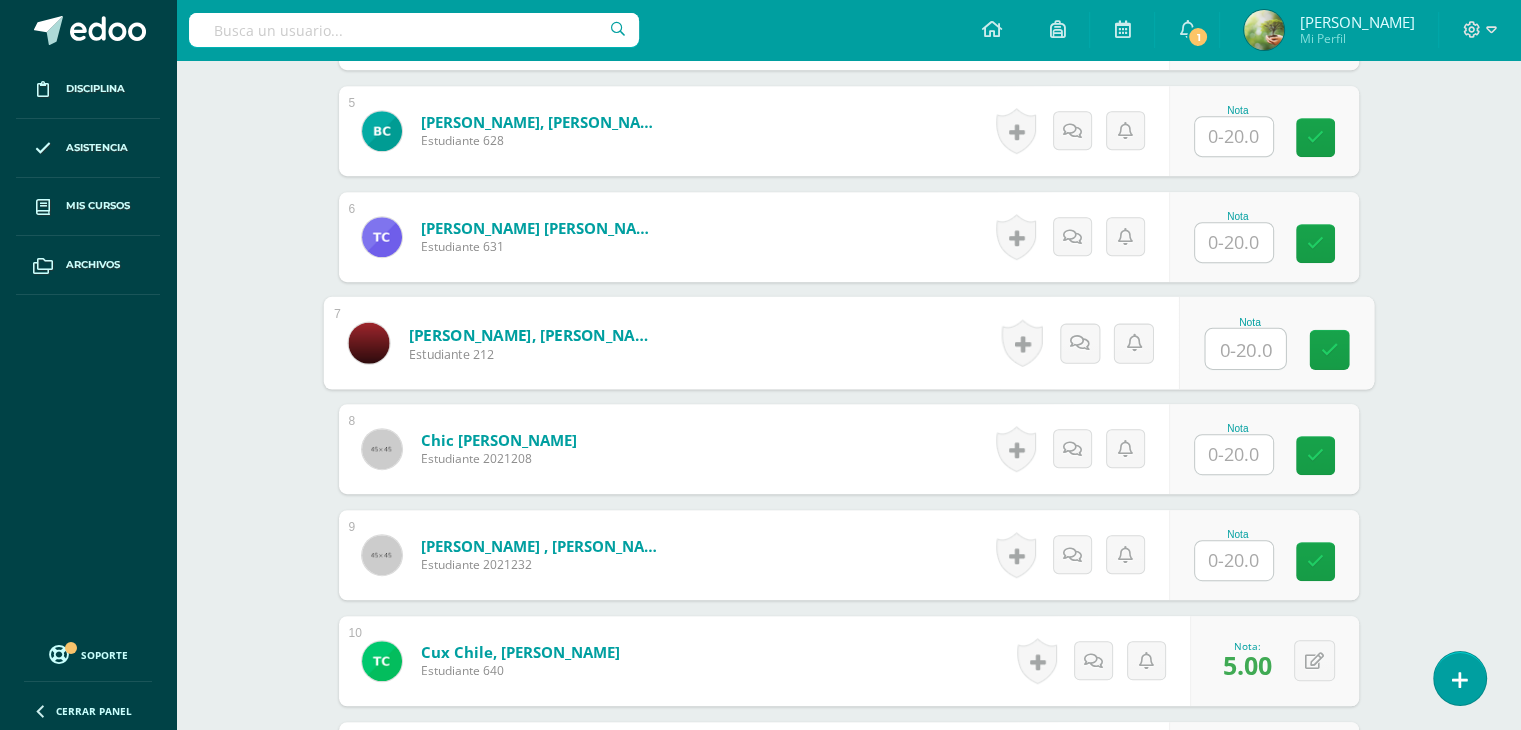 type on "5" 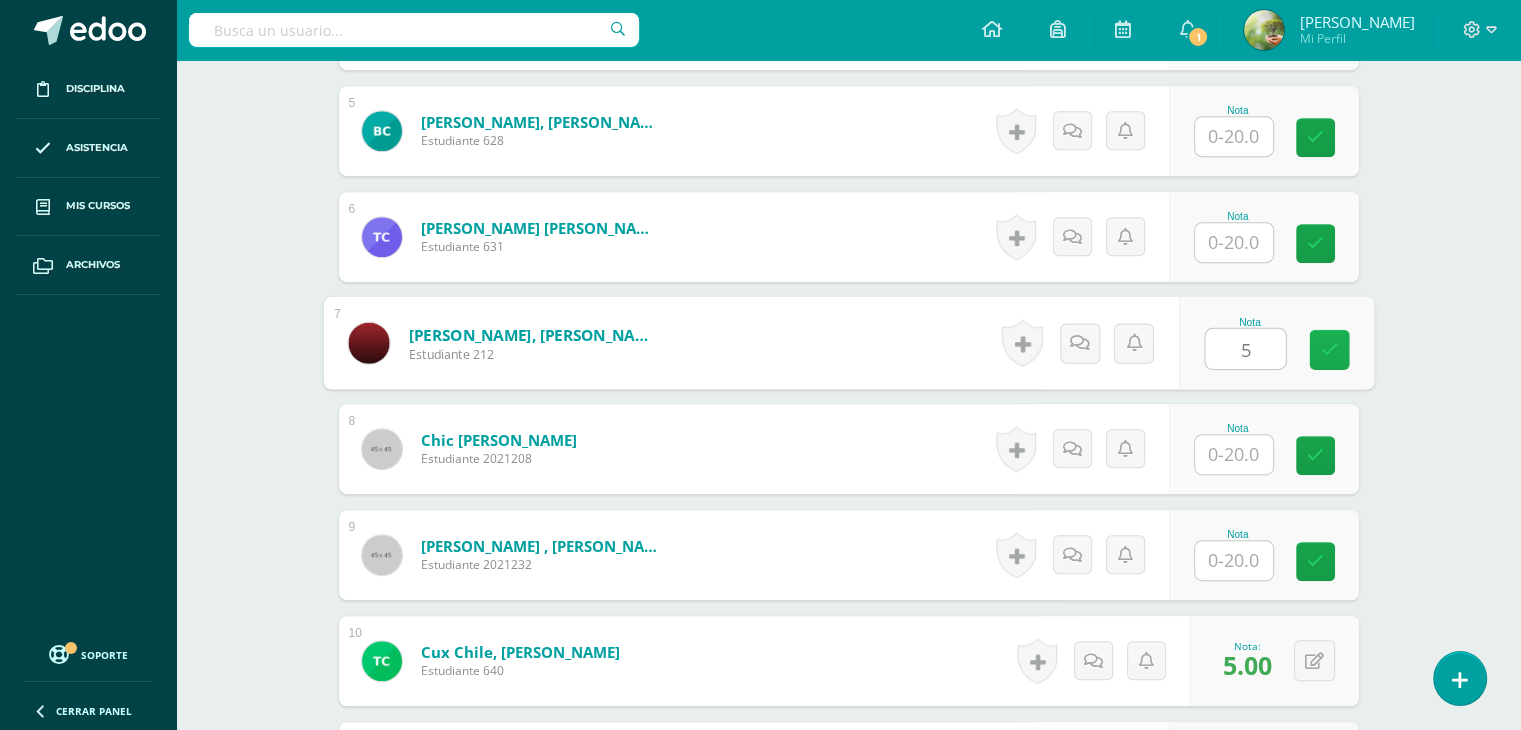 click at bounding box center [1329, 349] 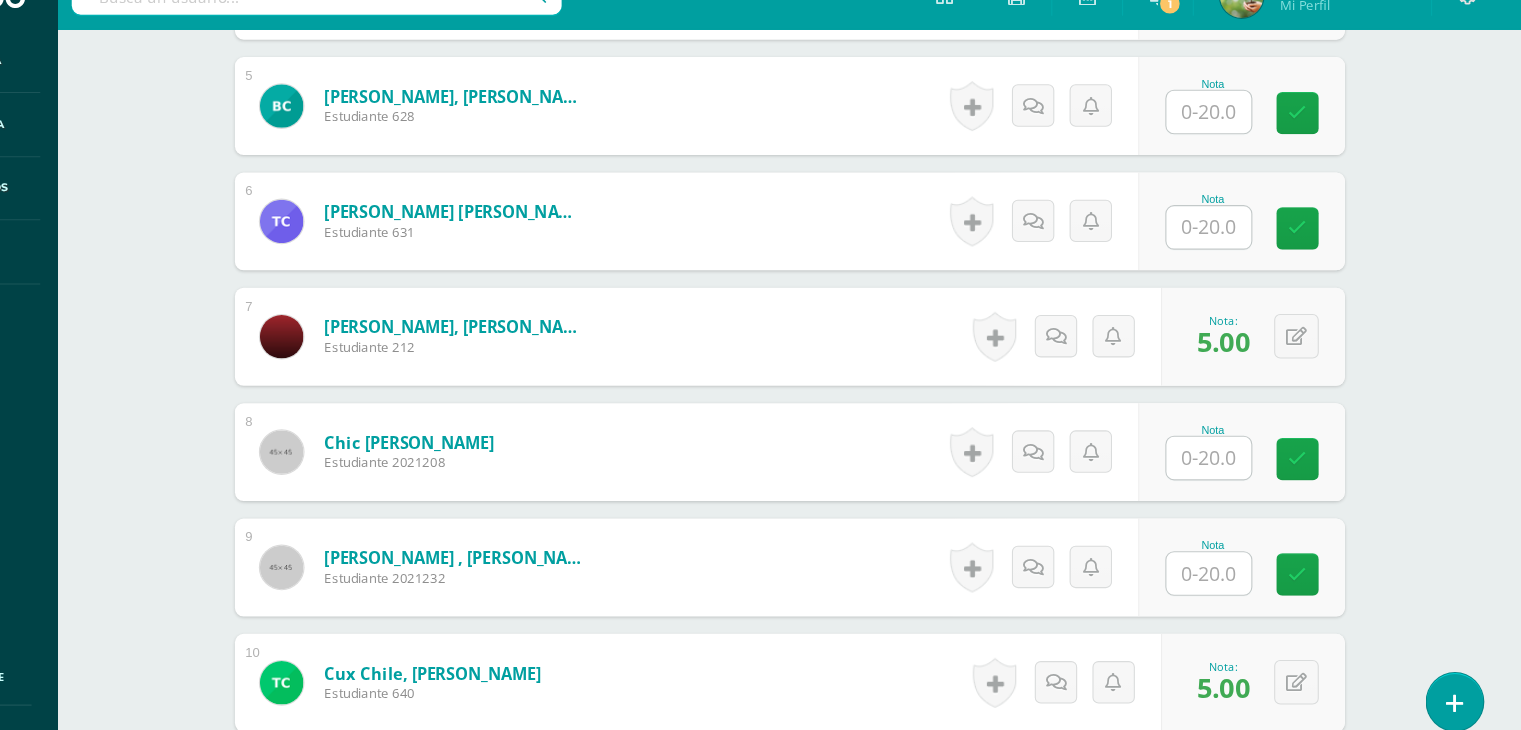 scroll, scrollTop: 1071, scrollLeft: 0, axis: vertical 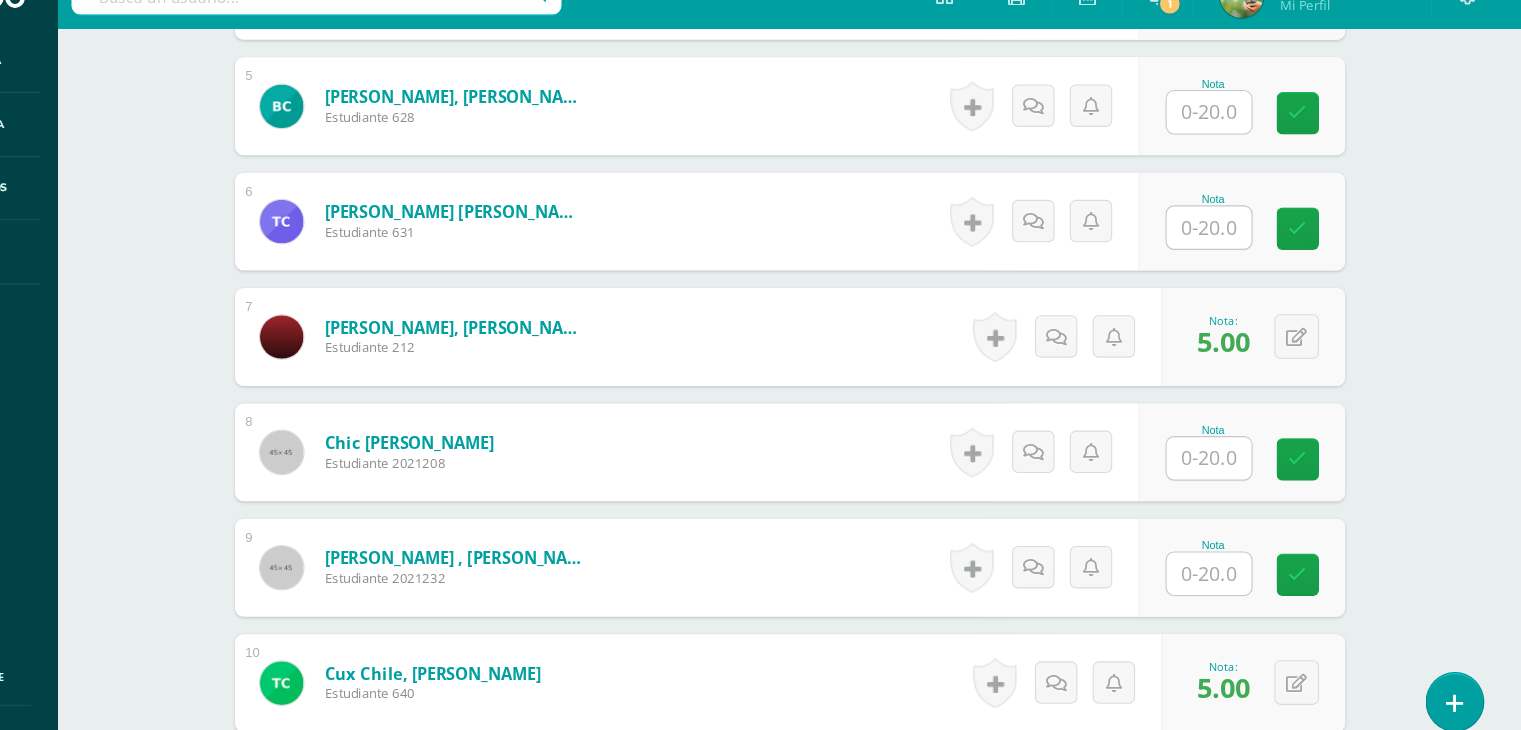 drag, startPoint x: 1533, startPoint y: 352, endPoint x: 1442, endPoint y: 479, distance: 156.237 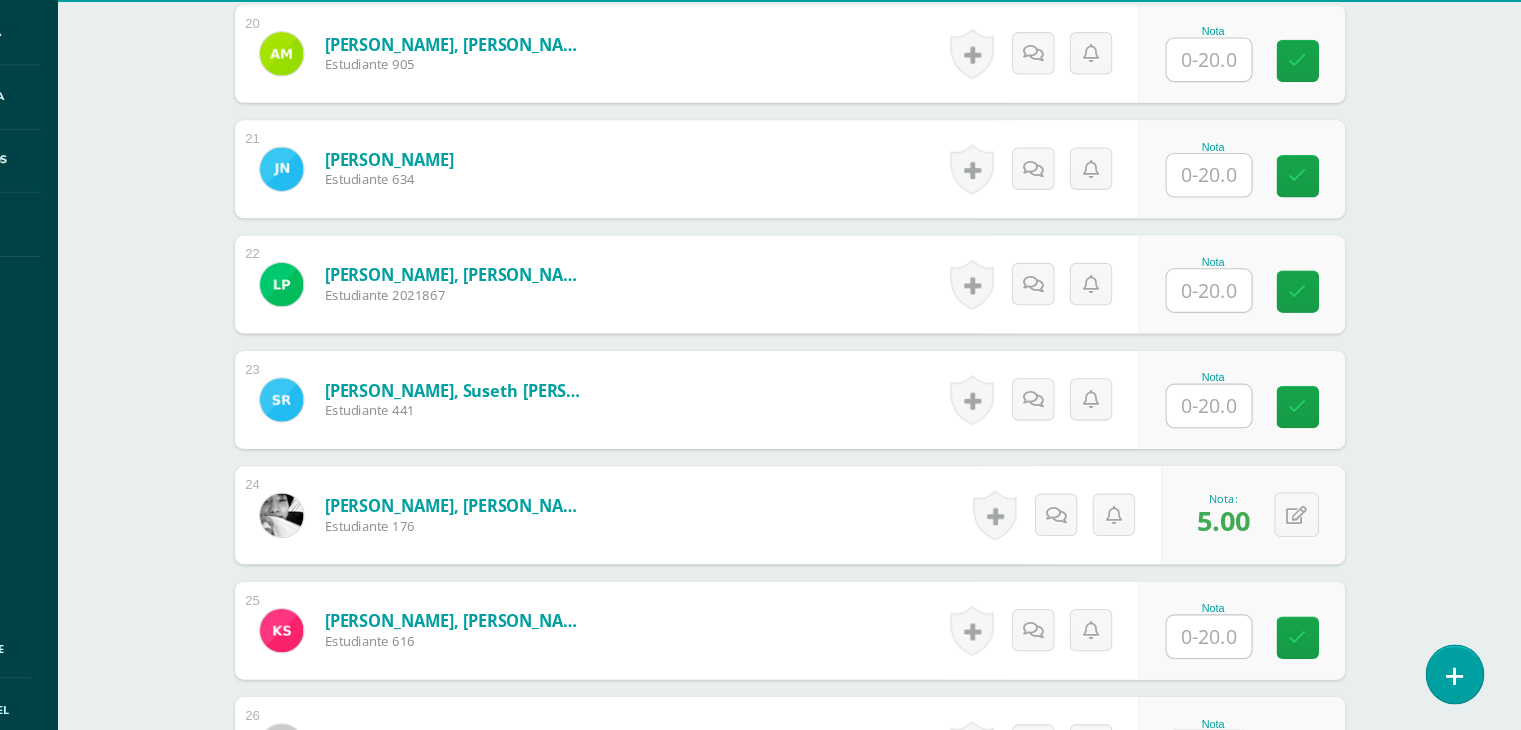 scroll, scrollTop: 2755, scrollLeft: 0, axis: vertical 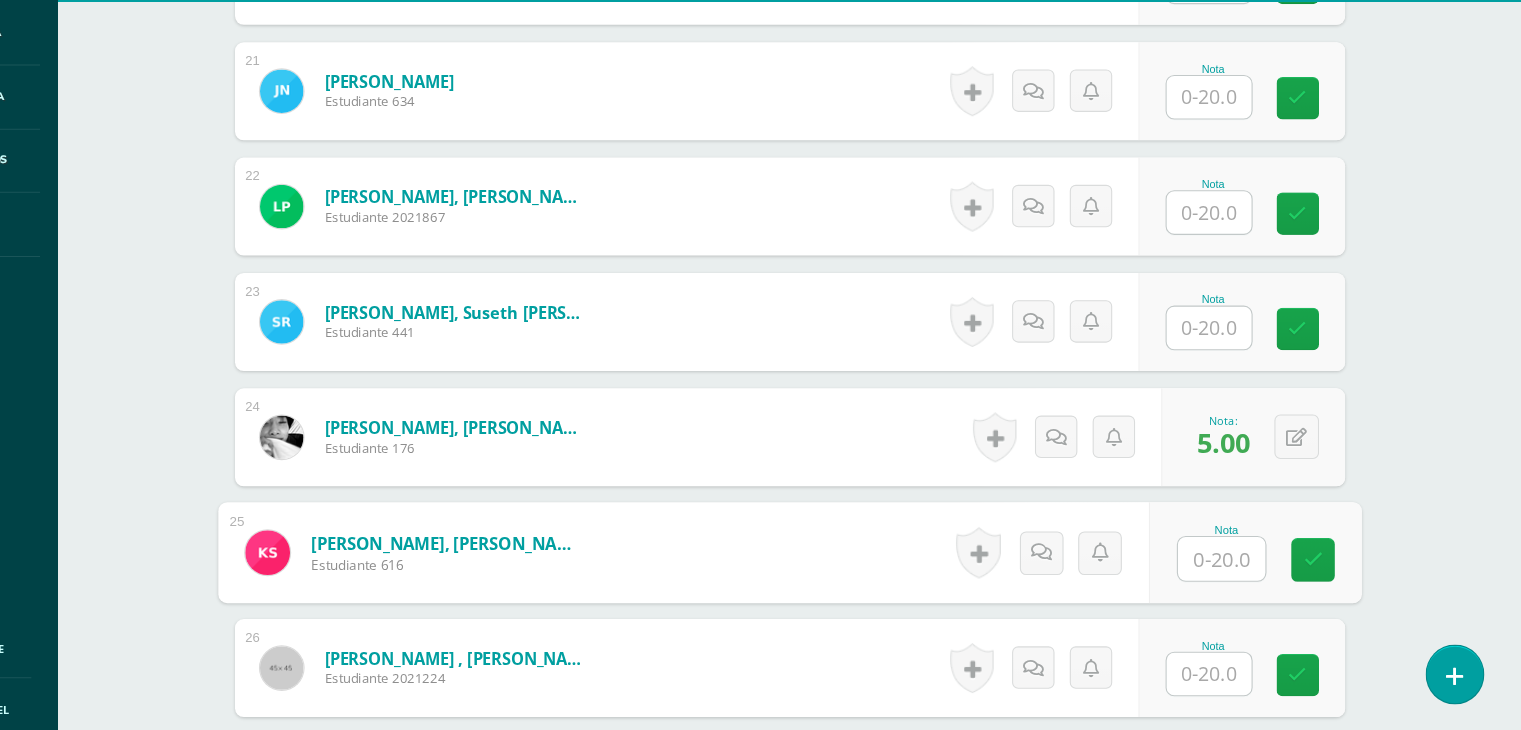 click at bounding box center (1245, 573) 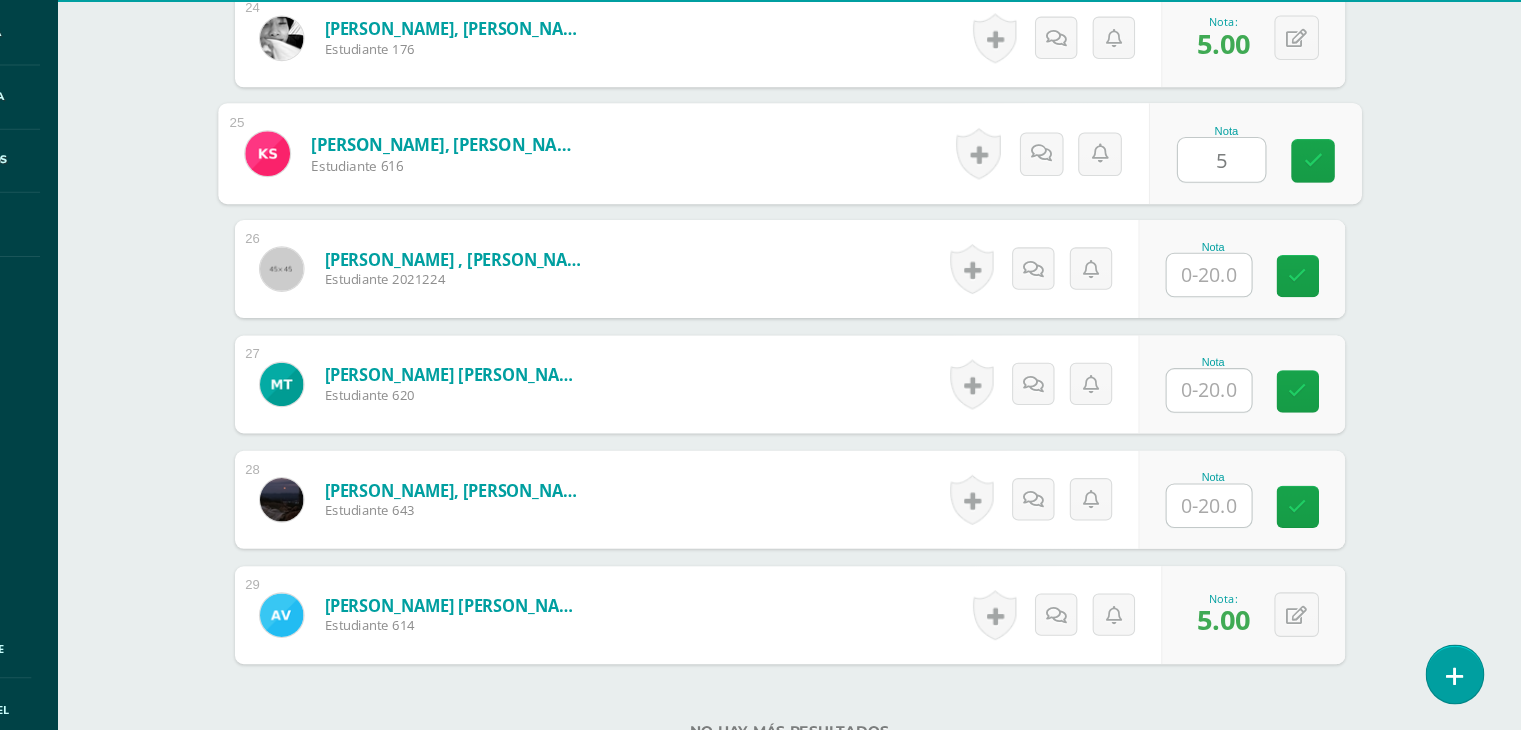 scroll, scrollTop: 3132, scrollLeft: 0, axis: vertical 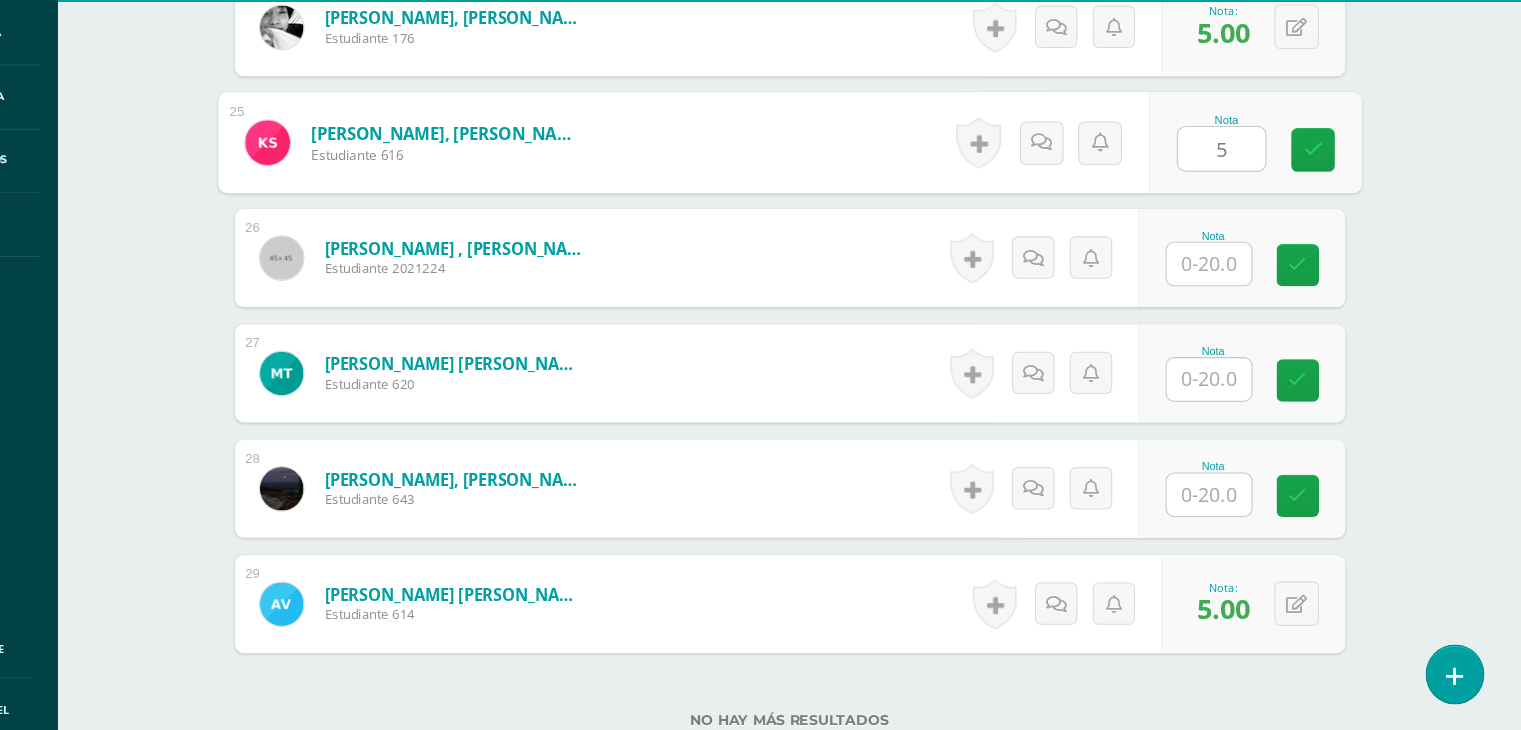 type on "5" 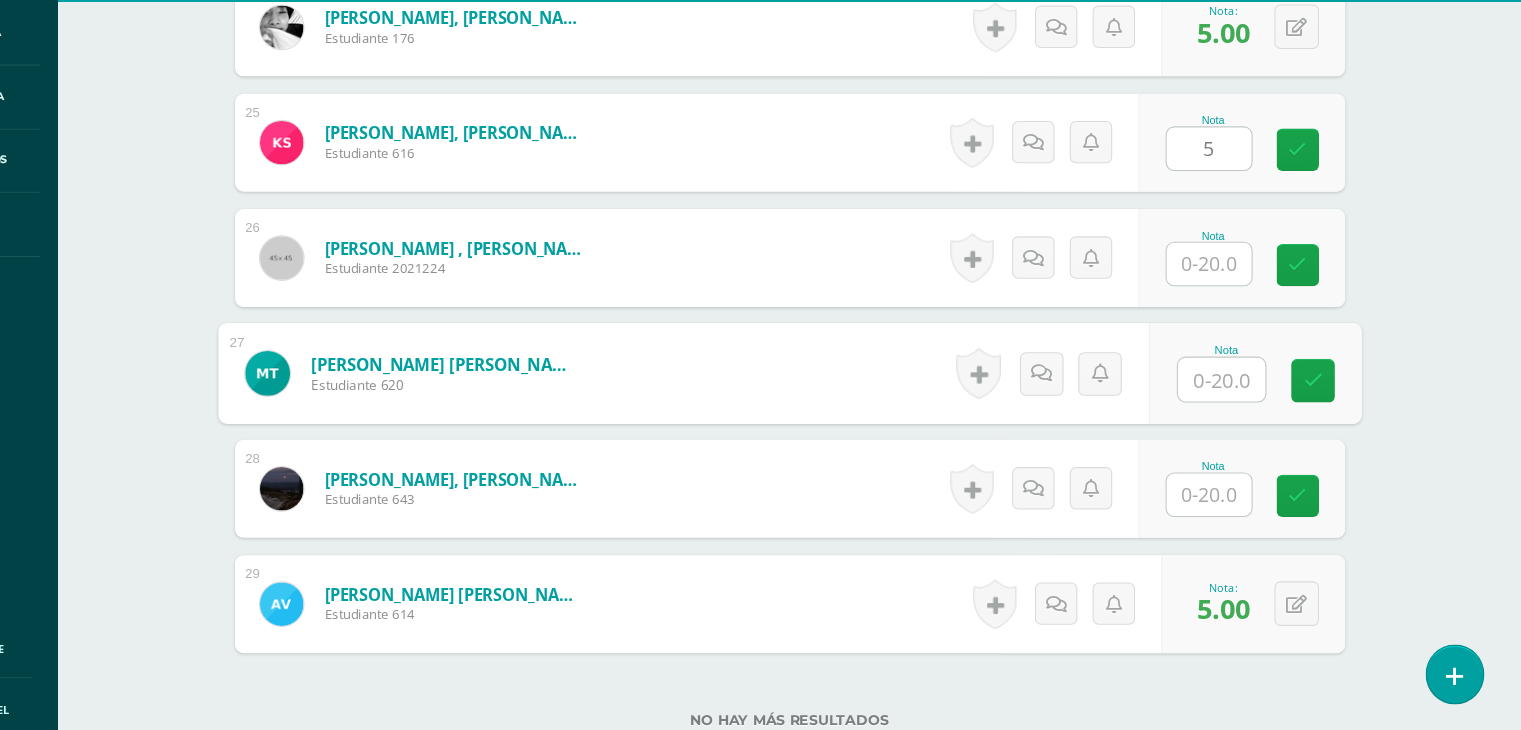 click at bounding box center (1245, 408) 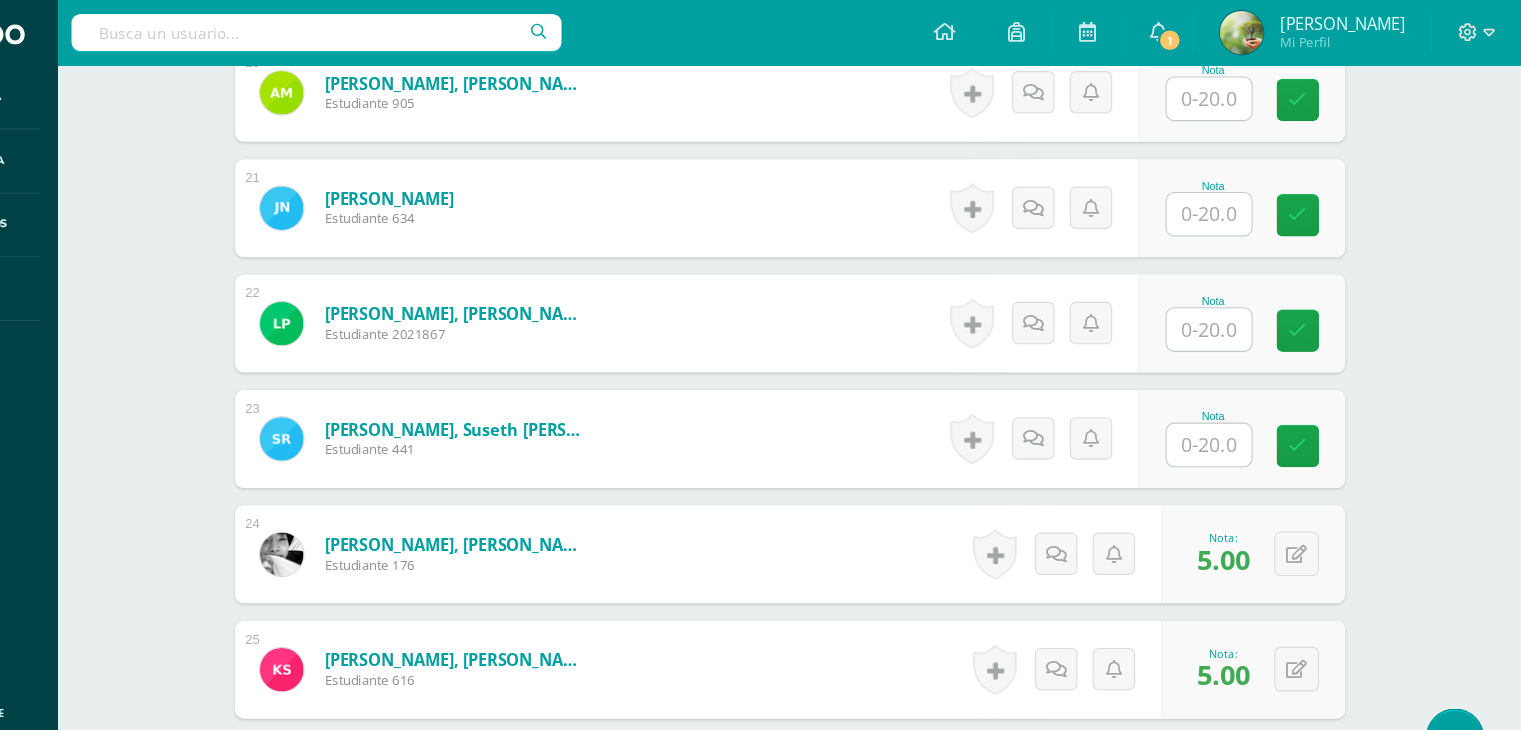 scroll, scrollTop: 2693, scrollLeft: 0, axis: vertical 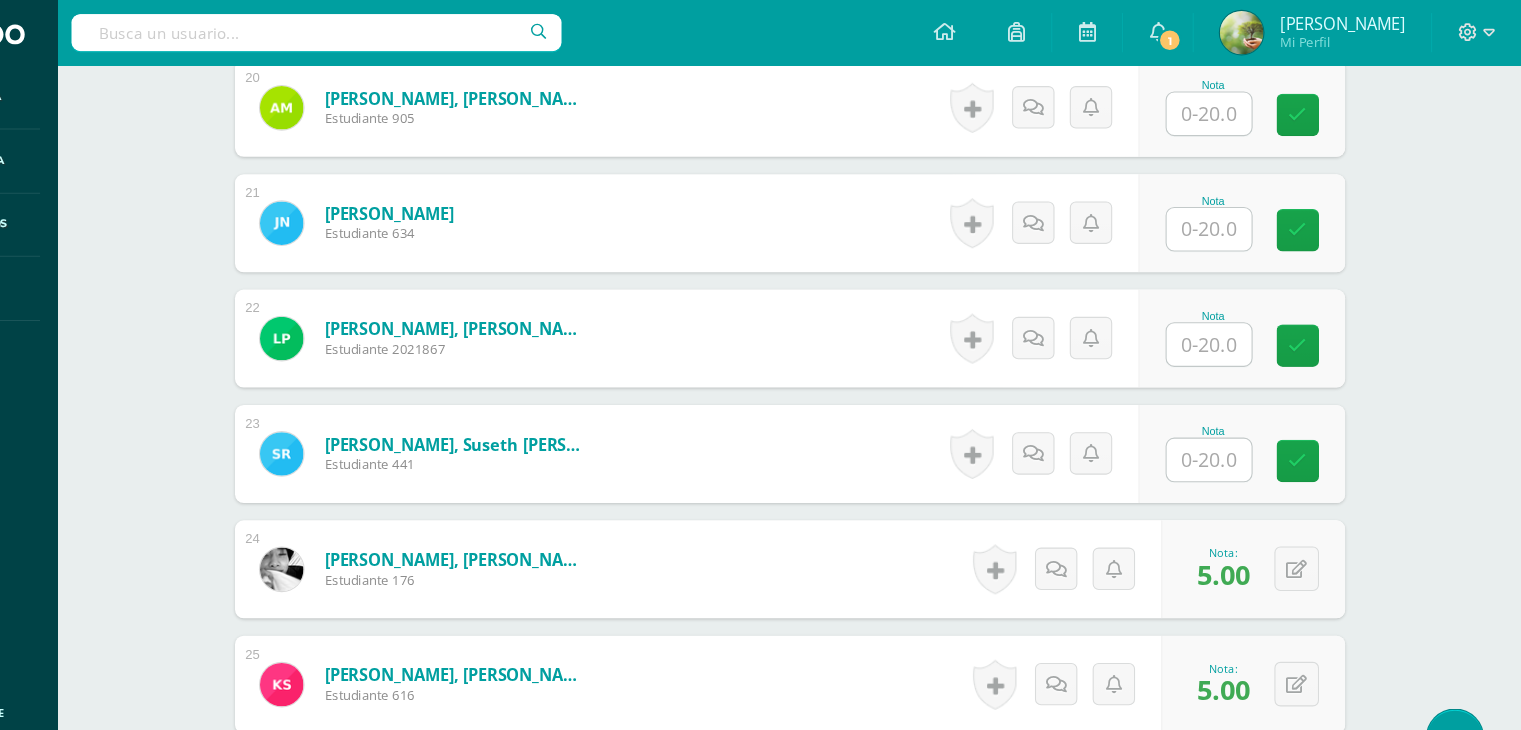 type on "5" 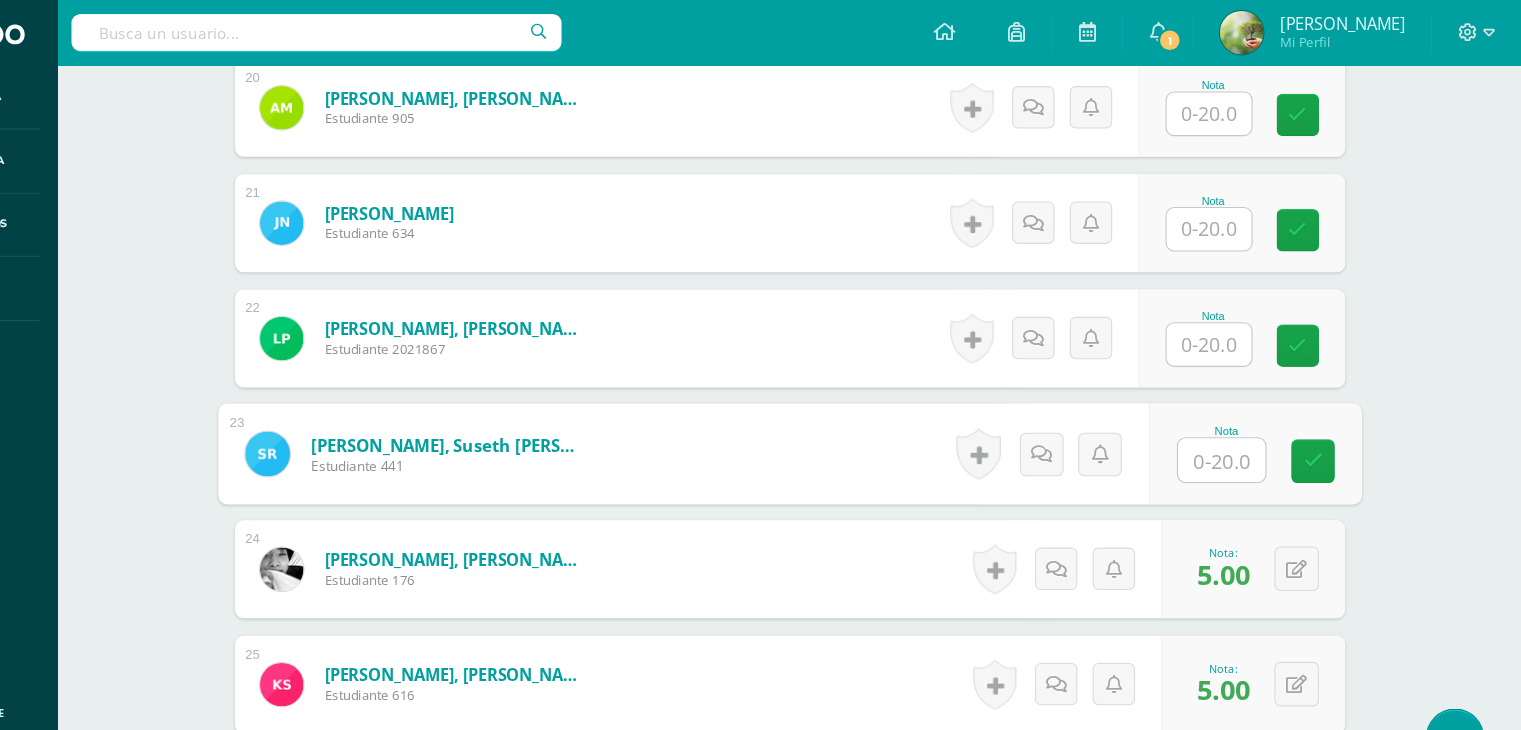 click at bounding box center [1245, 423] 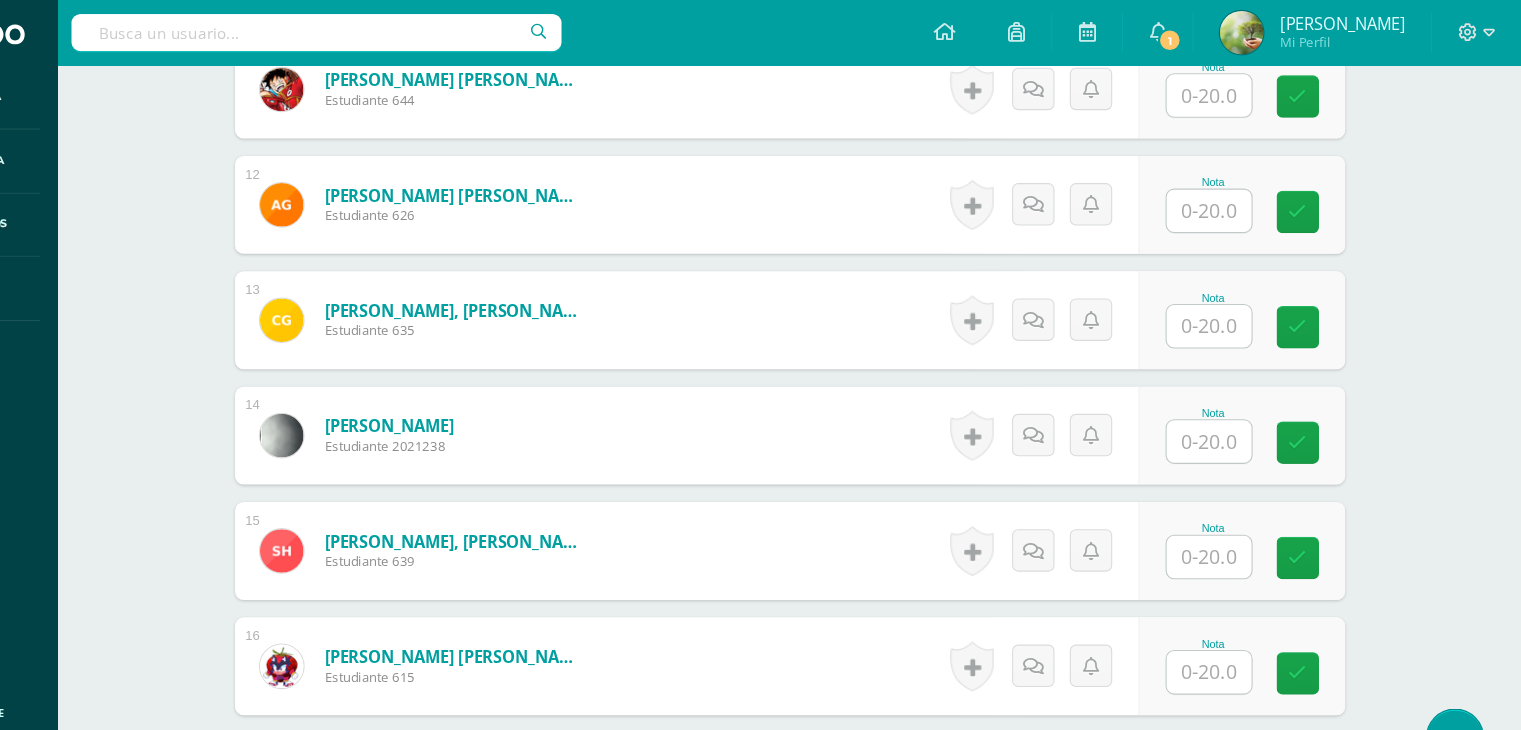 scroll, scrollTop: 1714, scrollLeft: 0, axis: vertical 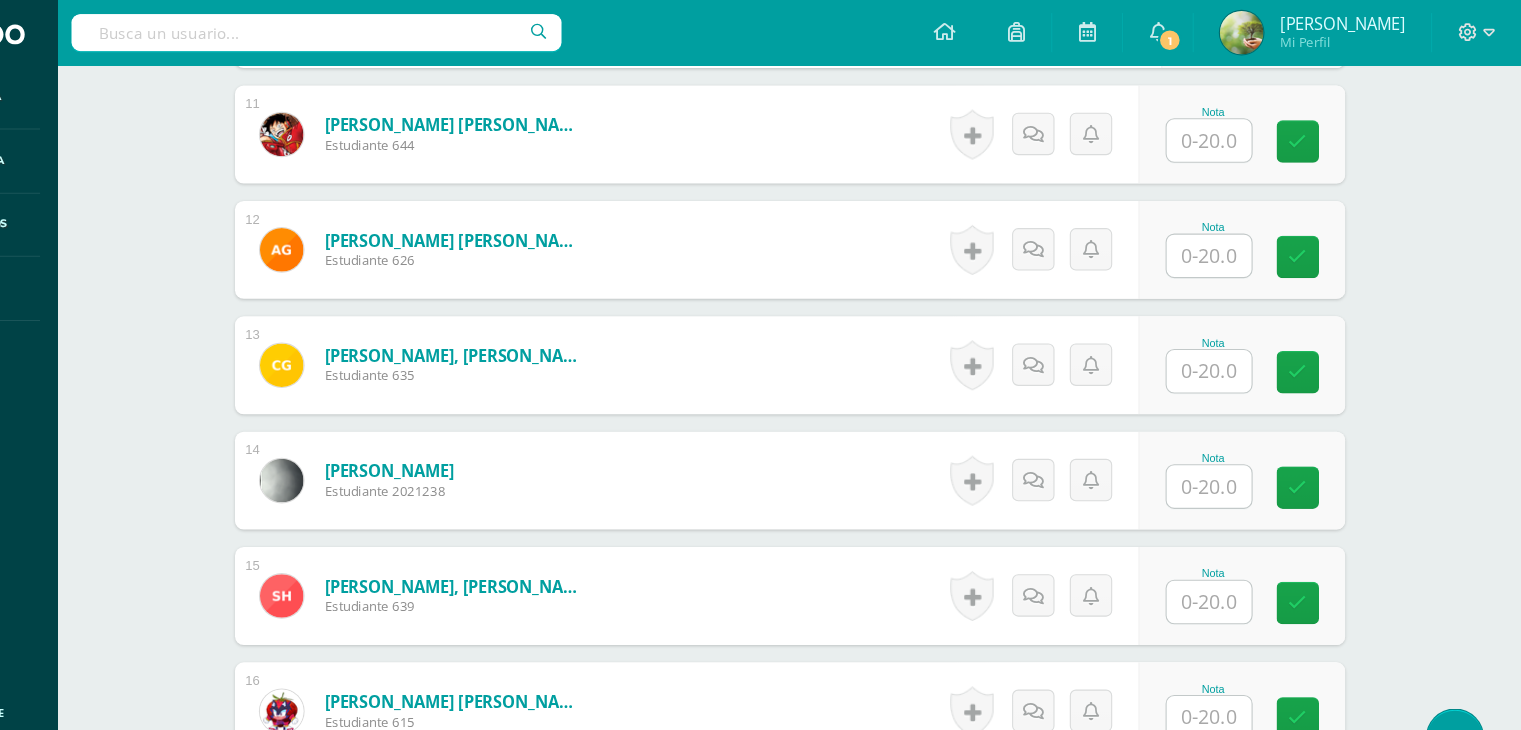 type on "5" 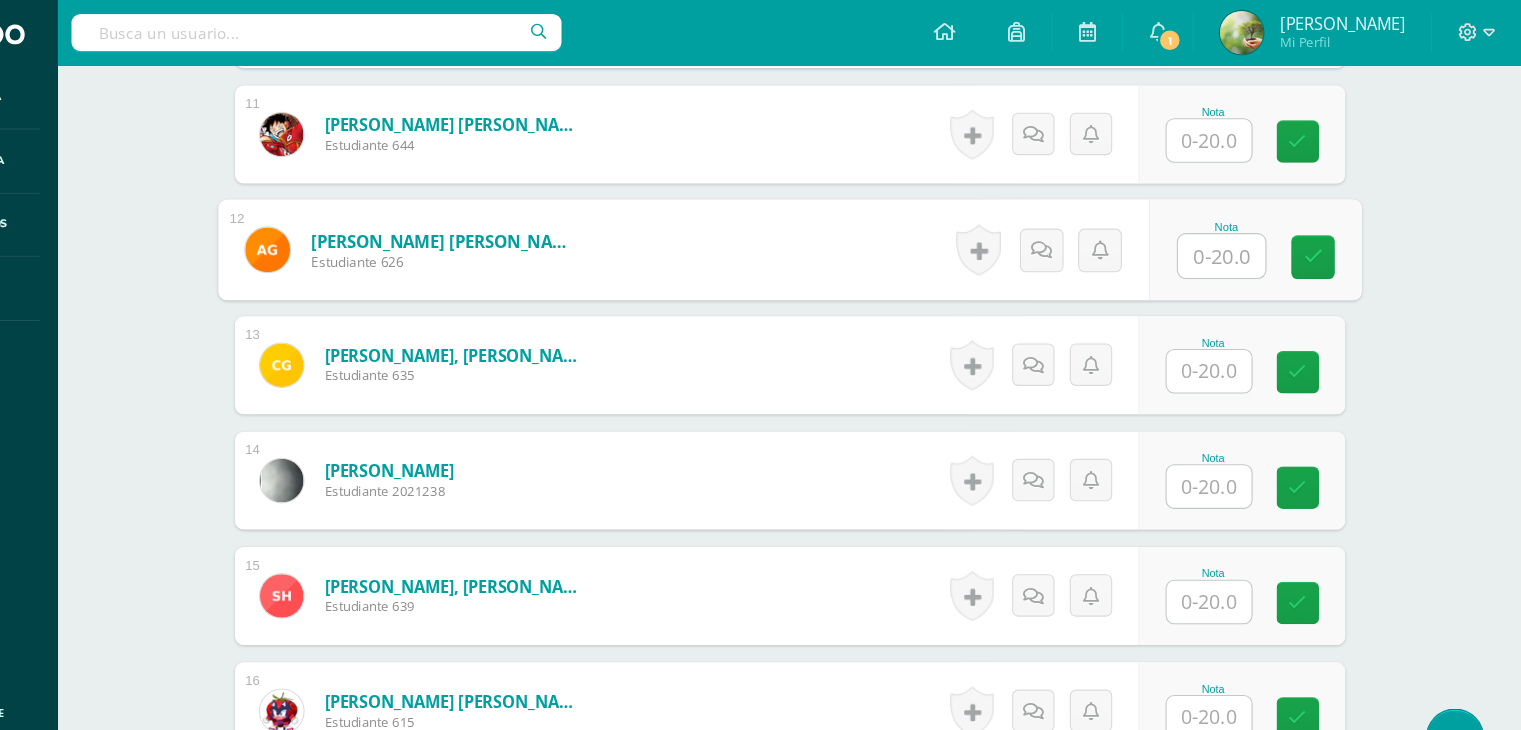 click at bounding box center (1245, 236) 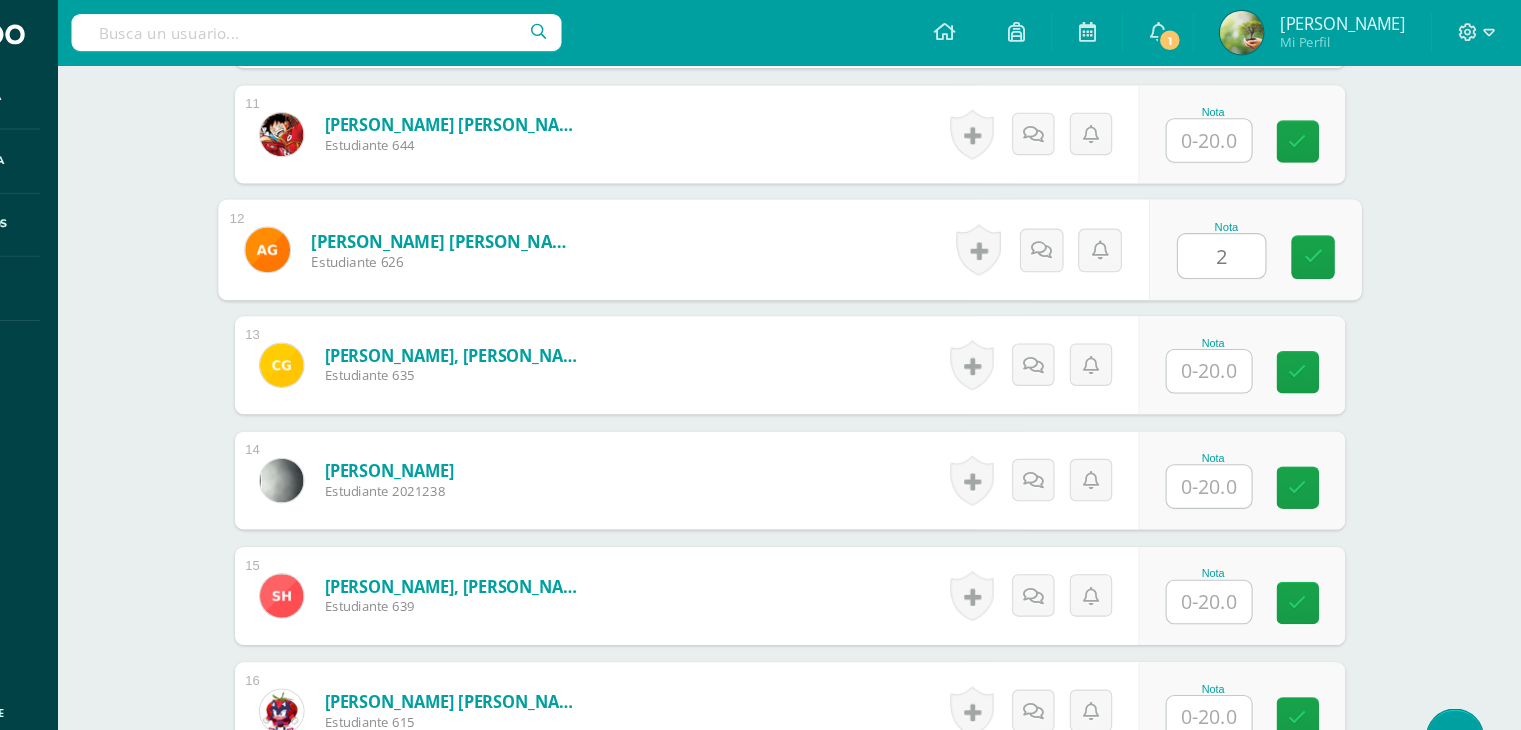 type on "20" 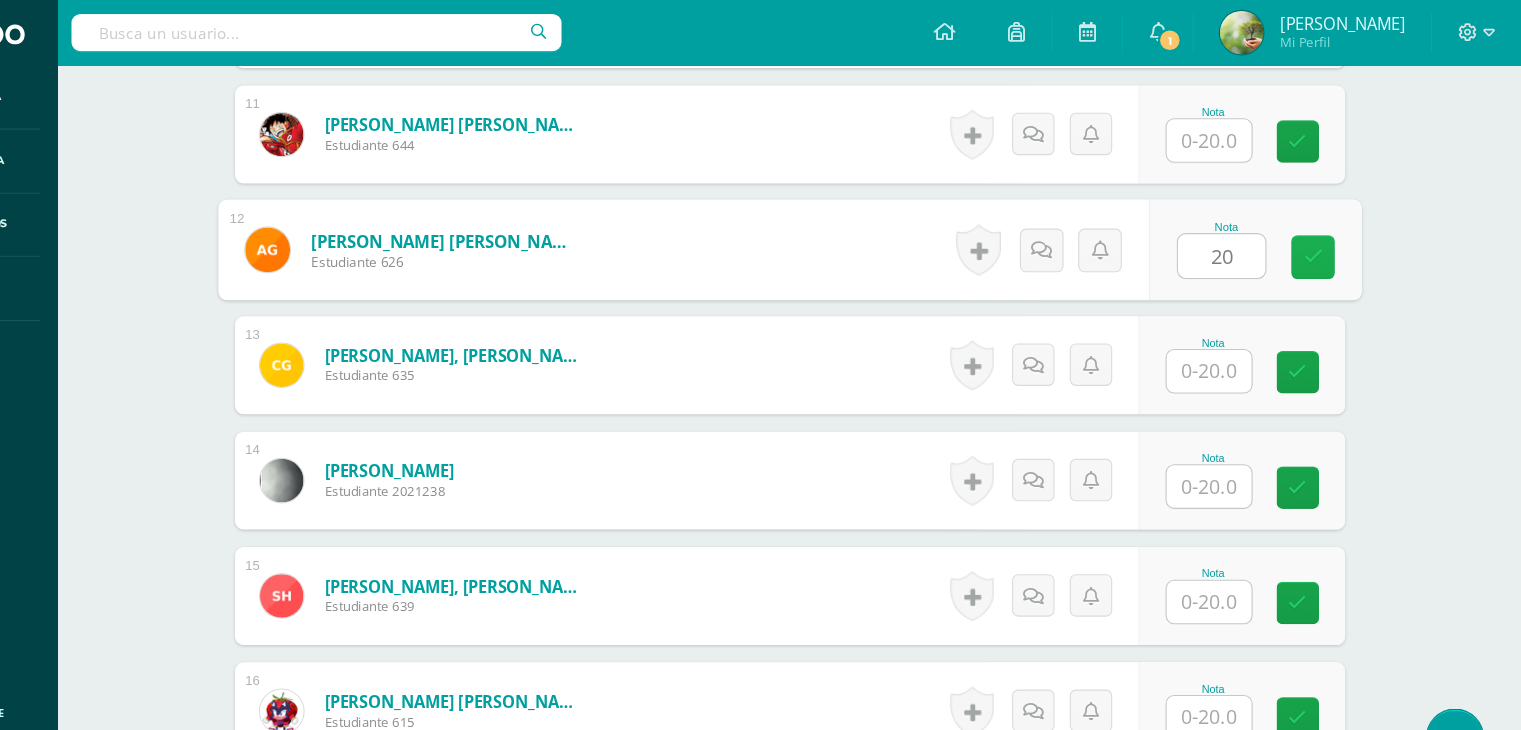 click at bounding box center (1329, 236) 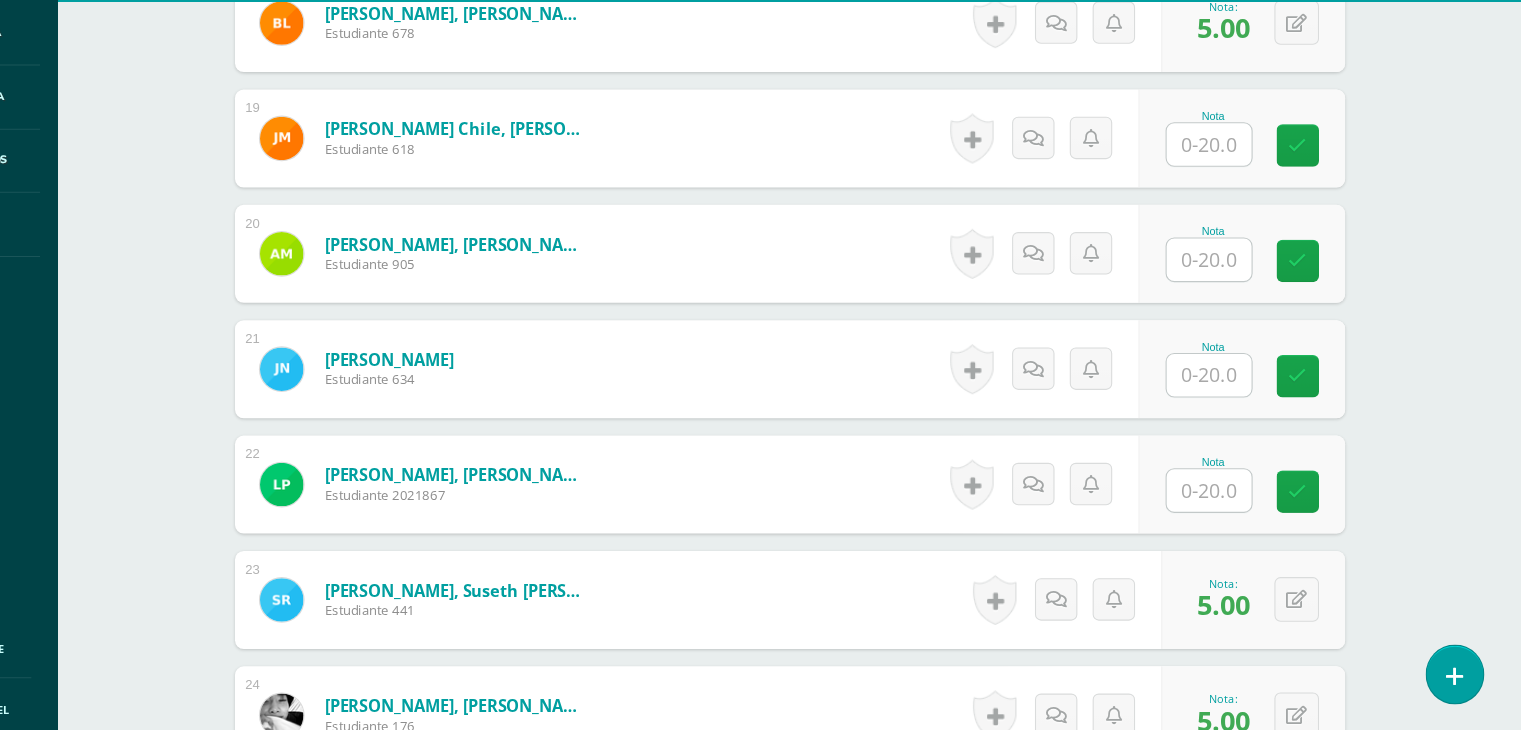 scroll, scrollTop: 2499, scrollLeft: 0, axis: vertical 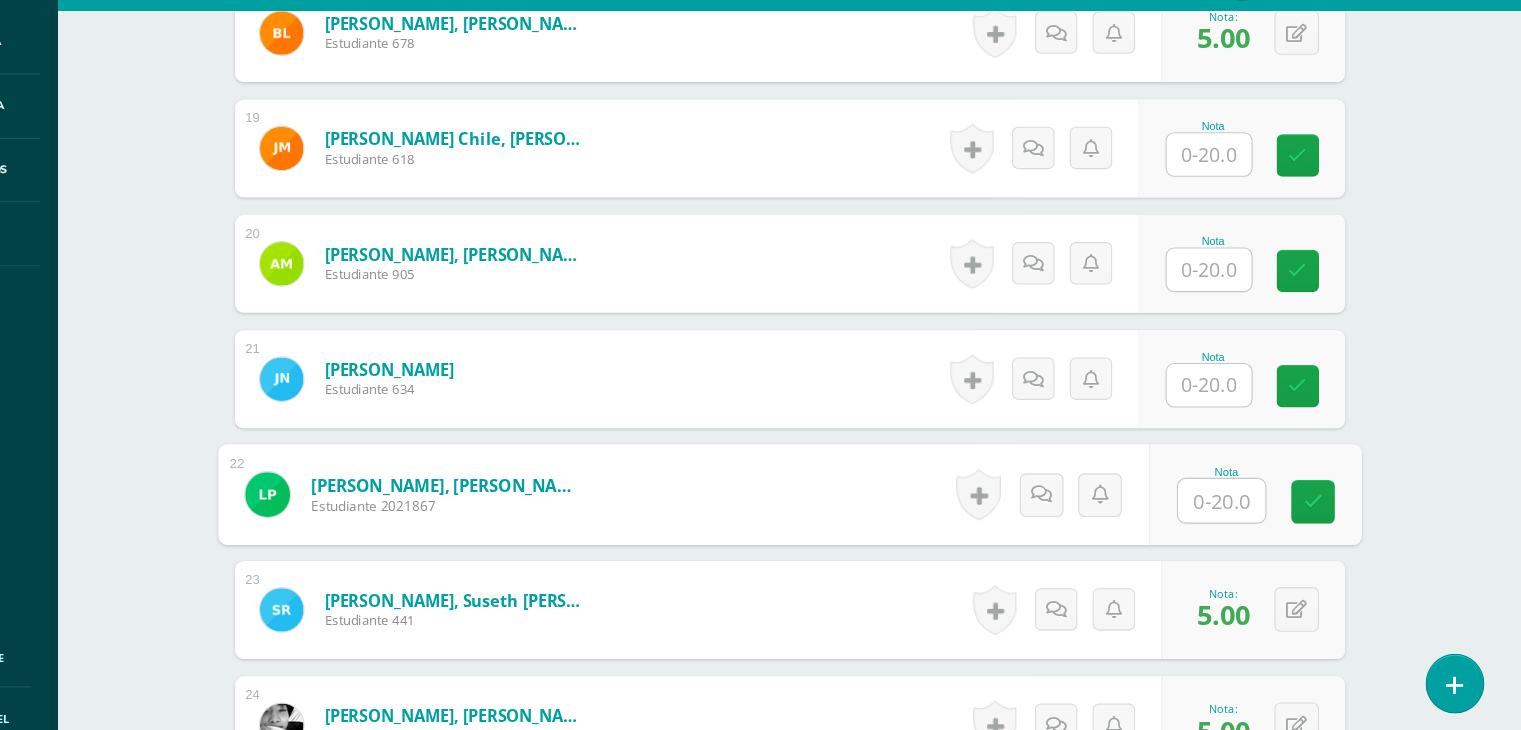 click at bounding box center [1245, 511] 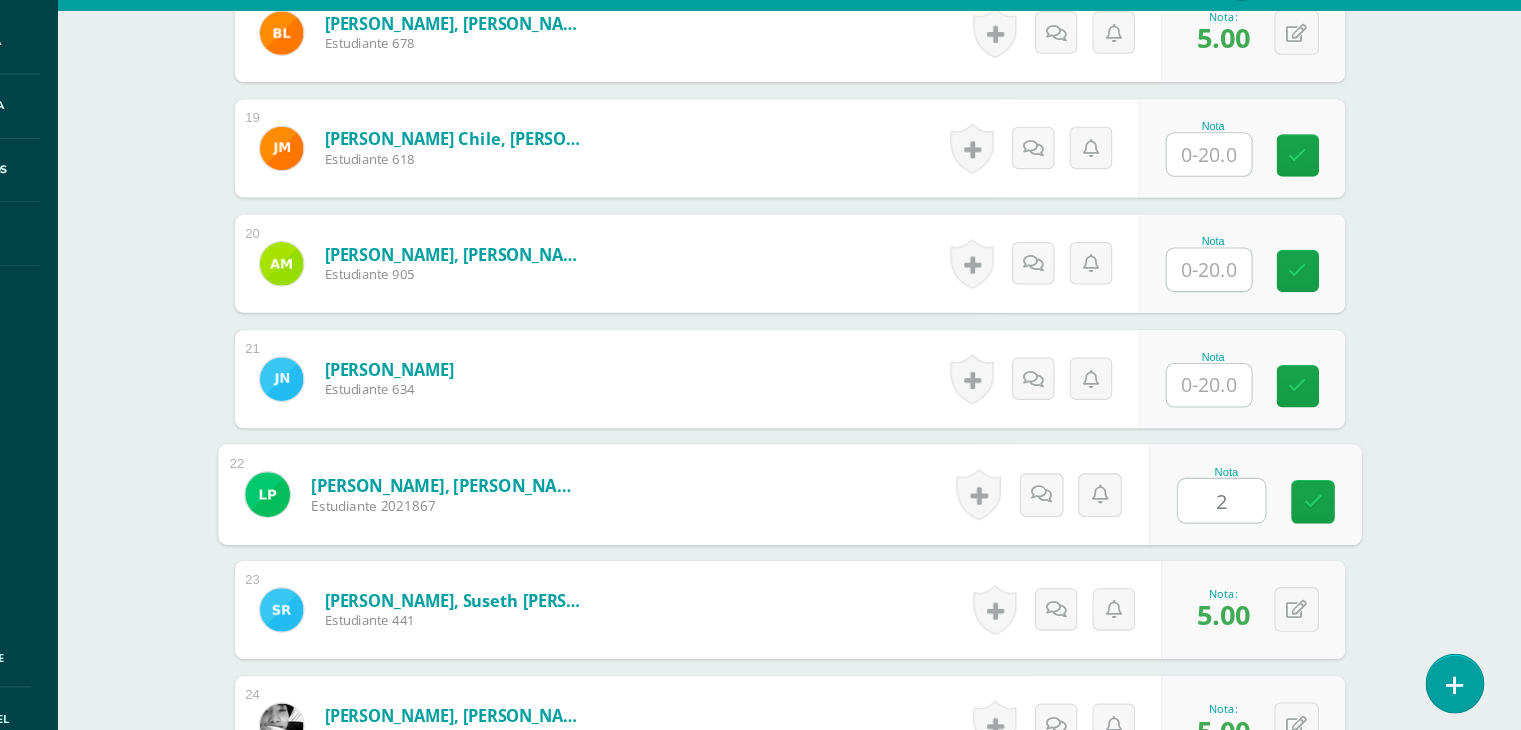 type on "20" 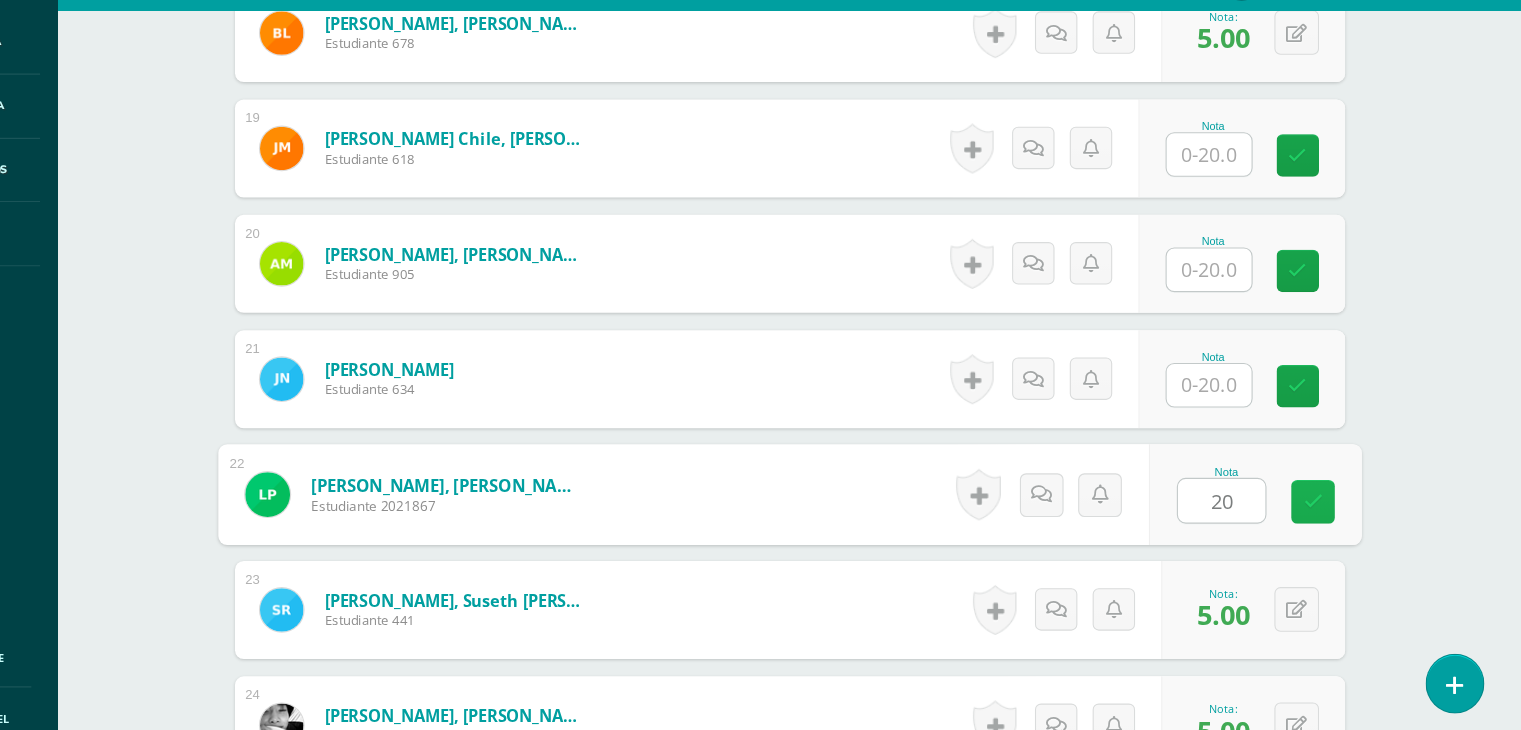 click at bounding box center (1329, 512) 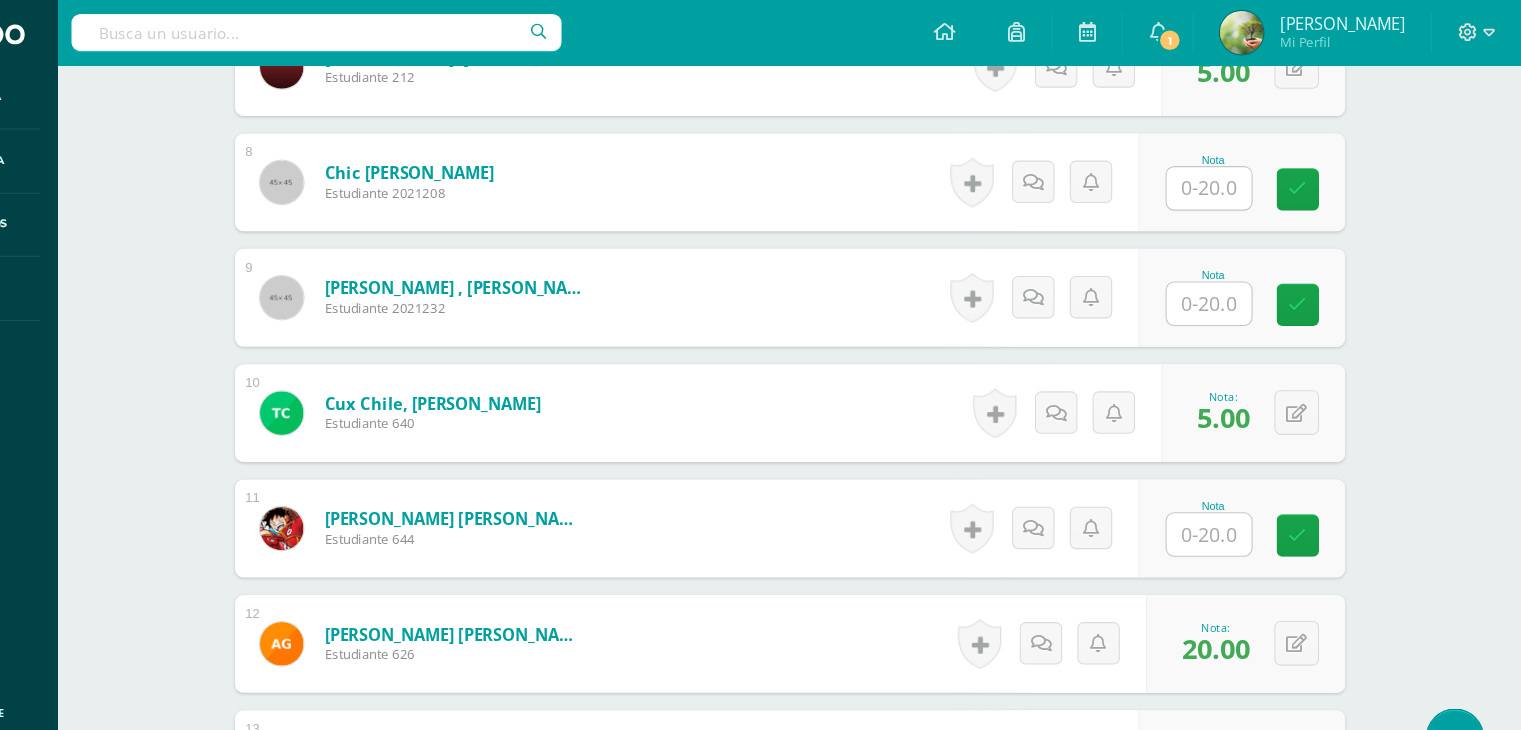 scroll, scrollTop: 1324, scrollLeft: 0, axis: vertical 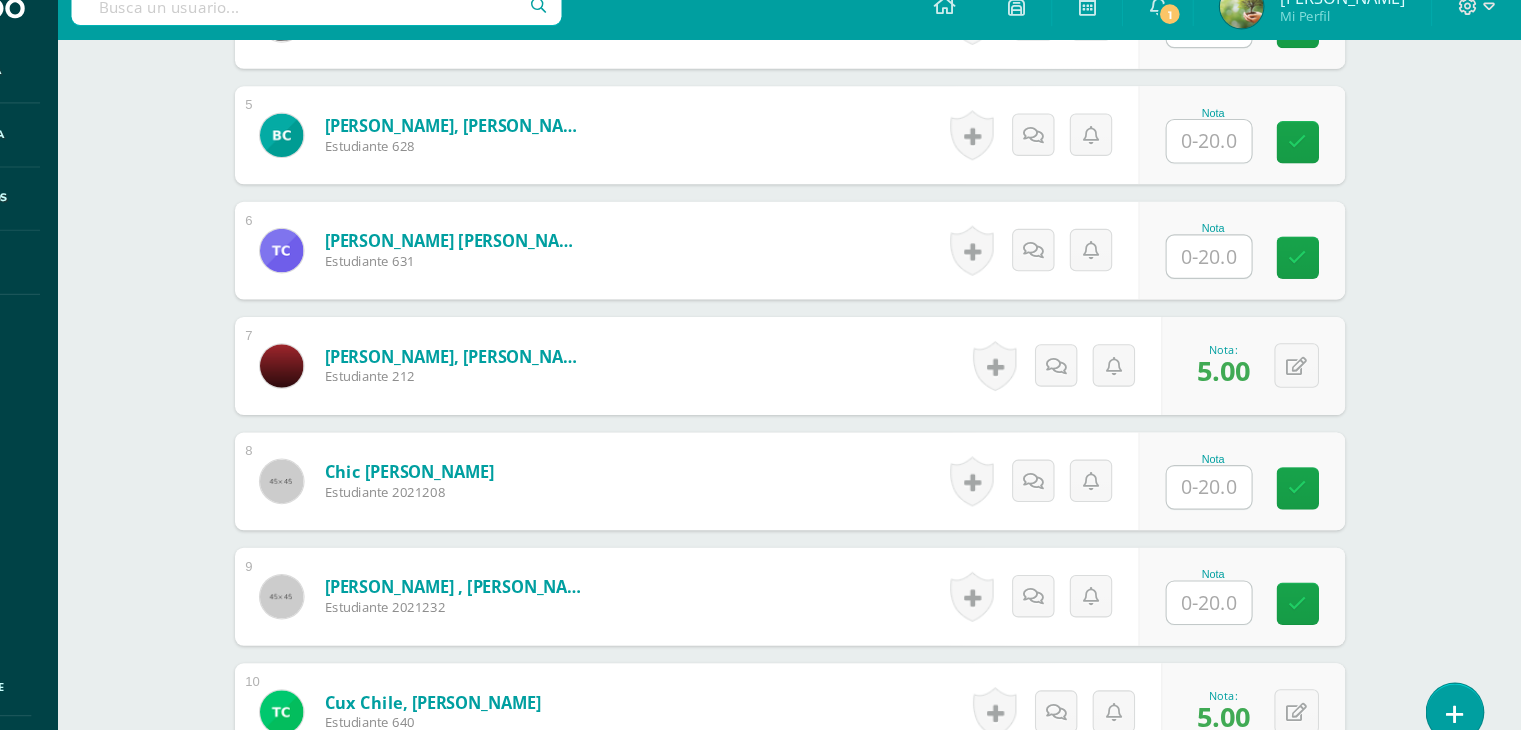 click at bounding box center [1234, 153] 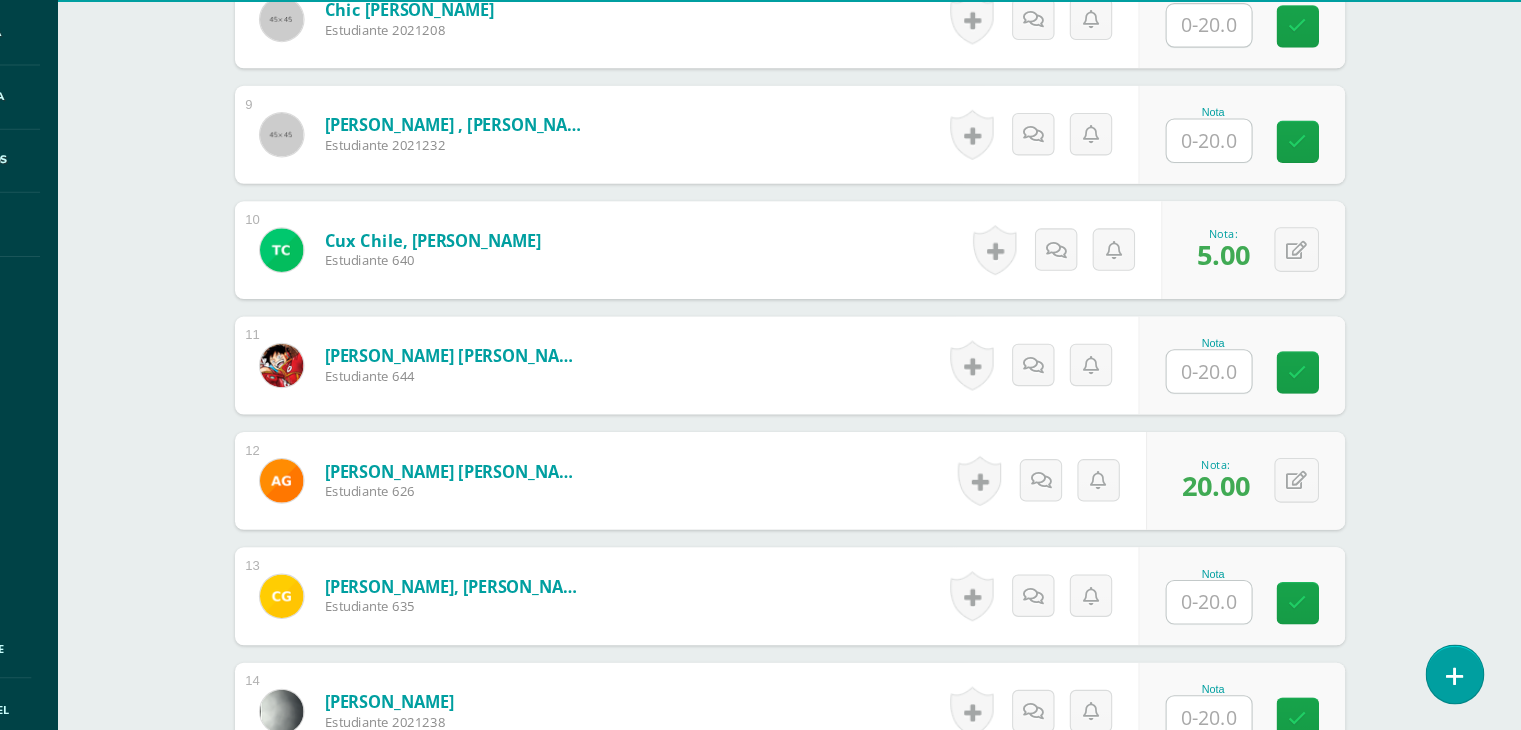 scroll, scrollTop: 1448, scrollLeft: 0, axis: vertical 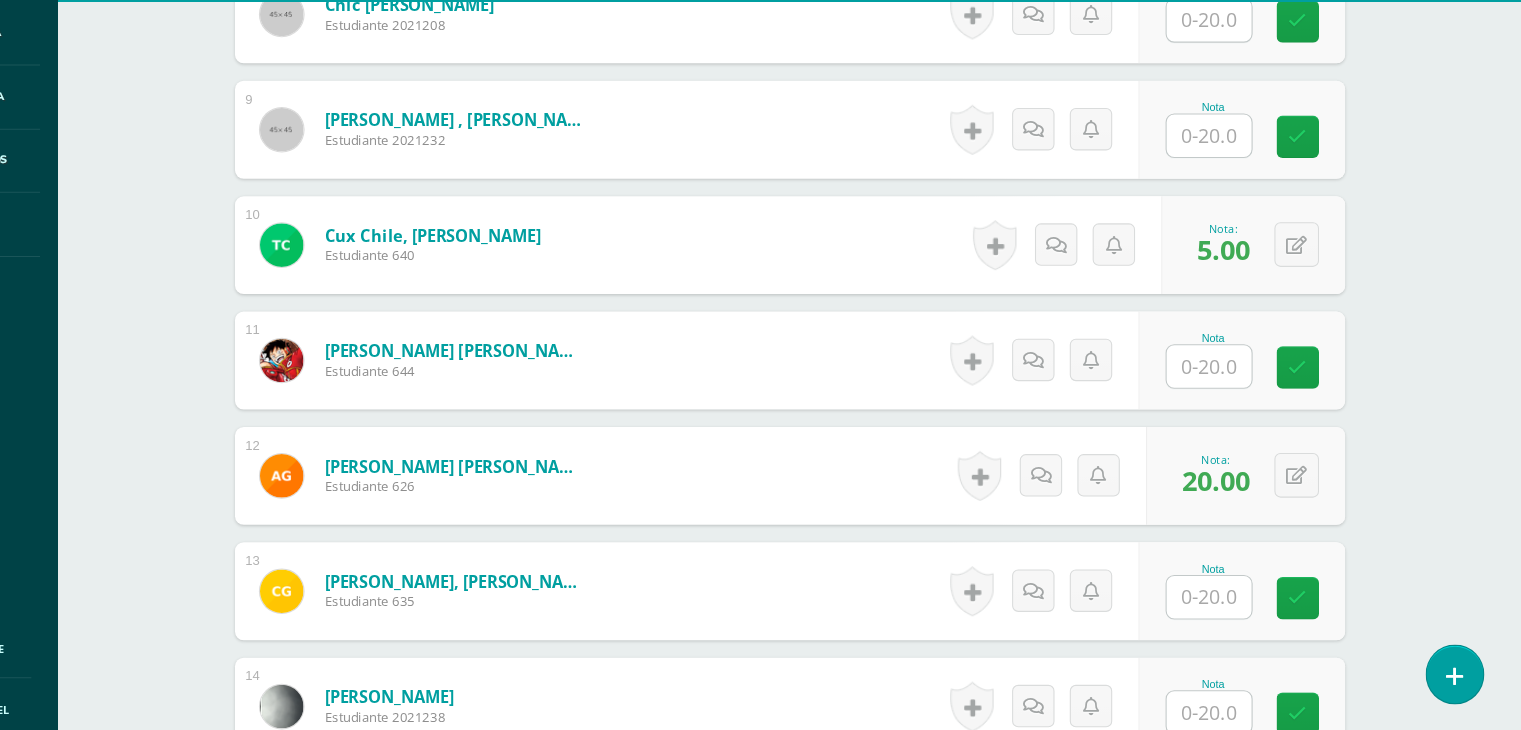 type on "20" 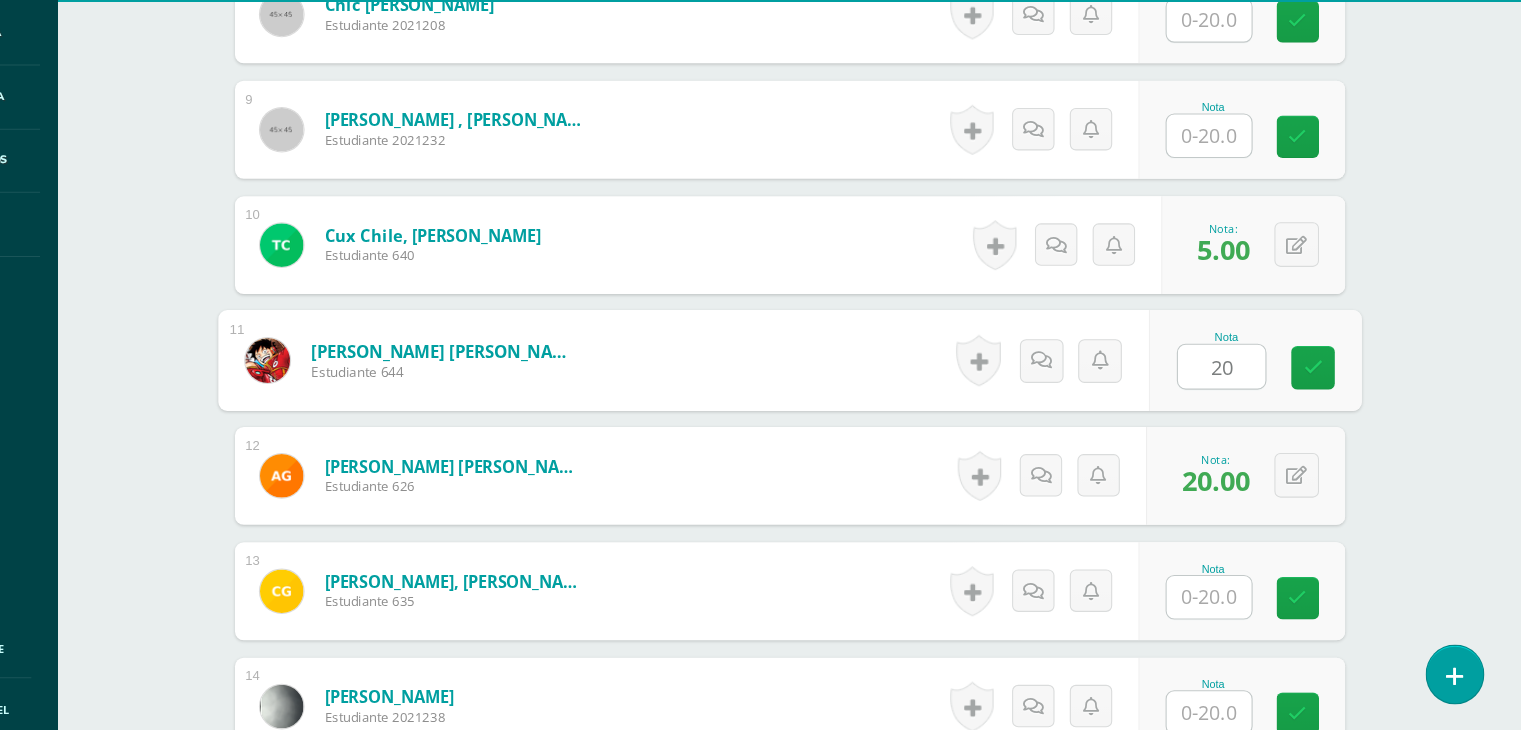 type on "20" 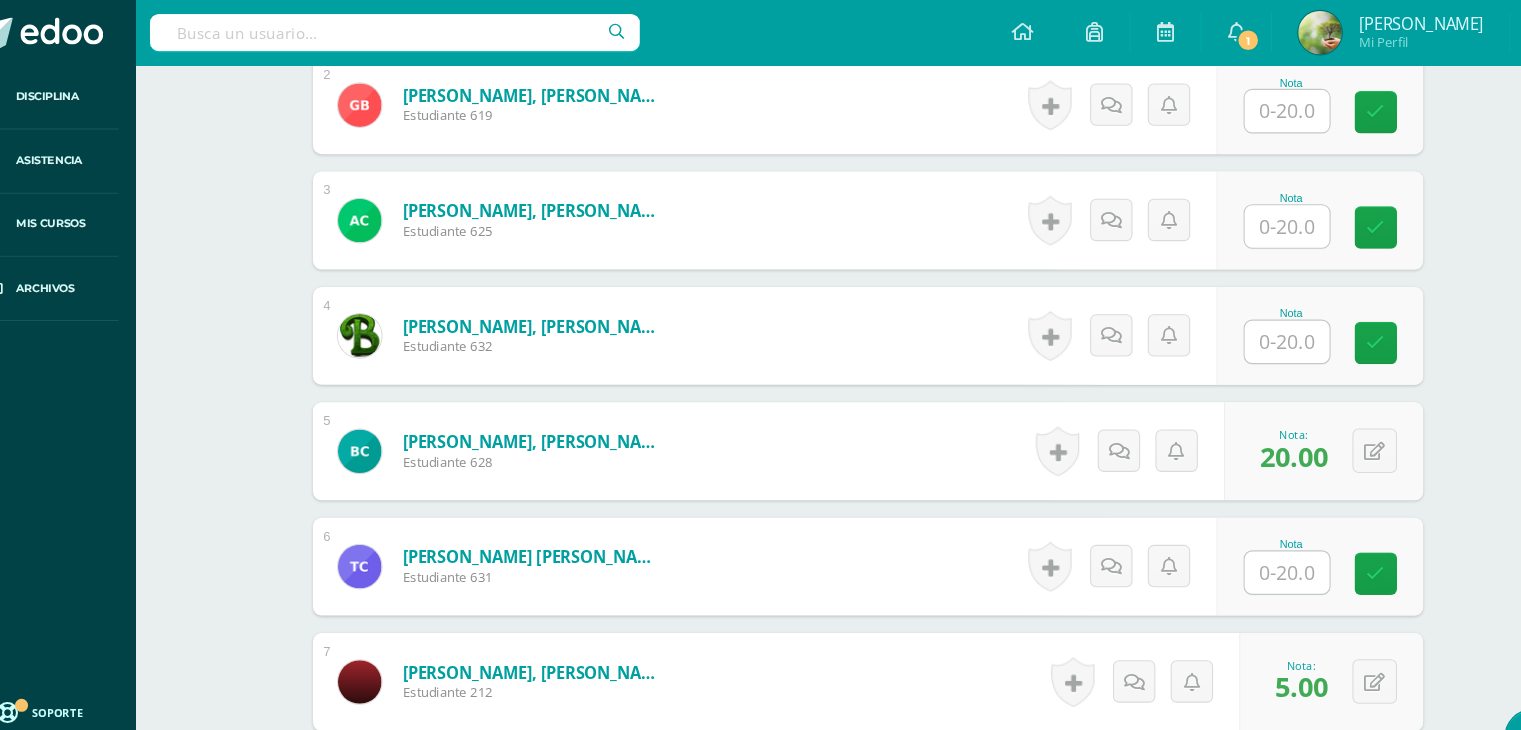 scroll, scrollTop: 782, scrollLeft: 0, axis: vertical 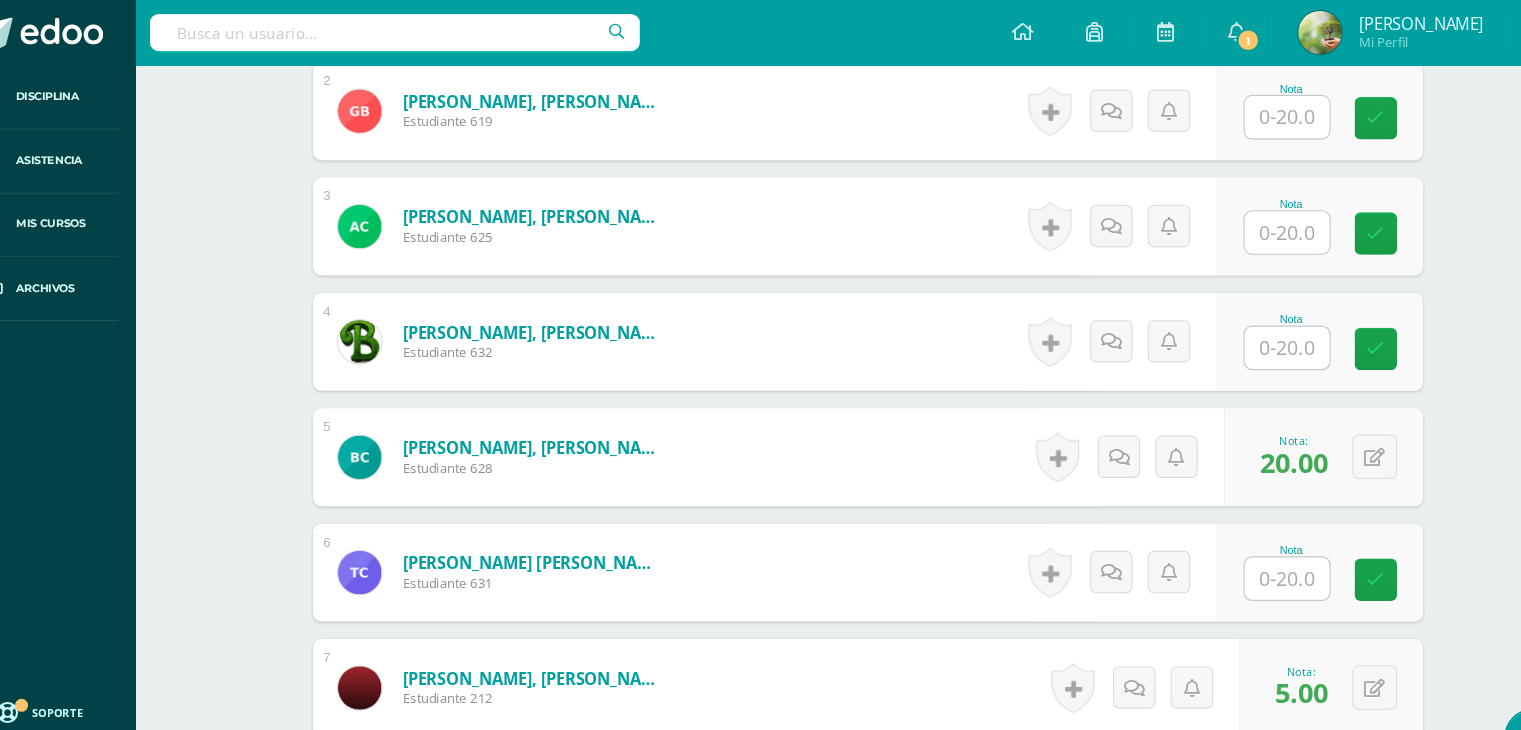 type on "20" 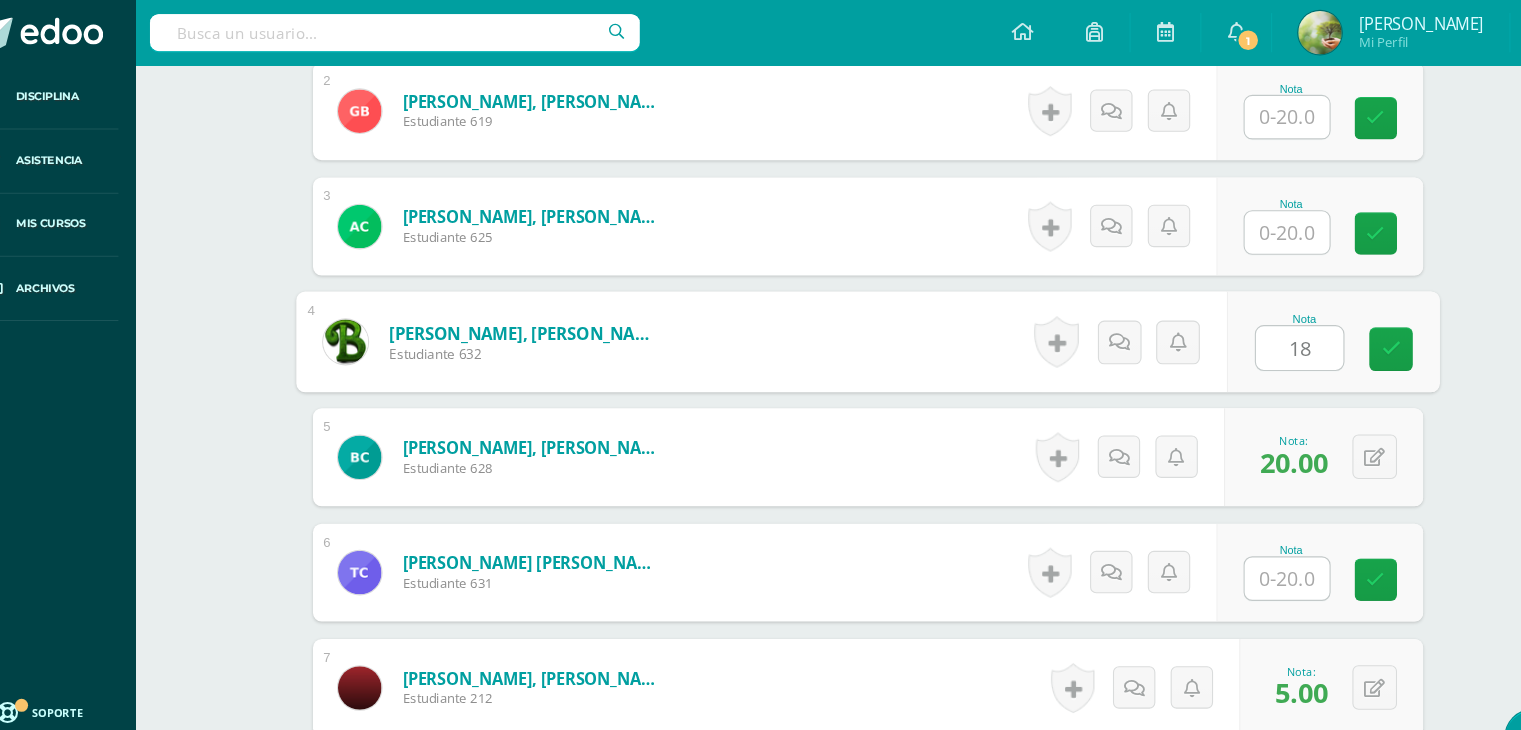 type on "18" 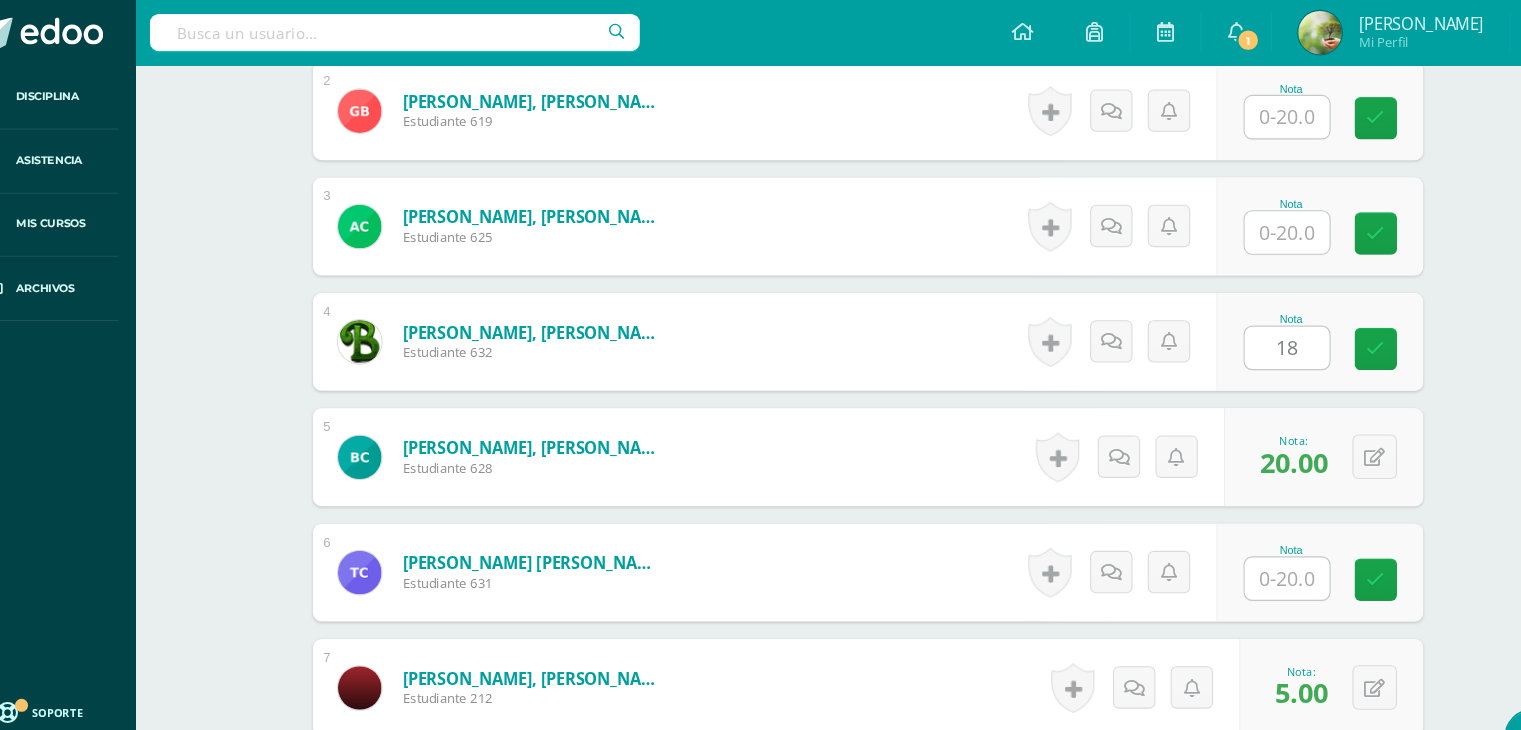 click on "Nota" at bounding box center [1264, 208] 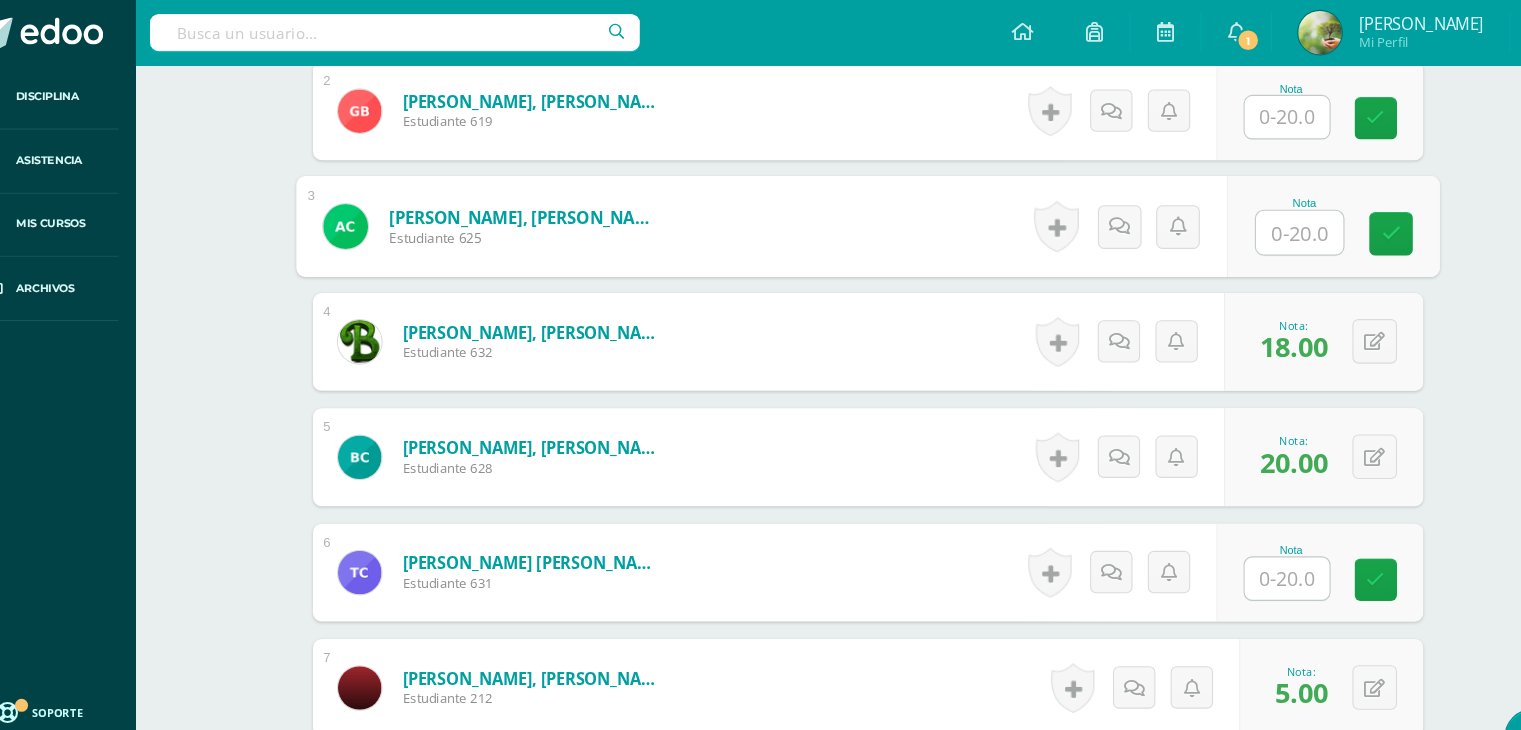 click at bounding box center (1245, 214) 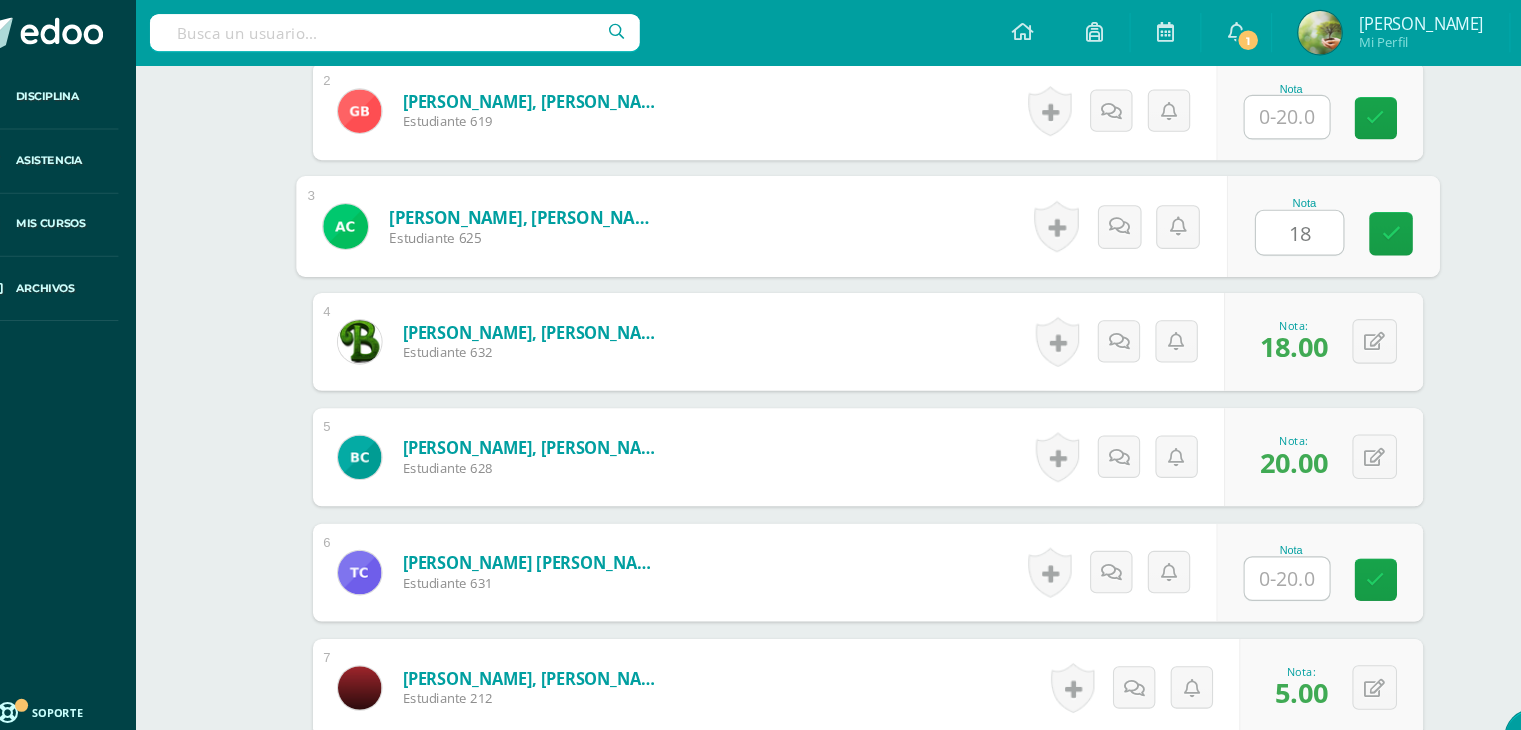 type on "18" 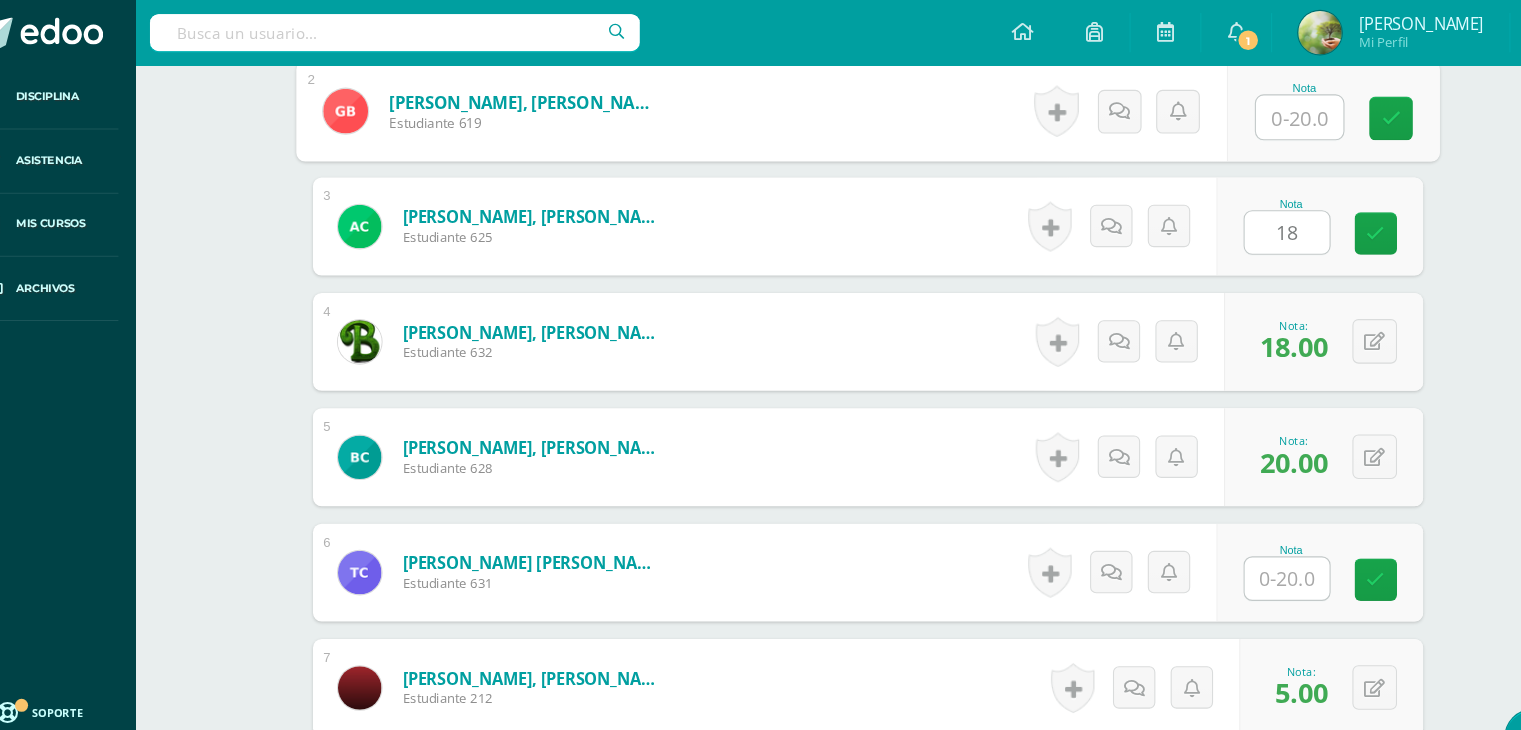 click at bounding box center (1245, 108) 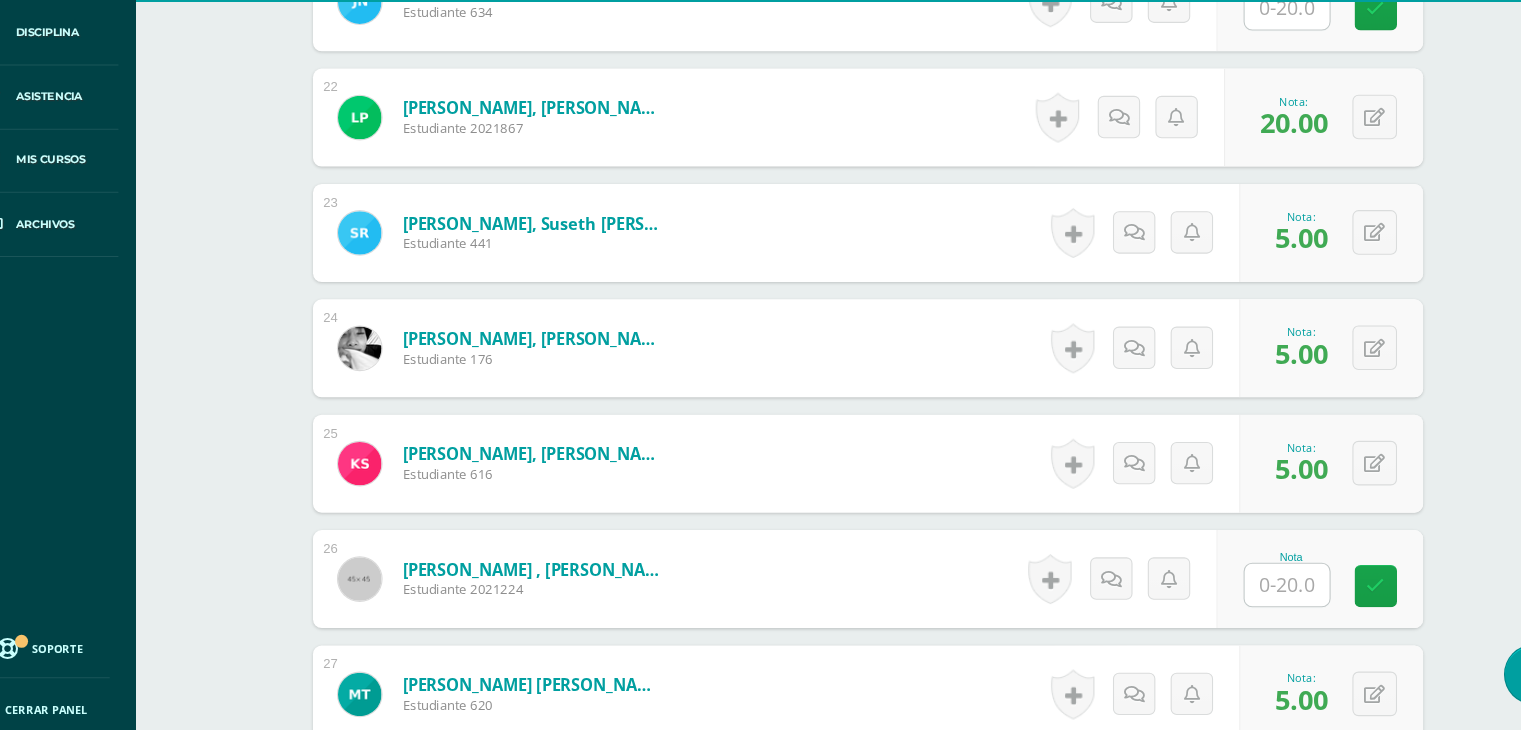 scroll, scrollTop: 2866, scrollLeft: 0, axis: vertical 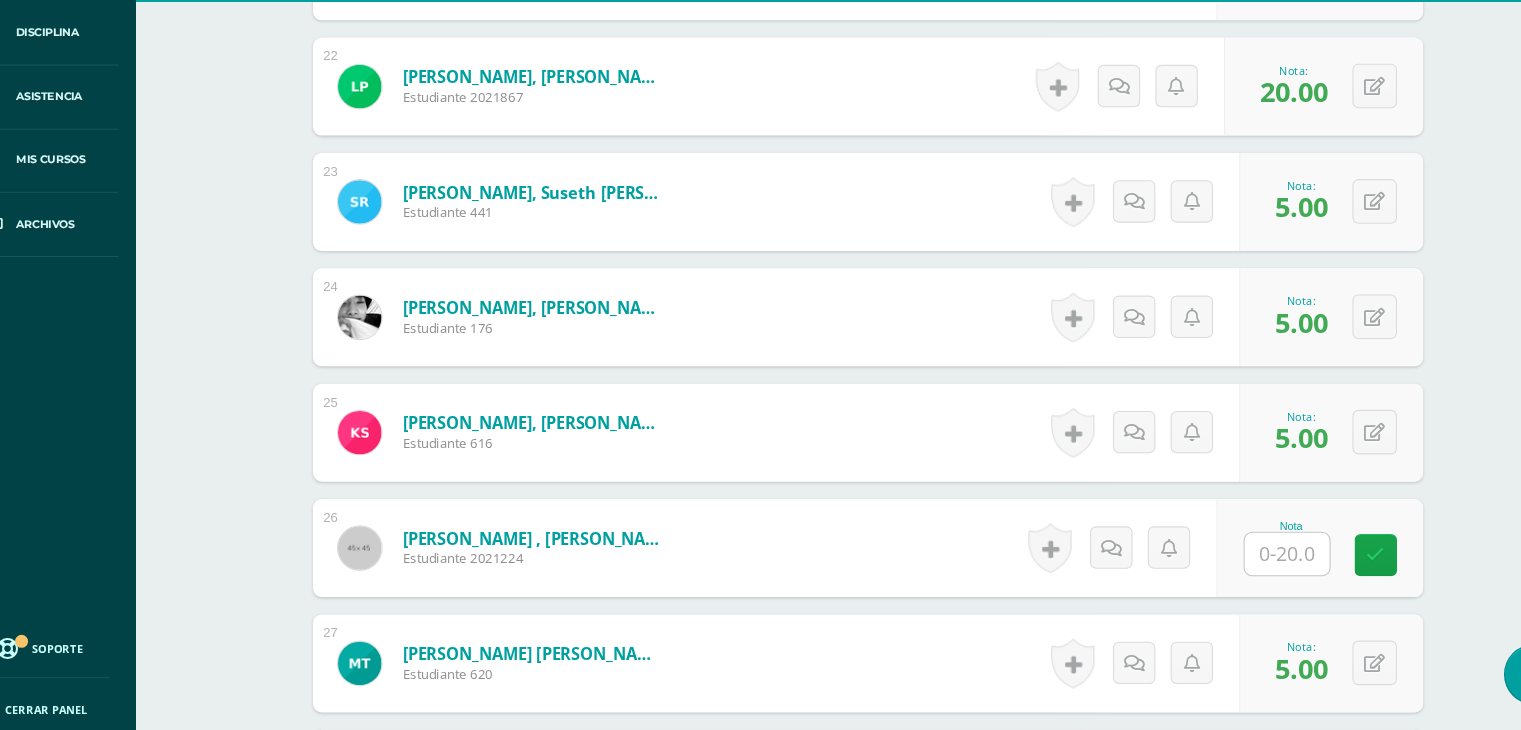 type on "18" 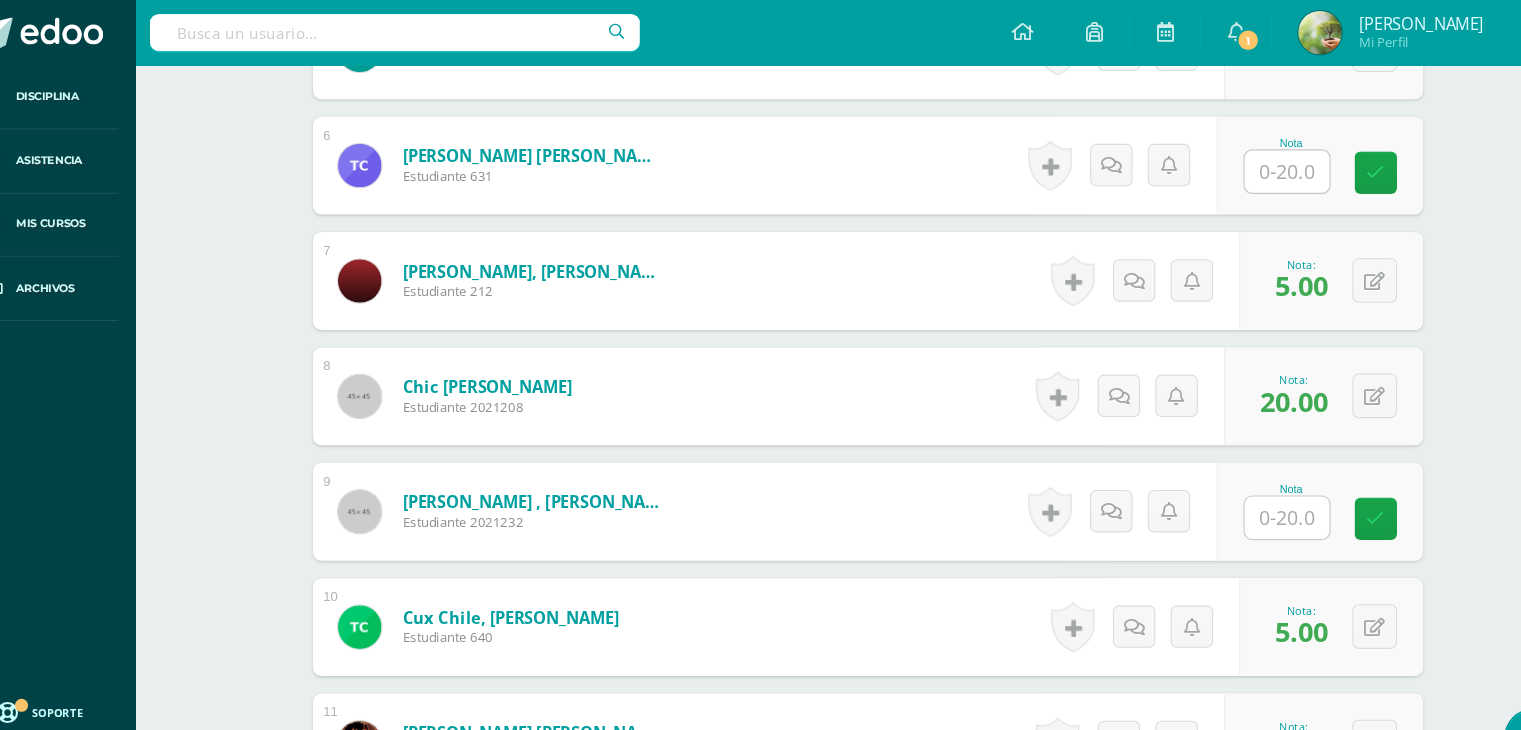 scroll, scrollTop: 1086, scrollLeft: 0, axis: vertical 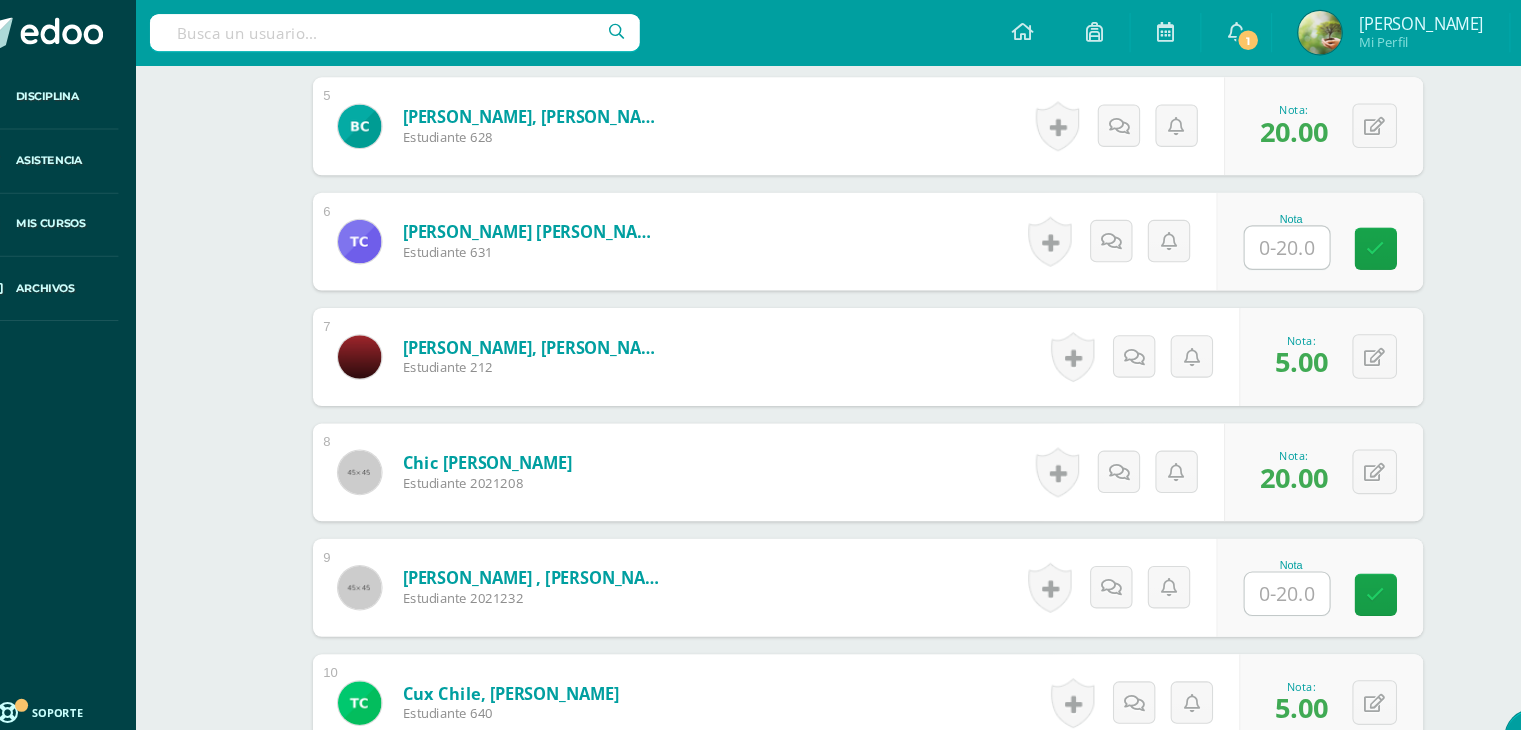 type on "18" 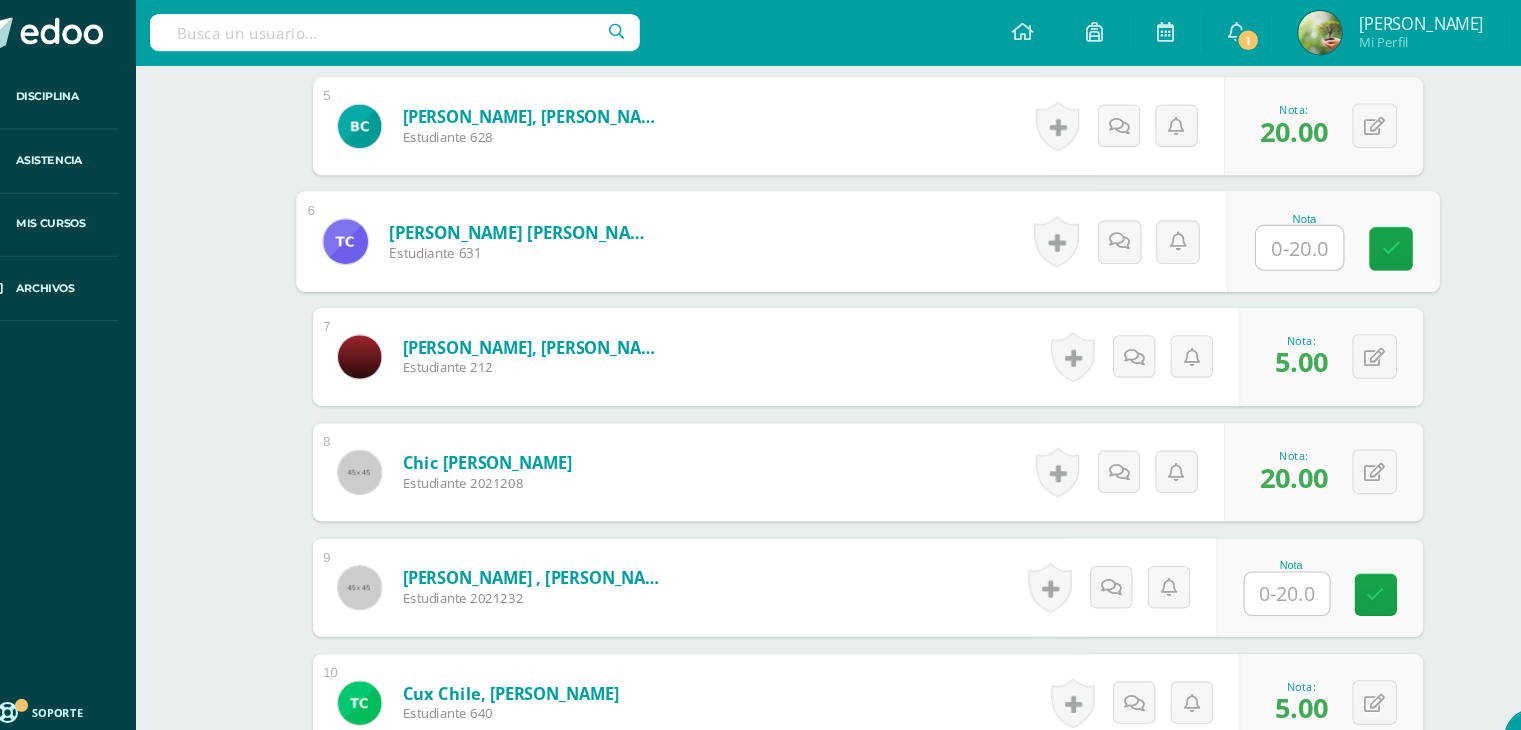 click at bounding box center (1245, 228) 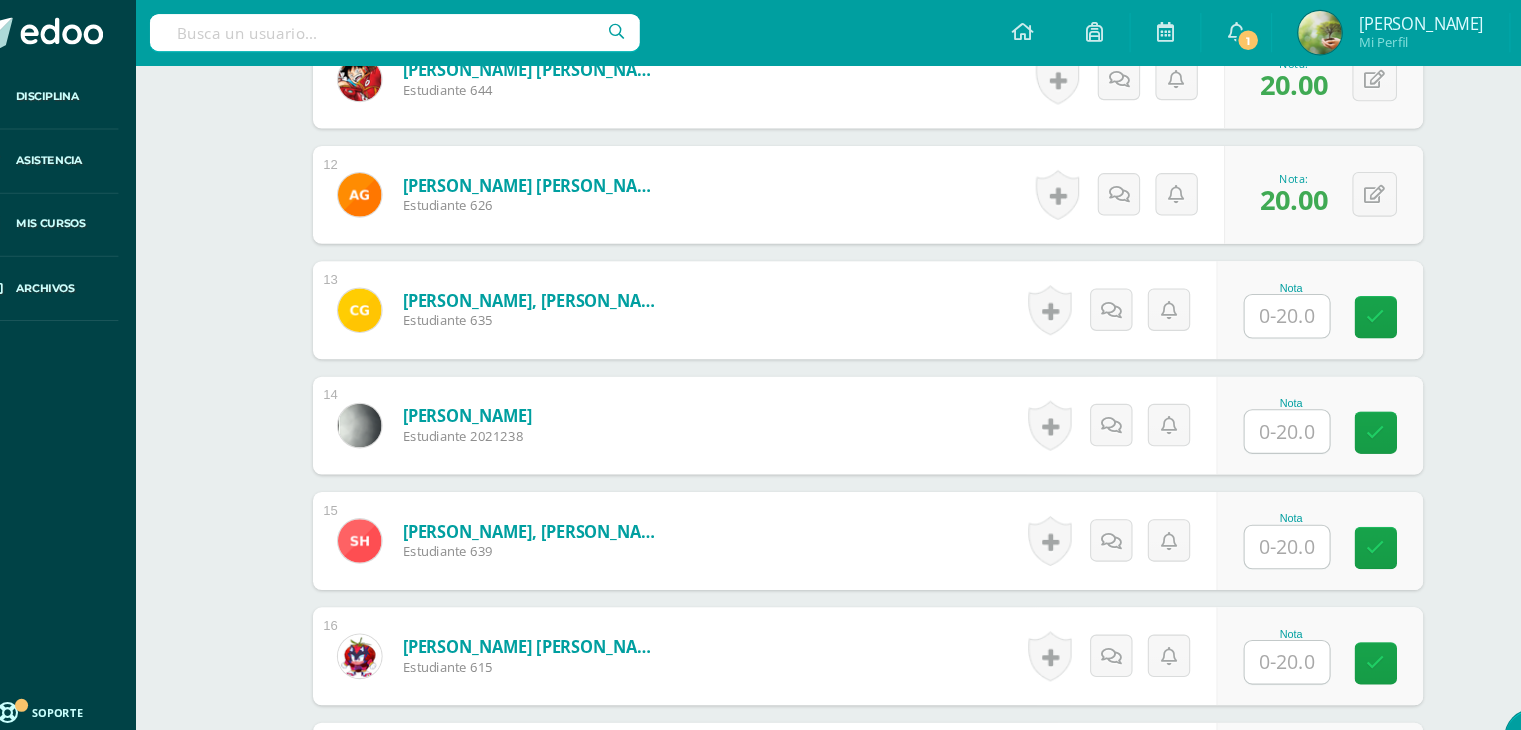scroll, scrollTop: 1760, scrollLeft: 0, axis: vertical 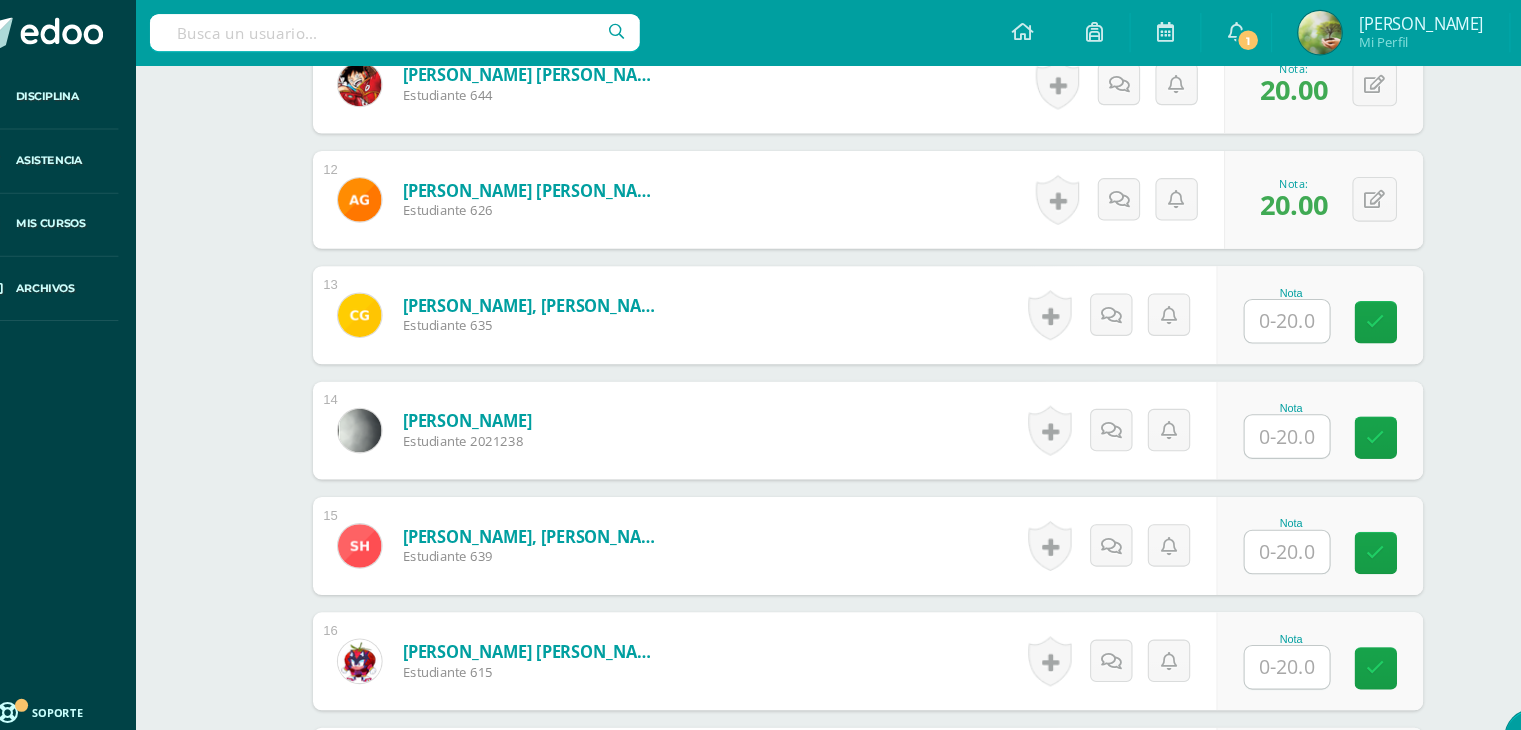 type on "20" 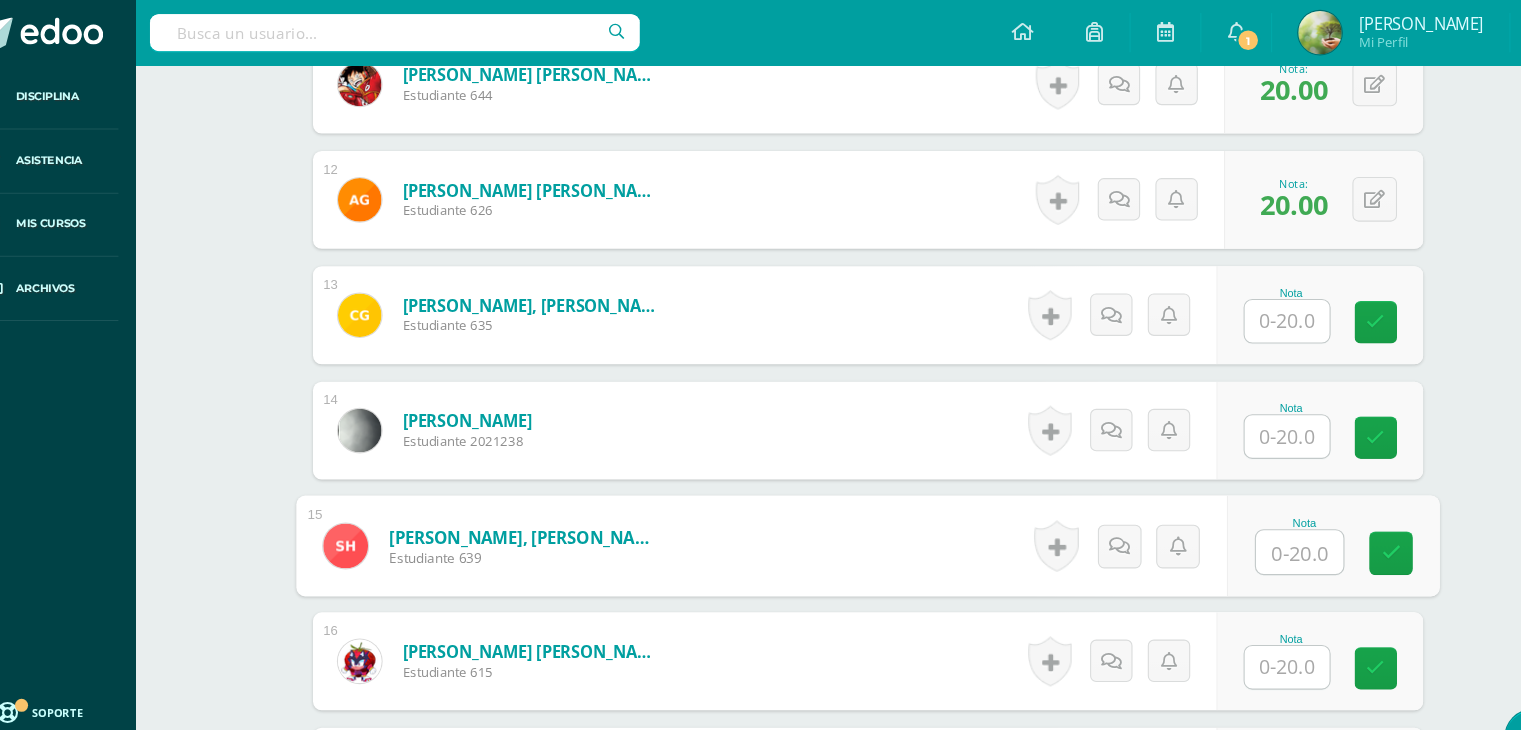click at bounding box center [1245, 508] 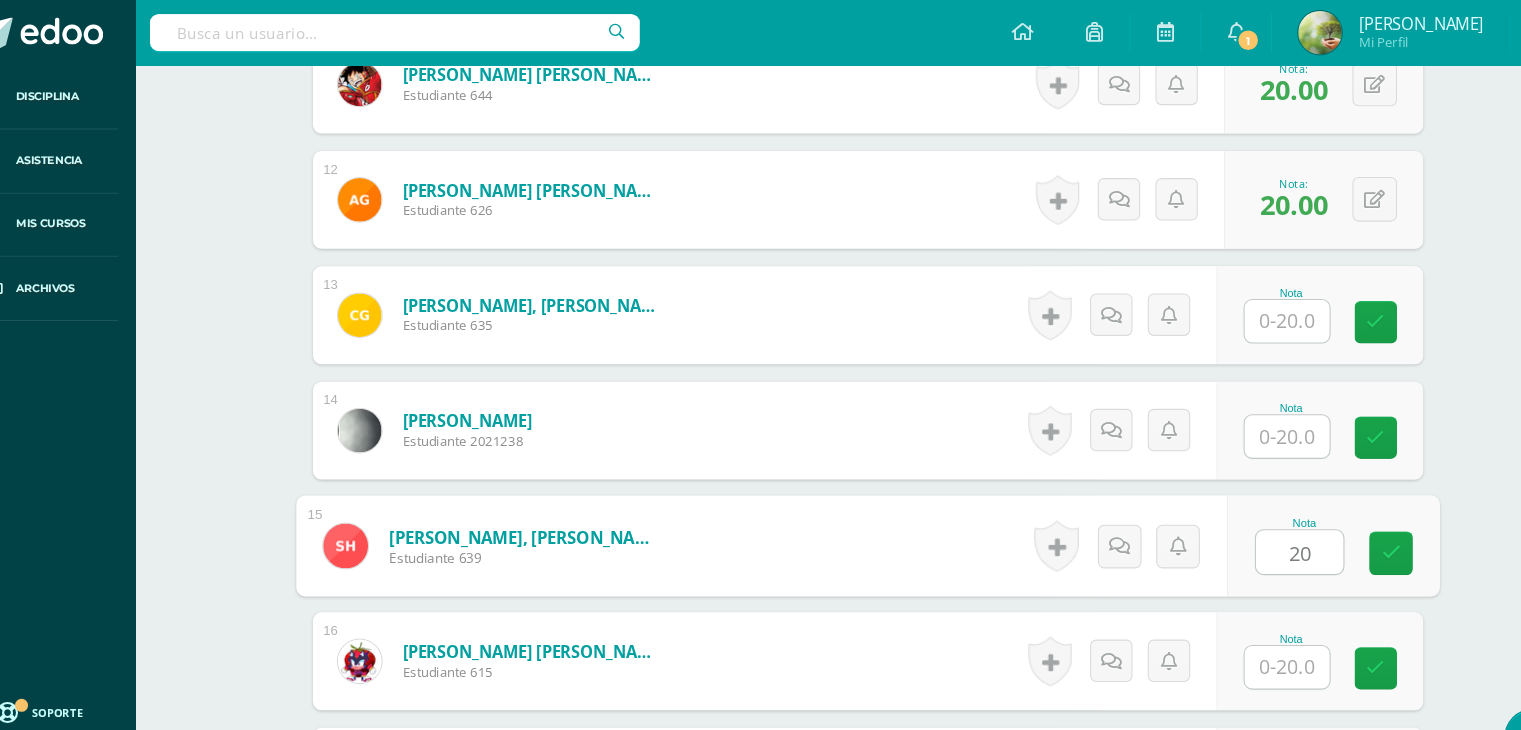 type on "20" 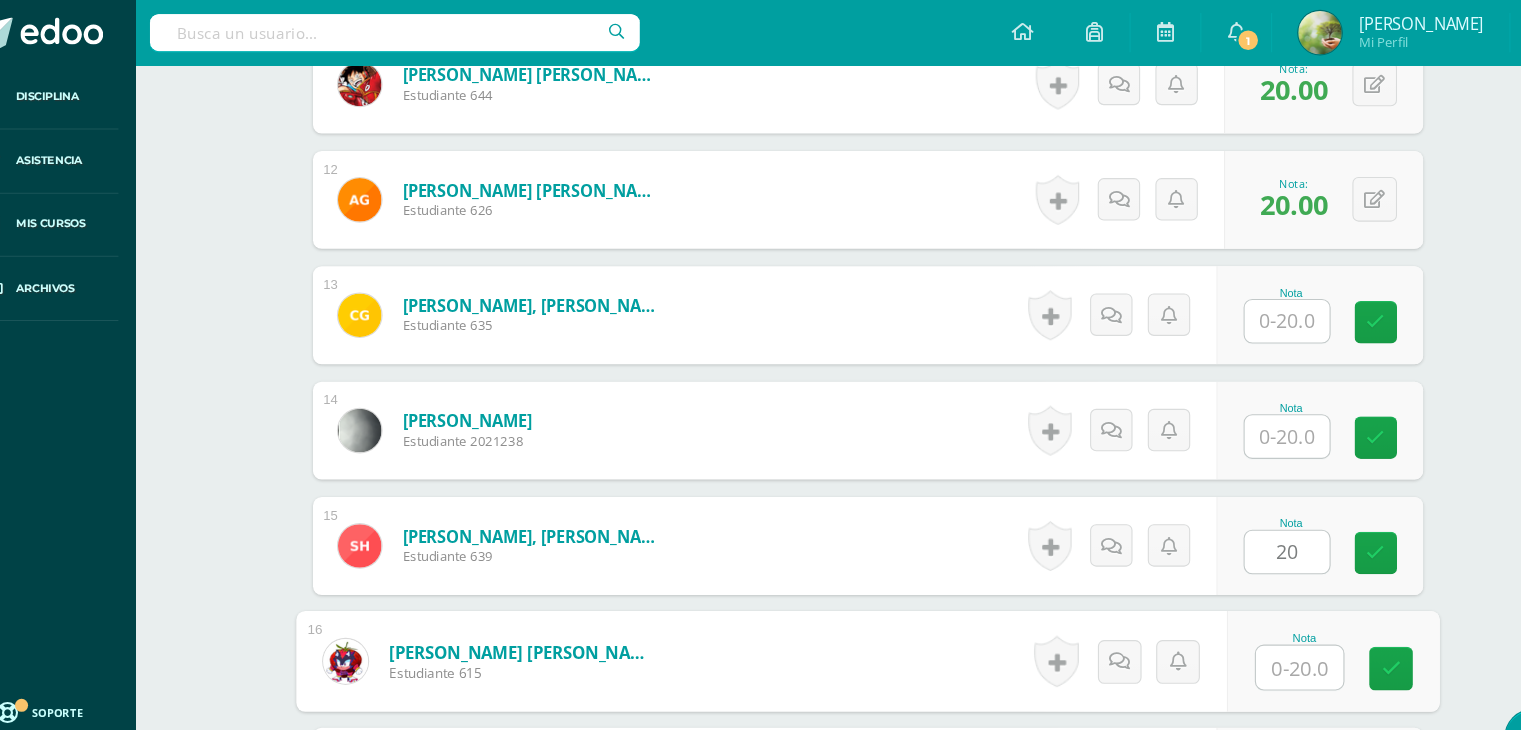 click at bounding box center (1245, 614) 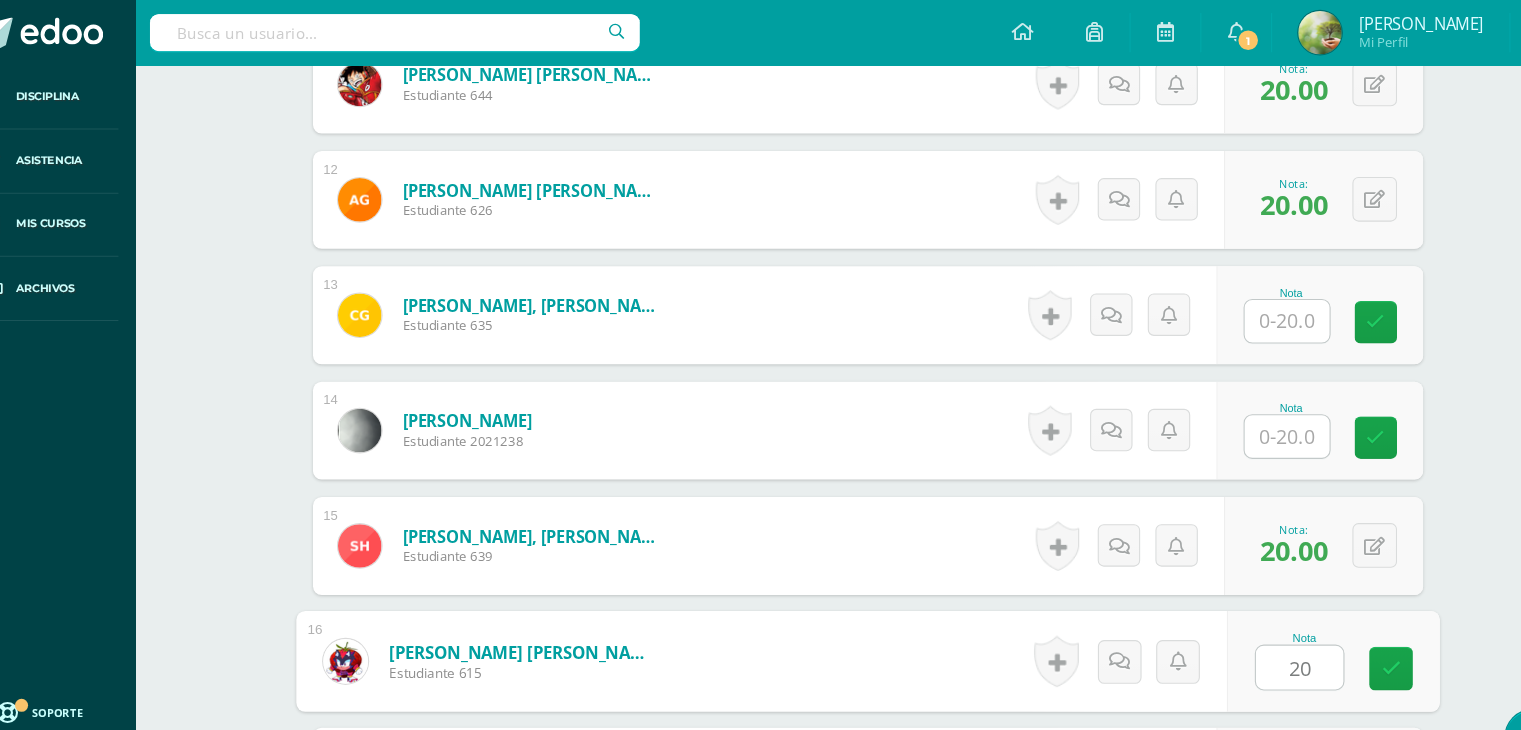 scroll, scrollTop: 1760, scrollLeft: 0, axis: vertical 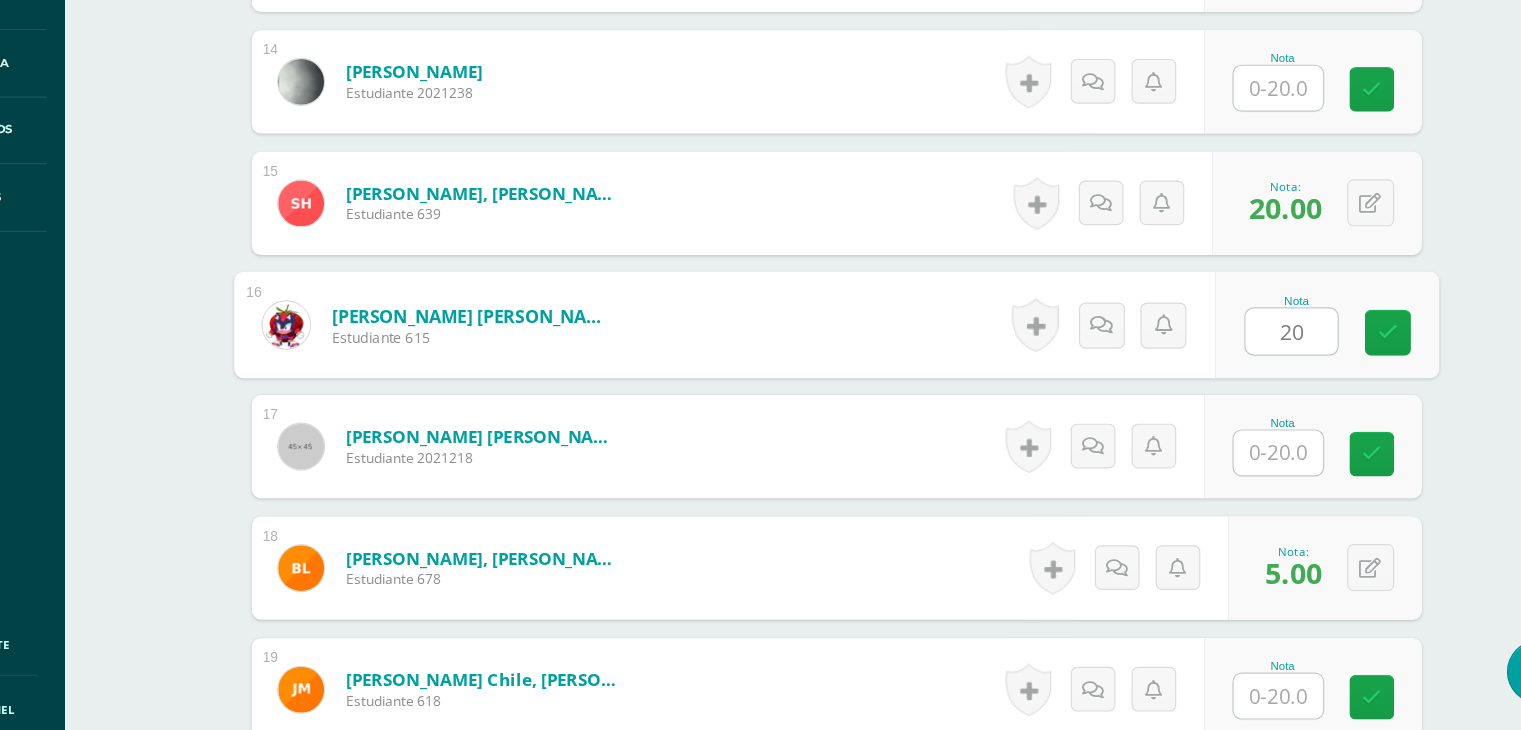 type on "20" 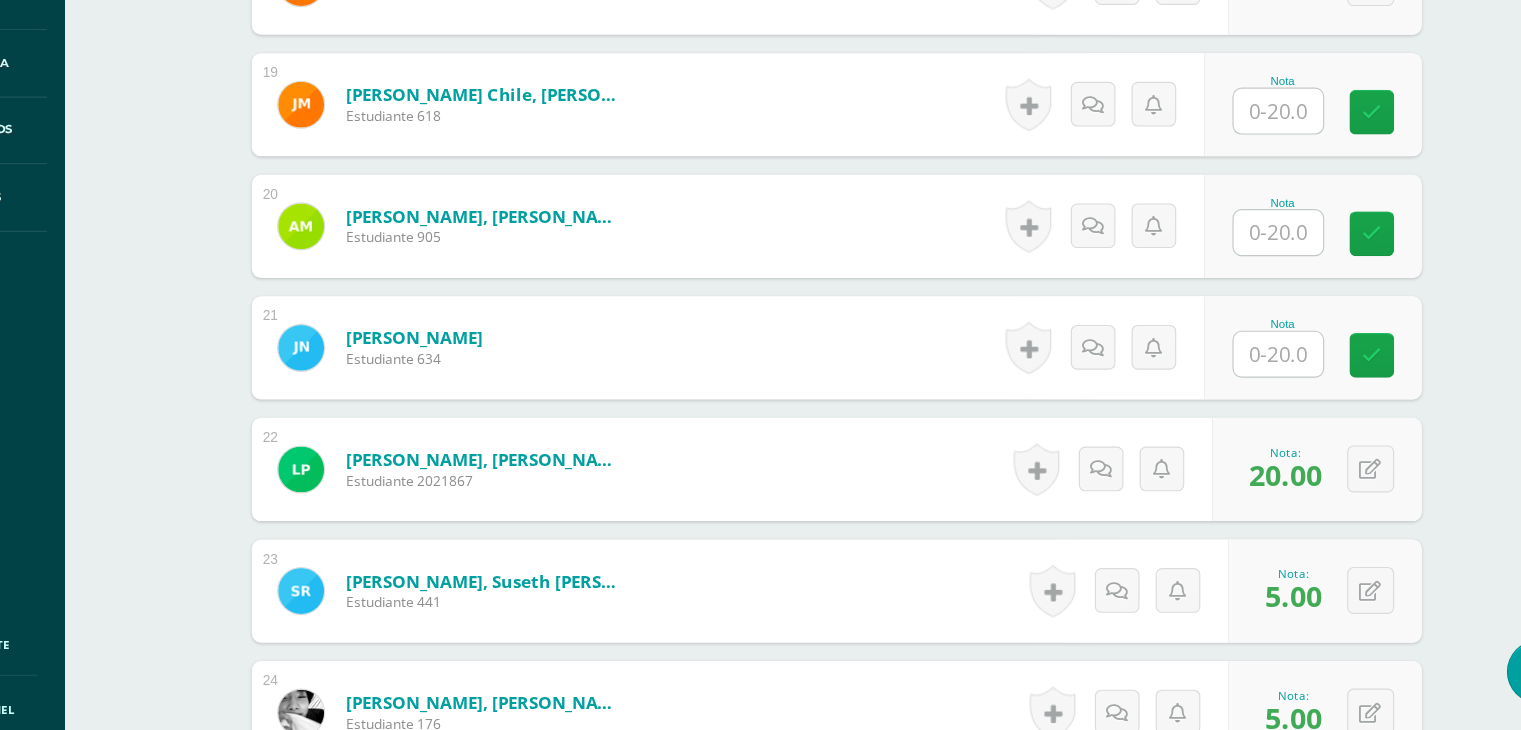 scroll, scrollTop: 2536, scrollLeft: 0, axis: vertical 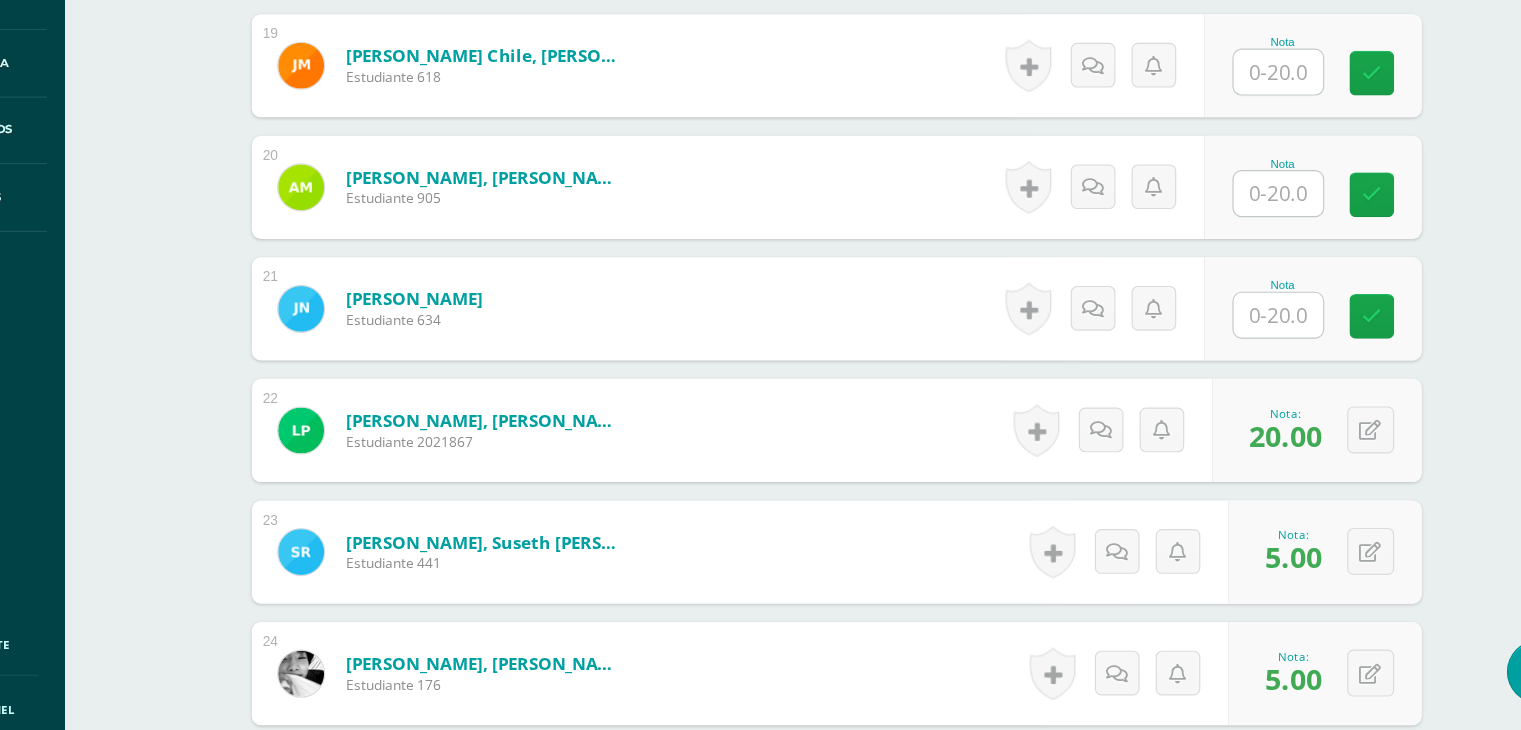 type on "20" 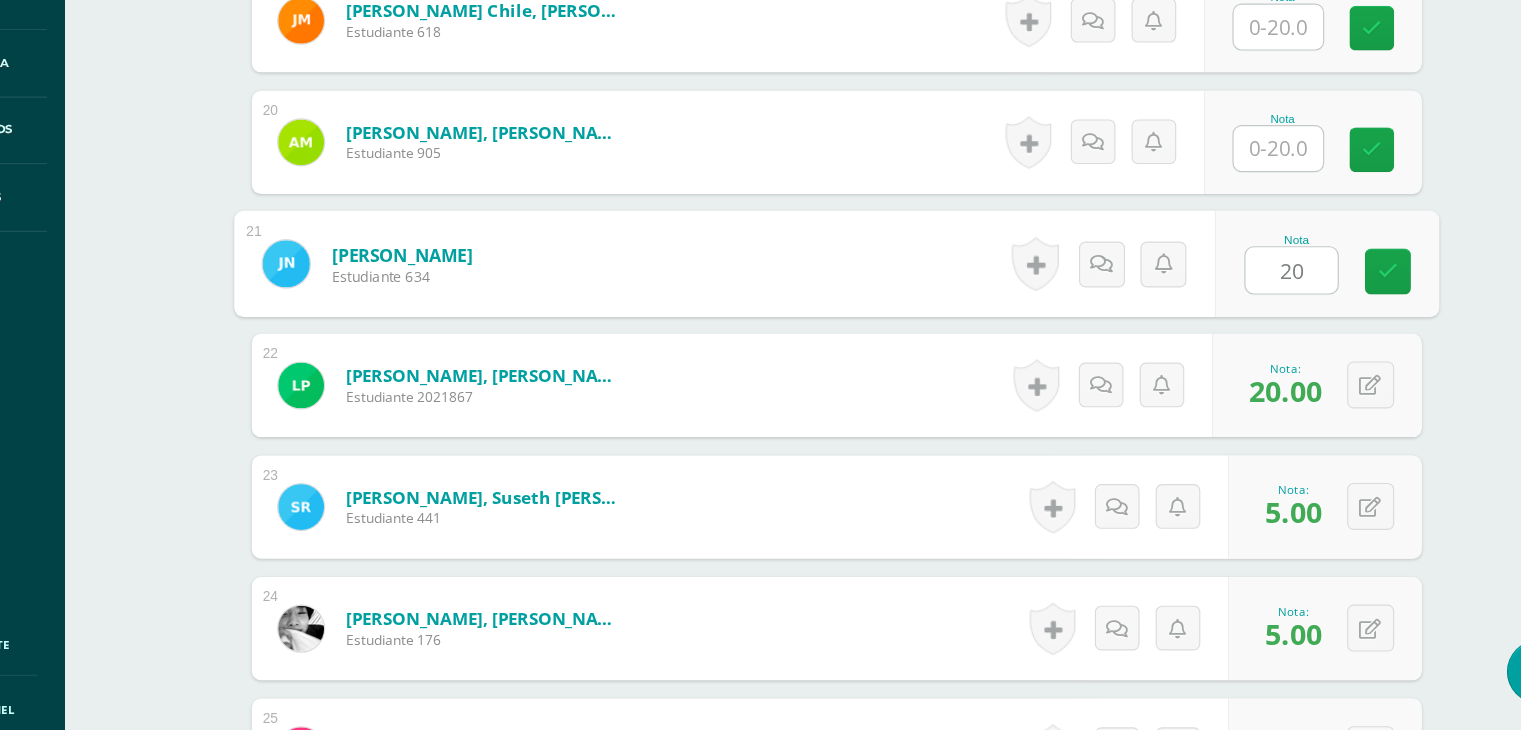 scroll, scrollTop: 2574, scrollLeft: 0, axis: vertical 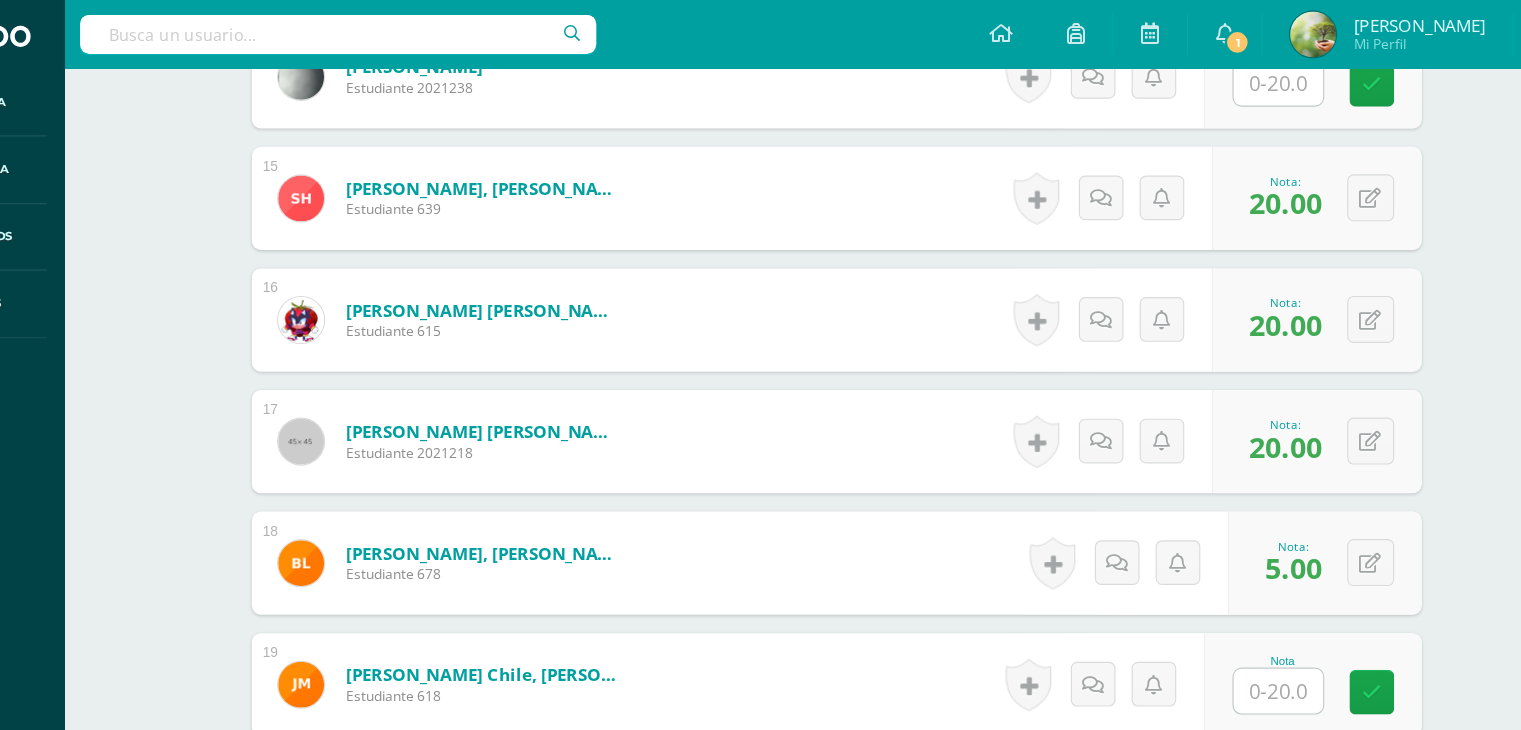 type on "20" 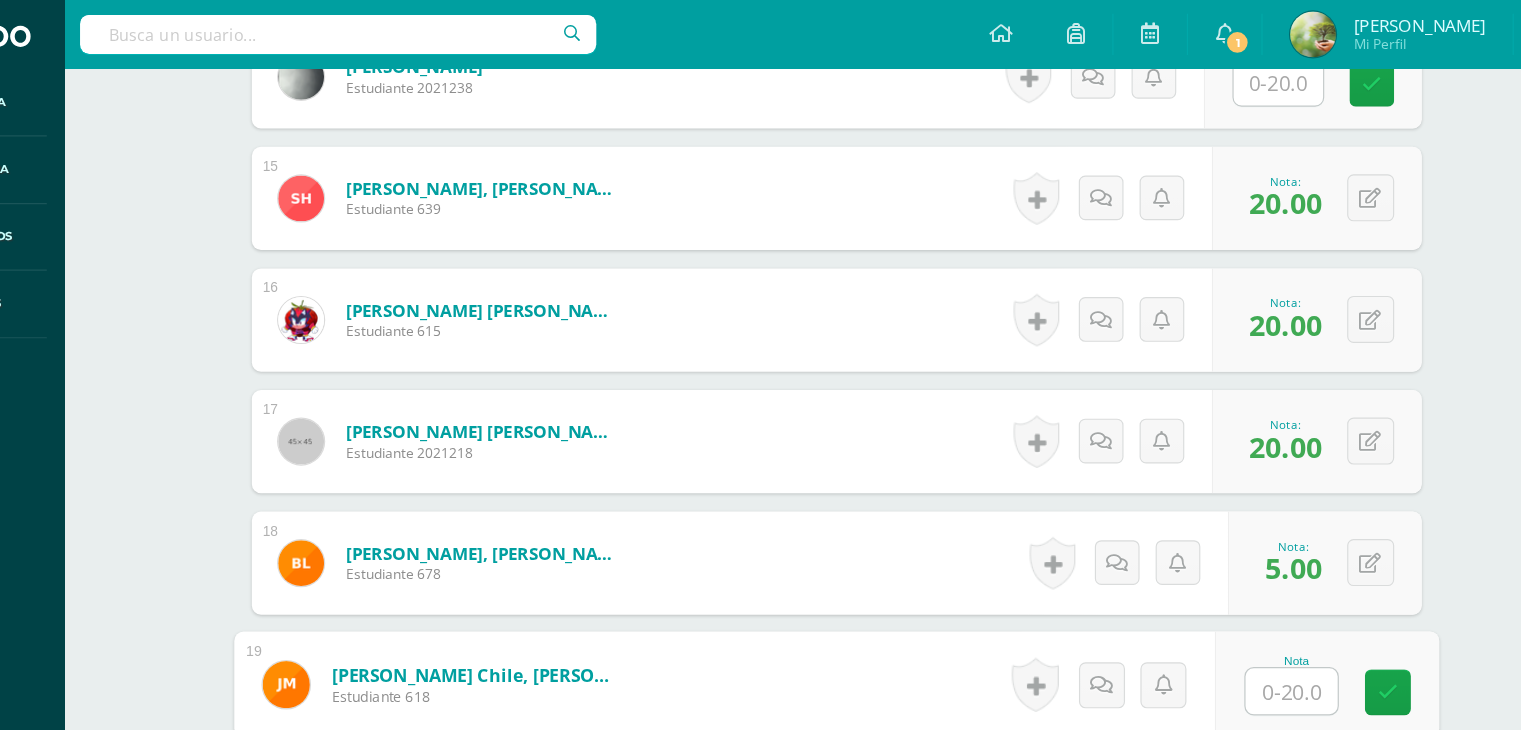 click at bounding box center (1245, 603) 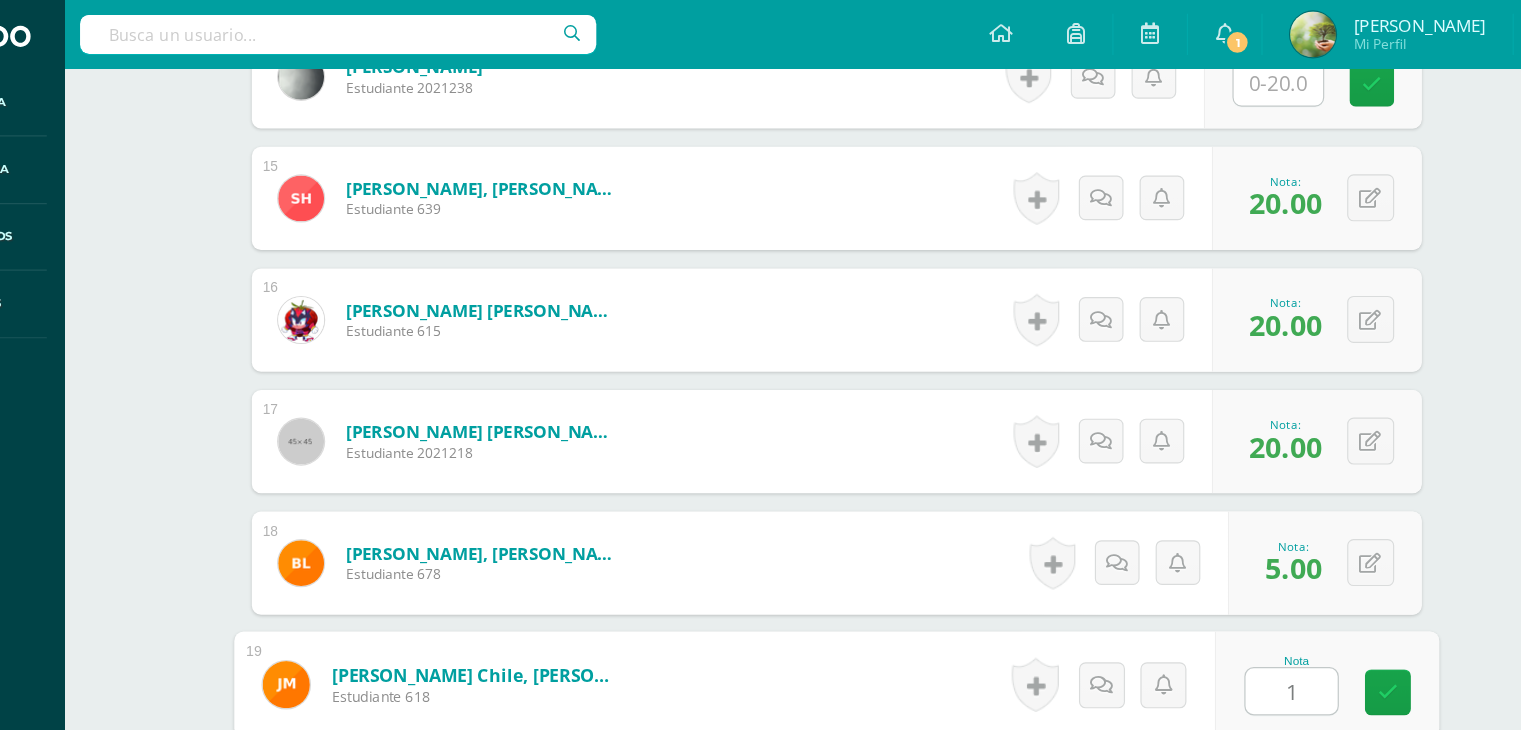 type on "19" 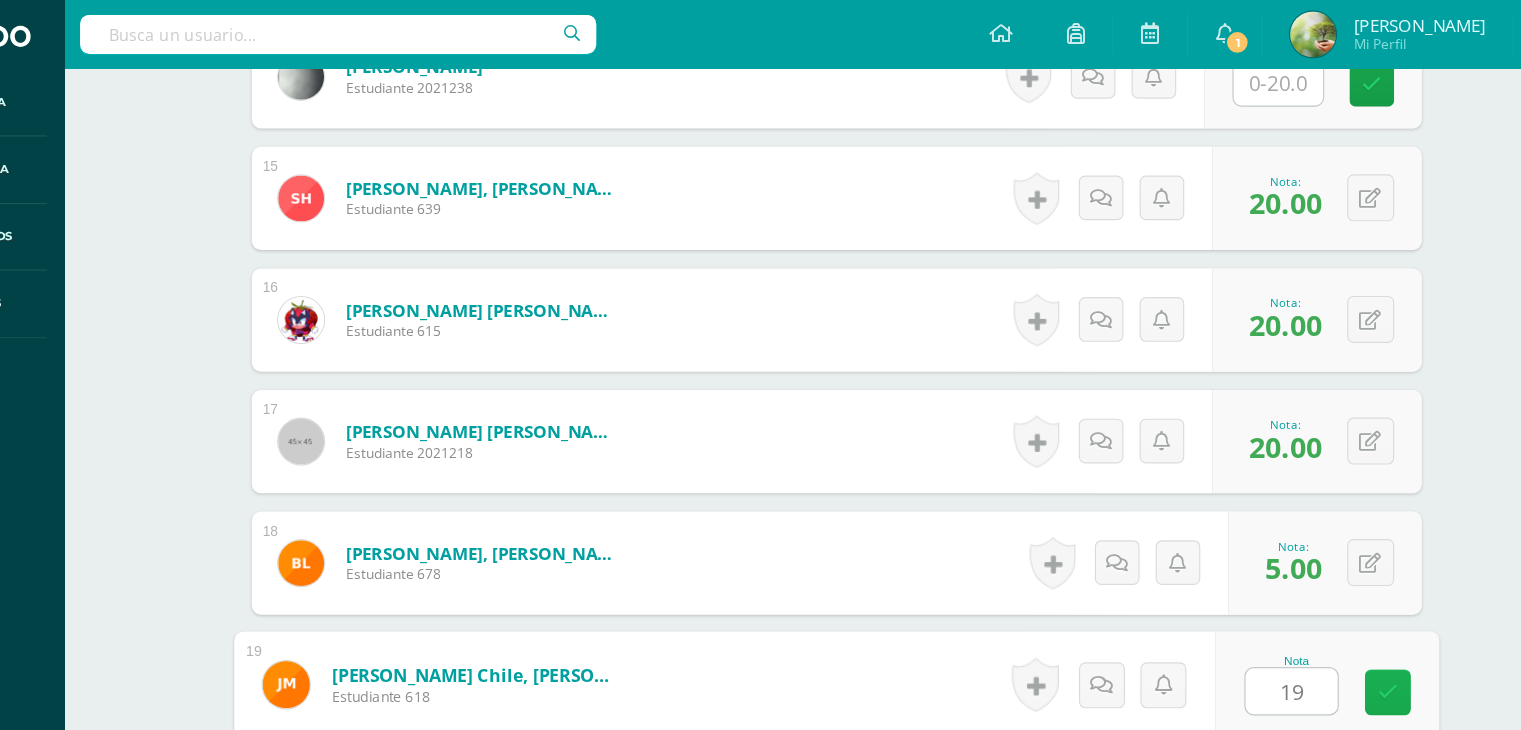 click at bounding box center [1329, 604] 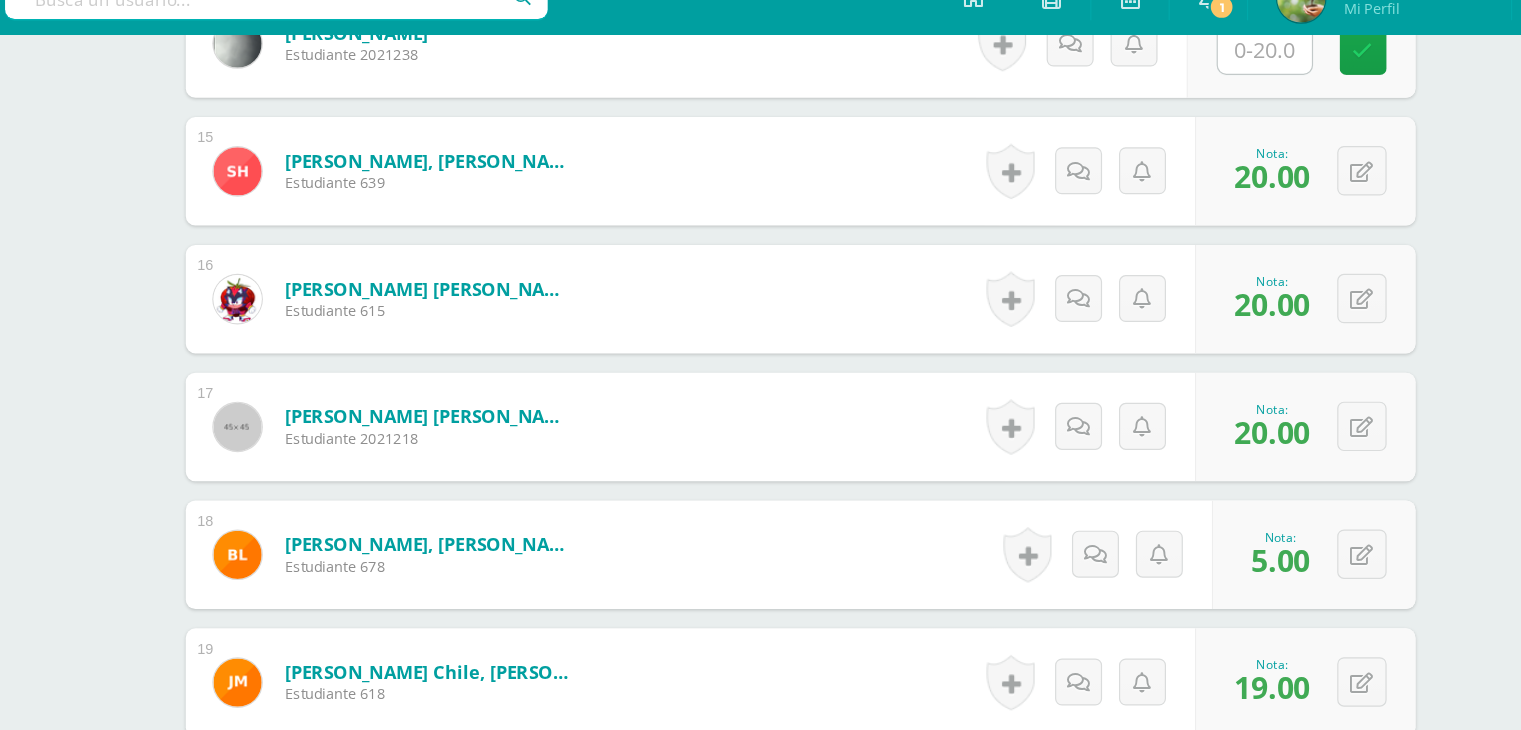 scroll, scrollTop: 2089, scrollLeft: 0, axis: vertical 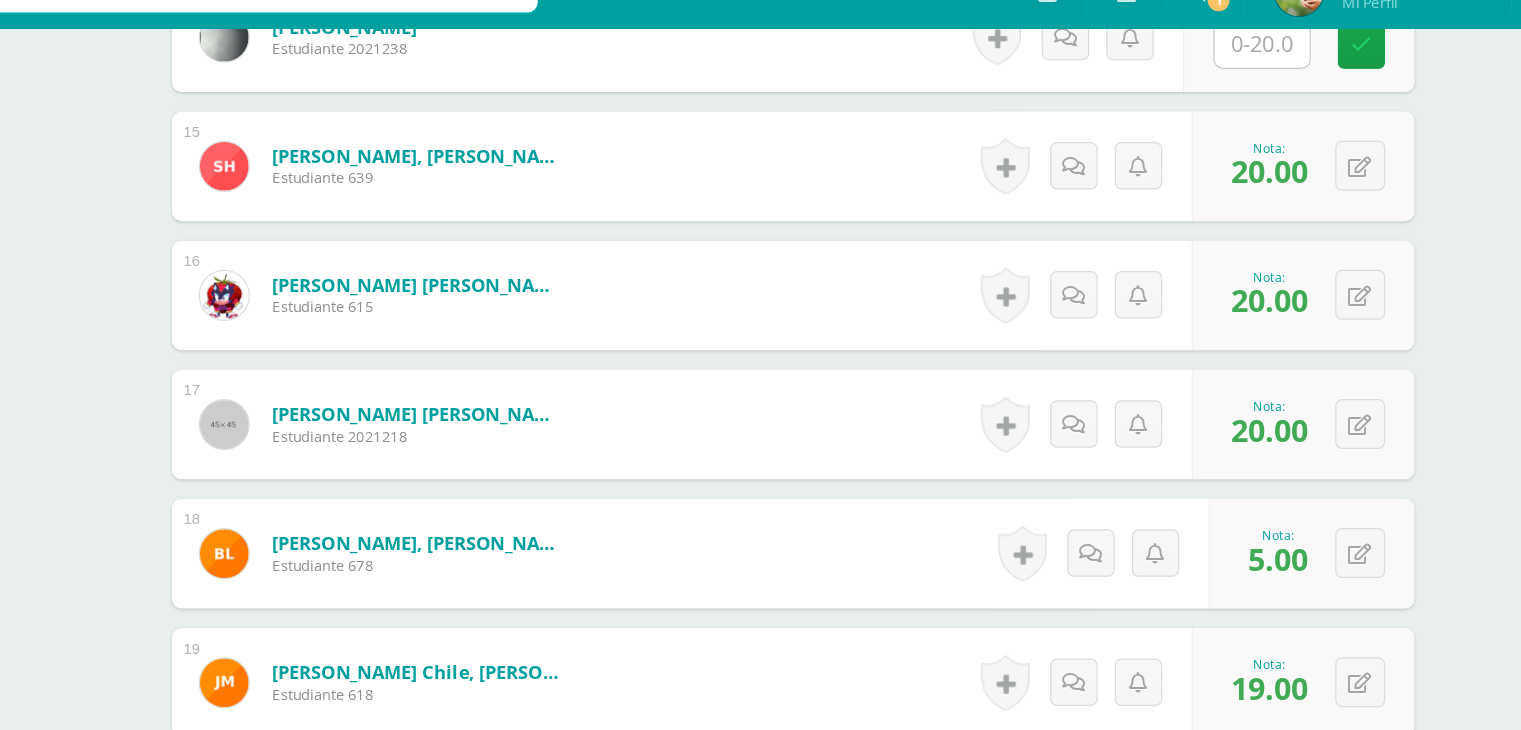 click on "L.3 Idioma Inglés
Segundo Básico "A"
Herramientas
Detalle de asistencias
Actividad
Anuncios
Actividades
Estudiantes
Planificación
Dosificación
Conferencias
¿Estás seguro que quieres  eliminar  esta actividad?
Esto borrará la actividad y cualquier nota que hayas registrado
permanentemente. Esta acción no se puede revertir. Cancelar Eliminar
Administración de escalas de valoración
escala de valoración
Aún no has creado una escala de valoración.
Cancelar Agregar nueva escala de valoración: Cancelar     Mostrar todos" at bounding box center (848, -49) 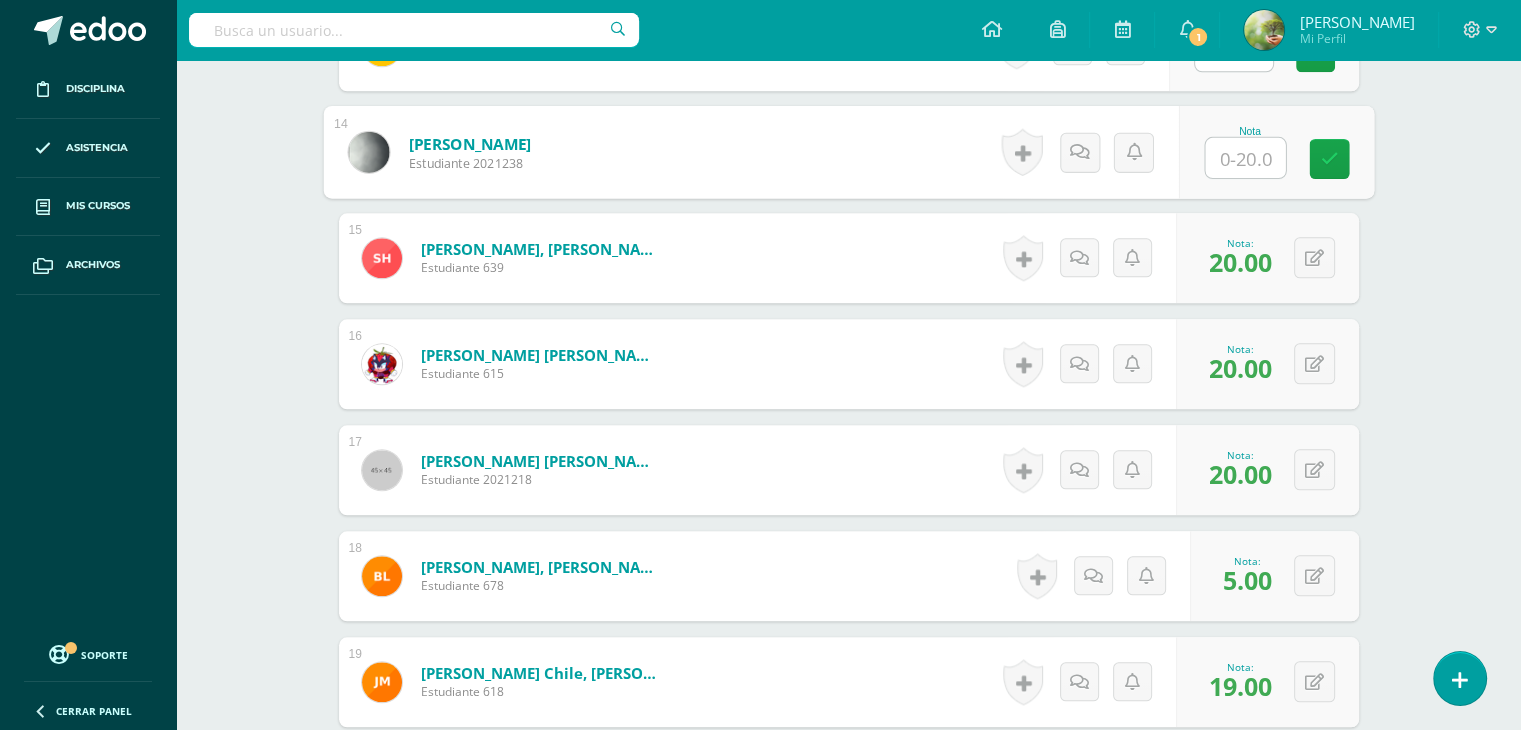 click at bounding box center (1245, 158) 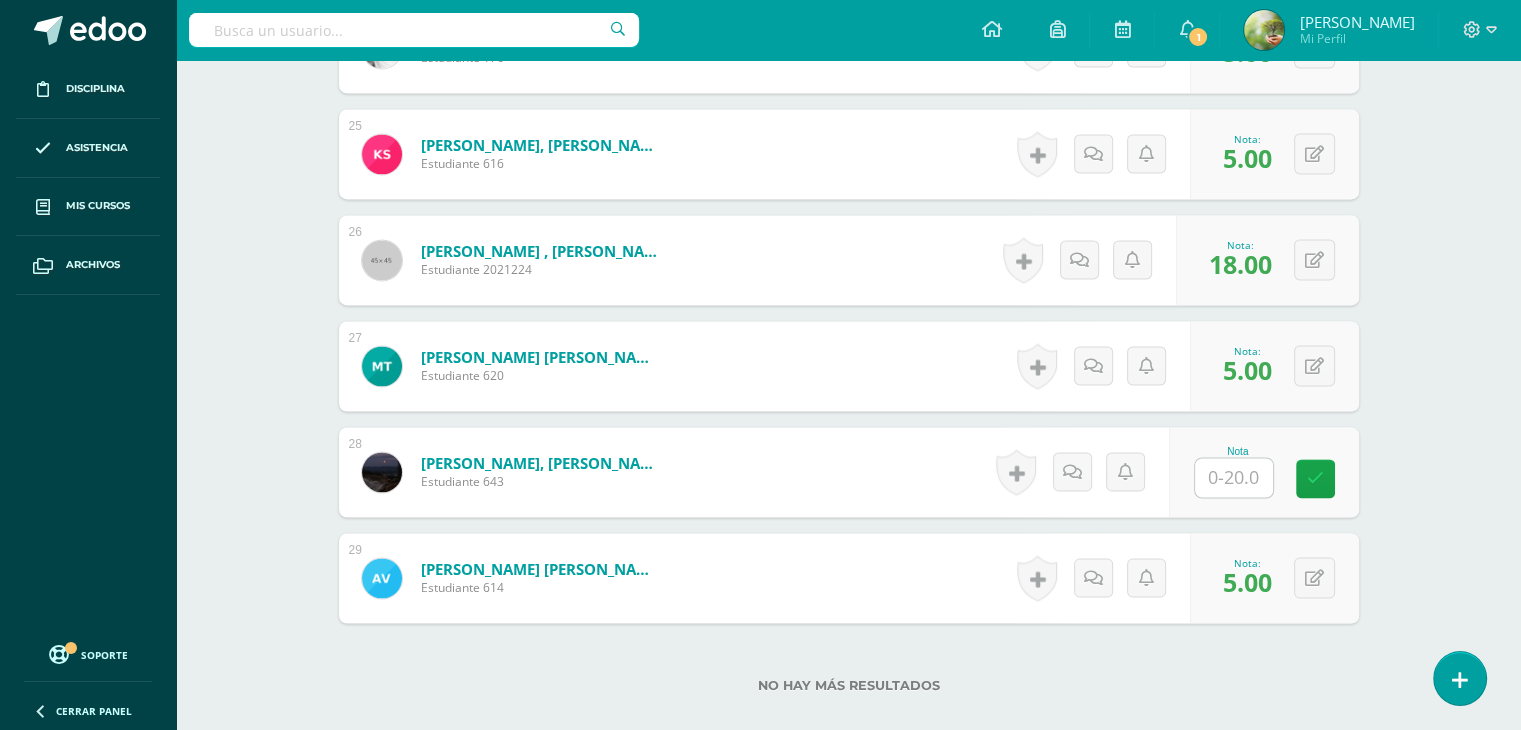 scroll, scrollTop: 3187, scrollLeft: 0, axis: vertical 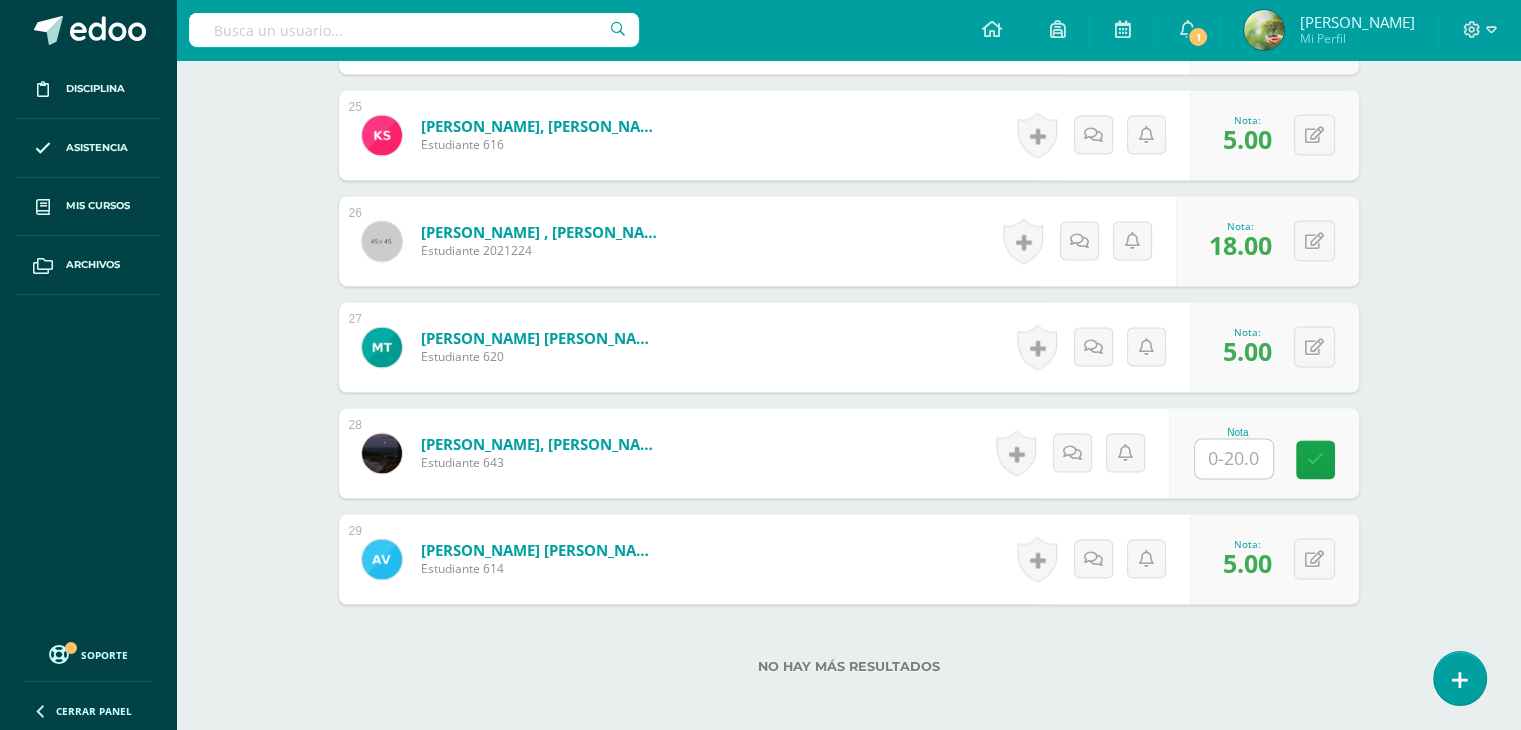 type on "19" 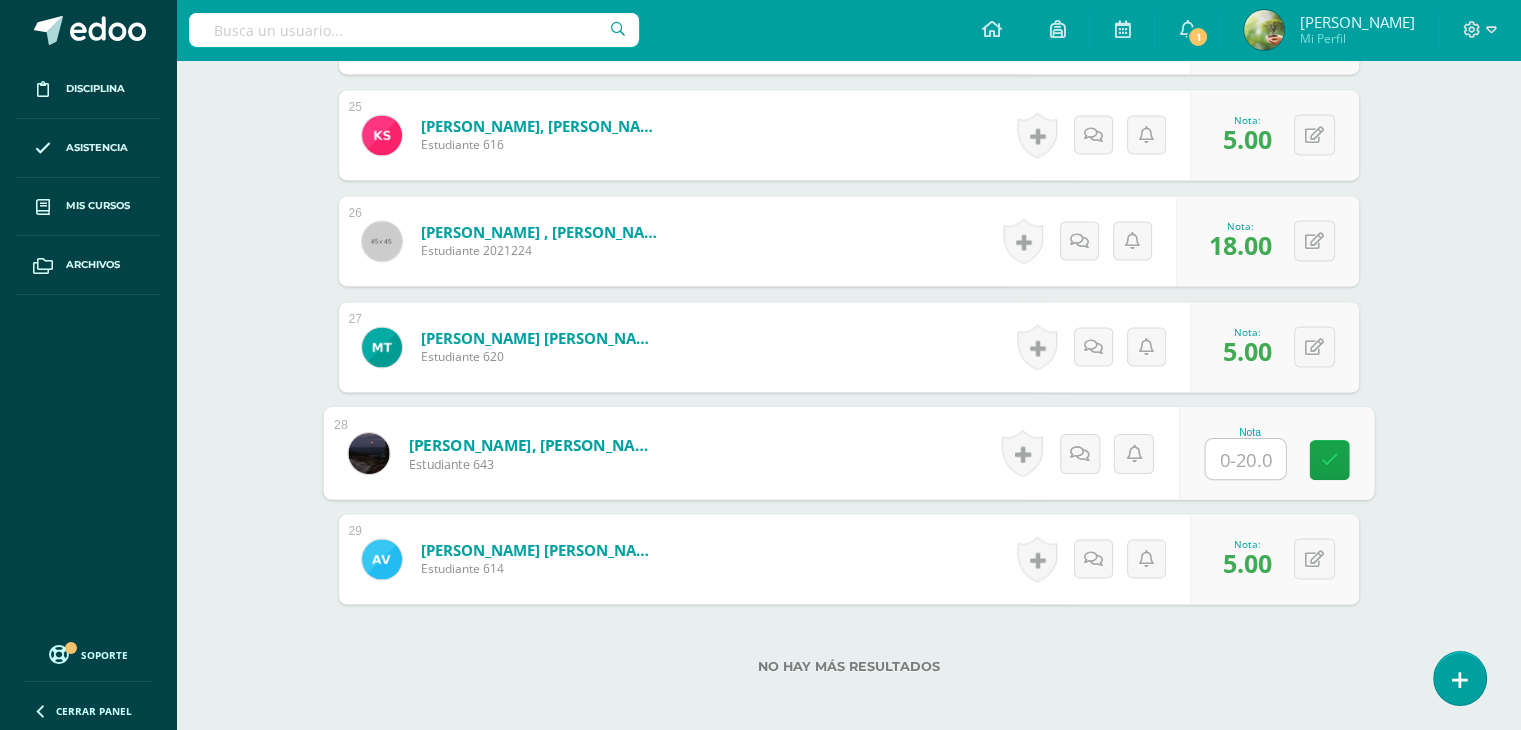 click at bounding box center [1245, 459] 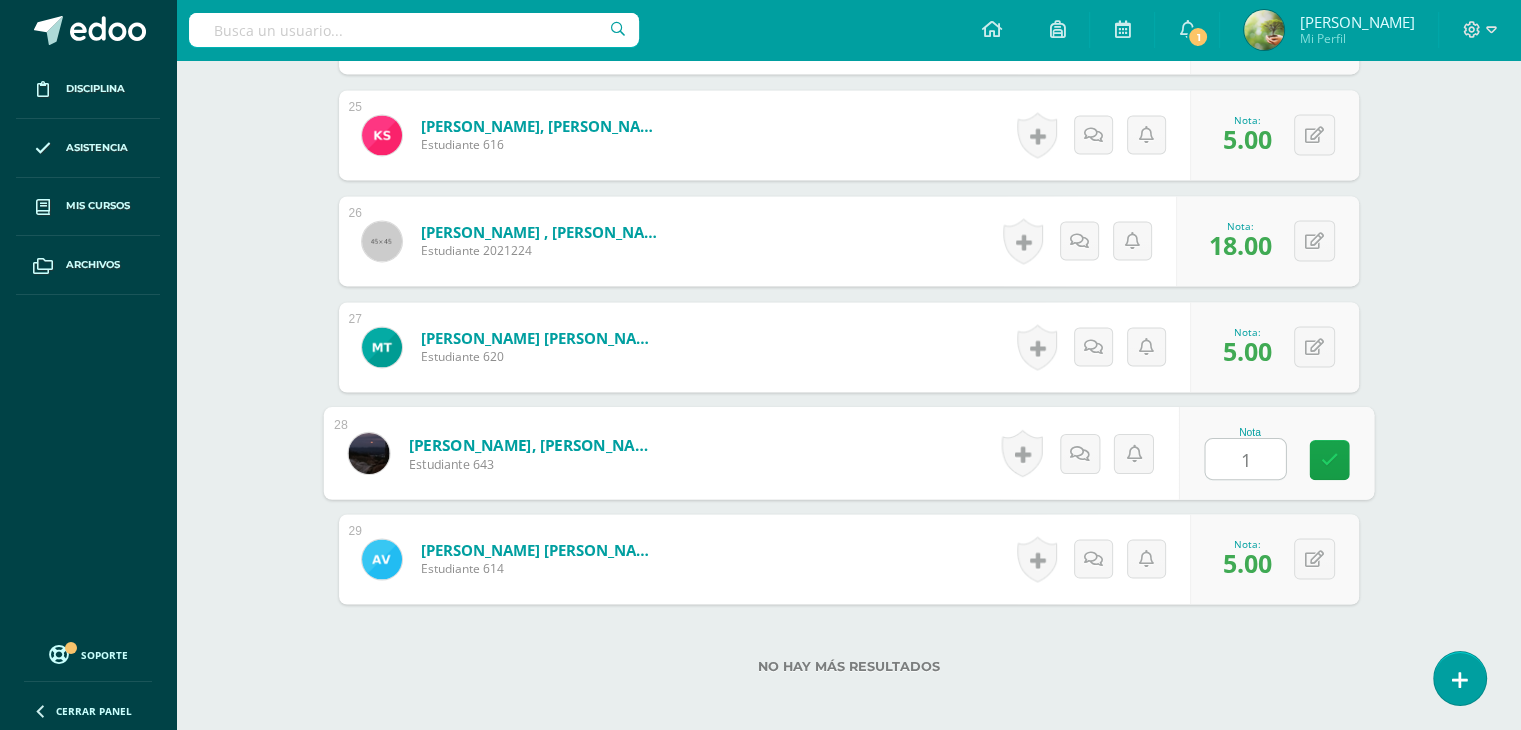 type on "19" 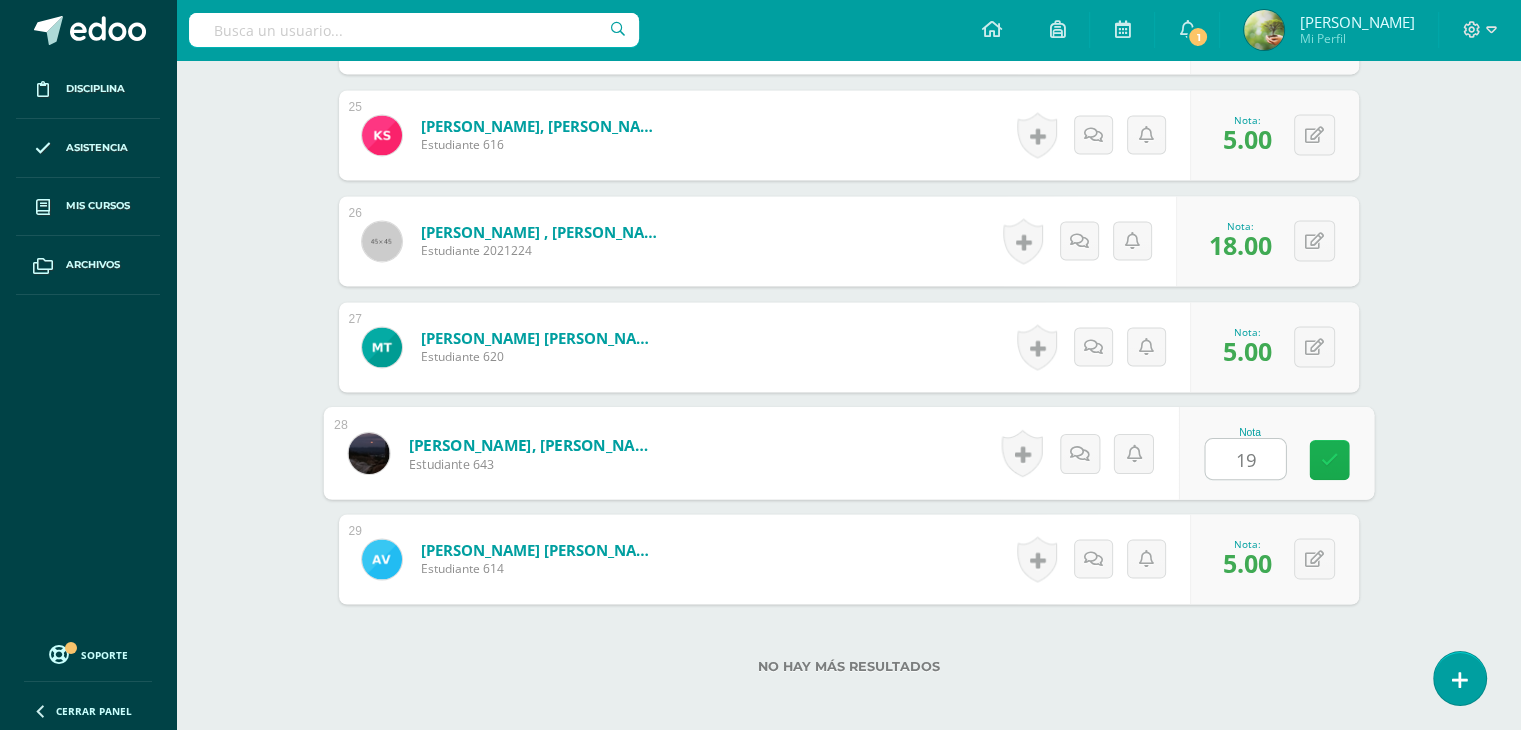 click at bounding box center [1329, 459] 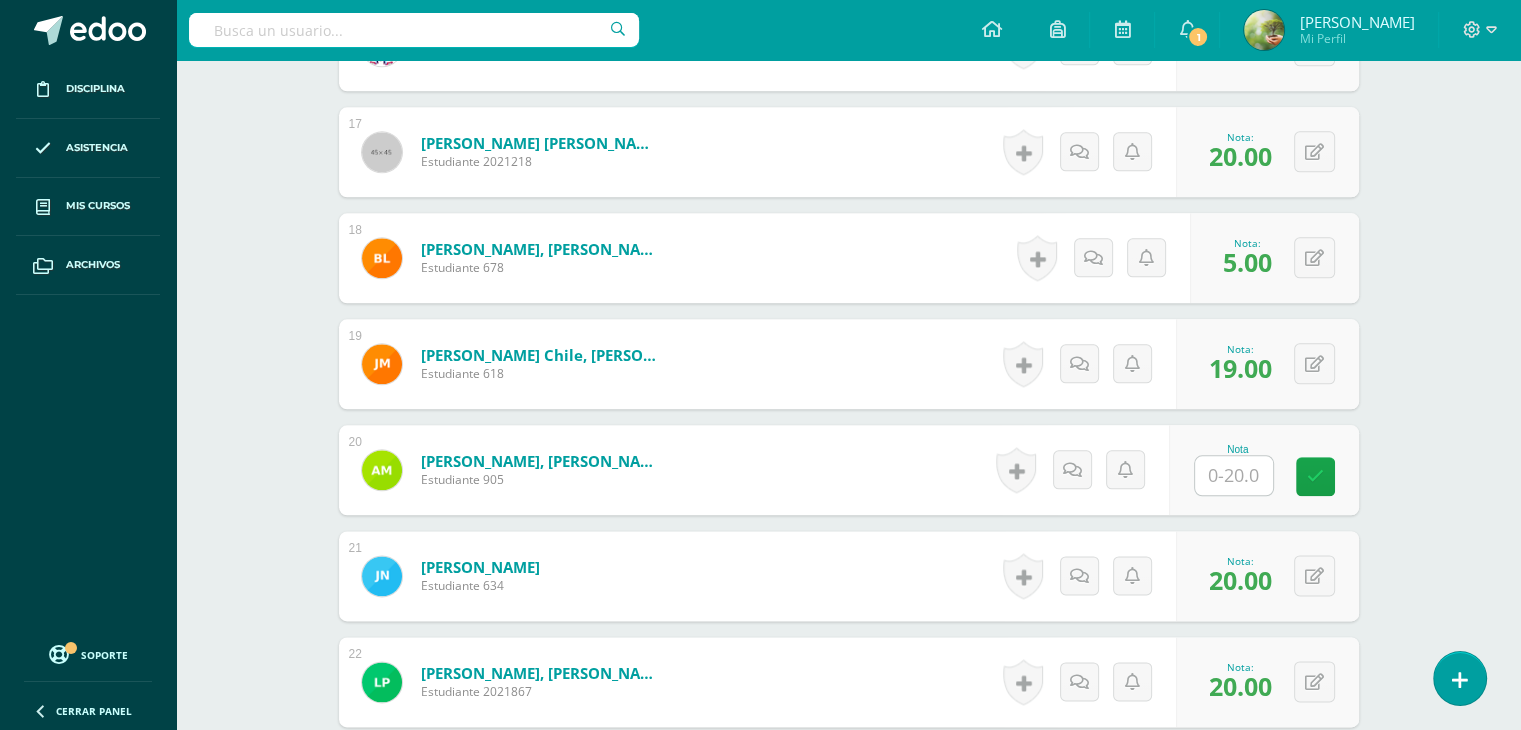 scroll, scrollTop: 2272, scrollLeft: 0, axis: vertical 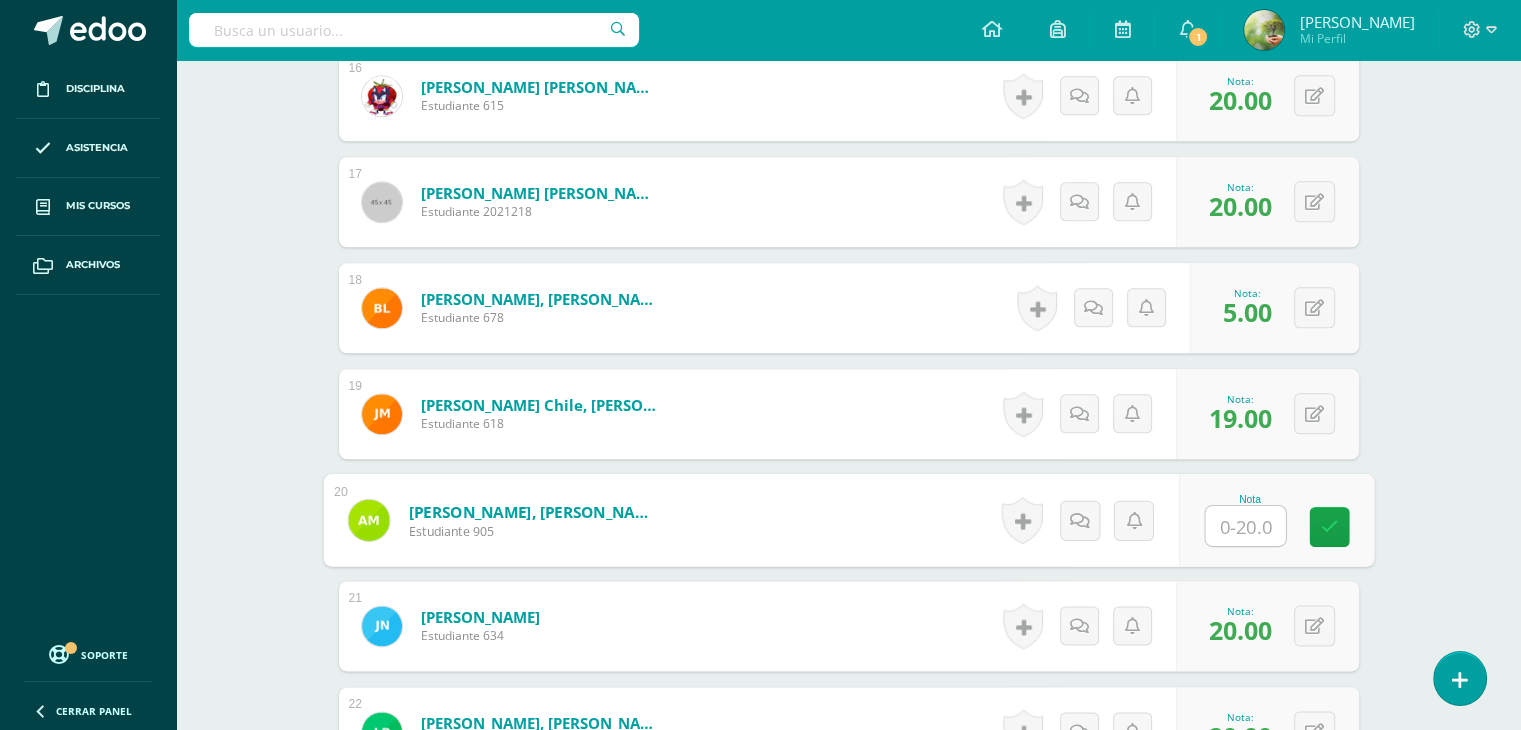 click at bounding box center [1245, 526] 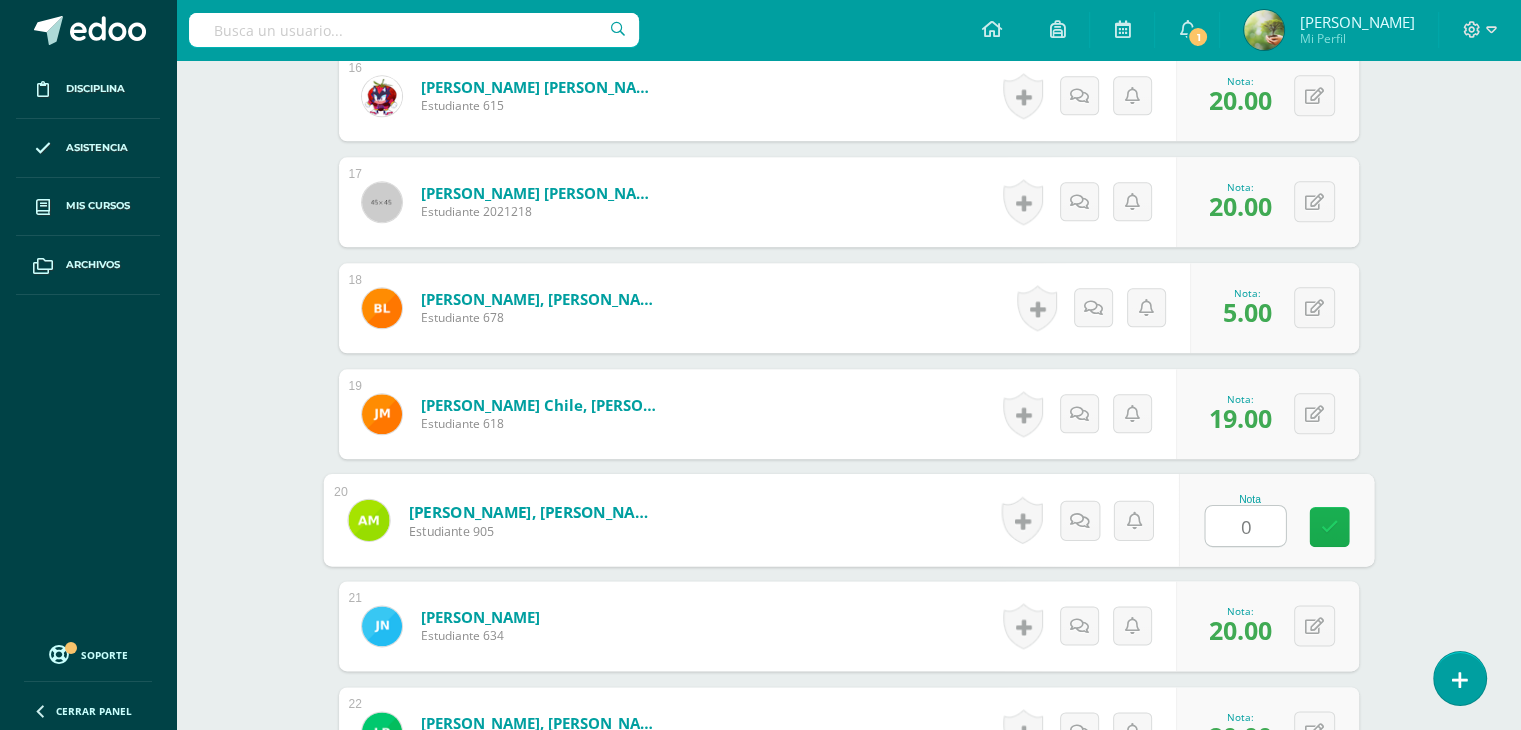 click at bounding box center [1329, 526] 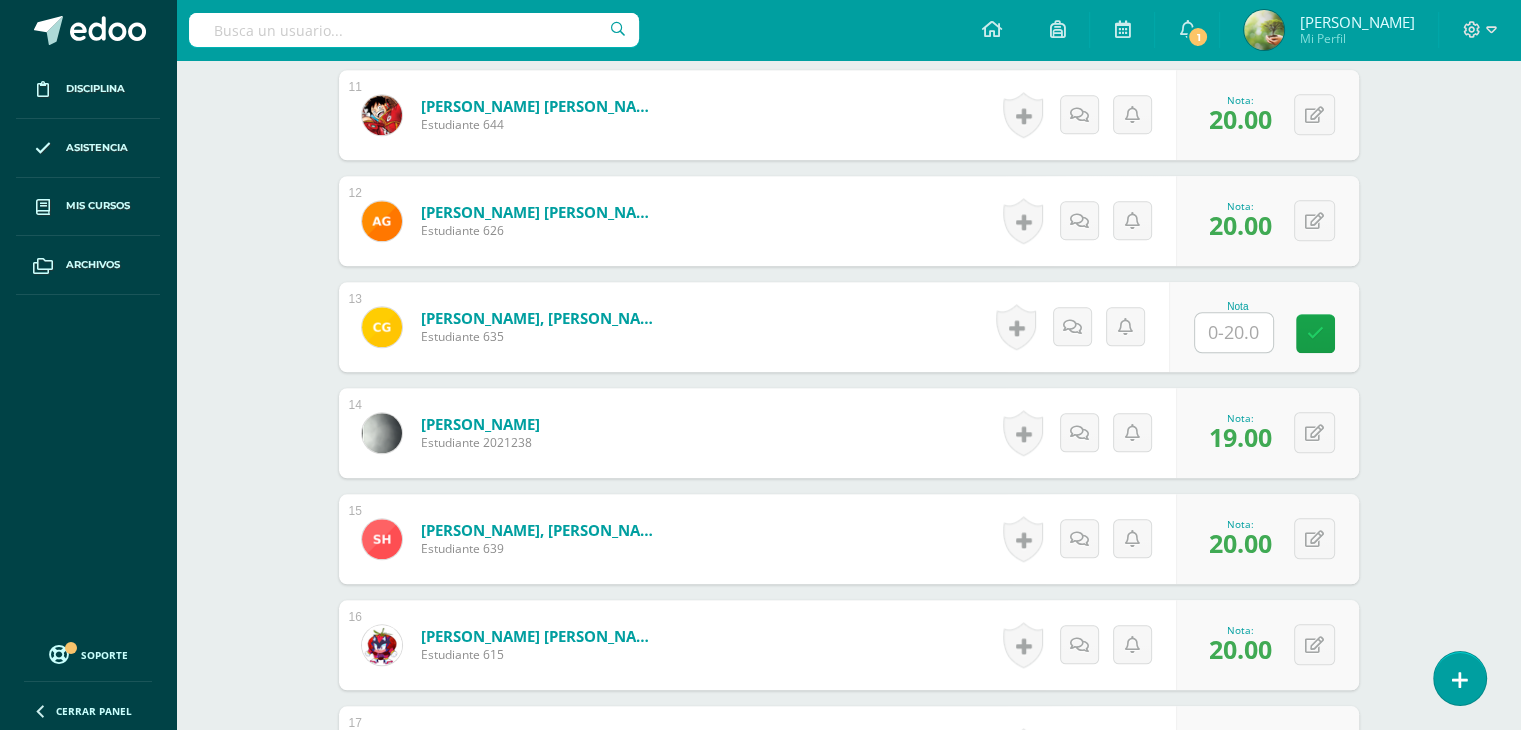 scroll, scrollTop: 1704, scrollLeft: 0, axis: vertical 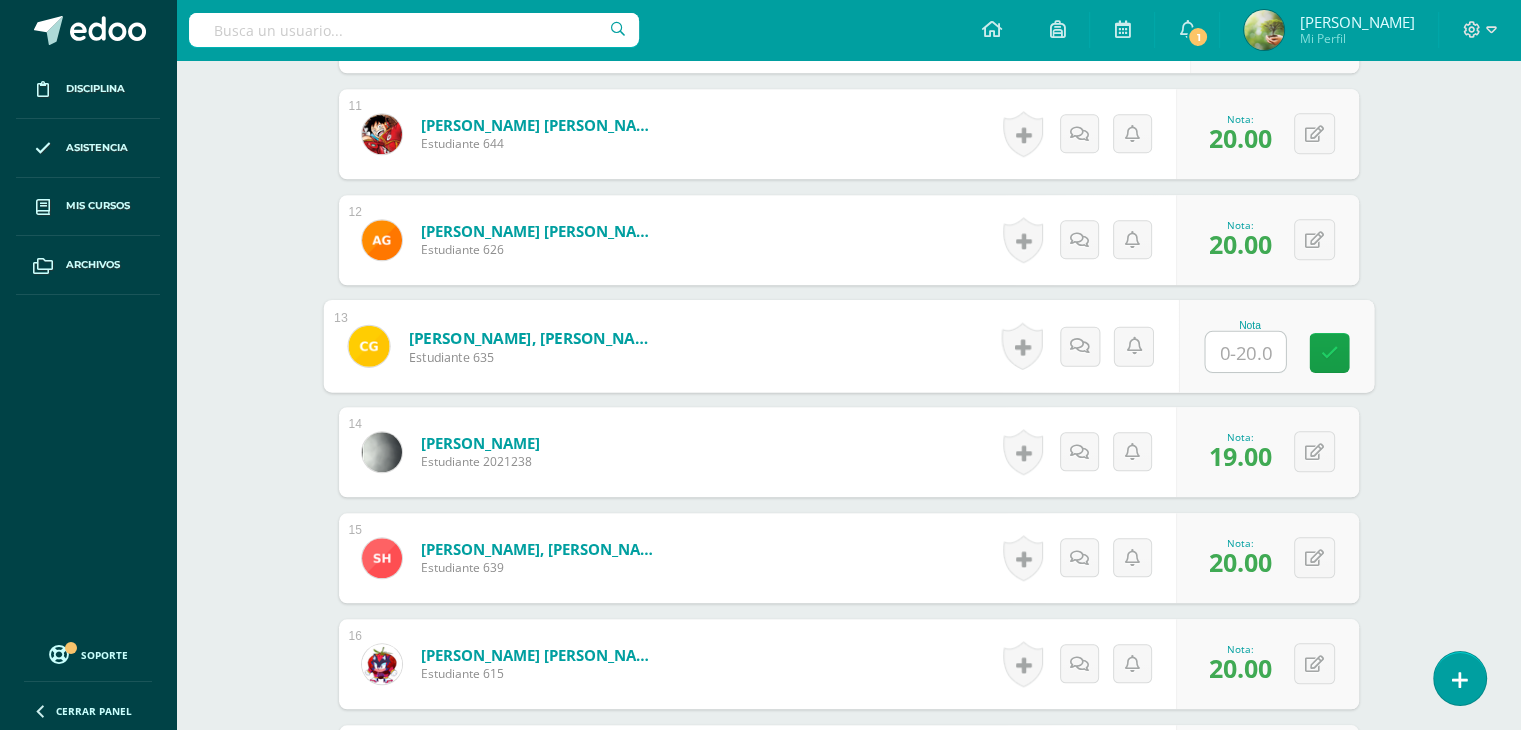 click at bounding box center [1245, 352] 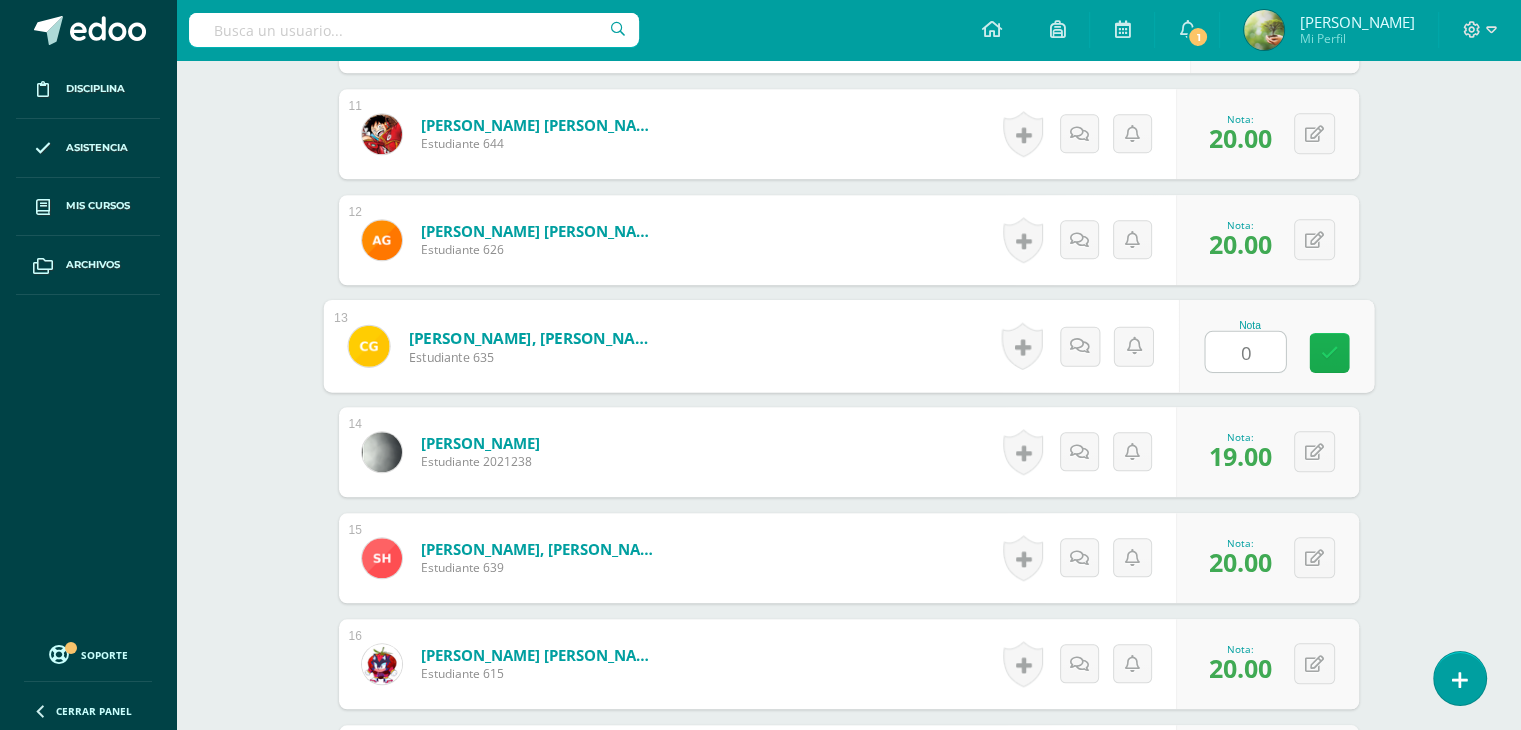 click at bounding box center (1329, 353) 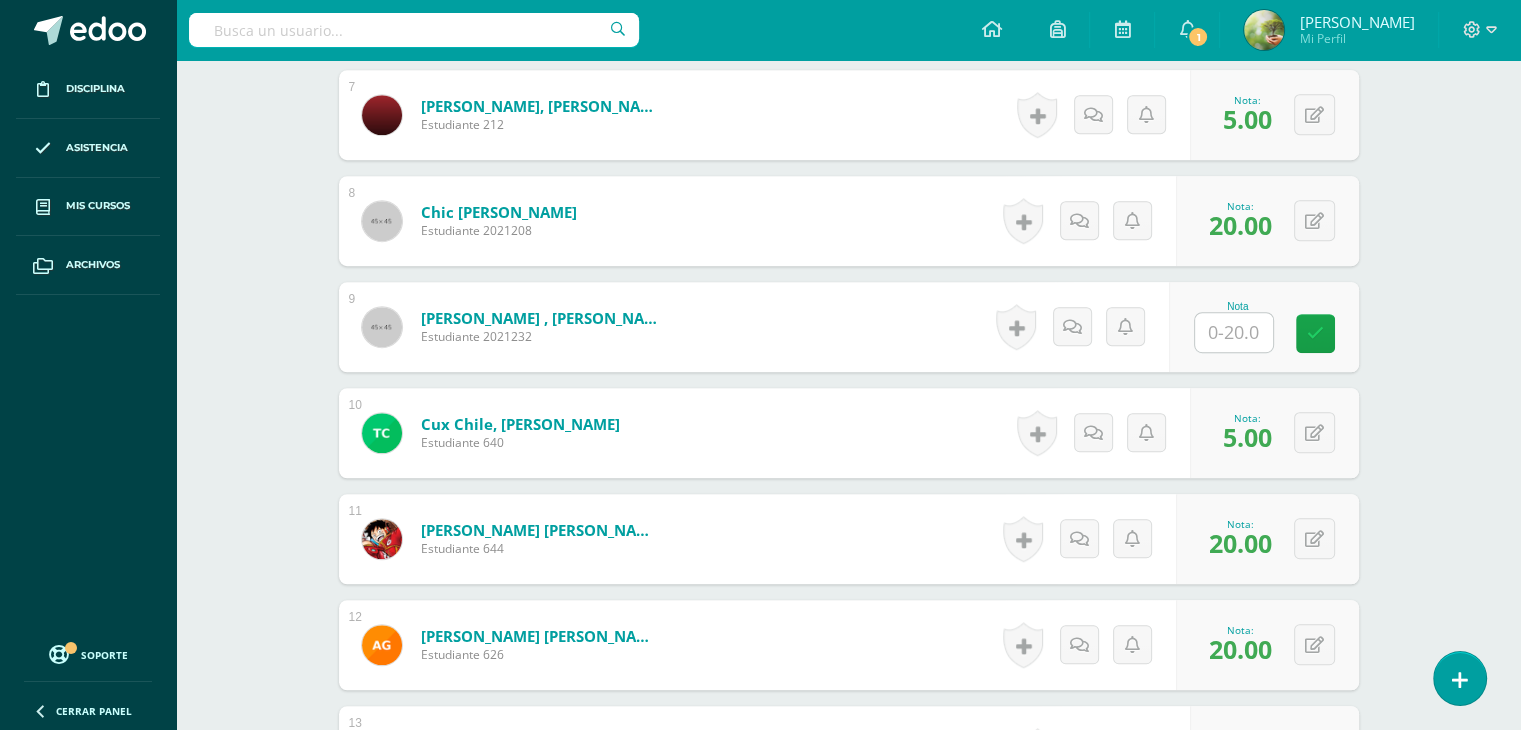 scroll, scrollTop: 1294, scrollLeft: 0, axis: vertical 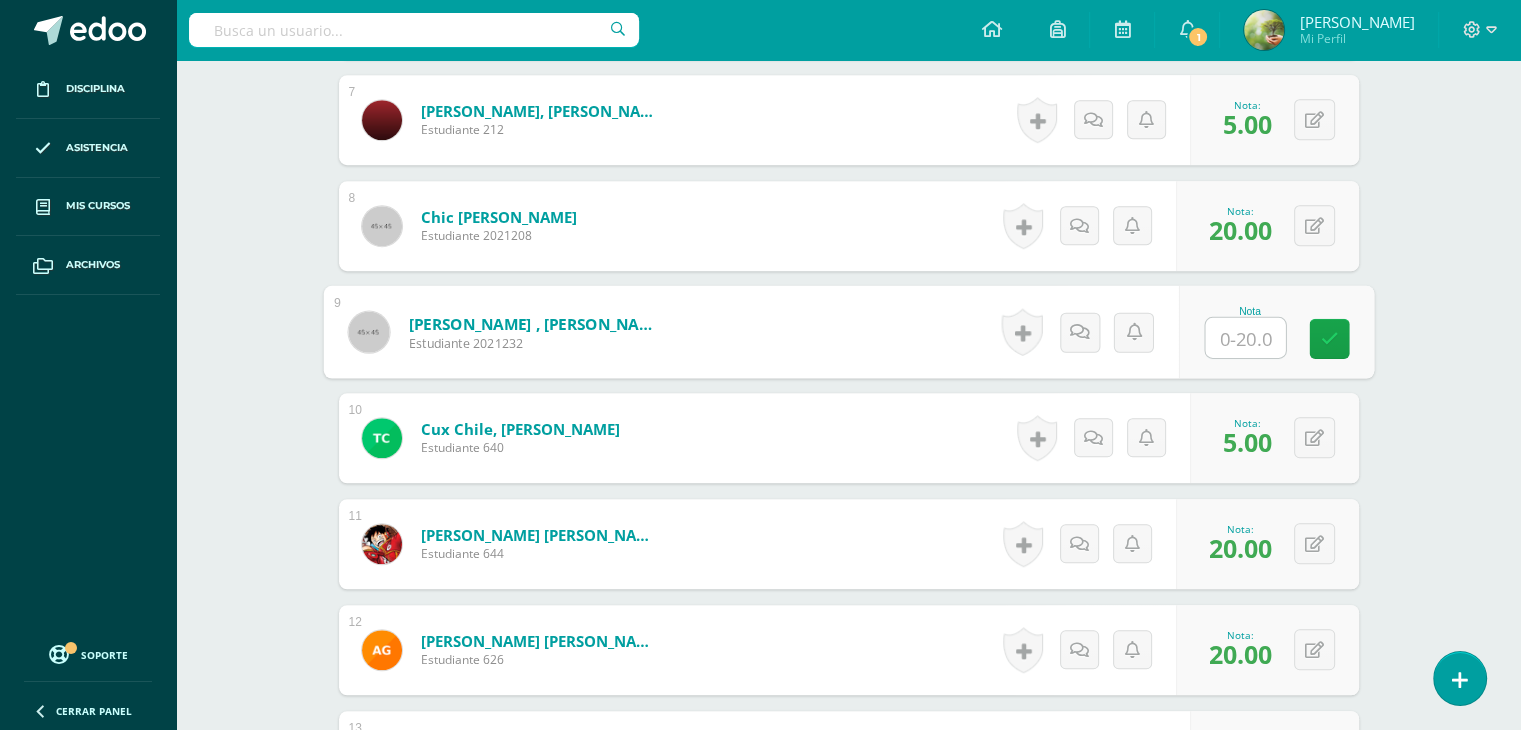 click at bounding box center (1245, 338) 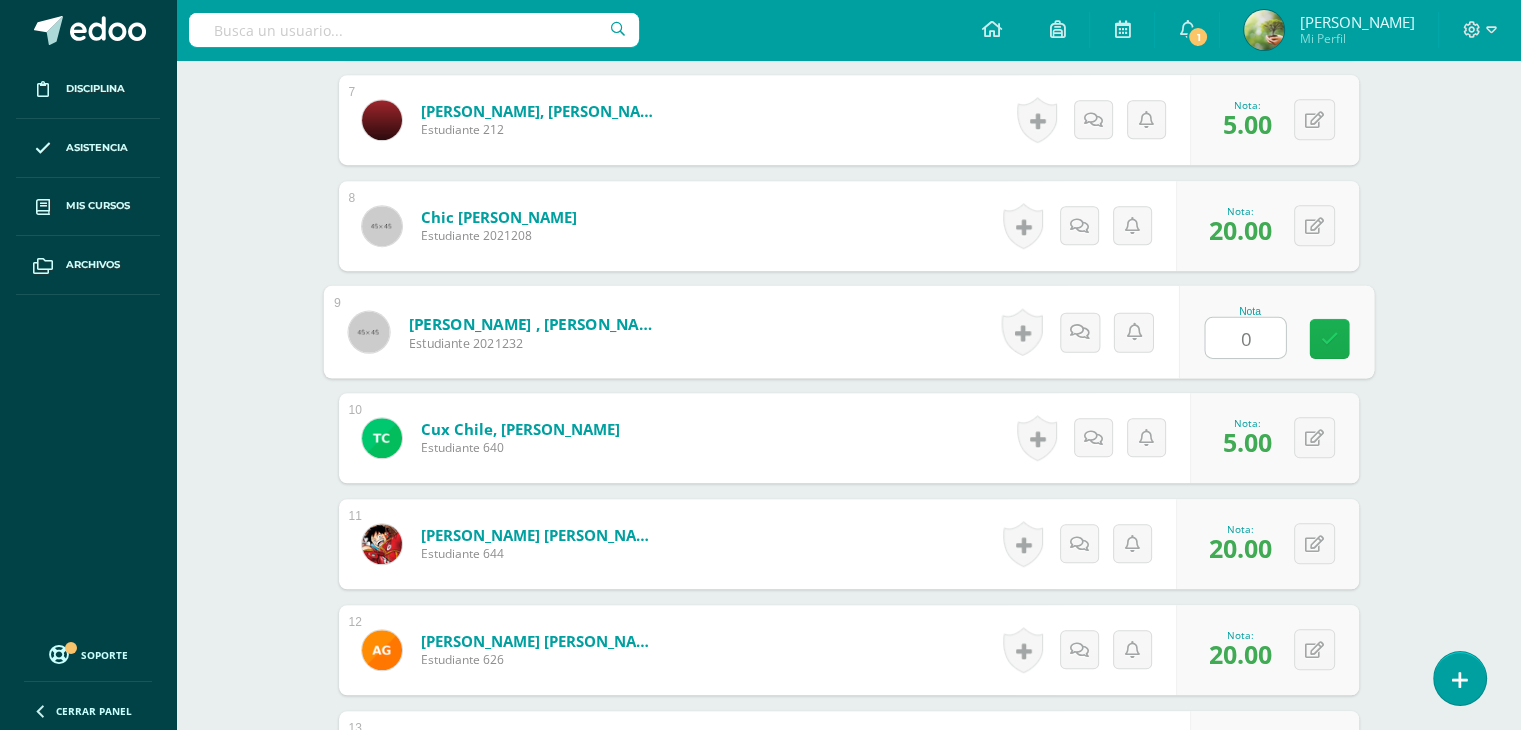 click at bounding box center [1329, 338] 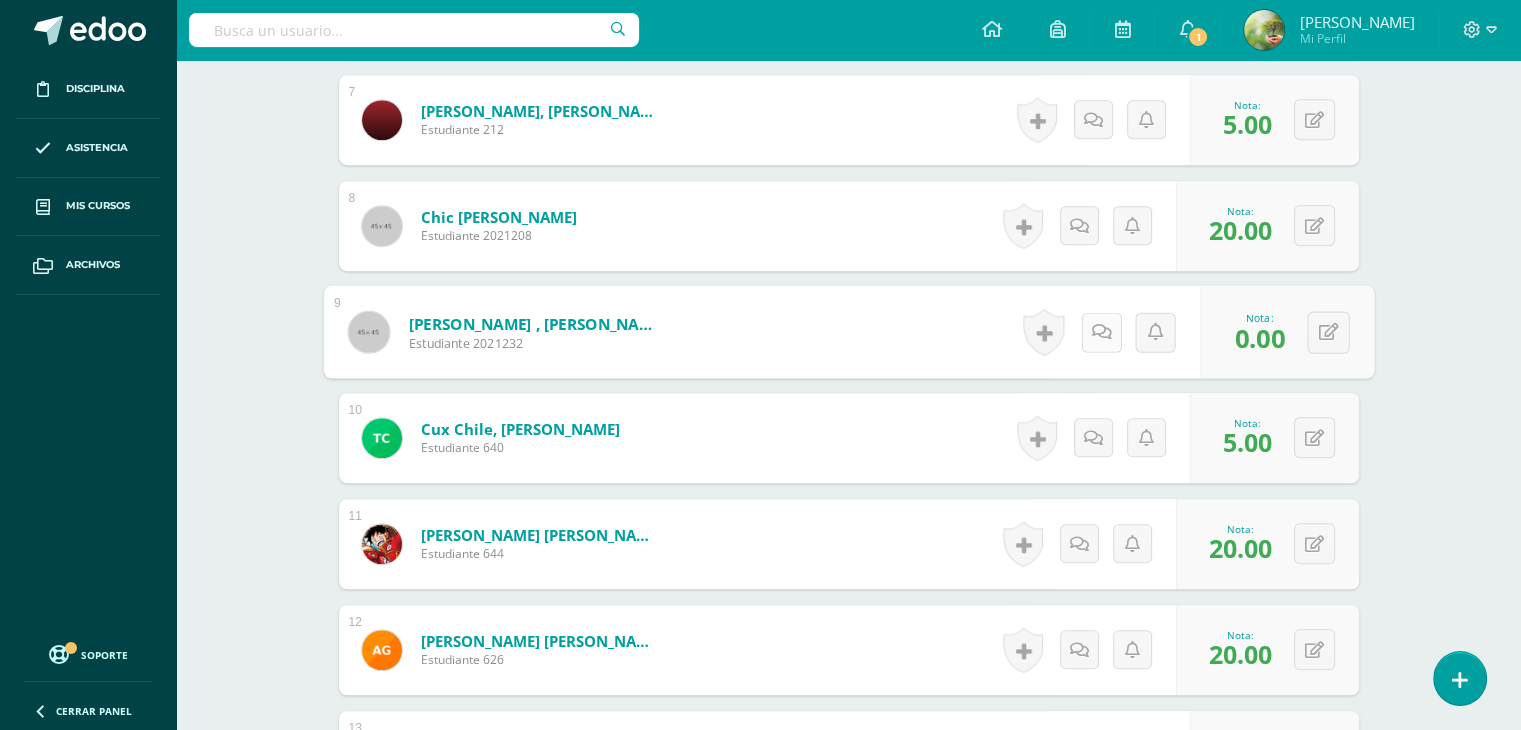 click at bounding box center (1101, 331) 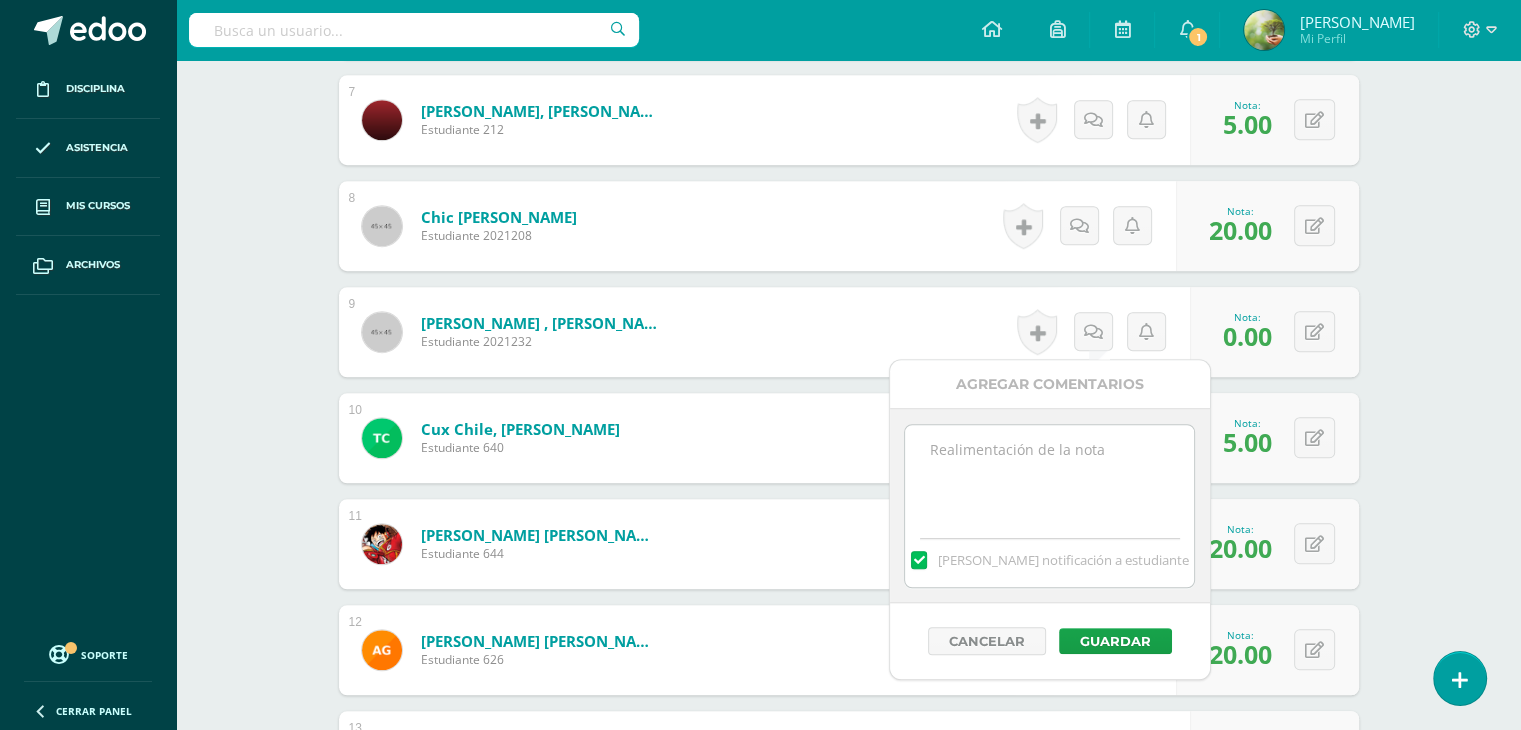 click at bounding box center [1049, 475] 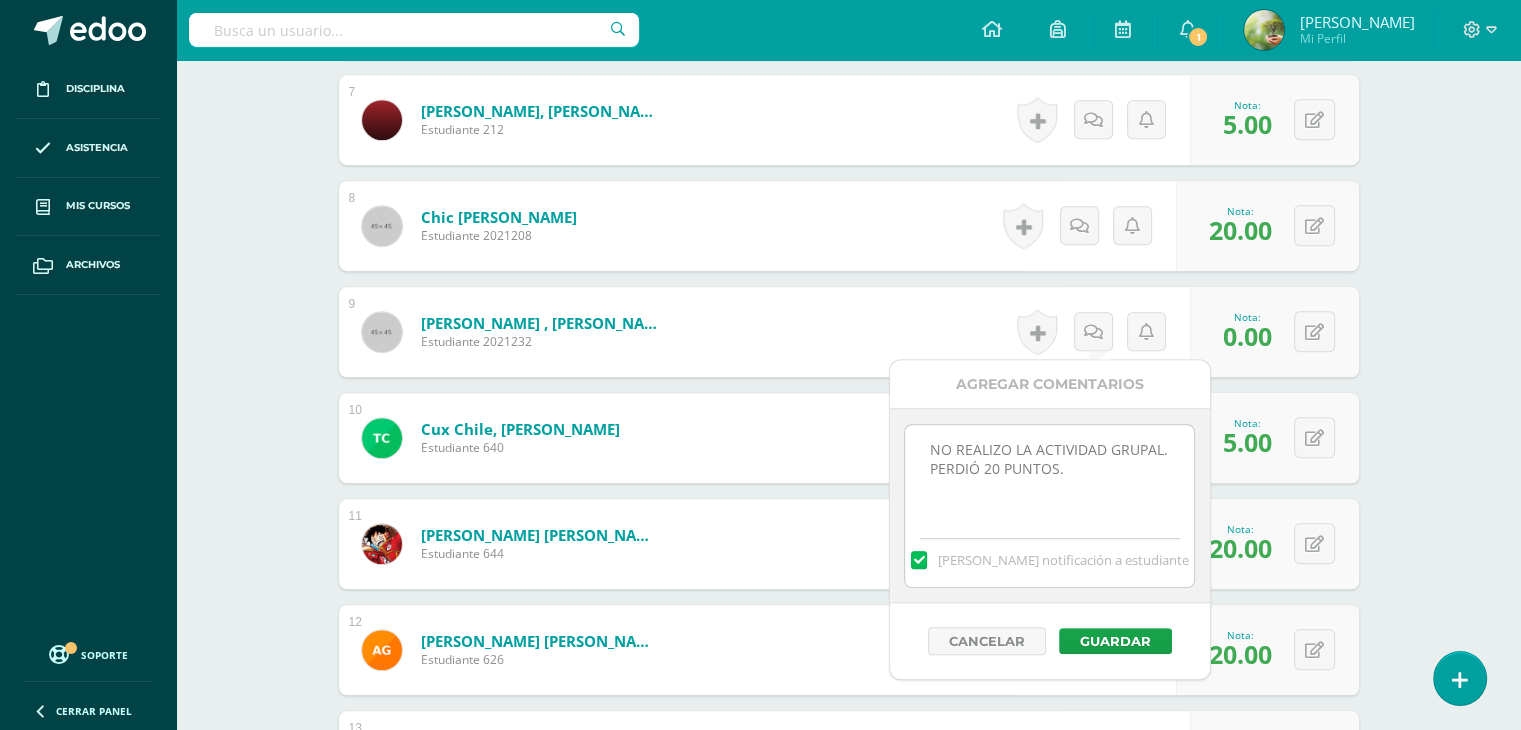 drag, startPoint x: 978, startPoint y: 485, endPoint x: 922, endPoint y: 439, distance: 72.47068 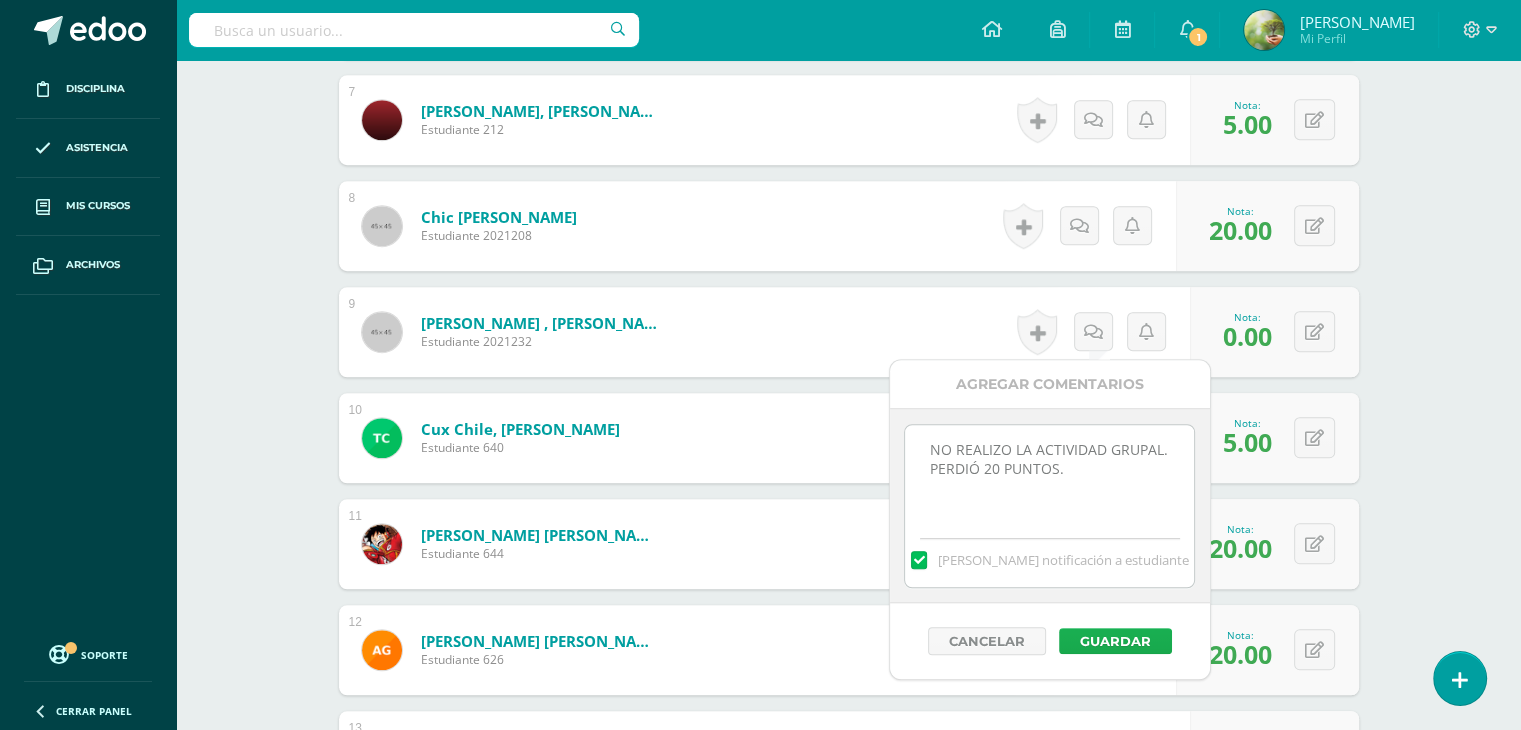 type on "NO REALIZO LA ACTIVIDAD GRUPAL. PERDIÓ 20 PUNTOS." 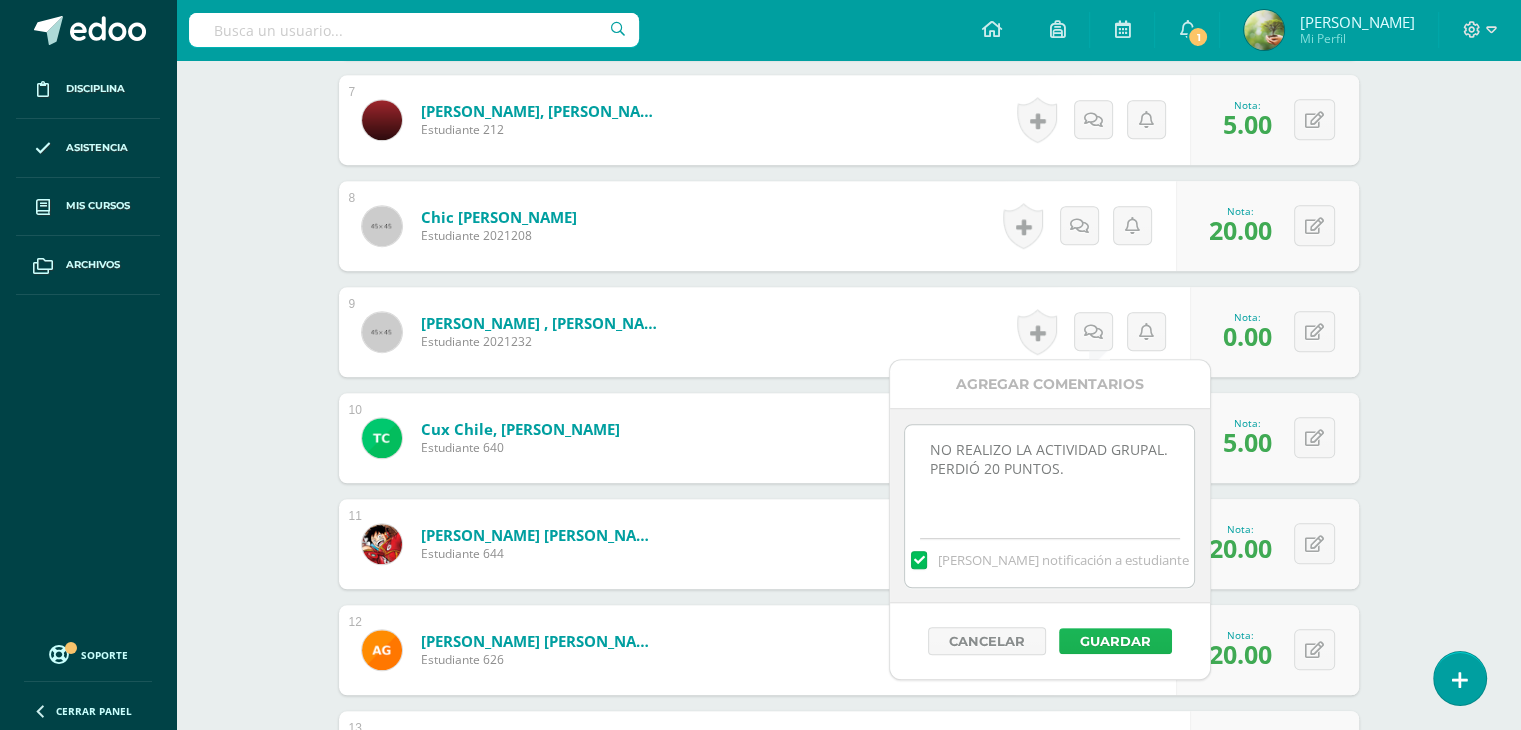 click on "Guardar" at bounding box center [1115, 641] 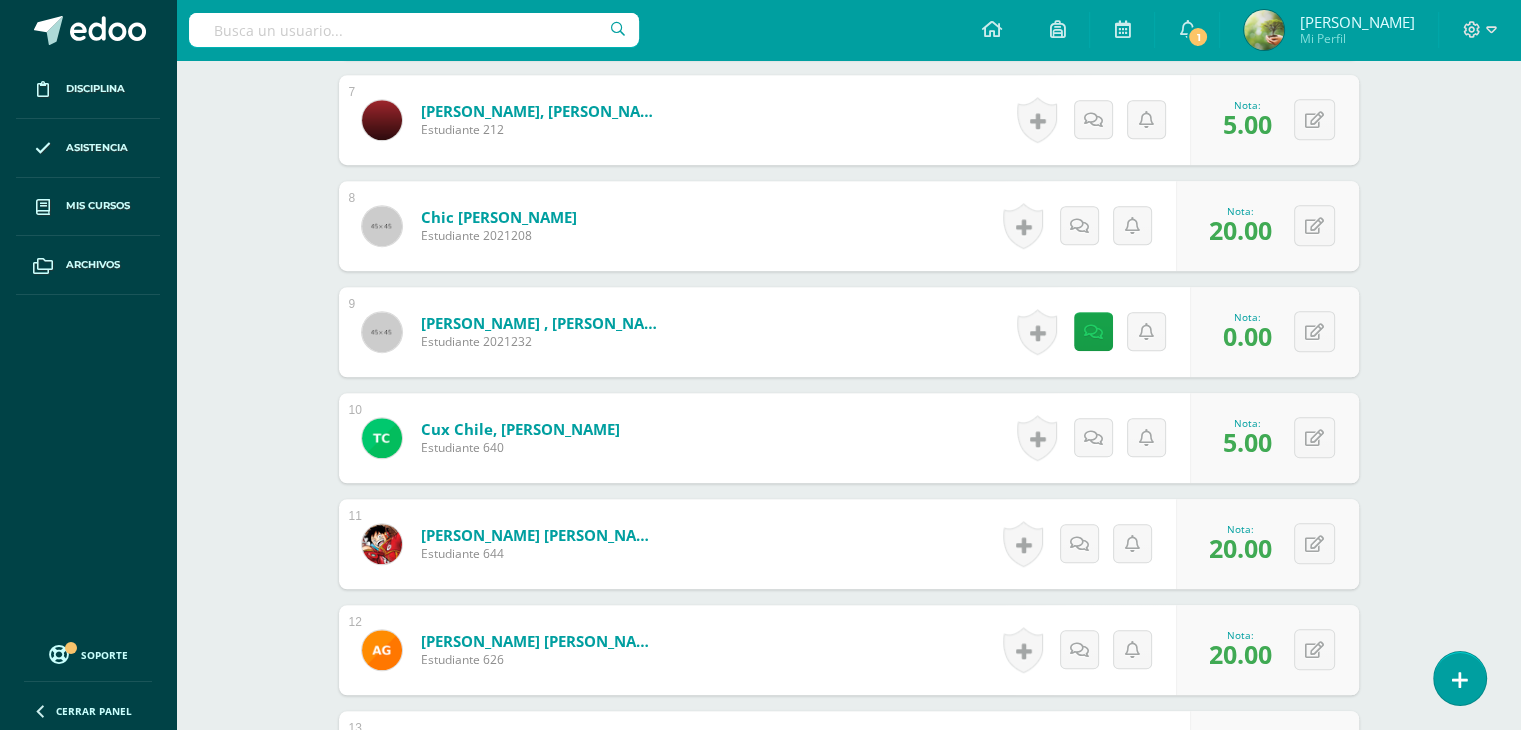 click on "Cux Chile, Thelma Noemy
Estudiante  640
Nota
5.00
0
Logros
5.00" at bounding box center [849, 438] 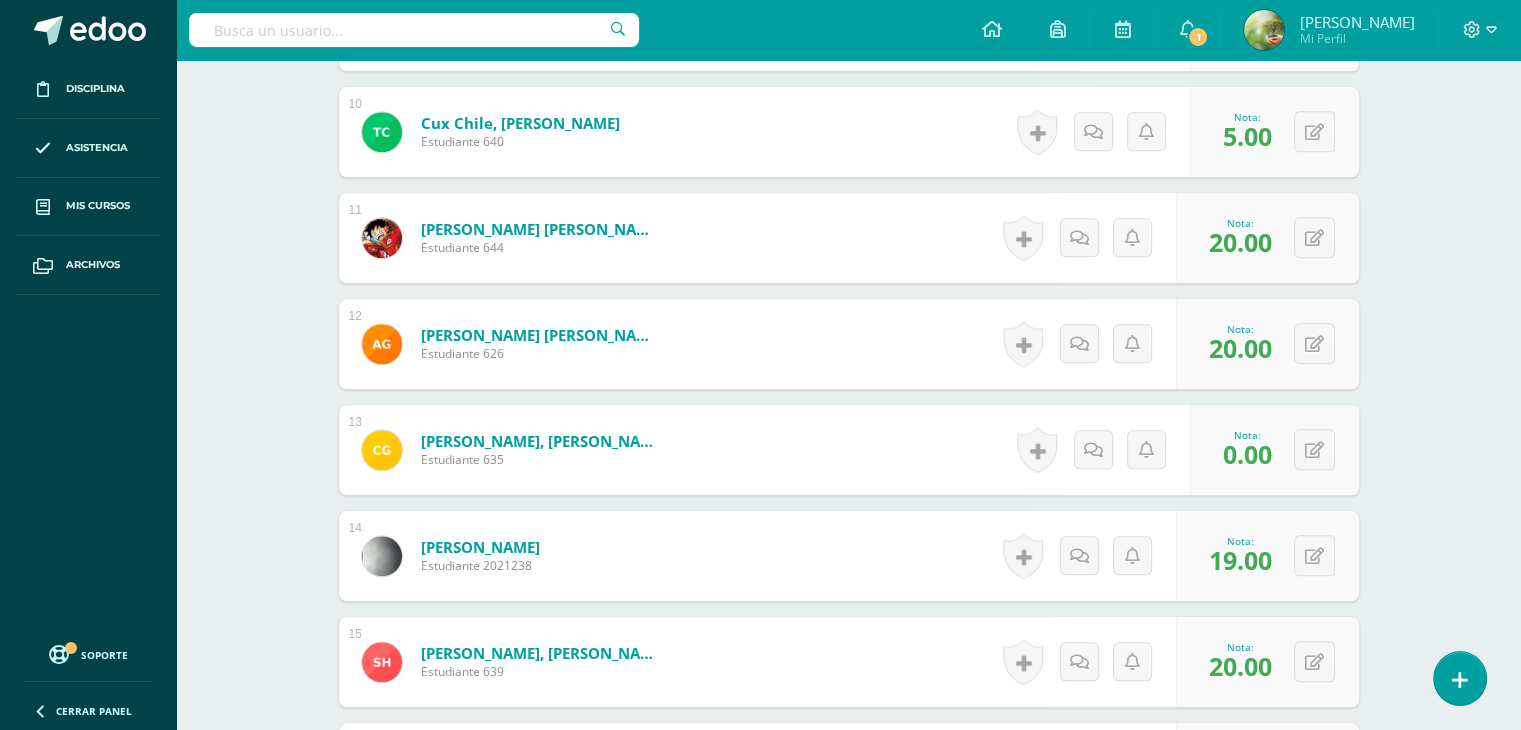 scroll, scrollTop: 1608, scrollLeft: 0, axis: vertical 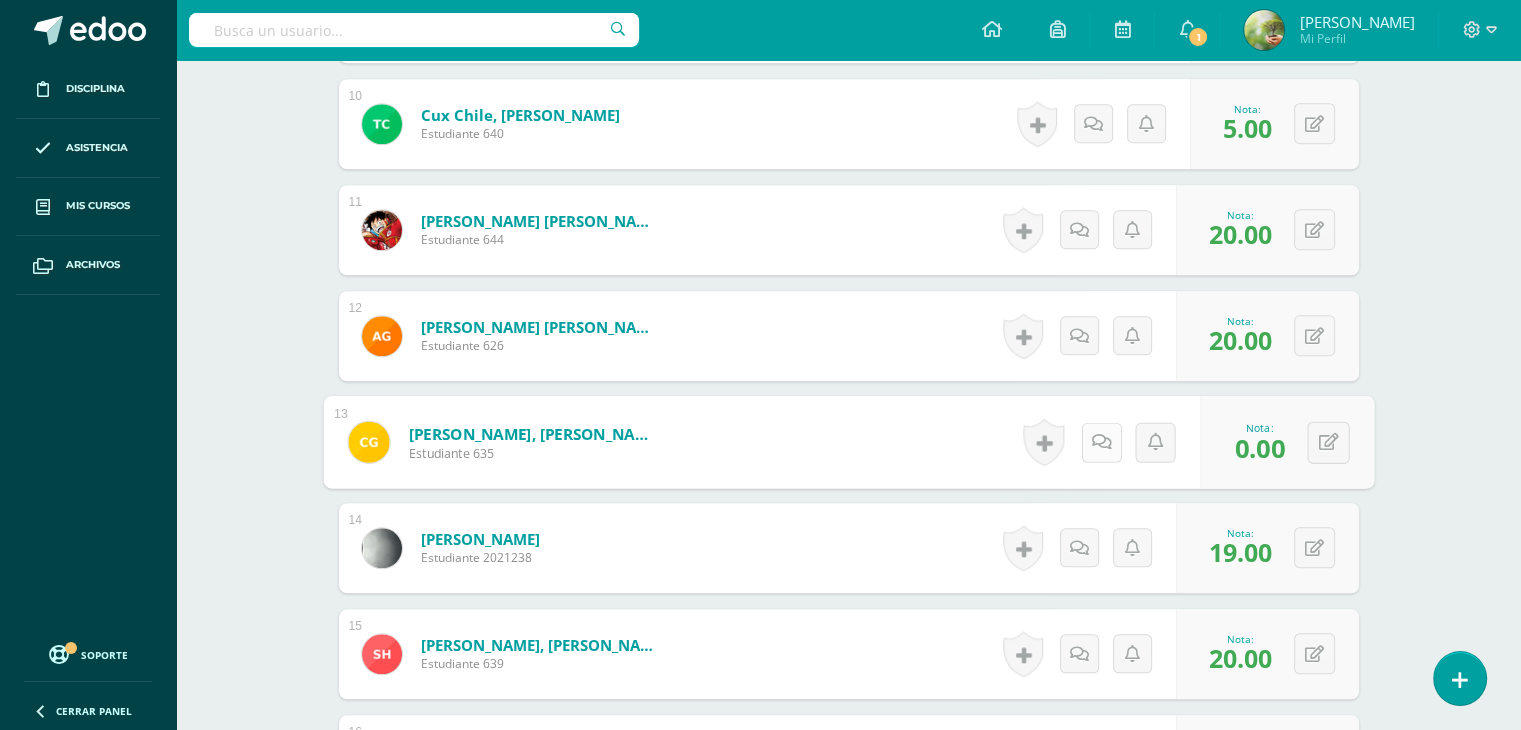 click at bounding box center [1101, 442] 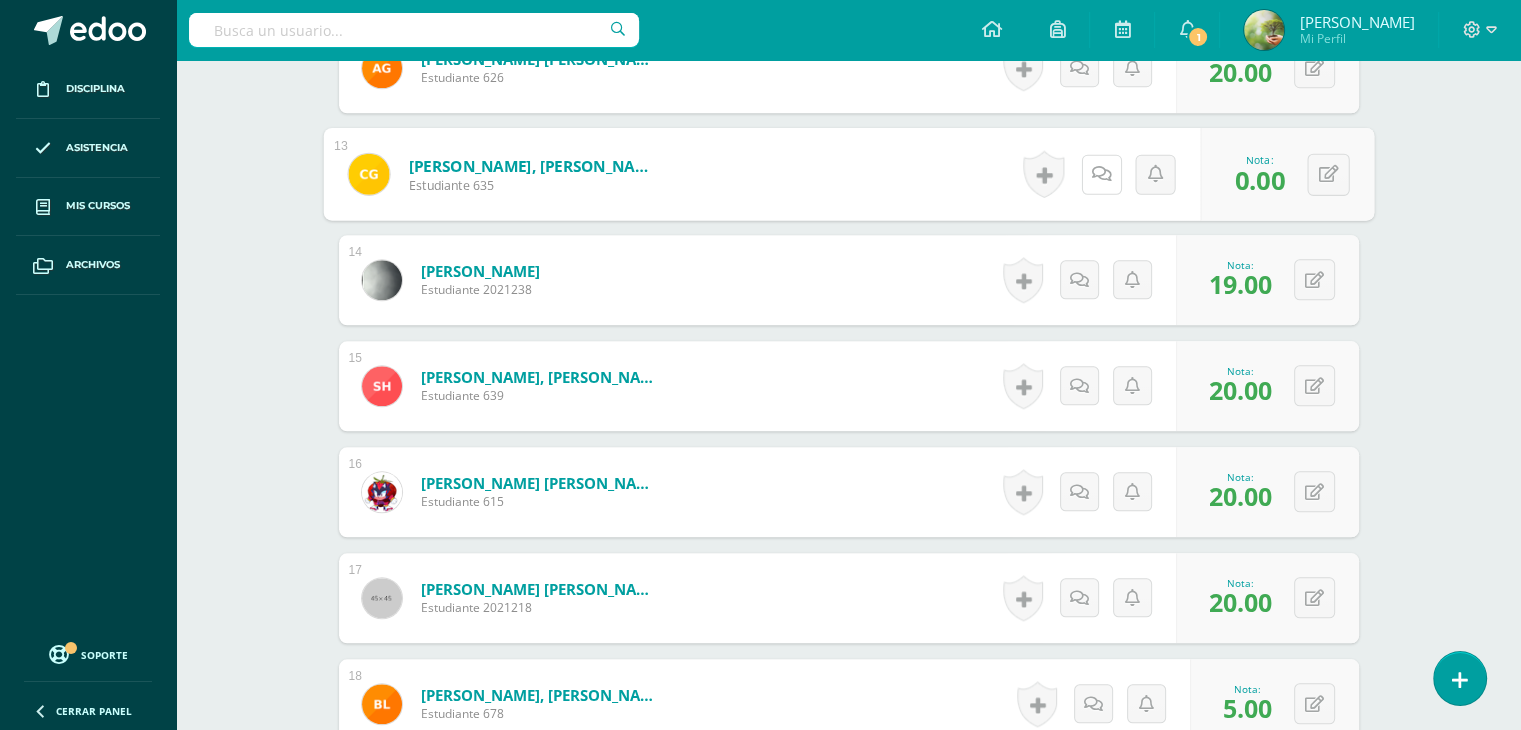 scroll, scrollTop: 1872, scrollLeft: 0, axis: vertical 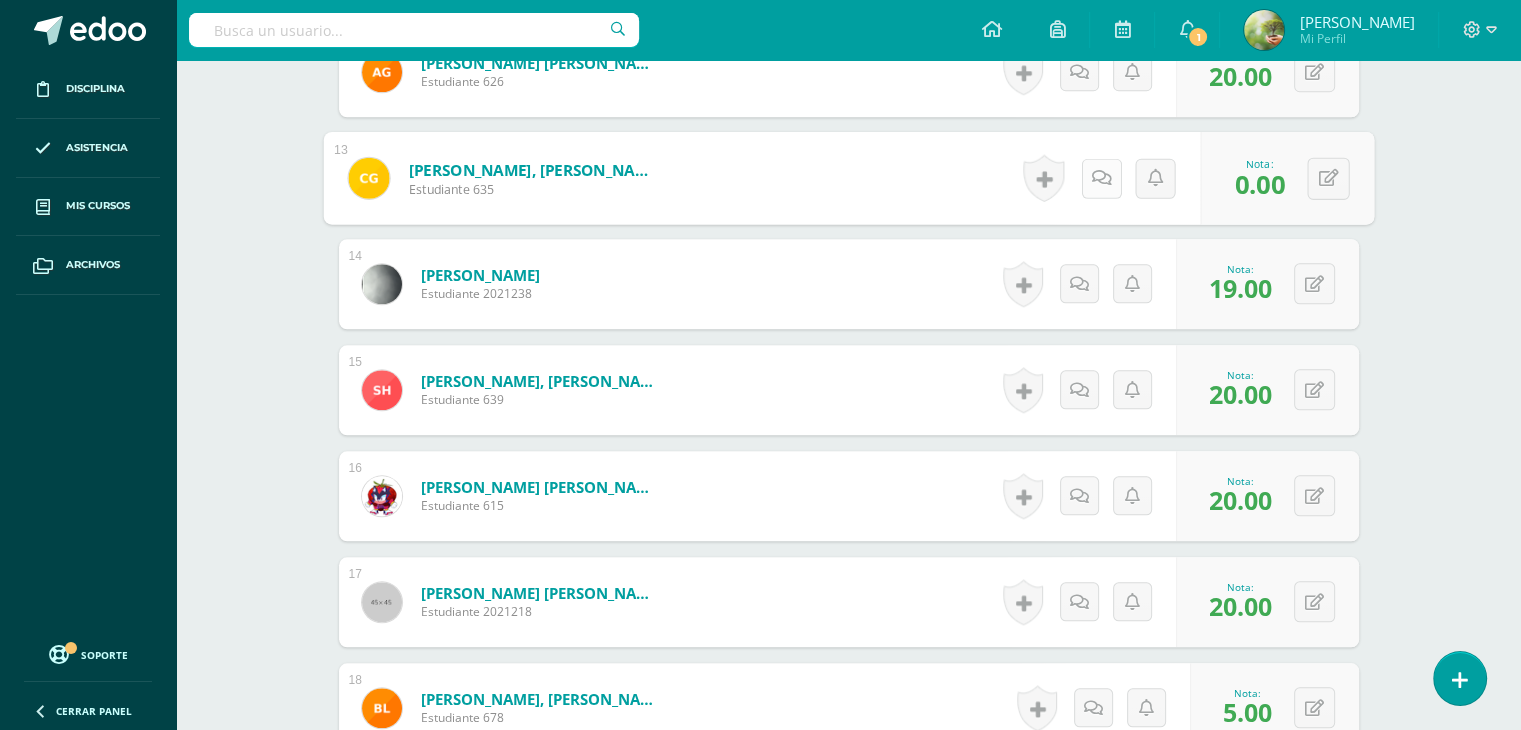 click at bounding box center [1101, 177] 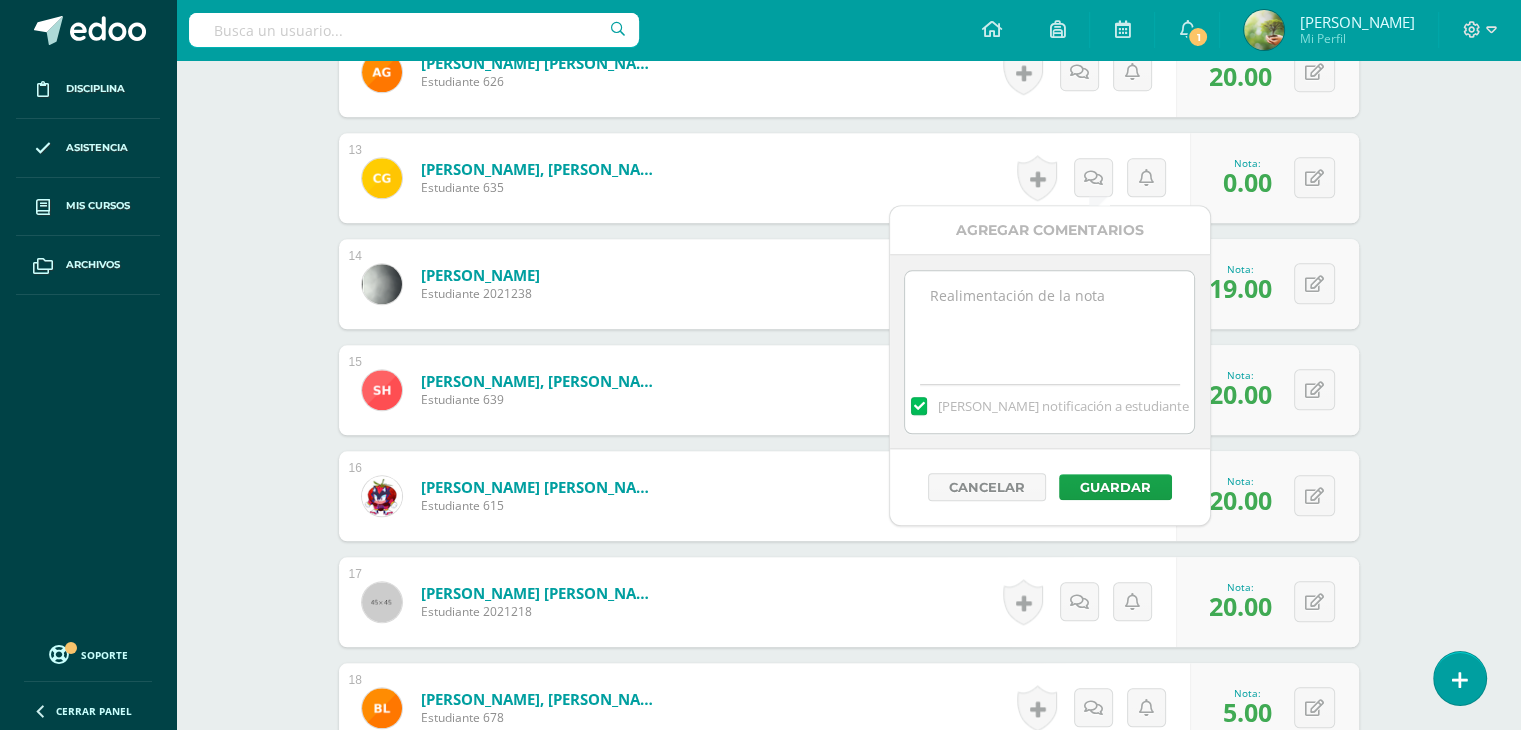 click at bounding box center (1049, 321) 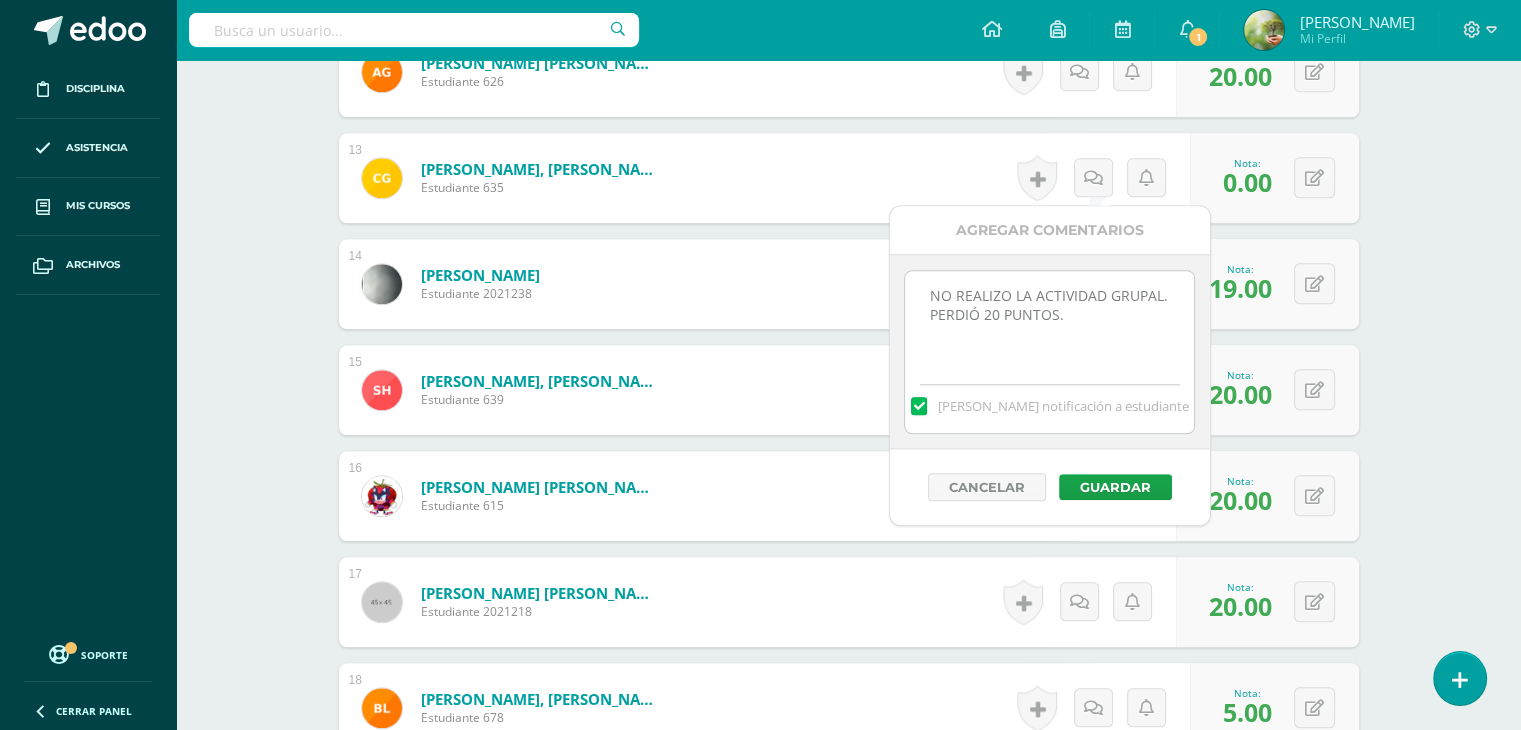 drag, startPoint x: 1071, startPoint y: 324, endPoint x: 930, endPoint y: 289, distance: 145.27904 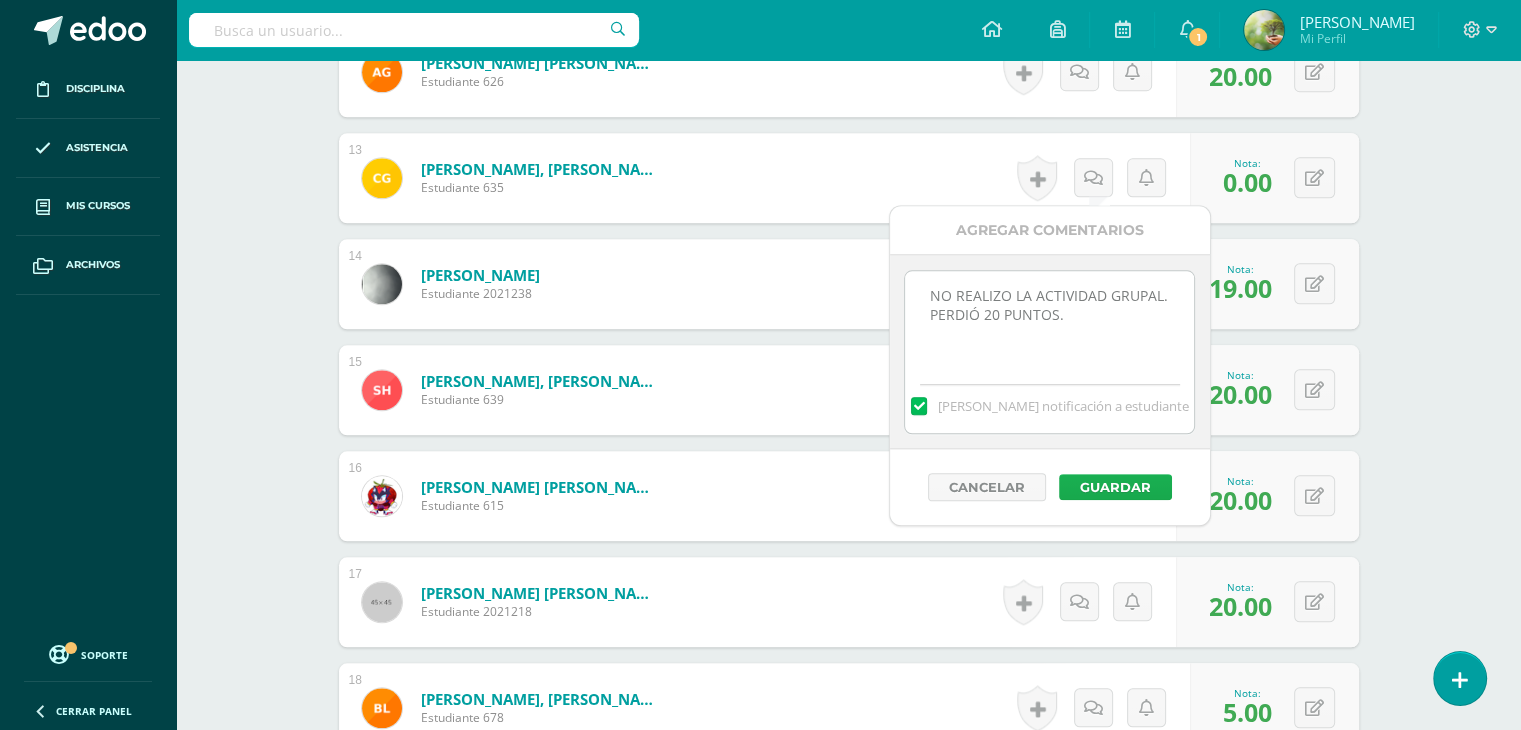 type on "NO REALIZO LA ACTIVIDAD GRUPAL. PERDIÓ 20 PUNTOS." 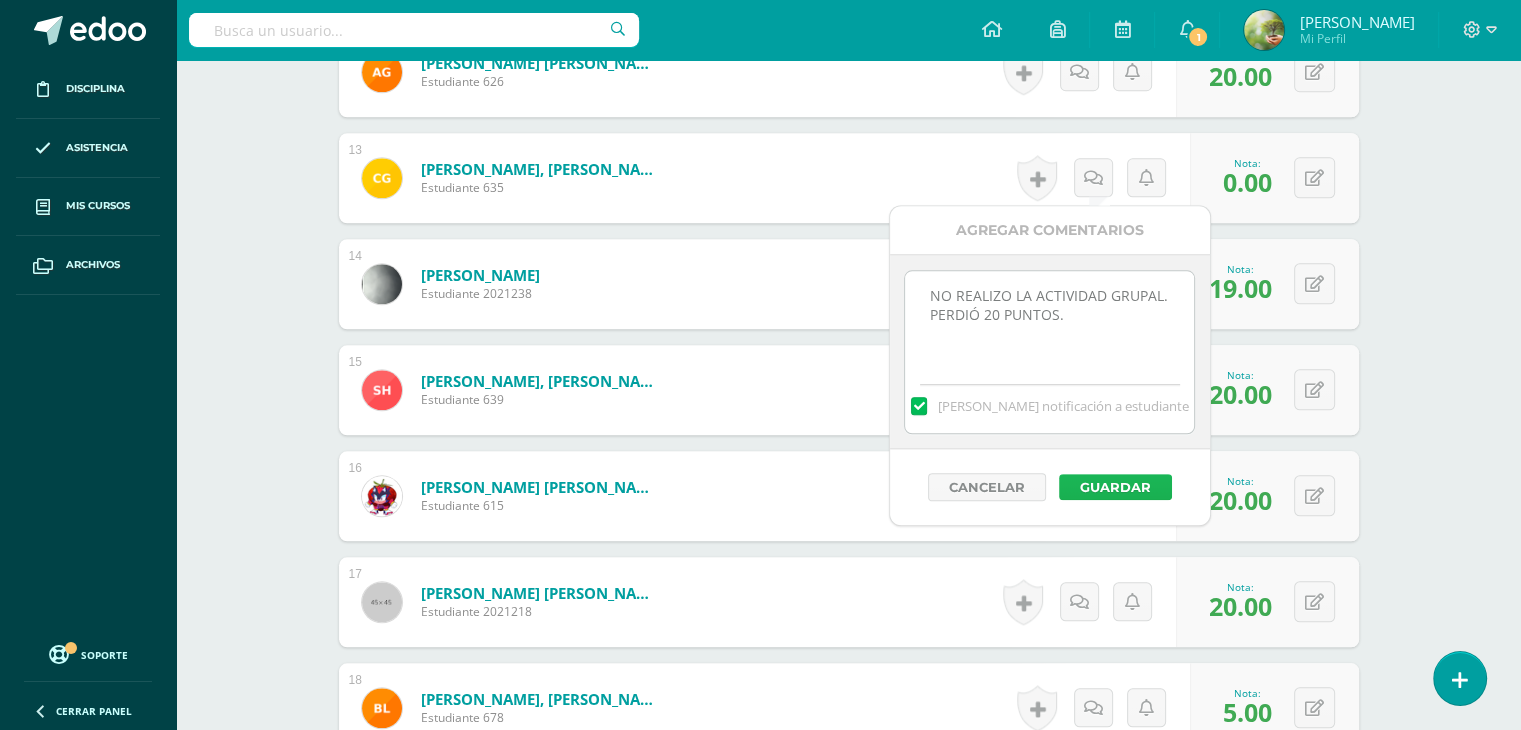 click on "Guardar" at bounding box center [1115, 487] 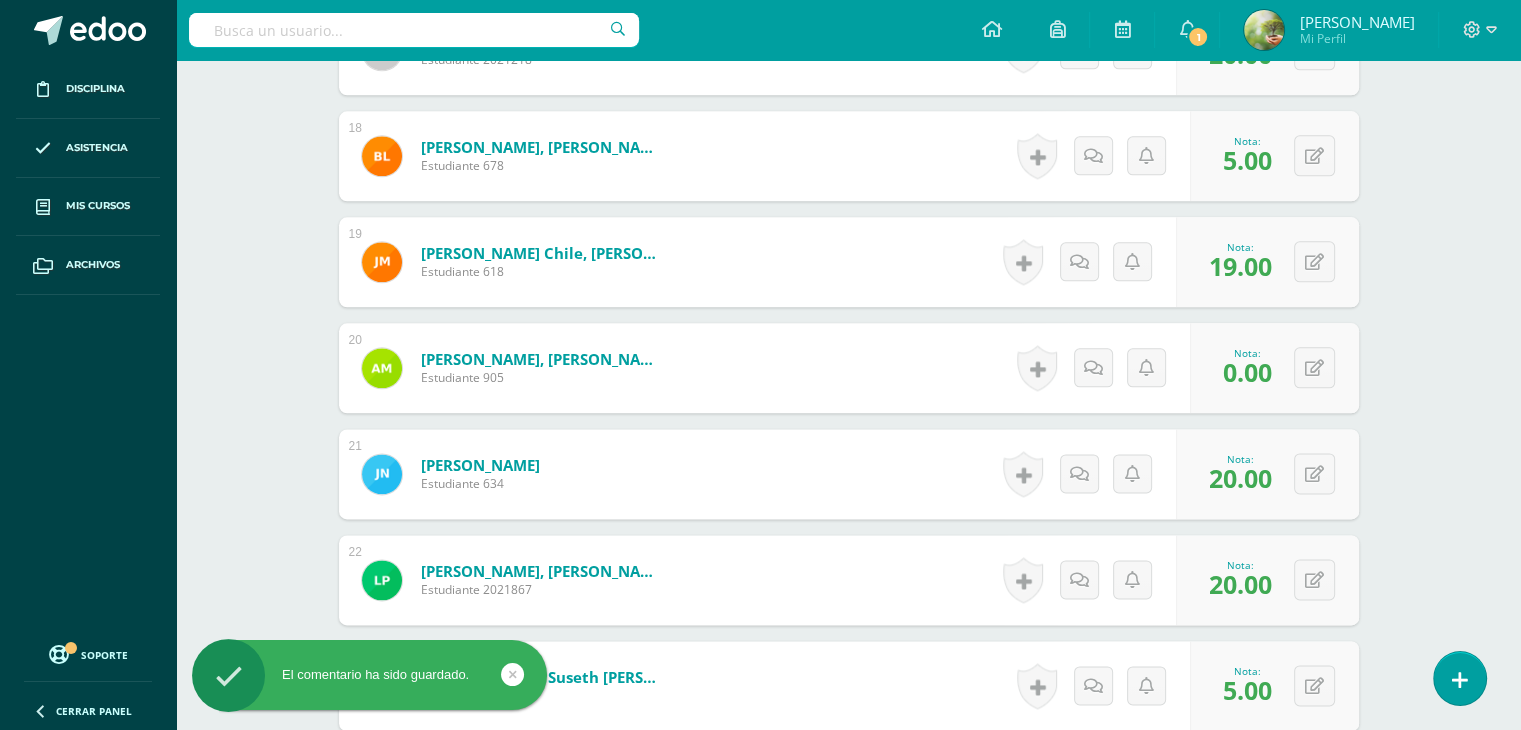 scroll, scrollTop: 2419, scrollLeft: 0, axis: vertical 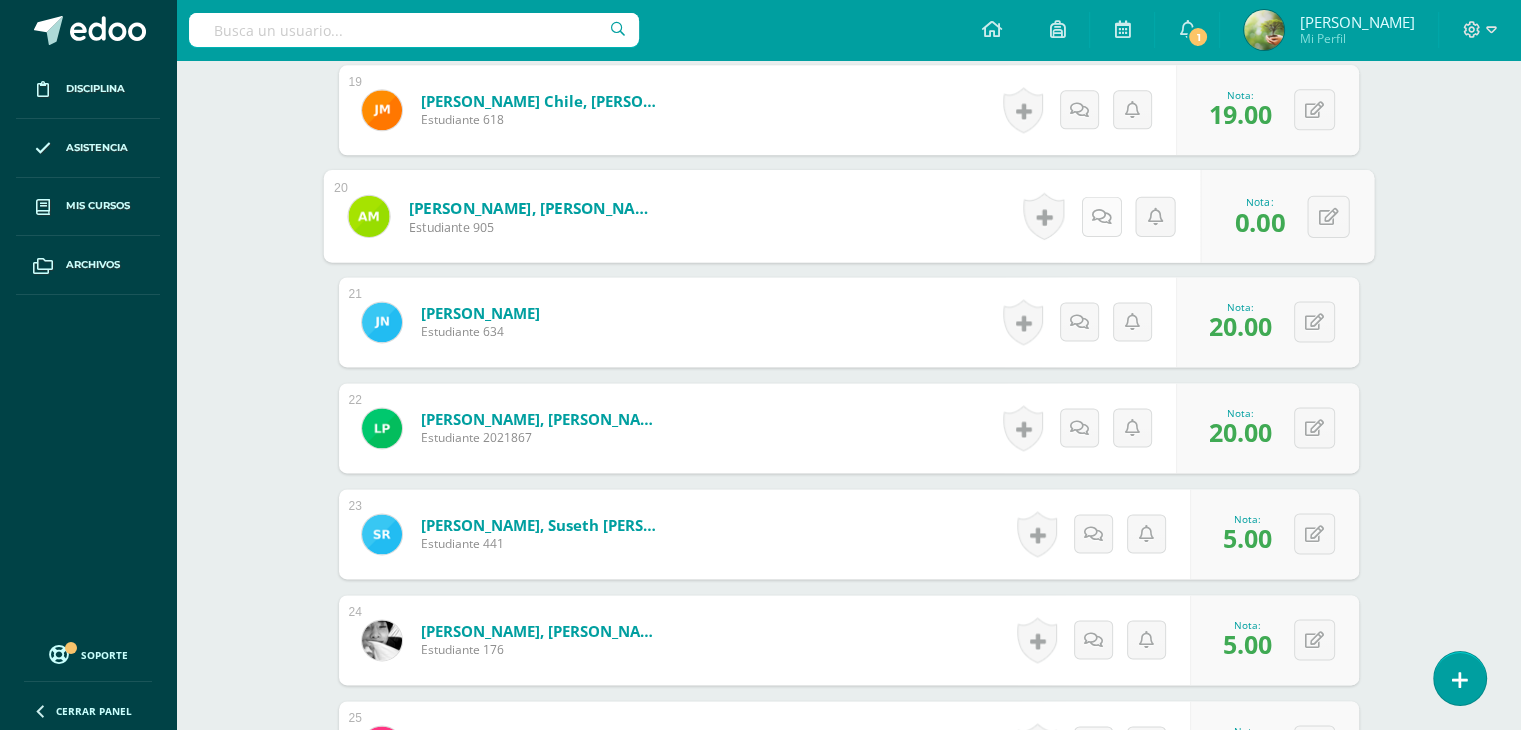 click at bounding box center [1101, 215] 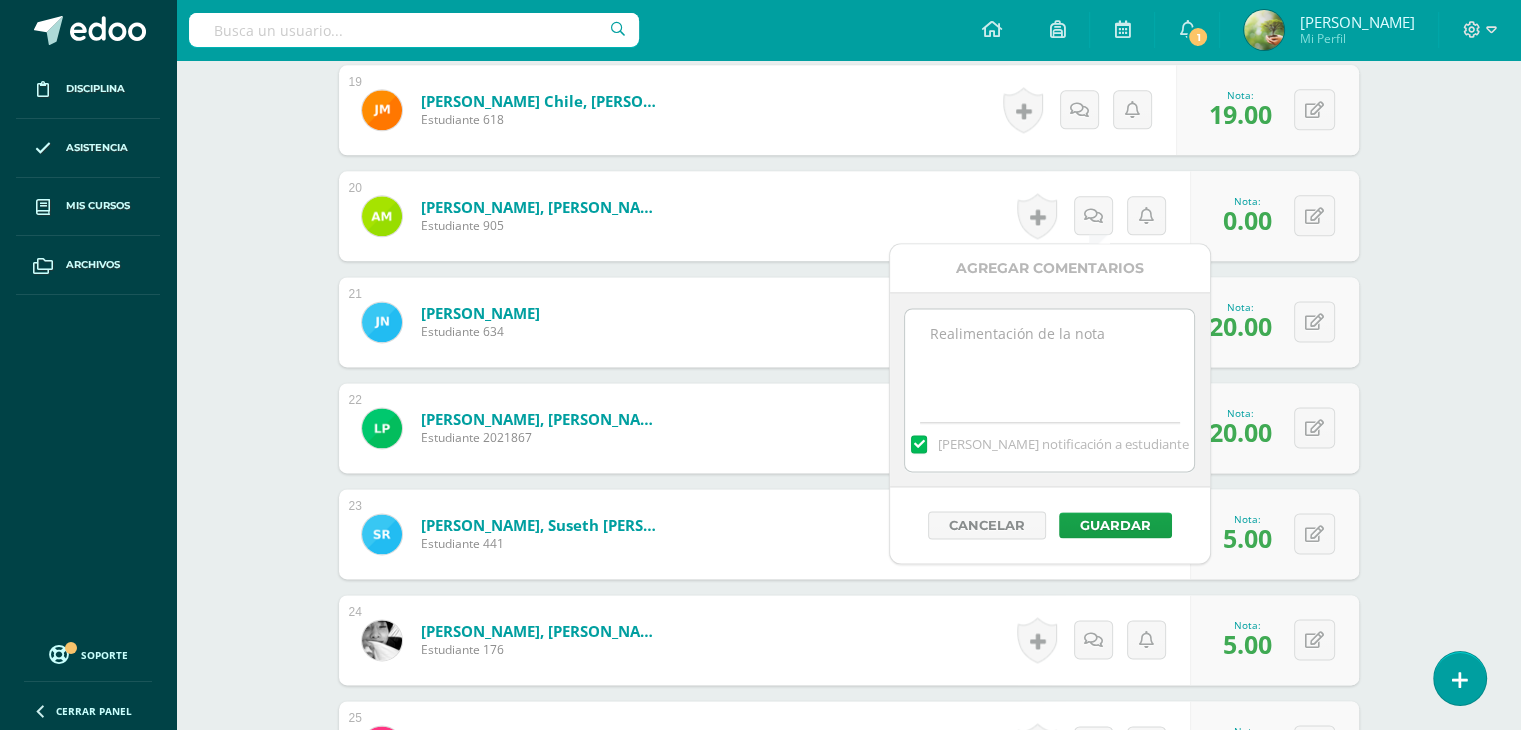 click at bounding box center (1049, 359) 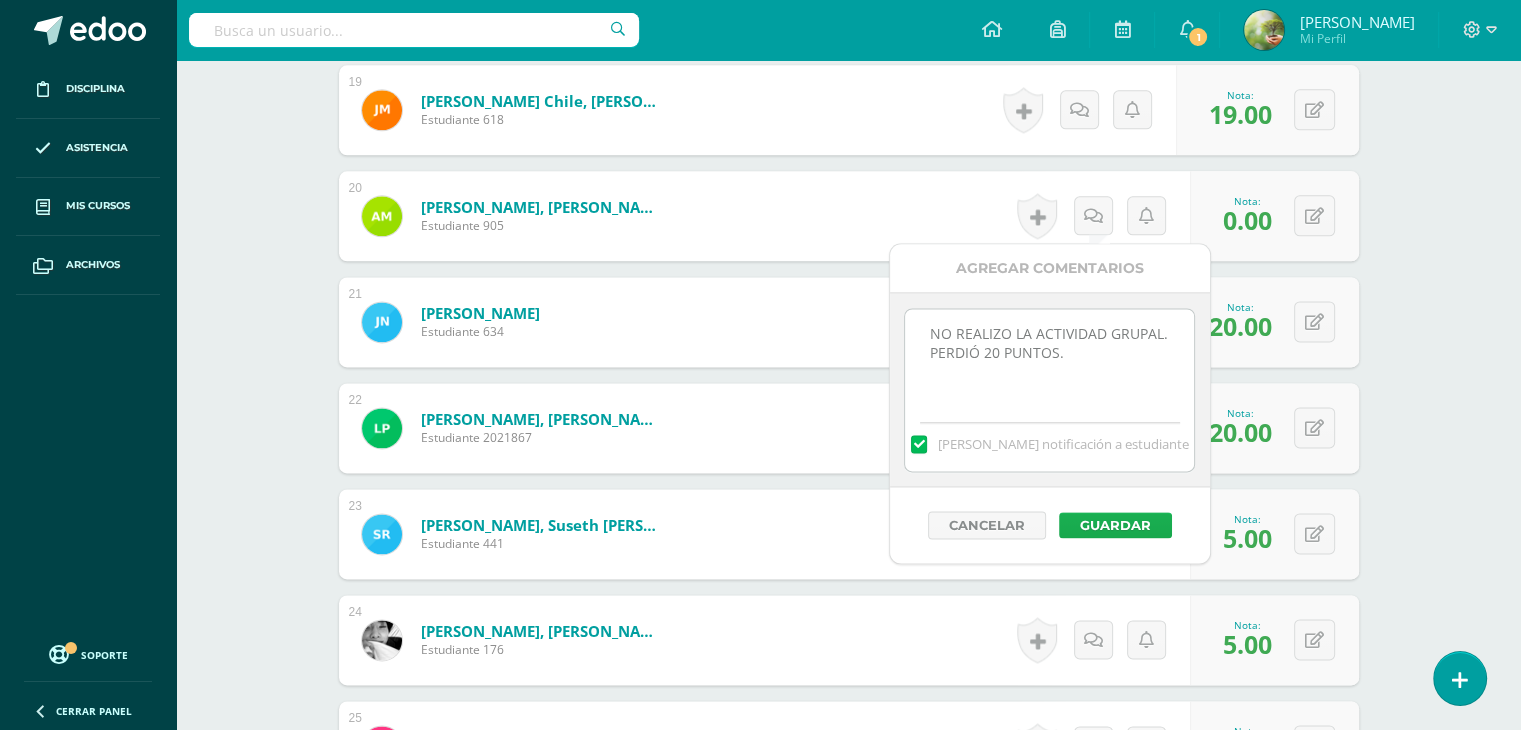 type on "NO REALIZO LA ACTIVIDAD GRUPAL. PERDIÓ 20 PUNTOS." 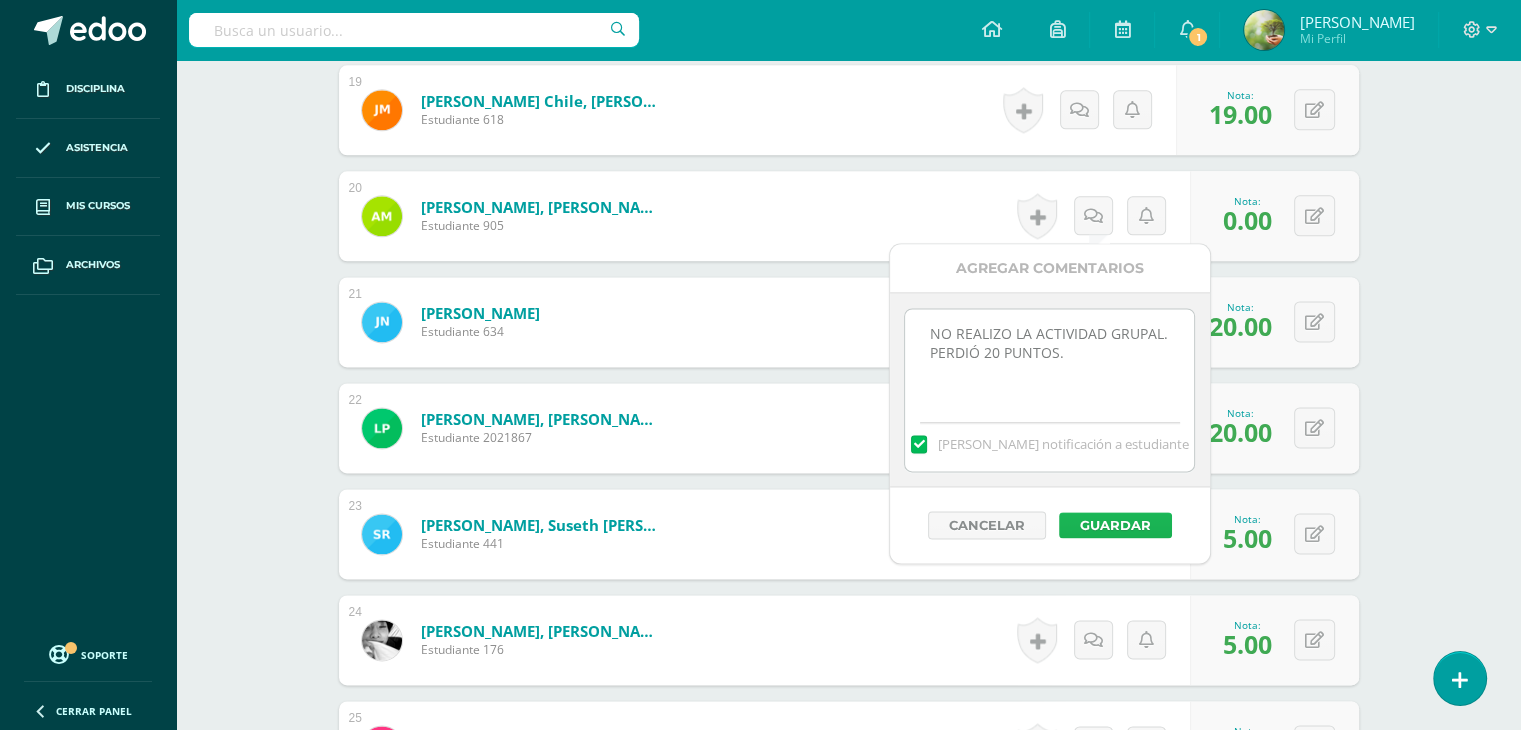 click on "Guardar" at bounding box center (1115, 525) 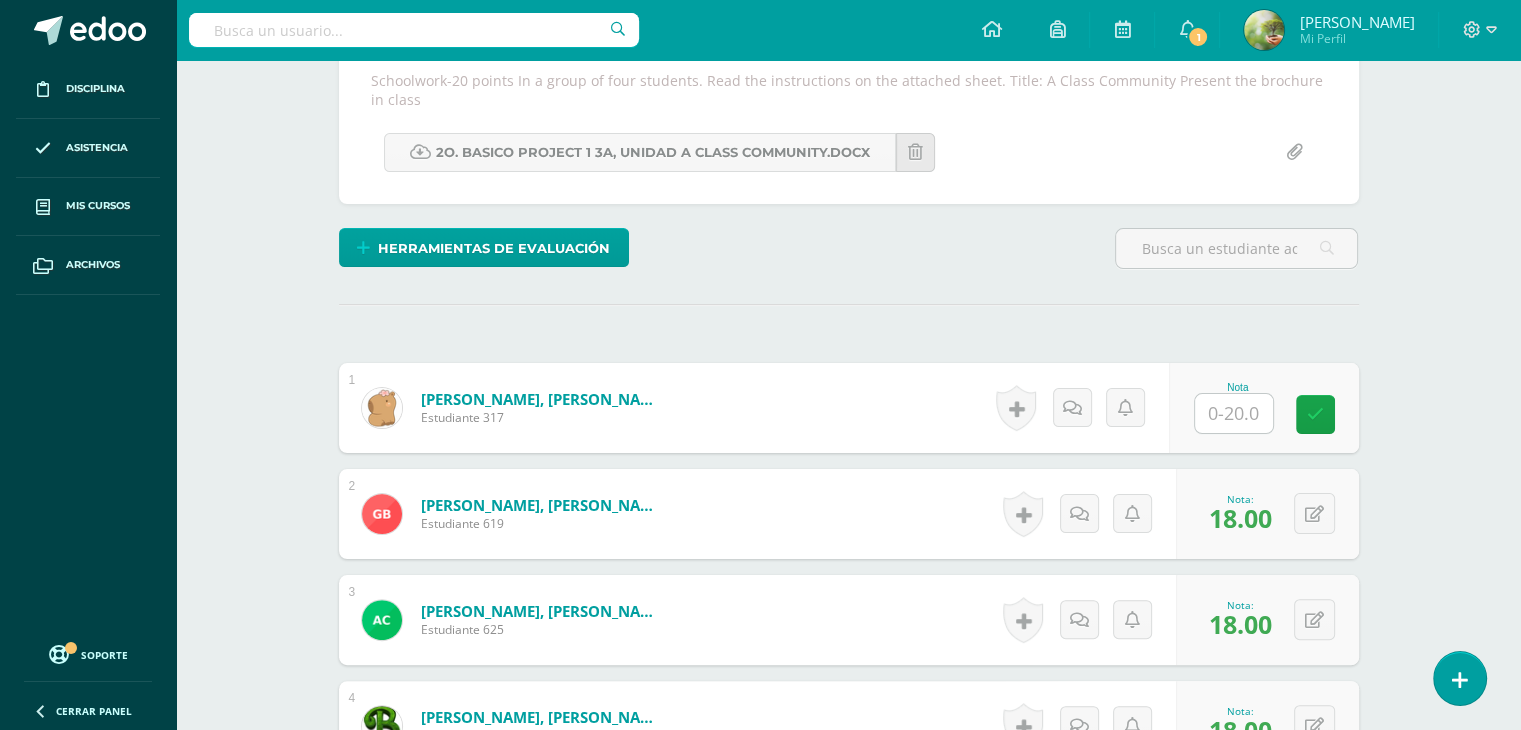 scroll, scrollTop: 365, scrollLeft: 0, axis: vertical 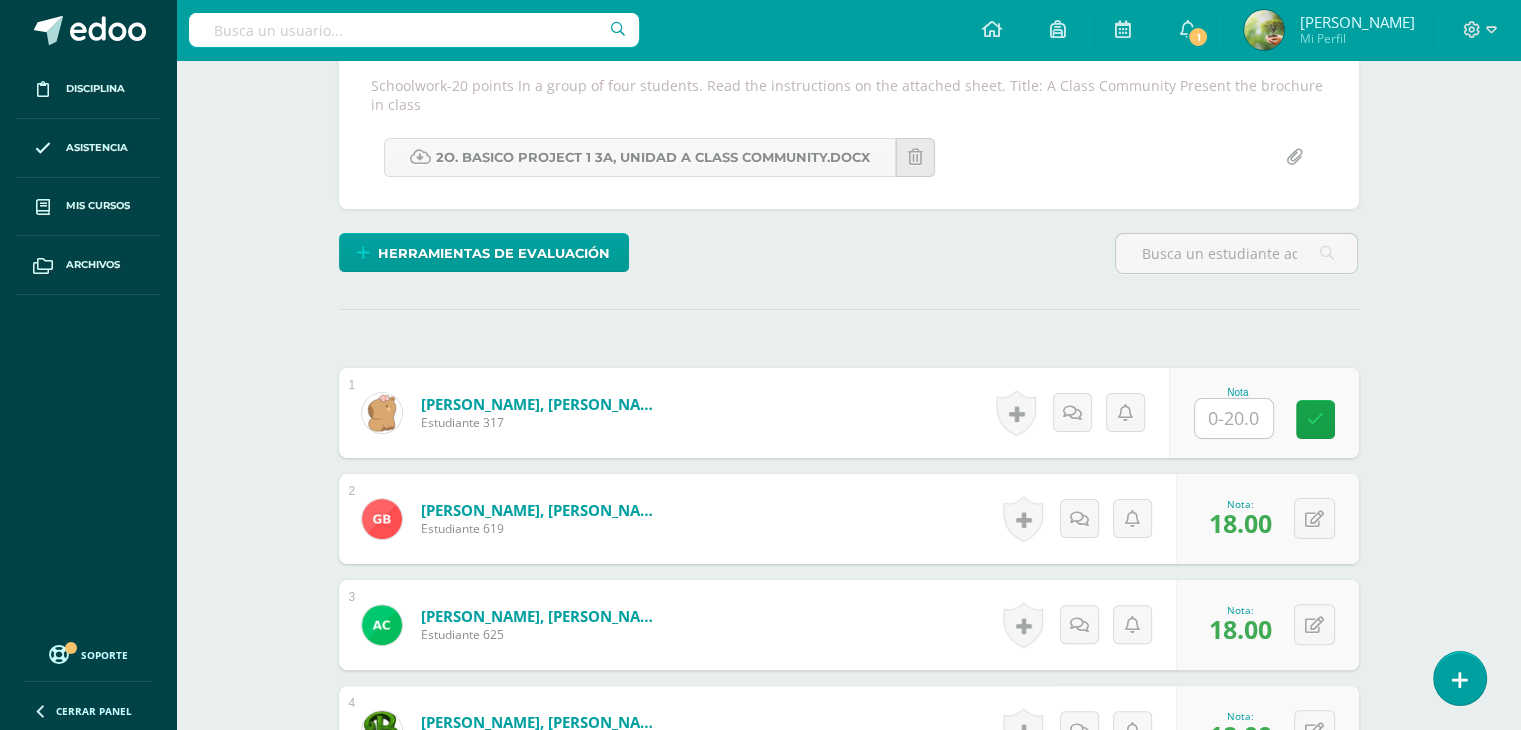 click at bounding box center [1234, 418] 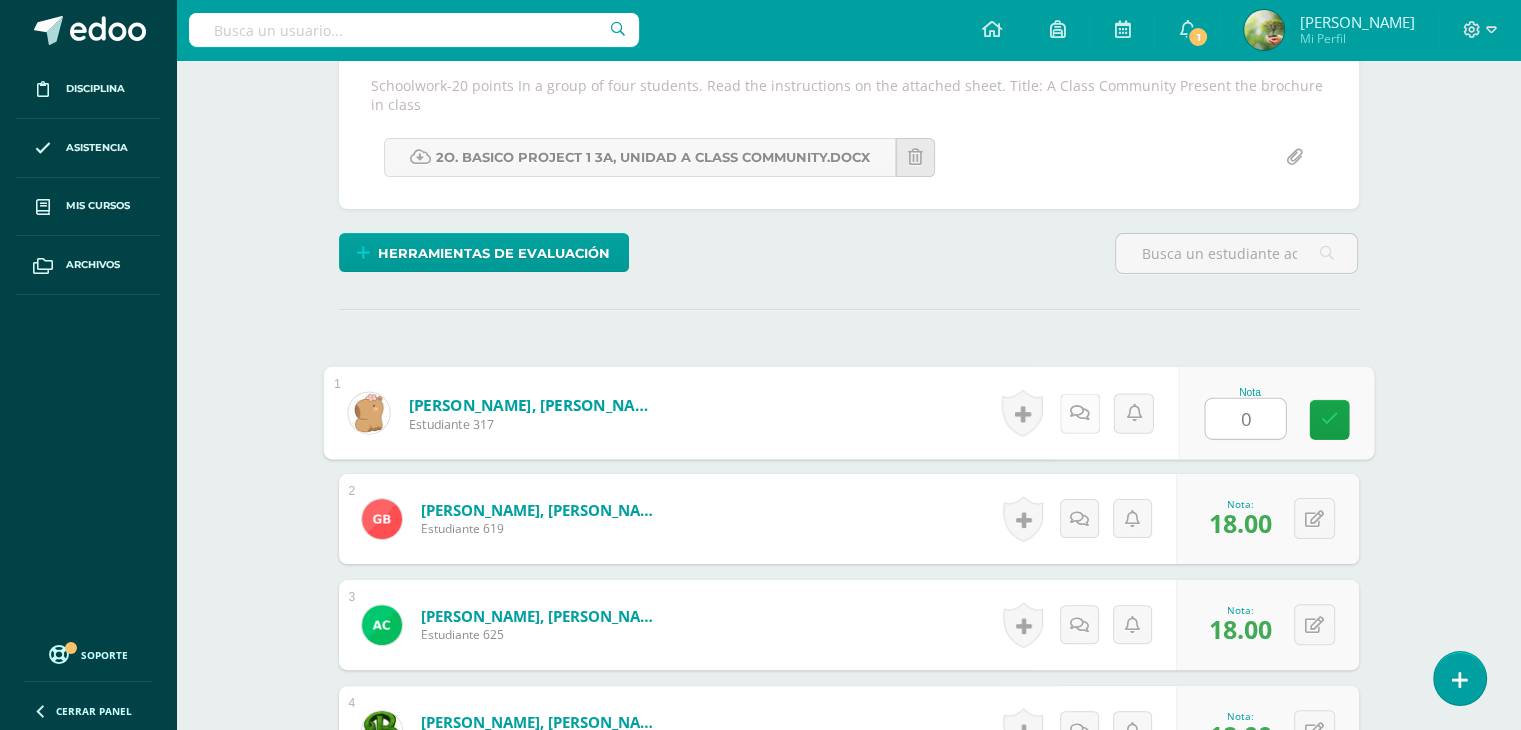 type on "0" 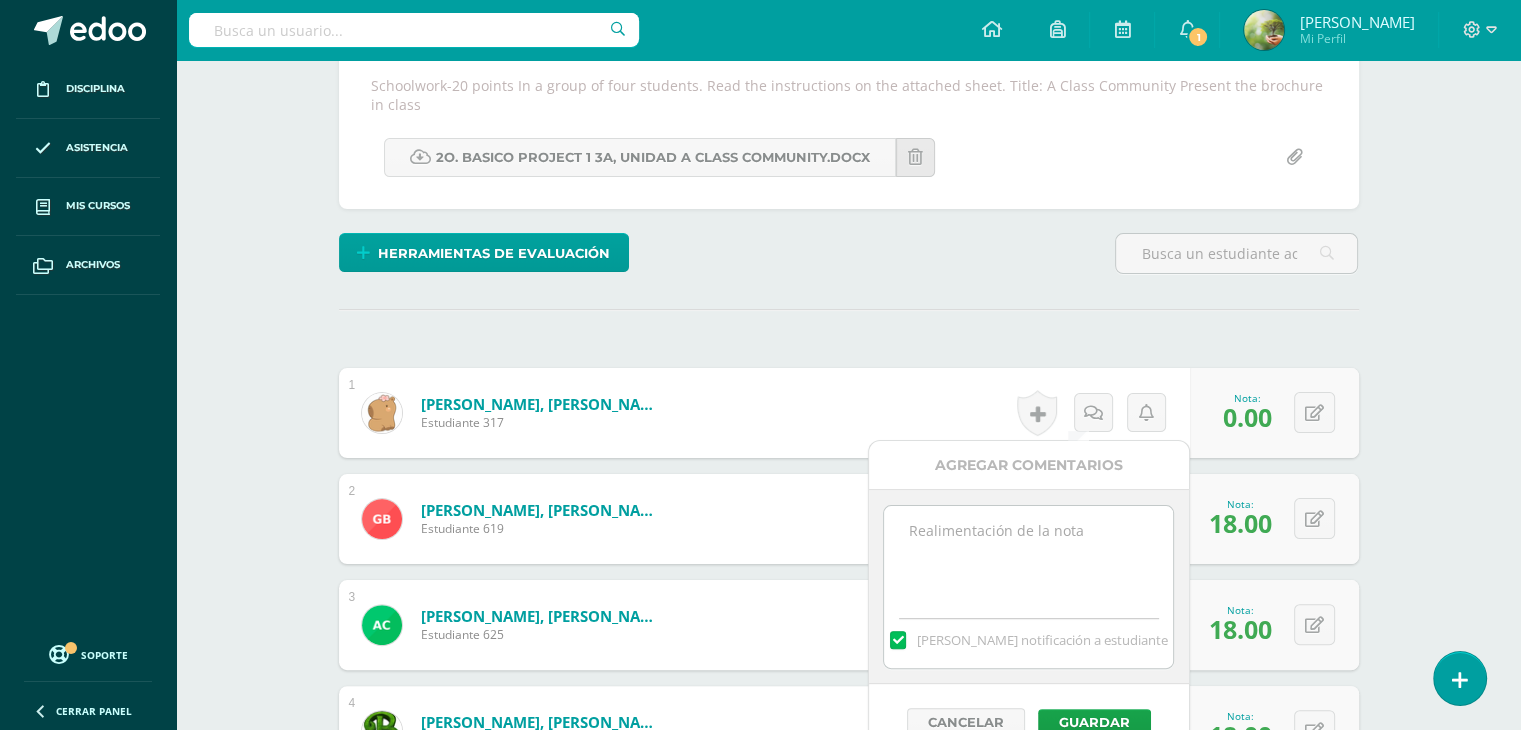 click at bounding box center (1028, 556) 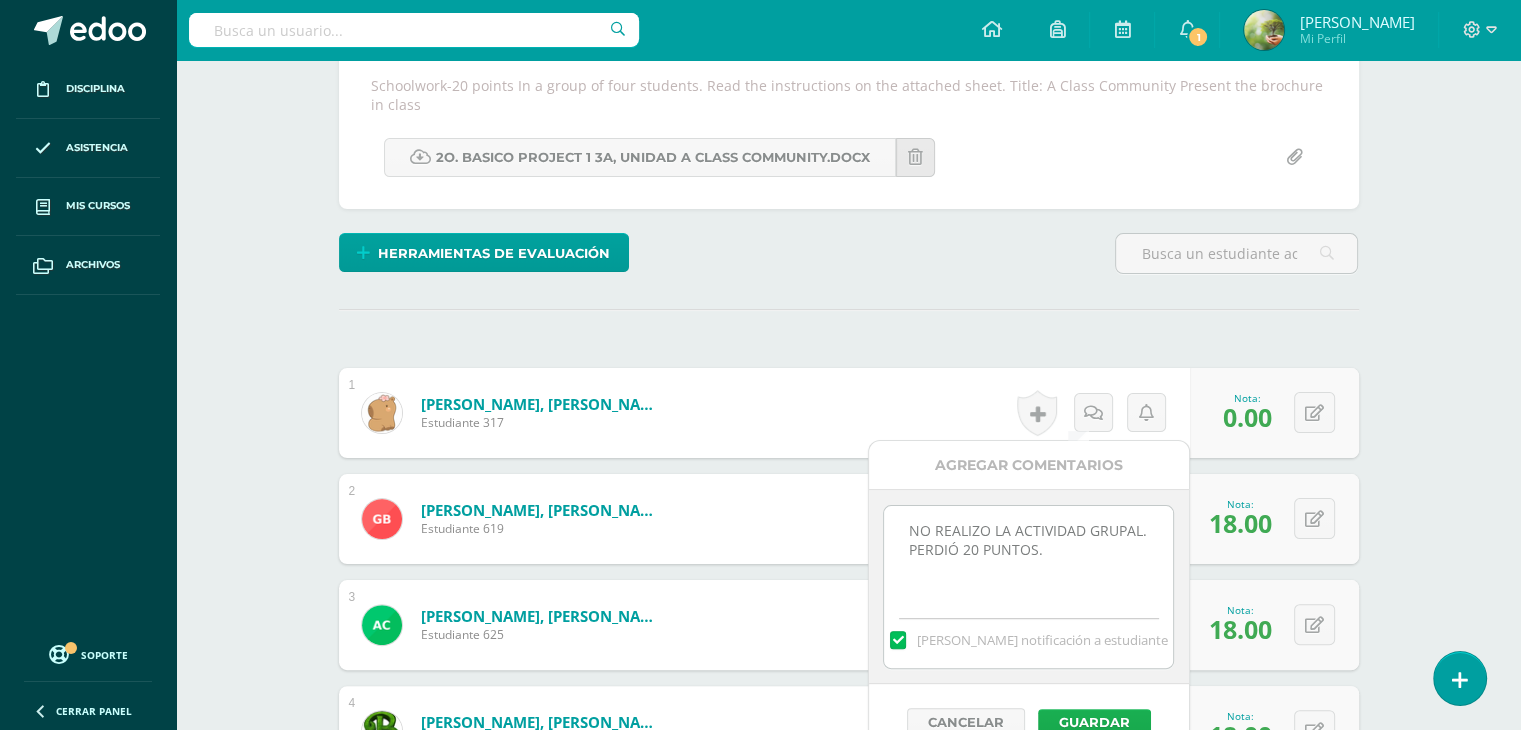 type on "NO REALIZO LA ACTIVIDAD GRUPAL. PERDIÓ 20 PUNTOS." 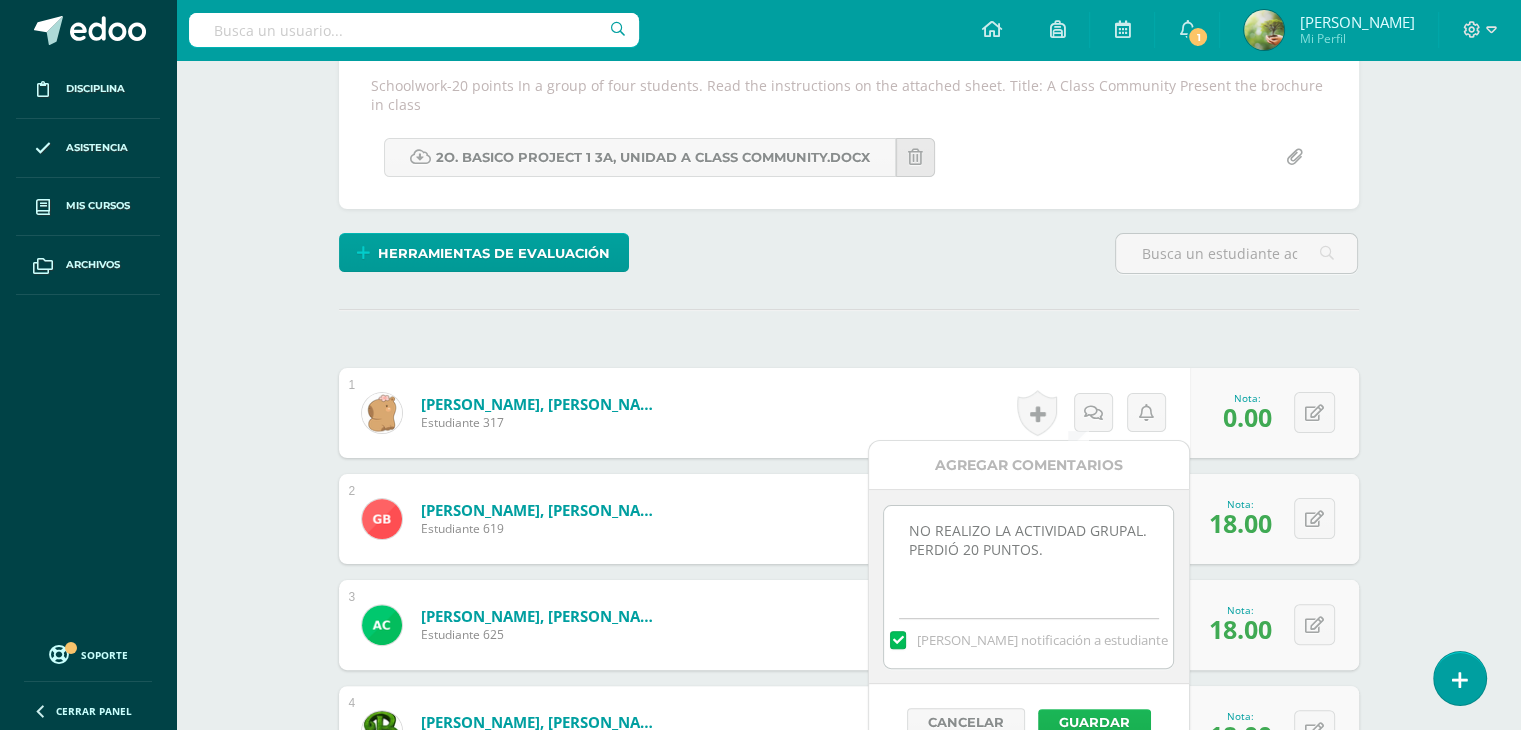 click on "Guardar" at bounding box center (1094, 722) 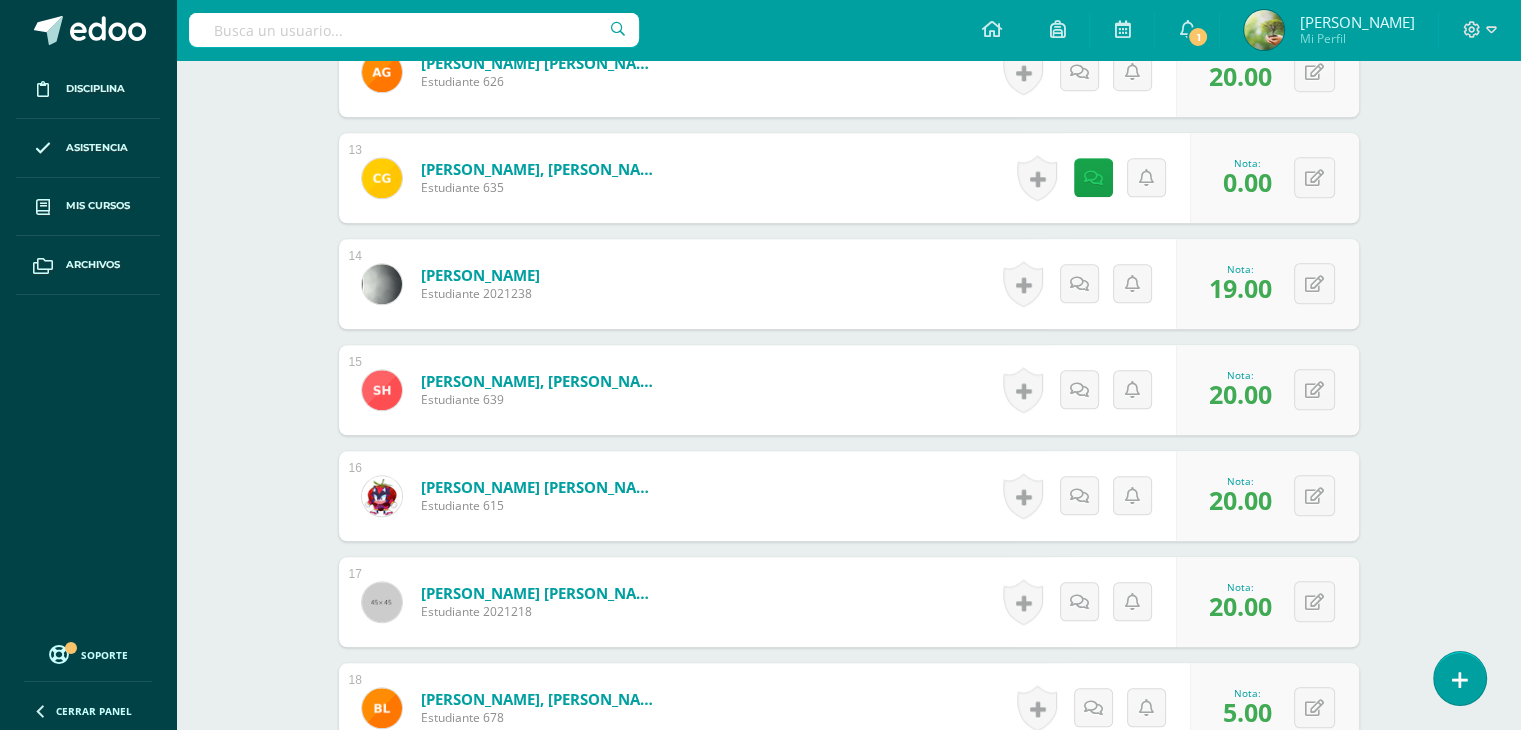scroll, scrollTop: 1900, scrollLeft: 0, axis: vertical 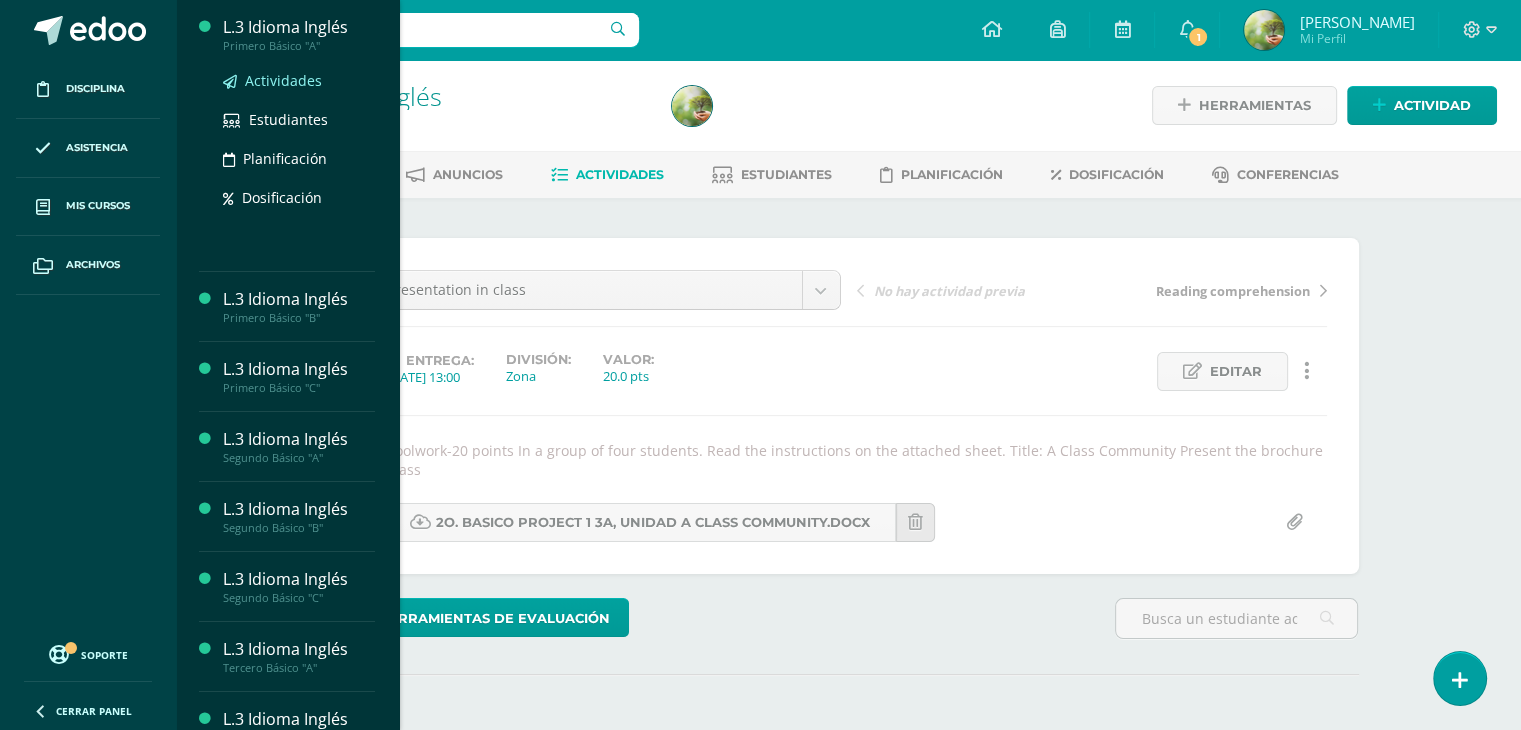 click on "Actividades" at bounding box center [283, 80] 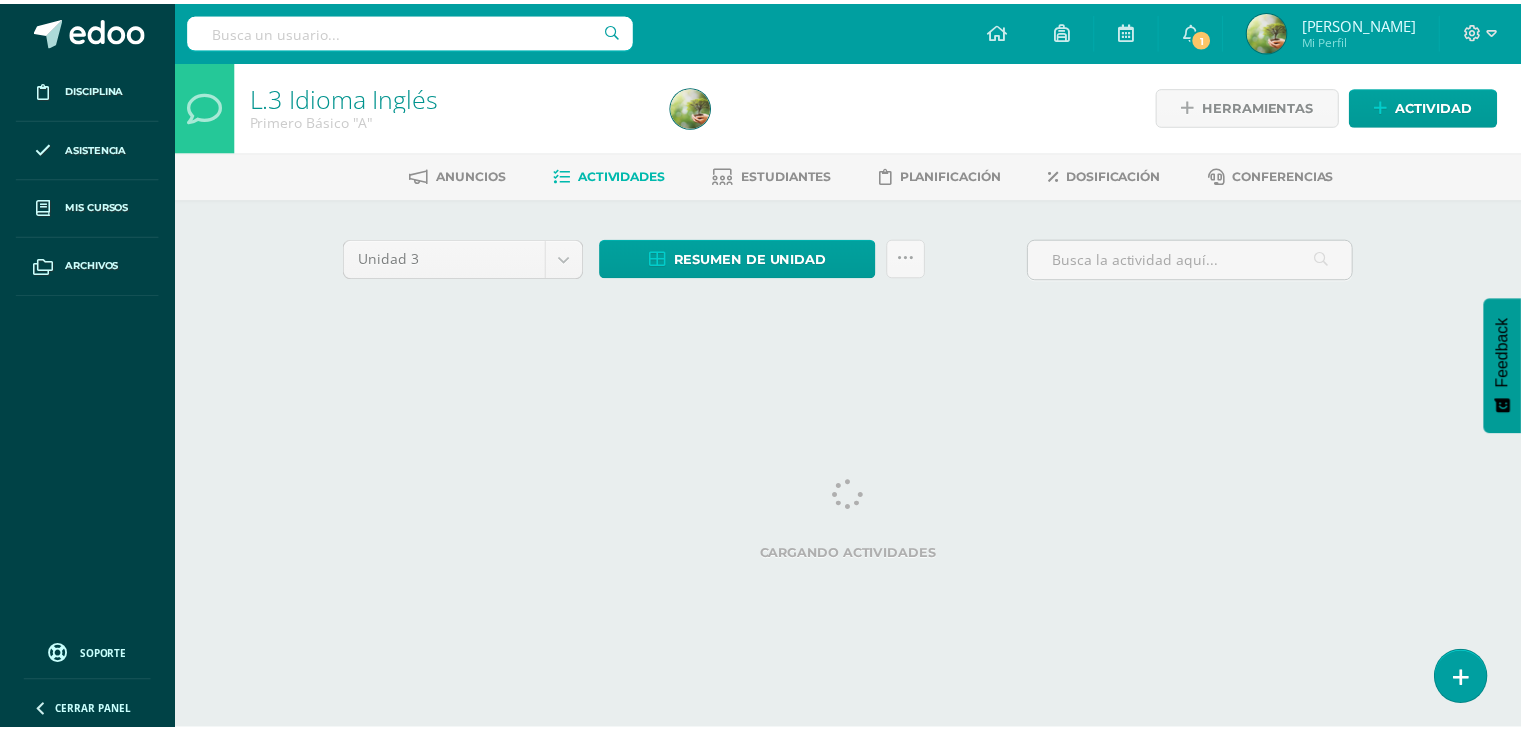 scroll, scrollTop: 0, scrollLeft: 0, axis: both 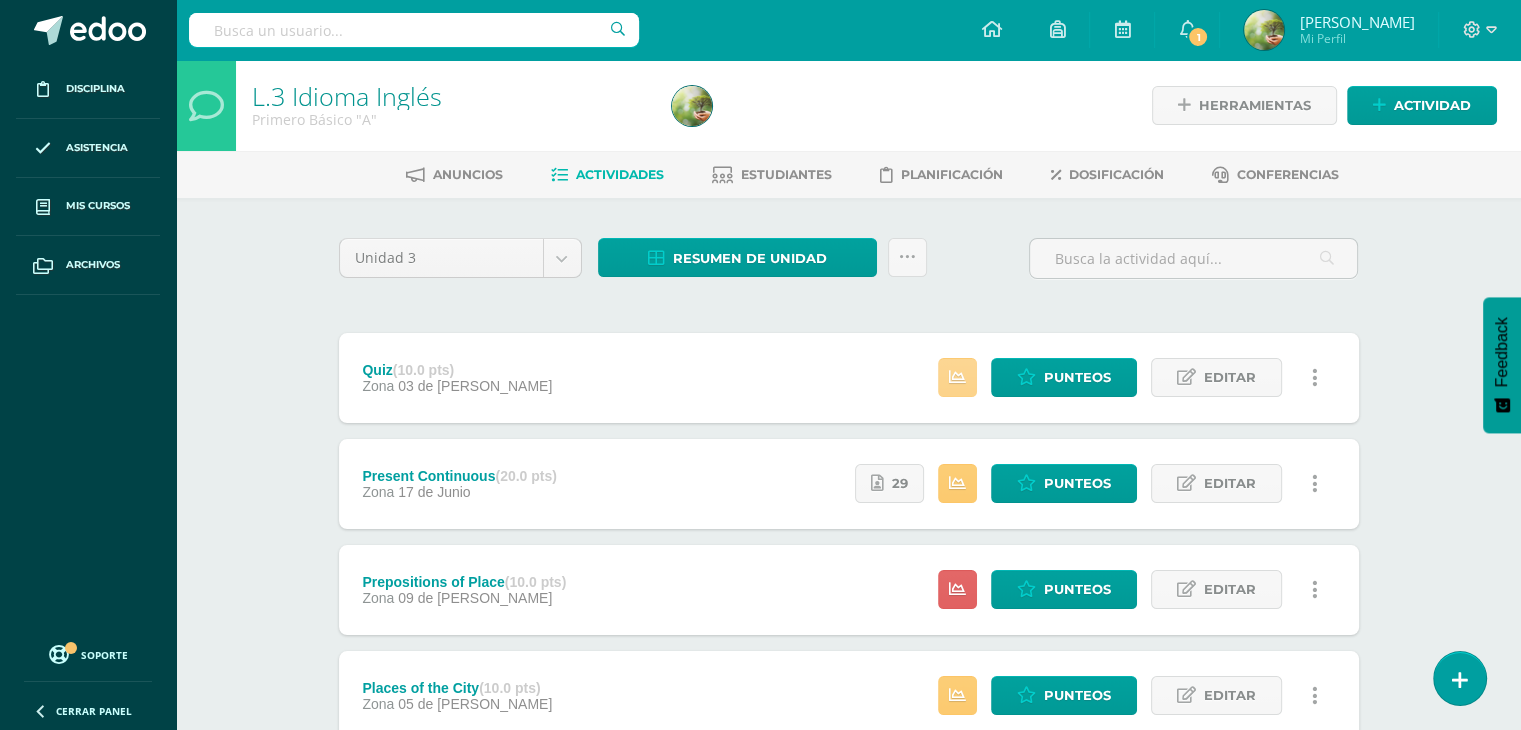 click at bounding box center [957, 377] 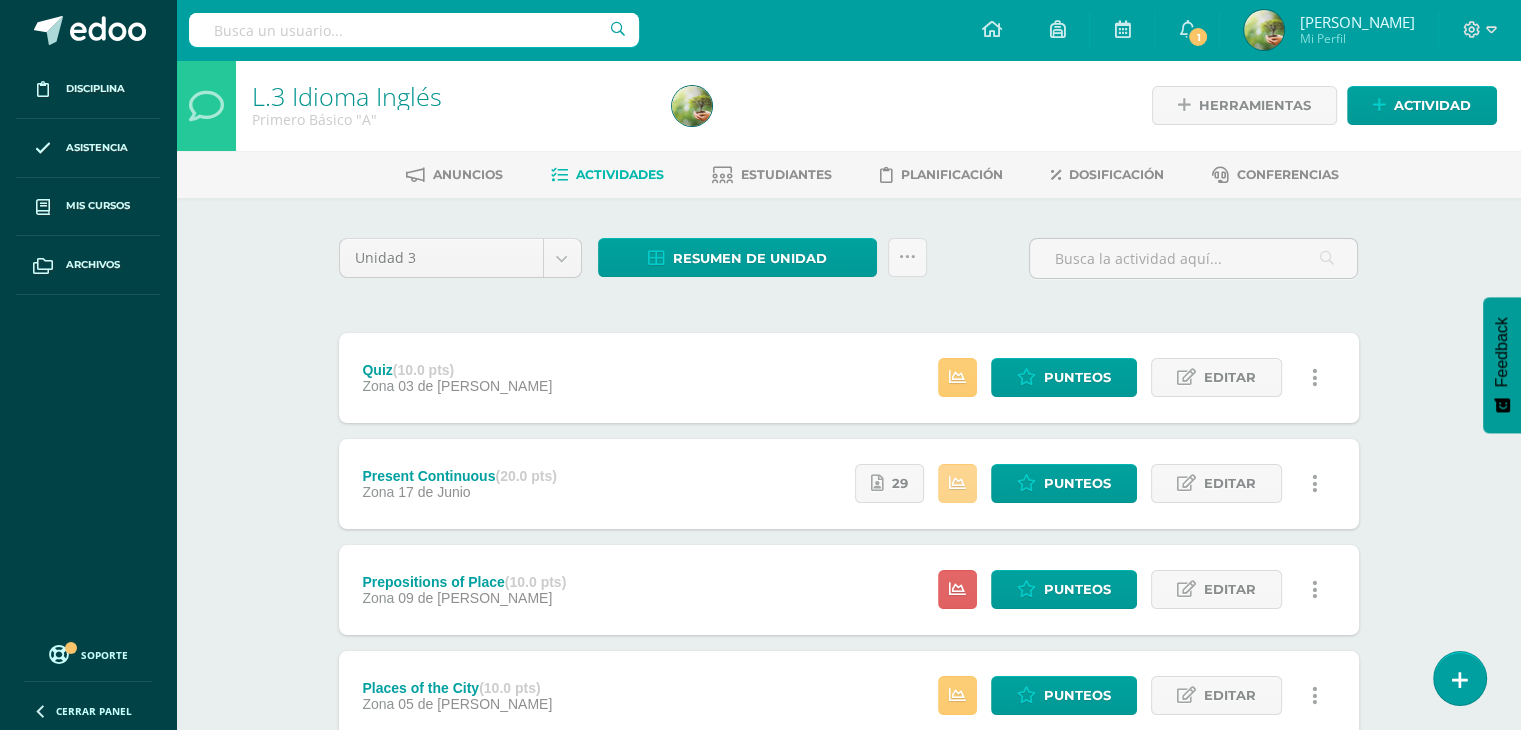 click at bounding box center [957, 483] 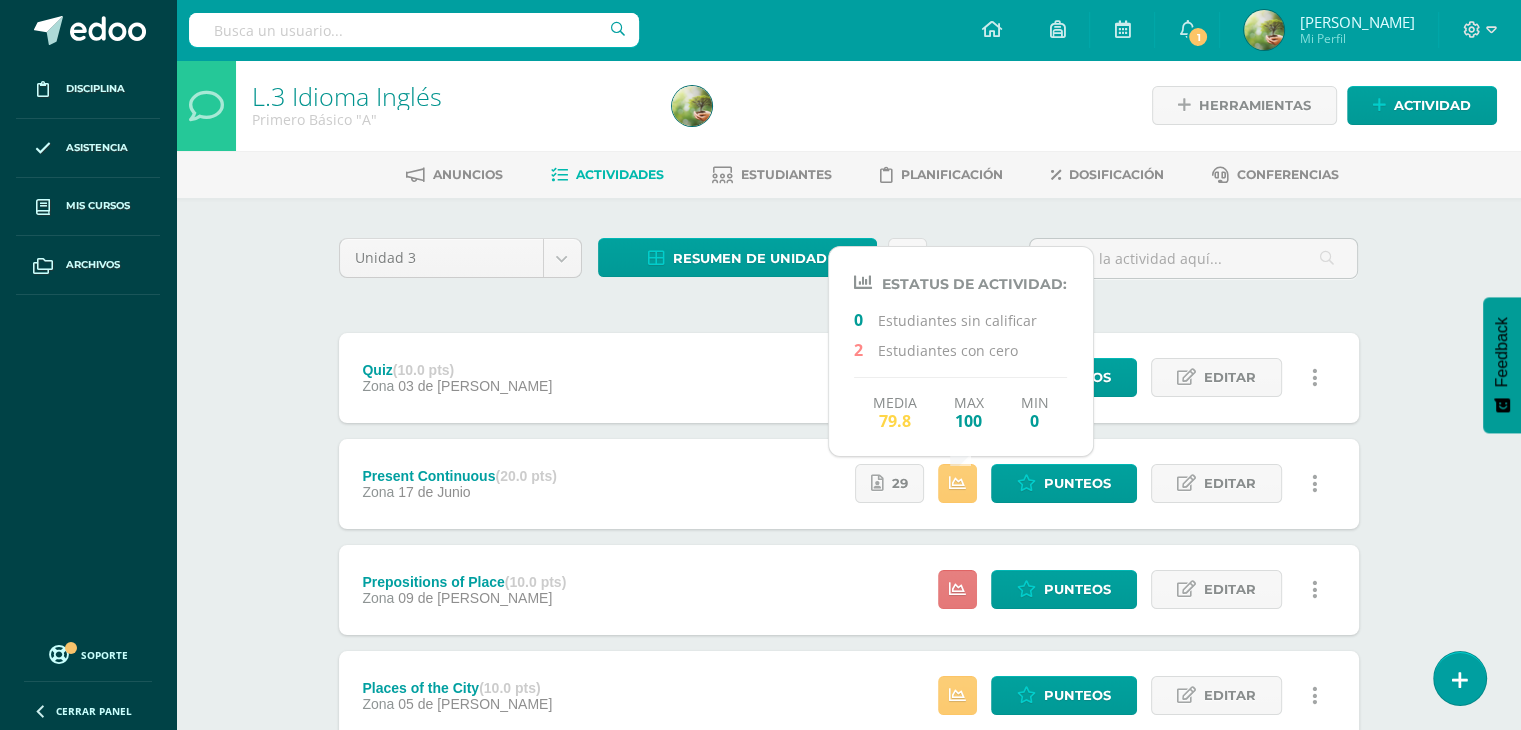 click at bounding box center (957, 589) 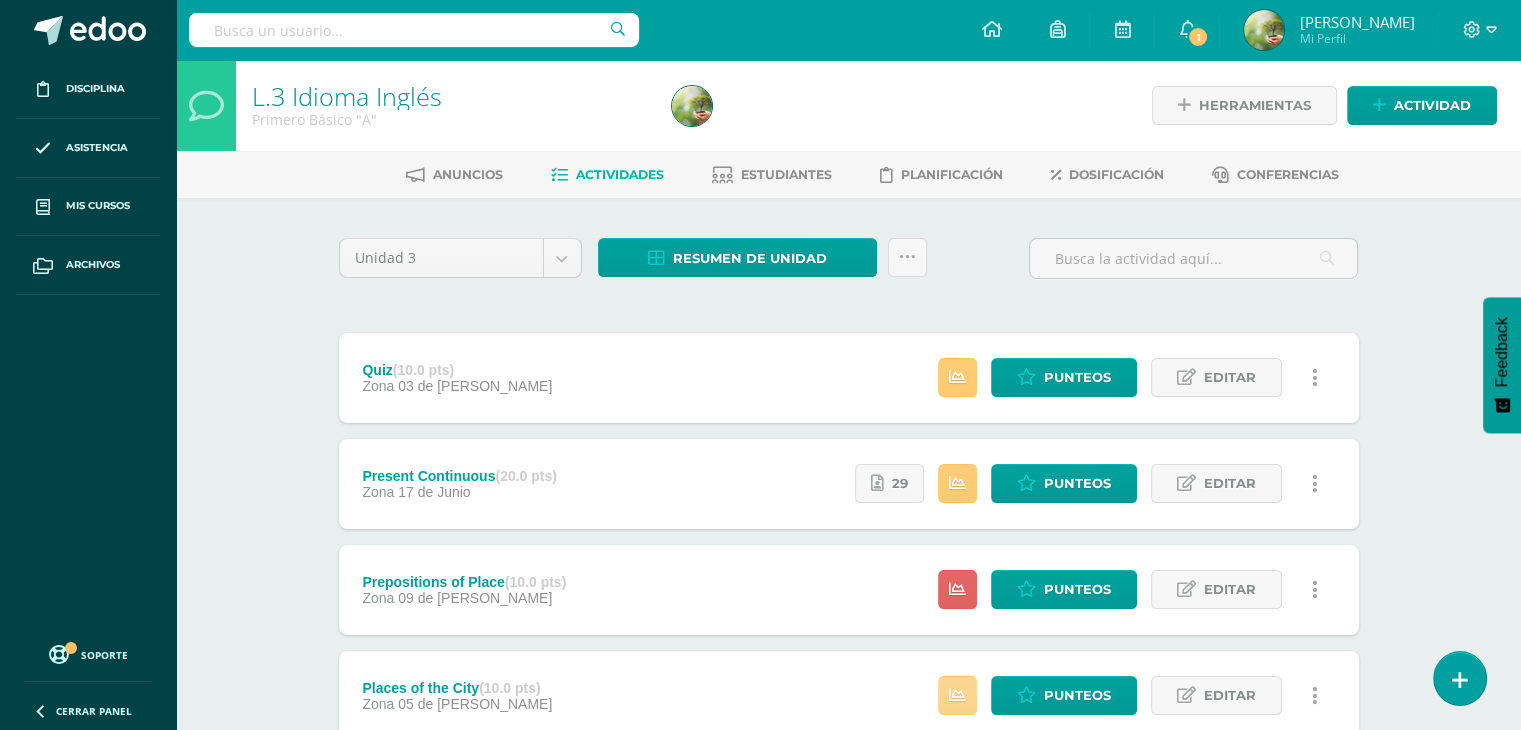 click at bounding box center [957, 695] 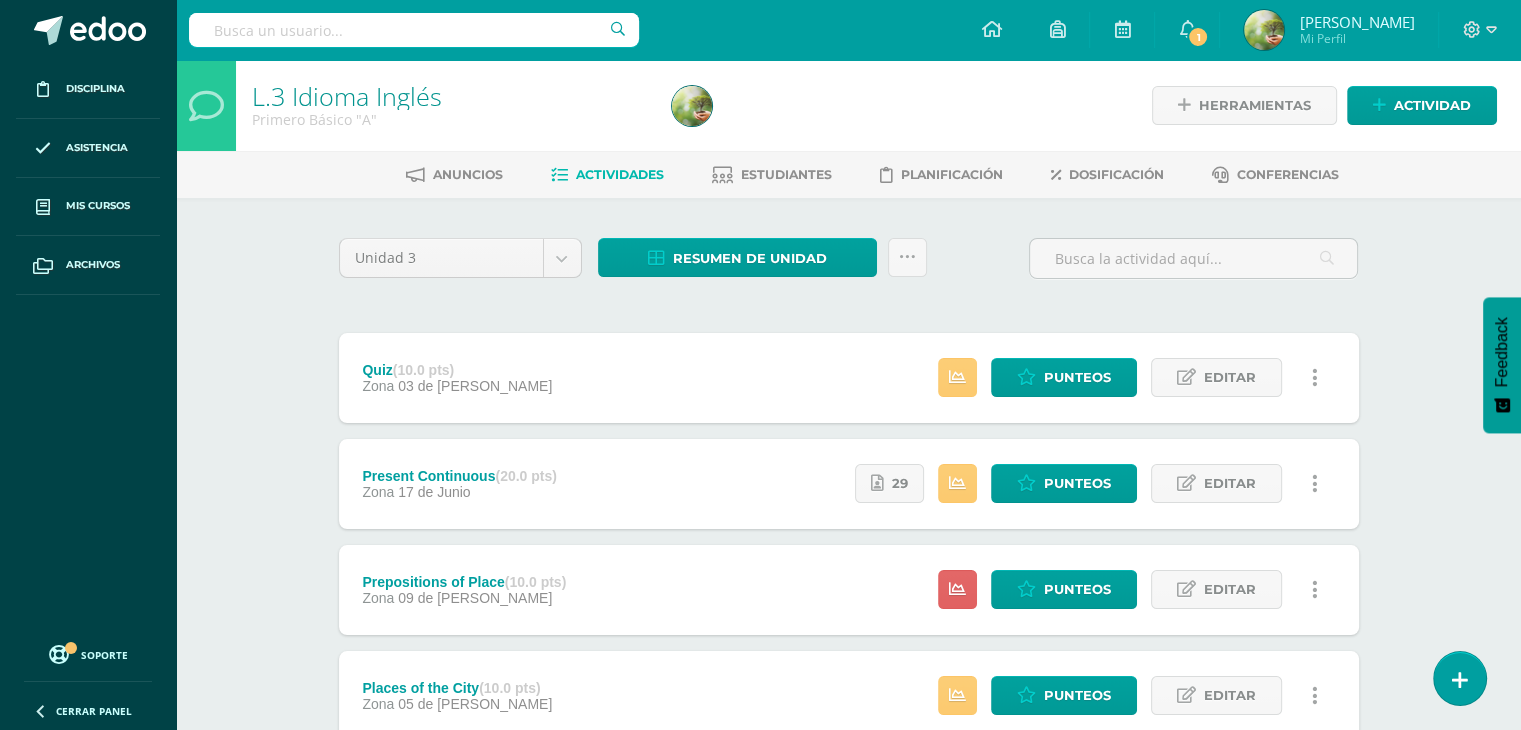 click on "L.3 Idioma Inglés
Primero Básico "A"
Herramientas
Detalle de asistencias
Actividad
Anuncios
Actividades
Estudiantes
Planificación
Dosificación
Conferencias     Unidad 3                             Unidad 1 Unidad 2 Unidad 3 Unidad 4 Resumen de unidad
Descargar como HTML
Descargar como PDF
Descargar como XLS
Subir actividades en masa
Enviar punteos a revision
Historial de actividad
¿Estás seguro que deseas  Enviar a revisión  las notas de este curso?
Cancelar Creación  y" at bounding box center (848, 467) 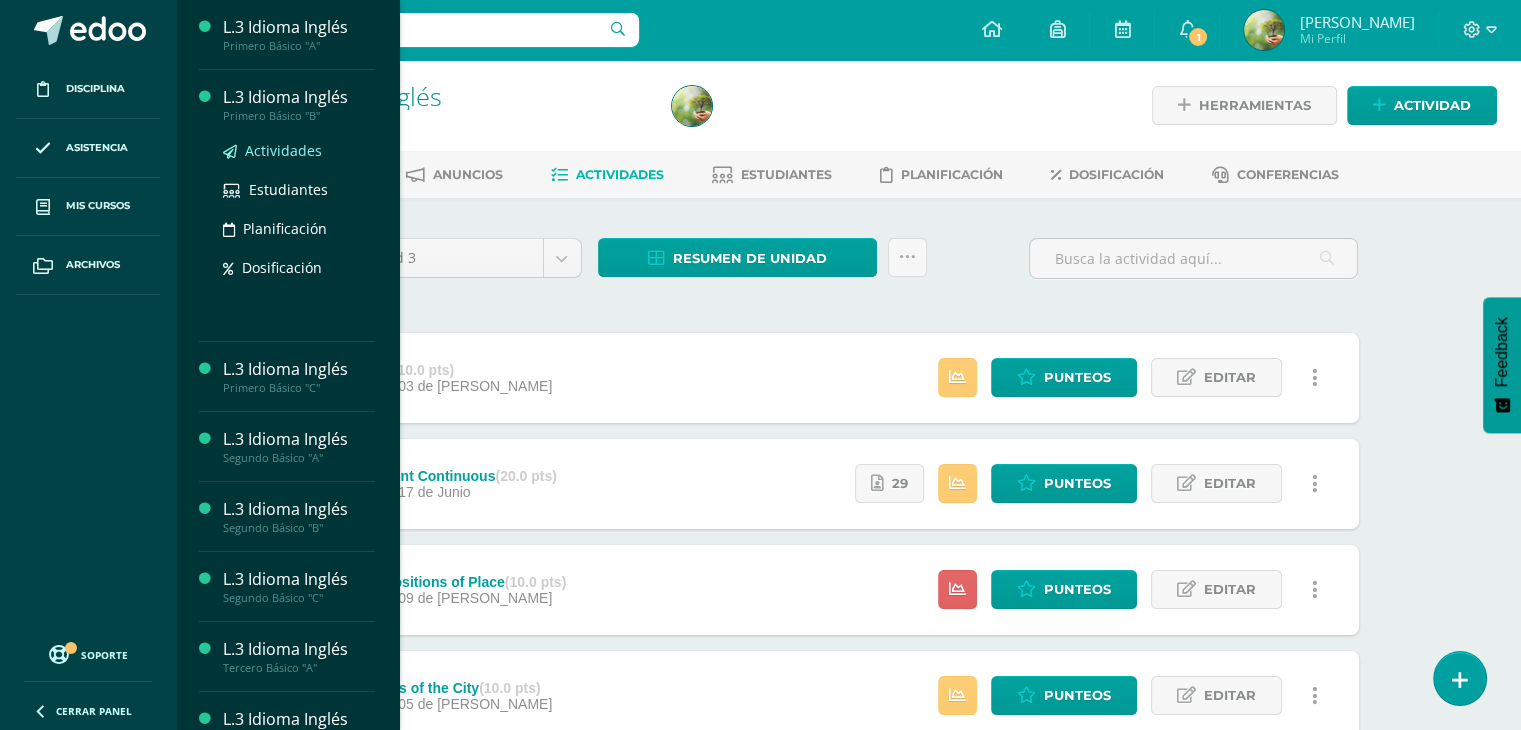 click on "Actividades" at bounding box center (283, 150) 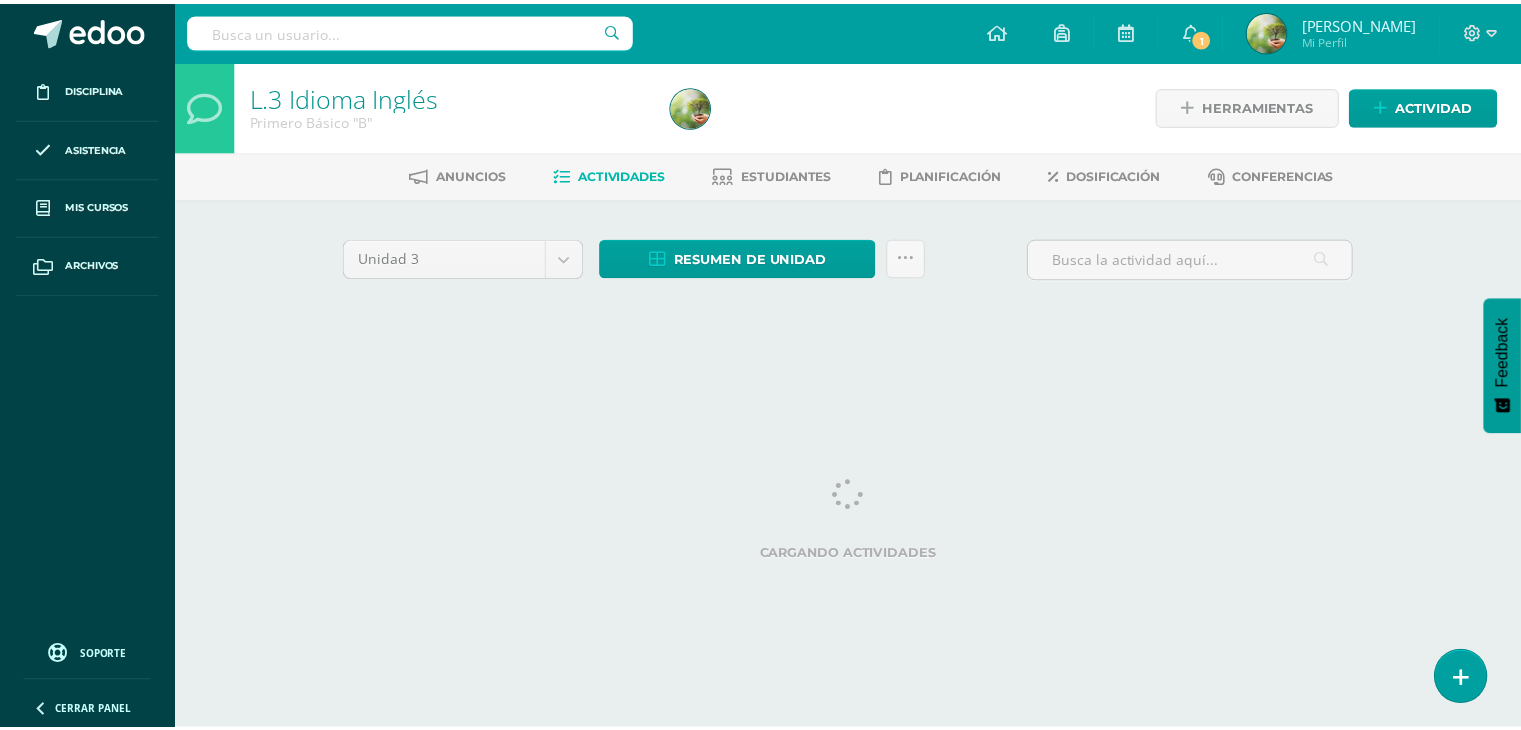 scroll, scrollTop: 0, scrollLeft: 0, axis: both 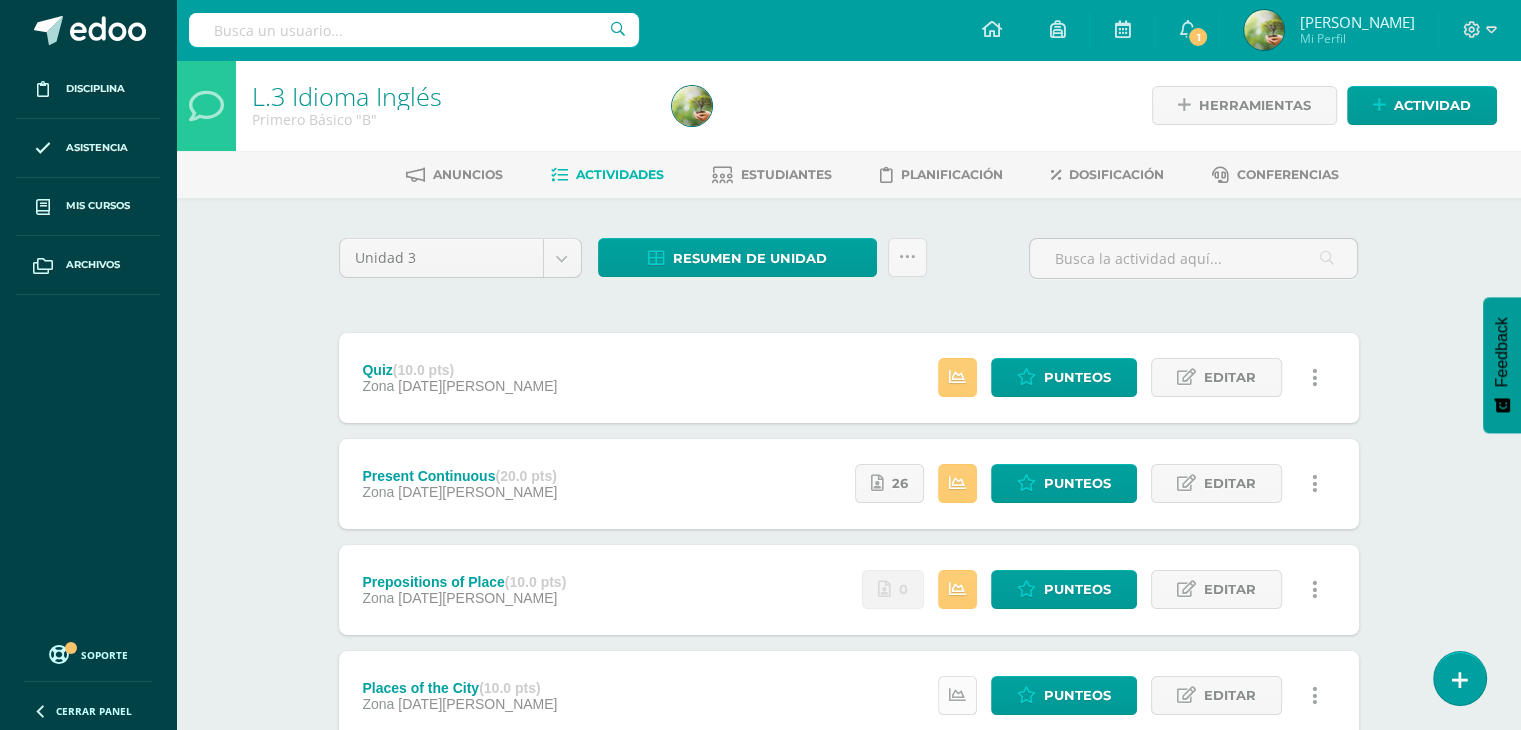 click at bounding box center [957, 695] 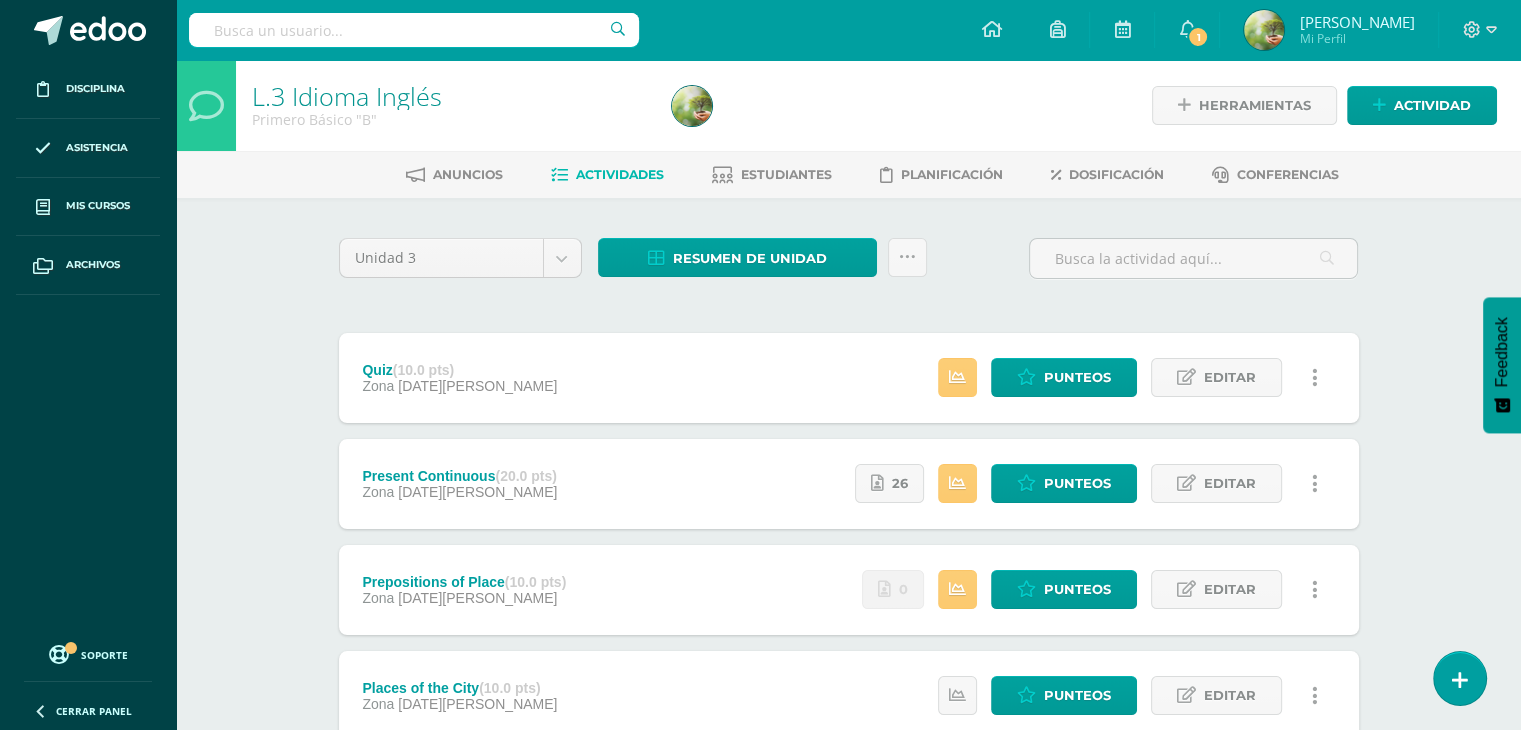click on "L.3 Idioma Inglés
Primero Básico "B"
Herramientas
Detalle de asistencias
Actividad
Anuncios
Actividades
Estudiantes
Planificación
Dosificación
Conferencias     Unidad 3                             Unidad 1 Unidad 2 Unidad 3 Unidad 4 Resumen de unidad
Descargar como HTML
Descargar como PDF
Descargar como XLS
Subir actividades en masa
Enviar punteos a revision
Historial de actividad
¿Estás seguro que deseas  Enviar a revisión  las notas de este curso?
Cancelar Creación  y
2" at bounding box center [848, 467] 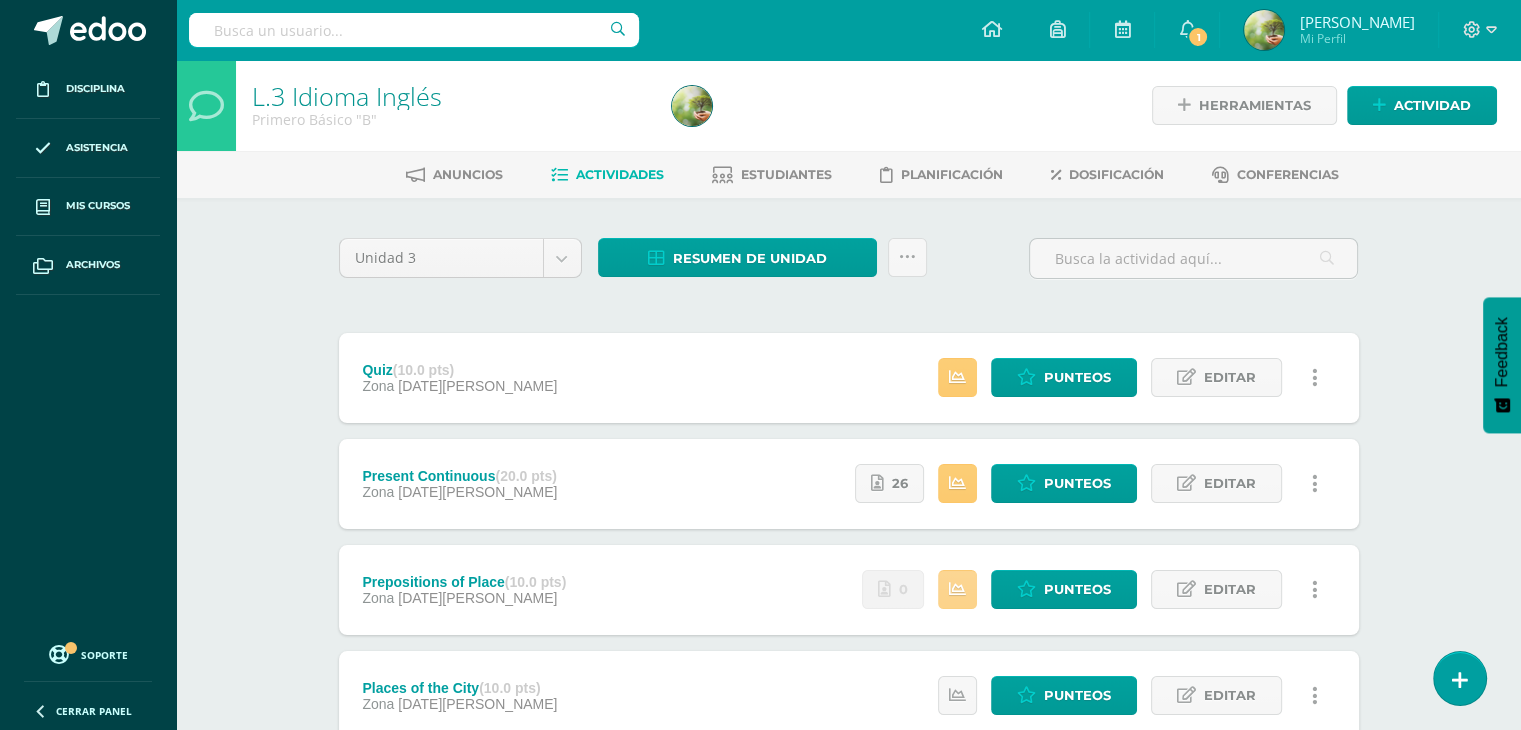 click at bounding box center (957, 589) 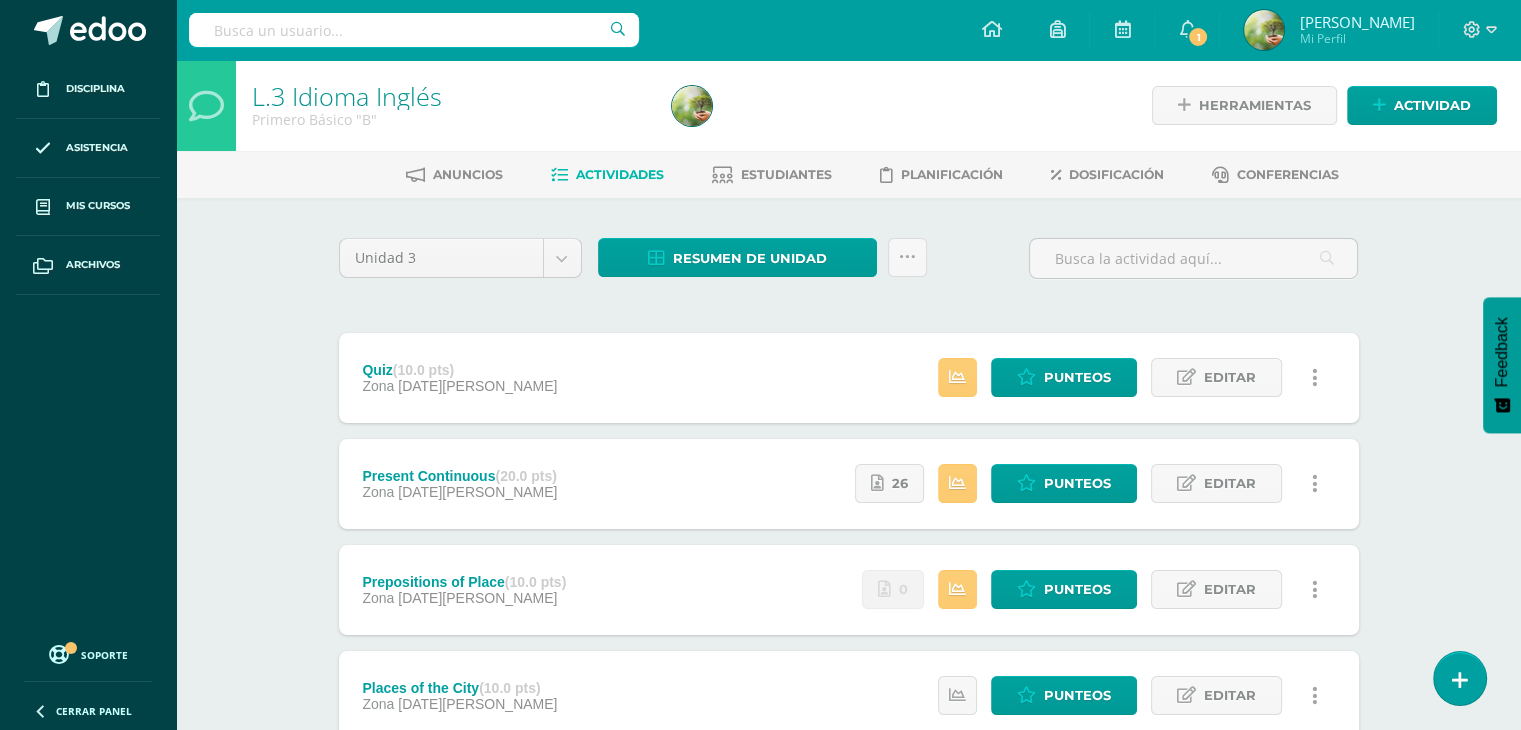 click on "L.3 Idioma Inglés
Primero Básico "B"
Herramientas
Detalle de asistencias
Actividad
Anuncios
Actividades
Estudiantes
Planificación
Dosificación
Conferencias     Unidad 3                             Unidad 1 Unidad 2 Unidad 3 Unidad 4 Resumen de unidad
Descargar como HTML
Descargar como PDF
Descargar como XLS
Subir actividades en masa
Enviar punteos a revision
Historial de actividad
¿Estás seguro que deseas  Enviar a revisión  las notas de este curso?
Cancelar Creación  y
2" at bounding box center [848, 467] 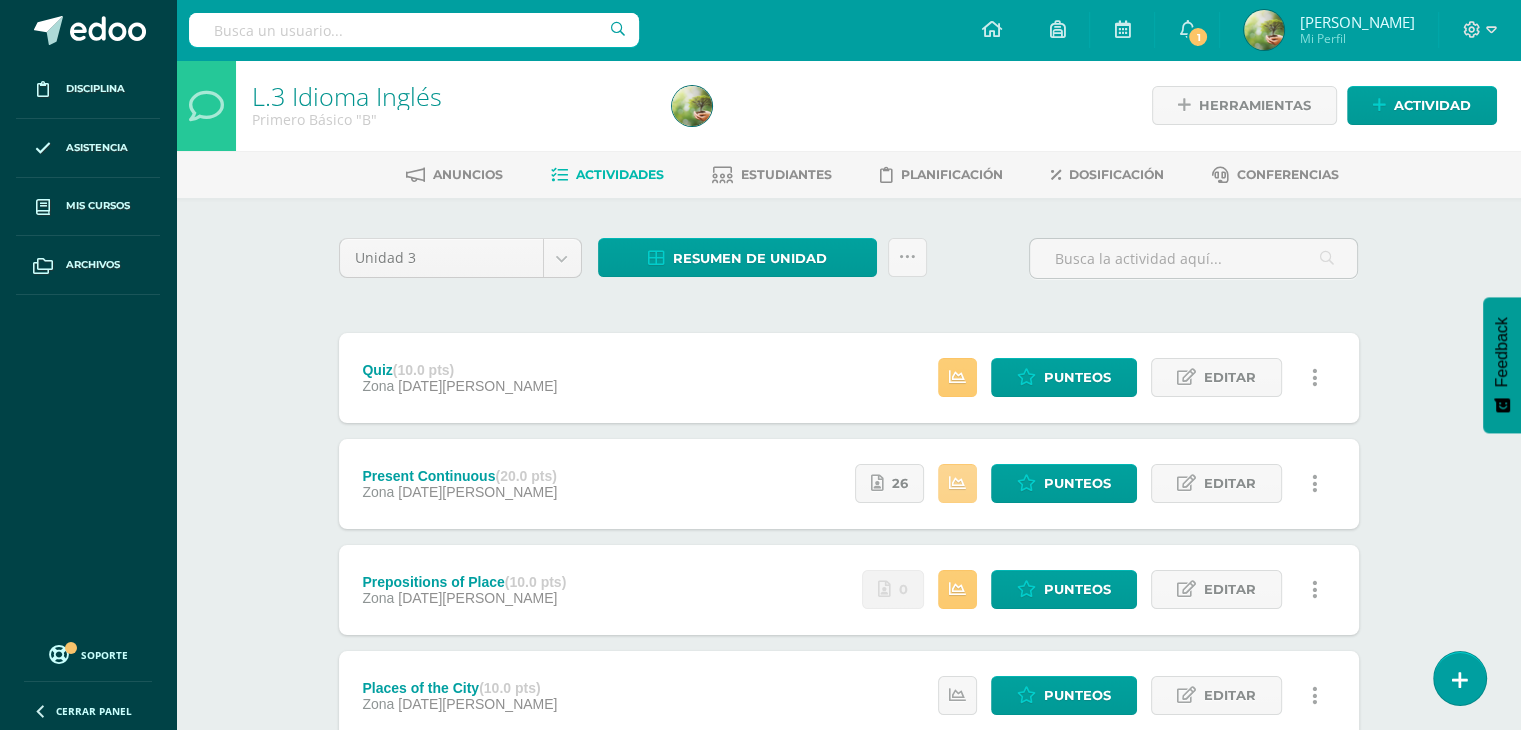 click at bounding box center (957, 483) 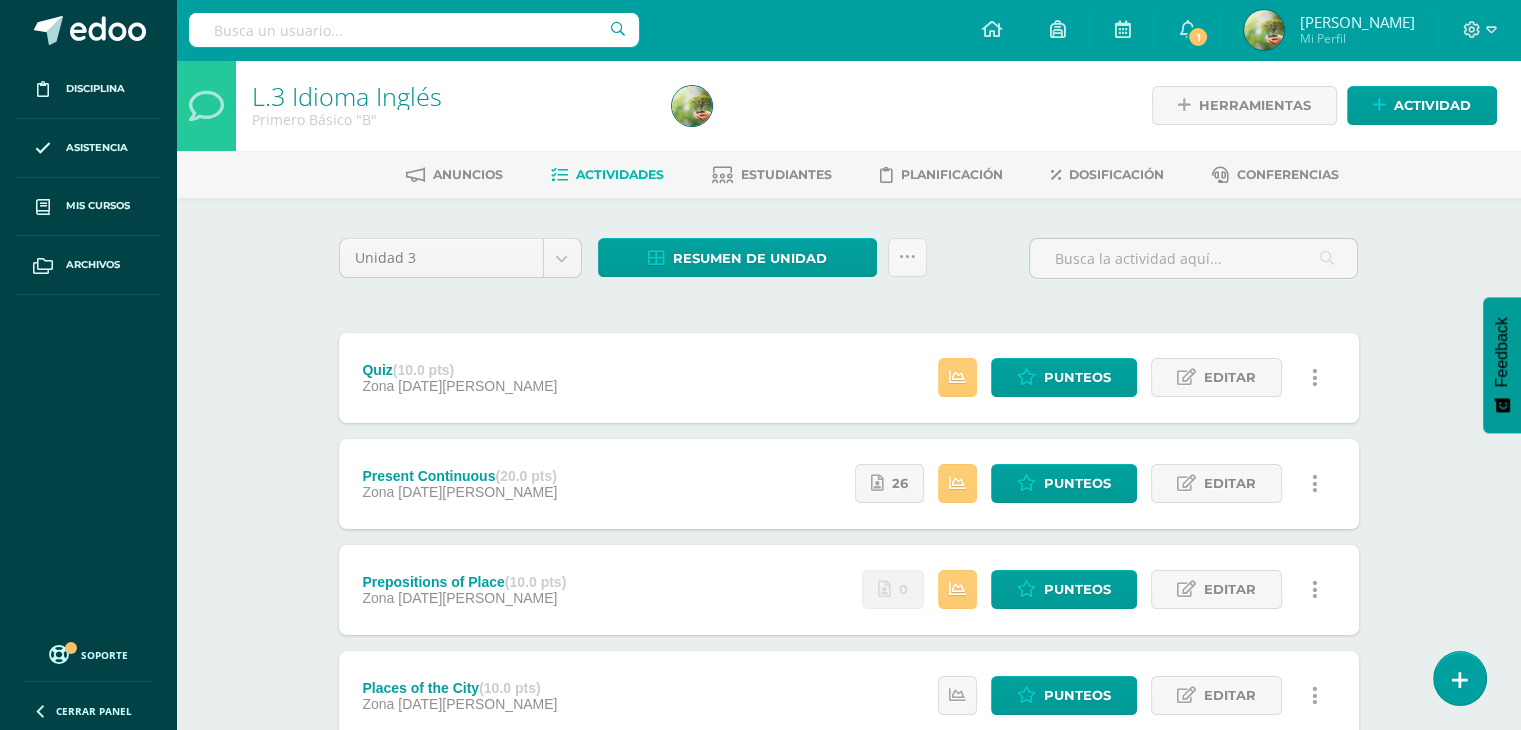 click on "L.3 Idioma Inglés
Primero Básico "B"
Herramientas
Detalle de asistencias
Actividad
Anuncios
Actividades
Estudiantes
Planificación
Dosificación
Conferencias     Unidad 3                             Unidad 1 Unidad 2 Unidad 3 Unidad 4 Resumen de unidad
Descargar como HTML
Descargar como PDF
Descargar como XLS
Subir actividades en masa
Enviar punteos a revision
Historial de actividad
¿Estás seguro que deseas  Enviar a revisión  las notas de este curso?
Cancelar Creación  y
2" at bounding box center [848, 467] 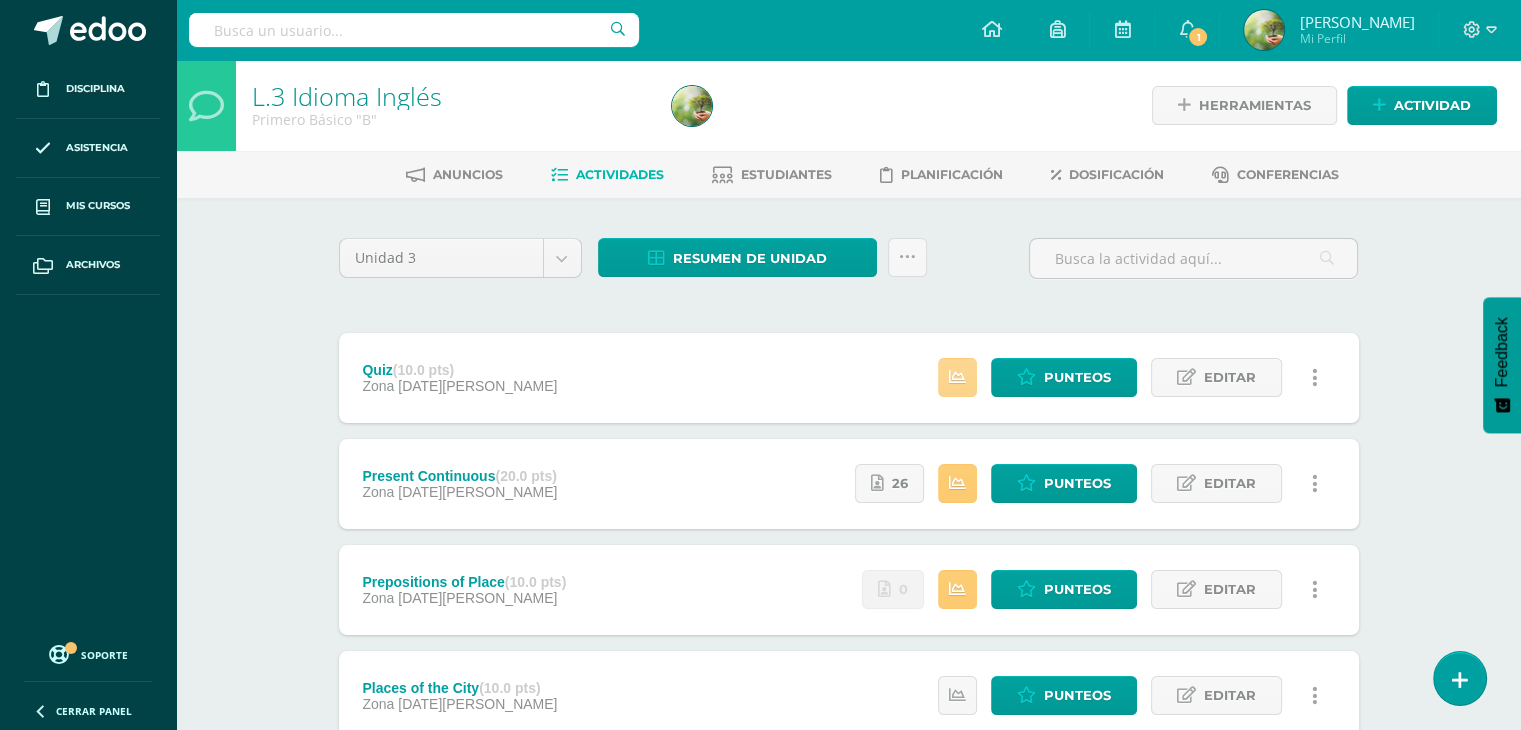 click at bounding box center [957, 377] 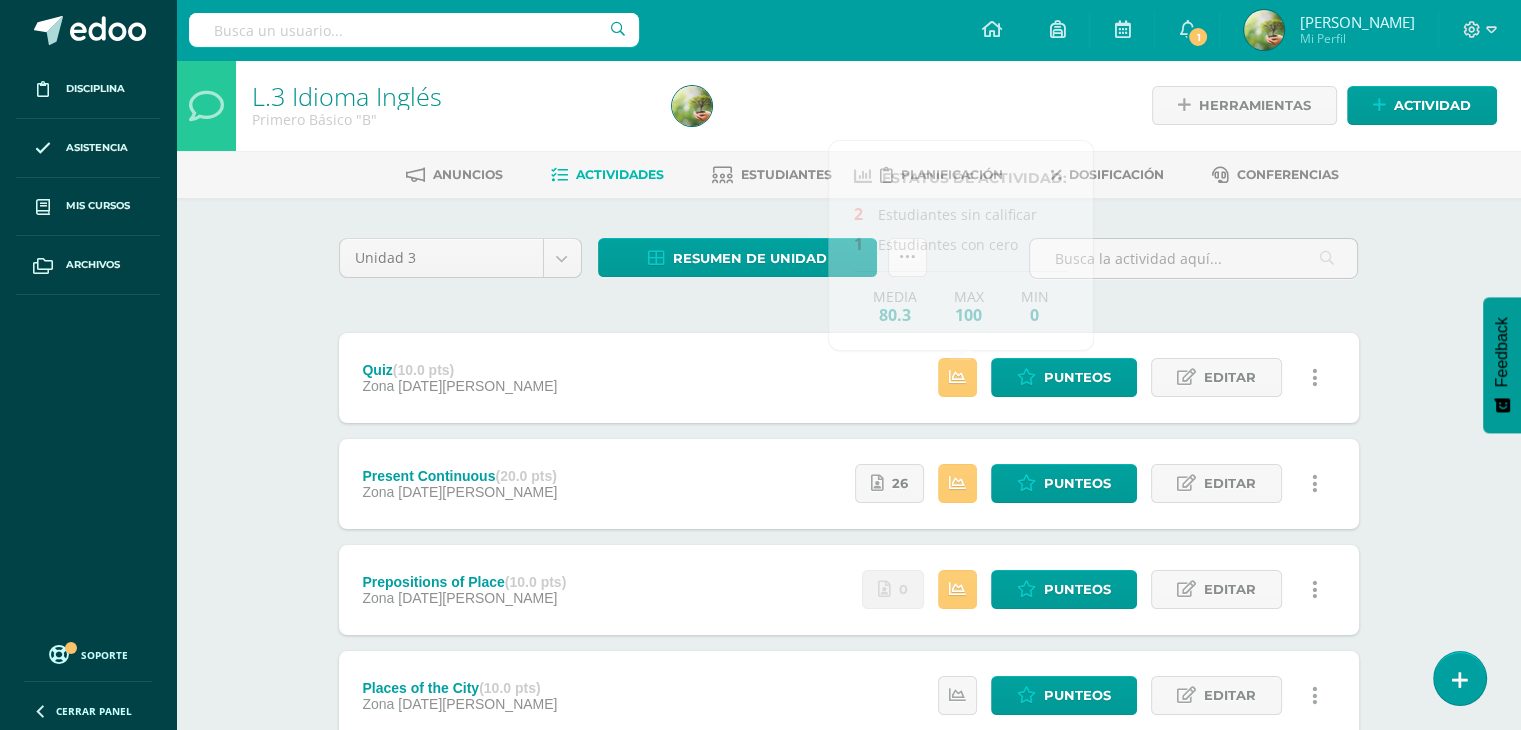 click on "L.3 Idioma Inglés
Primero Básico "B"
Herramientas
Detalle de asistencias
Actividad
Anuncios
Actividades
Estudiantes
Planificación
Dosificación
Conferencias     Unidad 3                             Unidad 1 Unidad 2 Unidad 3 Unidad 4 Resumen de unidad
Descargar como HTML
Descargar como PDF
Descargar como XLS
Subir actividades en masa
Enviar punteos a revision
Historial de actividad
¿Estás seguro que deseas  Enviar a revisión  las notas de este curso?
Cancelar Creación  y" at bounding box center [848, 467] 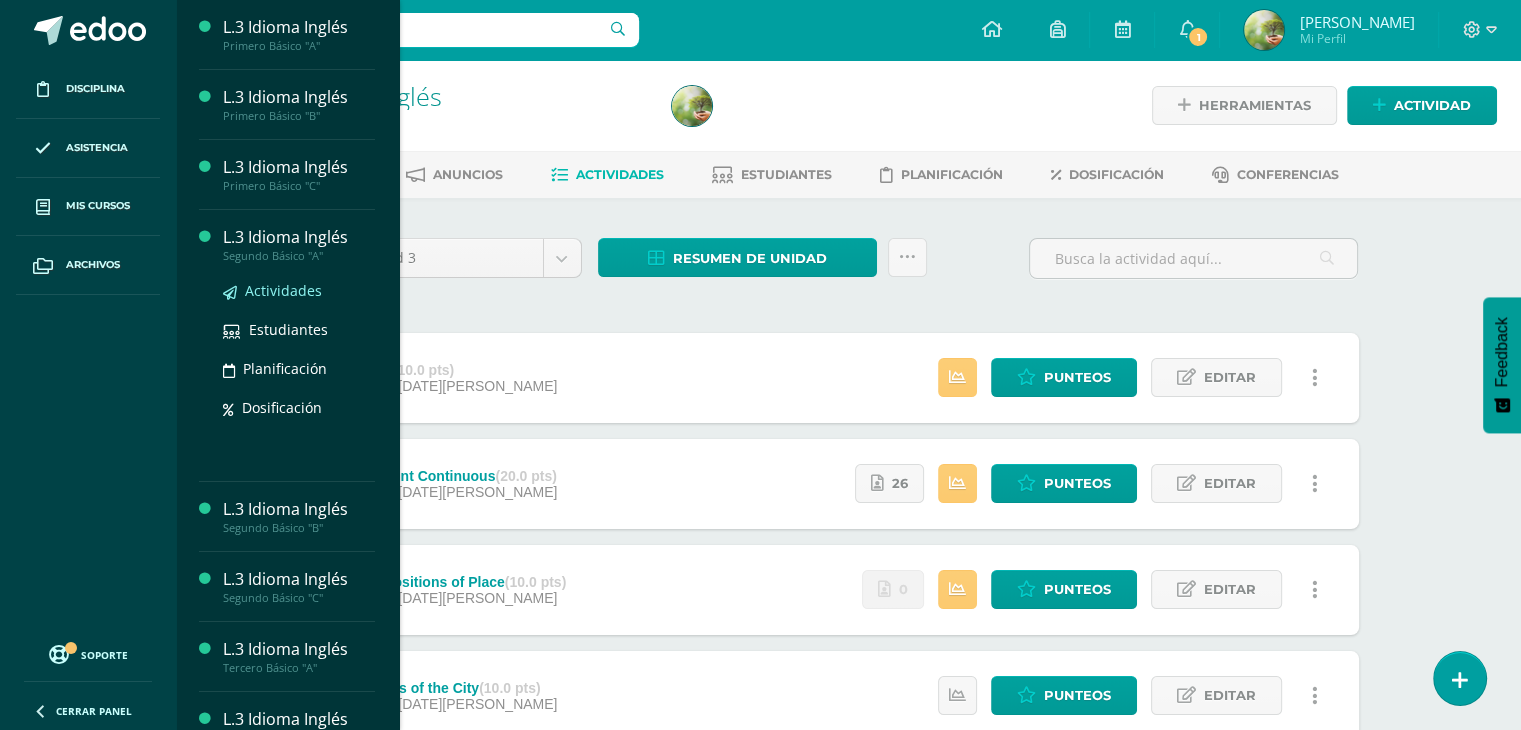 click on "Actividades" at bounding box center (283, 290) 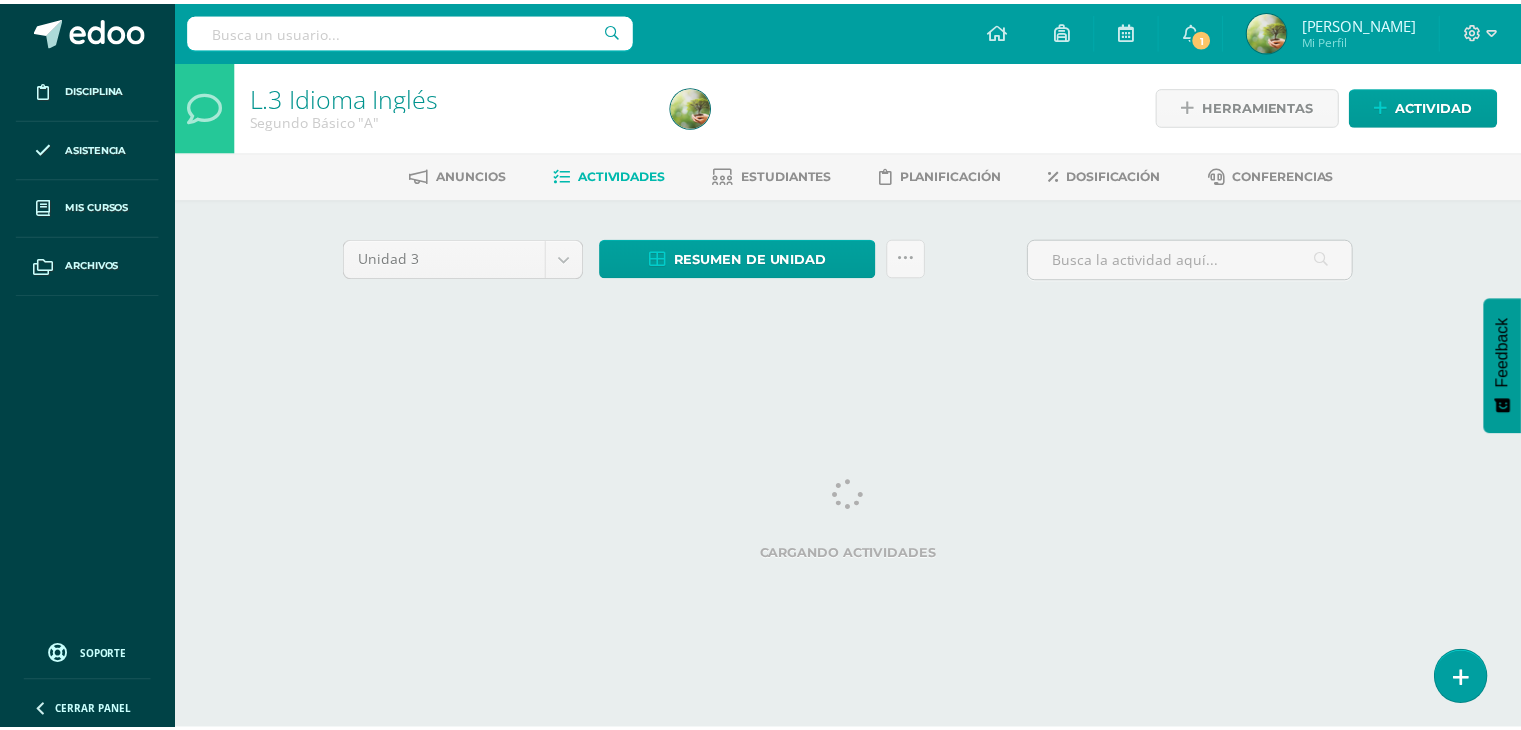 scroll, scrollTop: 0, scrollLeft: 0, axis: both 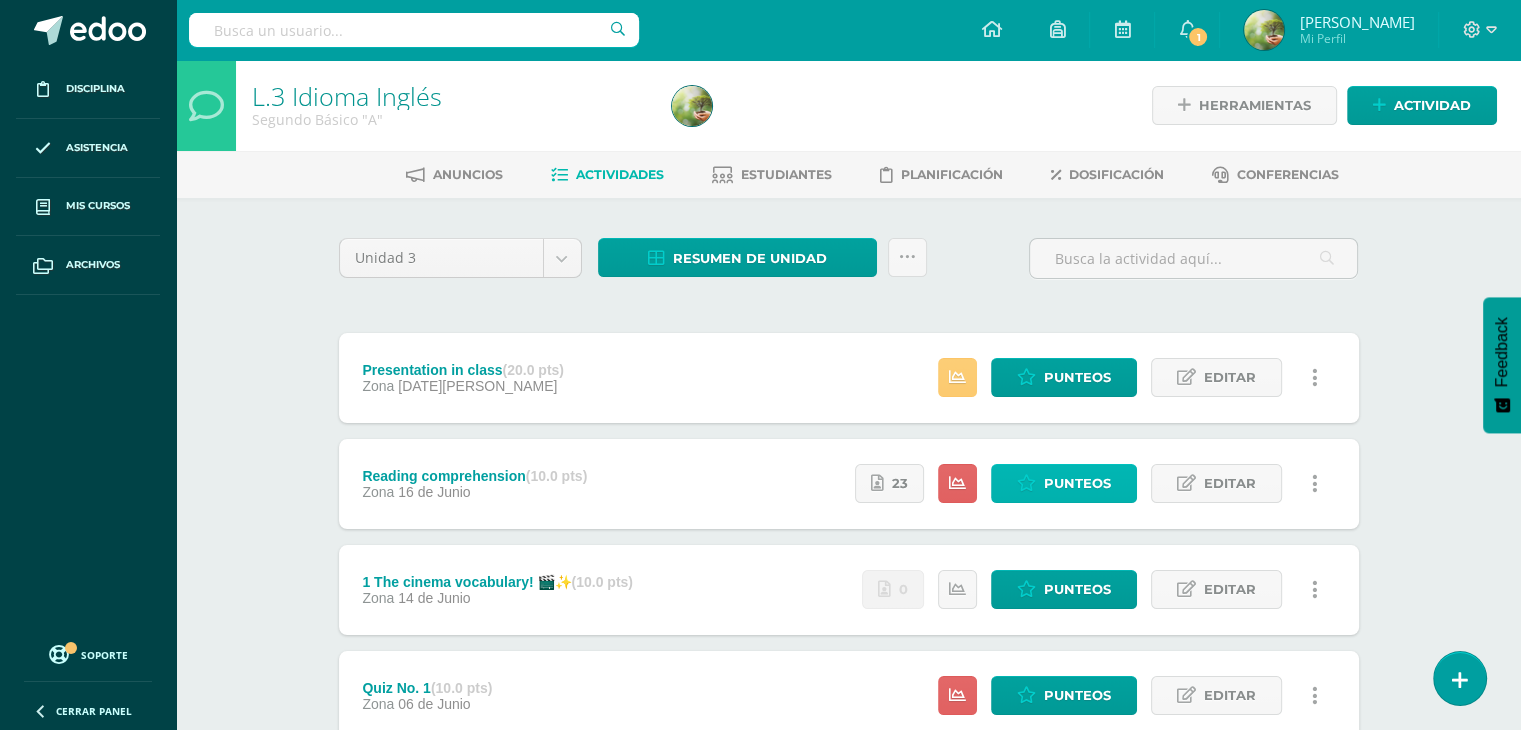 click on "Punteos" at bounding box center [1077, 483] 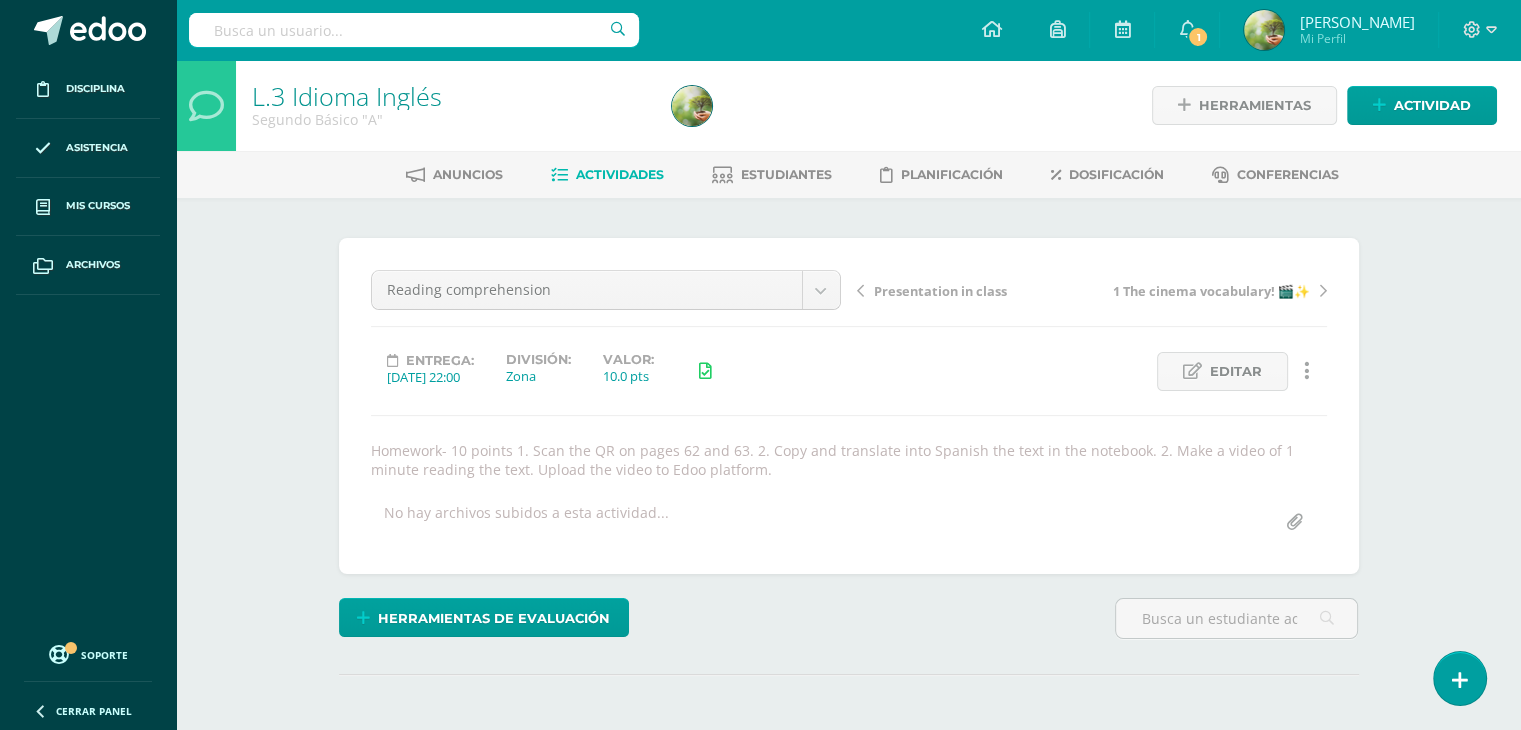 scroll, scrollTop: 0, scrollLeft: 0, axis: both 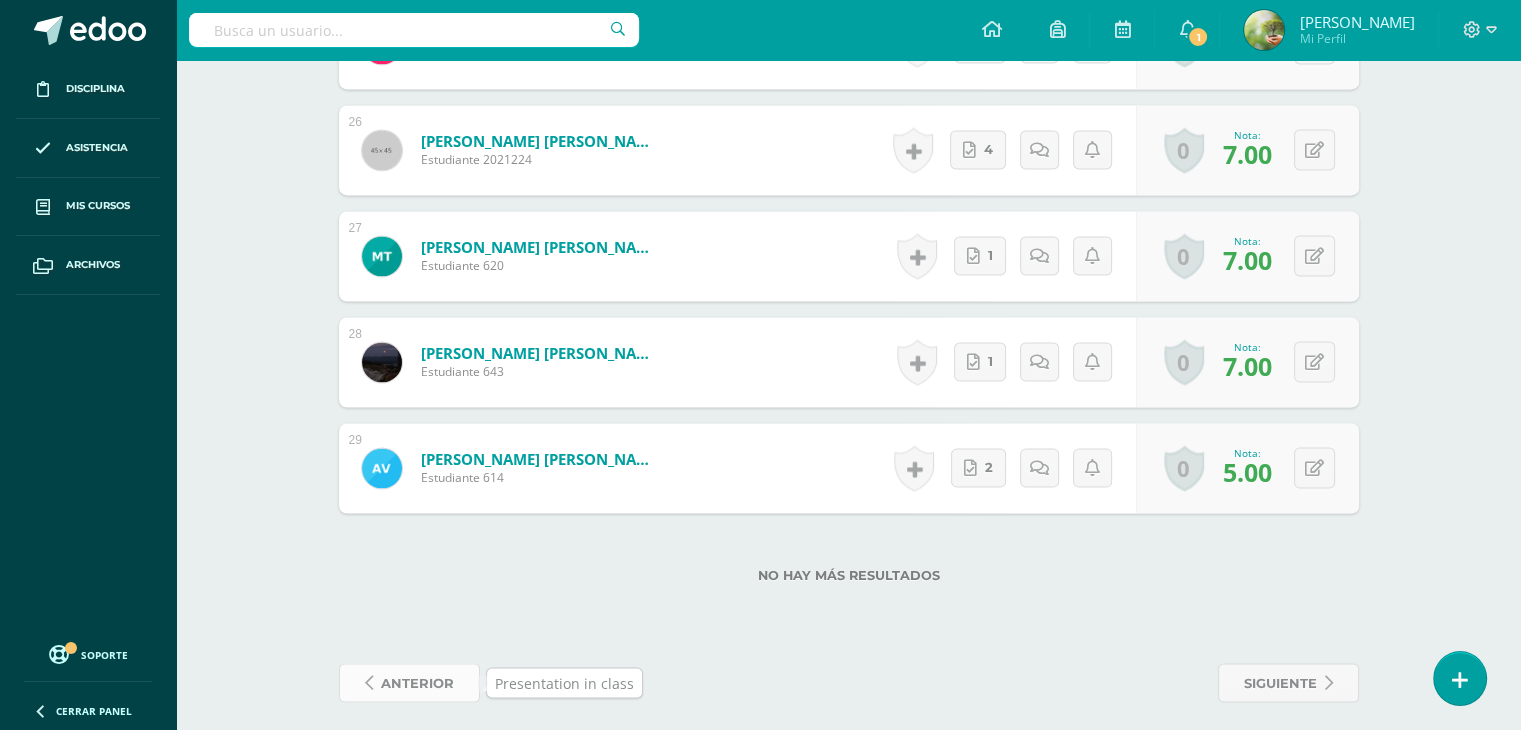 click on "anterior" at bounding box center (417, 682) 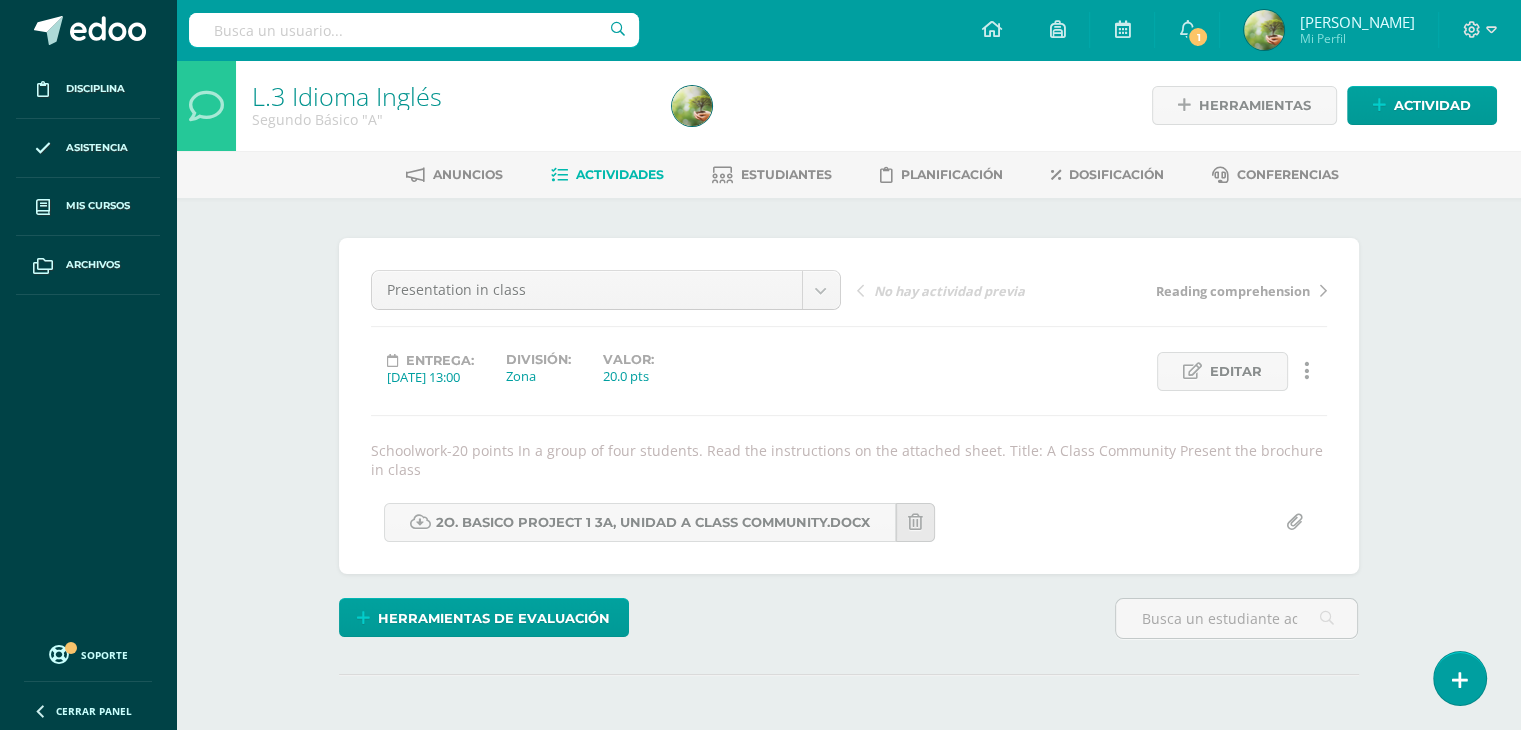 scroll, scrollTop: 1, scrollLeft: 0, axis: vertical 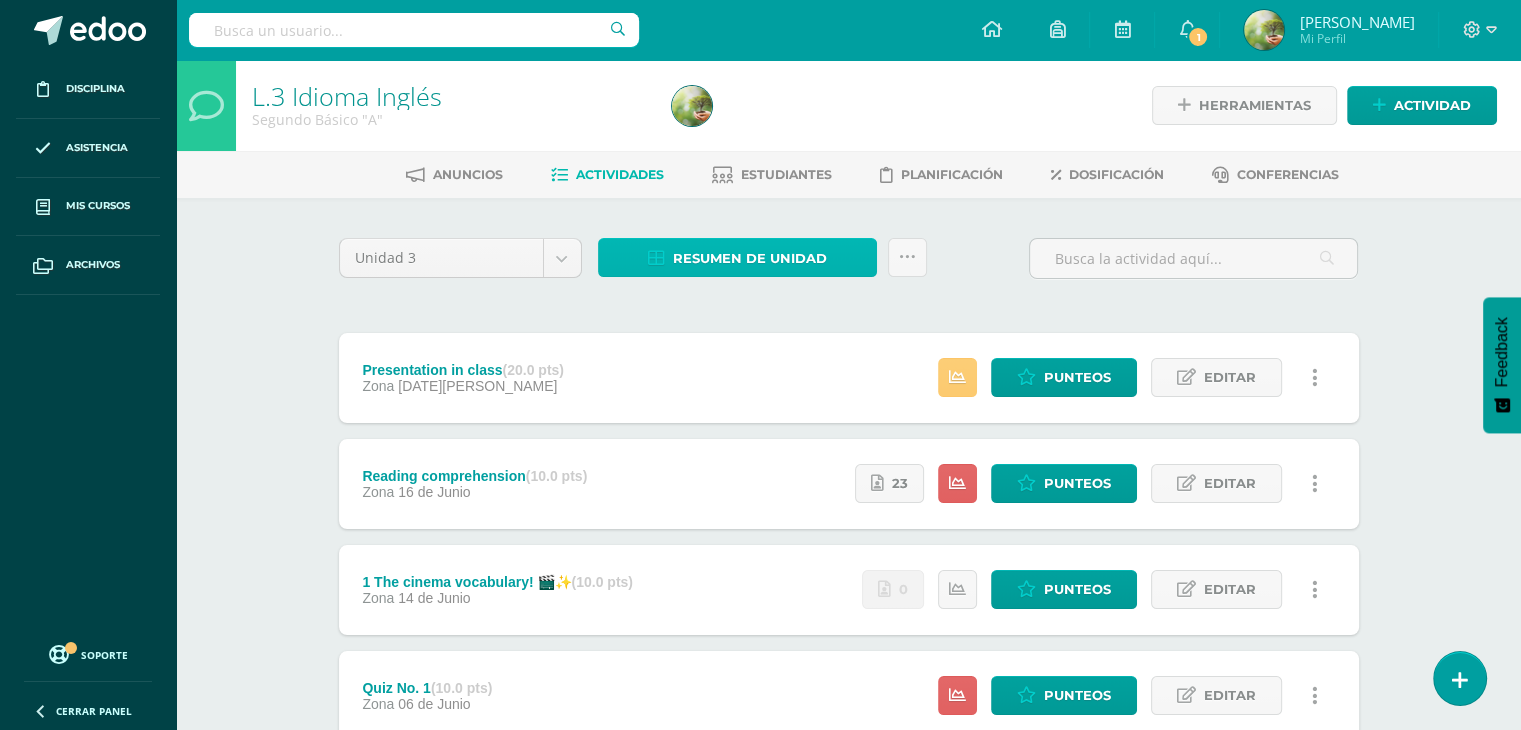 click on "Resumen de unidad" at bounding box center (750, 258) 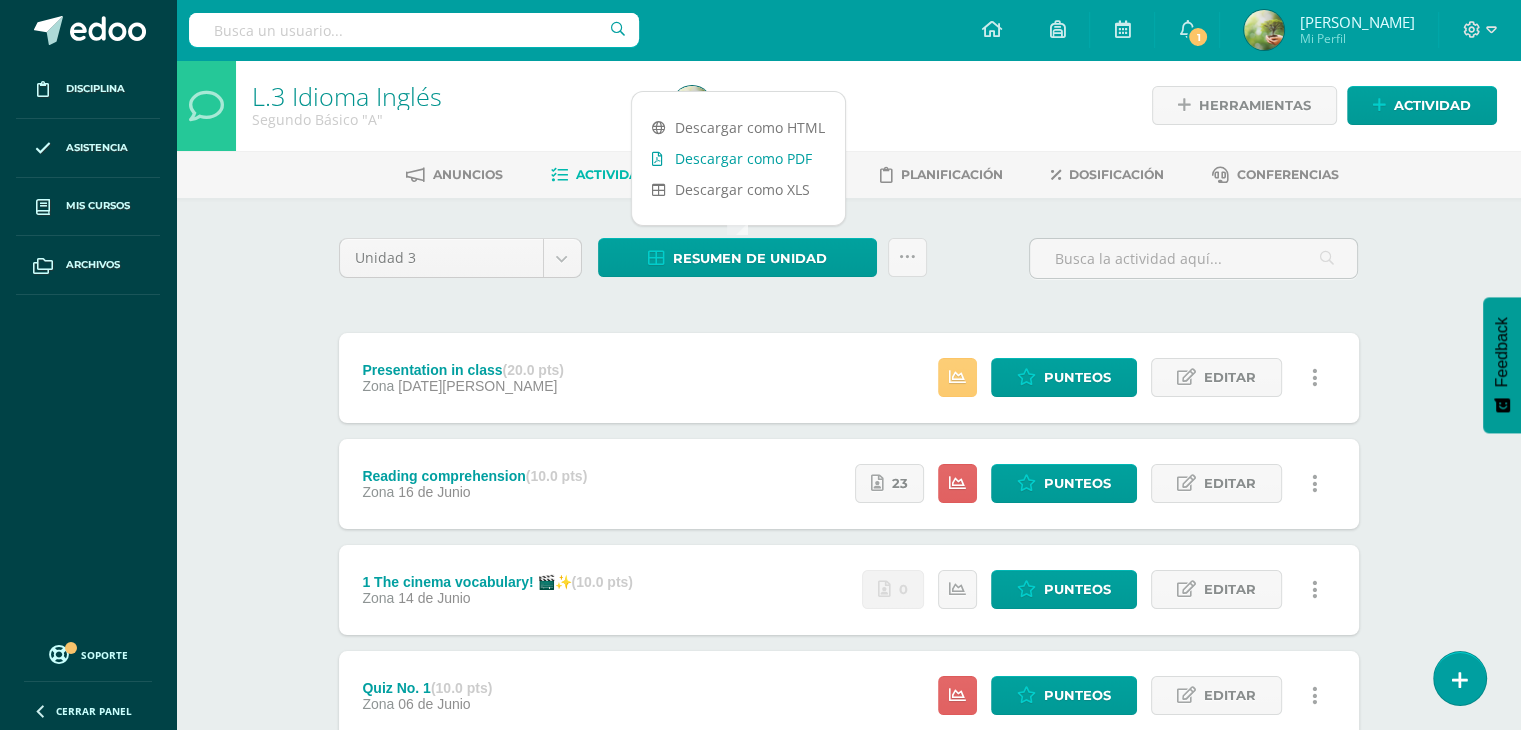 click on "Descargar como PDF" at bounding box center (738, 158) 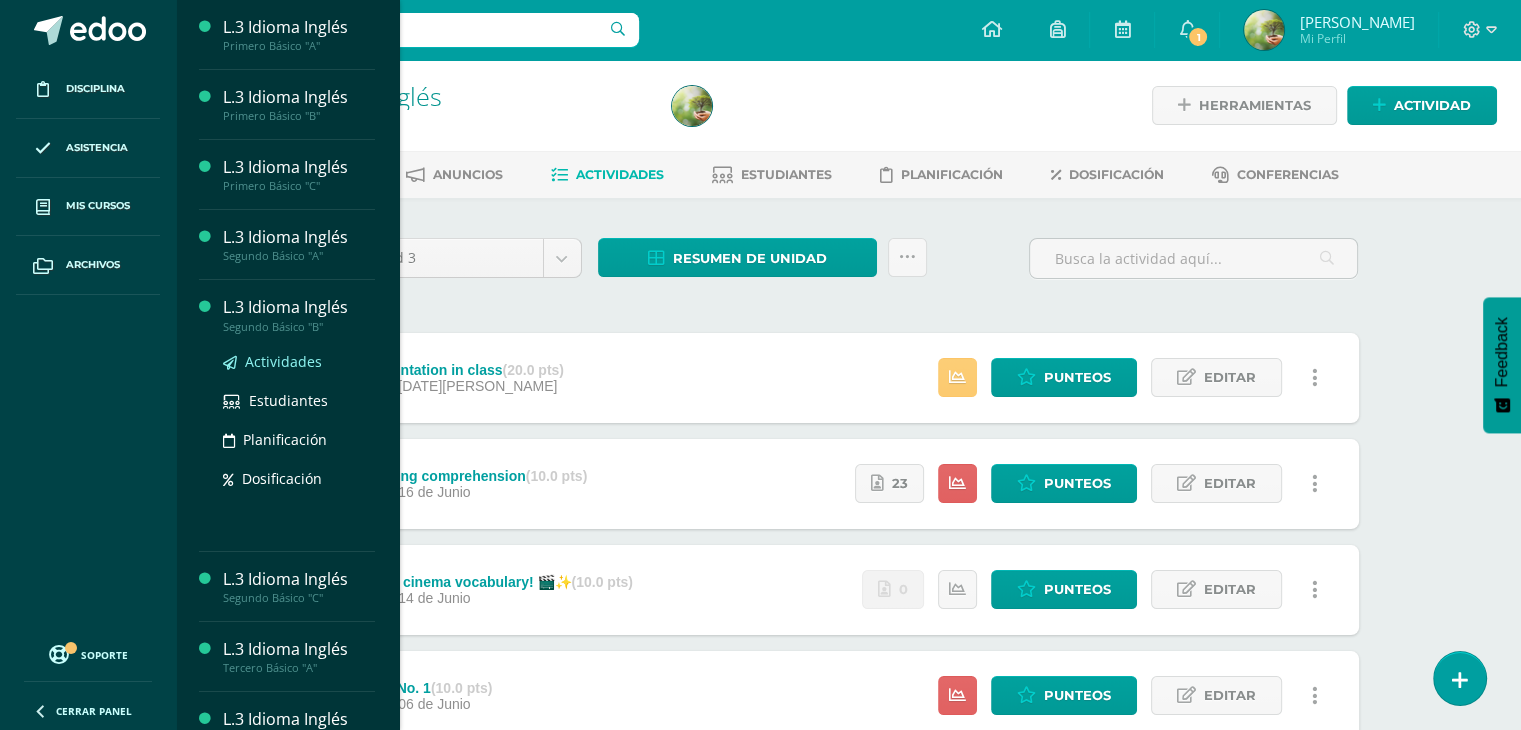 click on "Actividades" at bounding box center [283, 361] 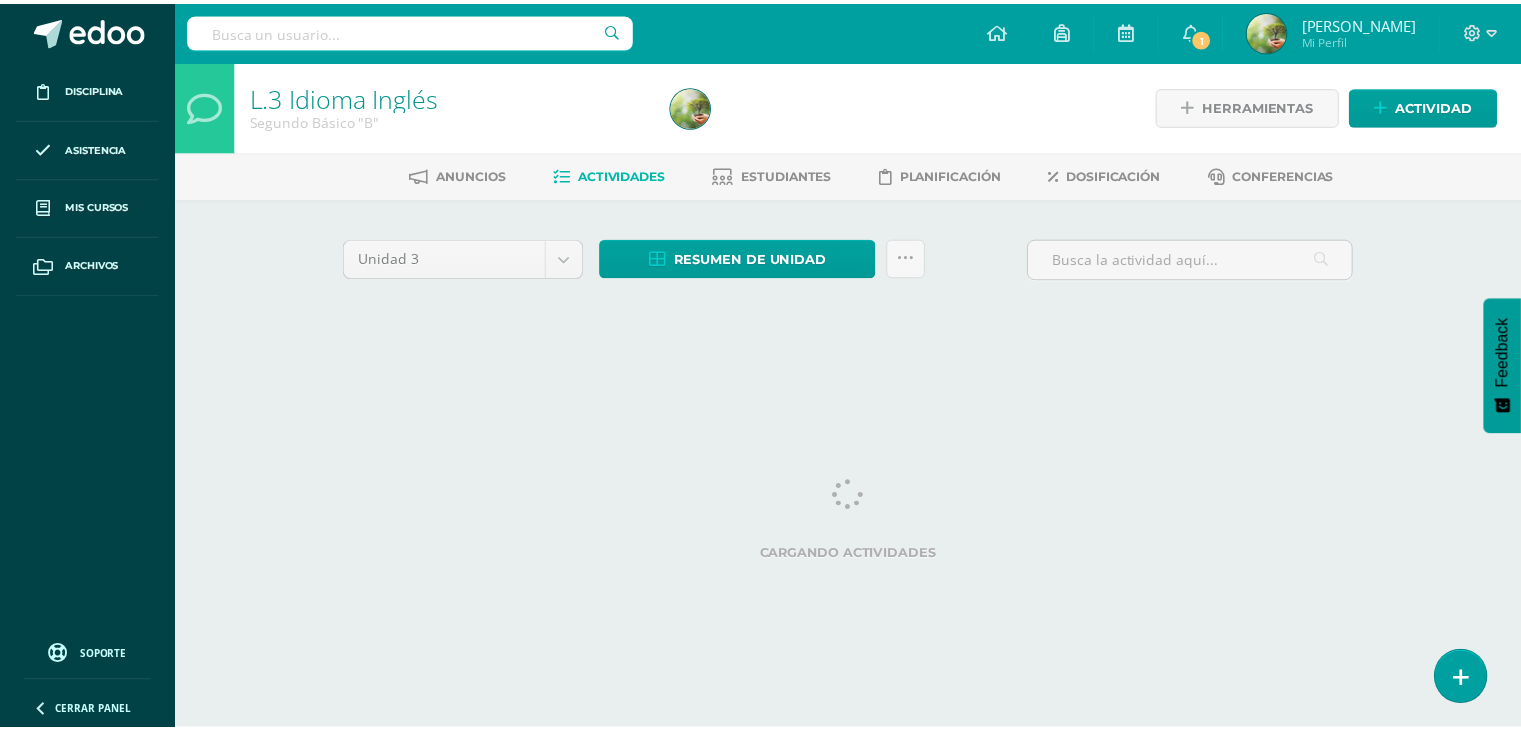 scroll, scrollTop: 0, scrollLeft: 0, axis: both 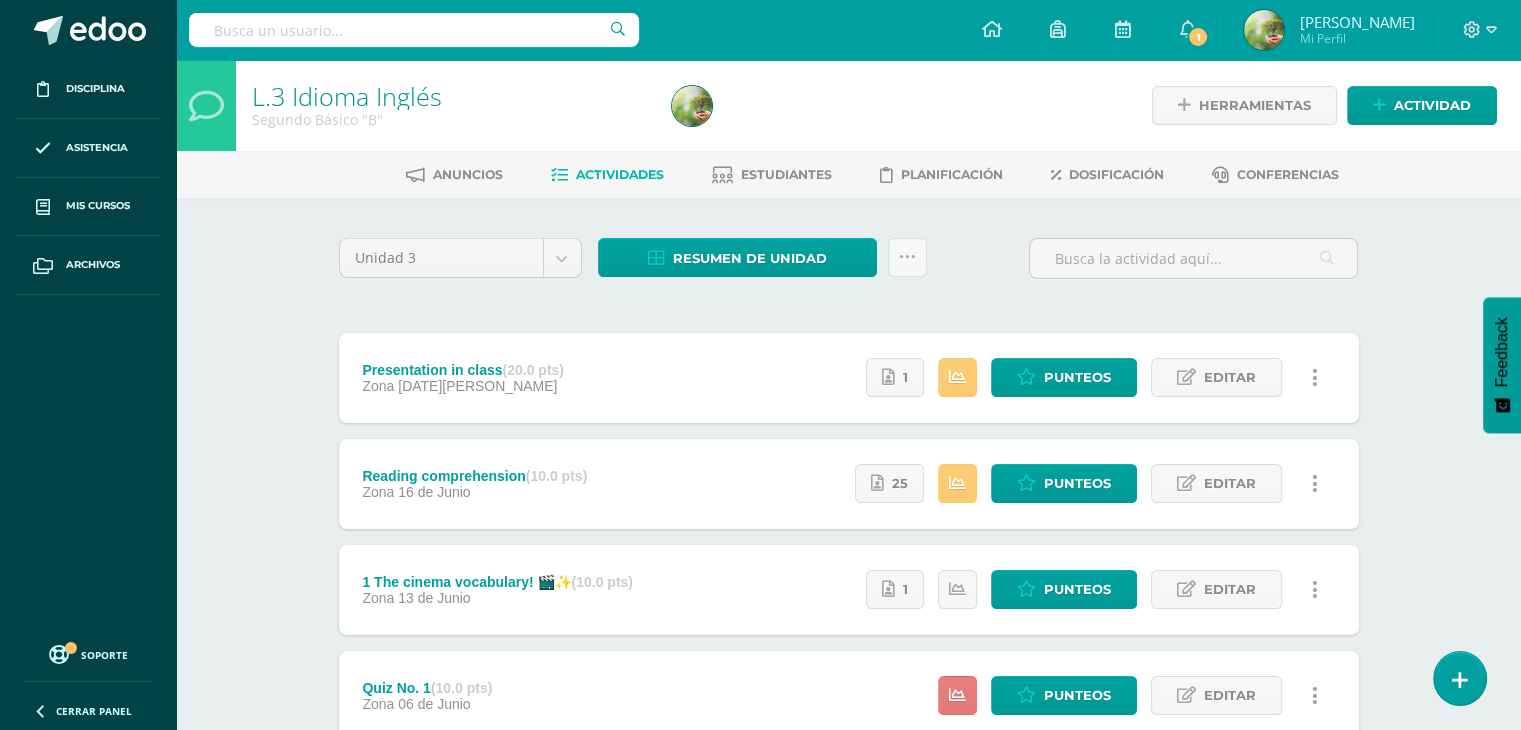 click at bounding box center [957, 695] 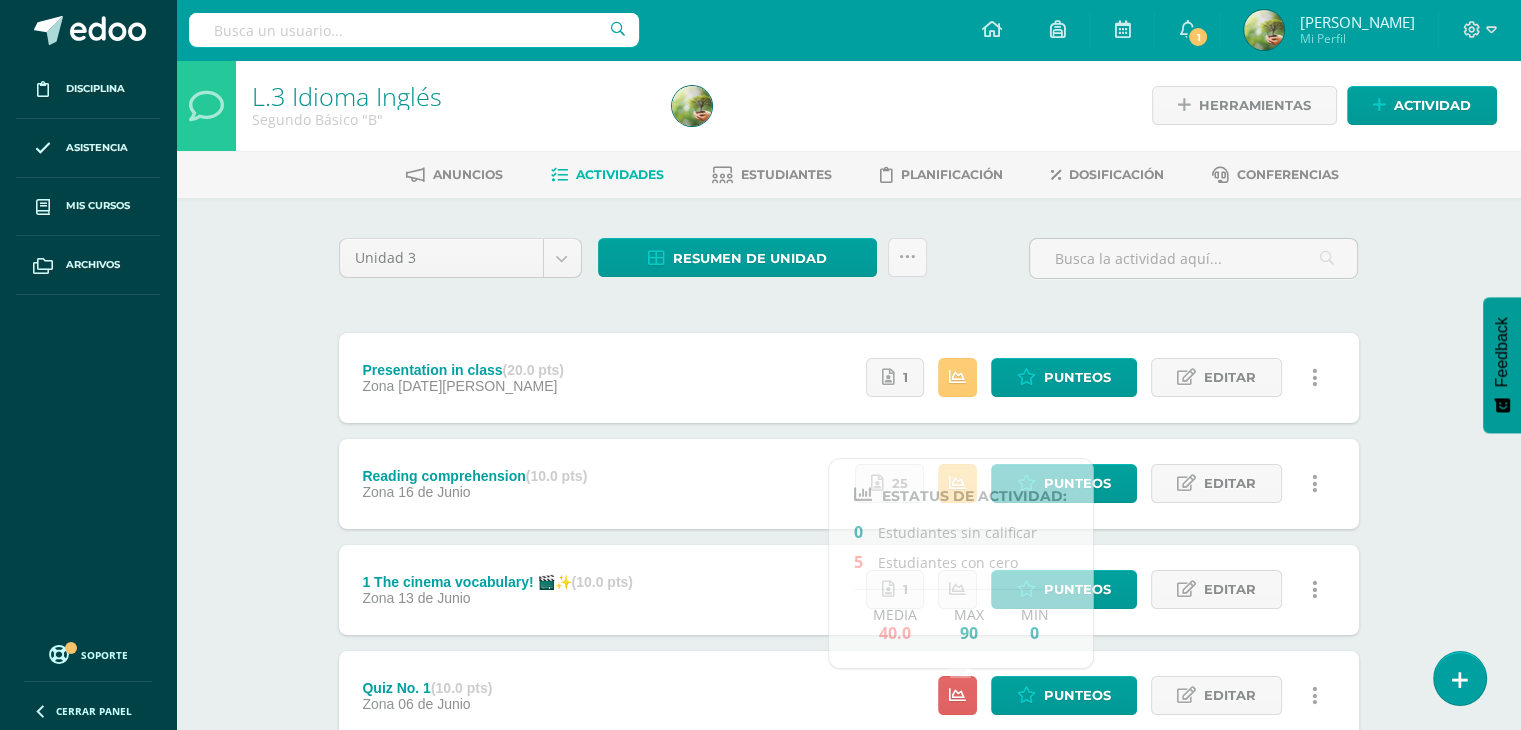 click on "L.3 Idioma Inglés
Segundo Básico "B"
Herramientas
Detalle de asistencias
Actividad
Anuncios
Actividades
Estudiantes
Planificación
Dosificación
Conferencias     Unidad 3                             Unidad 1 Unidad 2 Unidad 3 Unidad 4 Resumen de unidad
Descargar como HTML
Descargar como PDF
Descargar como XLS
Subir actividades en masa
Enviar punteos a revision
Historial de actividad
¿Estás seguro que deseas  Enviar a revisión  las notas de este curso?
Cancelar Creación  y
0" at bounding box center [848, 467] 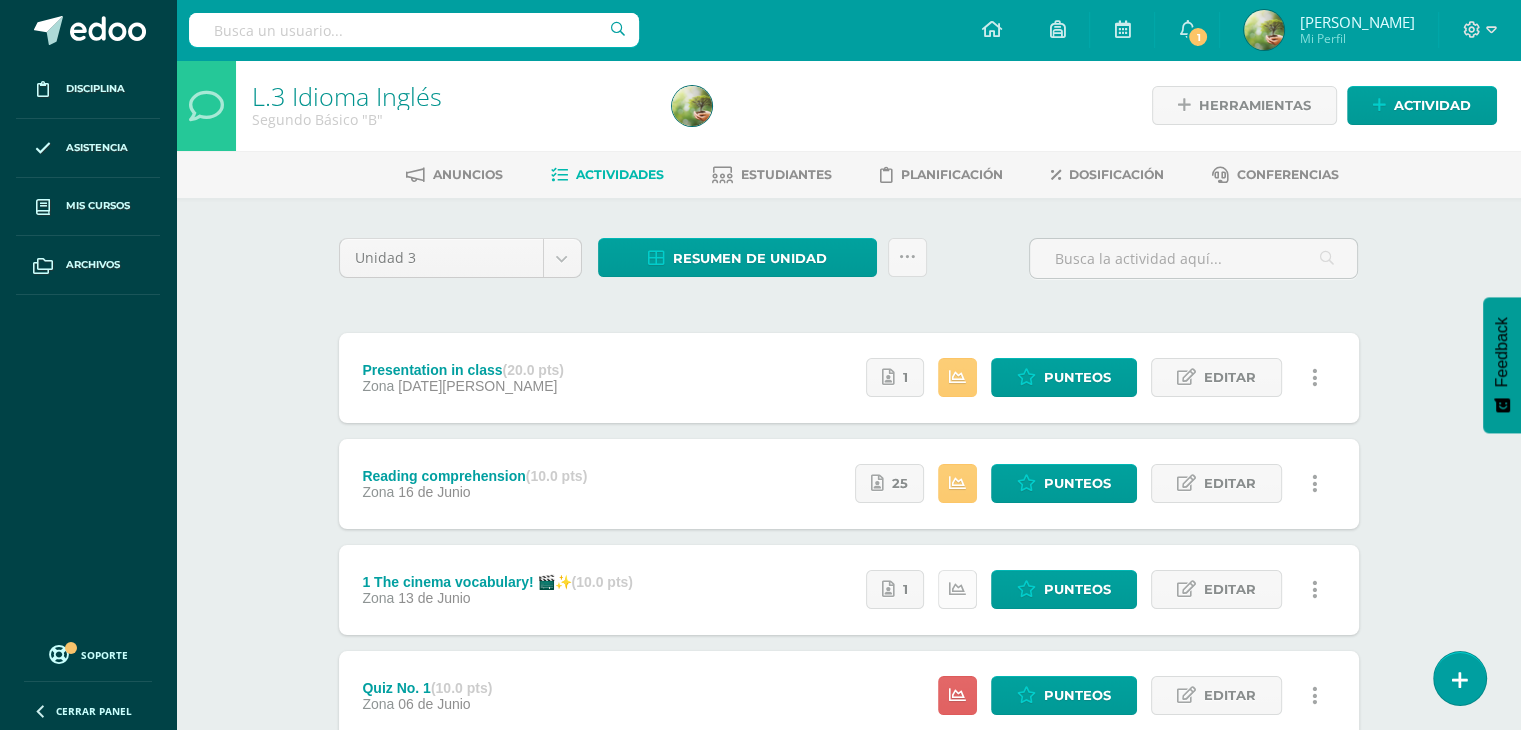 click at bounding box center (957, 589) 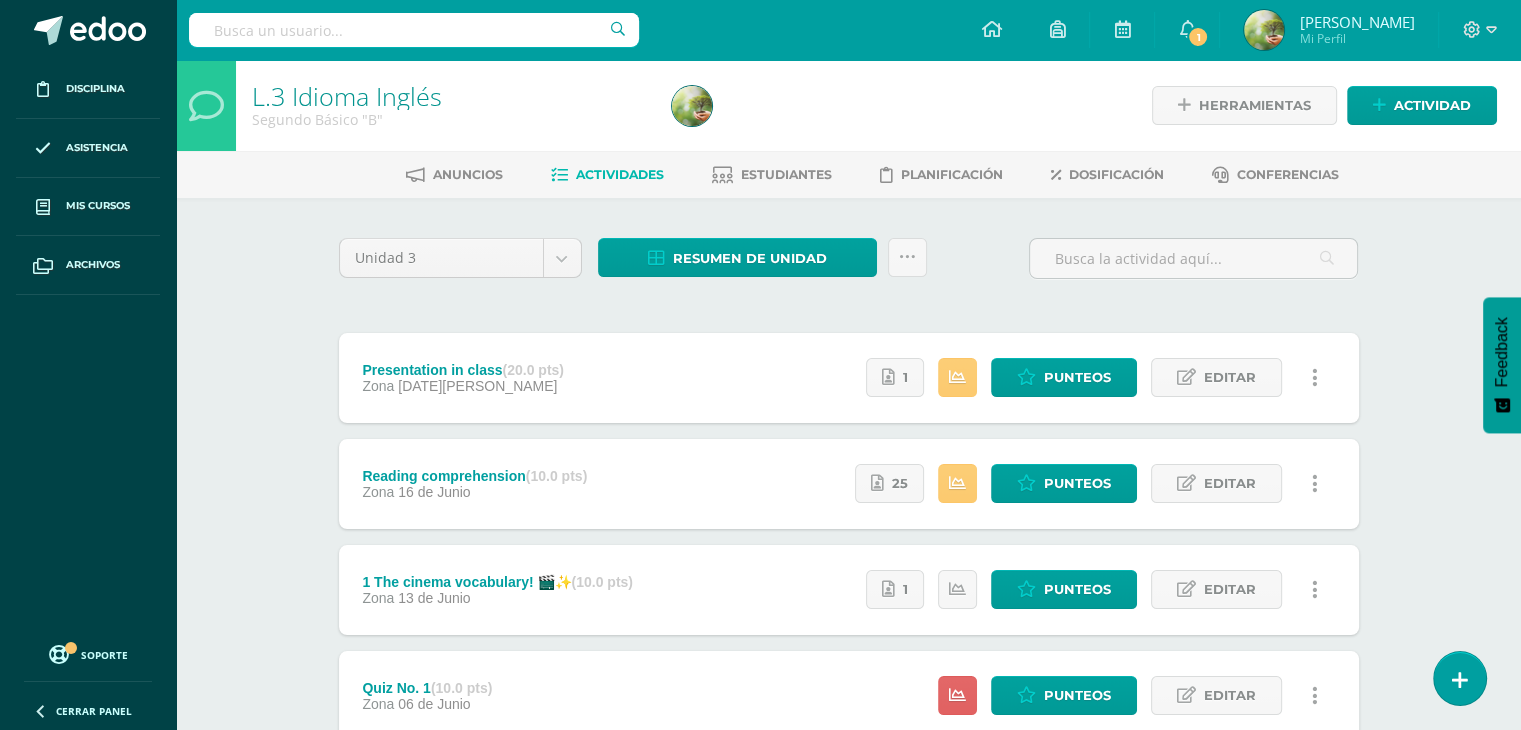 click on "L.3 Idioma Inglés
Segundo Básico "B"
Herramientas
Detalle de asistencias
Actividad
Anuncios
Actividades
Estudiantes
Planificación
Dosificación
Conferencias     Unidad 3                             Unidad 1 Unidad 2 Unidad 3 Unidad 4 Resumen de unidad
Descargar como HTML
Descargar como PDF
Descargar como XLS
Subir actividades en masa
Enviar punteos a revision
Historial de actividad
¿Estás seguro que deseas  Enviar a revisión  las notas de este curso?
Cancelar Creación  y
0" at bounding box center (848, 467) 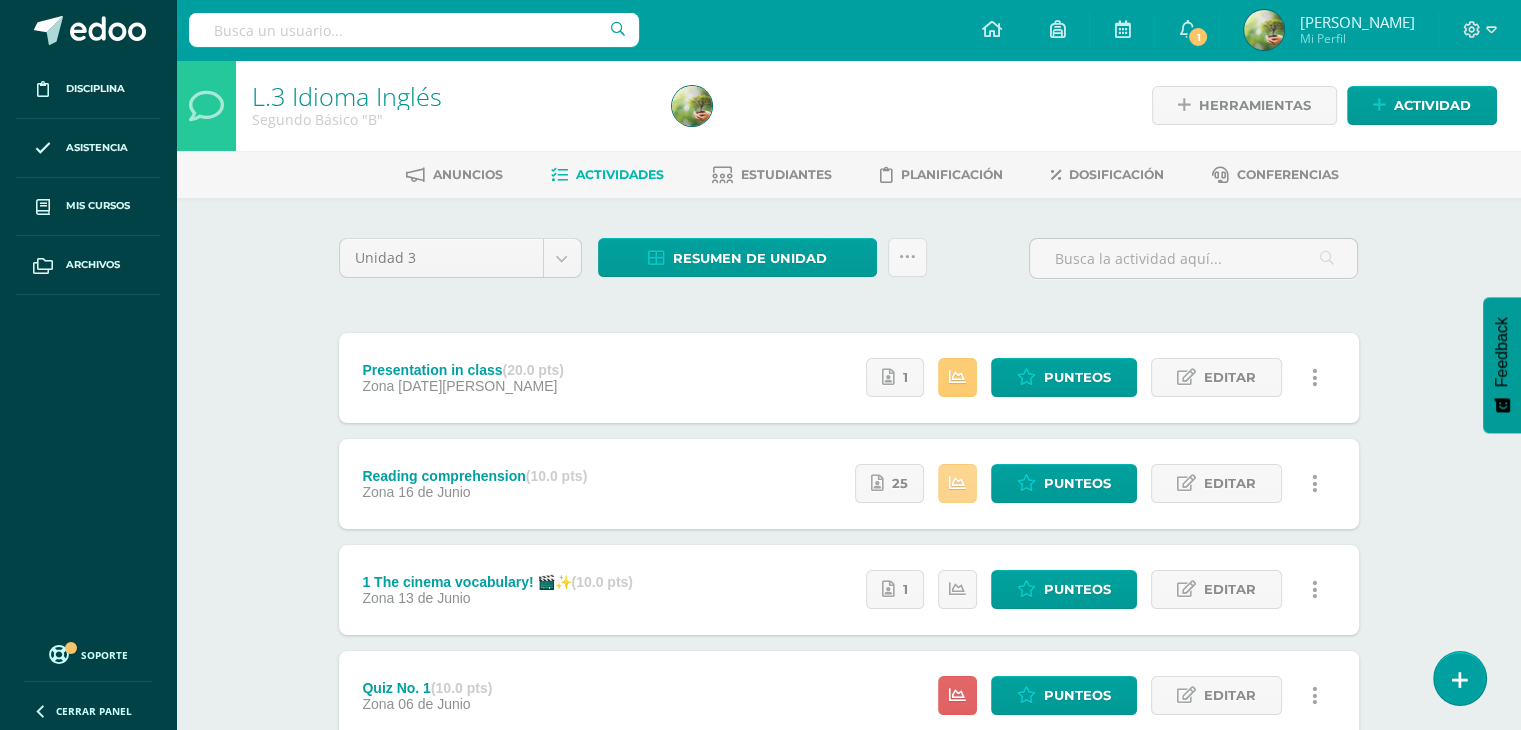 click at bounding box center (957, 483) 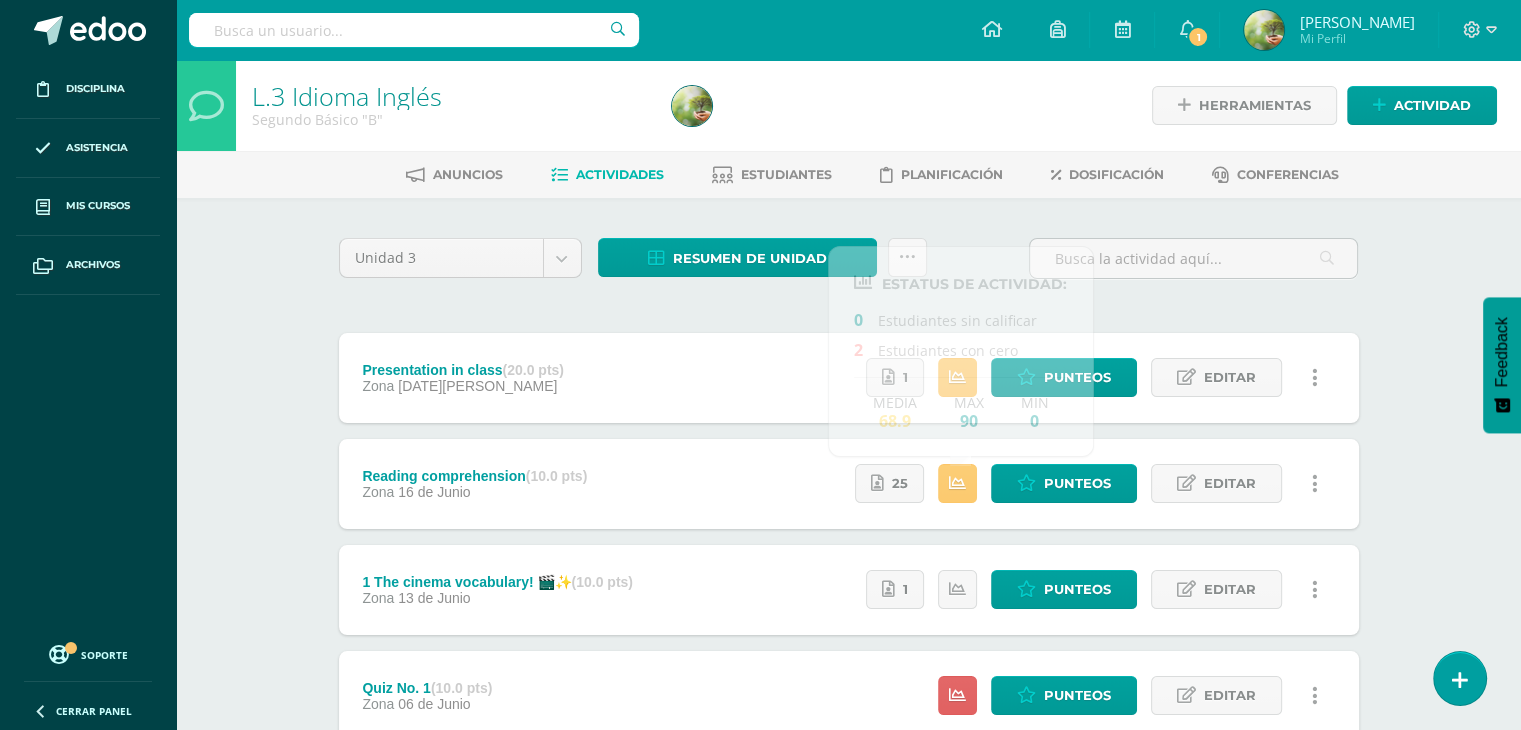 click on "L.3 Idioma Inglés
Segundo Básico "B"
Herramientas
Detalle de asistencias
Actividad
Anuncios
Actividades
Estudiantes
Planificación
Dosificación
Conferencias     Unidad 3                             Unidad 1 Unidad 2 Unidad 3 Unidad 4 Resumen de unidad
Descargar como HTML
Descargar como PDF
Descargar como XLS
Subir actividades en masa
Enviar punteos a revision
Historial de actividad
¿Estás seguro que deseas  Enviar a revisión  las notas de este curso?
Cancelar Creación  y
0" at bounding box center [848, 467] 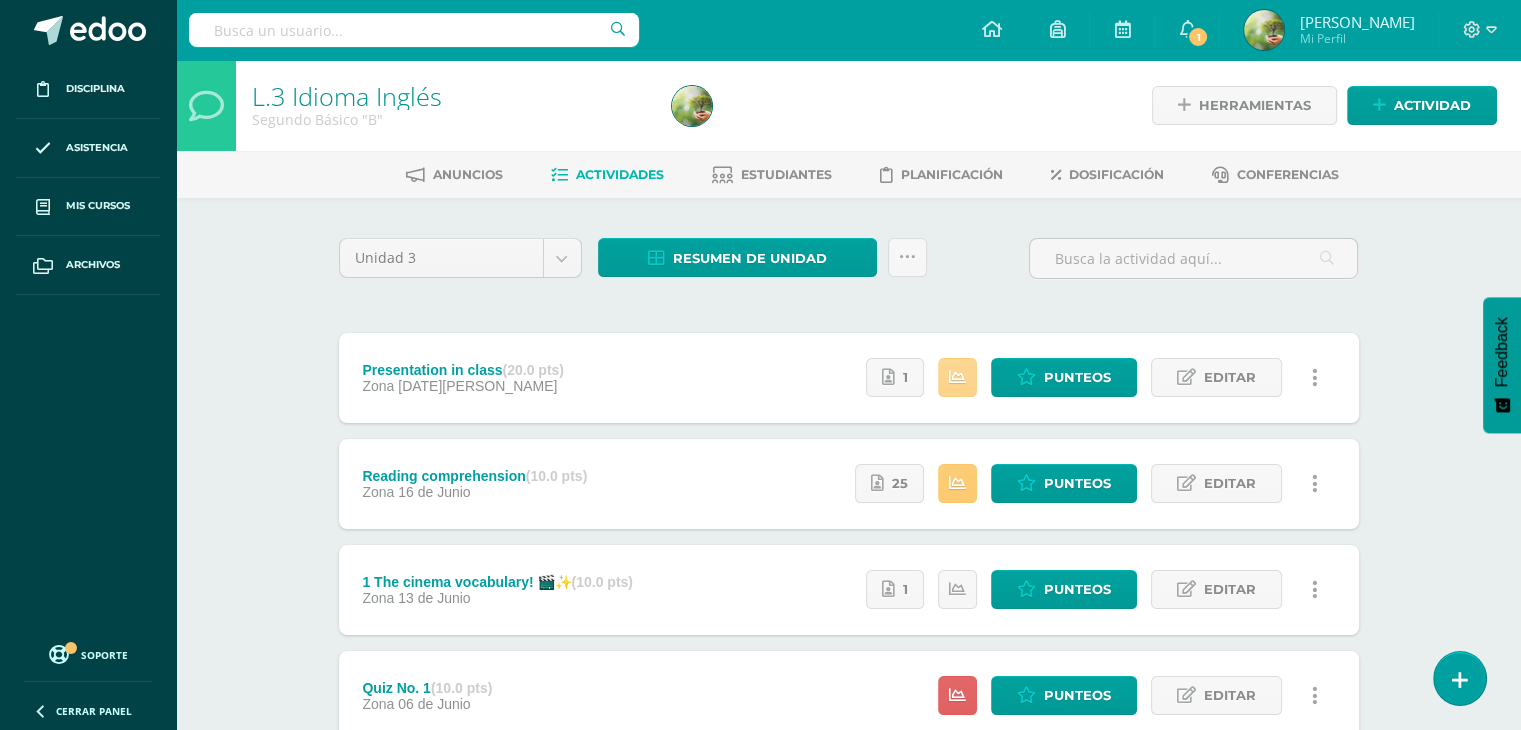 click at bounding box center (957, 377) 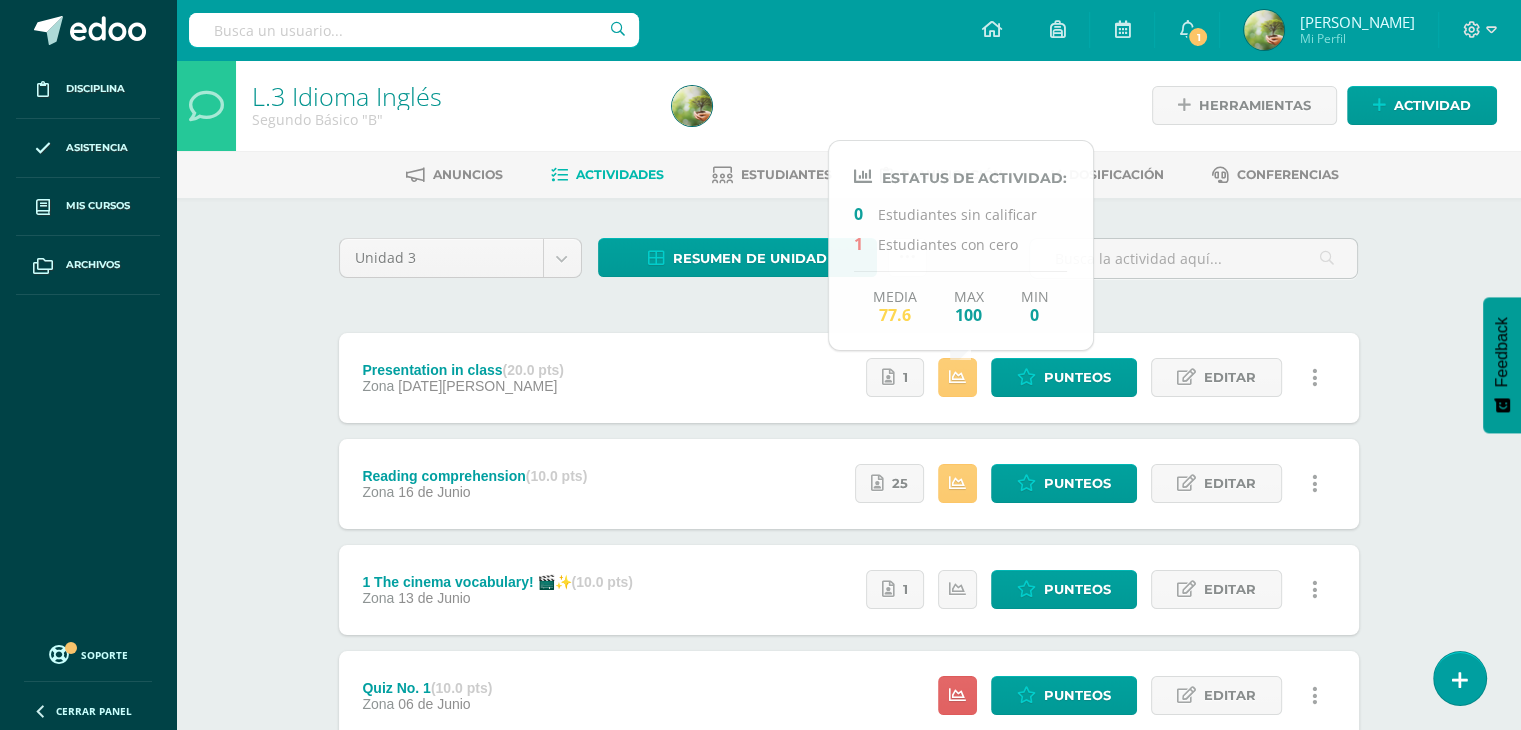 click on "L.3 Idioma Inglés
Segundo Básico "B"
Herramientas
Detalle de asistencias
Actividad
Anuncios
Actividades
Estudiantes
Planificación
Dosificación
Conferencias     Unidad 3                             Unidad 1 Unidad 2 Unidad 3 Unidad 4 Resumen de unidad
Descargar como HTML
Descargar como PDF
Descargar como XLS
Subir actividades en masa
Enviar punteos a revision
Historial de actividad
¿Estás seguro que deseas  Enviar a revisión  las notas de este curso?
Cancelar Creación  y
1" at bounding box center [848, 467] 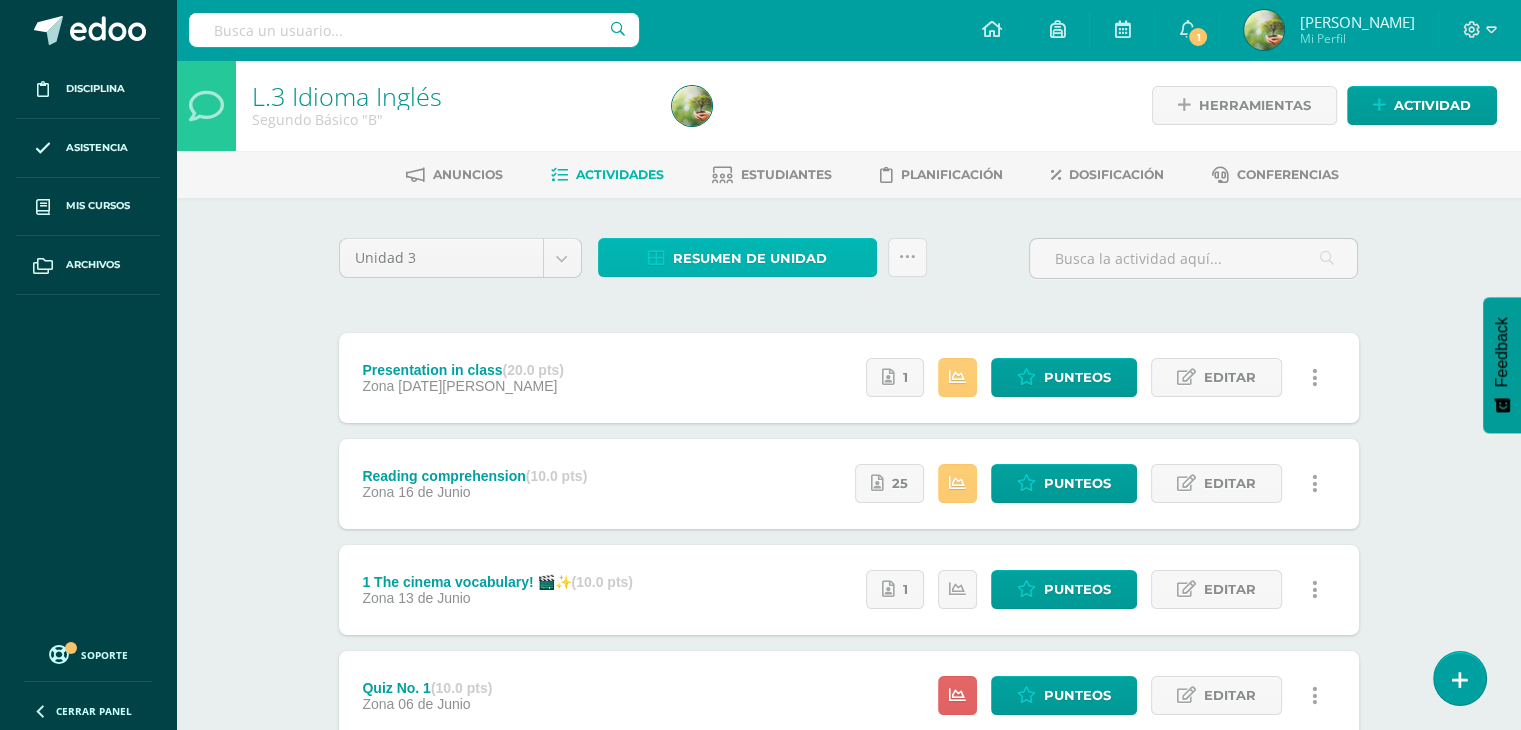 click on "Resumen de unidad" at bounding box center (750, 258) 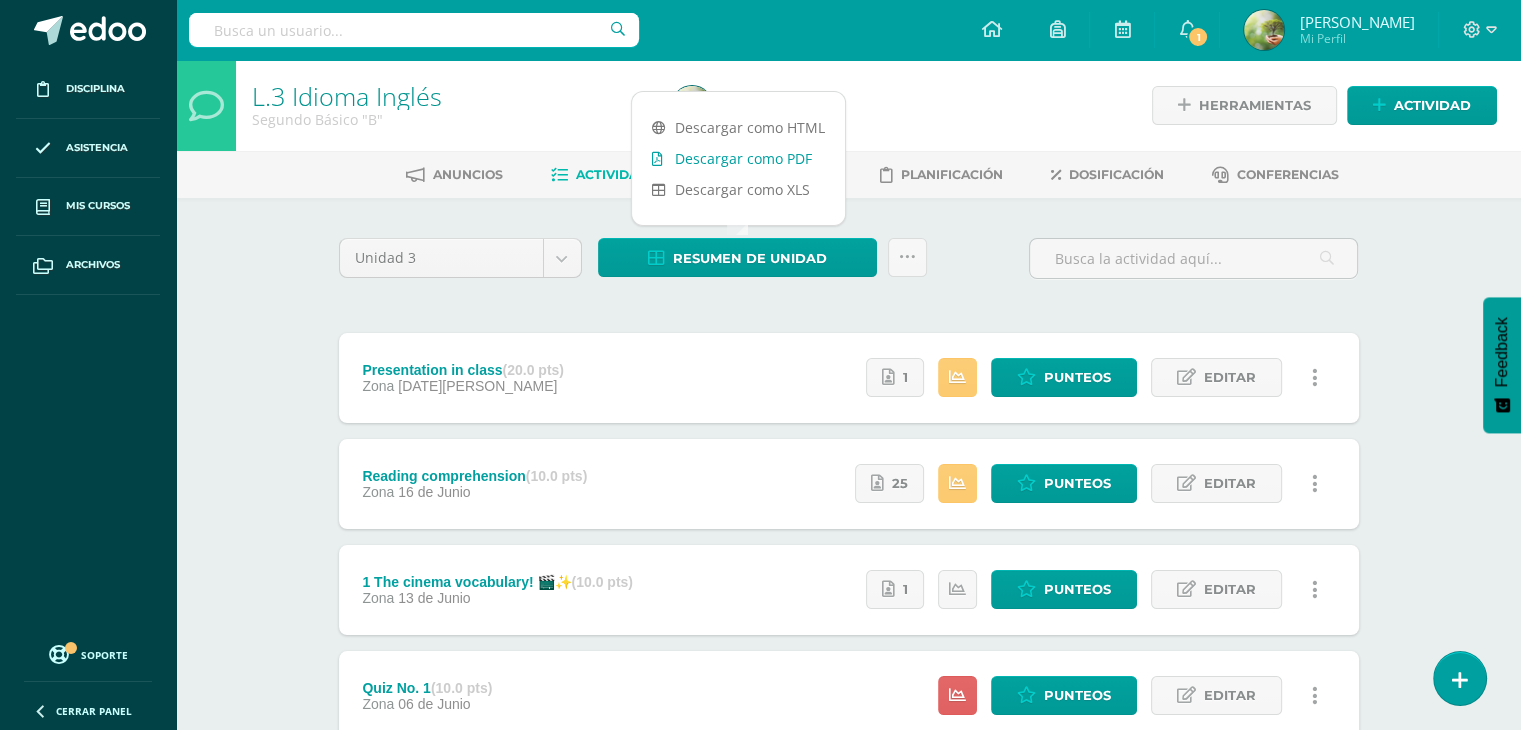 click on "Descargar como PDF" at bounding box center (738, 158) 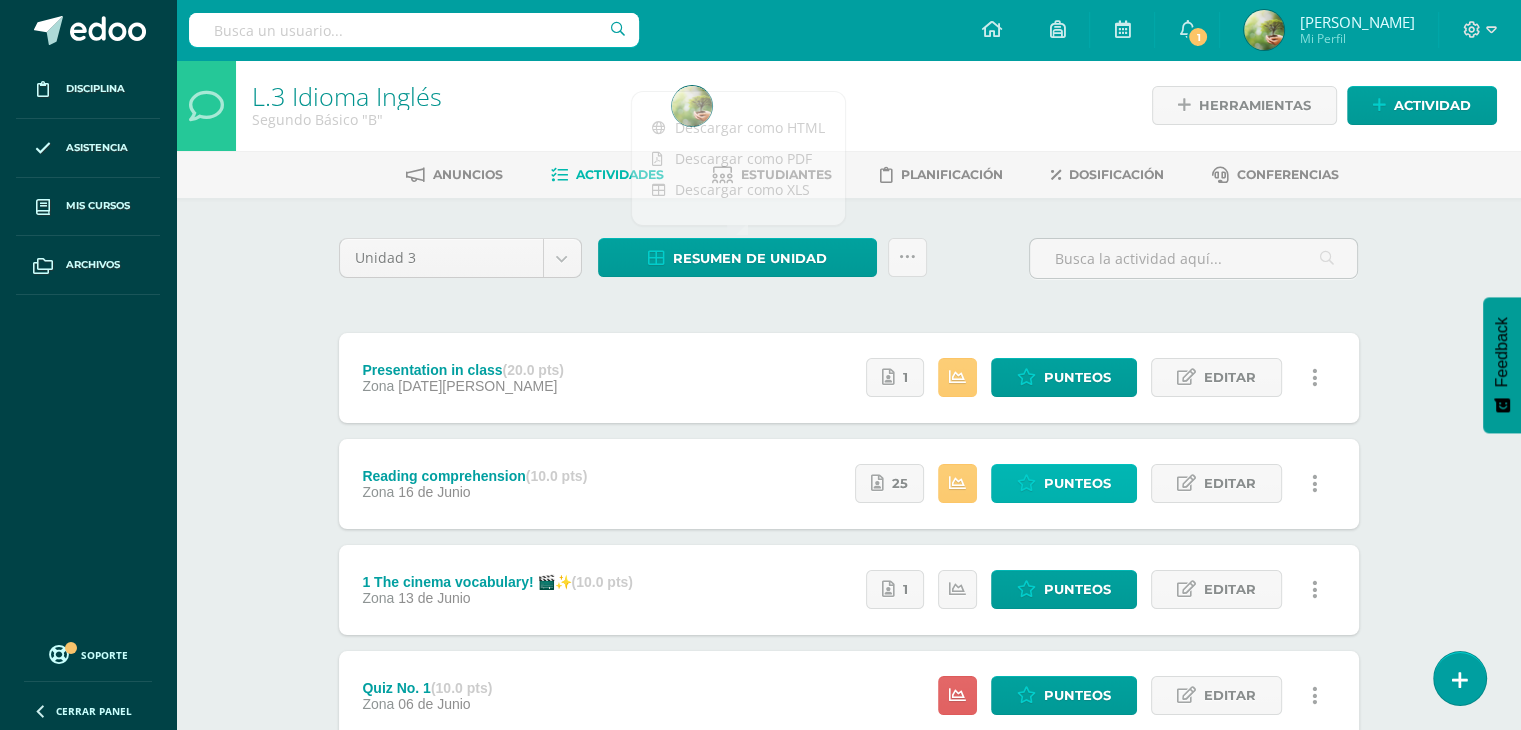click on "Punteos" at bounding box center (1077, 483) 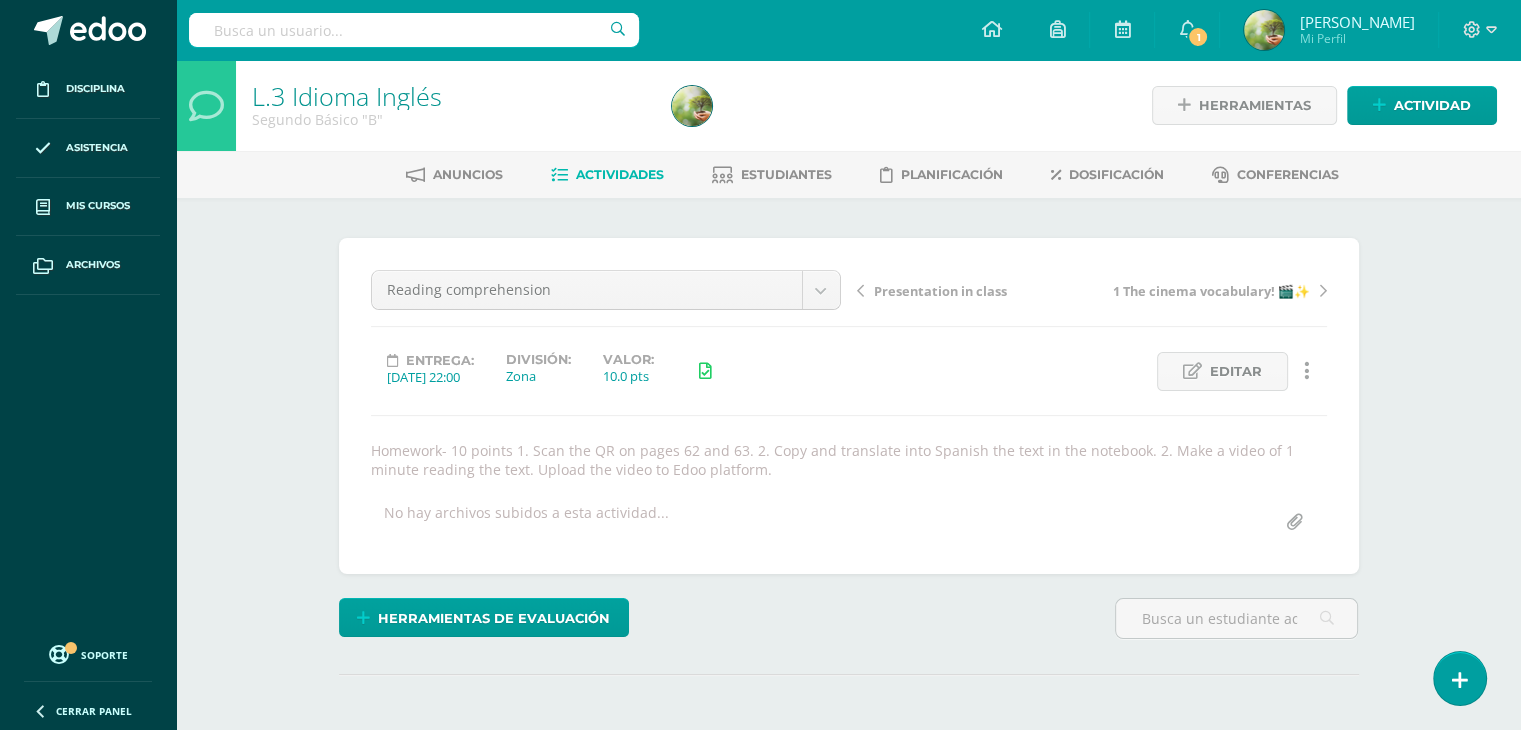 scroll, scrollTop: 0, scrollLeft: 0, axis: both 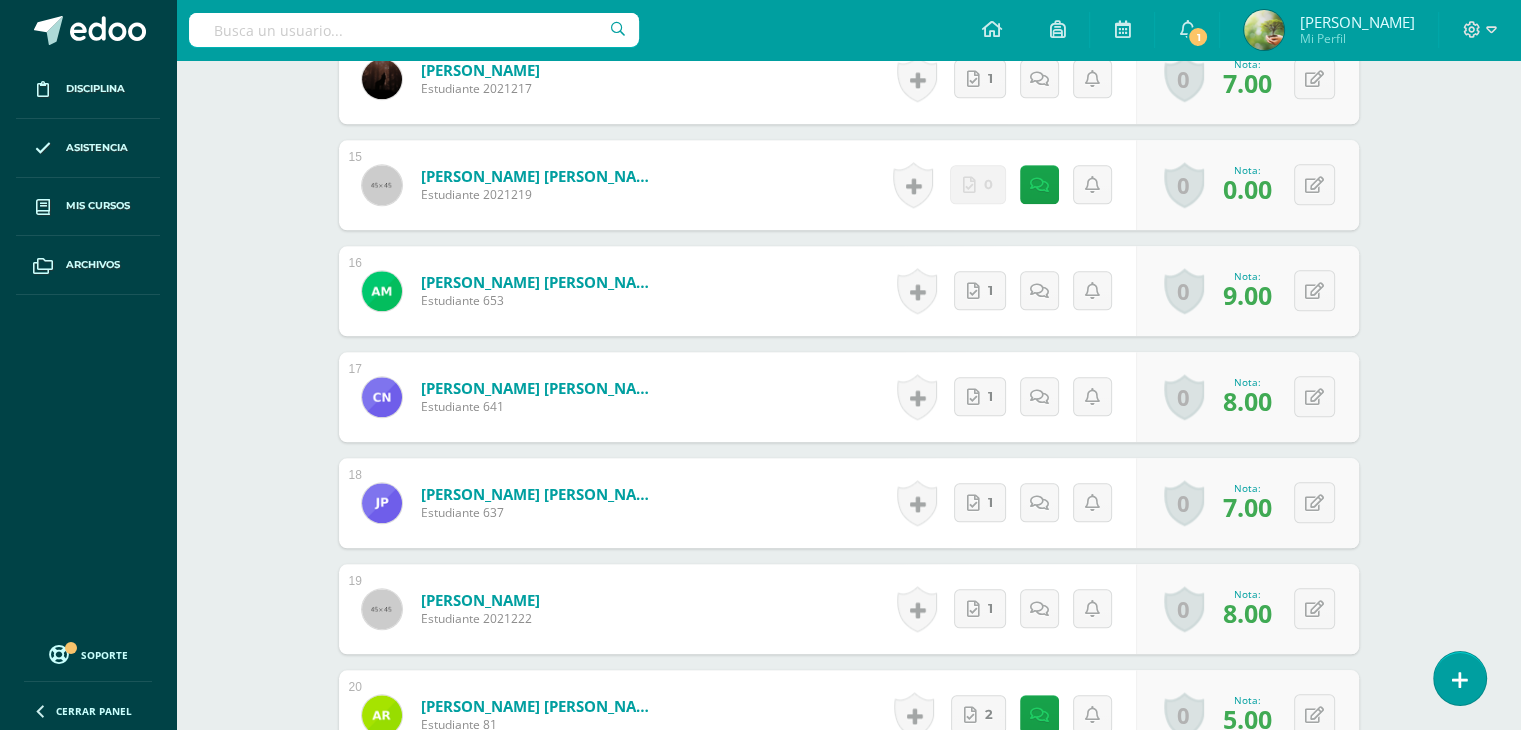 click on "¿Estás seguro que quieres  eliminar  esta actividad?
Esto borrará la actividad y cualquier nota que hayas registrado
permanentemente. Esta acción no se puede revertir. Cancelar Eliminar
Administración de escalas de valoración
escala de valoración
Aún no has creado una escala de valoración.
Cancelar Agregar nueva escala de valoración: Agrega una división a la escala de valoración  (ej. Ortografía, redacción, trabajo en equipo, etc.)
Agregar
Cancelar Crear escala de valoración
Agrega listas de cotejo
Mostrar todos                             Mostrar todos Mis listas Generales Comunicación y Lenguaje Matemática Ciencia Estudios Sociales Arte Ejemplo 1" at bounding box center [849, -74] 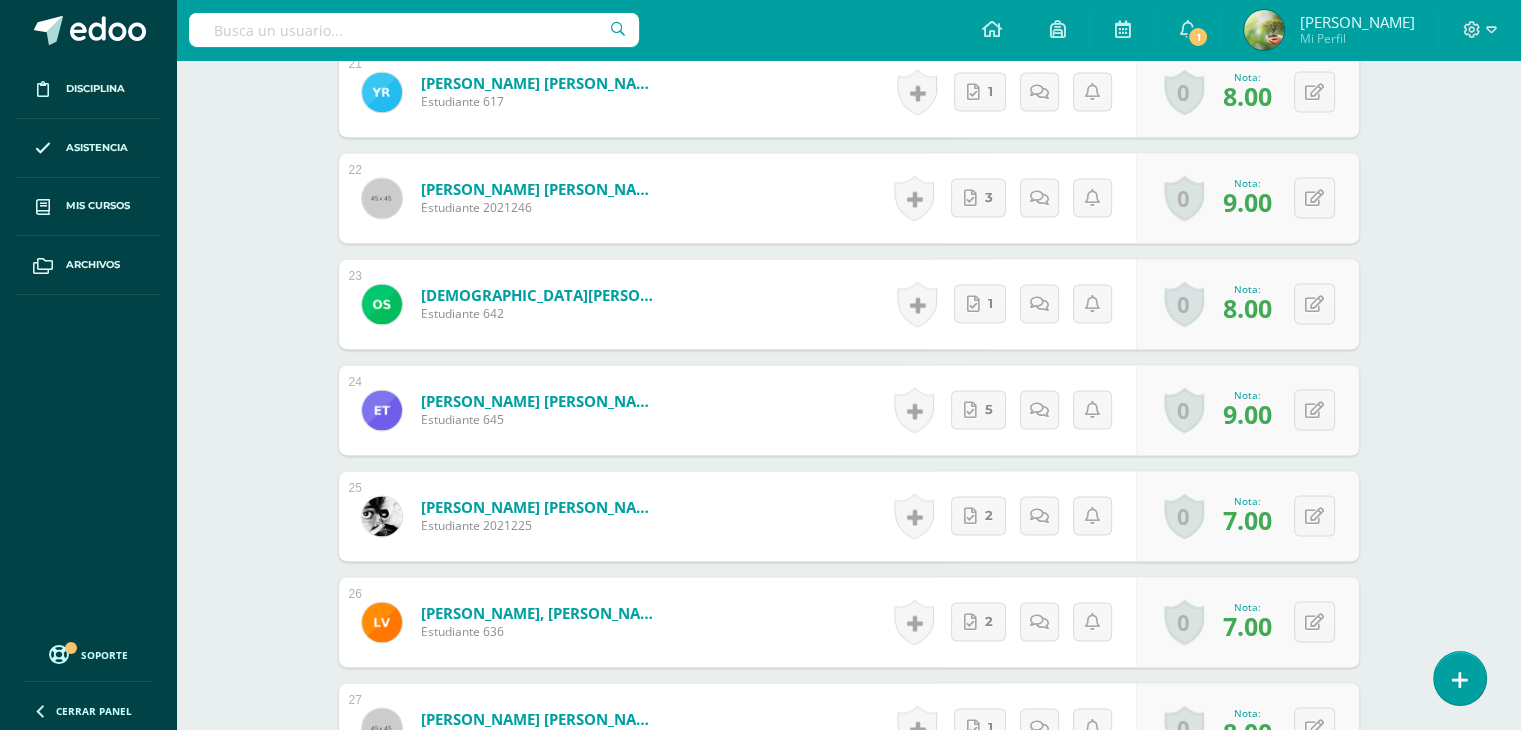 scroll, scrollTop: 2819, scrollLeft: 0, axis: vertical 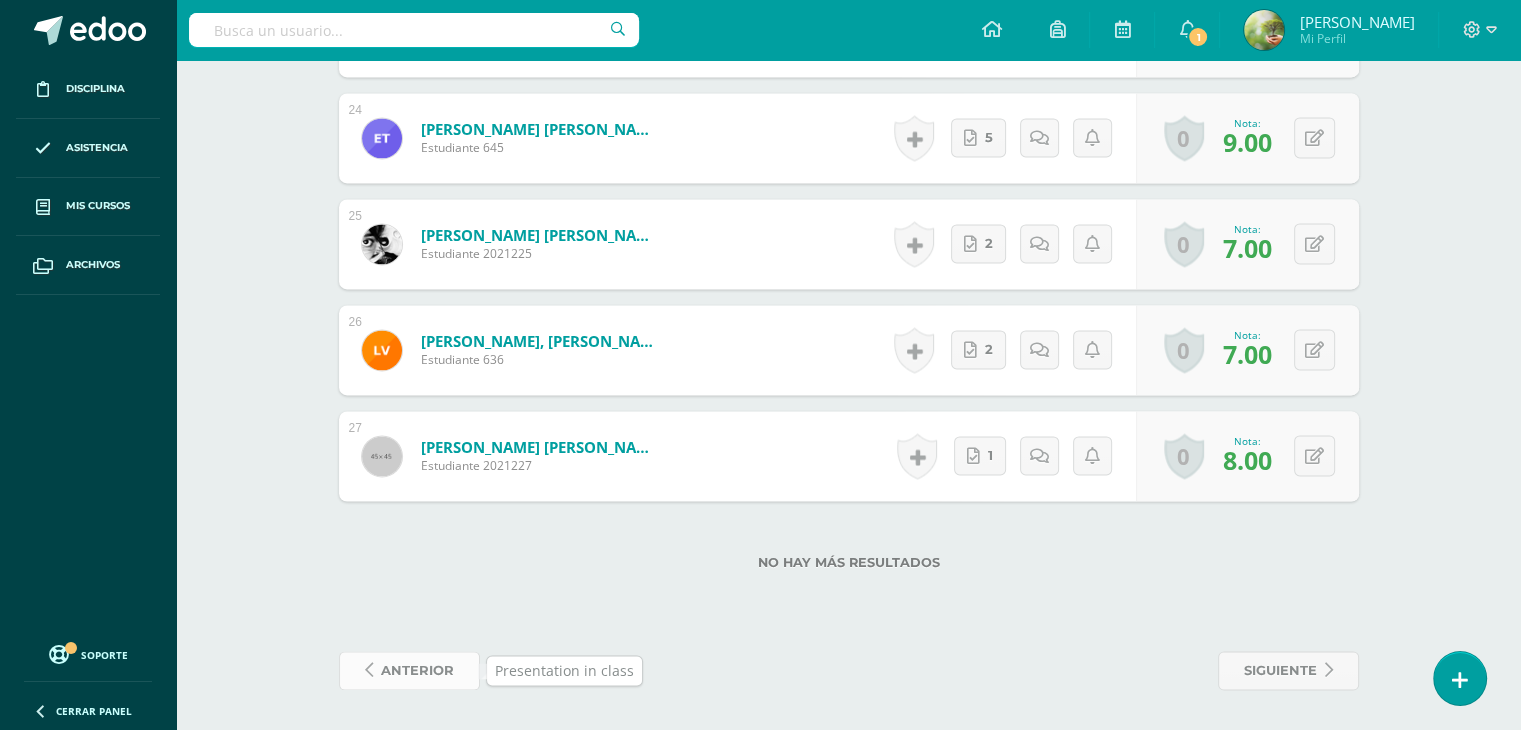 click on "anterior" at bounding box center (417, 670) 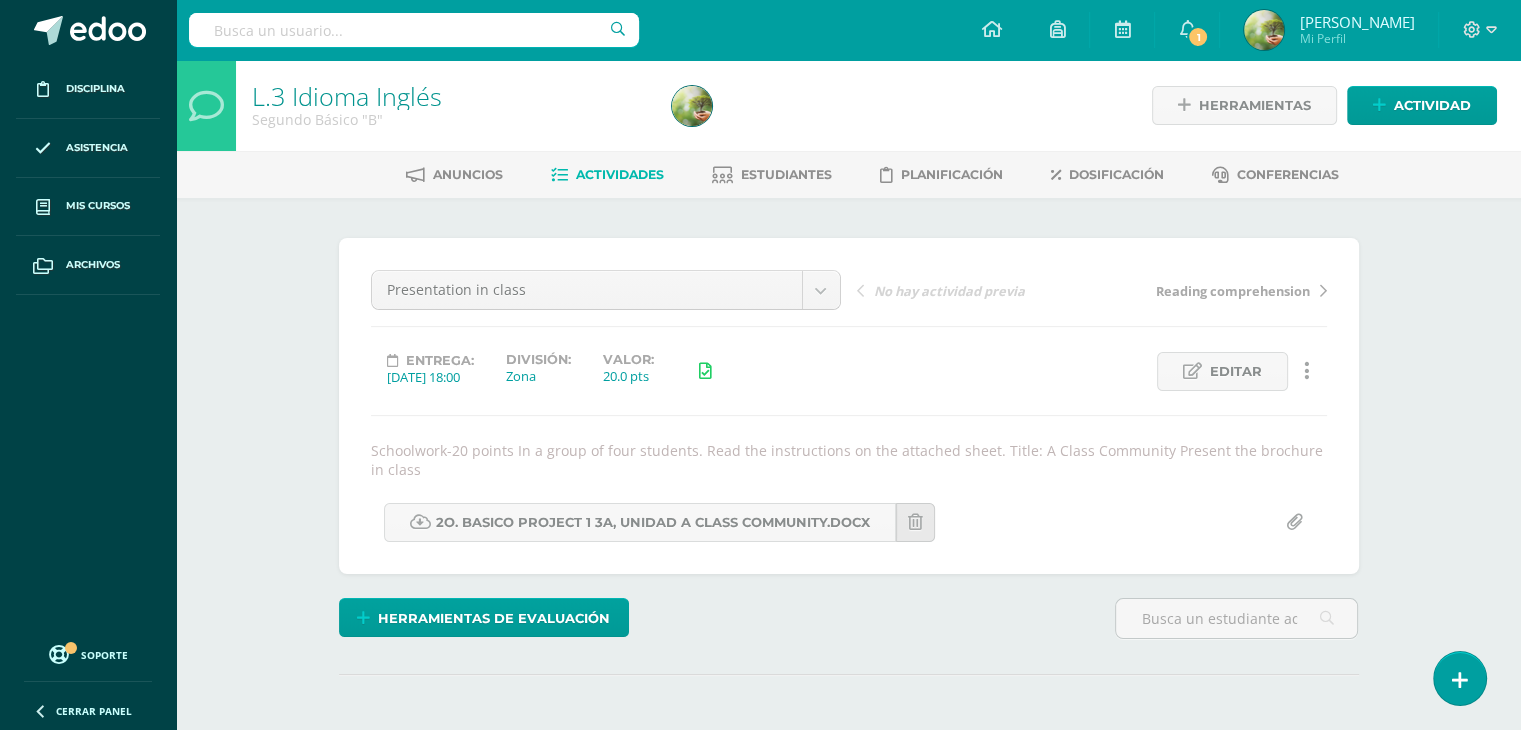 scroll, scrollTop: 0, scrollLeft: 0, axis: both 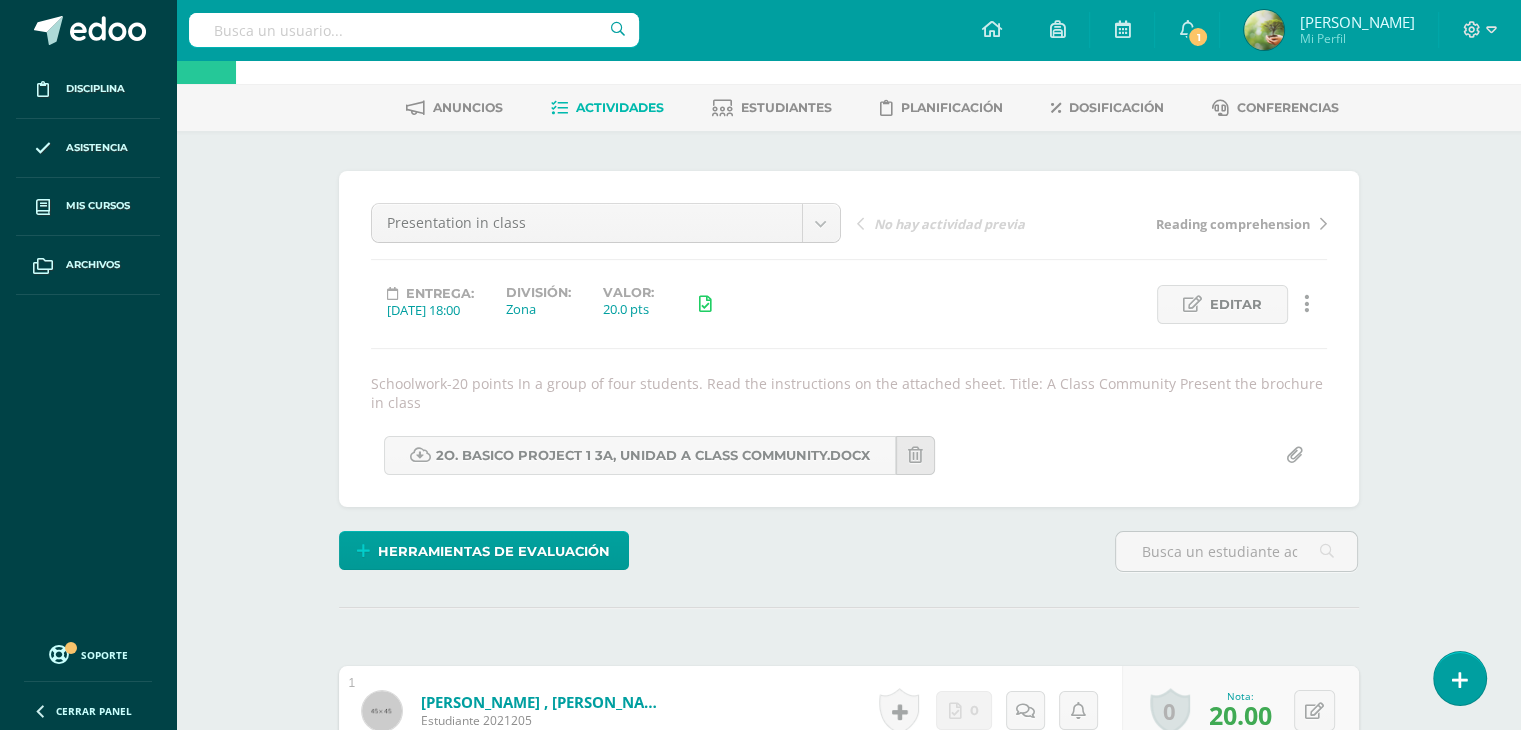 click on "Actividades" at bounding box center [620, 107] 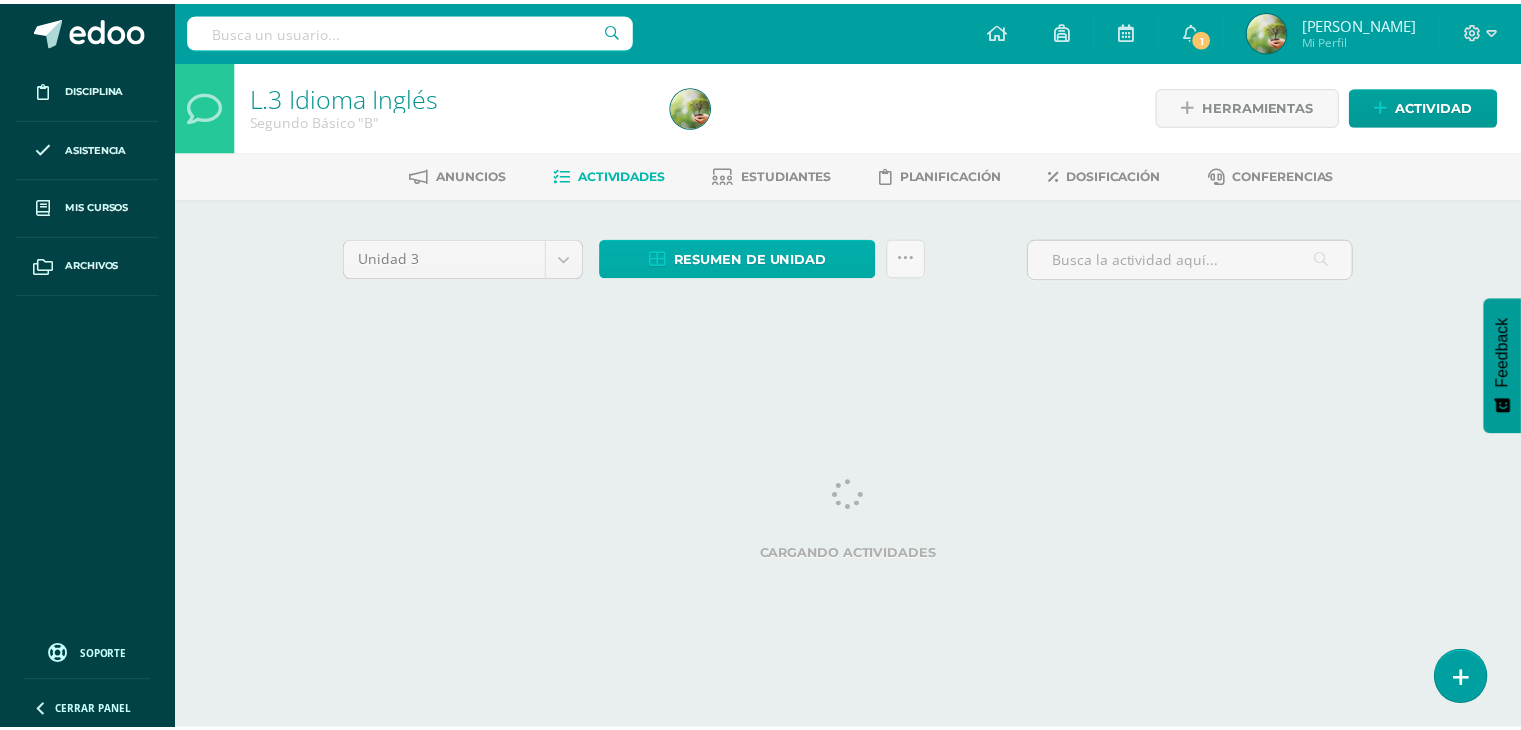 scroll, scrollTop: 0, scrollLeft: 0, axis: both 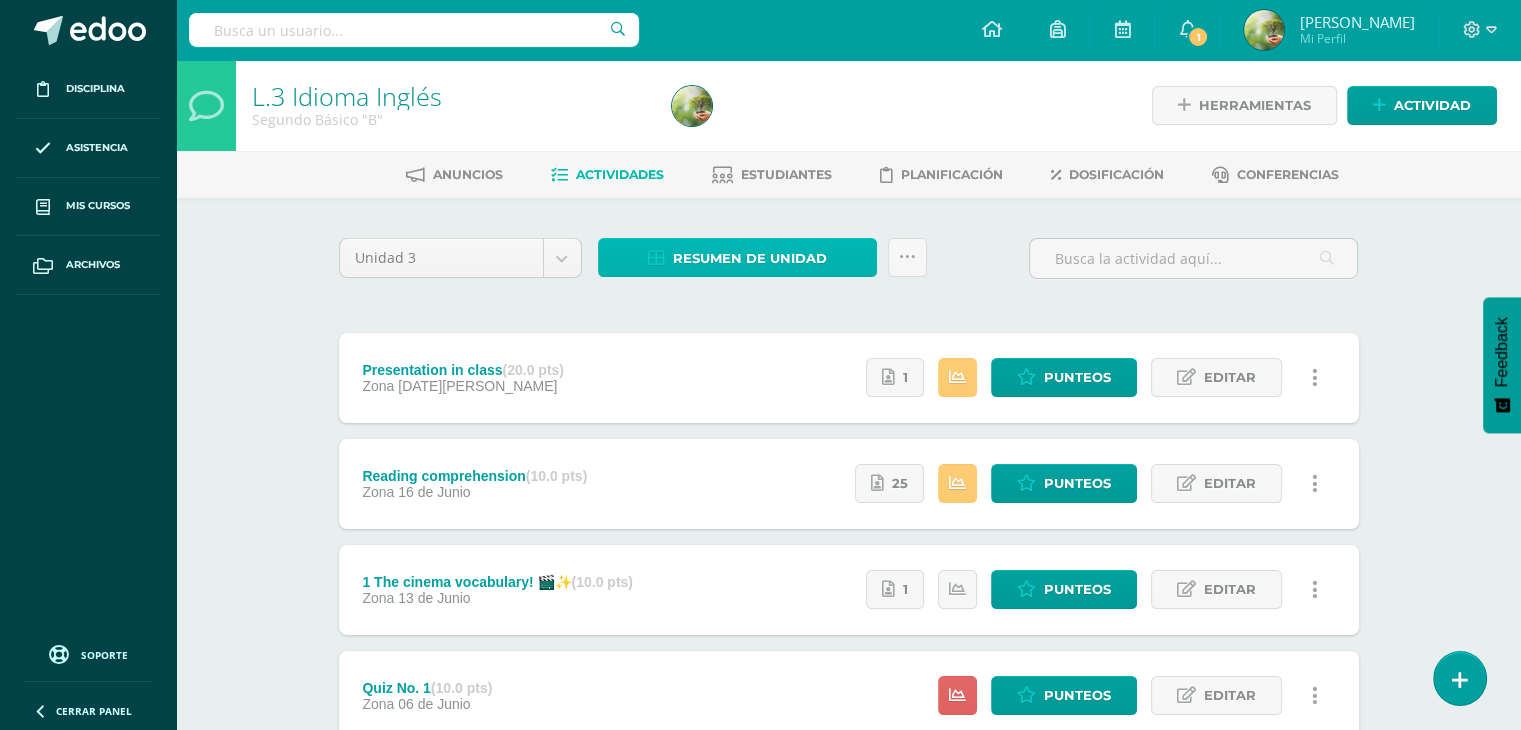 click on "Resumen de unidad" at bounding box center [750, 258] 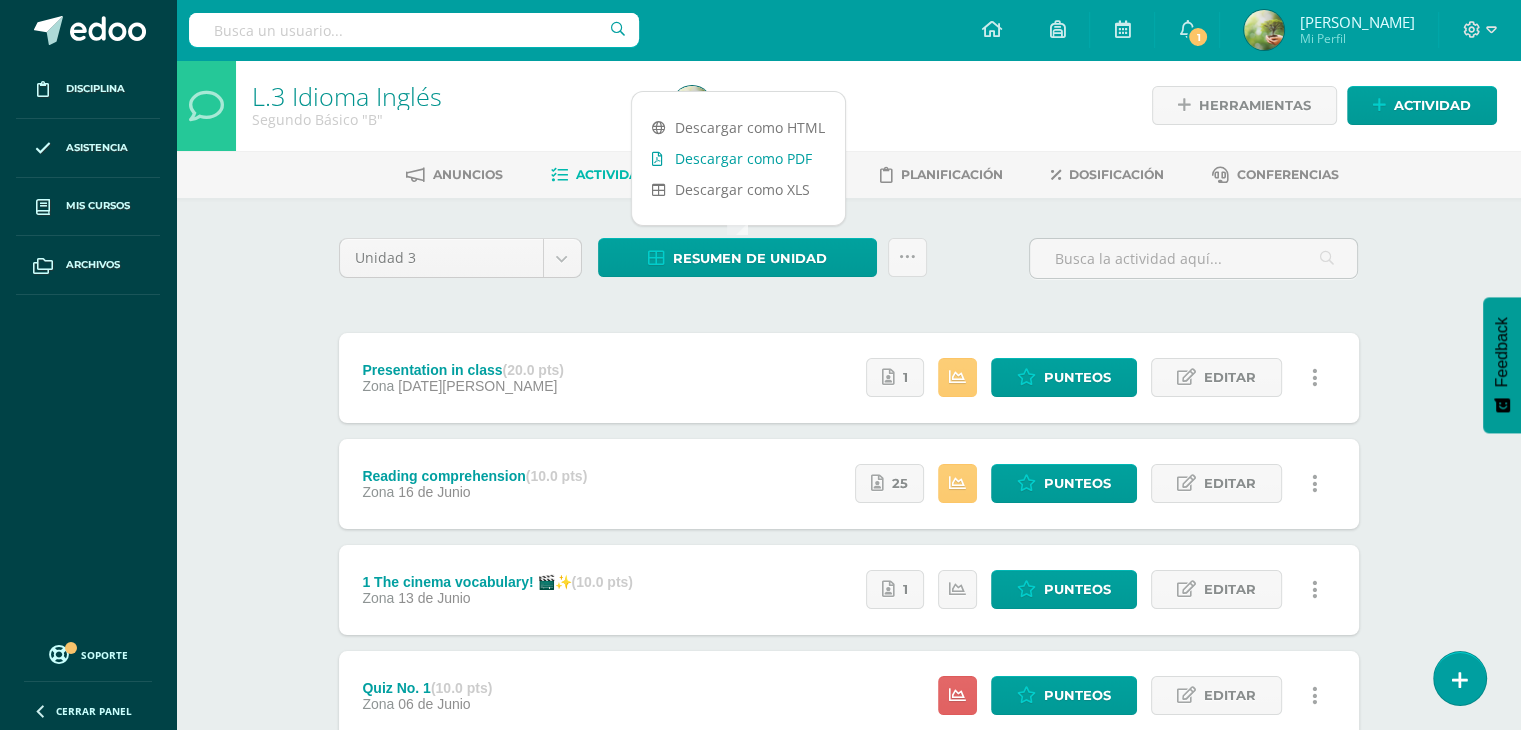 click on "Descargar como PDF" at bounding box center (738, 158) 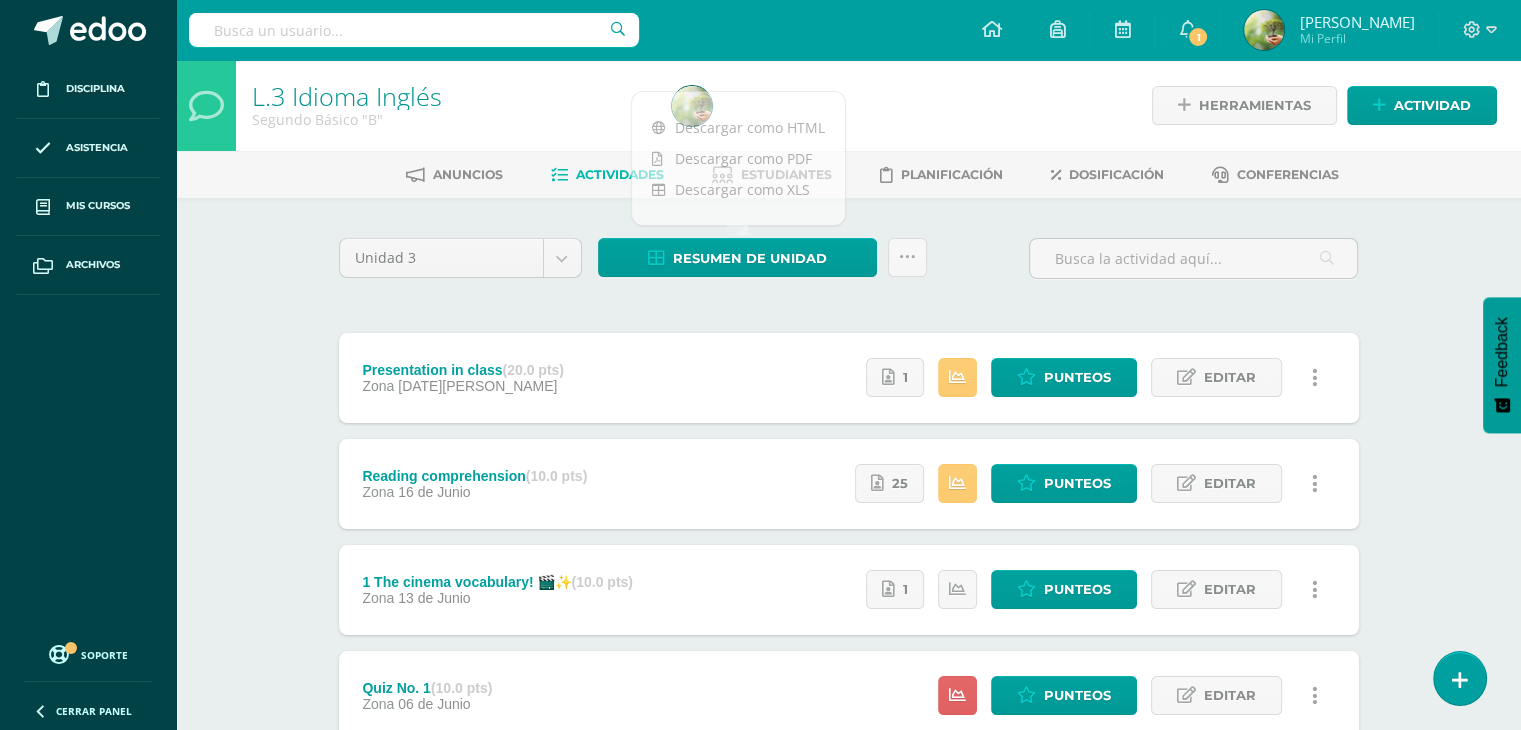 click on "Unidad 3                             Unidad 1 Unidad 2 Unidad 3 Unidad 4 Resumen de unidad
Subir actividades en masa
Enviar punteos a revision
Historial de actividad
¿Estás seguro que deseas  Enviar a revisión  las notas de este curso?
Esta acción  enviará una notificación a tu supervisor y no podrás eliminar o cambiar tus notas.  Esta acción no podrá ser revertida a menos que se te conceda permiso
Cancelar
Enviar a revisión
Creación  y  Calificación   en masa.
Para poder crear actividades y calificar las mismas
deberás subir
un archivo Excel
en el cual incluyas las
Descargar Formato de Excel Cargar formato" at bounding box center [849, 266] 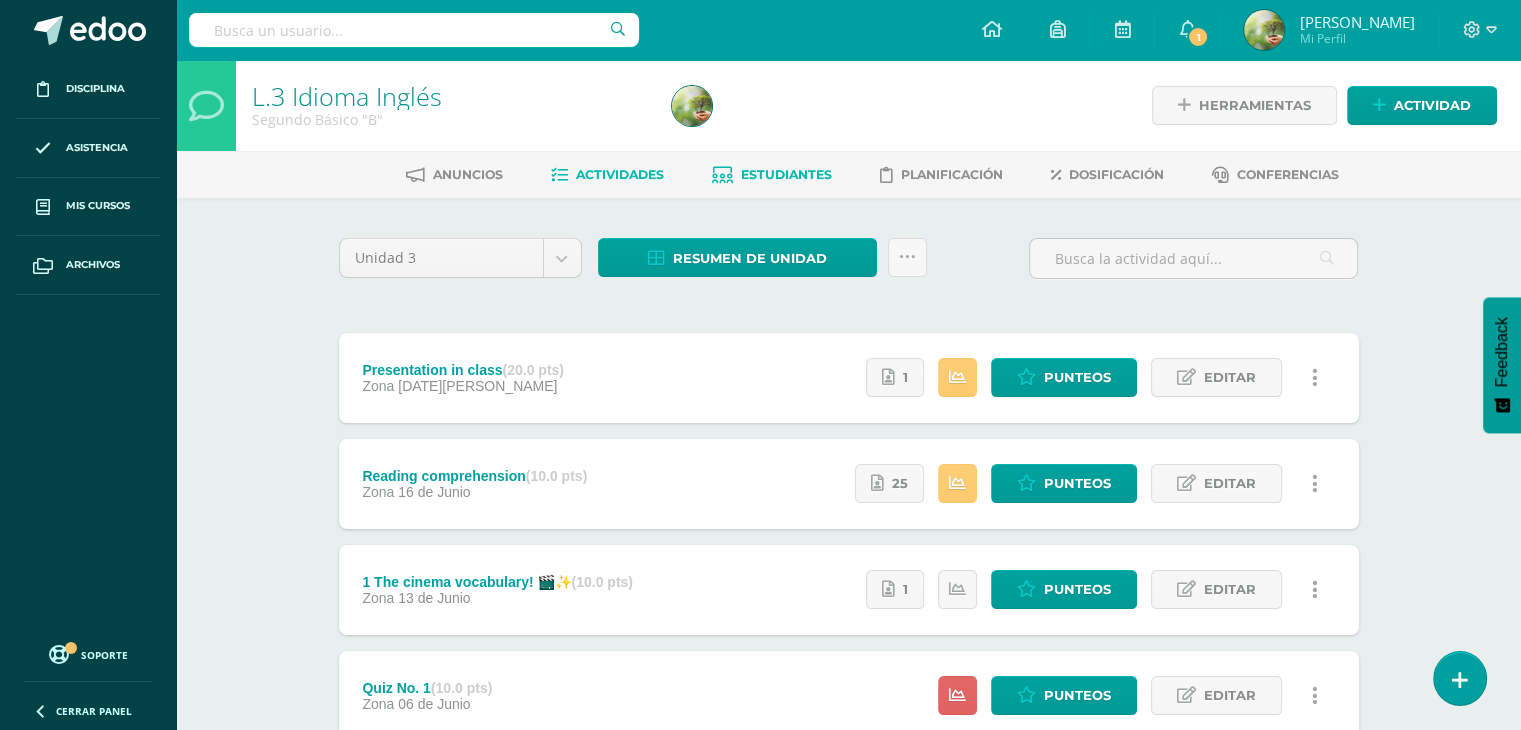 click on "Estudiantes" at bounding box center (786, 174) 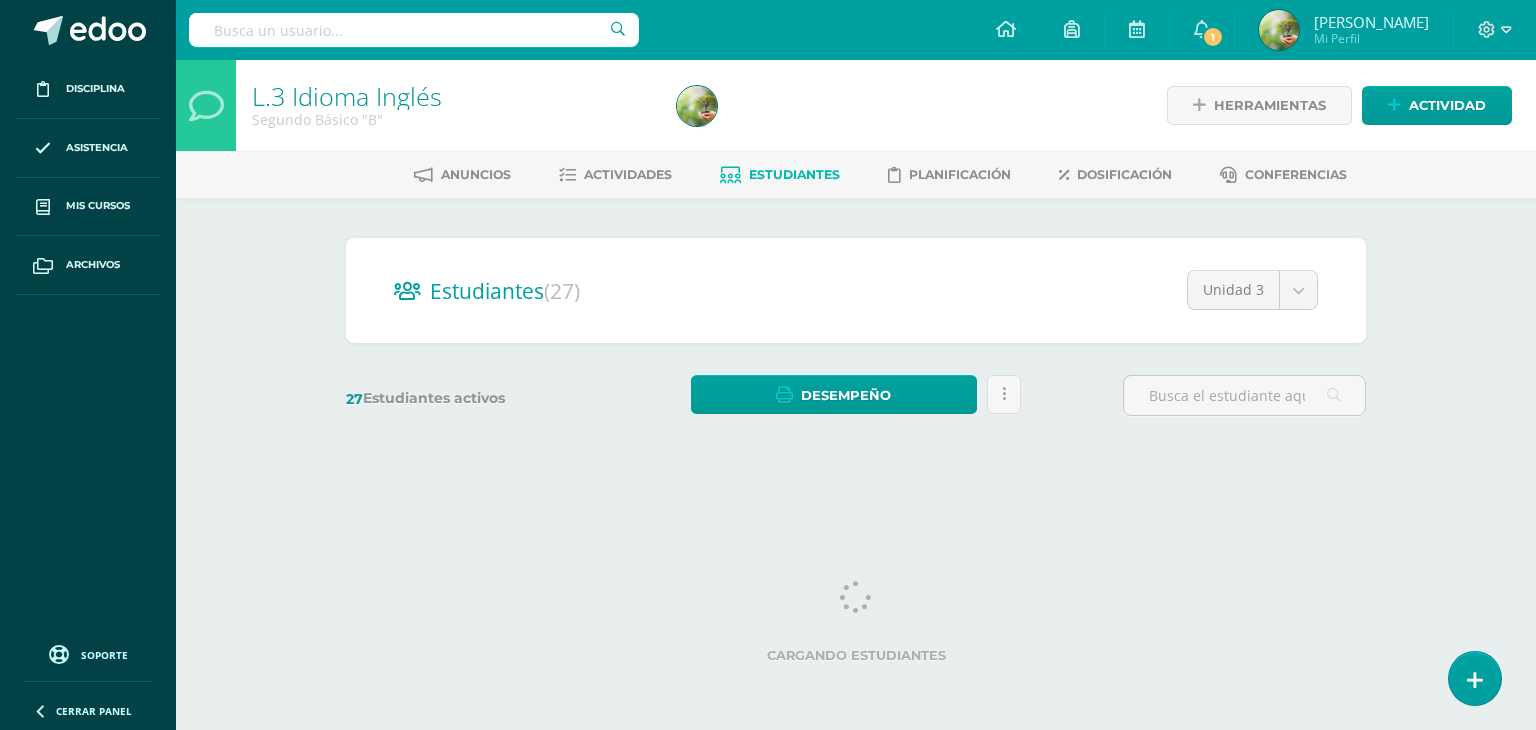 scroll, scrollTop: 0, scrollLeft: 0, axis: both 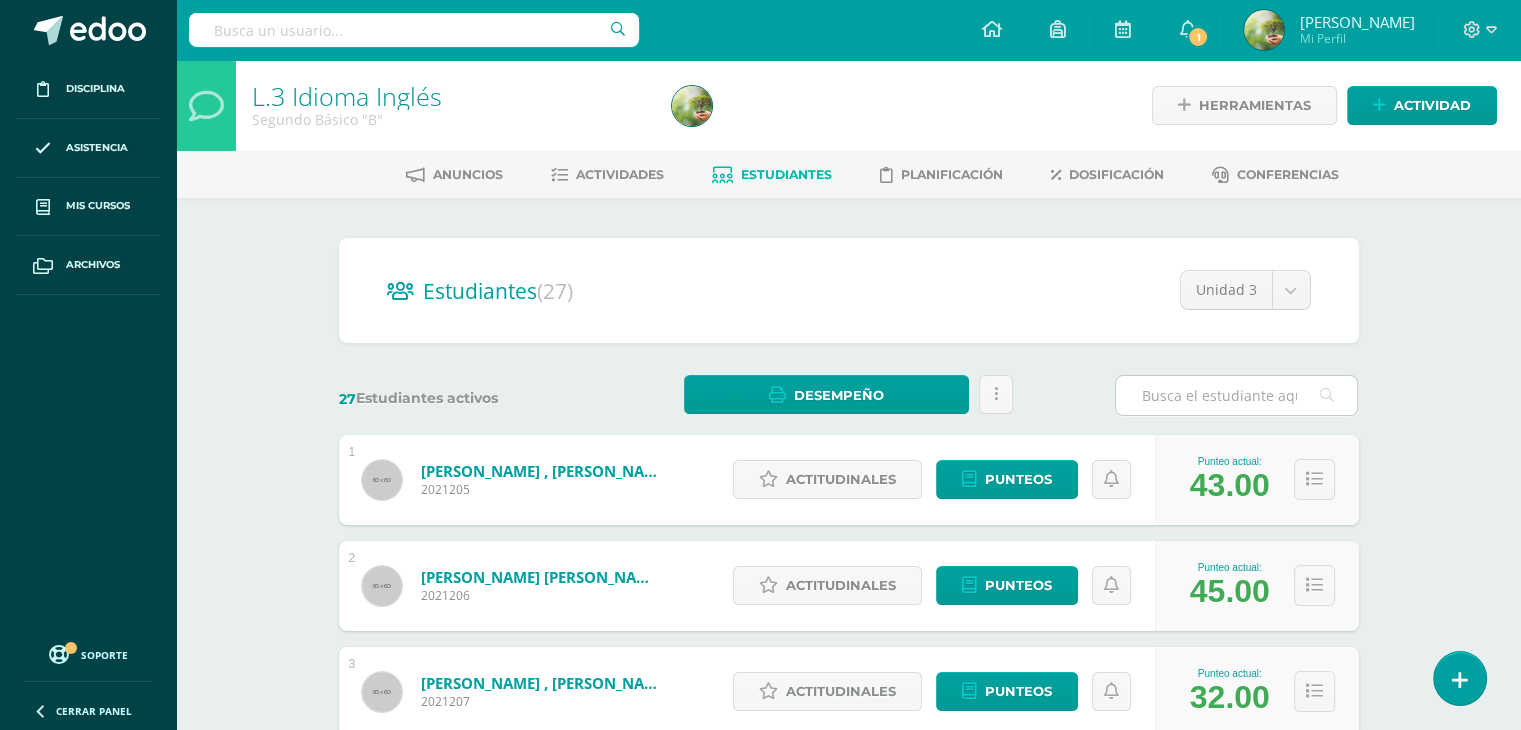 click at bounding box center [1236, 395] 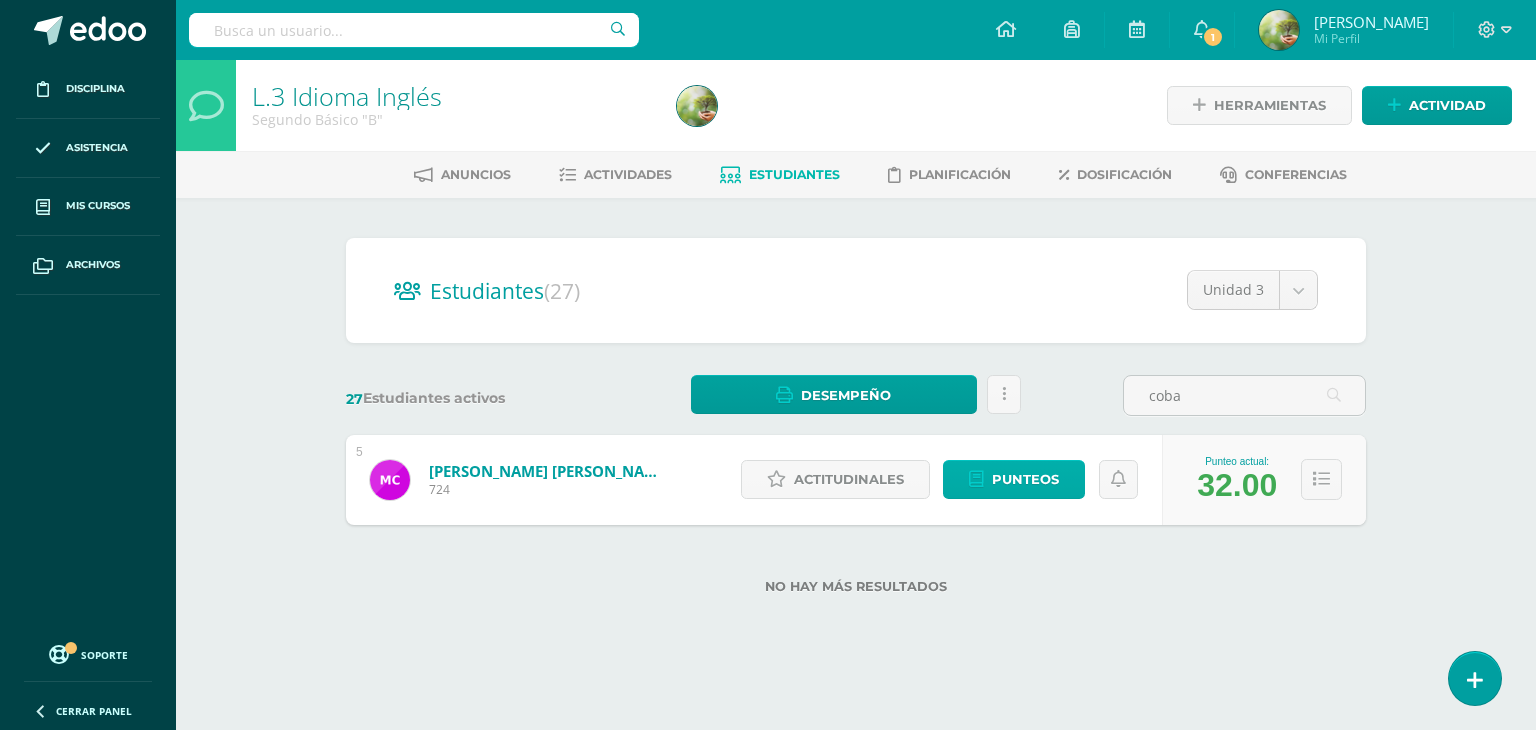 type on "coba" 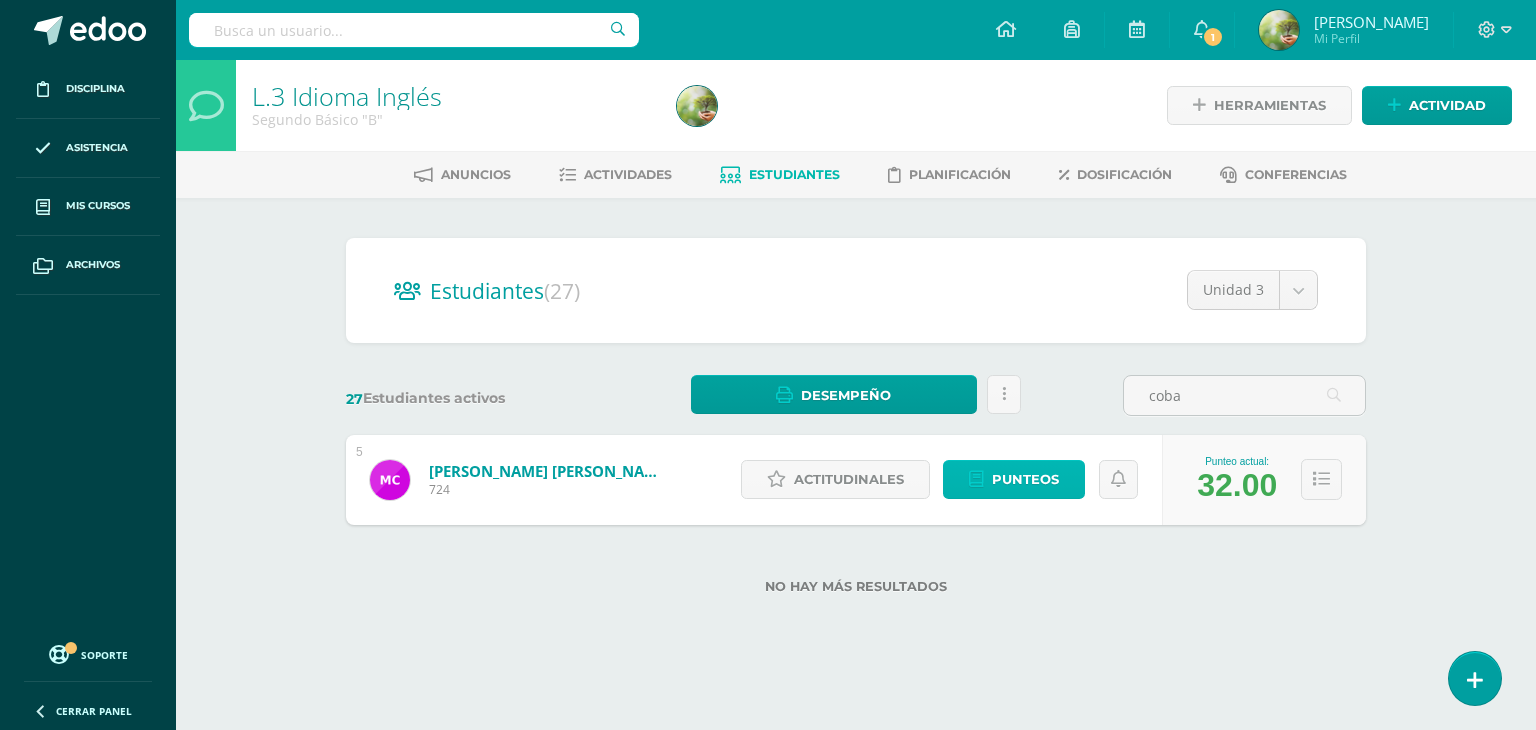 click on "Punteos" at bounding box center [1025, 479] 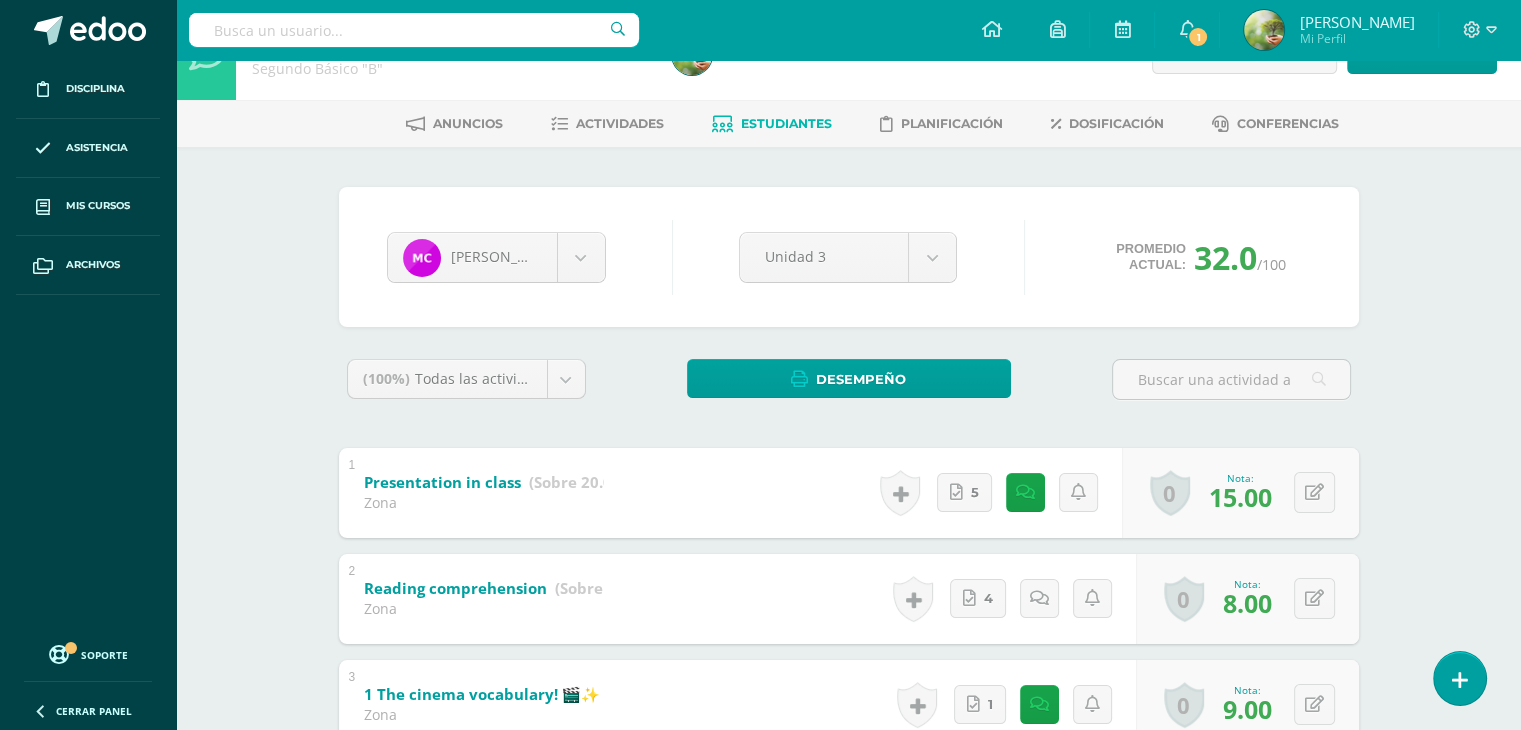 scroll, scrollTop: 50, scrollLeft: 0, axis: vertical 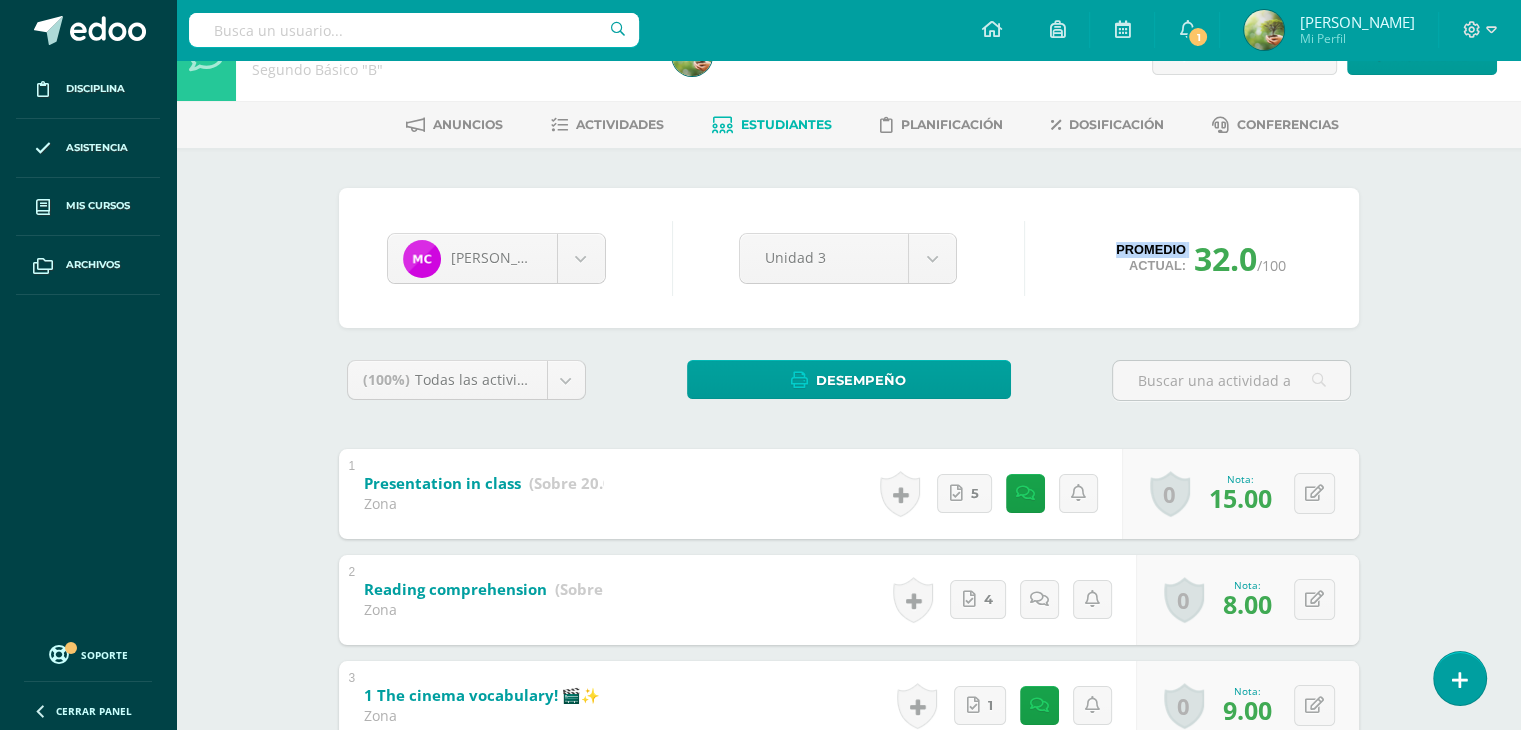 drag, startPoint x: 1045, startPoint y: 193, endPoint x: 1064, endPoint y: 321, distance: 129.40247 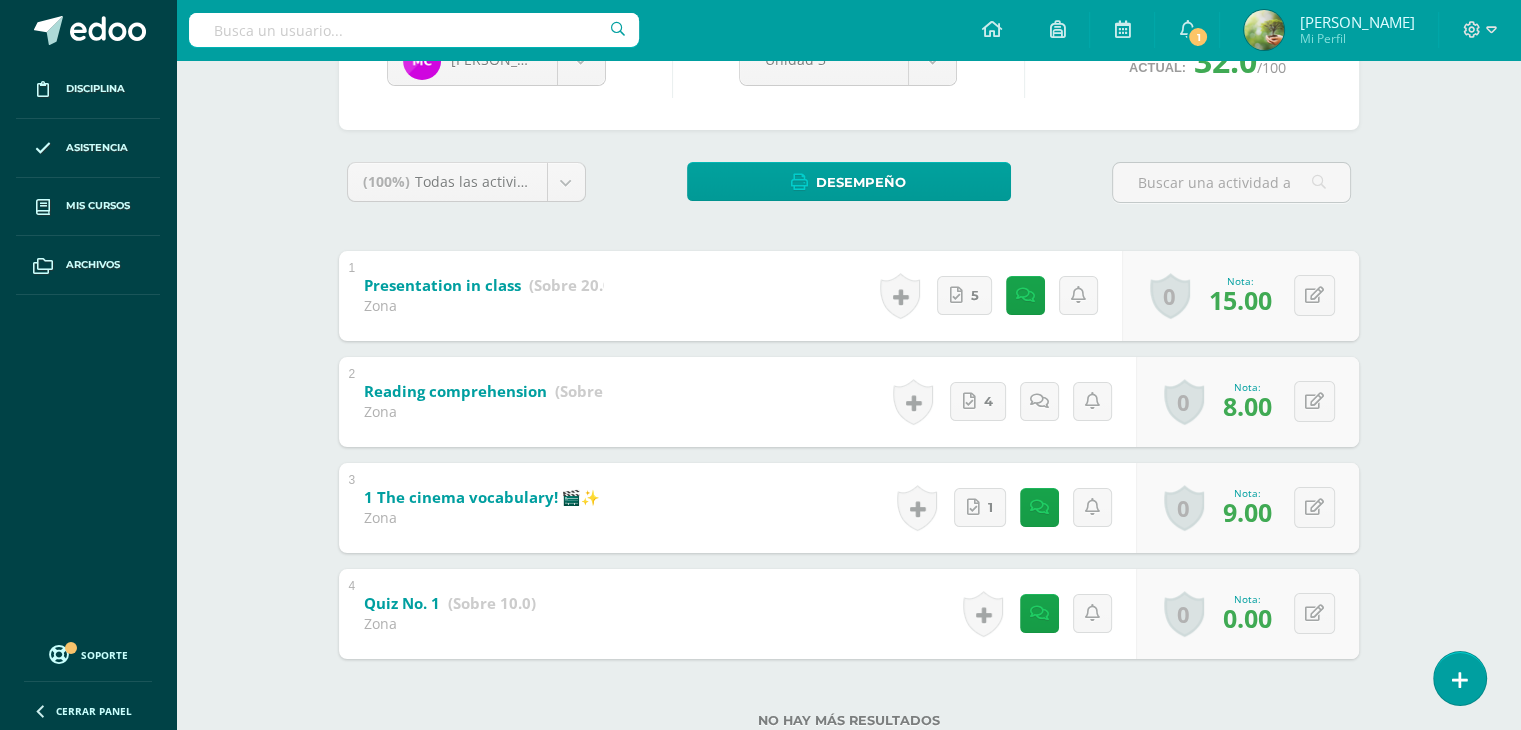 scroll, scrollTop: 310, scrollLeft: 0, axis: vertical 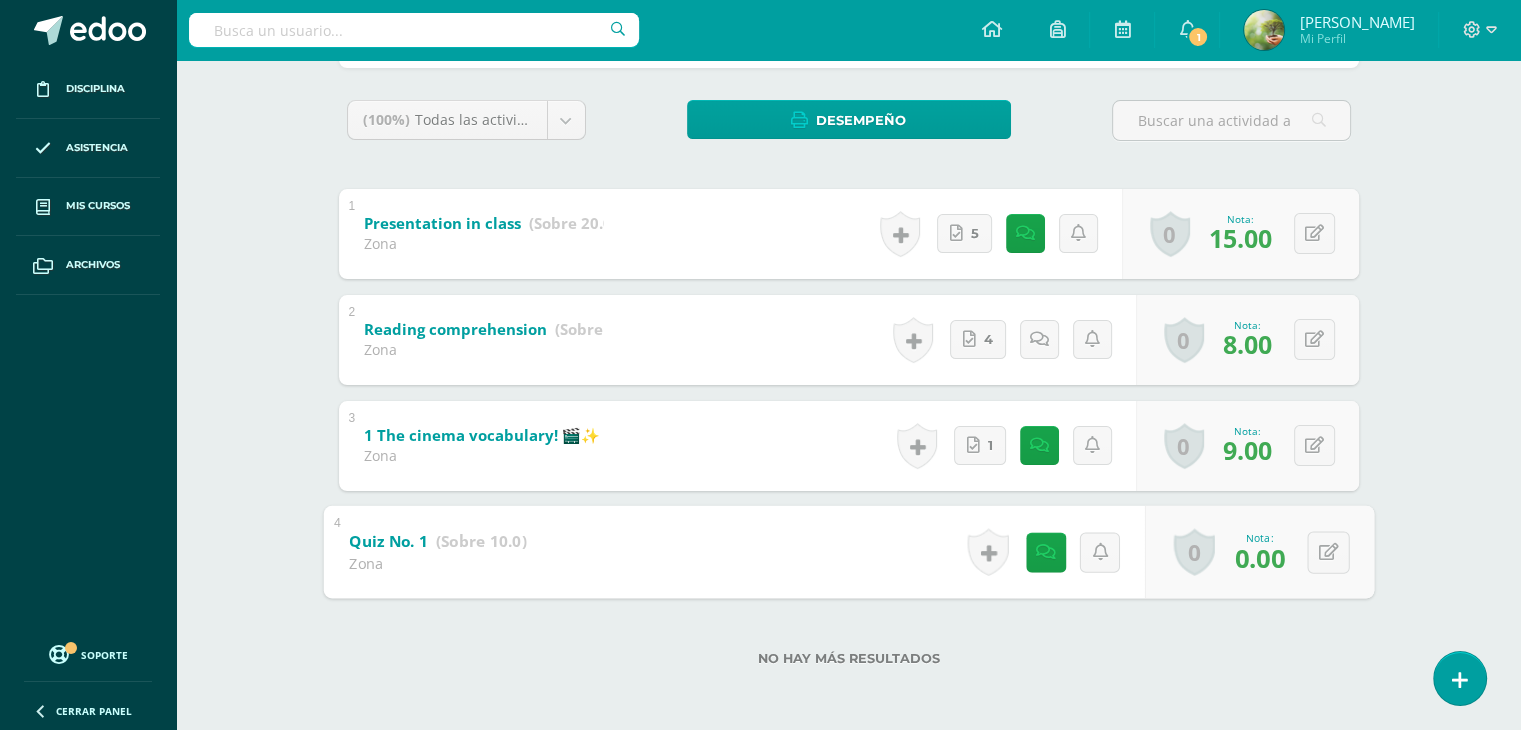 click on "Quiz No. 1
(Sobre 10.0)" at bounding box center [437, 541] 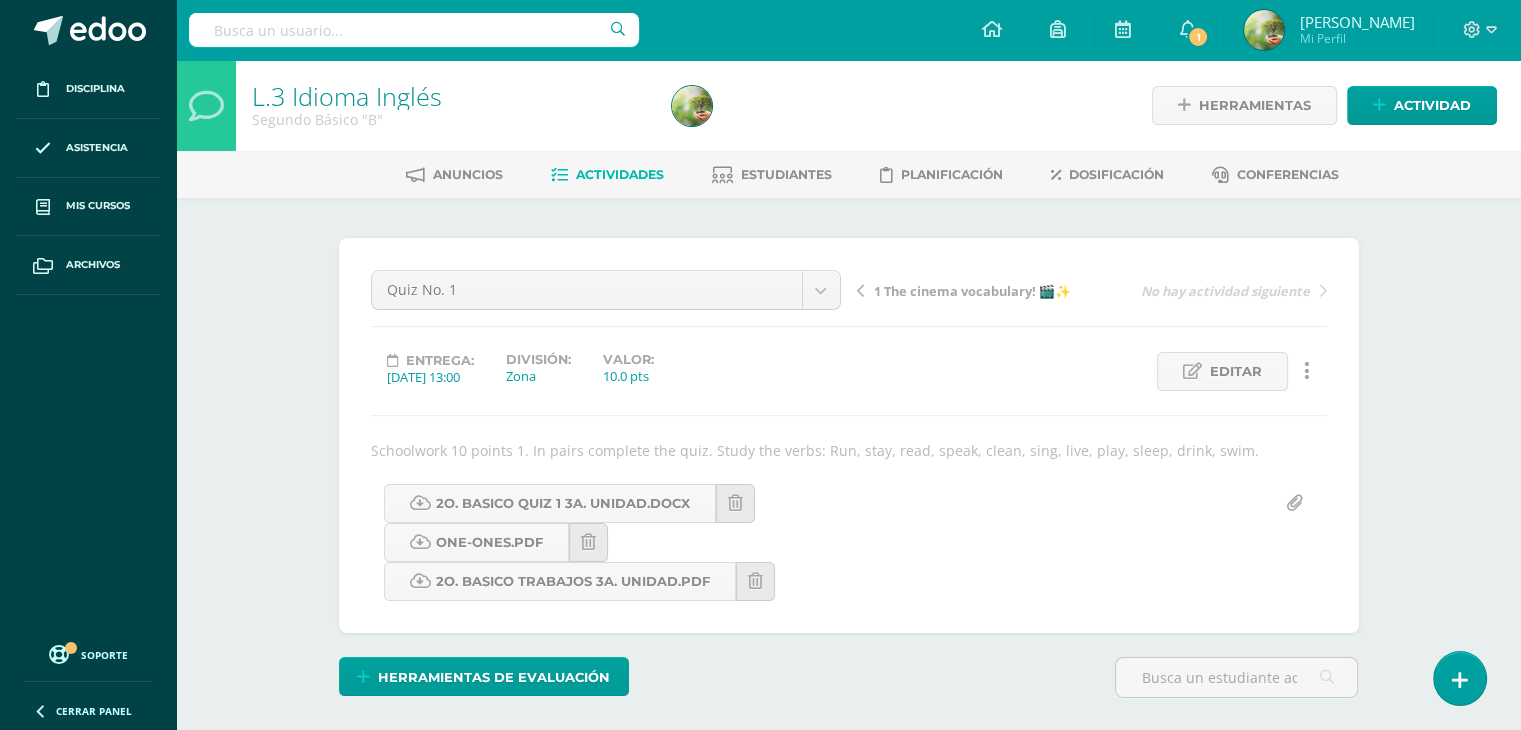 scroll, scrollTop: 0, scrollLeft: 0, axis: both 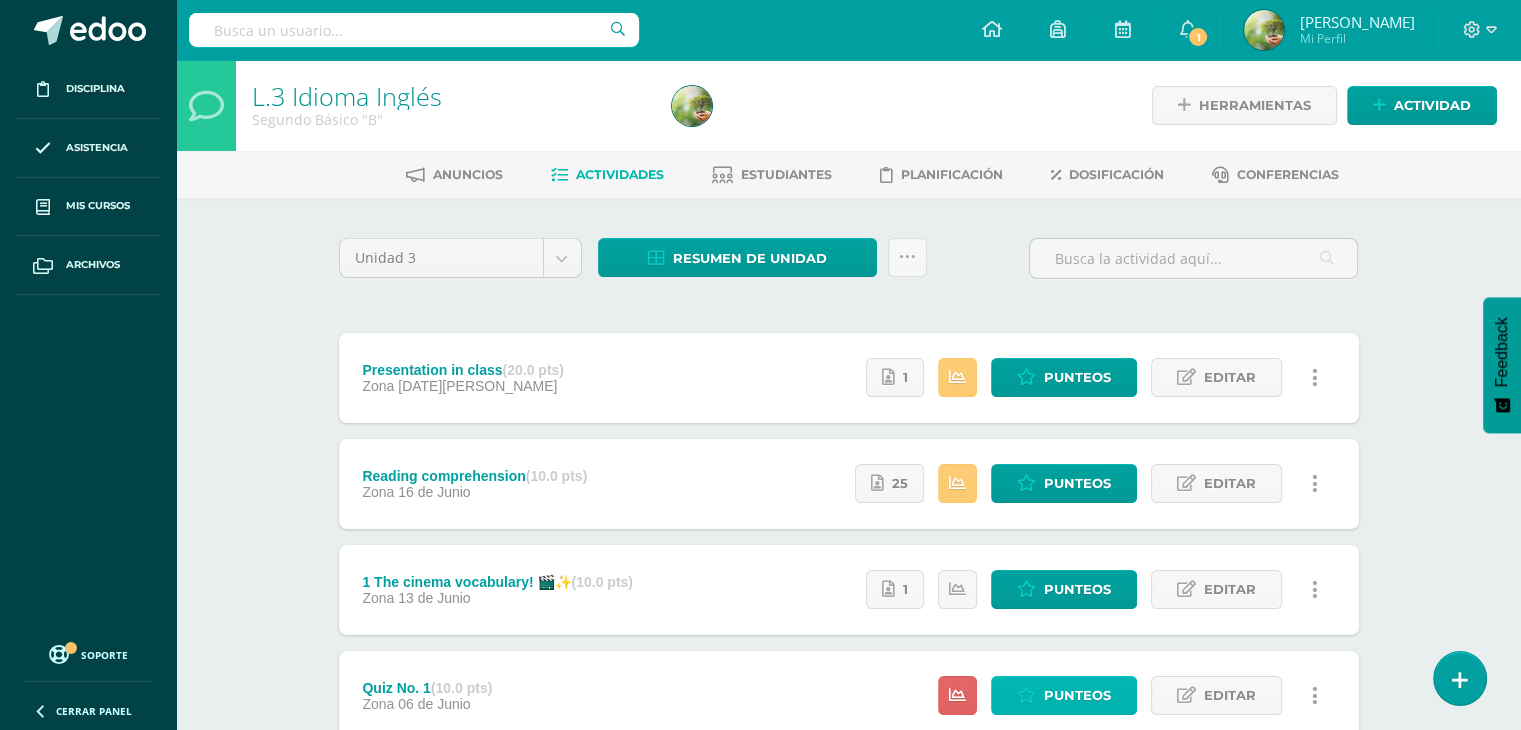 click on "Punteos" at bounding box center (1077, 695) 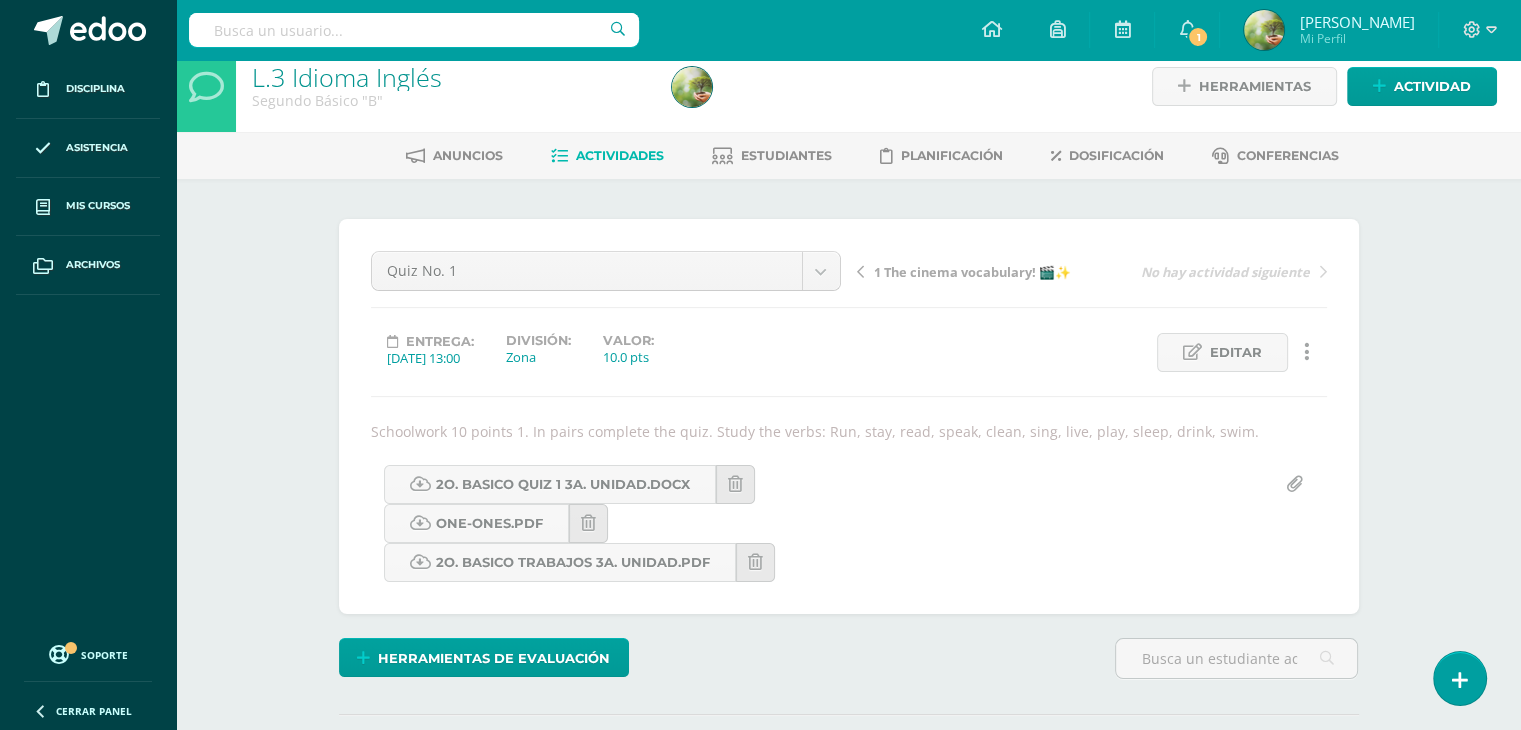 scroll, scrollTop: 20, scrollLeft: 0, axis: vertical 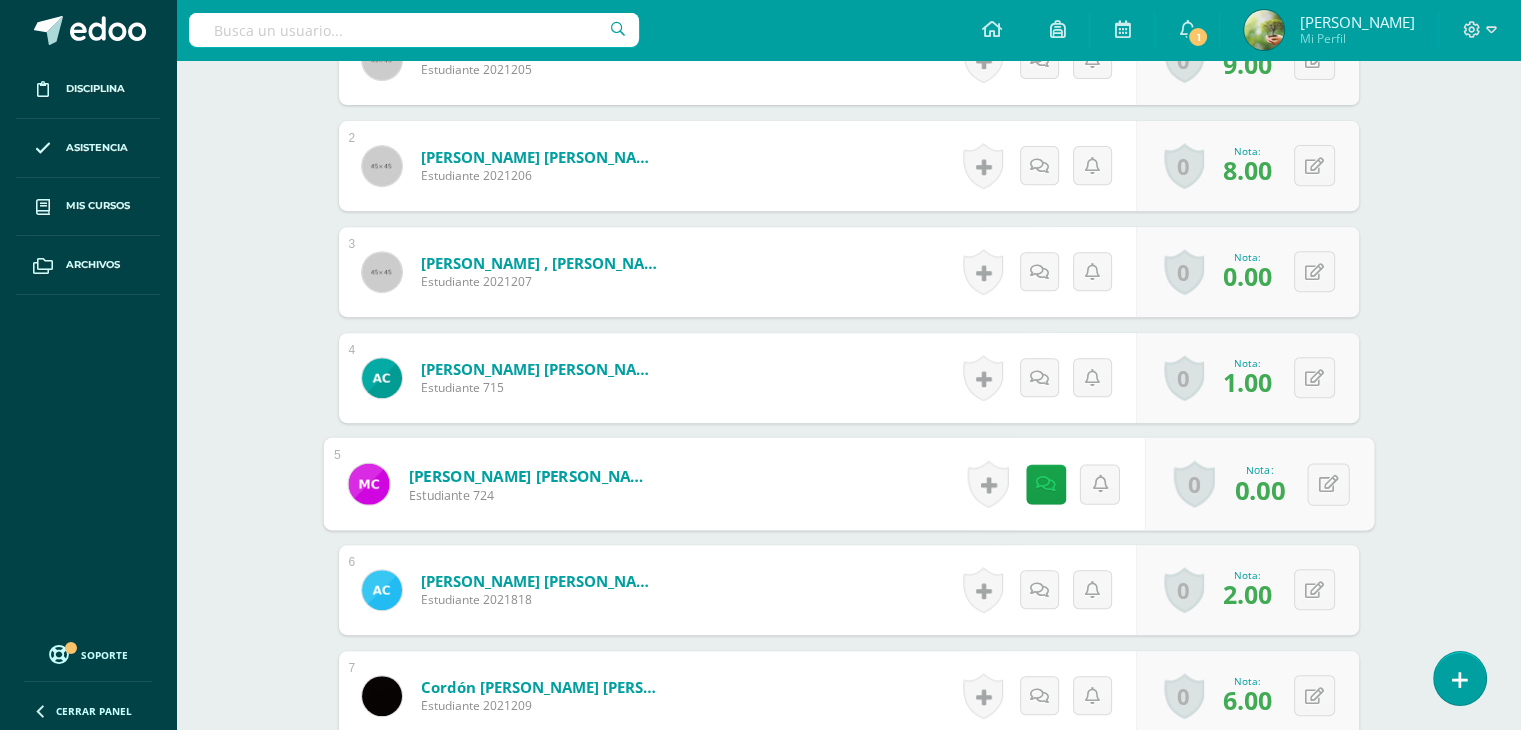 click on "Cobar Mateo, Marian Janely" at bounding box center (531, 475) 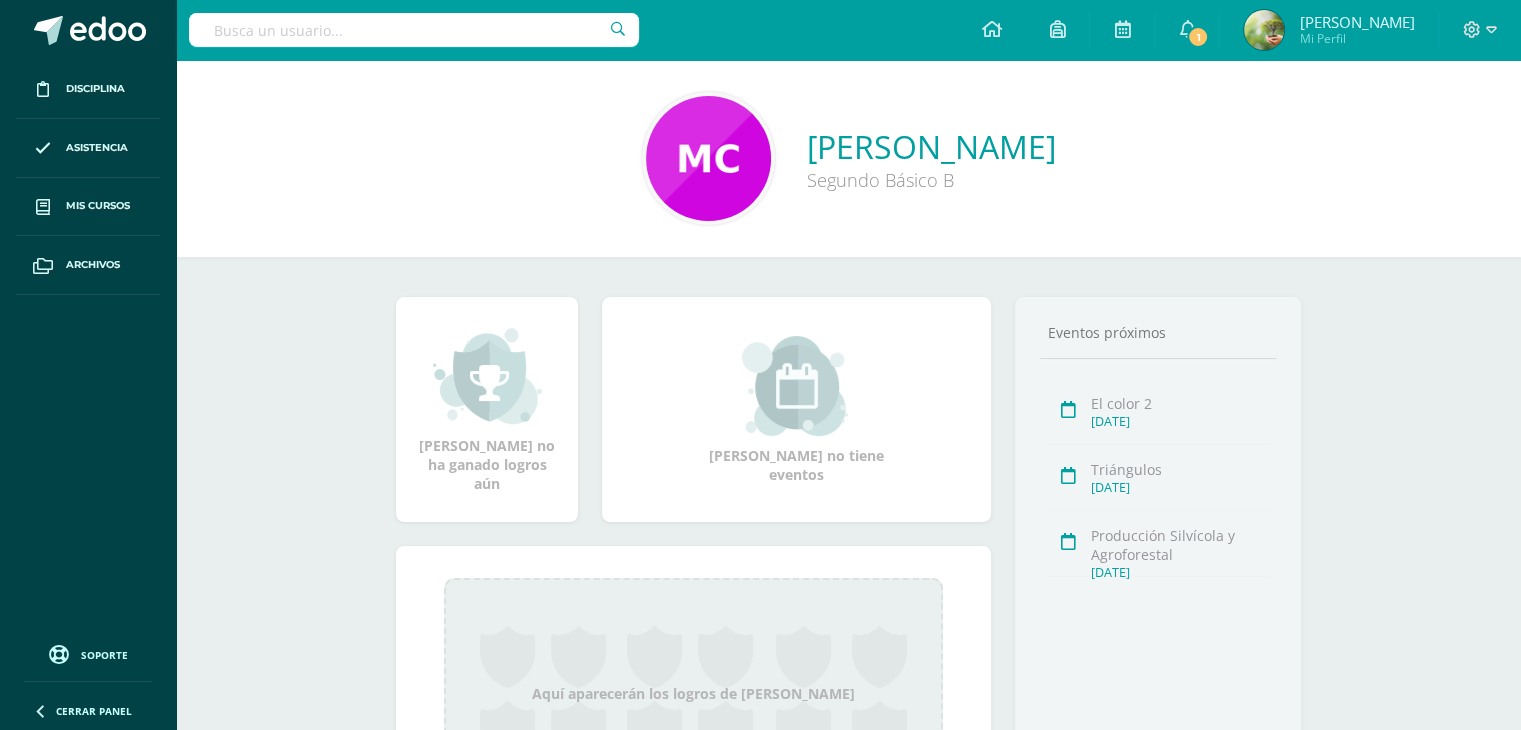 scroll, scrollTop: 0, scrollLeft: 0, axis: both 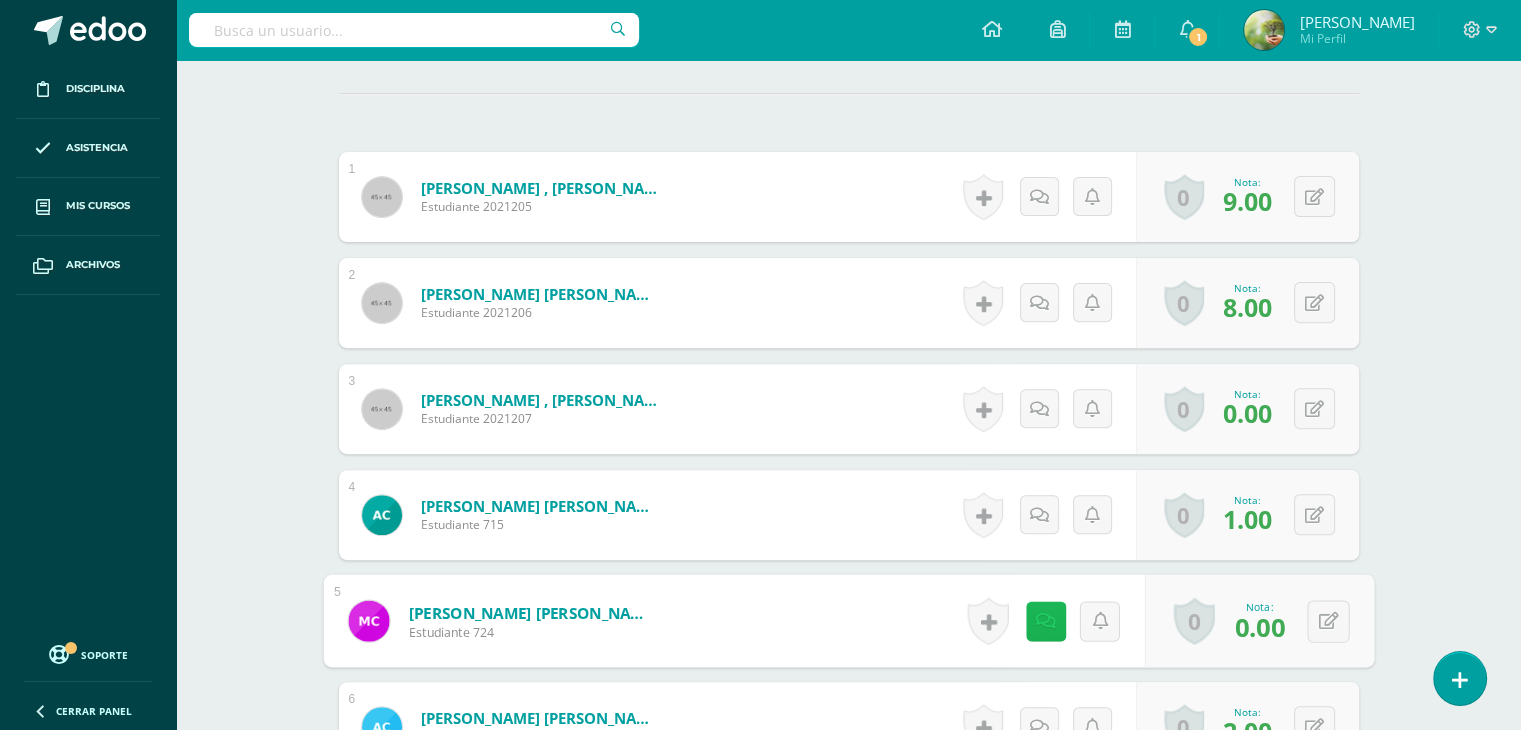 click at bounding box center (1045, 621) 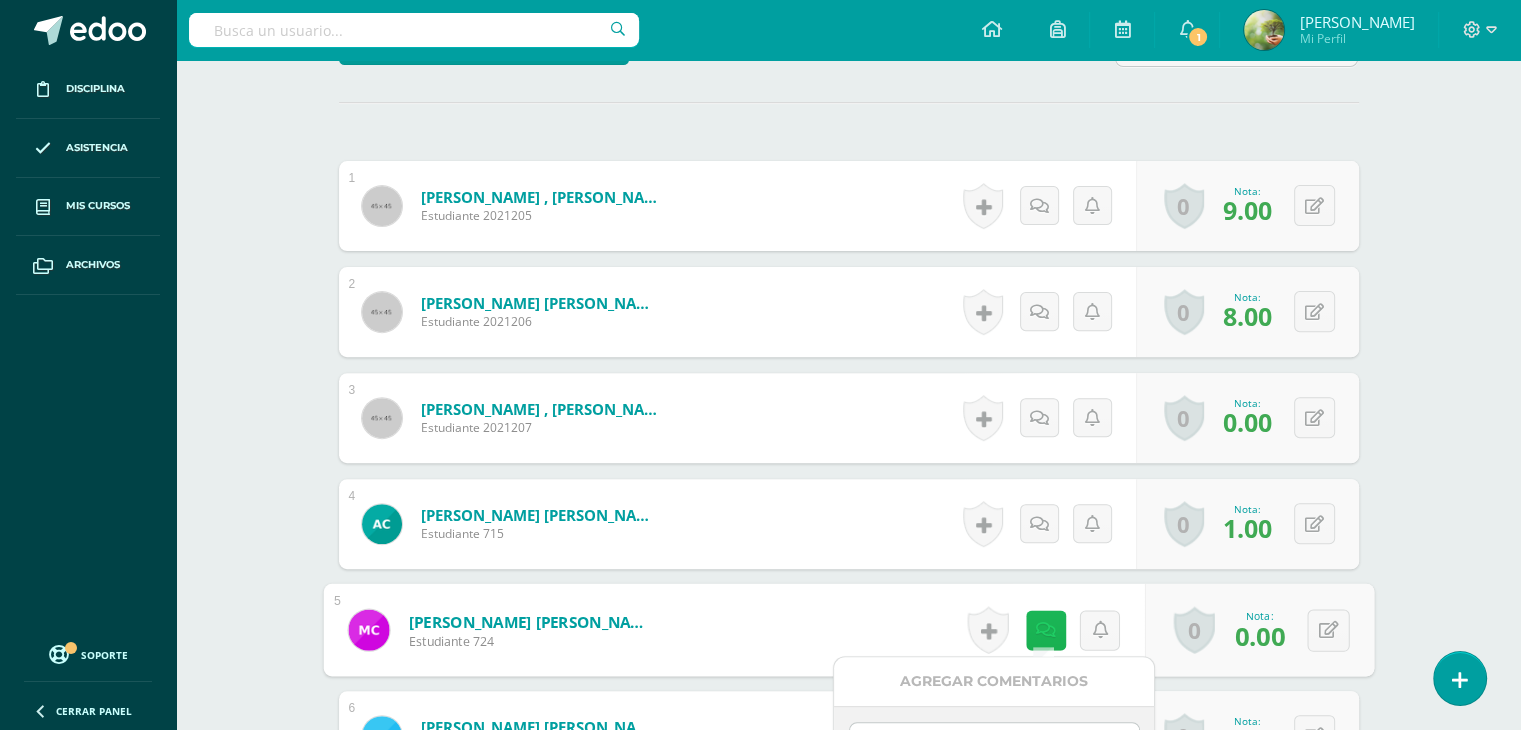 scroll, scrollTop: 638, scrollLeft: 0, axis: vertical 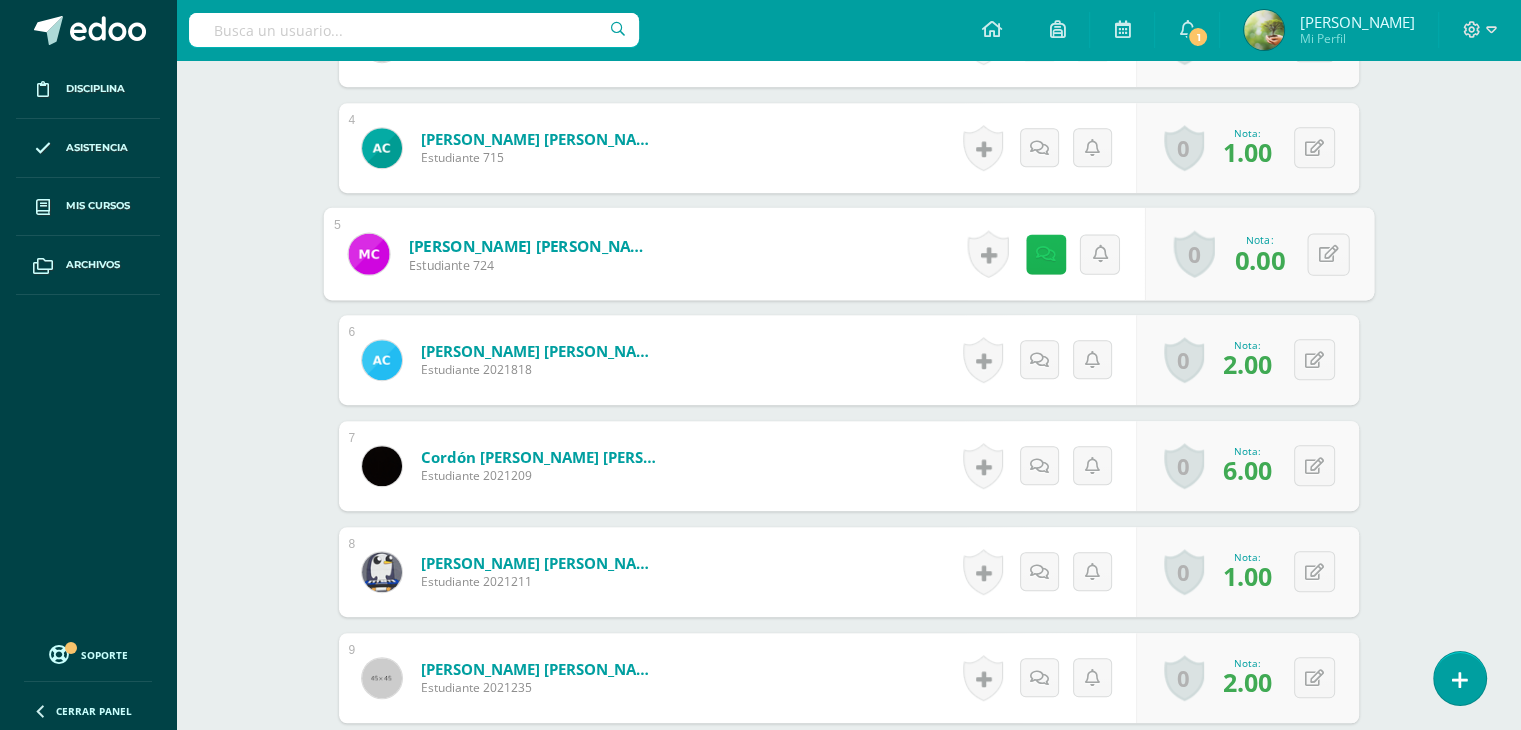 click at bounding box center (1045, 253) 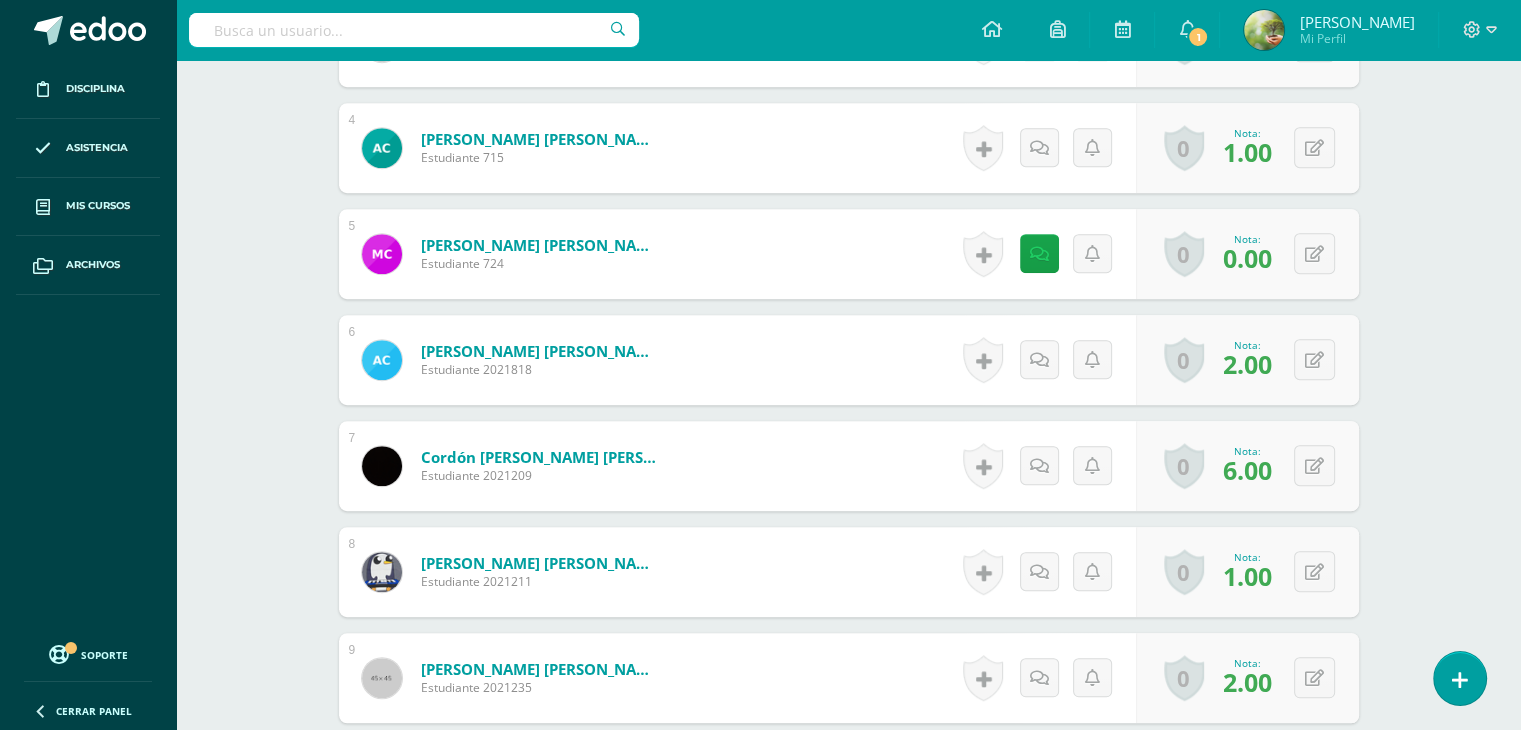 click on "L.3 Idioma Inglés
Segundo Básico "B"
Herramientas
Detalle de asistencias
Actividad
Anuncios
Actividades
Estudiantes
Planificación
Dosificación
Conferencias
¿Estás seguro que quieres  eliminar  esta actividad?
Esto borrará la actividad y cualquier nota que hayas registrado
permanentemente. Esta acción no se puede revertir. Cancelar Eliminar
Administración de escalas de valoración
escala de valoración
Aún no has creado una escala de valoración.
Cancelar Agregar nueva escala de valoración: Cancelar     Mostrar todos" at bounding box center [848, 956] 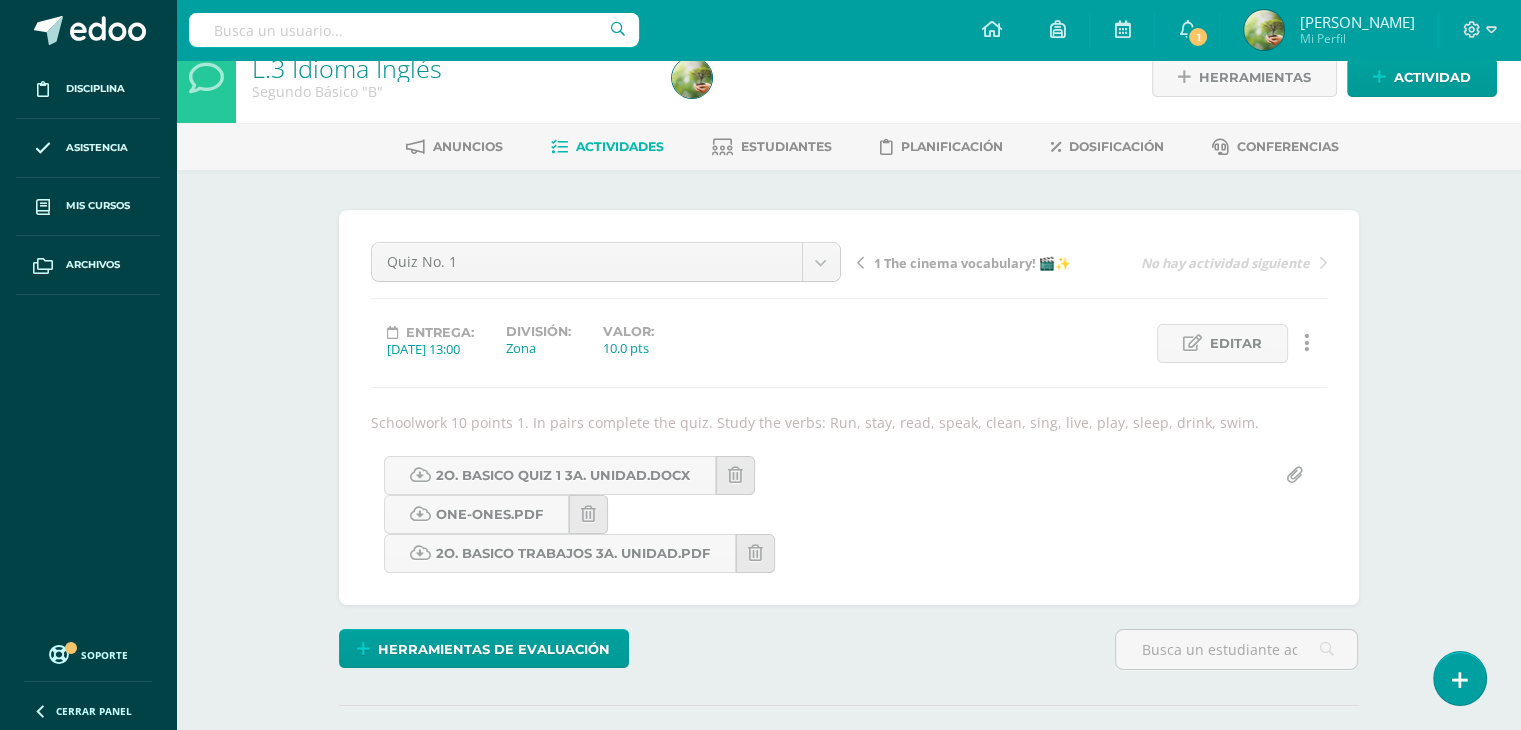 scroll, scrollTop: 0, scrollLeft: 0, axis: both 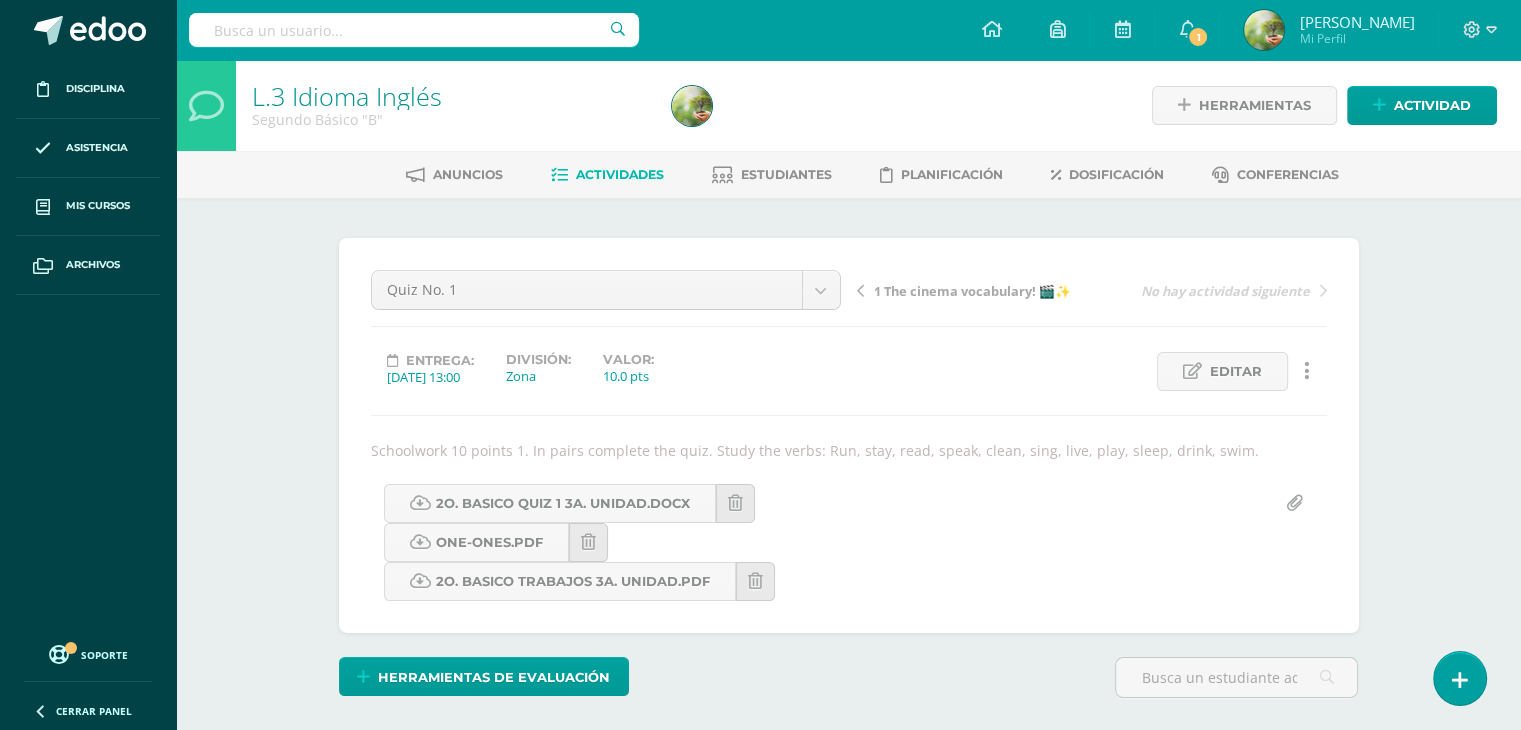 click on "Actividades" at bounding box center [607, 175] 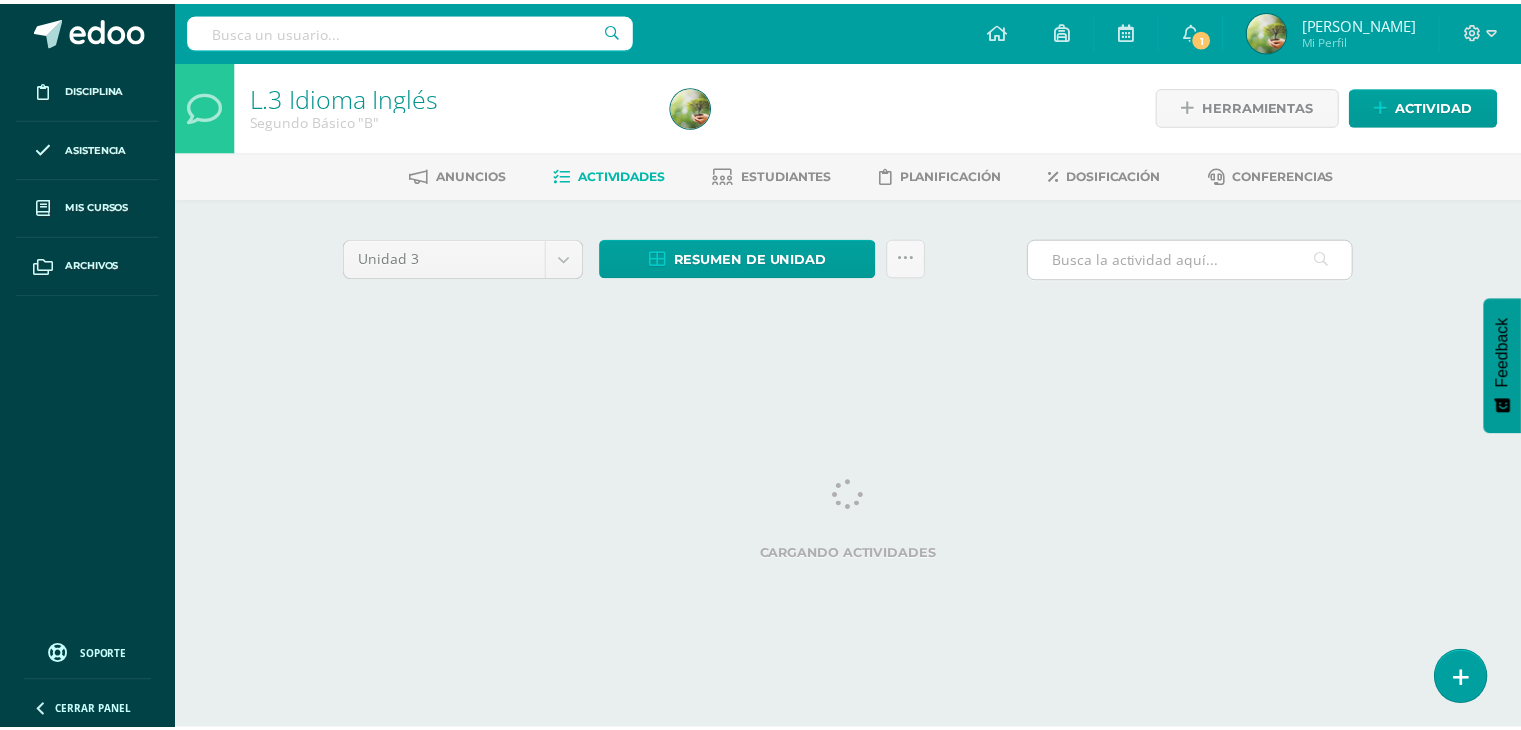 scroll, scrollTop: 0, scrollLeft: 0, axis: both 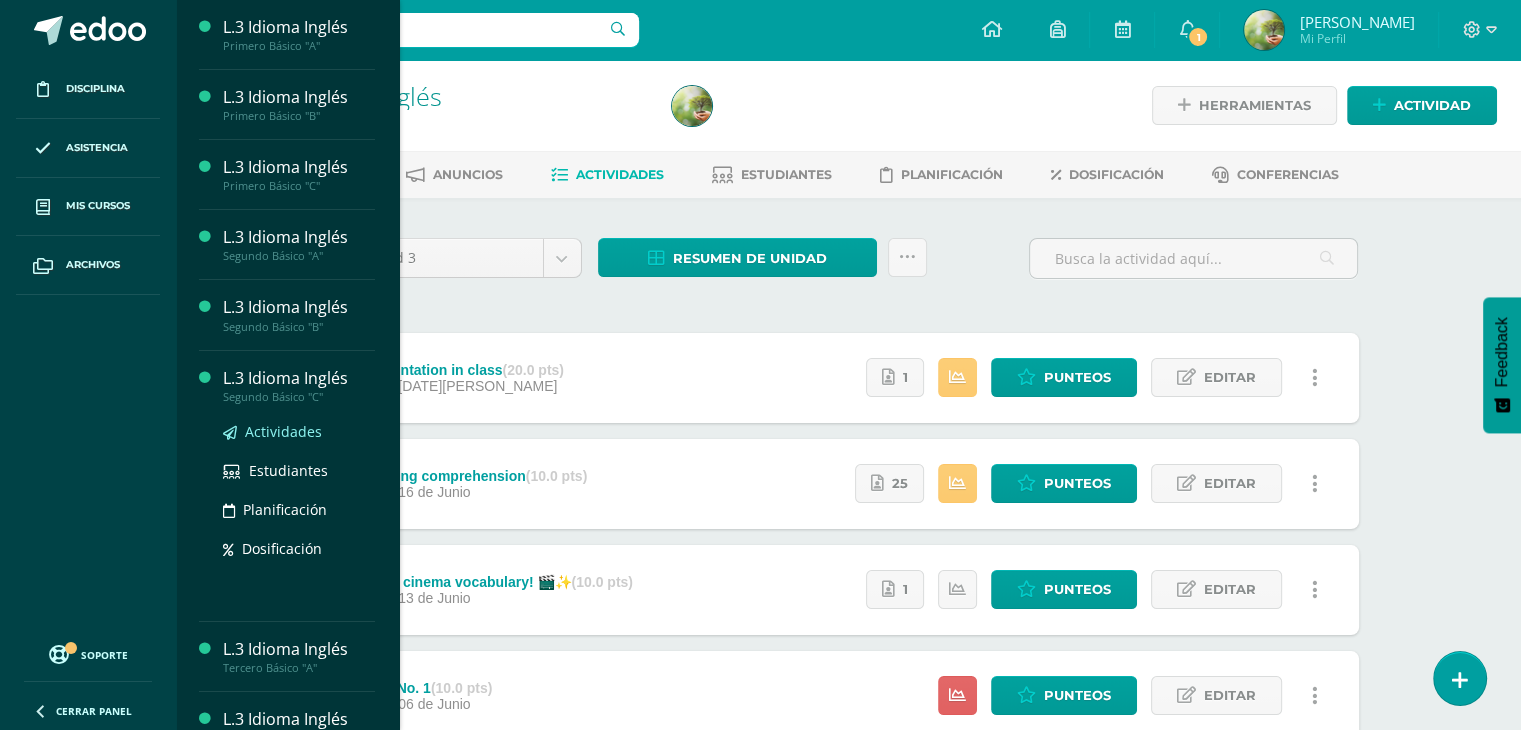 click on "Actividades" at bounding box center (283, 431) 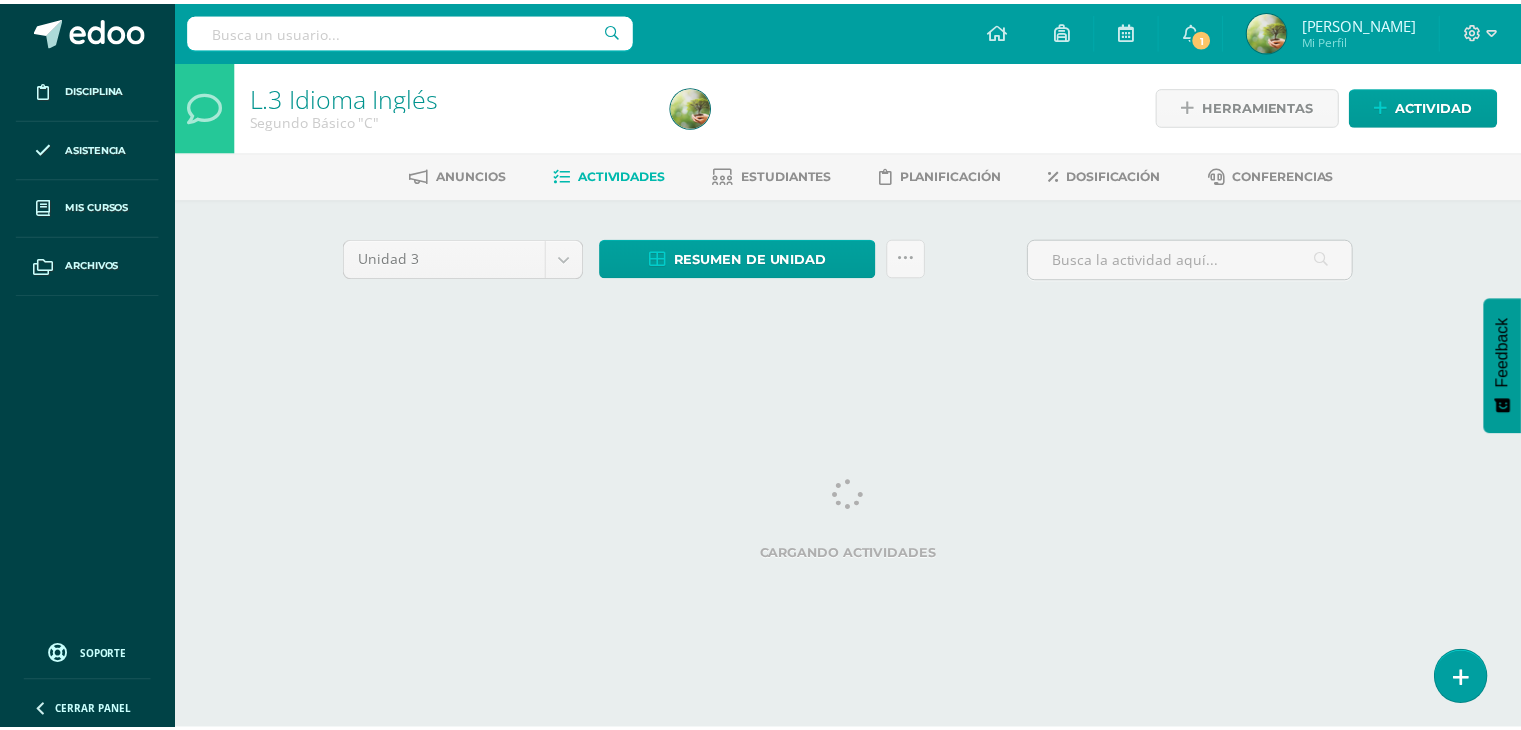 scroll, scrollTop: 0, scrollLeft: 0, axis: both 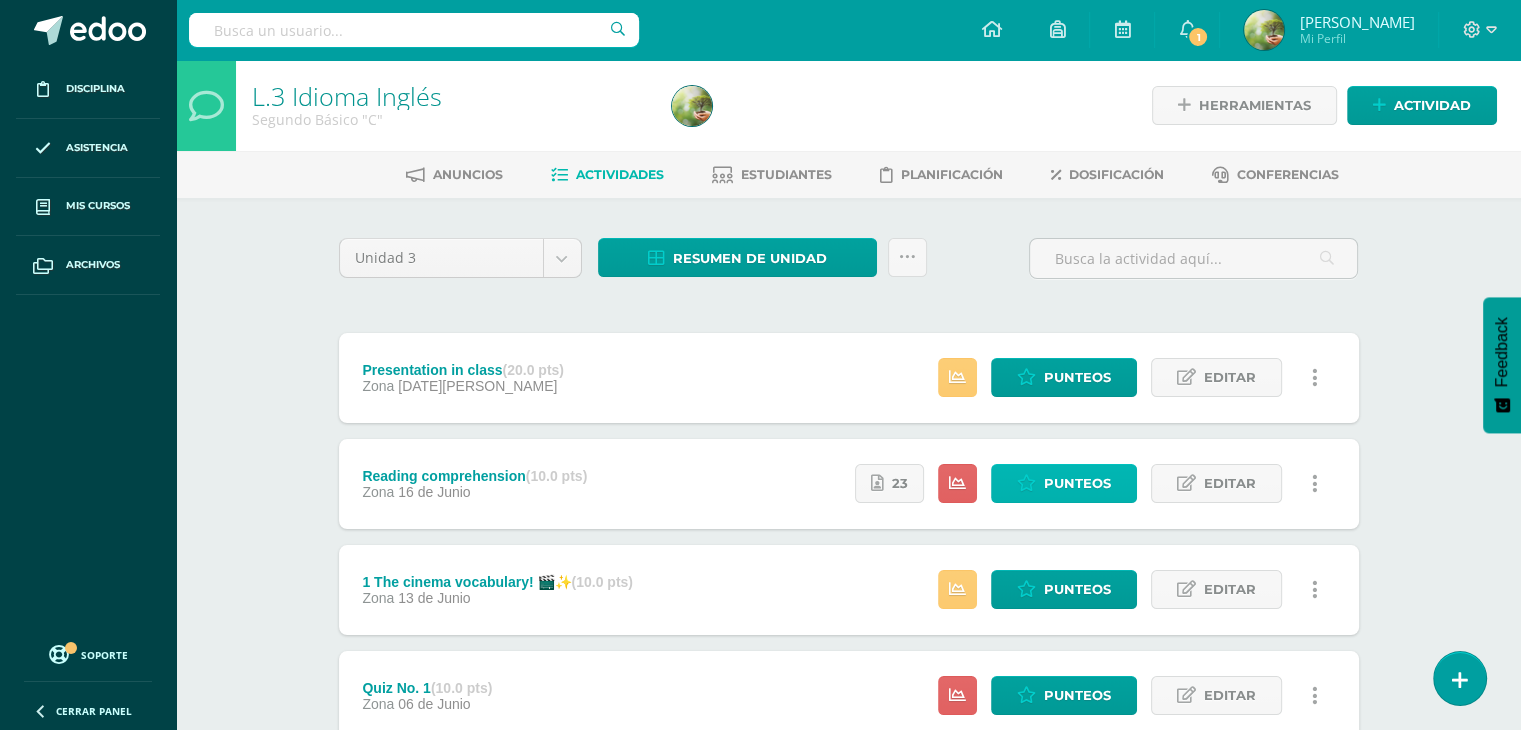 click on "Punteos" at bounding box center (1077, 483) 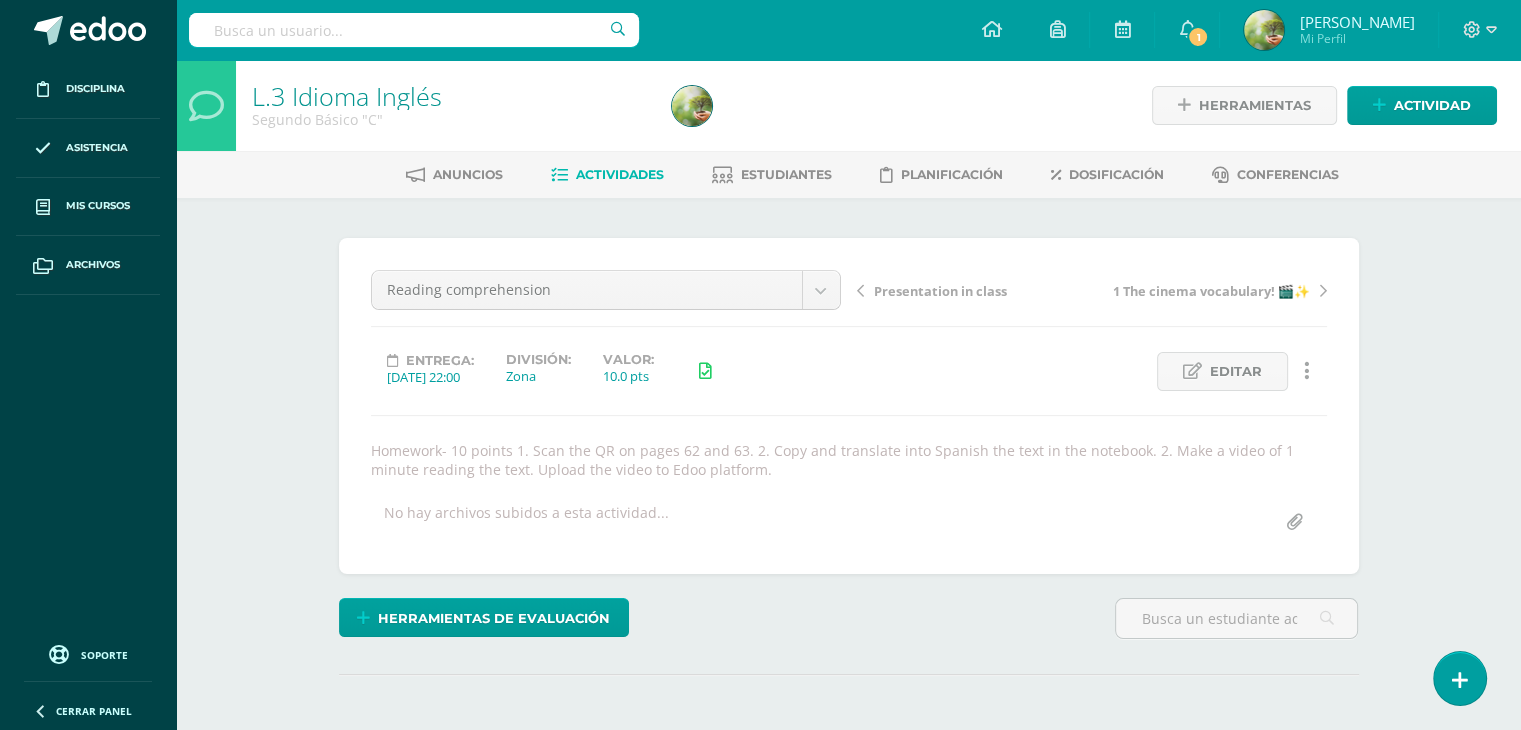 scroll, scrollTop: 0, scrollLeft: 0, axis: both 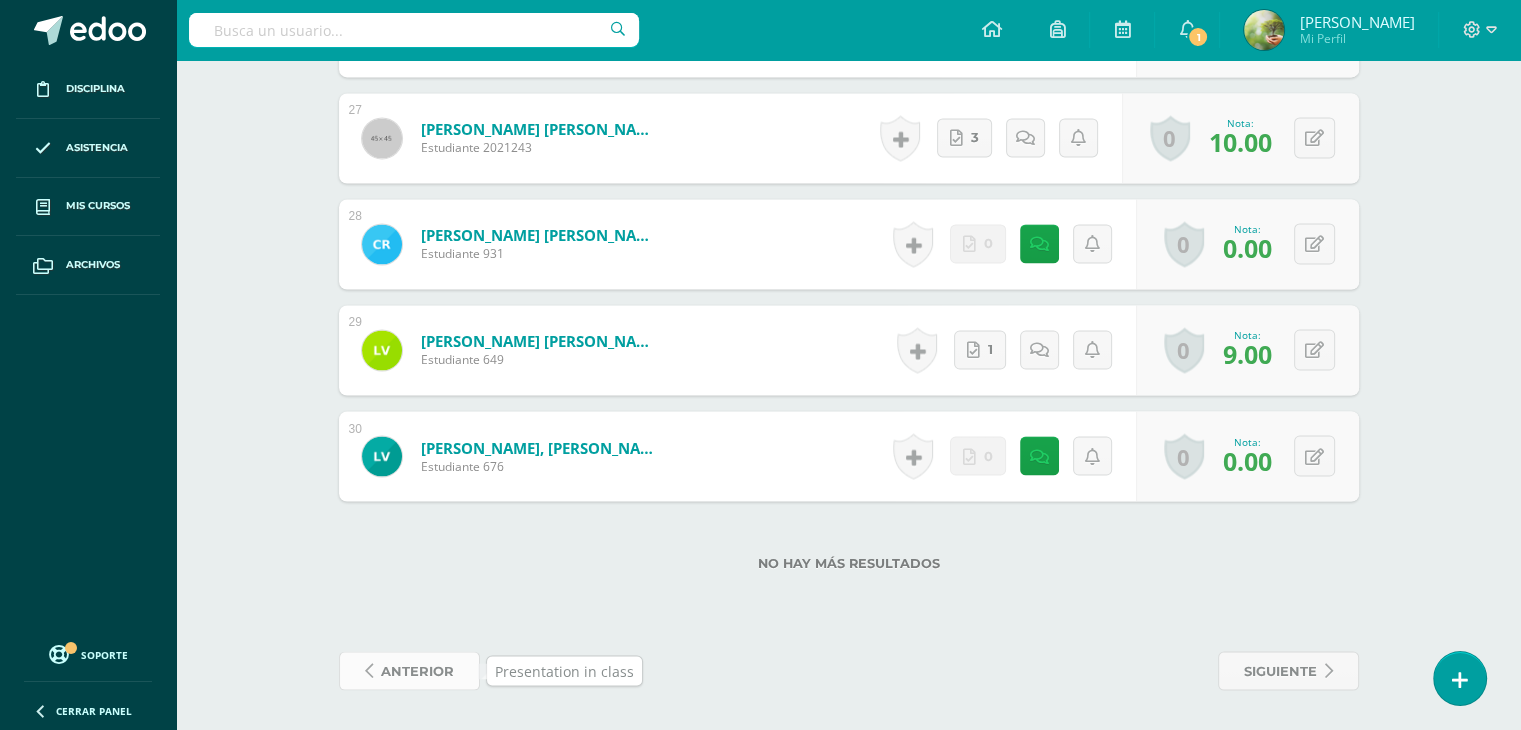 click on "anterior" at bounding box center [417, 670] 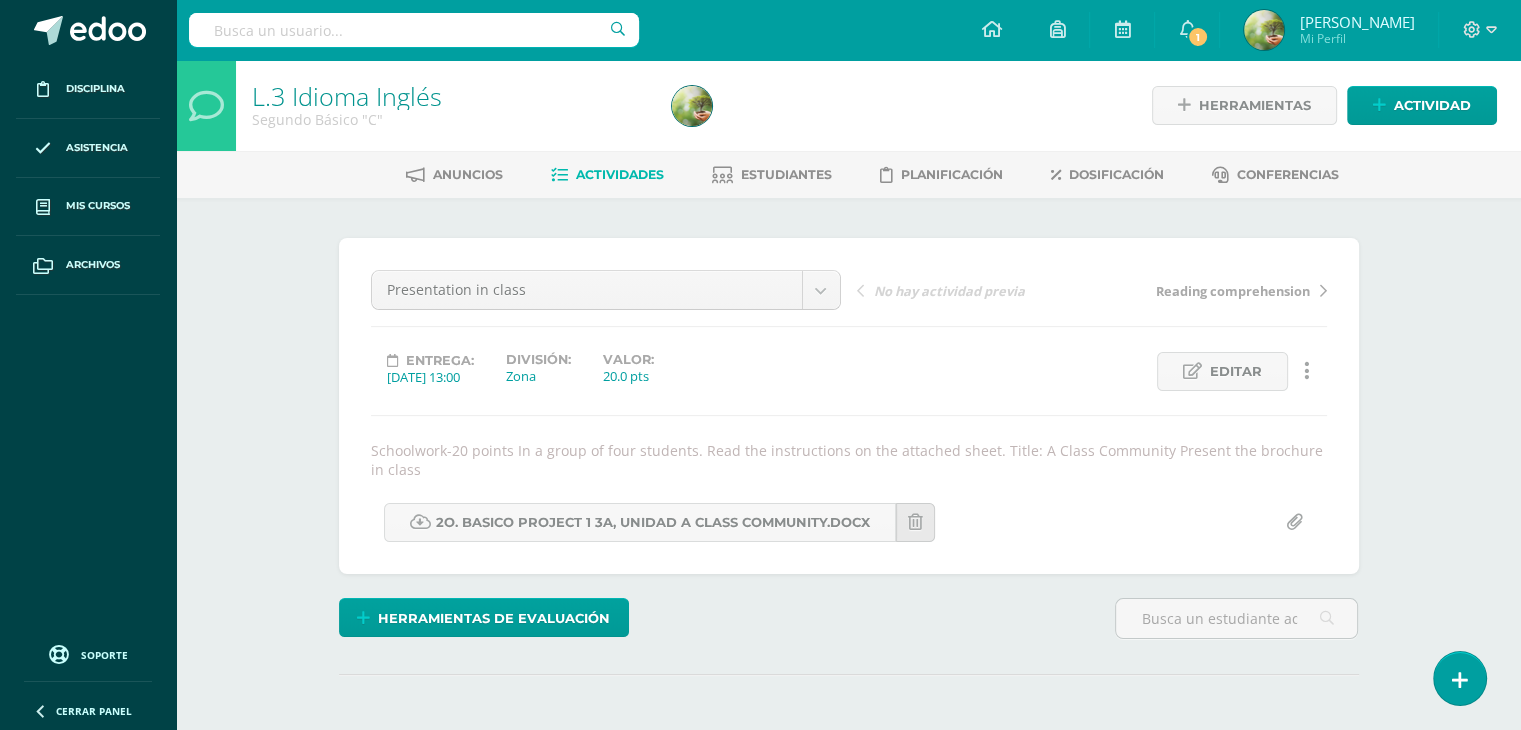 scroll, scrollTop: 0, scrollLeft: 0, axis: both 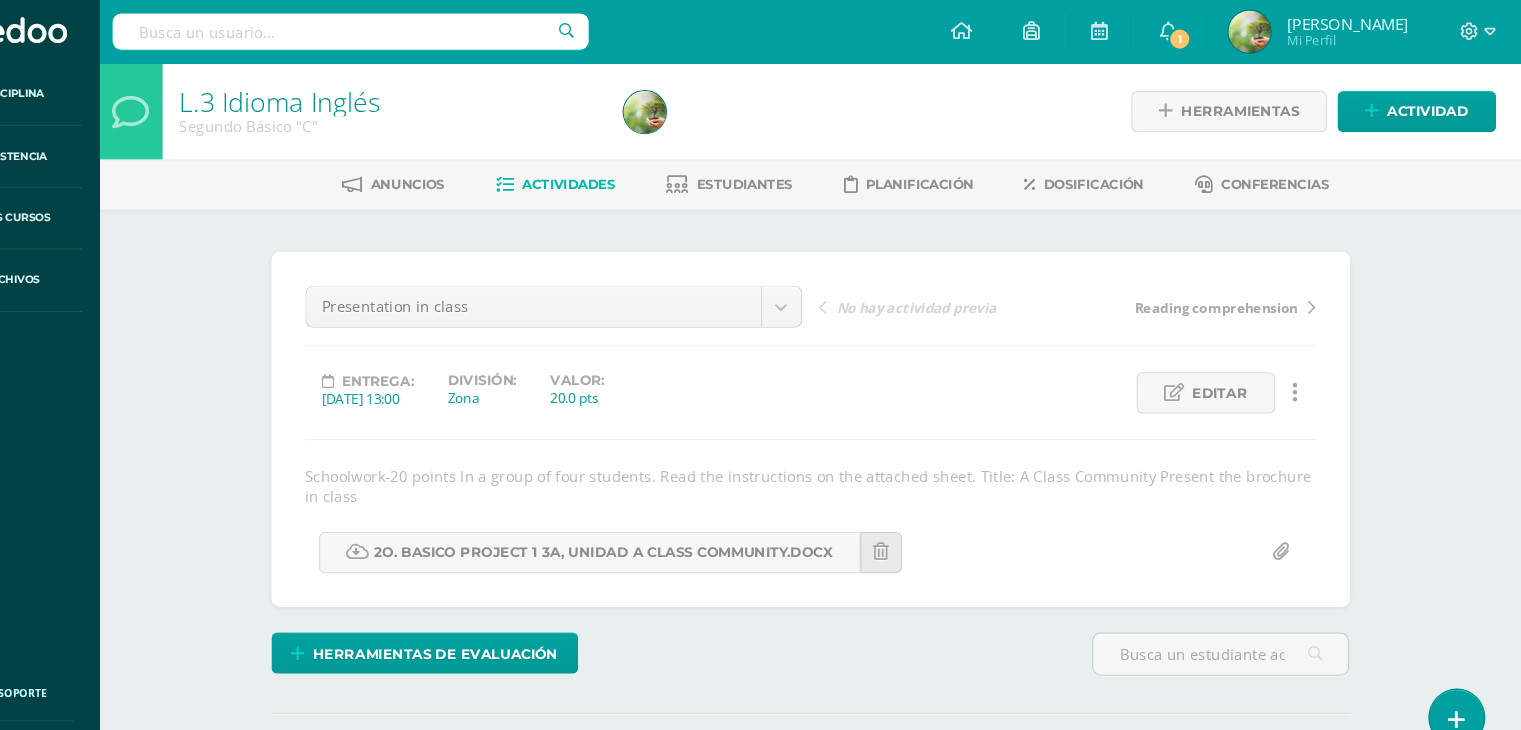 click on "Actividades" at bounding box center (620, 174) 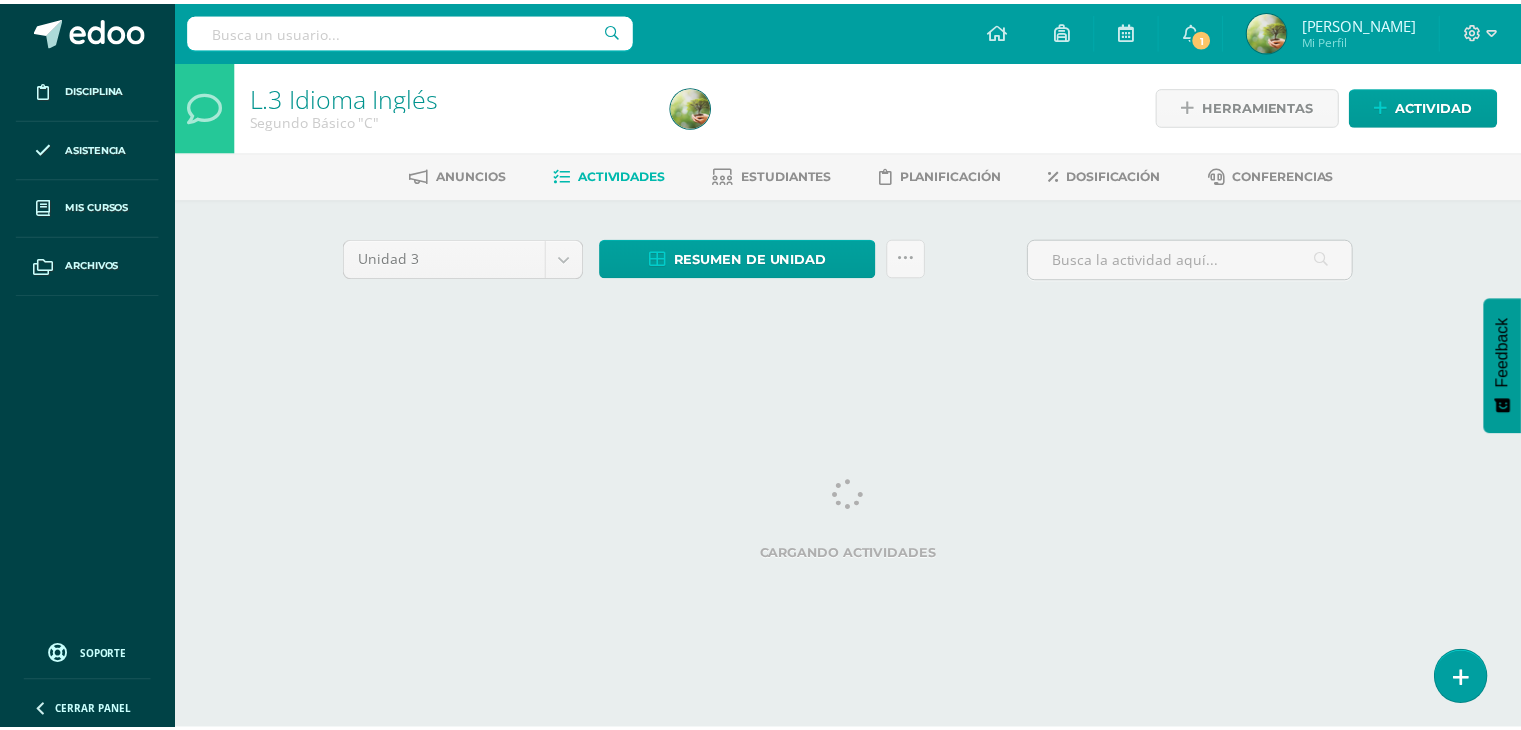 scroll, scrollTop: 0, scrollLeft: 0, axis: both 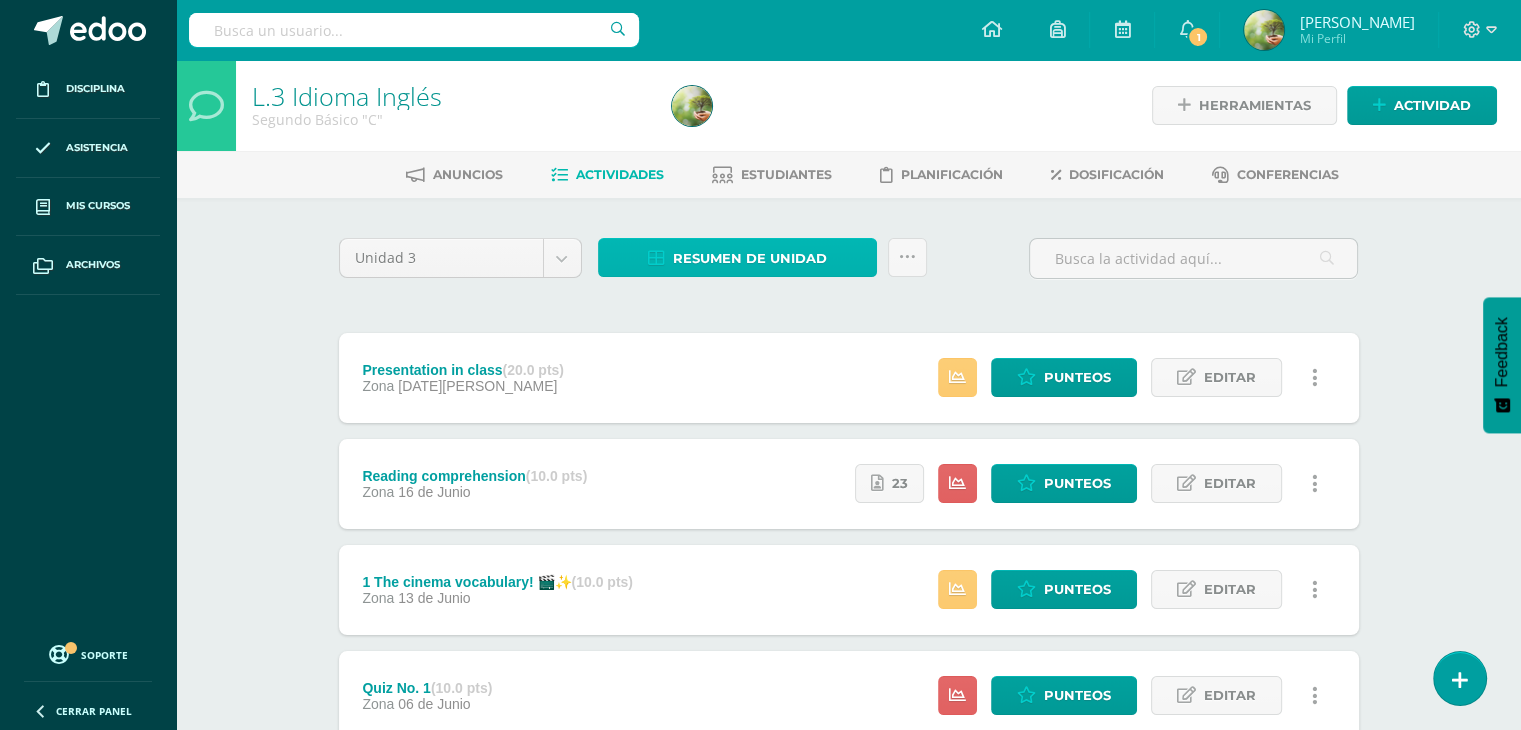 click on "Resumen de unidad" at bounding box center [750, 258] 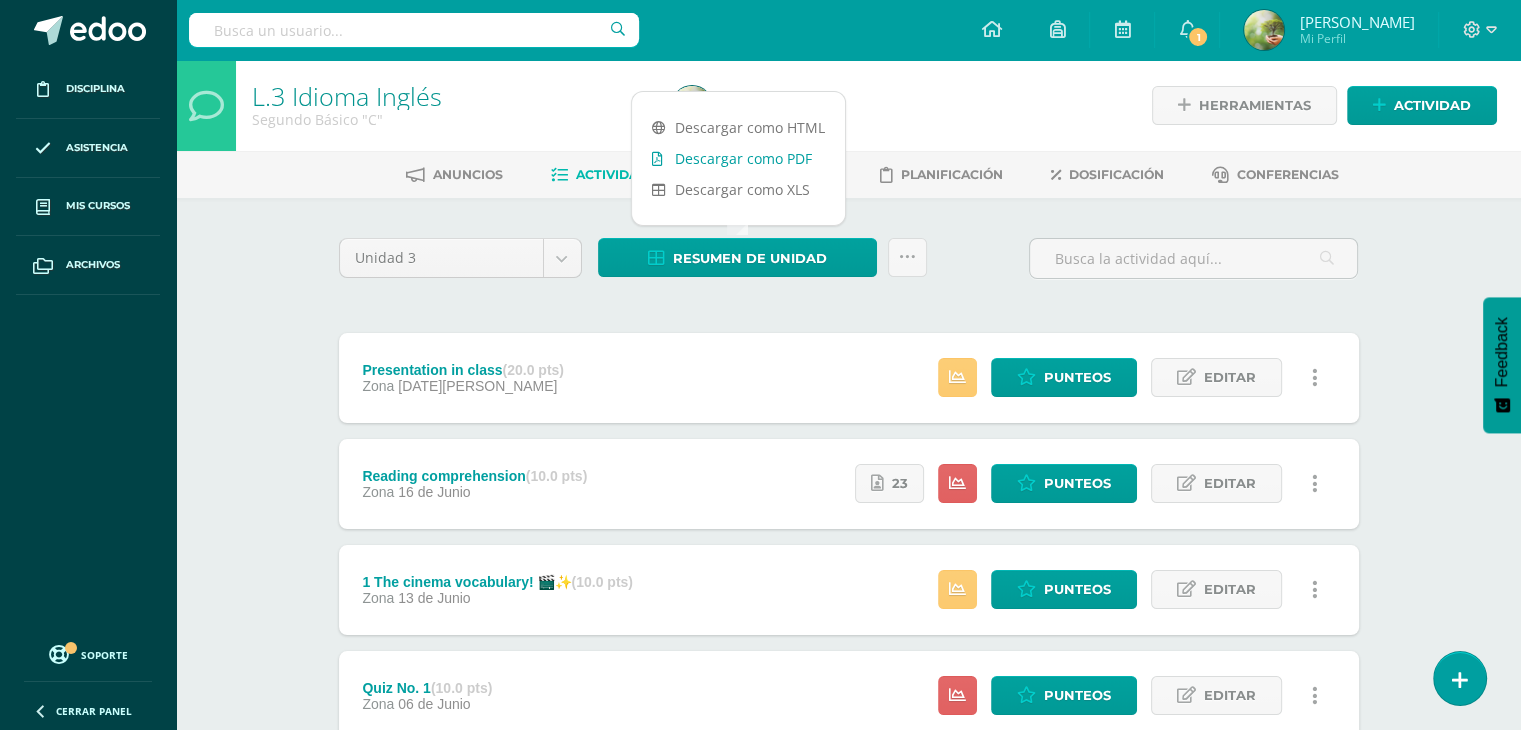 click on "Descargar como PDF" at bounding box center (738, 158) 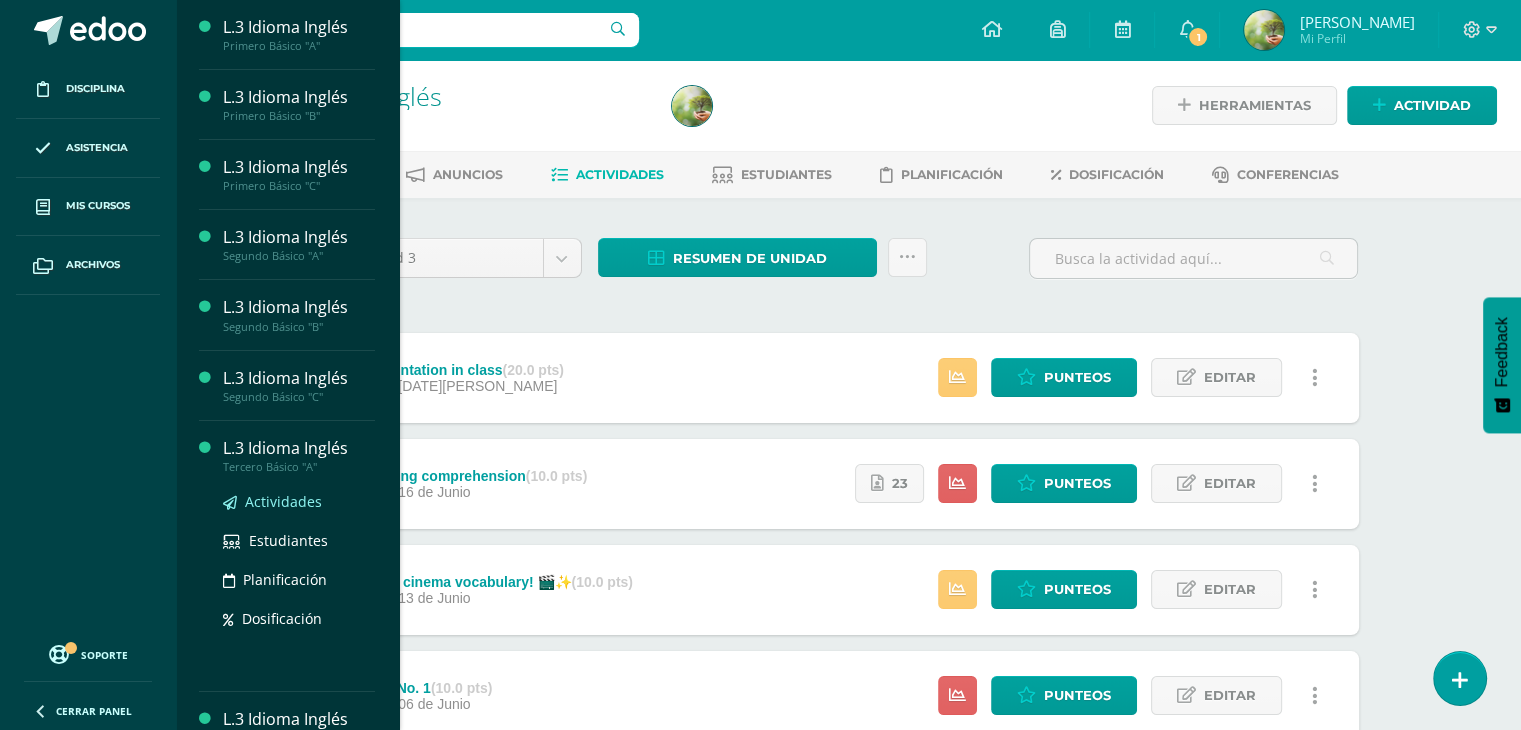click on "Actividades" at bounding box center (283, 501) 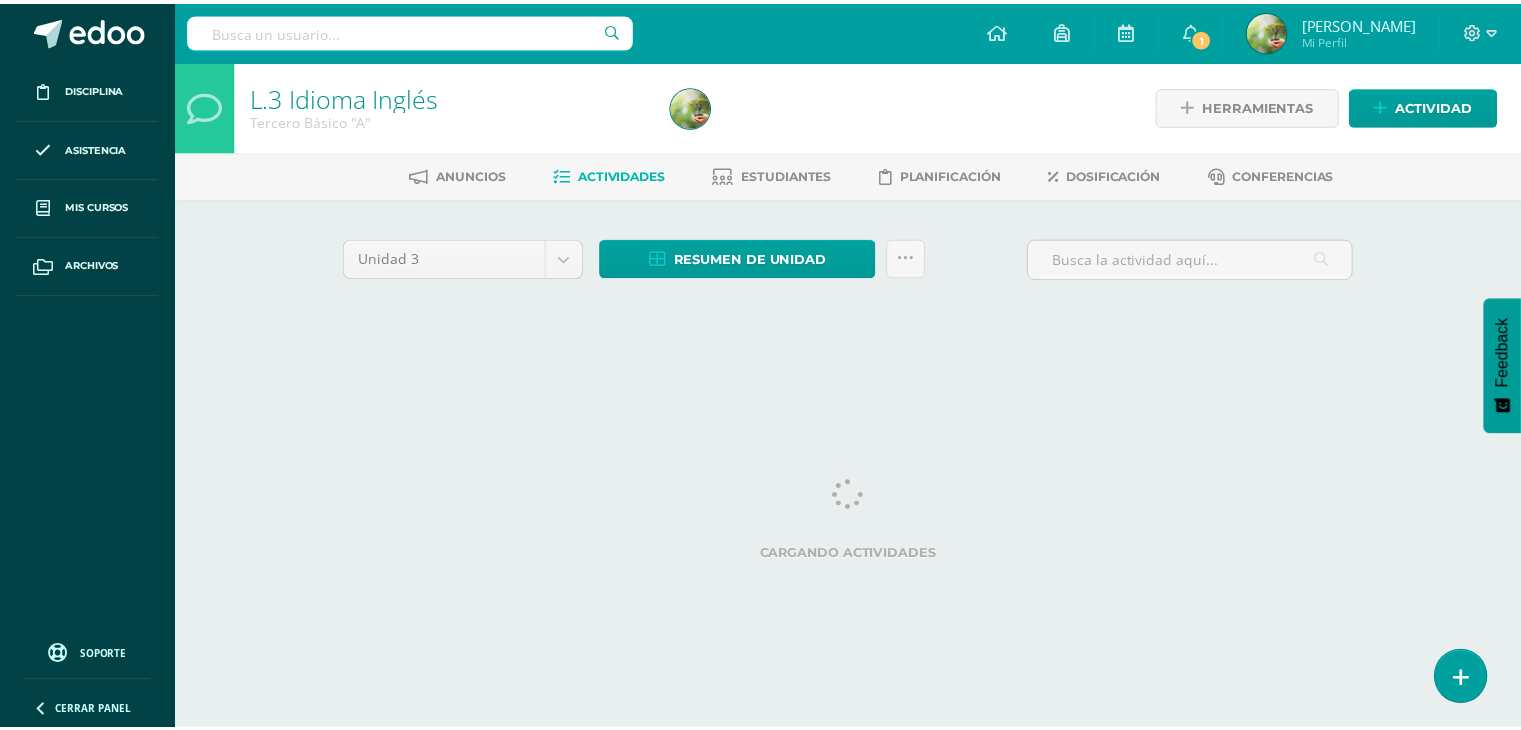 scroll, scrollTop: 0, scrollLeft: 0, axis: both 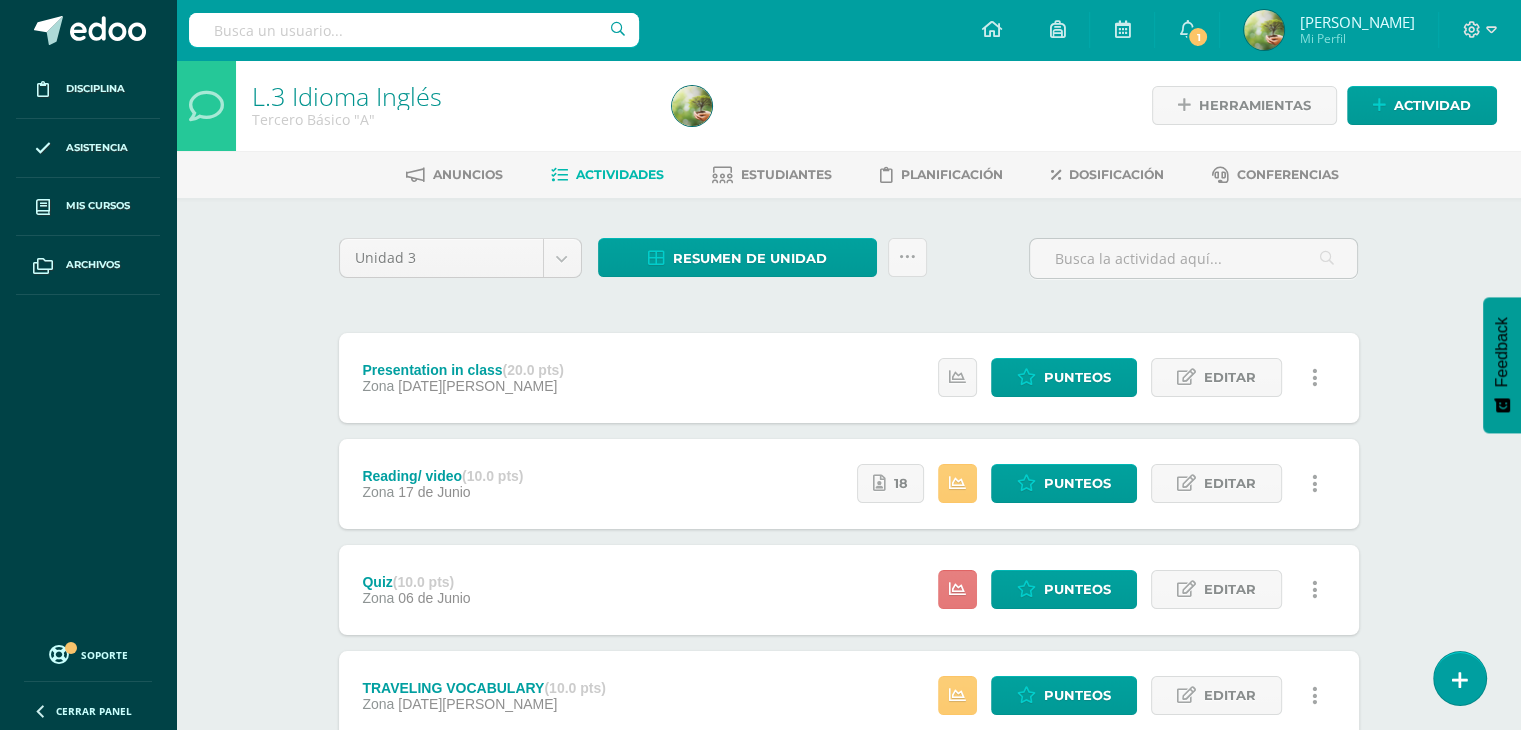 click at bounding box center [957, 589] 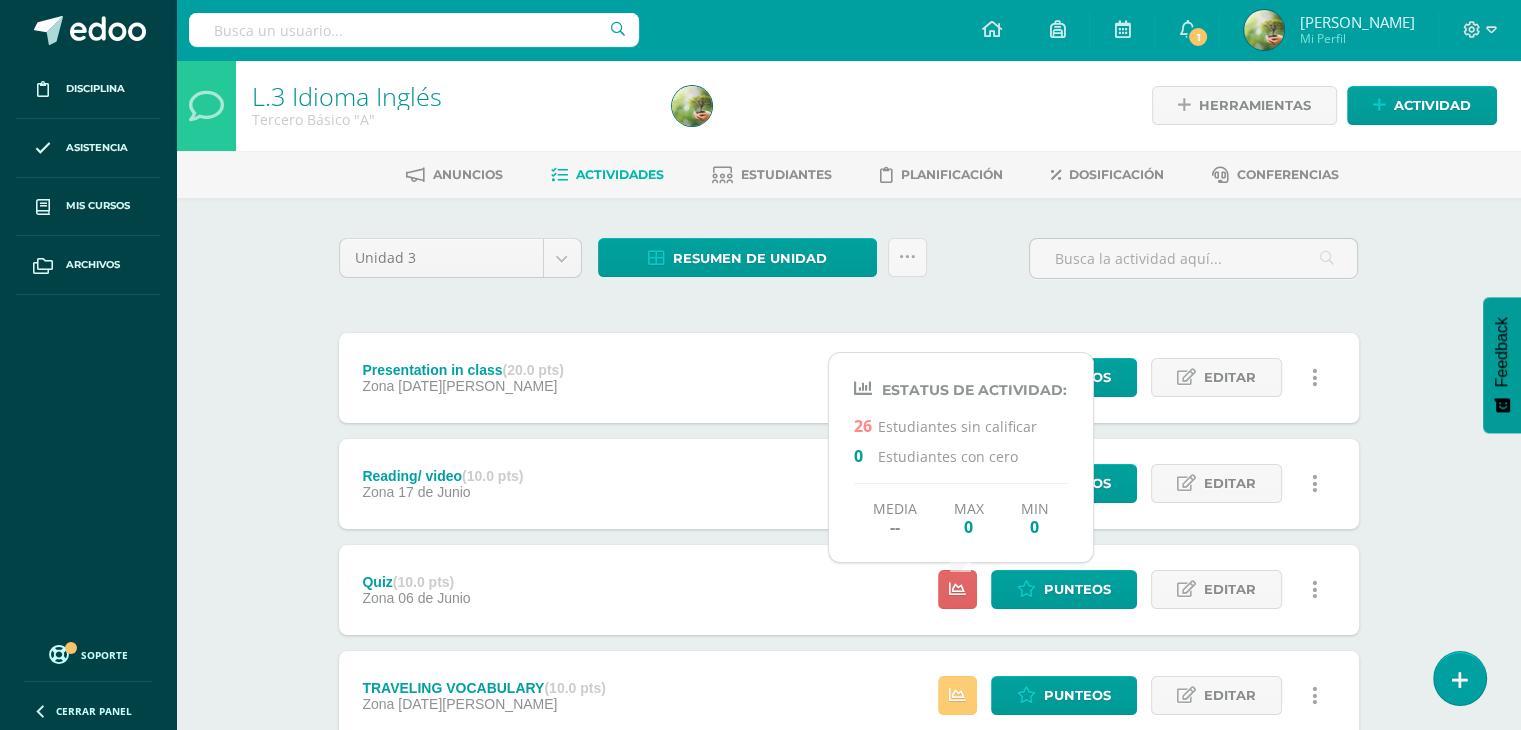 click on "L.3 Idioma Inglés
Tercero Básico "A"
Herramientas
Detalle de asistencias
Actividad
Anuncios
Actividades
Estudiantes
Planificación
Dosificación
Conferencias     Unidad 3                             Unidad 1 Unidad 2 Unidad 3 Unidad 4 Resumen de unidad
Descargar como HTML
Descargar como PDF
Descargar como XLS
Subir actividades en masa
Enviar punteos a revision
Historial de actividad
¿Estás seguro que deseas  Enviar a revisión  las notas de este curso?
Cancelar Creación  y
0" at bounding box center [848, 467] 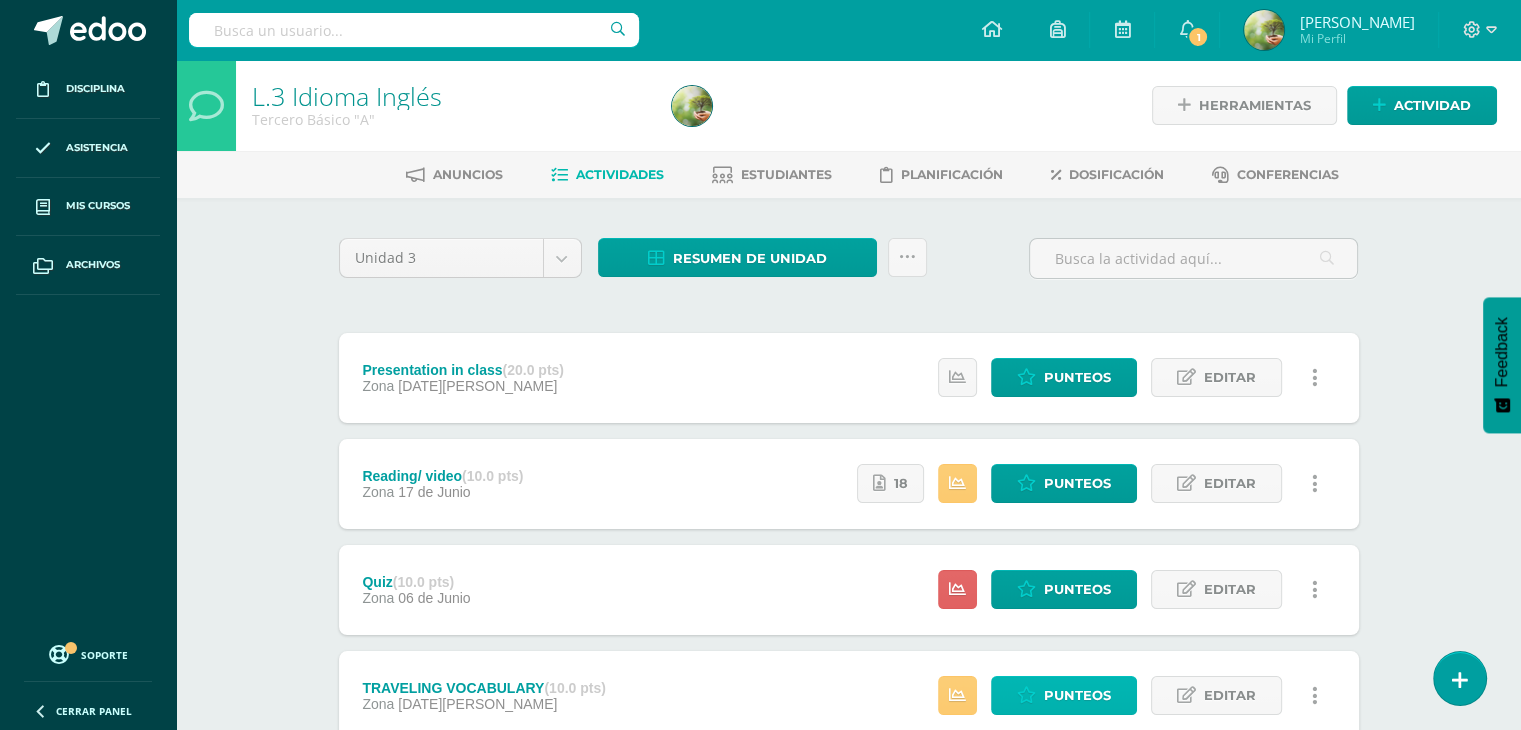 click on "Punteos" at bounding box center (1077, 695) 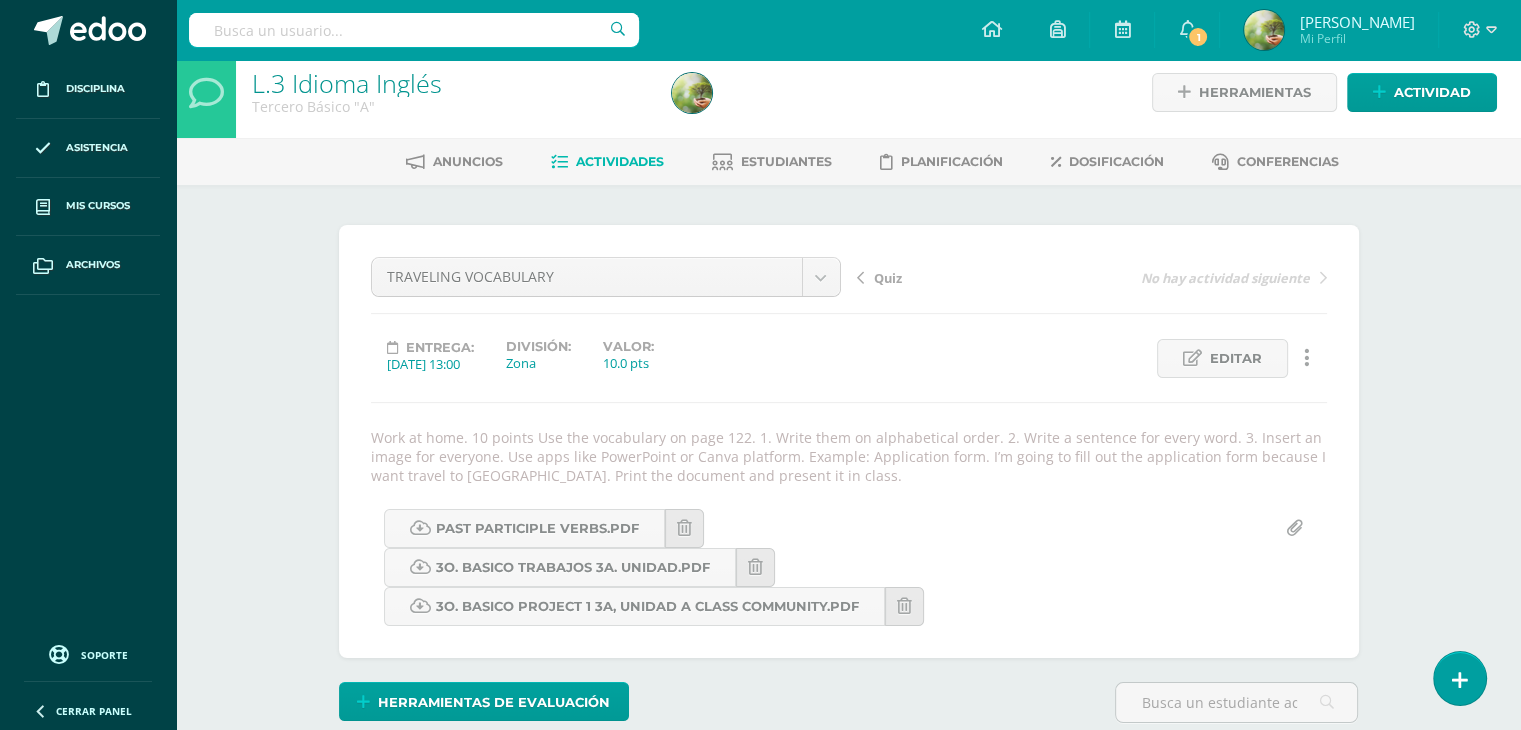 scroll, scrollTop: 0, scrollLeft: 0, axis: both 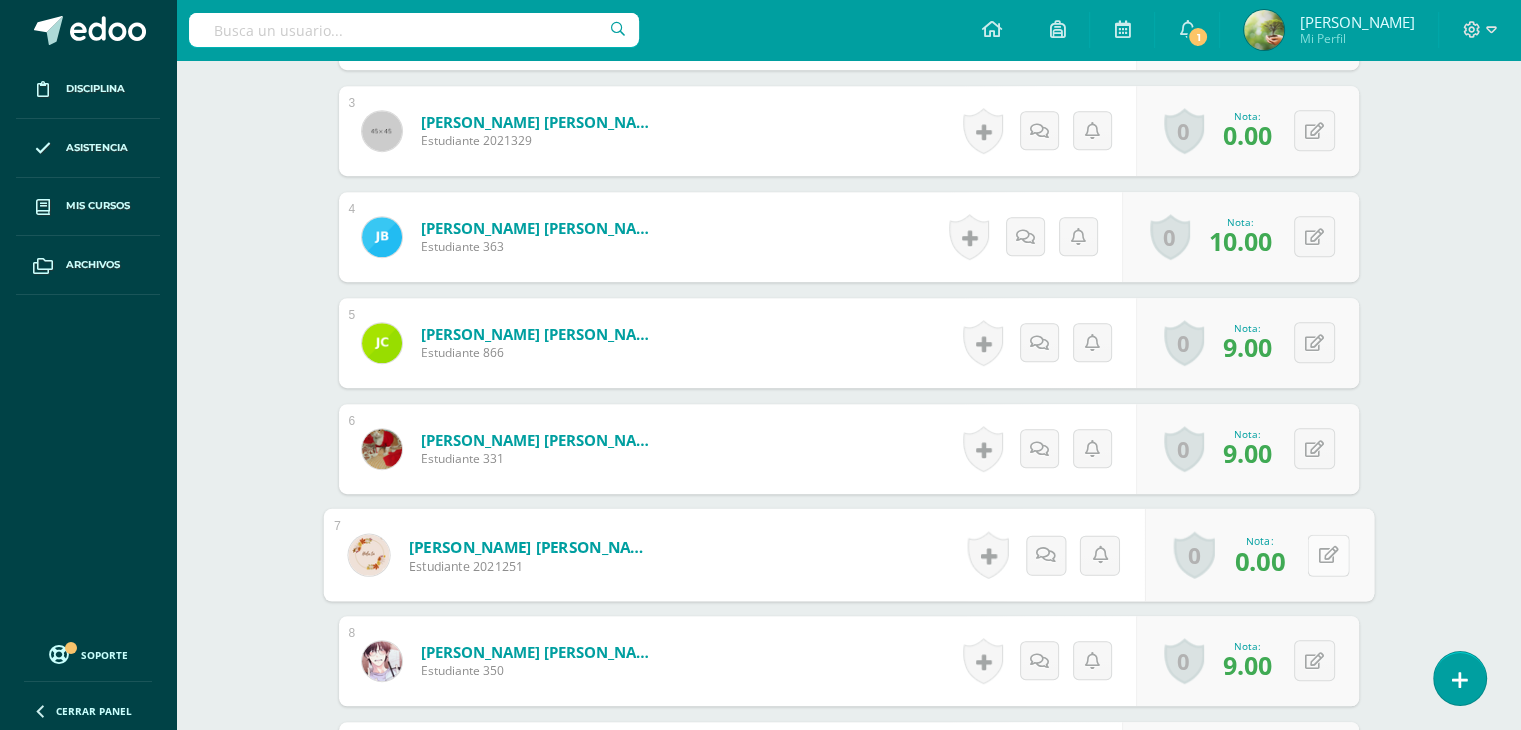 click at bounding box center (1328, 554) 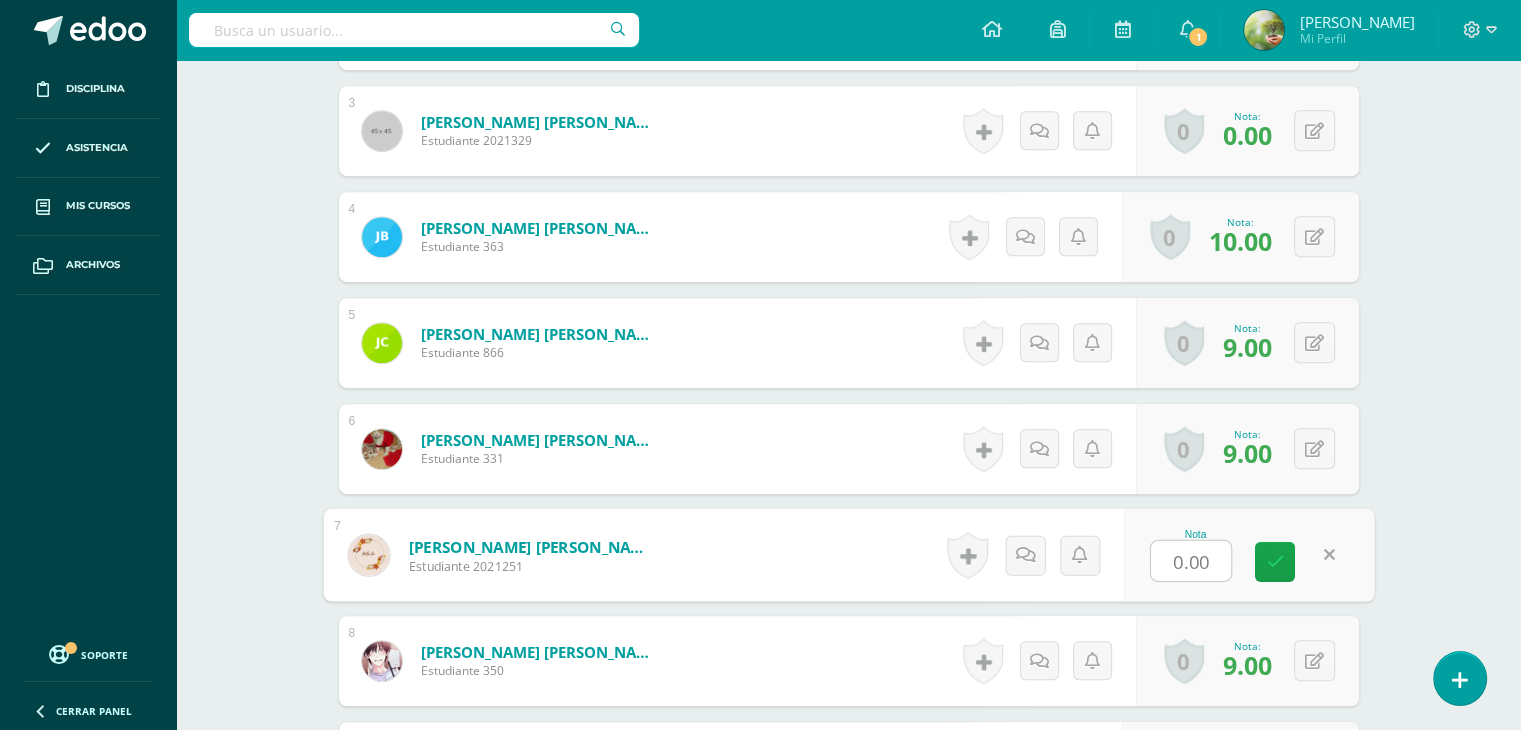 type on "8" 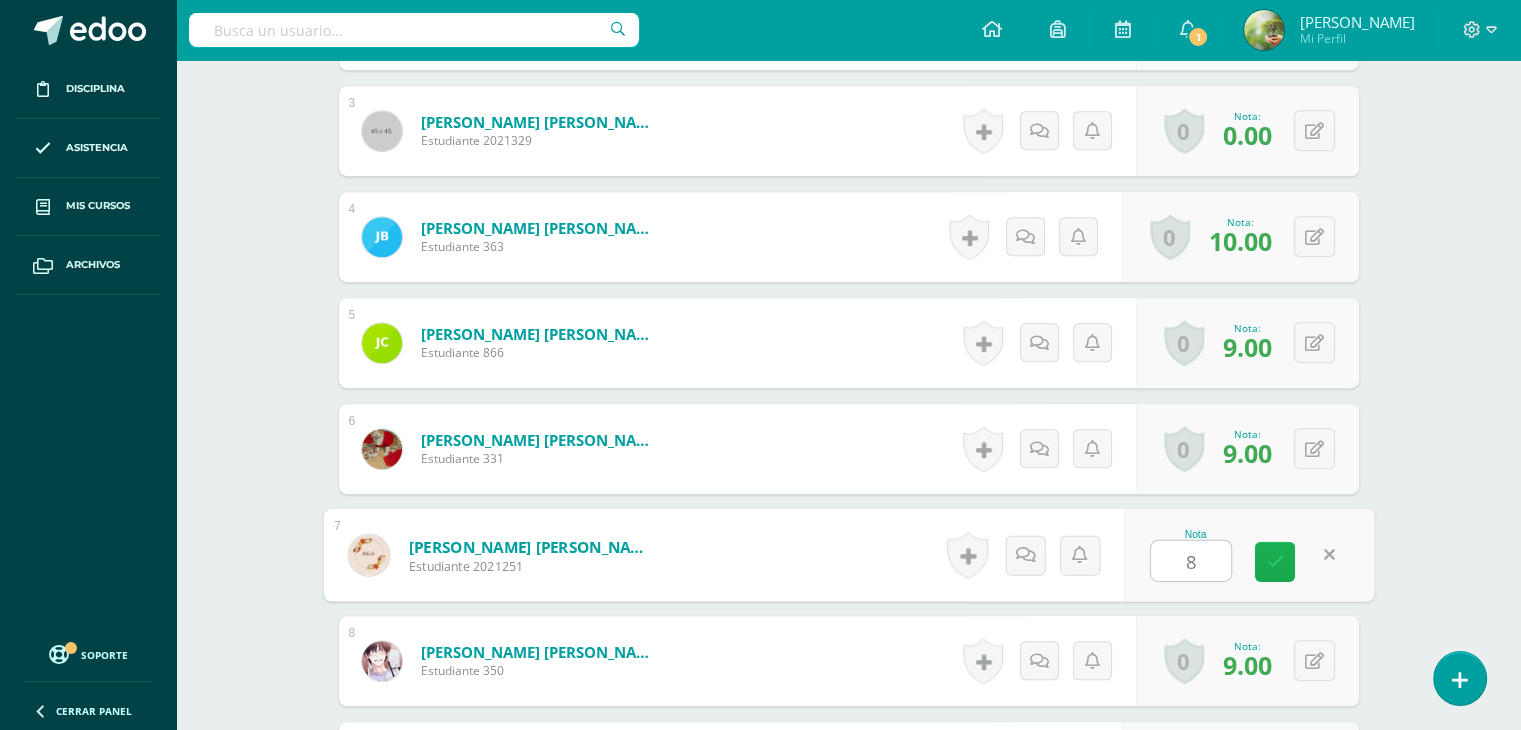 scroll, scrollTop: 957, scrollLeft: 0, axis: vertical 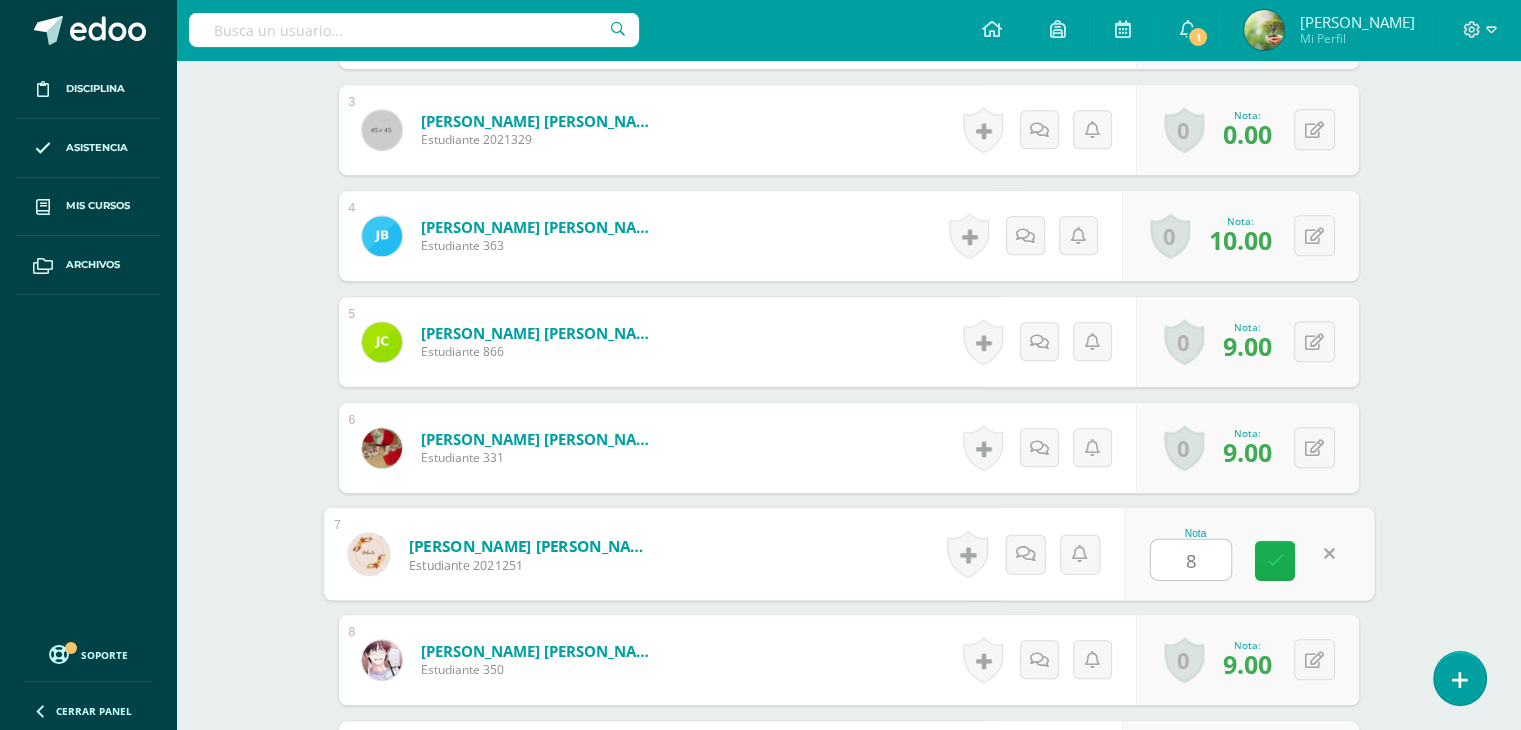 click at bounding box center [1275, 560] 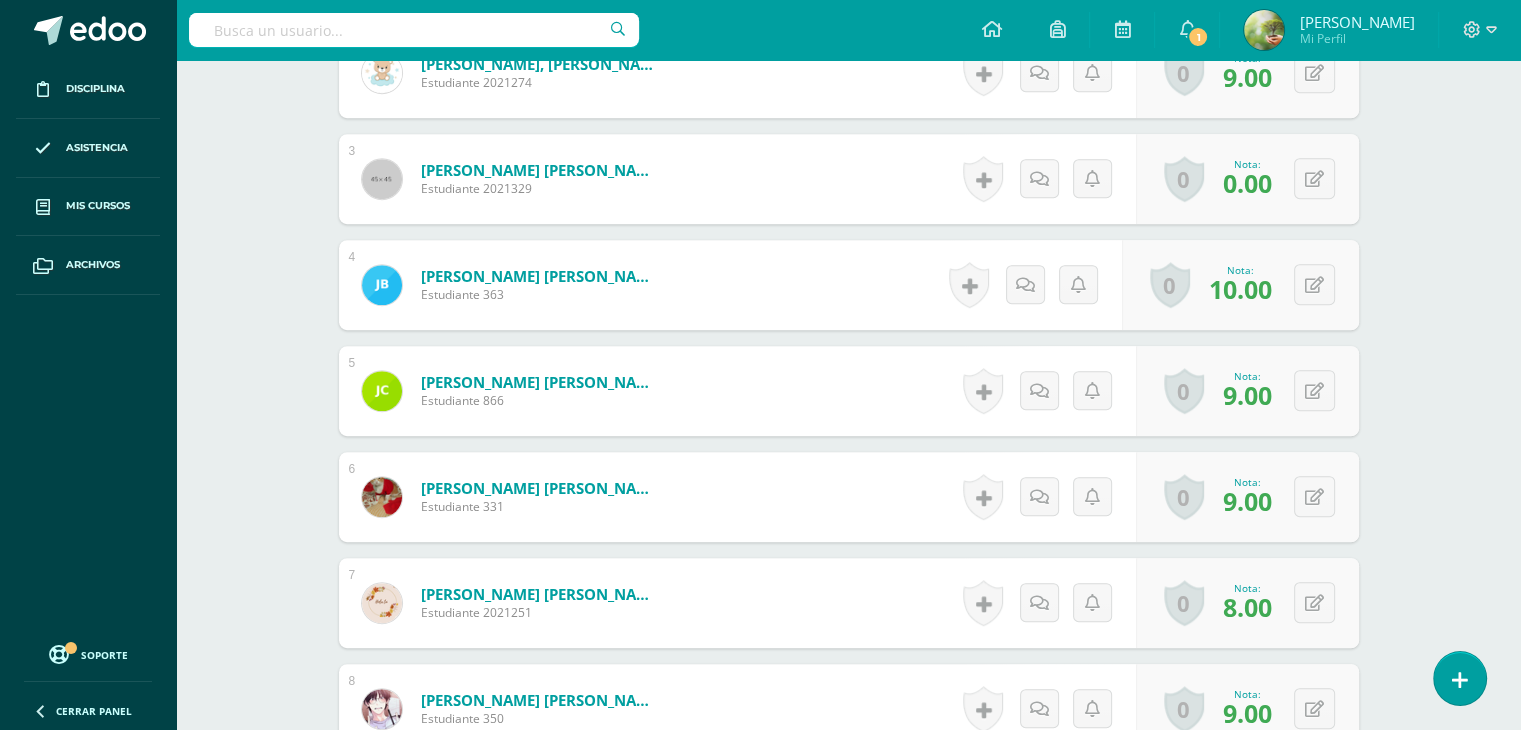 scroll, scrollTop: 0, scrollLeft: 0, axis: both 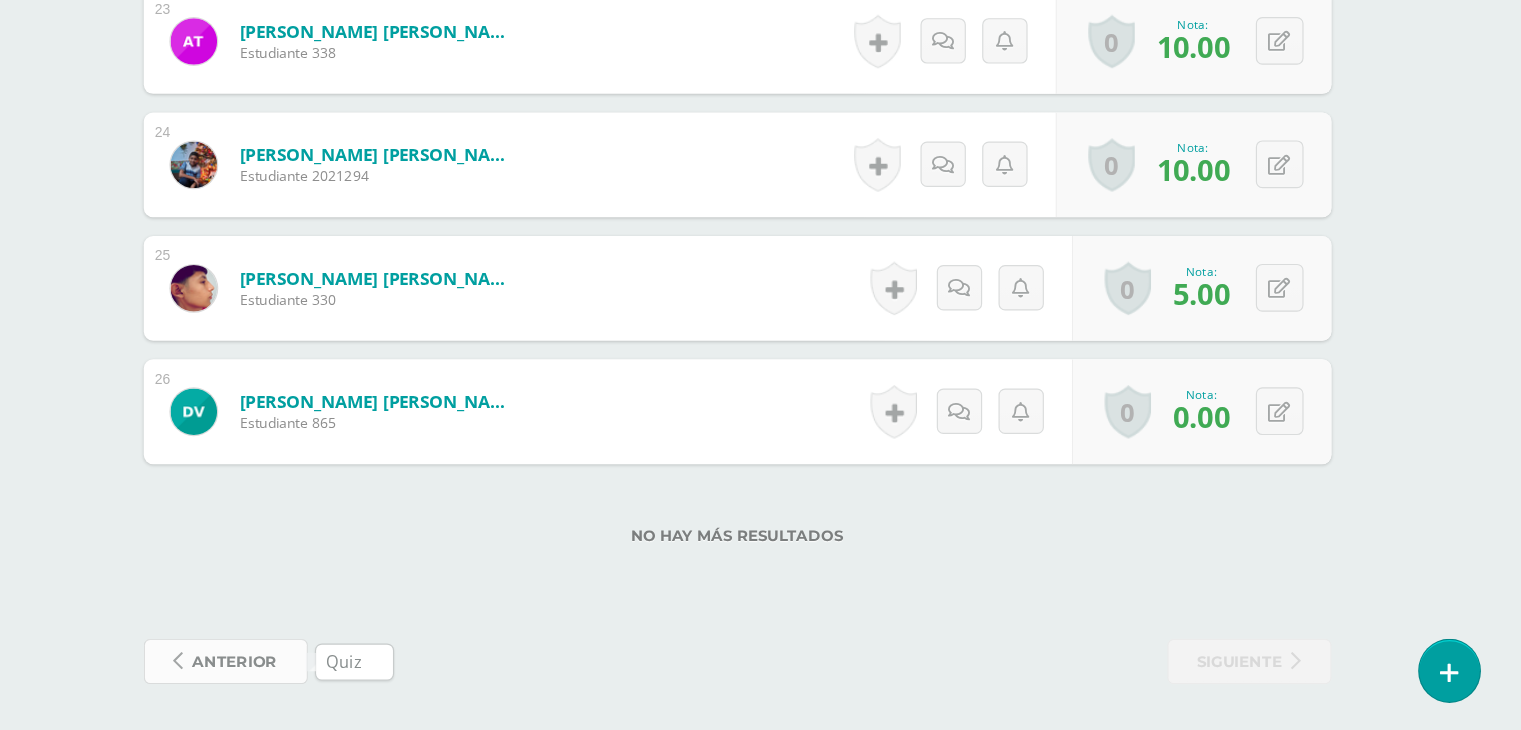 click on "anterior" at bounding box center [417, 670] 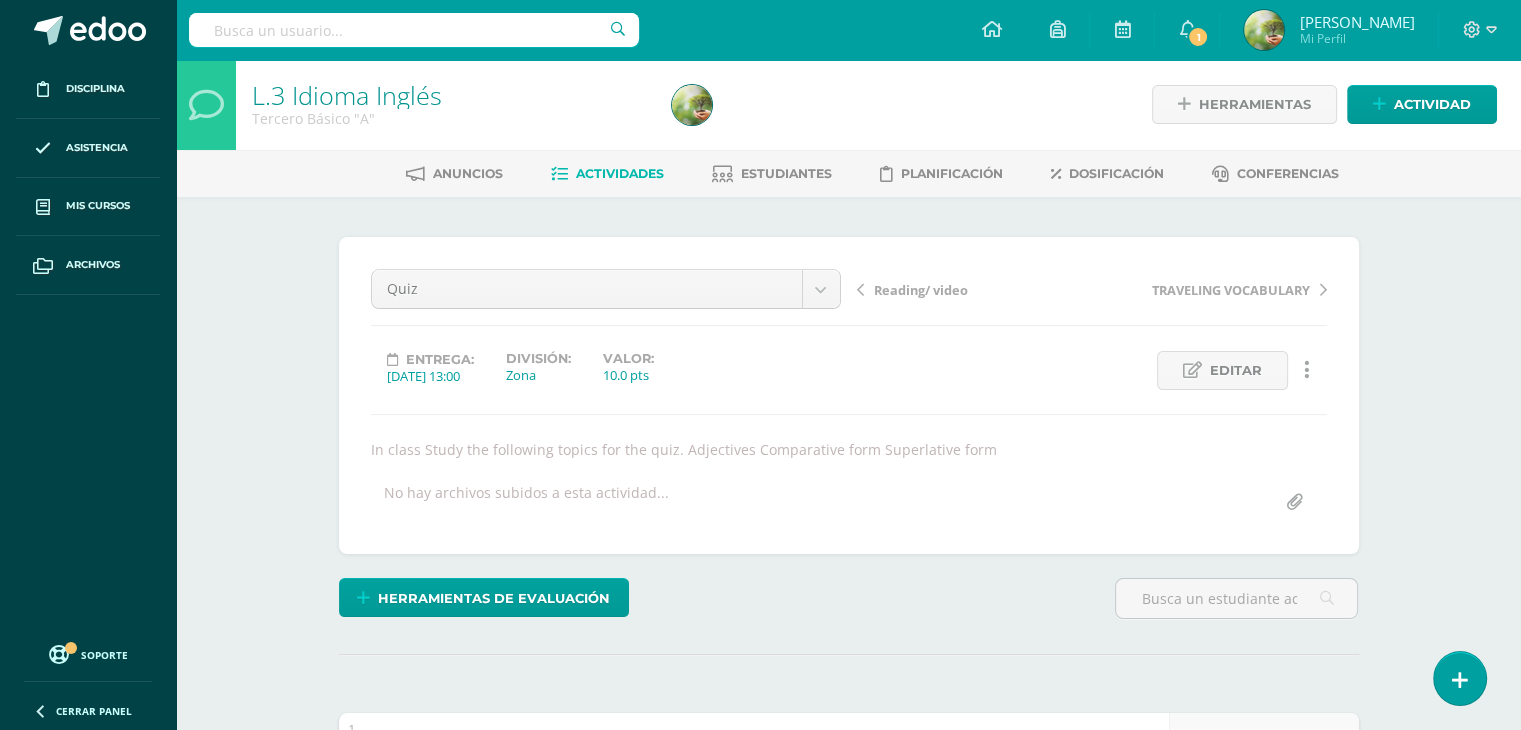 scroll, scrollTop: 2, scrollLeft: 0, axis: vertical 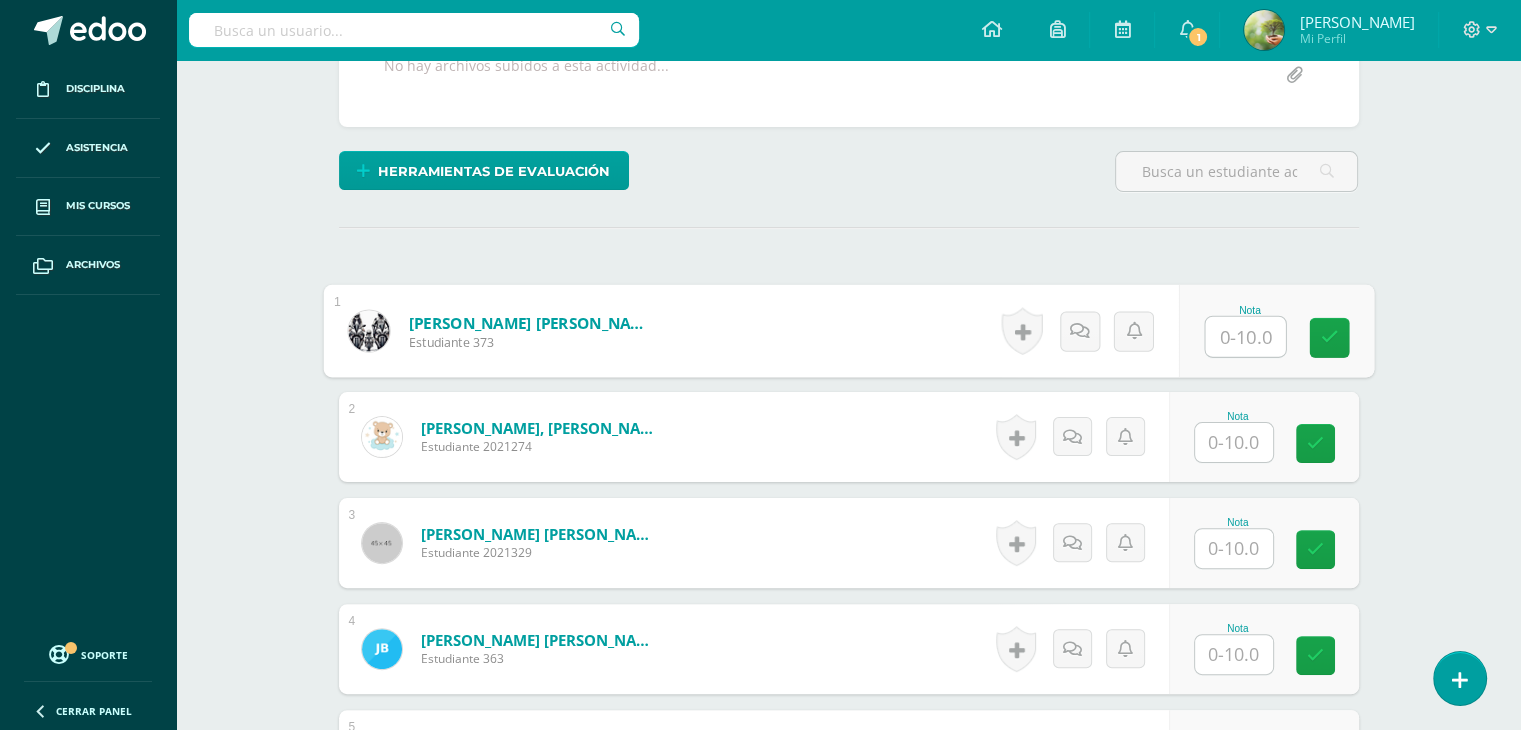 click at bounding box center [1245, 337] 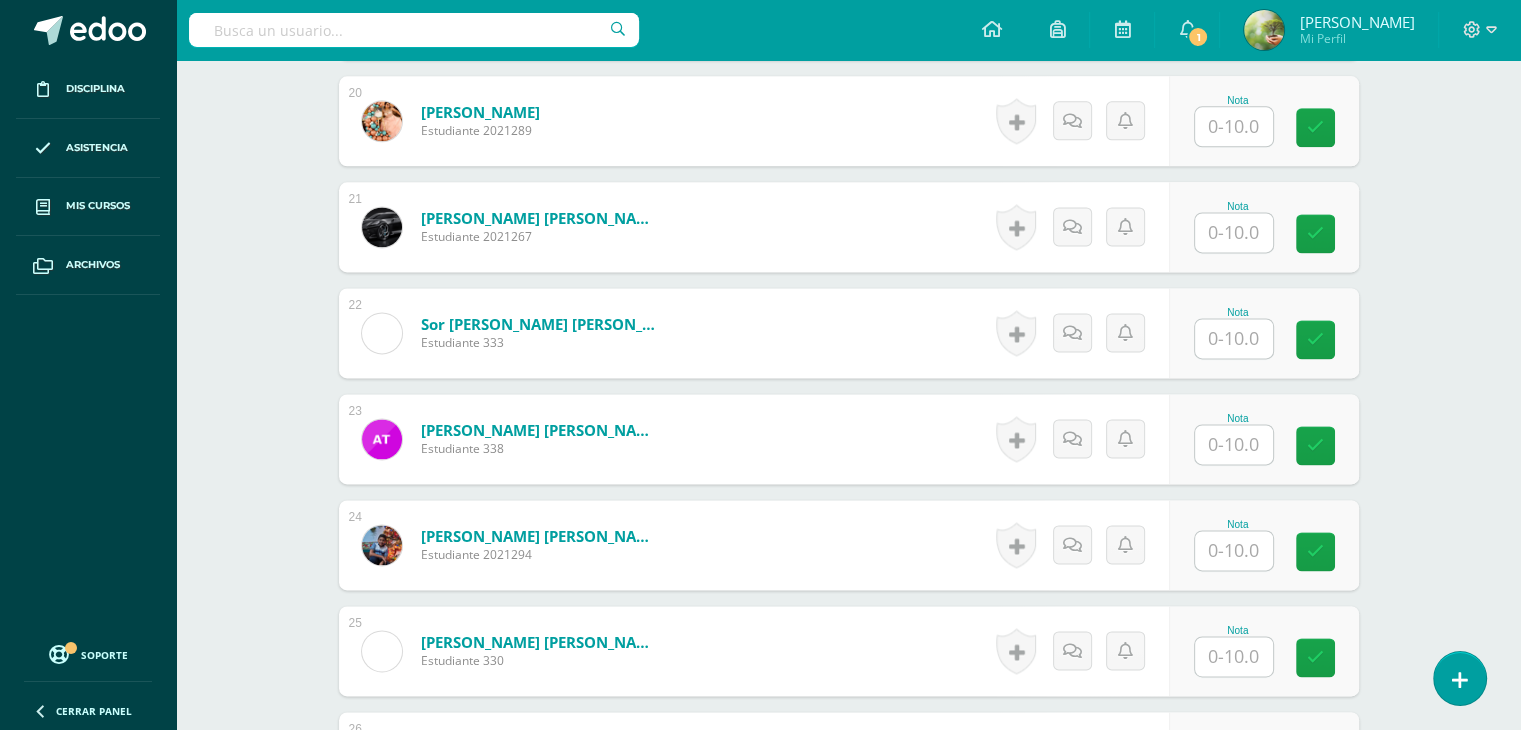 scroll, scrollTop: 2952, scrollLeft: 0, axis: vertical 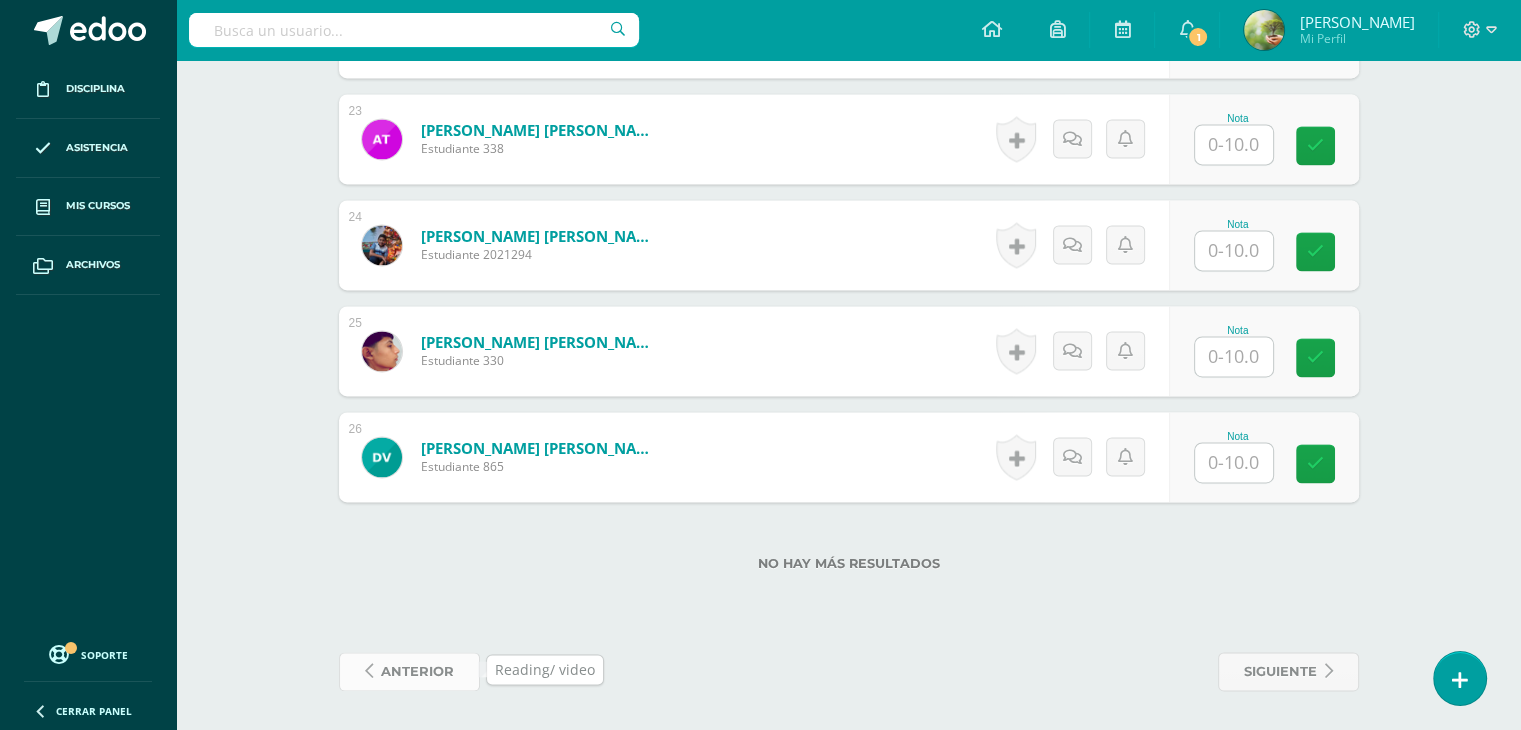click on "anterior" at bounding box center (417, 671) 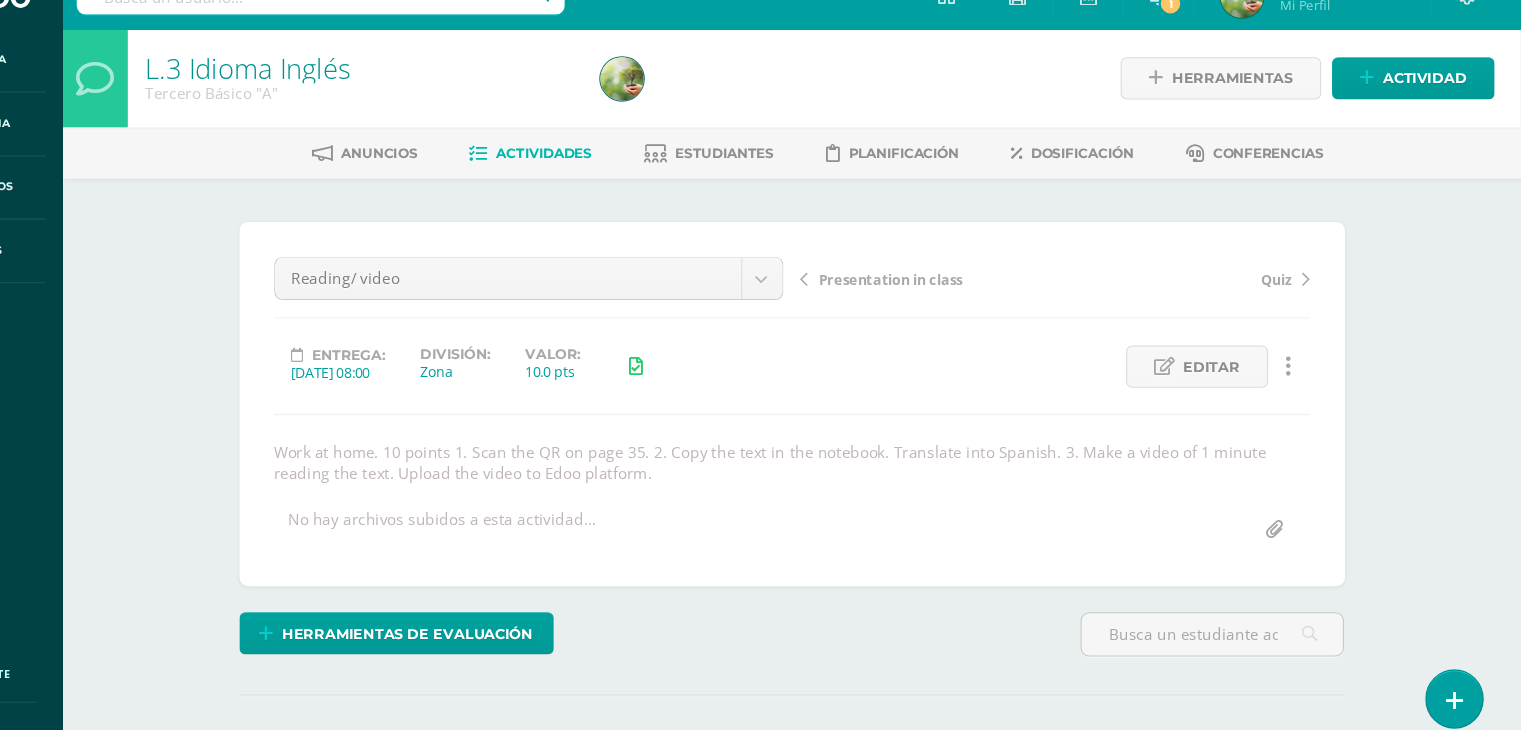scroll, scrollTop: 0, scrollLeft: 0, axis: both 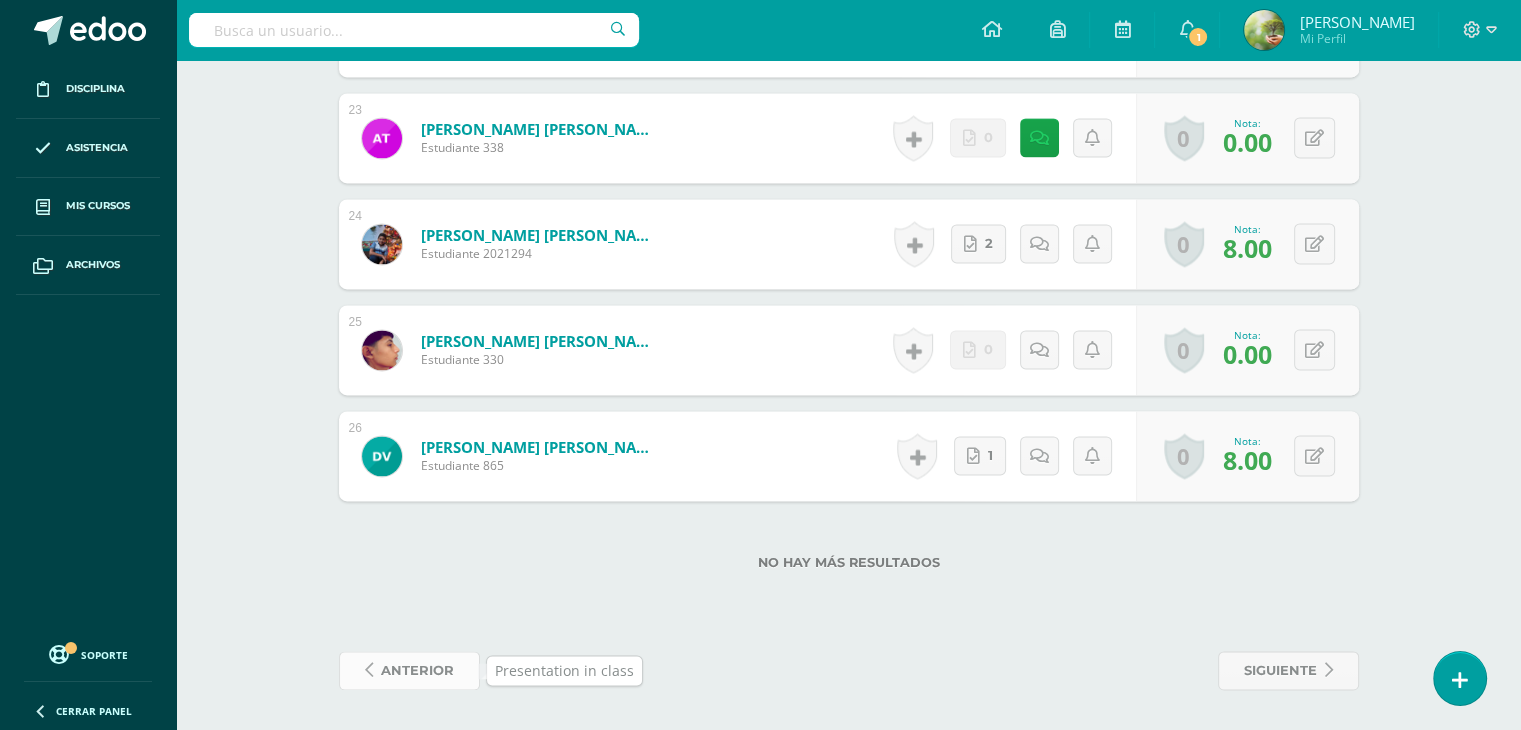 click on "anterior" at bounding box center [417, 670] 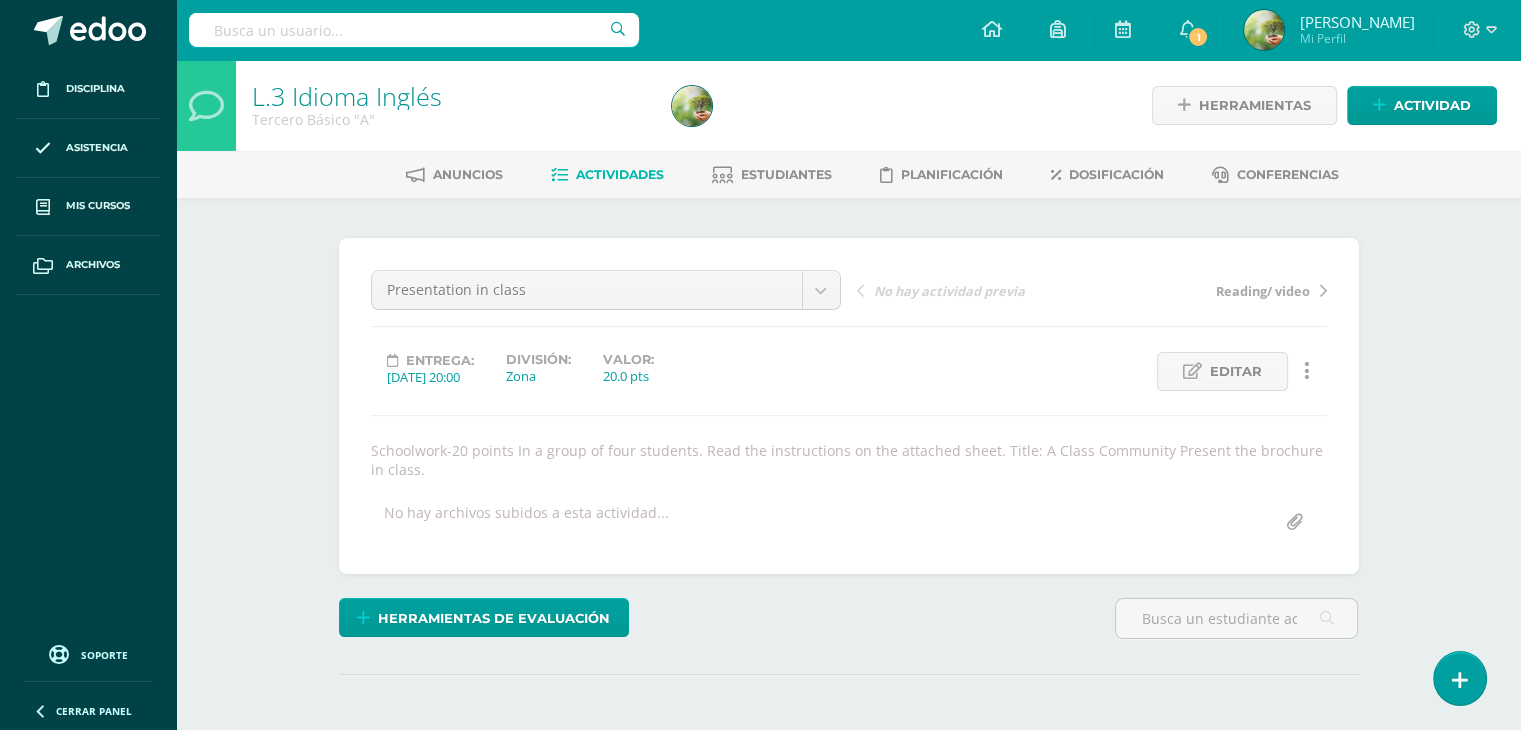 scroll, scrollTop: 0, scrollLeft: 0, axis: both 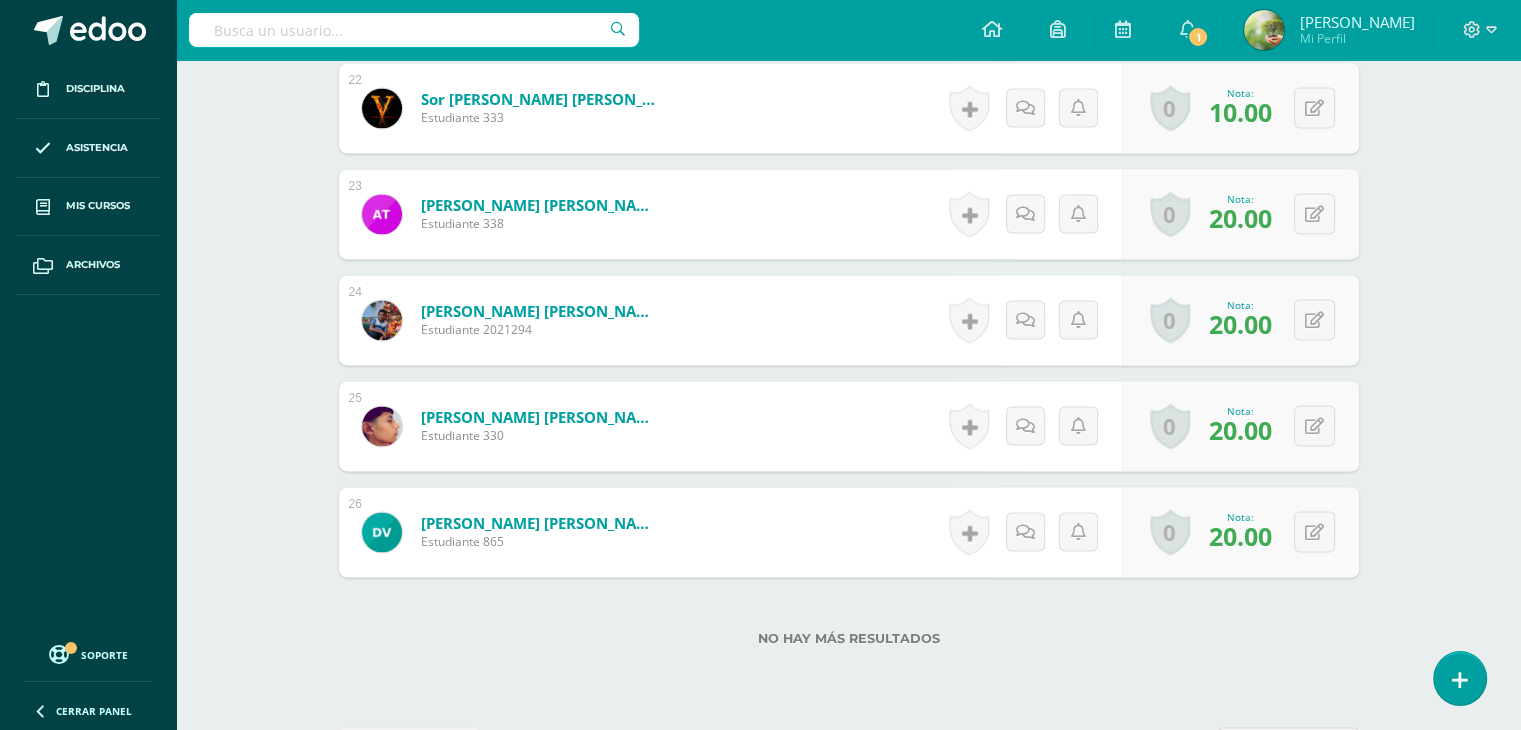 click on "No hay más resultados" at bounding box center [849, 623] 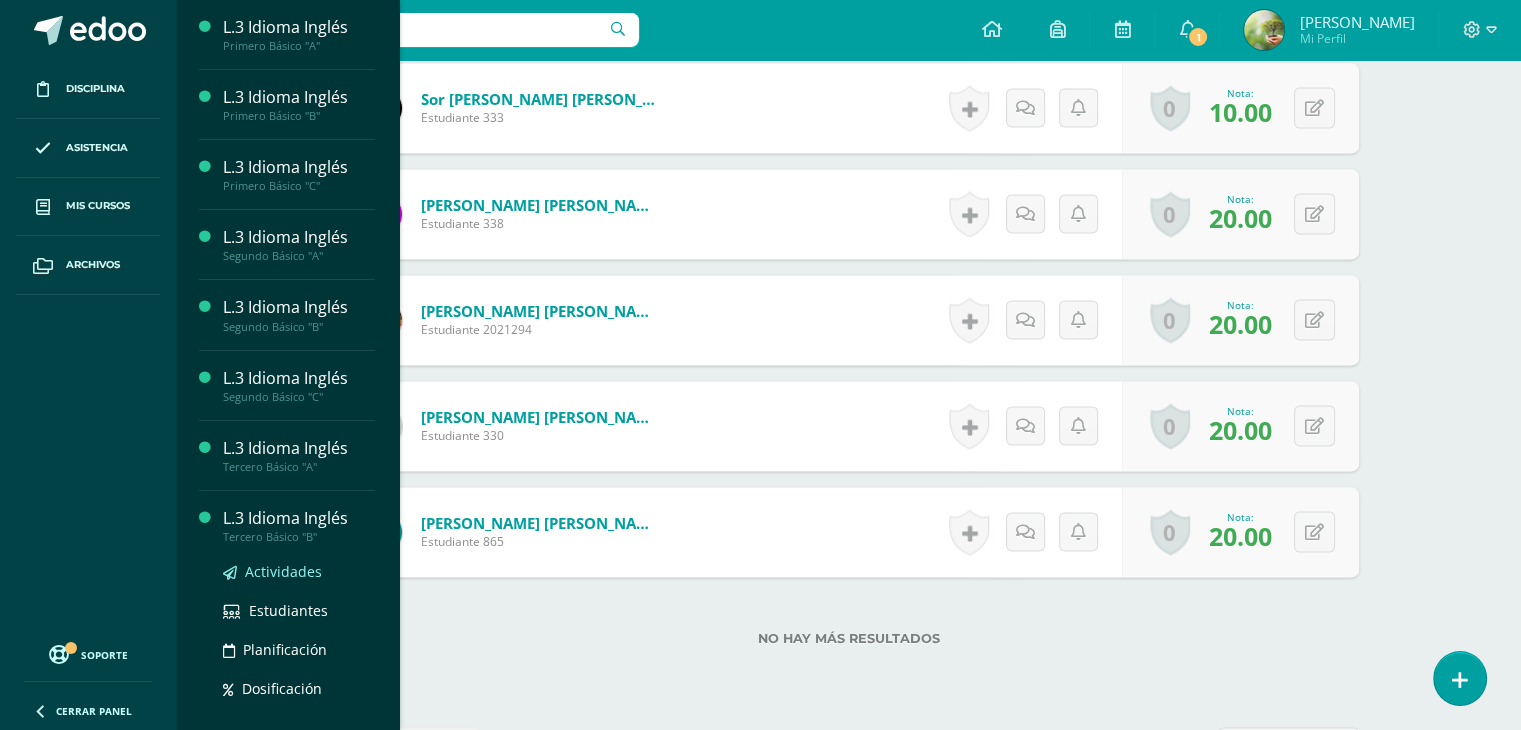 click on "Actividades" at bounding box center (283, 571) 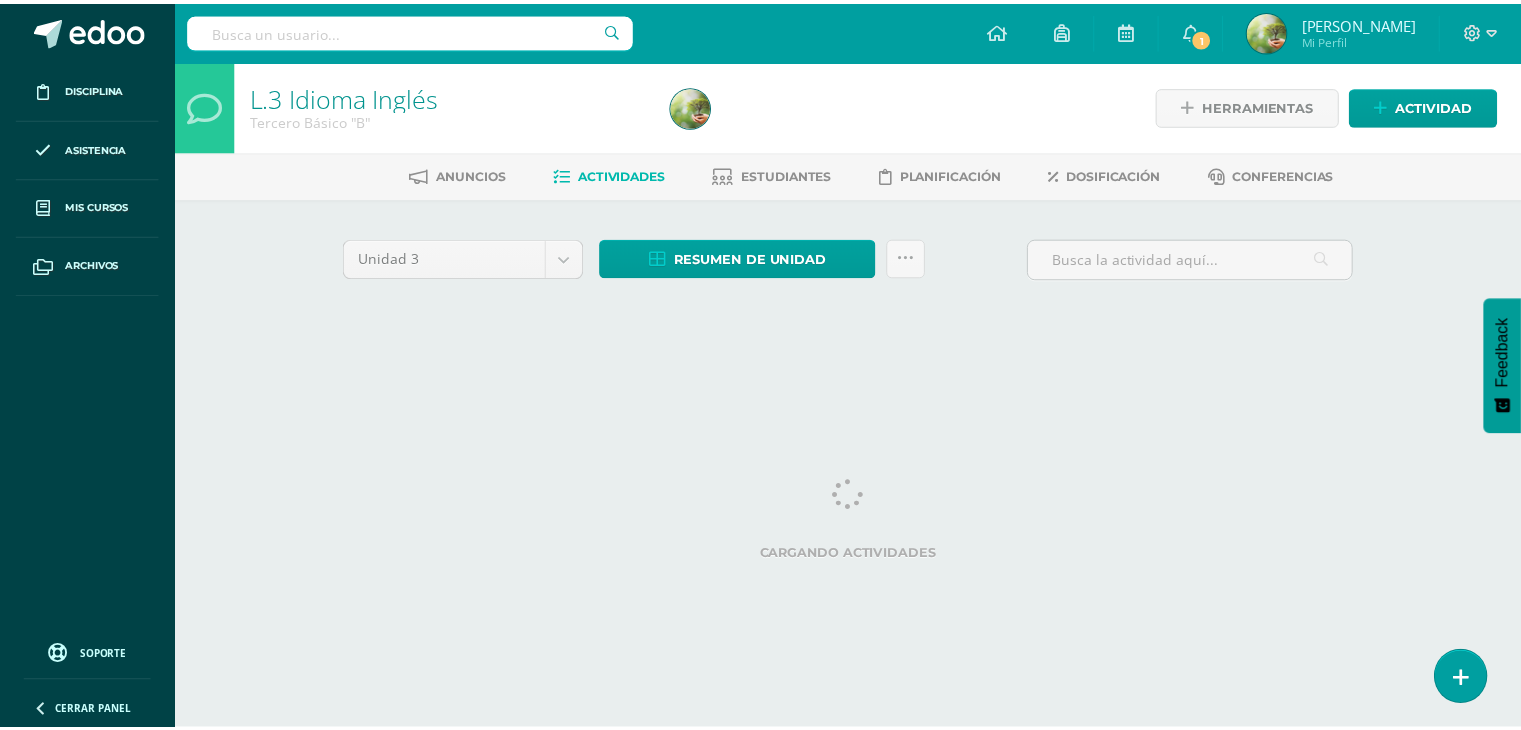 scroll, scrollTop: 0, scrollLeft: 0, axis: both 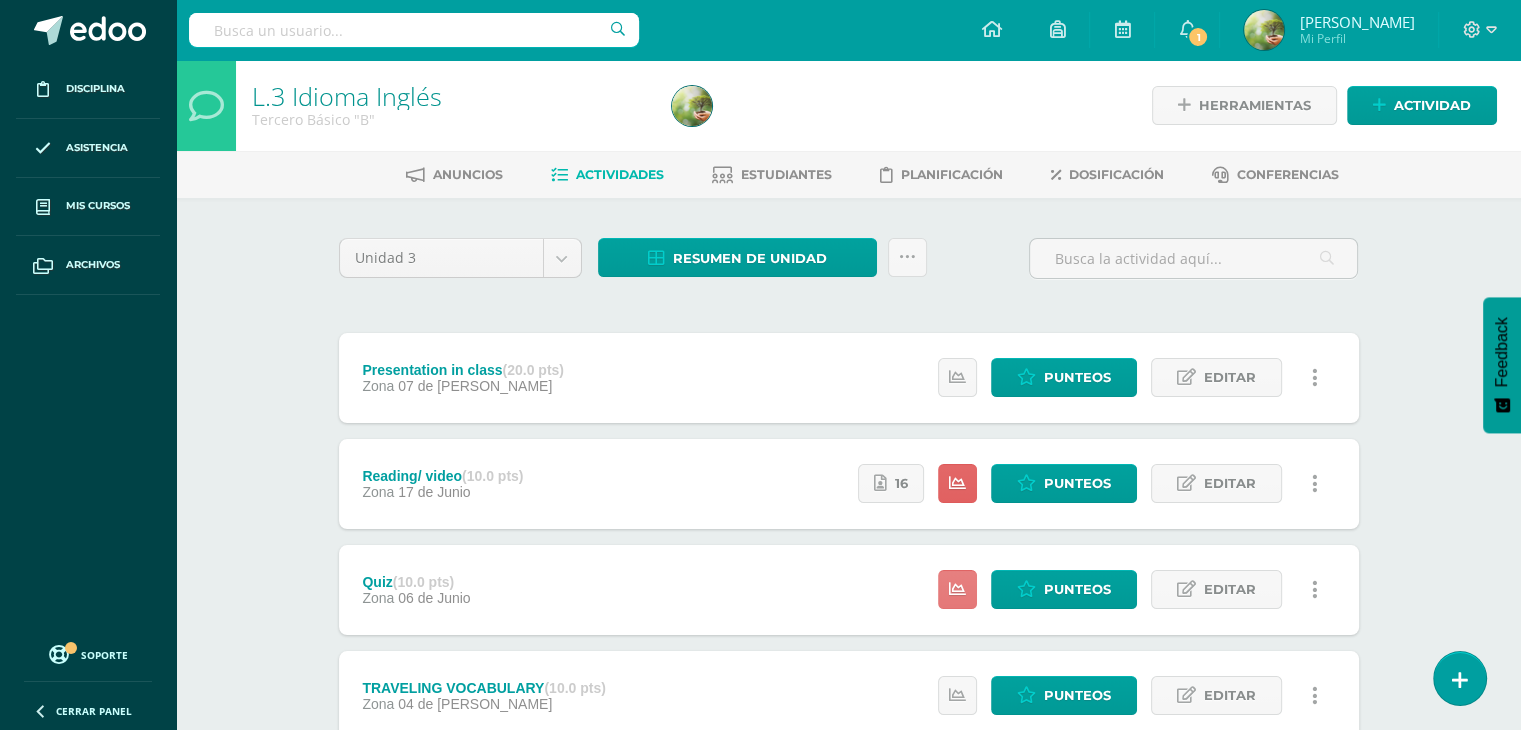 click at bounding box center [957, 589] 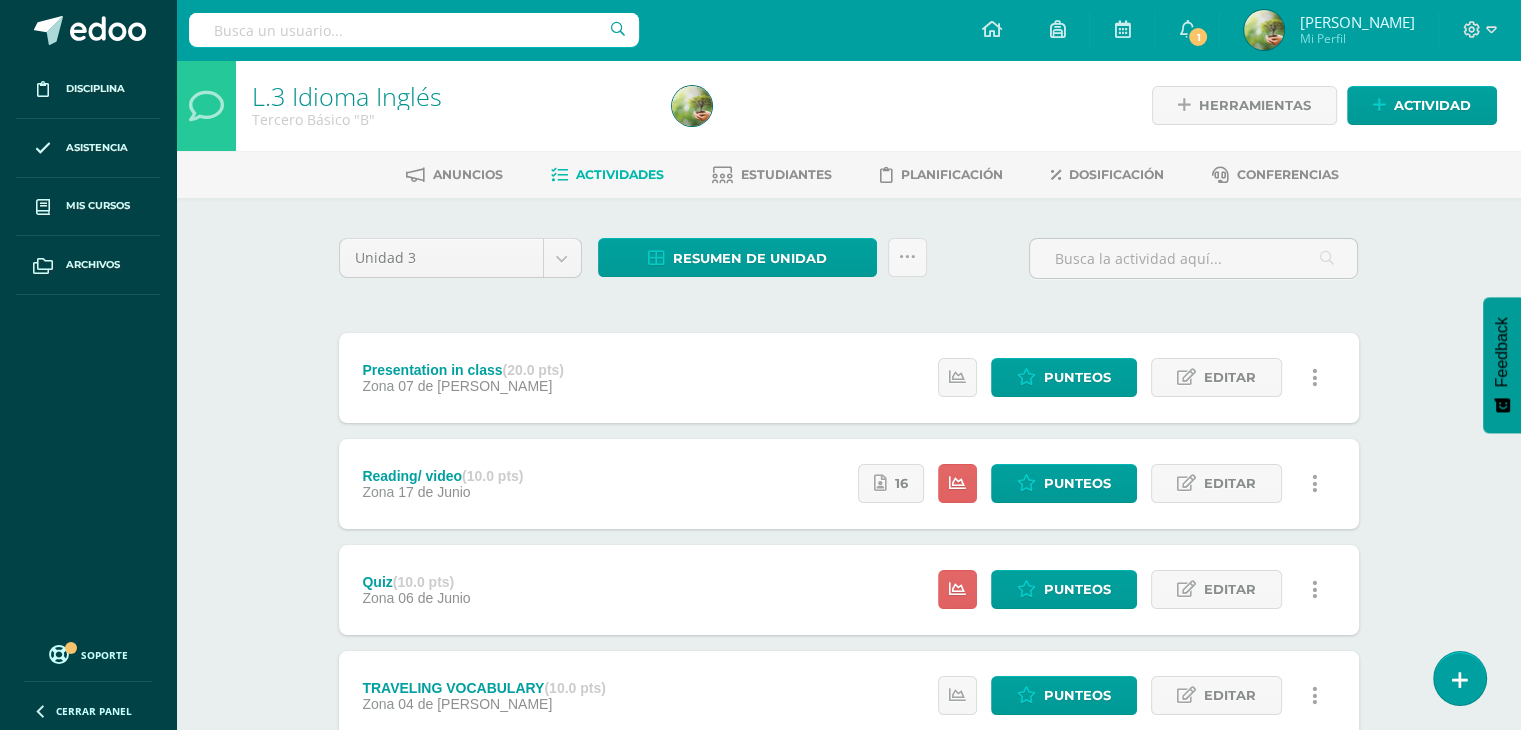 click on "L.3 Idioma Inglés
Tercero Básico "B"
Herramientas
Detalle de asistencias
Actividad
Anuncios
Actividades
Estudiantes
Planificación
Dosificación
Conferencias     Unidad 3                             Unidad 1 Unidad 2 Unidad 3 Unidad 4 Resumen de unidad
Descargar como HTML
Descargar como PDF
Descargar como XLS
Subir actividades en masa
Enviar punteos a revision
Historial de actividad
¿Estás seguro que deseas  Enviar a revisión  las notas de este curso?
Cancelar Creación  y
0" at bounding box center [848, 467] 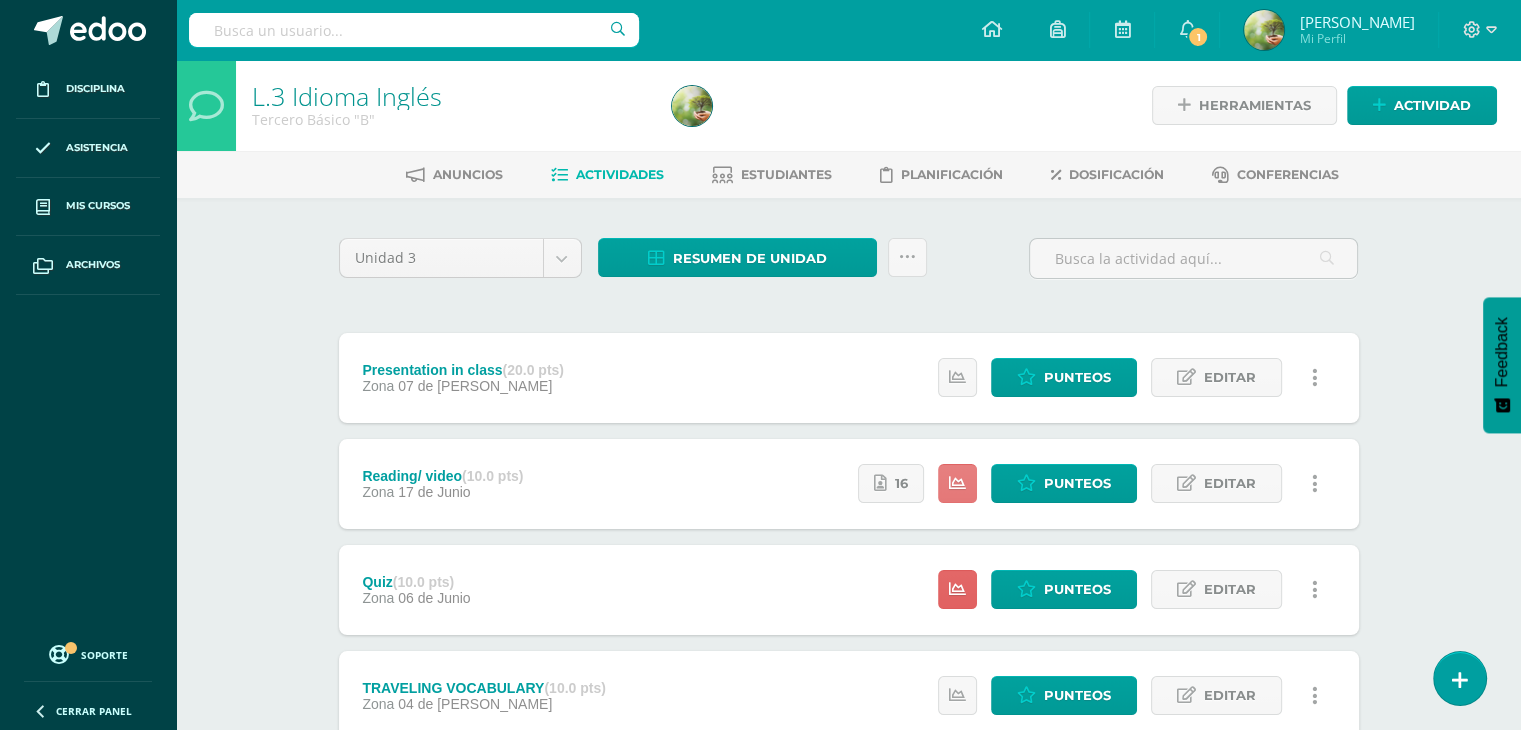 click at bounding box center [957, 483] 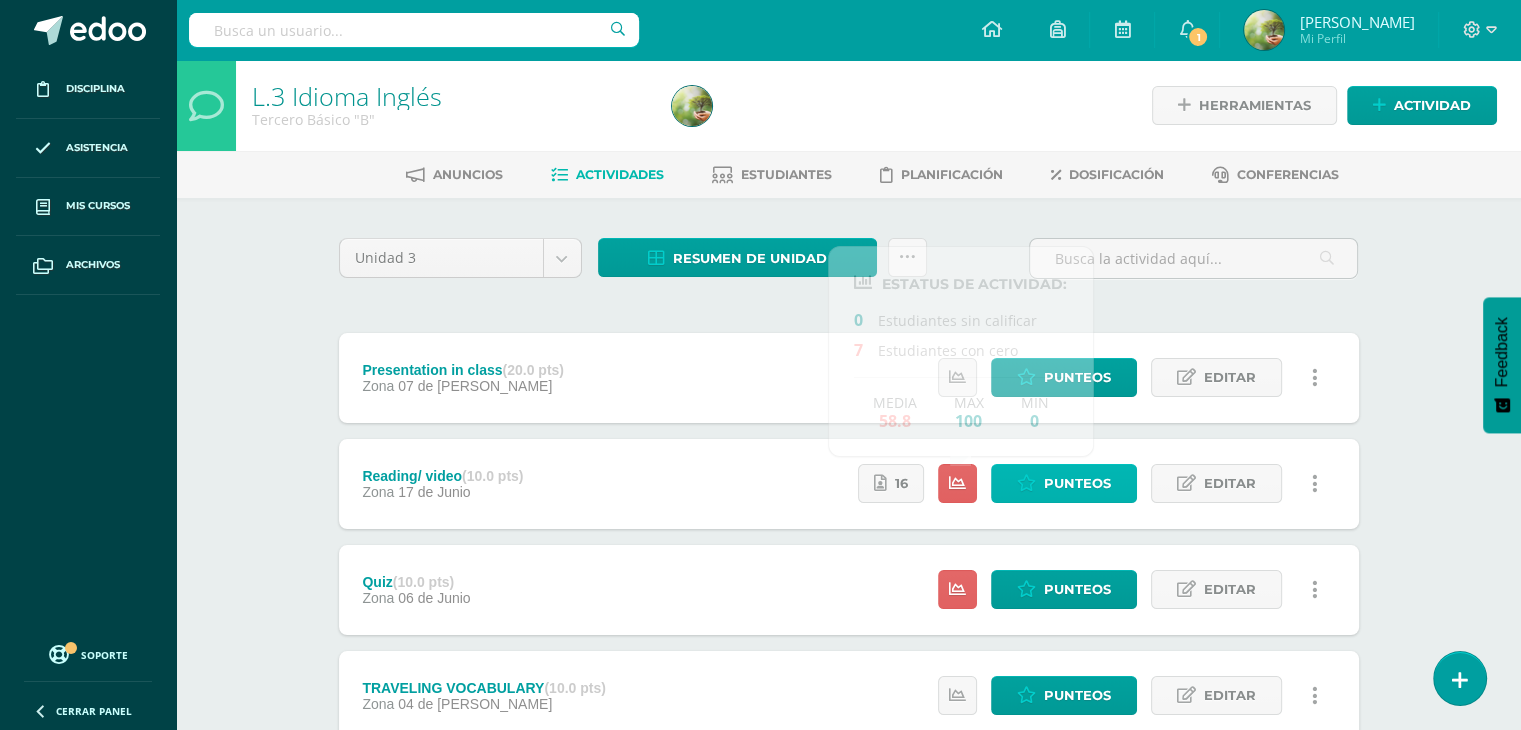 click on "Punteos" at bounding box center (1077, 483) 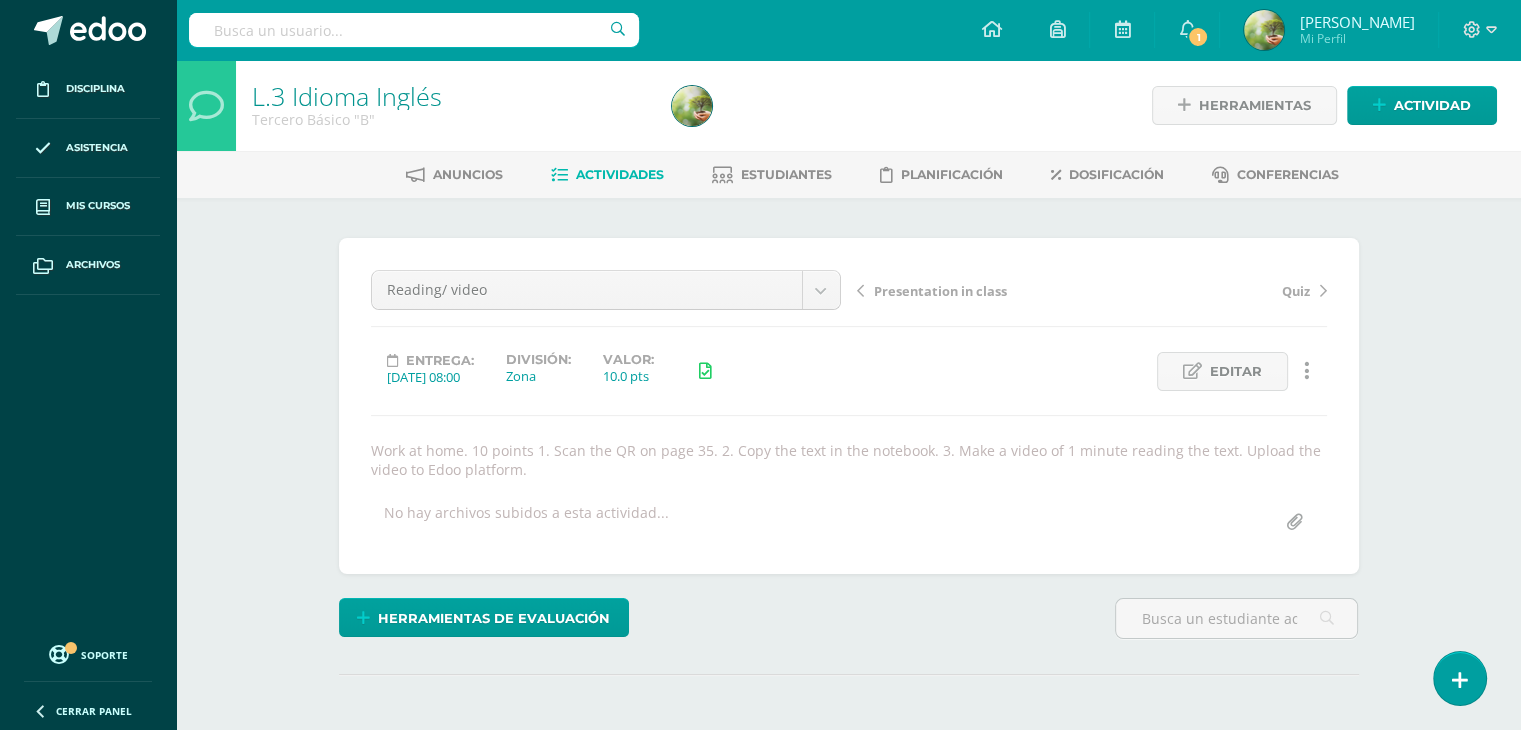 scroll, scrollTop: 0, scrollLeft: 0, axis: both 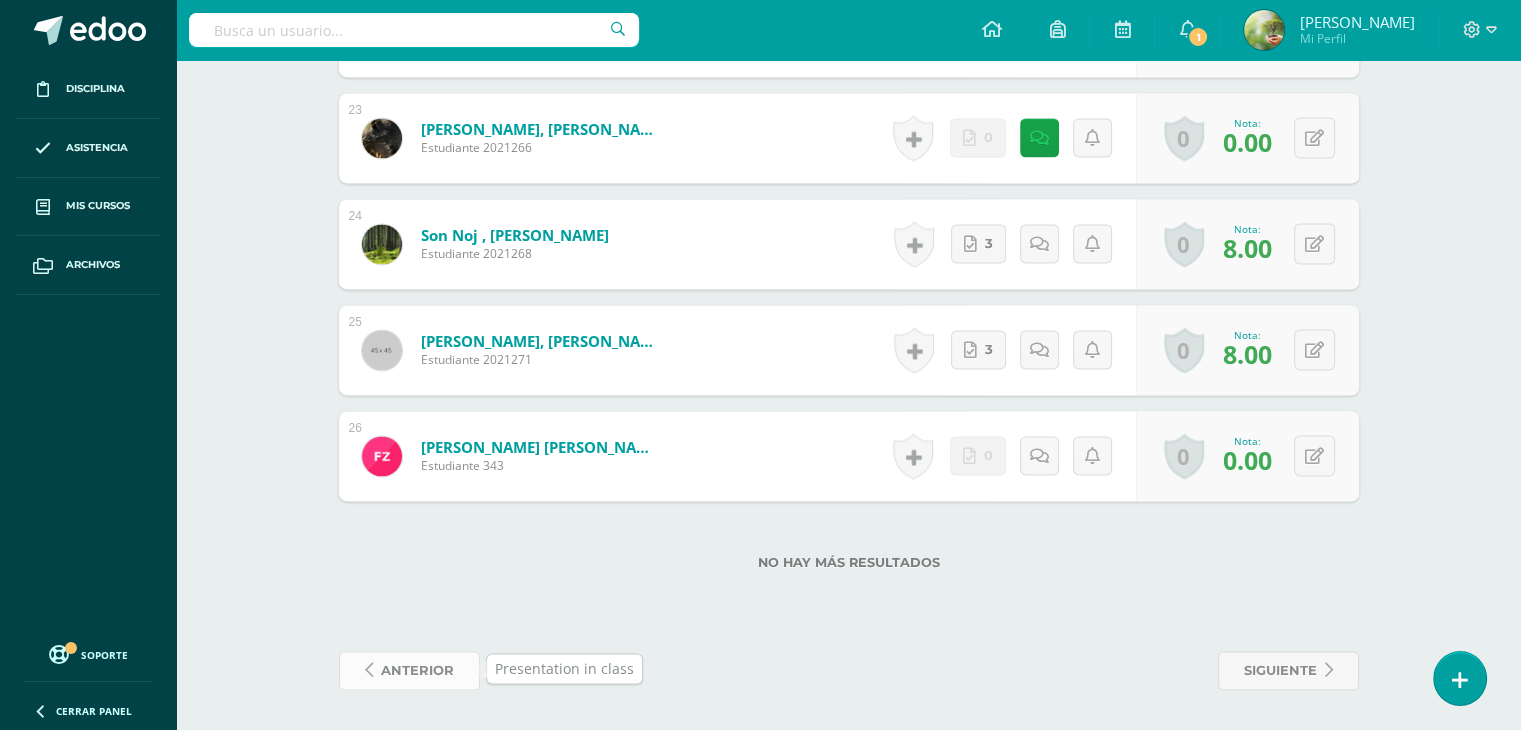 click on "anterior" at bounding box center [417, 670] 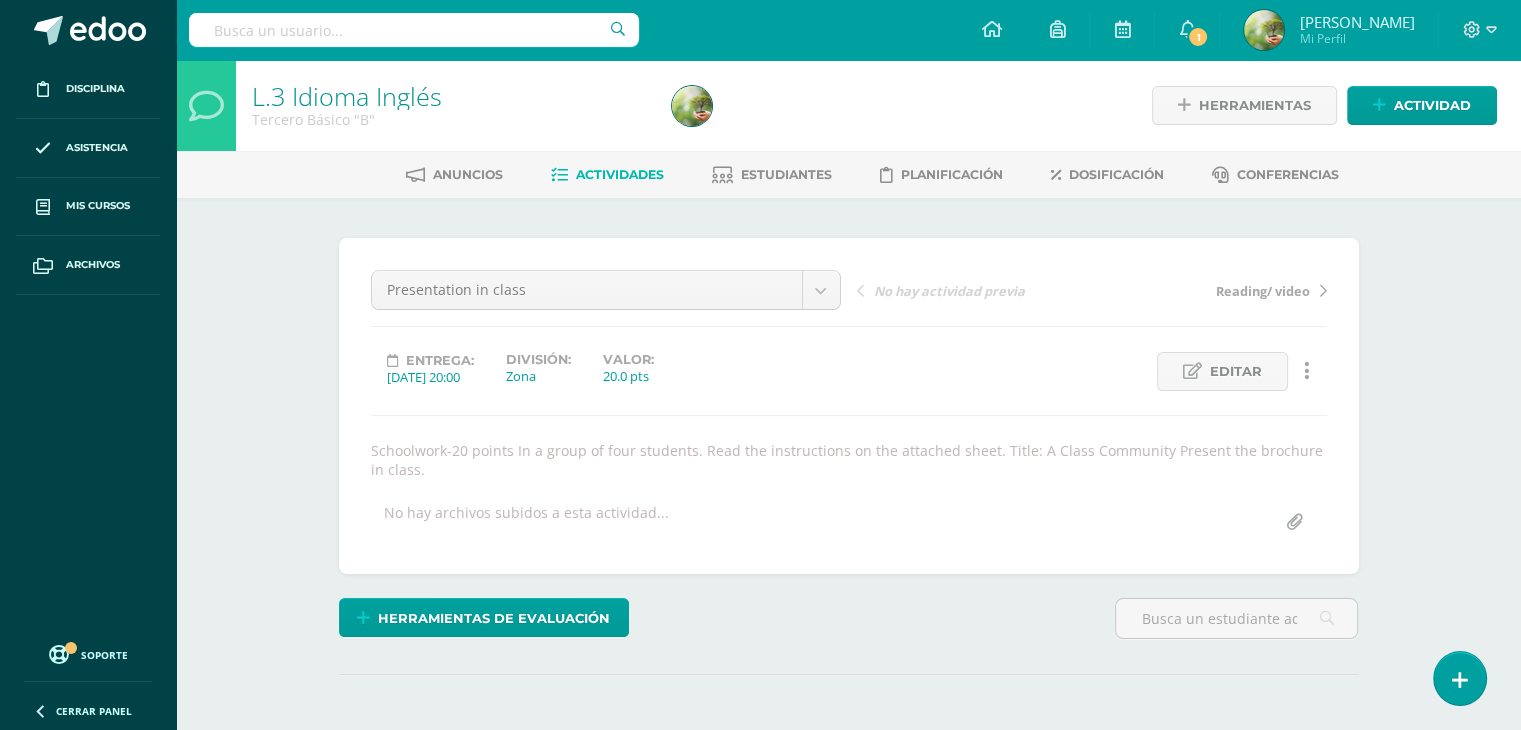 scroll, scrollTop: 0, scrollLeft: 0, axis: both 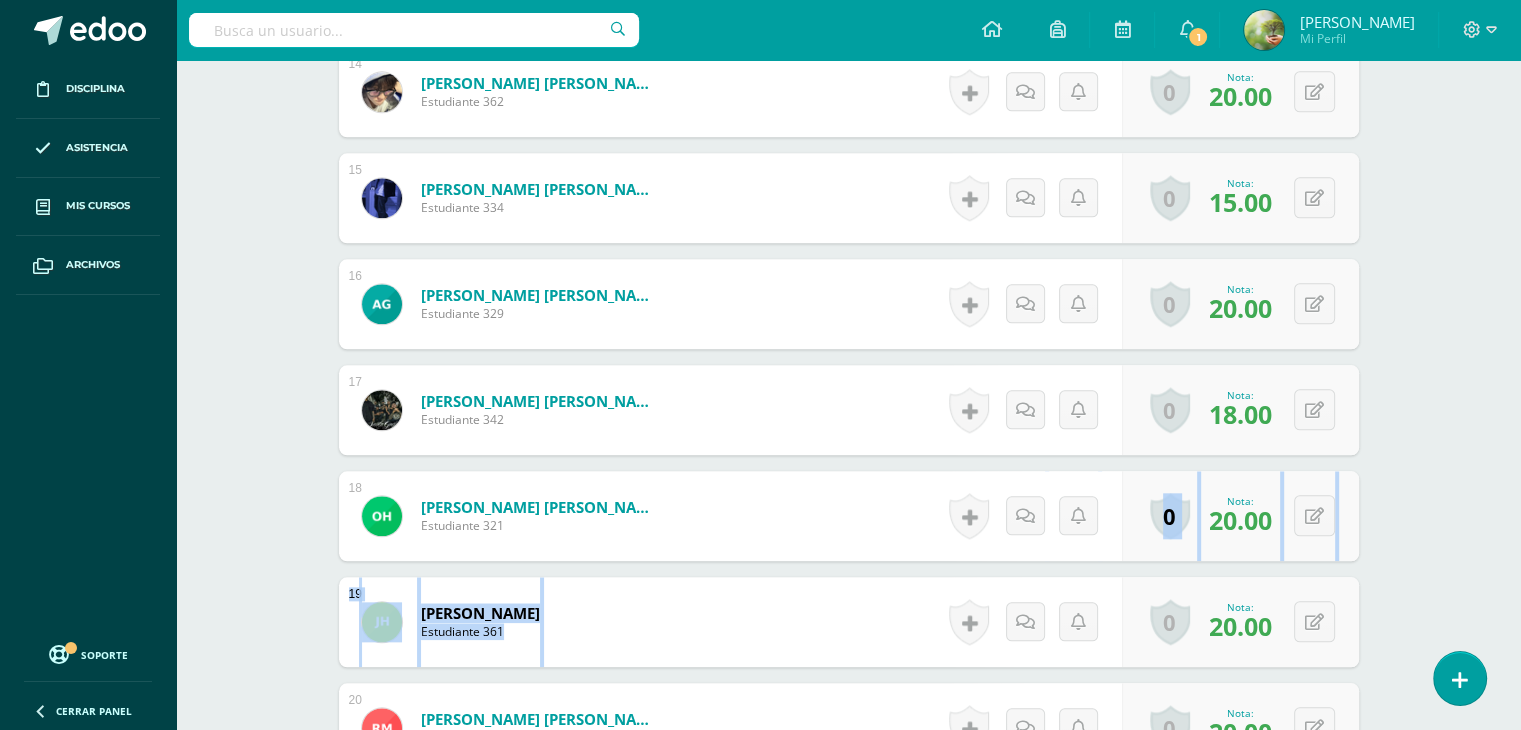 drag, startPoint x: 1380, startPoint y: 539, endPoint x: 1420, endPoint y: 626, distance: 95.7549 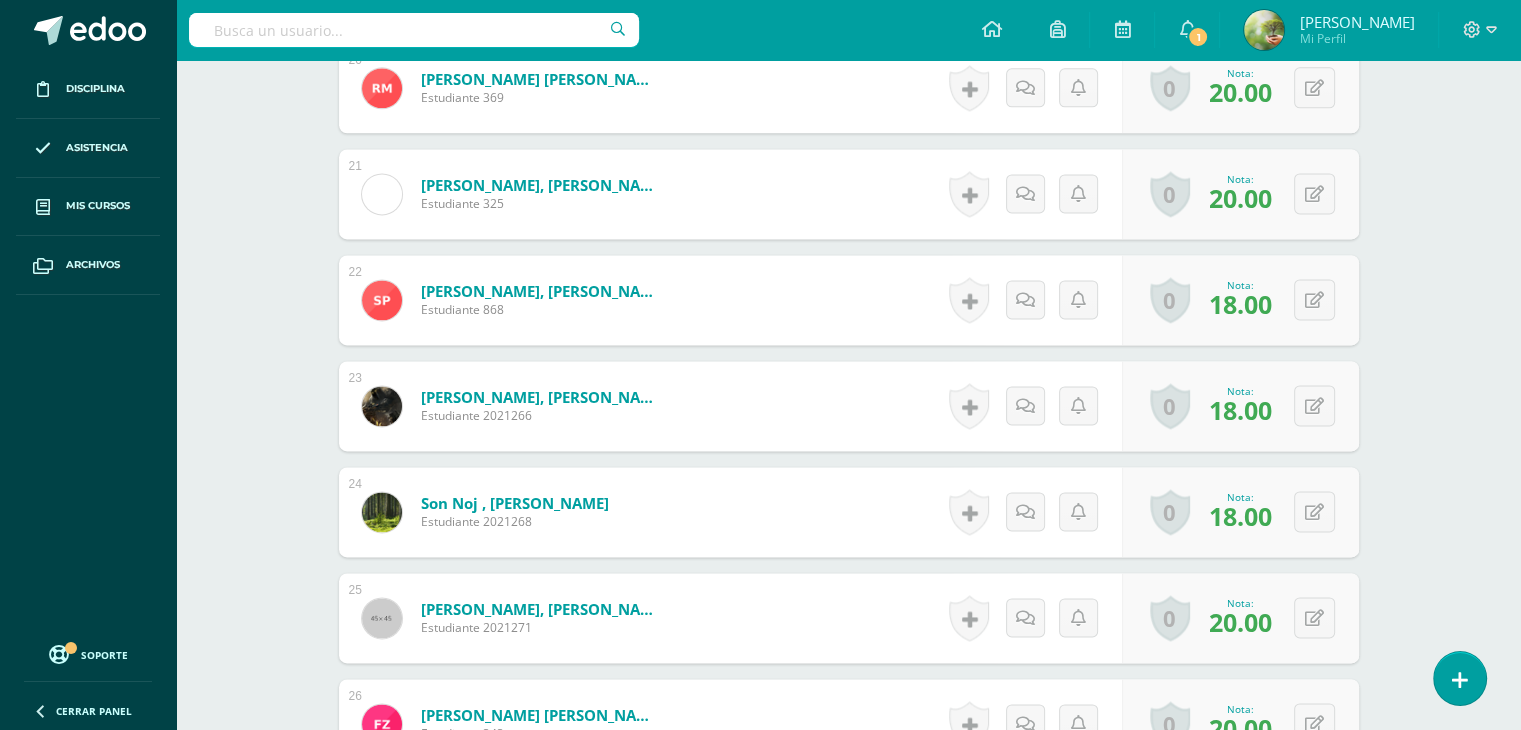 scroll, scrollTop: 2708, scrollLeft: 0, axis: vertical 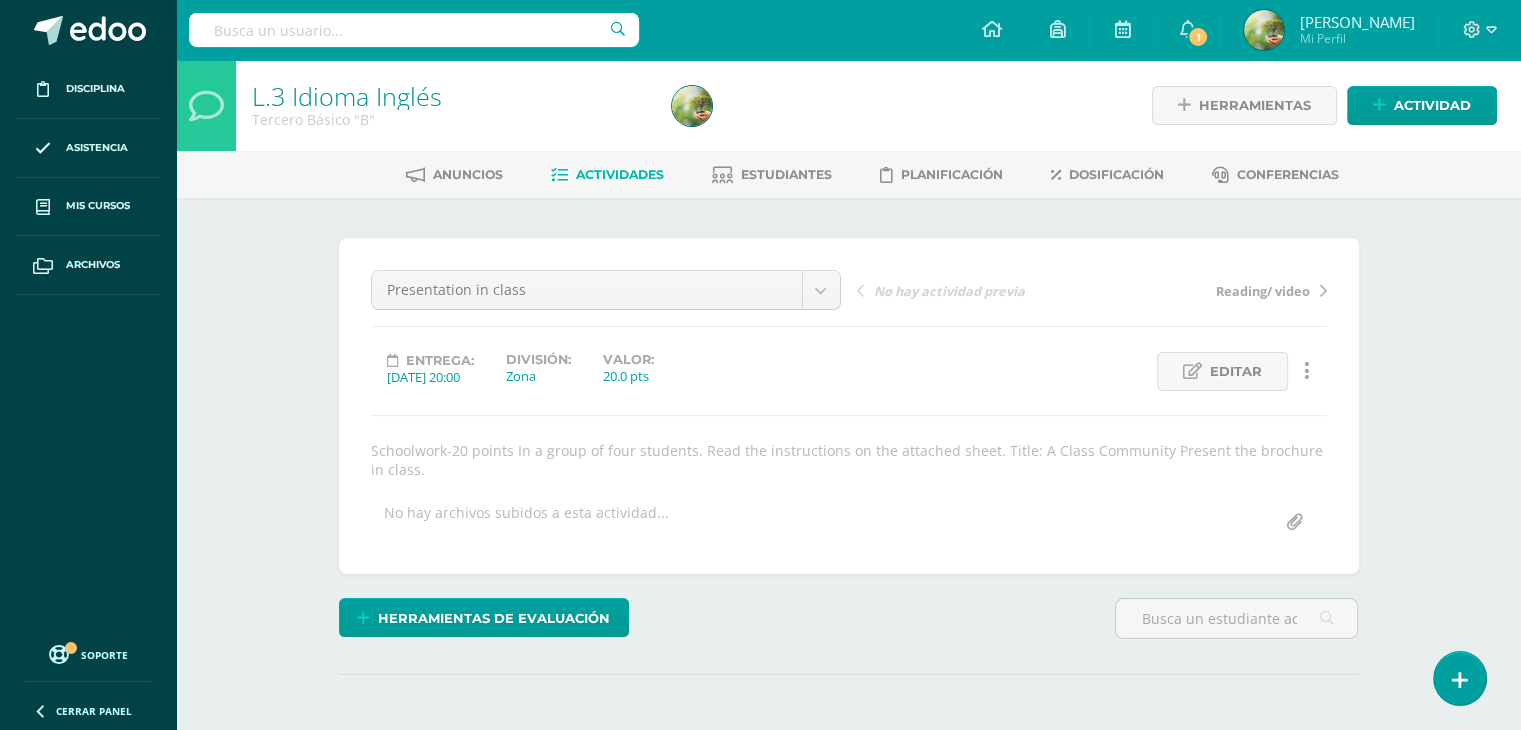 click on "Actividades" at bounding box center (620, 174) 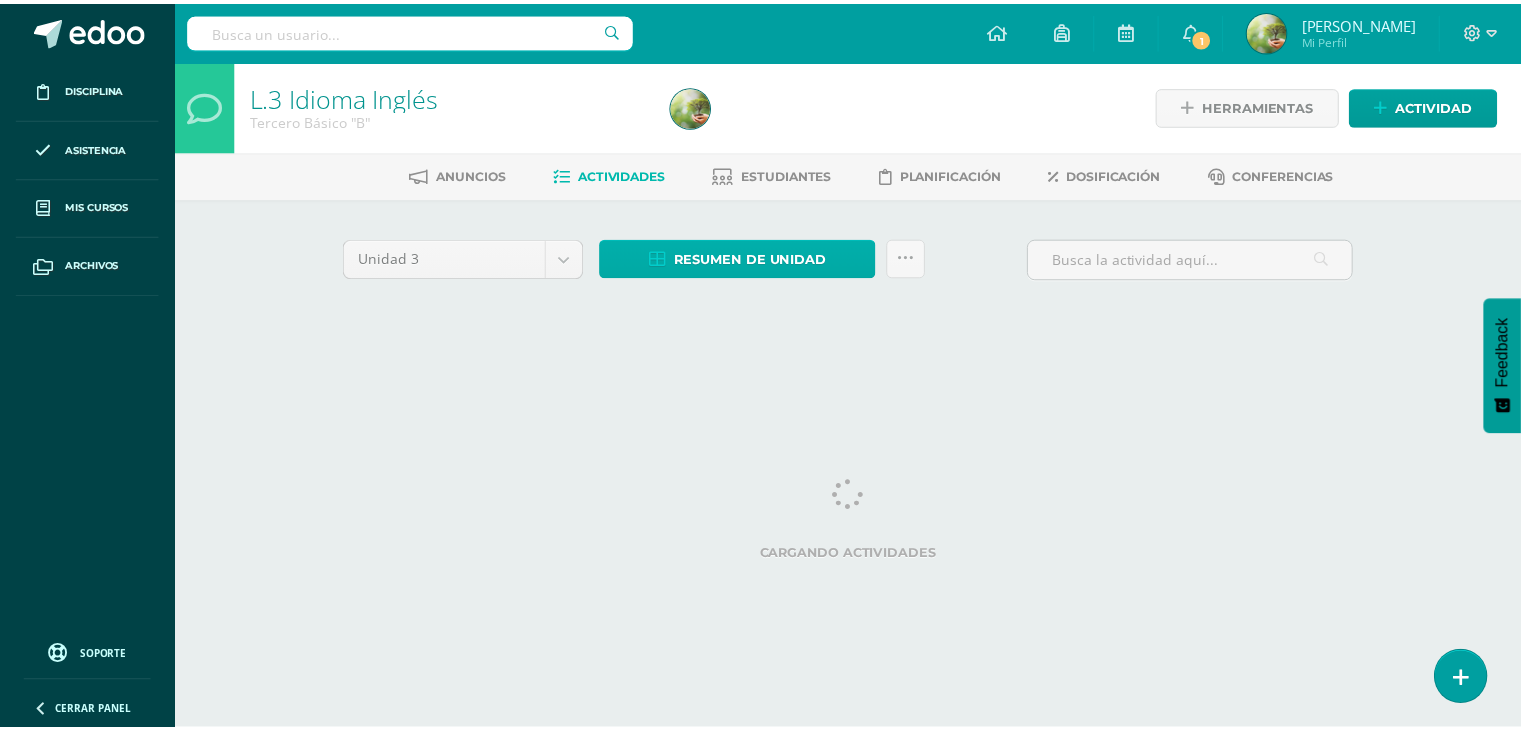 scroll, scrollTop: 0, scrollLeft: 0, axis: both 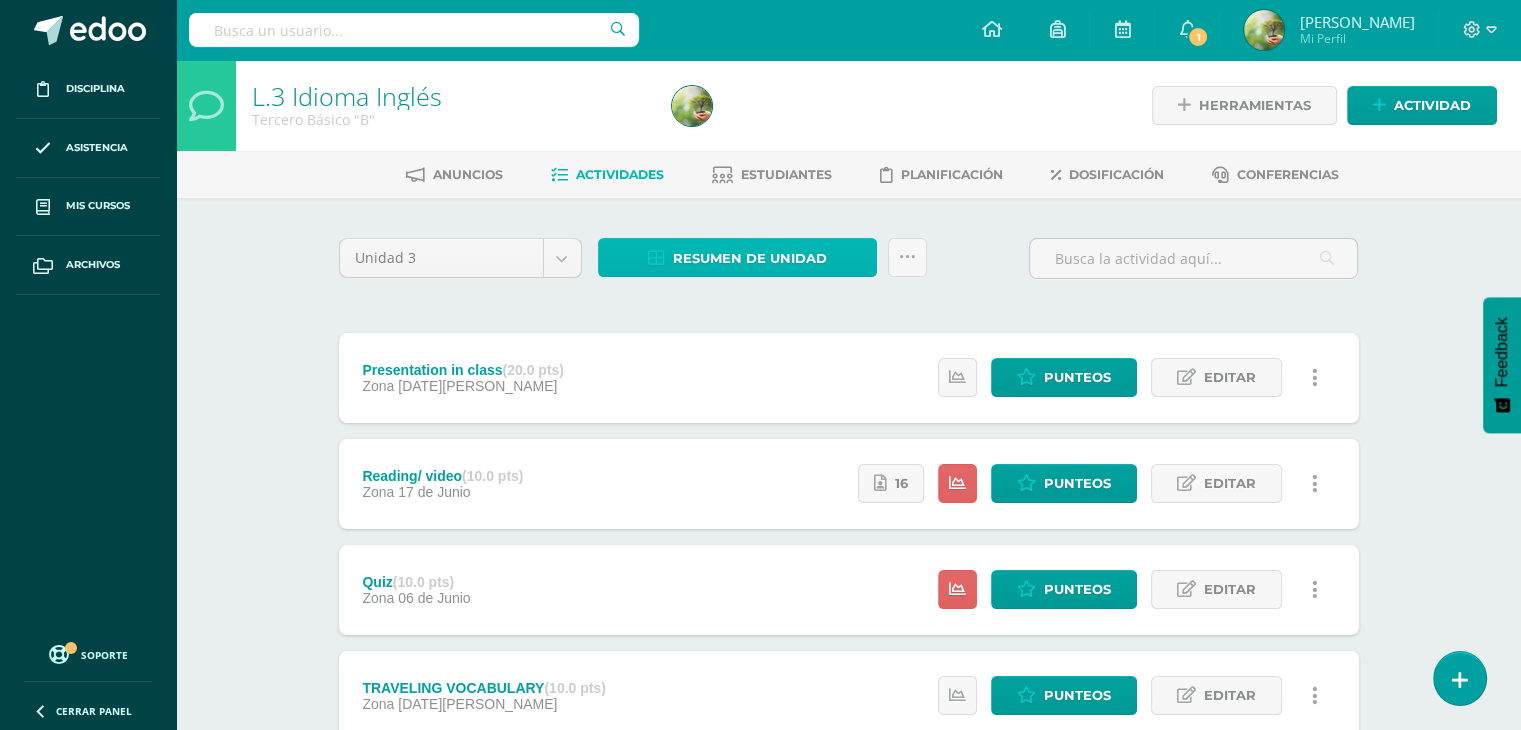 click on "Resumen de unidad" at bounding box center [750, 258] 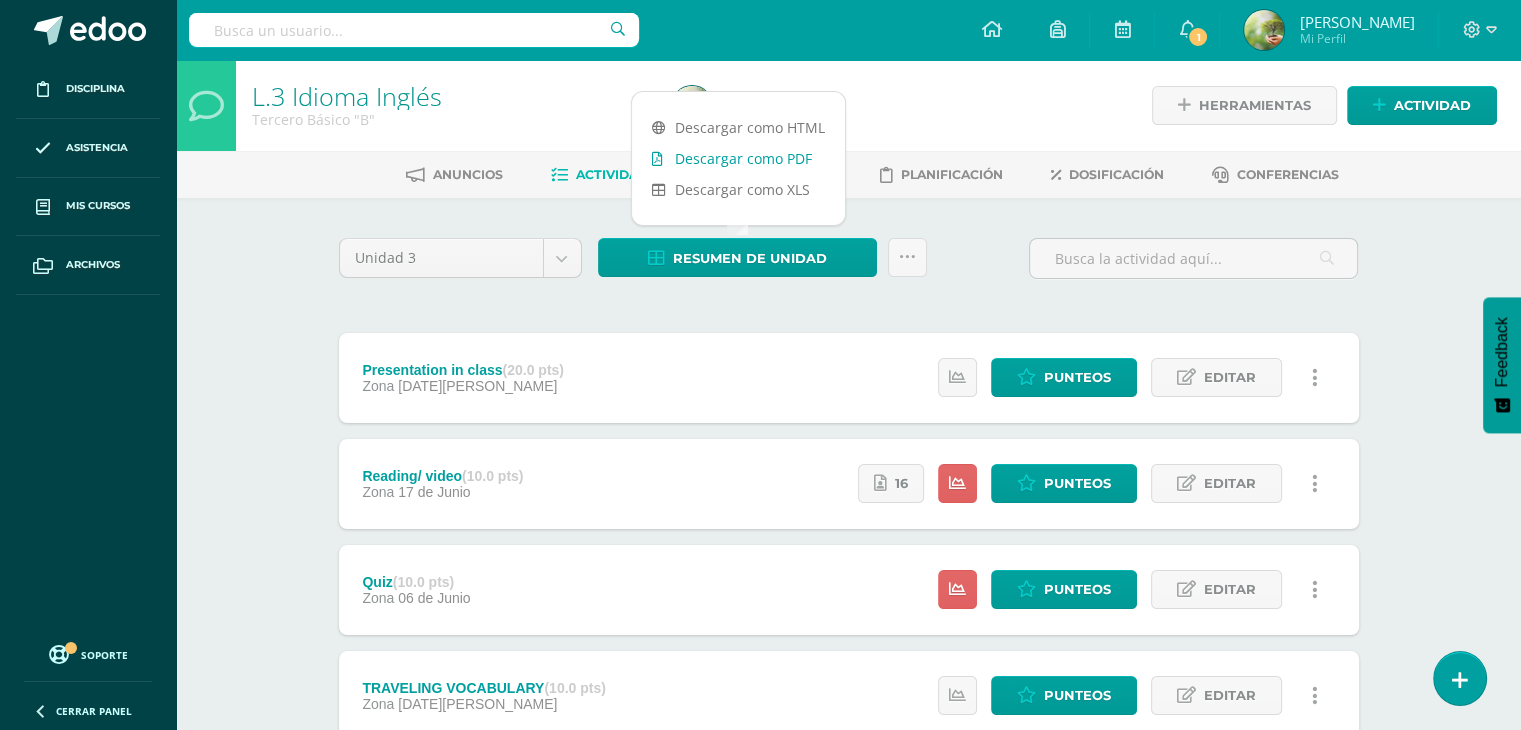 click on "Descargar como PDF" at bounding box center [738, 158] 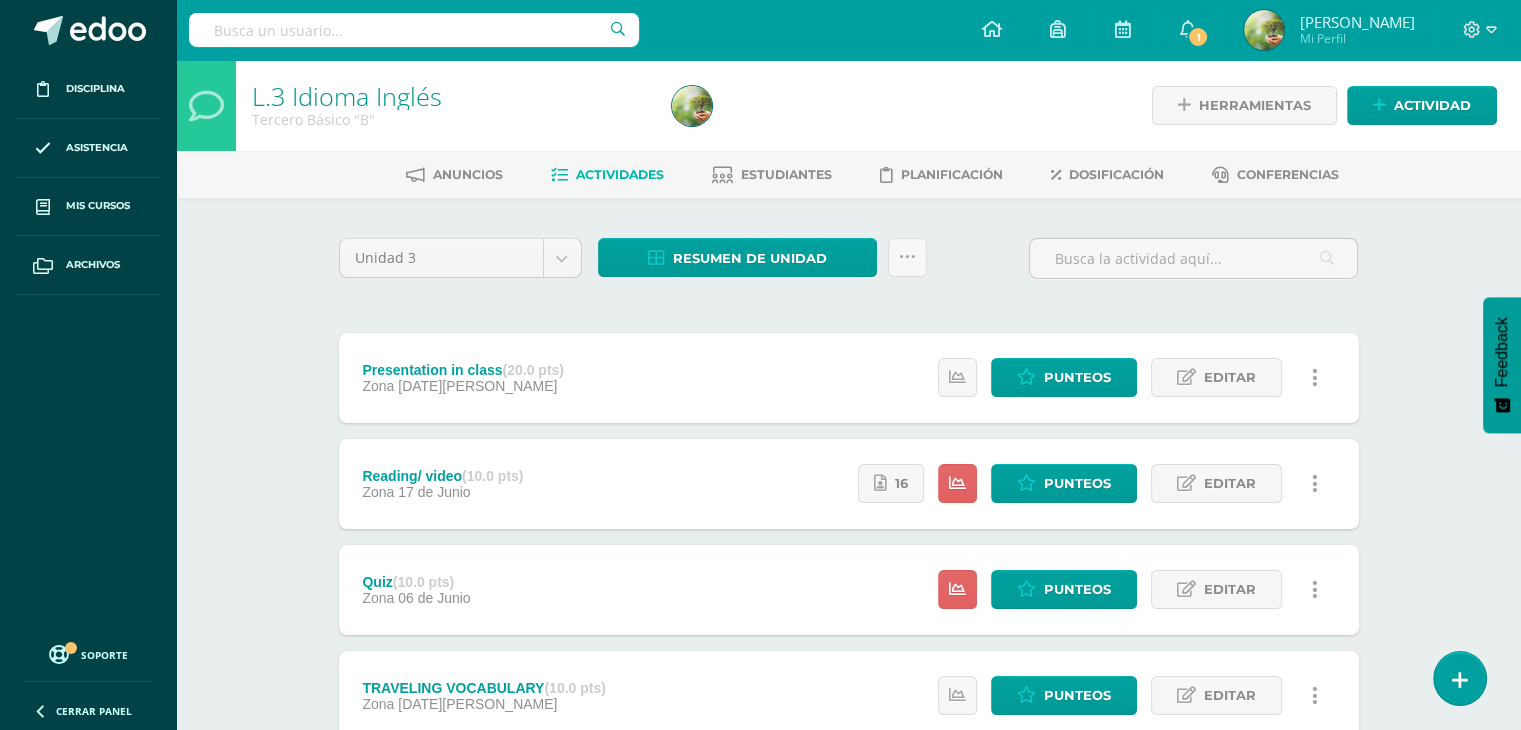 click on "L.3 Idioma Inglés
Tercero Básico "B"
Herramientas
Detalle de asistencias
Actividad
Anuncios
Actividades
Estudiantes
Planificación
Dosificación
Conferencias     Unidad 3                             Unidad 1 Unidad 2 Unidad 3 Unidad 4 Resumen de unidad
Subir actividades en masa
Enviar punteos a revision
Historial de actividad
¿Estás seguro que deseas  Enviar a revisión  las notas de este curso?
Esta acción  enviará una notificación a tu supervisor y no podrás eliminar o cambiar tus notas. Cancelar
Enviar a revisión
Creación  y
0" at bounding box center [848, 467] 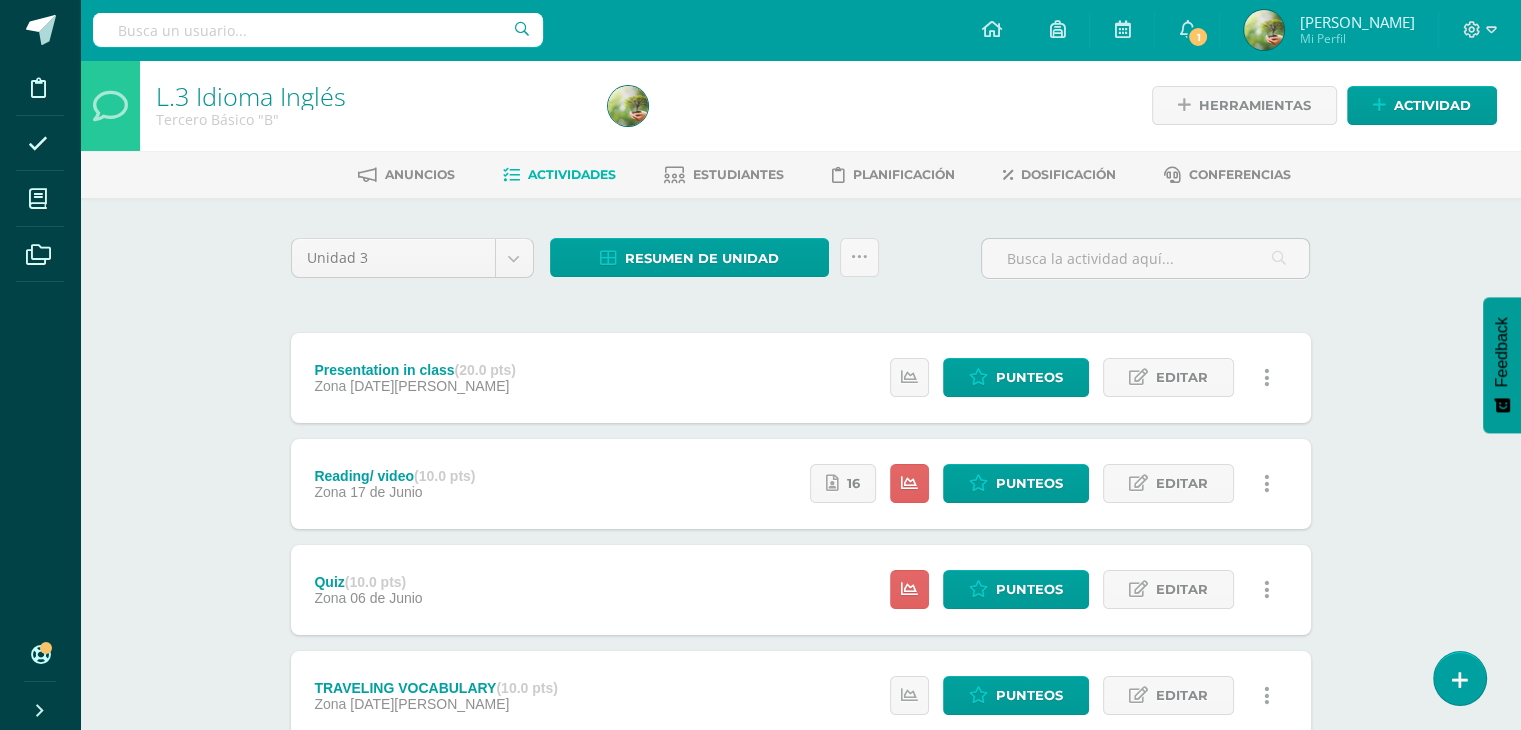 click at bounding box center [40, 711] 